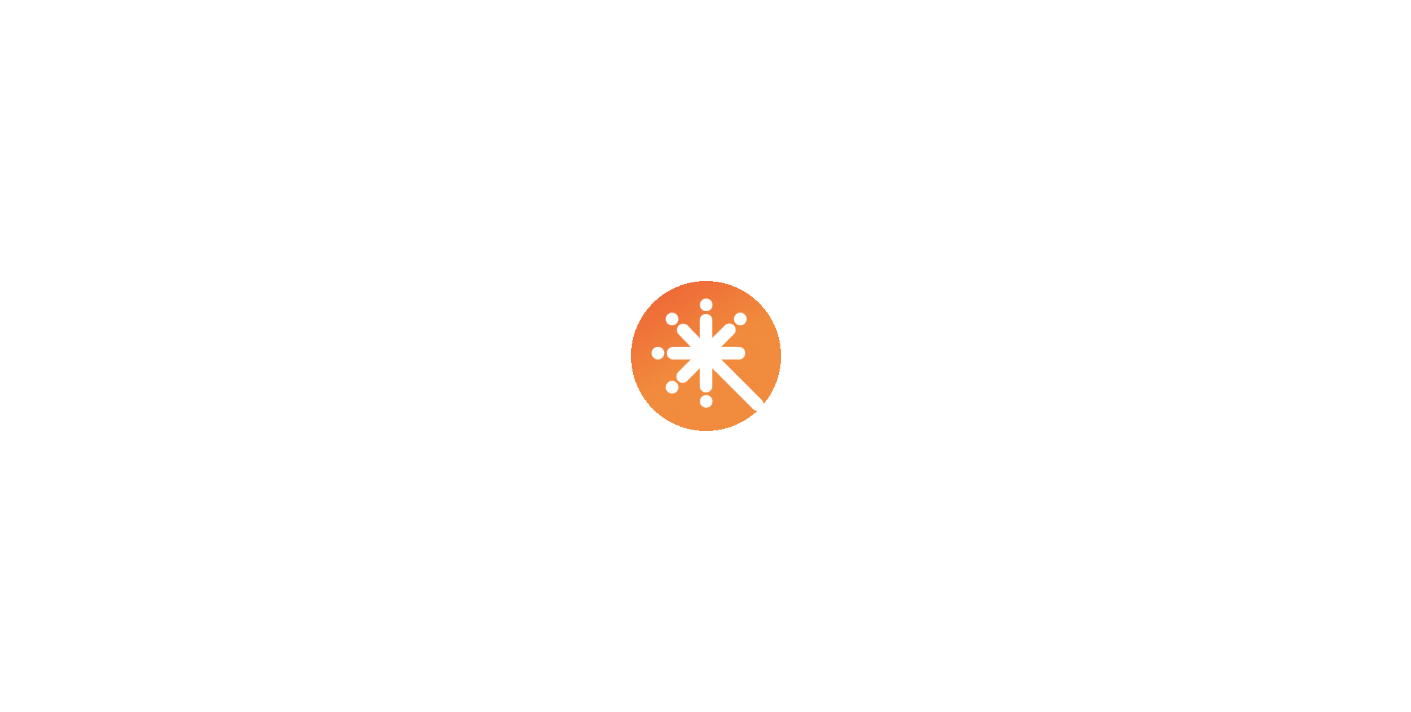 scroll, scrollTop: 0, scrollLeft: 0, axis: both 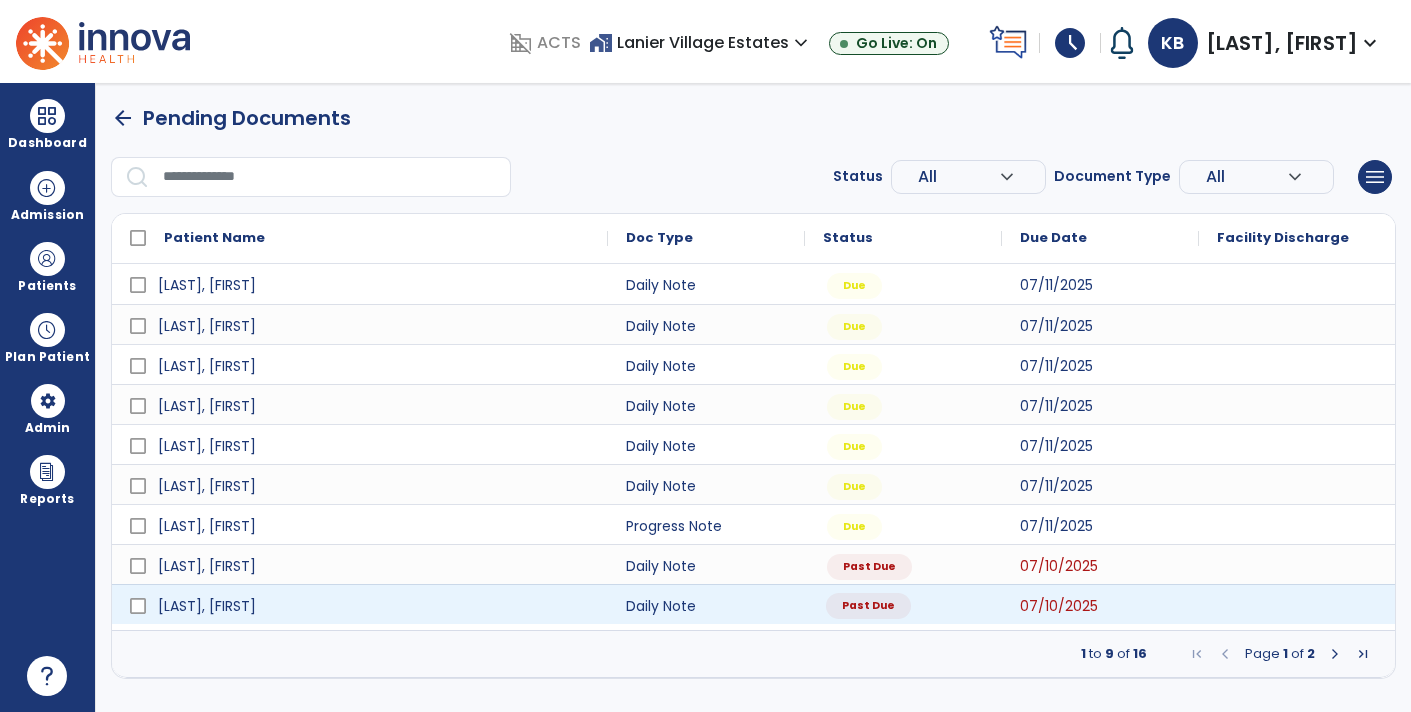 click on "Past Due" at bounding box center (903, 604) 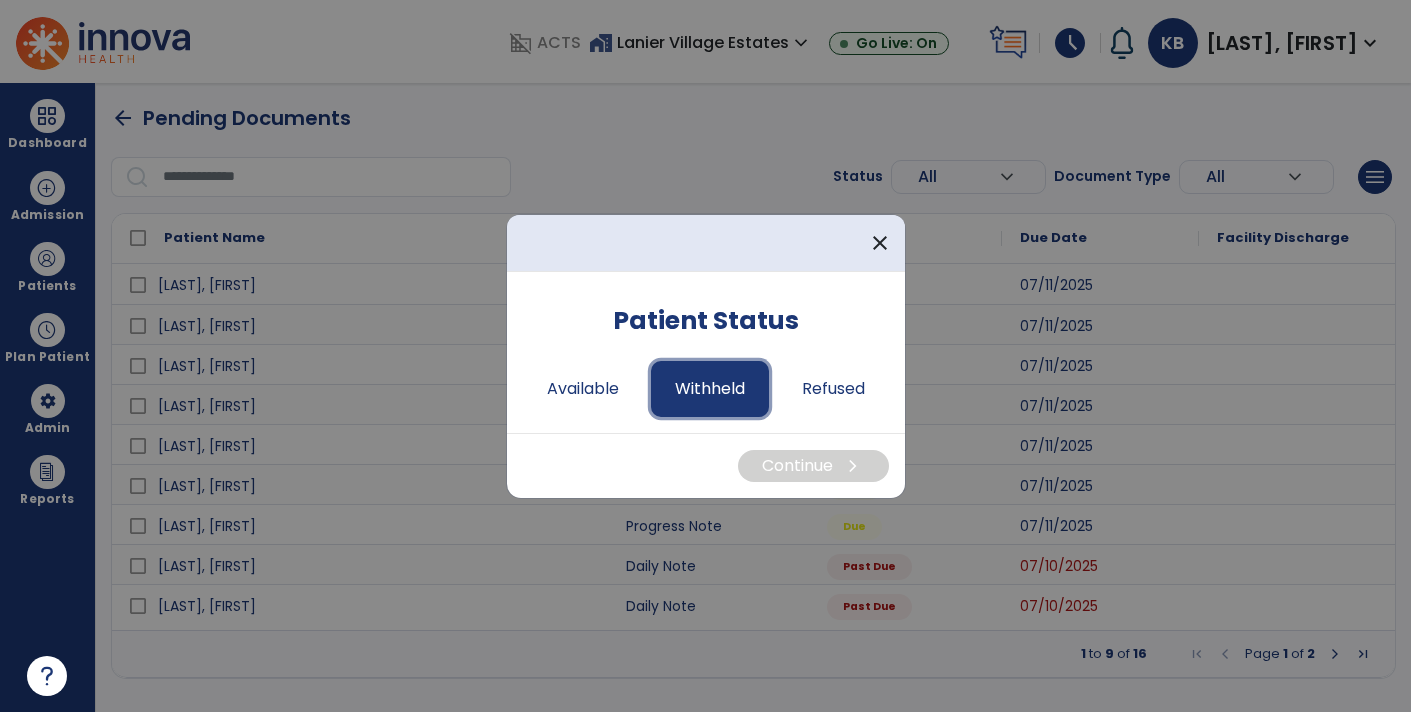 click on "Withheld" at bounding box center [710, 389] 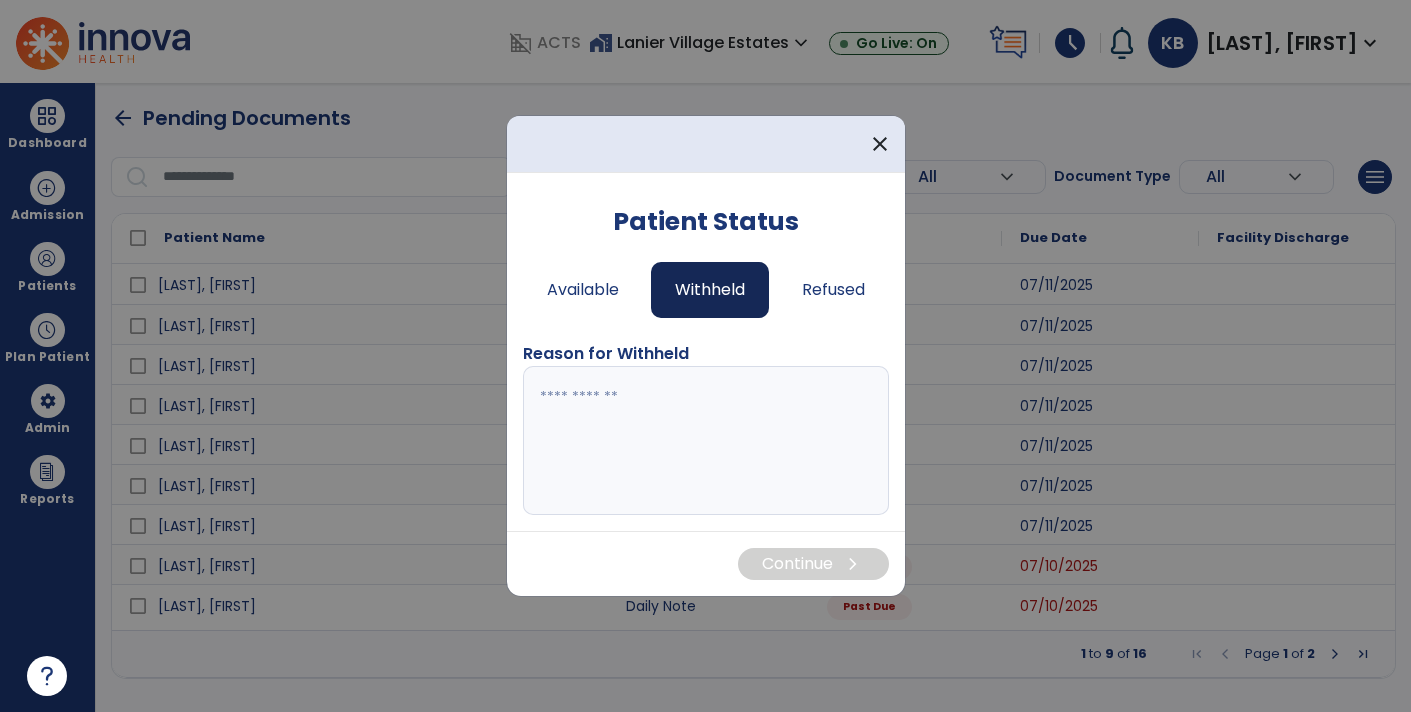 click at bounding box center [706, 441] 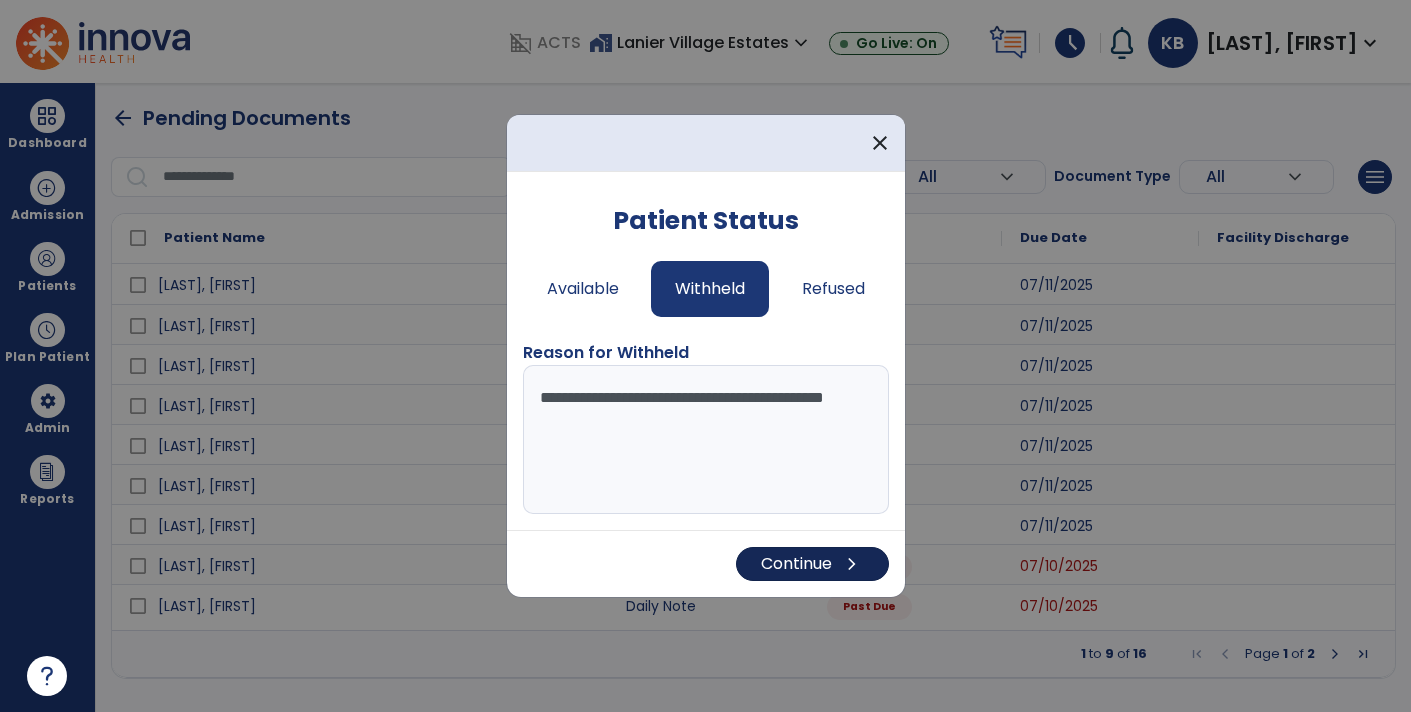 type on "**********" 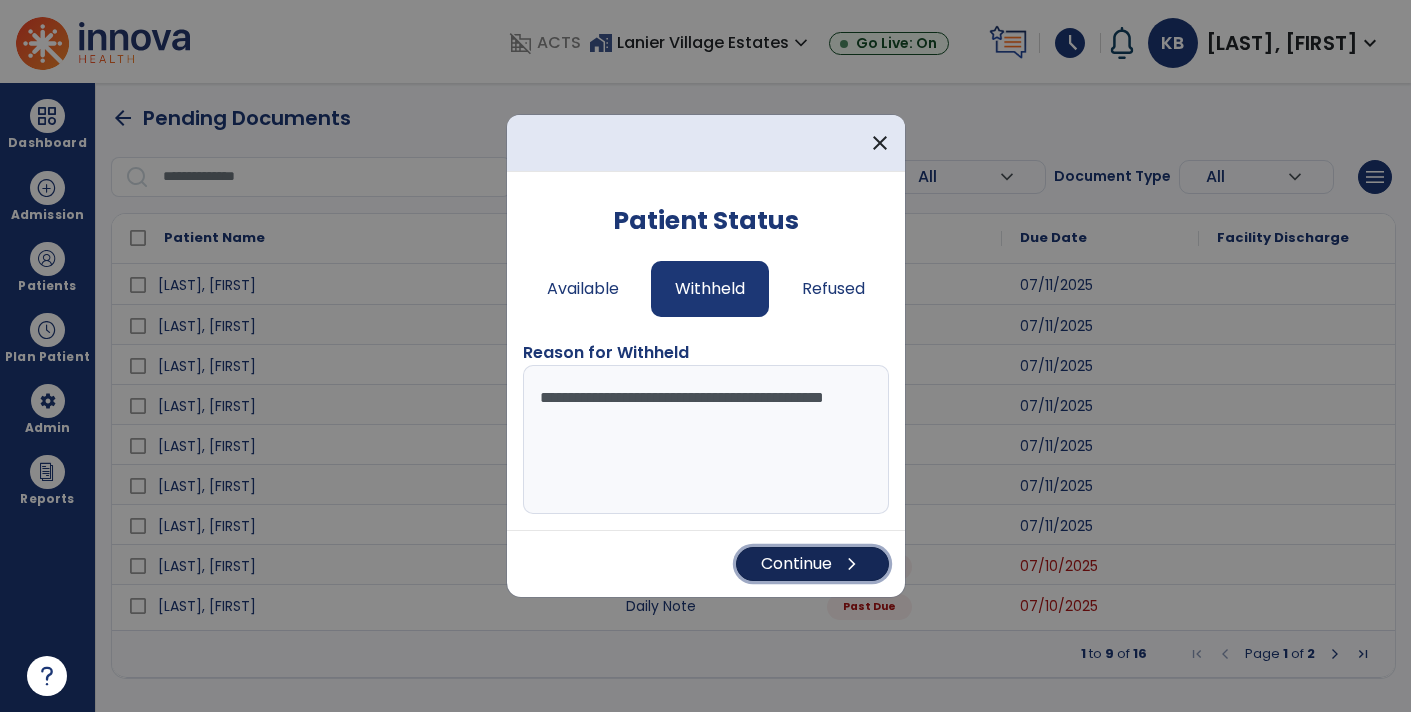 click on "Continue   chevron_right" at bounding box center [812, 564] 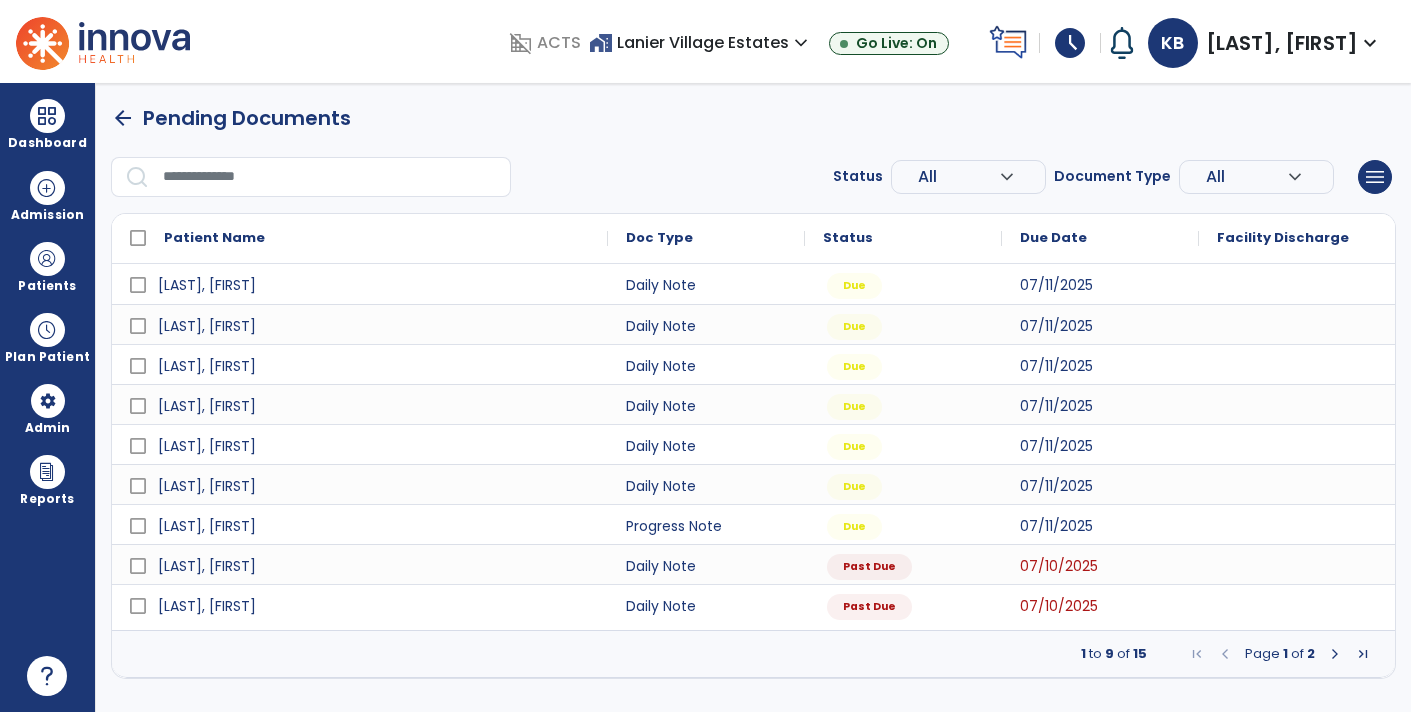 click at bounding box center (1335, 654) 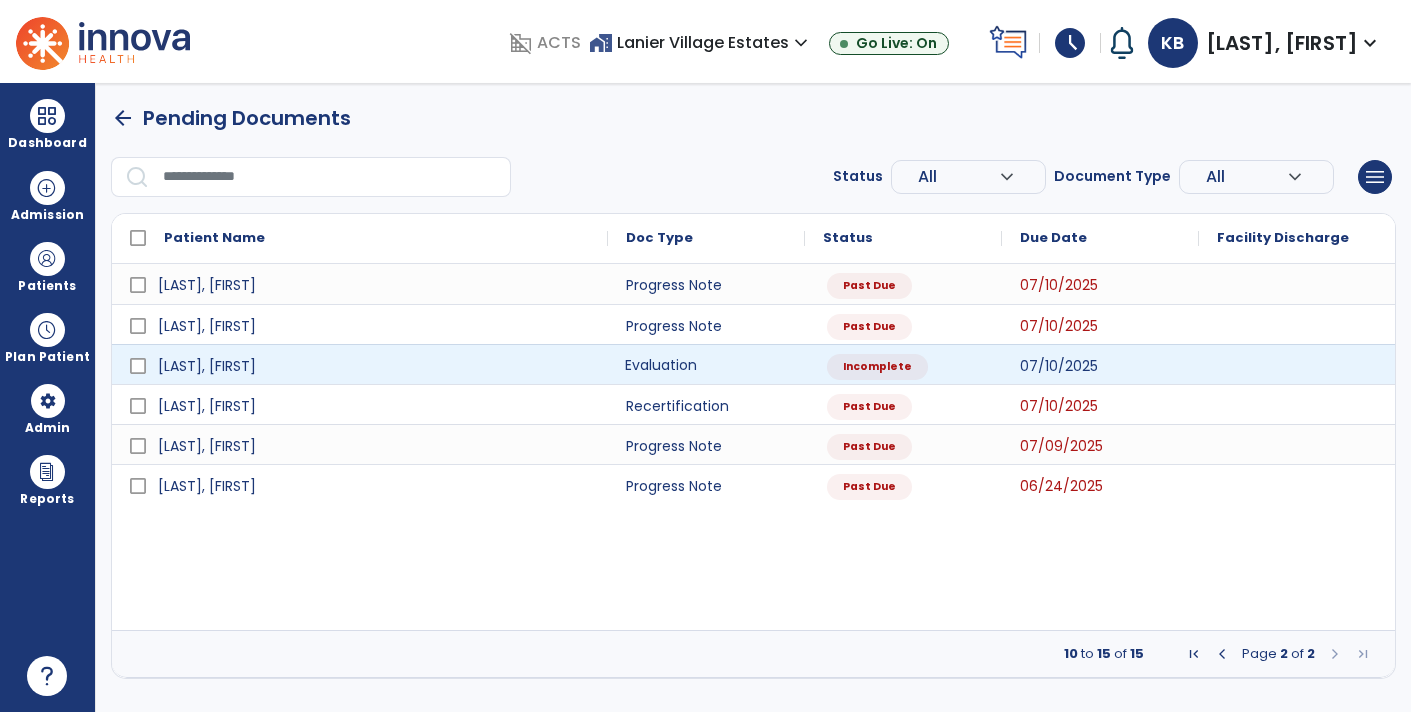 click on "Evaluation" at bounding box center (706, 364) 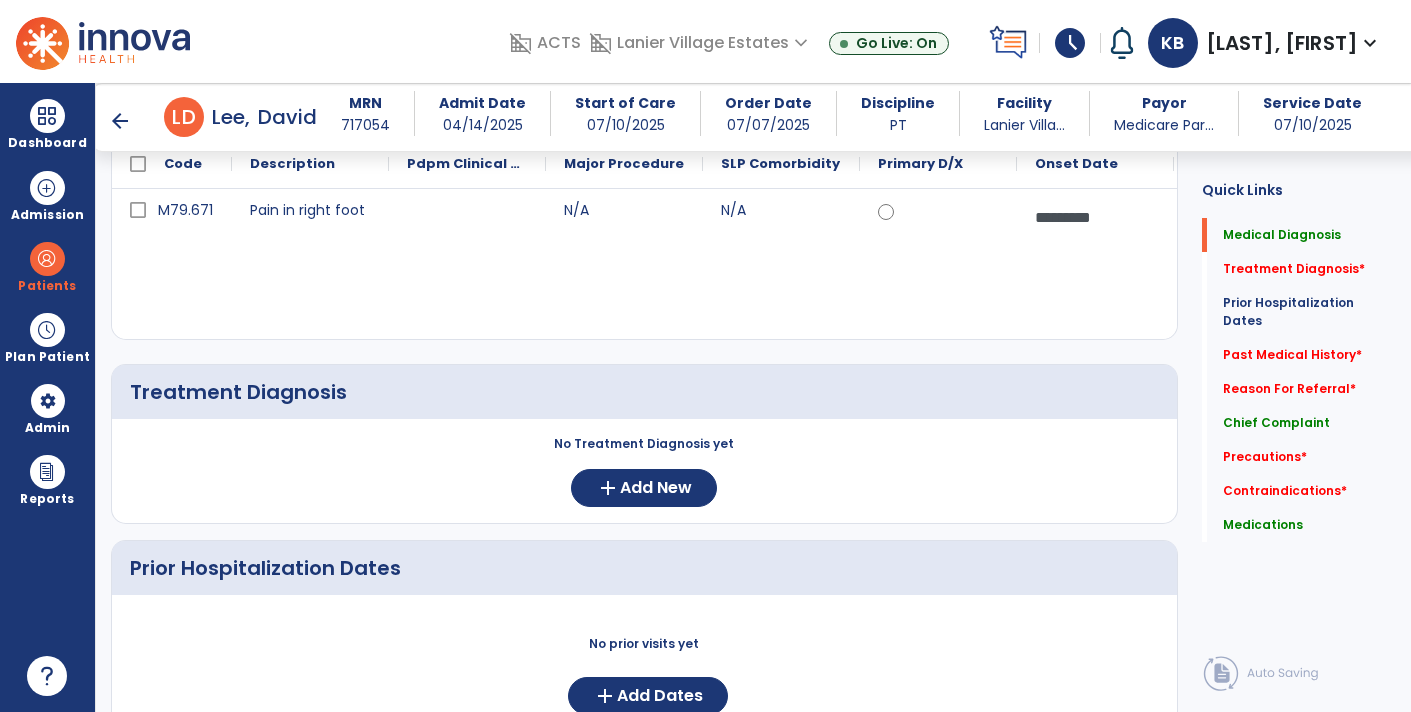 scroll, scrollTop: 201, scrollLeft: 0, axis: vertical 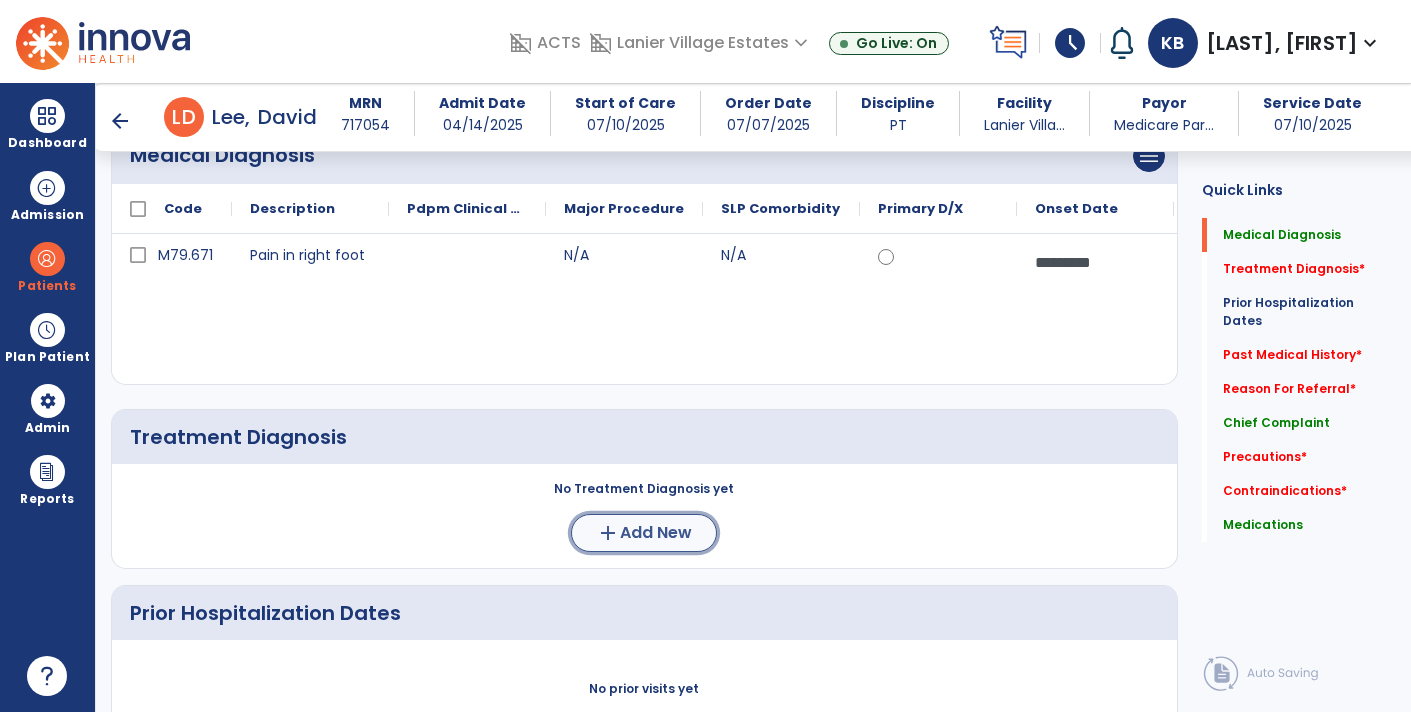click on "Add New" 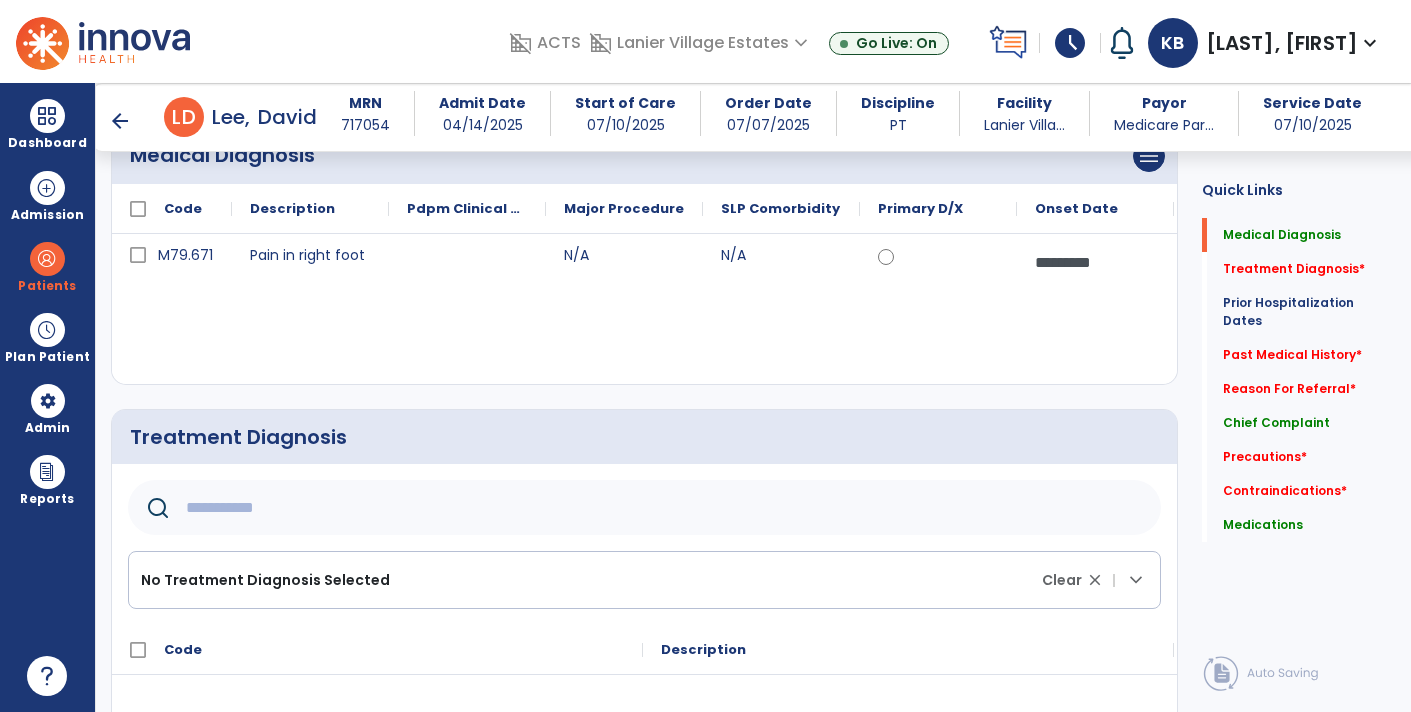 click 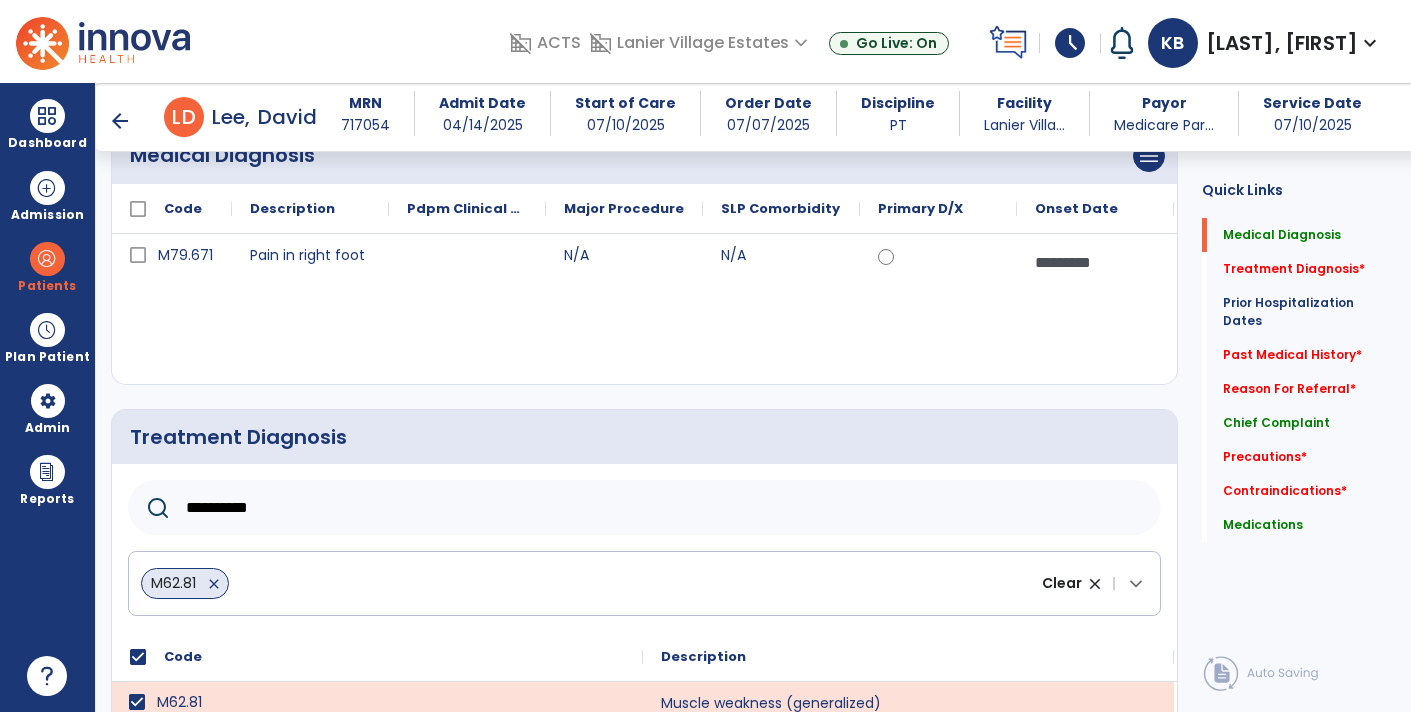 scroll, scrollTop: 565, scrollLeft: 0, axis: vertical 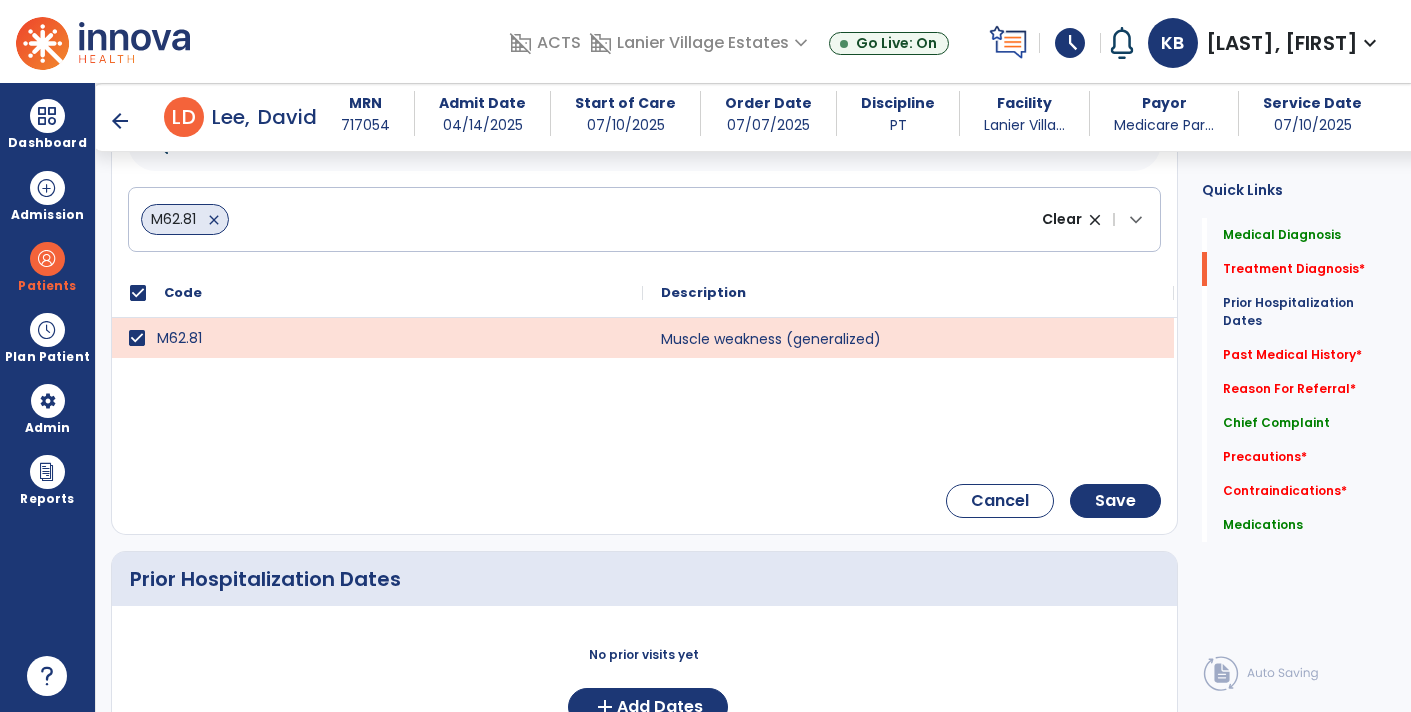 click on "M62.81   close" 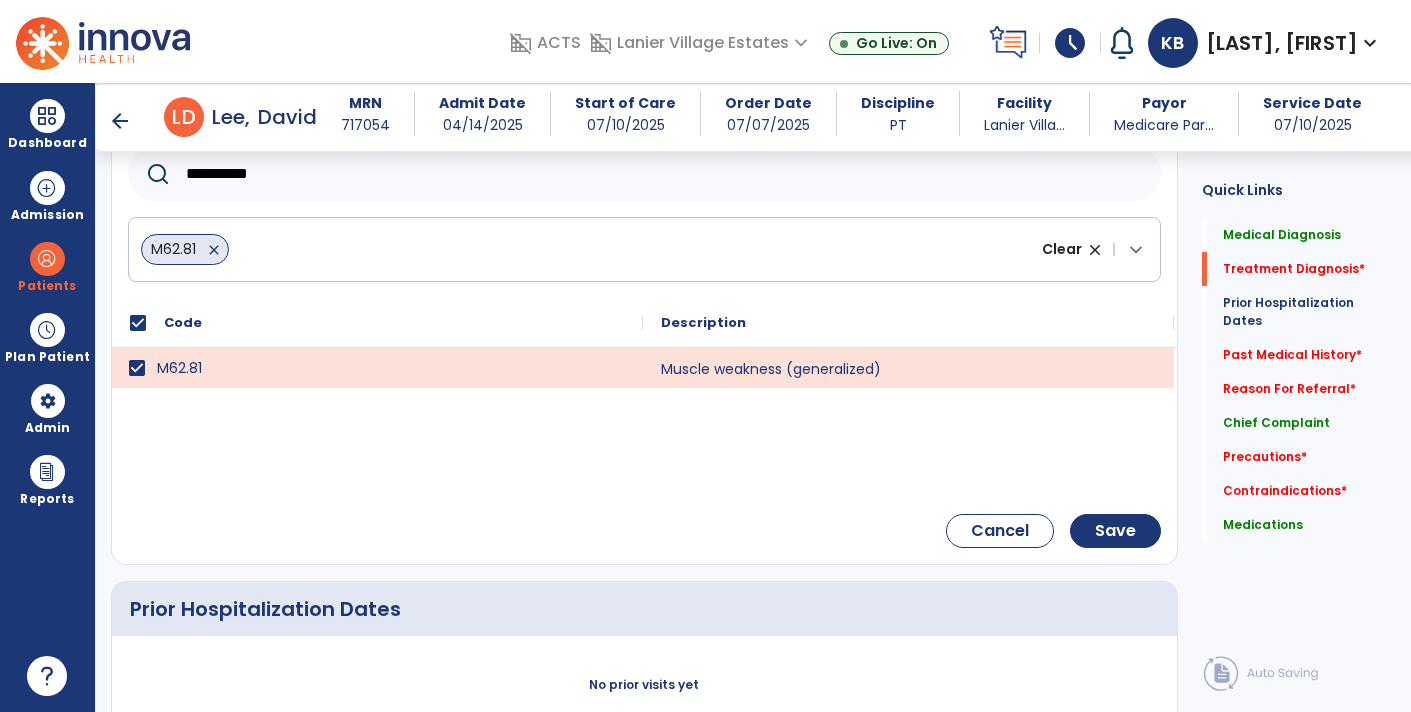 scroll, scrollTop: 535, scrollLeft: 0, axis: vertical 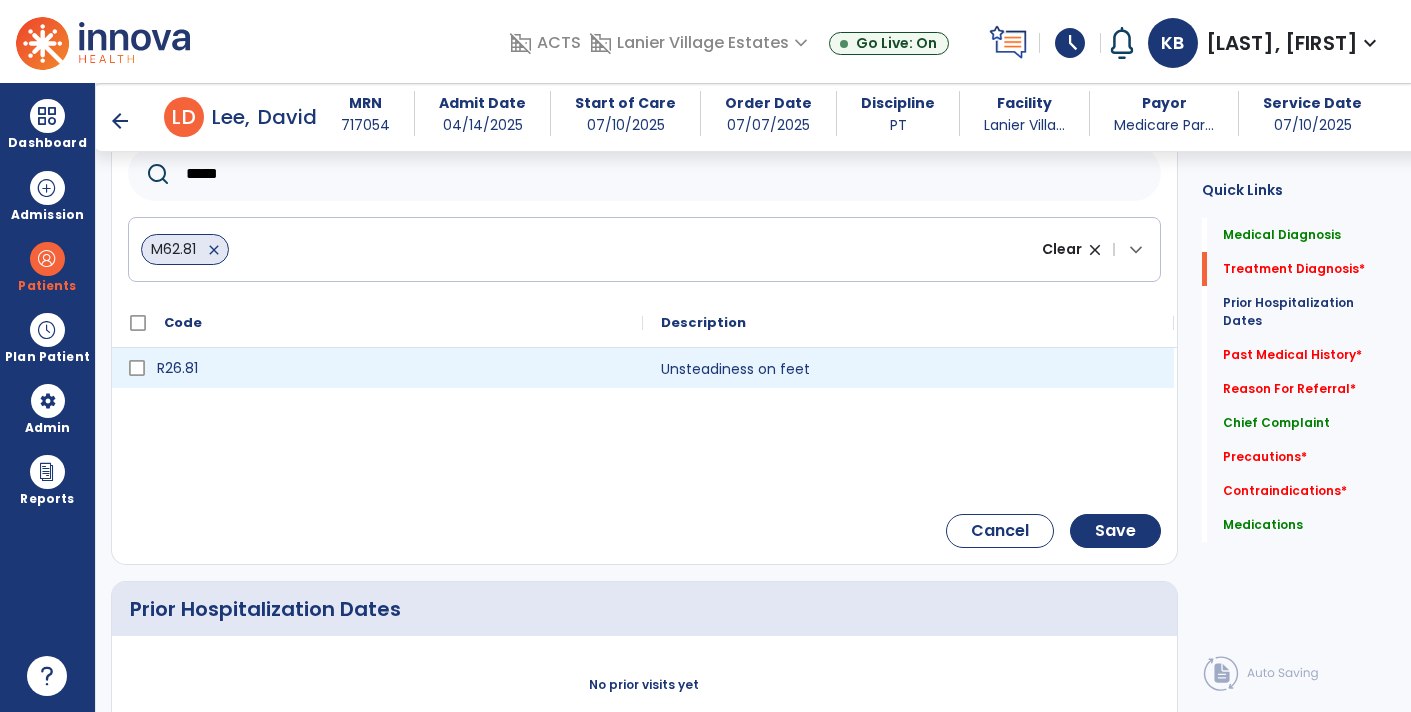 type on "*****" 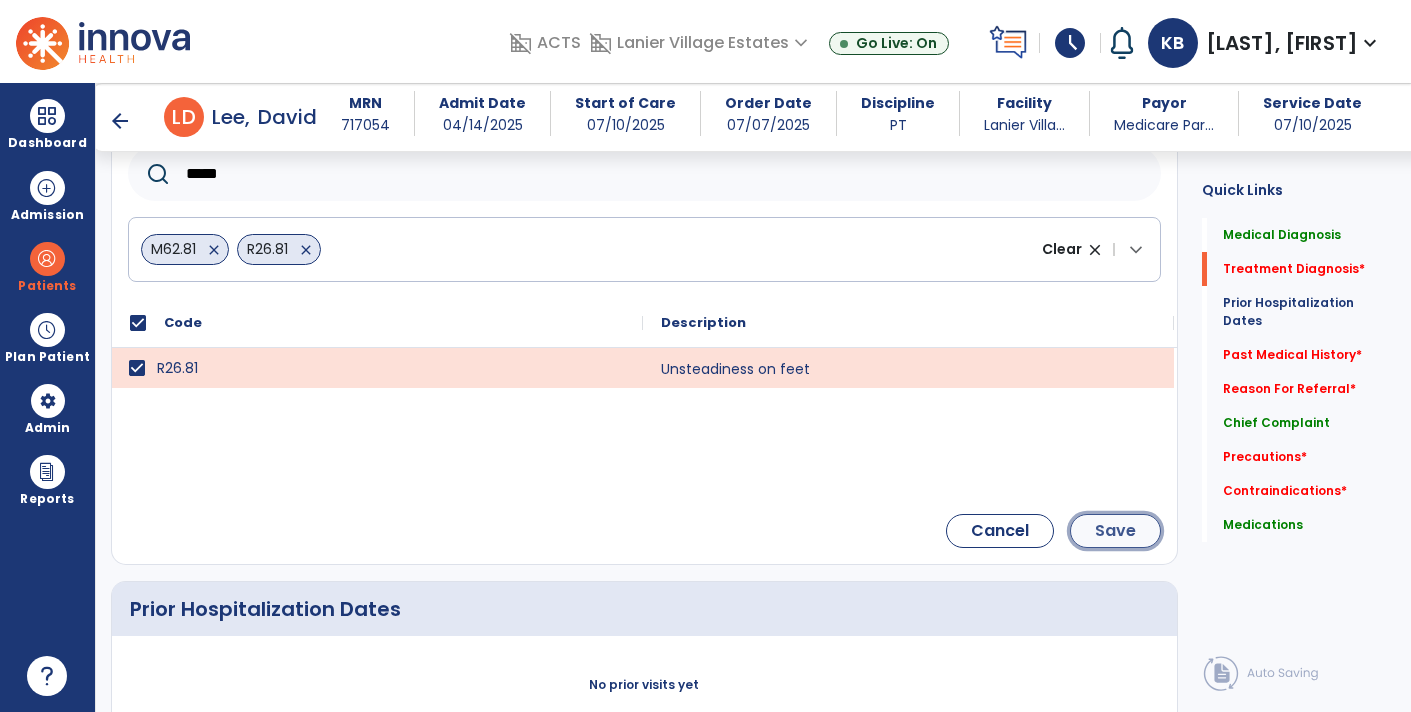 click on "Save" 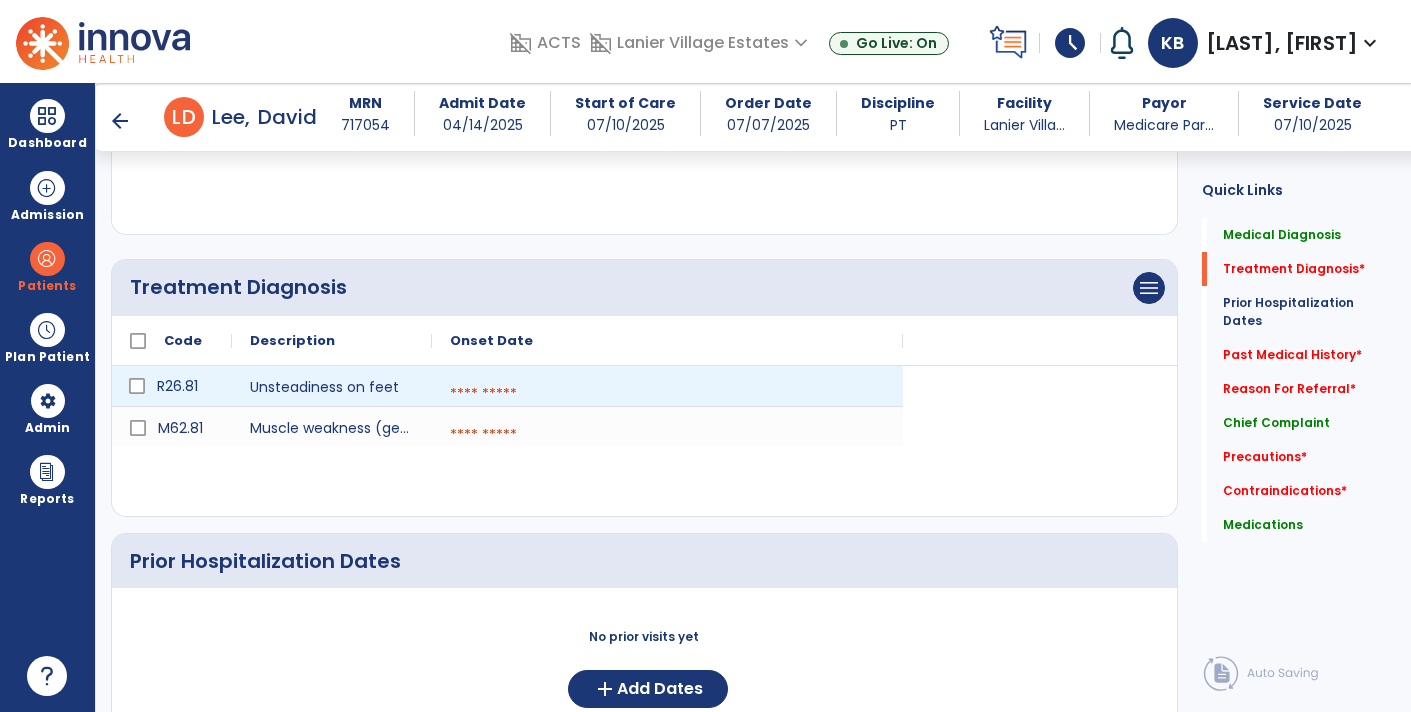 scroll, scrollTop: 240, scrollLeft: 0, axis: vertical 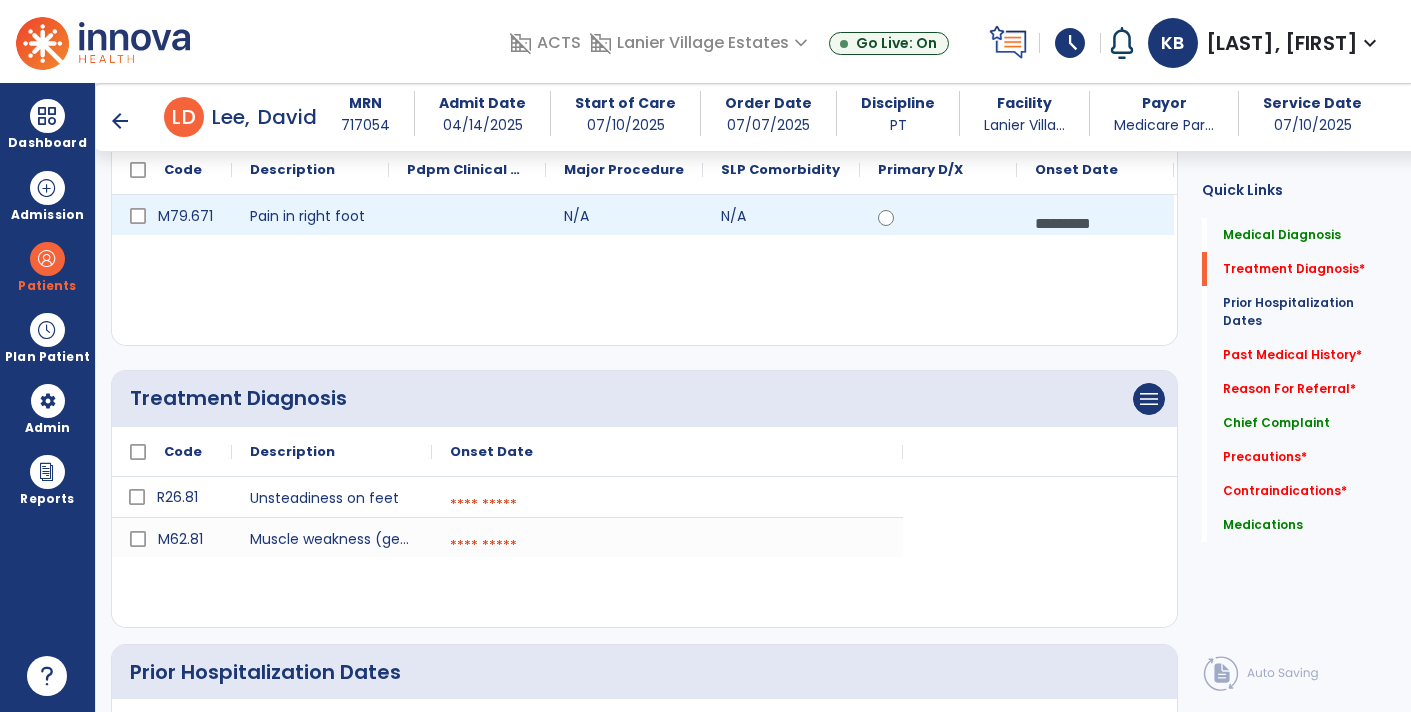 click on "*********" at bounding box center [1095, 223] 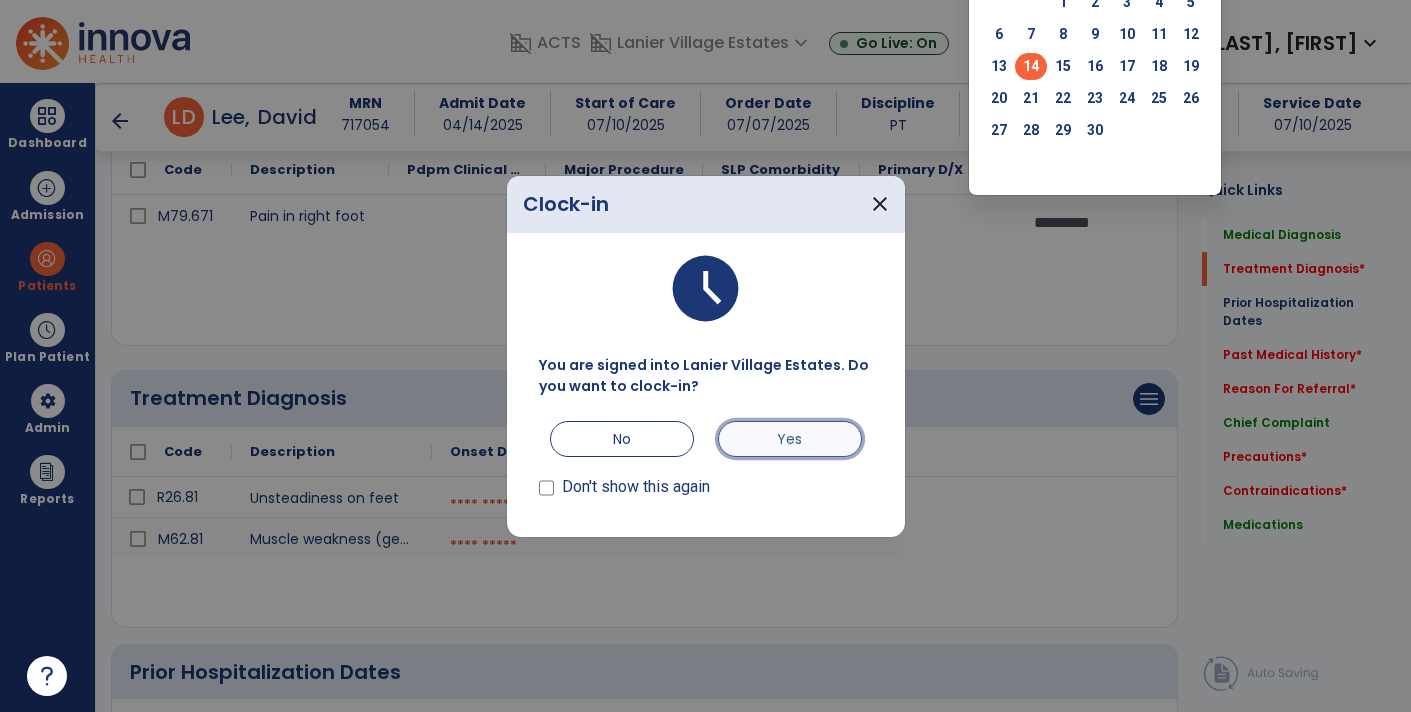 click on "Yes" at bounding box center (790, 439) 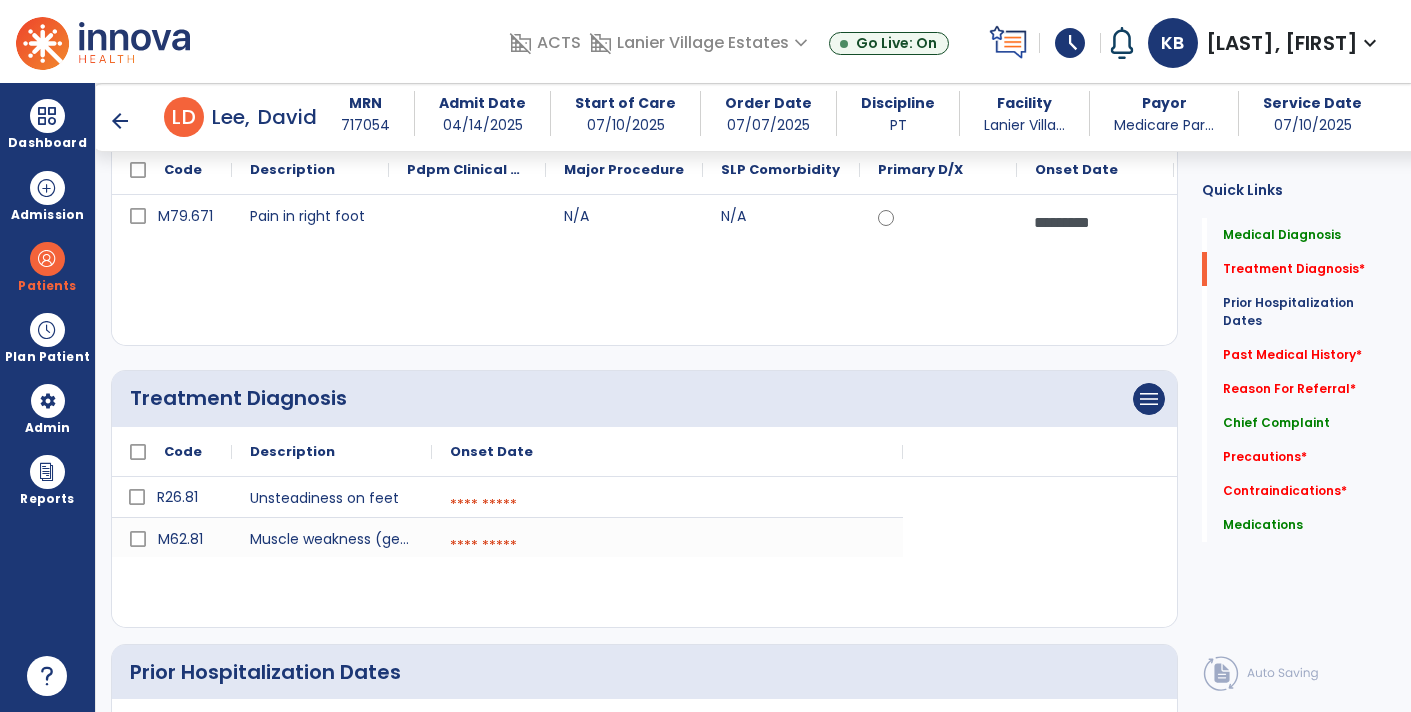 click on "M79.671 Pain in right foot N/A N/A *********  calendar_today" 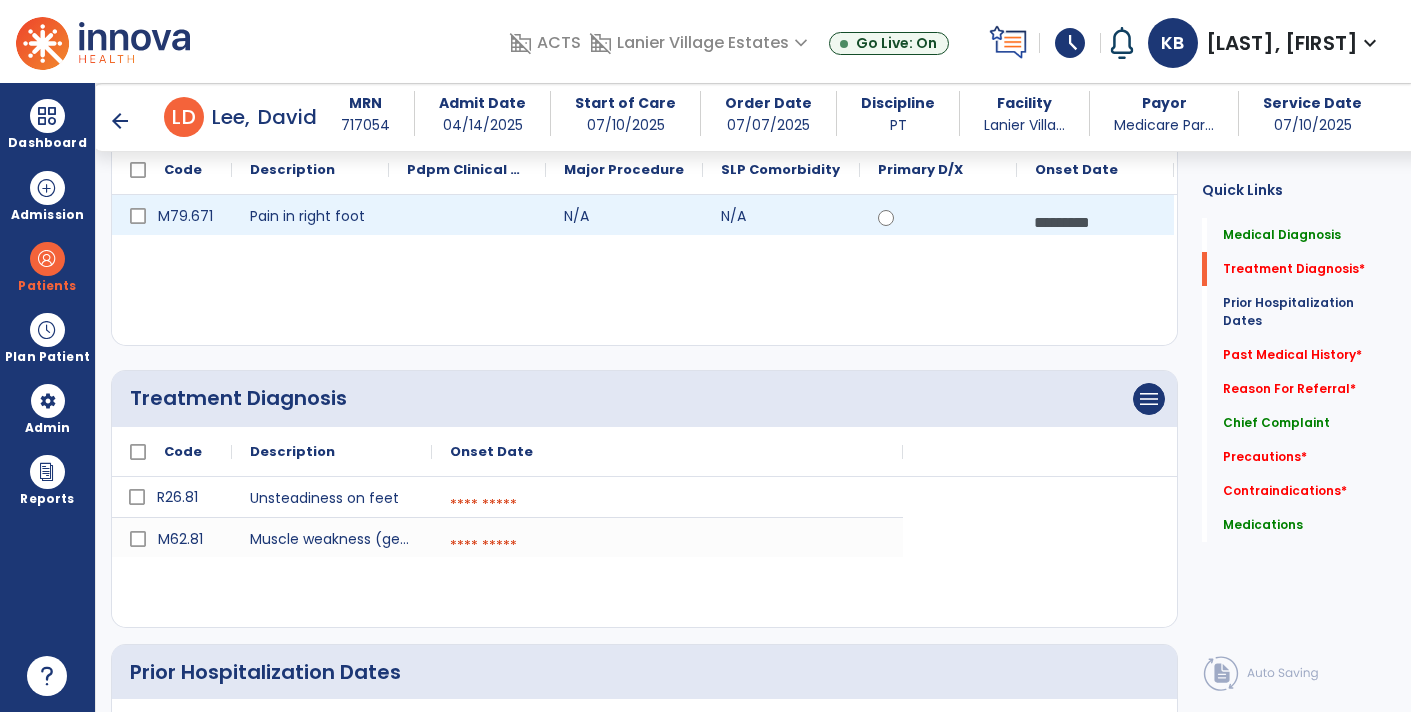 click on "*********" at bounding box center (1095, 222) 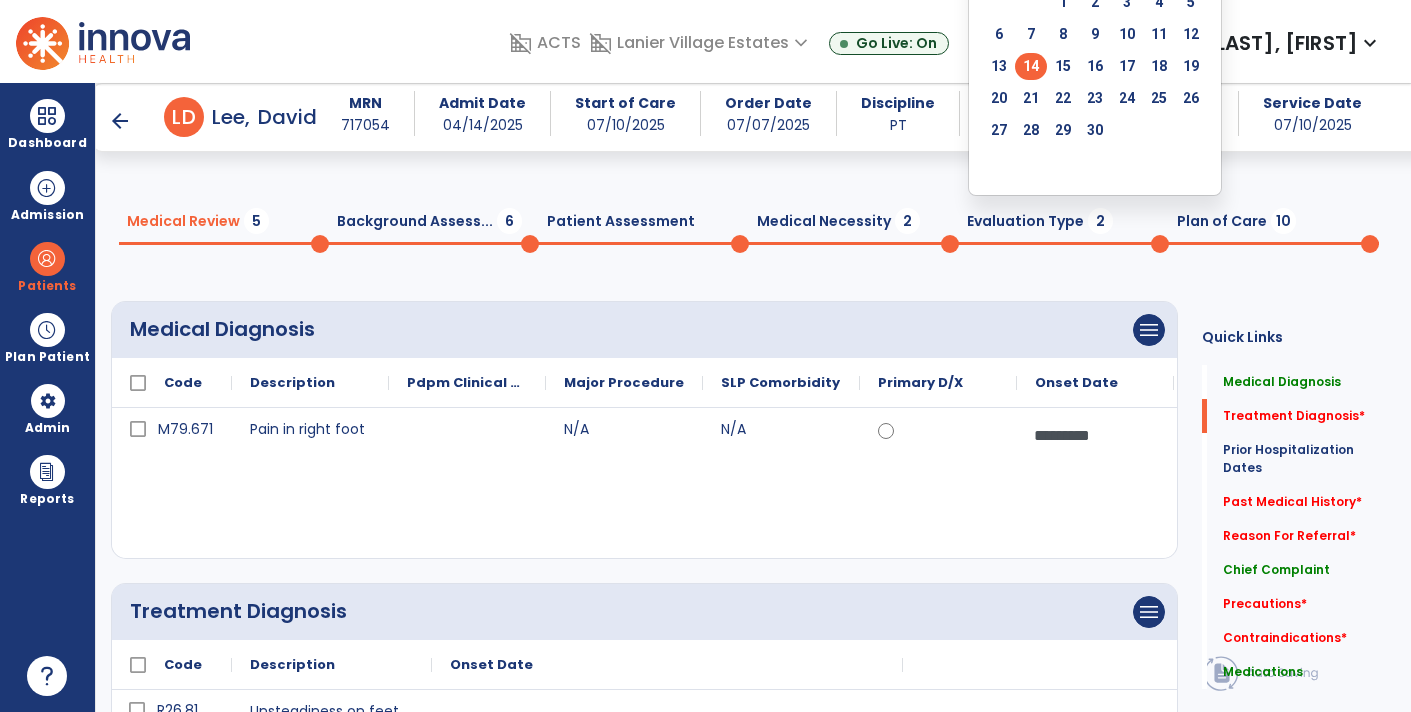 scroll, scrollTop: 0, scrollLeft: 0, axis: both 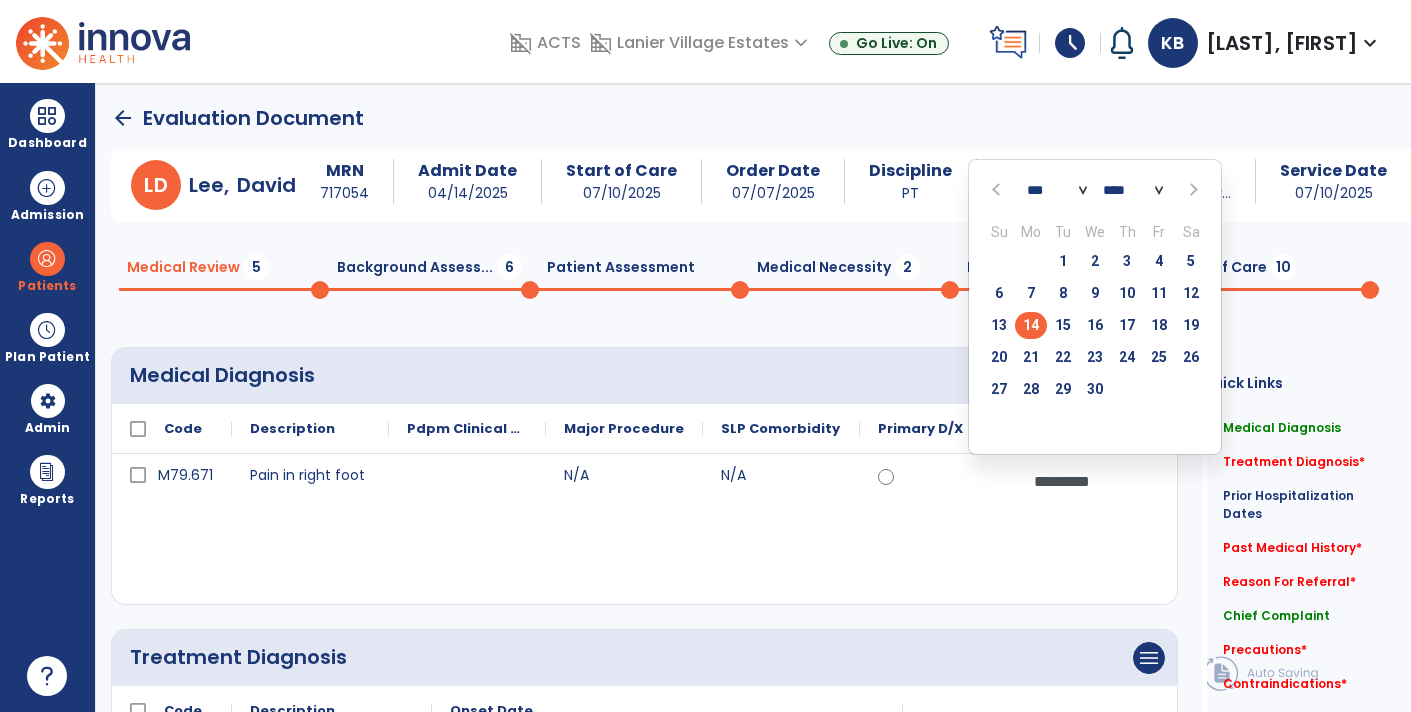click on "*** *** *** *** *** *** ***" 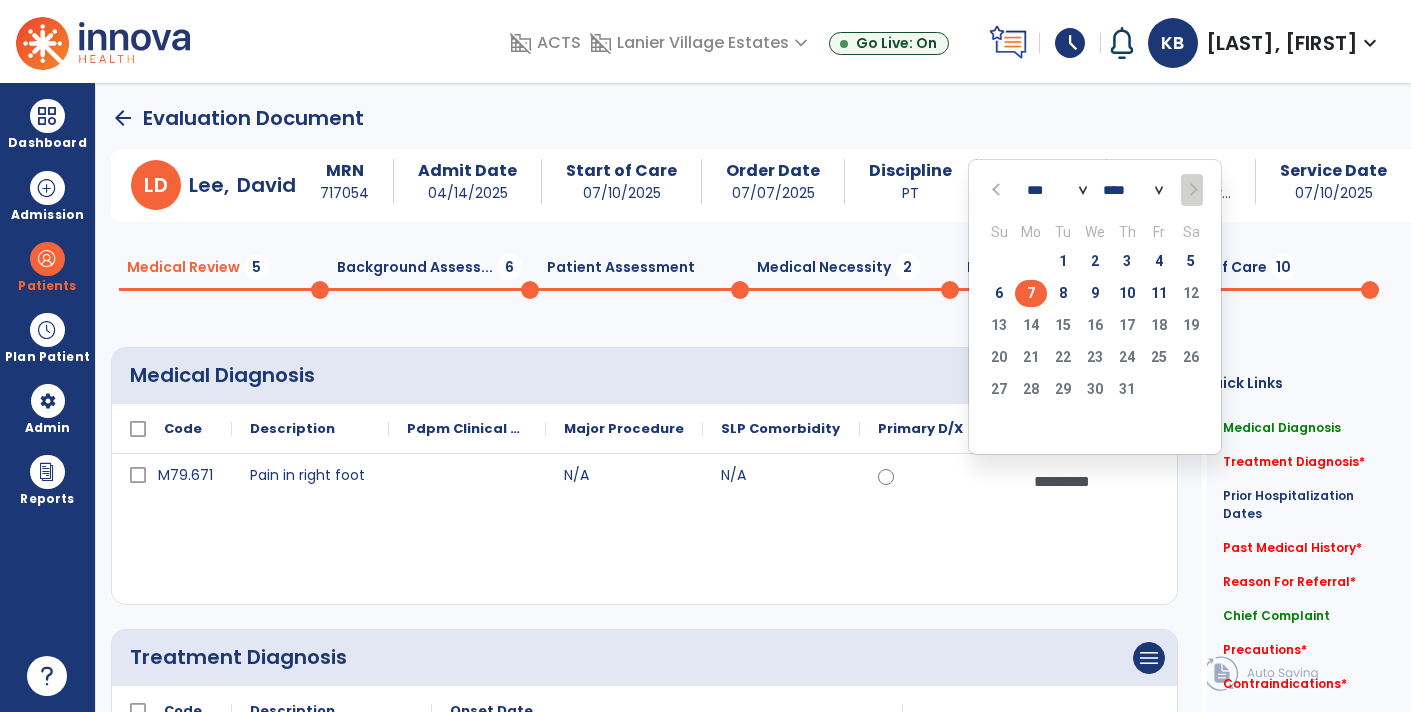 click on "7" 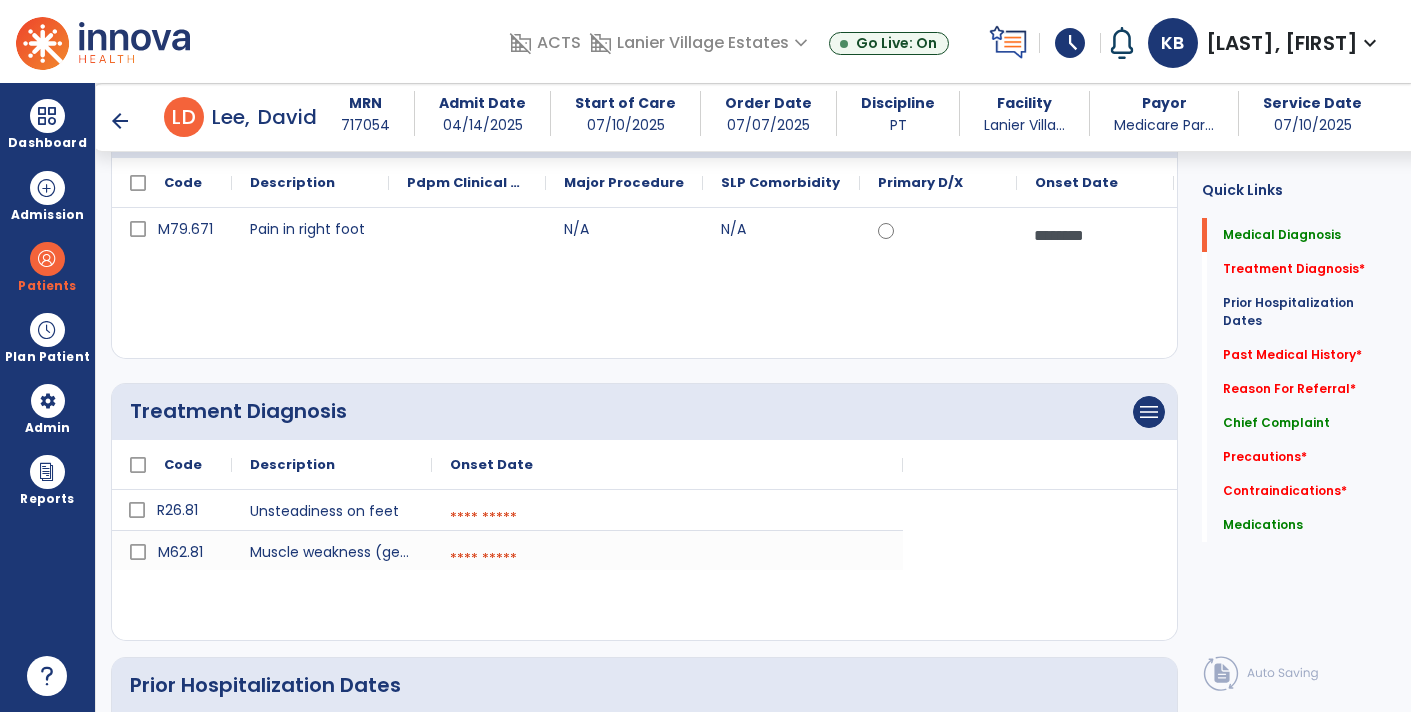 scroll, scrollTop: 227, scrollLeft: 0, axis: vertical 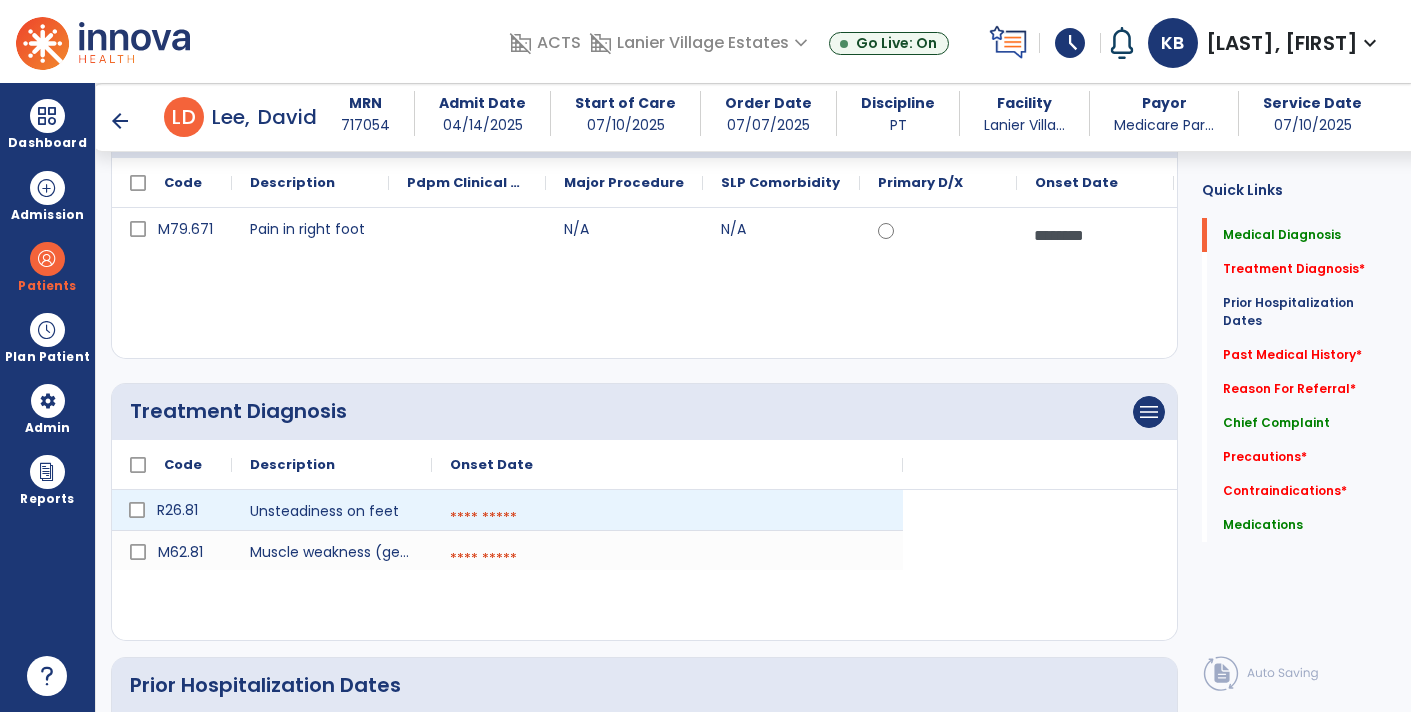 click at bounding box center (667, 518) 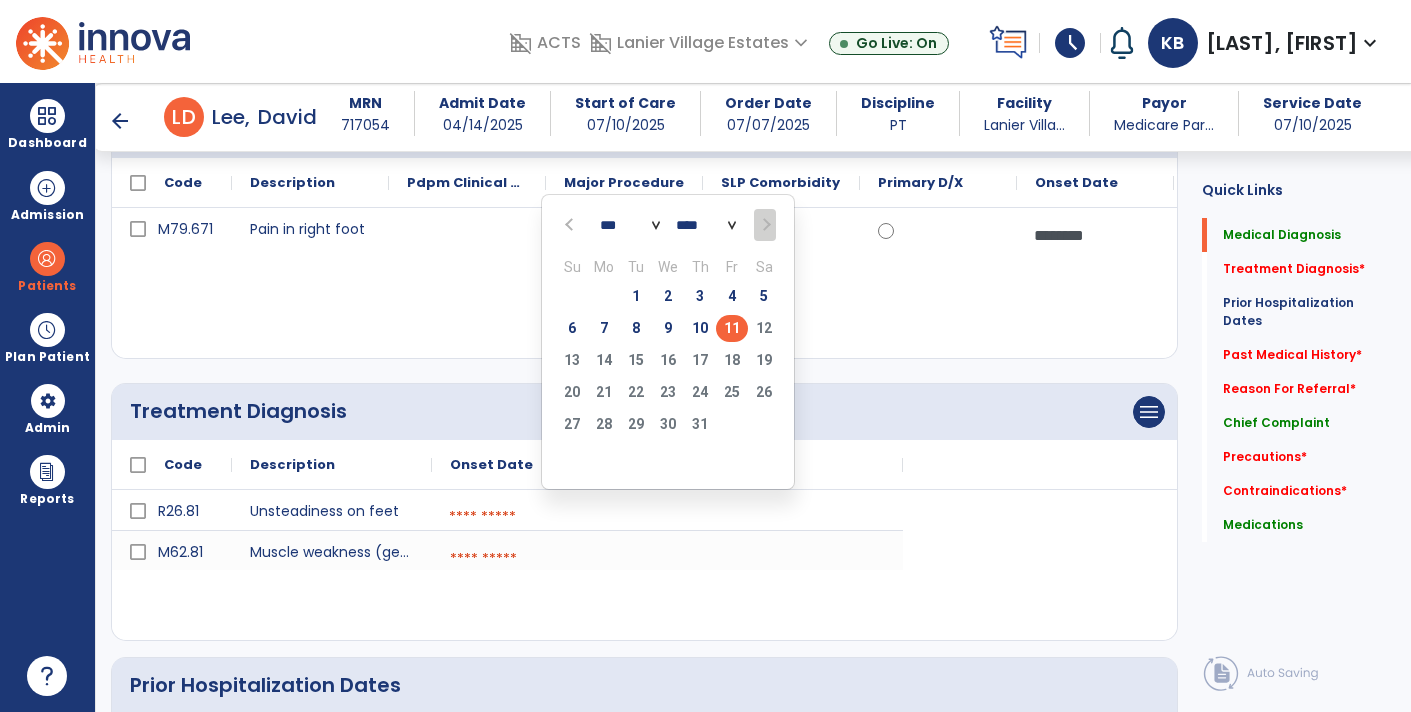 click on "7" 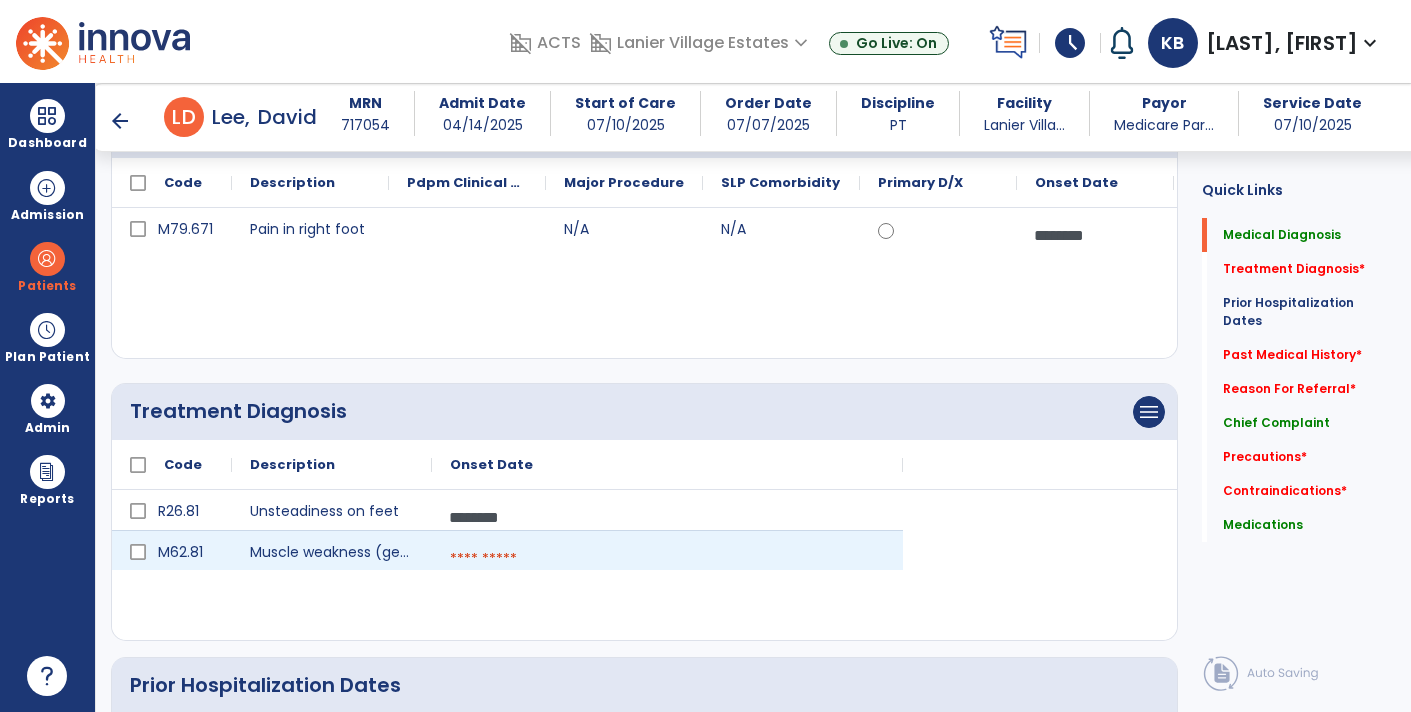 click at bounding box center (667, 559) 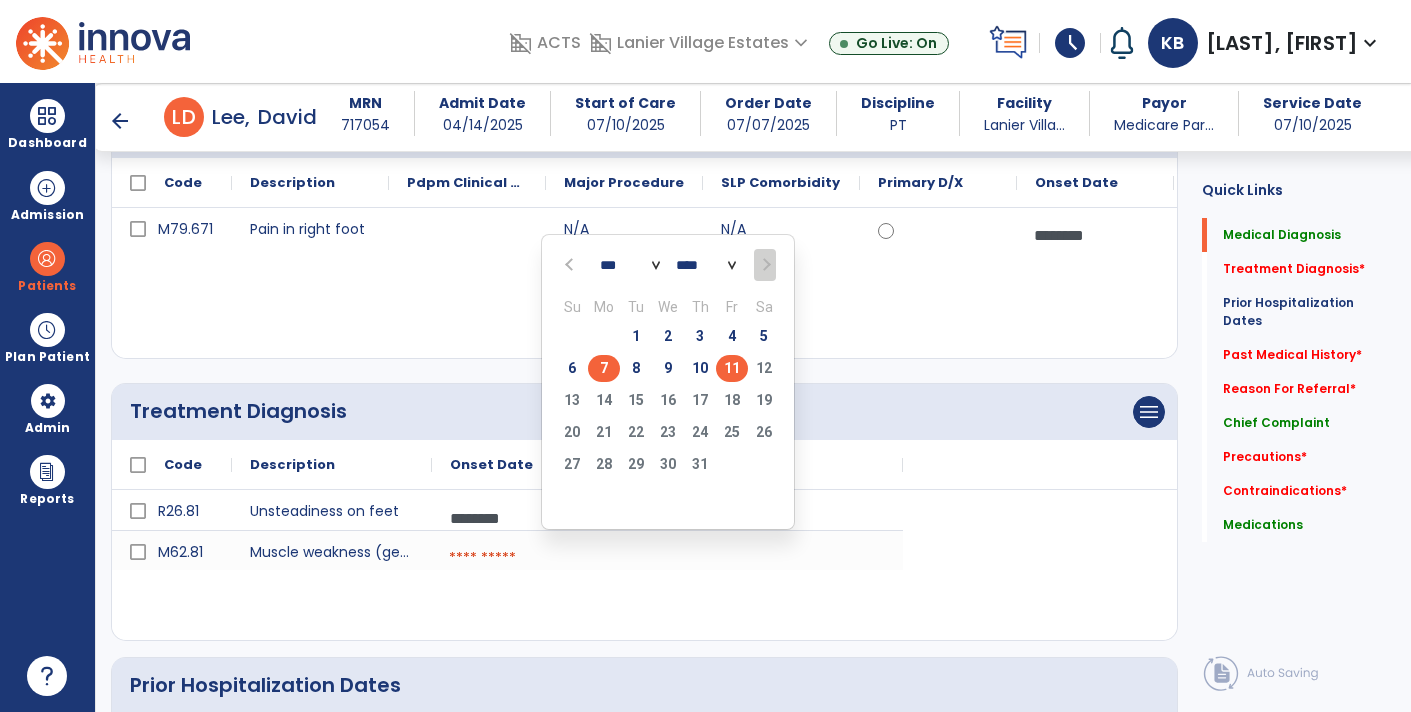 click on "7" 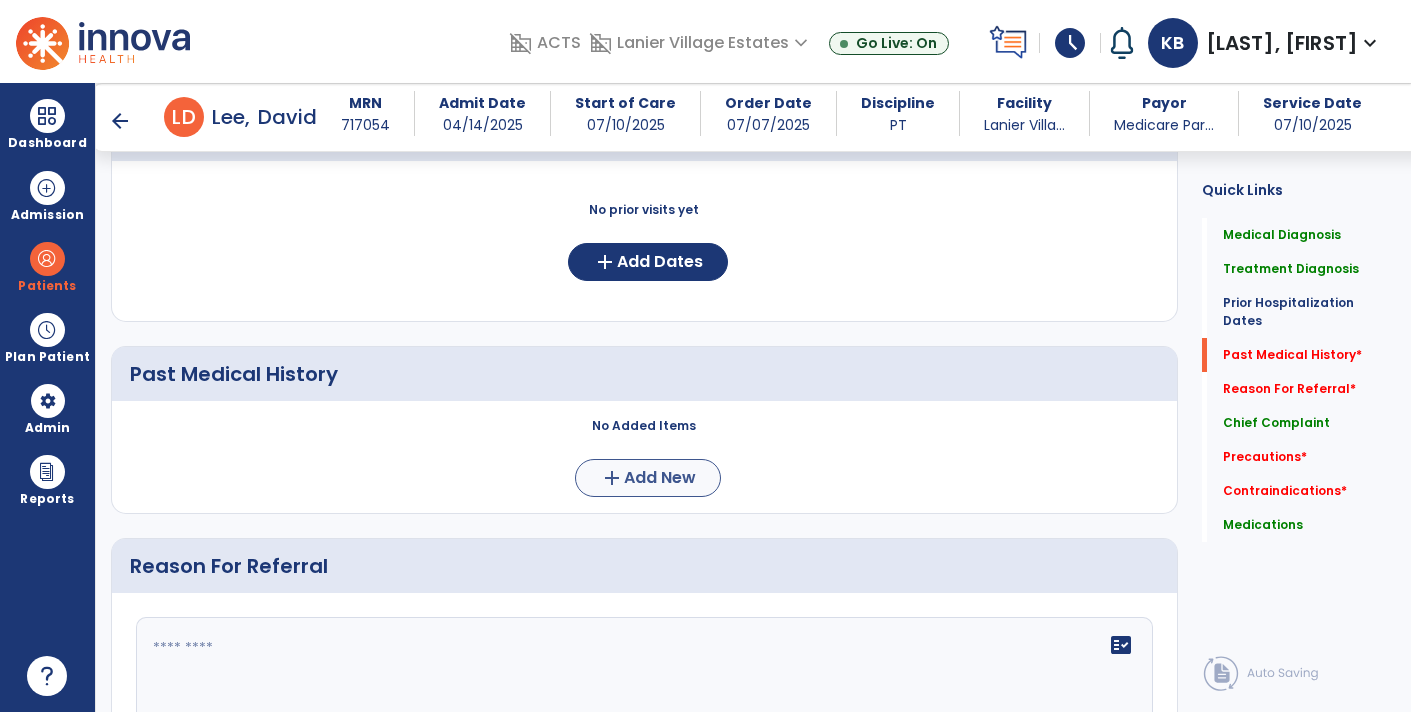 scroll, scrollTop: 786, scrollLeft: 0, axis: vertical 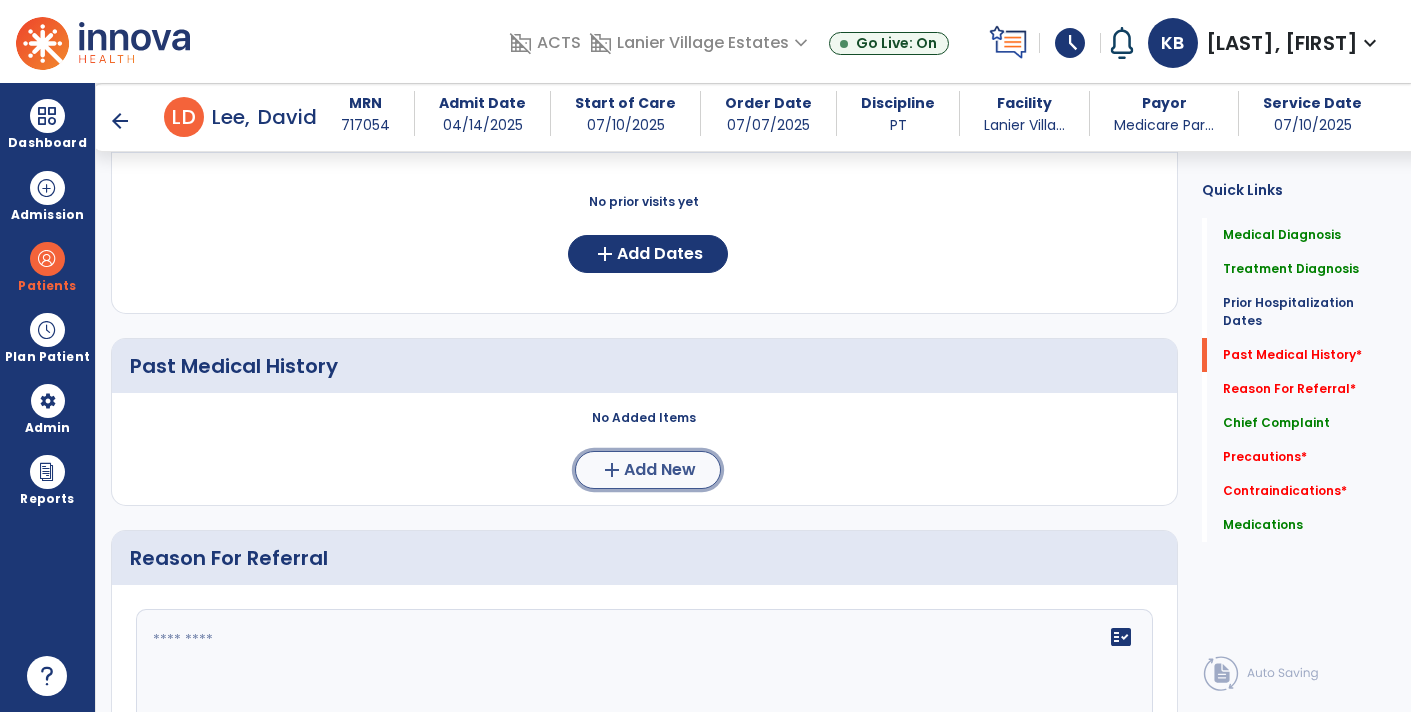 click on "Add New" 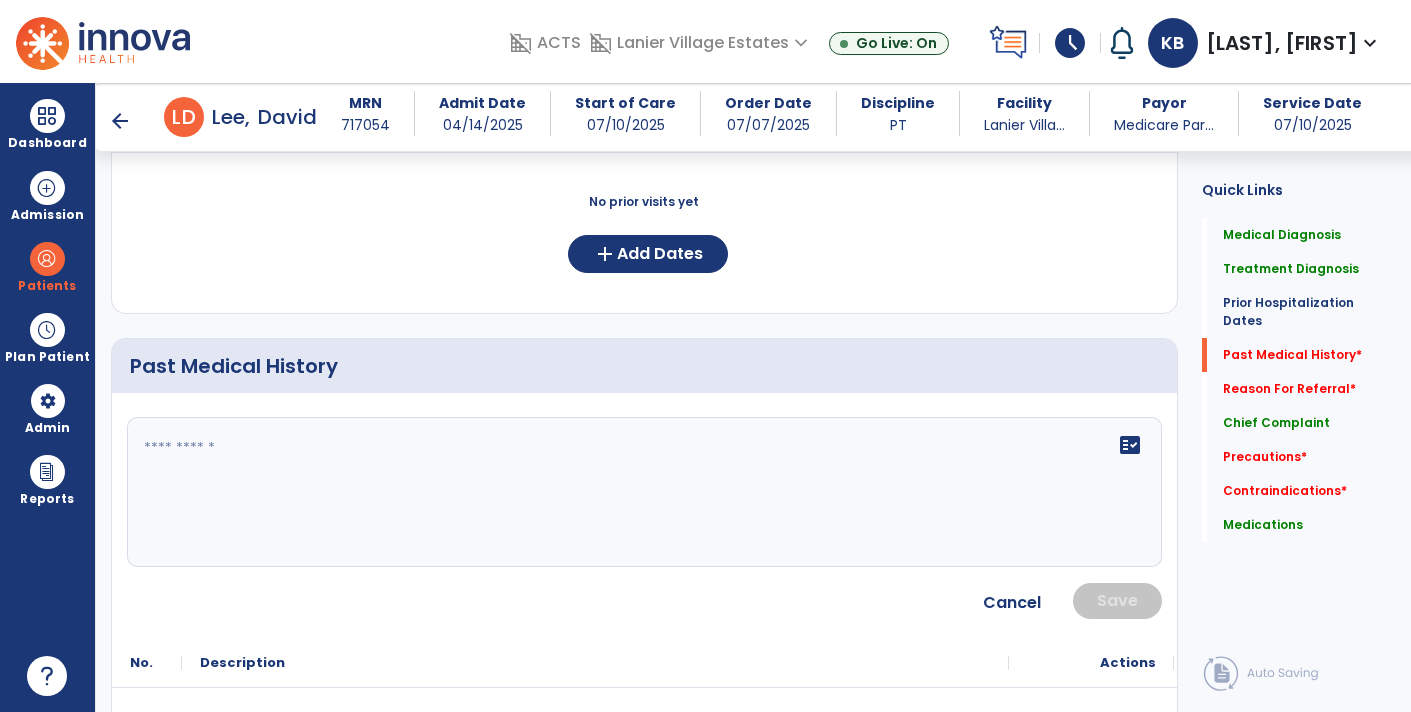 click 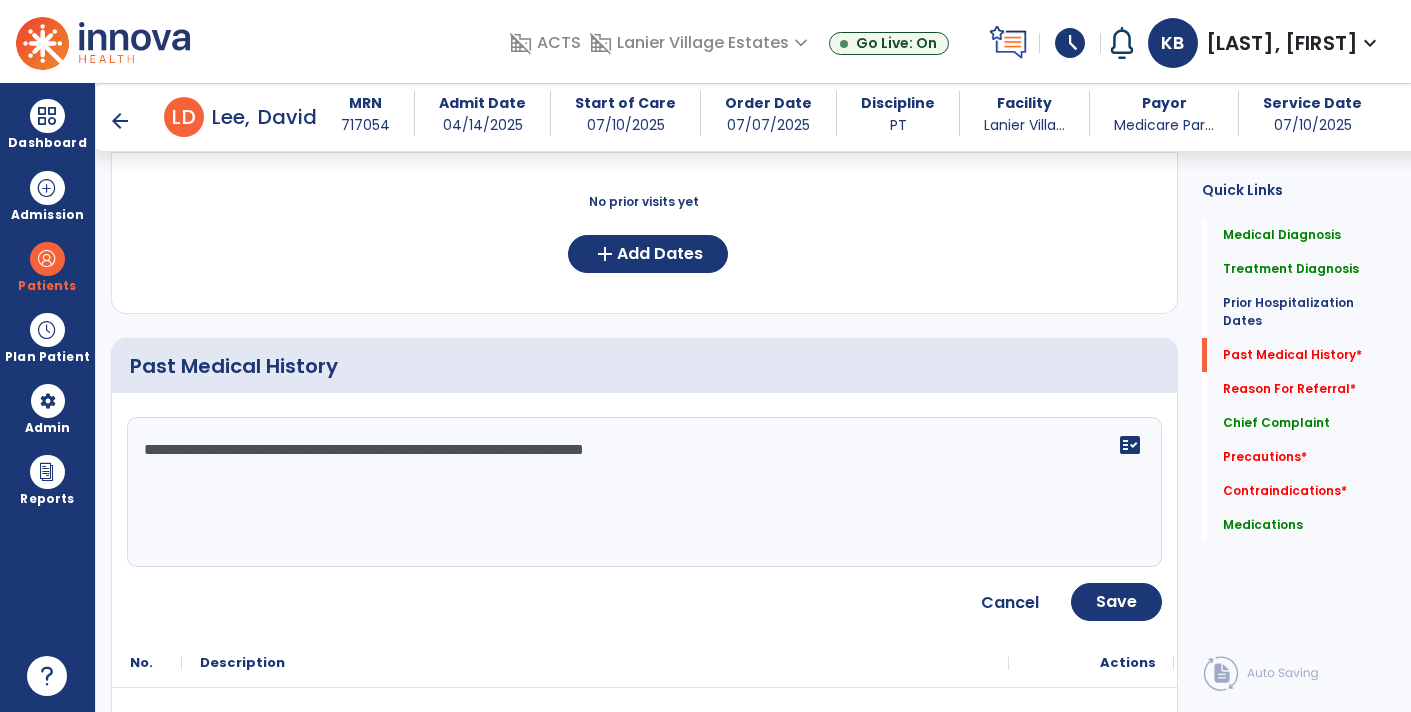 type on "**********" 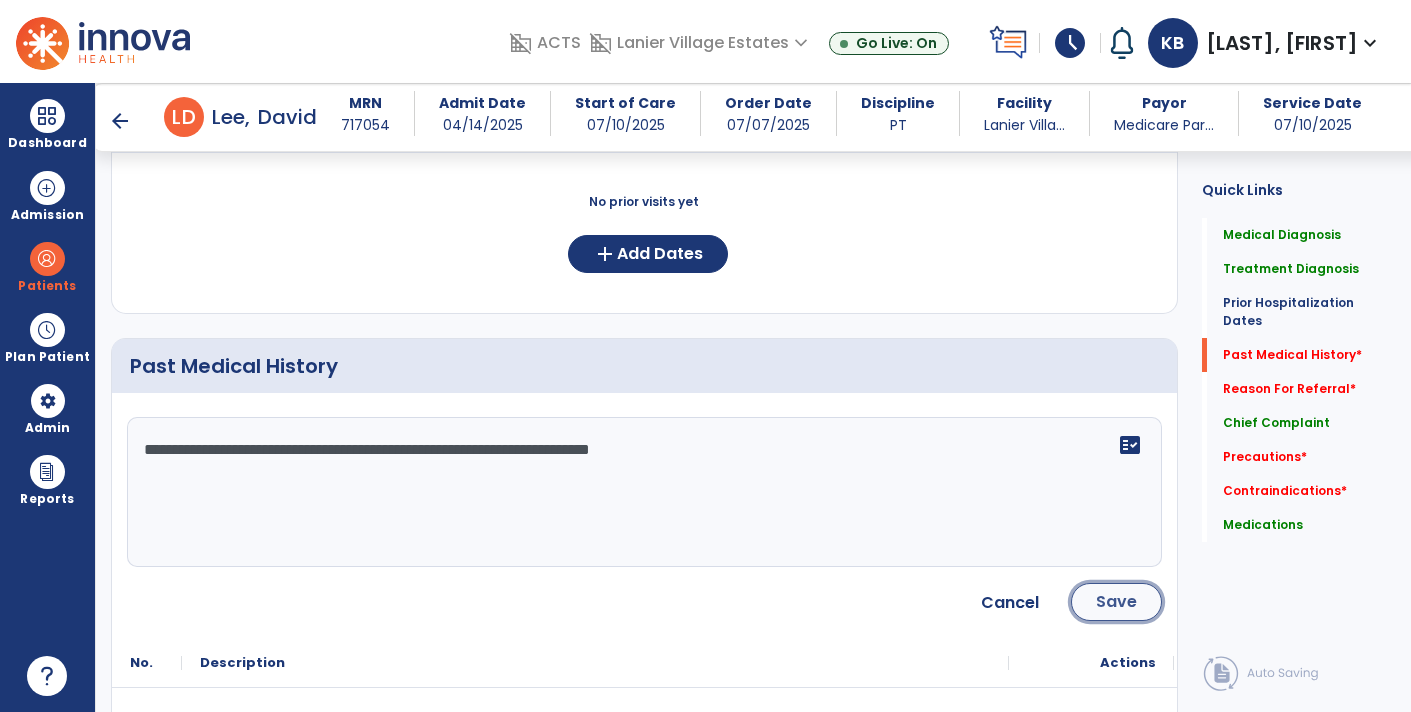 click on "Save" 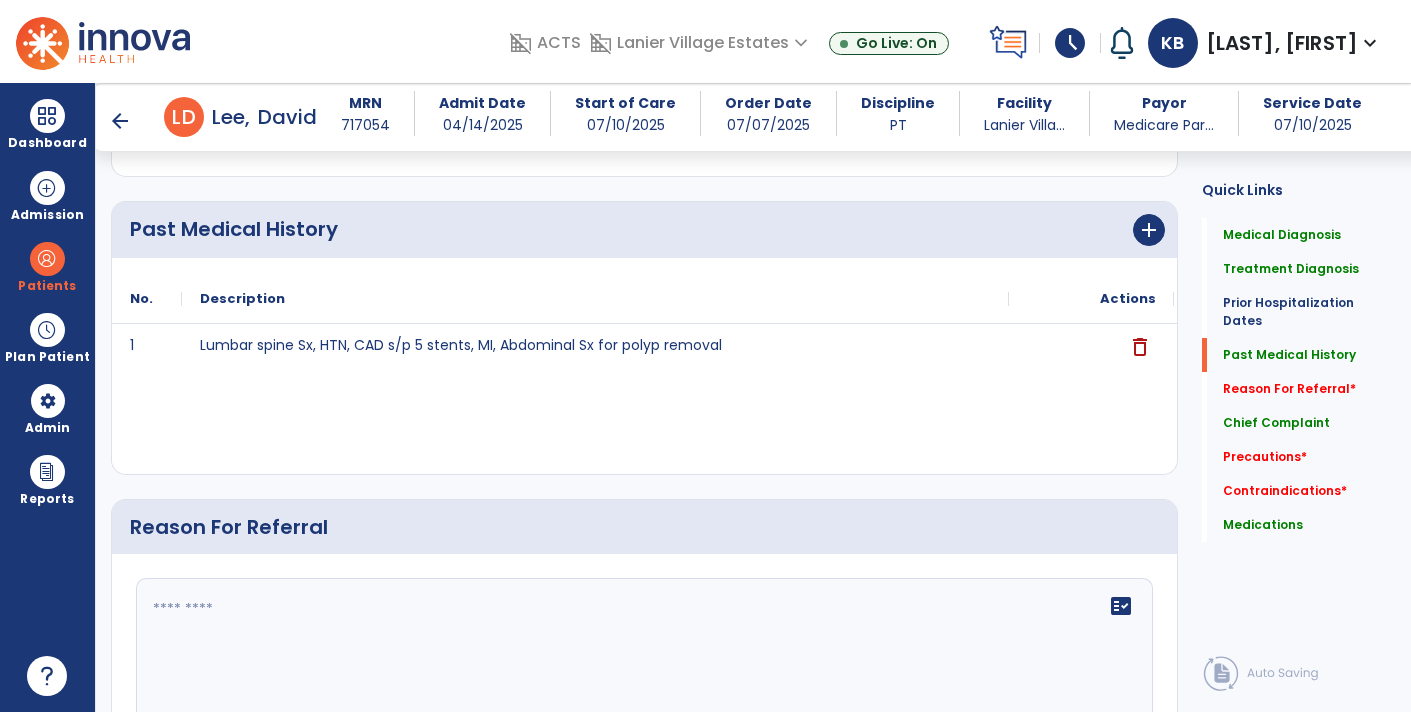 scroll, scrollTop: 959, scrollLeft: 0, axis: vertical 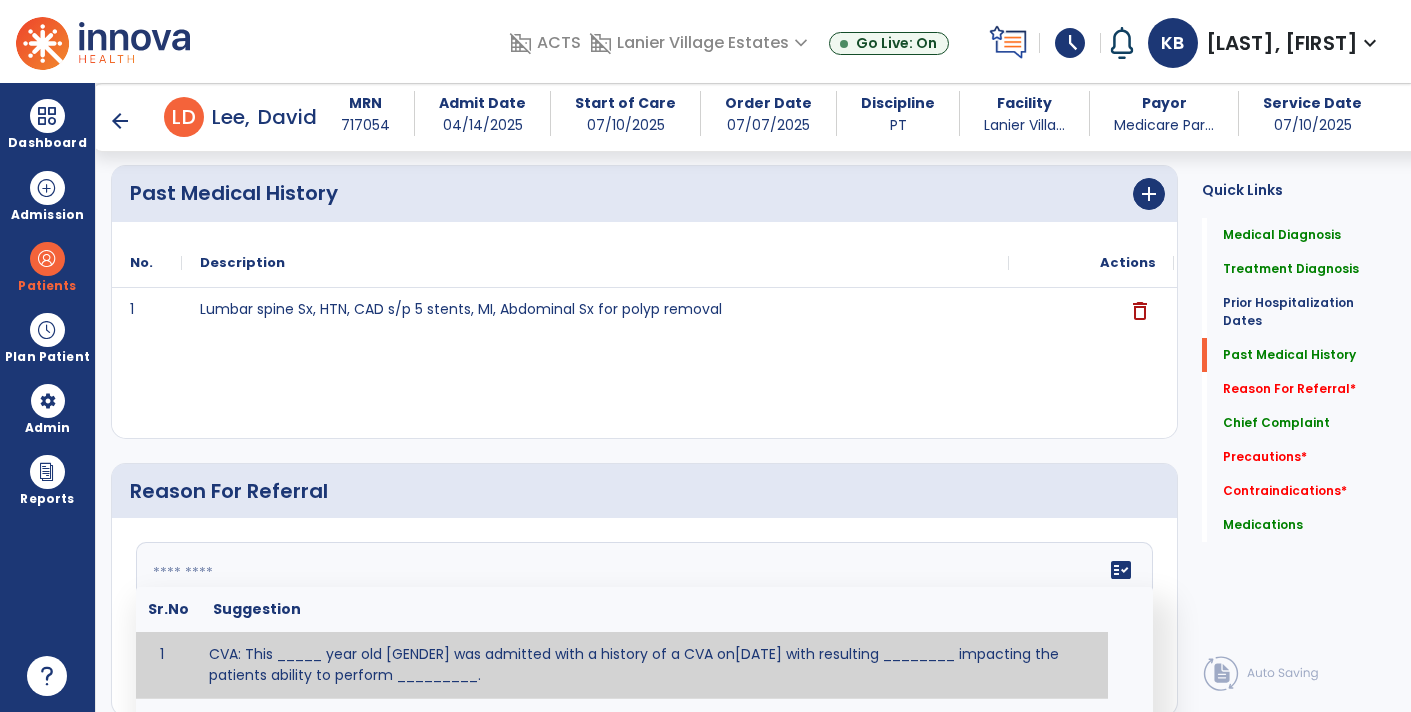 click 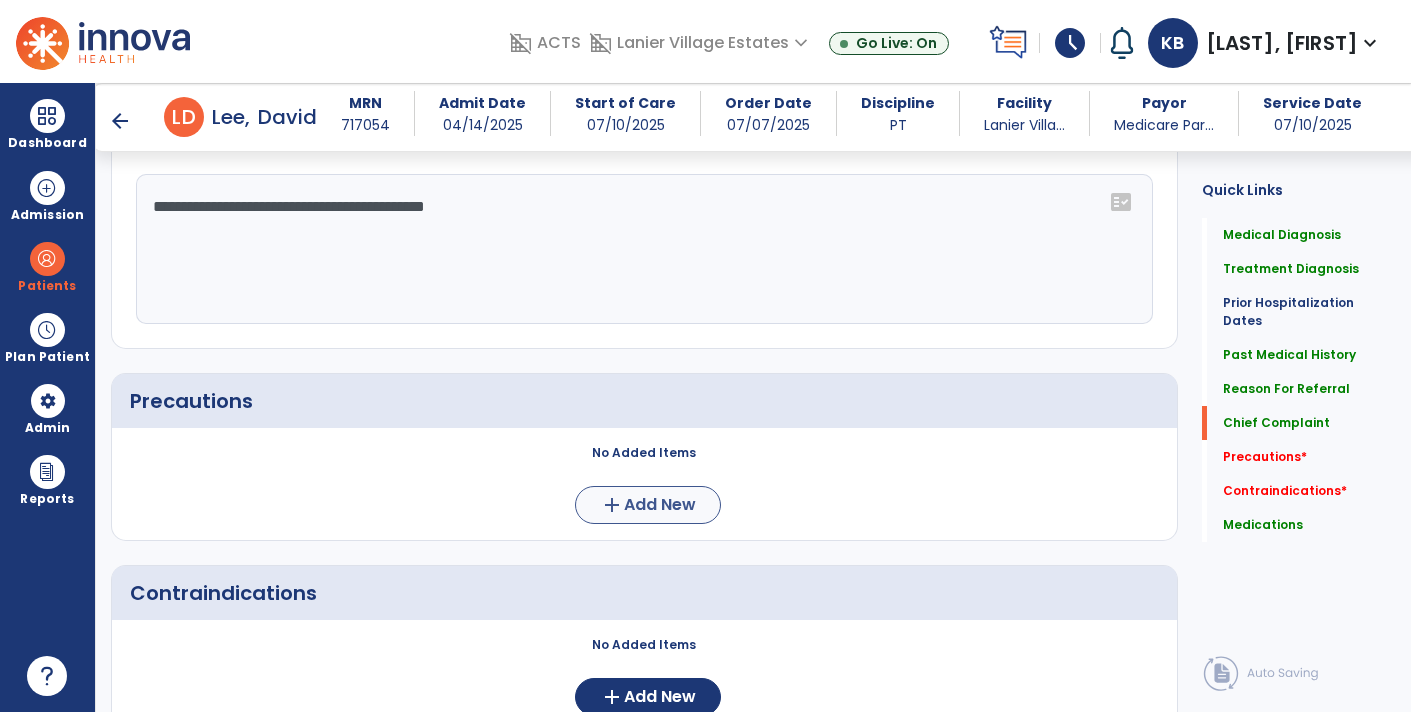 scroll, scrollTop: 1619, scrollLeft: 0, axis: vertical 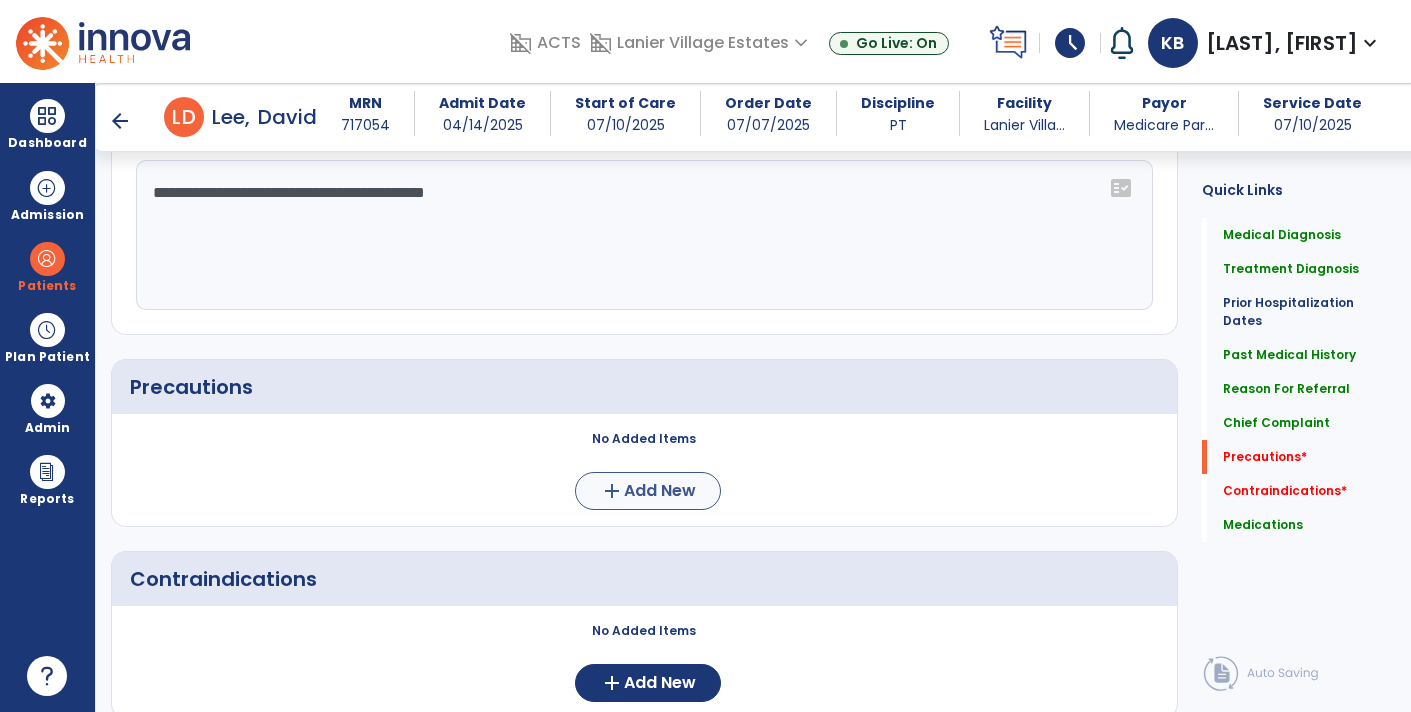 type on "**********" 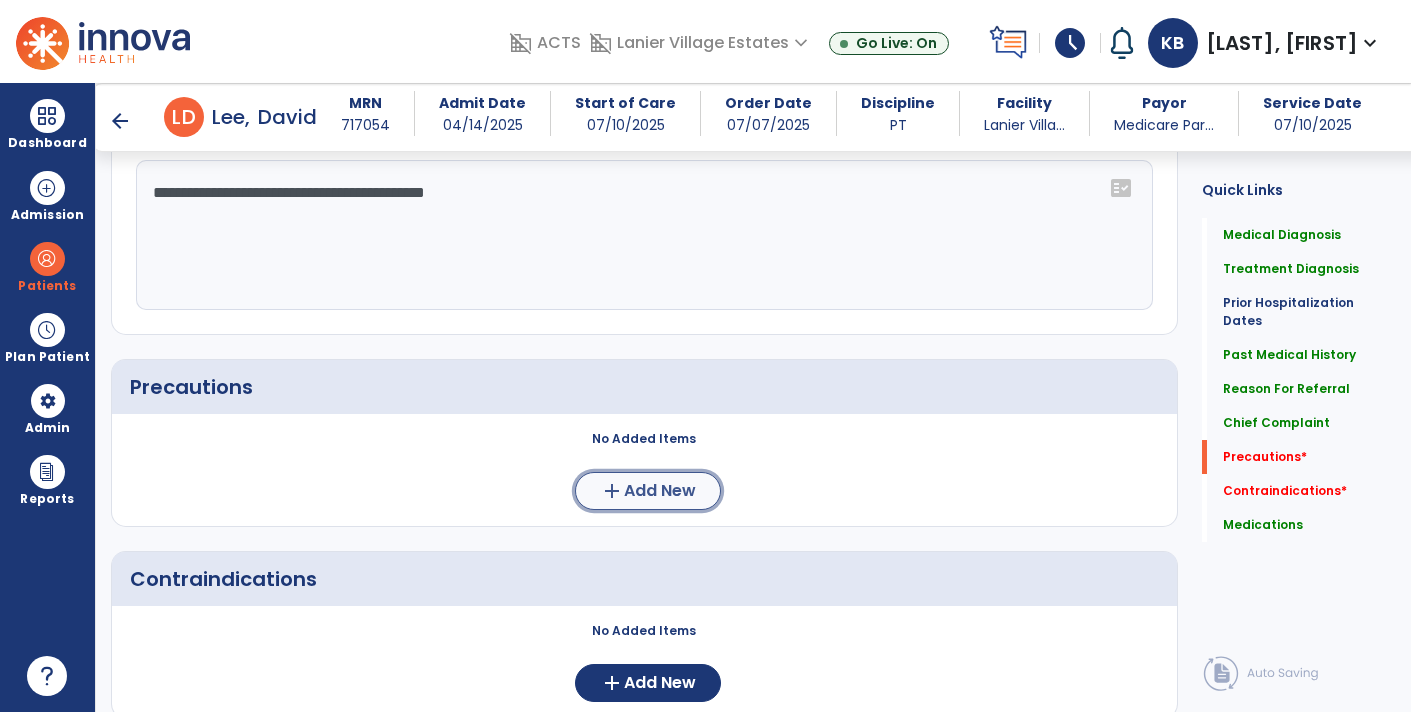 click on "Add New" 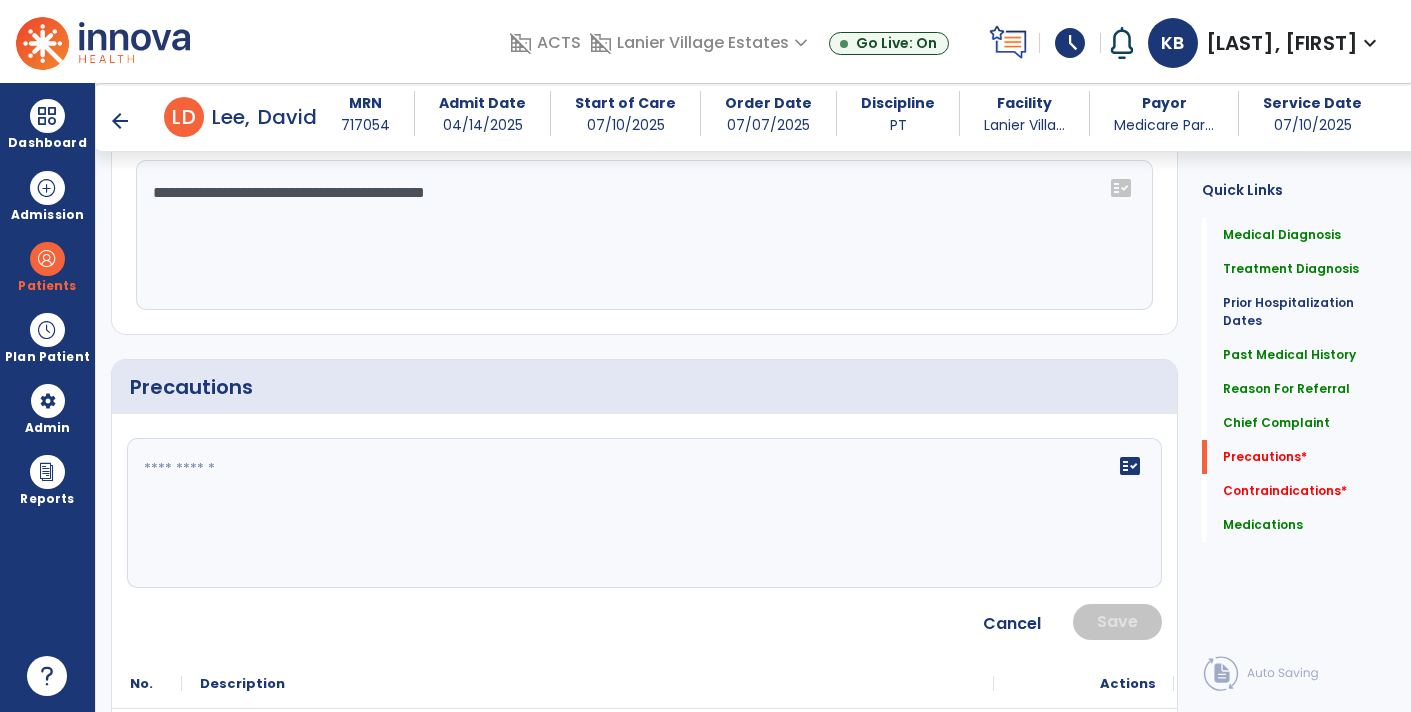 click 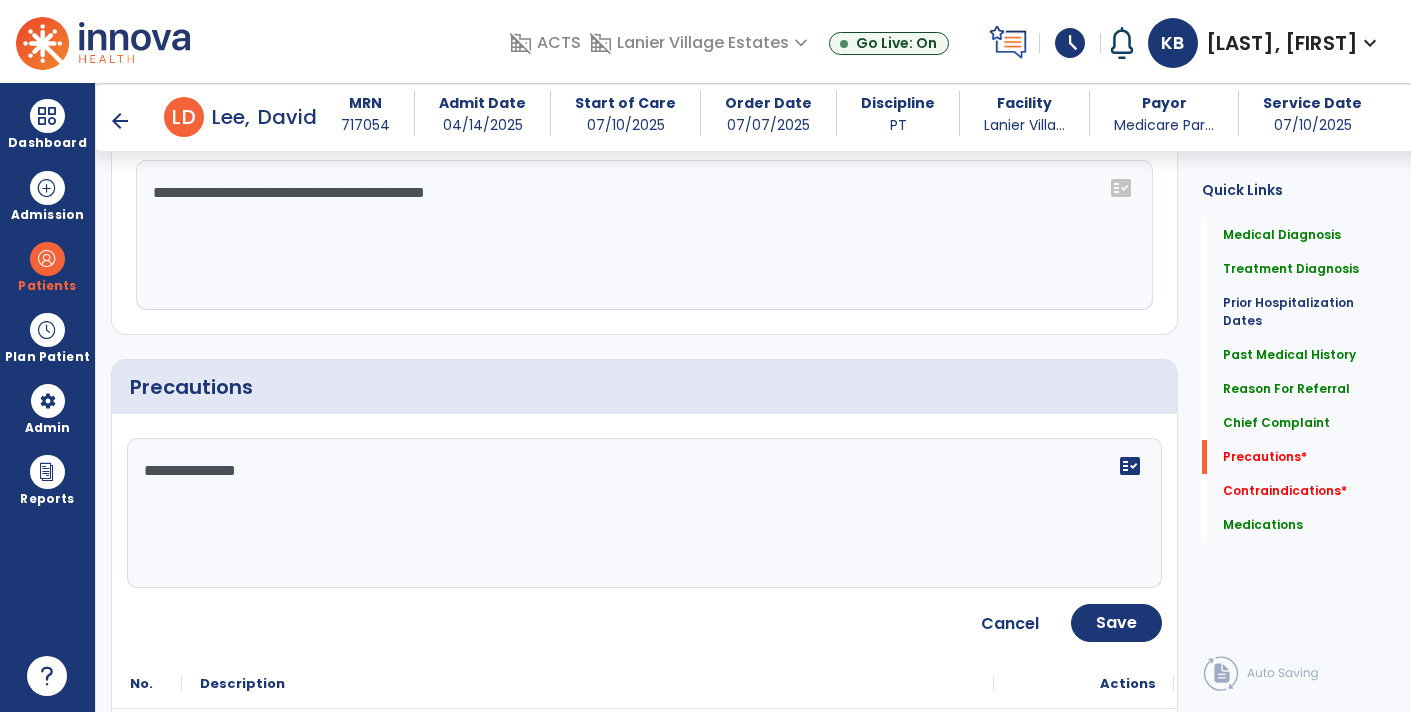type on "**********" 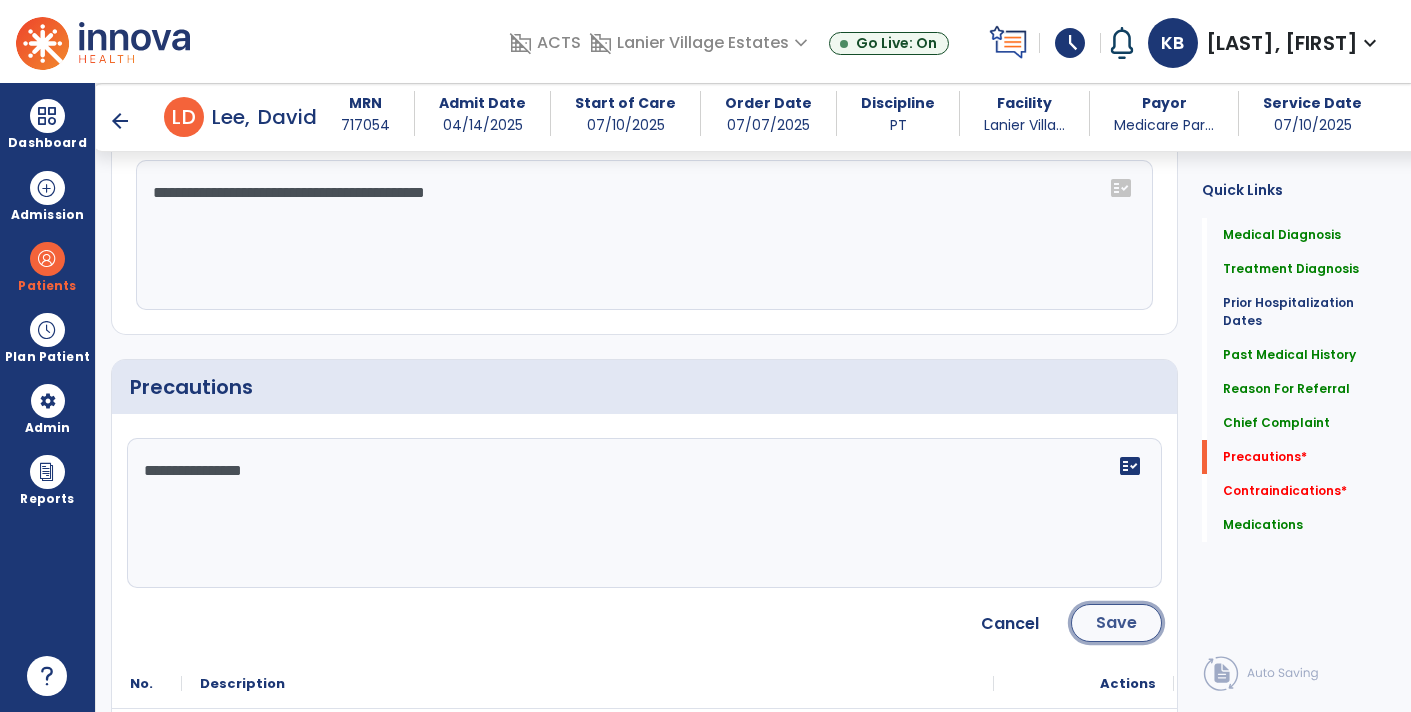 click on "Save" 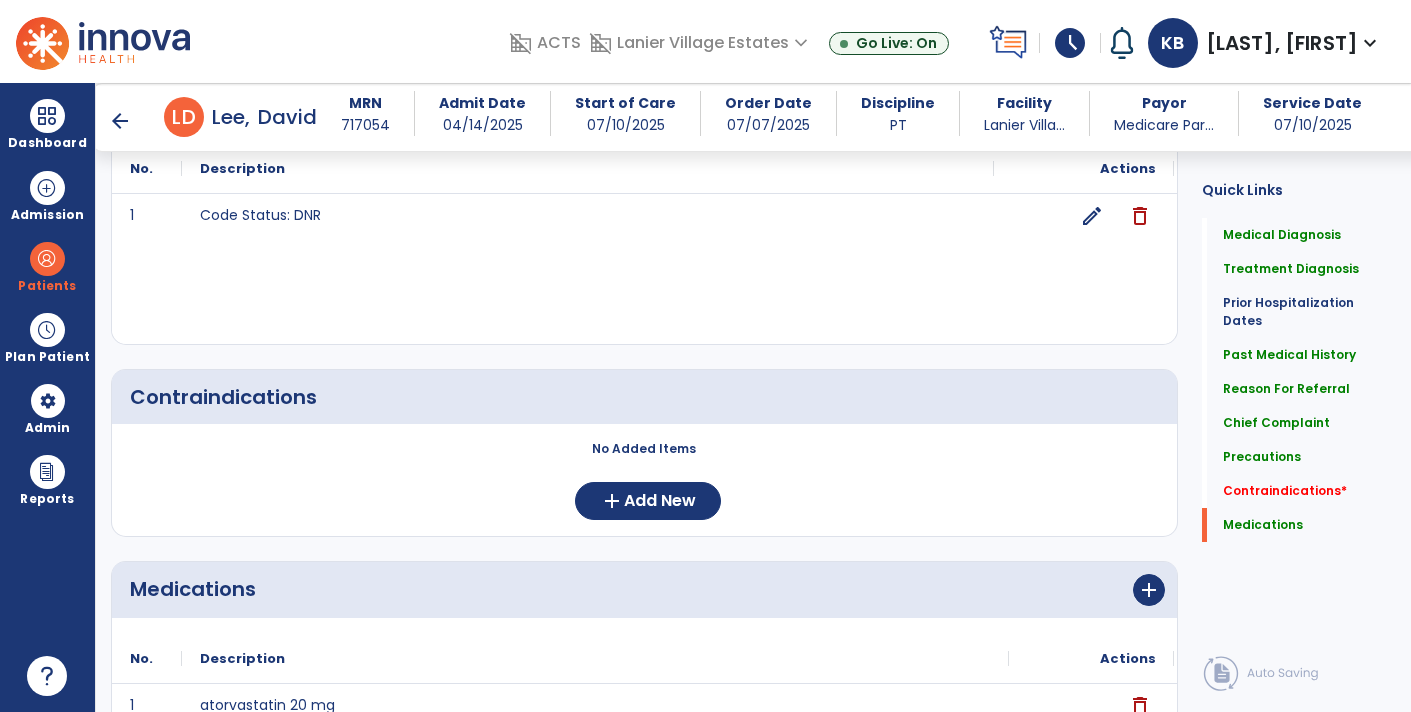scroll, scrollTop: 1909, scrollLeft: 0, axis: vertical 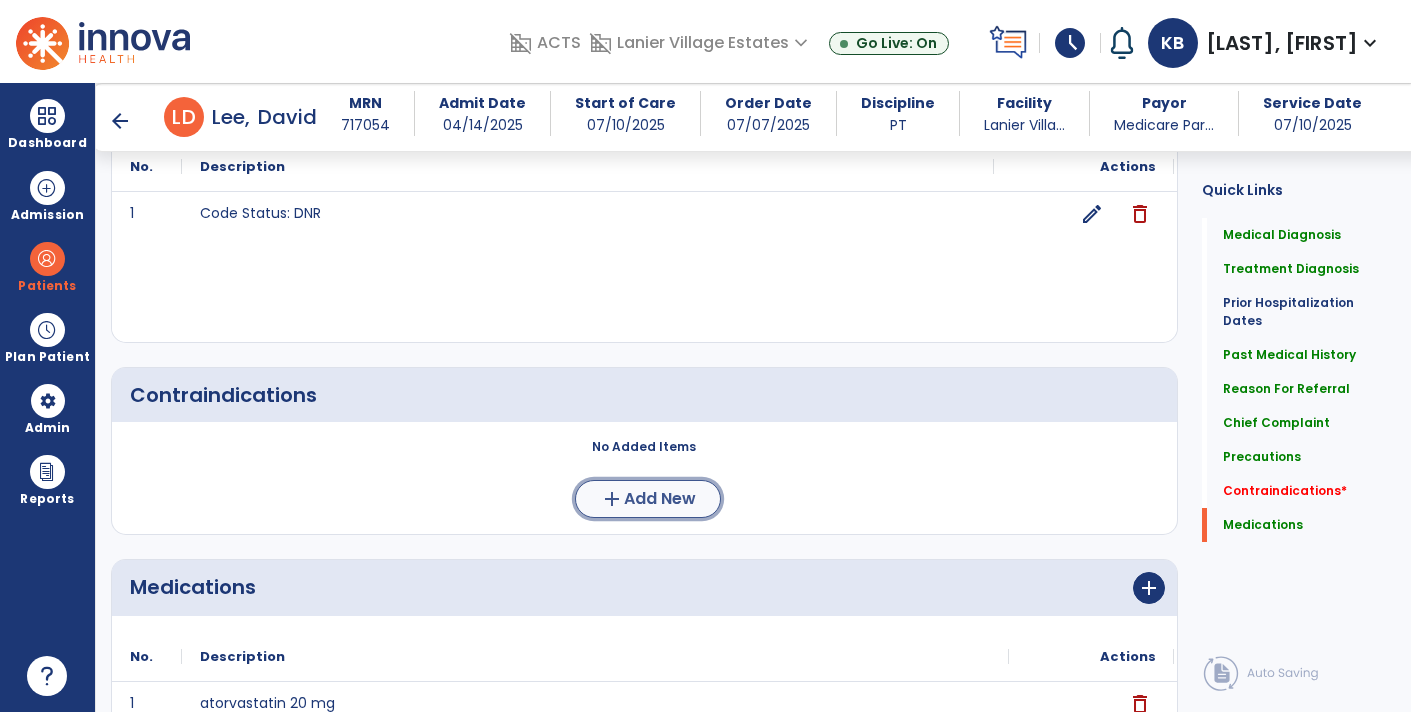click on "Add New" 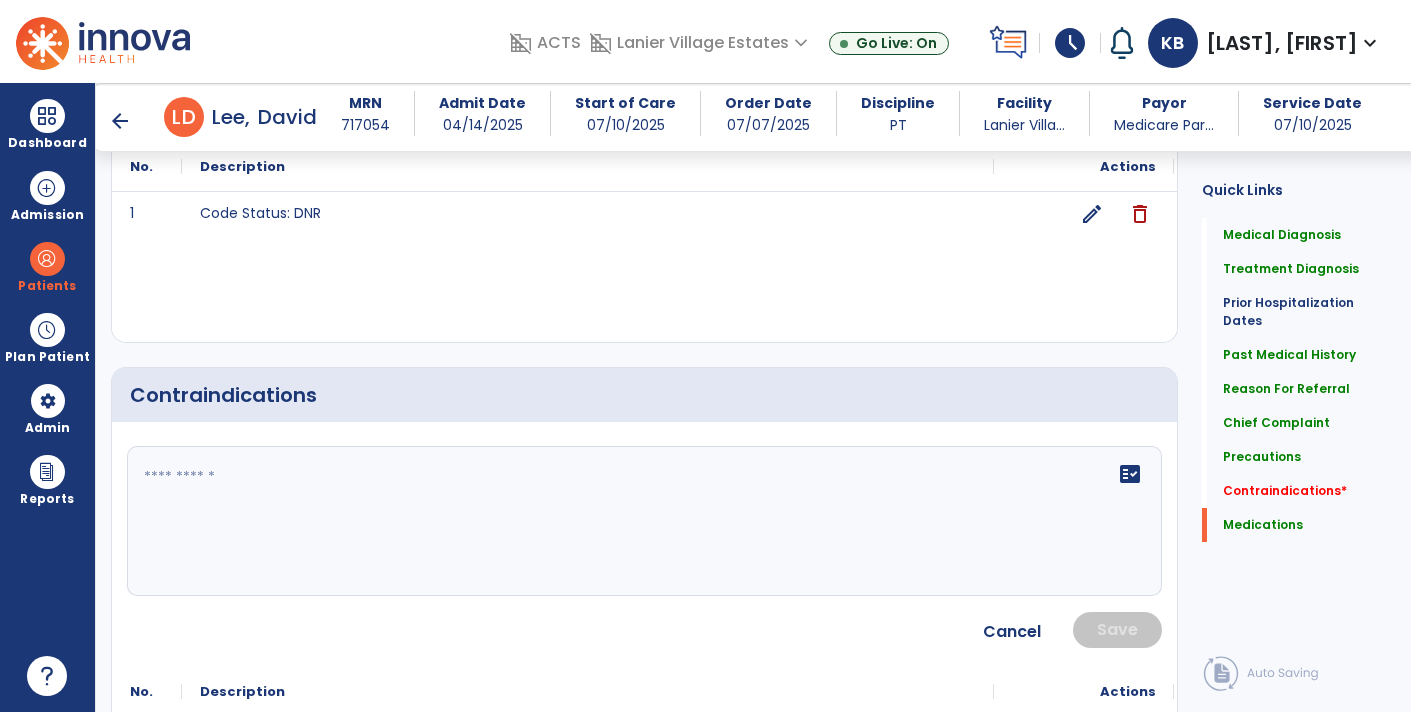 click on "fact_check" 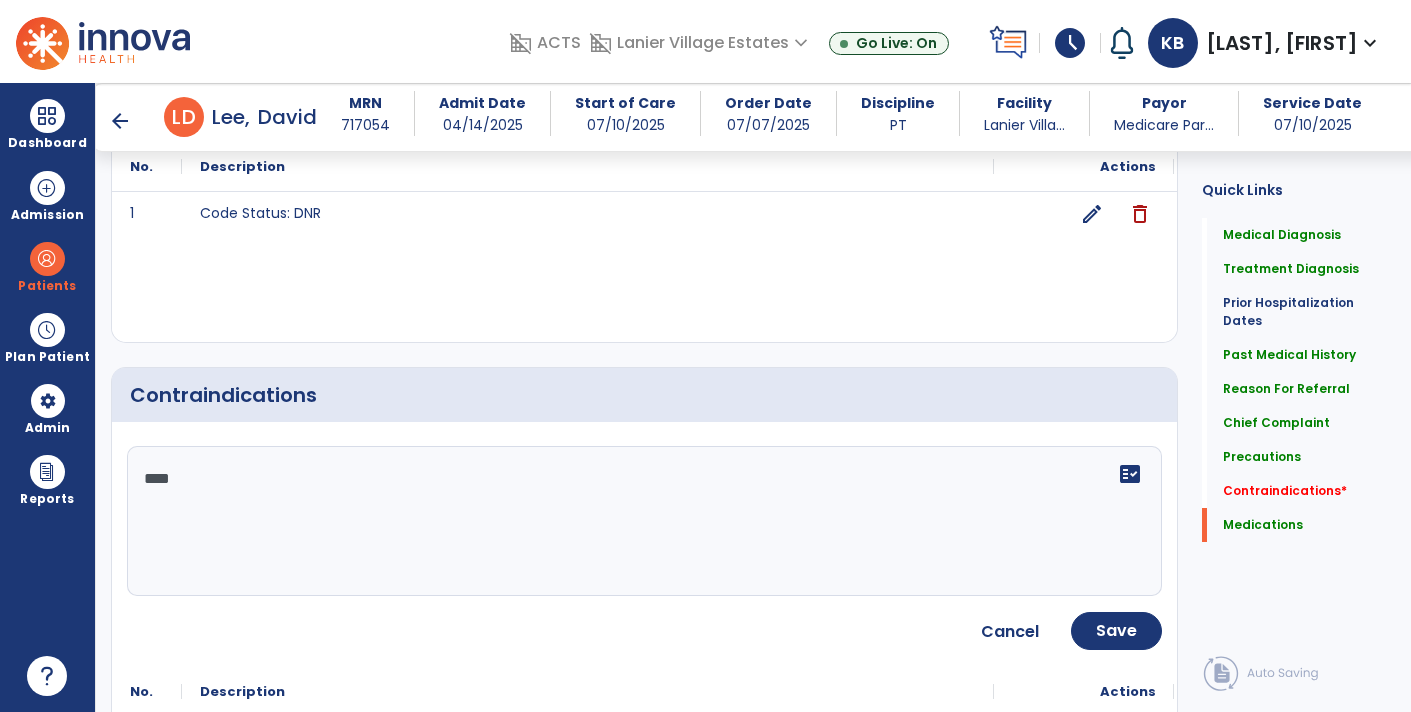 type on "****" 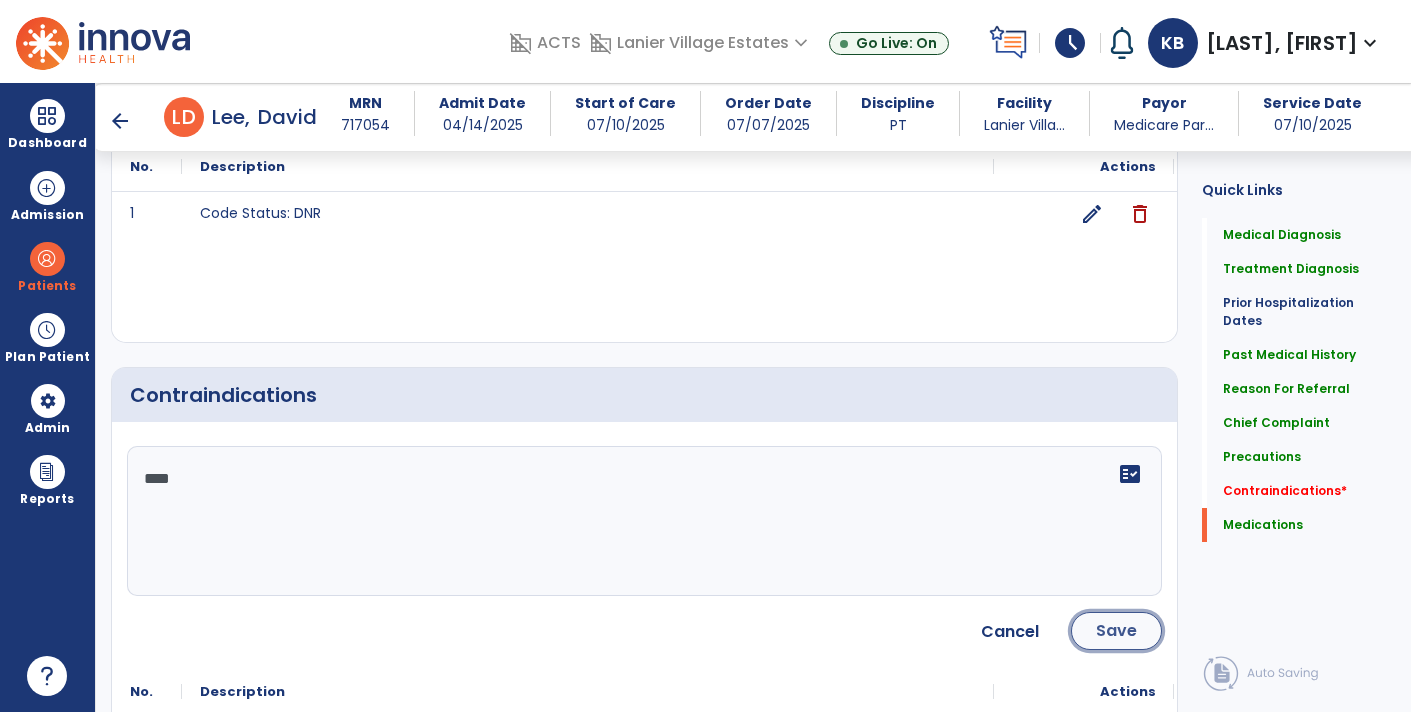click on "Save" 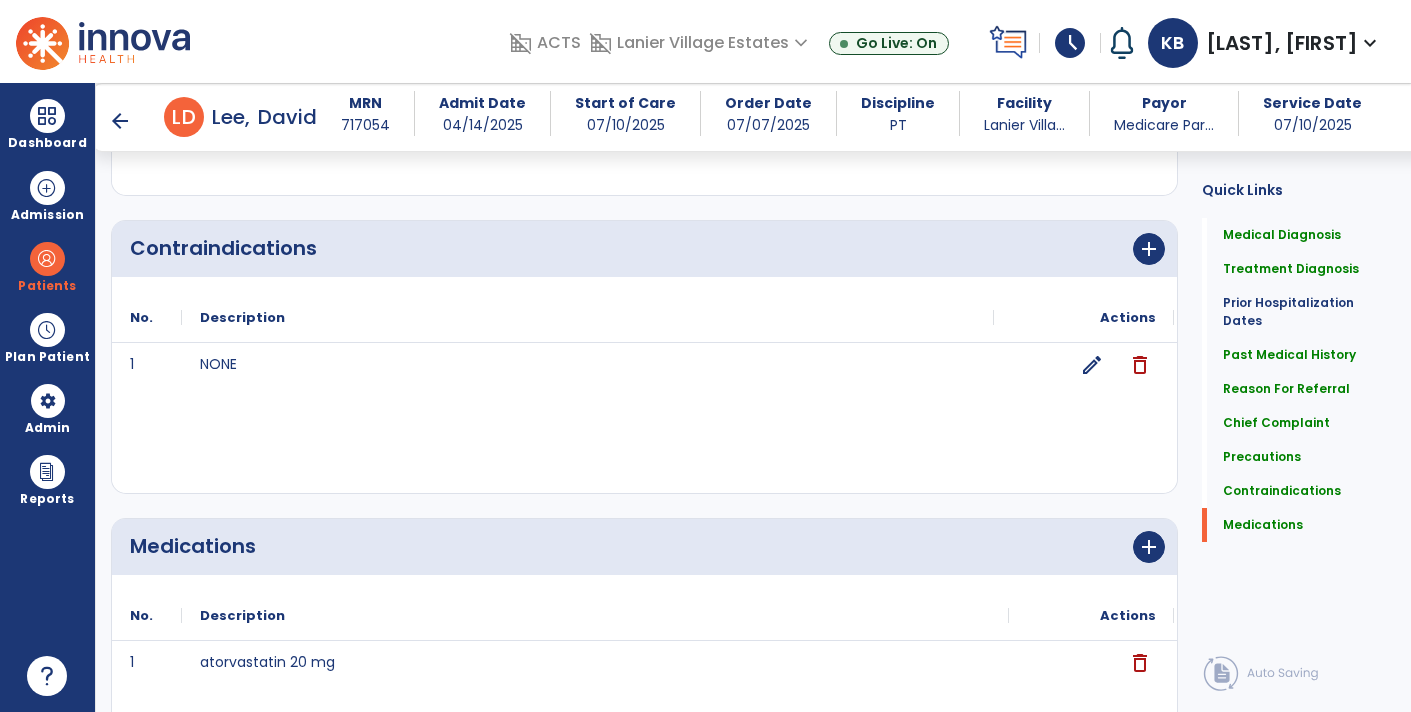 scroll, scrollTop: 2198, scrollLeft: 0, axis: vertical 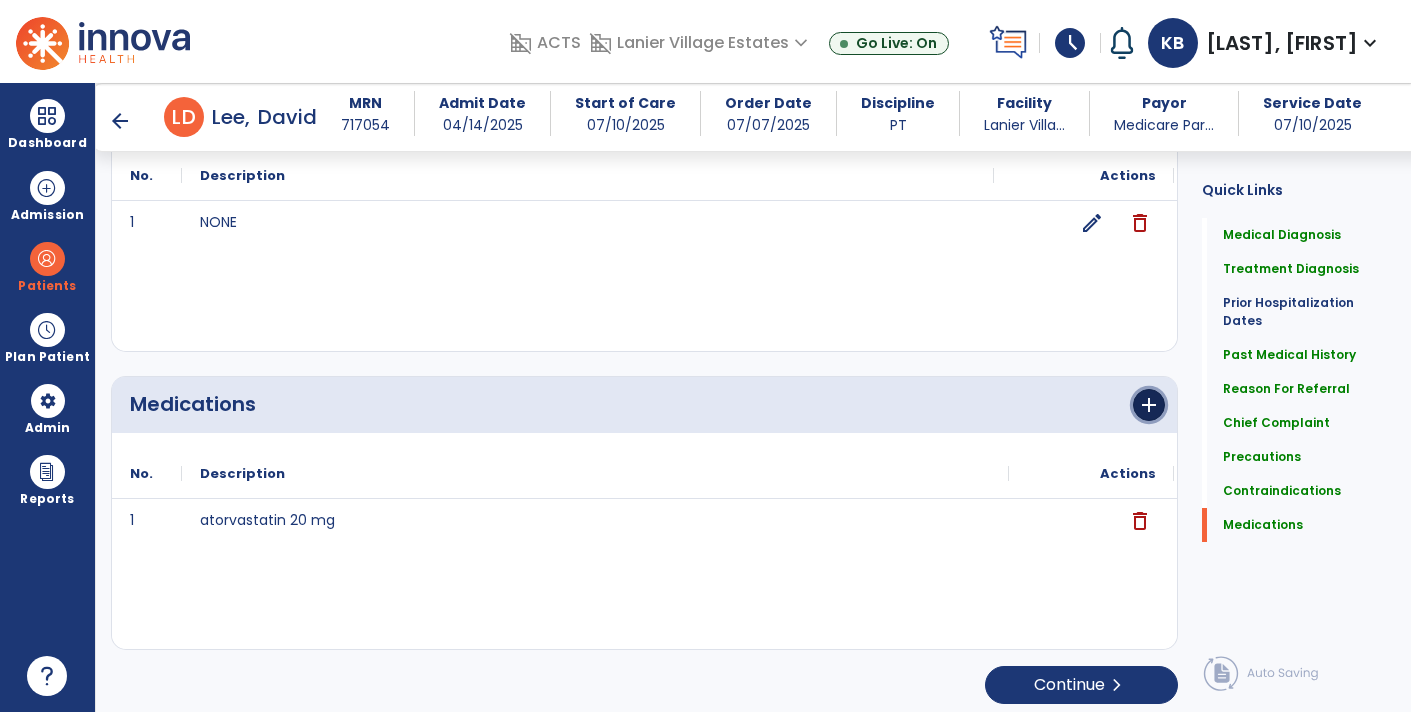 click on "add" 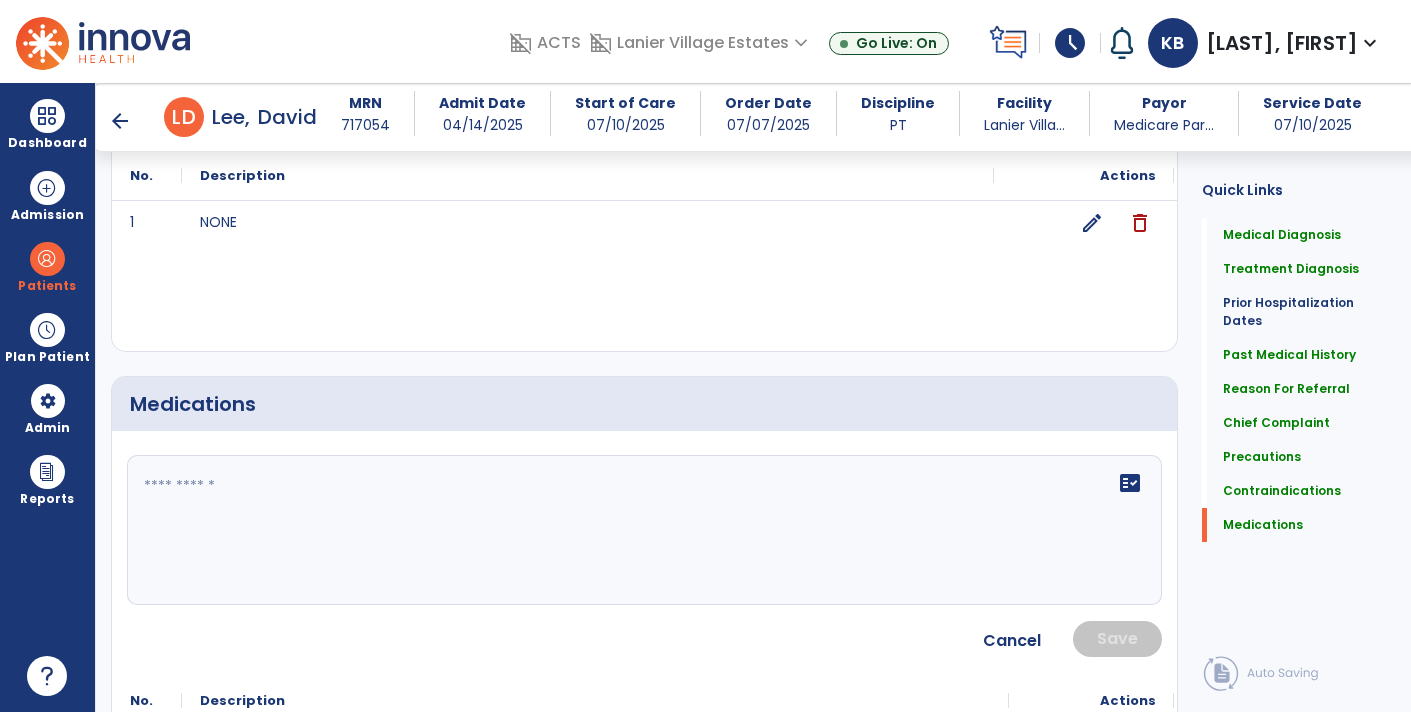 click 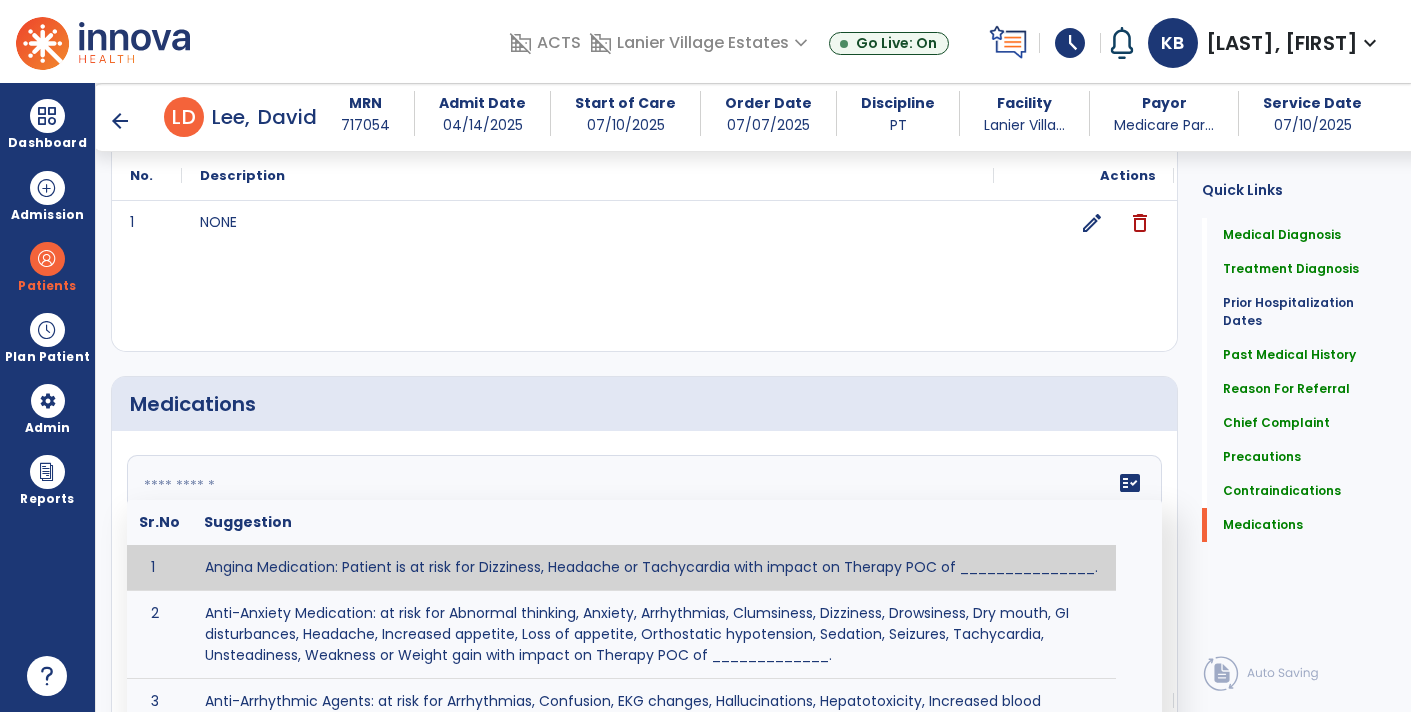 click 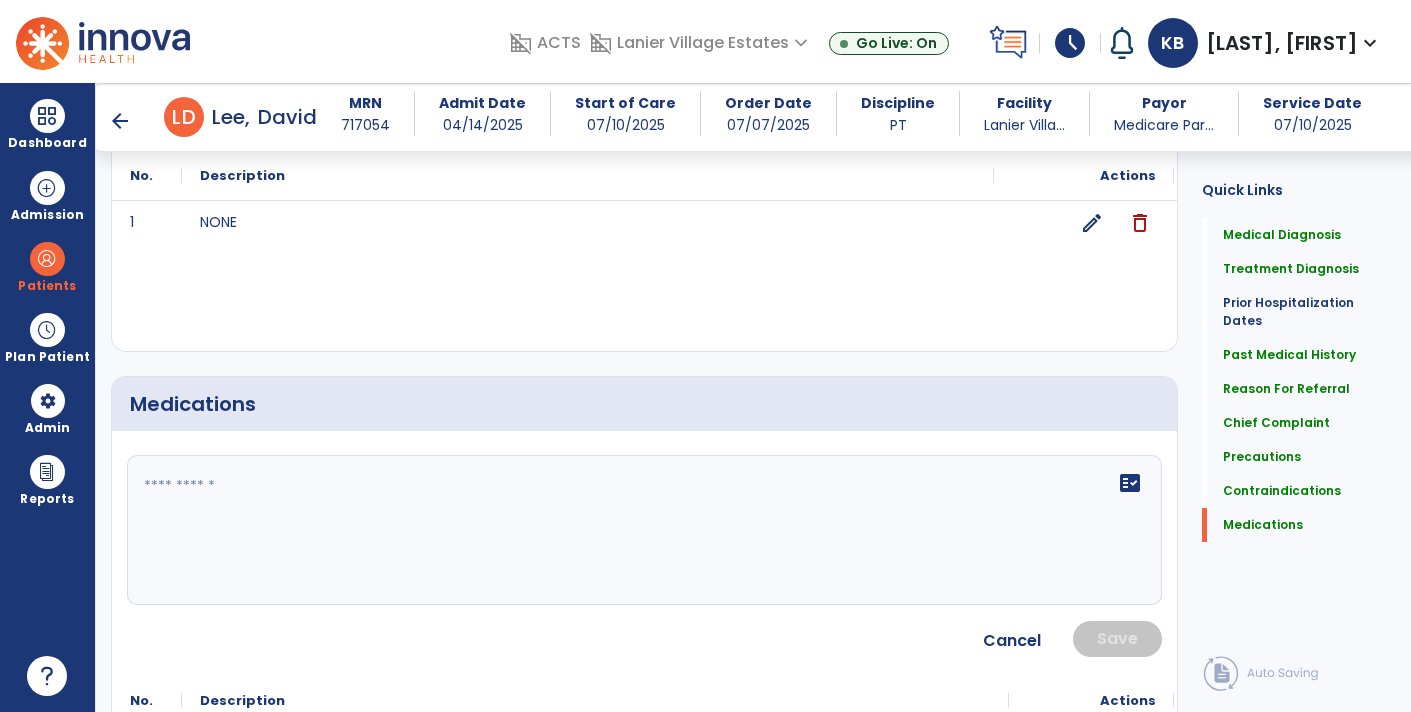 click 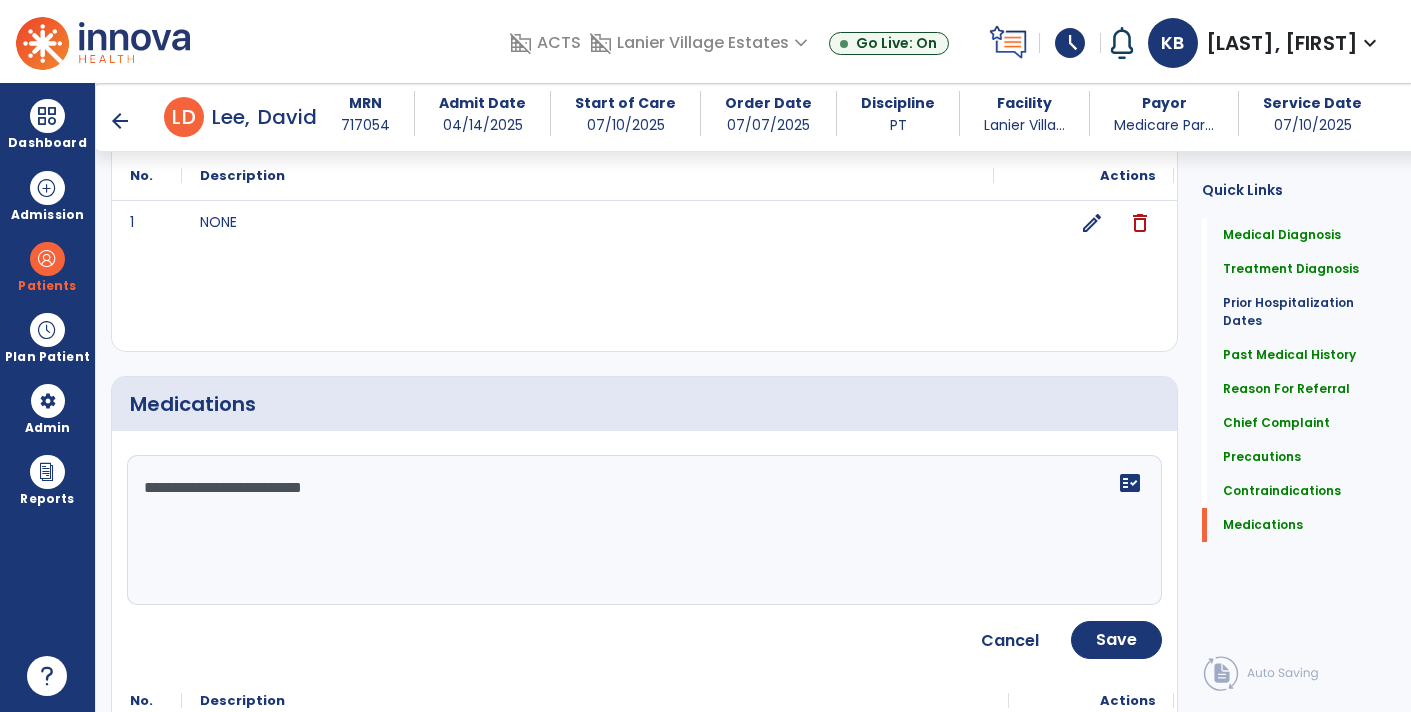 type on "**********" 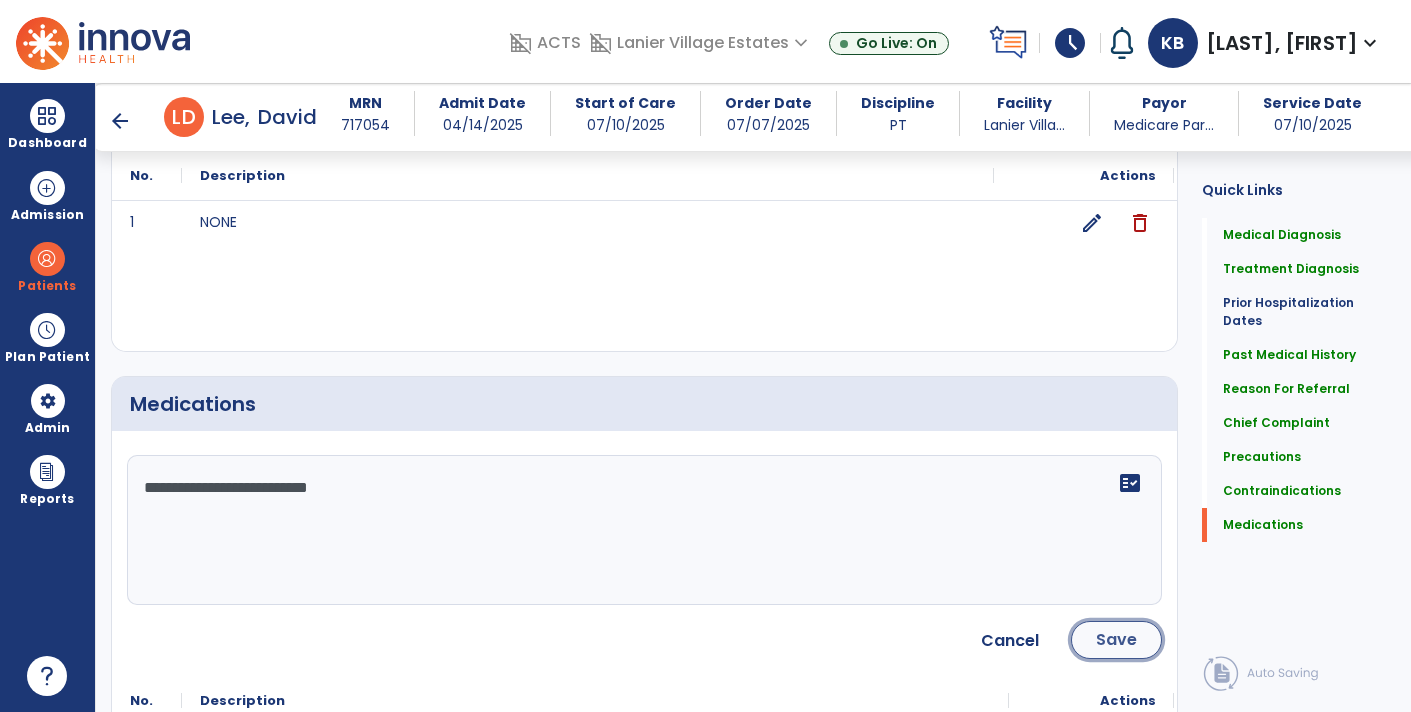 click on "Save" 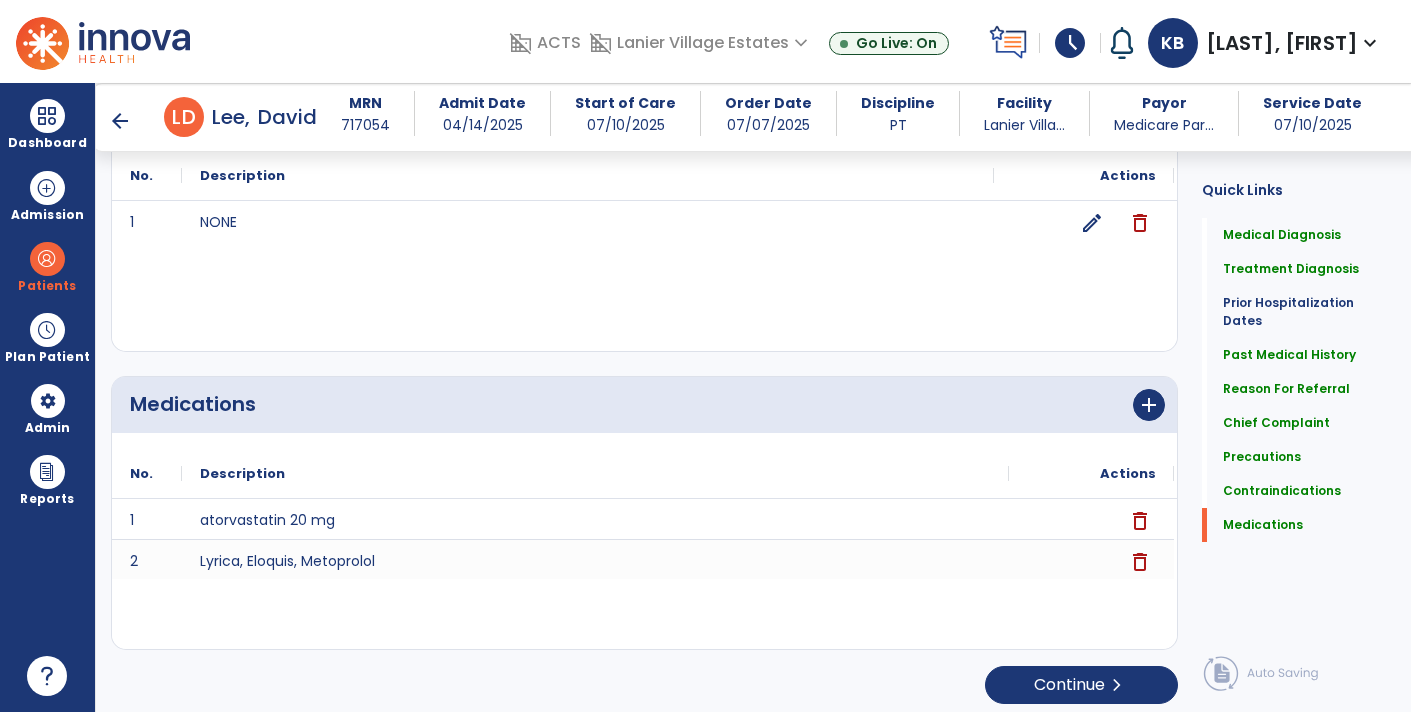 scroll, scrollTop: 2198, scrollLeft: 0, axis: vertical 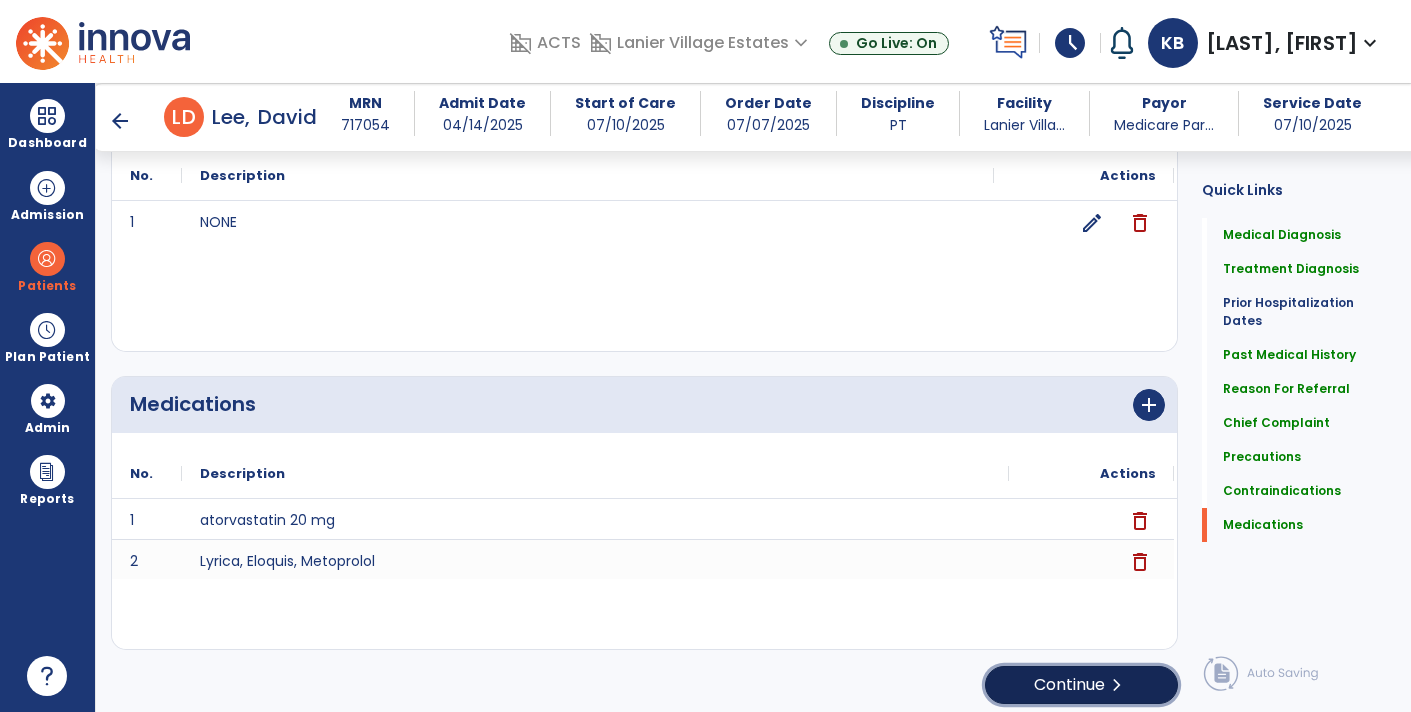 click on "Continue  chevron_right" 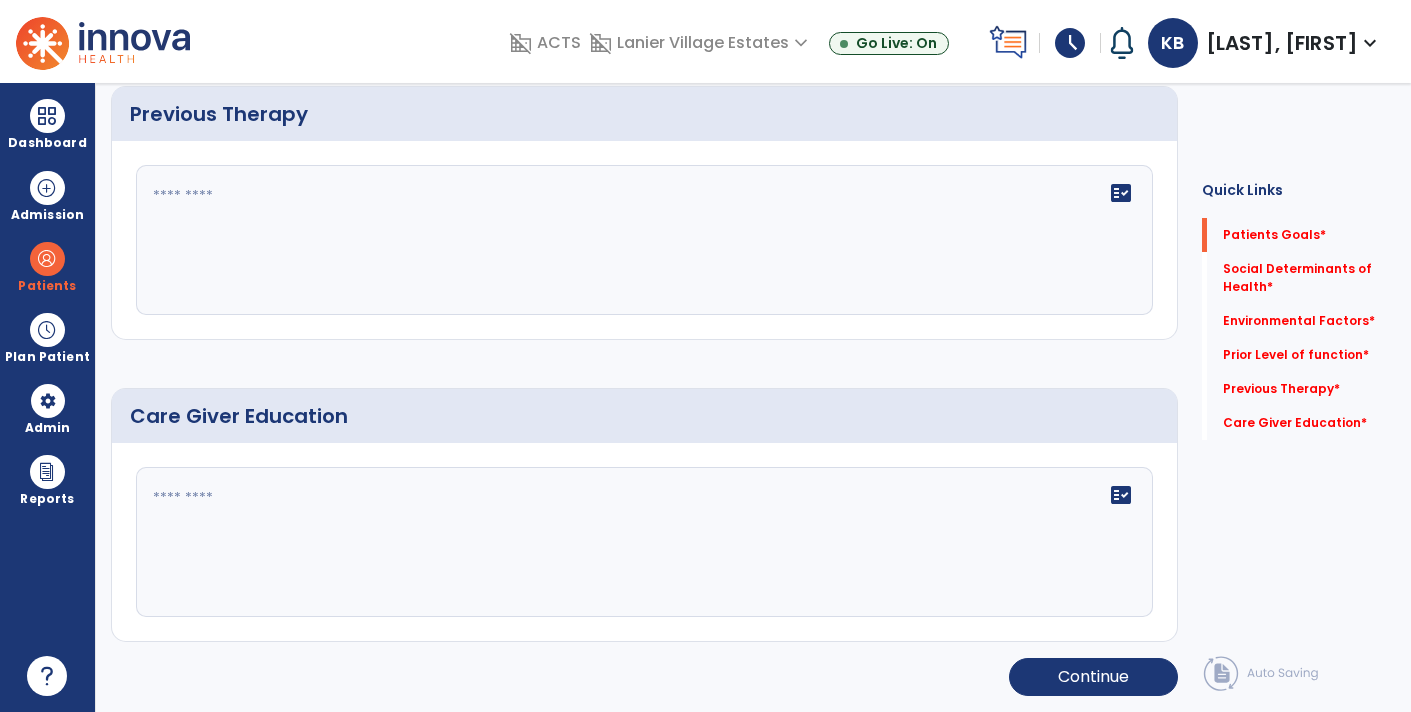 scroll, scrollTop: 0, scrollLeft: 0, axis: both 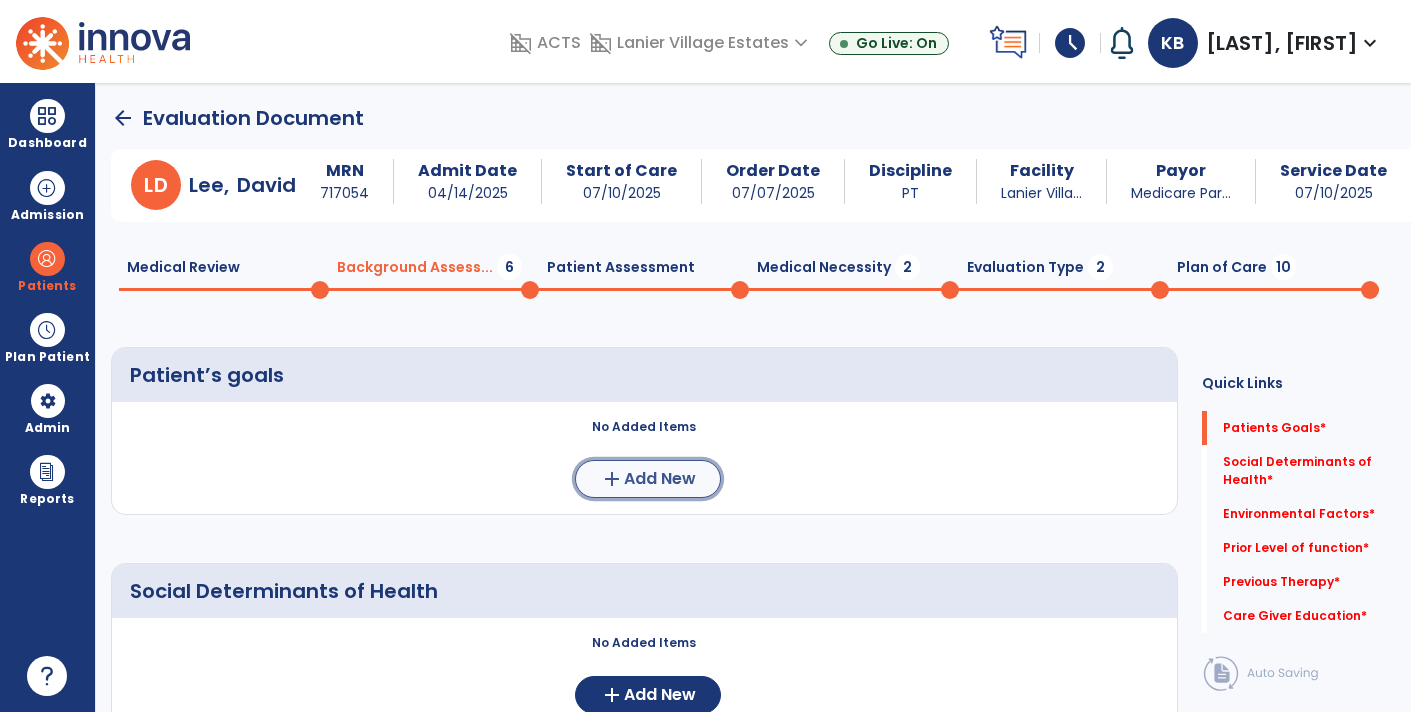 click on "add  Add New" 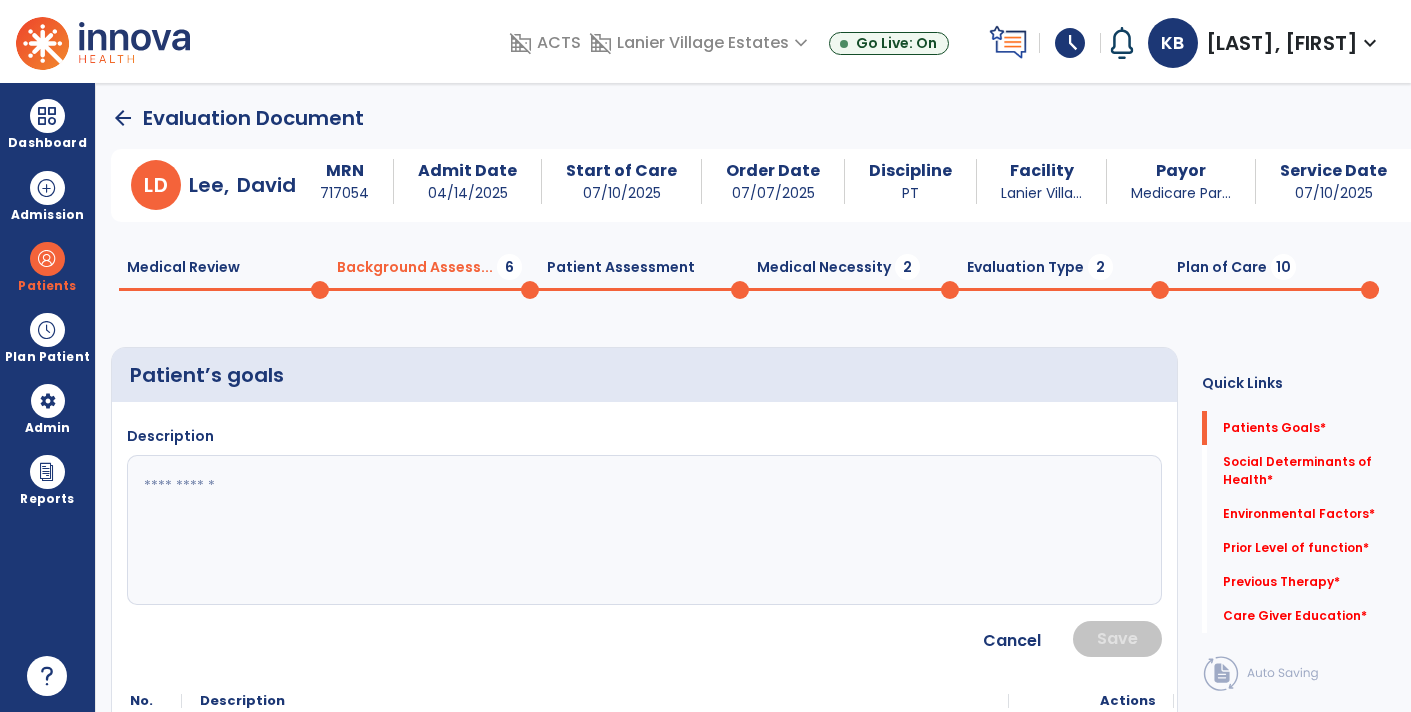 click 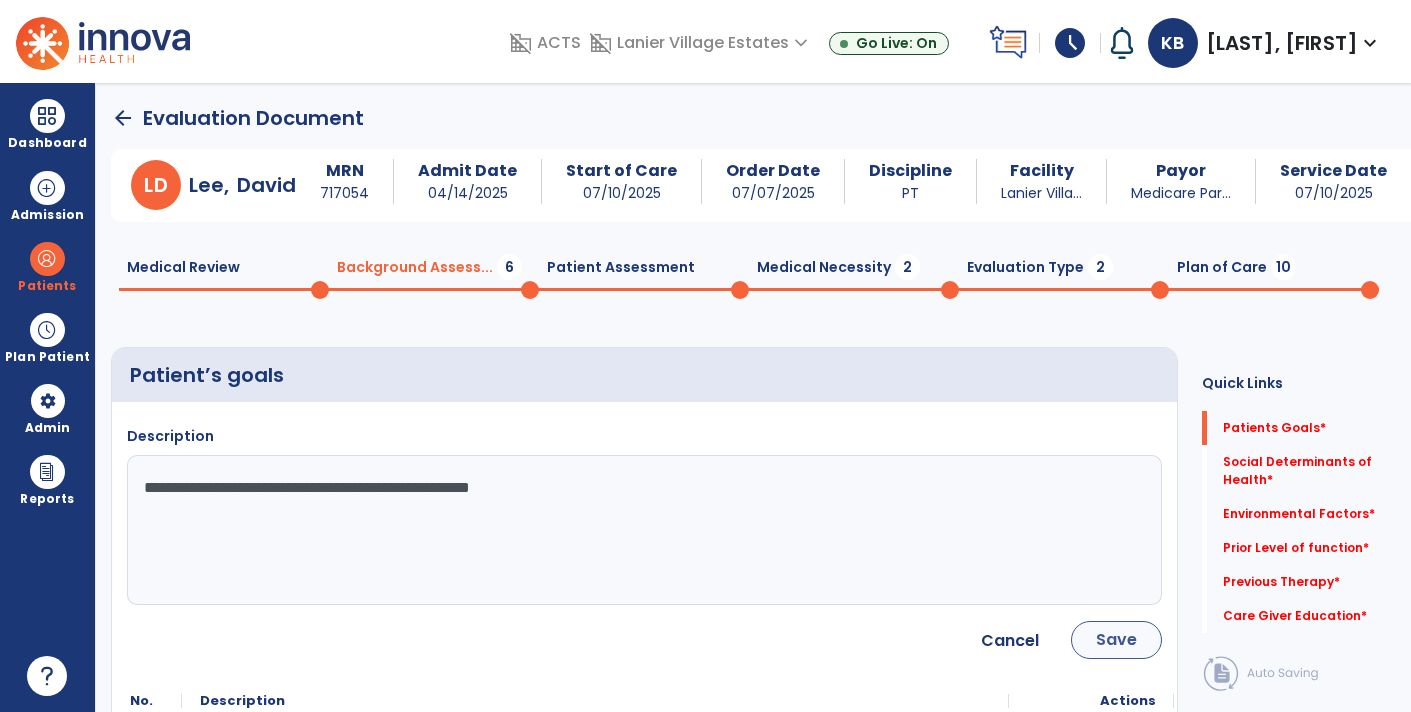 type on "**********" 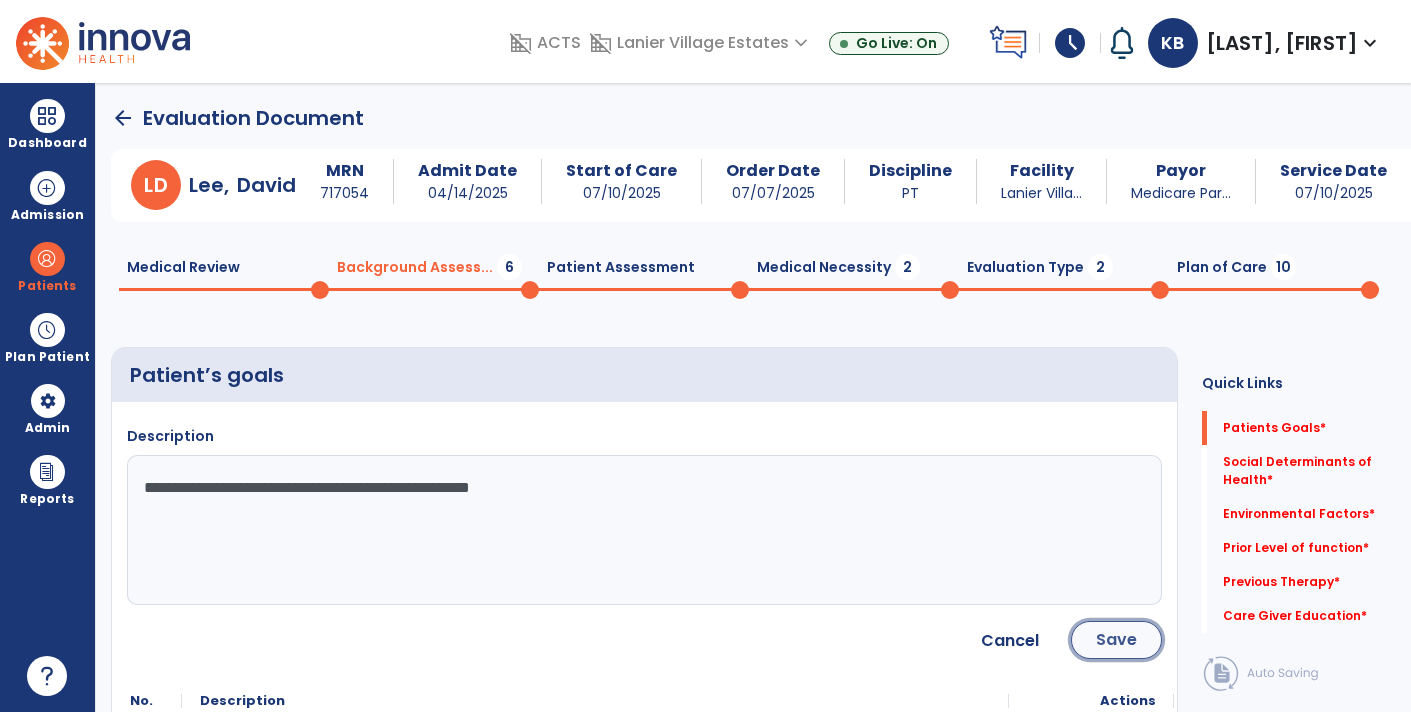 click on "Save" 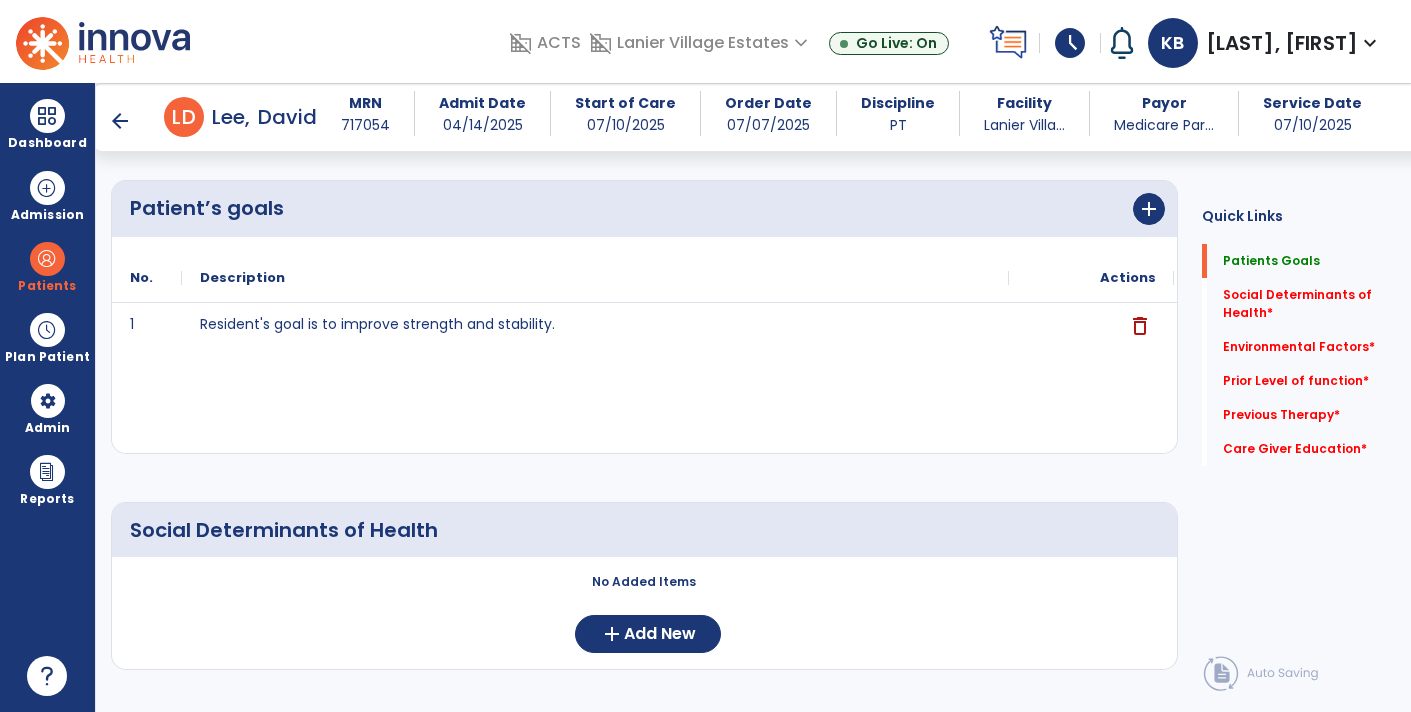 scroll, scrollTop: 249, scrollLeft: 0, axis: vertical 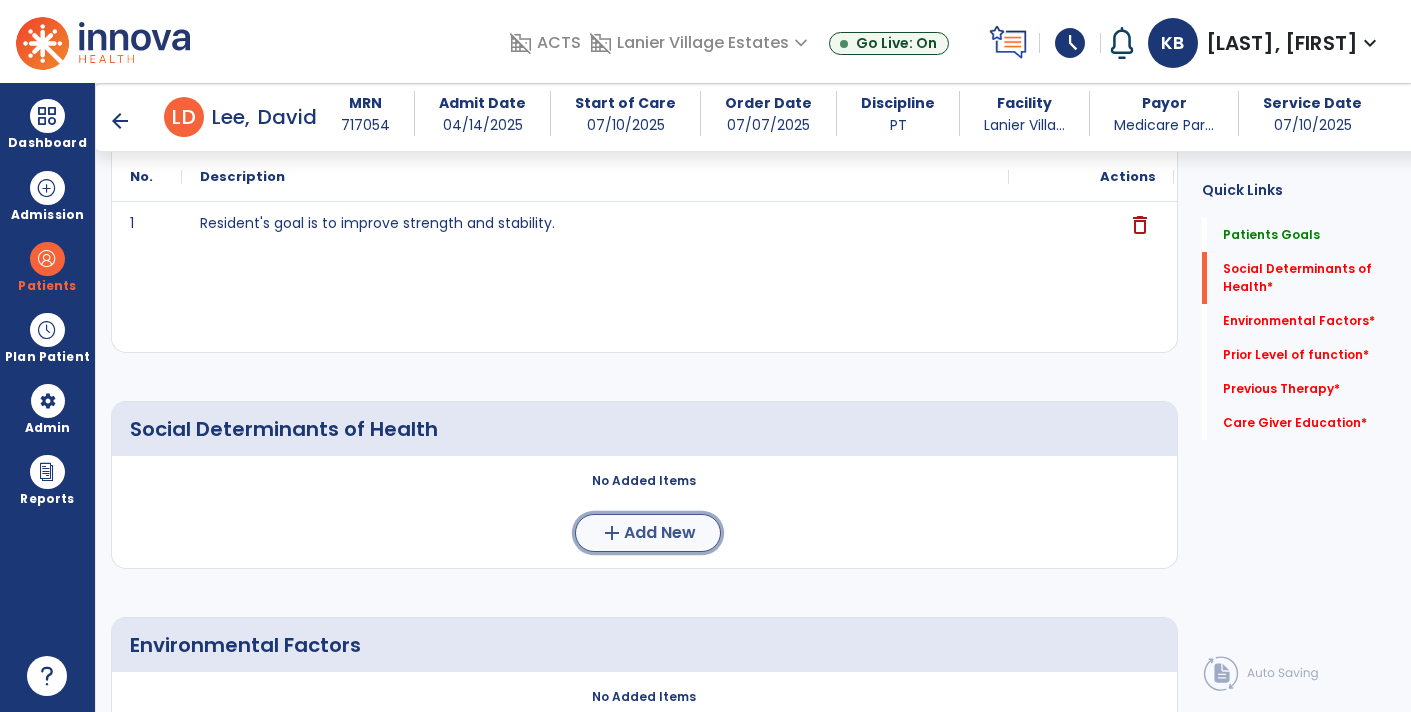 click on "Add New" 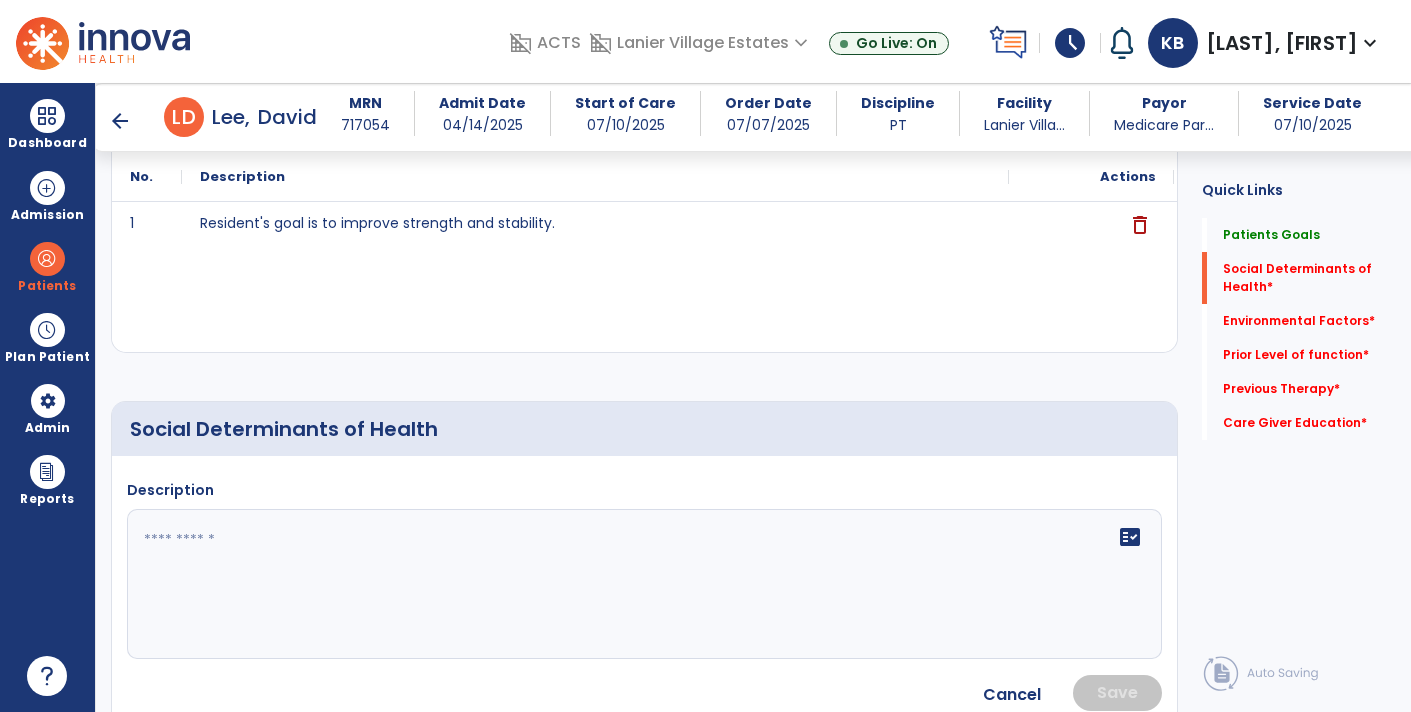 click 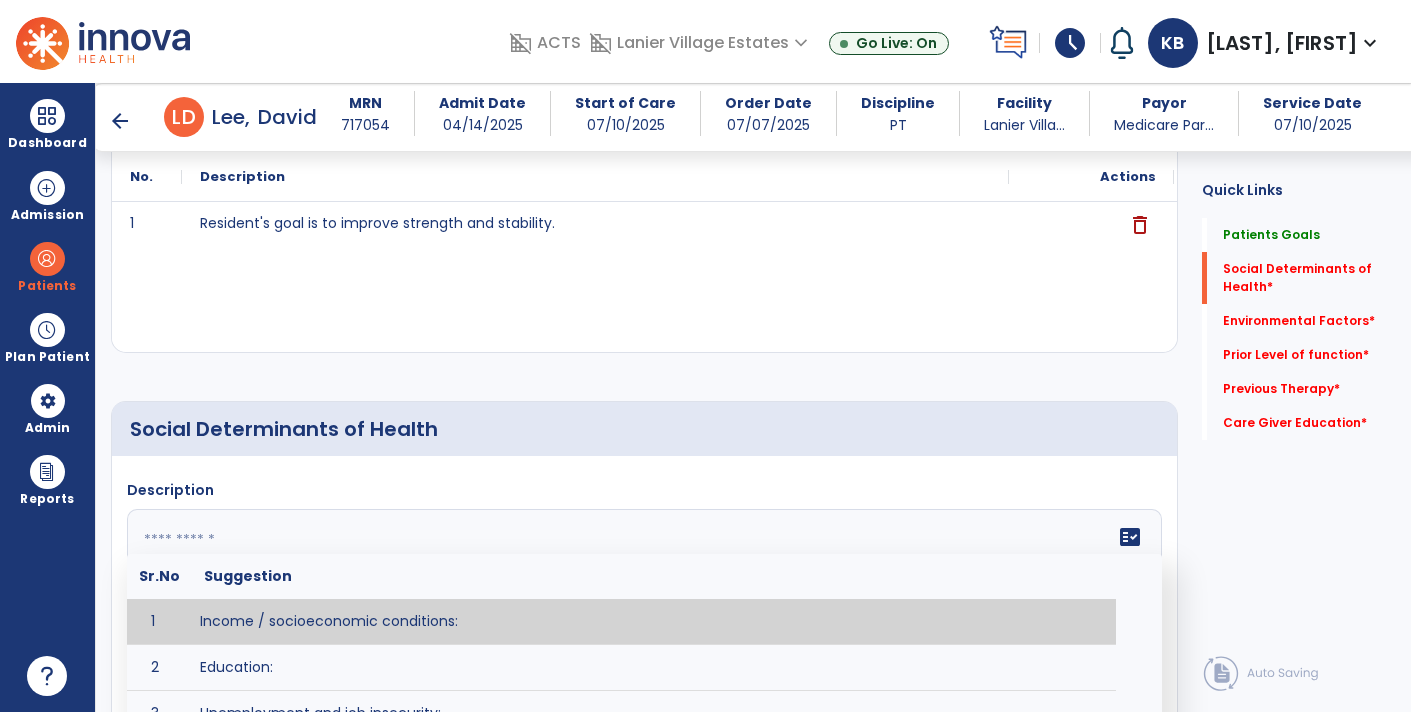 paste on "**********" 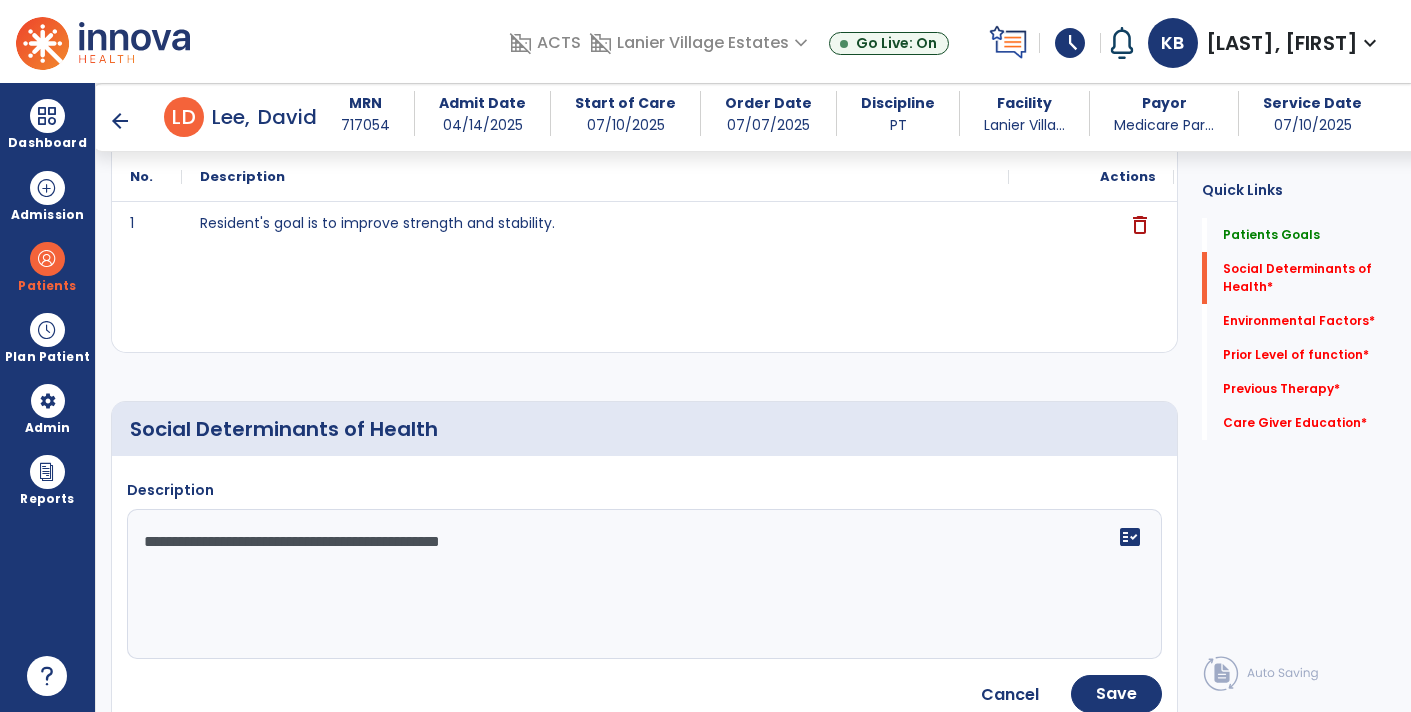 type on "**********" 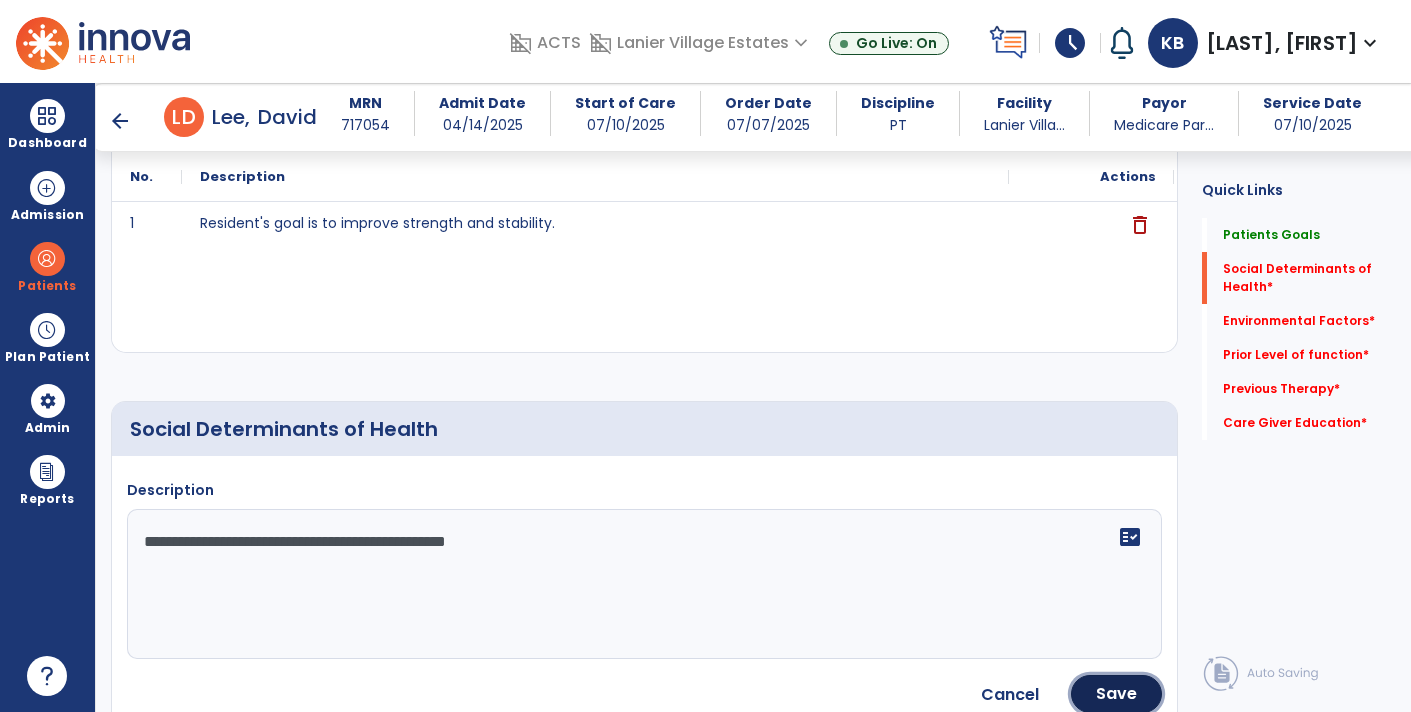click on "Save" 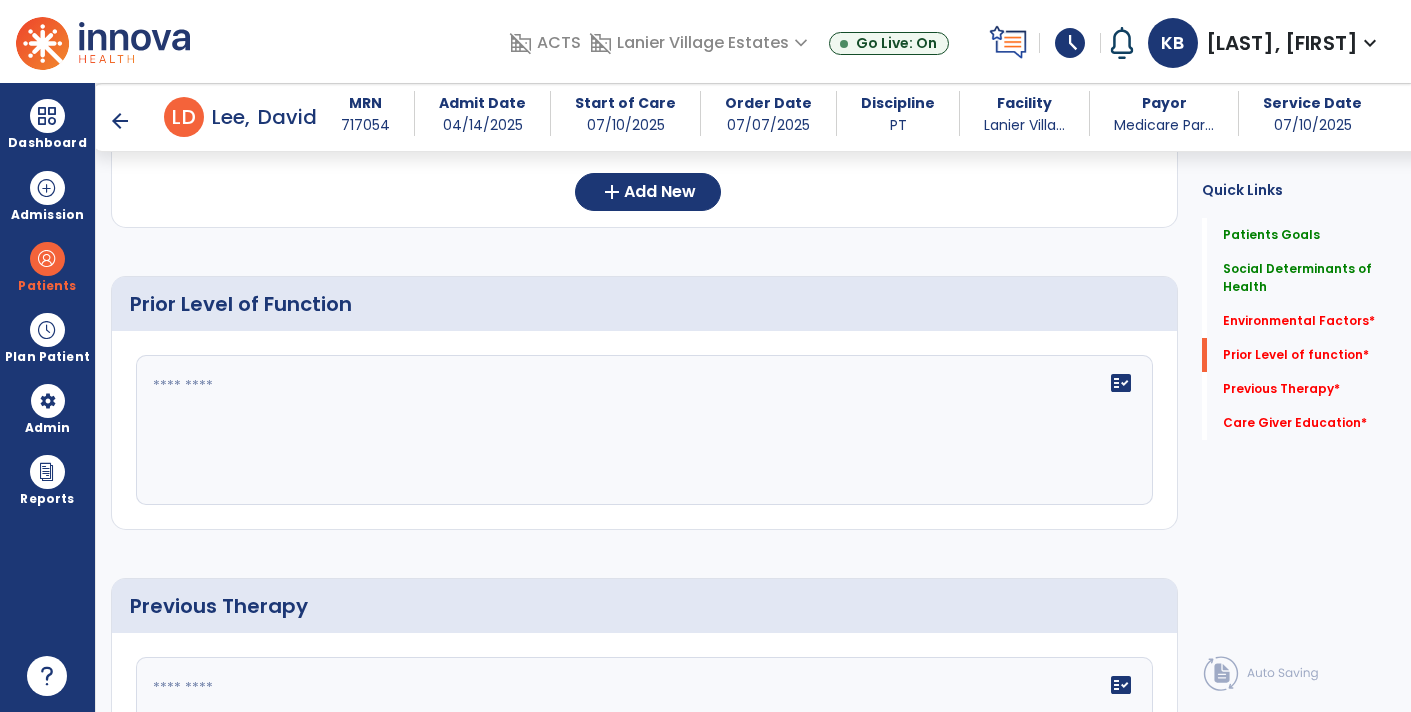 scroll, scrollTop: 906, scrollLeft: 0, axis: vertical 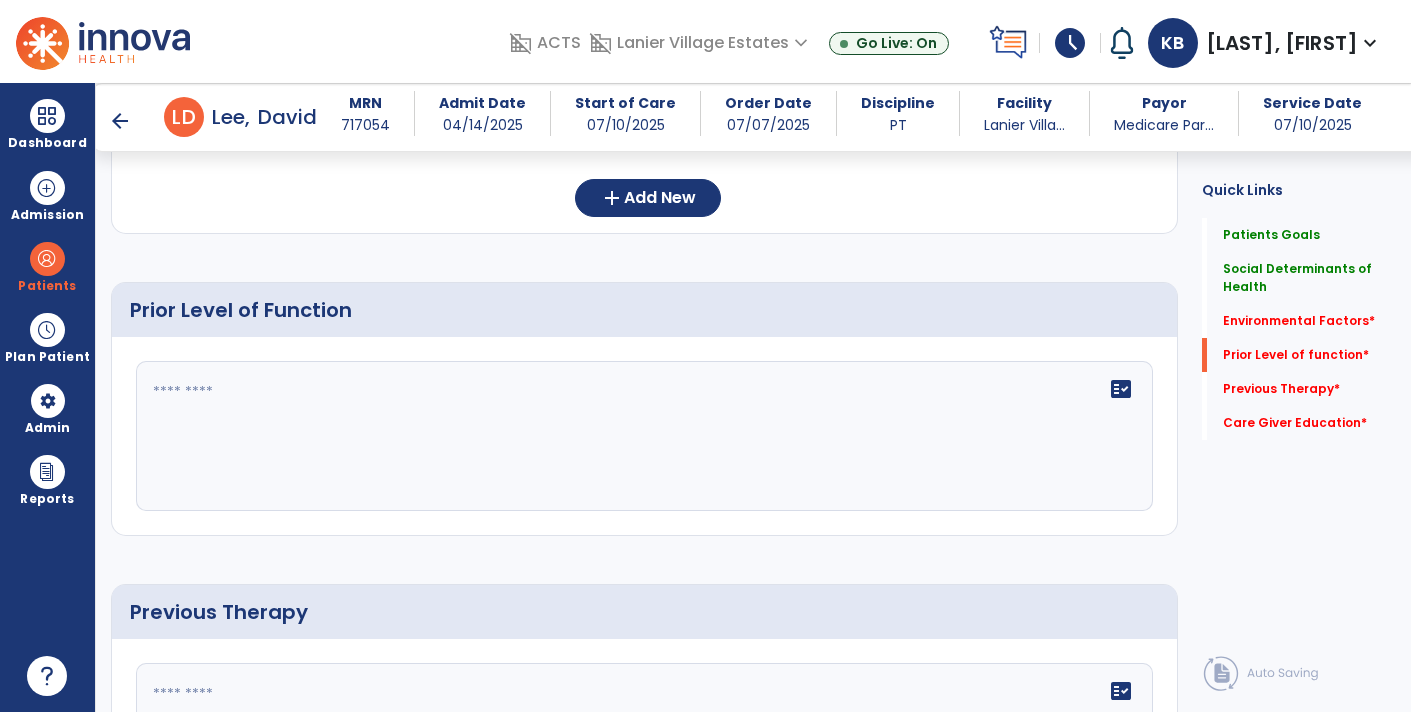 click on "fact_check" 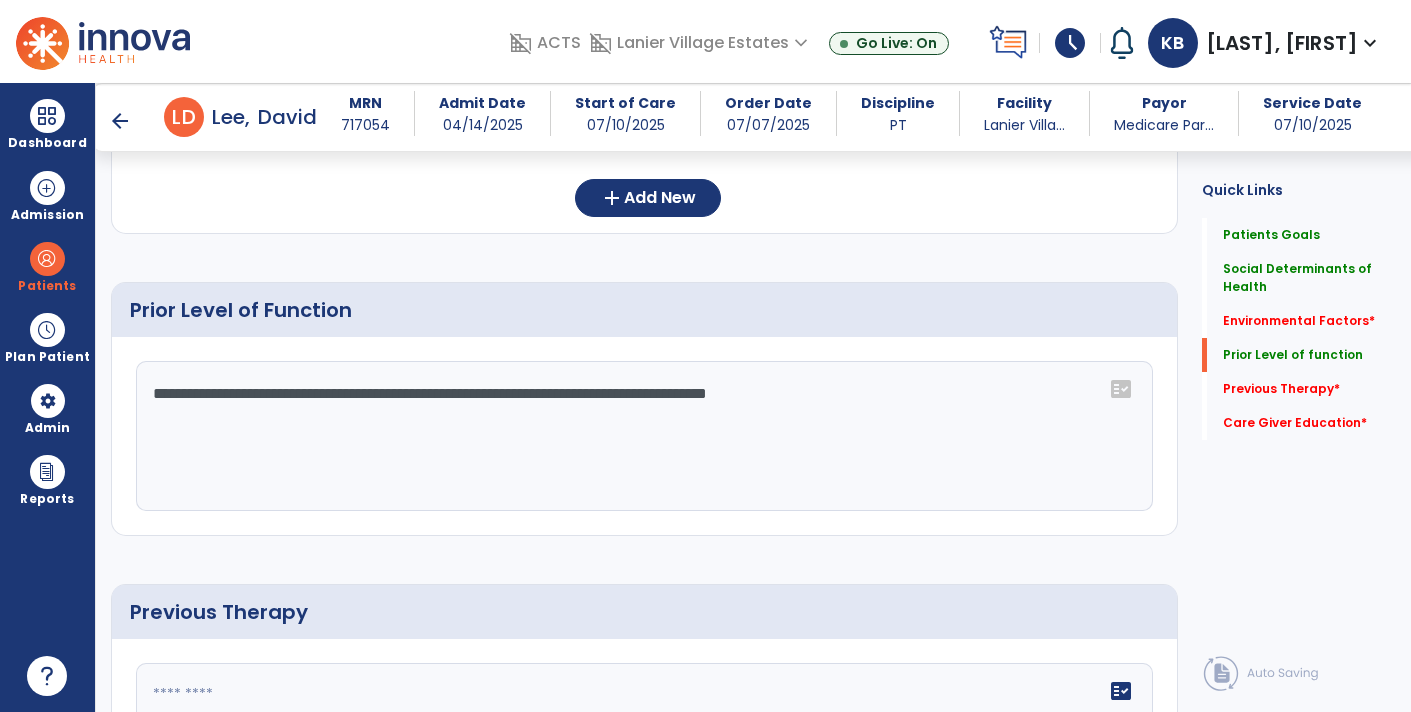 click on "**********" 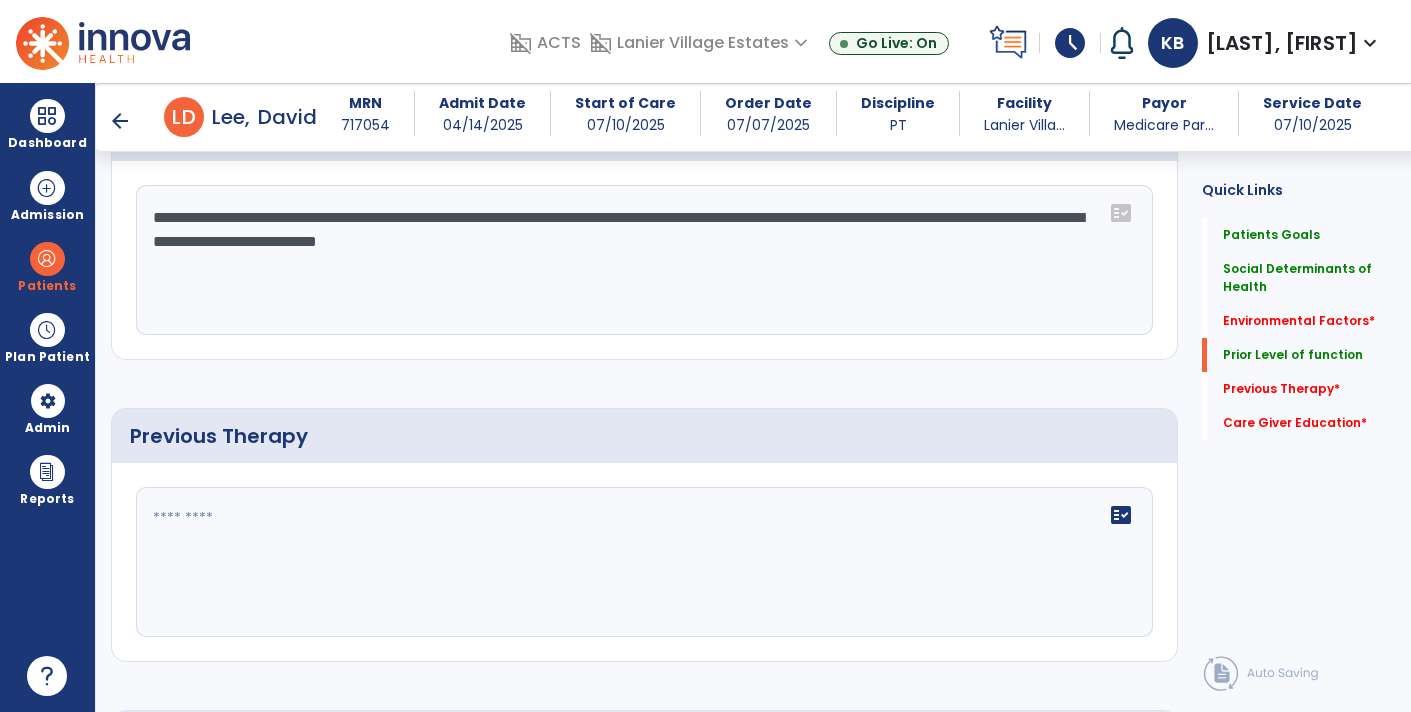 scroll, scrollTop: 1148, scrollLeft: 0, axis: vertical 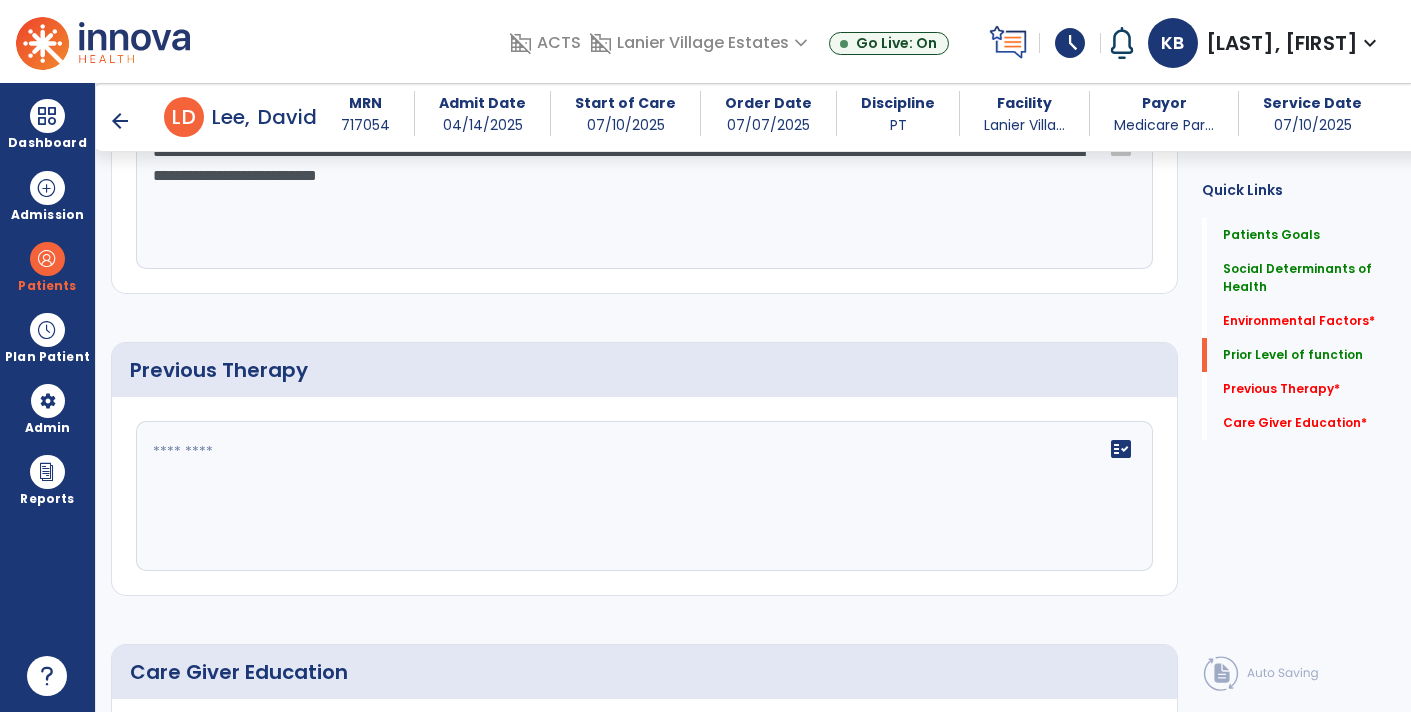 type on "**********" 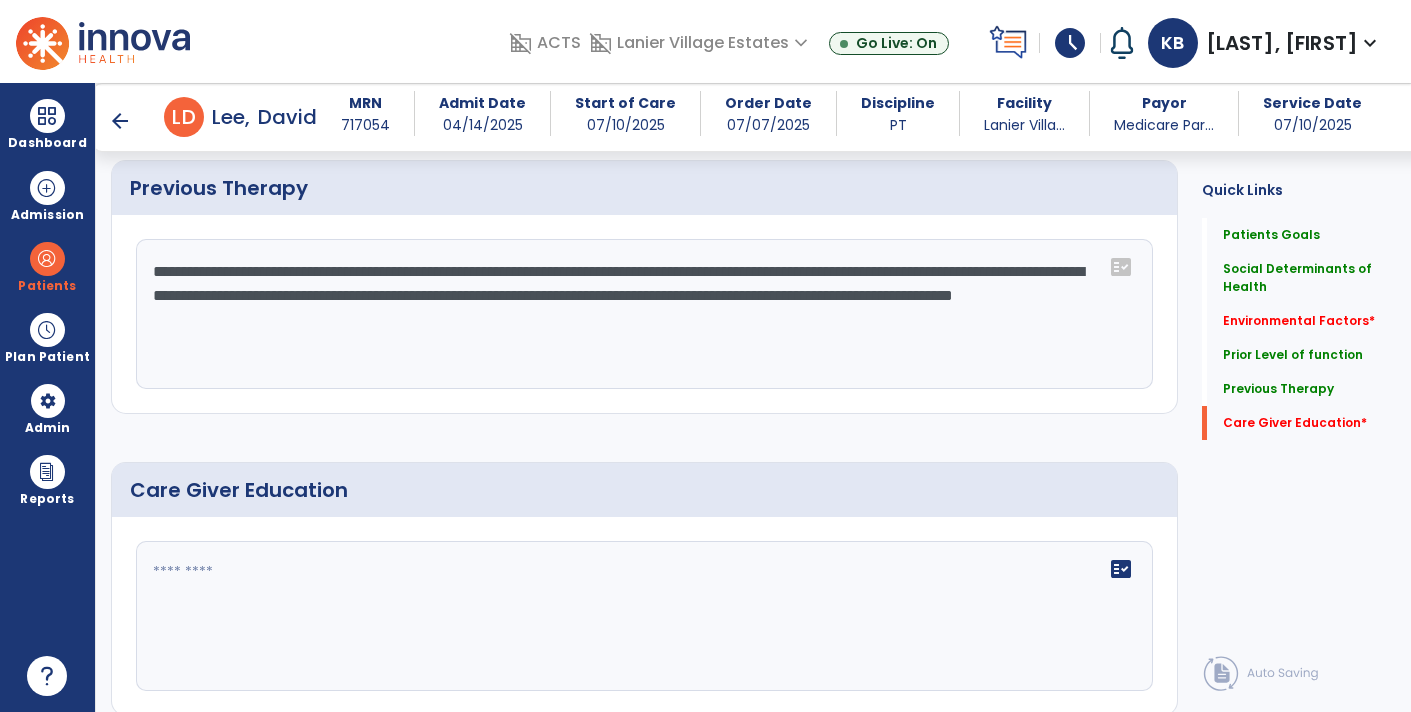 scroll, scrollTop: 1391, scrollLeft: 0, axis: vertical 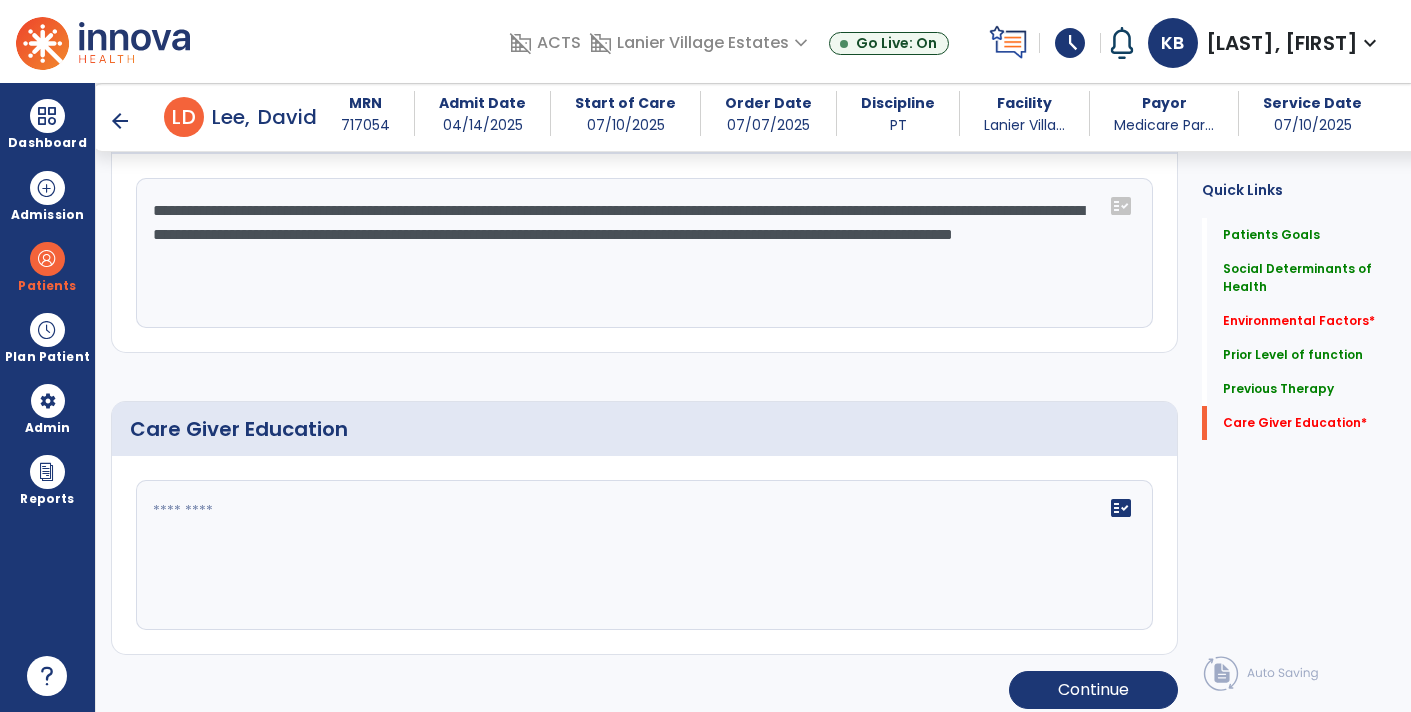 type on "**********" 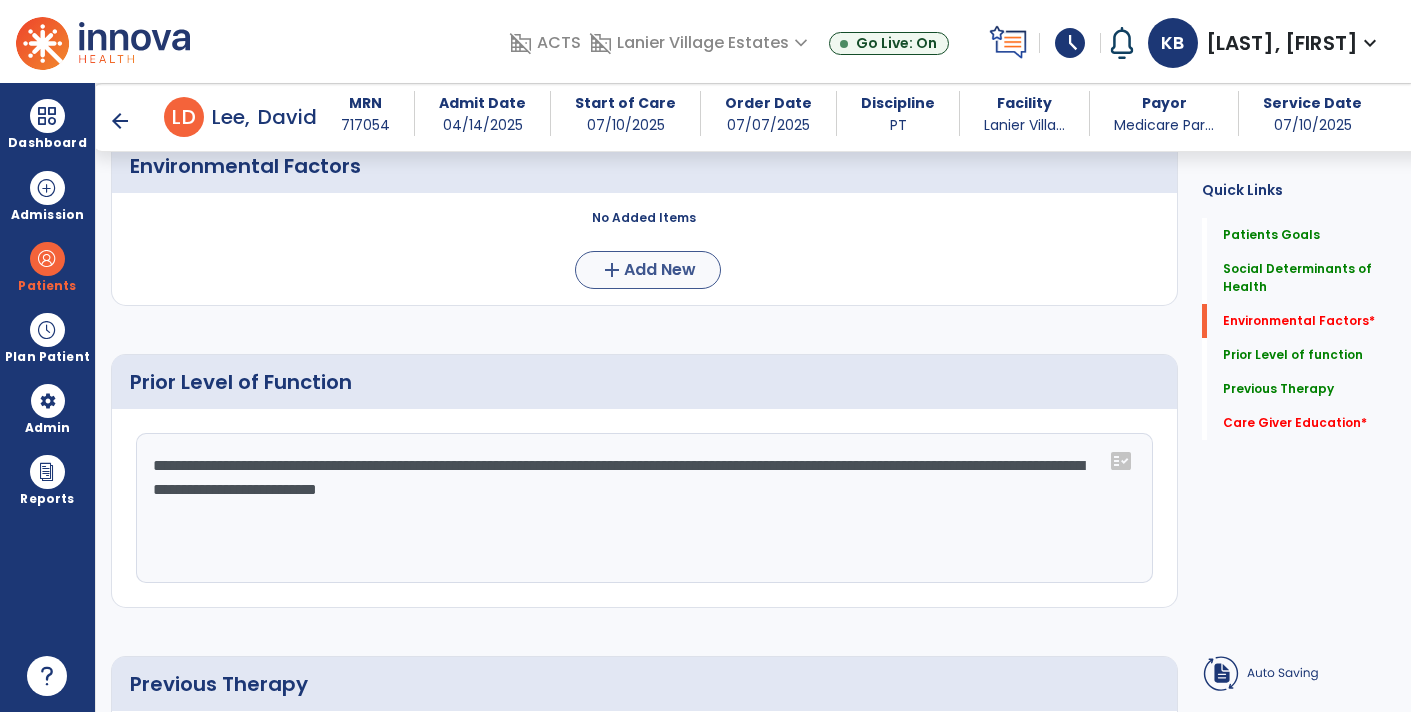 scroll, scrollTop: 764, scrollLeft: 0, axis: vertical 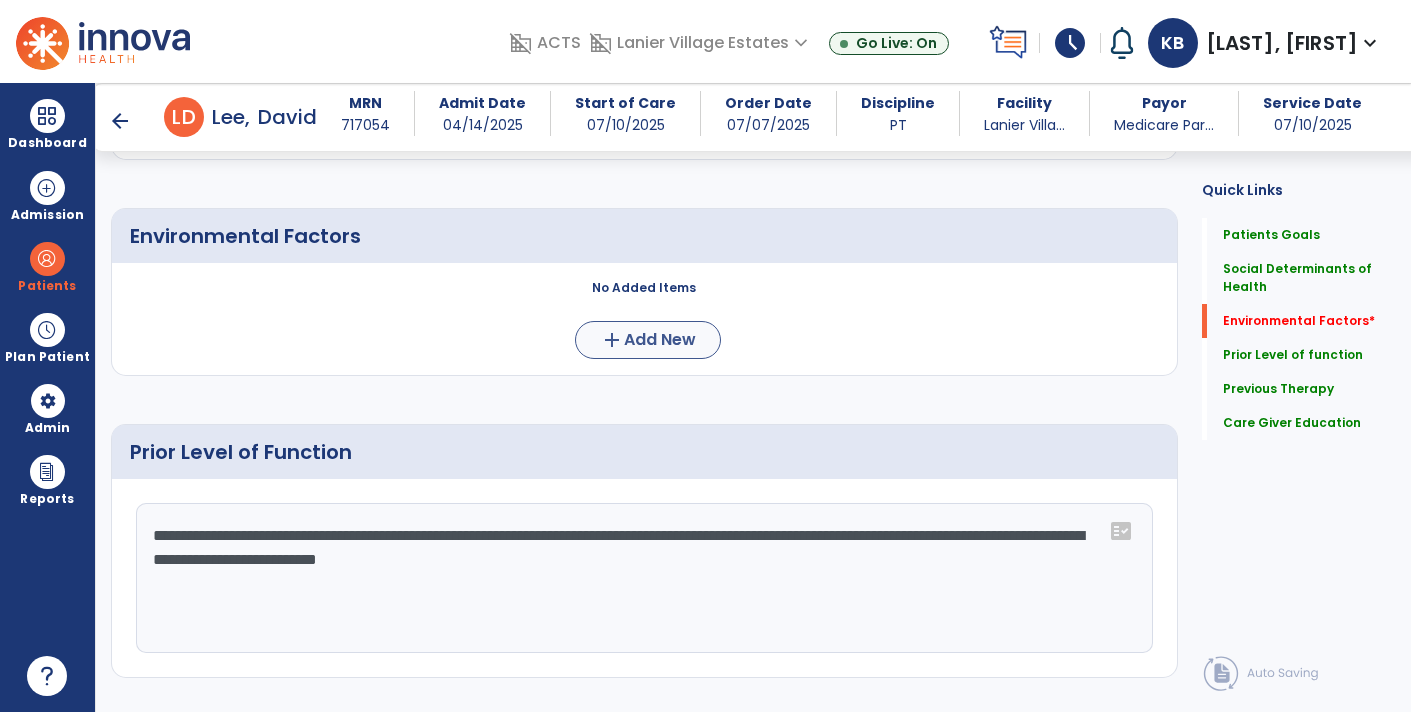 type on "***" 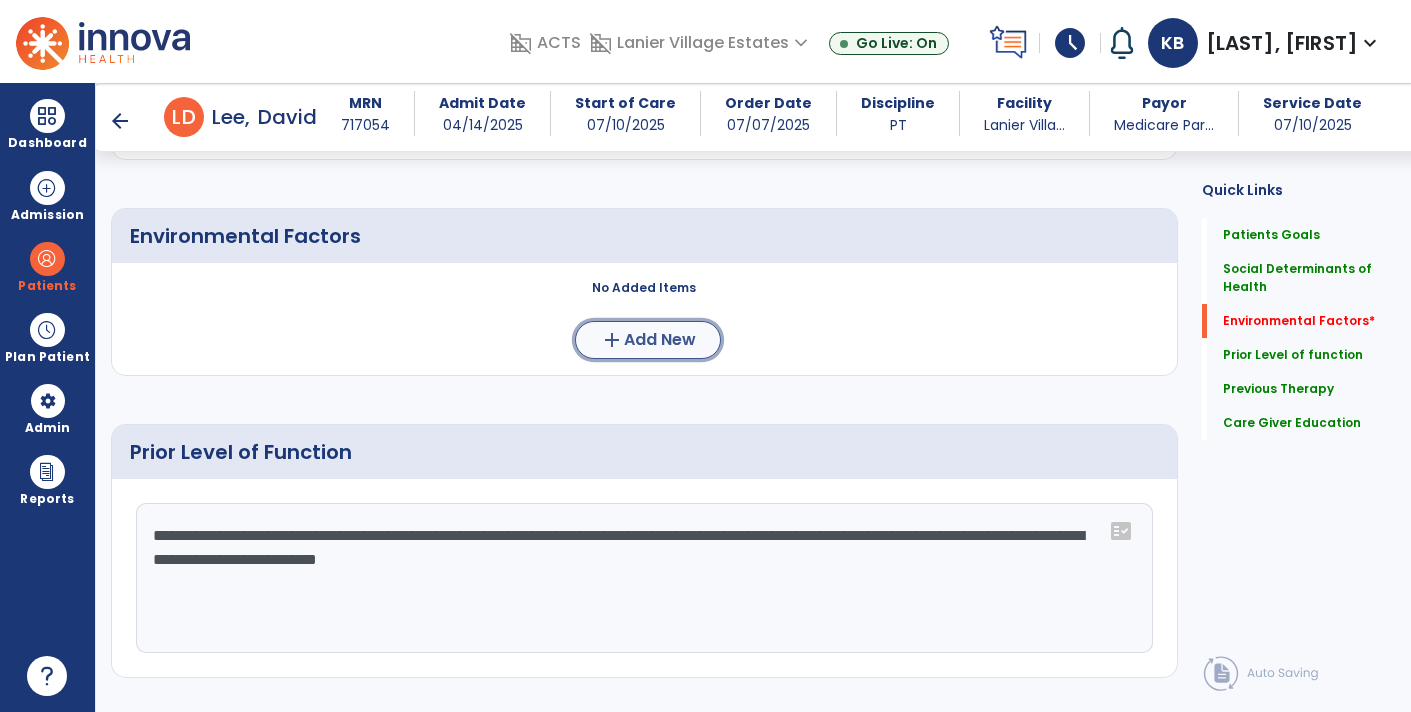 click on "Add New" 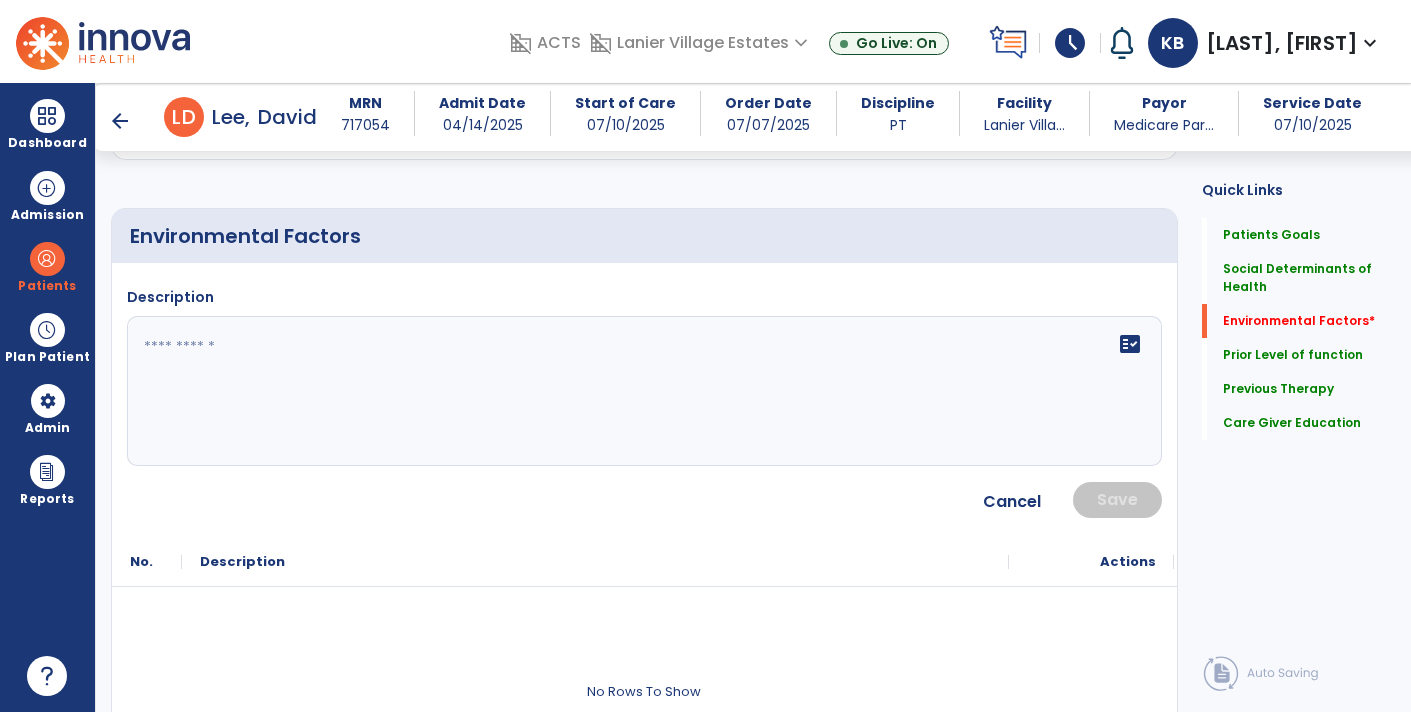 click 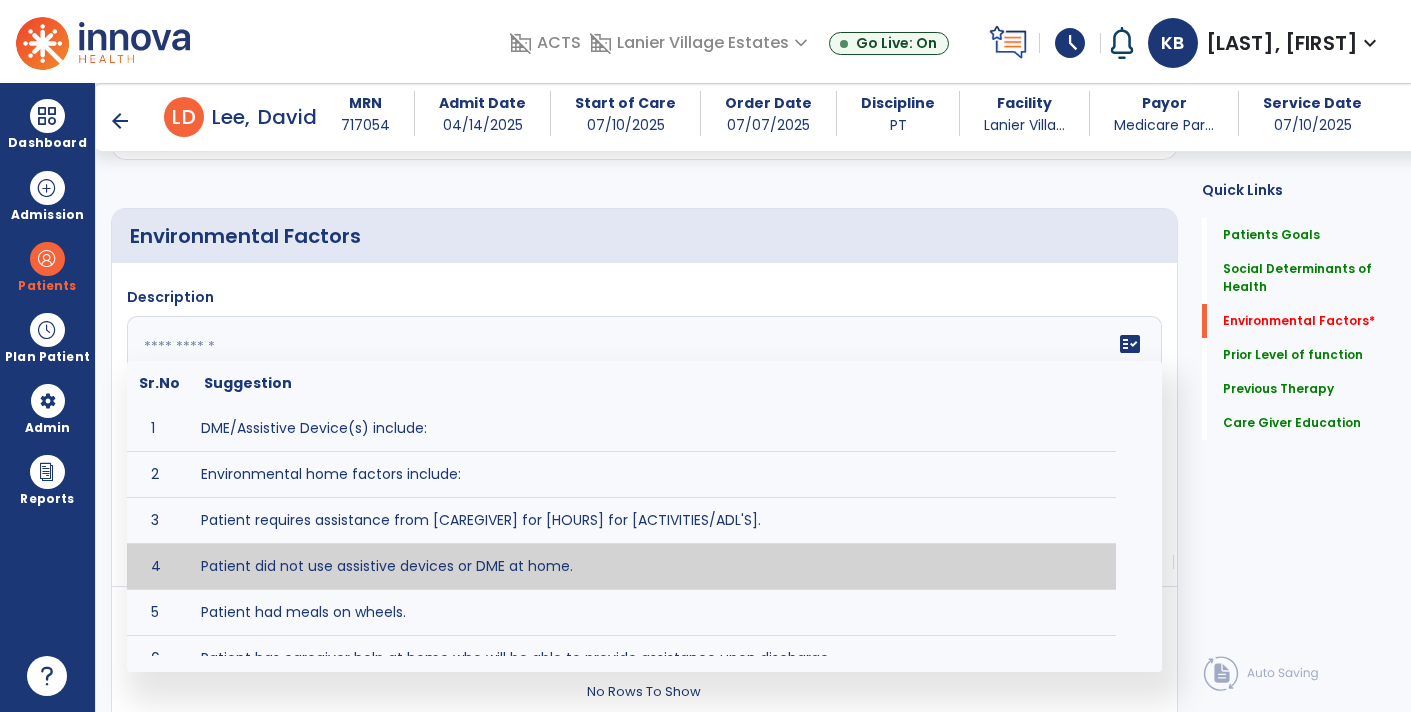 type on "**********" 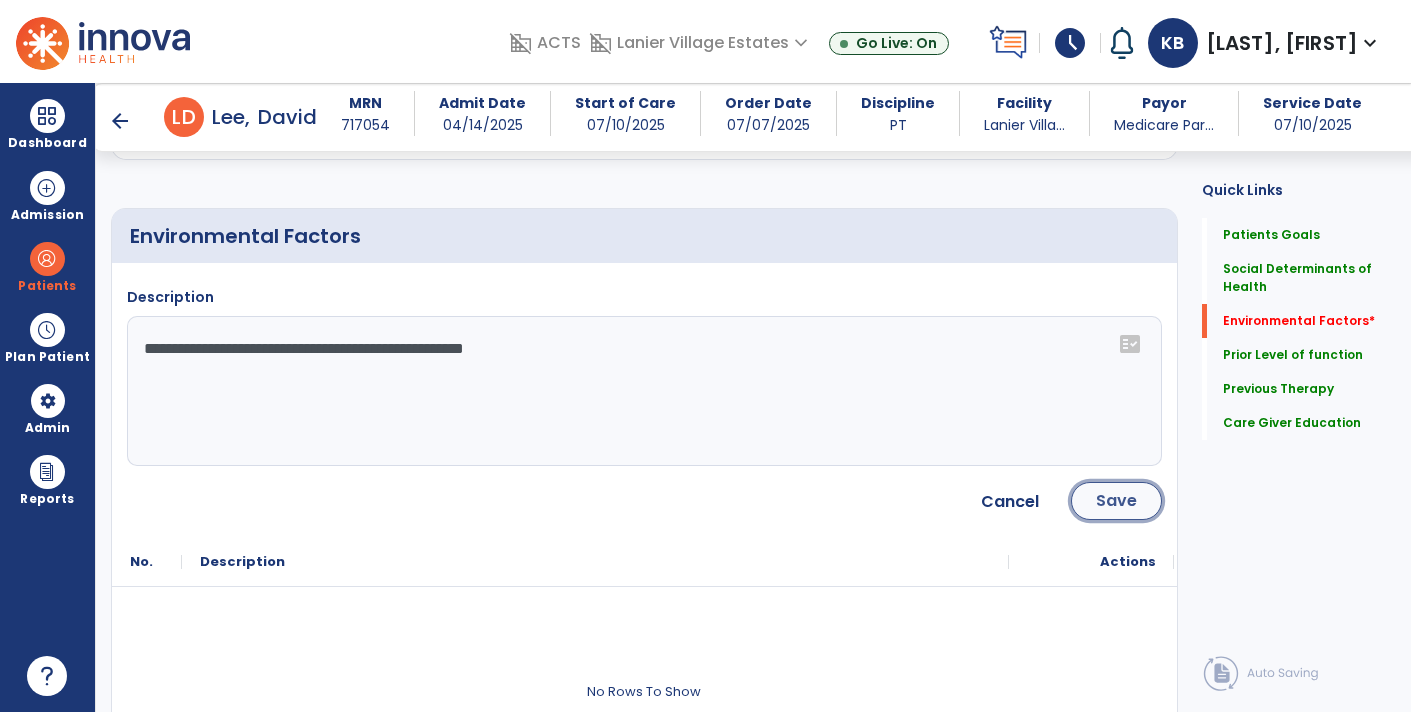 click on "Save" 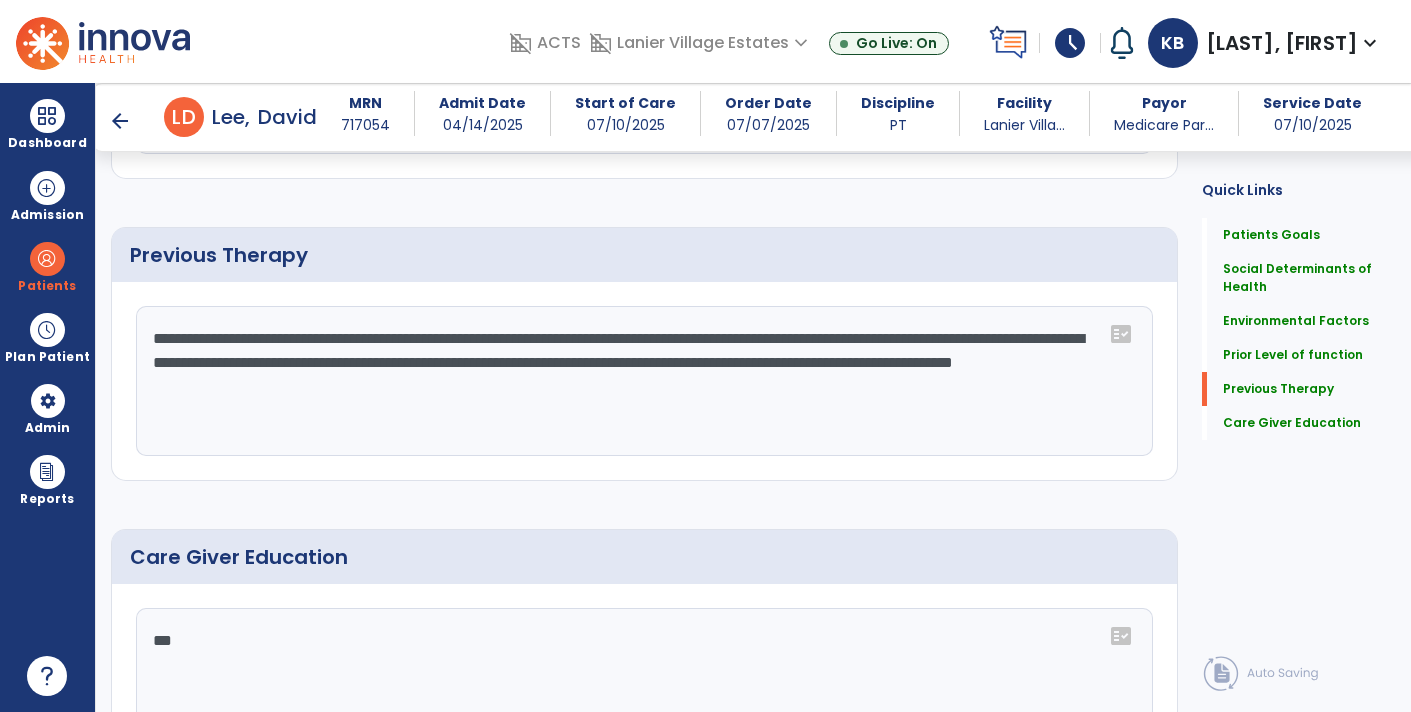 scroll, scrollTop: 1504, scrollLeft: 0, axis: vertical 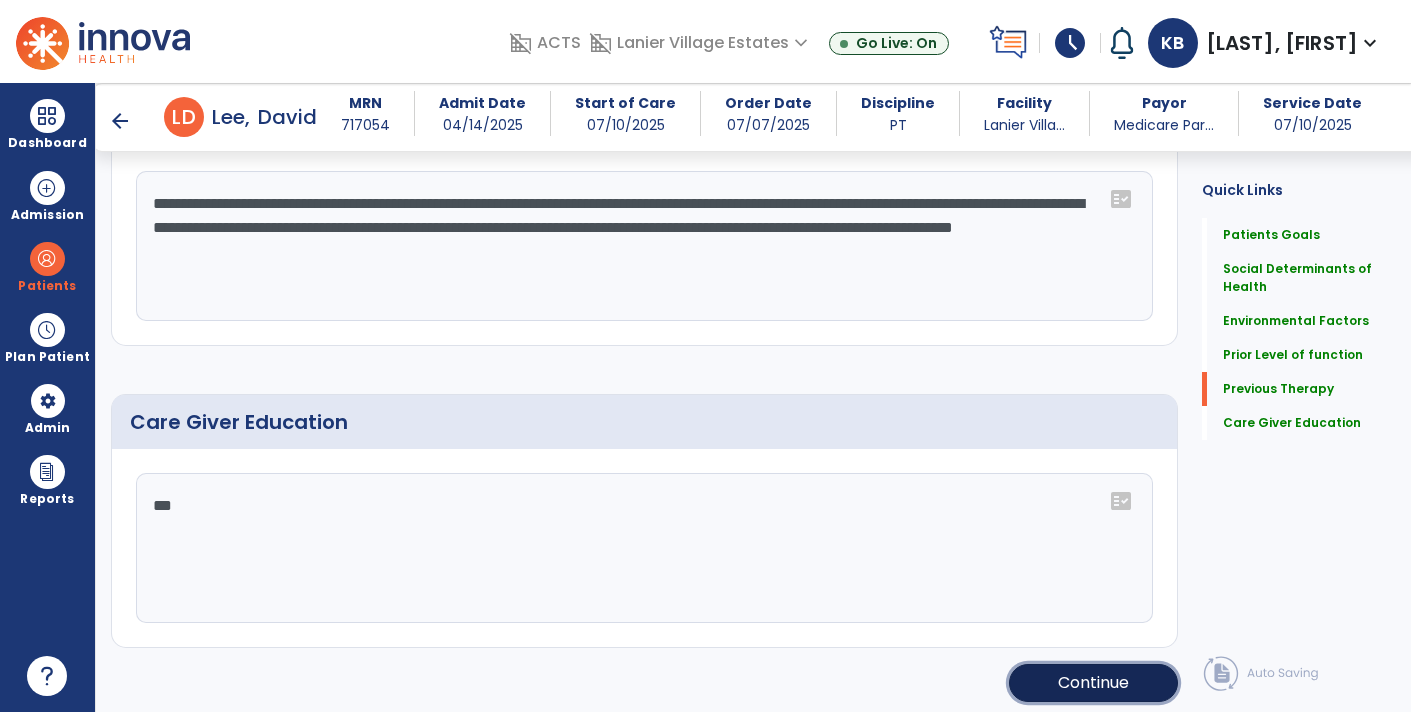 click on "Continue" 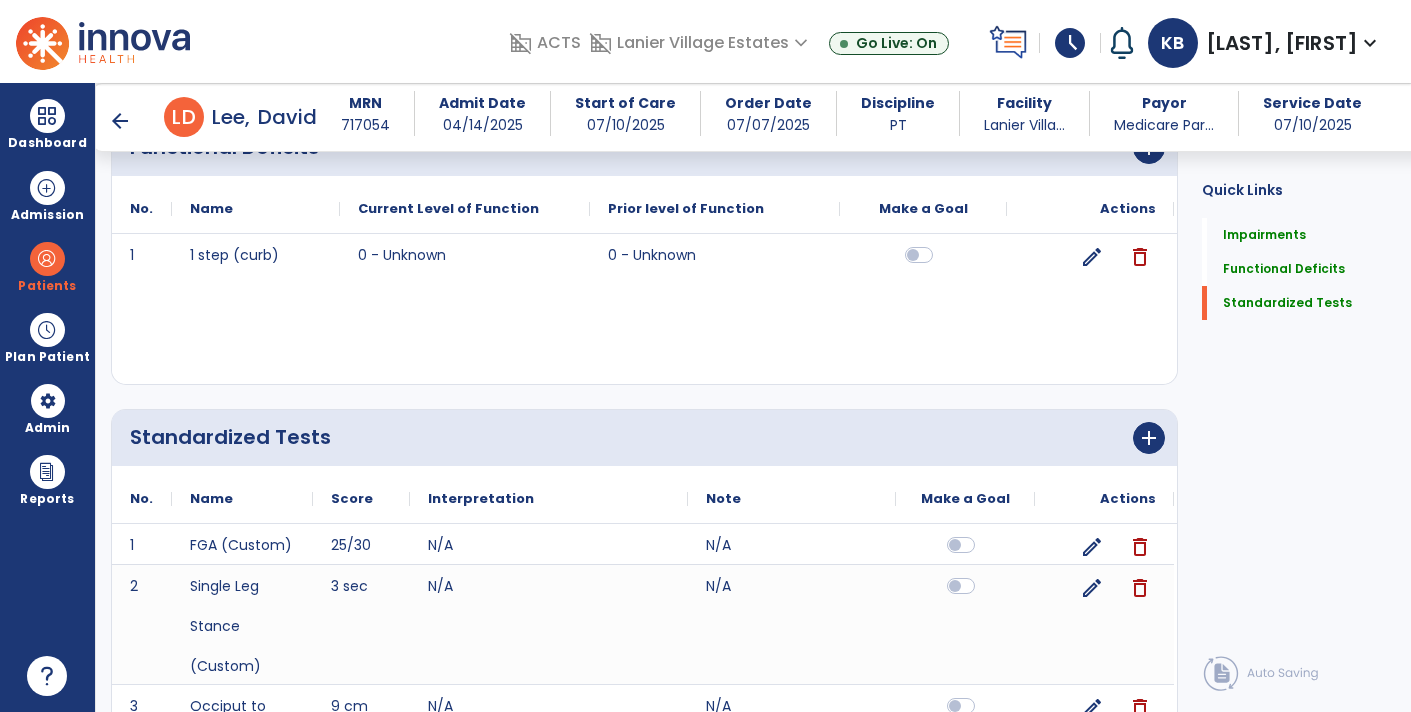 scroll, scrollTop: 670, scrollLeft: 0, axis: vertical 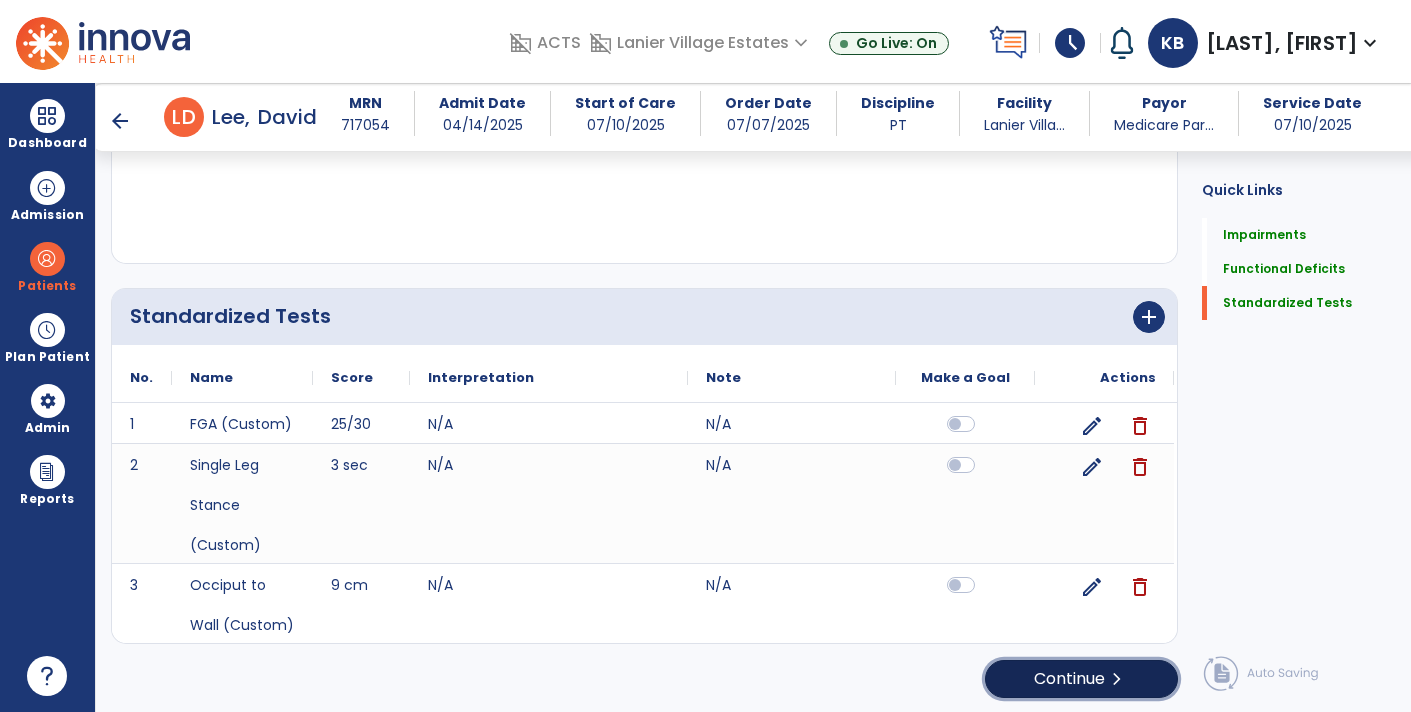click on "Continue  chevron_right" 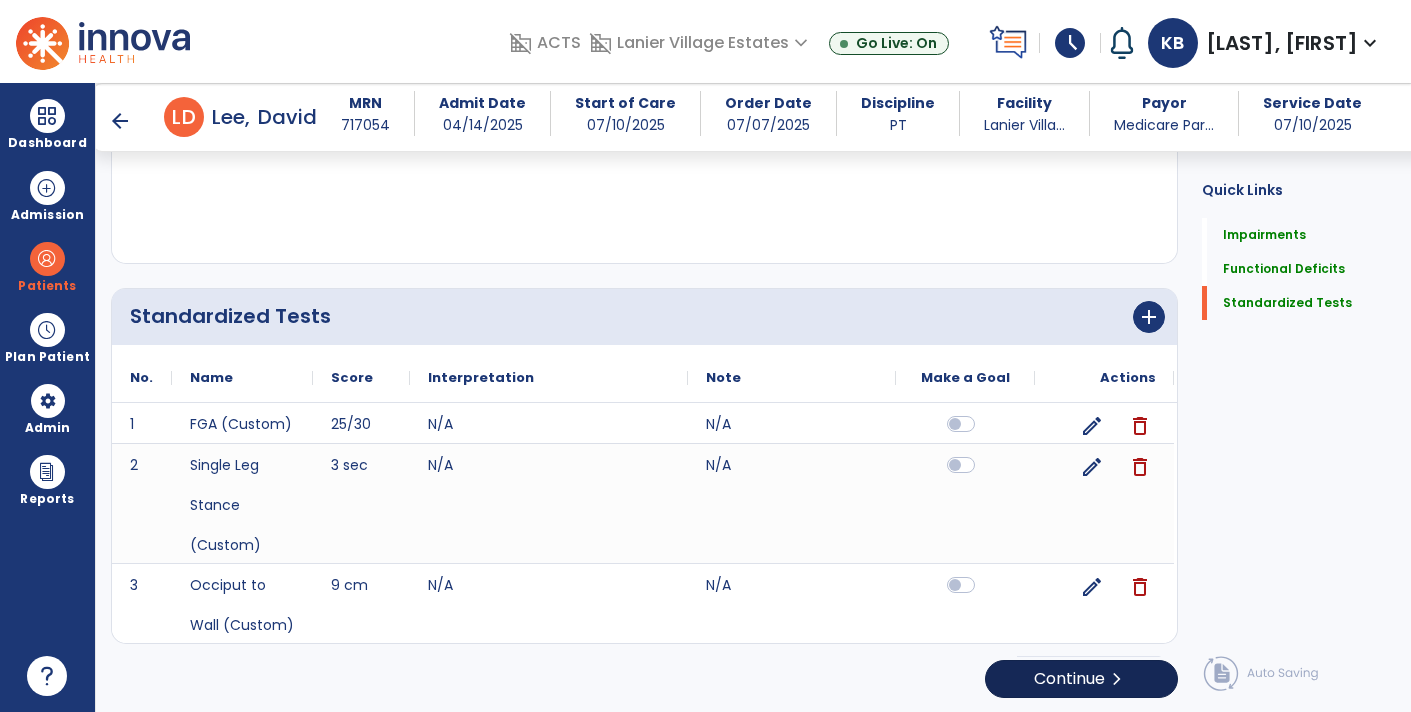 scroll, scrollTop: 0, scrollLeft: 0, axis: both 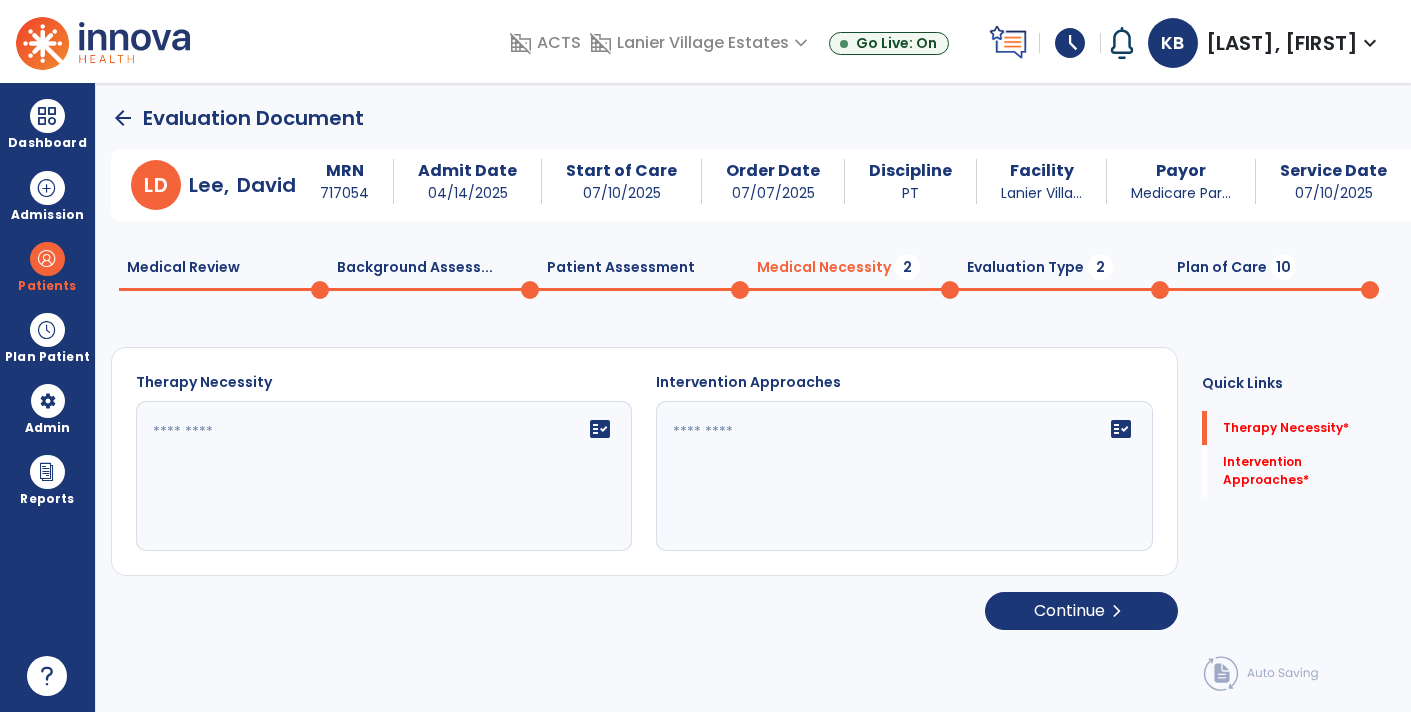 click on "fact_check" 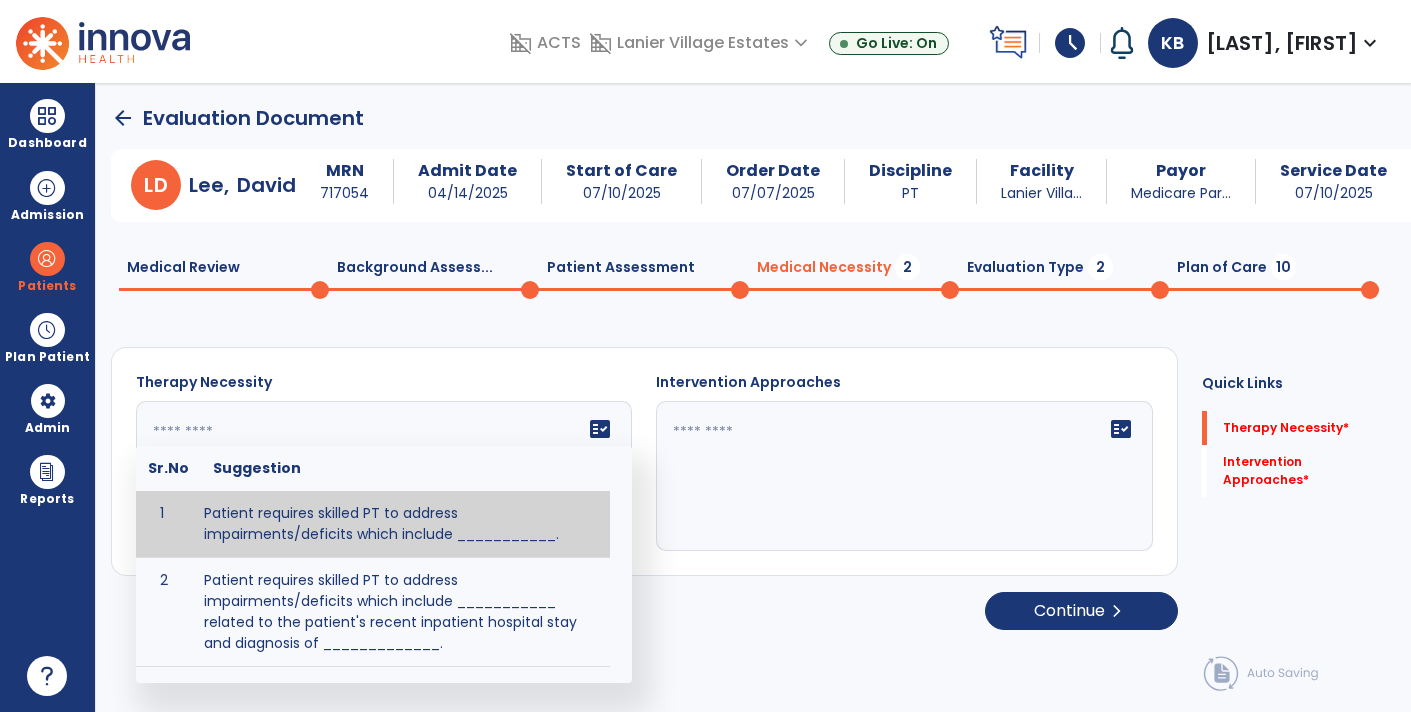paste on "**********" 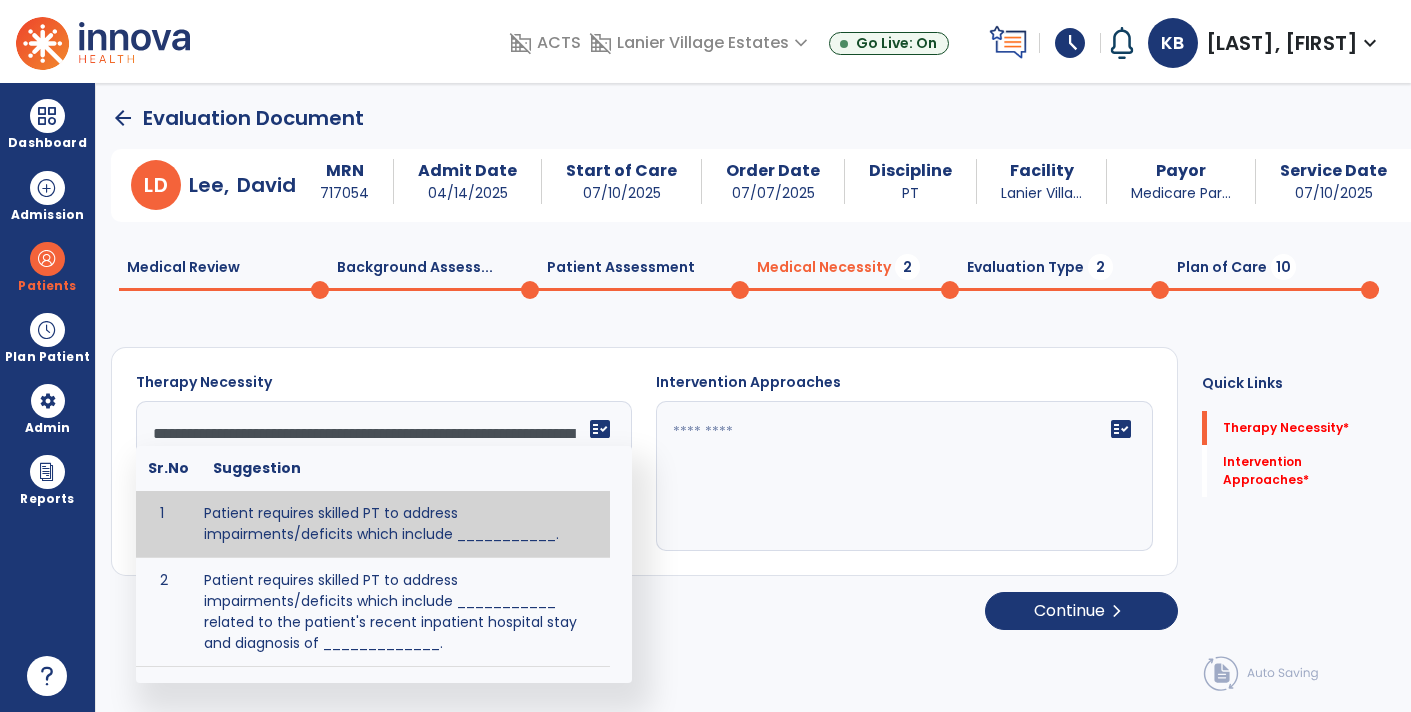 scroll, scrollTop: 63, scrollLeft: 0, axis: vertical 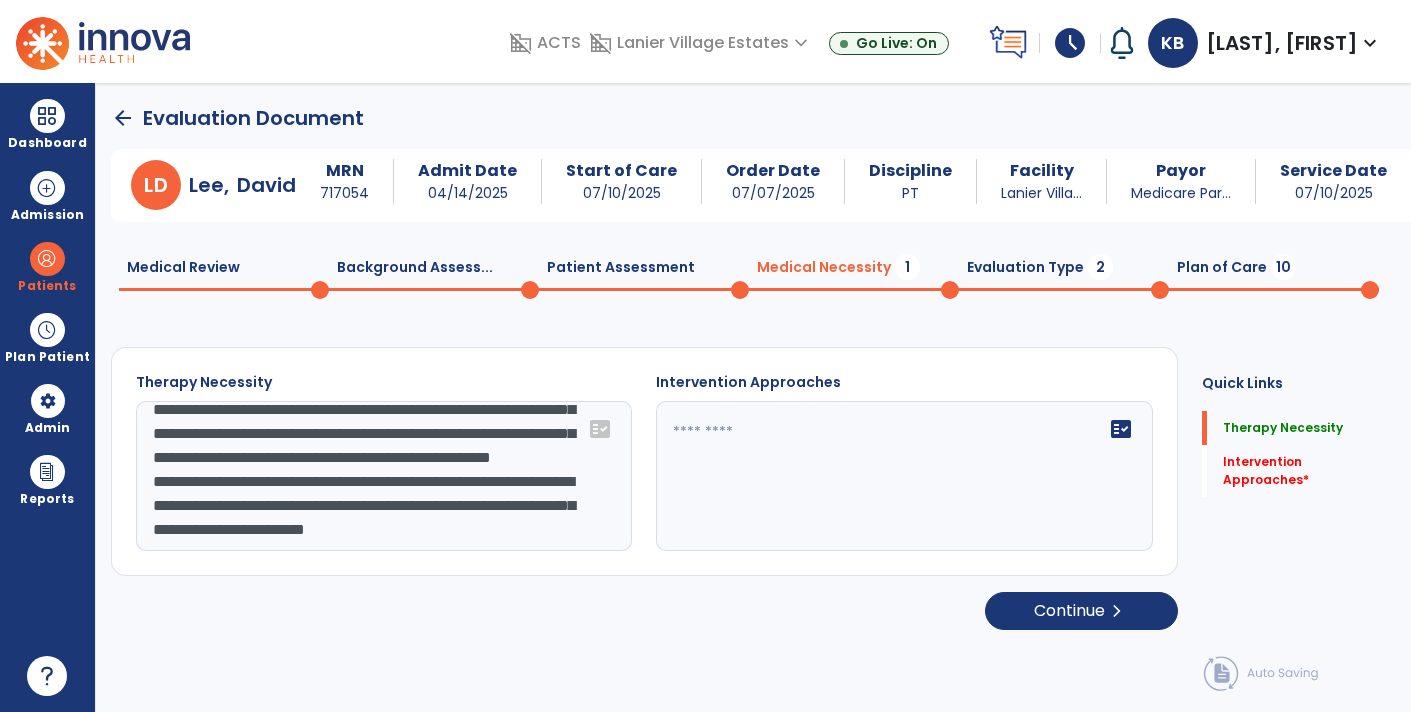 type on "**********" 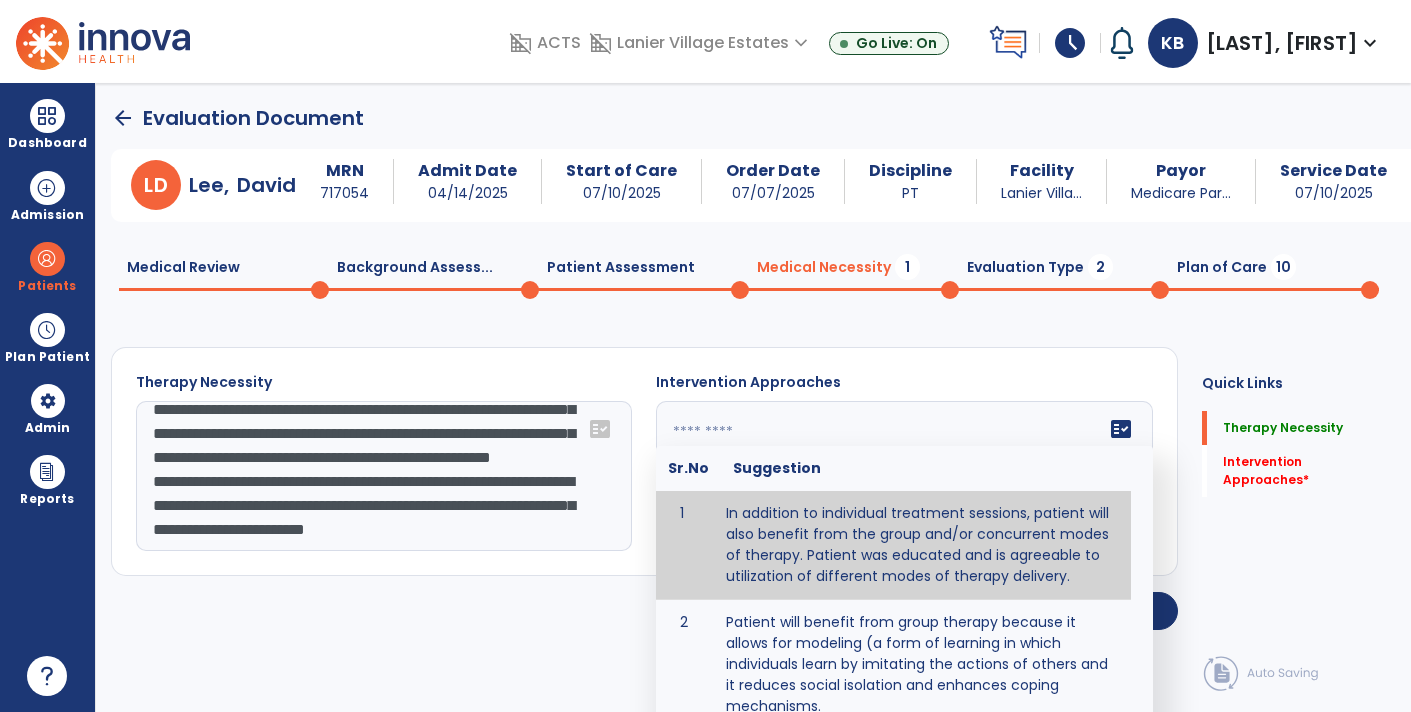 paste on "**********" 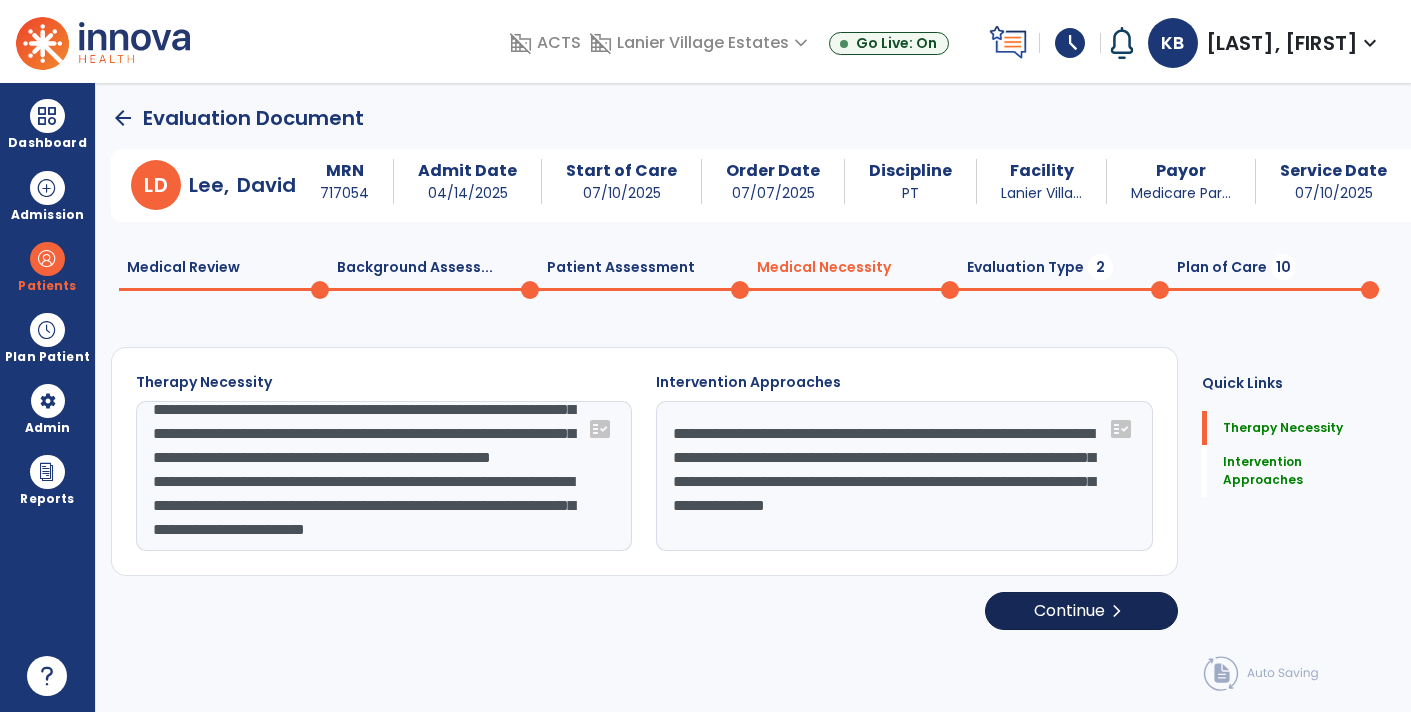 type on "**********" 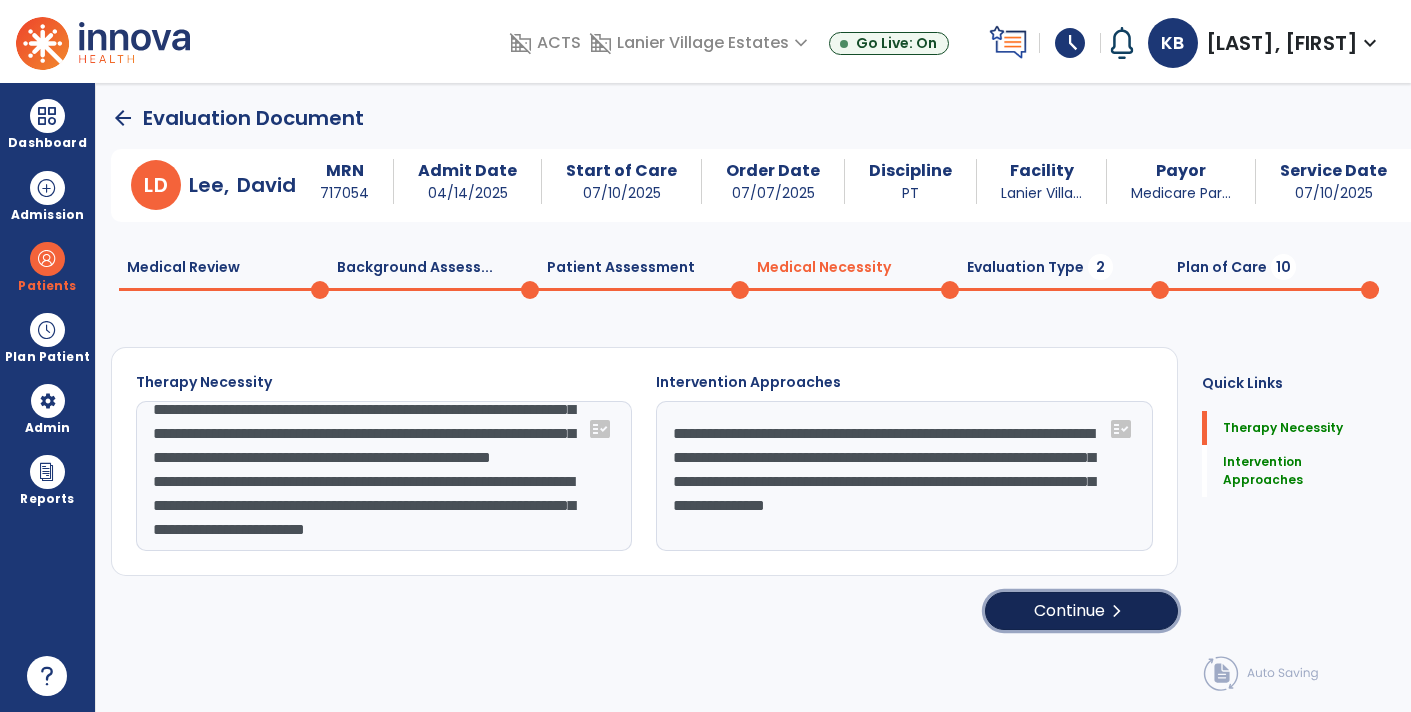 click on "Continue  chevron_right" 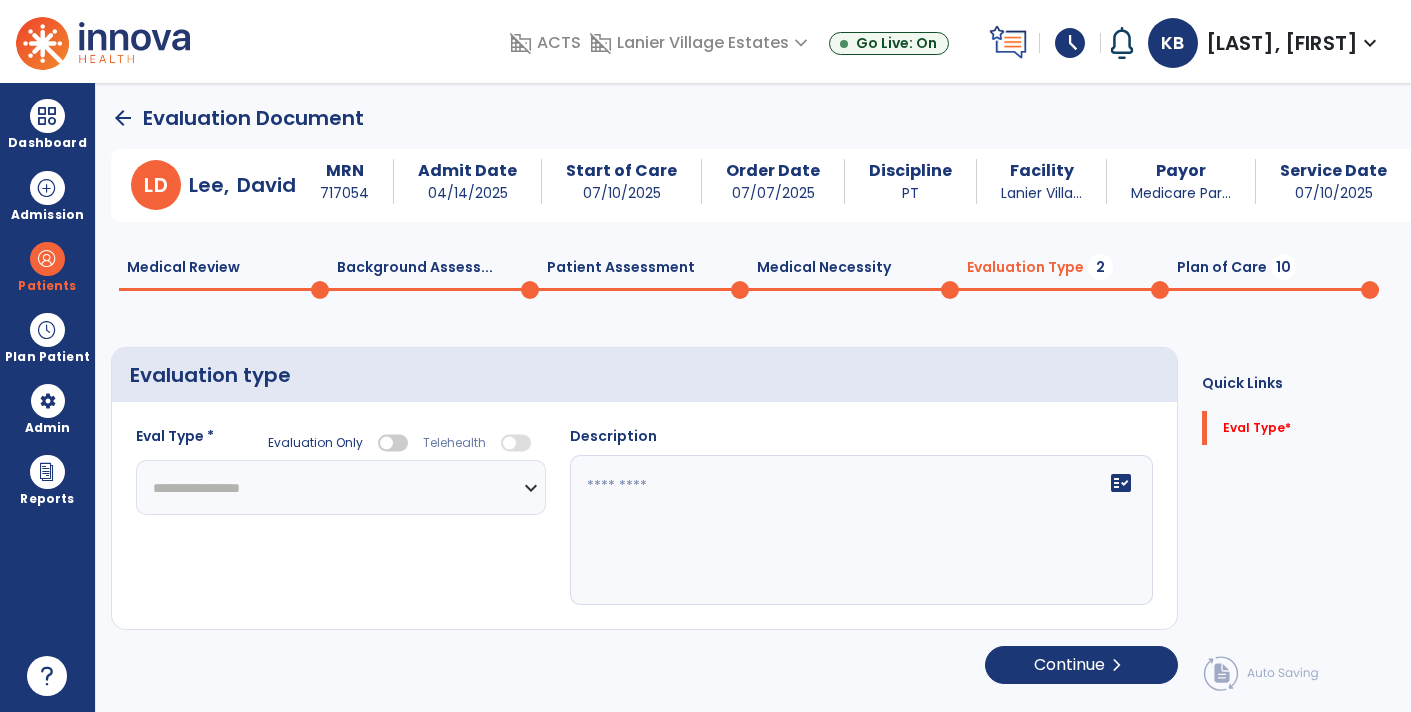 click on "**********" 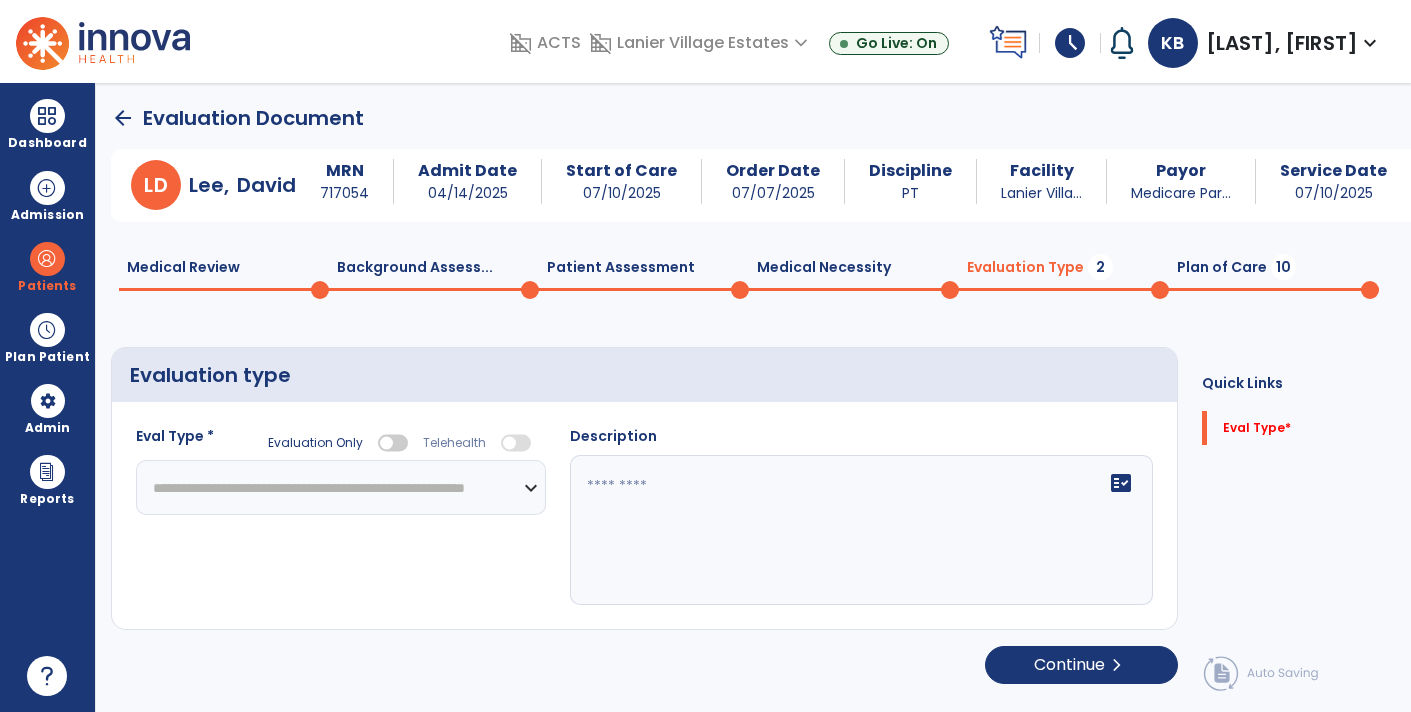 click on "**********" 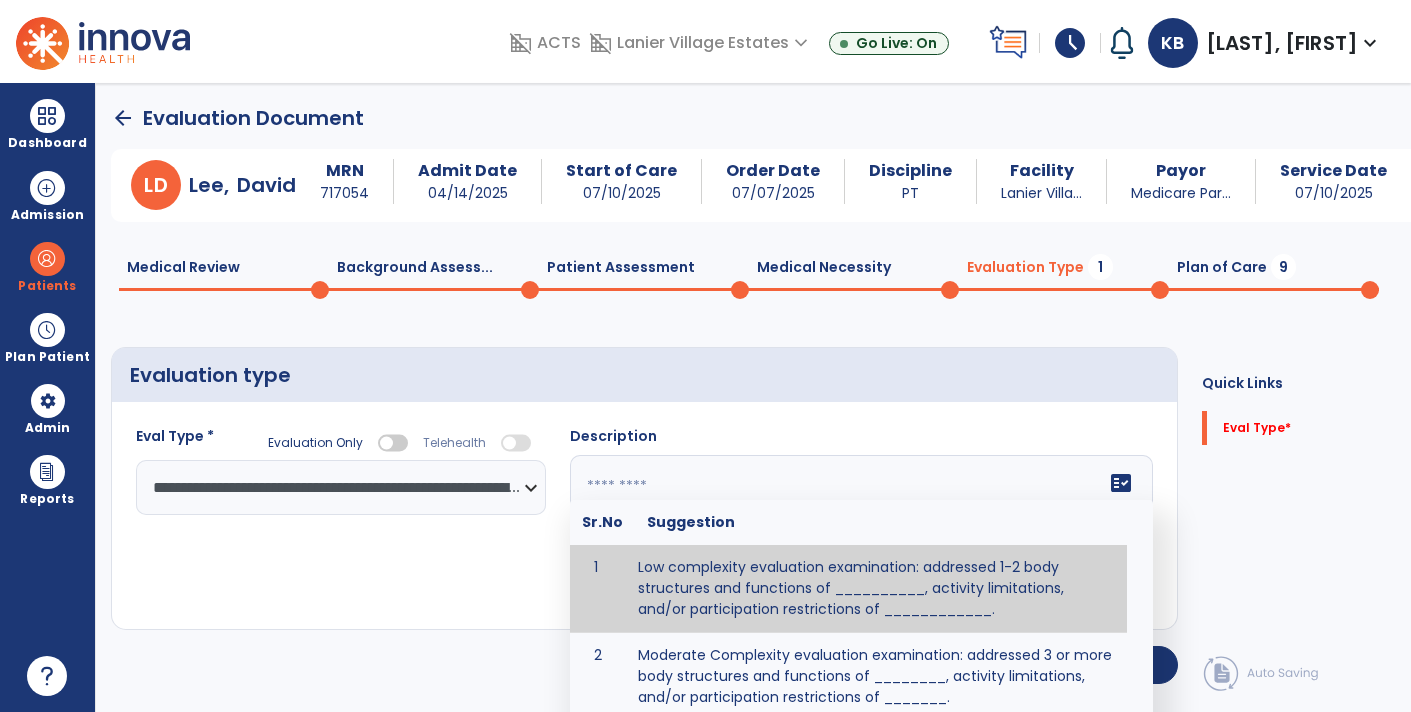 click 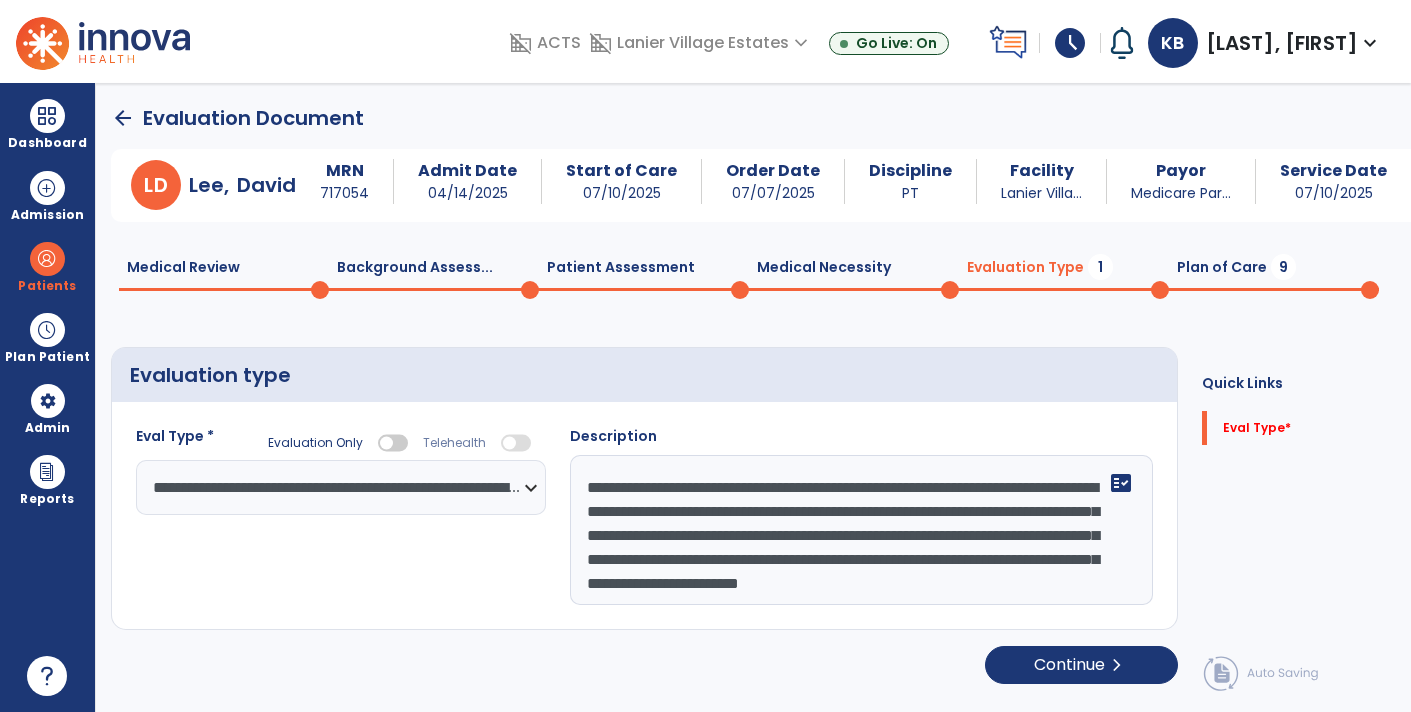 scroll, scrollTop: 15, scrollLeft: 0, axis: vertical 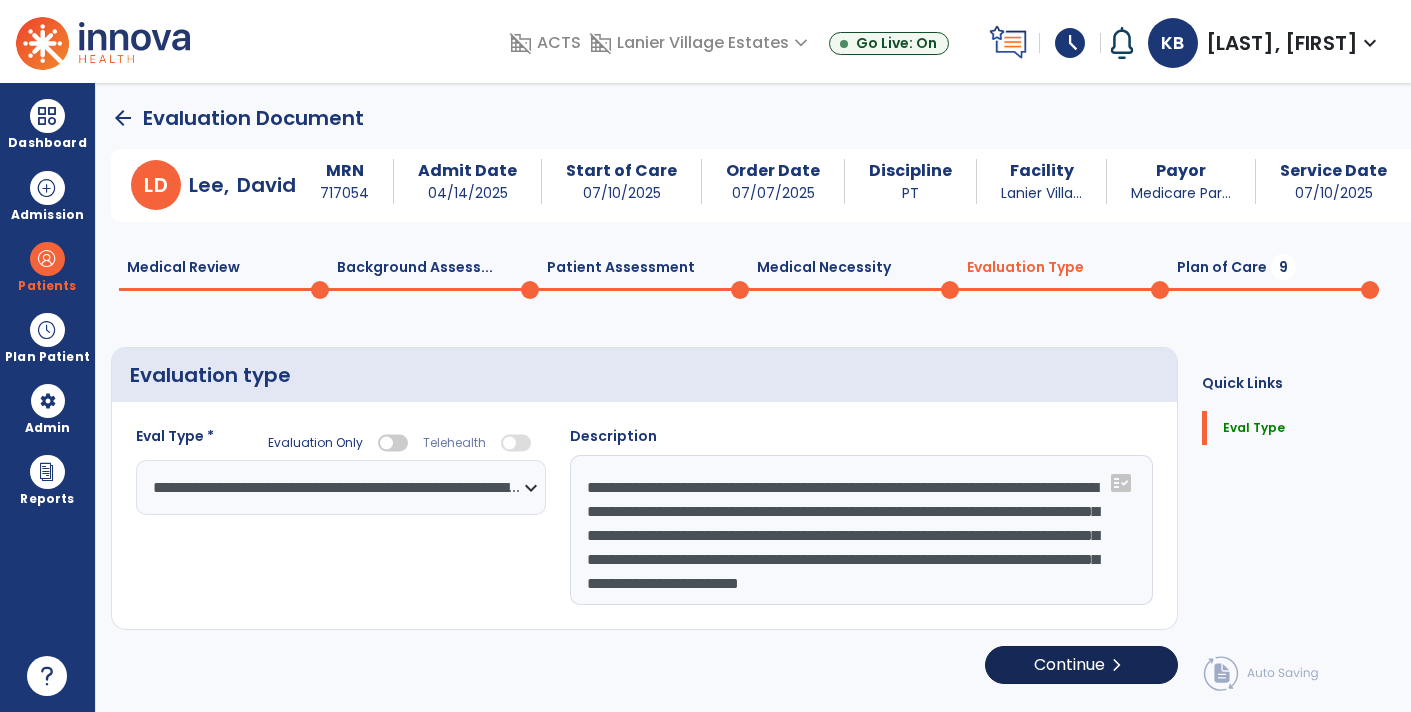 type on "**********" 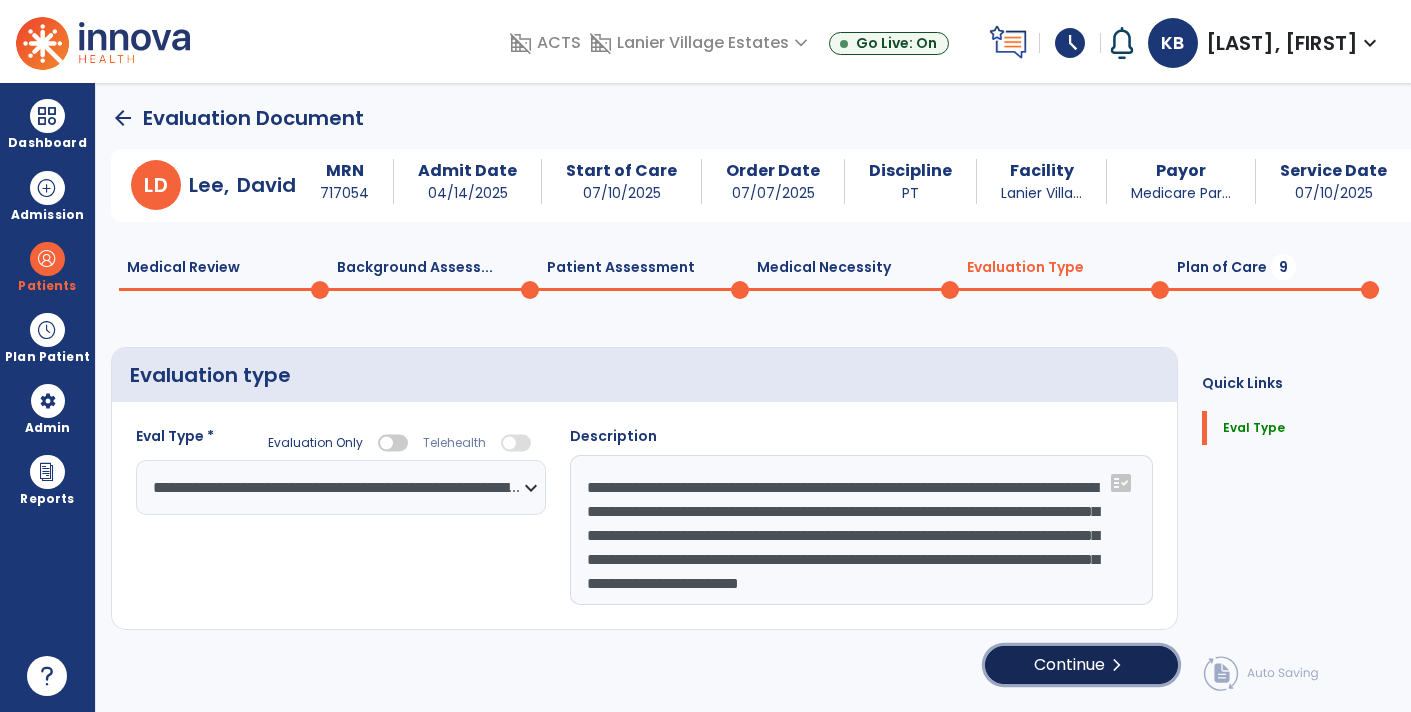 click on "chevron_right" 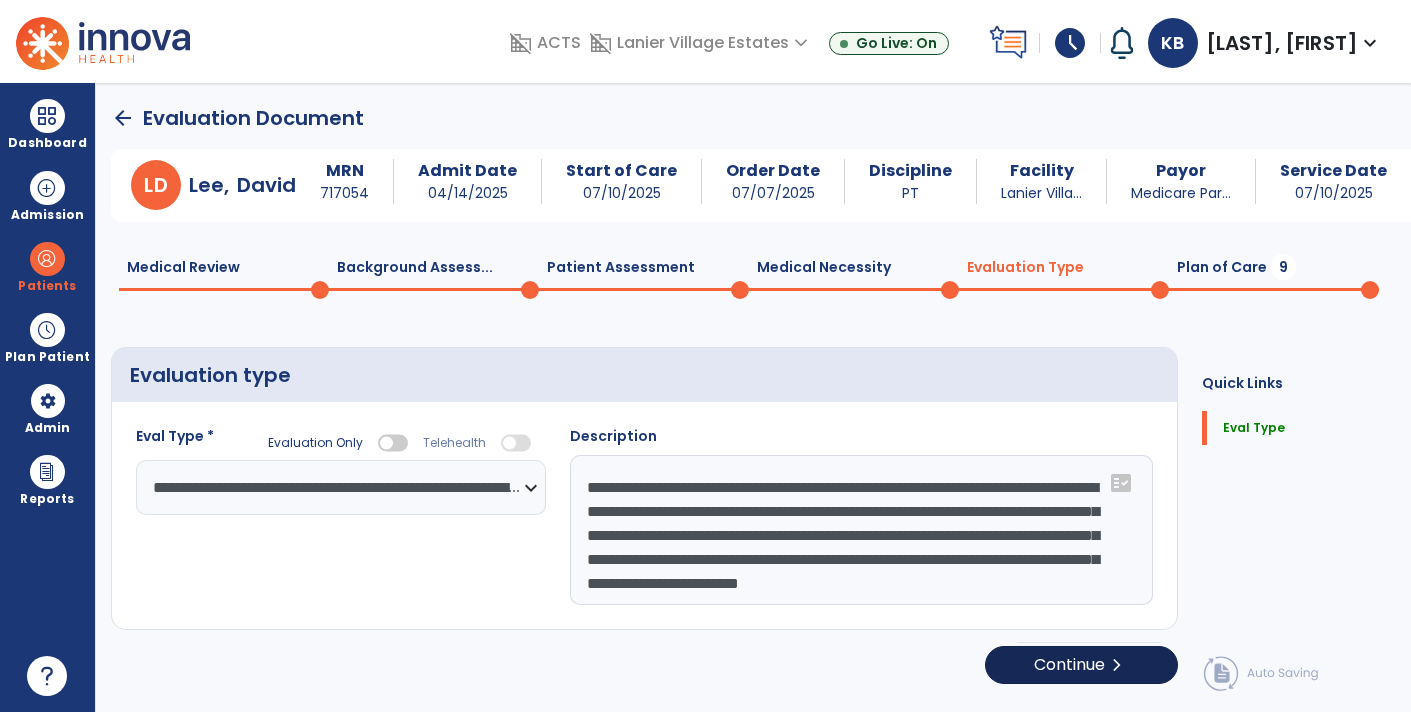select on "*****" 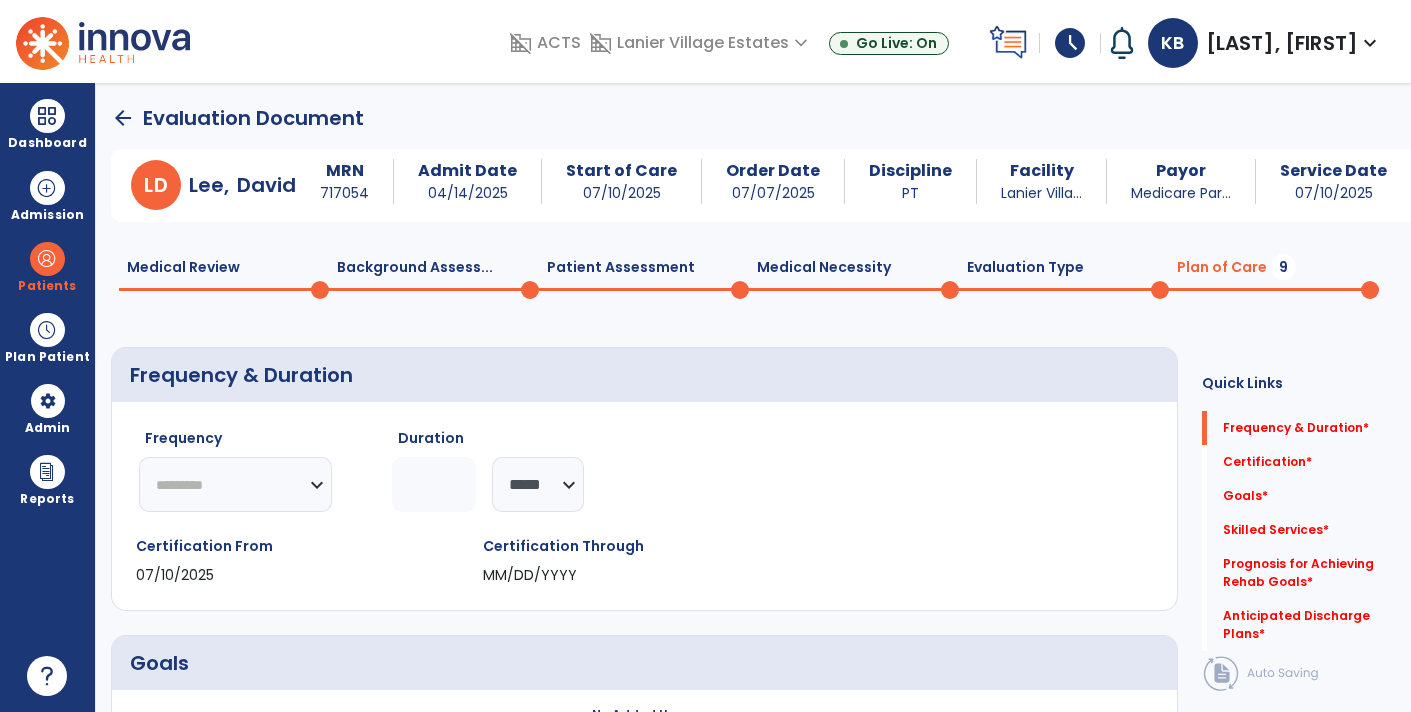click on "********* ** ** ** ** ** ** **" 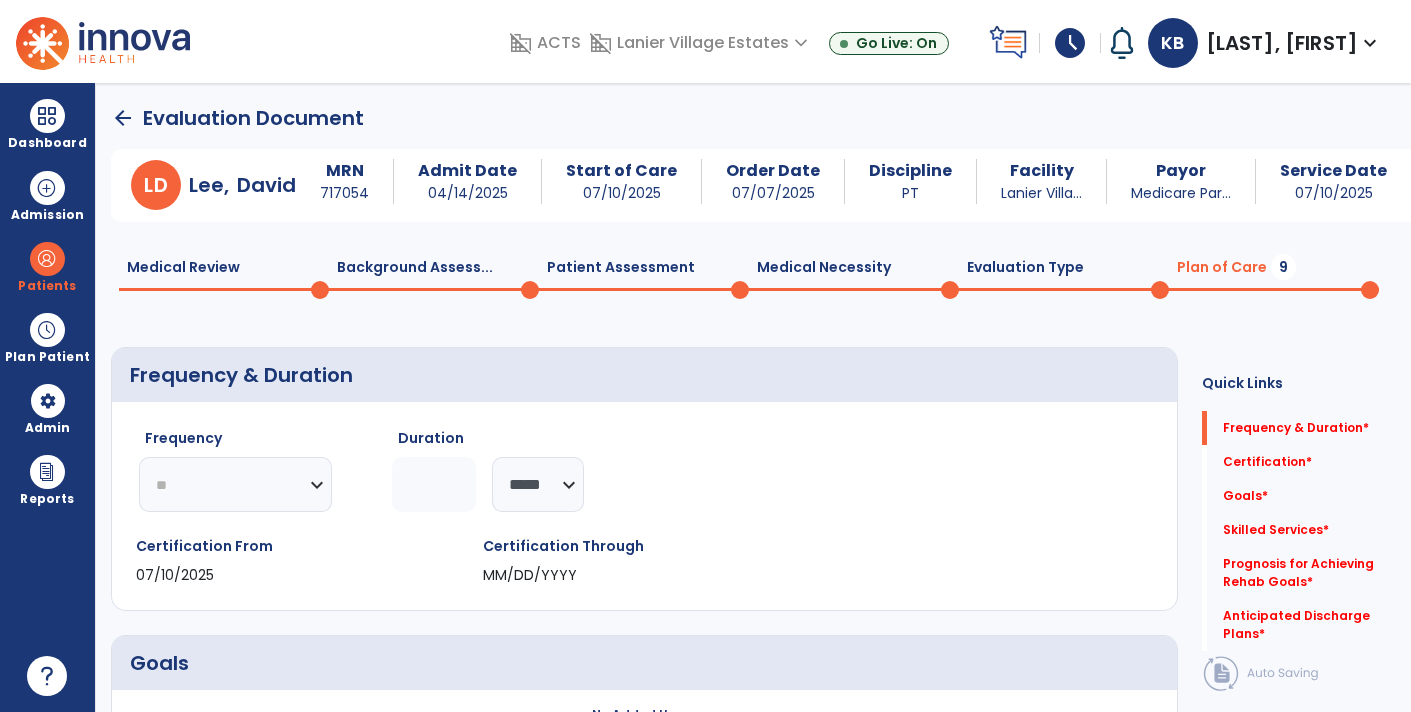 click on "********* ** ** ** ** ** ** **" 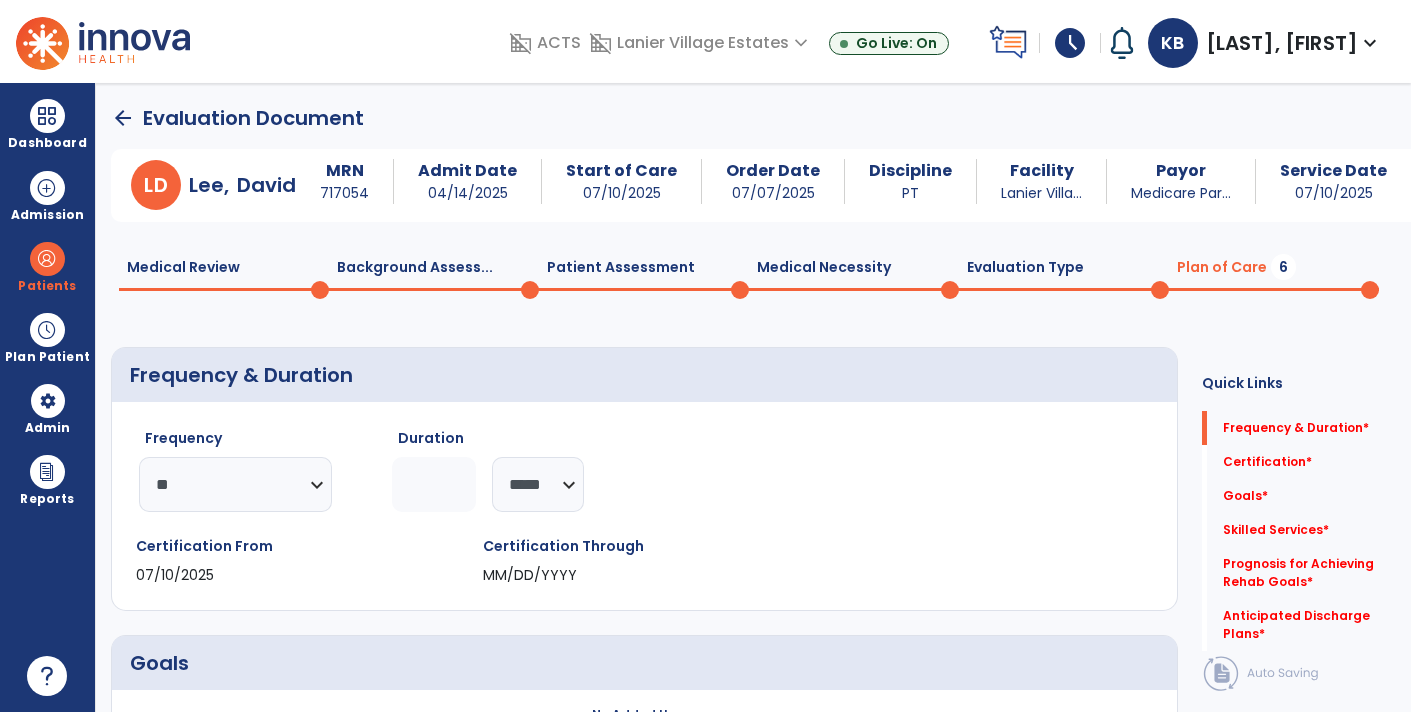click 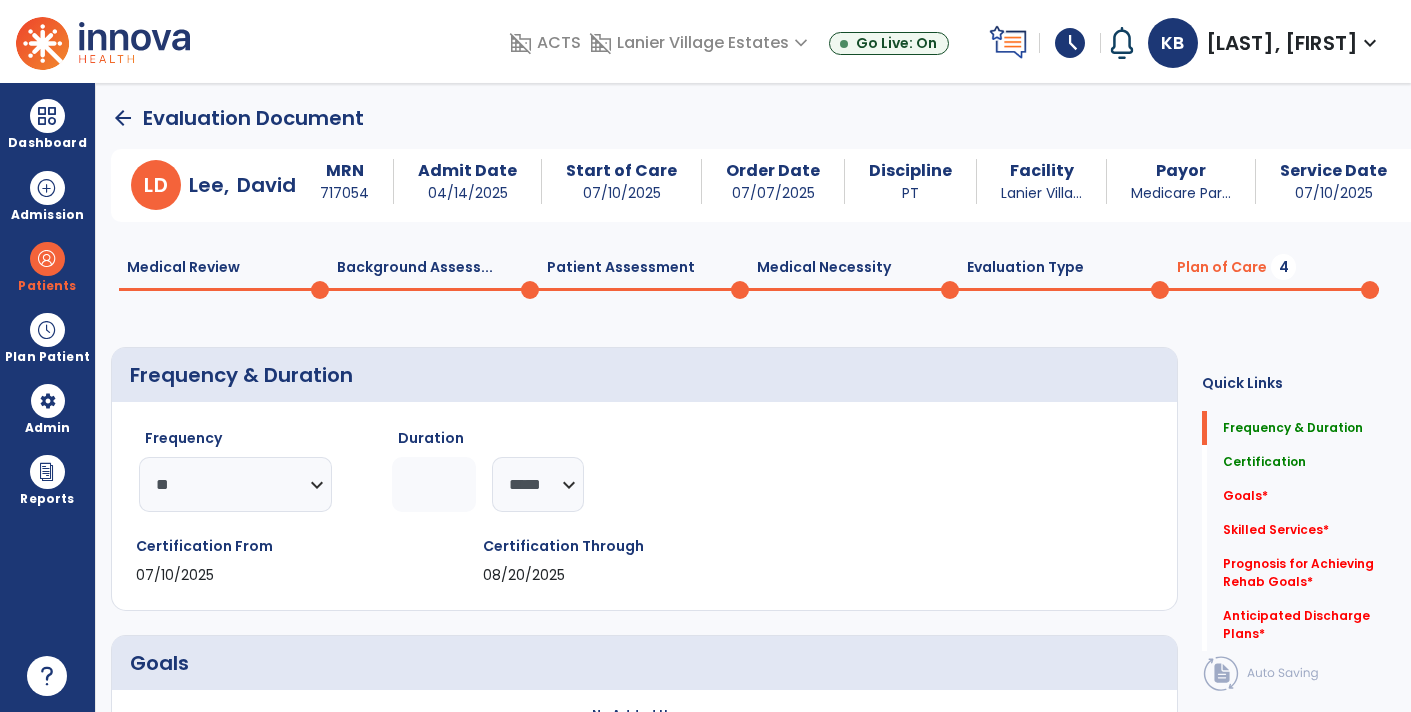 type on "*" 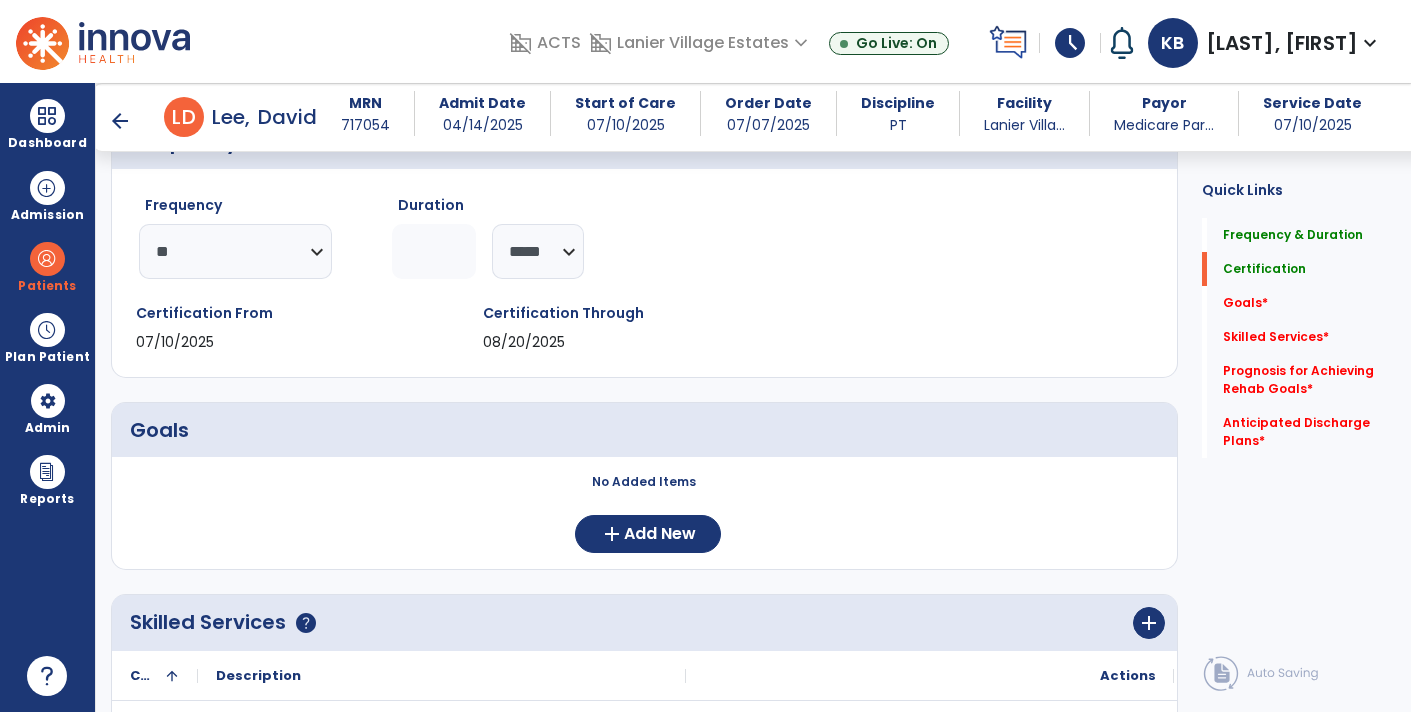 scroll, scrollTop: 257, scrollLeft: 0, axis: vertical 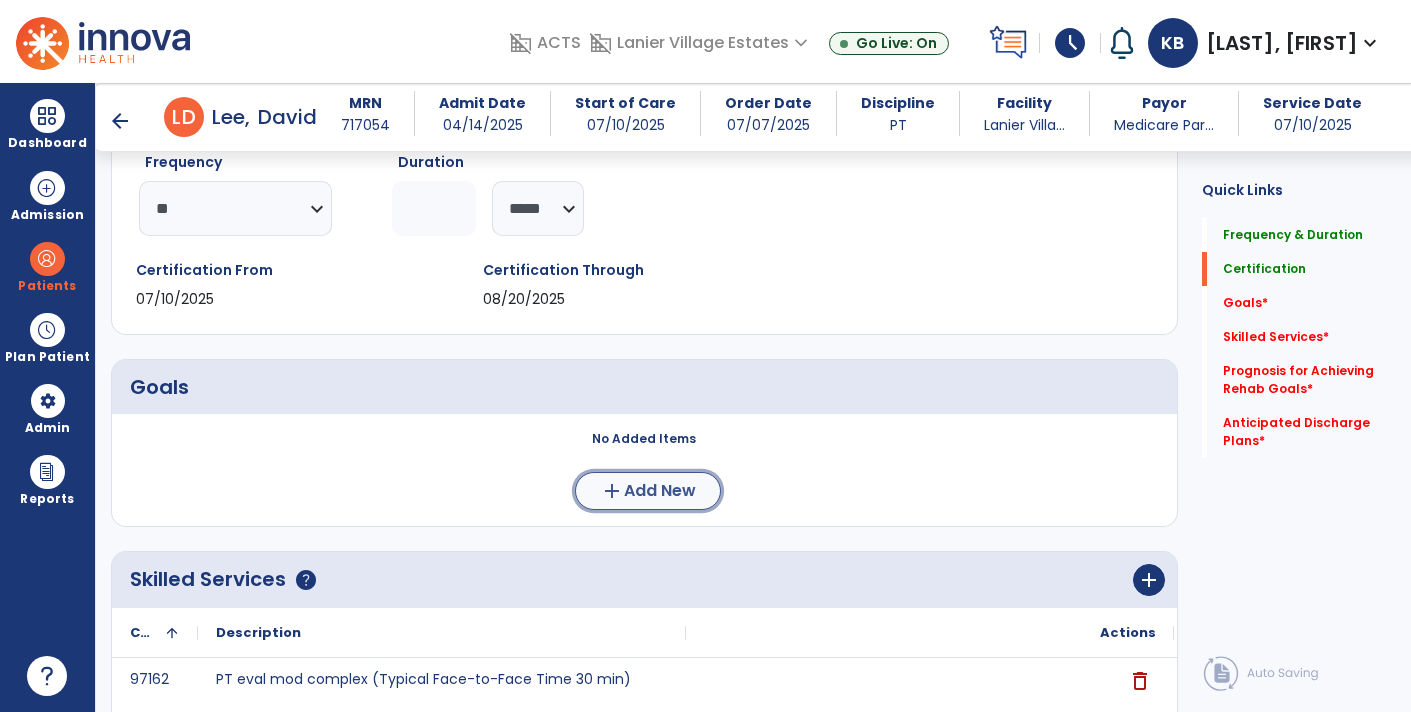 click on "Add New" at bounding box center (660, 491) 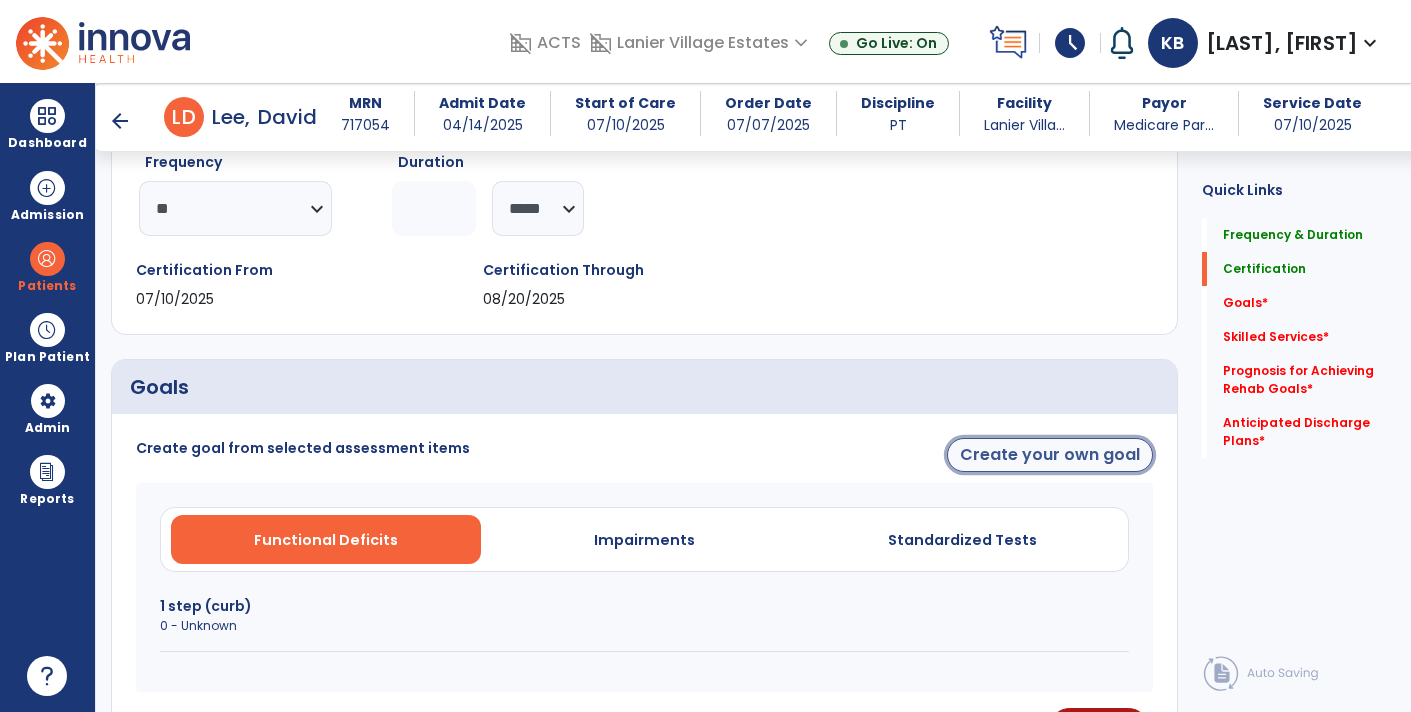 click on "Create your own goal" at bounding box center [1050, 455] 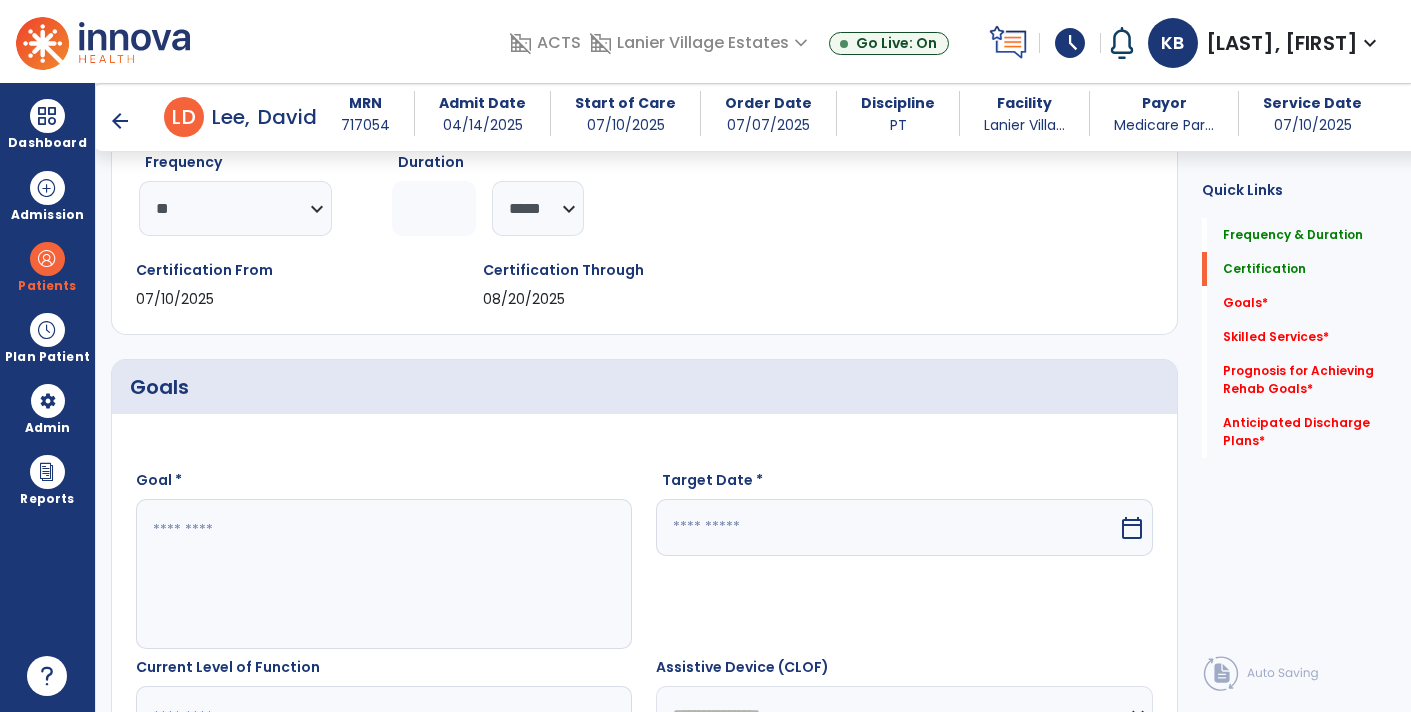 click at bounding box center [383, 574] 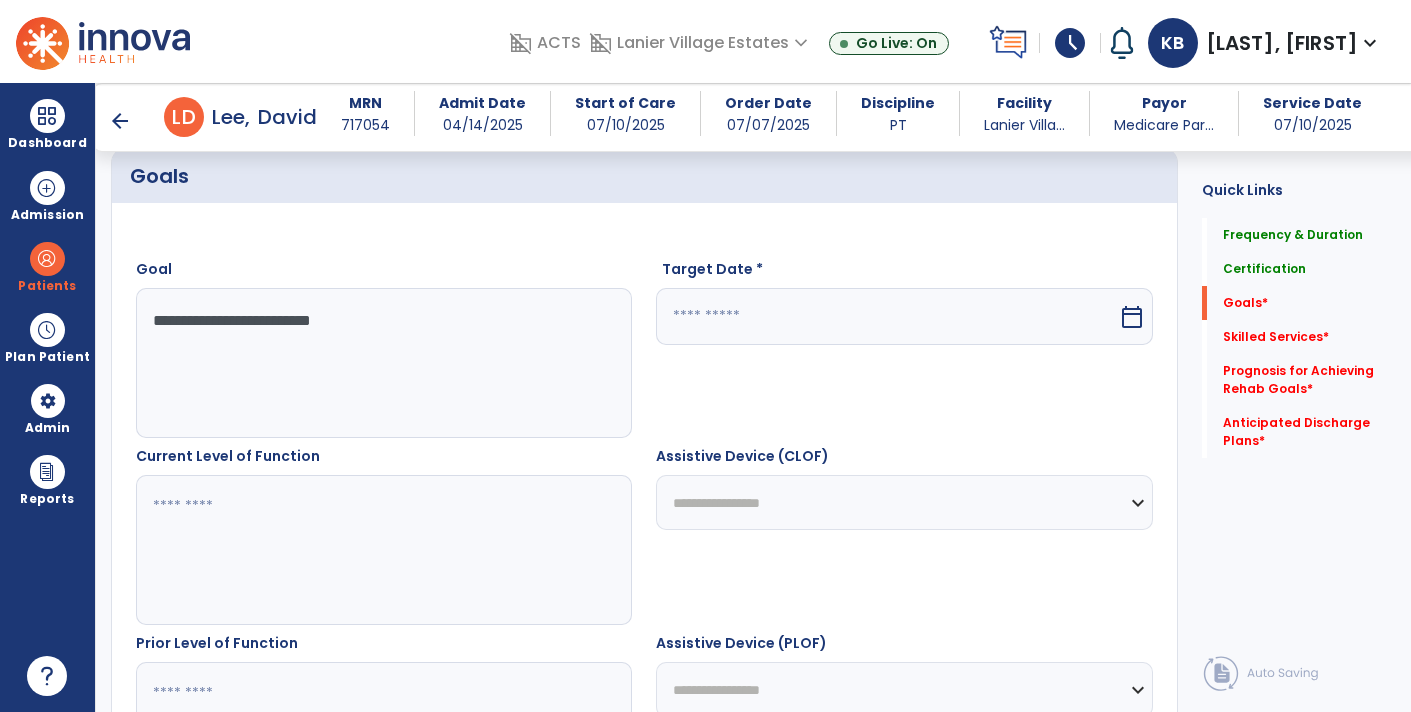 scroll, scrollTop: 482, scrollLeft: 0, axis: vertical 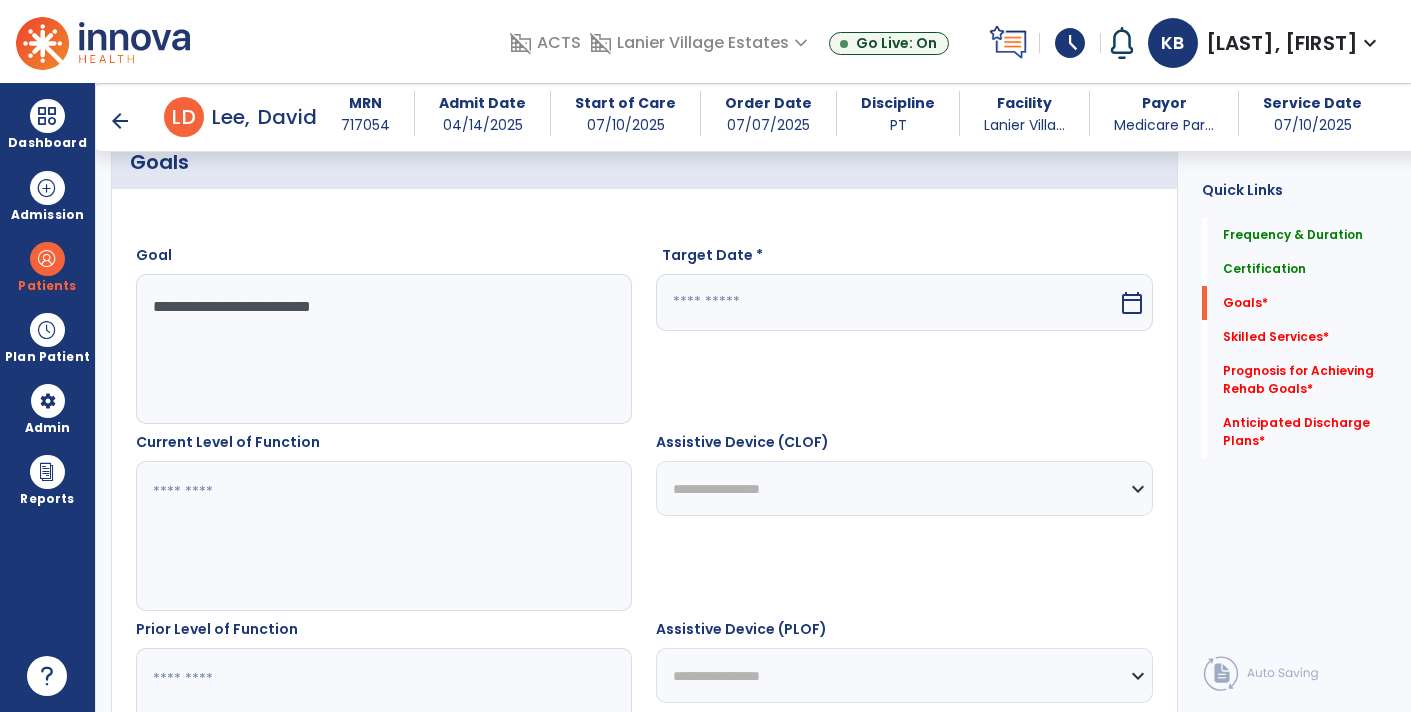 type on "**********" 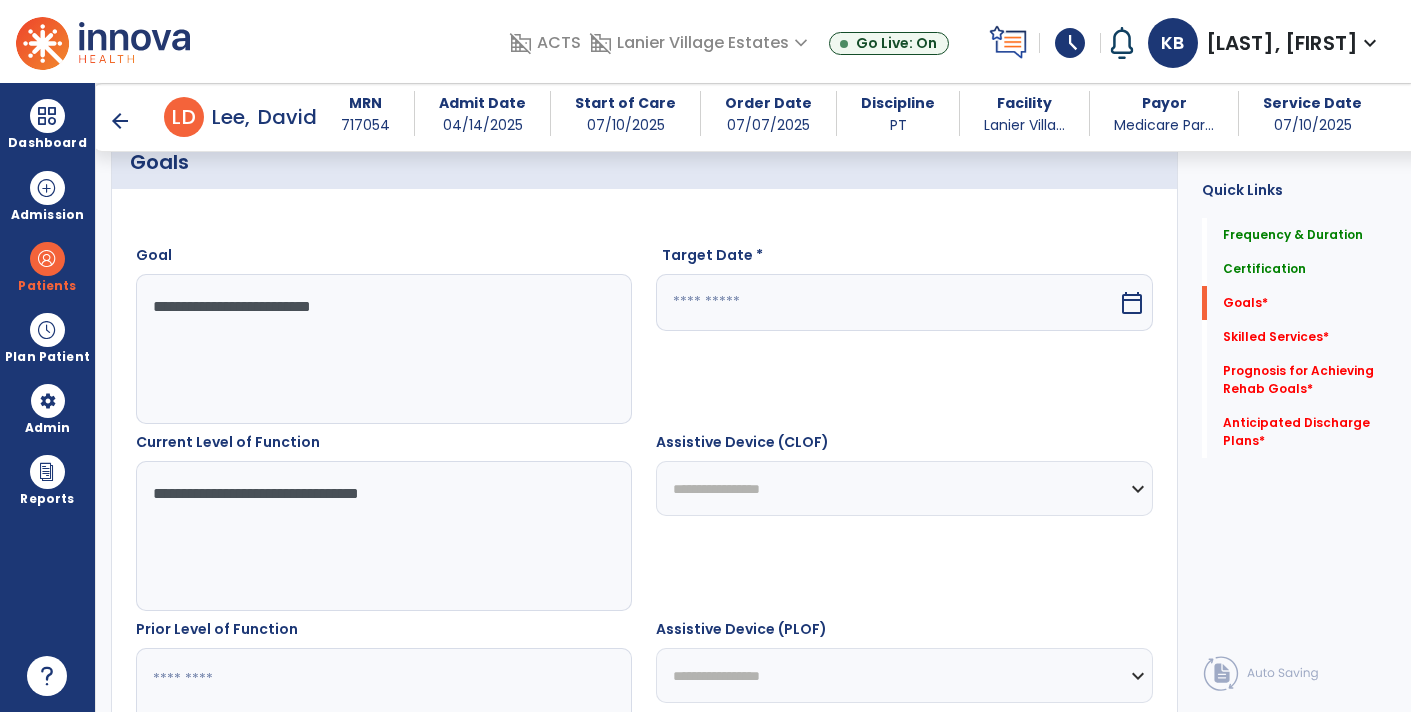 scroll, scrollTop: 858, scrollLeft: 0, axis: vertical 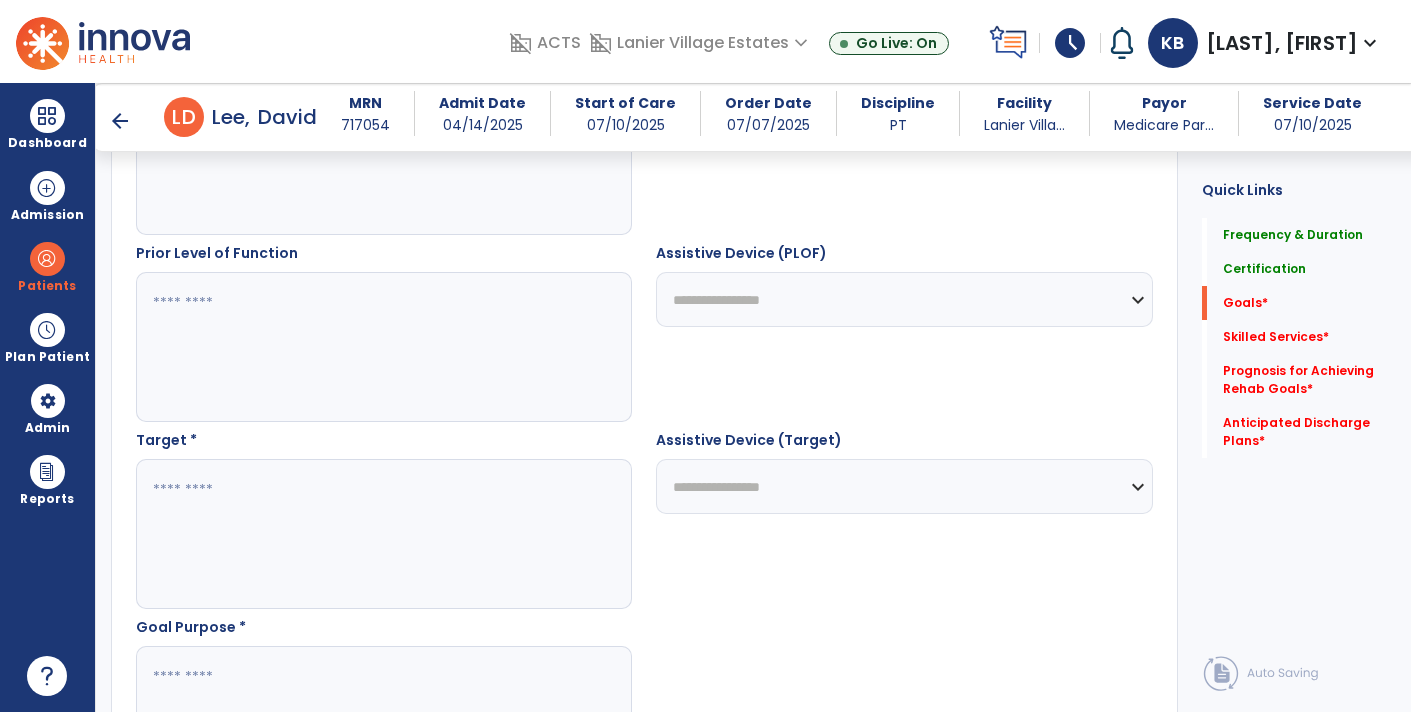 type on "**********" 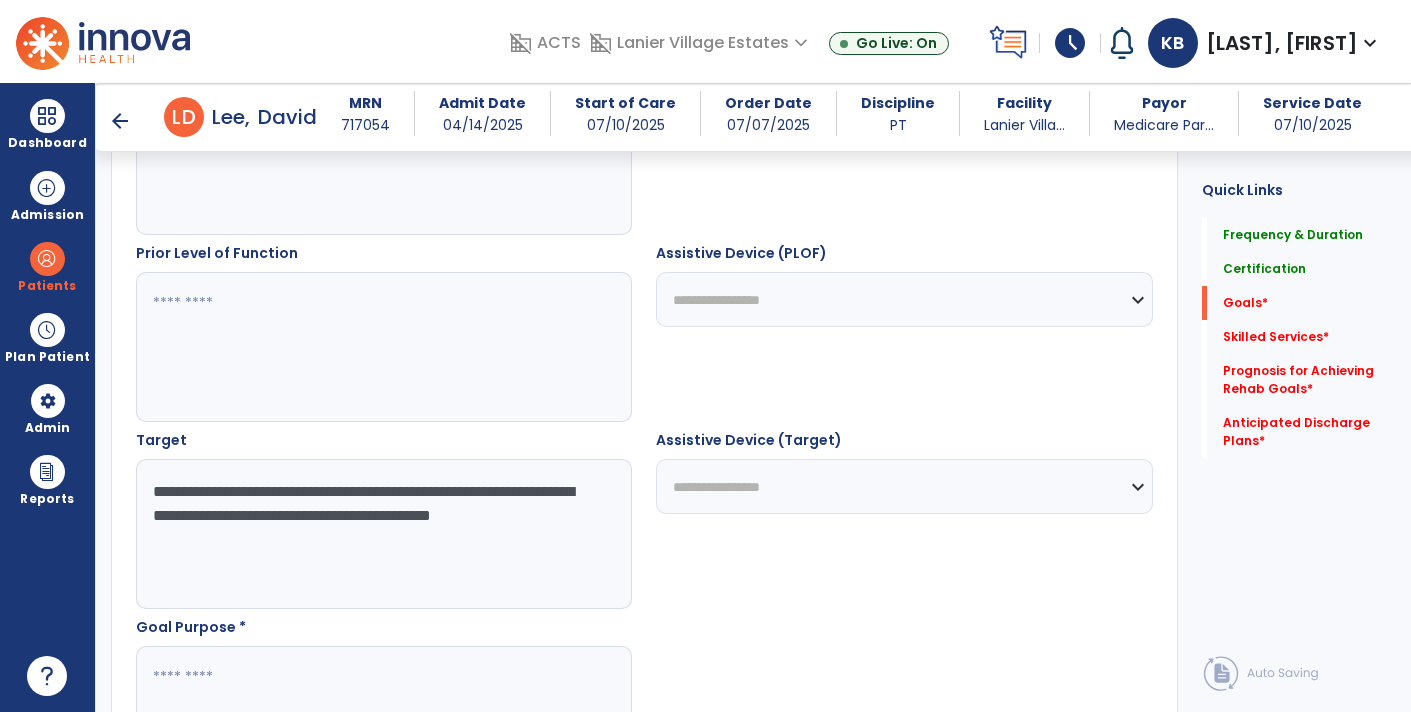 drag, startPoint x: 356, startPoint y: 506, endPoint x: 433, endPoint y: 546, distance: 86.76981 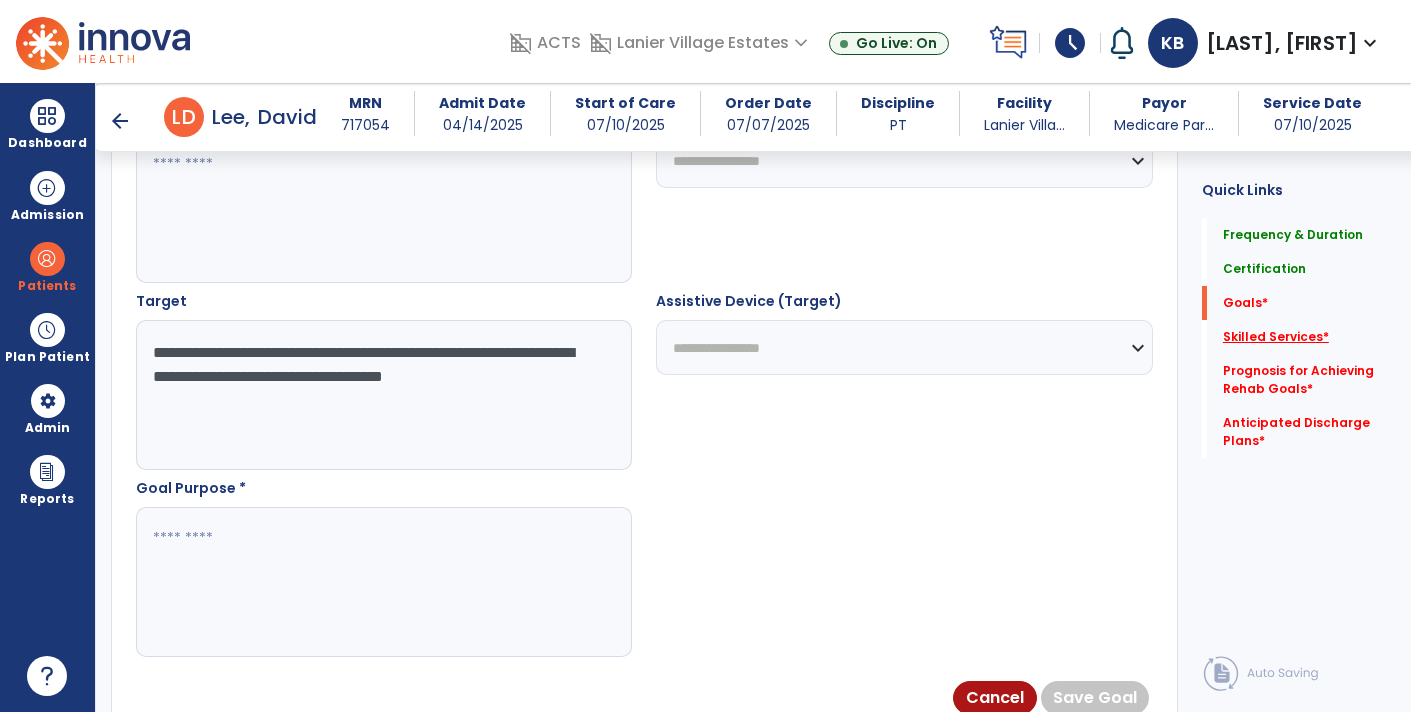 scroll, scrollTop: 1011, scrollLeft: 0, axis: vertical 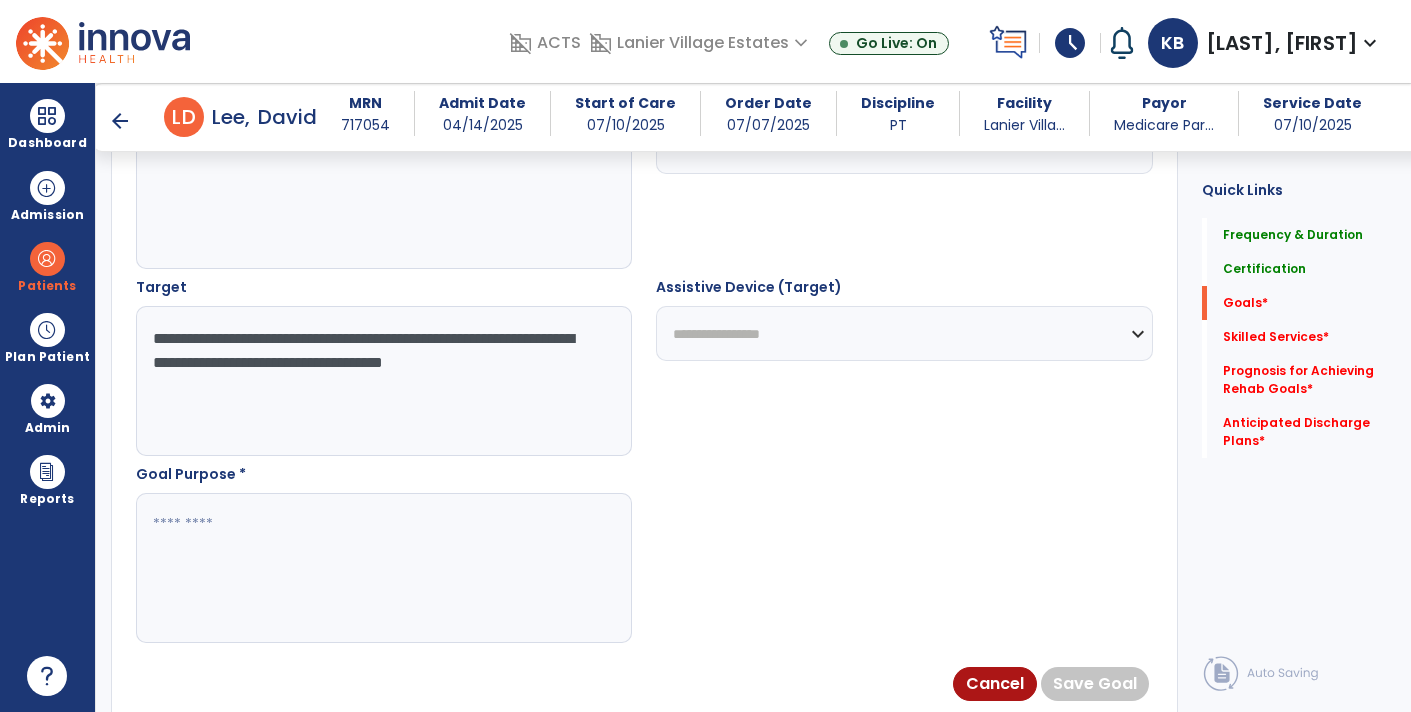 type on "**********" 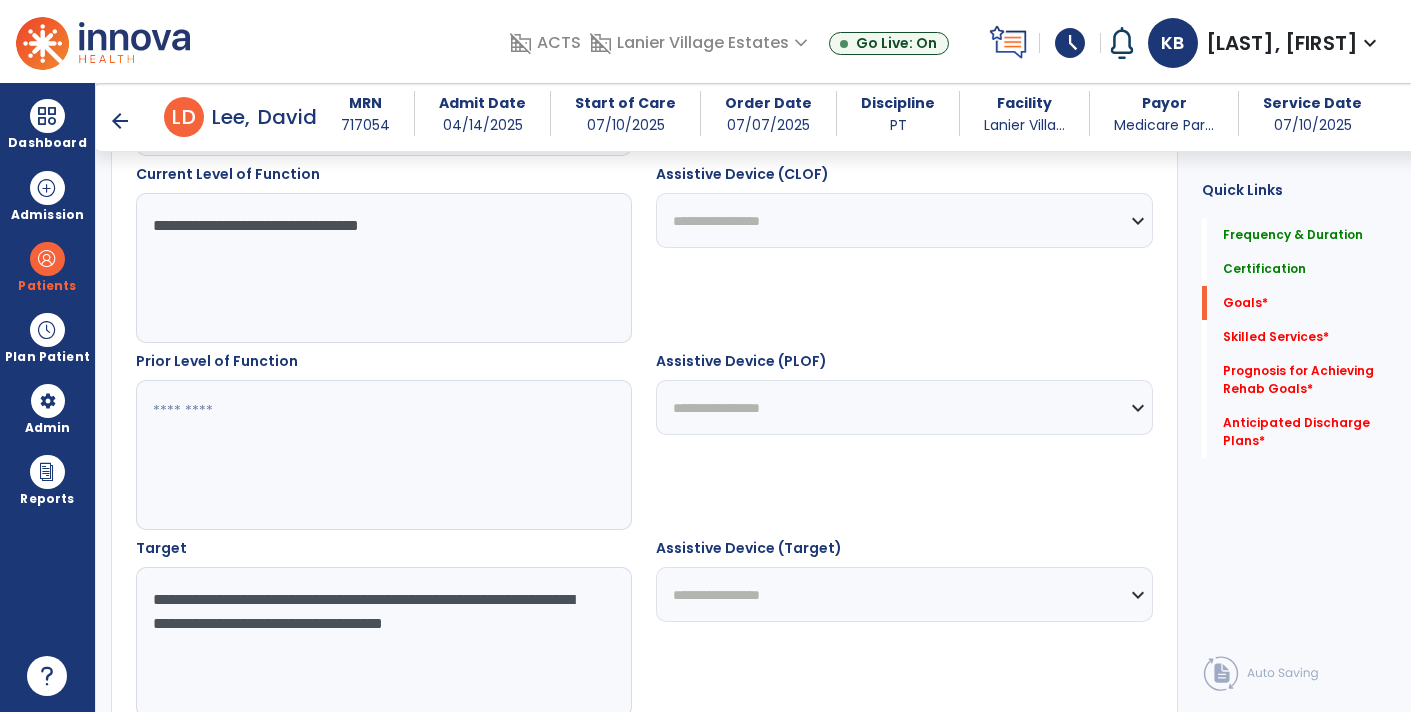 scroll, scrollTop: 474, scrollLeft: 0, axis: vertical 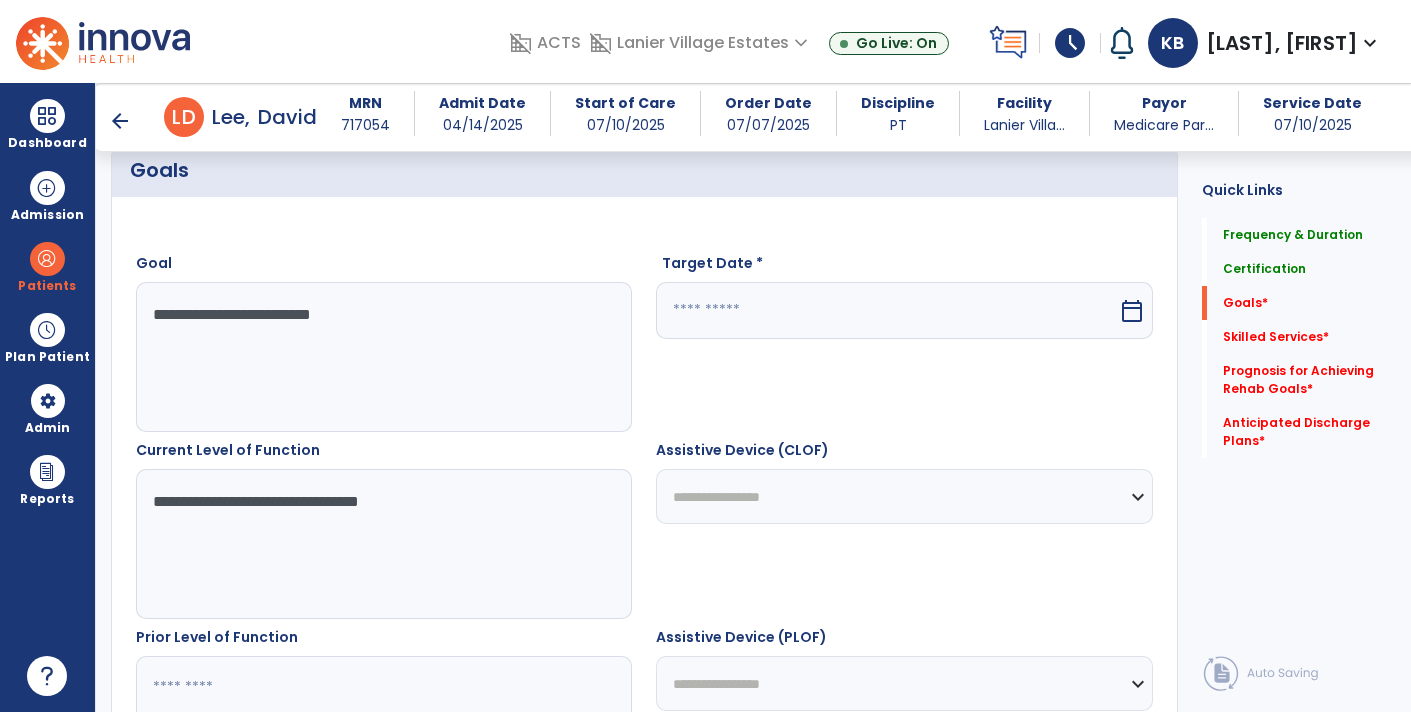 type on "**********" 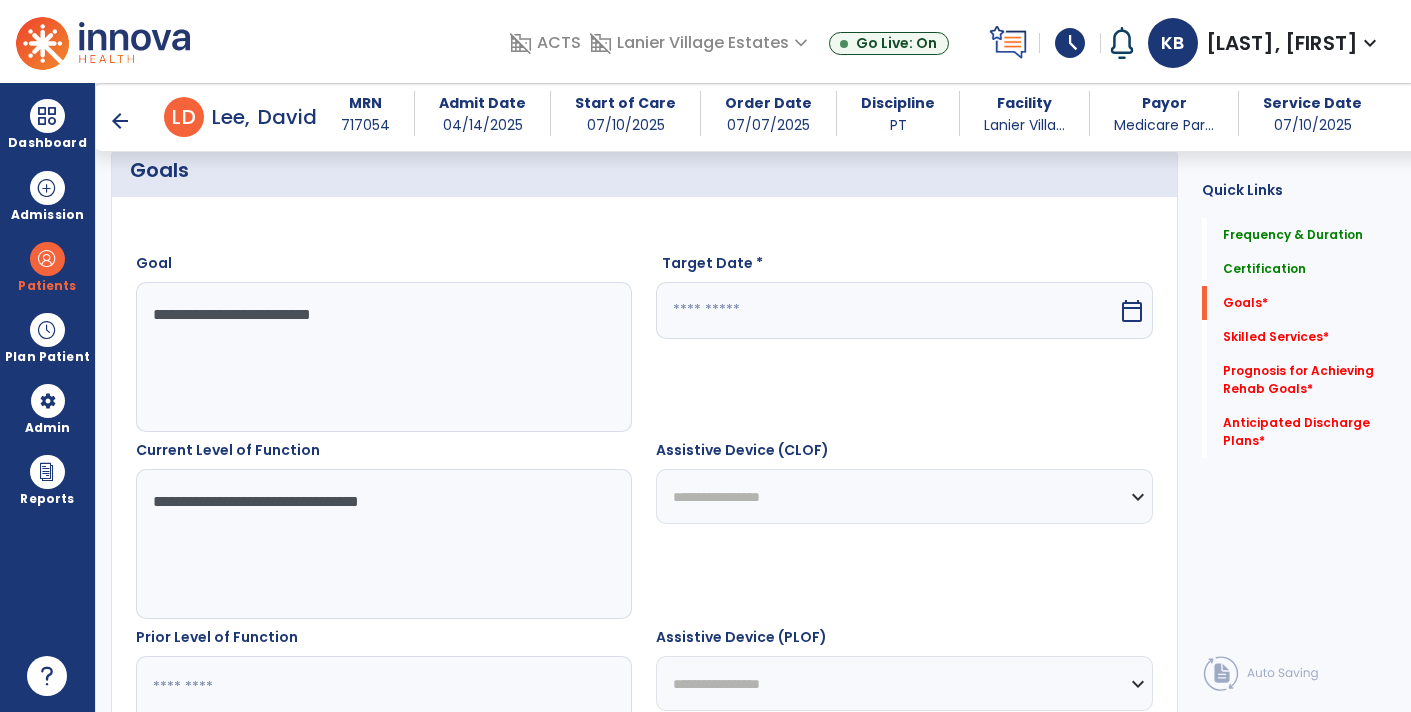 click at bounding box center (886, 310) 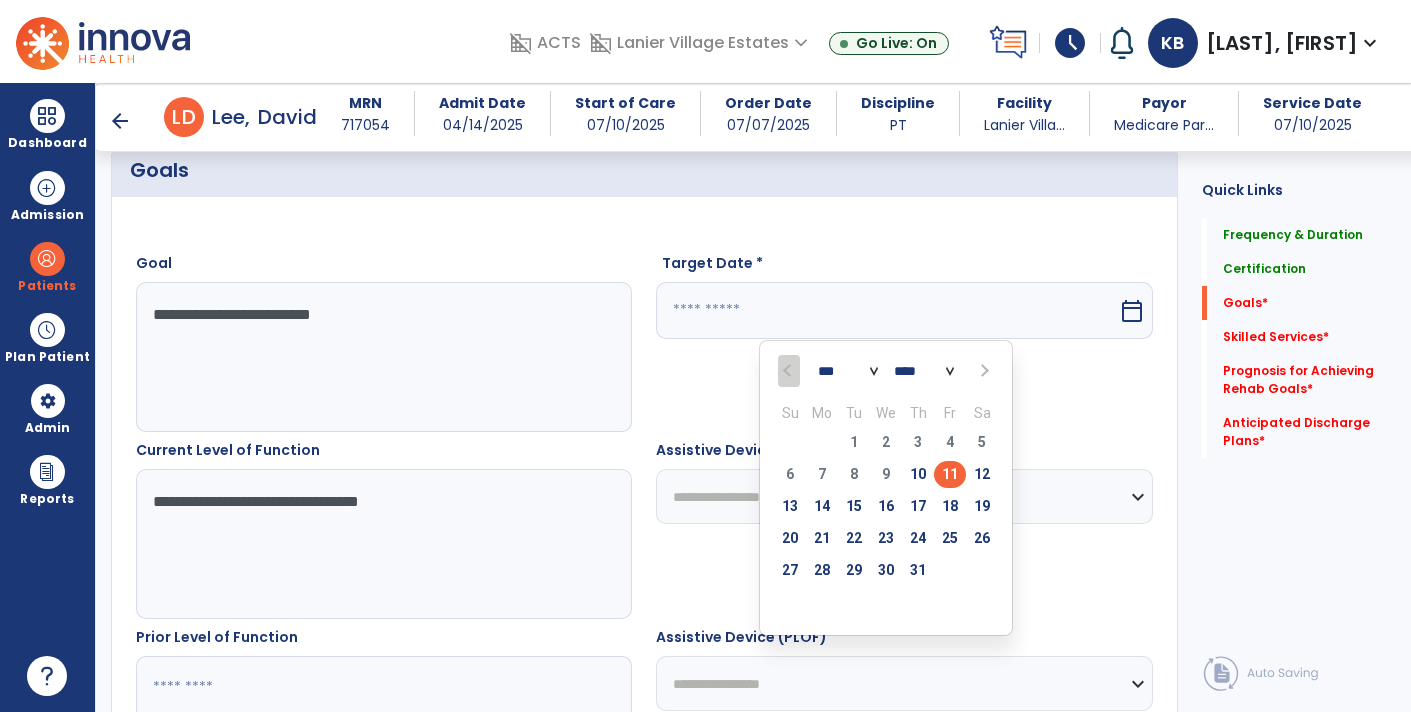 click on "*** ***" at bounding box center (848, 372) 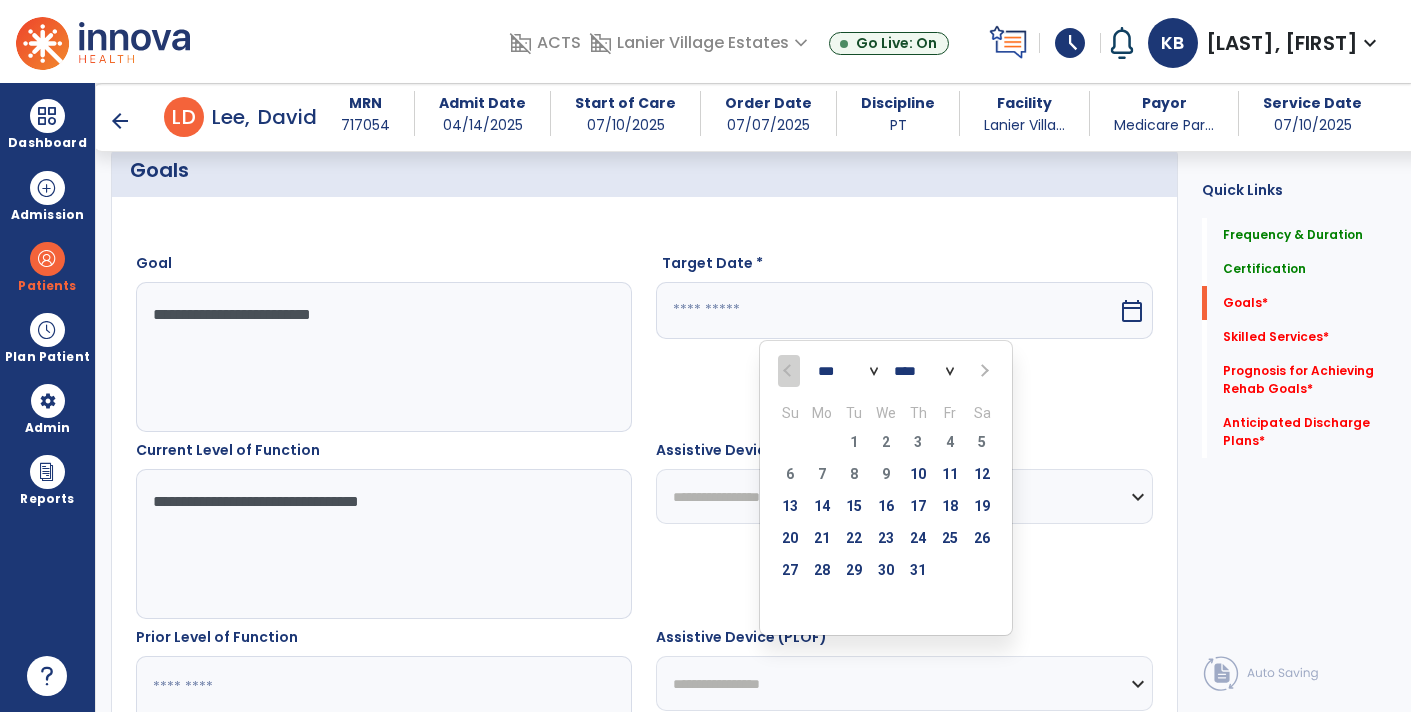 select on "*" 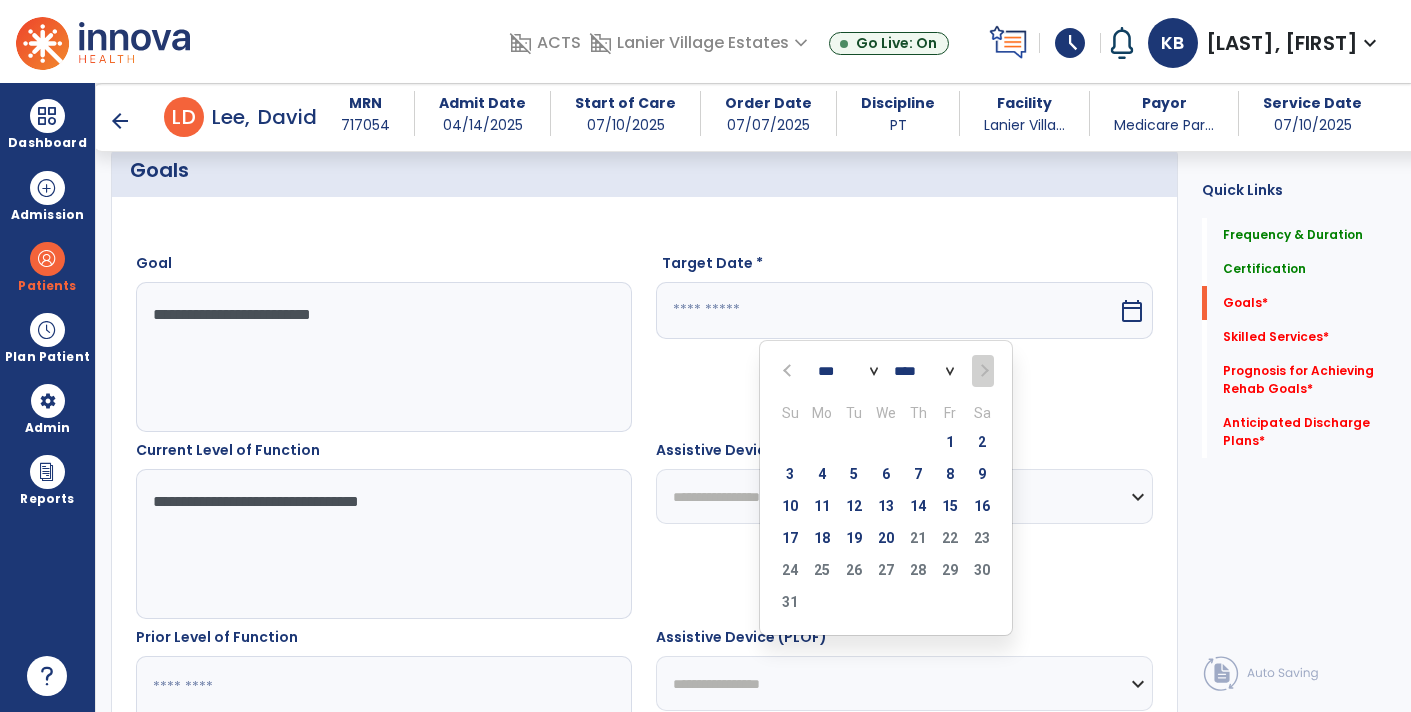 click on "20" at bounding box center (886, 538) 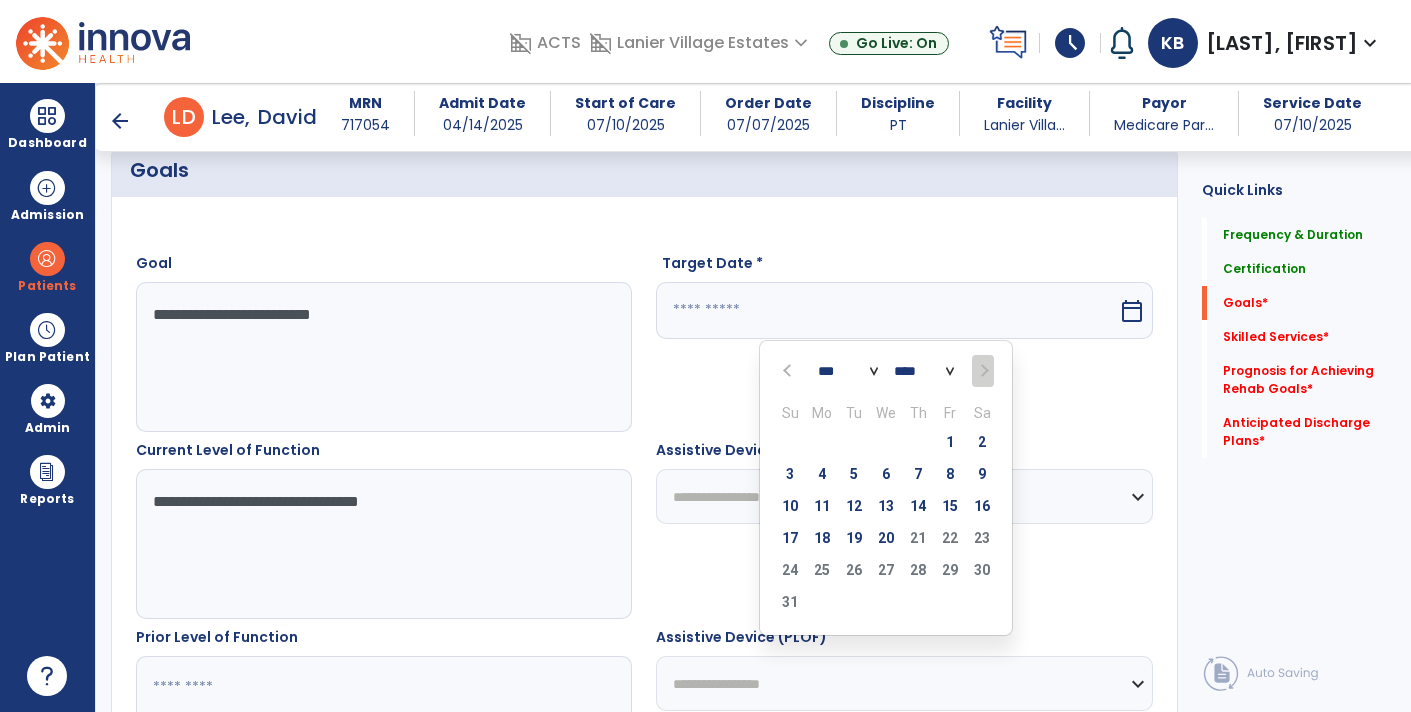 type on "*********" 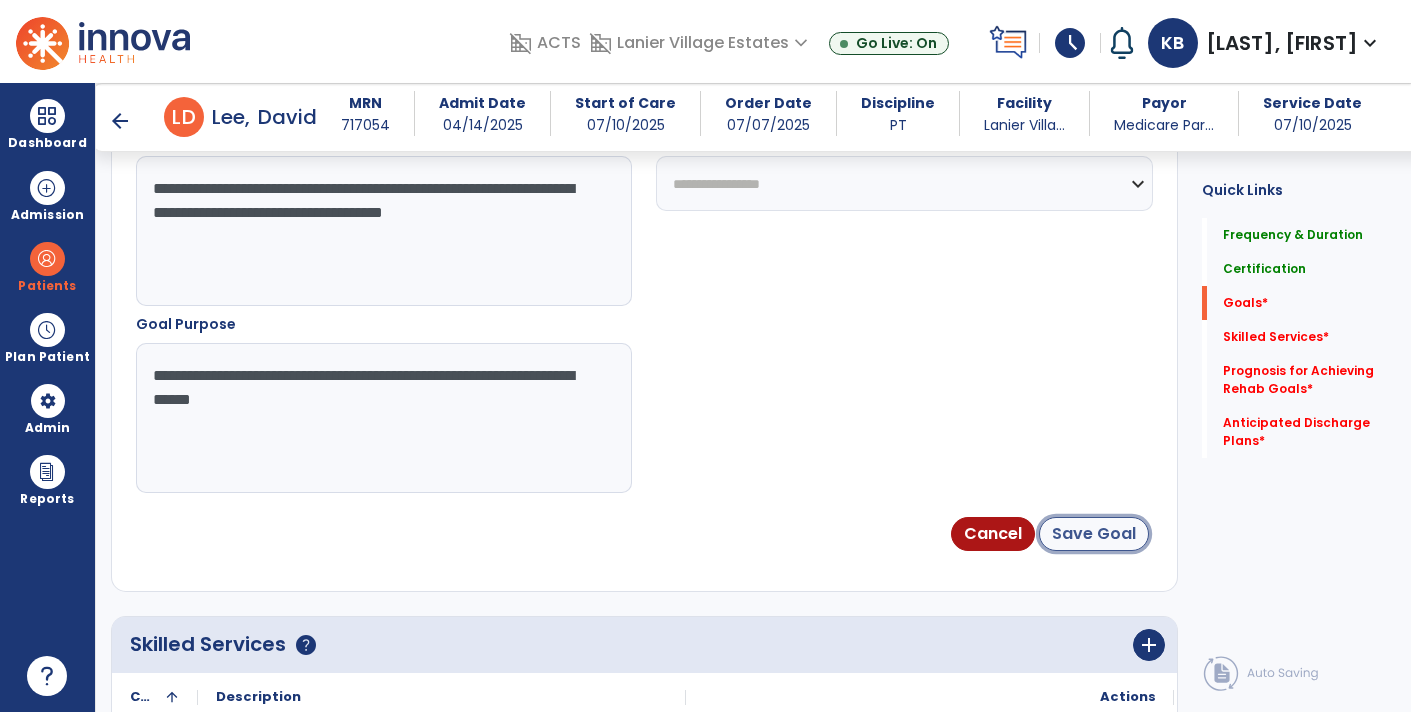 click on "Save Goal" at bounding box center (1094, 534) 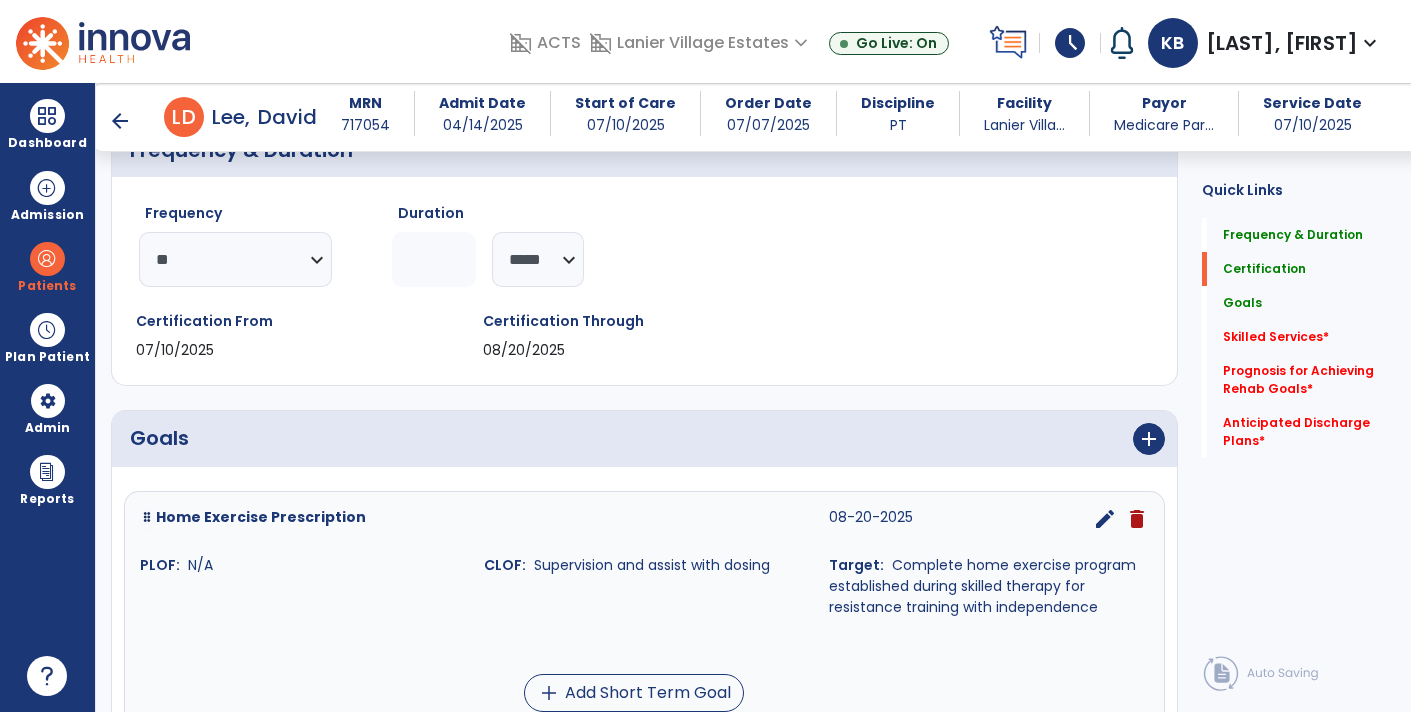 scroll, scrollTop: 255, scrollLeft: 0, axis: vertical 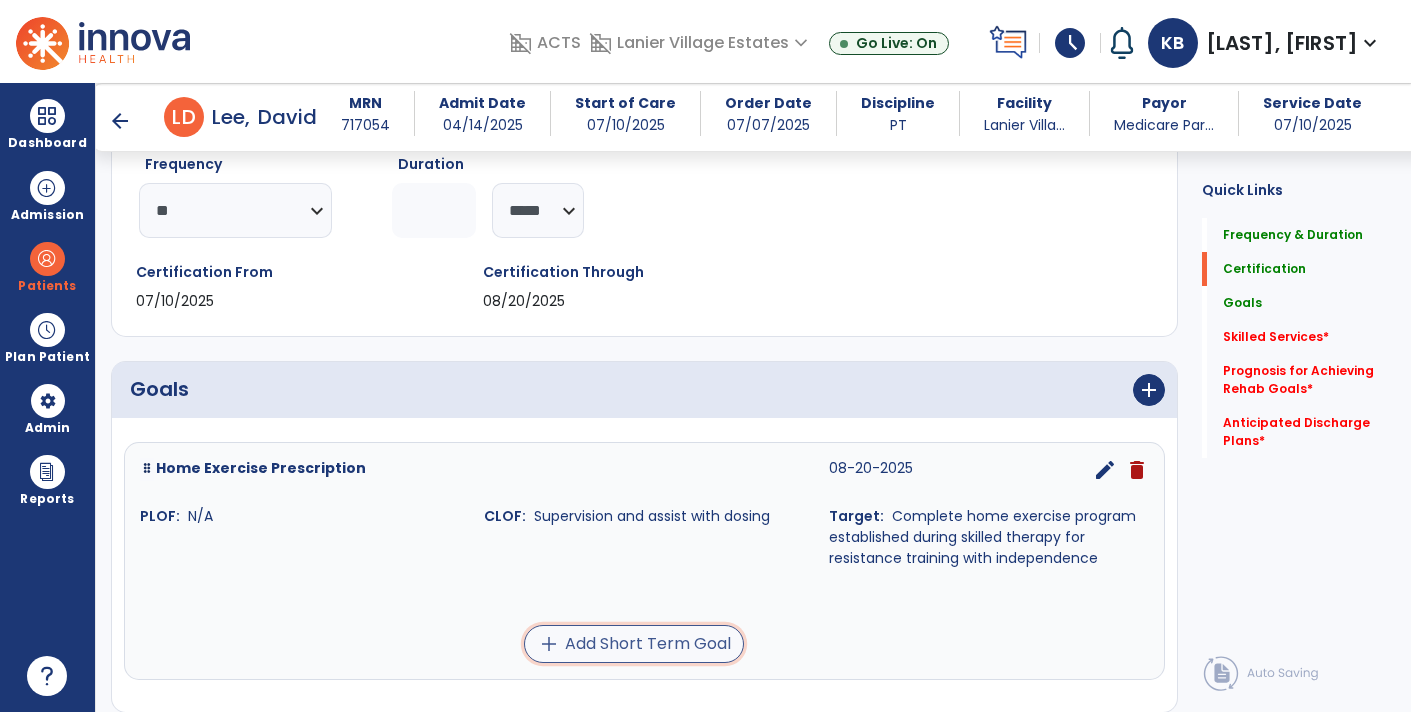 click on "add  Add Short Term Goal" at bounding box center (634, 644) 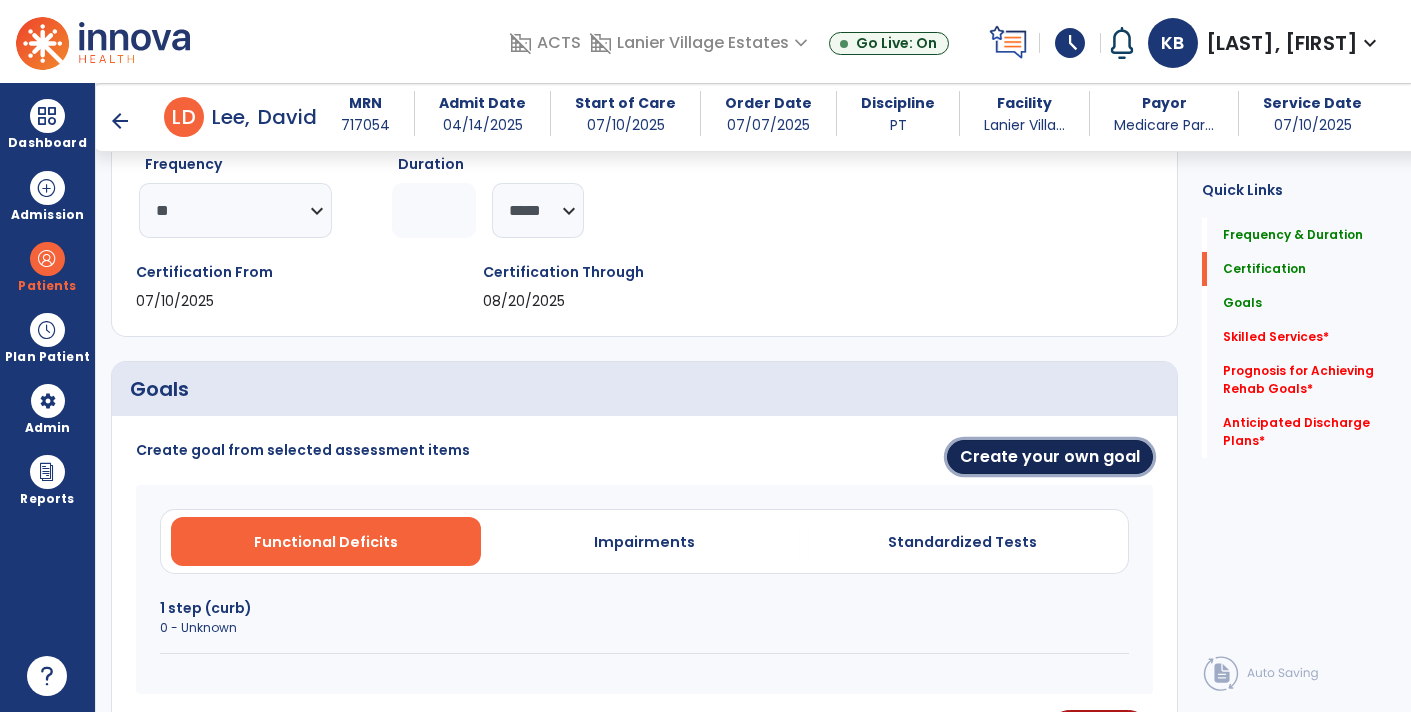 click on "Create your own goal" at bounding box center (1050, 457) 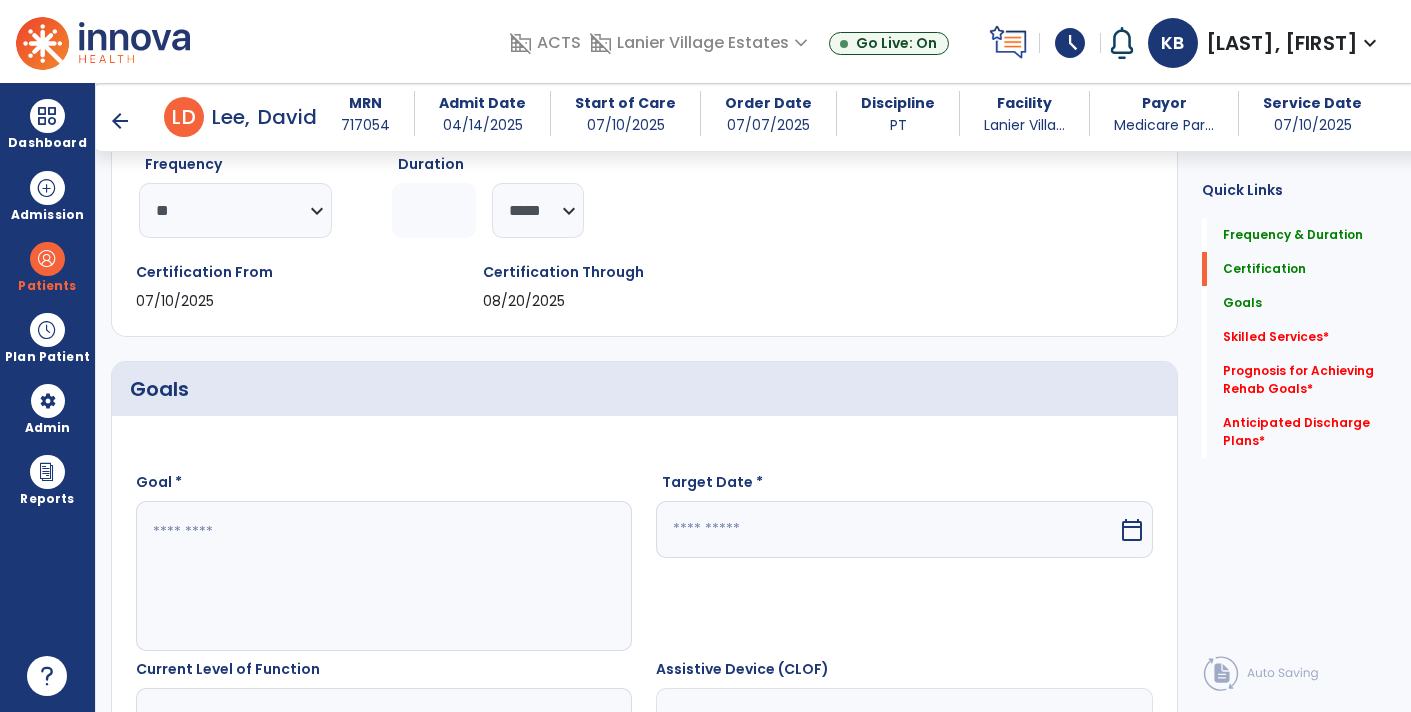 click at bounding box center [383, 576] 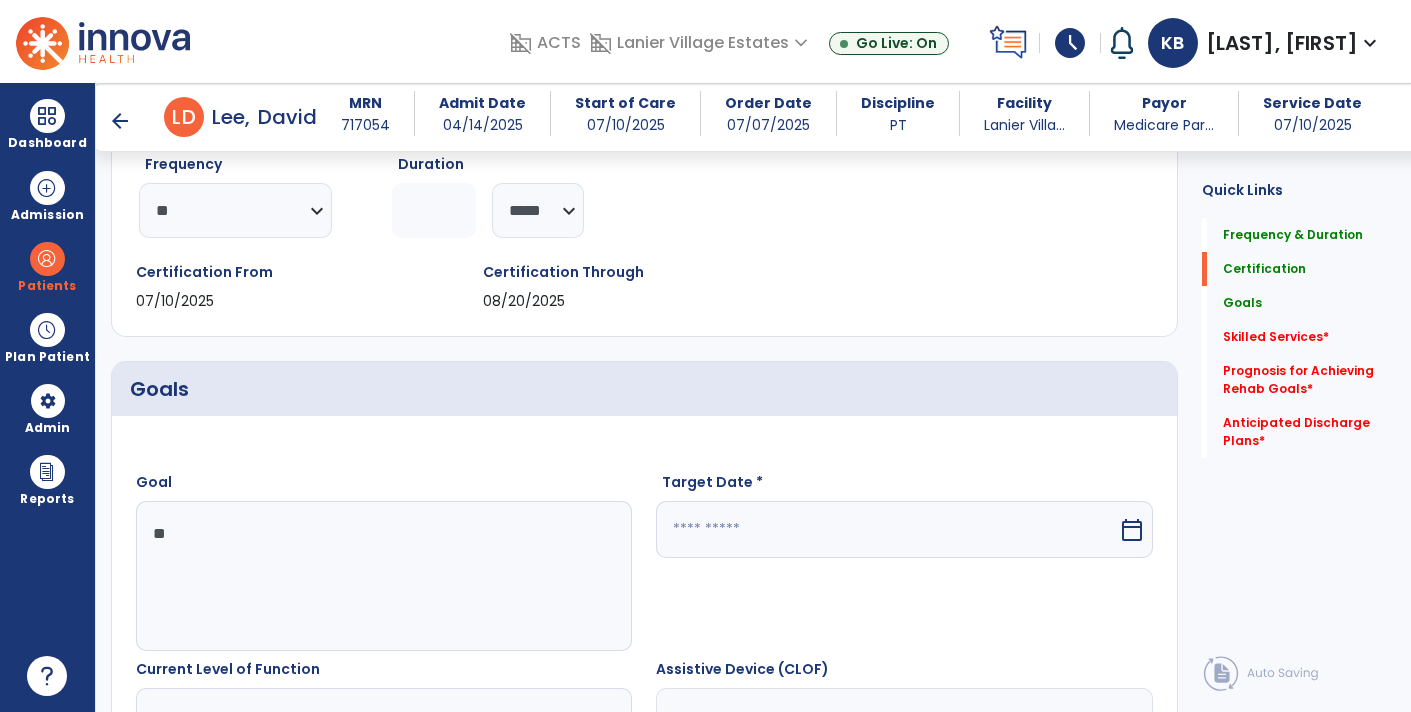 type on "*" 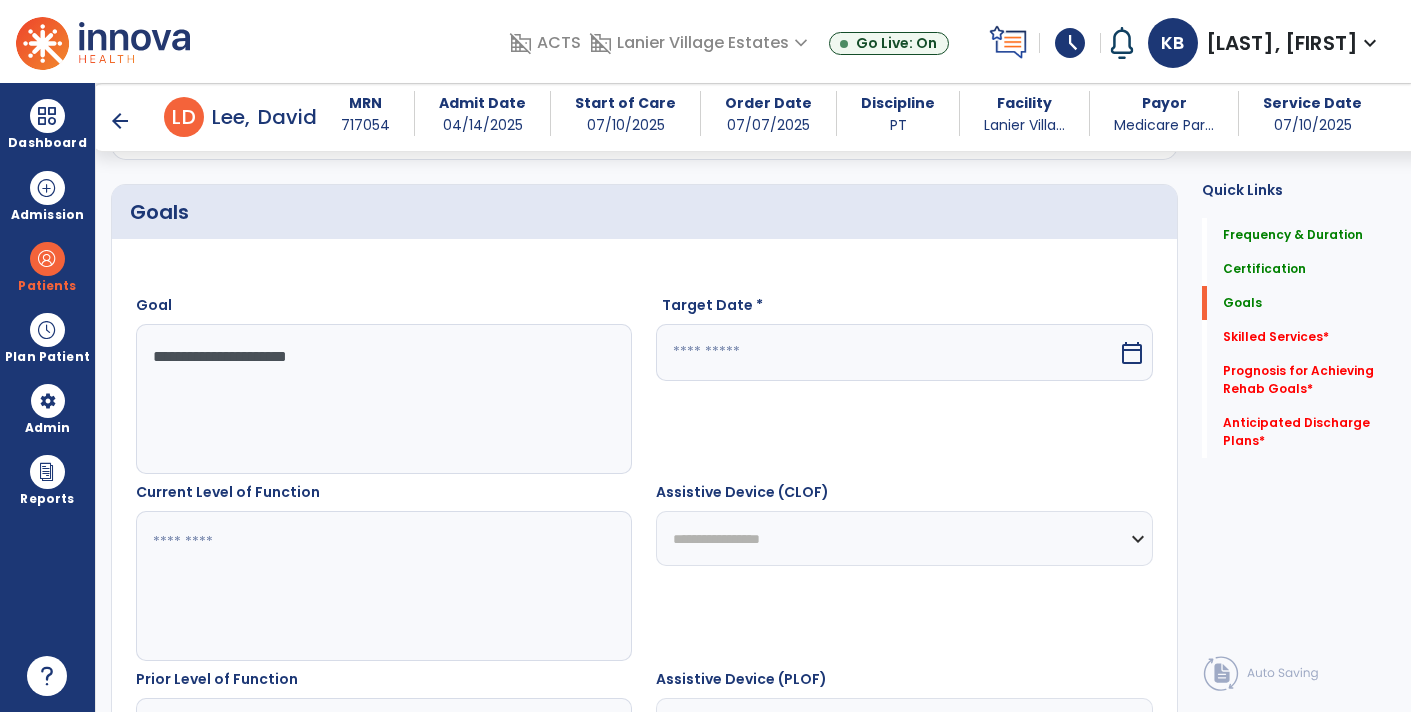 scroll, scrollTop: 446, scrollLeft: 0, axis: vertical 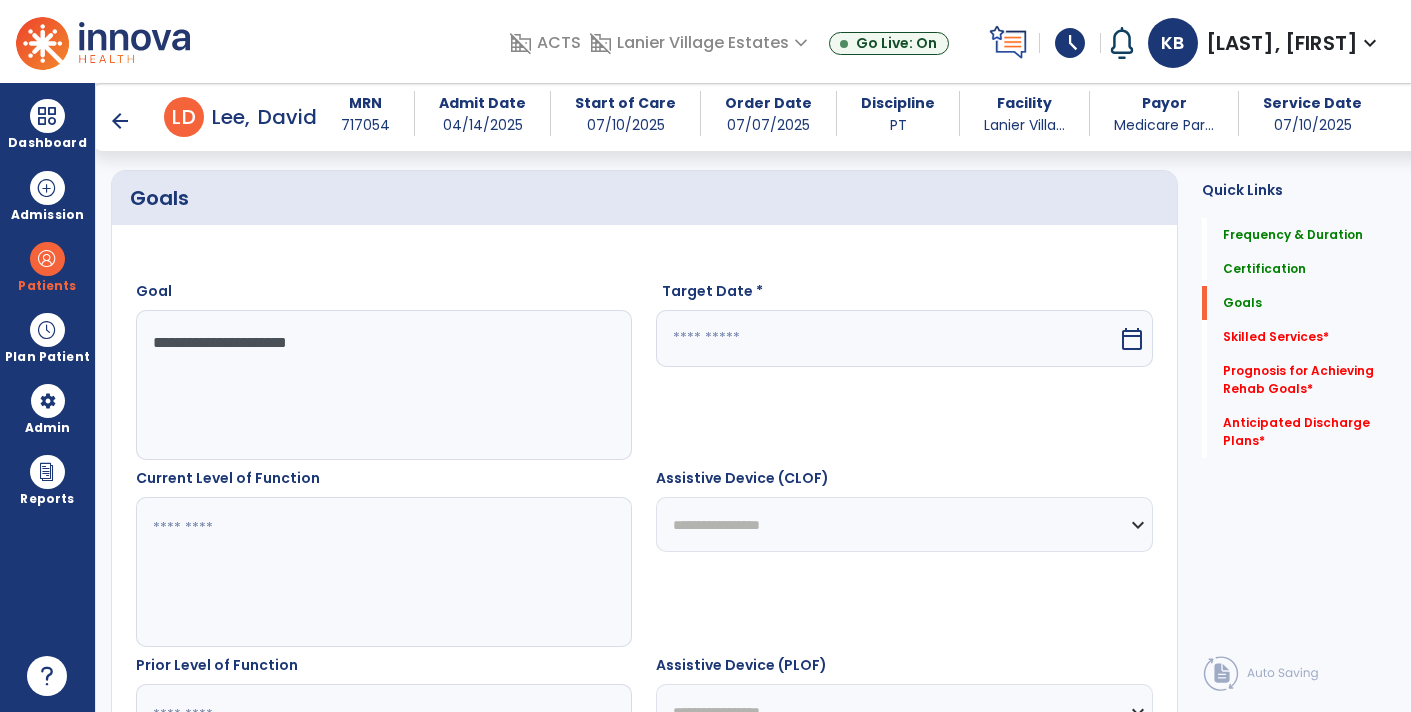 type on "**********" 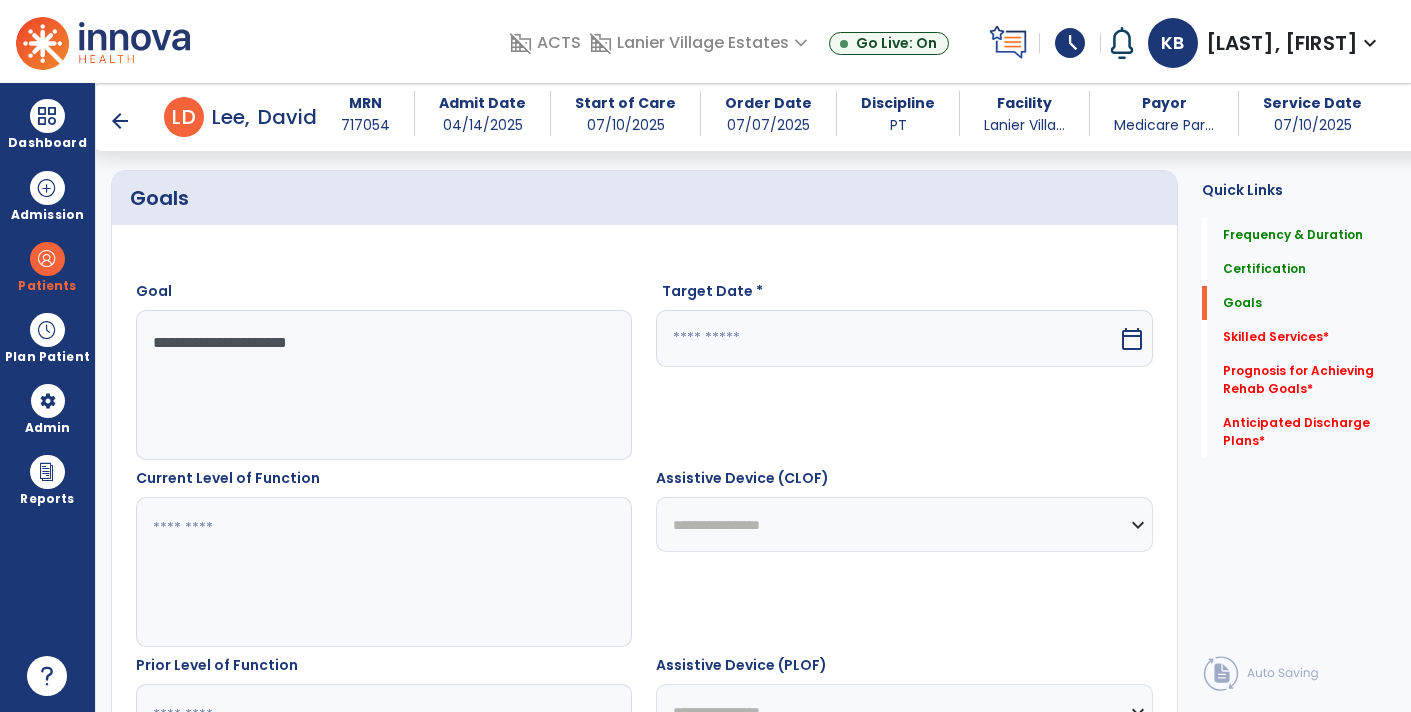 drag, startPoint x: 368, startPoint y: 342, endPoint x: 315, endPoint y: 364, distance: 57.384666 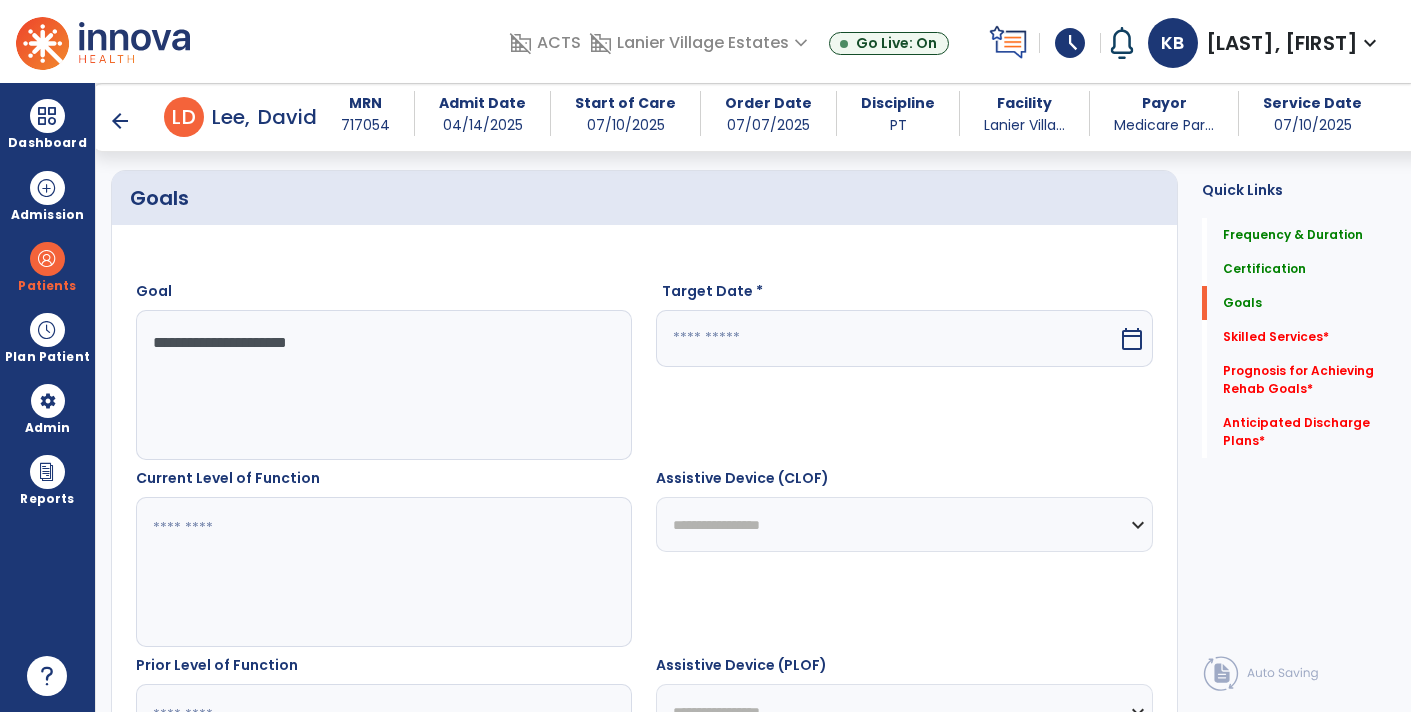 click on "**********" at bounding box center (383, 385) 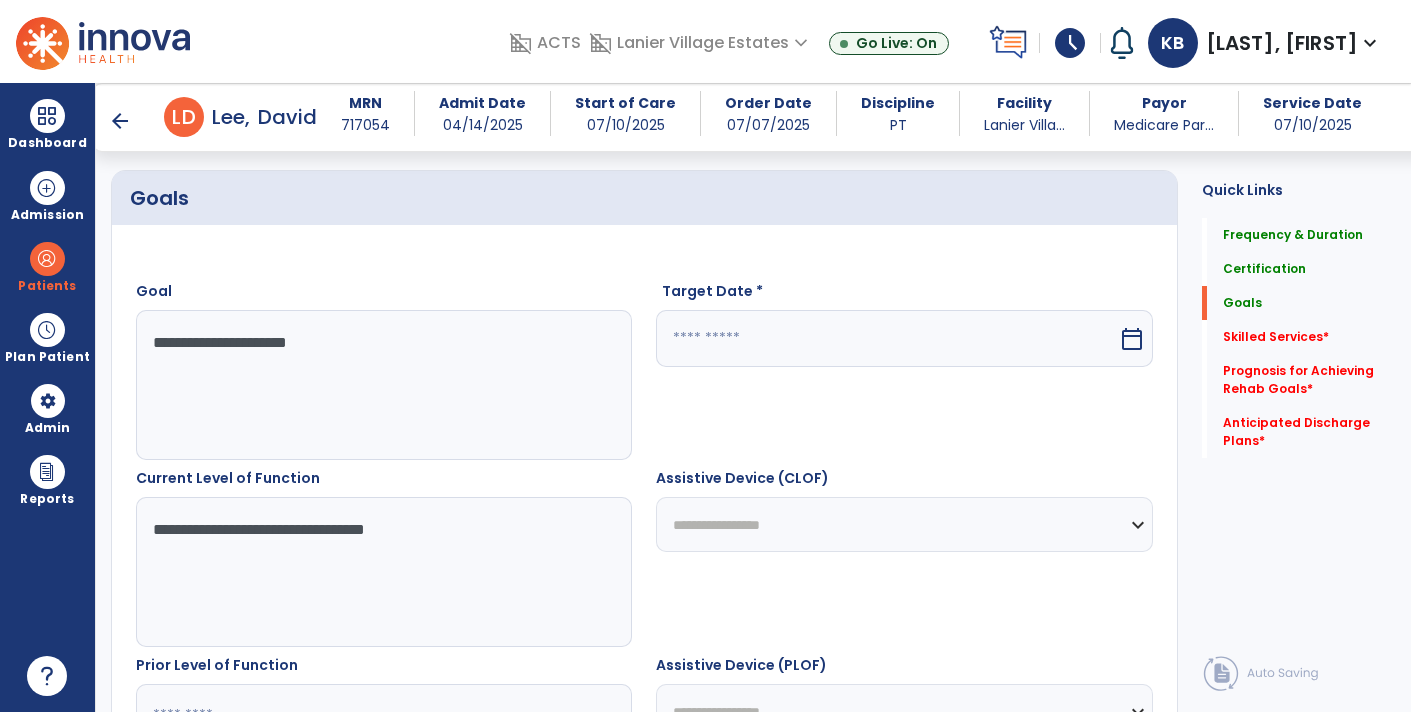 type on "**********" 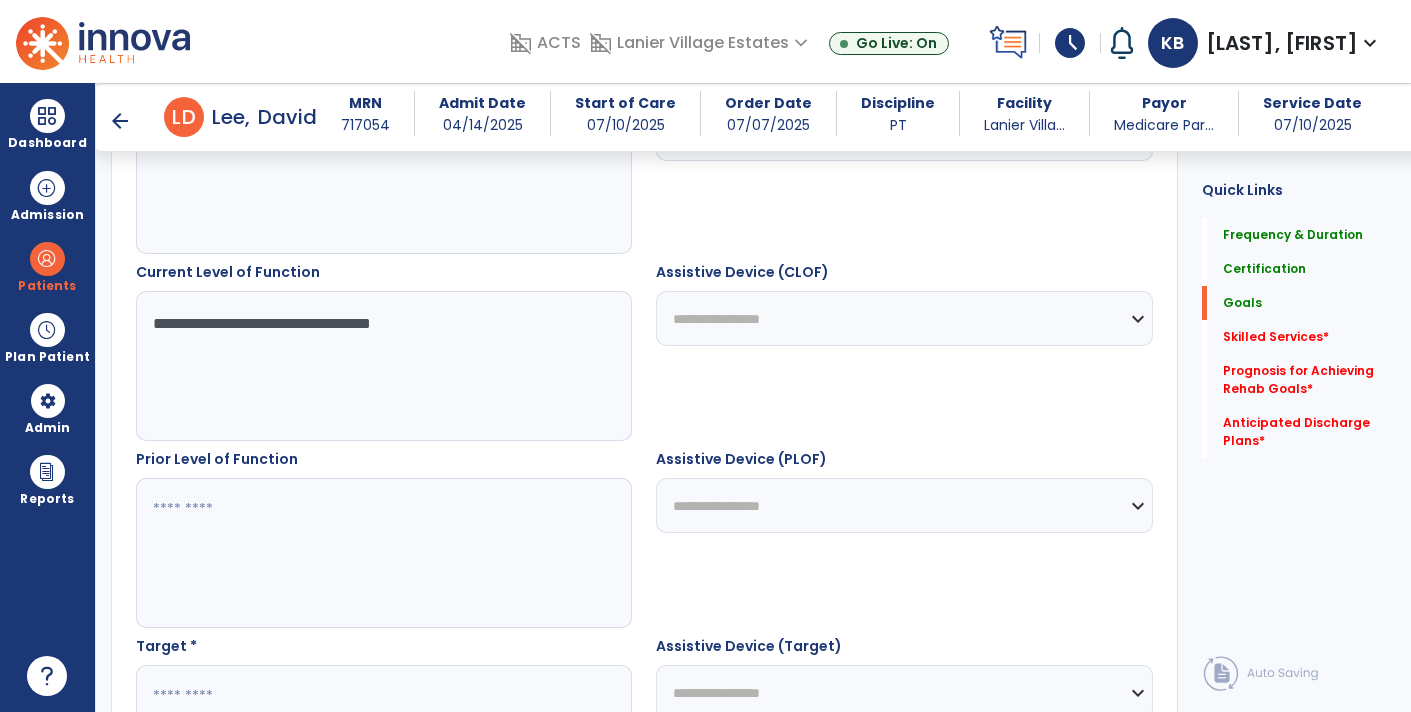 scroll, scrollTop: 679, scrollLeft: 0, axis: vertical 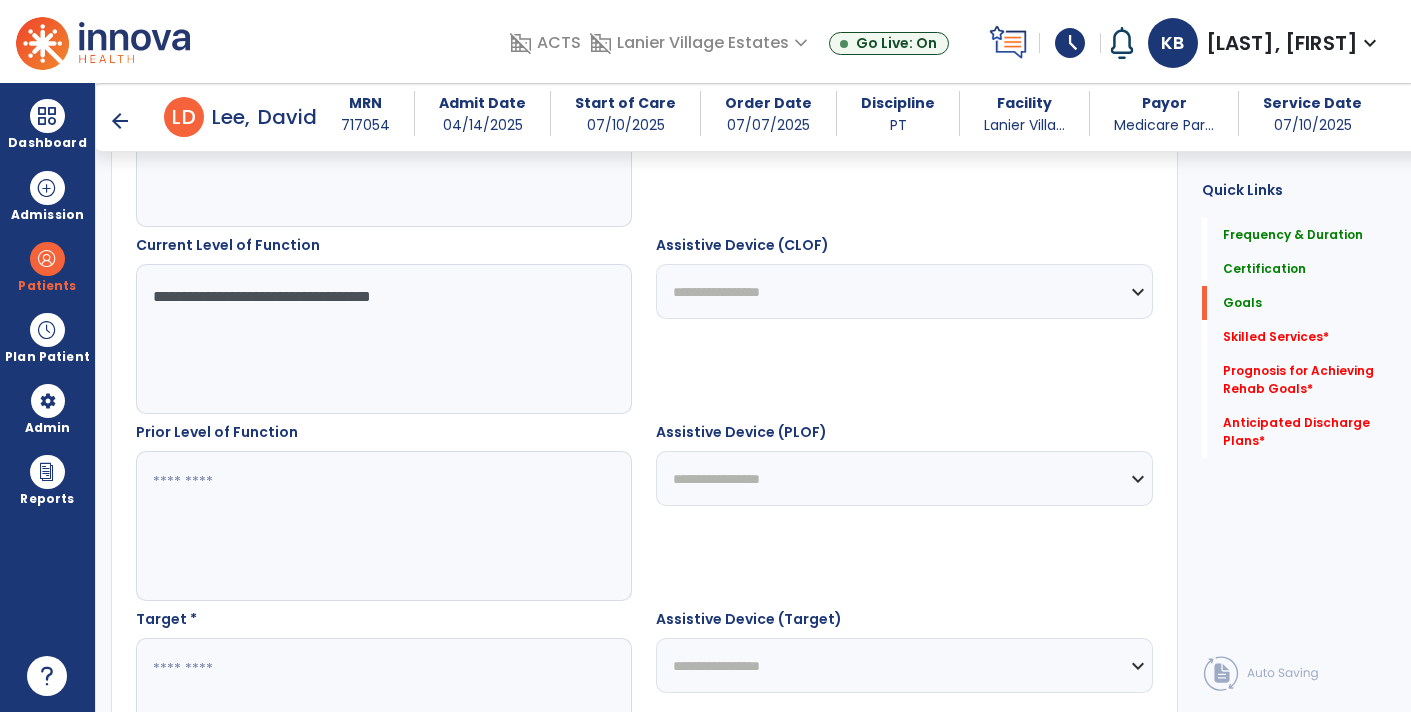 drag, startPoint x: 439, startPoint y: 296, endPoint x: 113, endPoint y: 309, distance: 326.2591 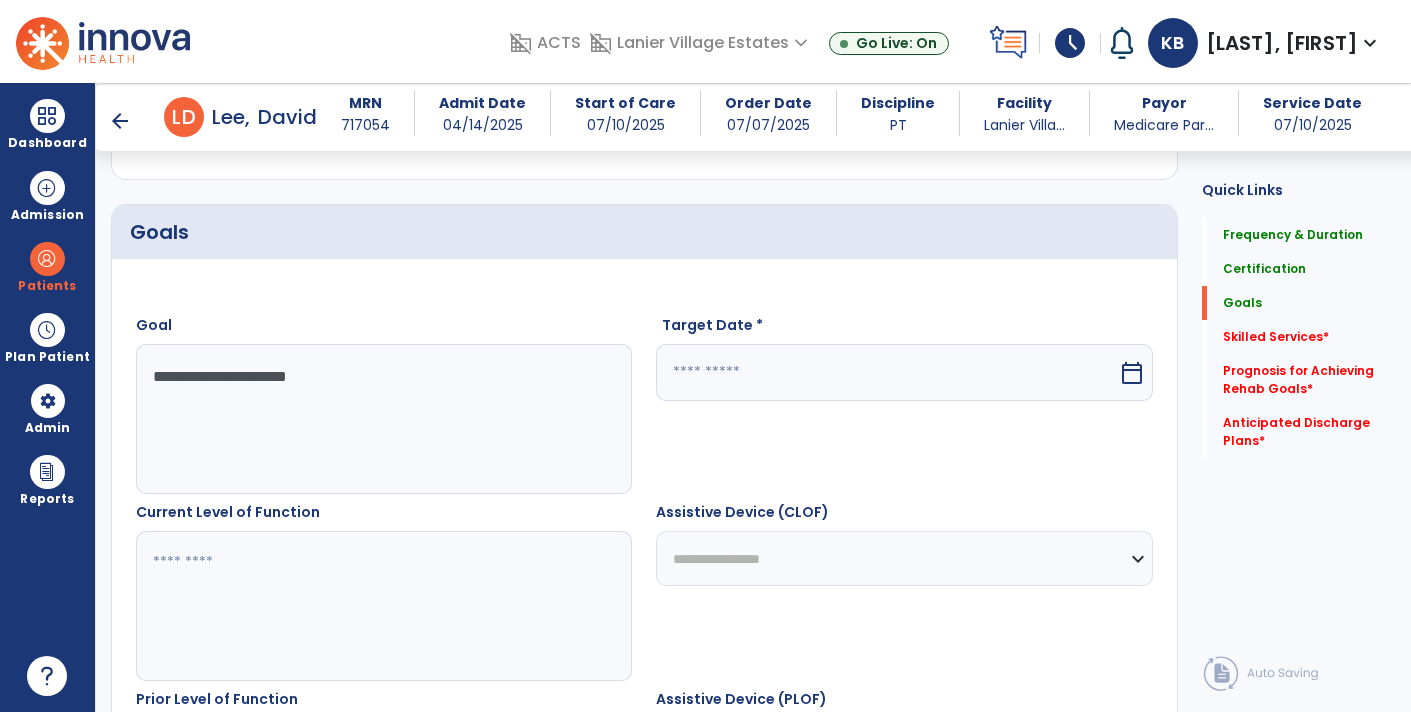 scroll, scrollTop: 316, scrollLeft: 0, axis: vertical 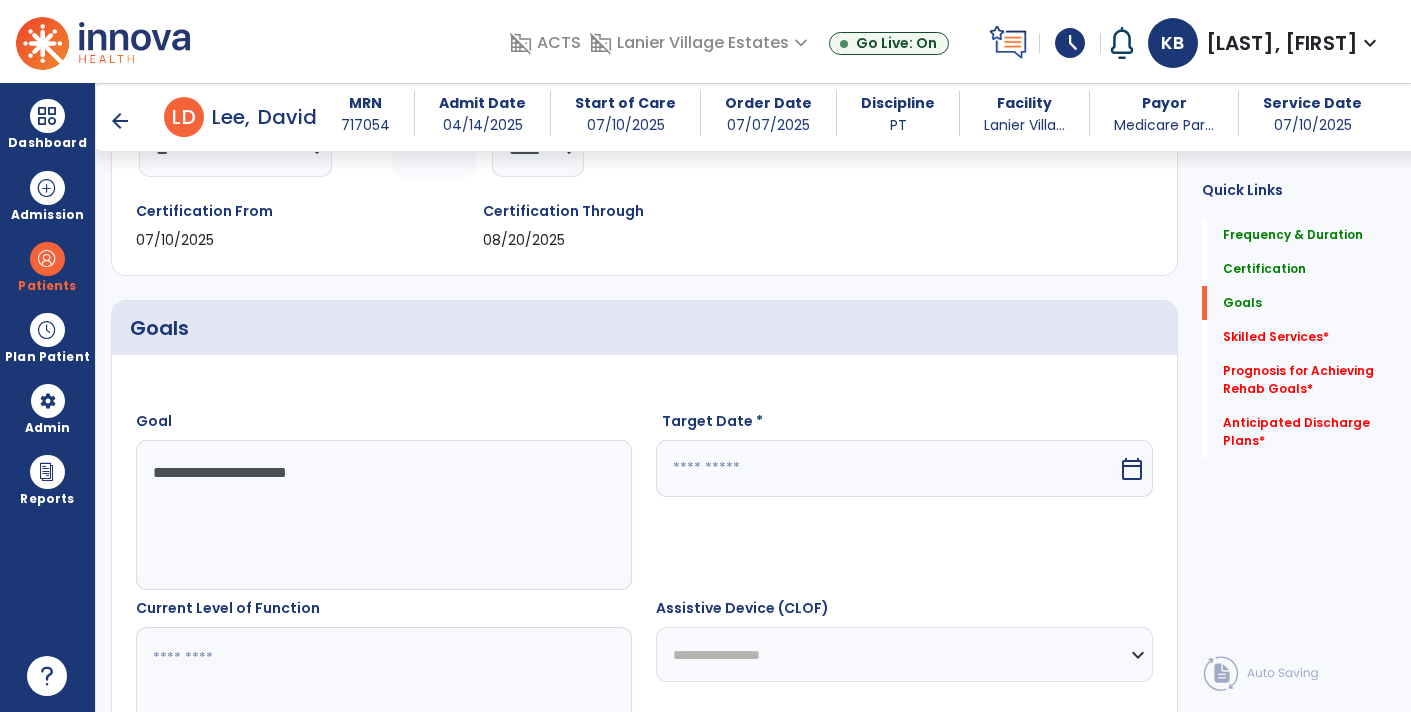 drag, startPoint x: 349, startPoint y: 474, endPoint x: 103, endPoint y: 466, distance: 246.13005 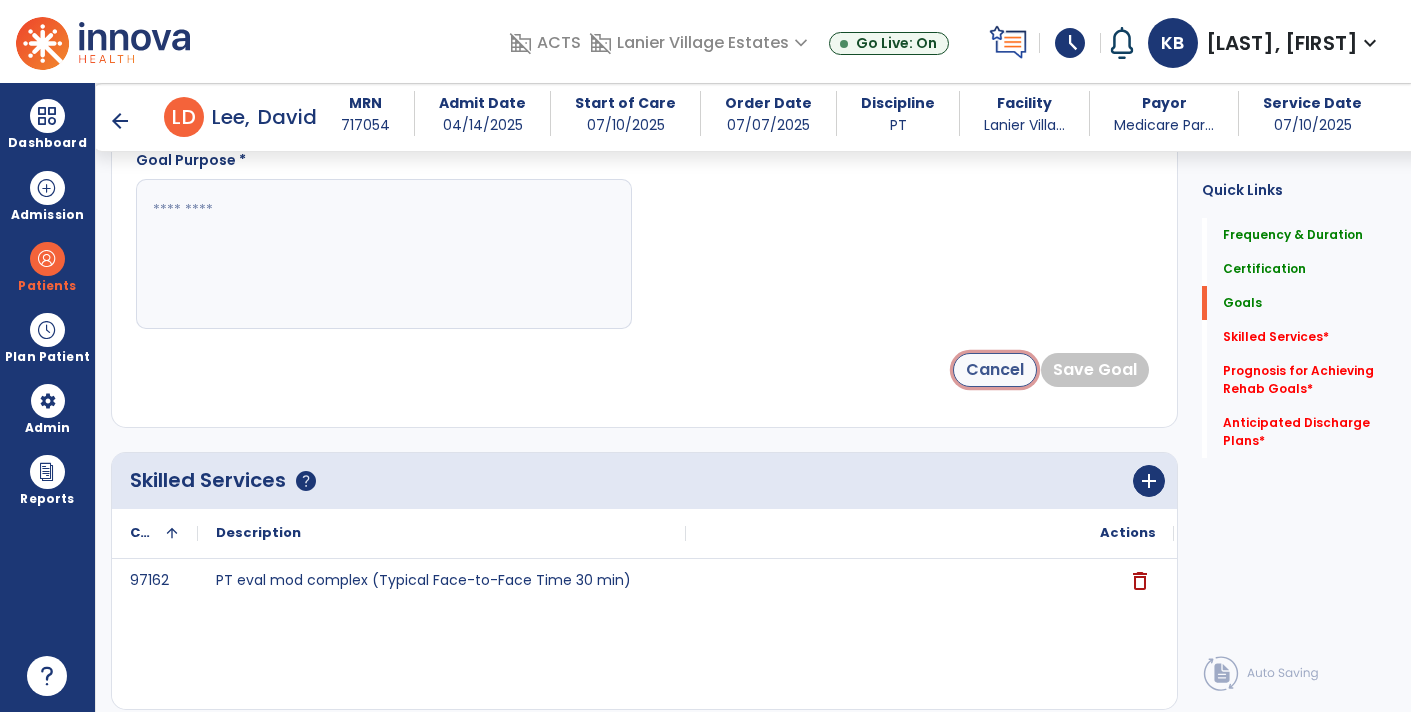 click on "Cancel" at bounding box center [995, 370] 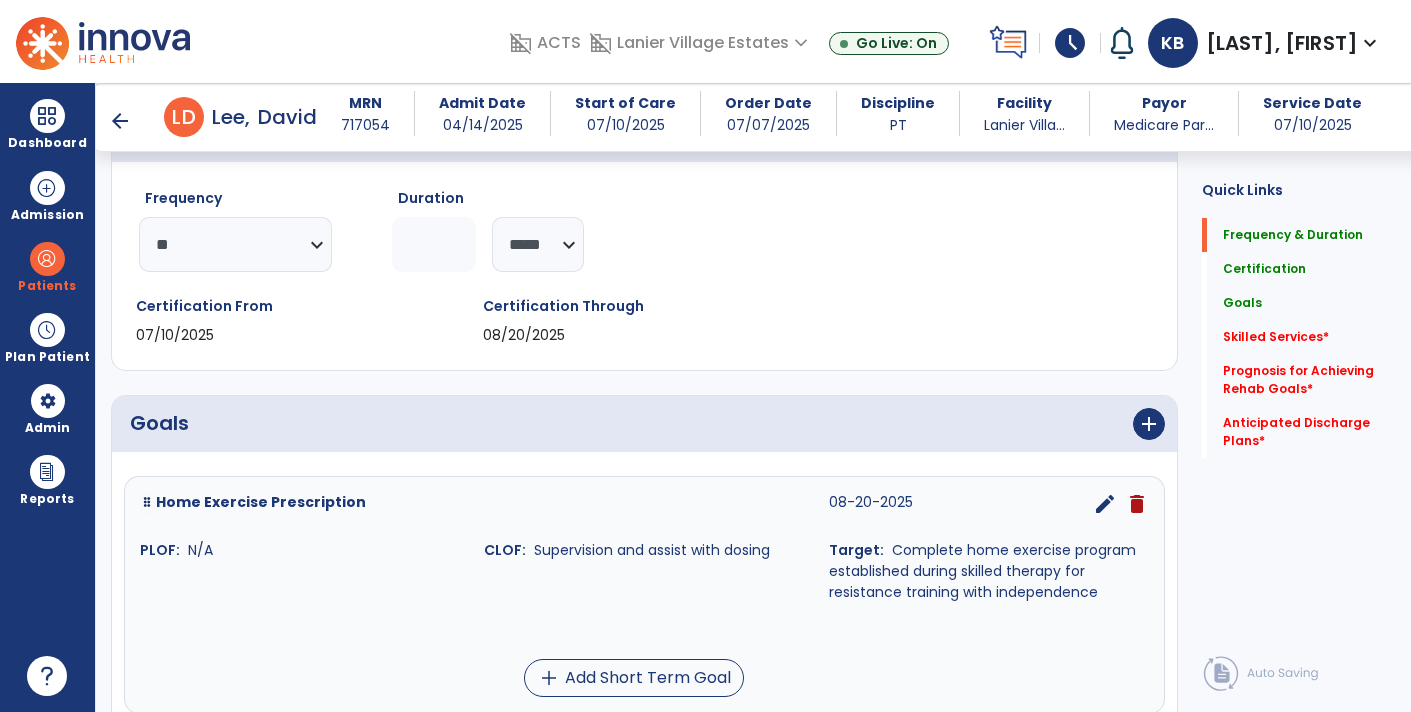 scroll, scrollTop: 228, scrollLeft: 0, axis: vertical 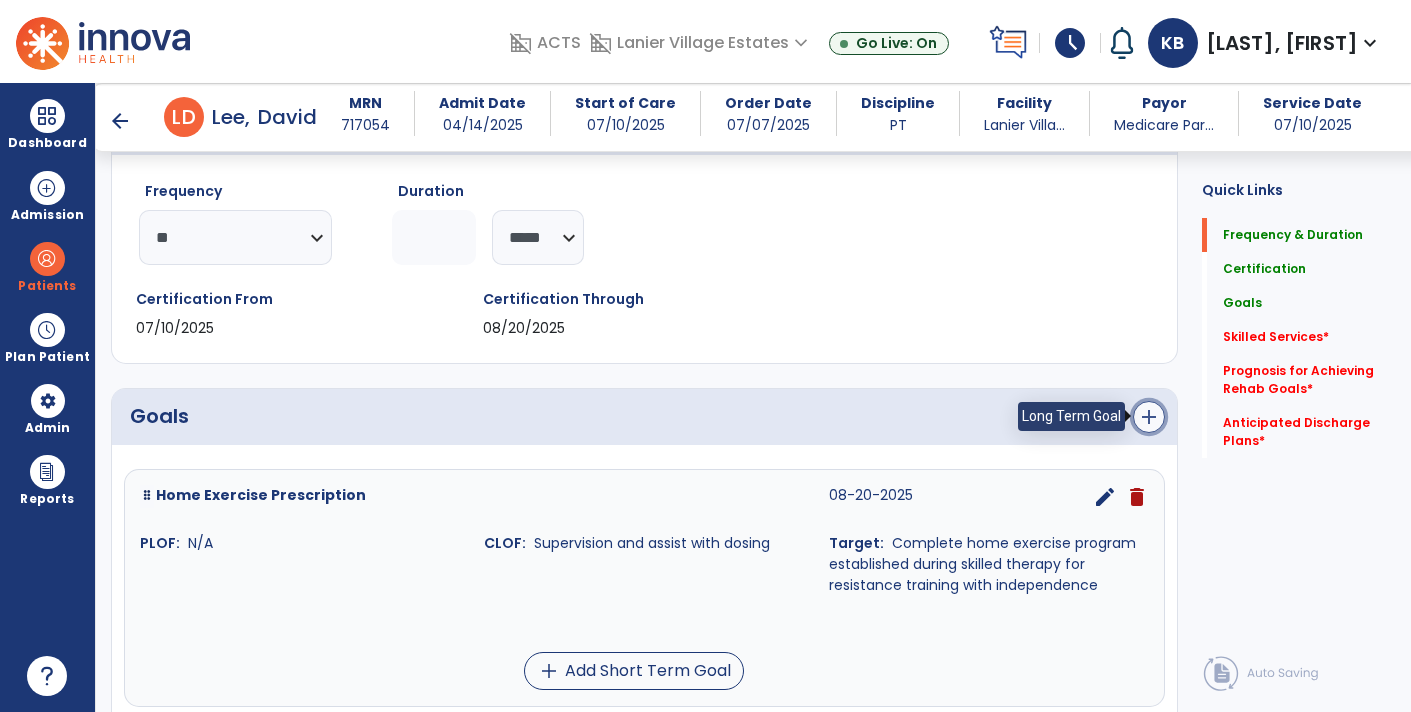 click on "add" at bounding box center (1149, 417) 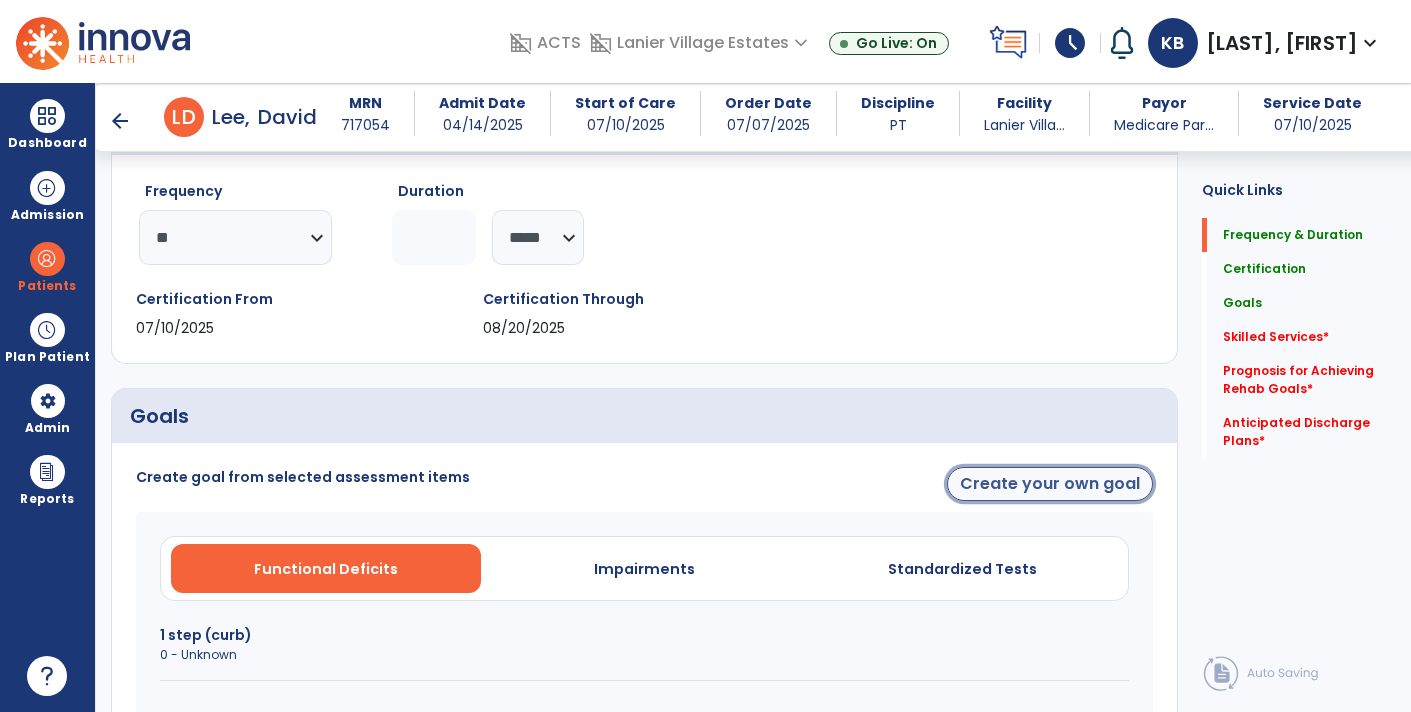 click on "Create your own goal" at bounding box center [1050, 484] 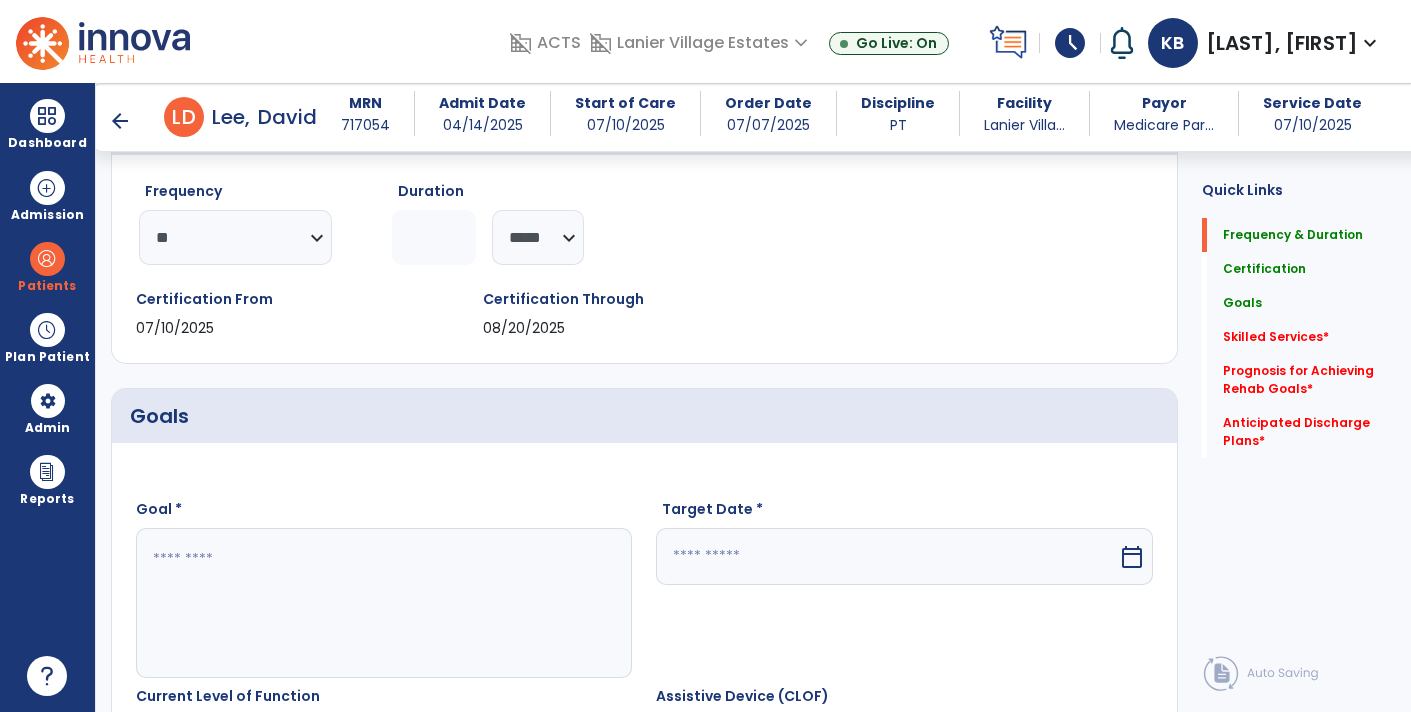 click at bounding box center [383, 603] 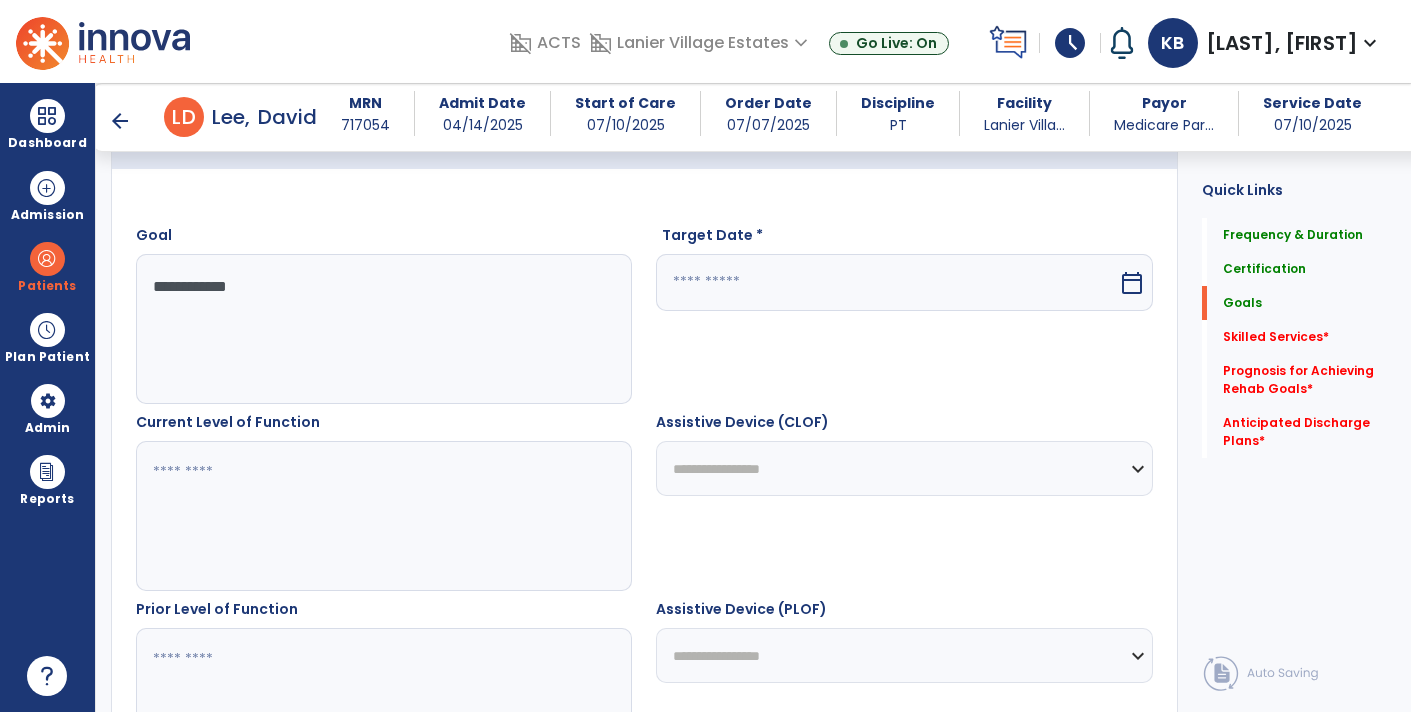 scroll, scrollTop: 510, scrollLeft: 0, axis: vertical 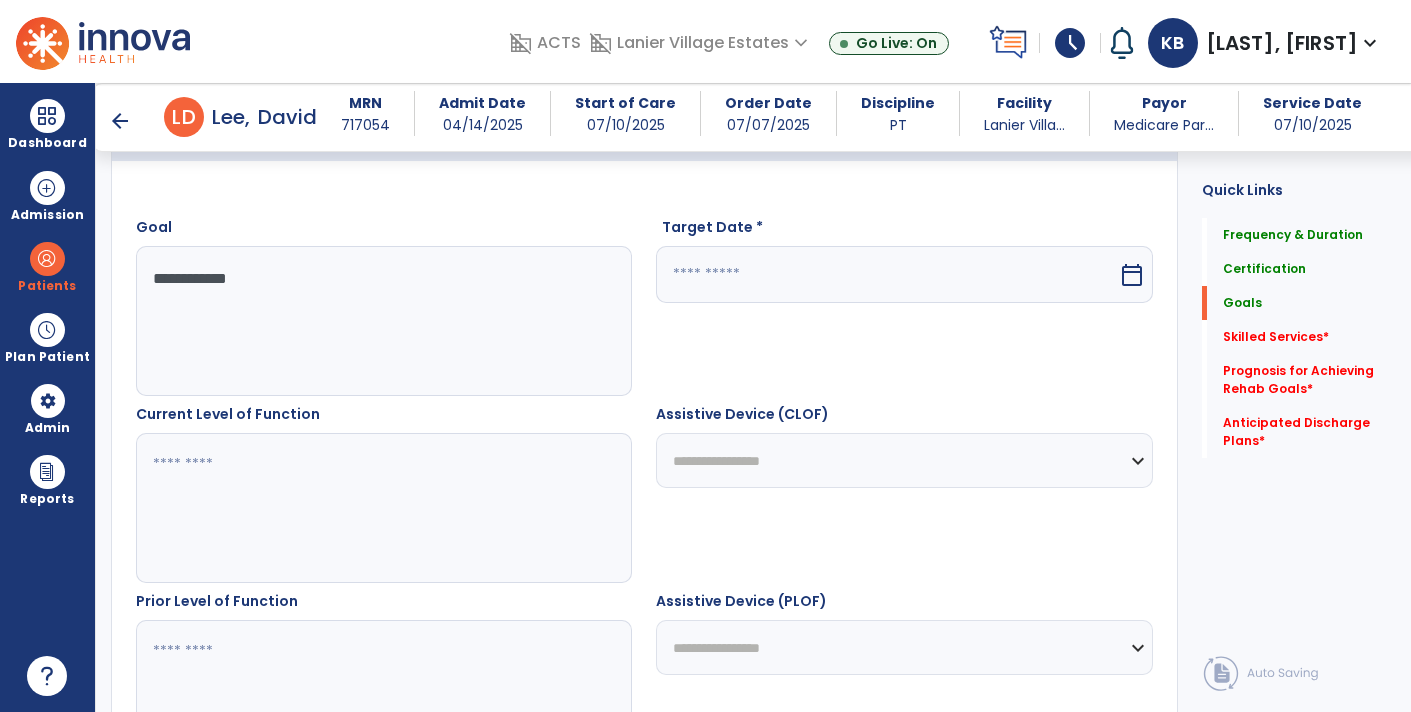 type on "**********" 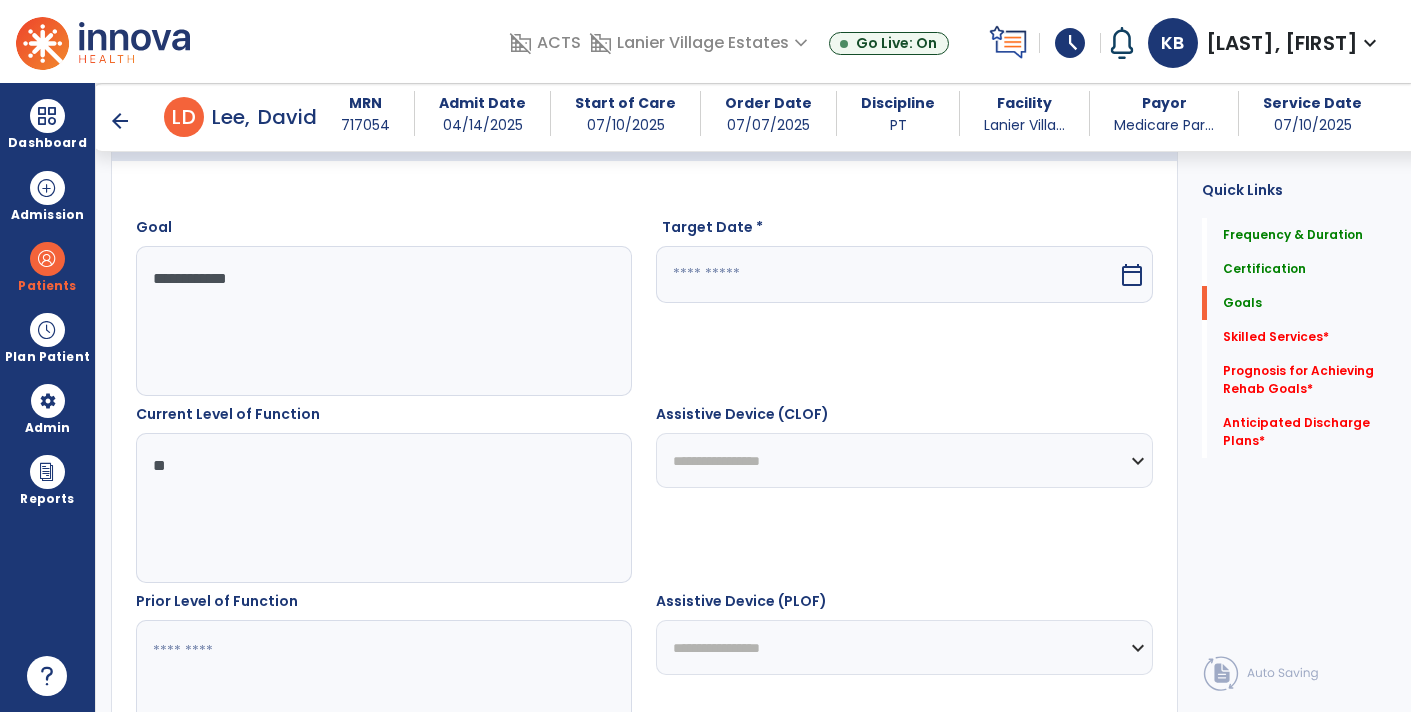 type on "*" 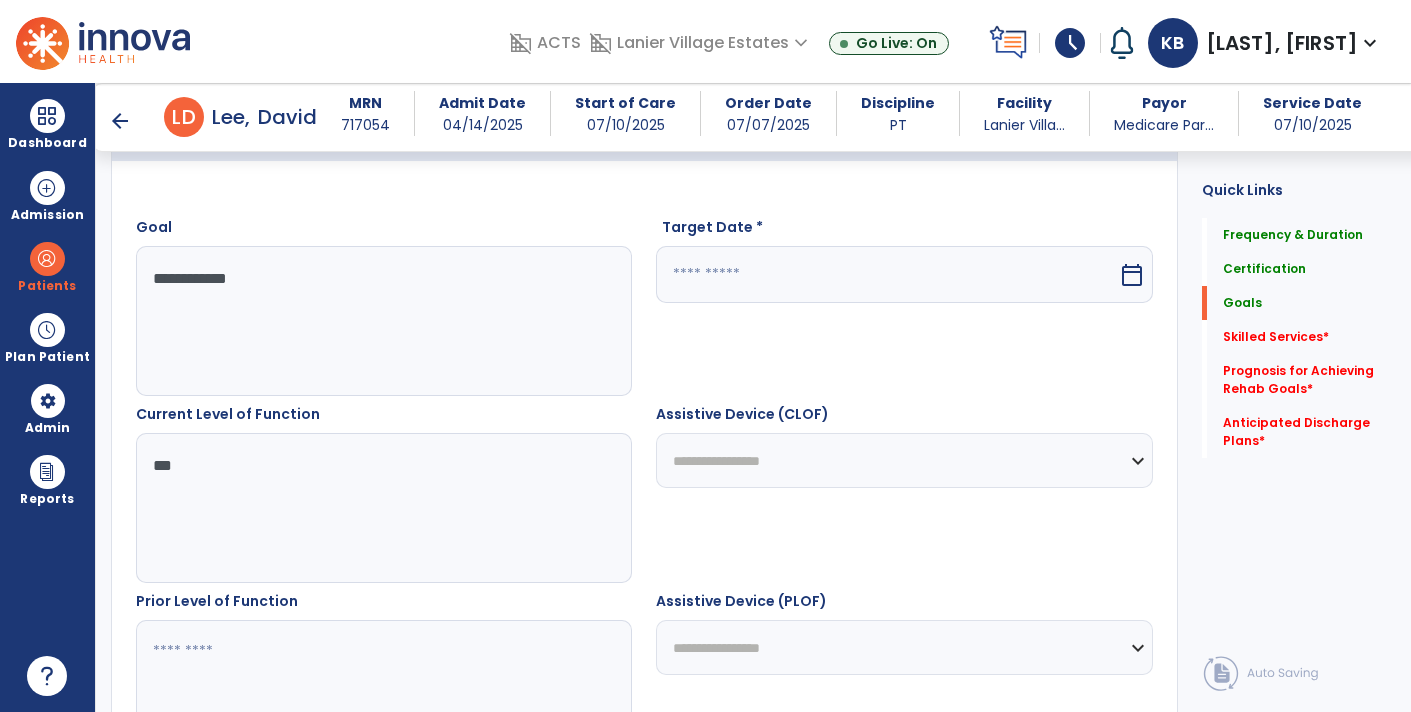 type on "***" 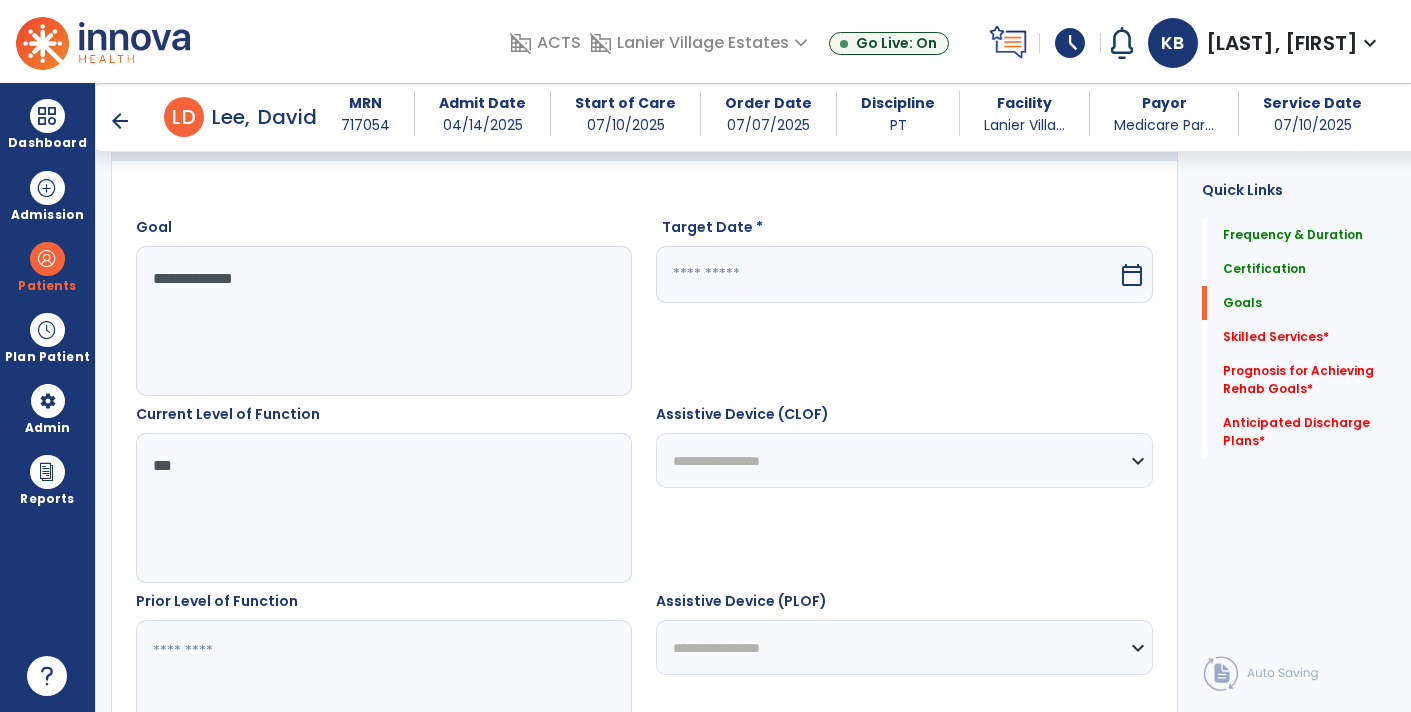 type on "**********" 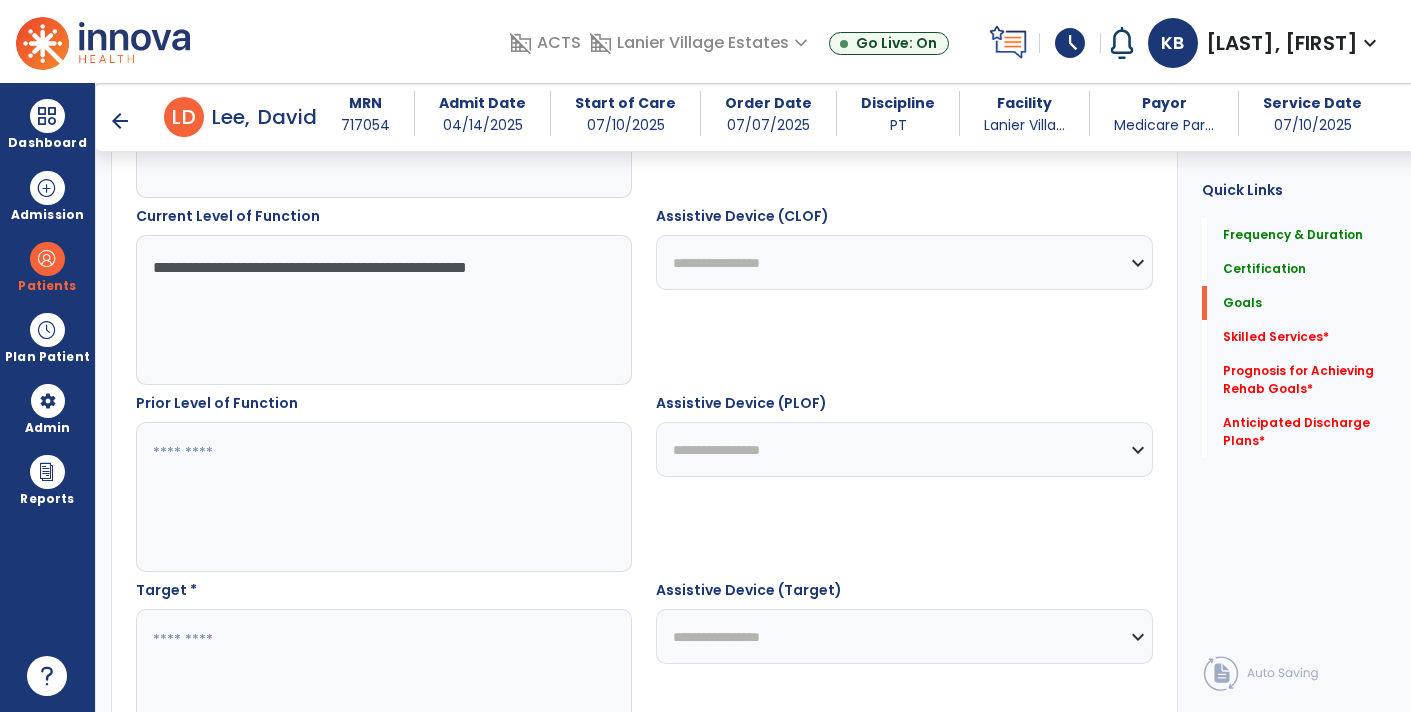 scroll, scrollTop: 721, scrollLeft: 0, axis: vertical 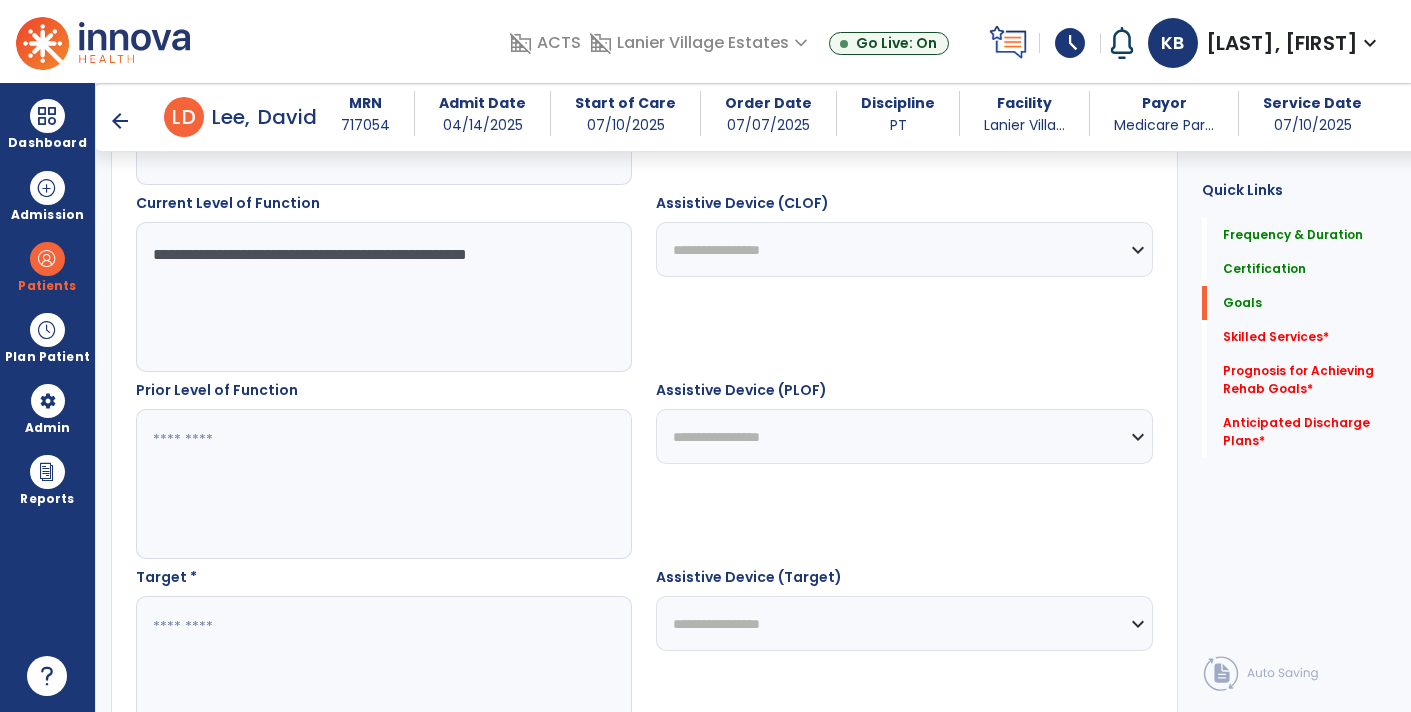 type on "**********" 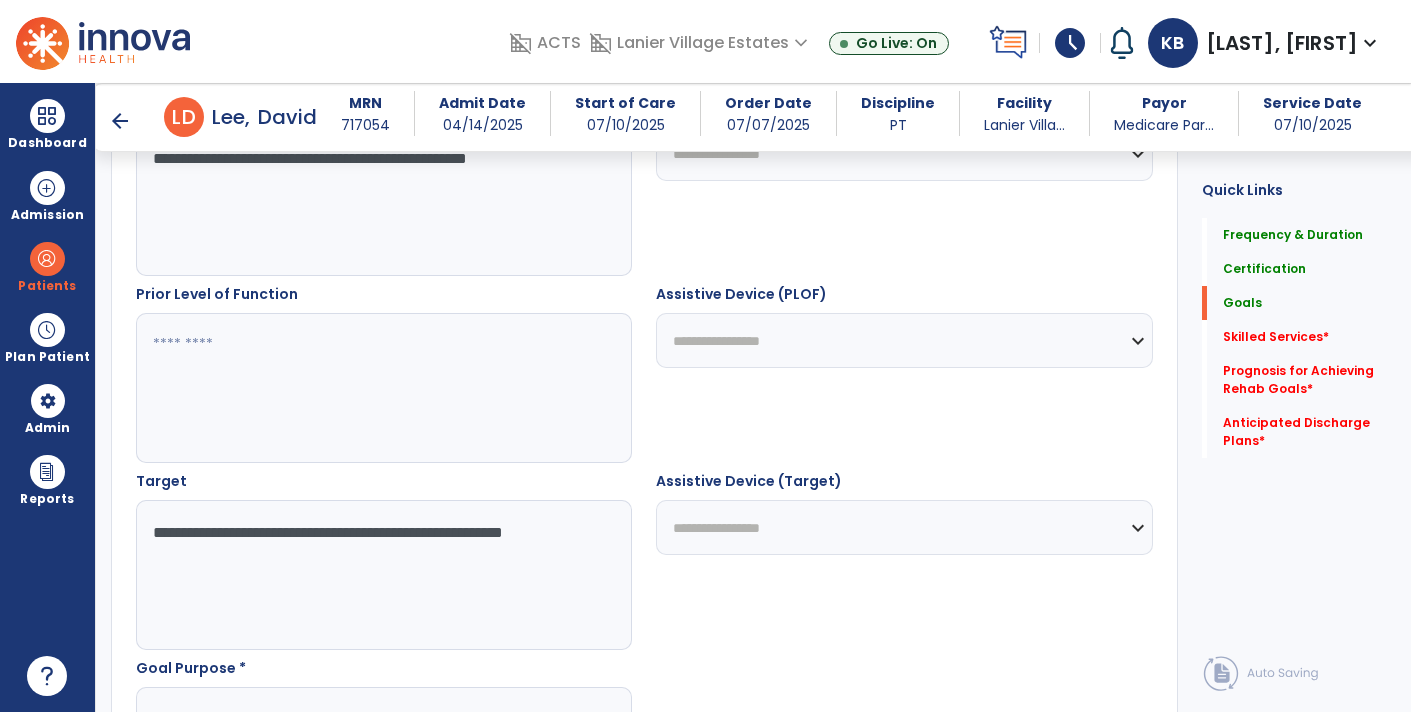 scroll, scrollTop: 1025, scrollLeft: 0, axis: vertical 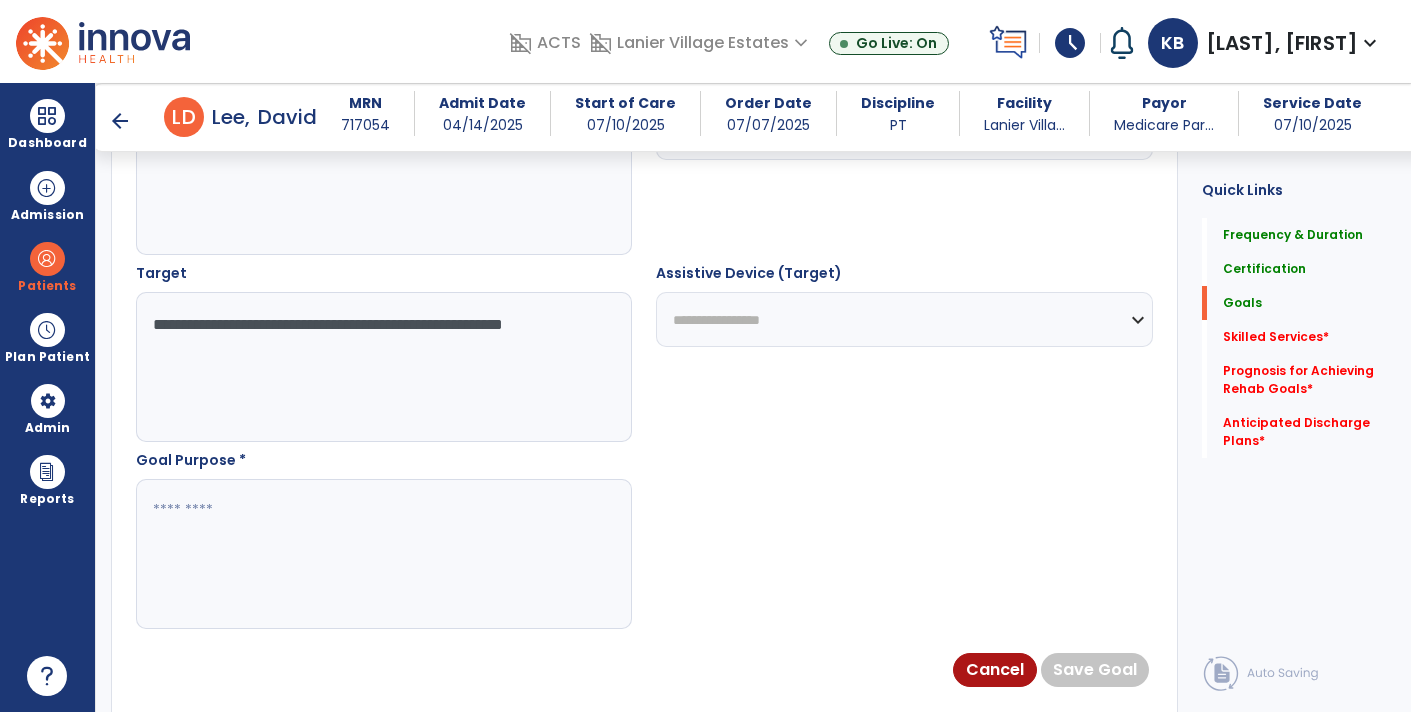 type on "**********" 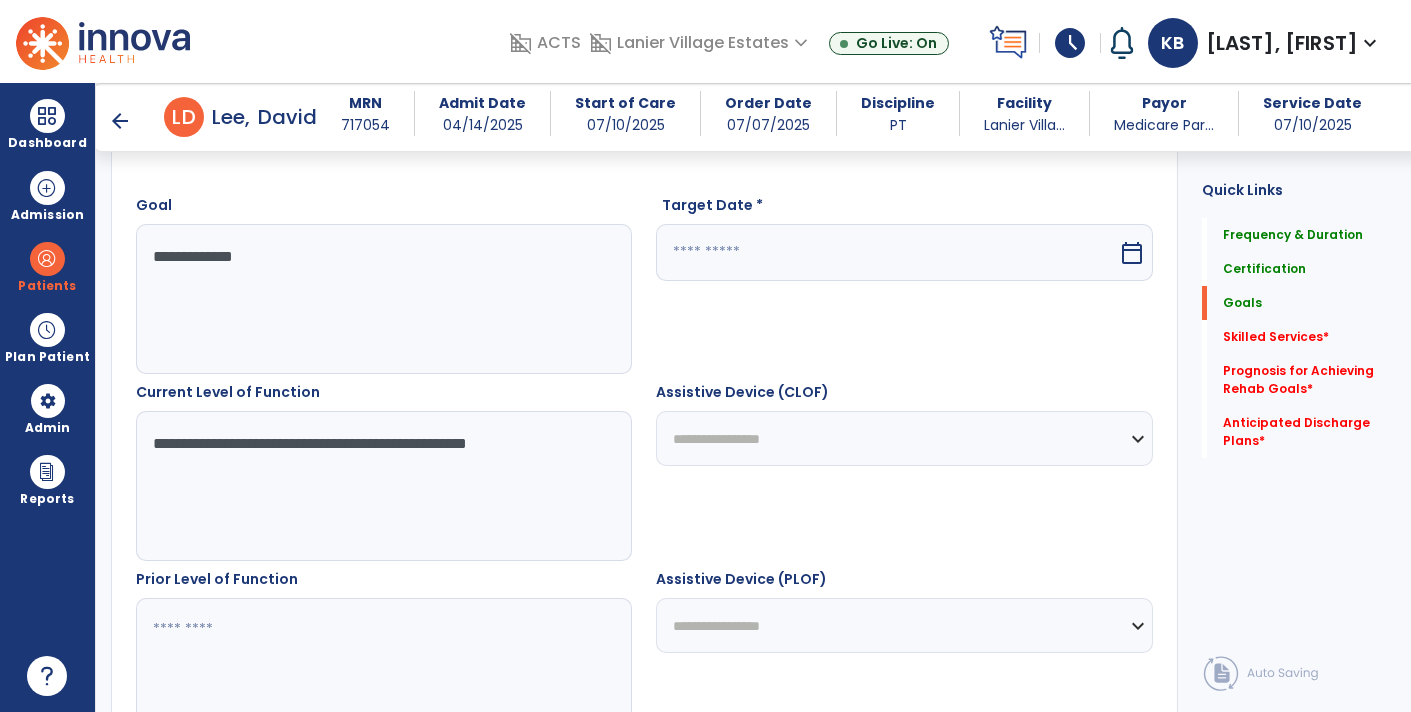 scroll, scrollTop: 395, scrollLeft: 0, axis: vertical 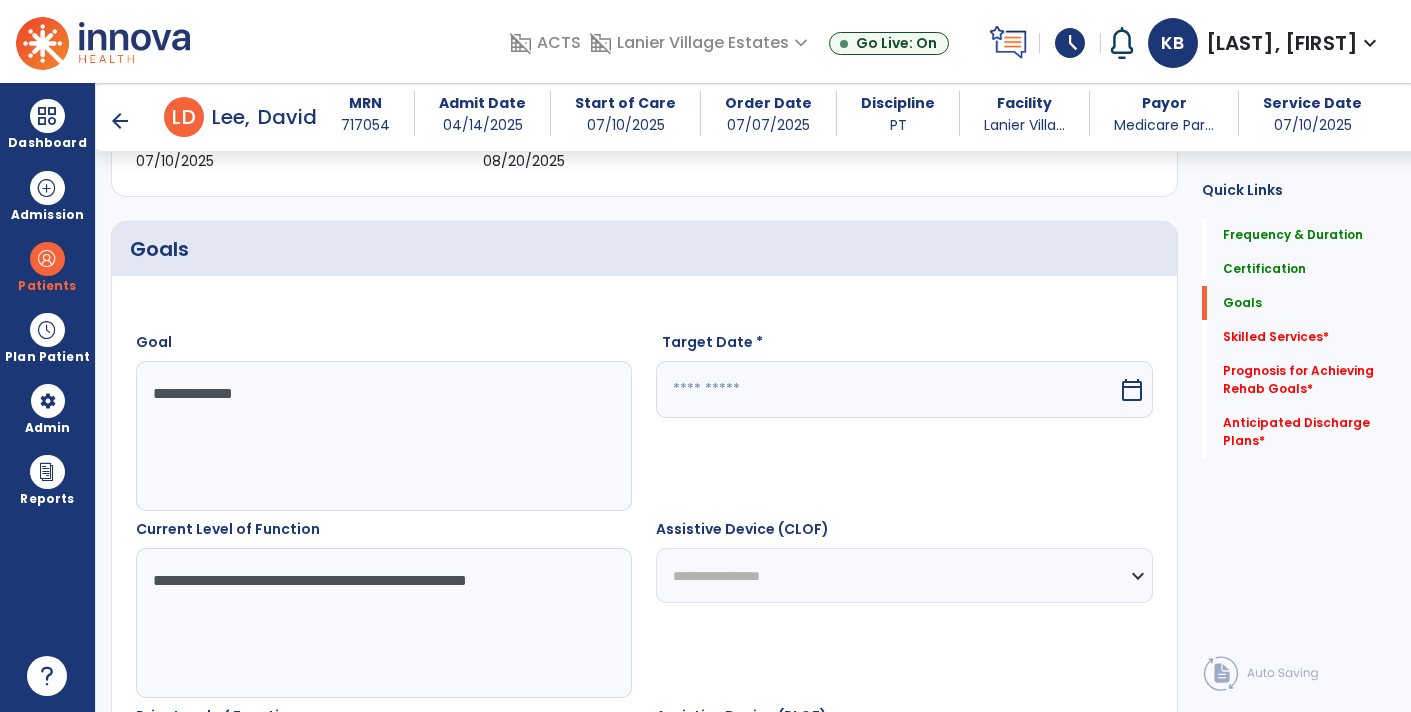 type on "**********" 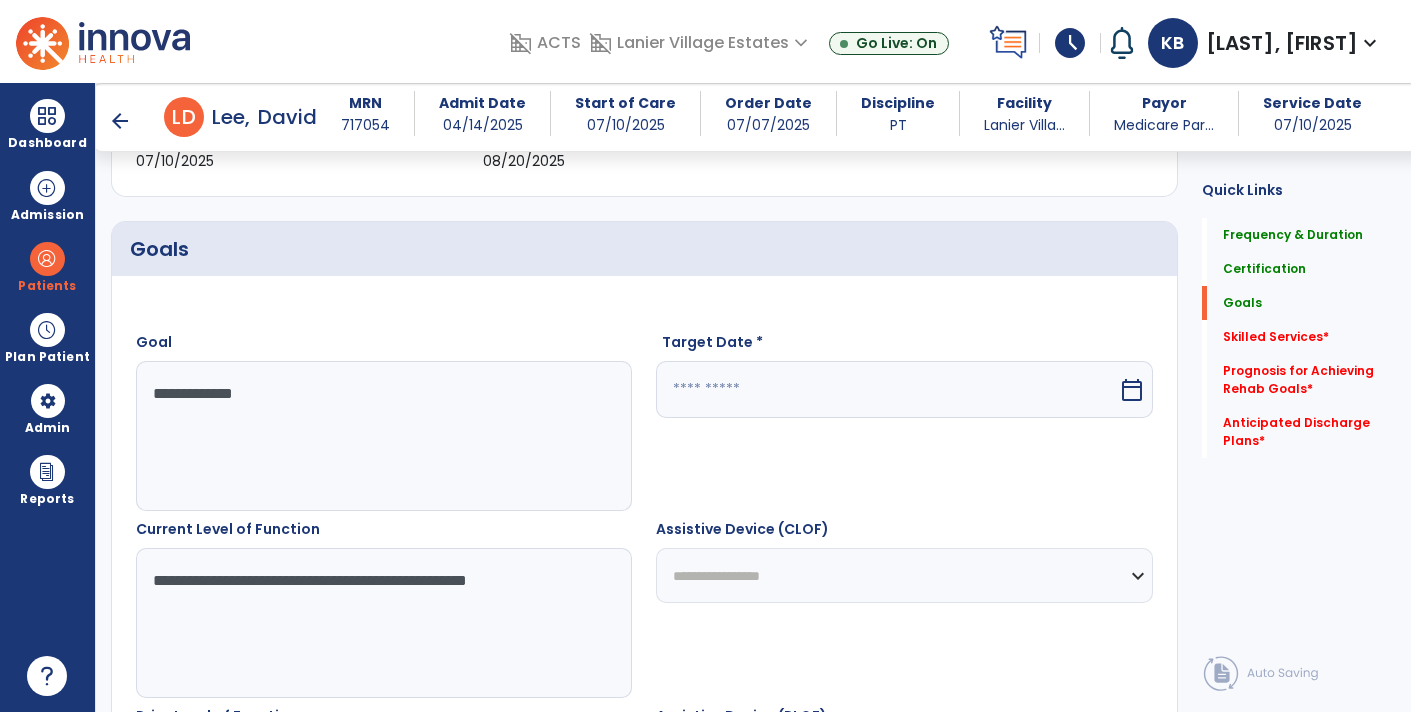 click at bounding box center [886, 389] 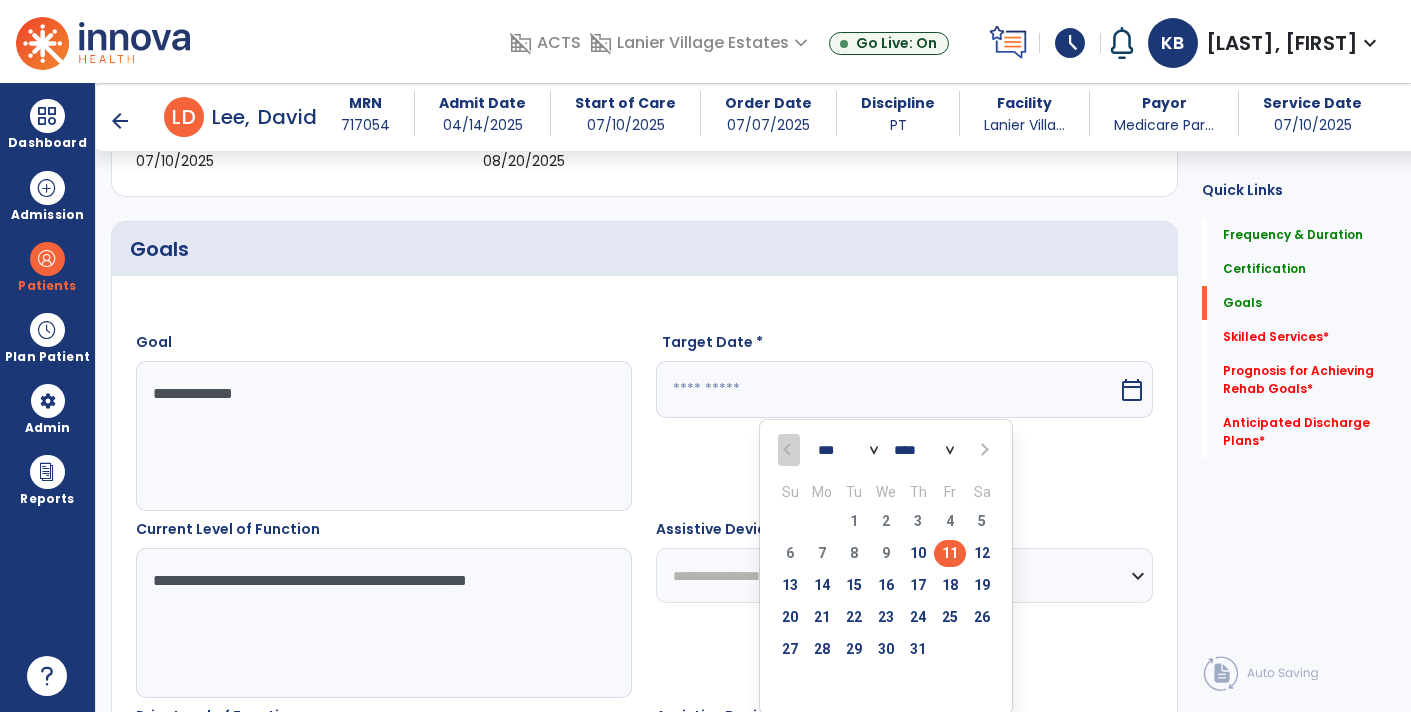 drag, startPoint x: 818, startPoint y: 442, endPoint x: 824, endPoint y: 455, distance: 14.3178215 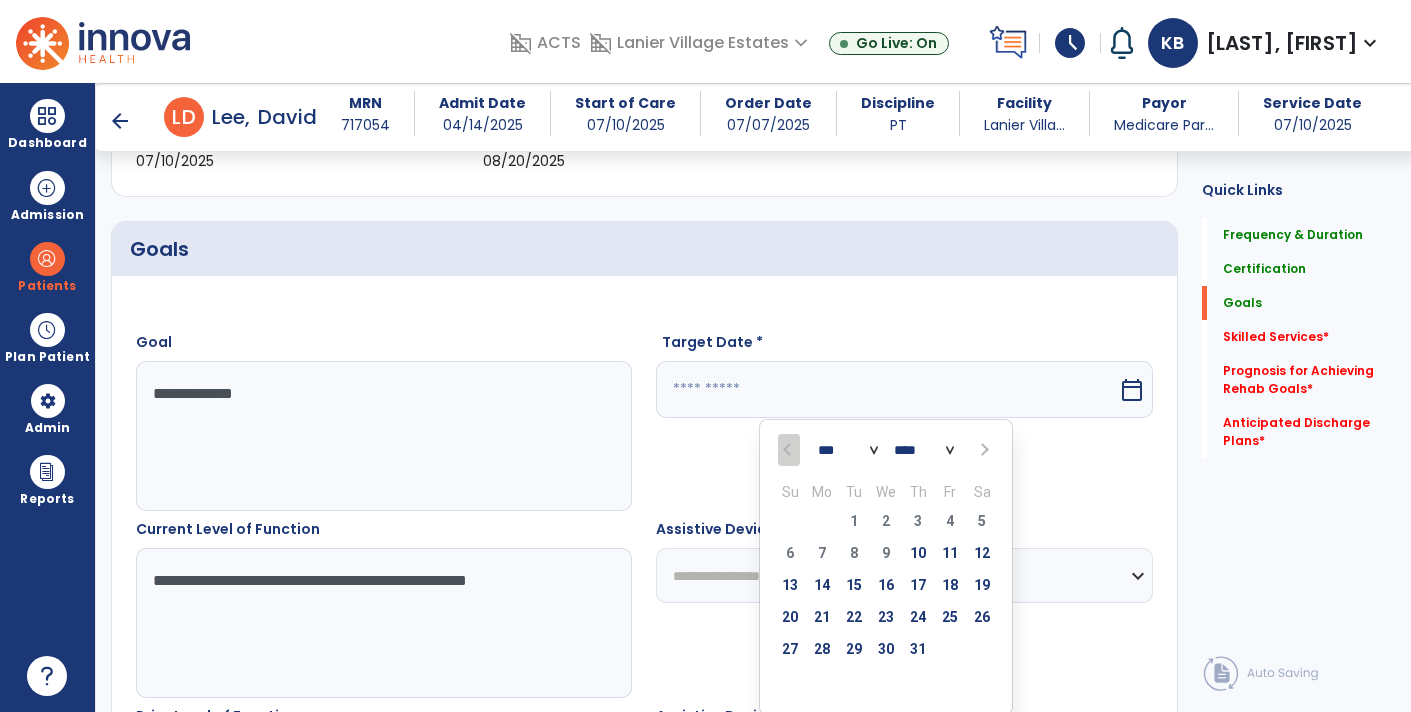 select on "*" 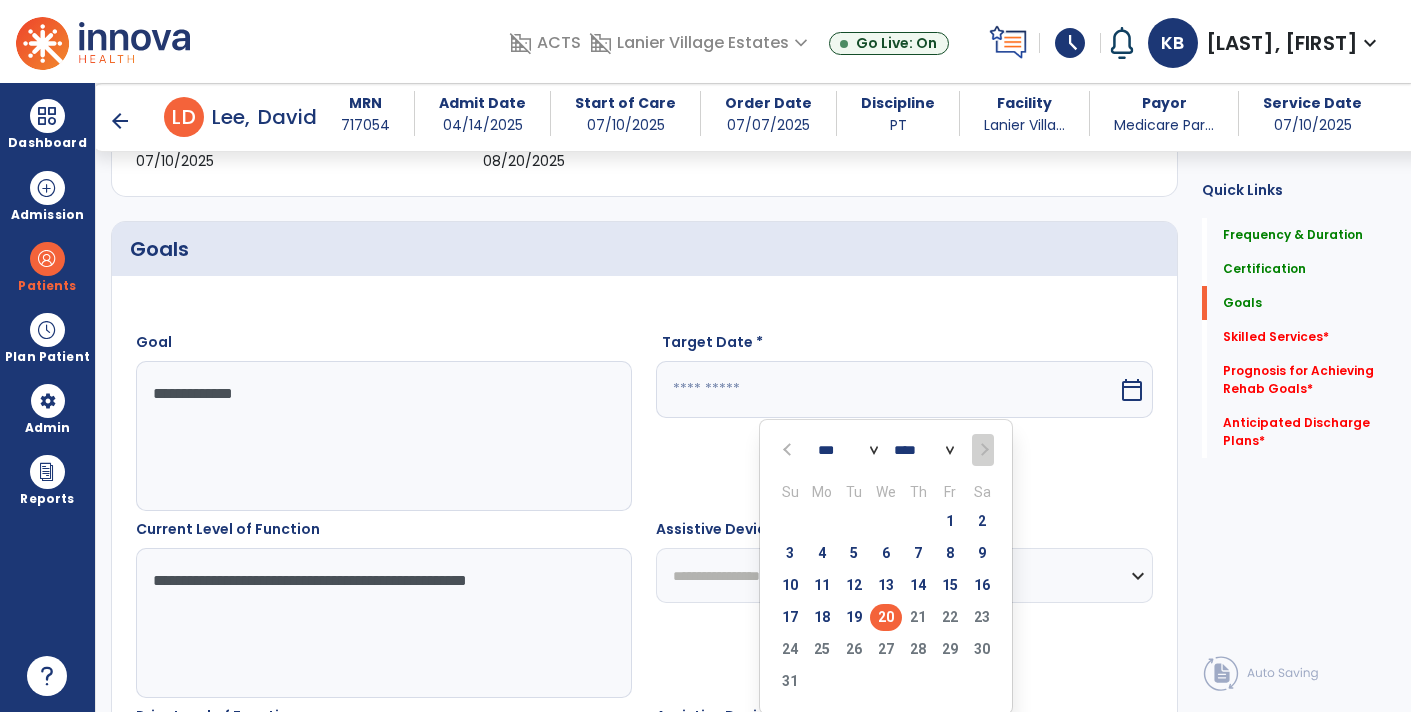 click on "20" at bounding box center [886, 617] 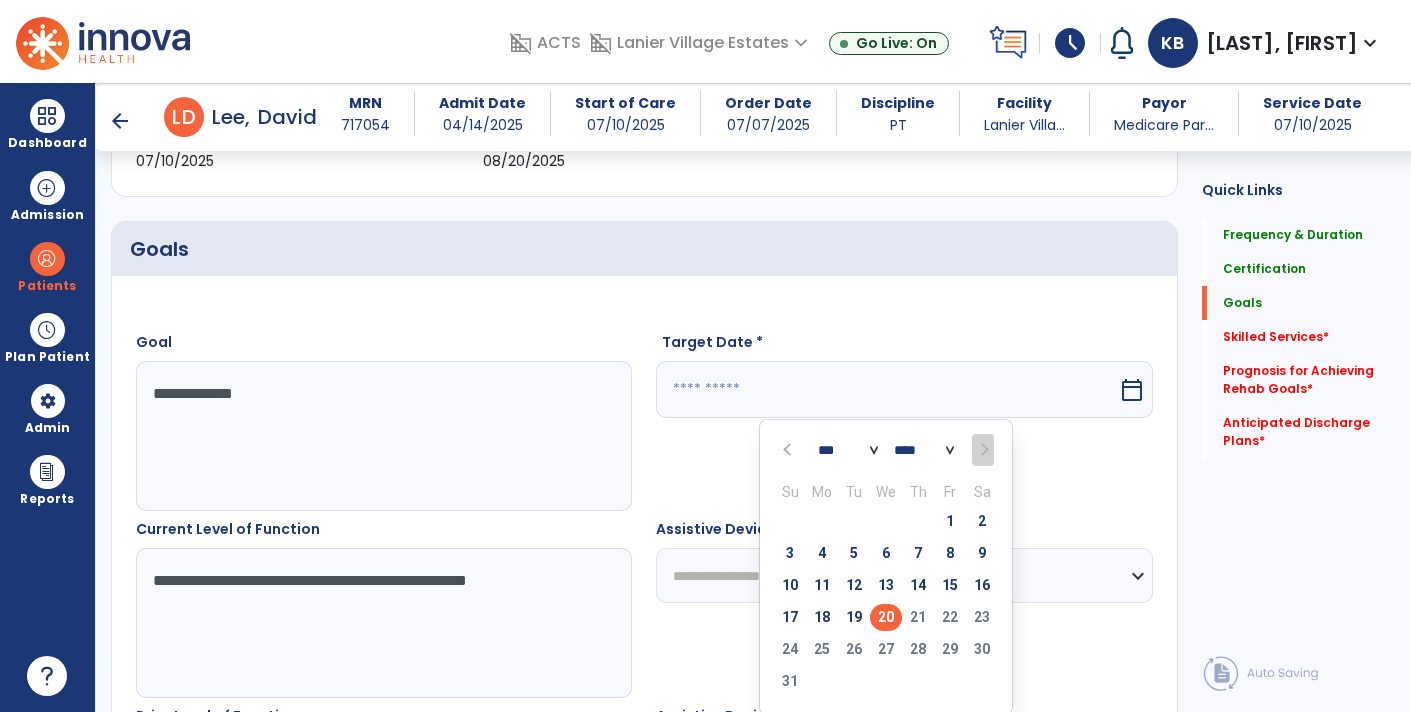type on "*********" 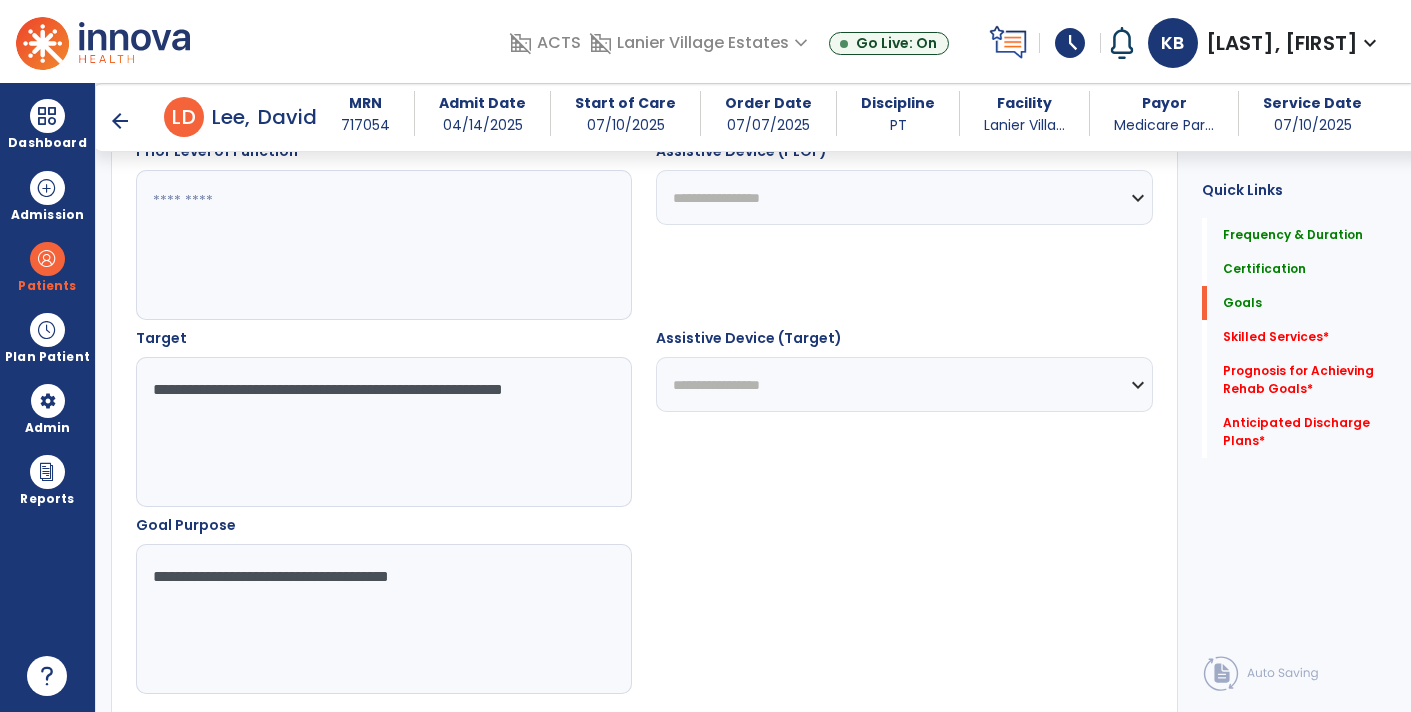 scroll, scrollTop: 1039, scrollLeft: 0, axis: vertical 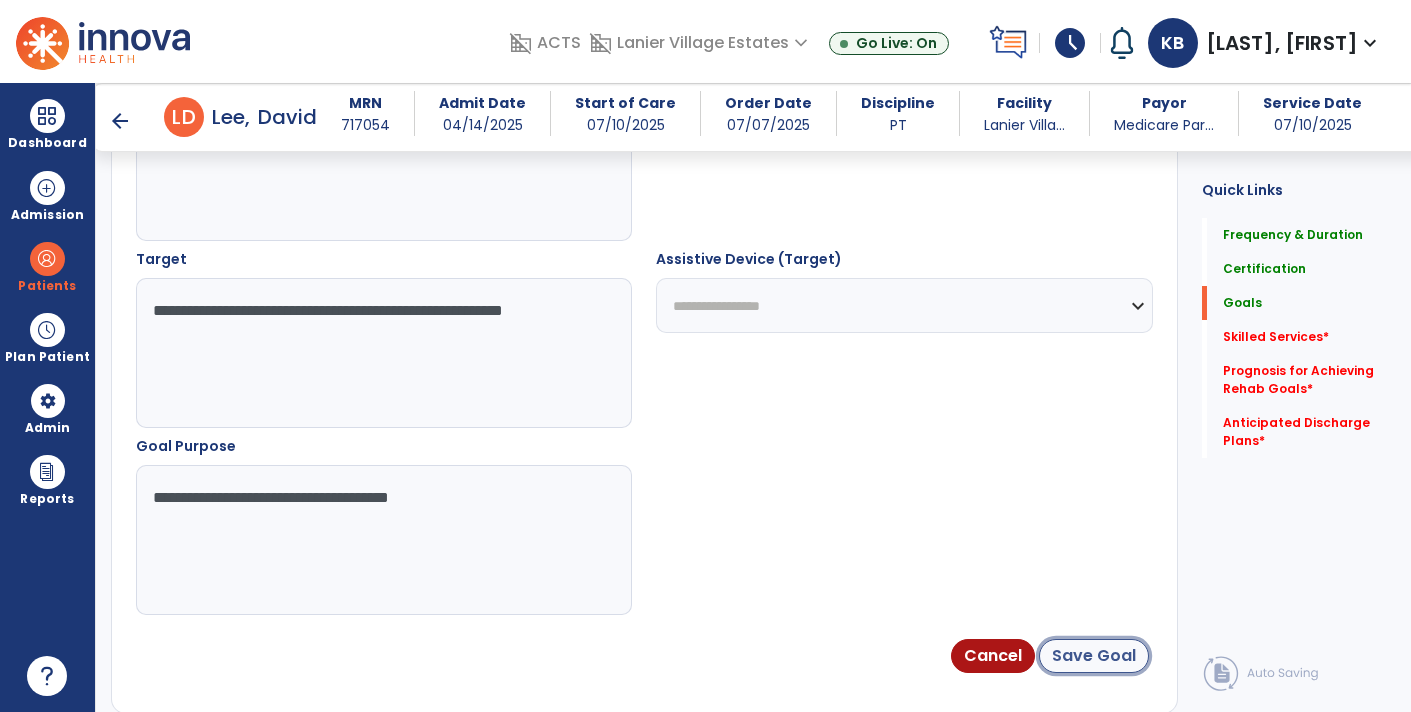 click on "Save Goal" at bounding box center [1094, 656] 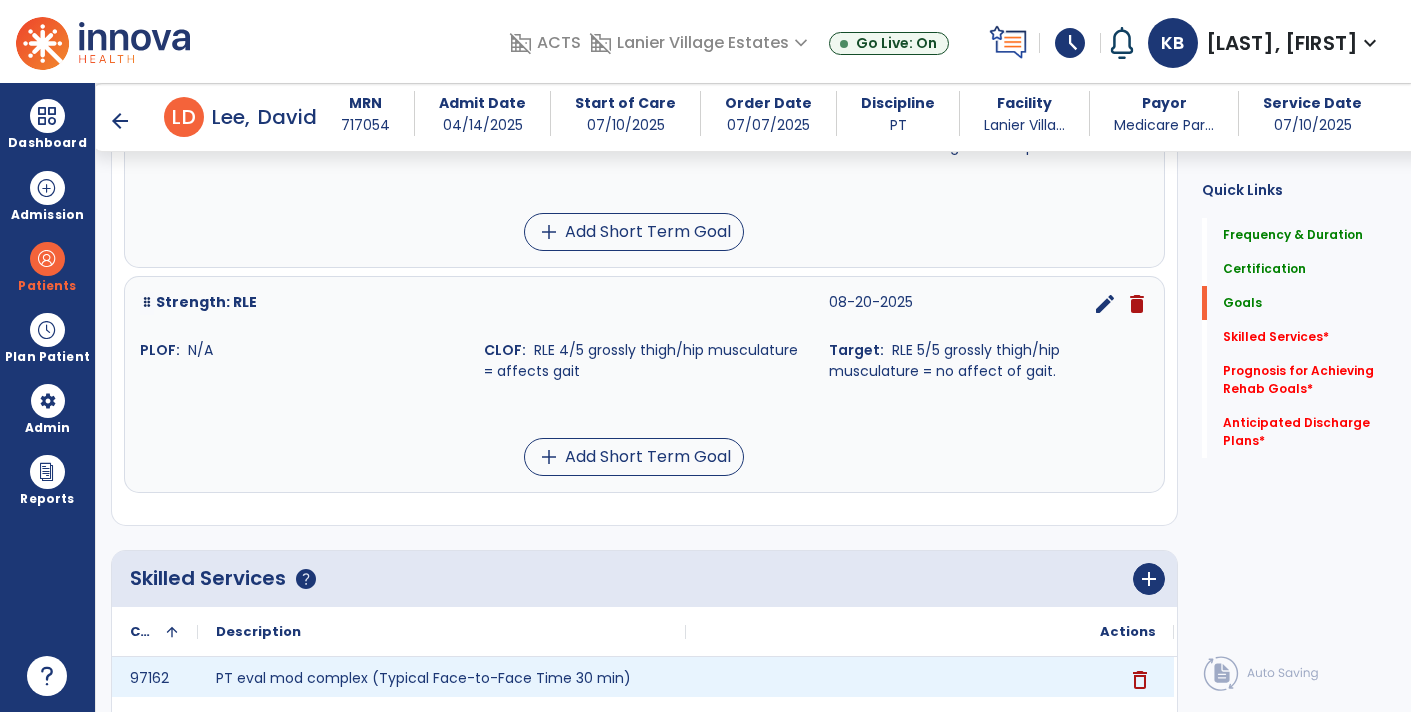 scroll, scrollTop: 656, scrollLeft: 0, axis: vertical 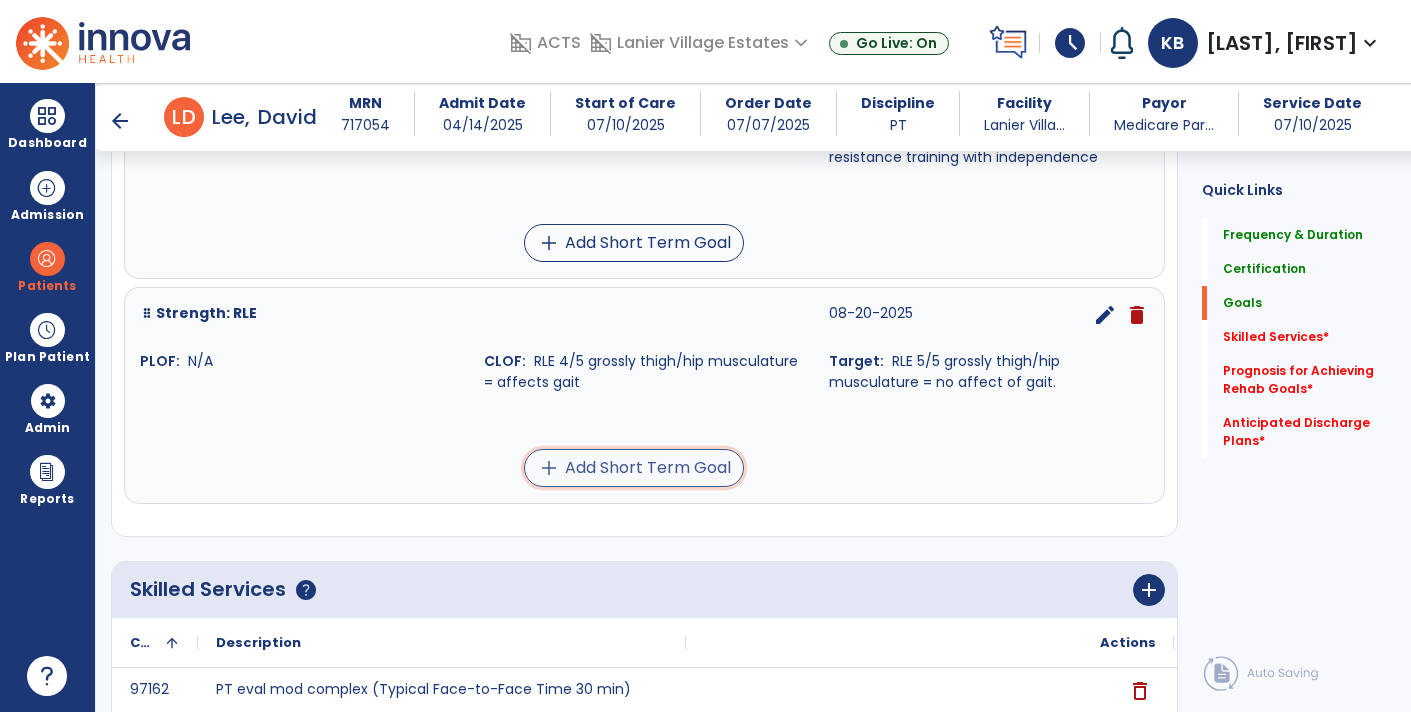 click on "add  Add Short Term Goal" at bounding box center [634, 468] 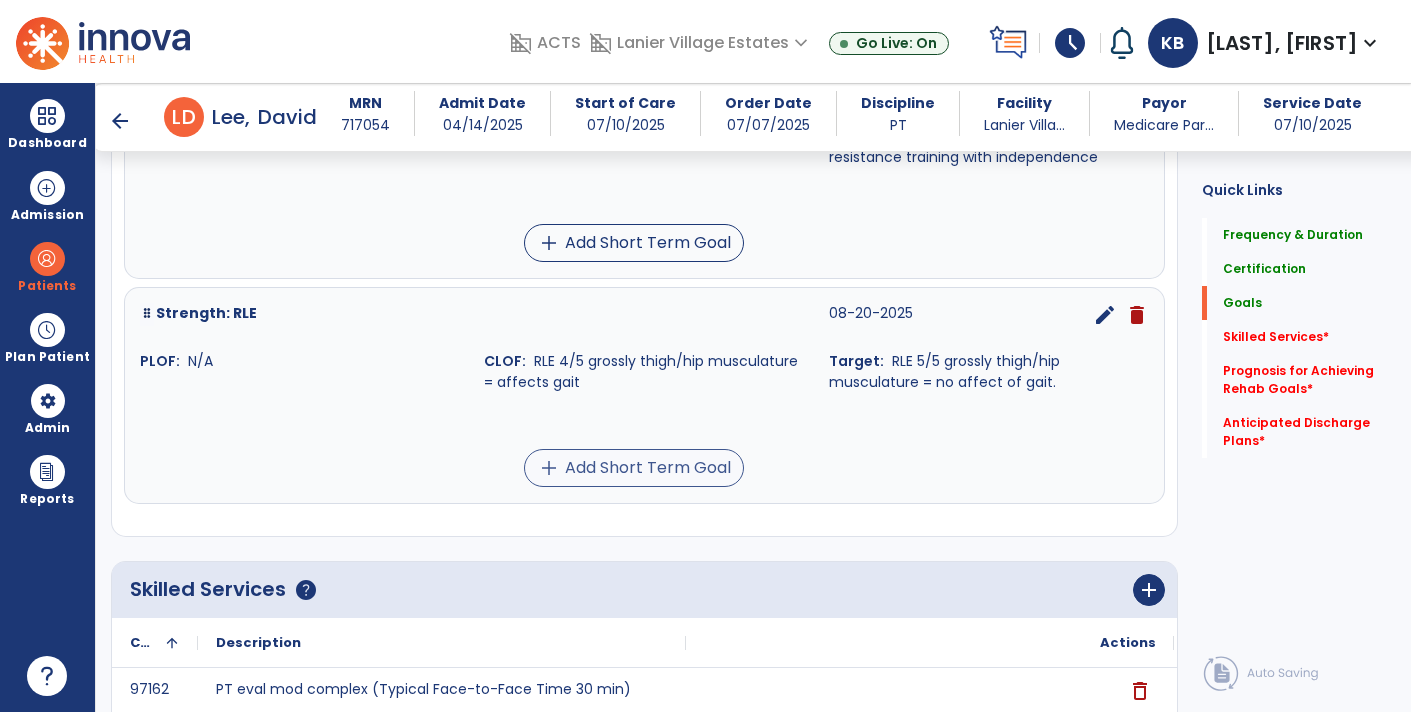 scroll, scrollTop: 1029, scrollLeft: 0, axis: vertical 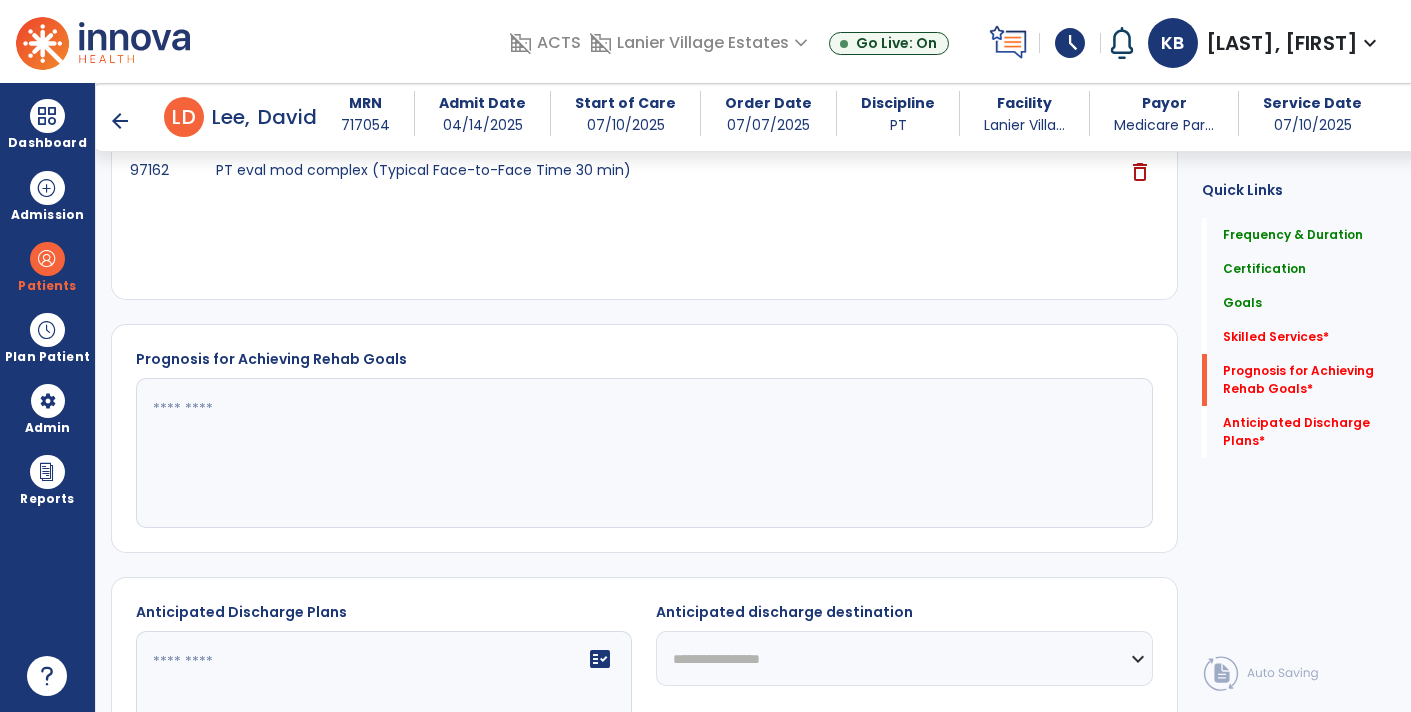 click 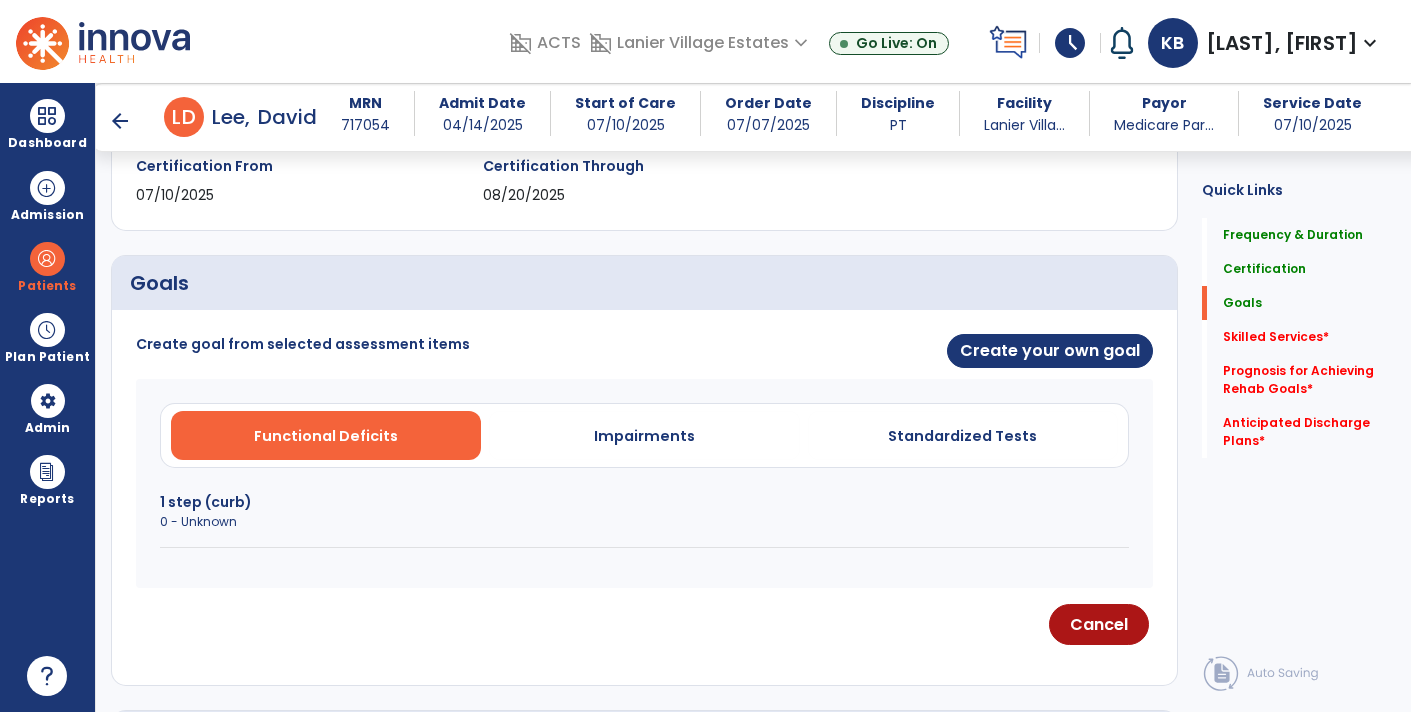 scroll, scrollTop: 296, scrollLeft: 0, axis: vertical 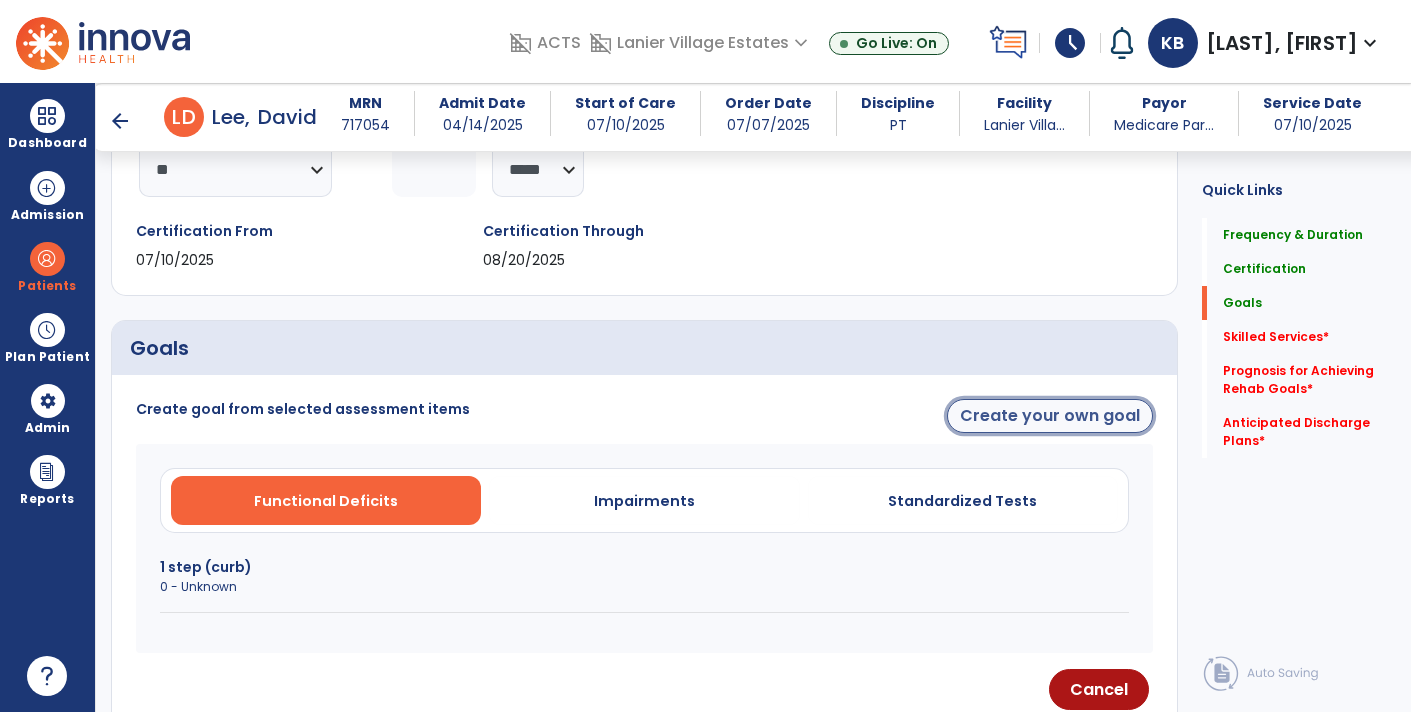 click on "Create your own goal" at bounding box center [1050, 416] 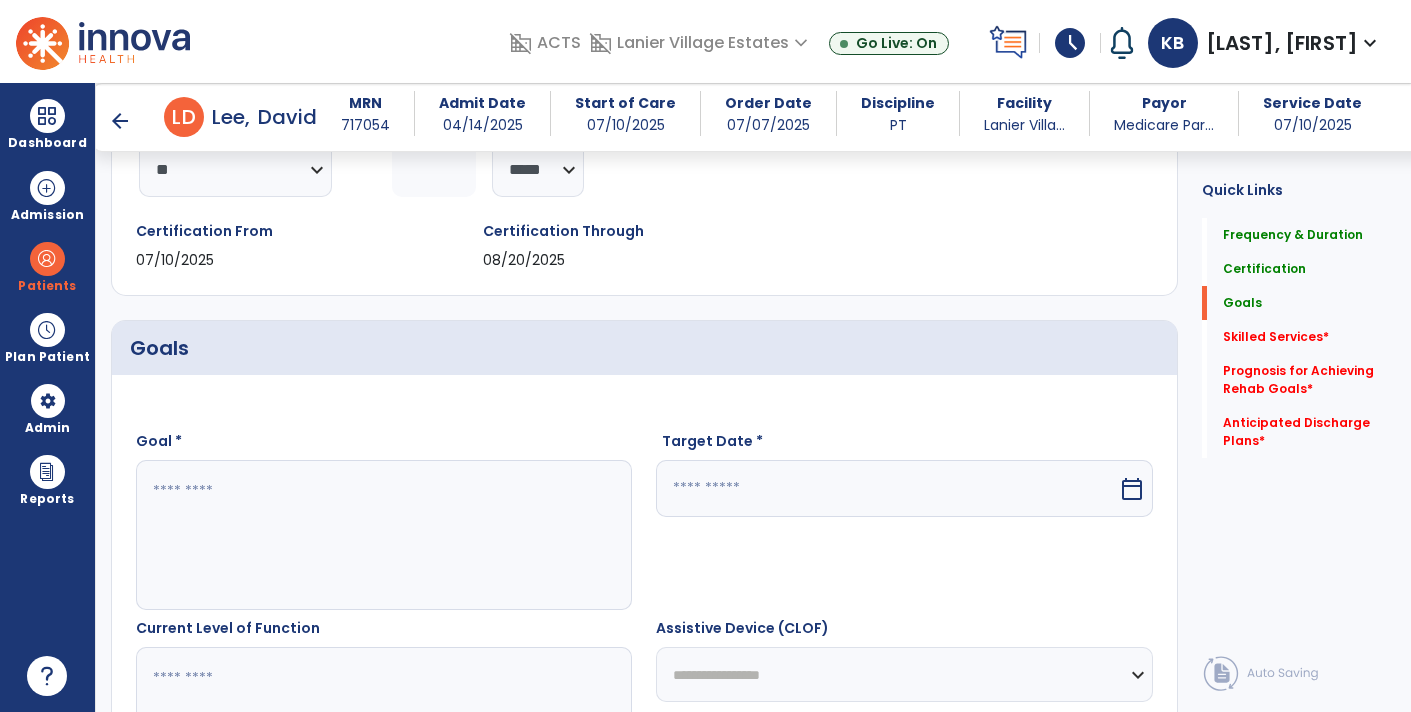click at bounding box center [383, 535] 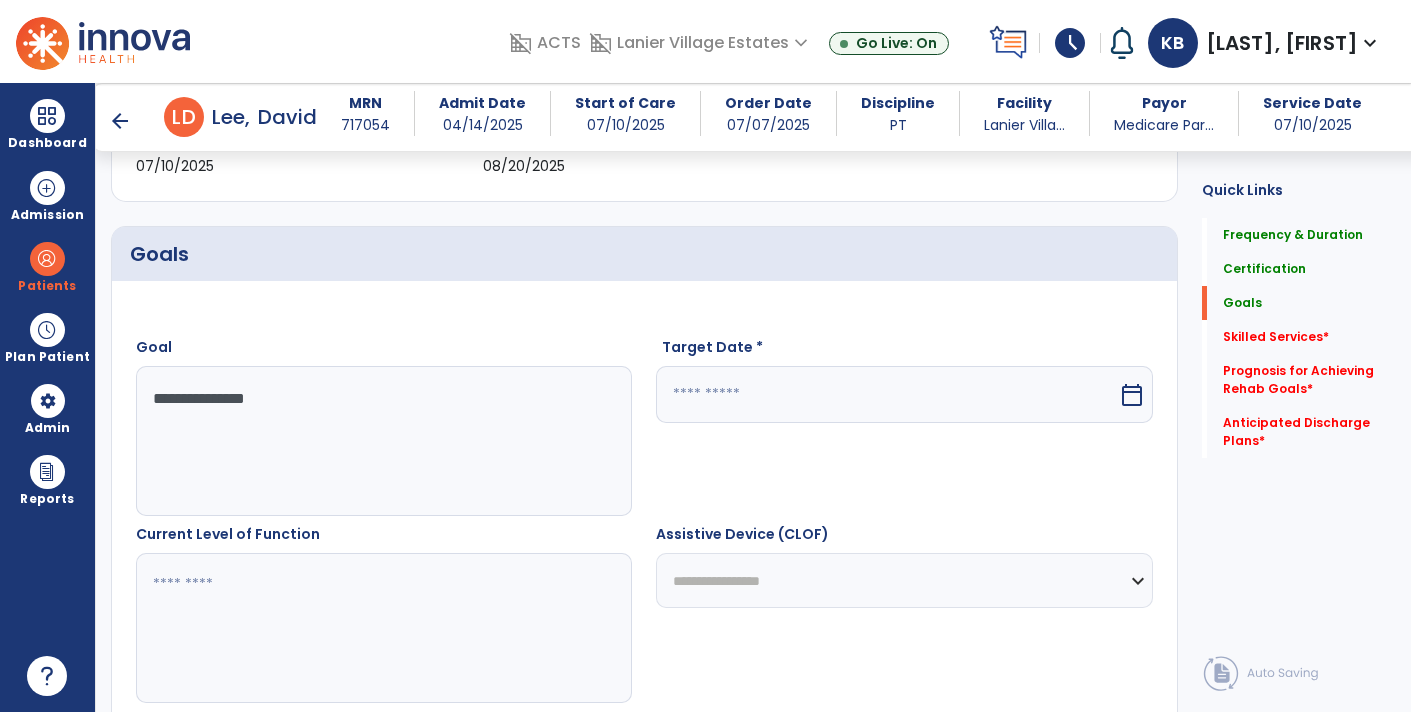 scroll, scrollTop: 522, scrollLeft: 0, axis: vertical 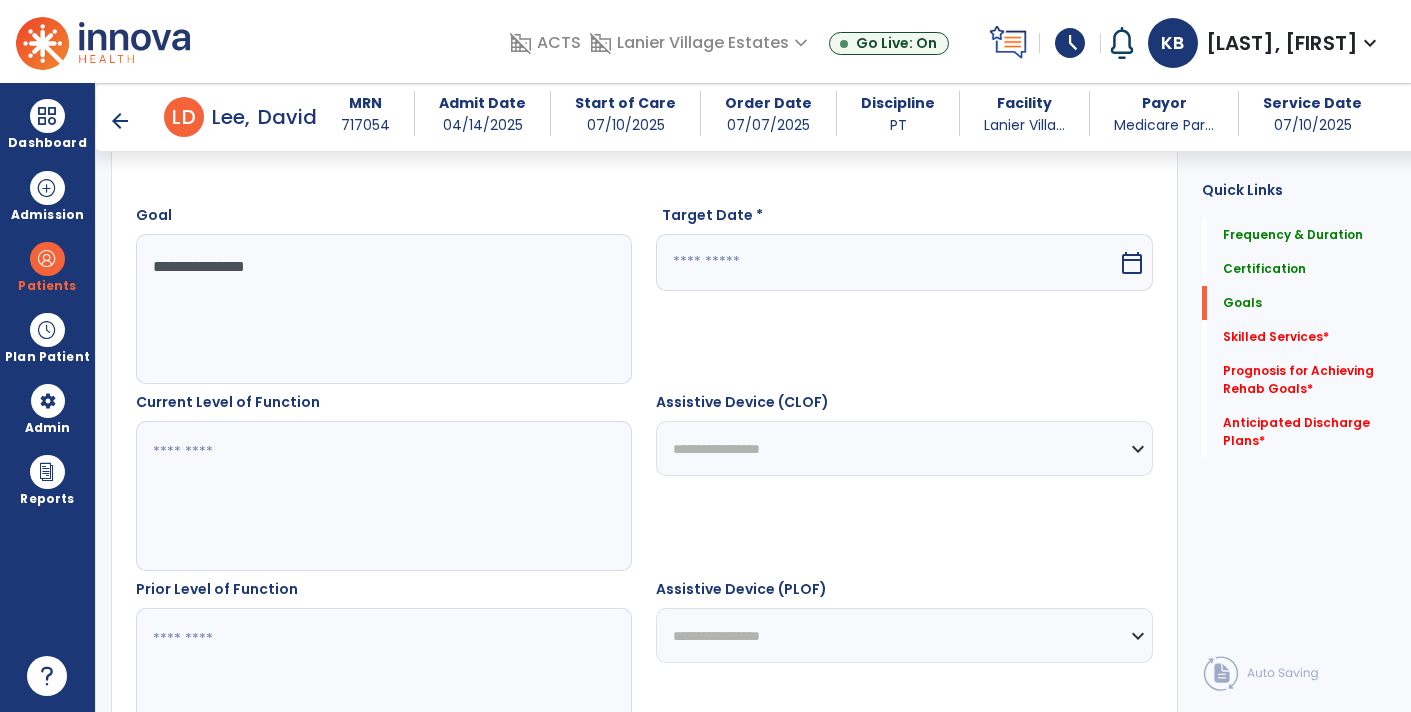 type on "**********" 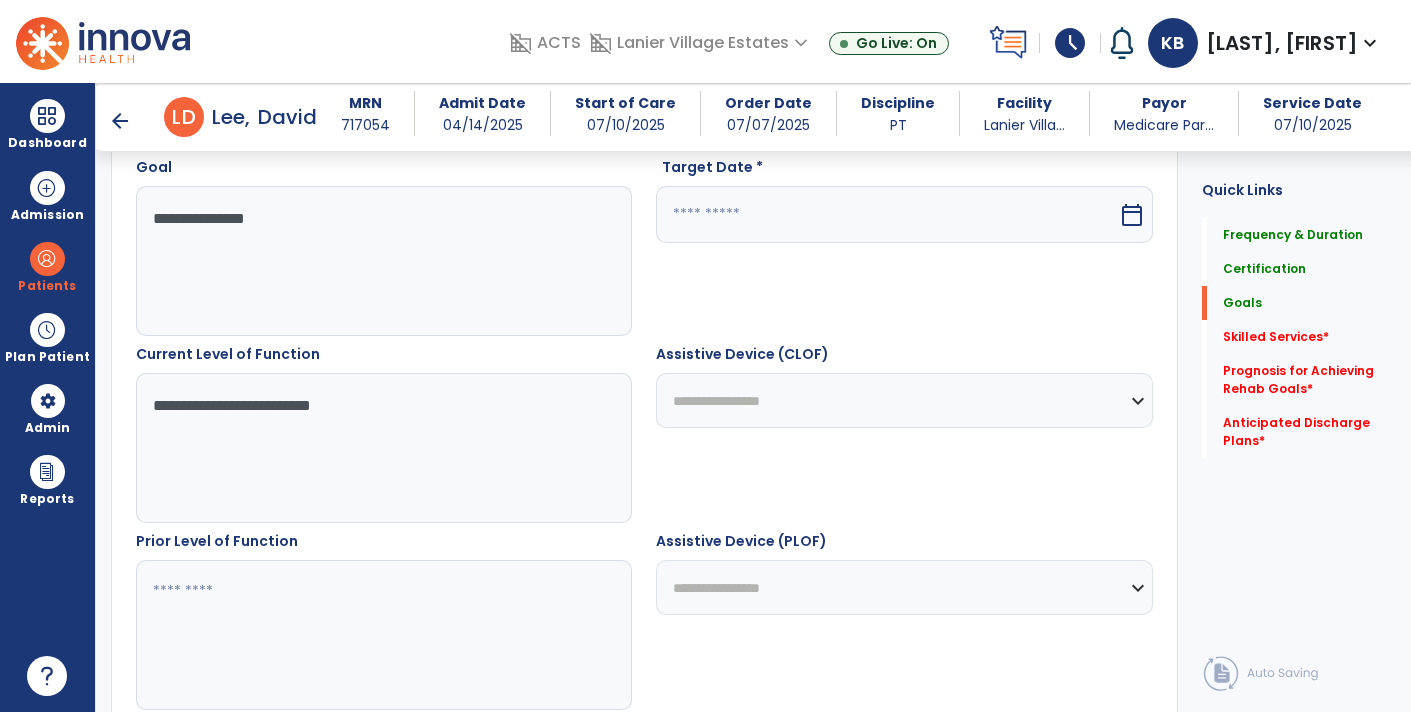 scroll, scrollTop: 845, scrollLeft: 0, axis: vertical 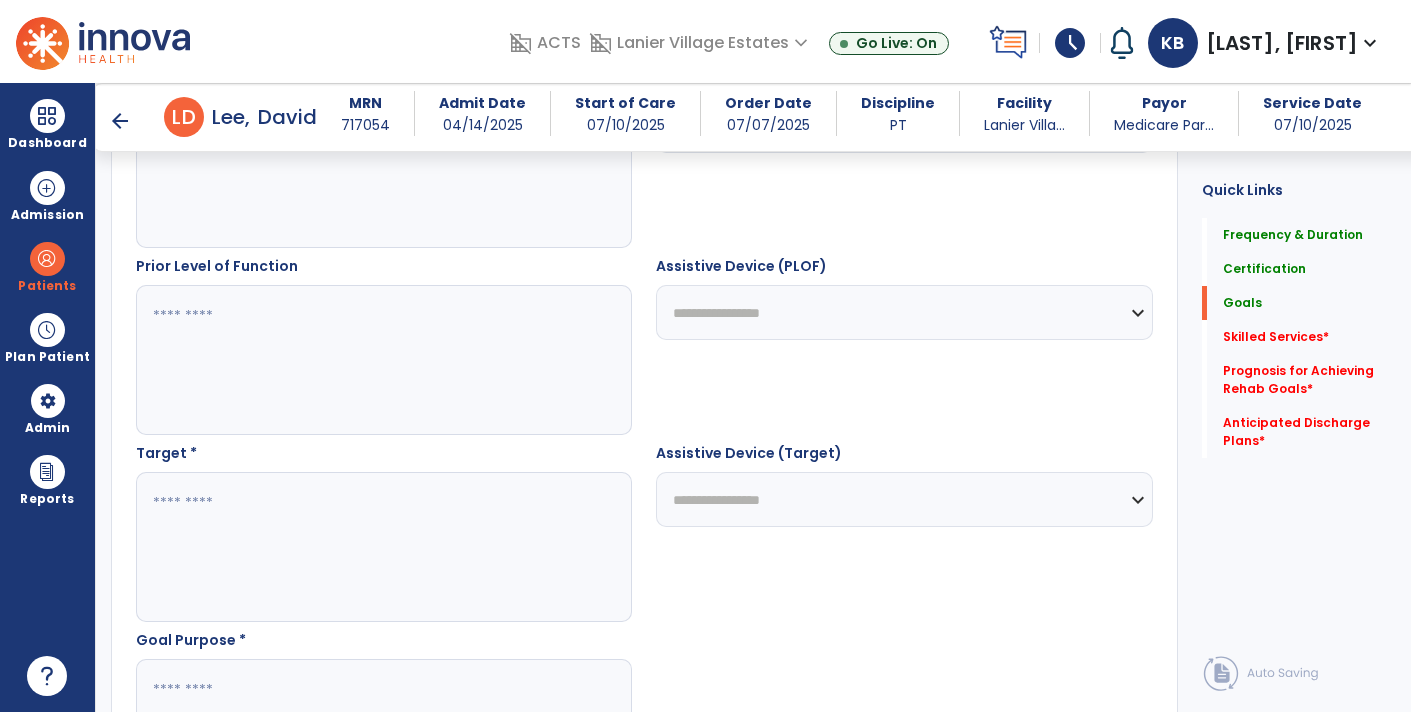 type on "**********" 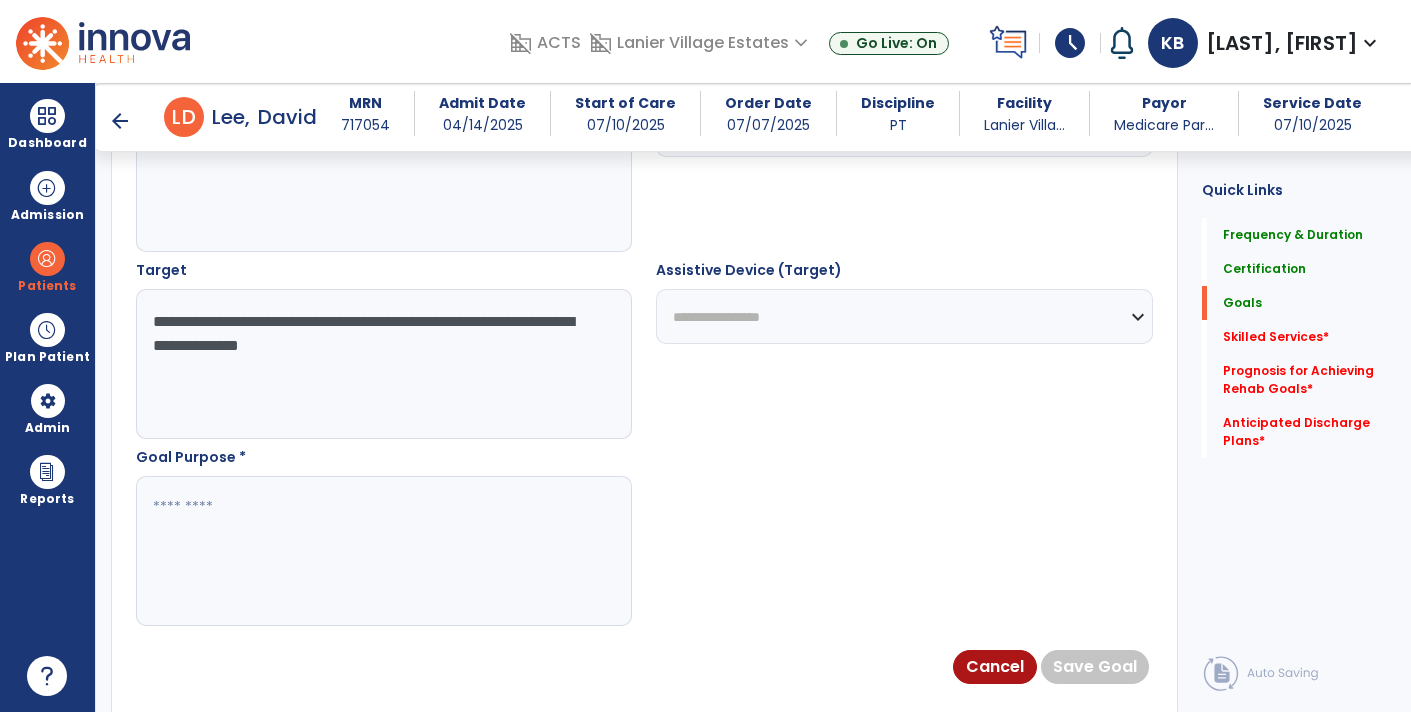 scroll, scrollTop: 1028, scrollLeft: 0, axis: vertical 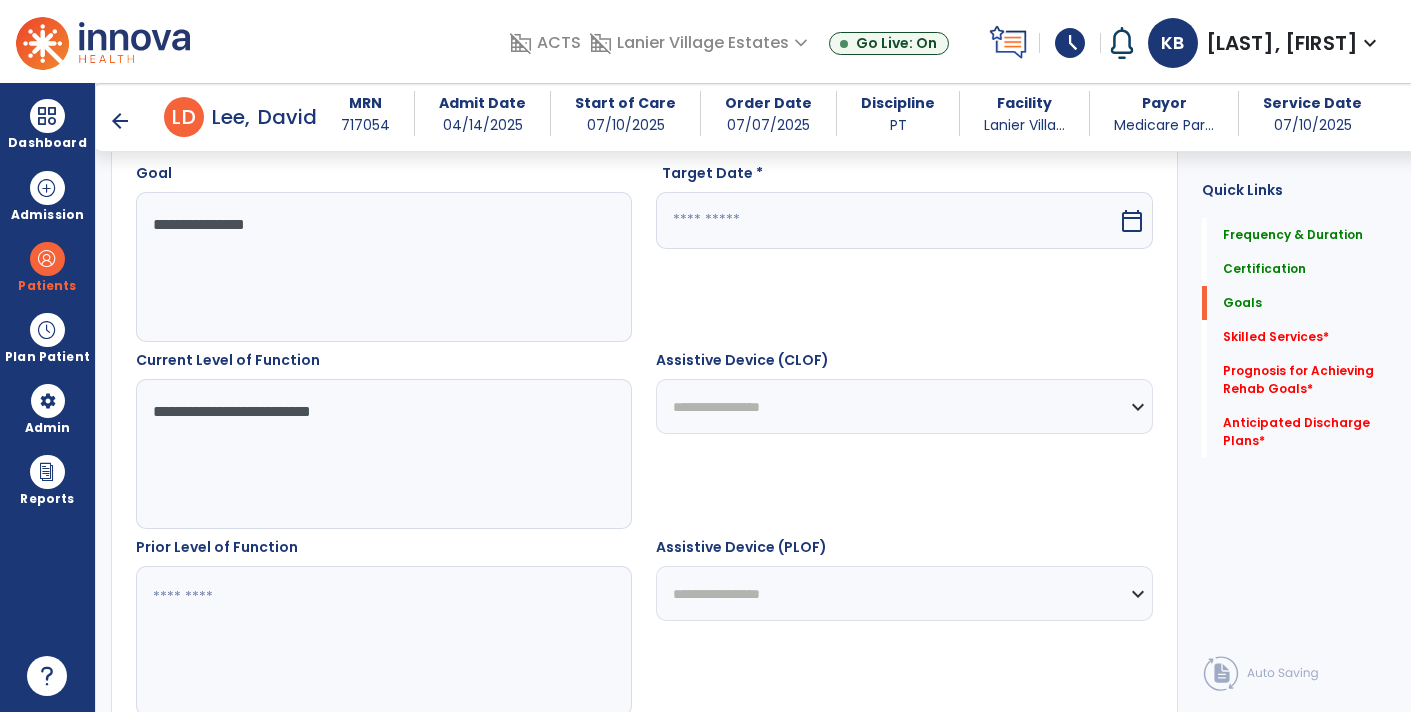 type on "**********" 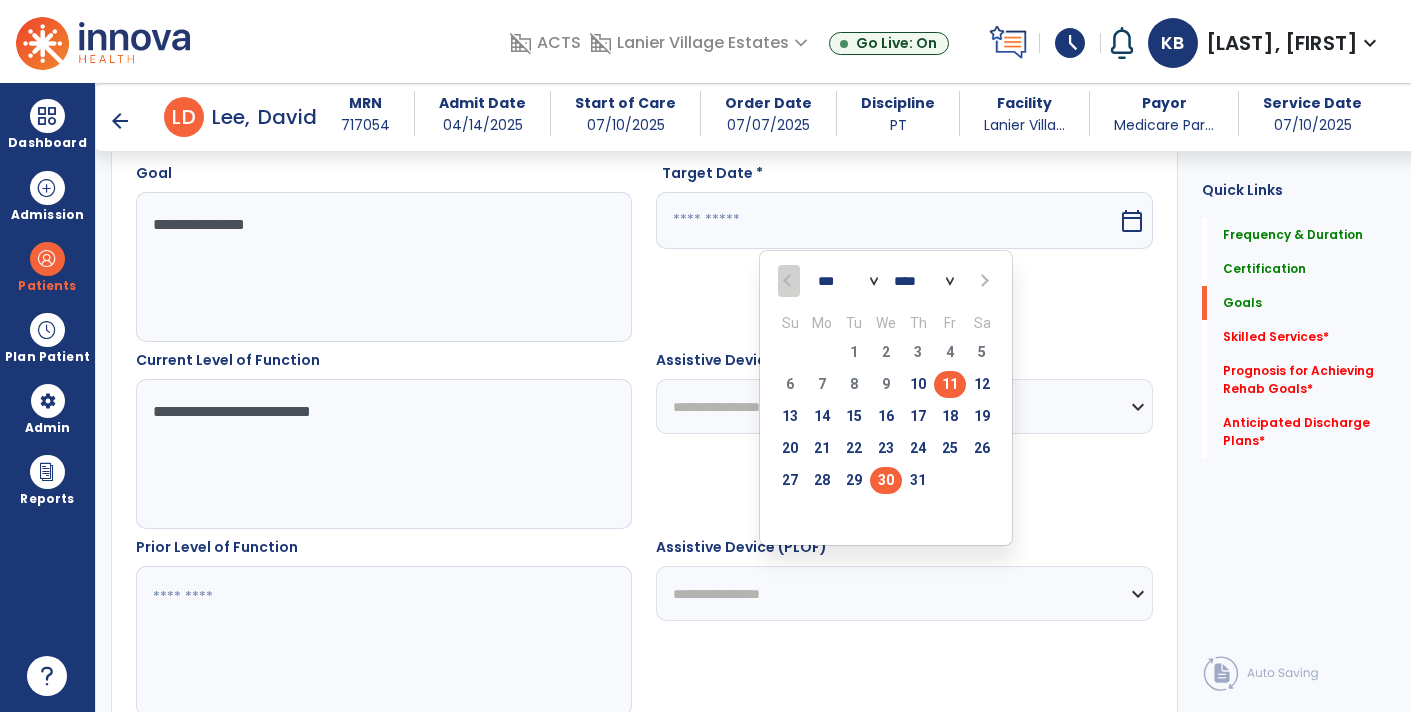 click on "30" at bounding box center [886, 480] 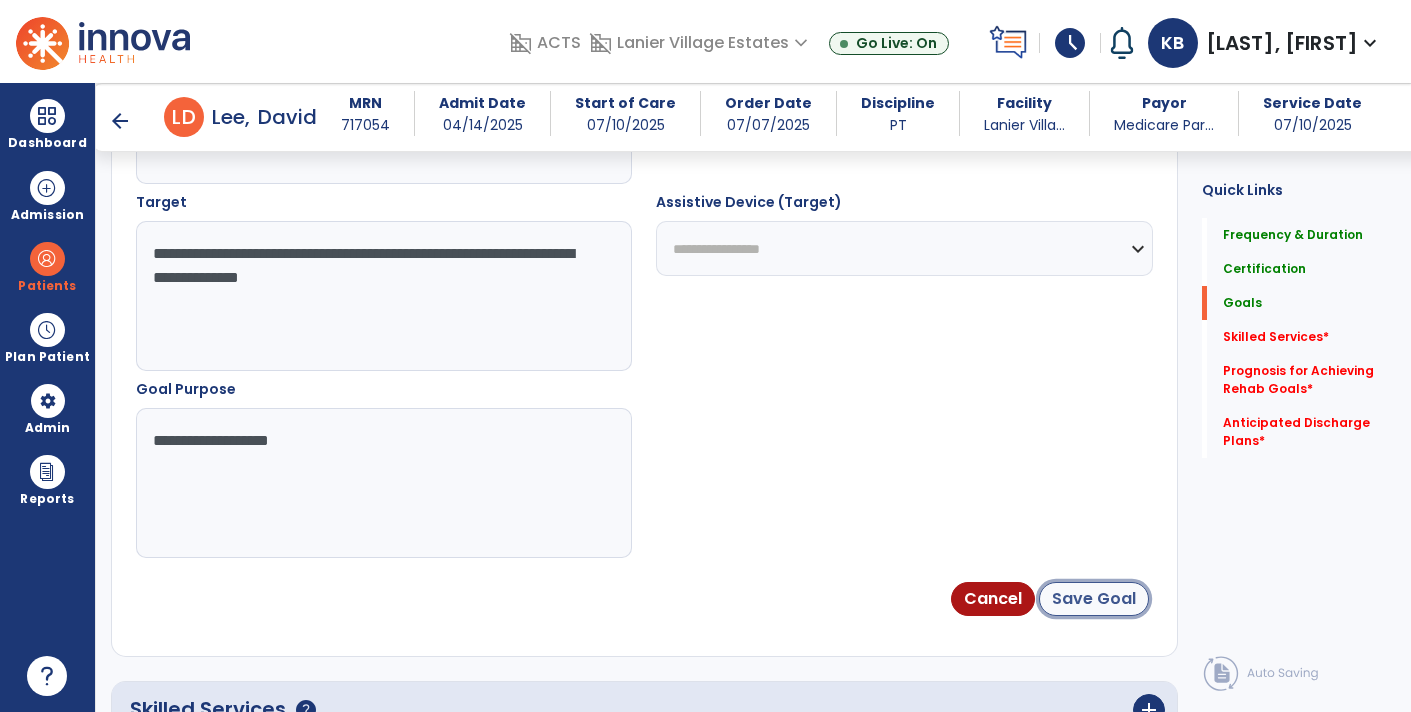 click on "Save Goal" at bounding box center (1094, 599) 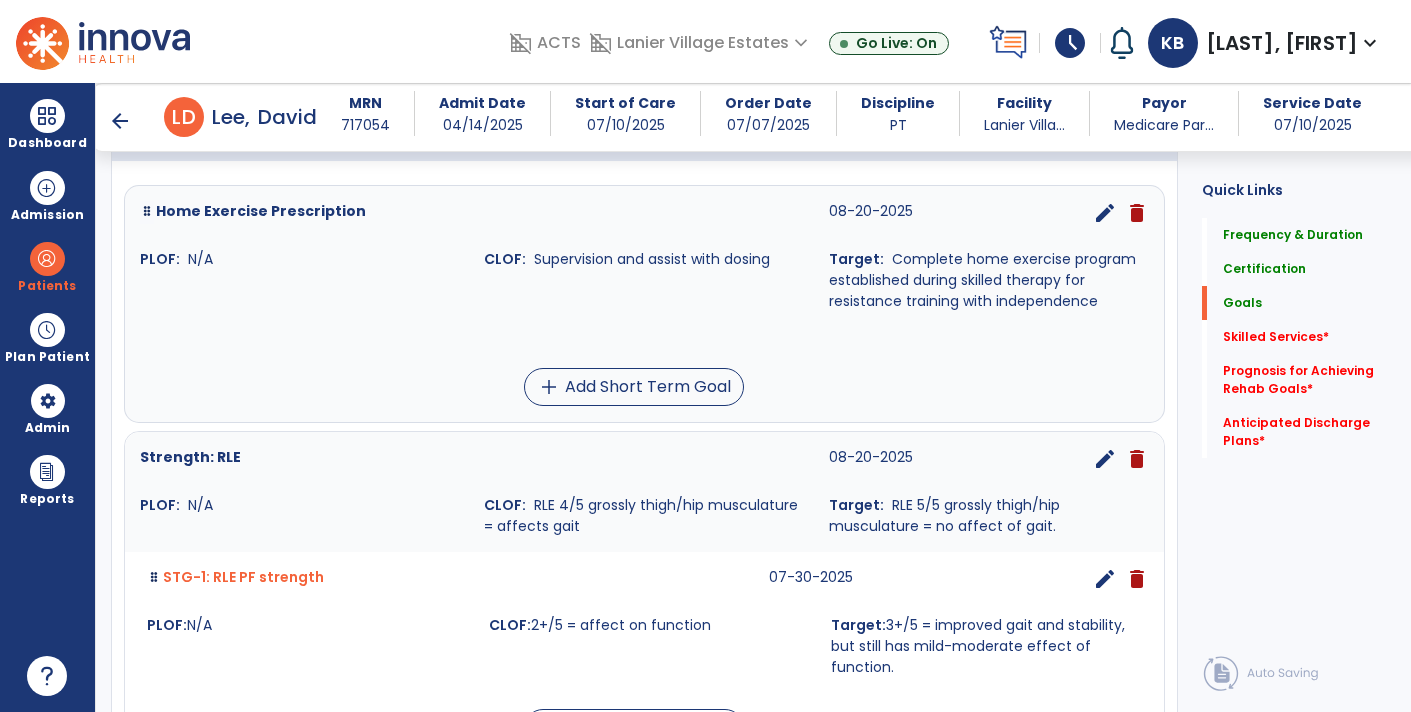 scroll, scrollTop: 377, scrollLeft: 0, axis: vertical 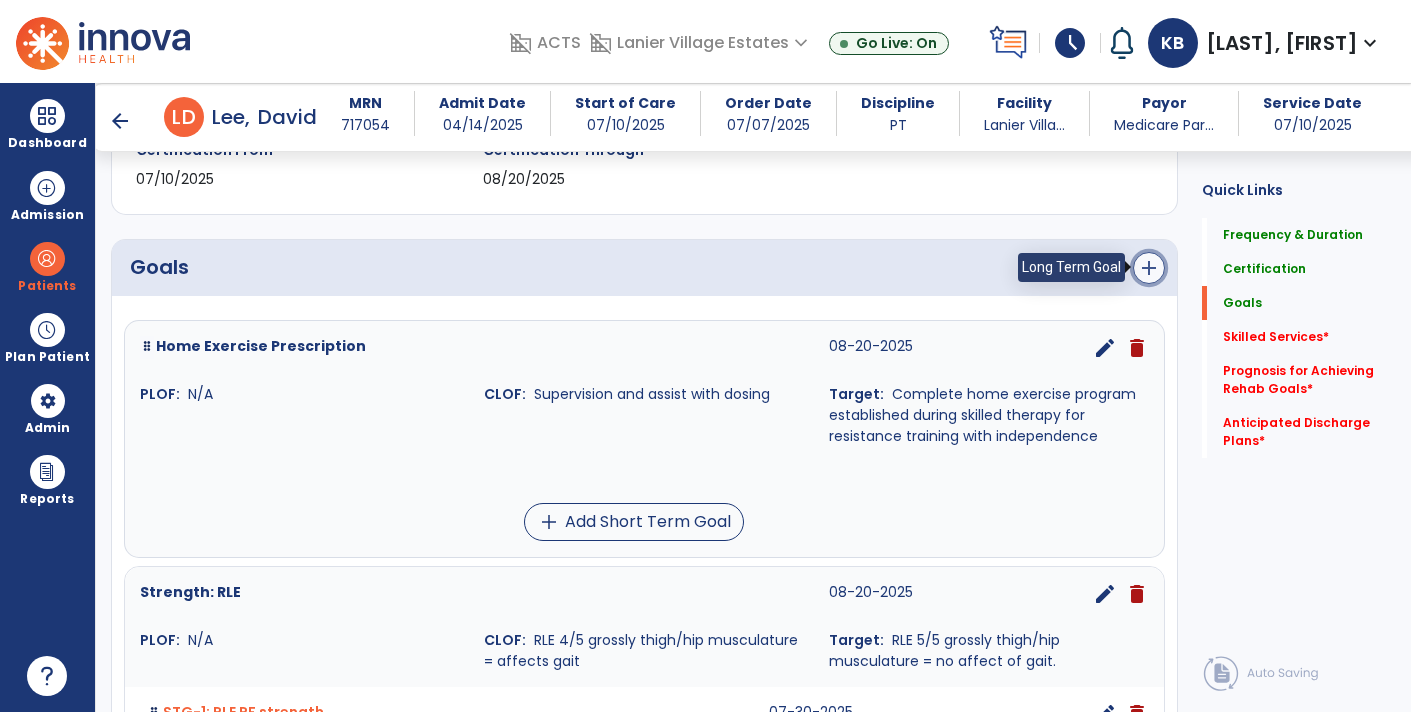 click on "add" at bounding box center (1149, 268) 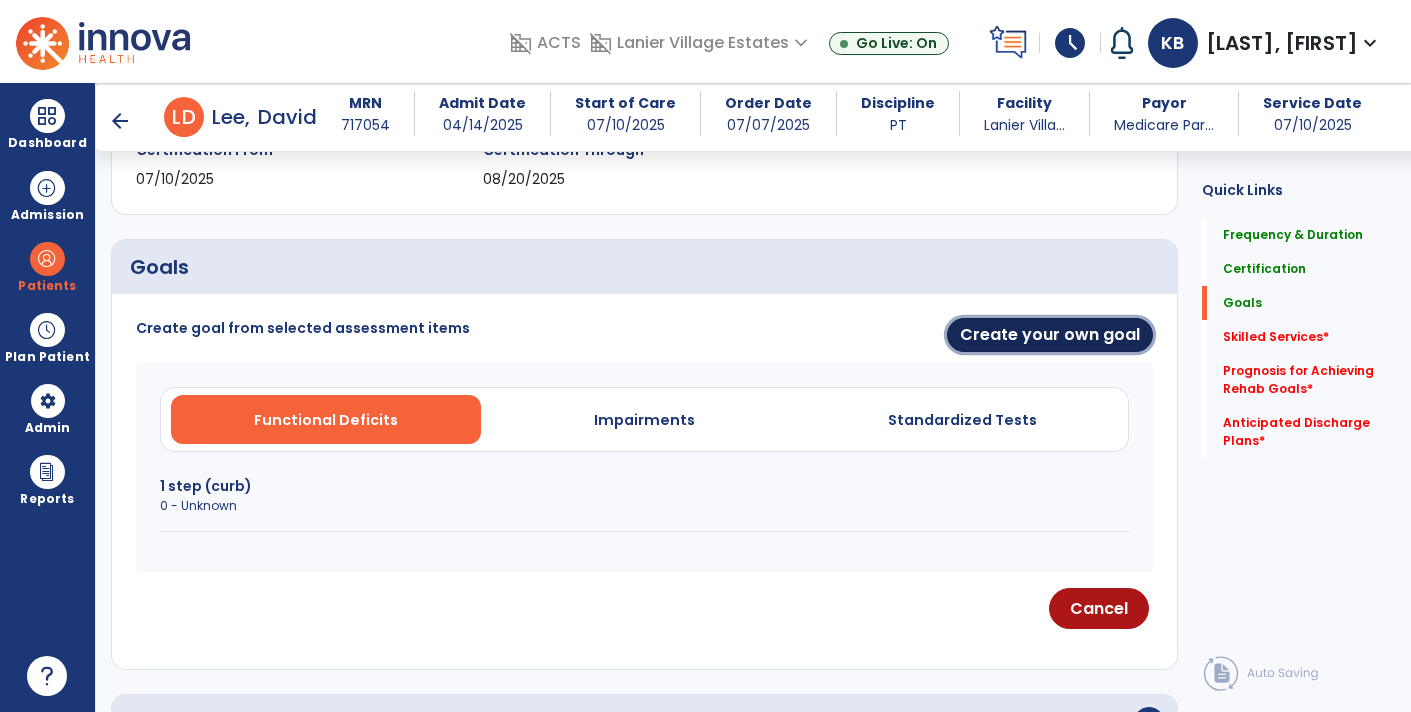 click on "Create your own goal" at bounding box center [1050, 335] 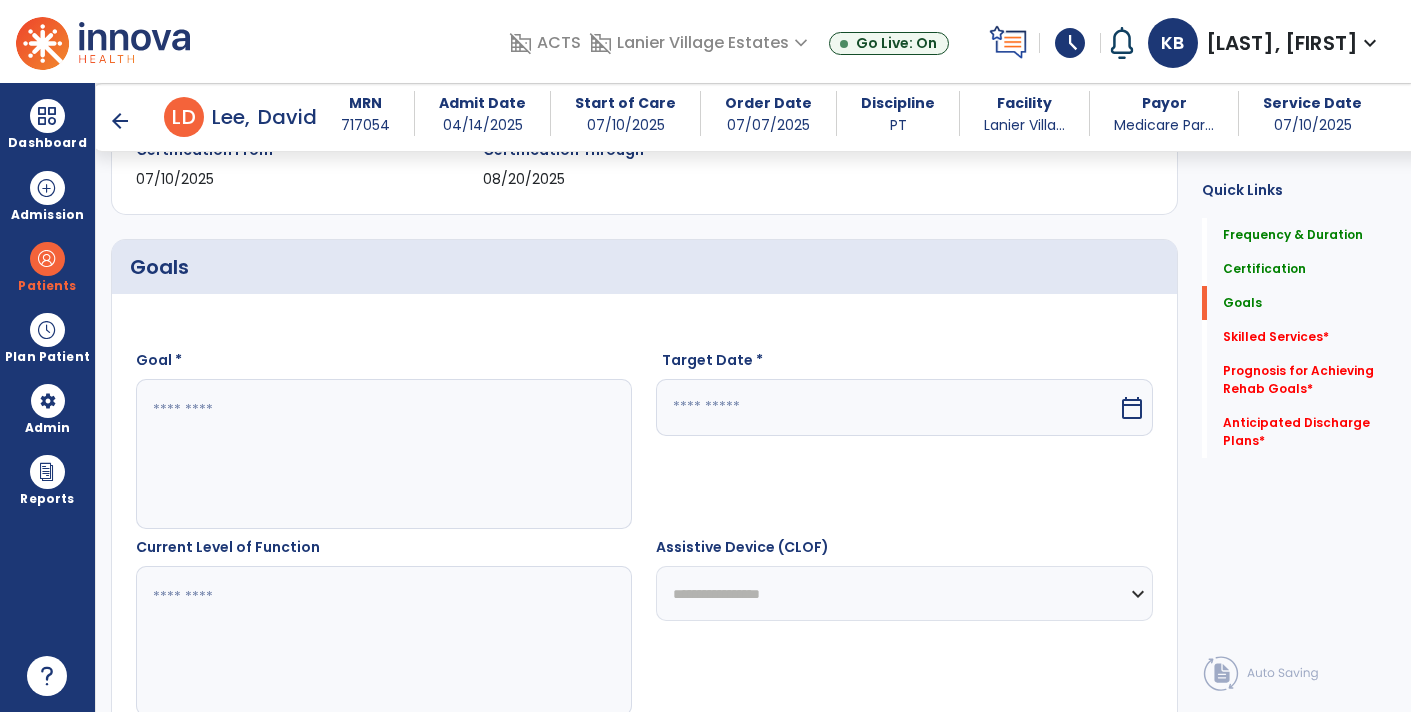 click at bounding box center (383, 454) 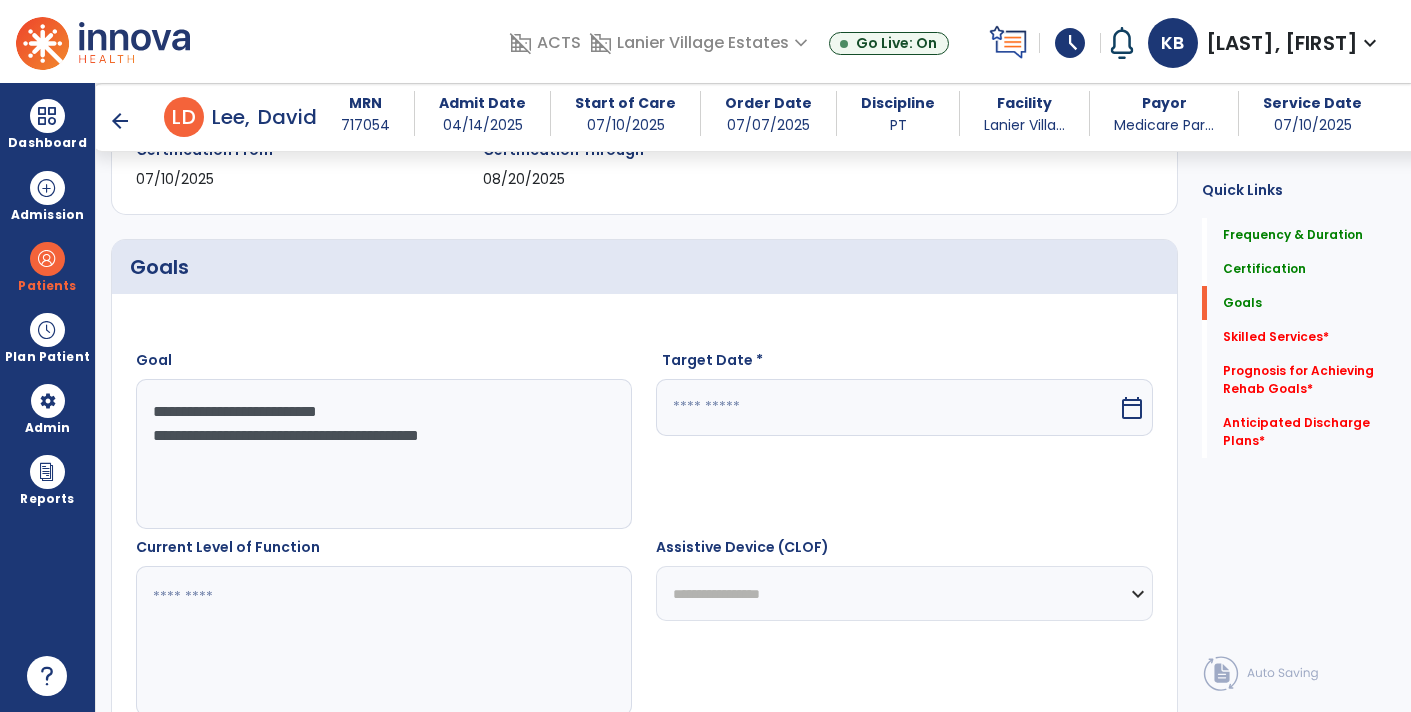 click on "**********" at bounding box center (383, 454) 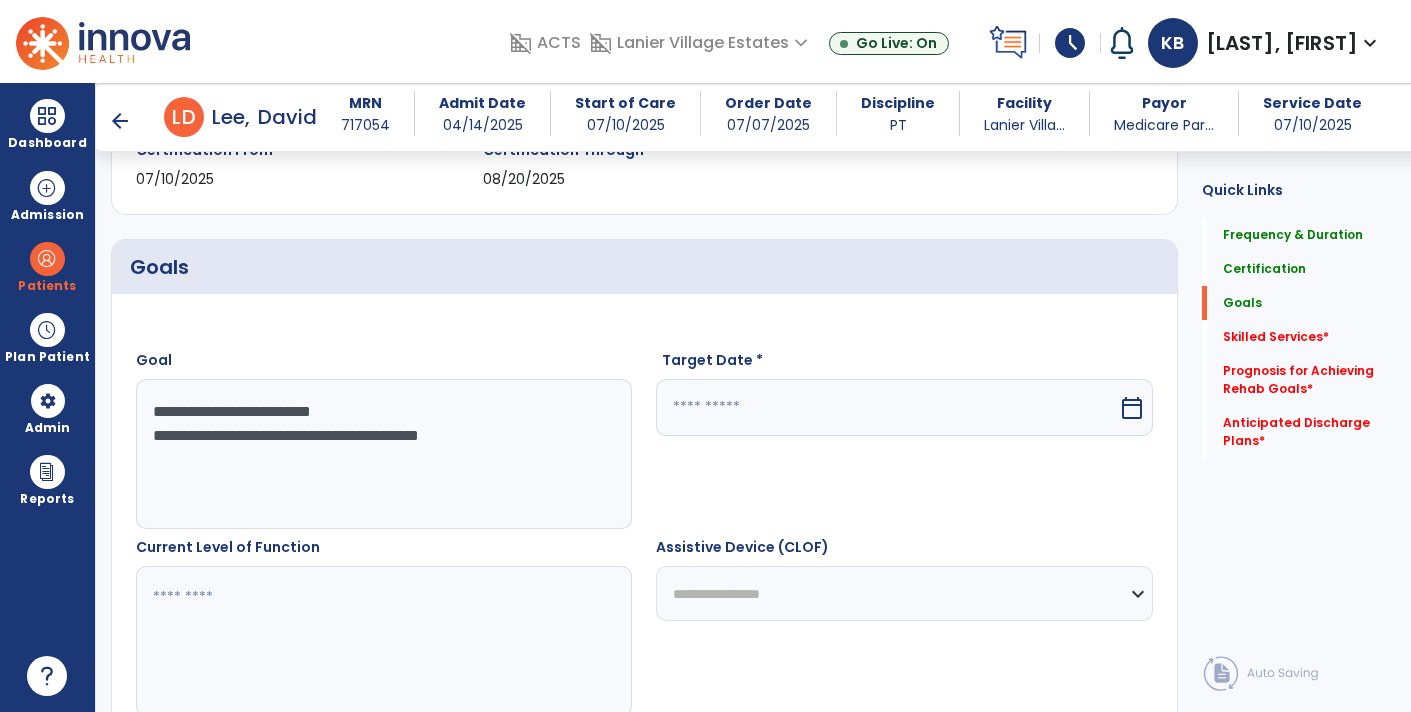 type on "**********" 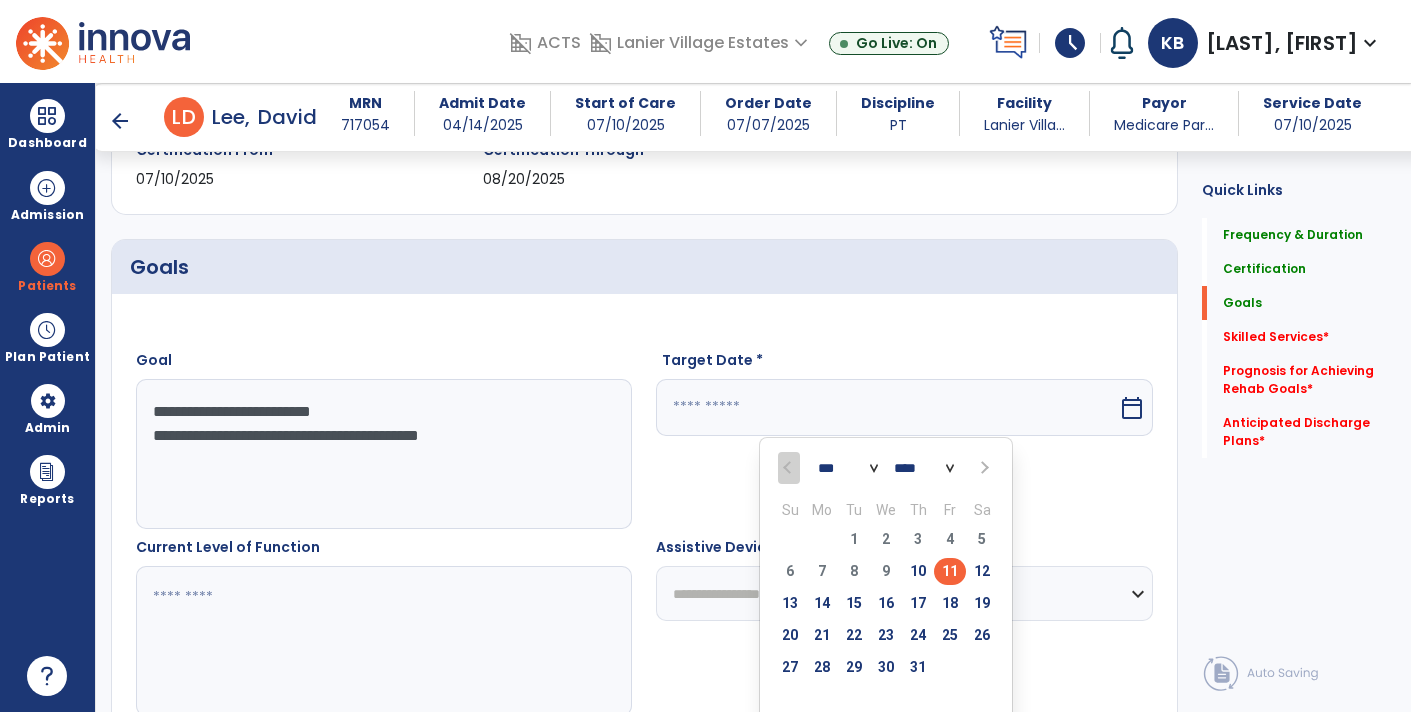 click on "*** ***" at bounding box center [848, 469] 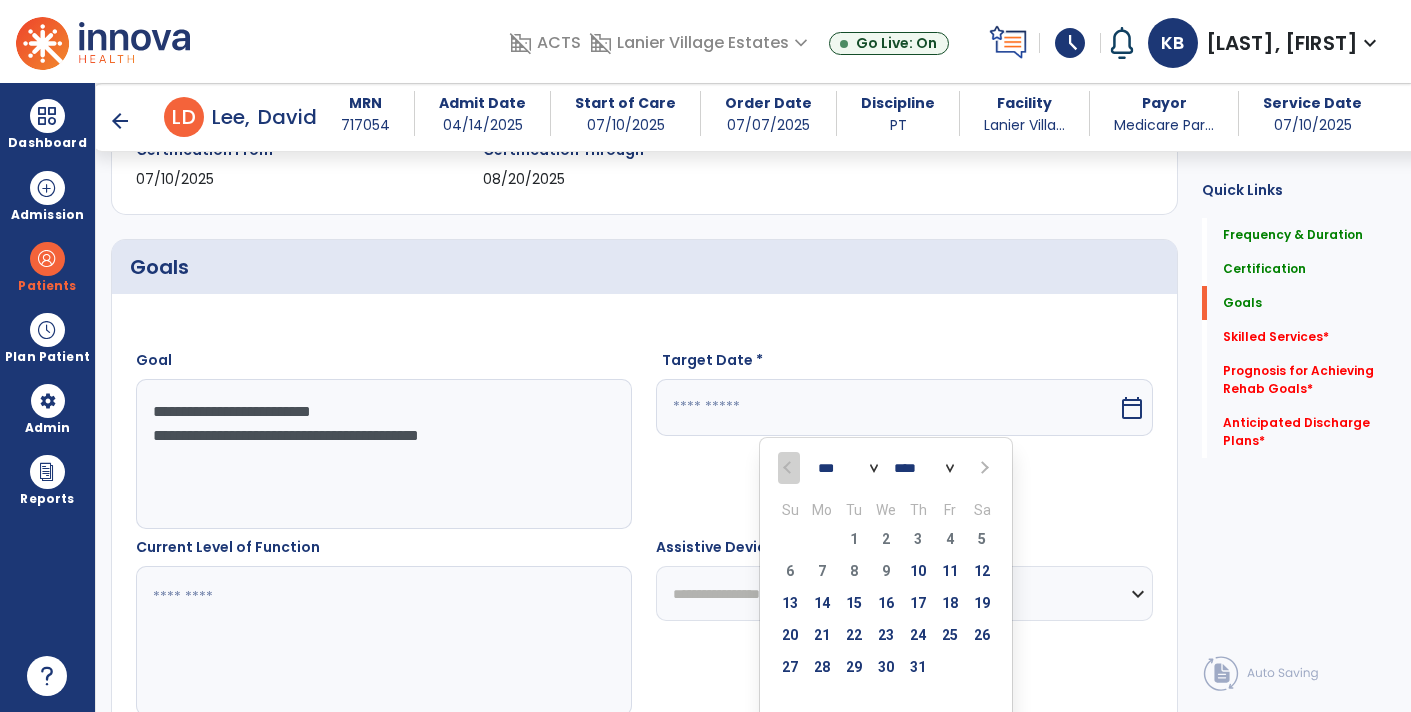 select on "*" 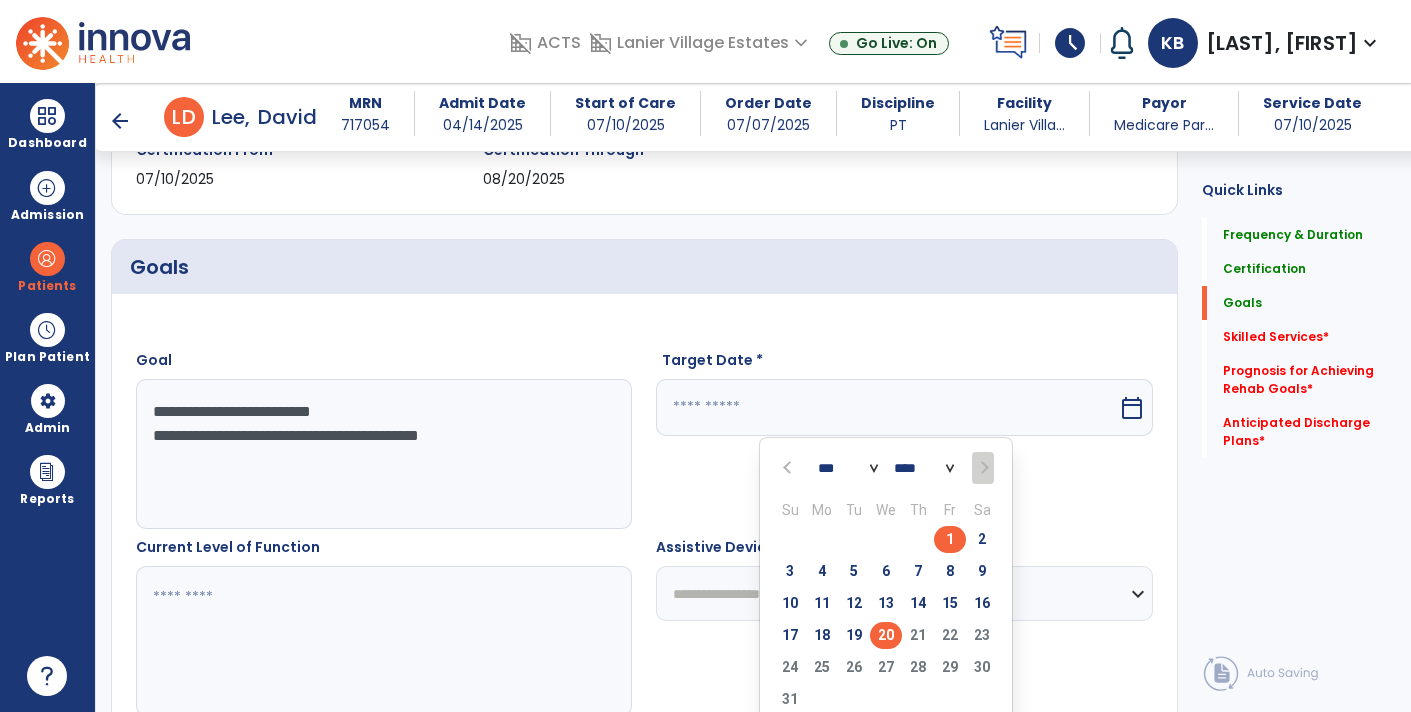 click on "20" at bounding box center (886, 635) 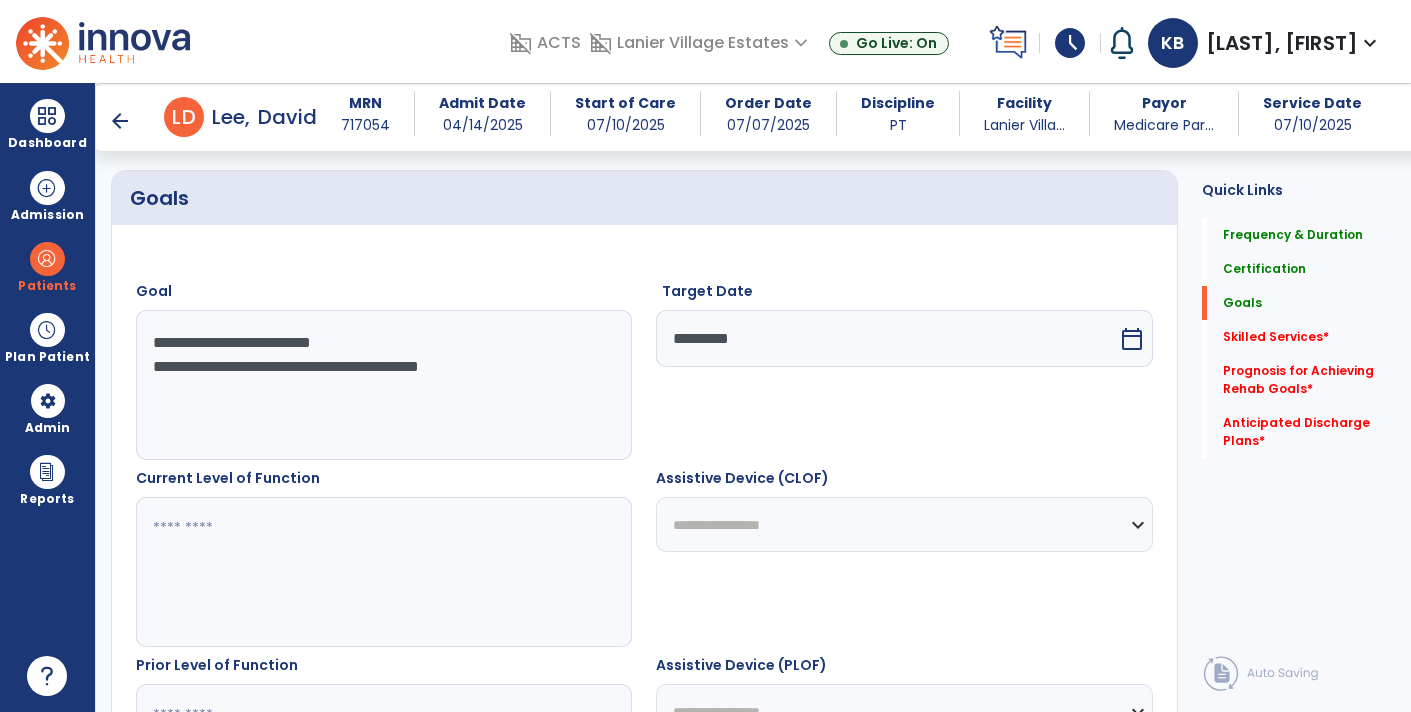 scroll, scrollTop: 452, scrollLeft: 0, axis: vertical 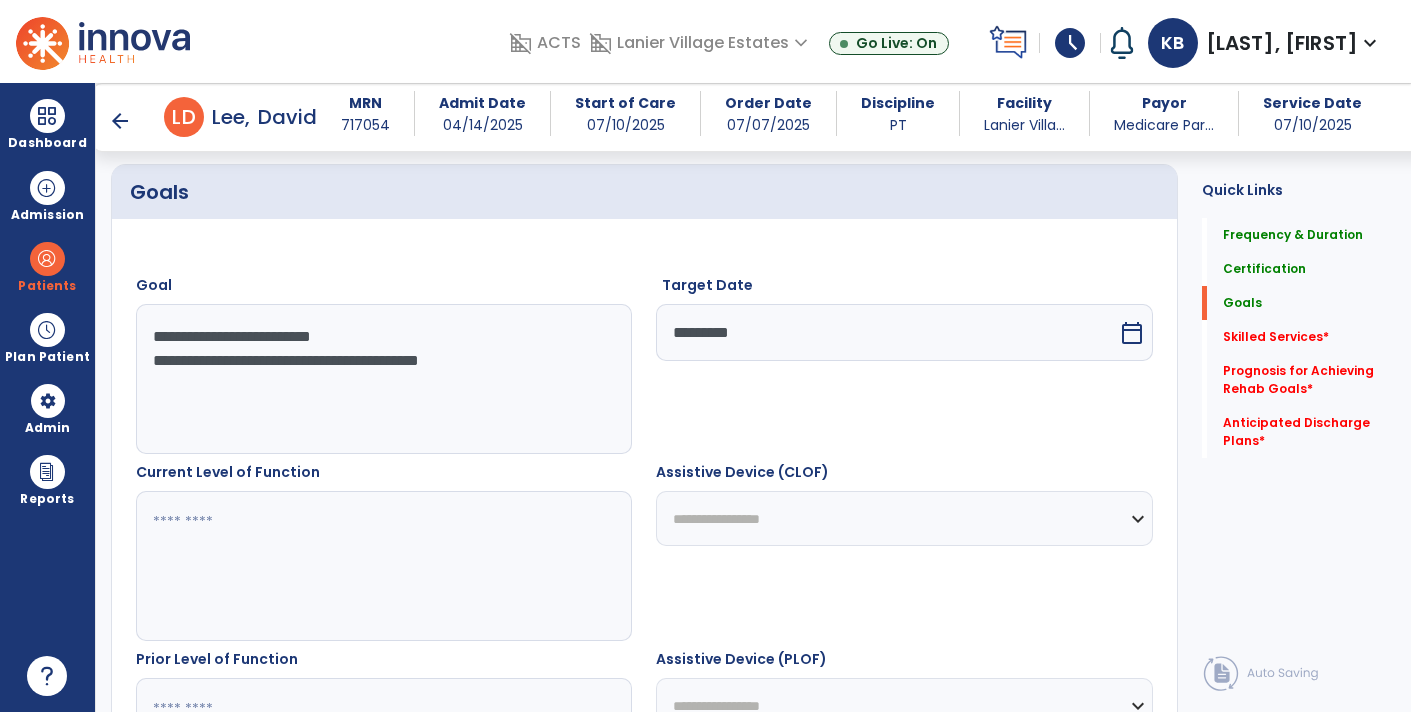 click at bounding box center (383, 566) 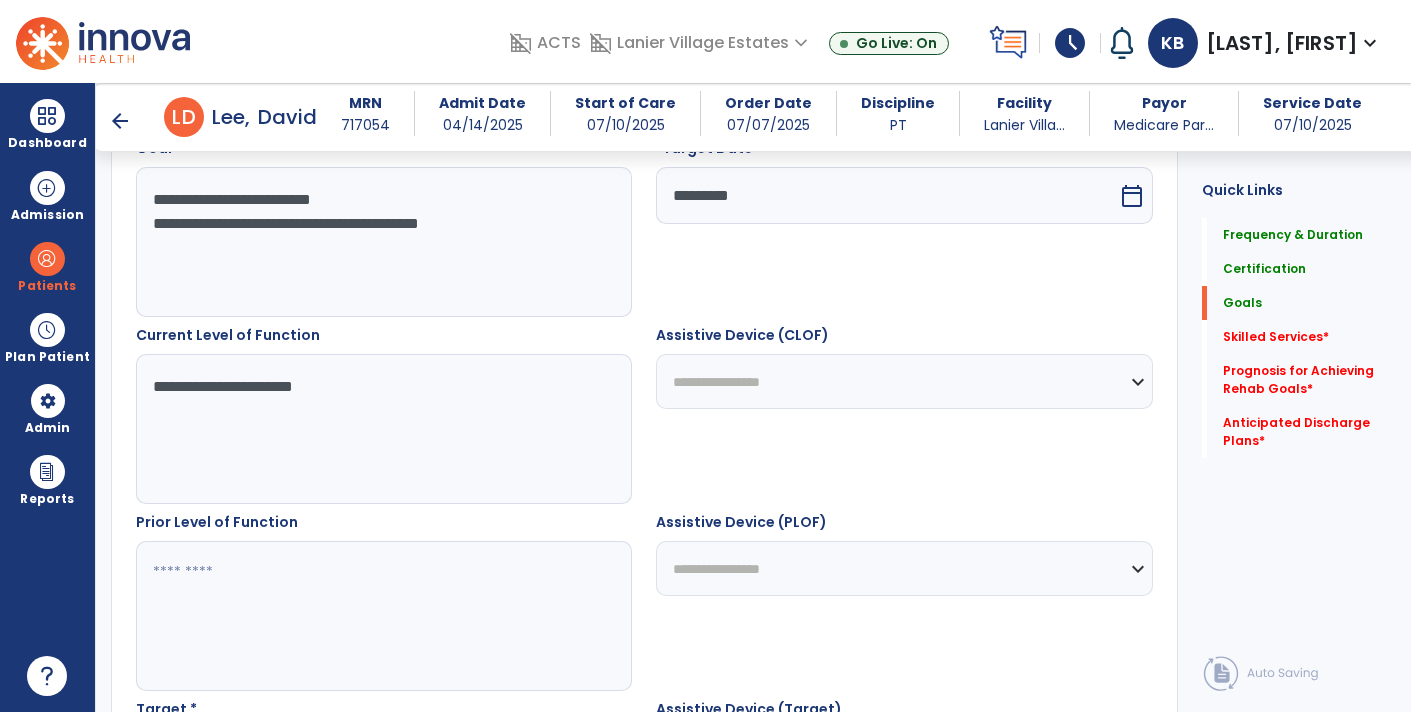 scroll, scrollTop: 753, scrollLeft: 0, axis: vertical 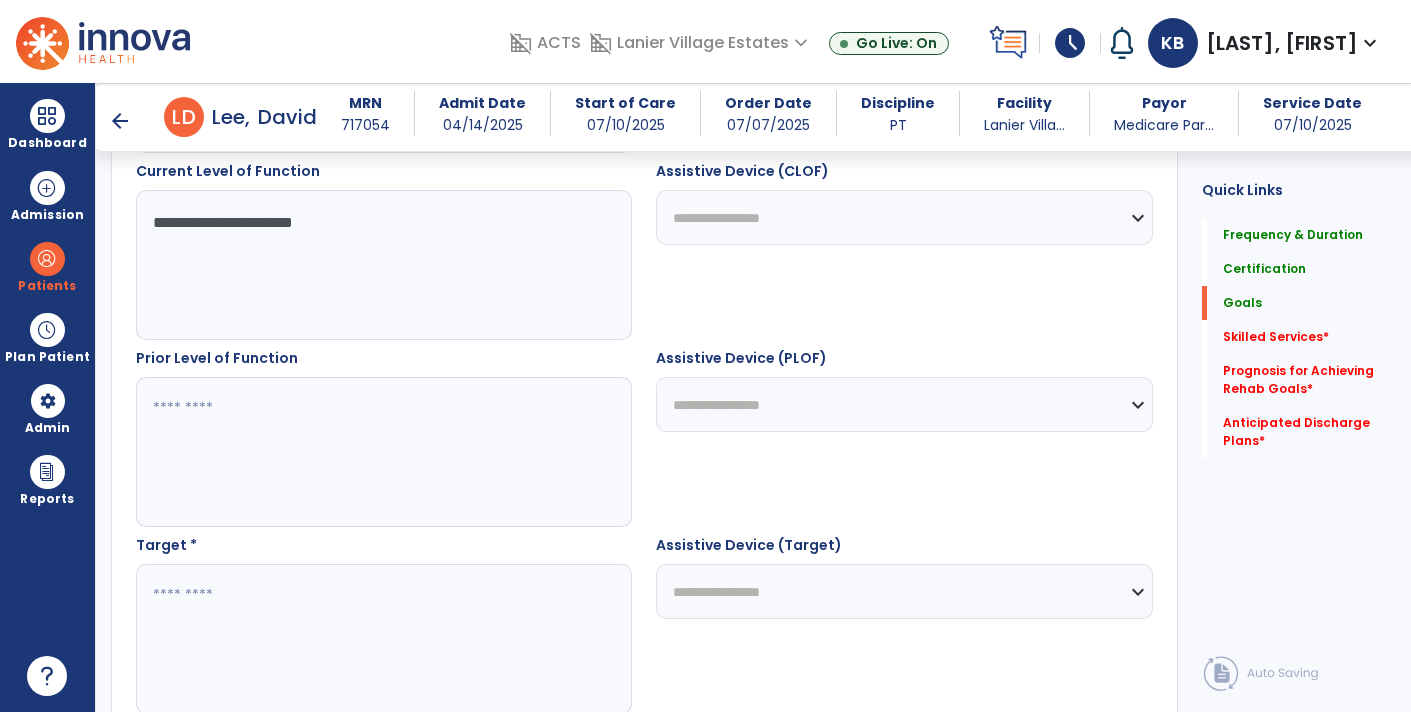 type on "**********" 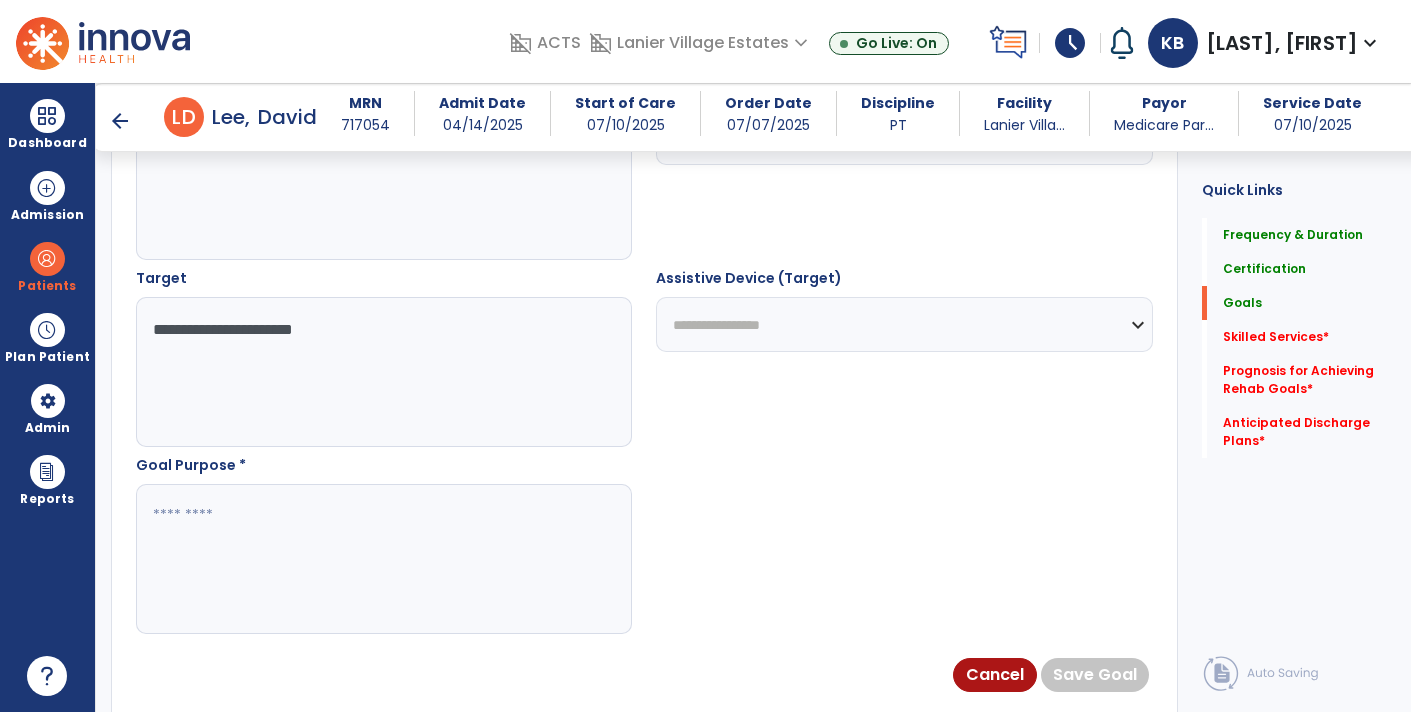 scroll, scrollTop: 1030, scrollLeft: 0, axis: vertical 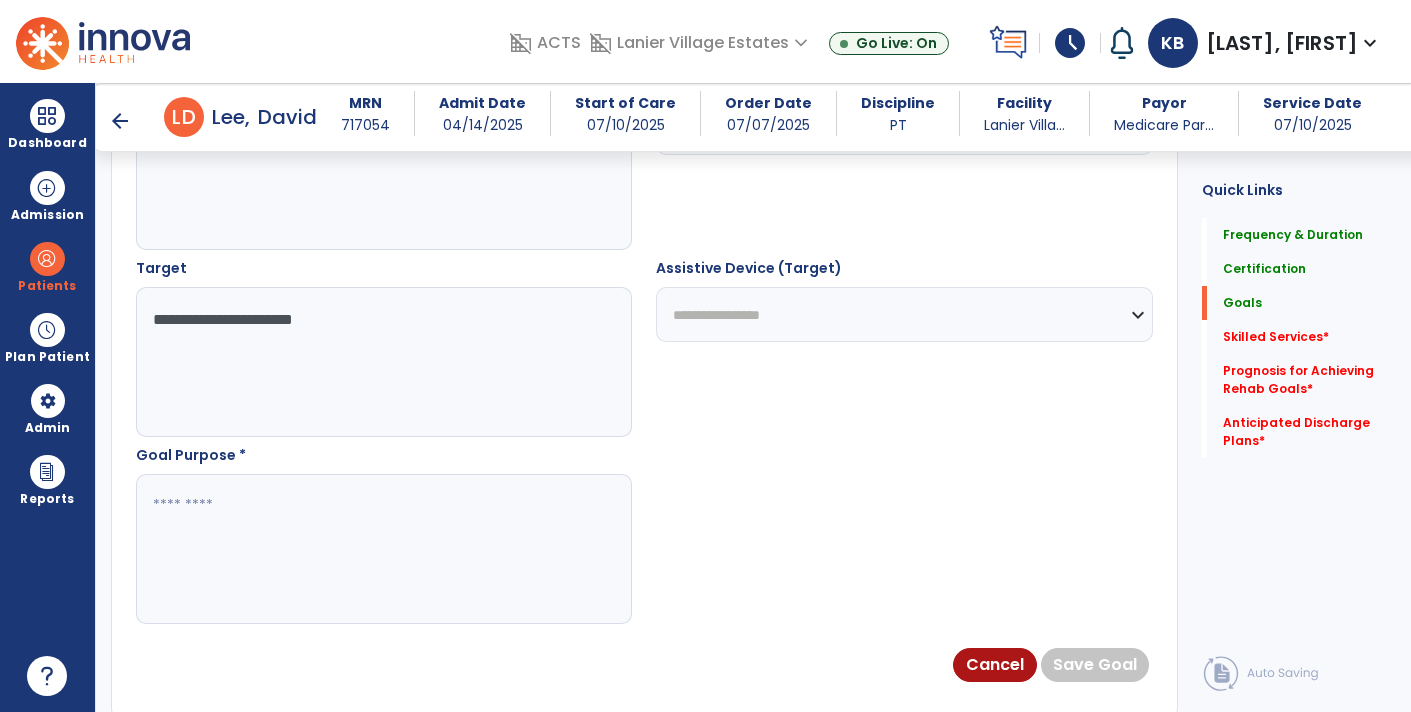 type on "**********" 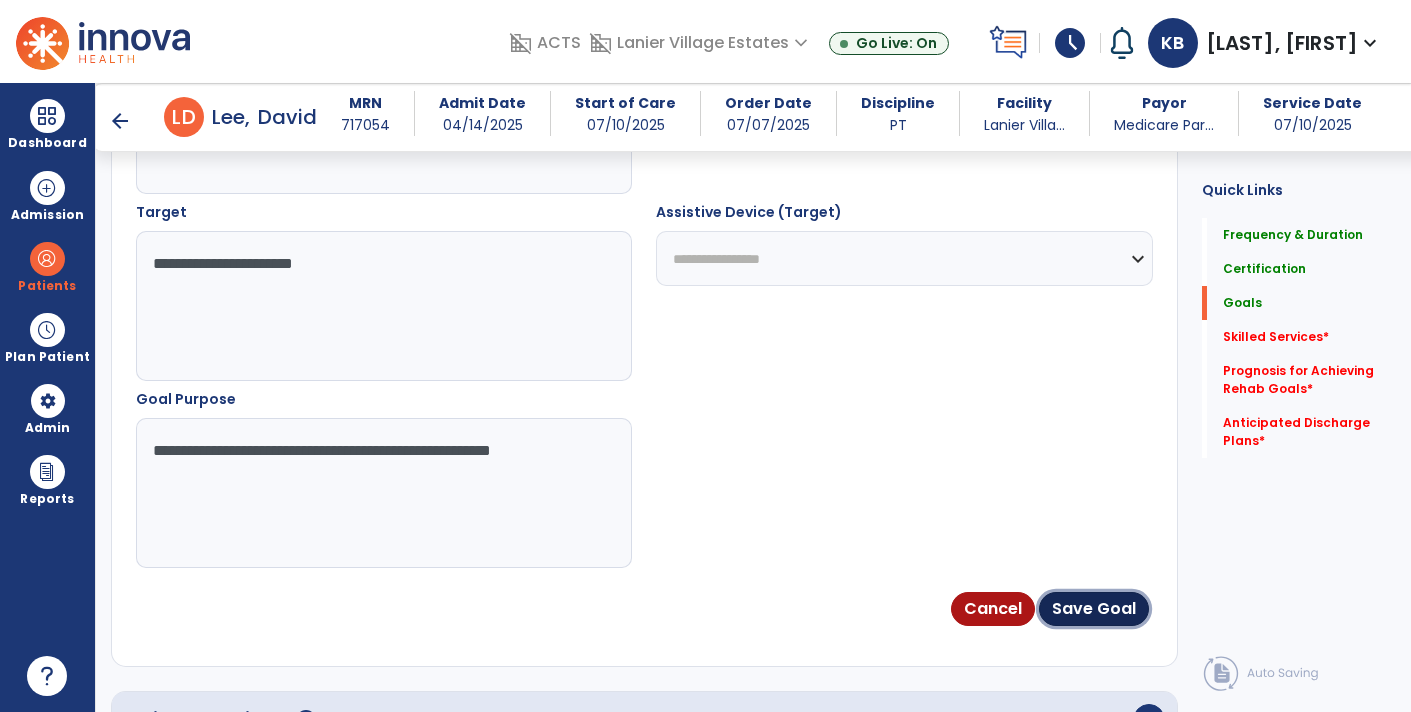 click on "Save Goal" at bounding box center (1094, 609) 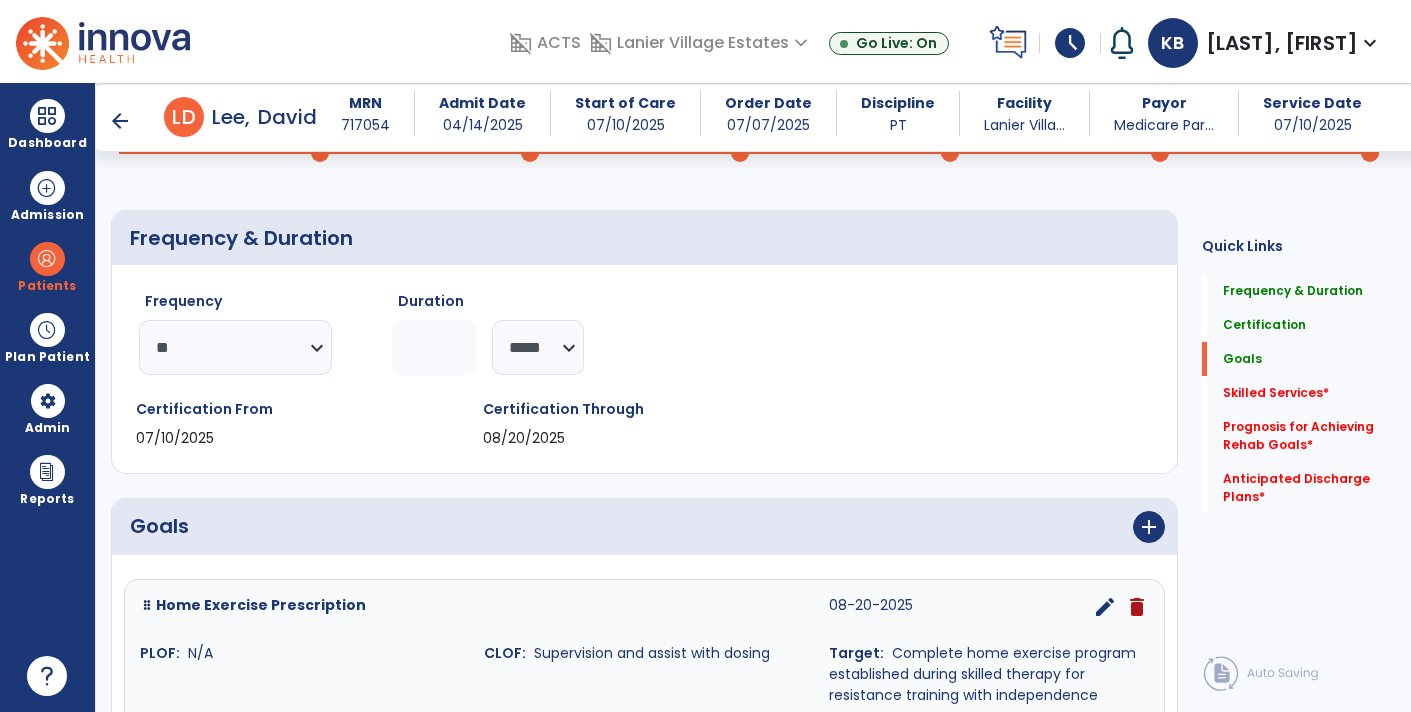 scroll, scrollTop: 334, scrollLeft: 0, axis: vertical 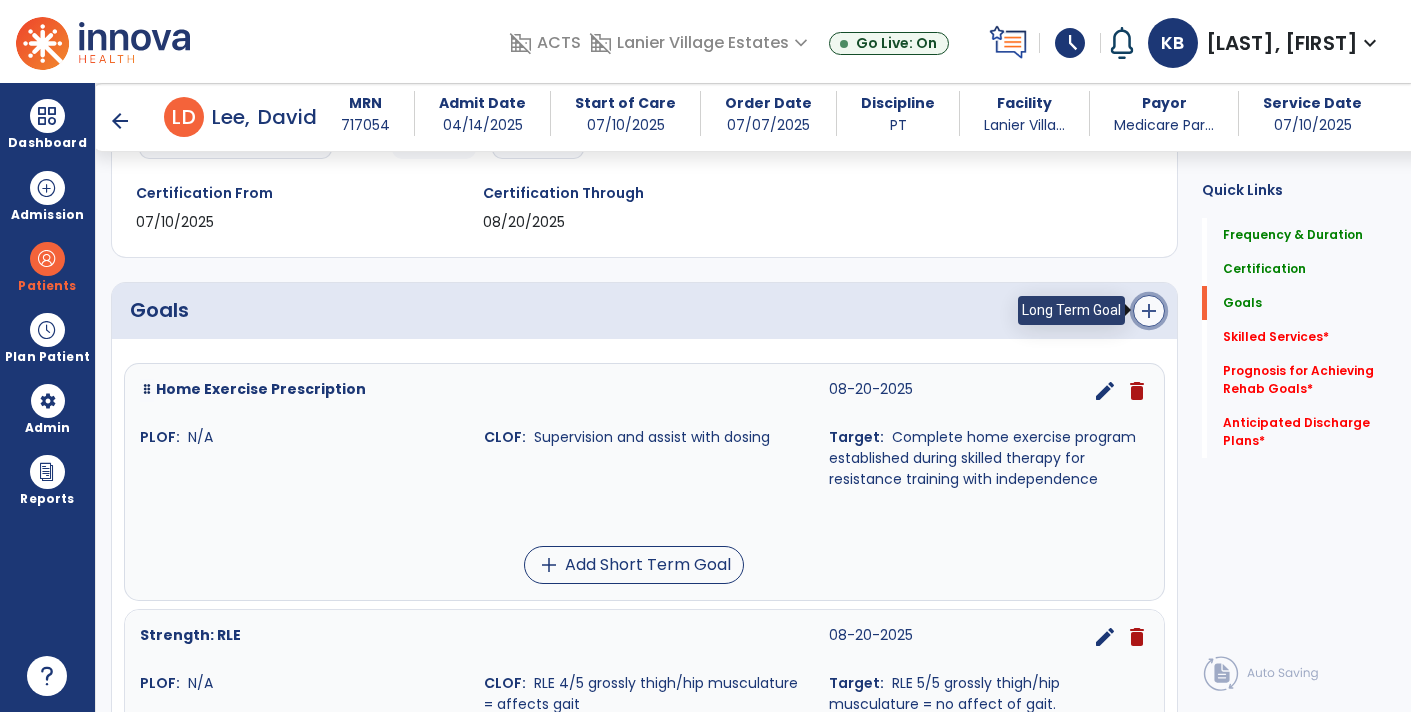 click on "add" at bounding box center [1149, 311] 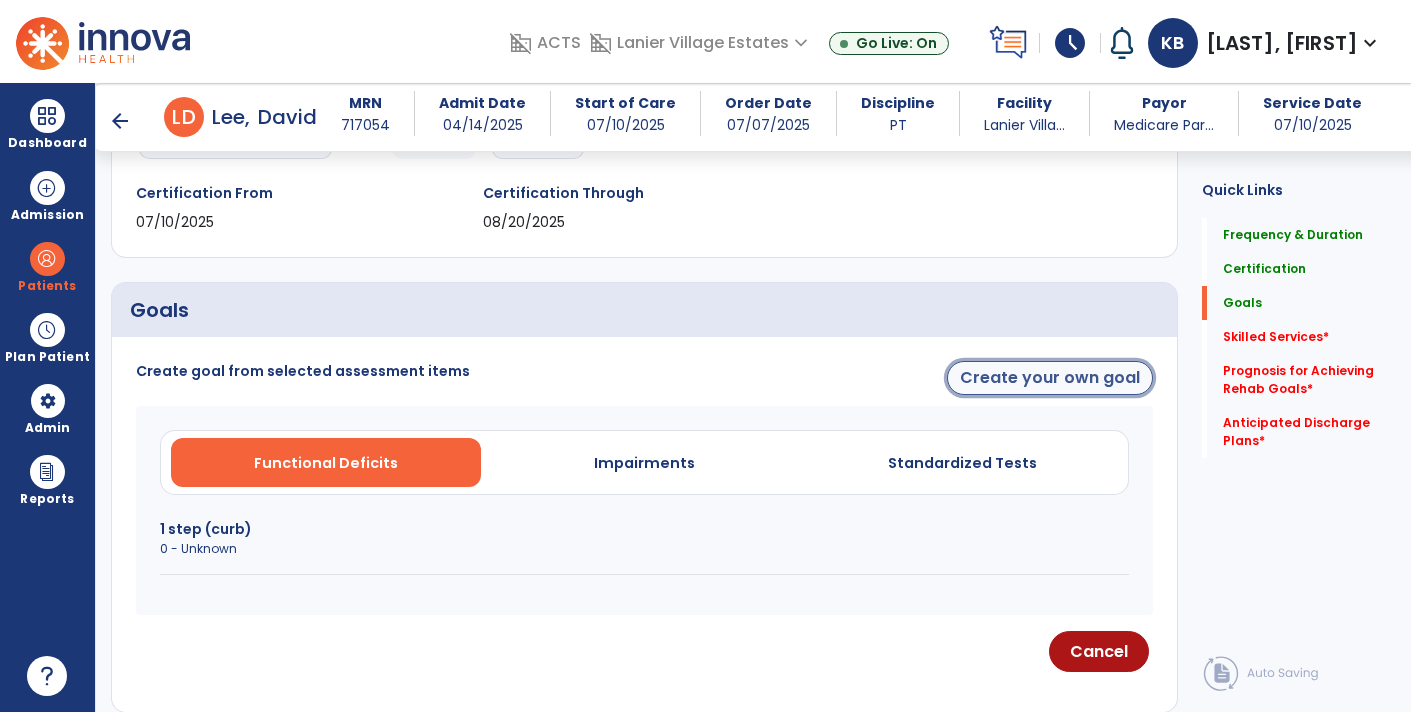 click on "Create your own goal" at bounding box center [1050, 378] 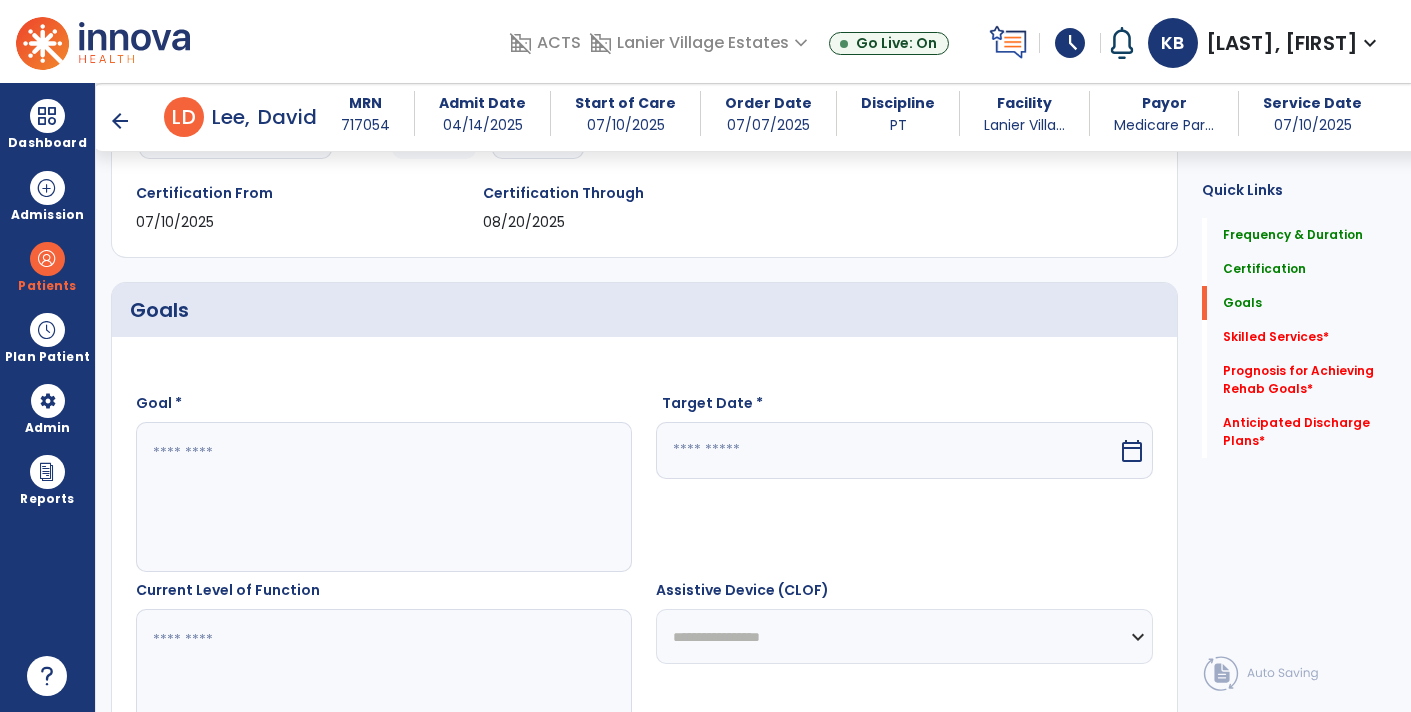 click at bounding box center [383, 497] 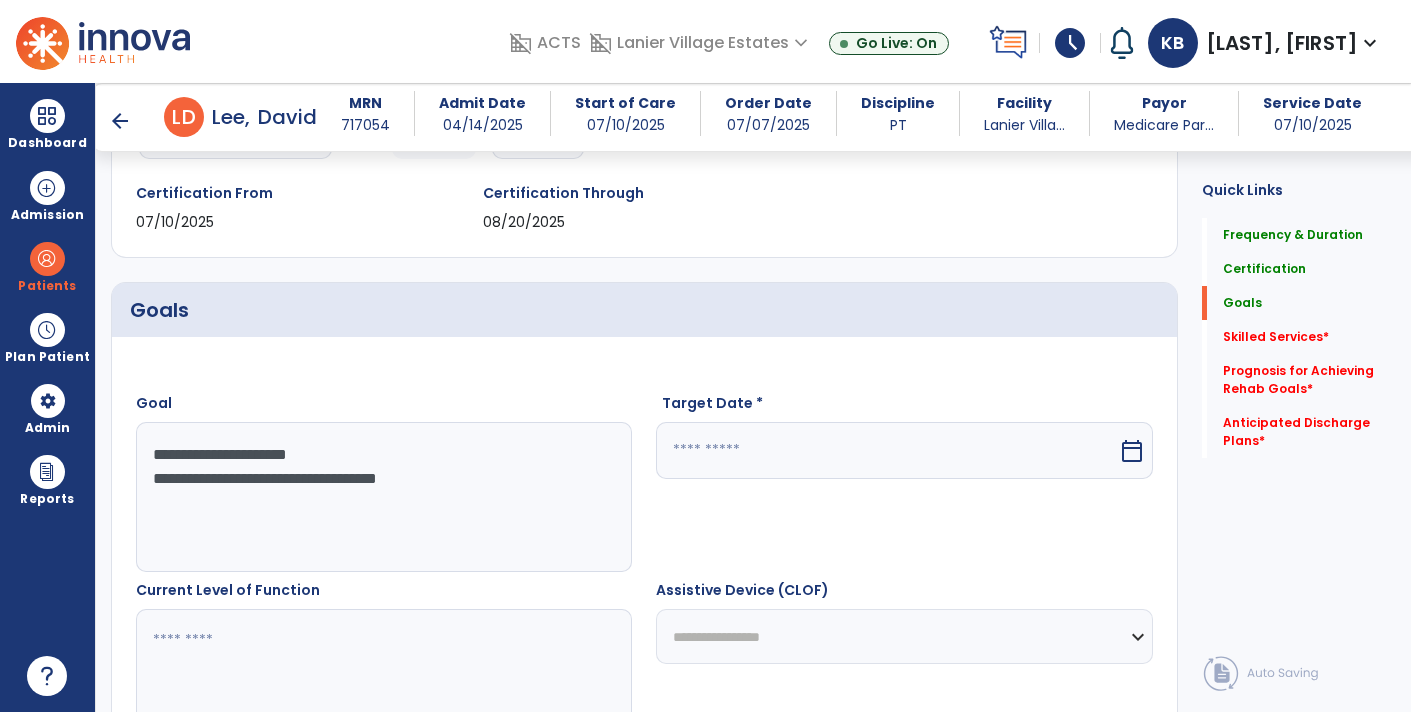 click on "**********" at bounding box center [383, 497] 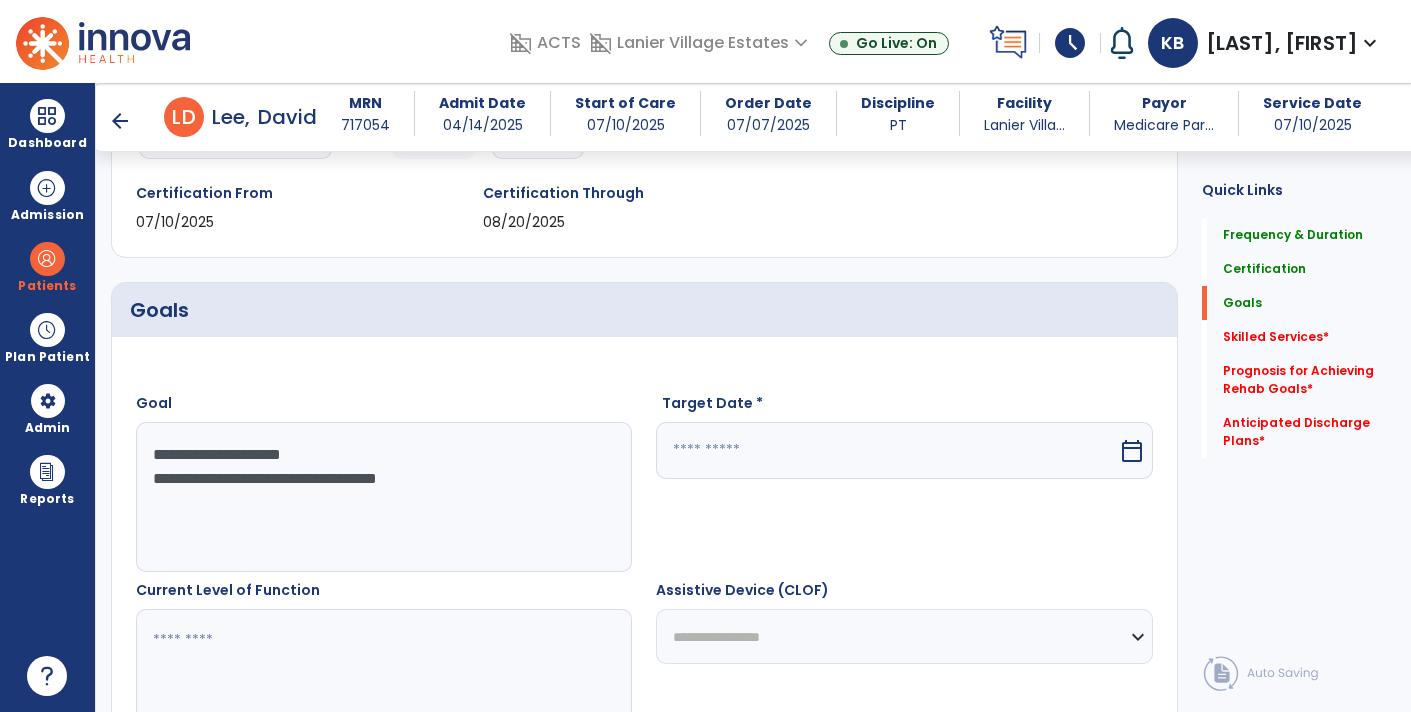 type on "**********" 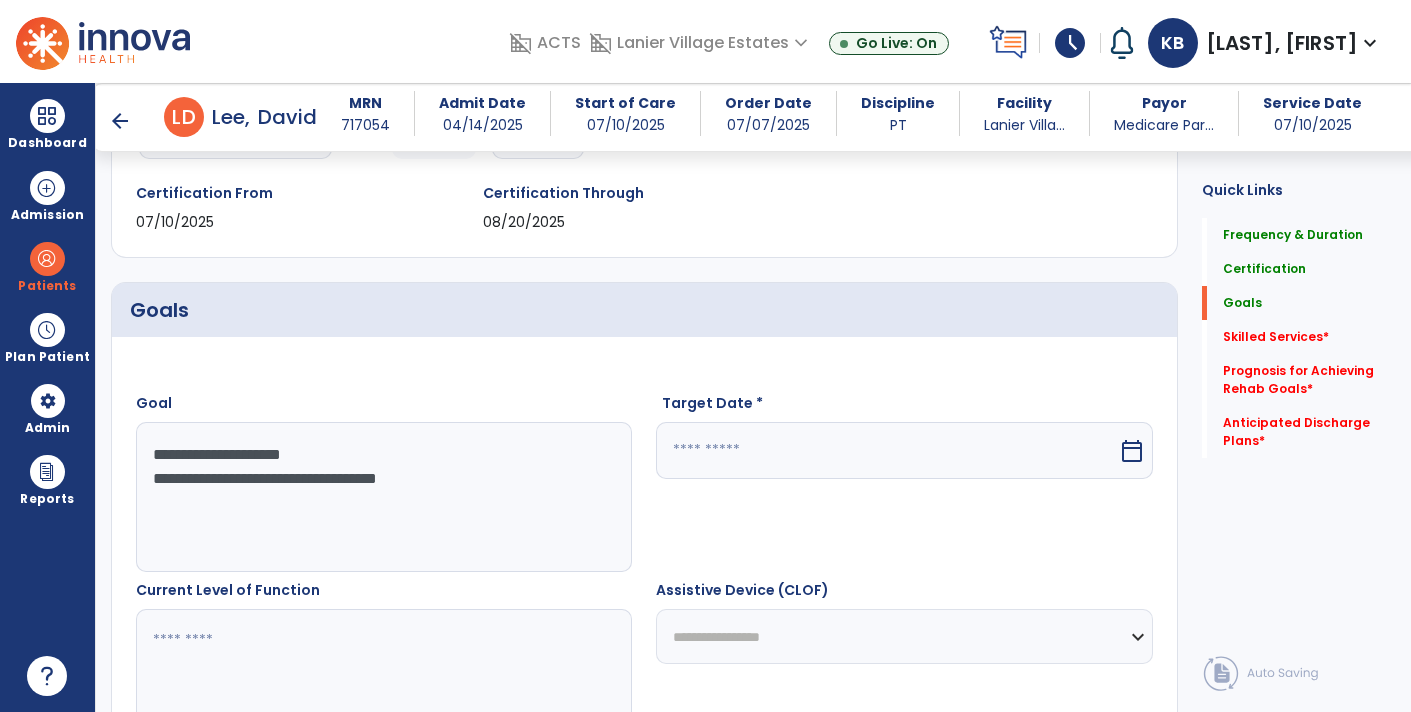 drag, startPoint x: 1135, startPoint y: 454, endPoint x: 1097, endPoint y: 470, distance: 41.231056 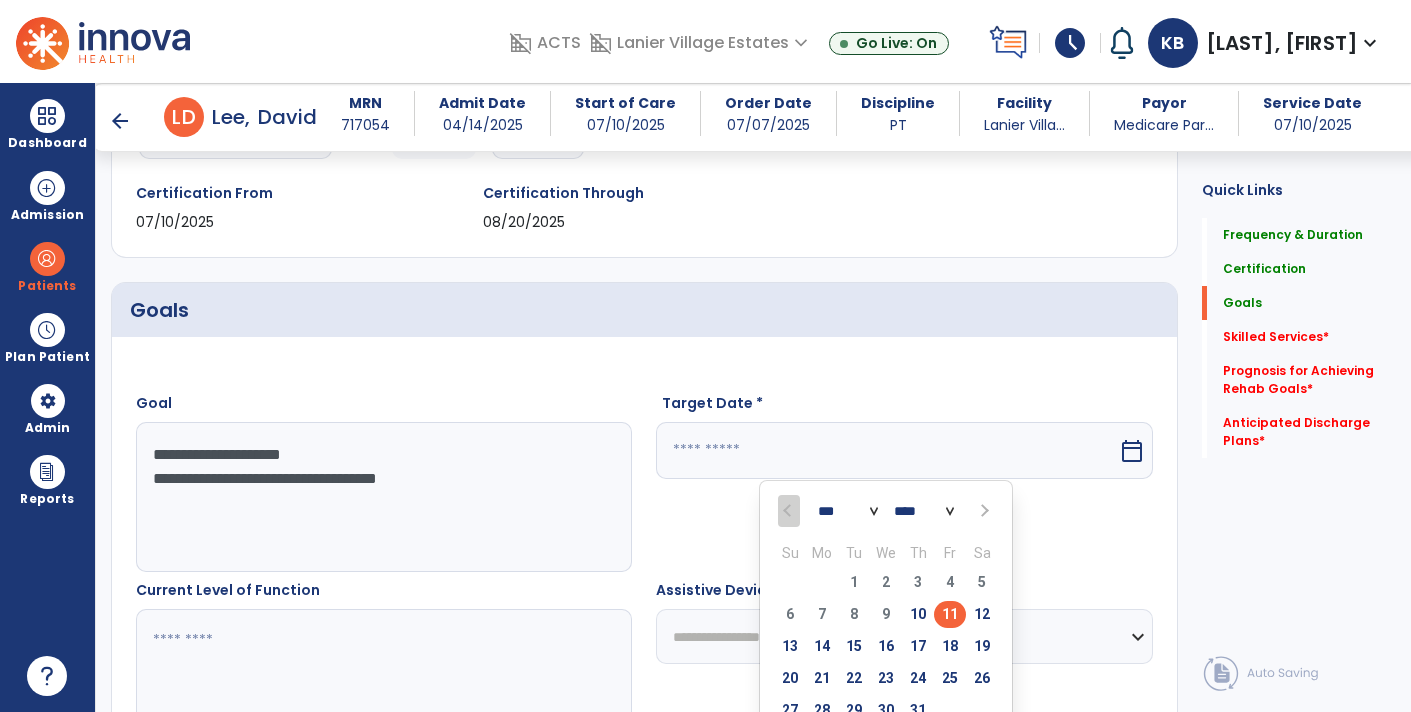 click on "*** ***" at bounding box center (848, 512) 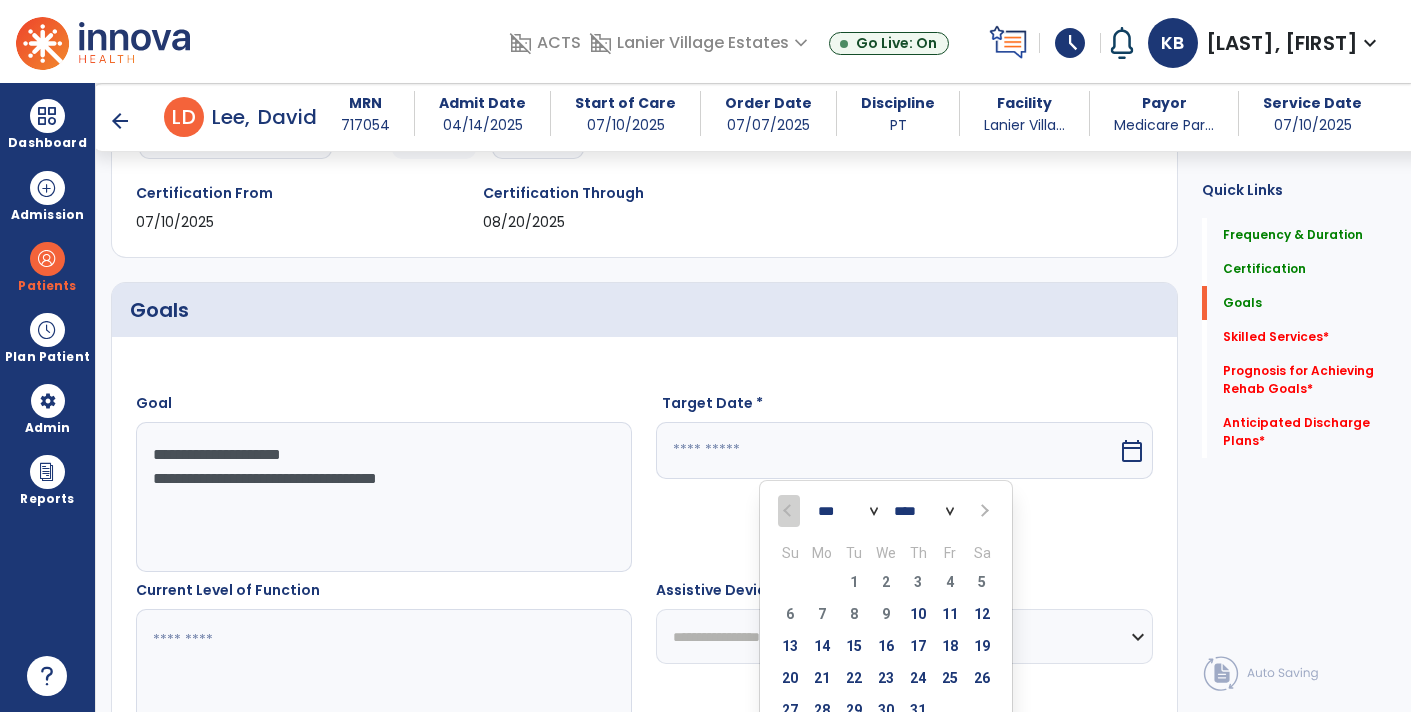 select on "*" 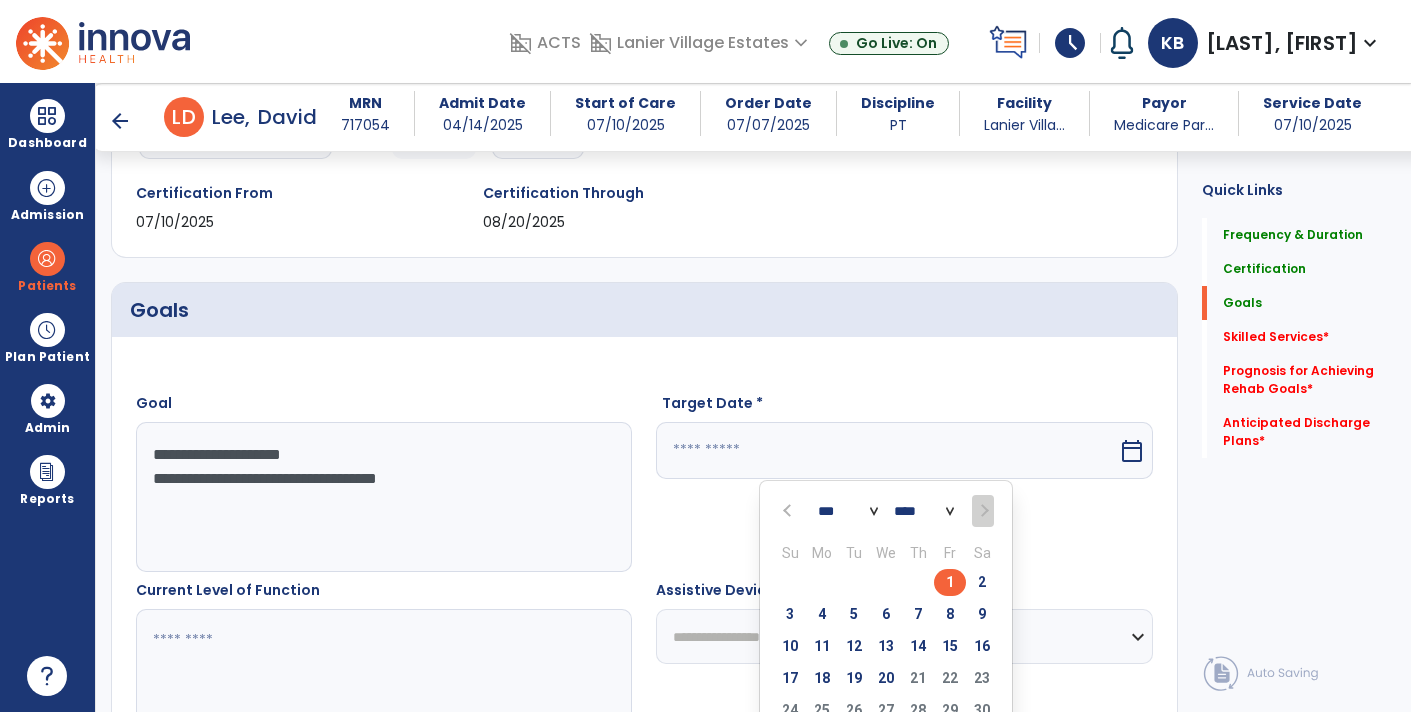 drag, startPoint x: 880, startPoint y: 681, endPoint x: 607, endPoint y: 666, distance: 273.41177 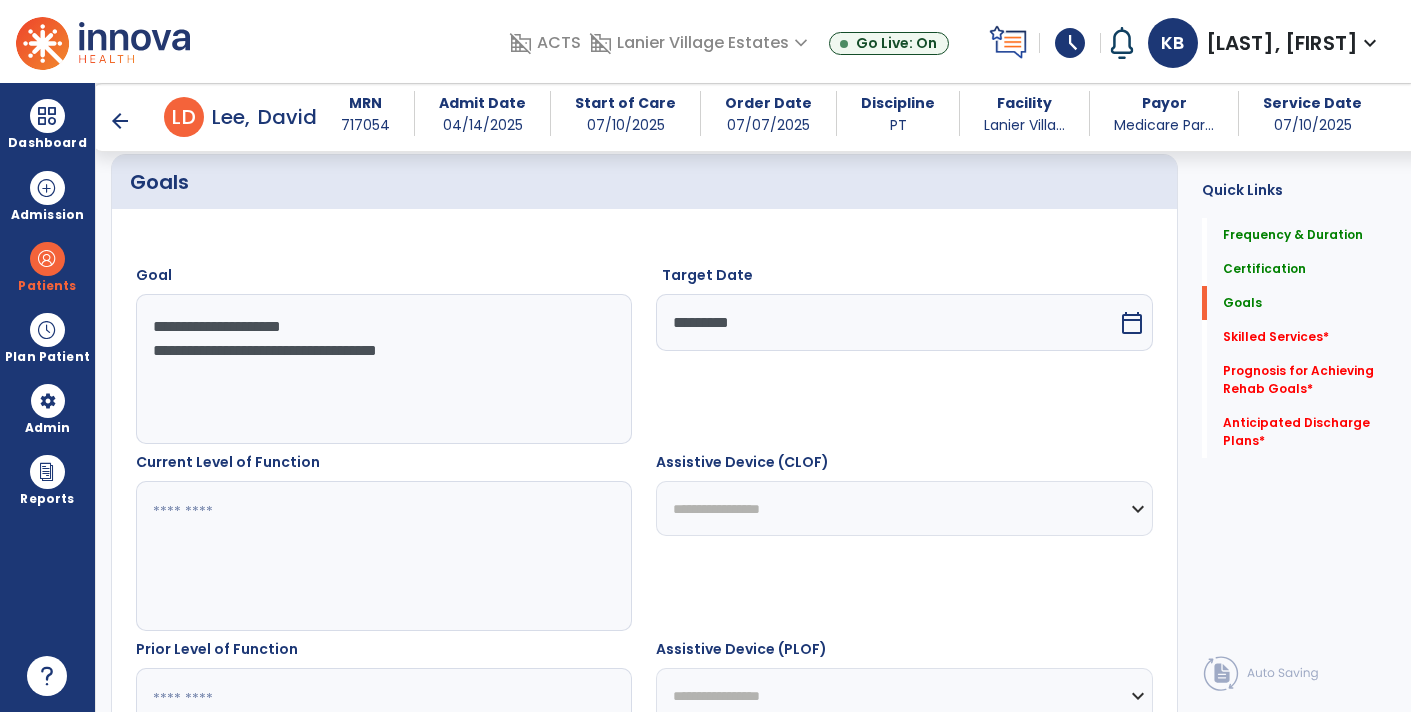 scroll, scrollTop: 462, scrollLeft: 0, axis: vertical 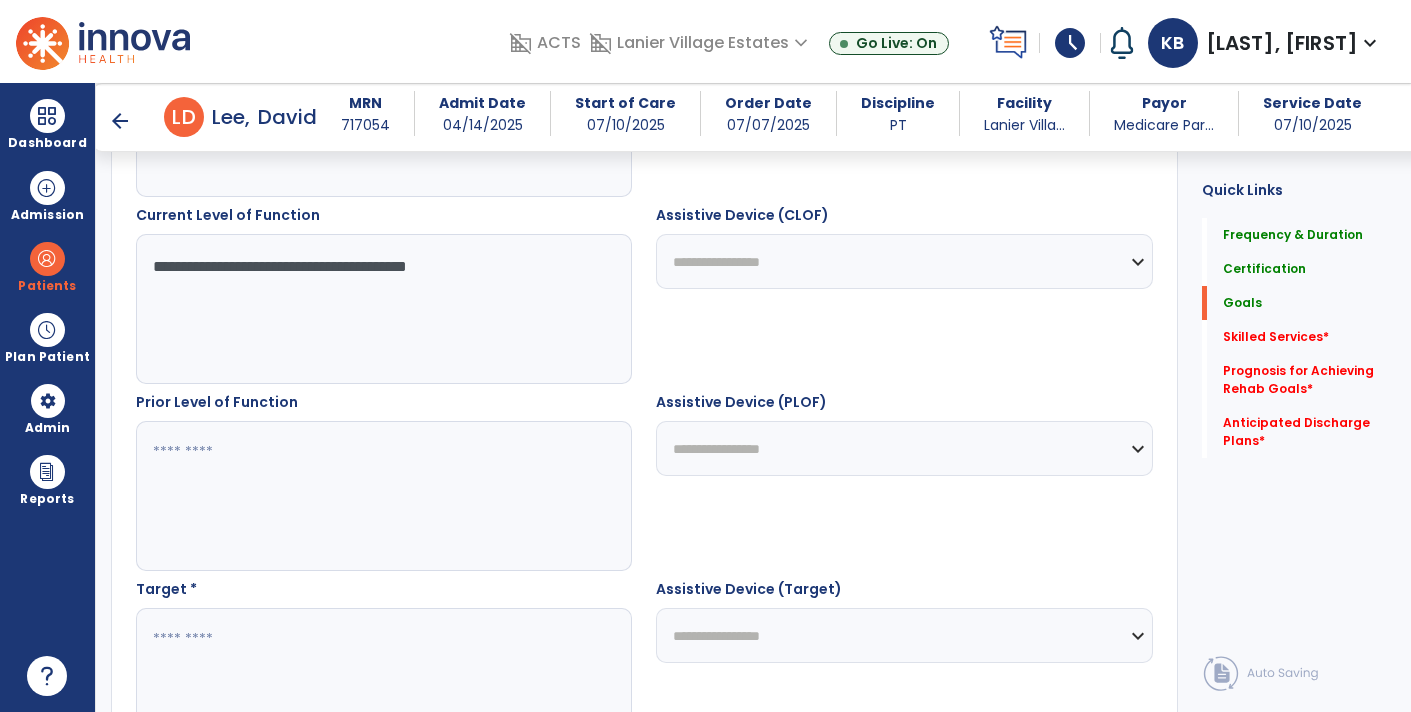 type on "**********" 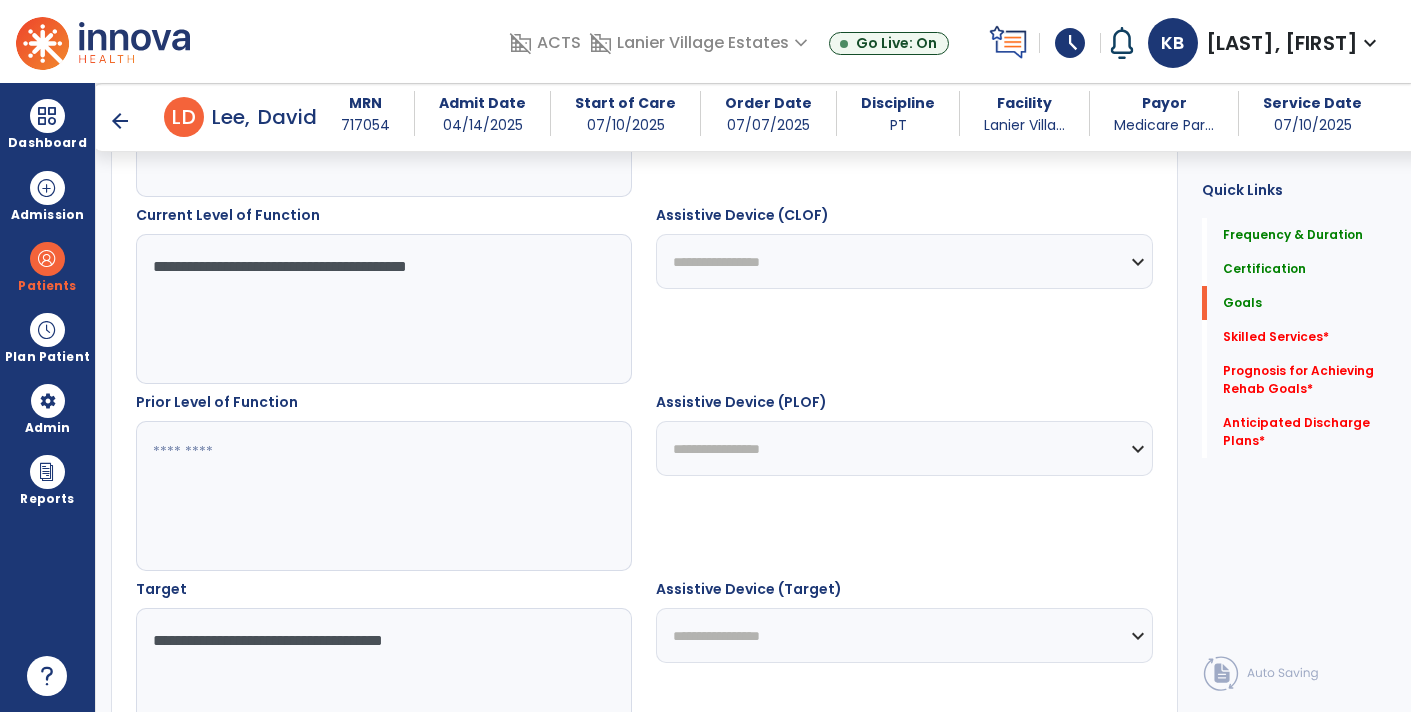 type on "**********" 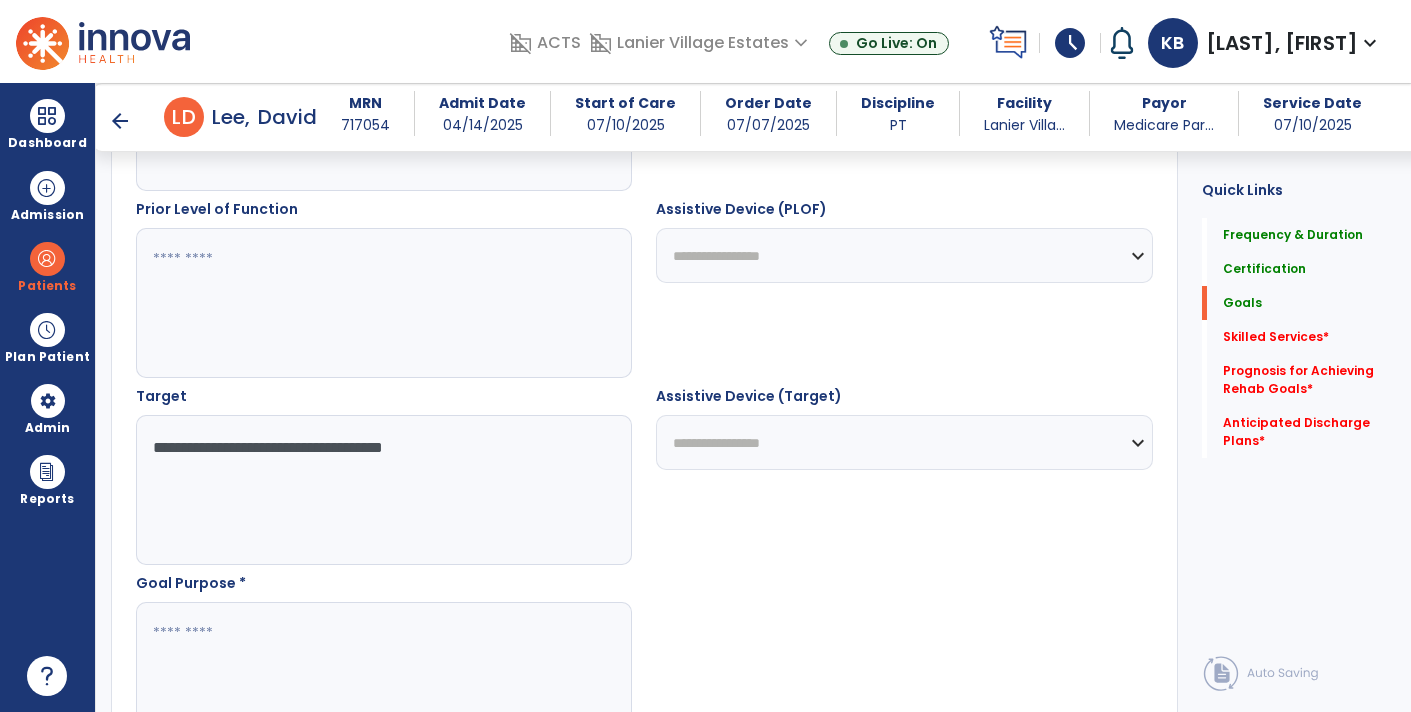 scroll, scrollTop: 965, scrollLeft: 0, axis: vertical 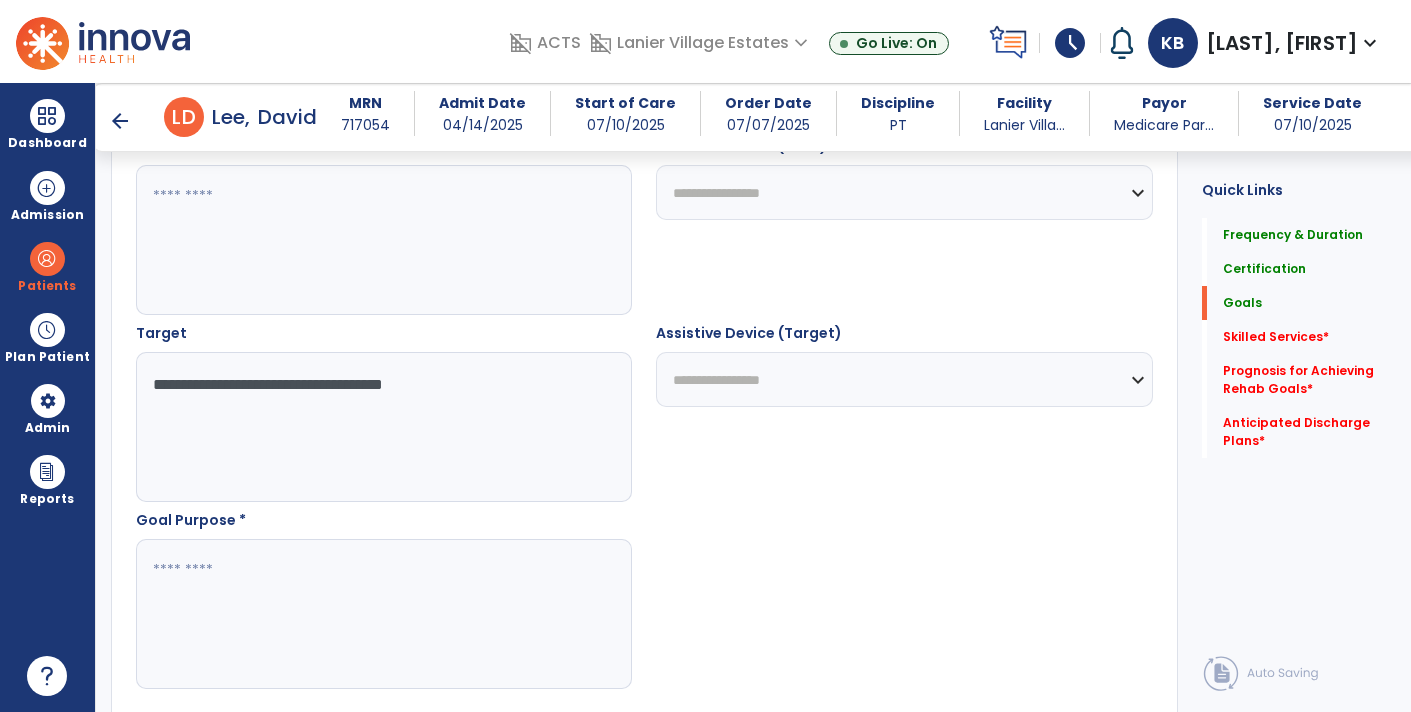 click at bounding box center [383, 614] 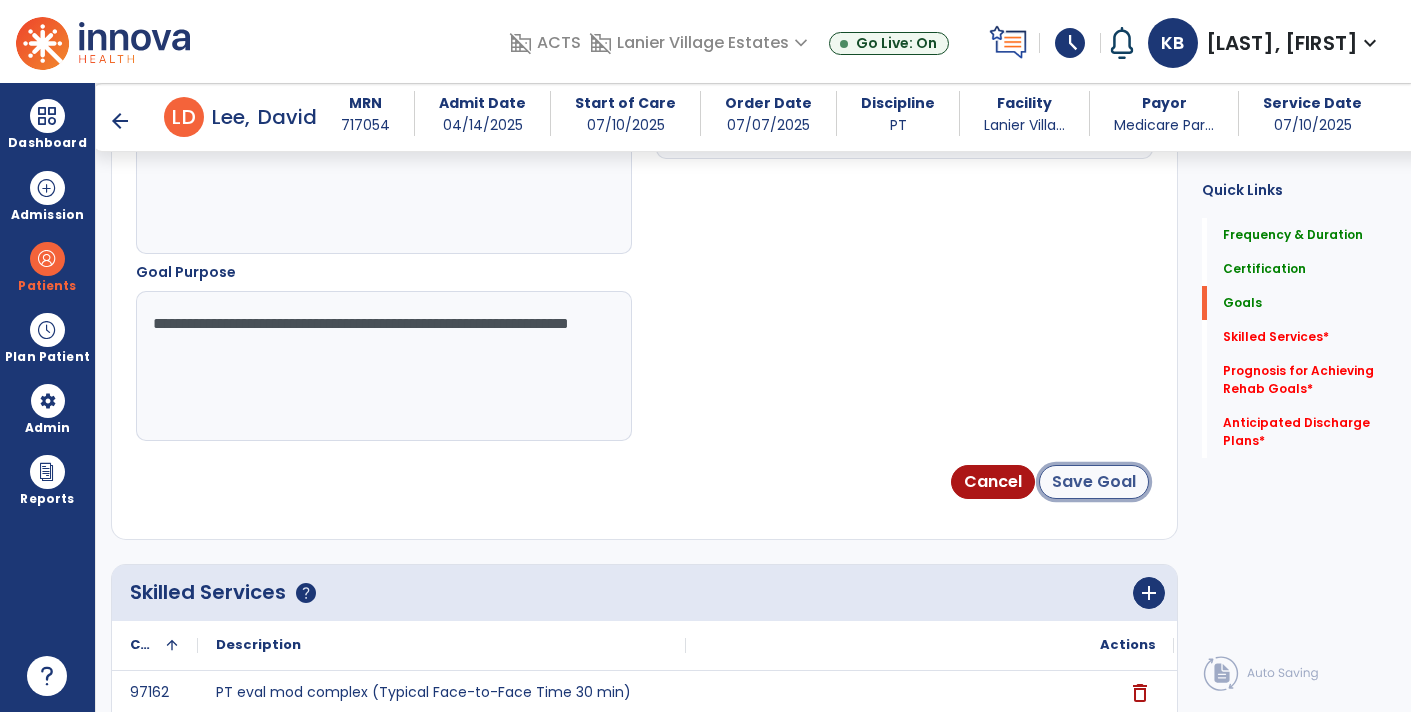 click on "Save Goal" at bounding box center (1094, 482) 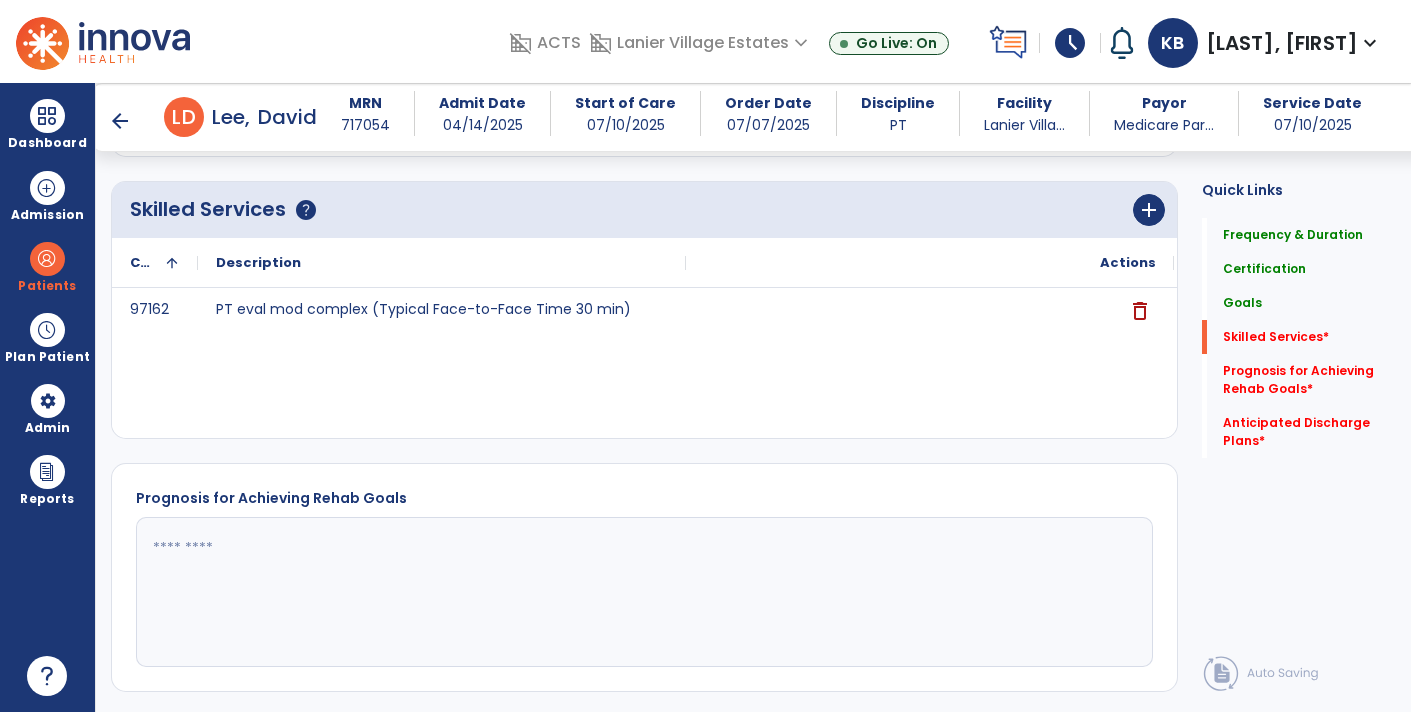 scroll, scrollTop: 1512, scrollLeft: 0, axis: vertical 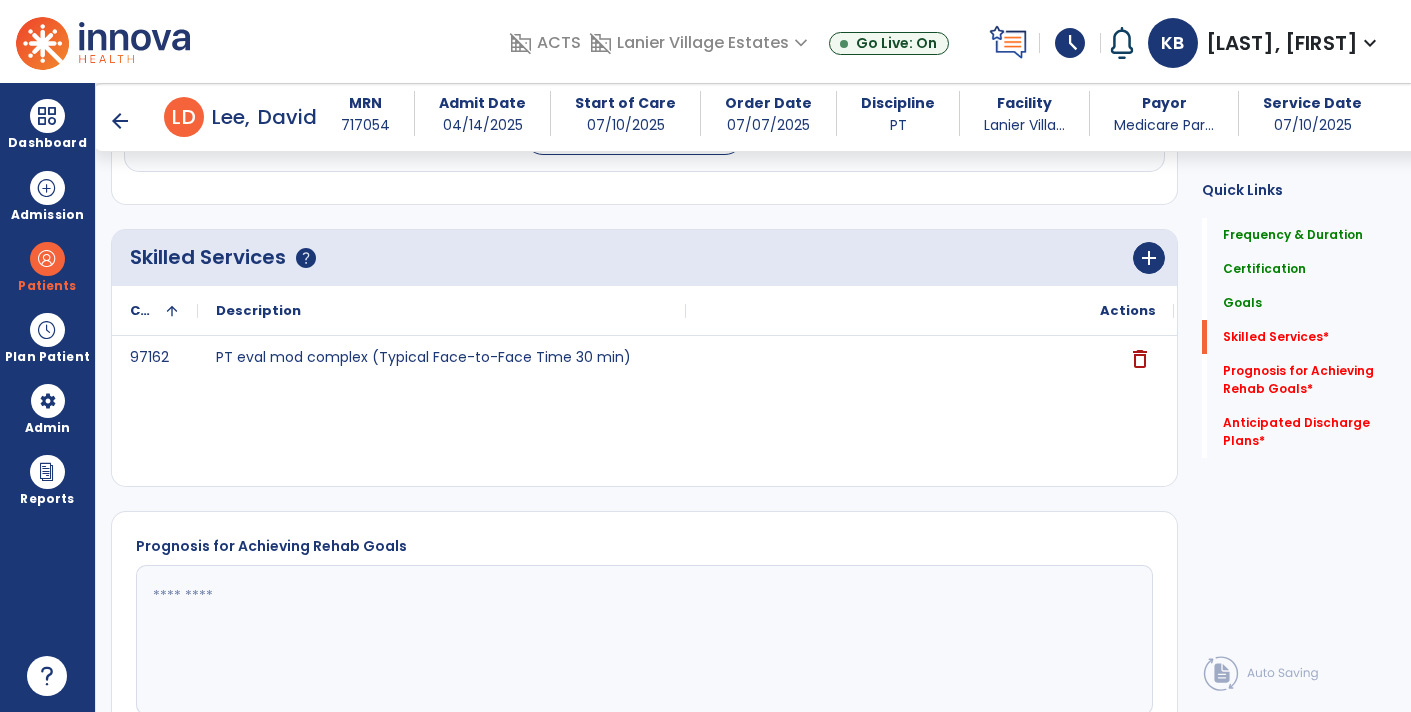 click on "Skilled Services      help   add" 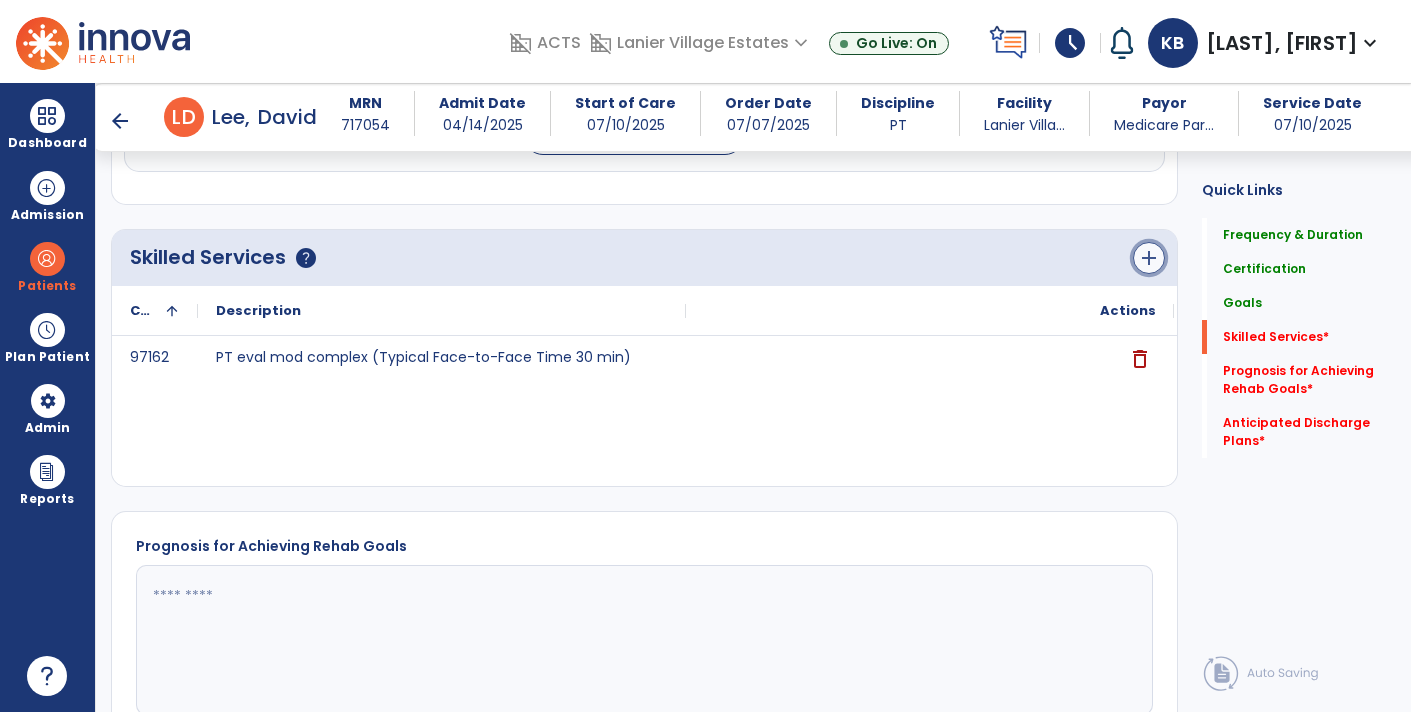 click on "add" 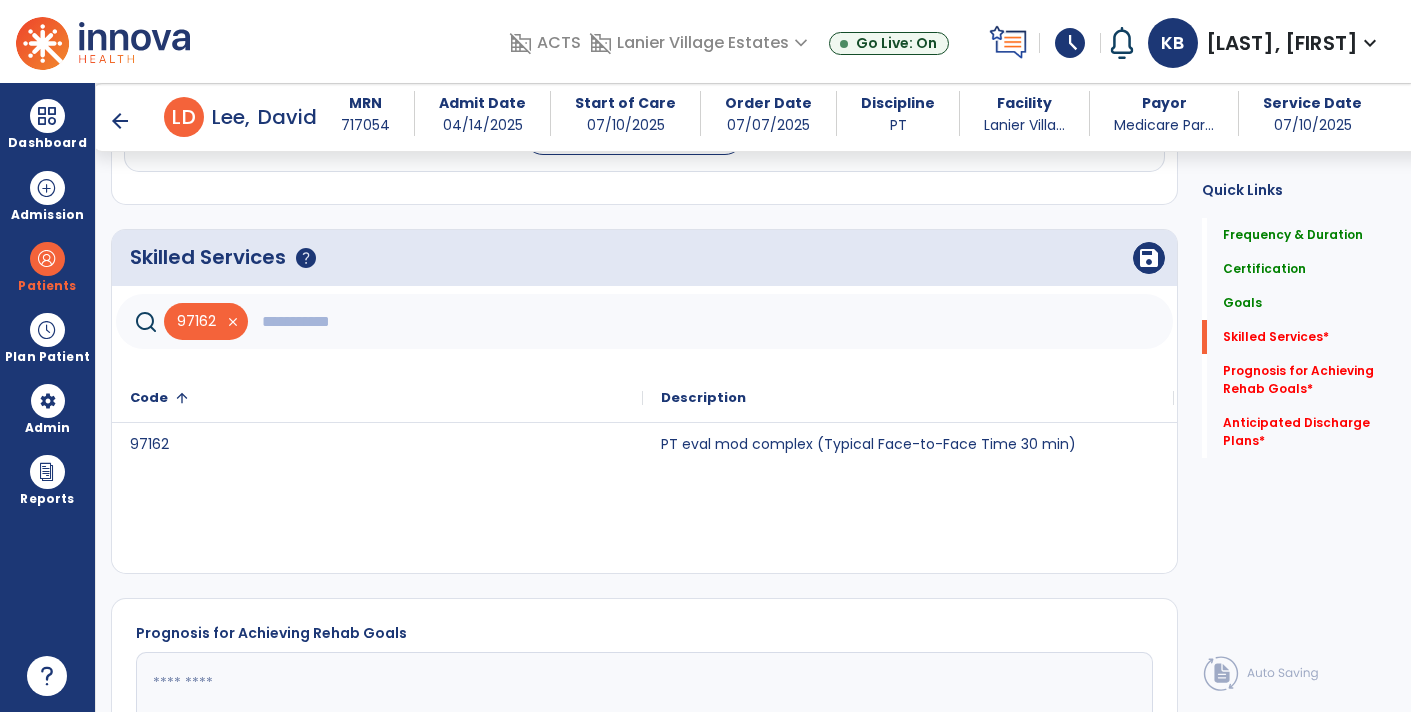 click 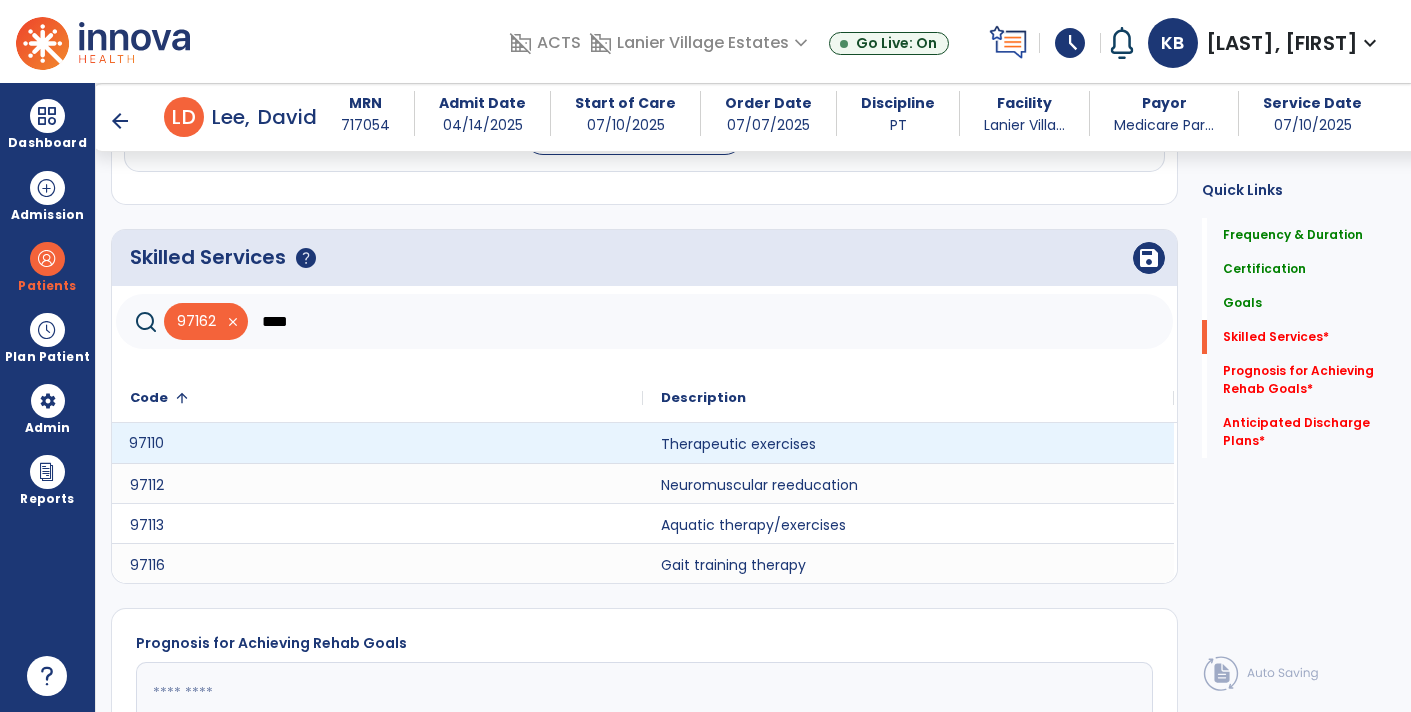 click on "97110" 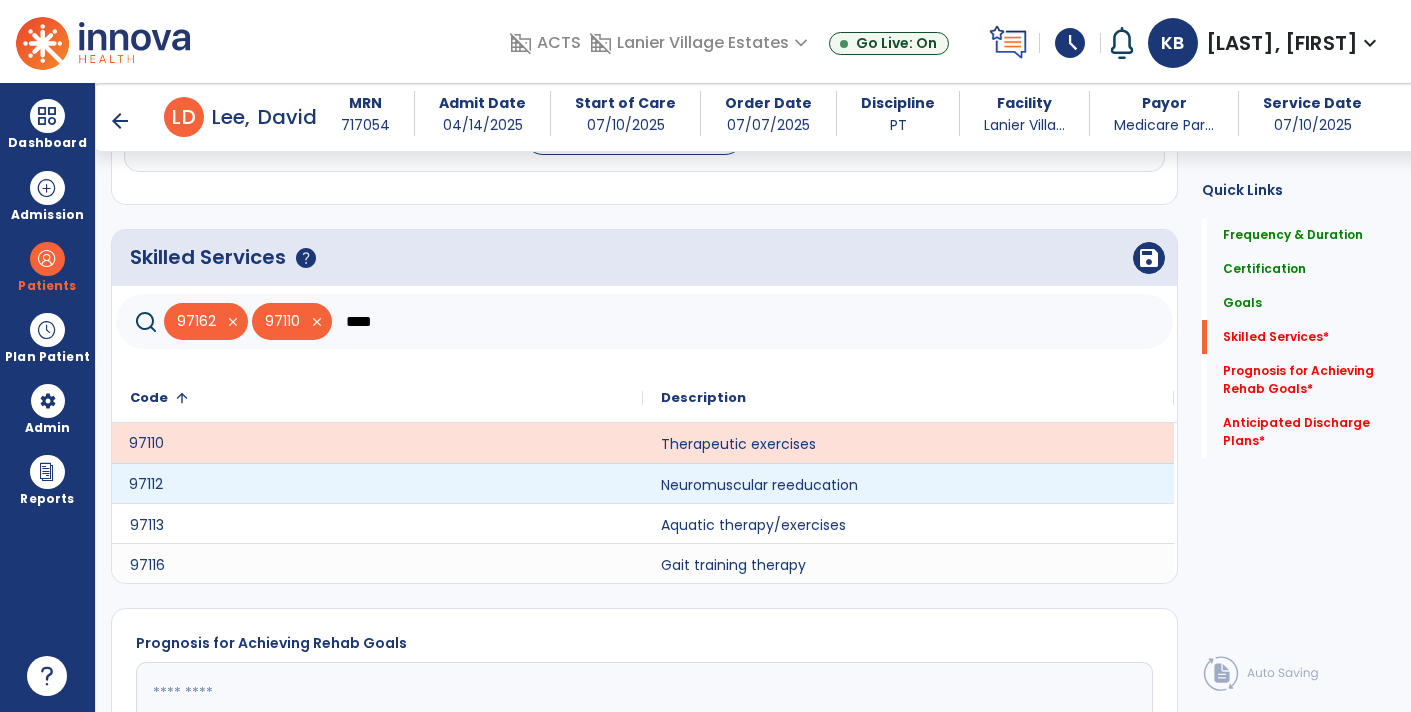 click on "97112" 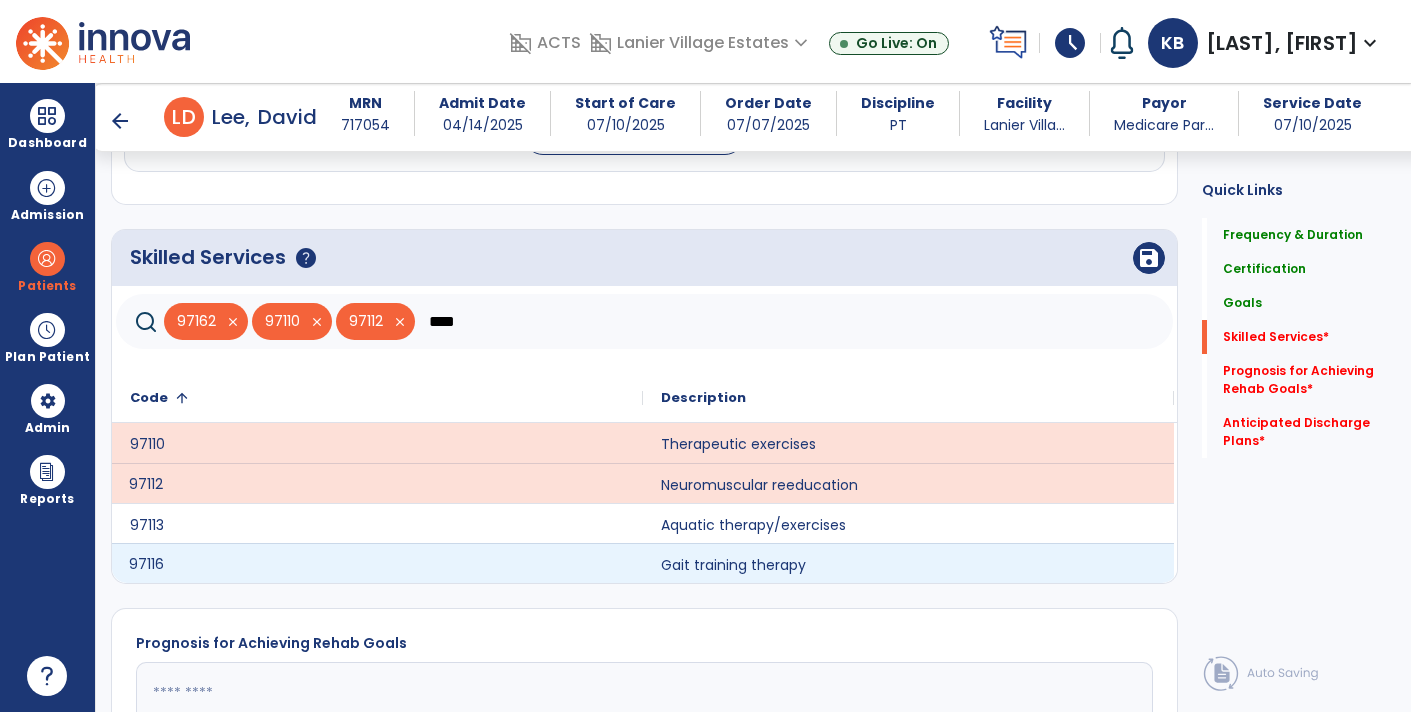 click on "97116" 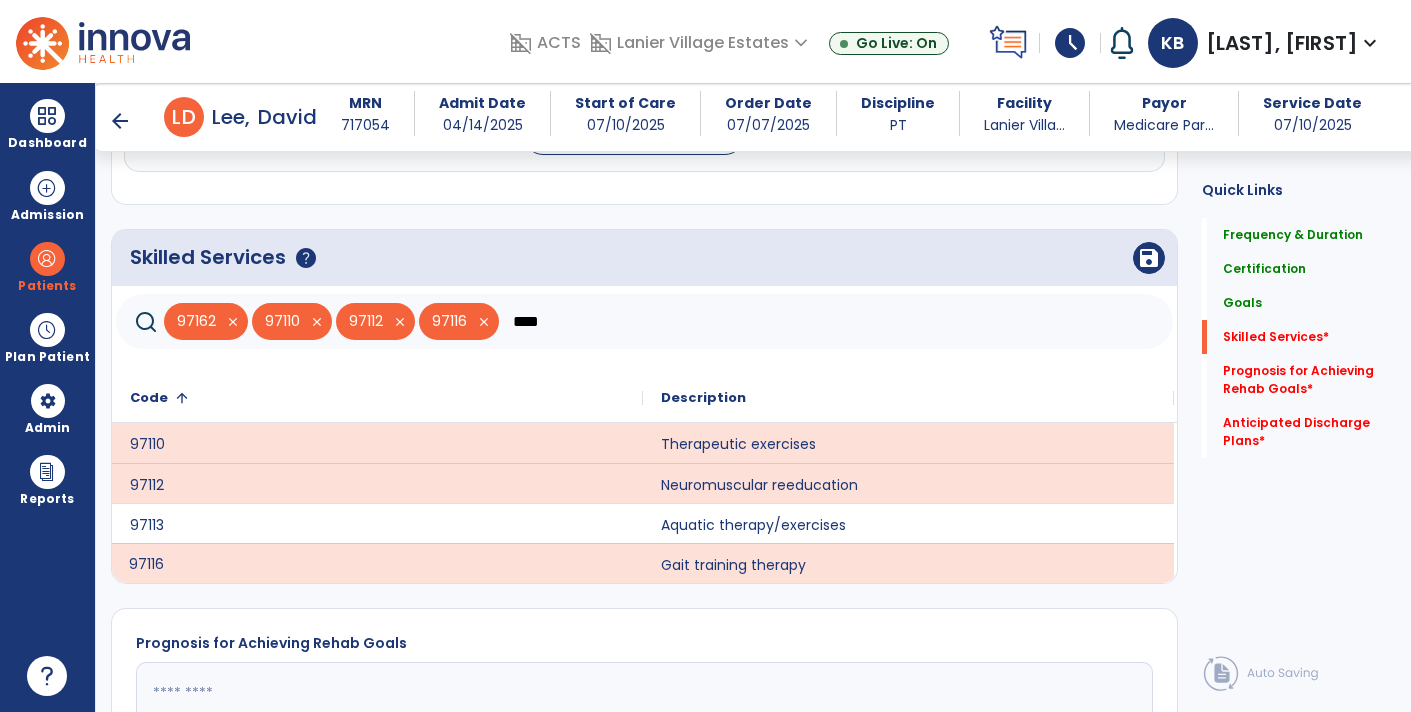 click on "****" 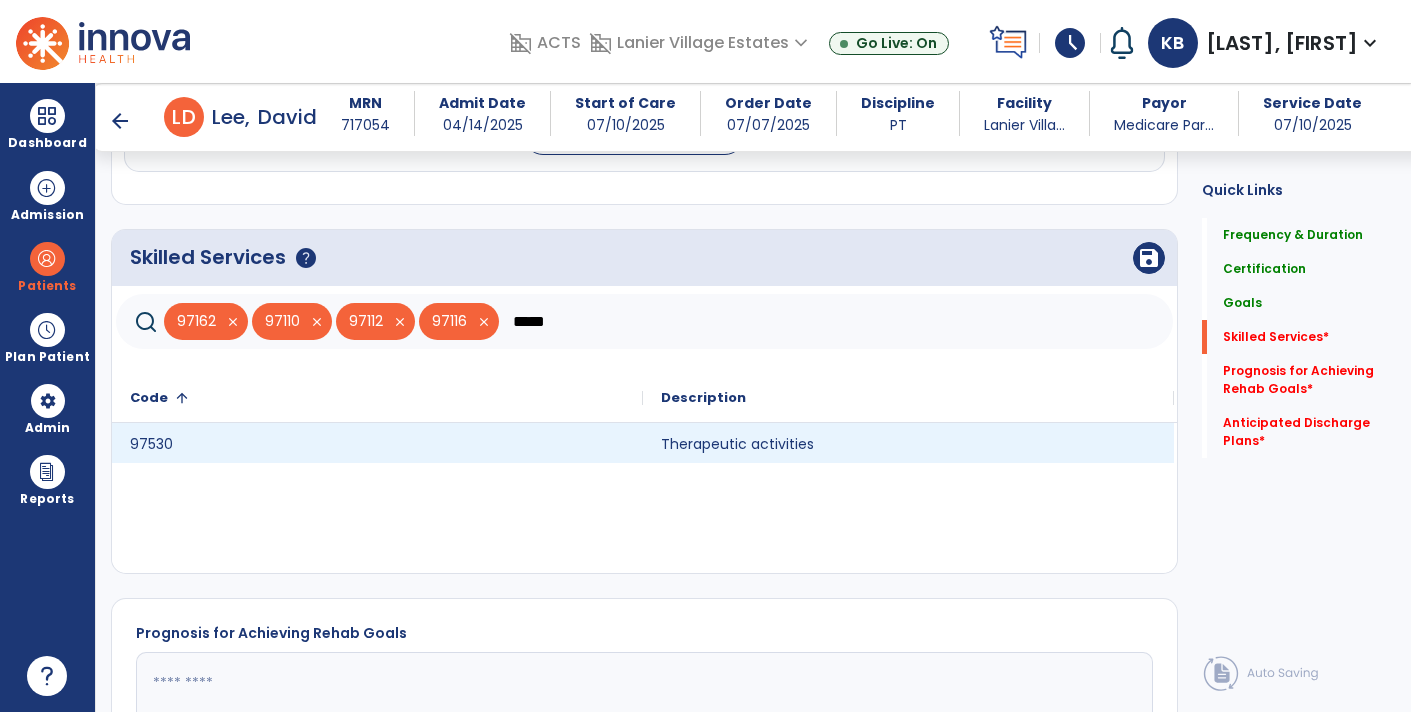 type on "*****" 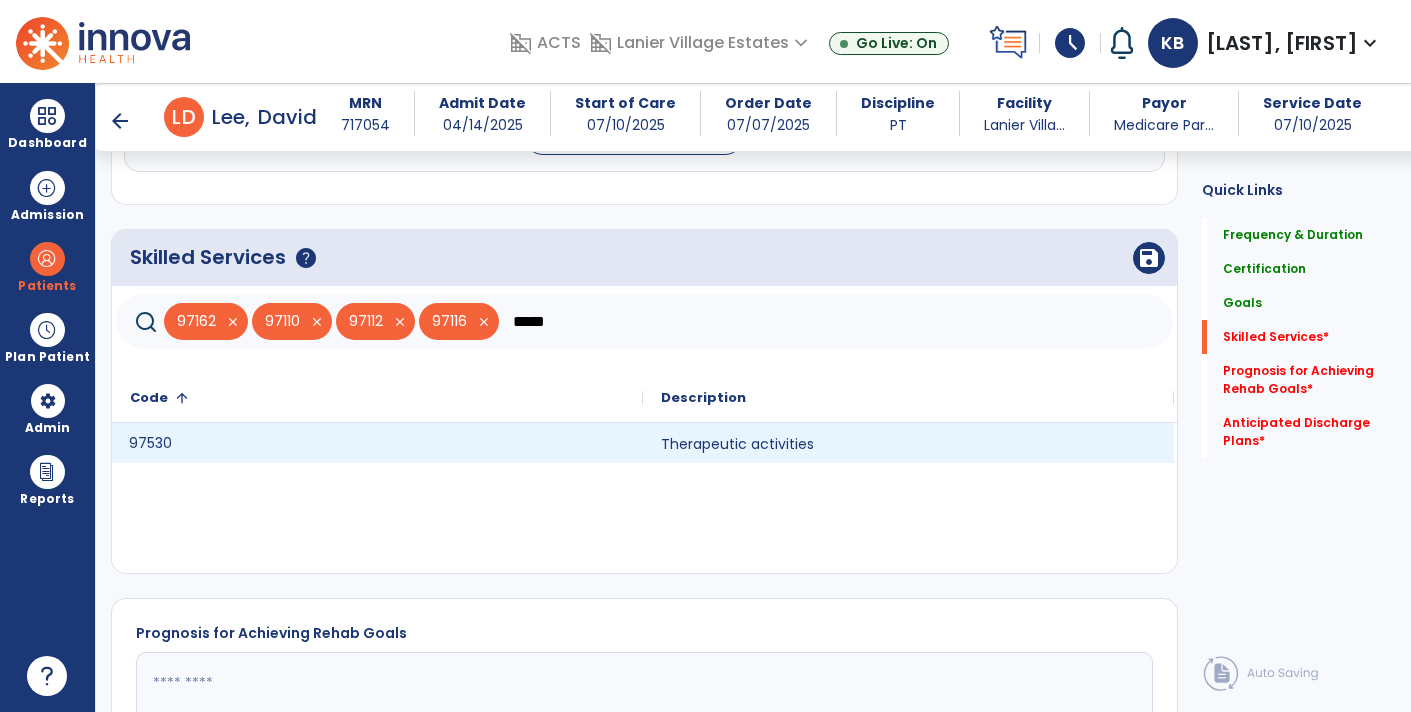 click on "97530" 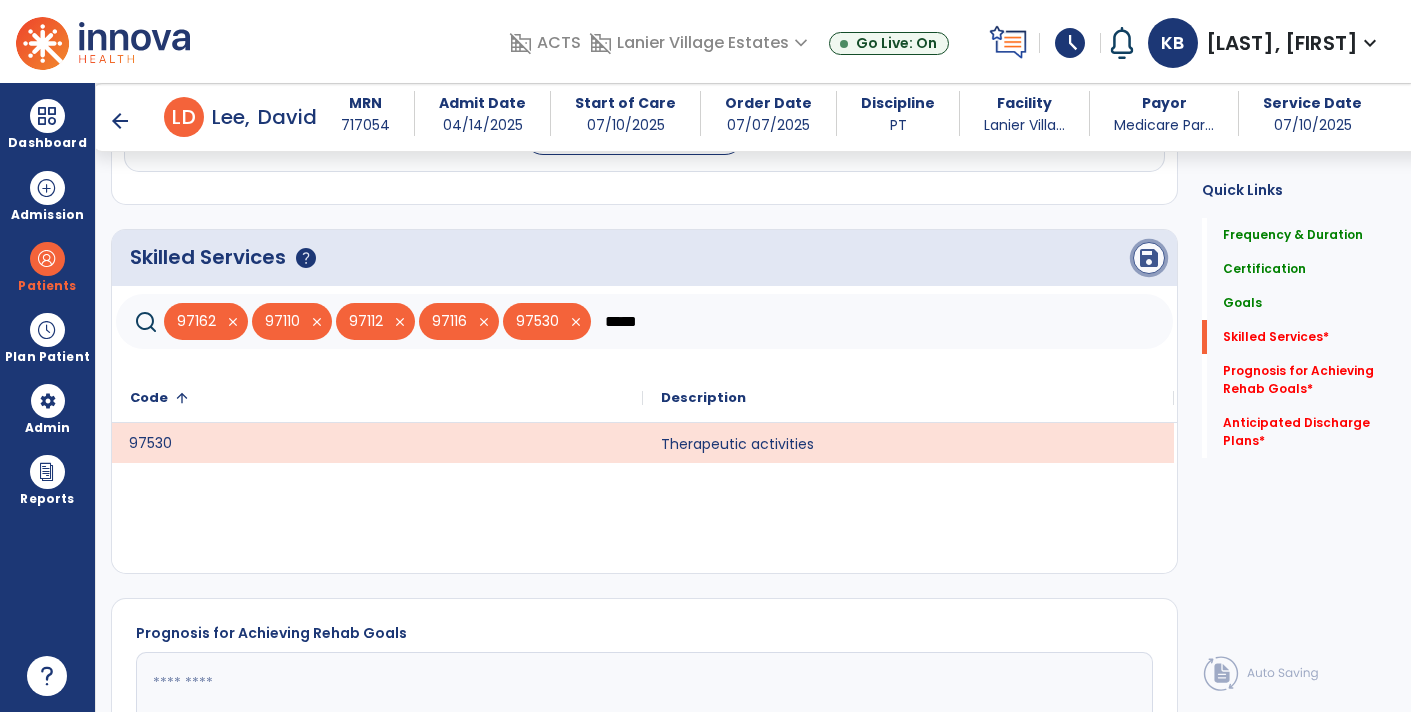 click on "save" 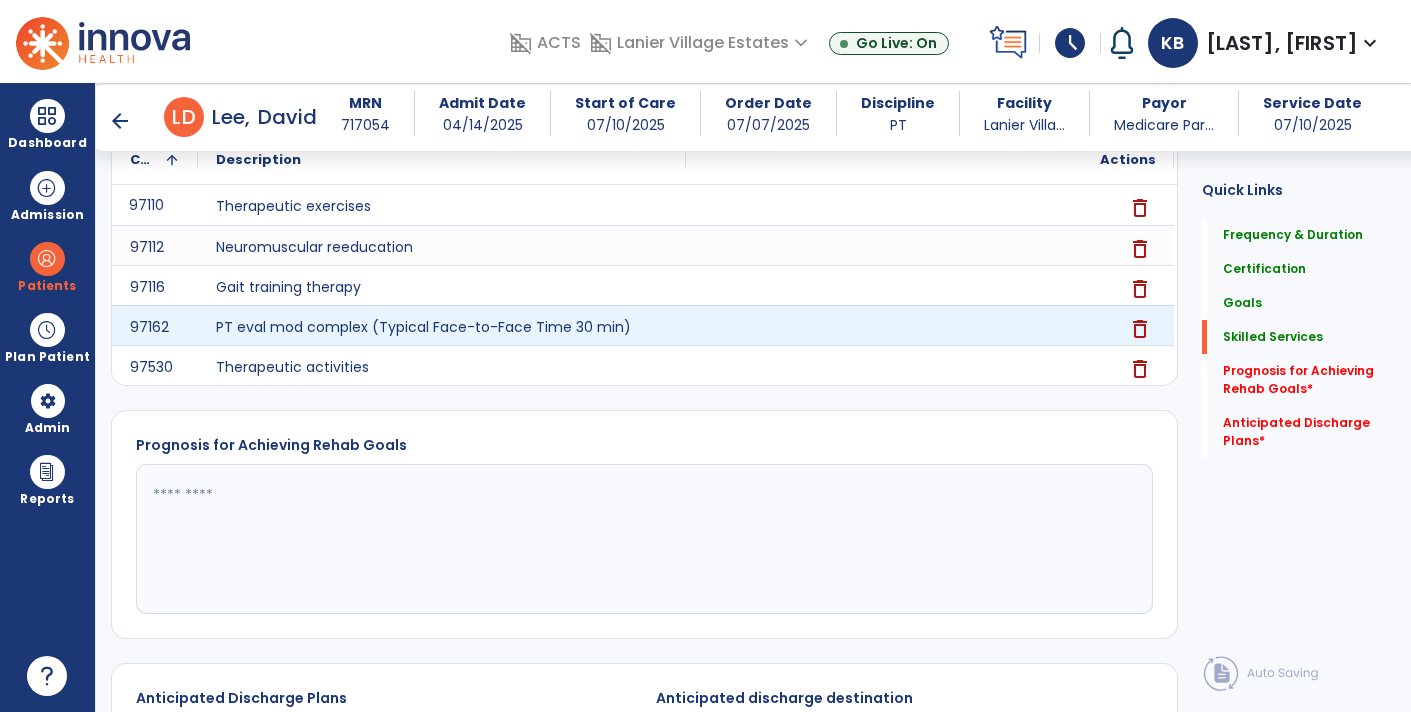 scroll, scrollTop: 1666, scrollLeft: 0, axis: vertical 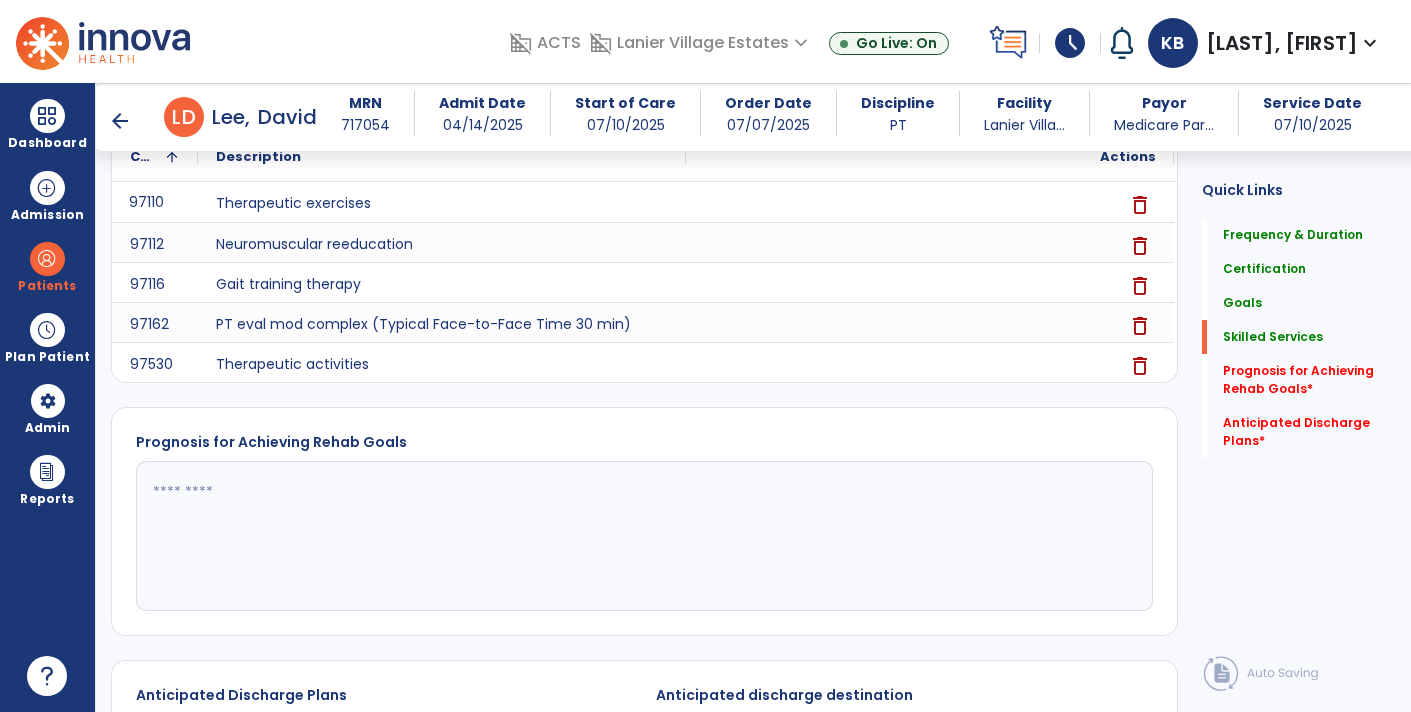 click 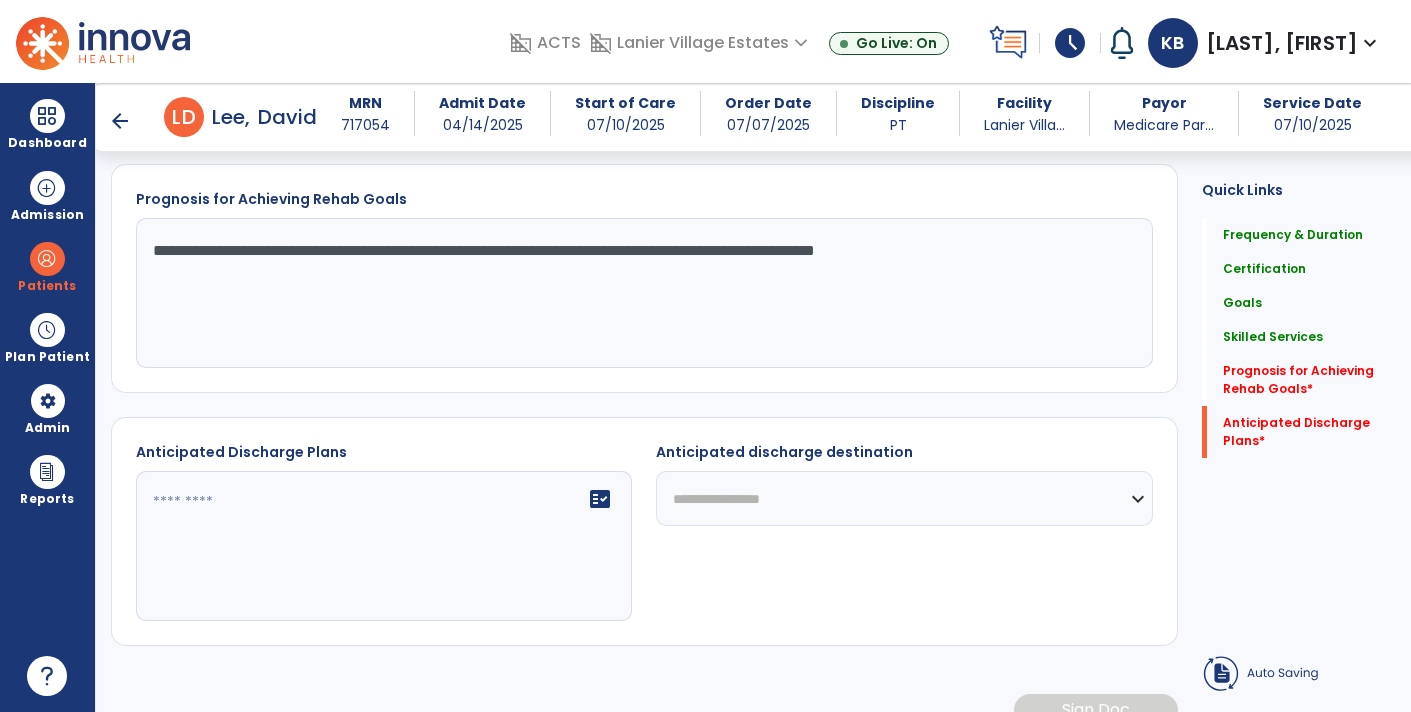 scroll, scrollTop: 1908, scrollLeft: 0, axis: vertical 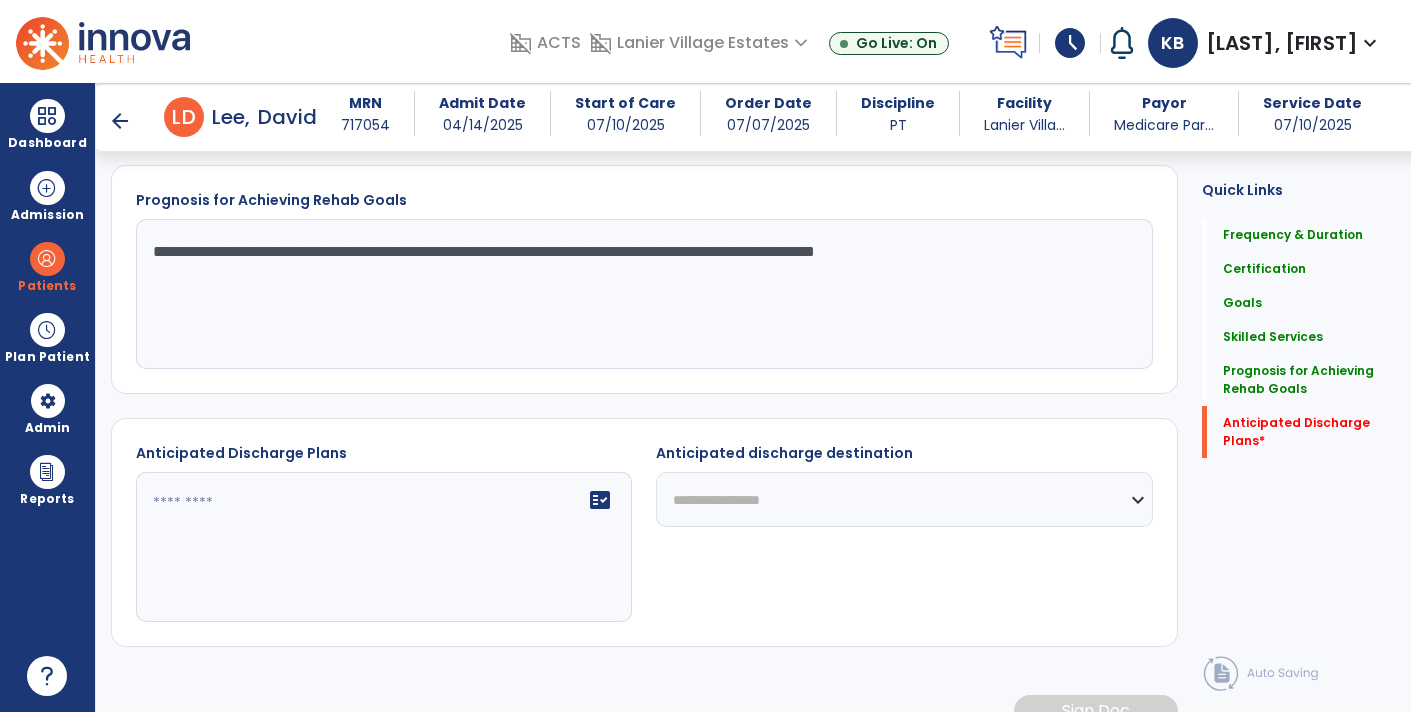 type on "**********" 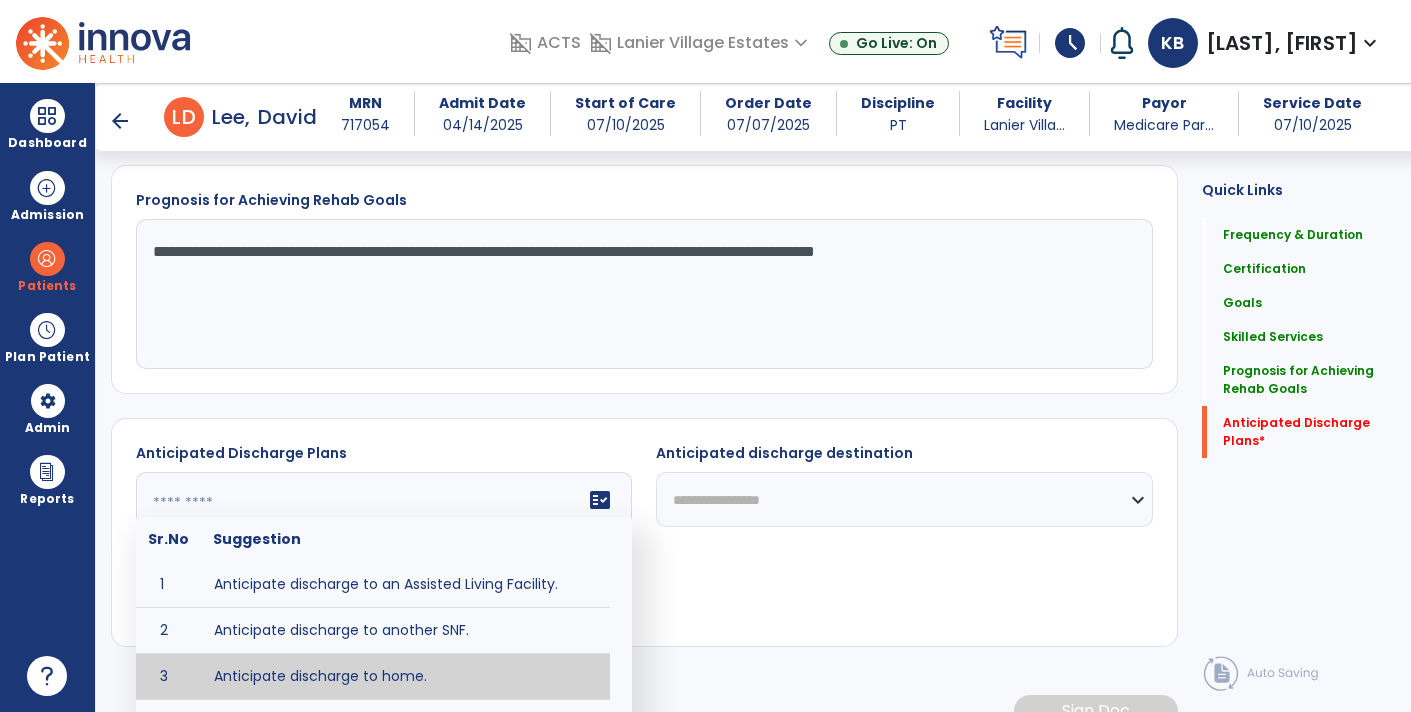 type on "**********" 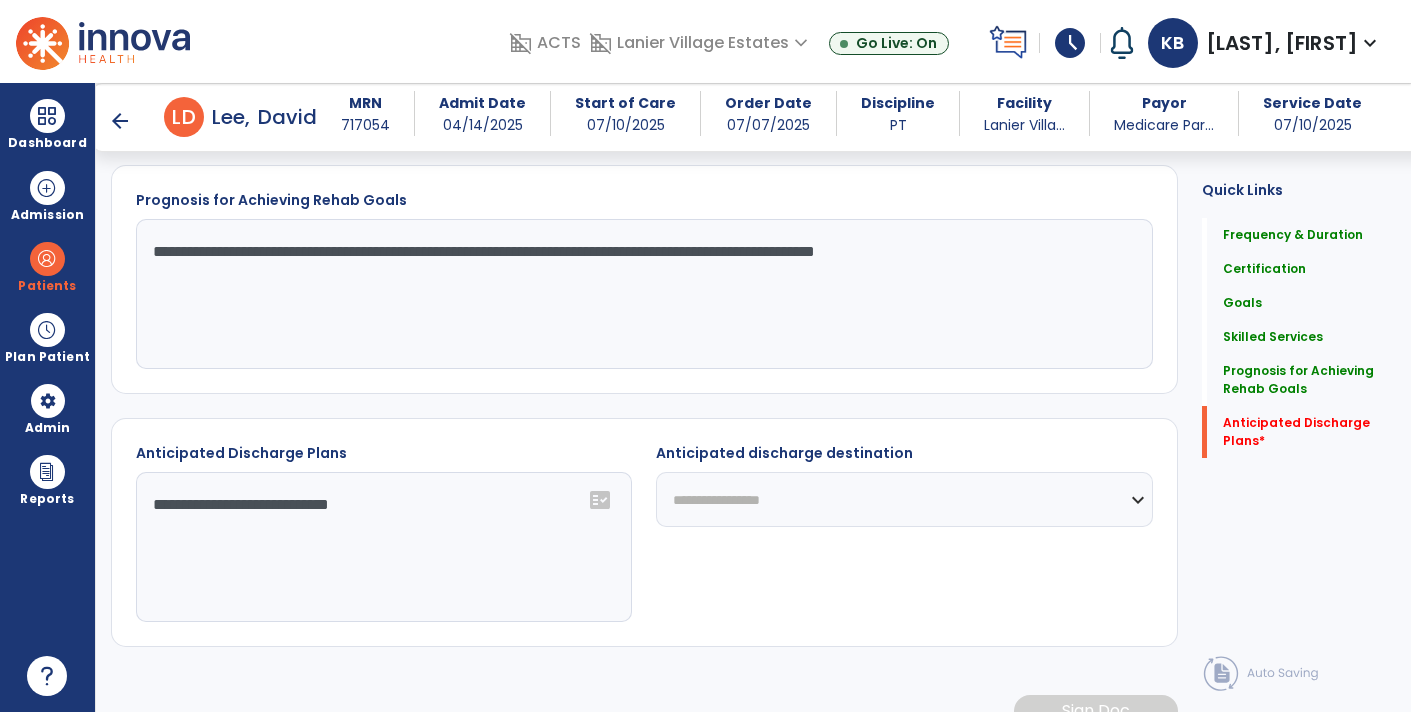 scroll, scrollTop: 1907, scrollLeft: 0, axis: vertical 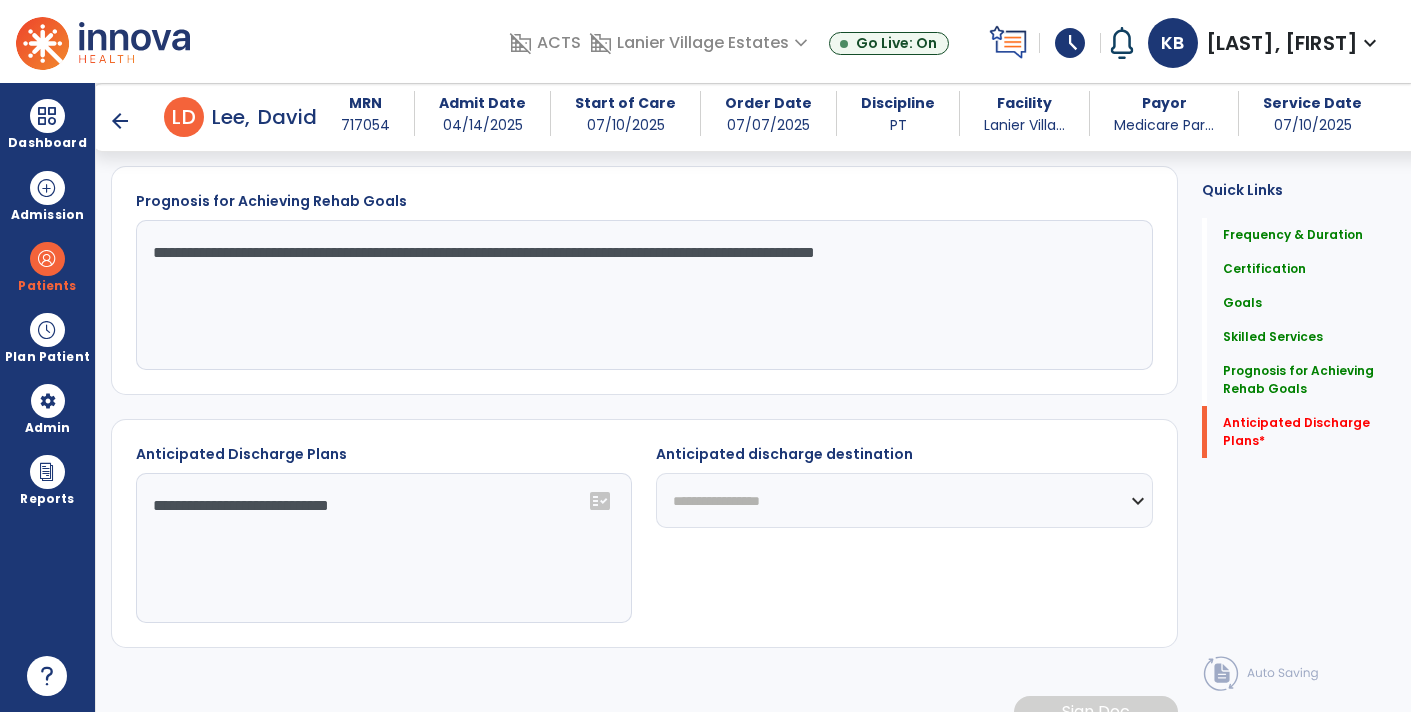 click on "**********" 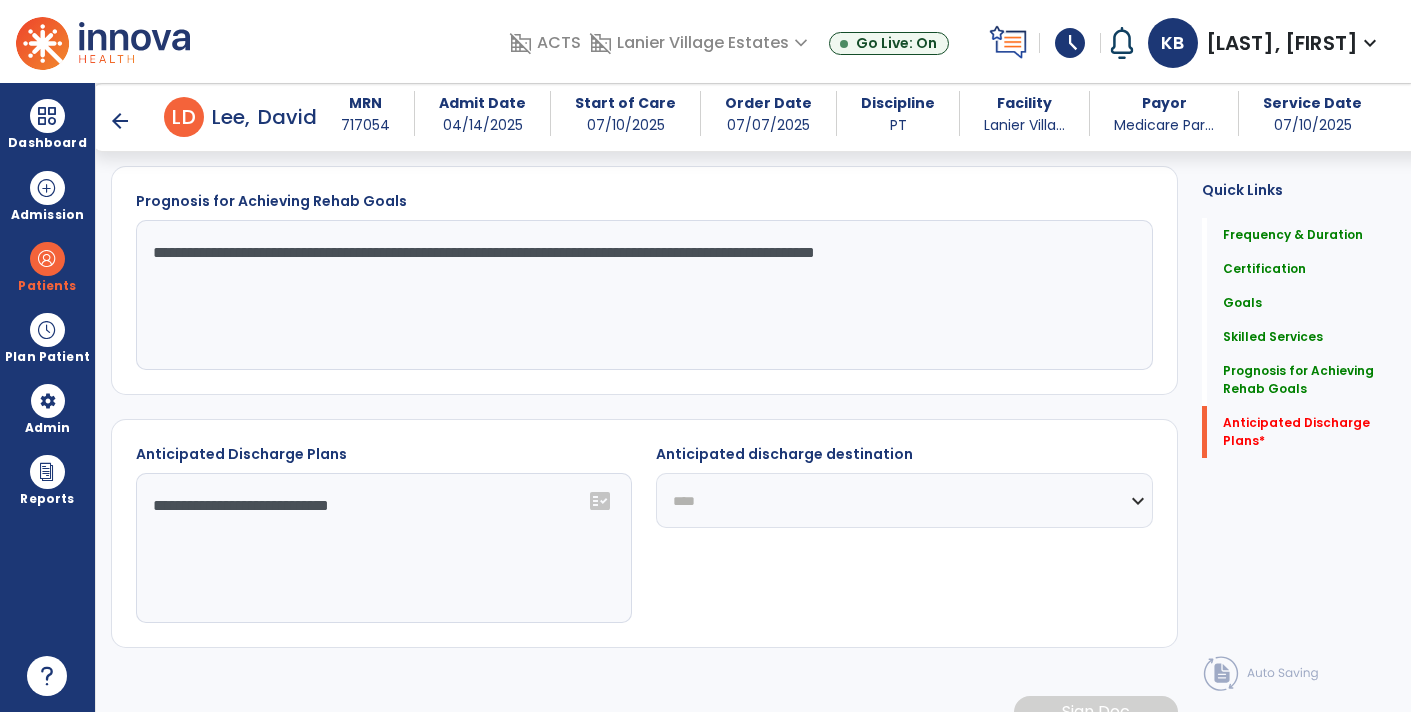 click on "**********" 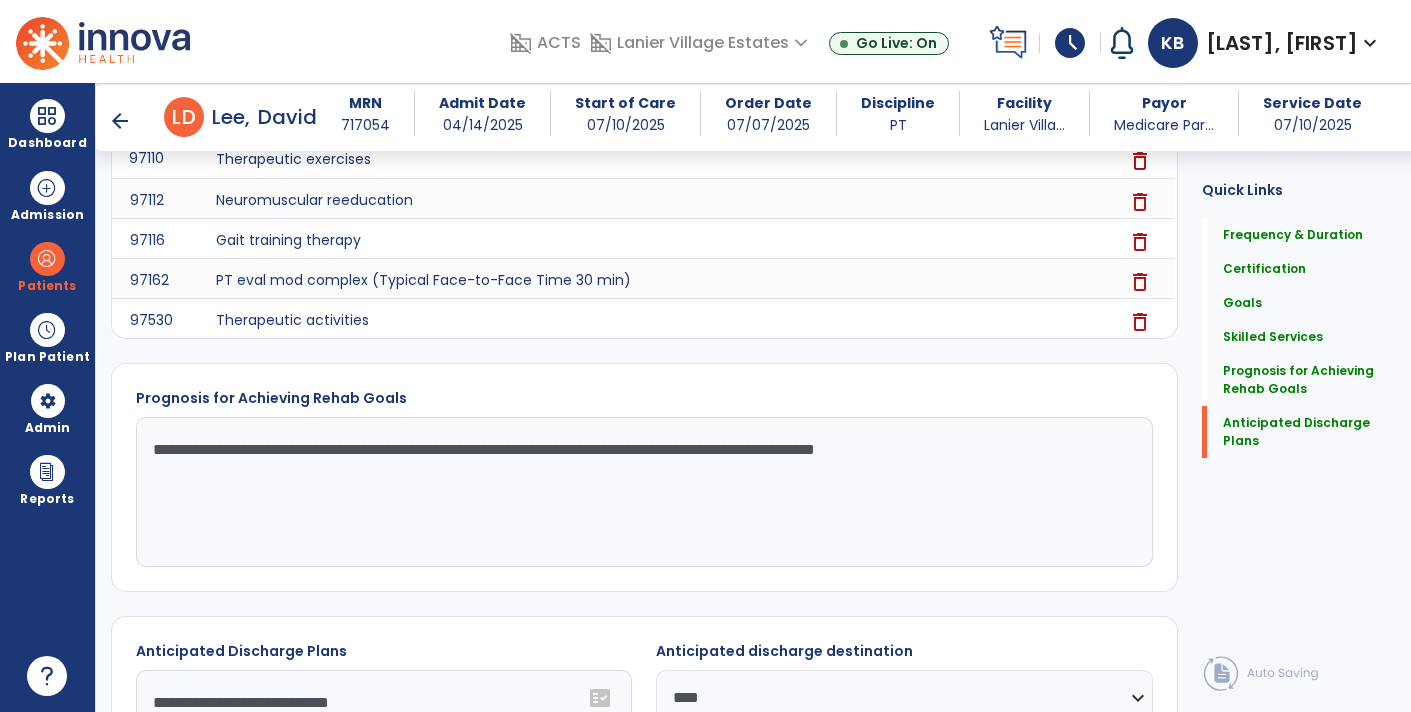 scroll, scrollTop: 1910, scrollLeft: 0, axis: vertical 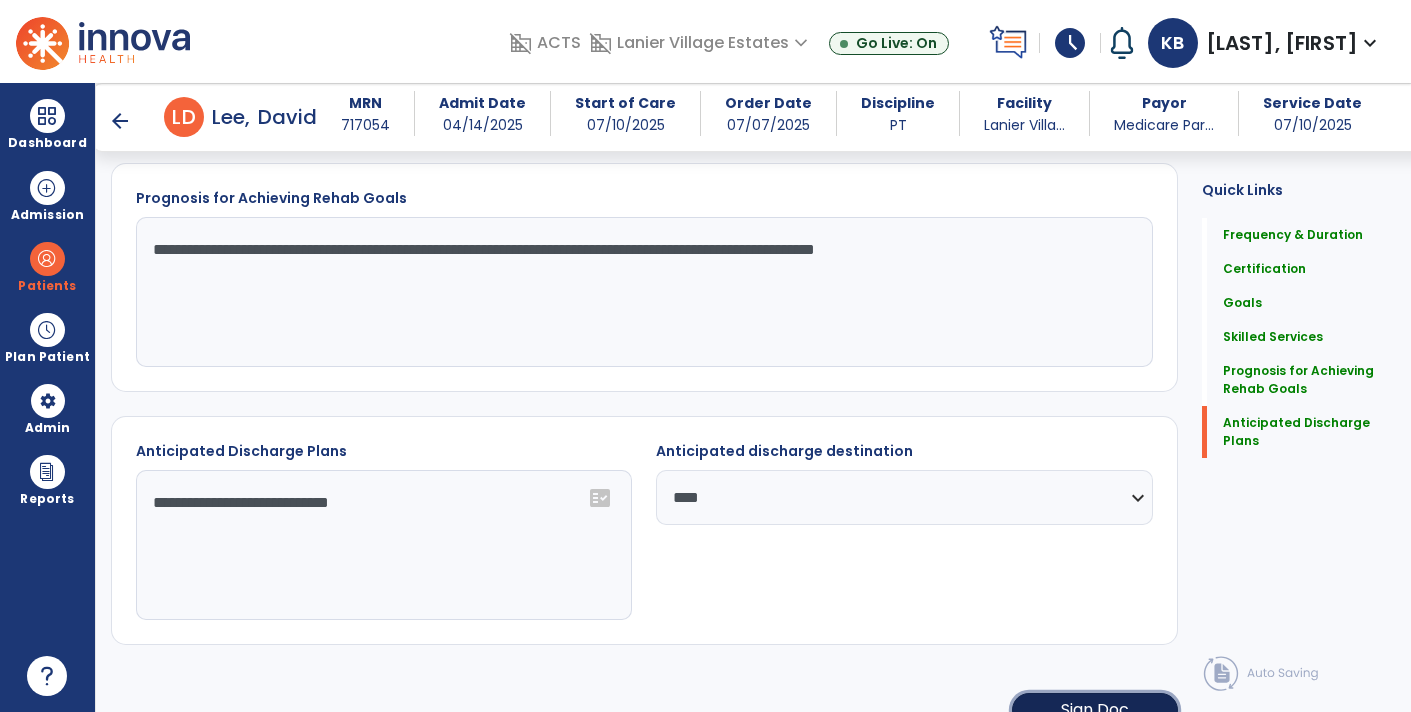 click on "Sign Doc" 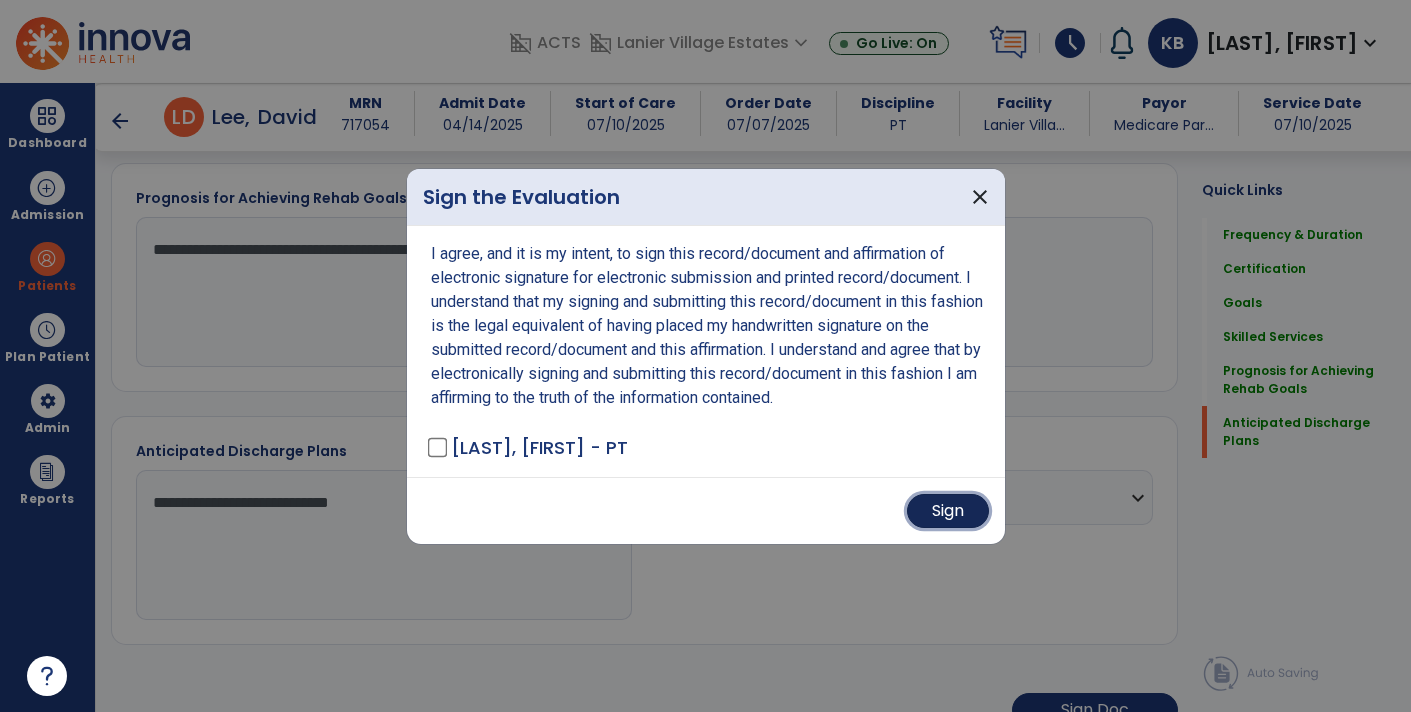 click on "Sign" at bounding box center (948, 511) 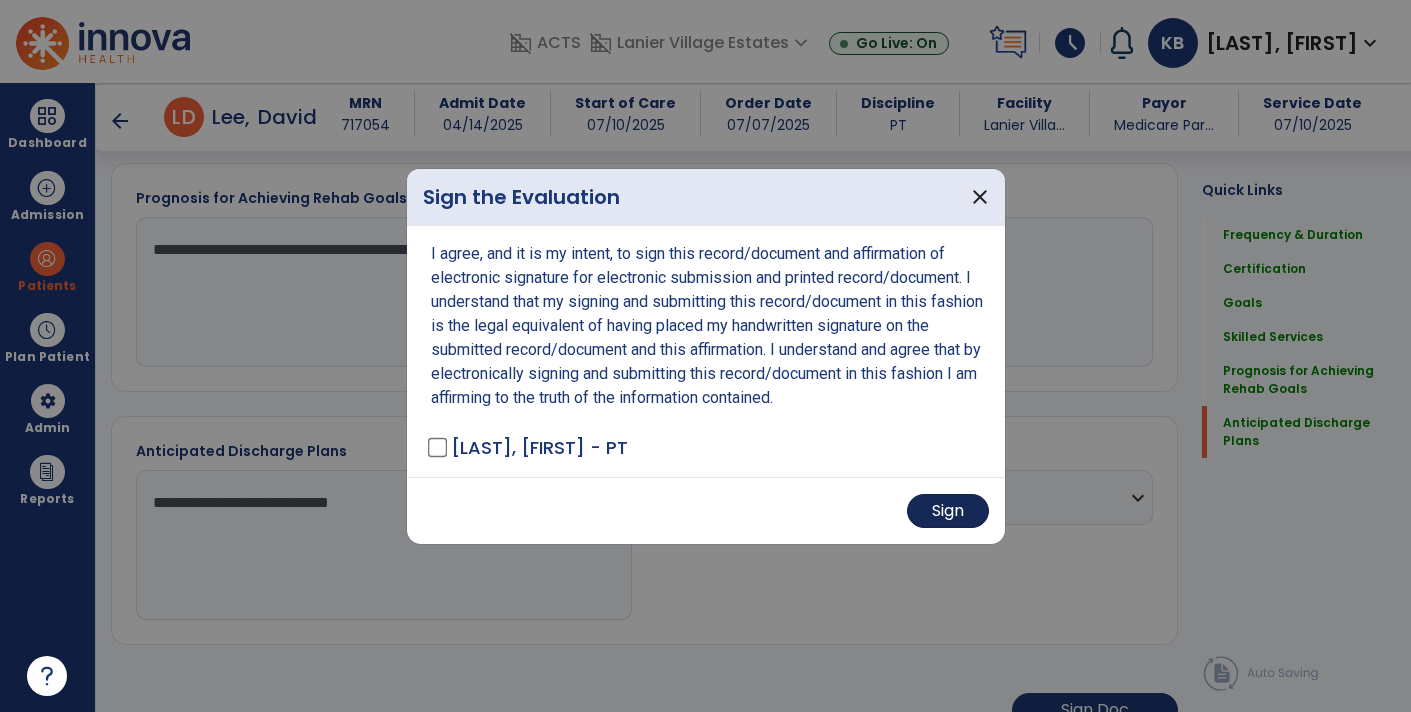 scroll, scrollTop: 1909, scrollLeft: 0, axis: vertical 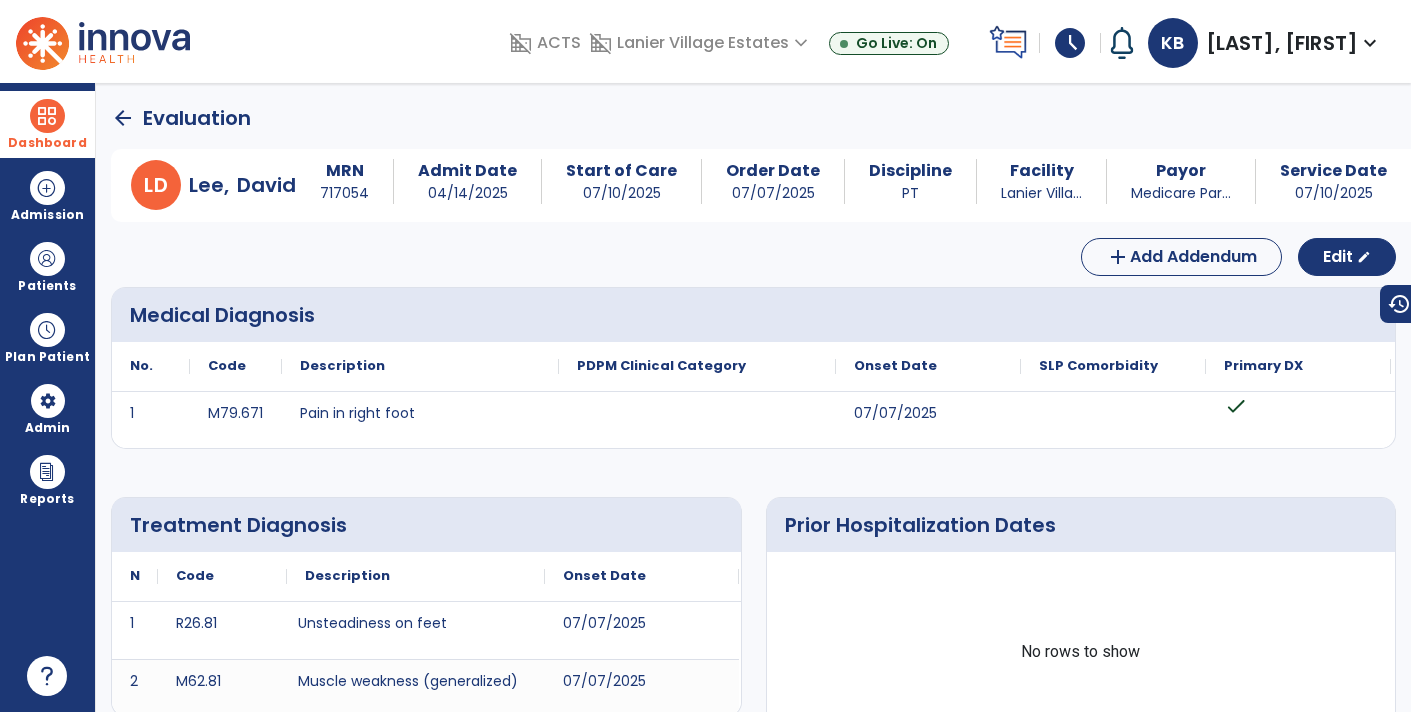 click at bounding box center (47, 116) 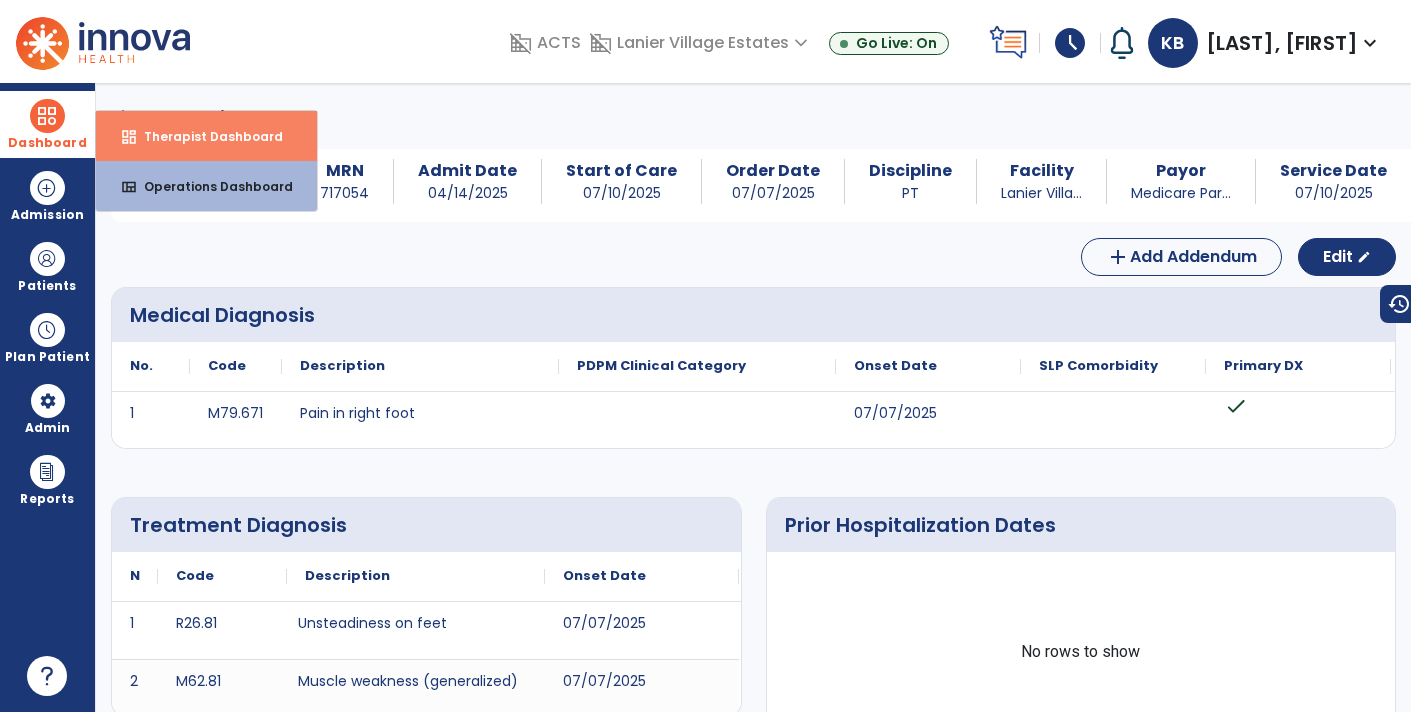 drag, startPoint x: 118, startPoint y: 140, endPoint x: 138, endPoint y: 143, distance: 20.22375 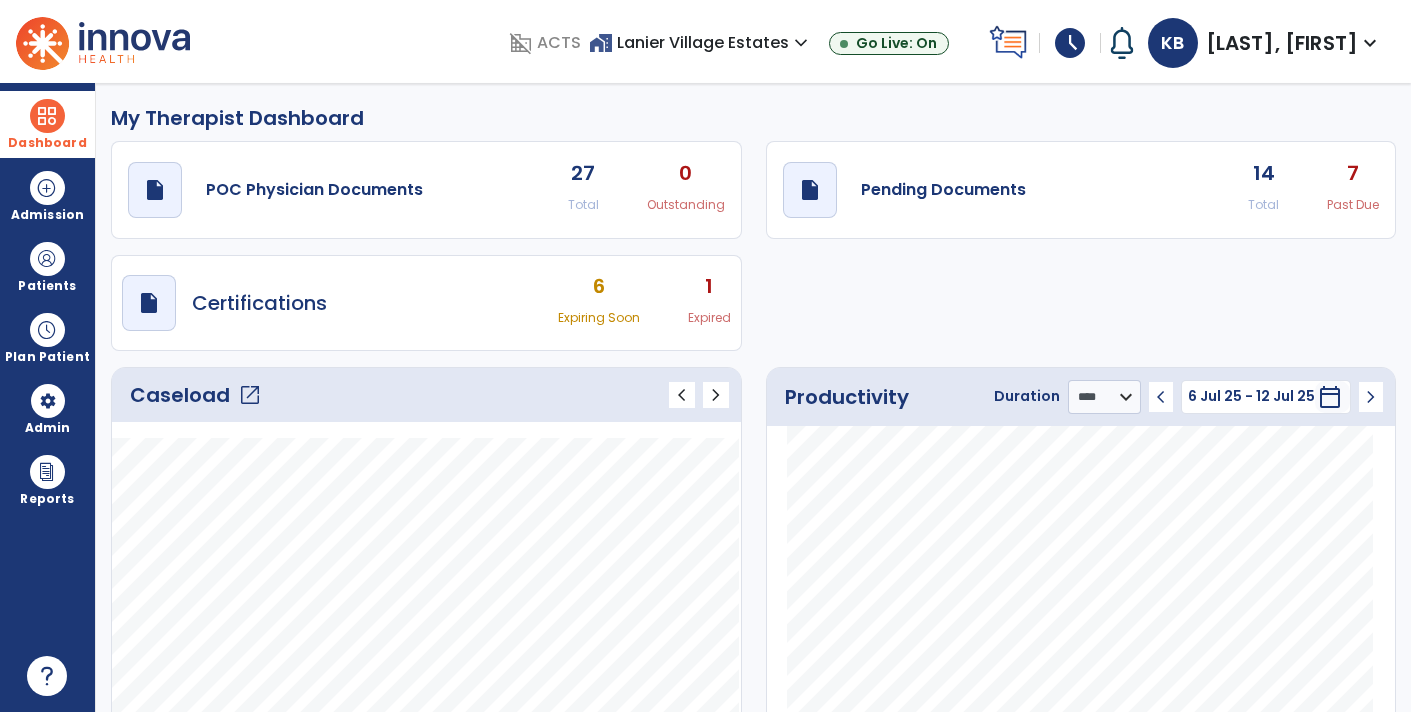 click on "14" 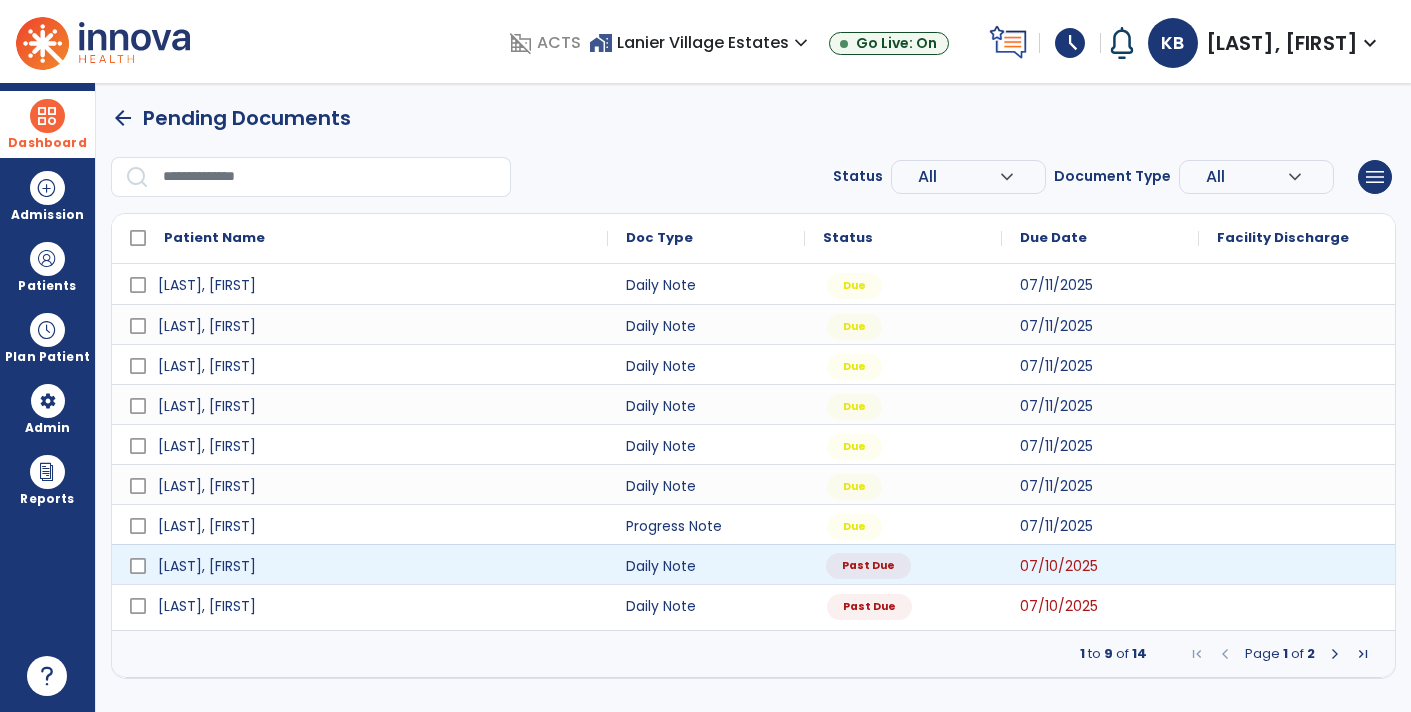 click on "Past Due" at bounding box center (903, 564) 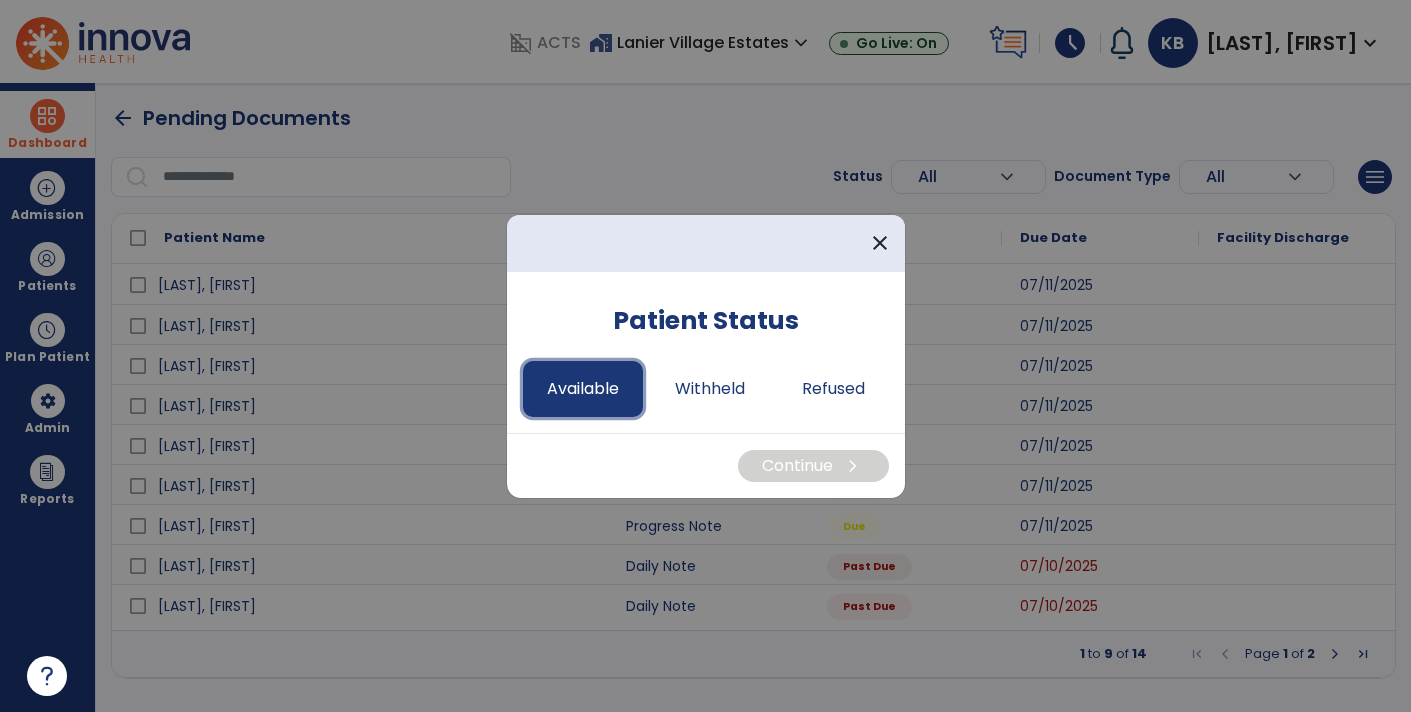click on "Available" at bounding box center [583, 389] 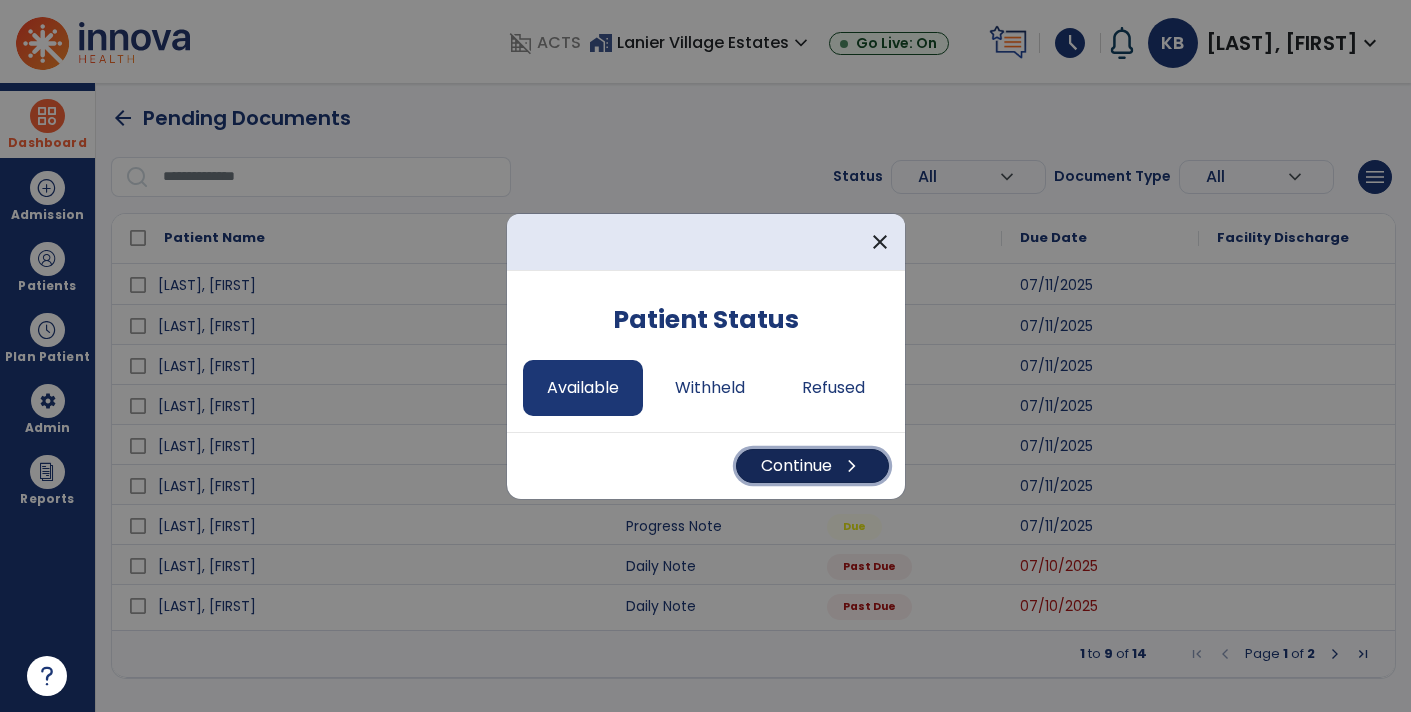 click on "Continue   chevron_right" at bounding box center (812, 466) 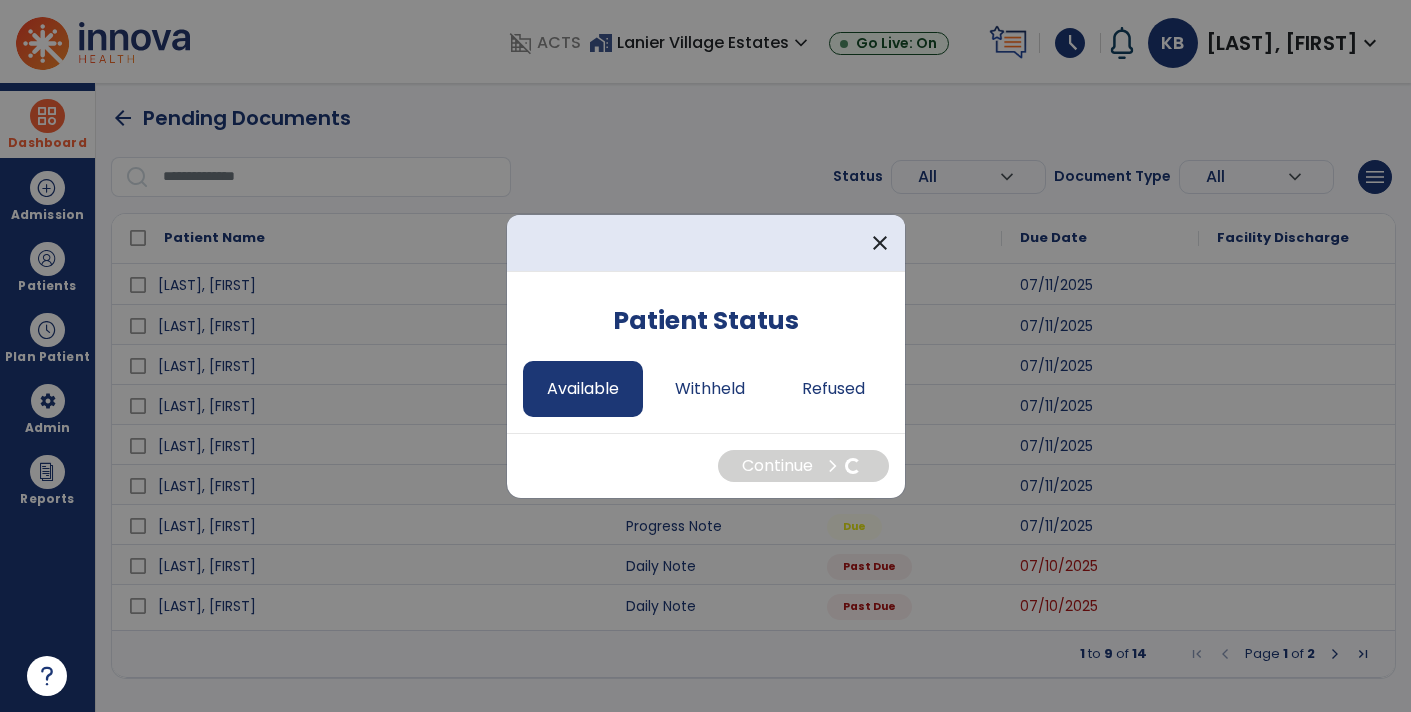 select on "*" 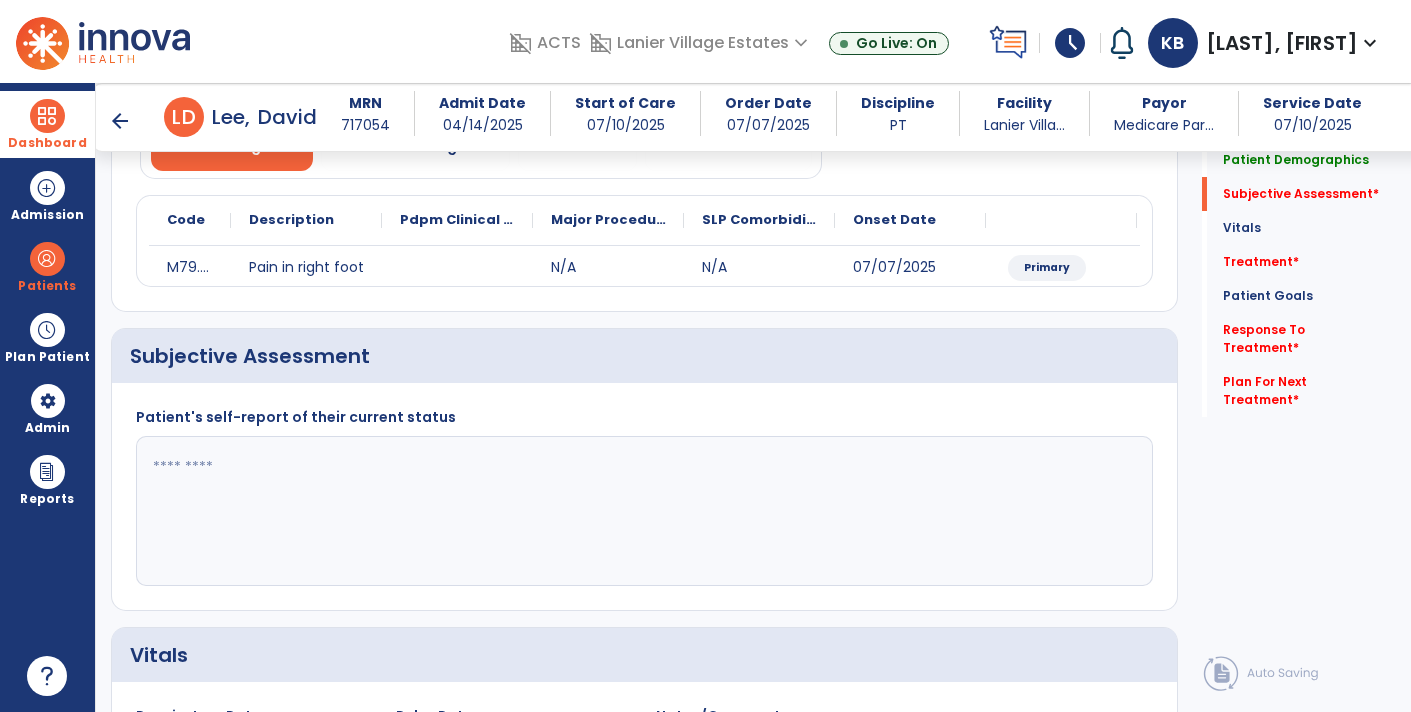 scroll, scrollTop: 360, scrollLeft: 0, axis: vertical 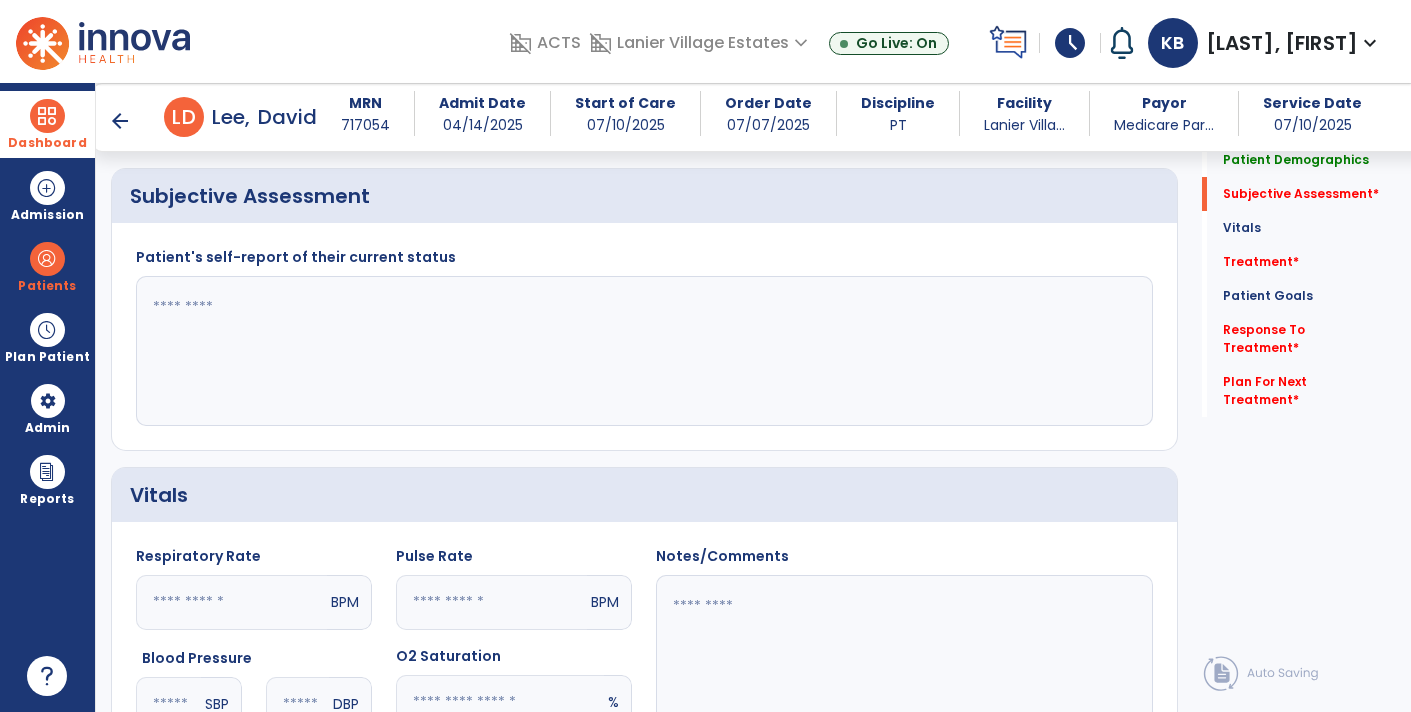 click 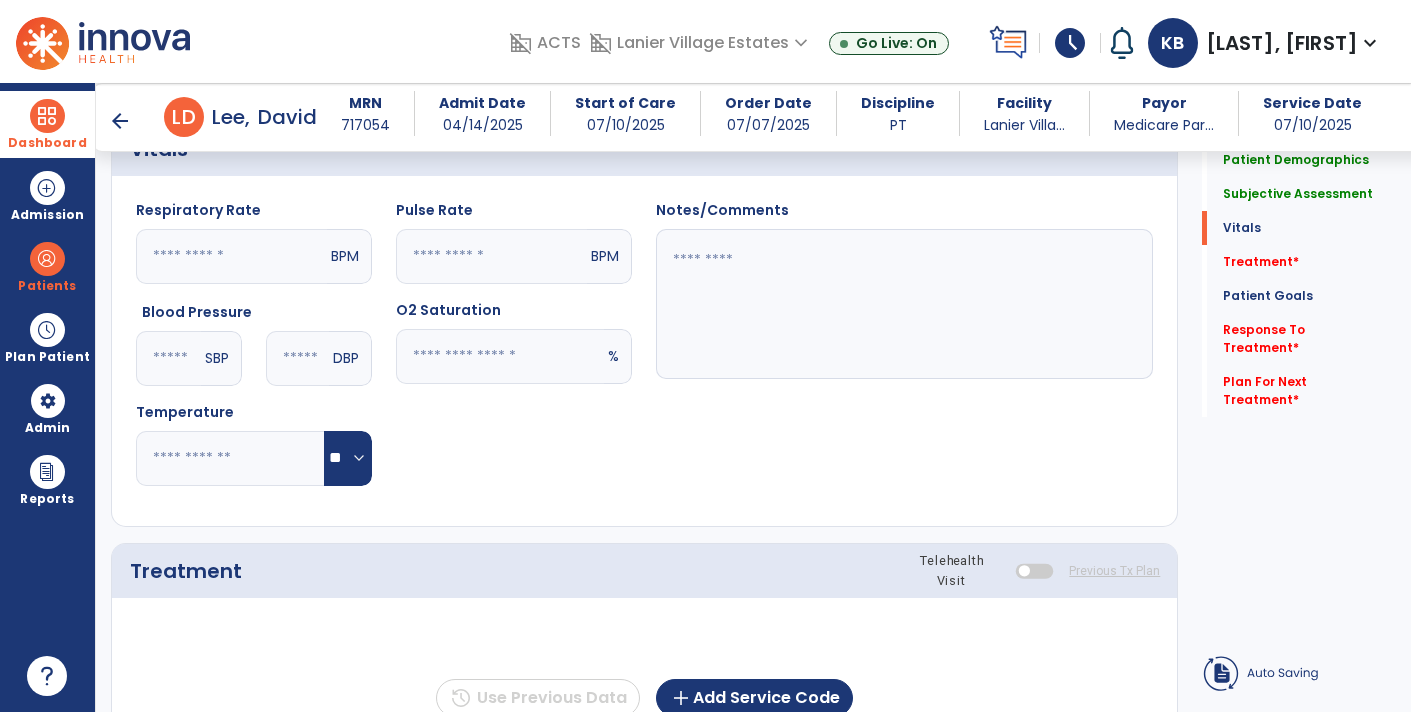 scroll, scrollTop: 898, scrollLeft: 0, axis: vertical 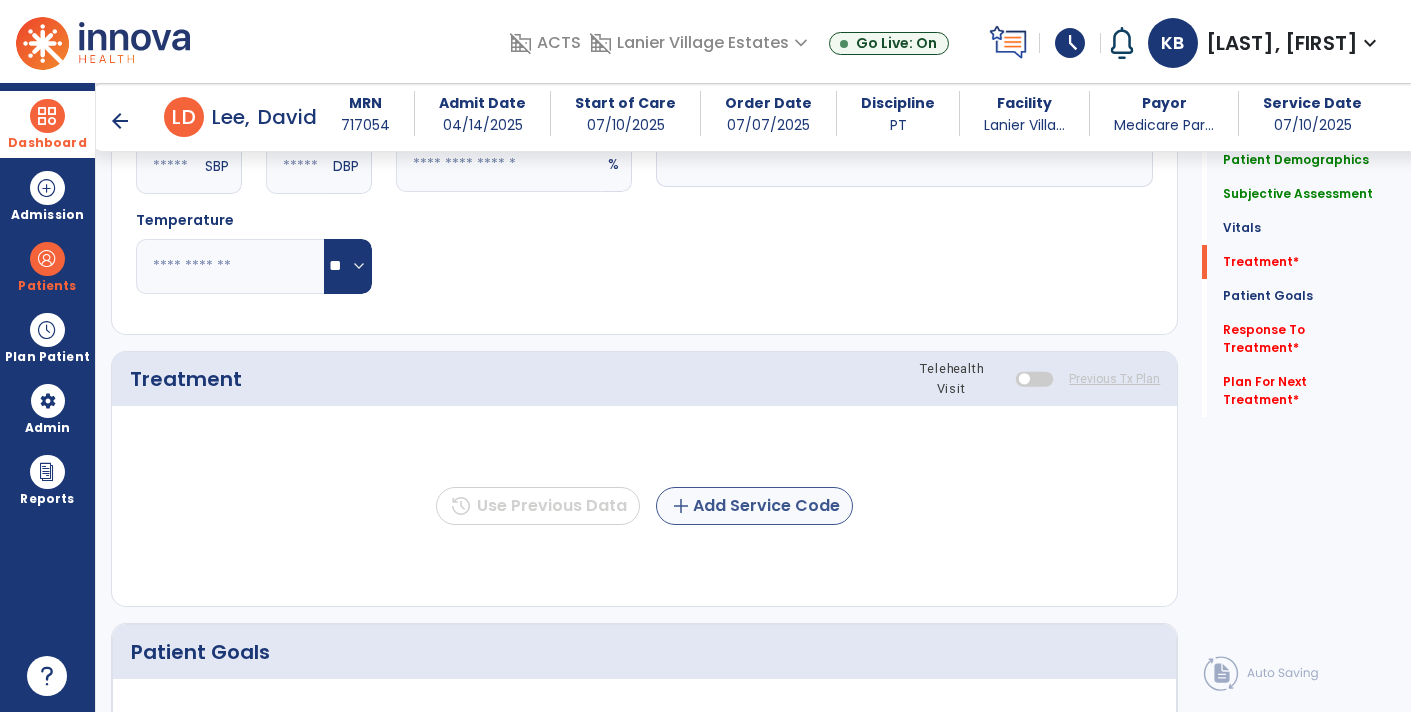 type on "**********" 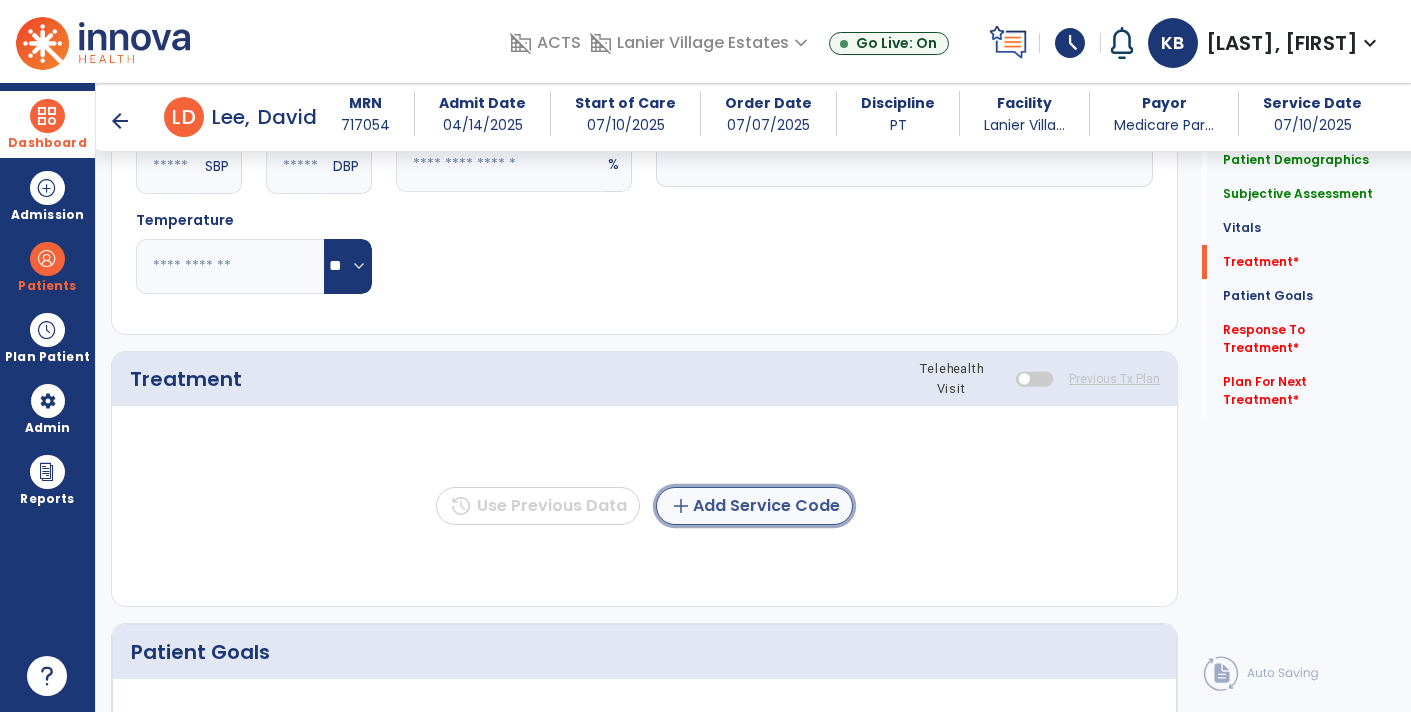 click on "add  Add Service Code" 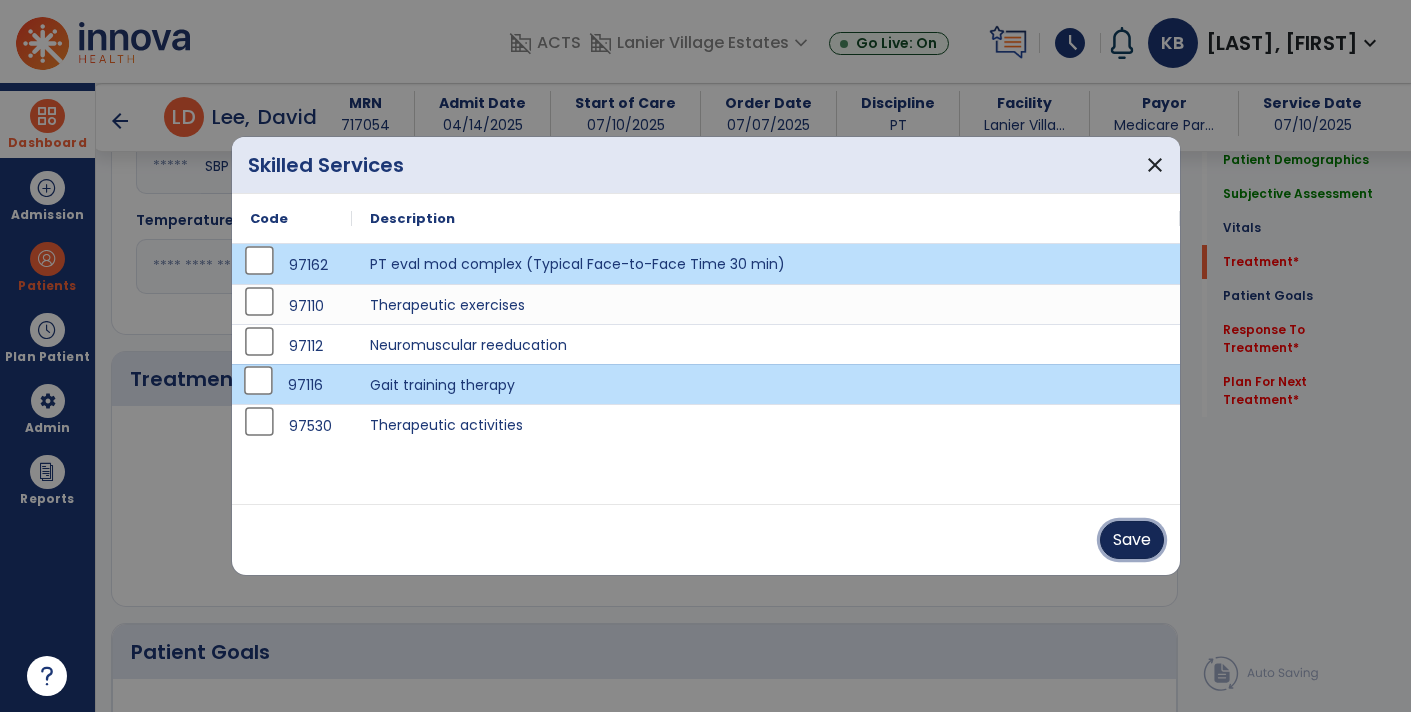 click on "Save" at bounding box center (1132, 540) 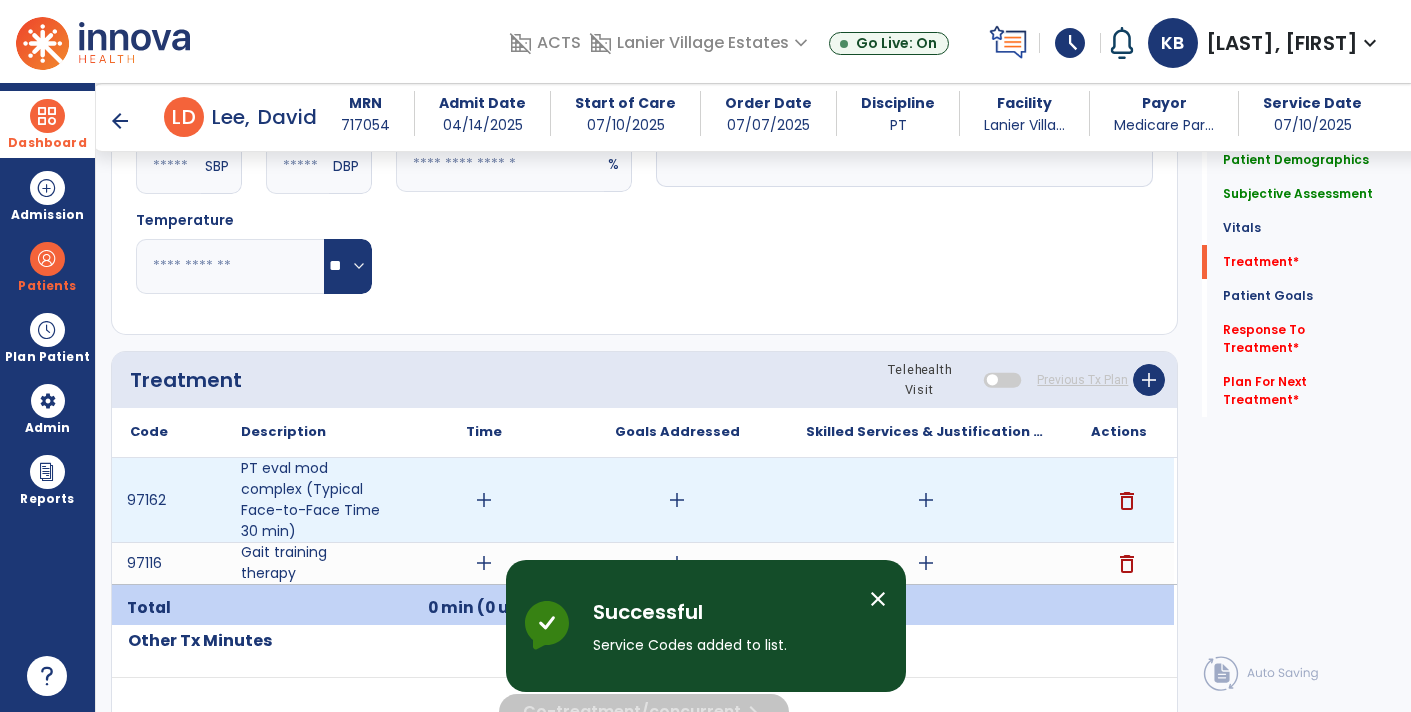 click on "add" at bounding box center [926, 500] 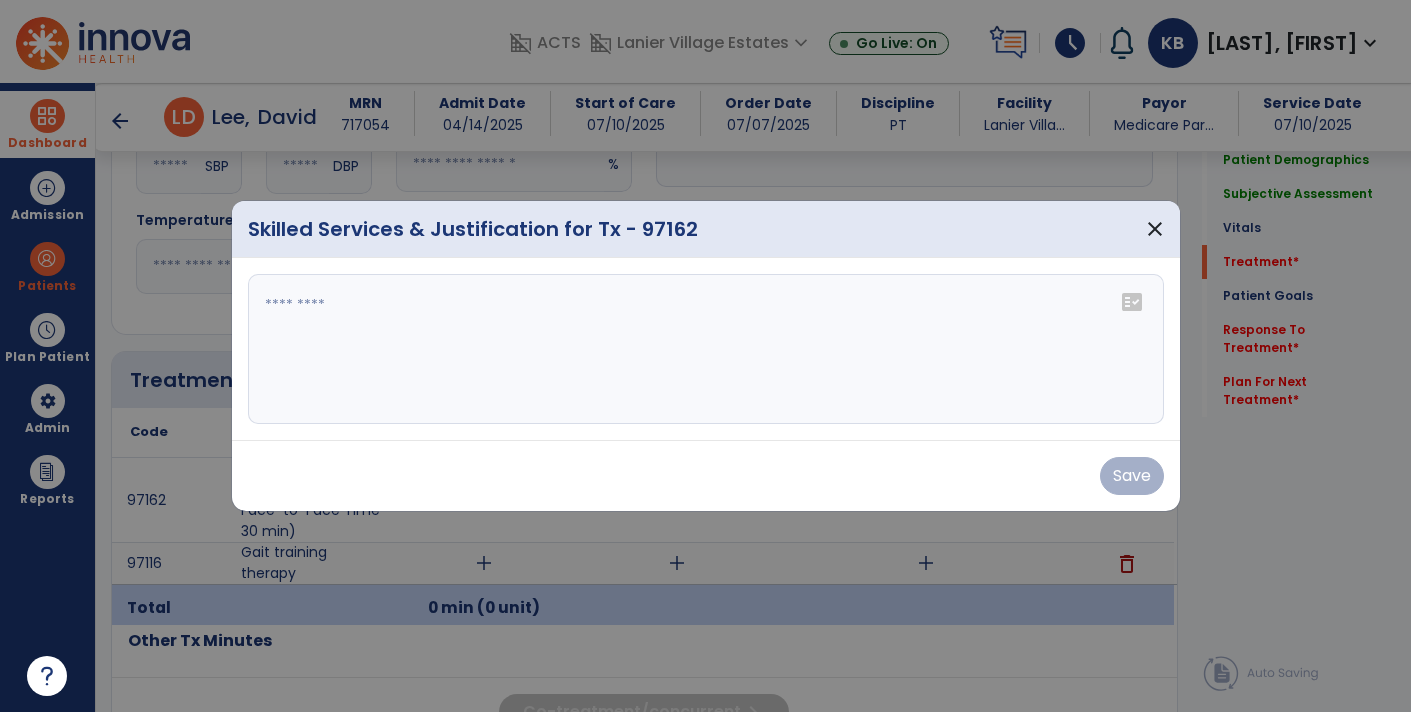 click at bounding box center [706, 349] 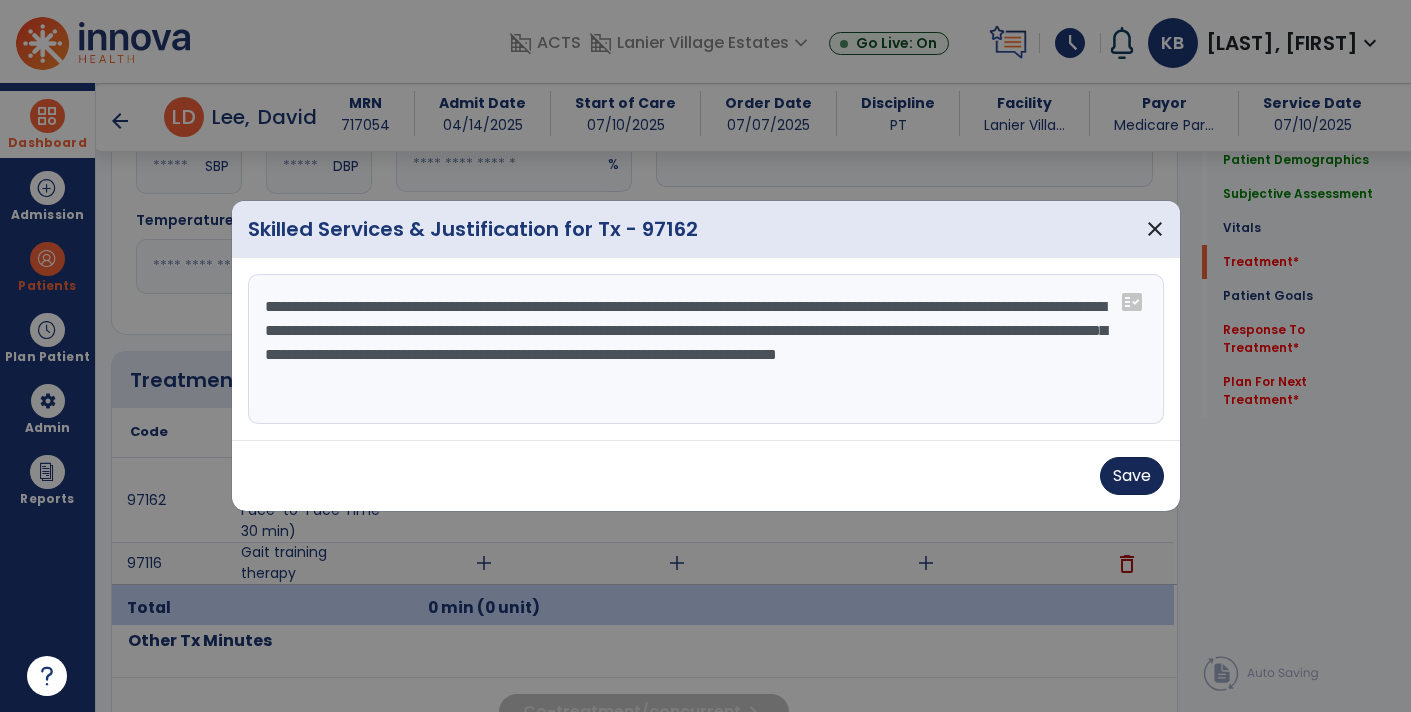 type on "**********" 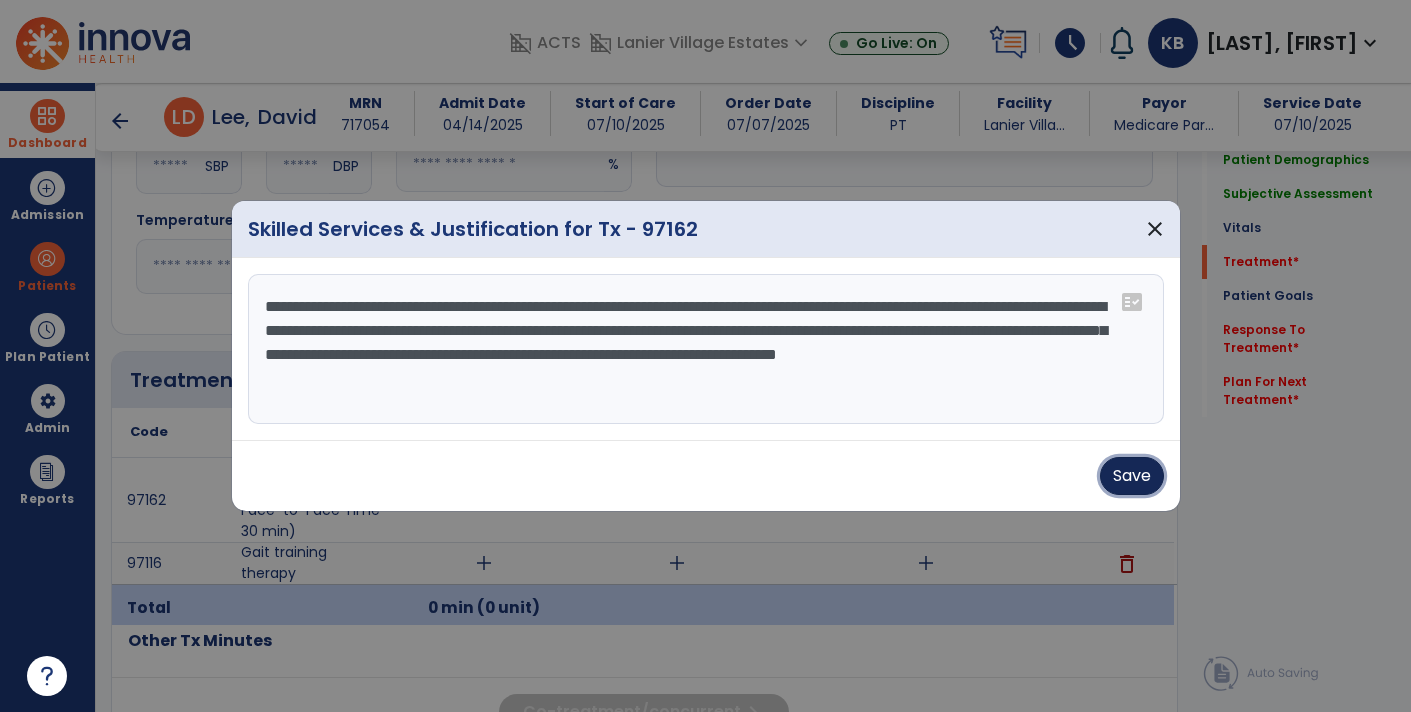 click on "Save" at bounding box center (1132, 476) 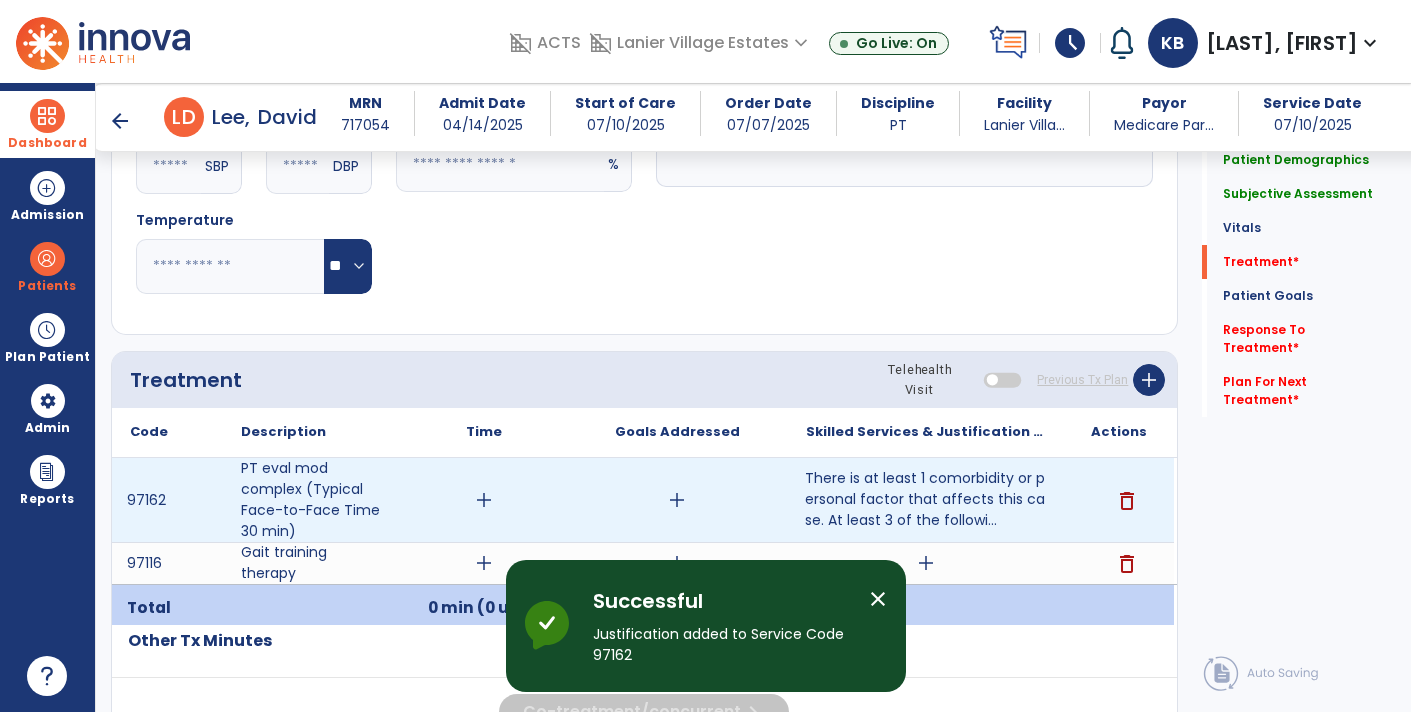click on "add" at bounding box center [484, 500] 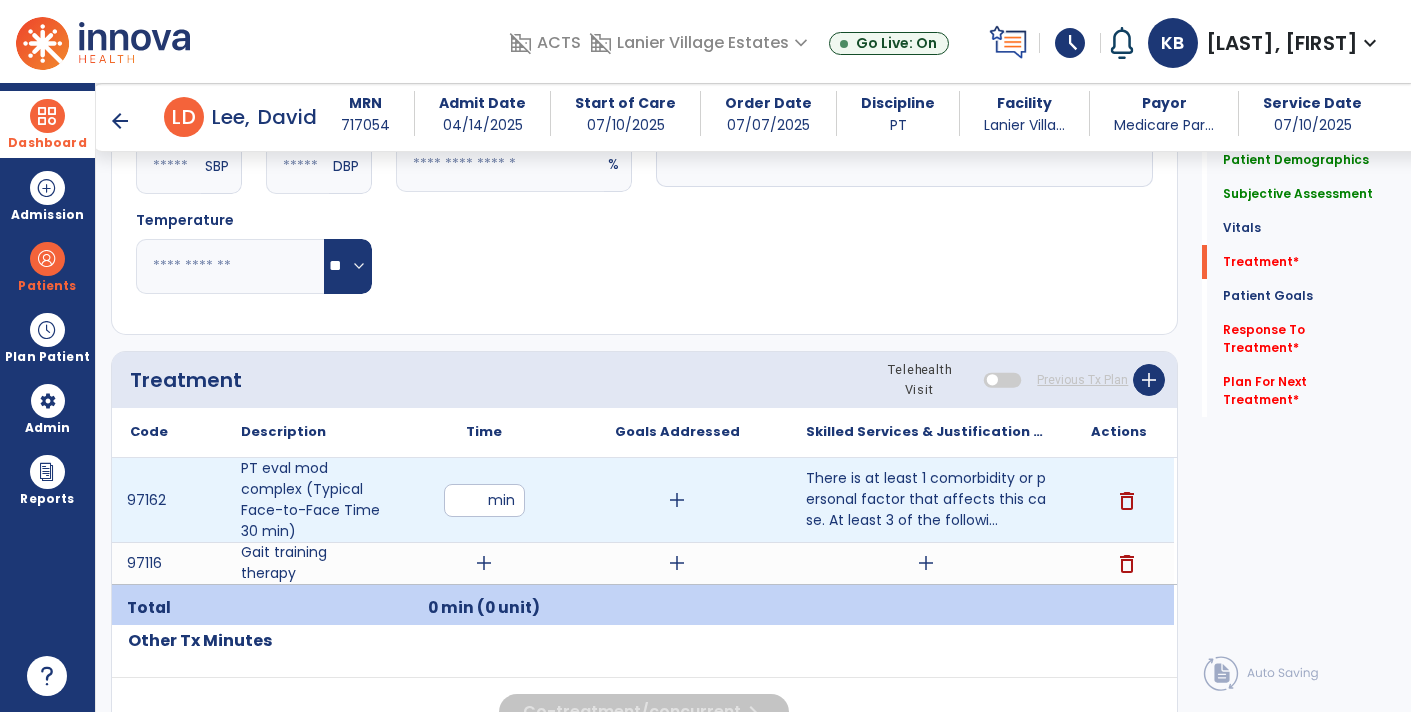 type on "**" 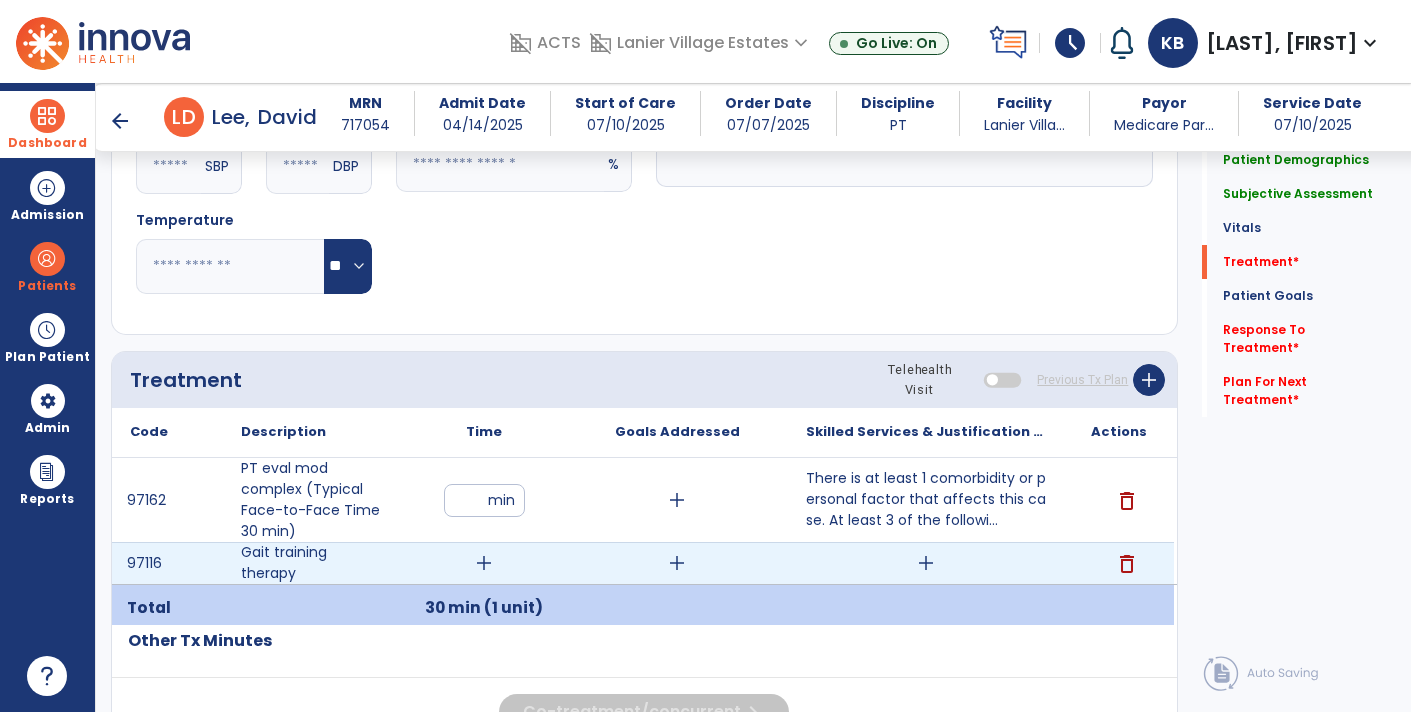 click on "add" at bounding box center (484, 563) 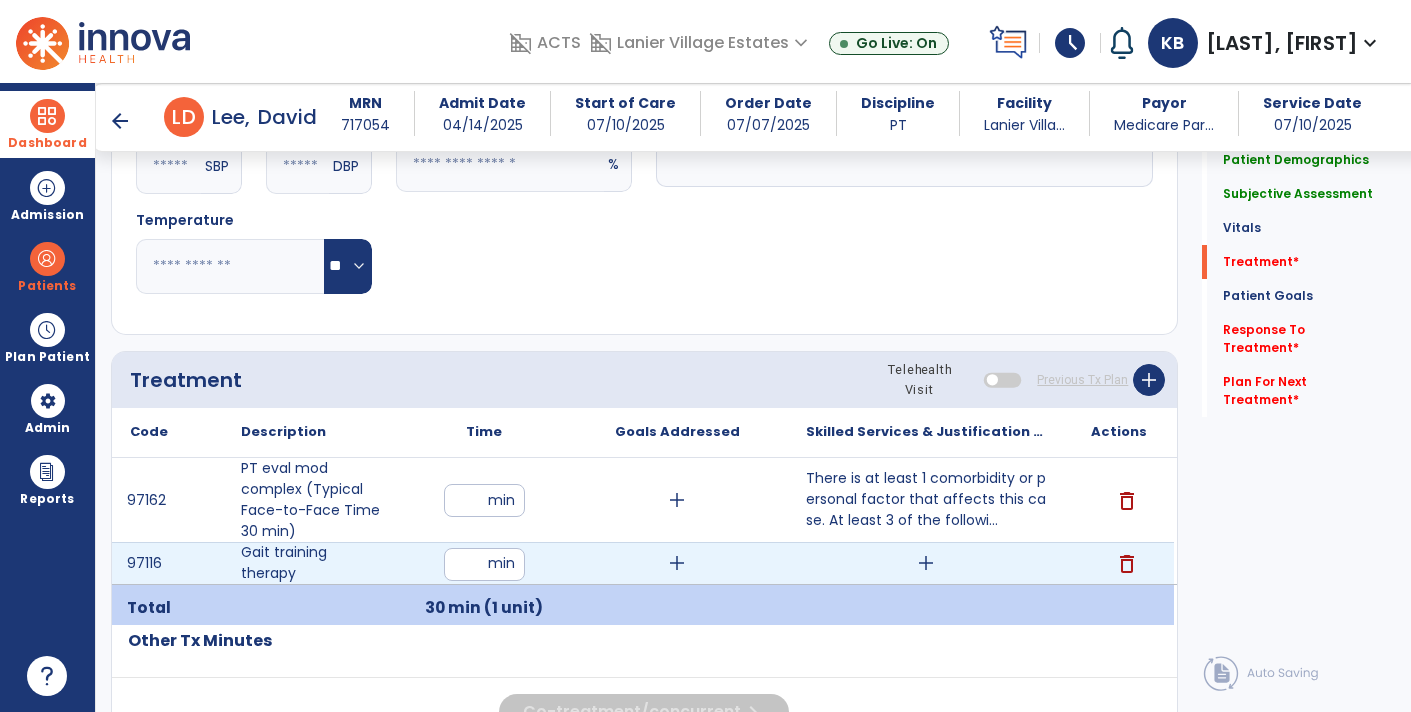 type on "**" 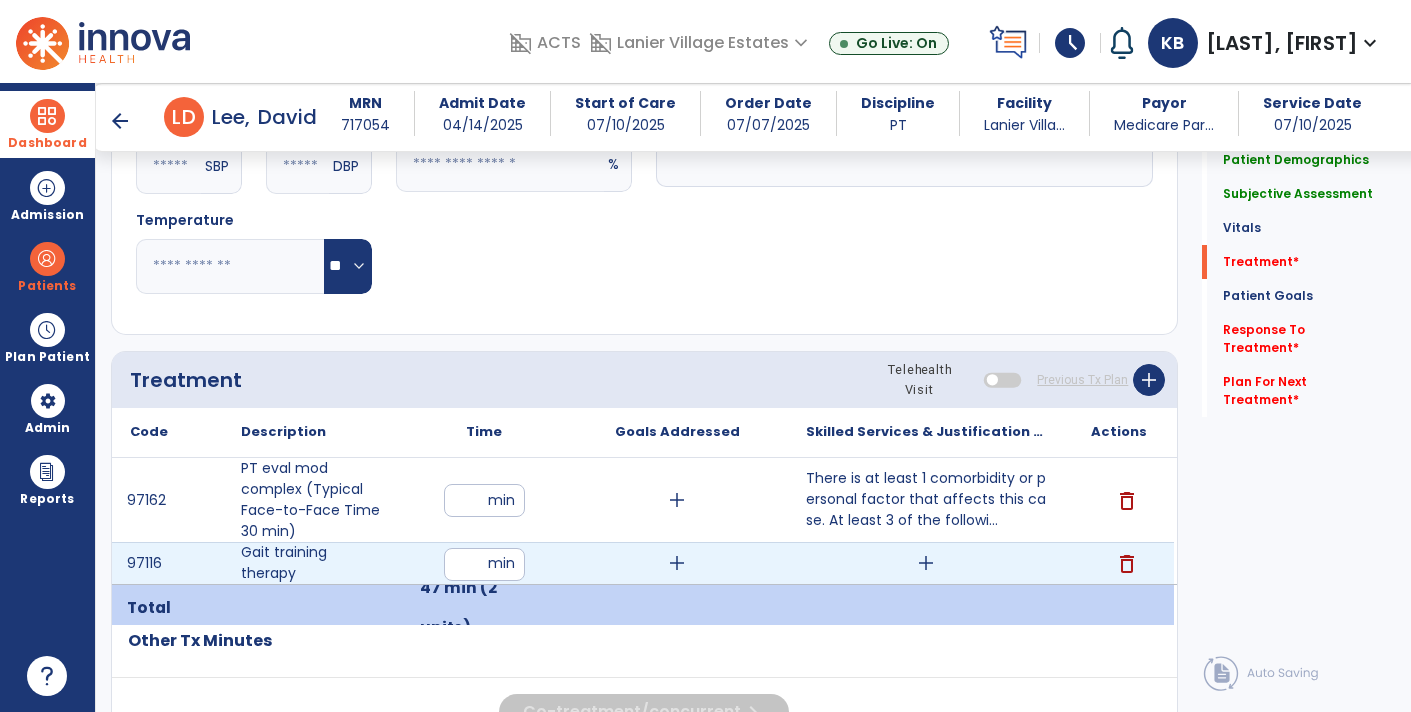 click on "add" at bounding box center [926, 563] 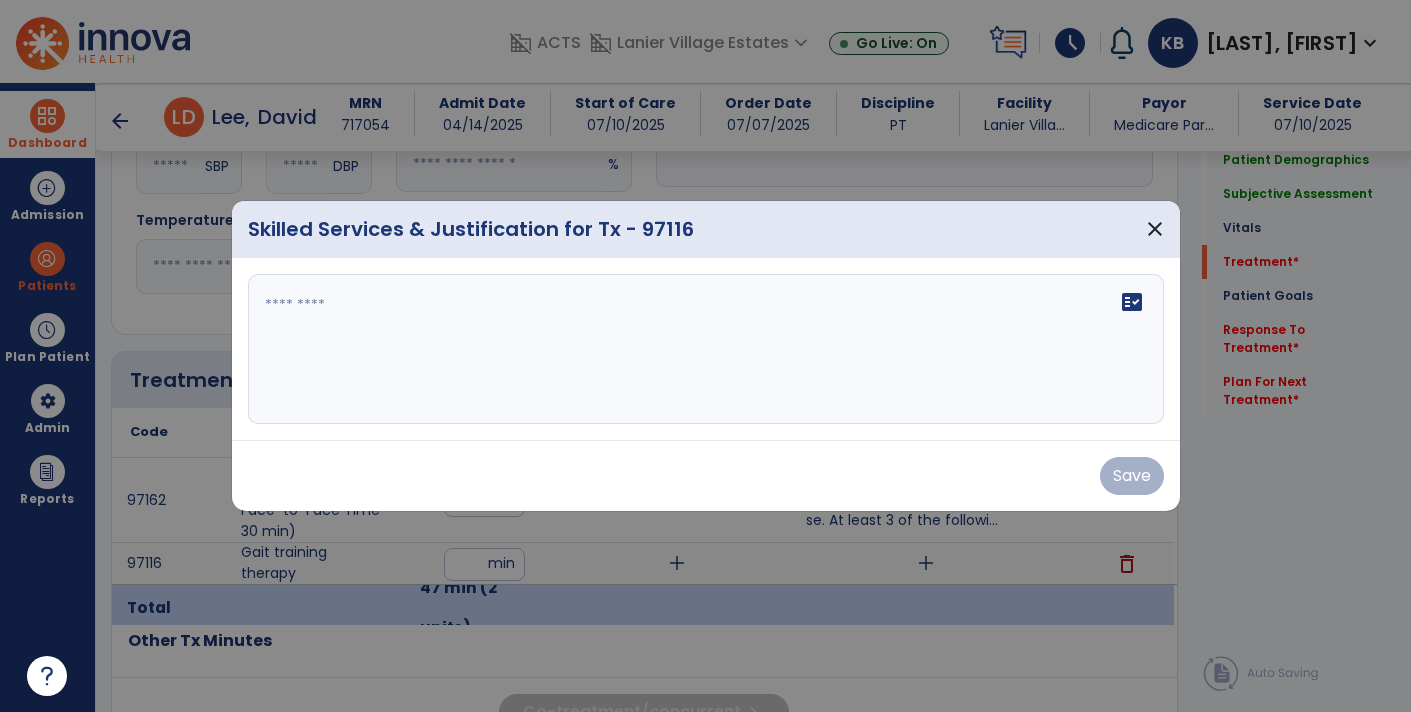 click on "fact_check" at bounding box center [706, 349] 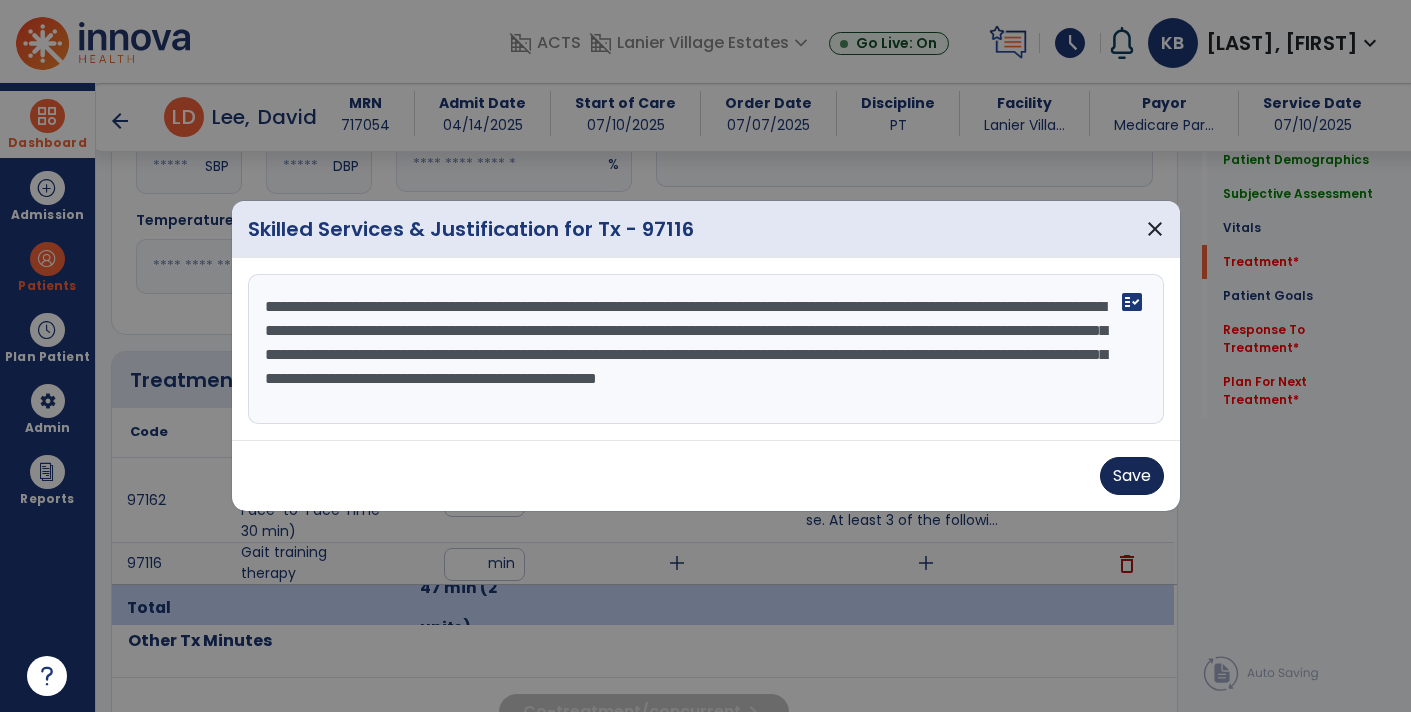 type on "**********" 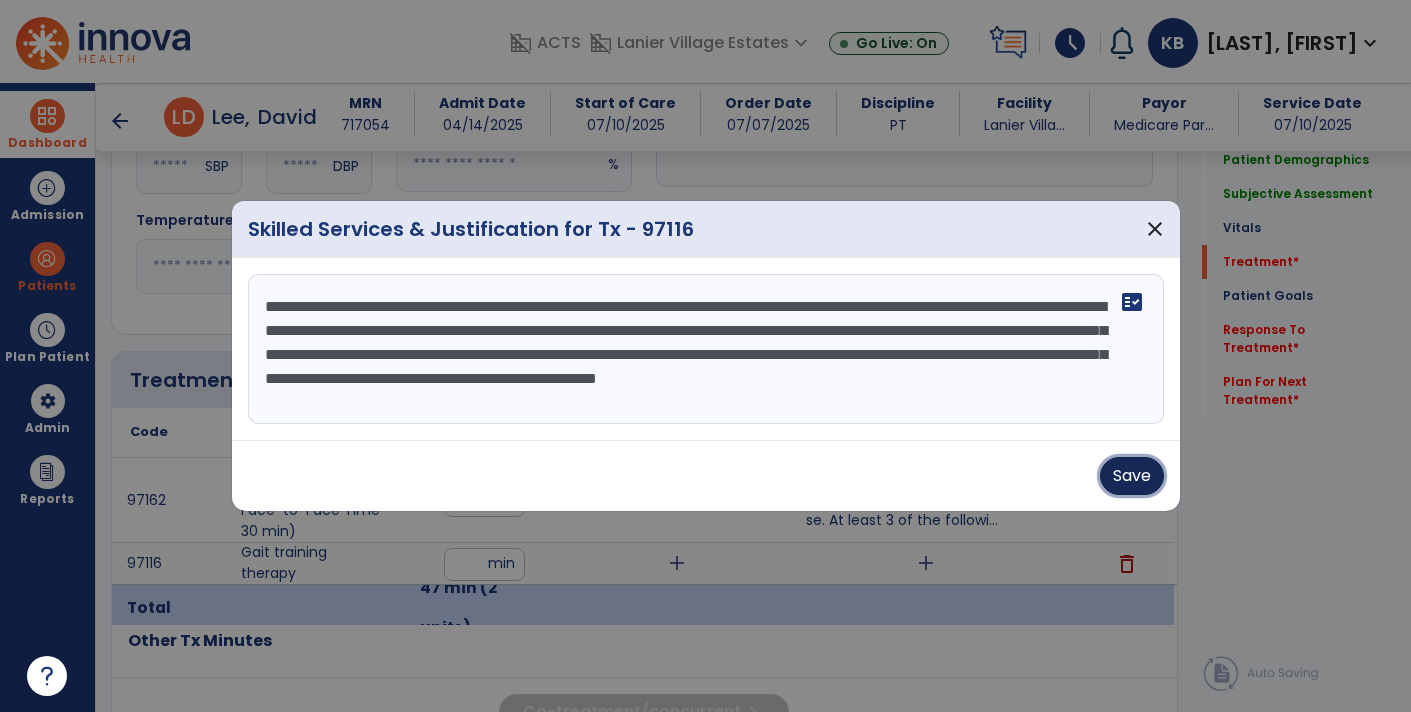 click on "Save" at bounding box center [1132, 476] 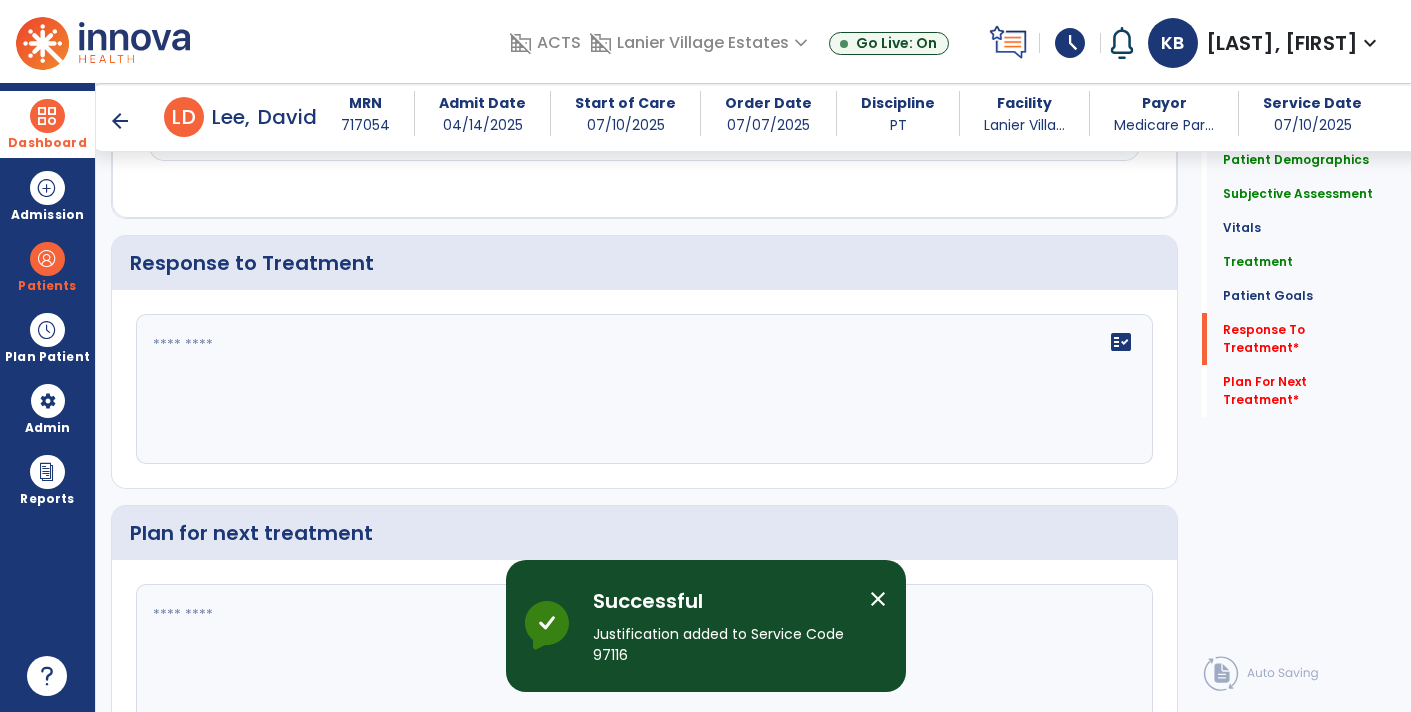 scroll, scrollTop: 2684, scrollLeft: 0, axis: vertical 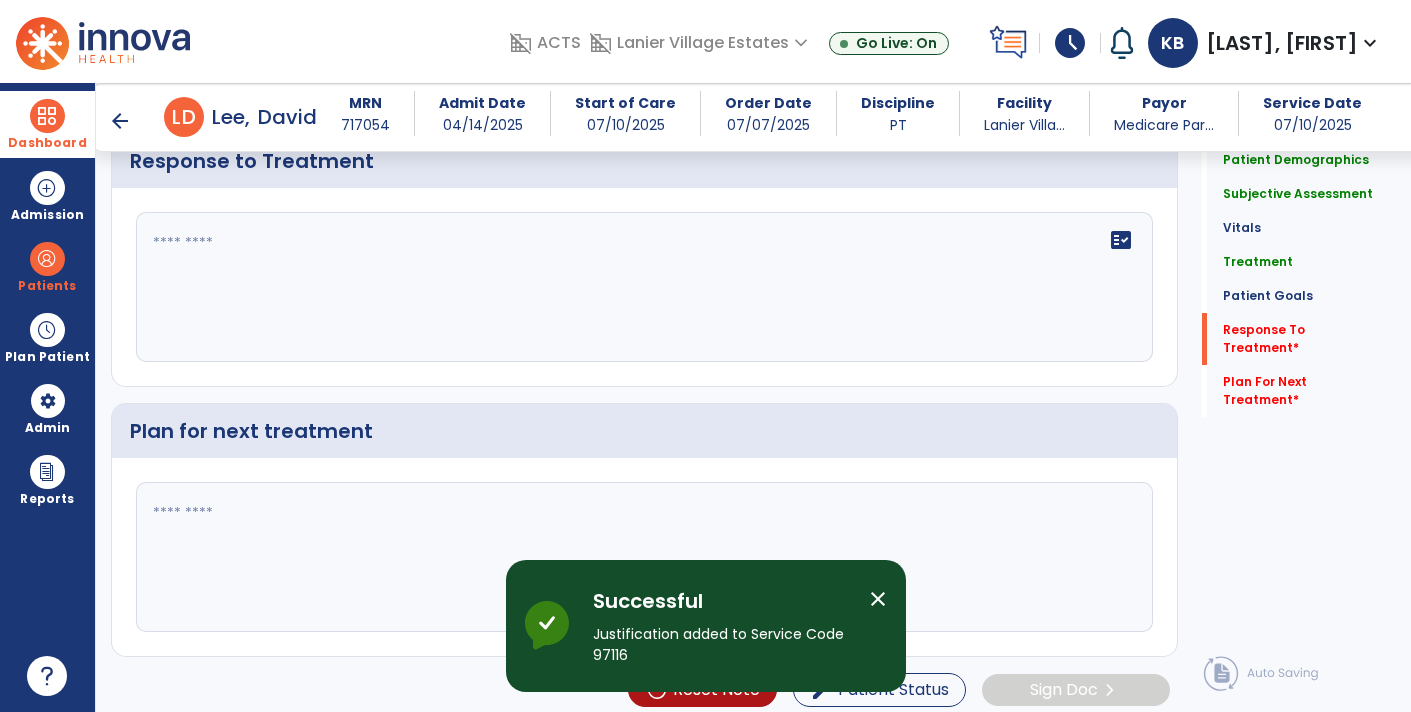 click on "fact_check" 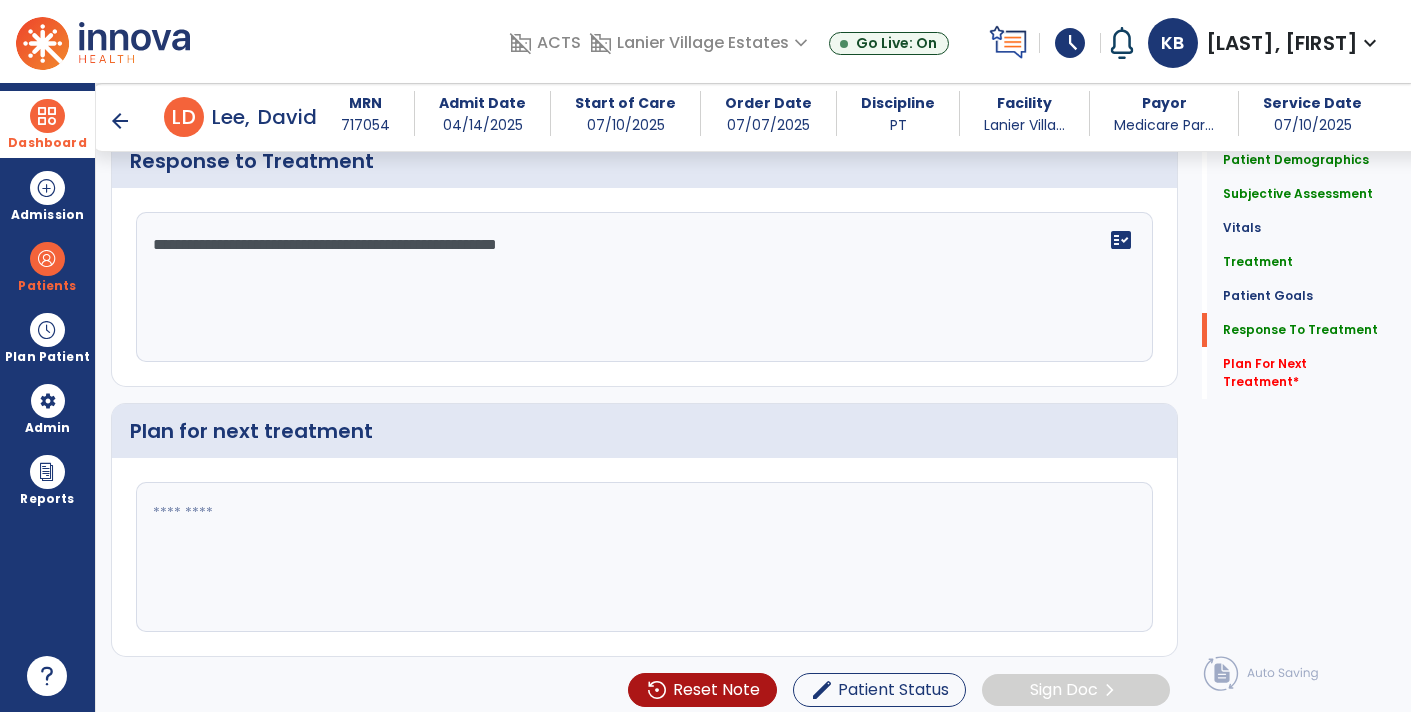 scroll, scrollTop: 2684, scrollLeft: 0, axis: vertical 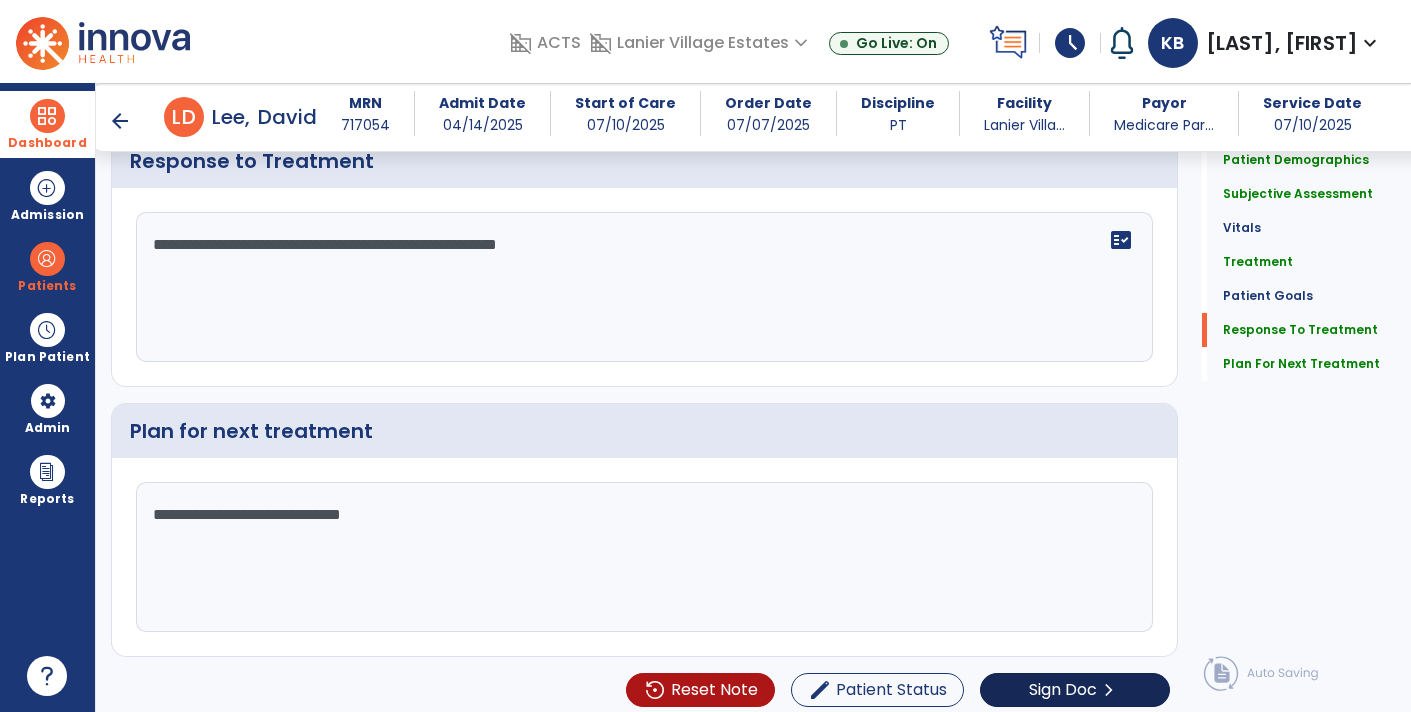 type on "**********" 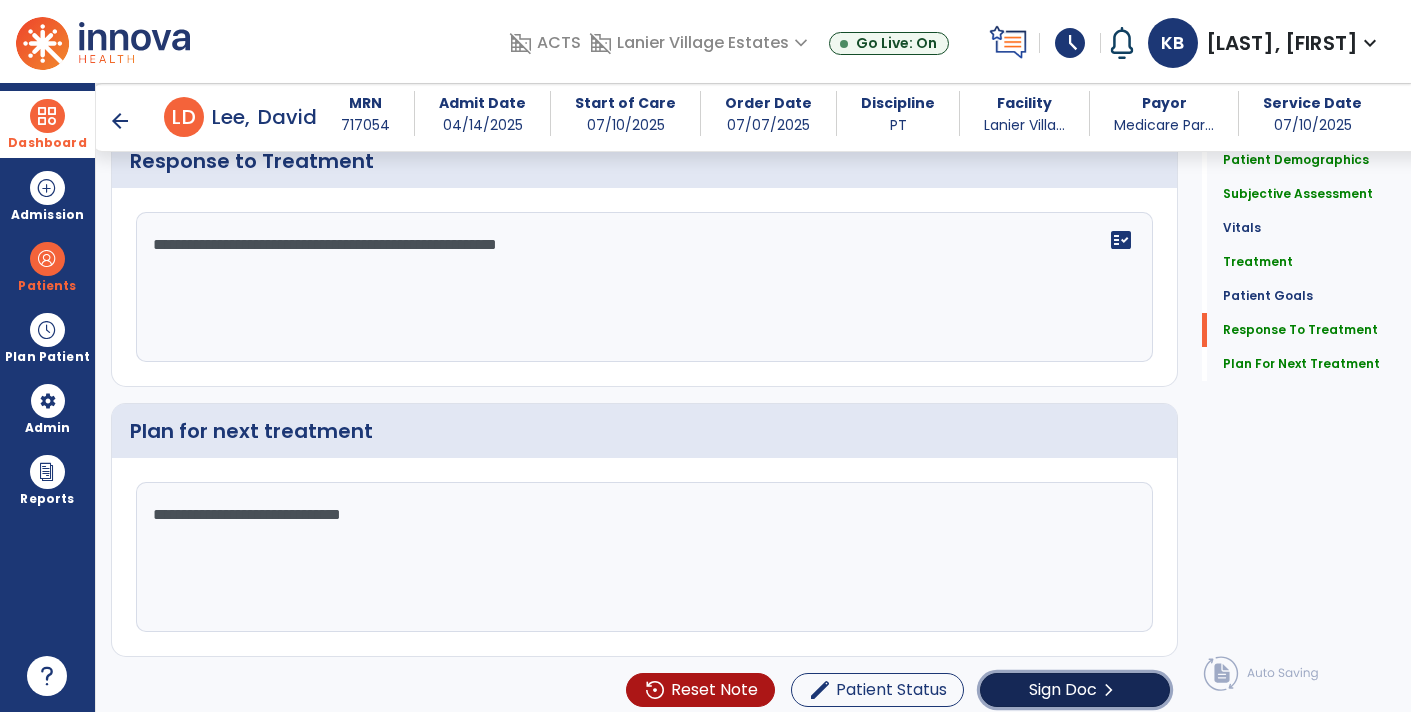 click on "Sign Doc" 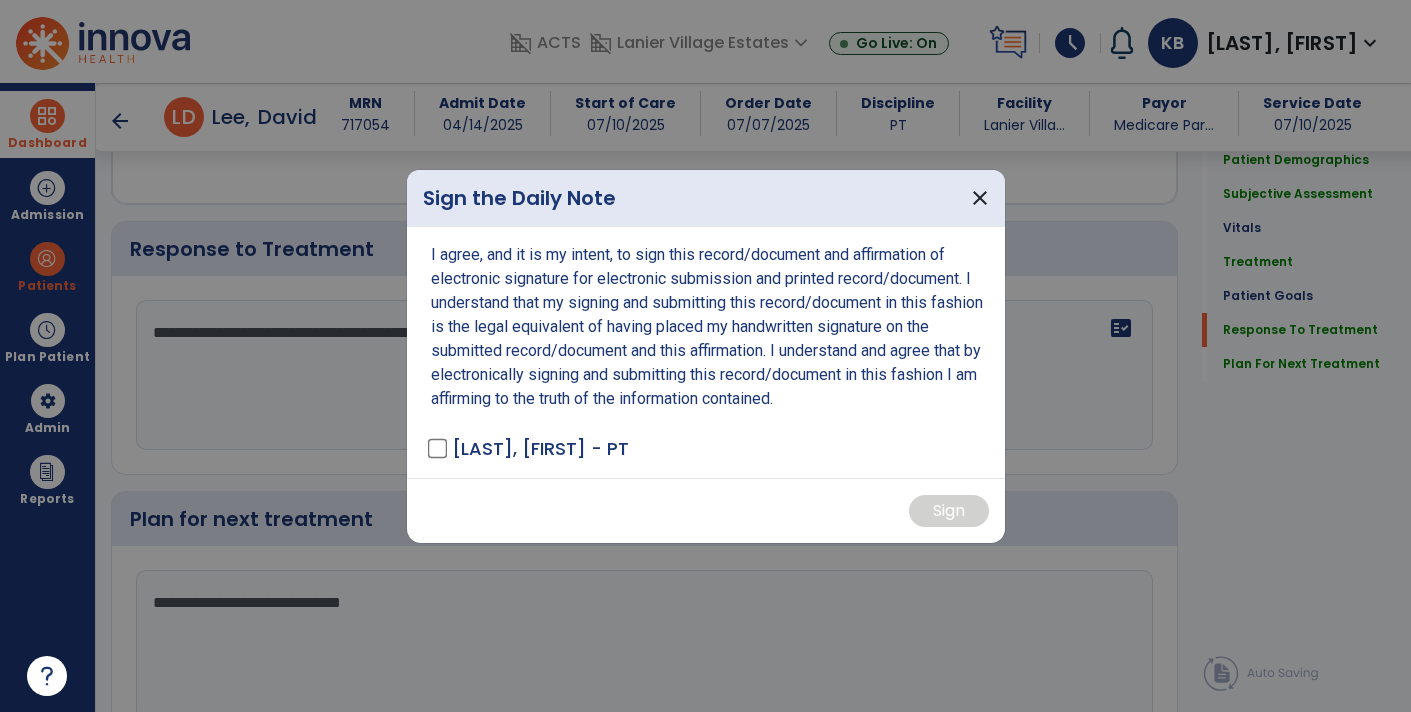 scroll, scrollTop: 2684, scrollLeft: 0, axis: vertical 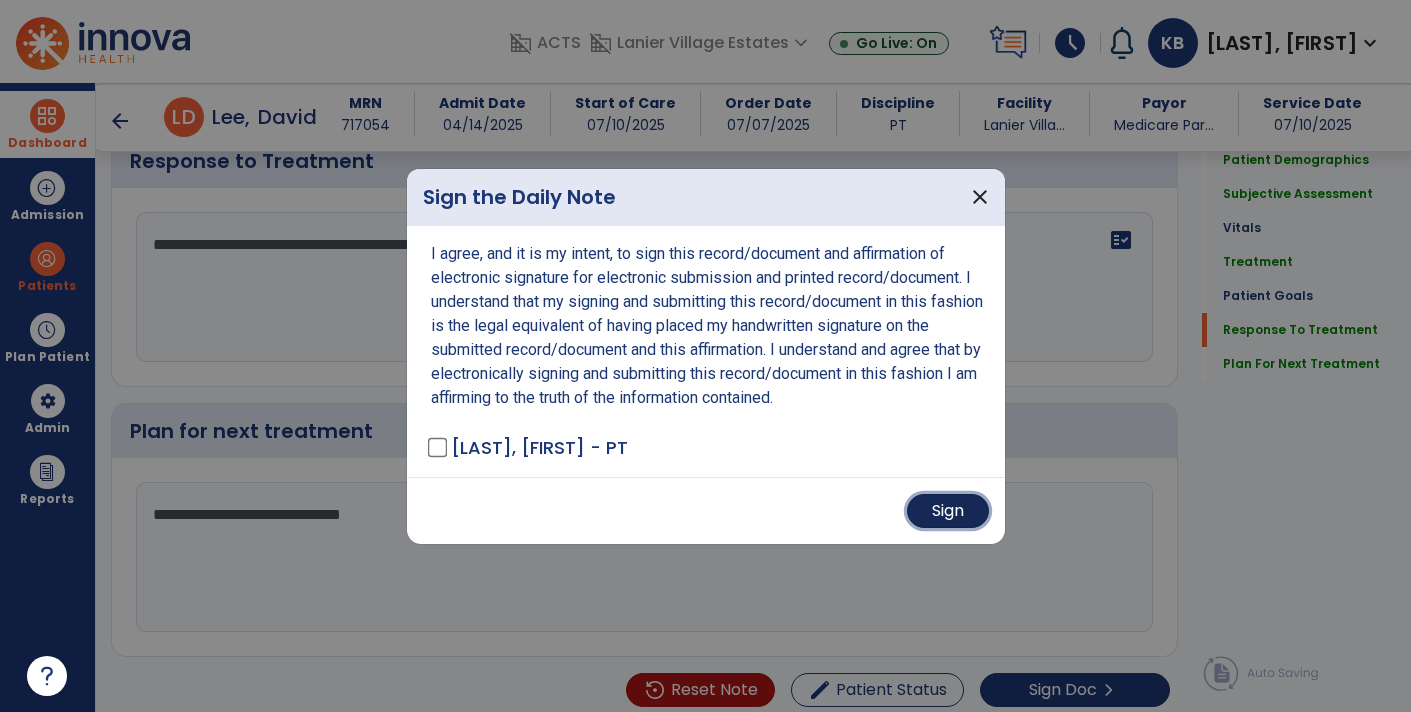 click on "Sign" at bounding box center (948, 511) 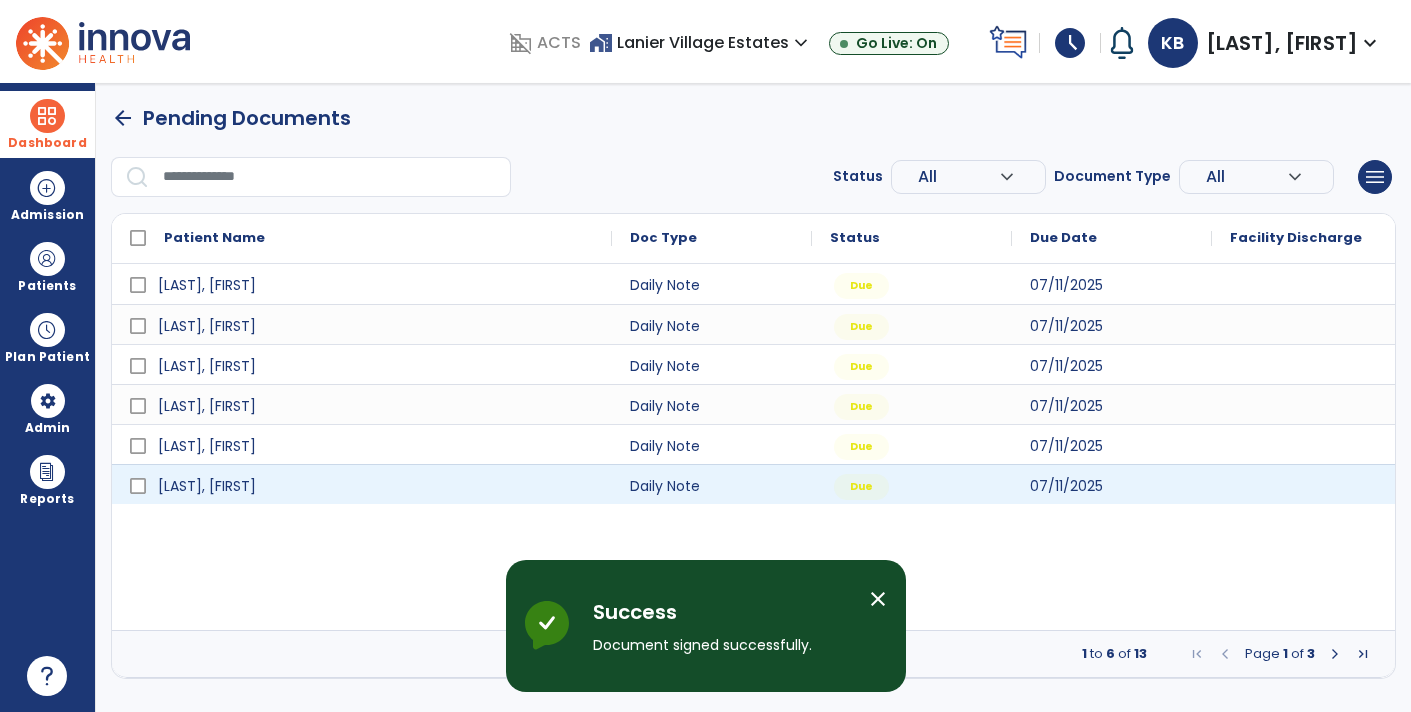 scroll, scrollTop: 0, scrollLeft: 0, axis: both 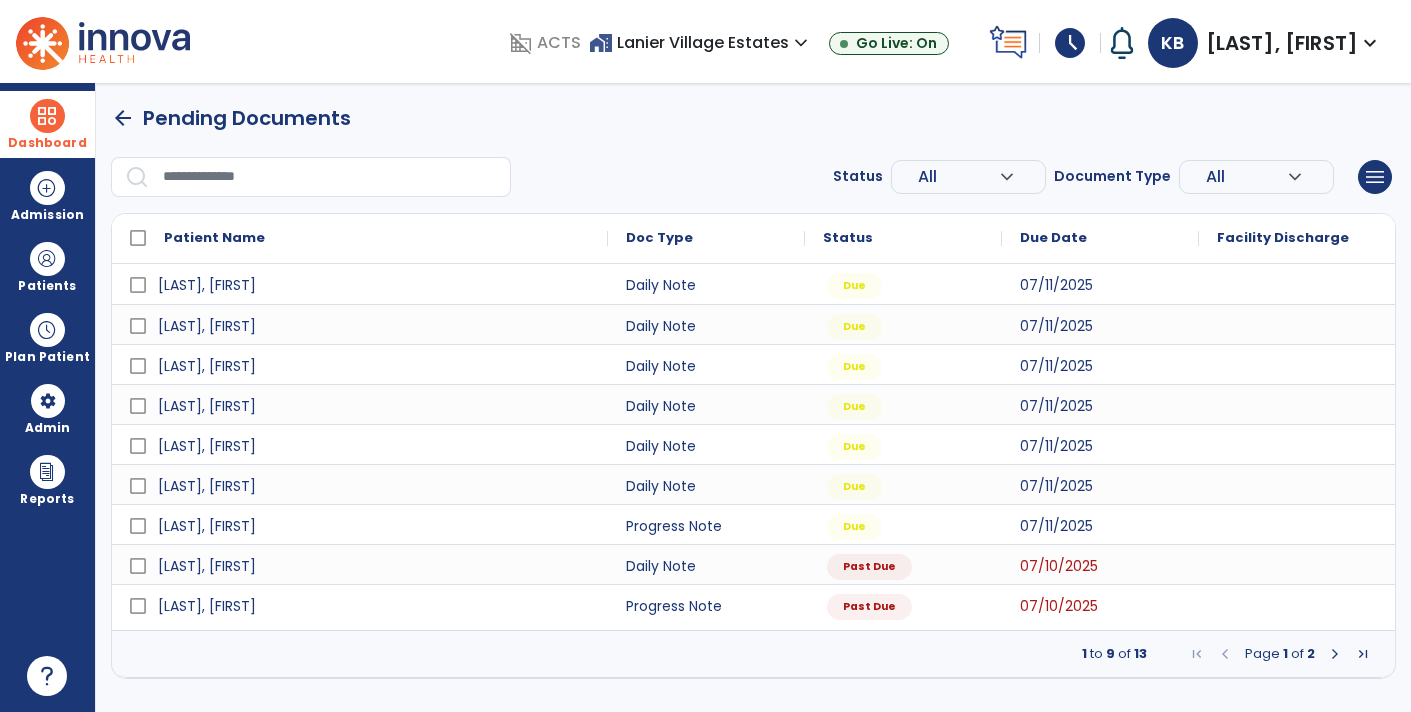 click at bounding box center [47, 116] 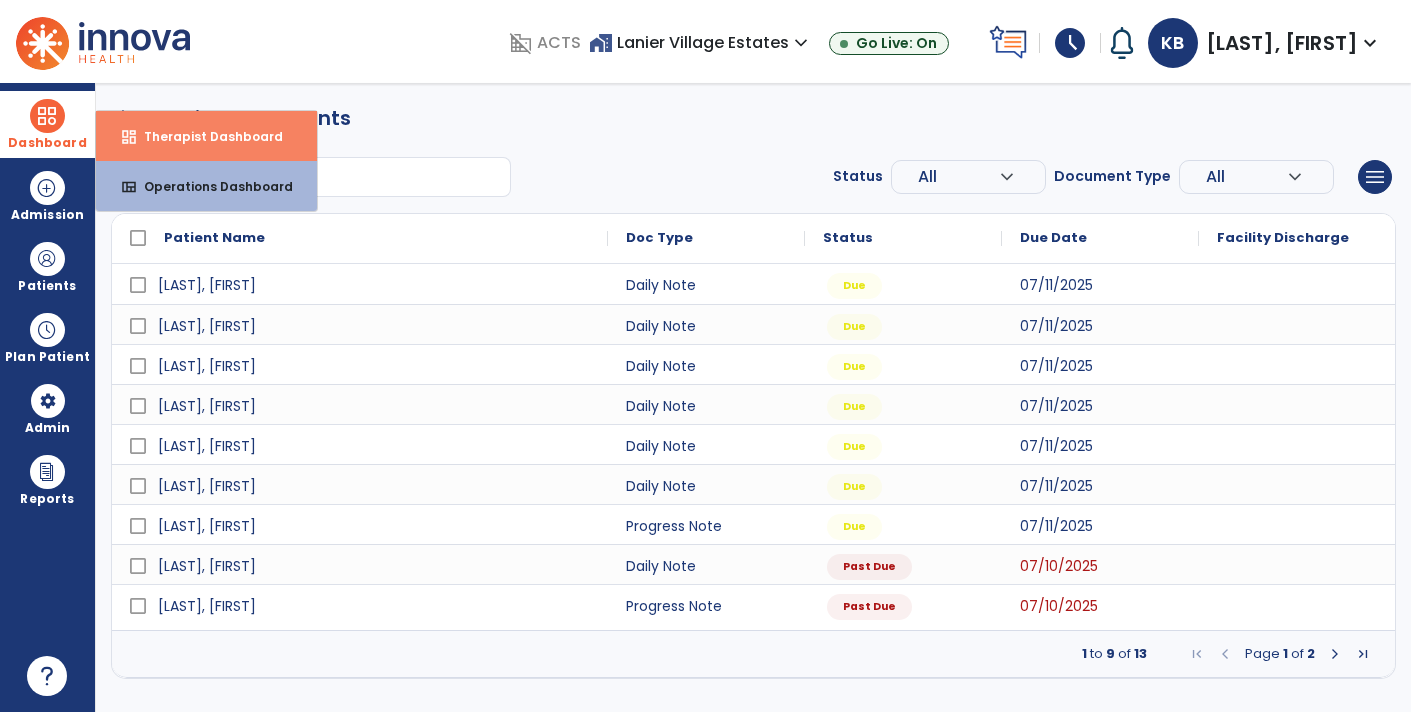 click on "Therapist Dashboard" at bounding box center [205, 136] 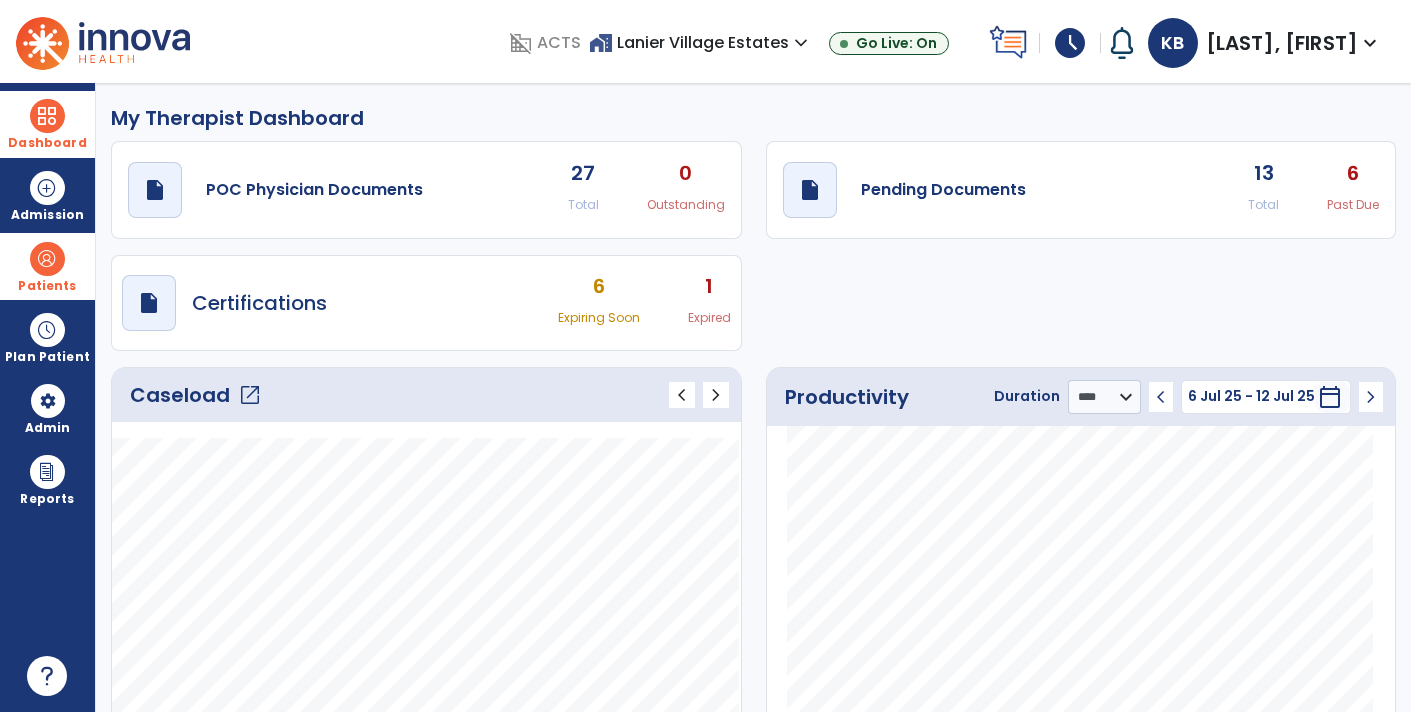 click at bounding box center (47, 259) 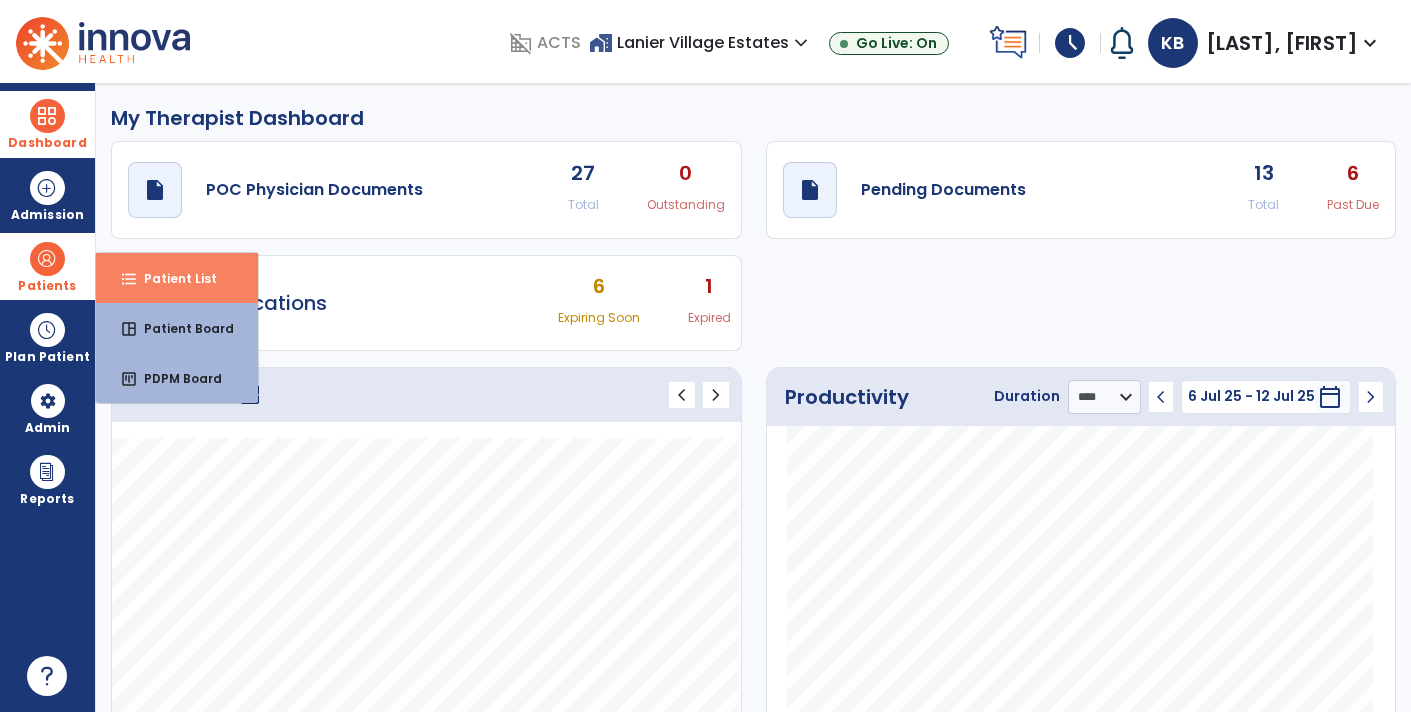 click on "format_list_bulleted" at bounding box center [129, 279] 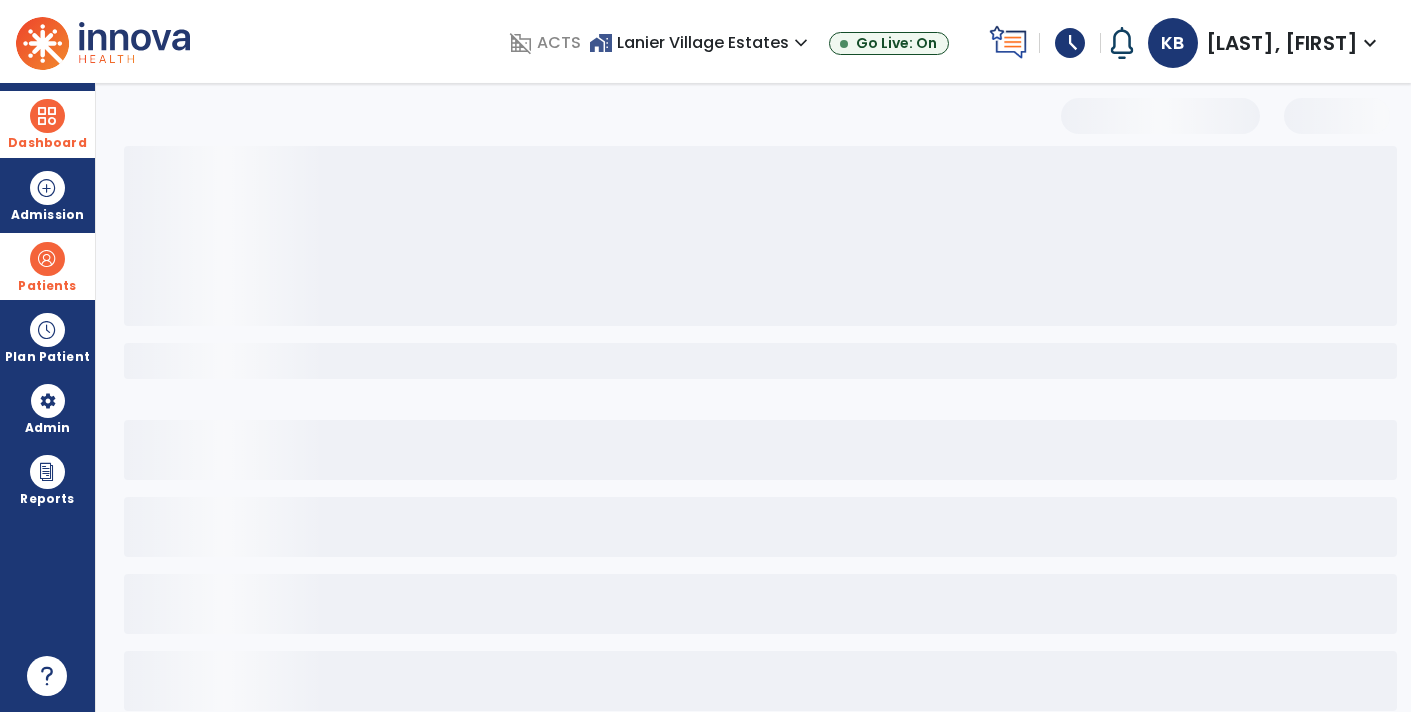 select on "***" 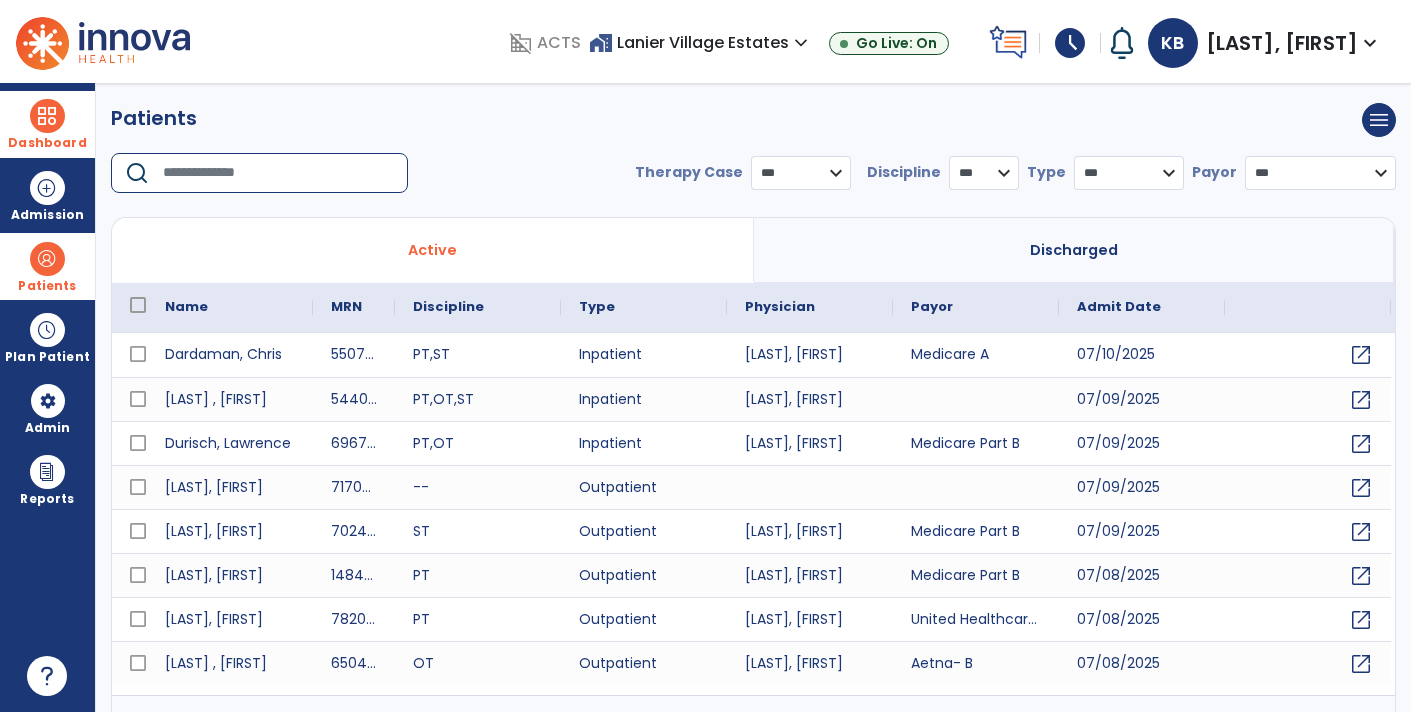 click at bounding box center (278, 173) 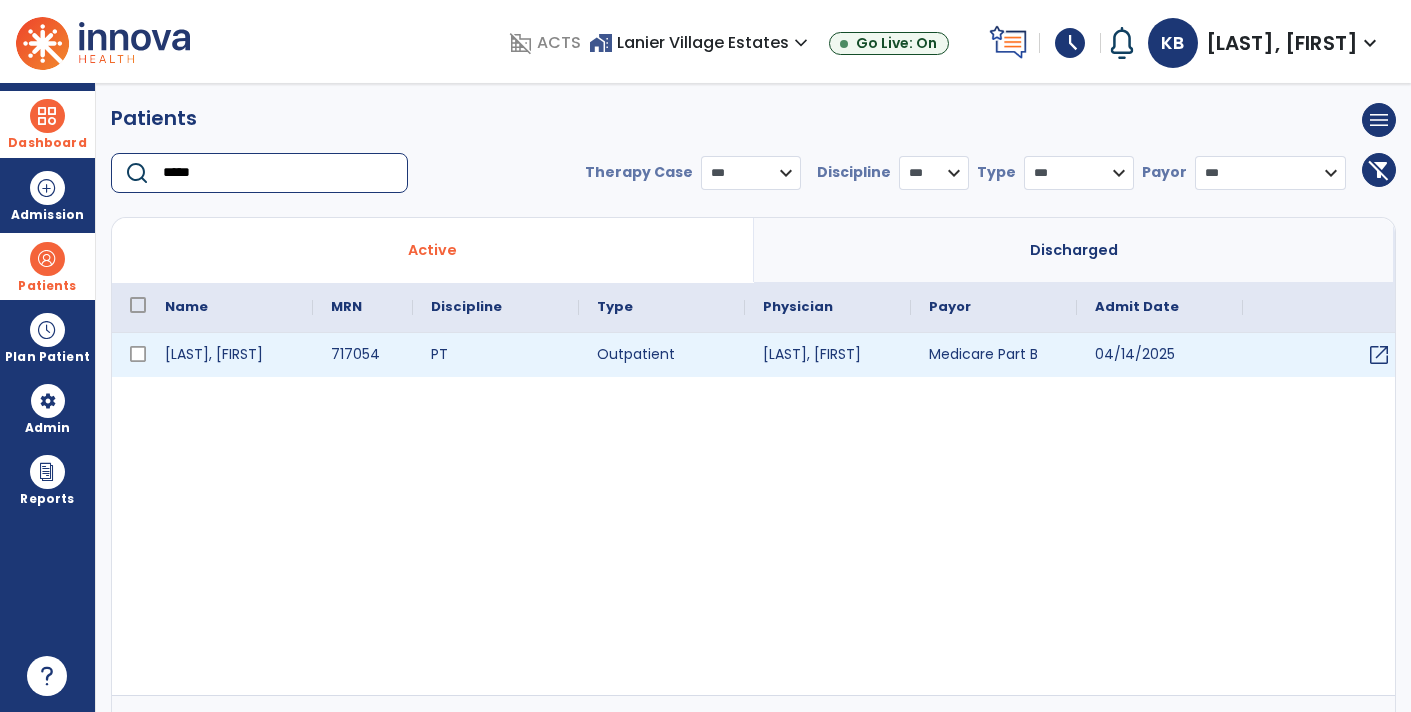 type on "*****" 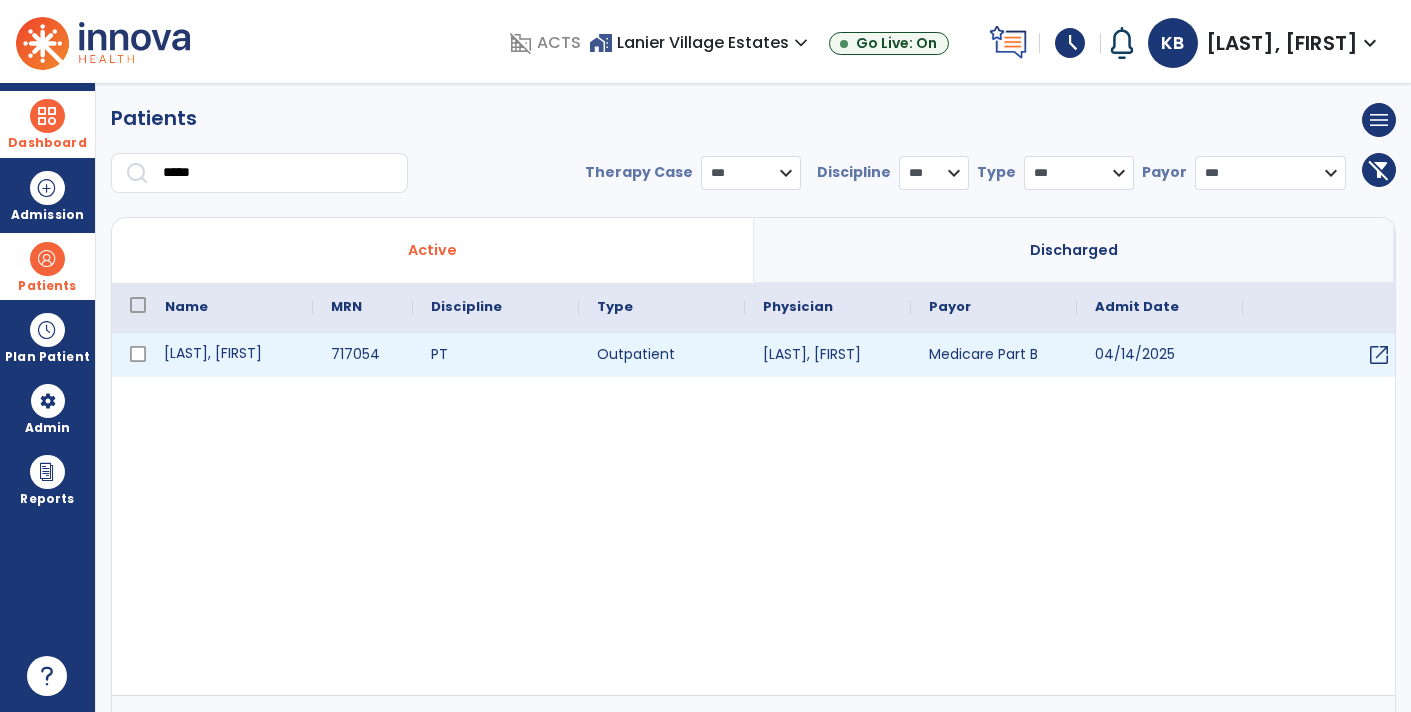 click on "[LAST], [FIRST]" at bounding box center [230, 355] 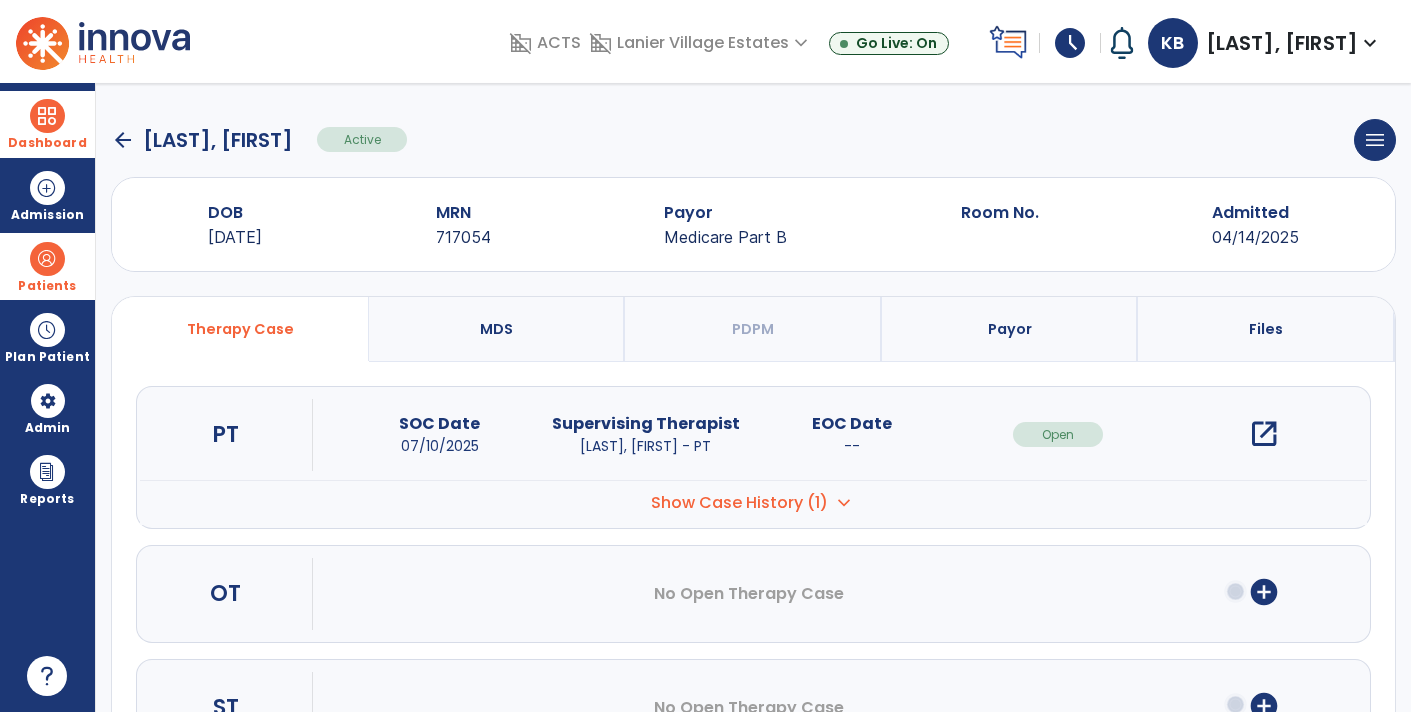 click on "04/14/2025" at bounding box center (1255, 237) 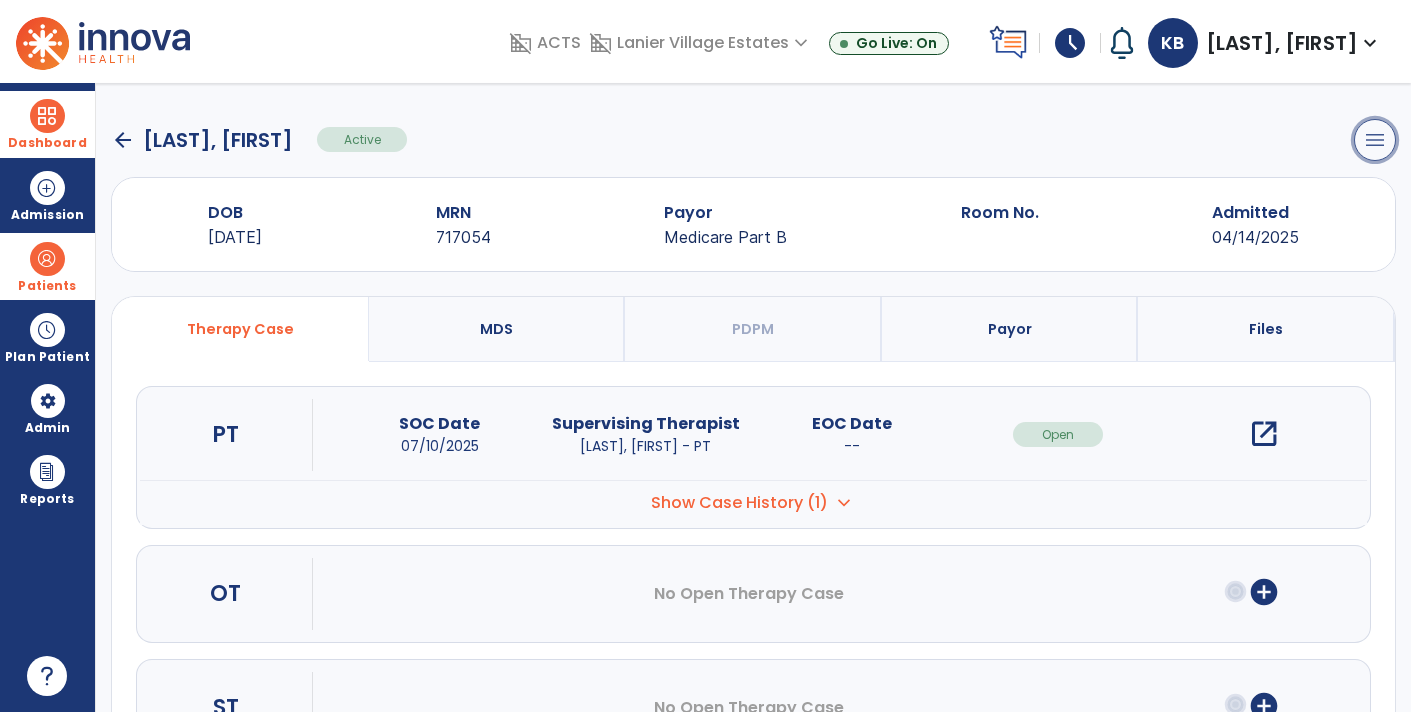 click on "menu" at bounding box center [1375, 140] 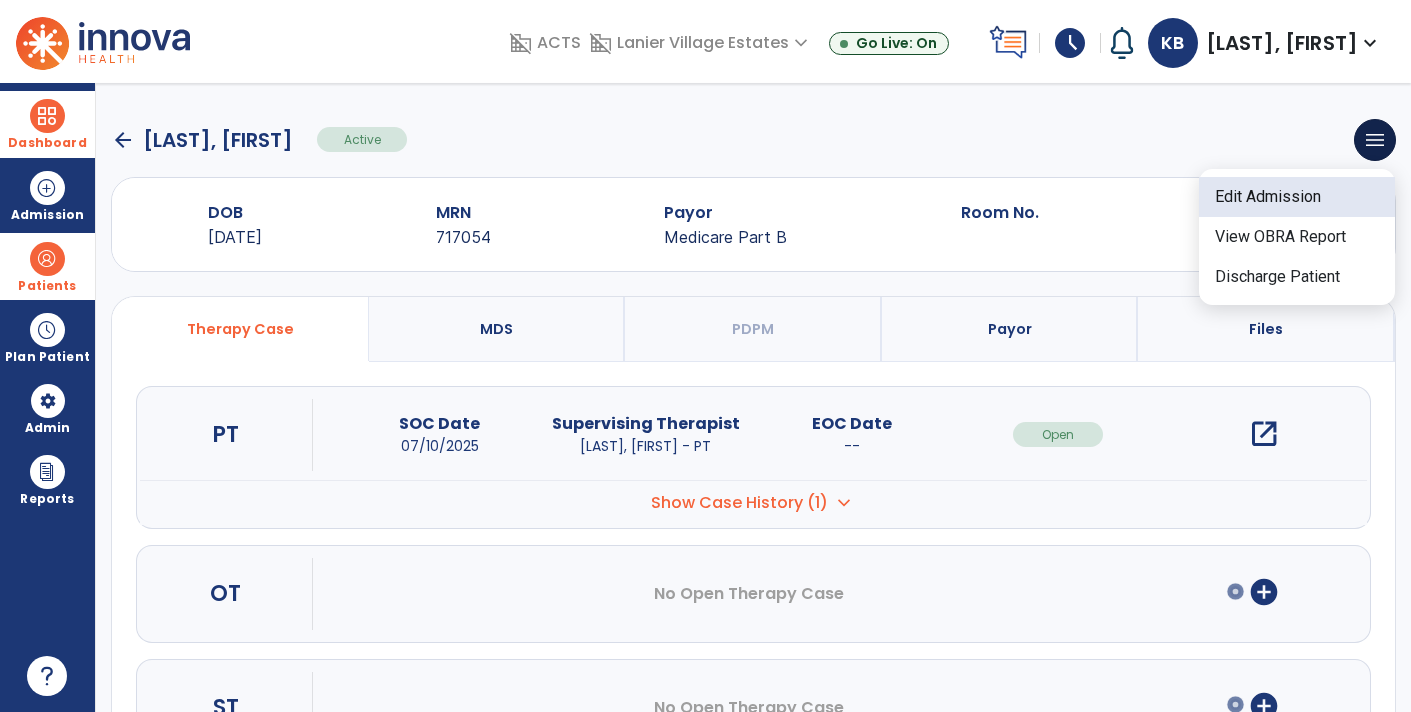 click on "Edit Admission" 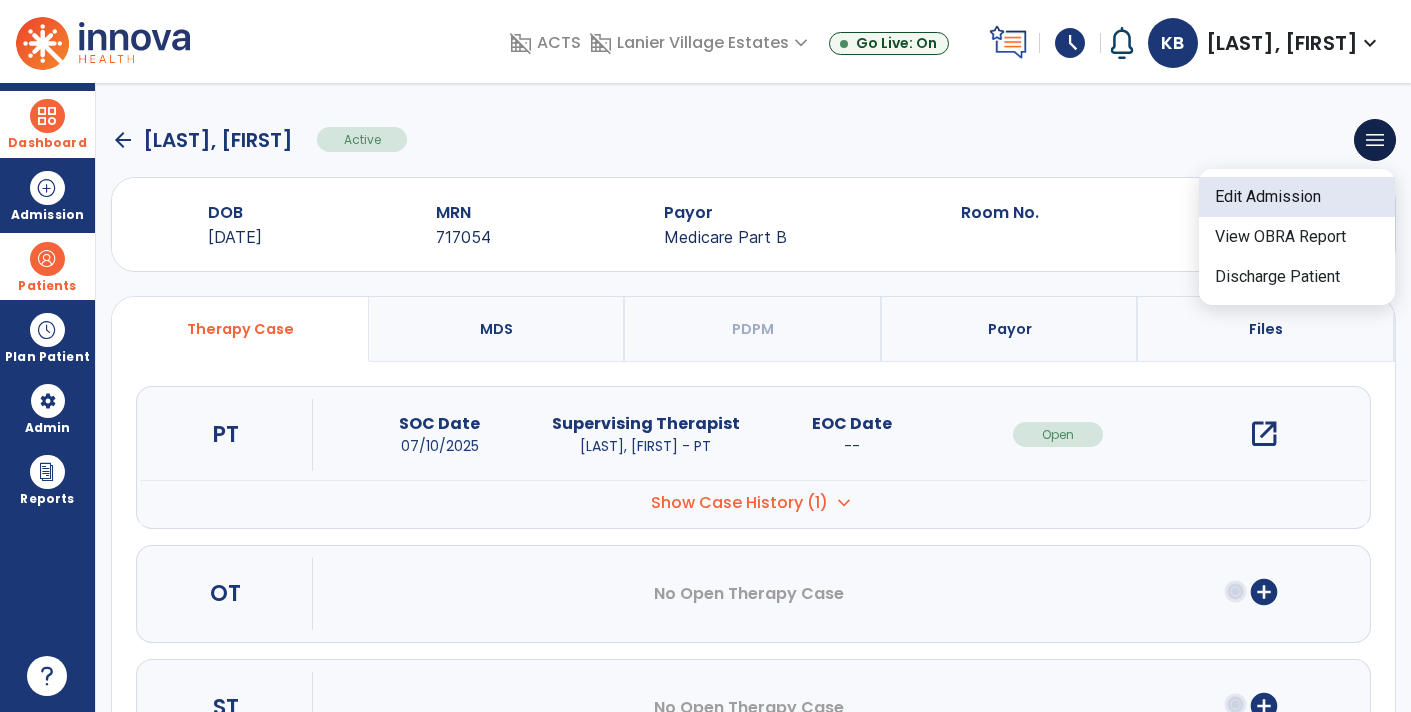 select on "****" 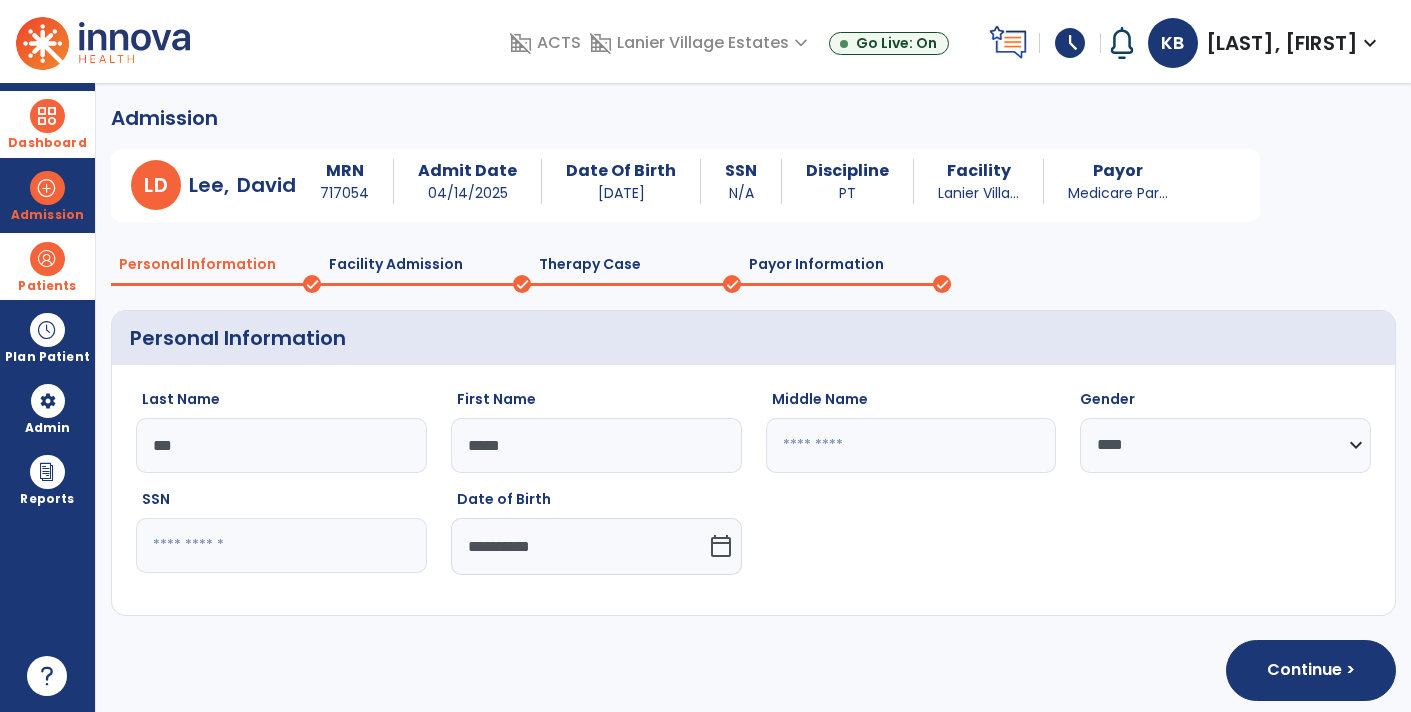click on "Facility Admission" 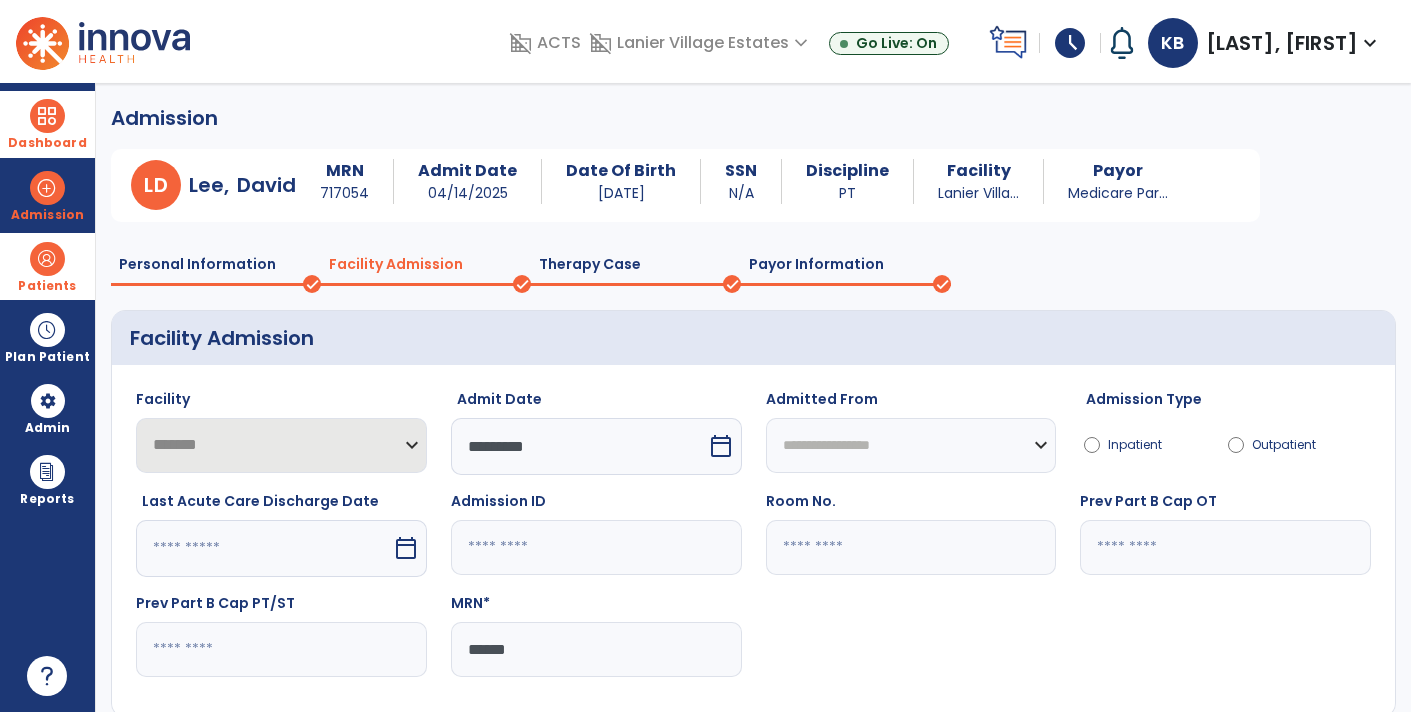 click on "calendar_today" at bounding box center (721, 446) 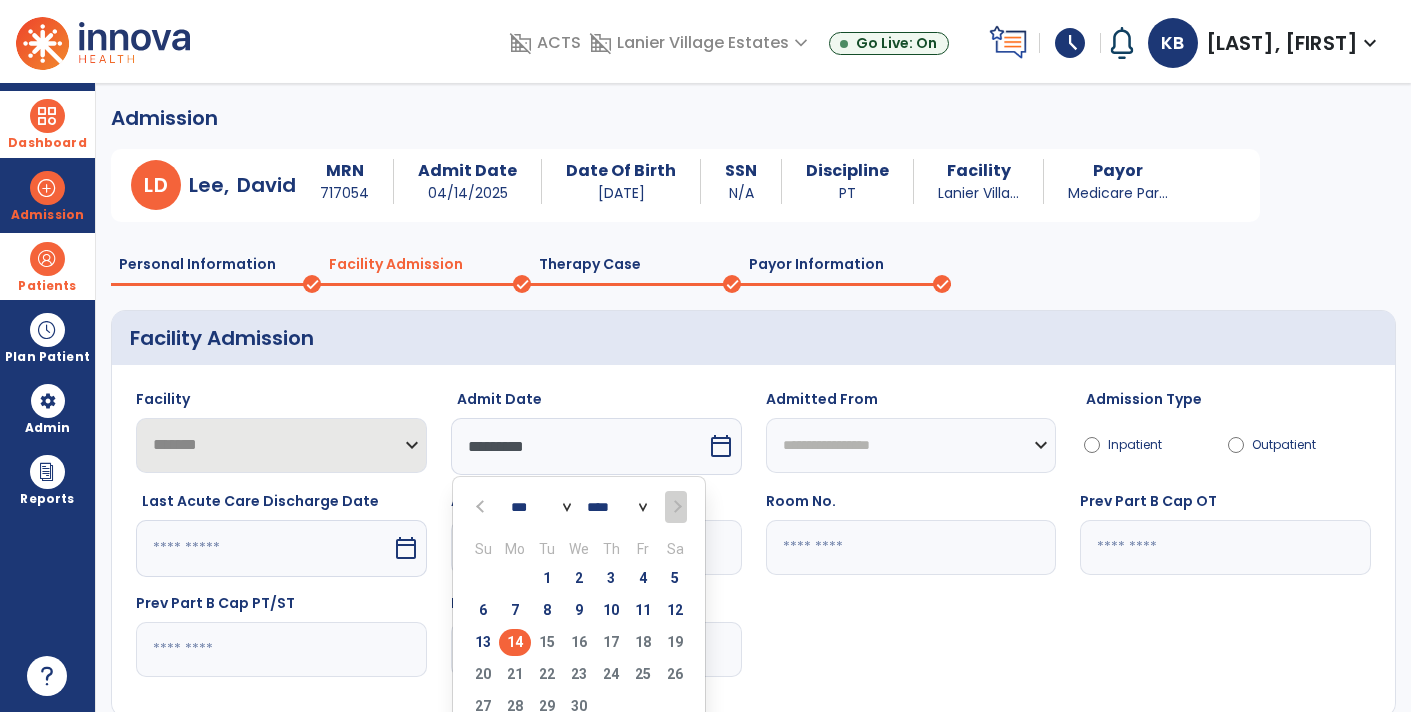 click on "*** *** *** ***" at bounding box center (541, 507) 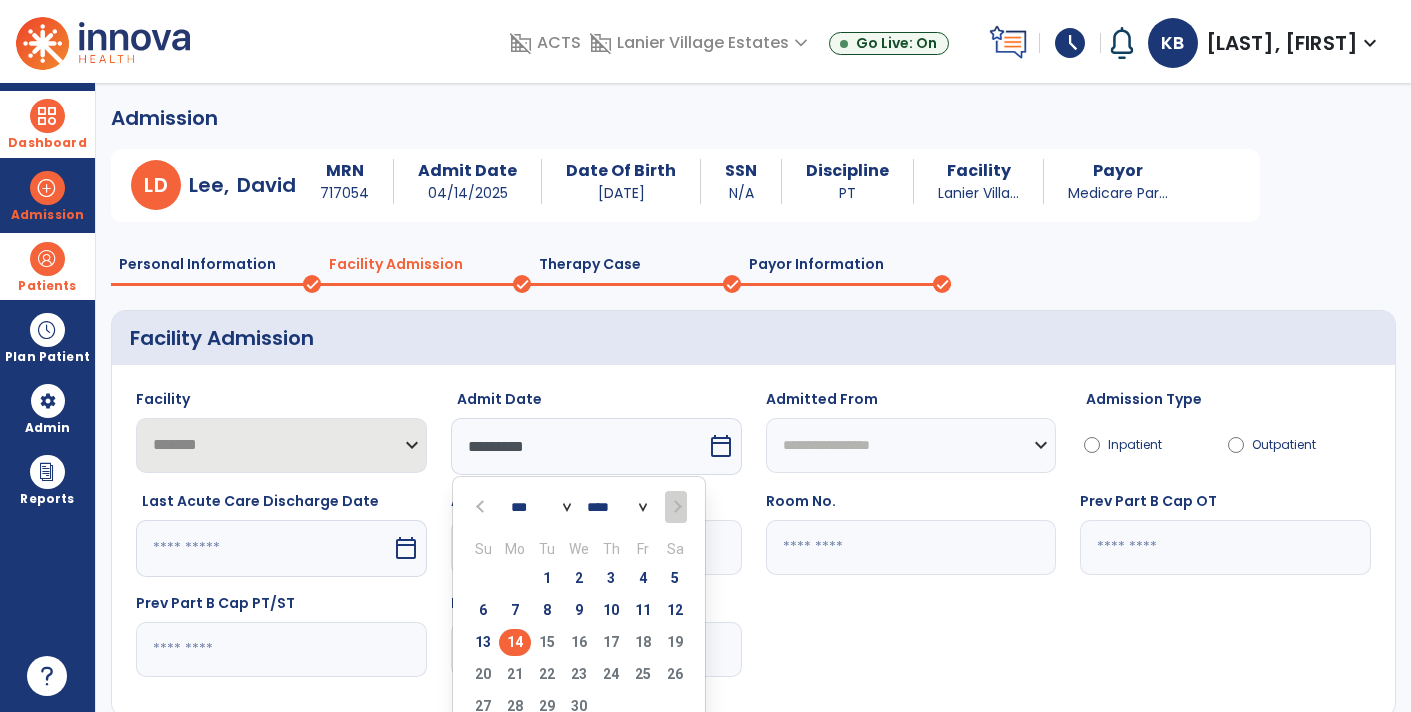 click on "**********" 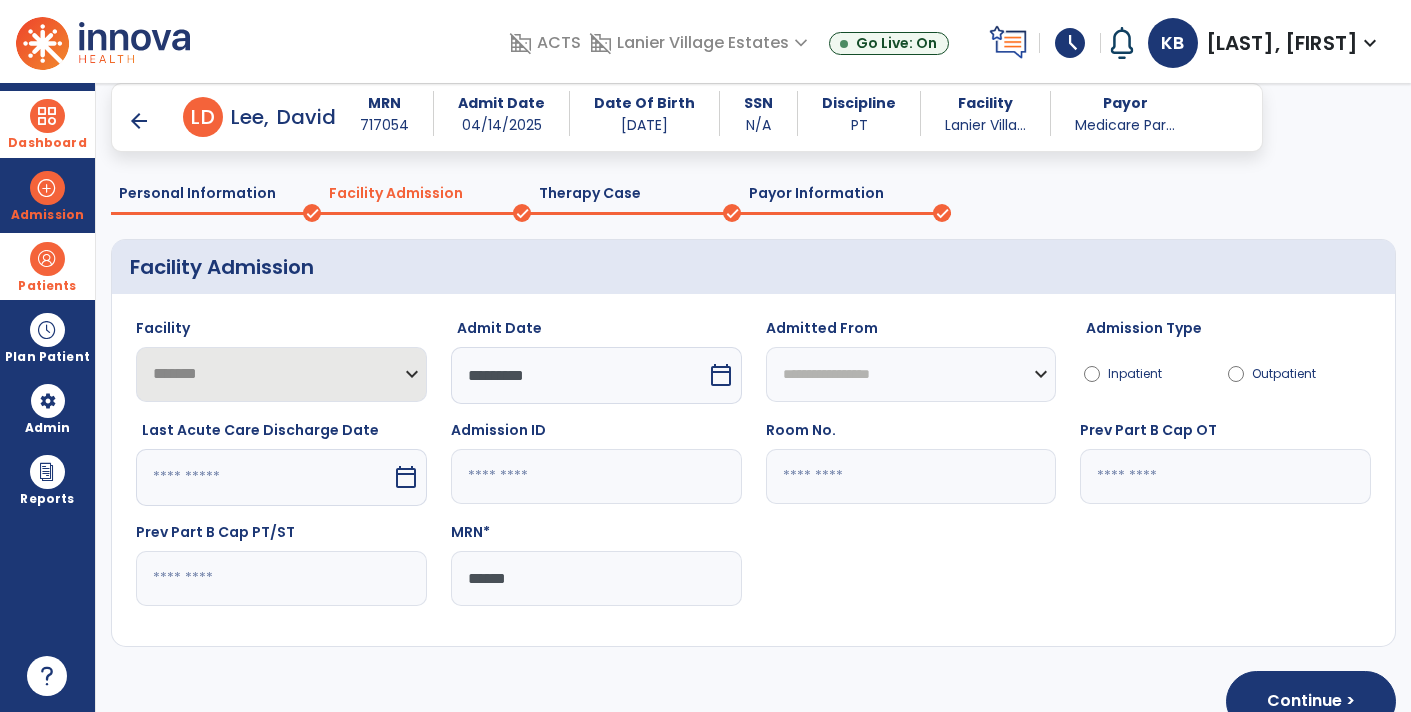 scroll, scrollTop: 94, scrollLeft: 0, axis: vertical 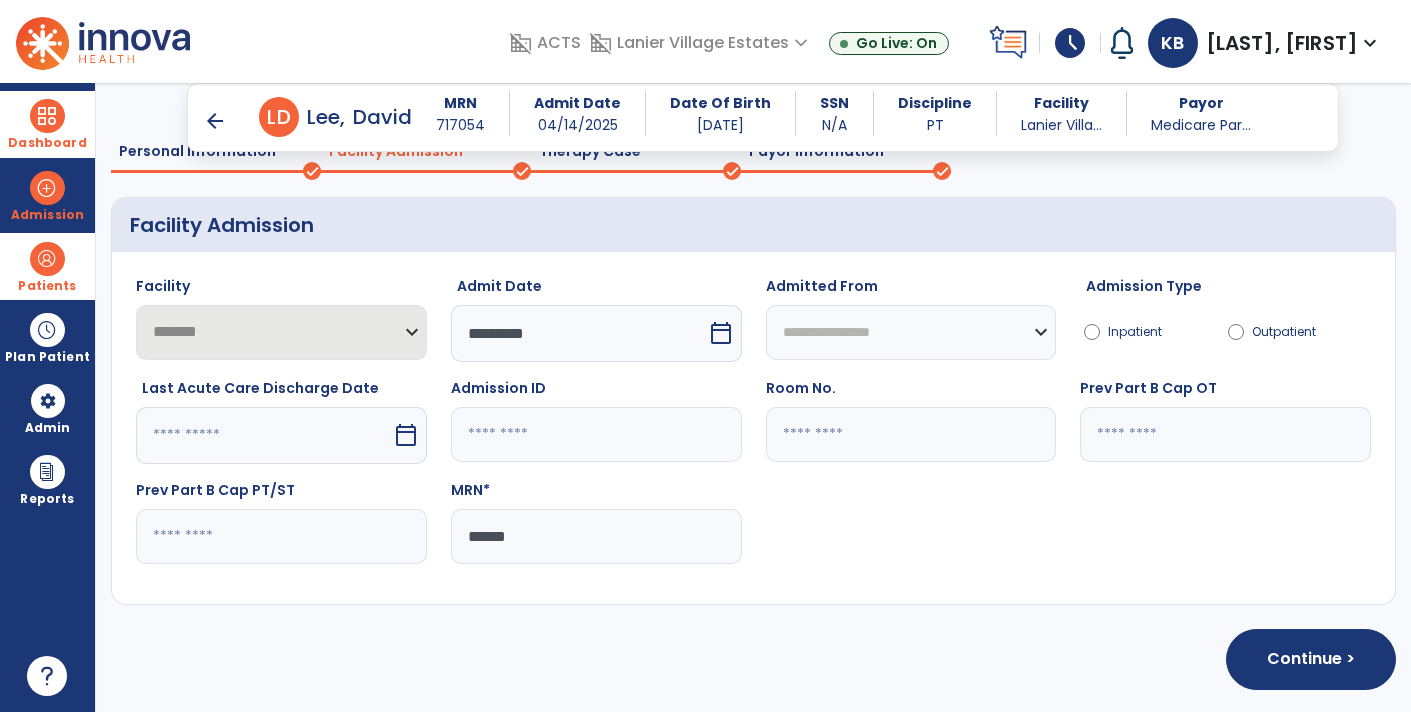 click on "**********" at bounding box center (753, 397) 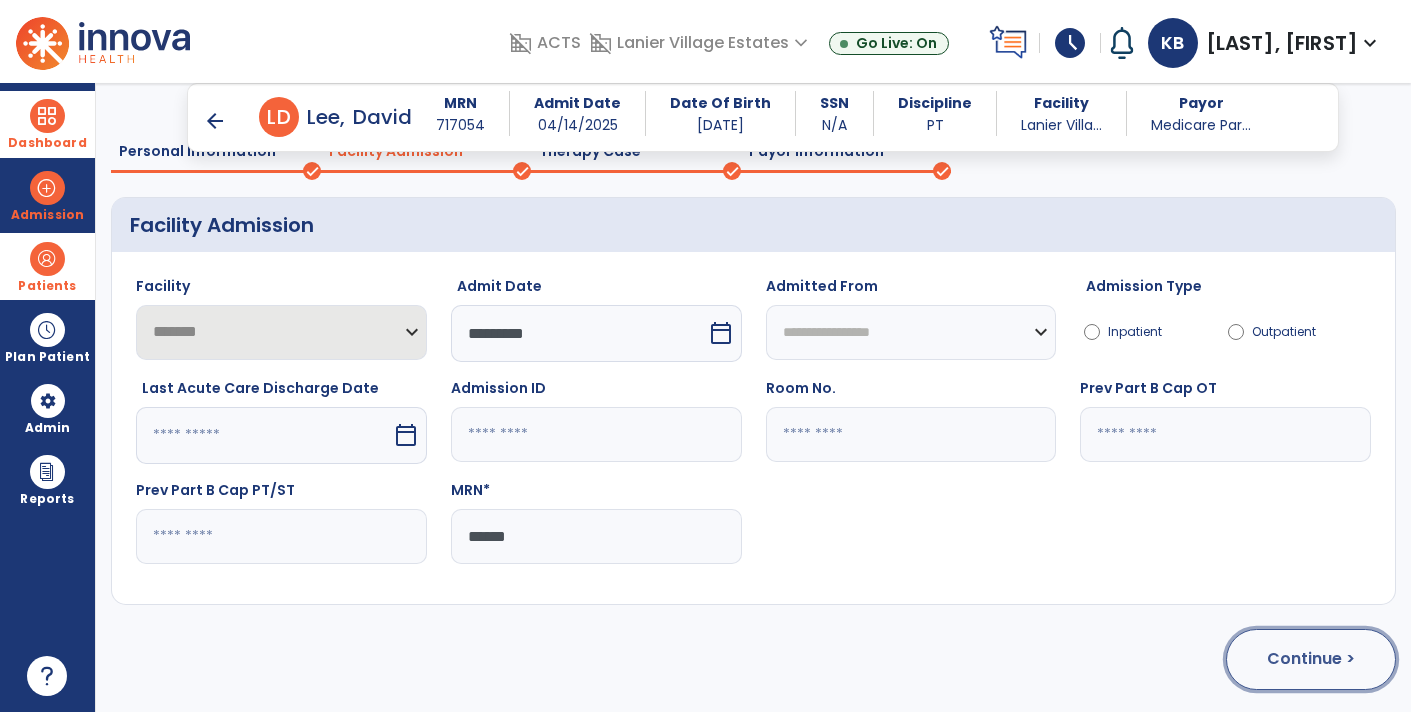 click on "Continue >" 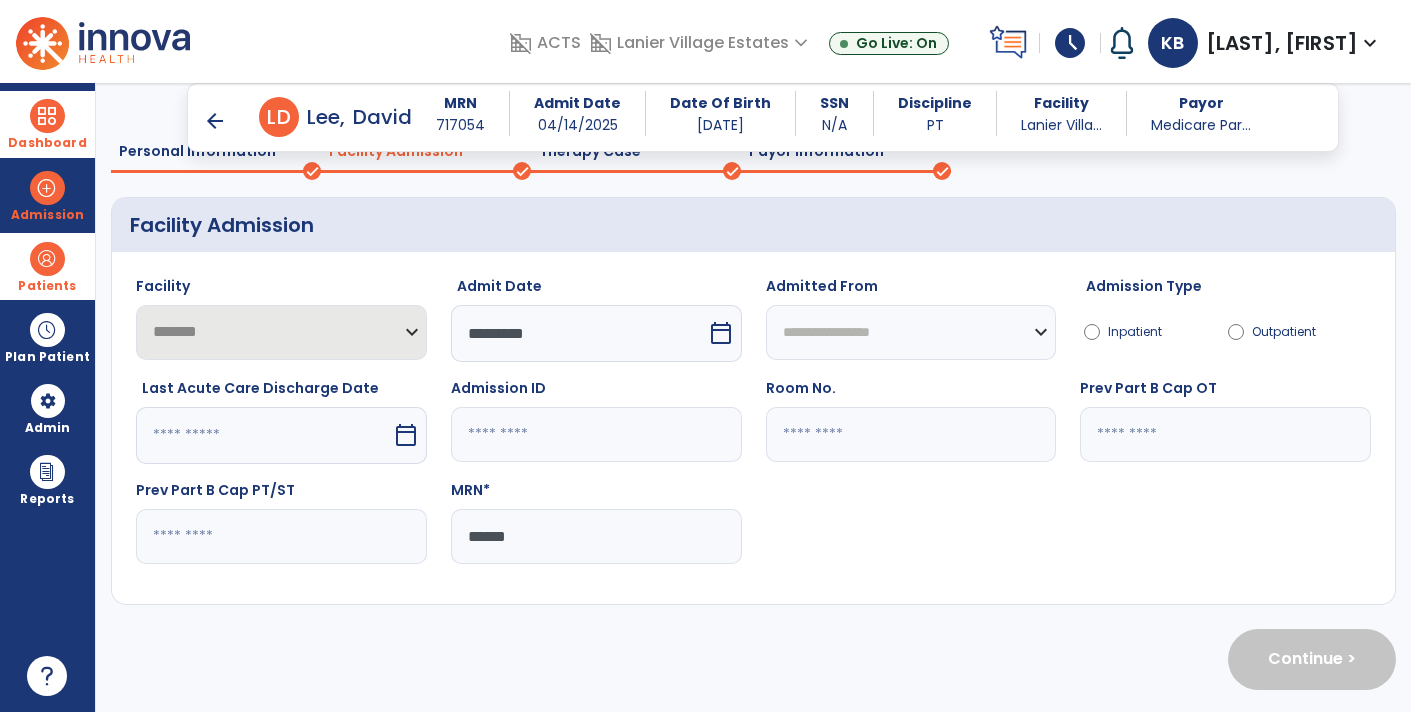 scroll, scrollTop: 49, scrollLeft: 0, axis: vertical 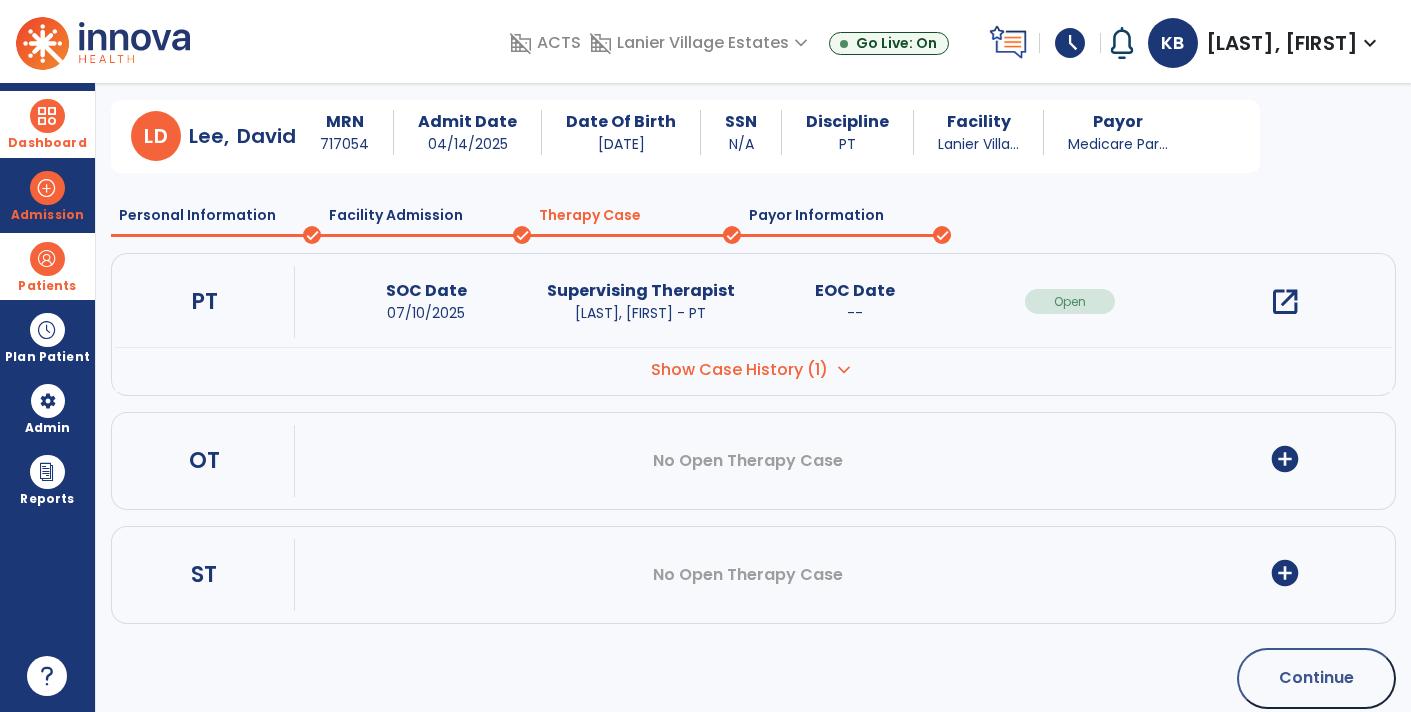 click on "open_in_new" at bounding box center (1285, 302) 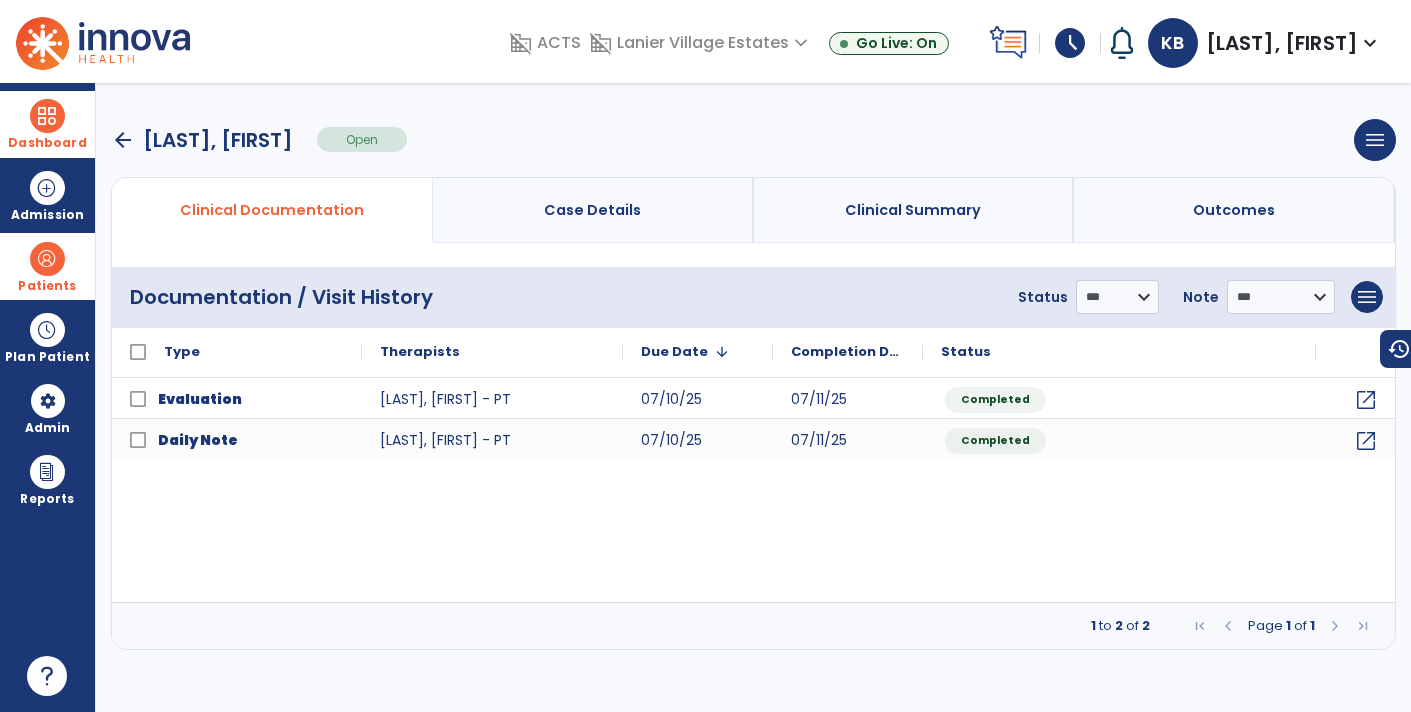 scroll, scrollTop: 0, scrollLeft: 0, axis: both 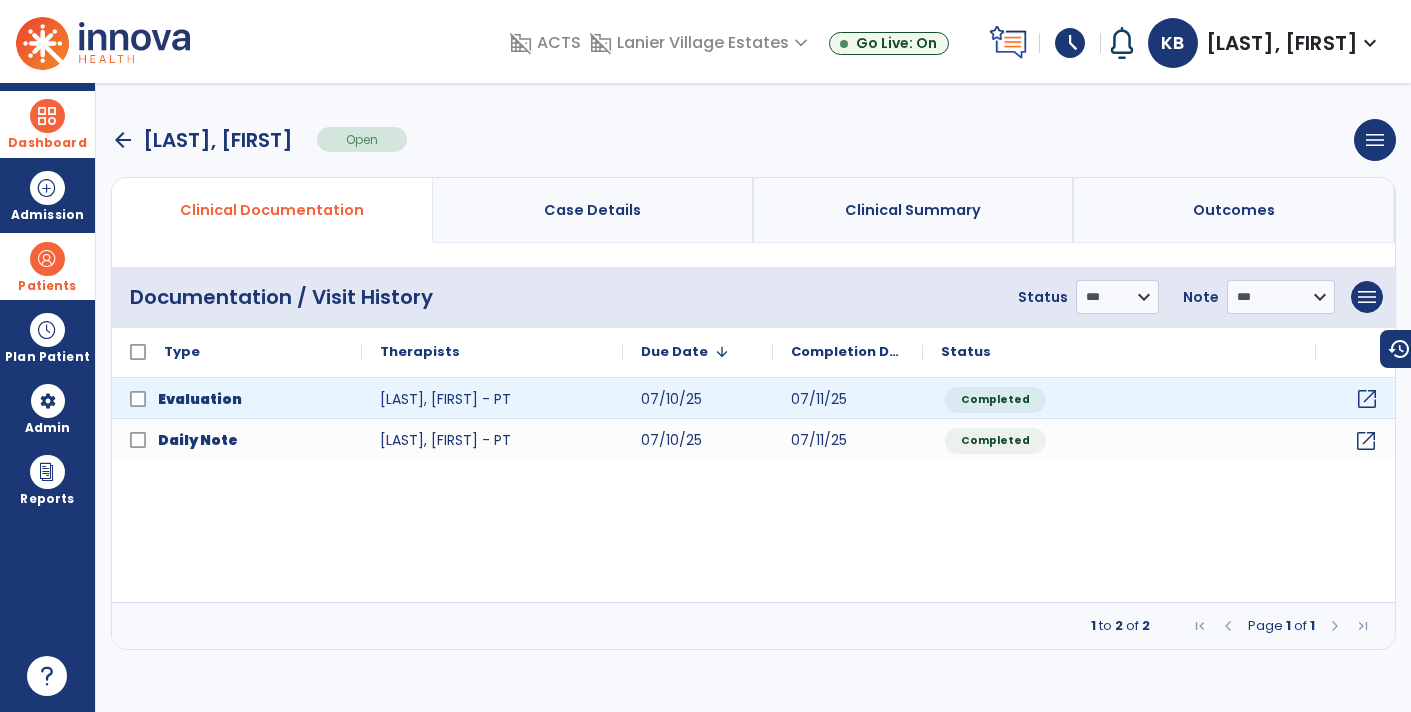 click on "open_in_new" 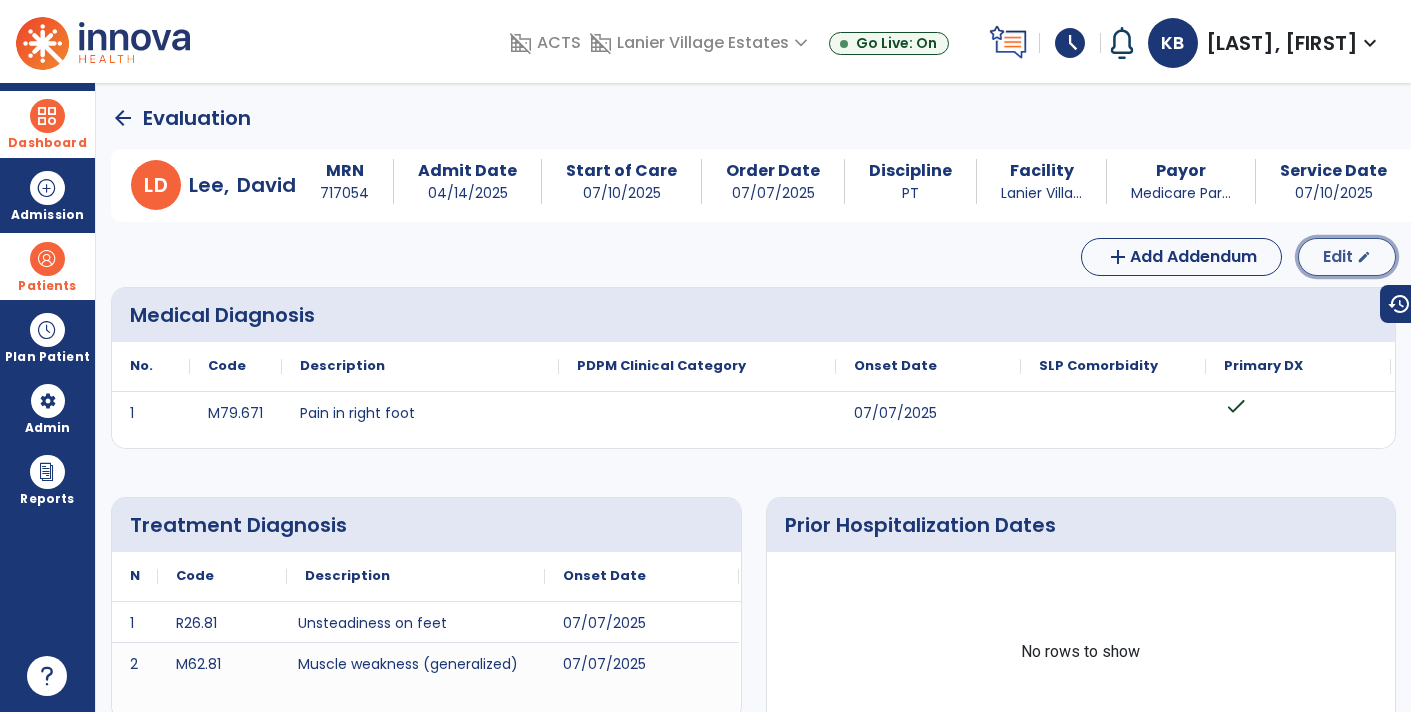click on "edit" 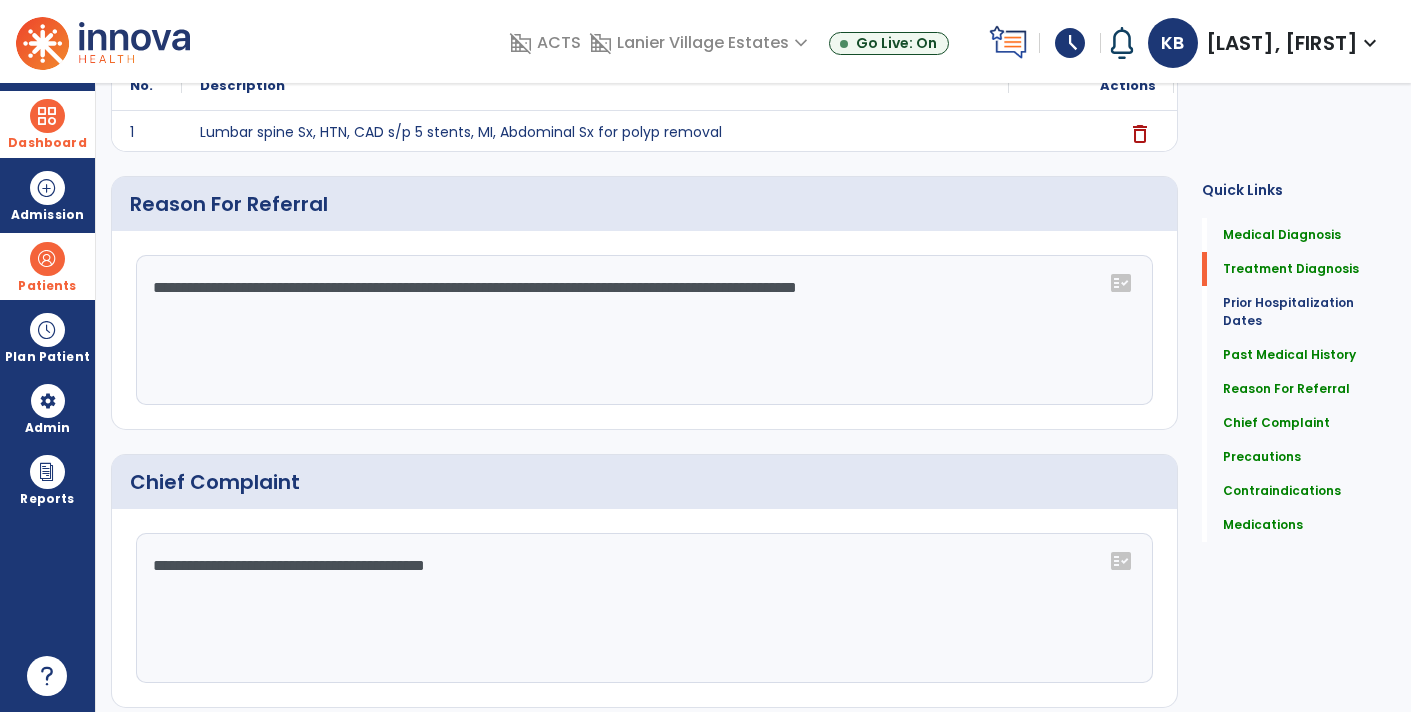 scroll, scrollTop: 0, scrollLeft: 0, axis: both 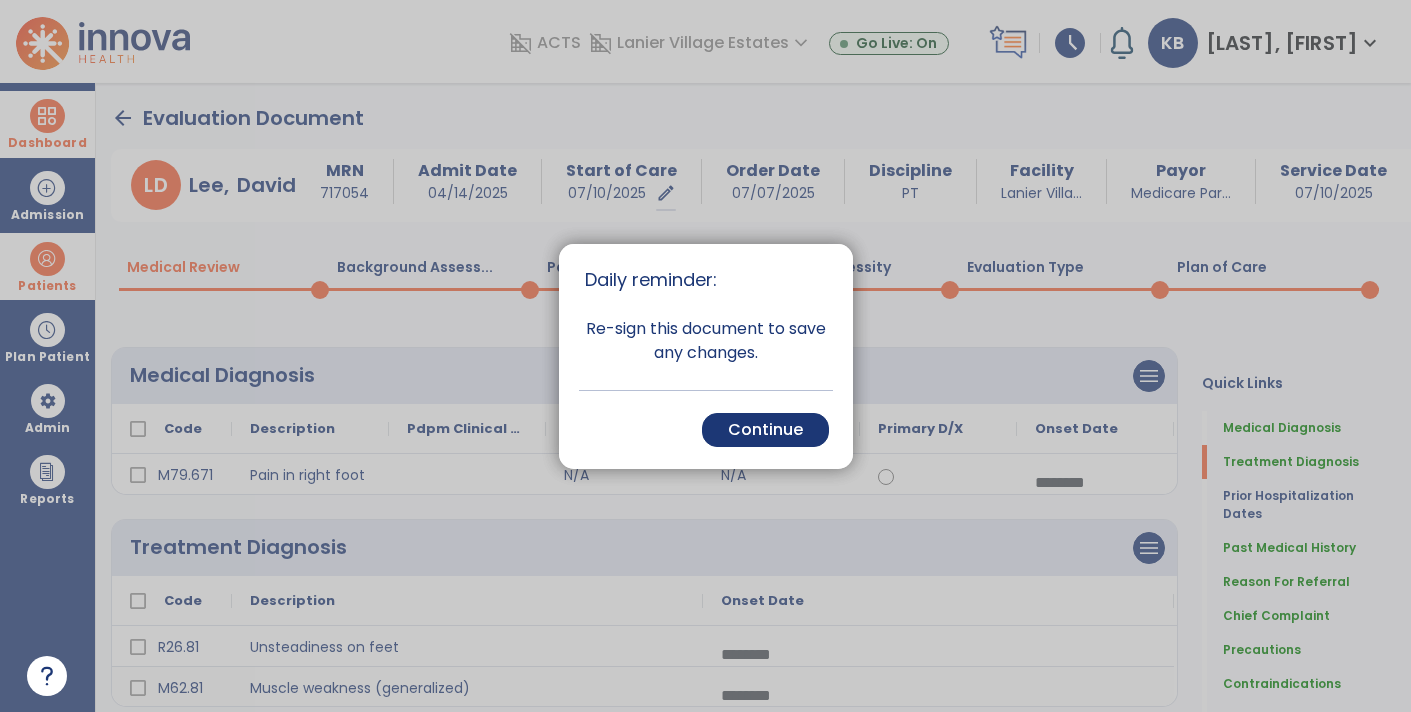 click at bounding box center (705, 356) 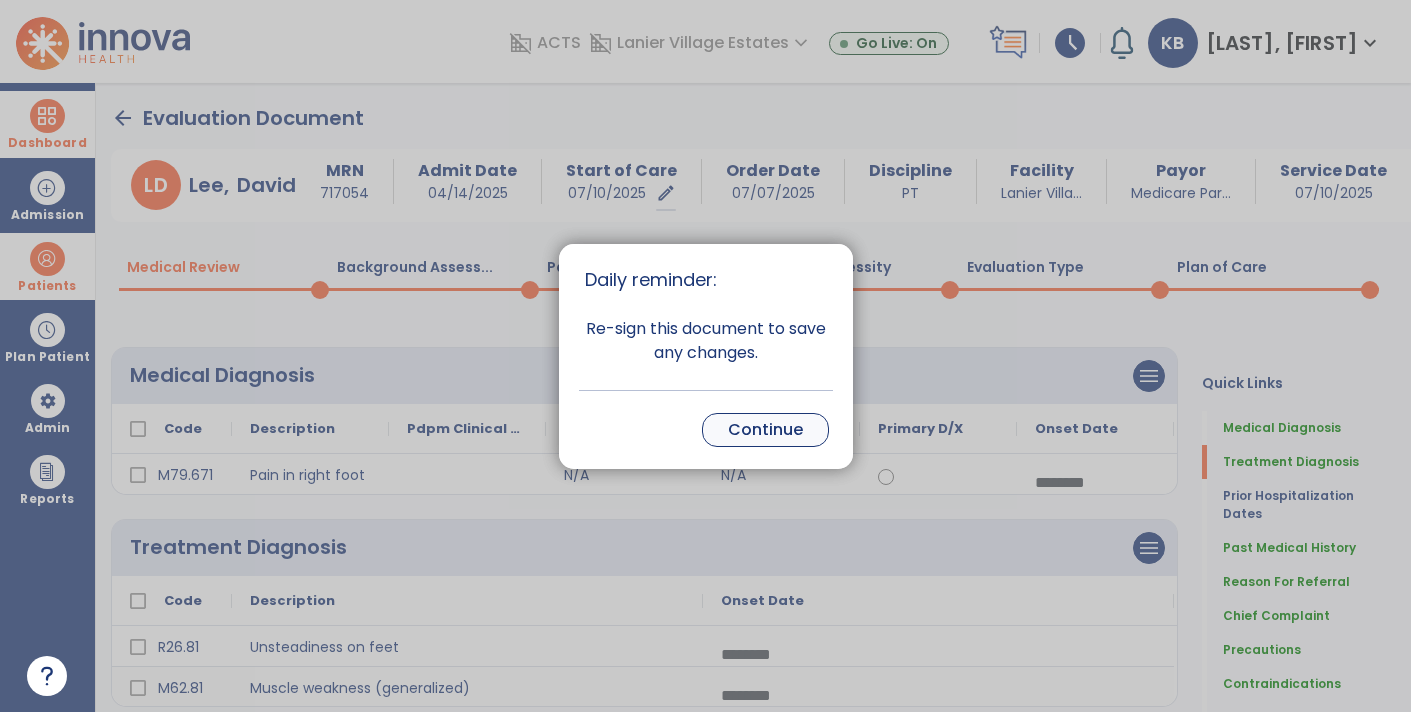 click on "Continue" at bounding box center [765, 430] 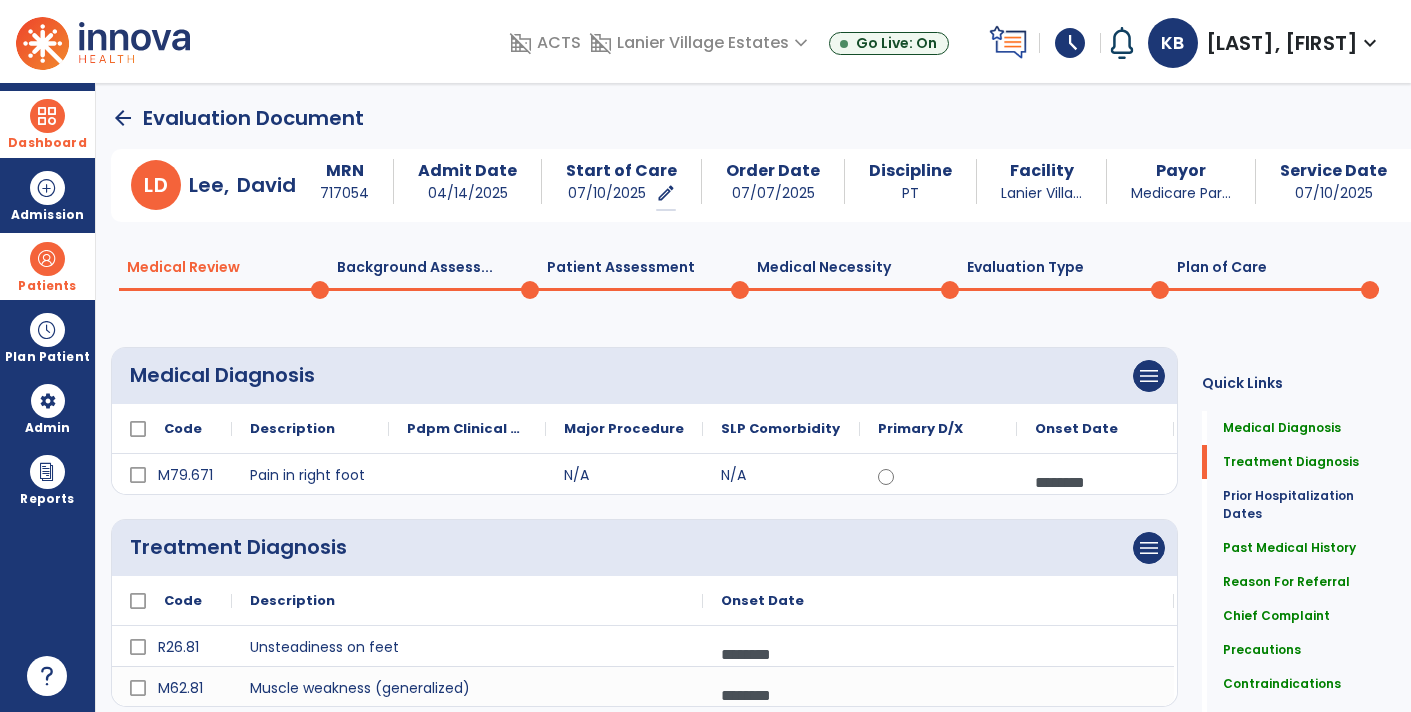 click on "Plan of Care  0" 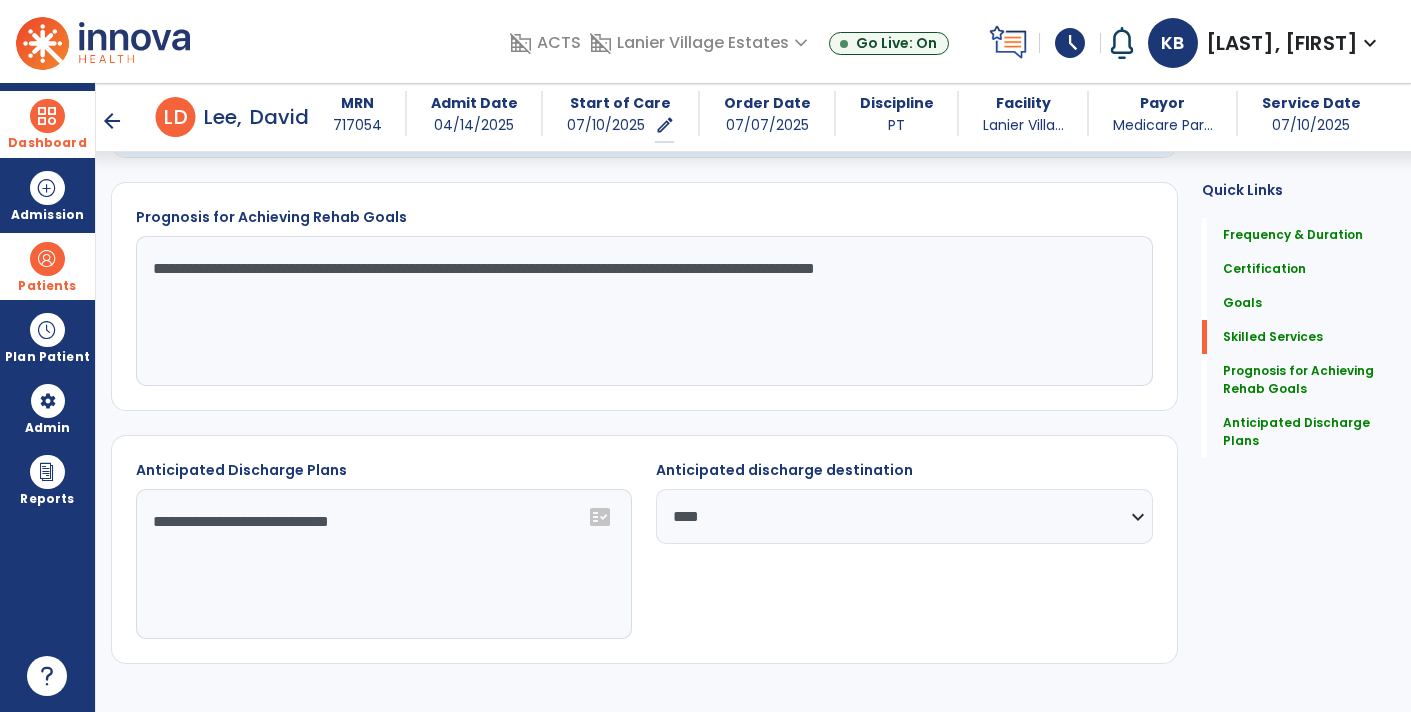 scroll, scrollTop: 1743, scrollLeft: 0, axis: vertical 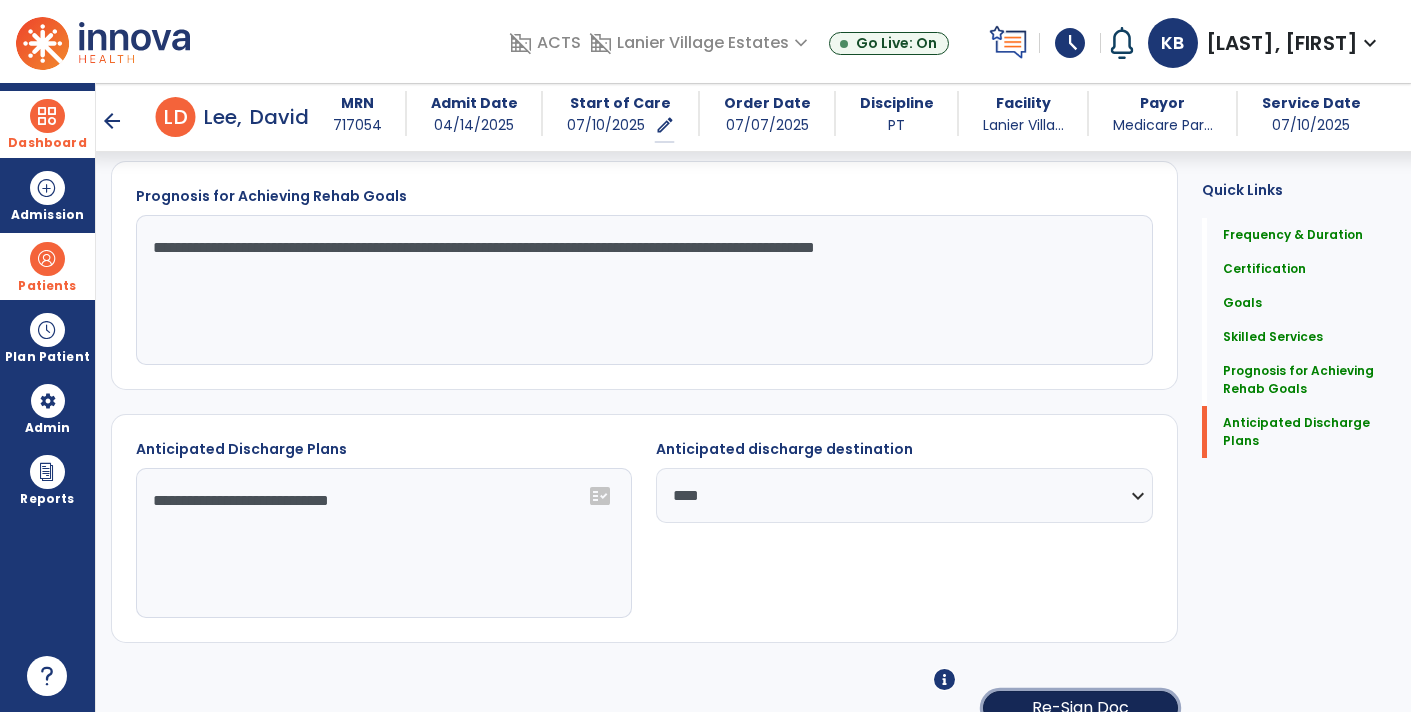 click on "Re-Sign Doc" 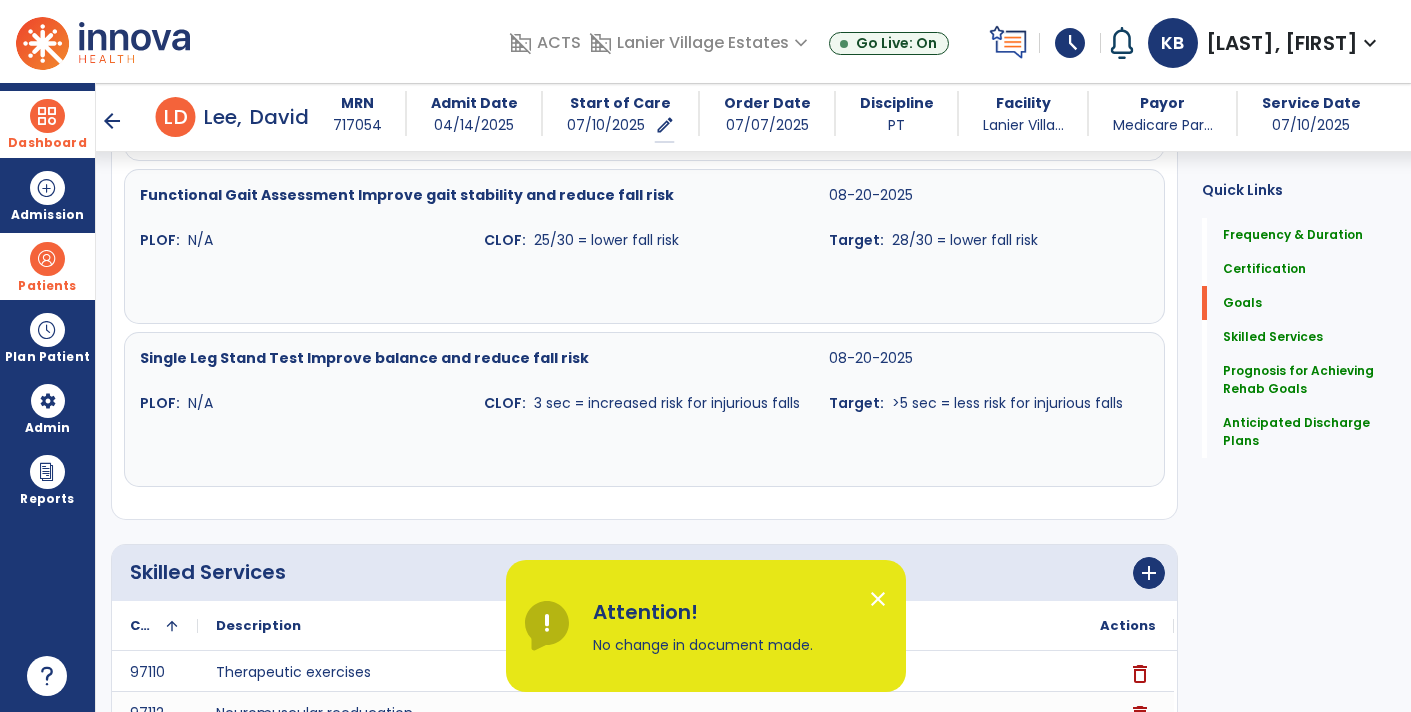 scroll, scrollTop: 0, scrollLeft: 0, axis: both 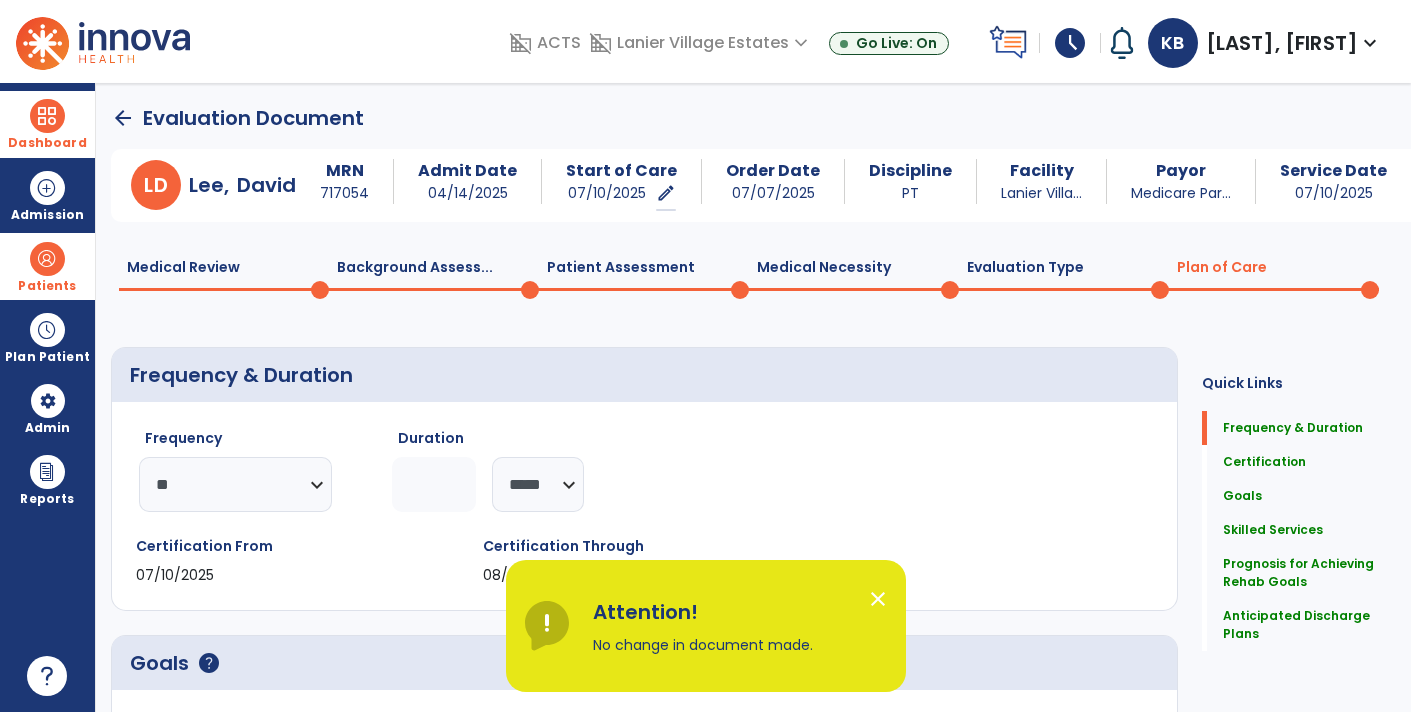 click on "arrow_back" 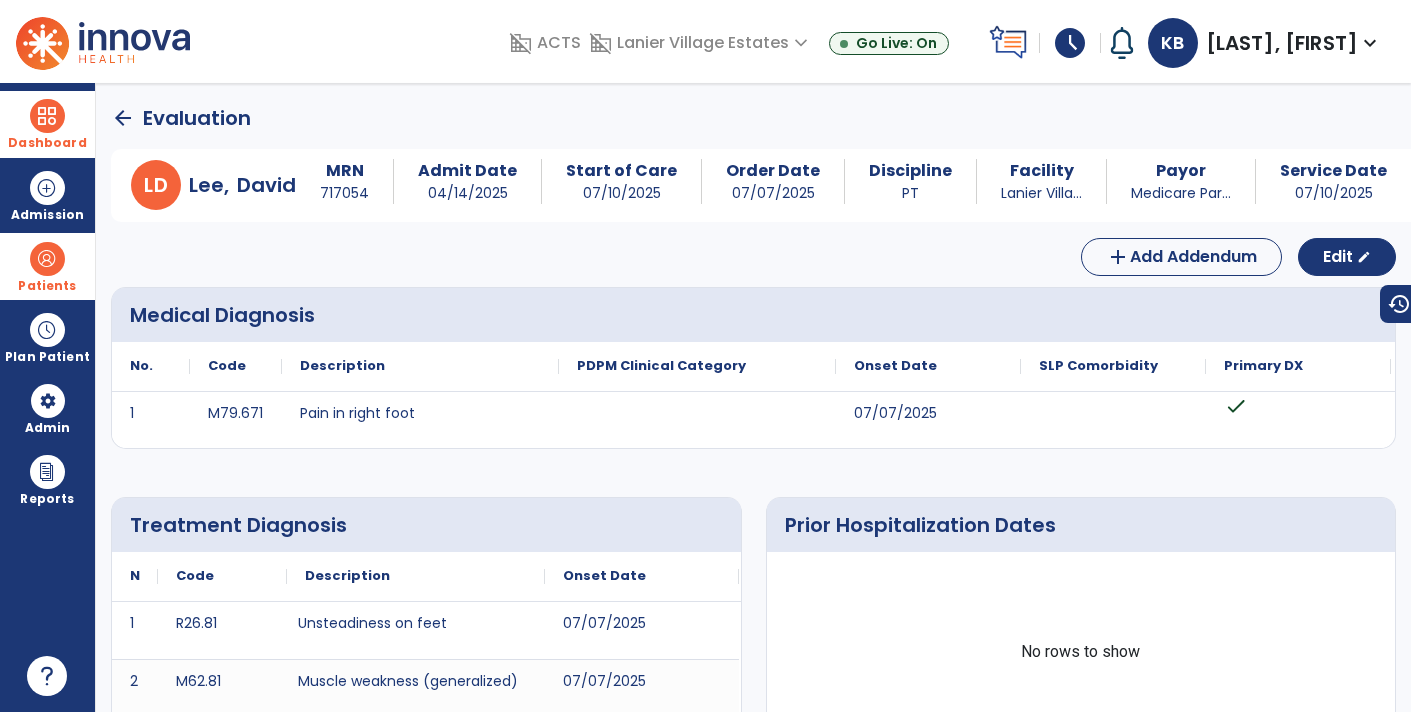 click on "arrow_back" 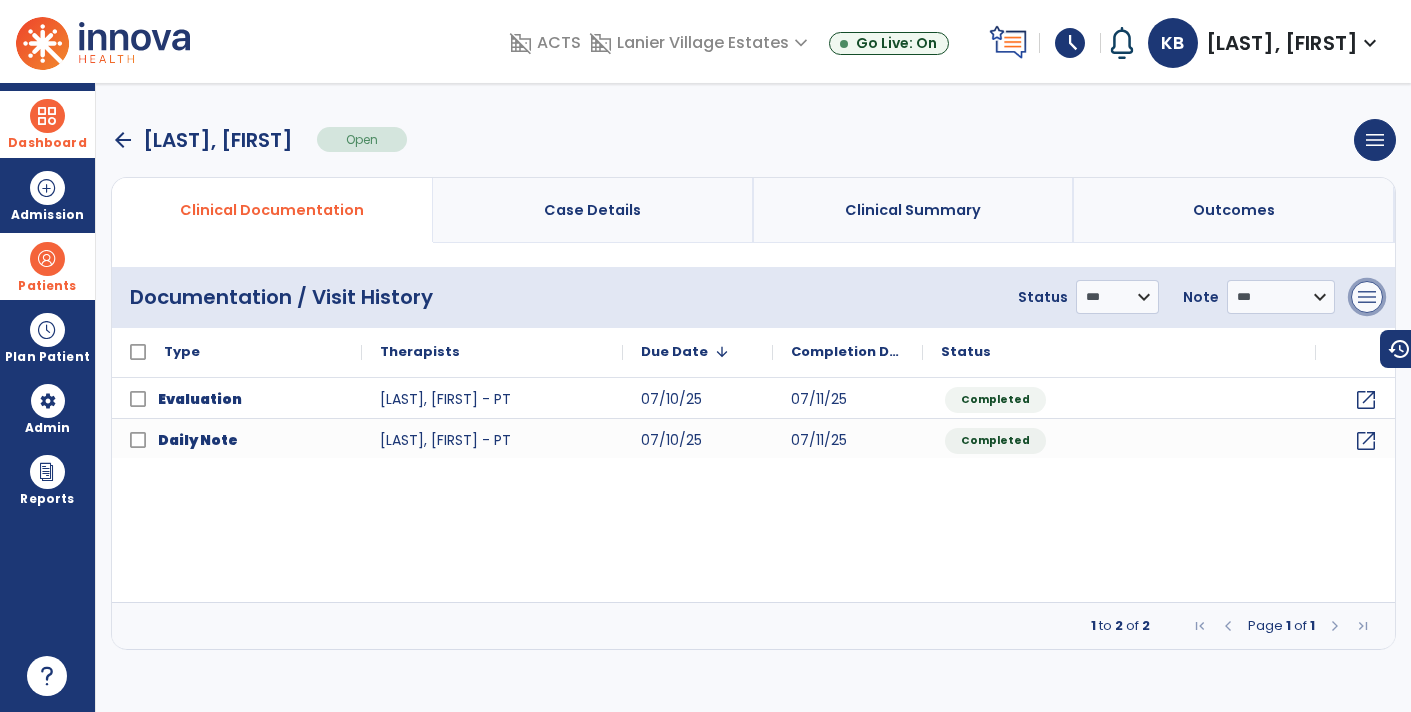 click on "menu" at bounding box center (1367, 297) 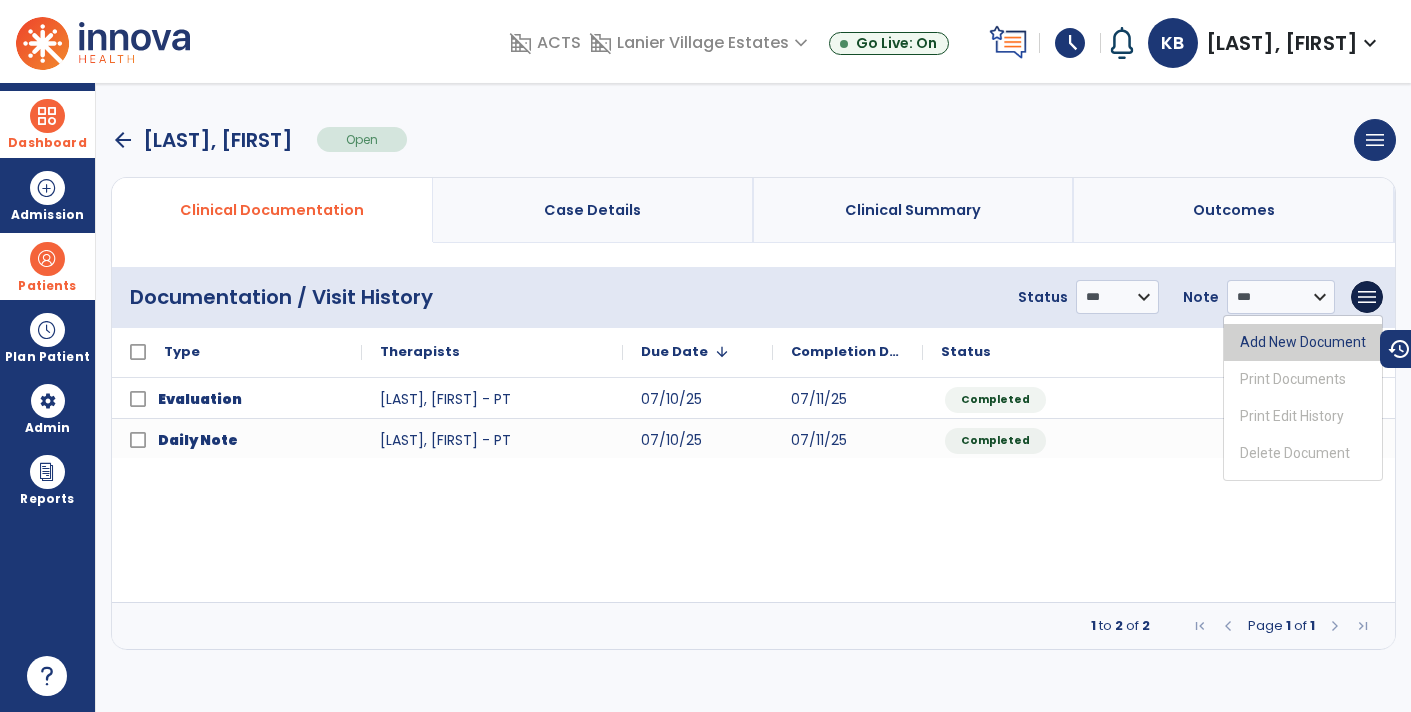 click on "Add New Document" at bounding box center (1303, 342) 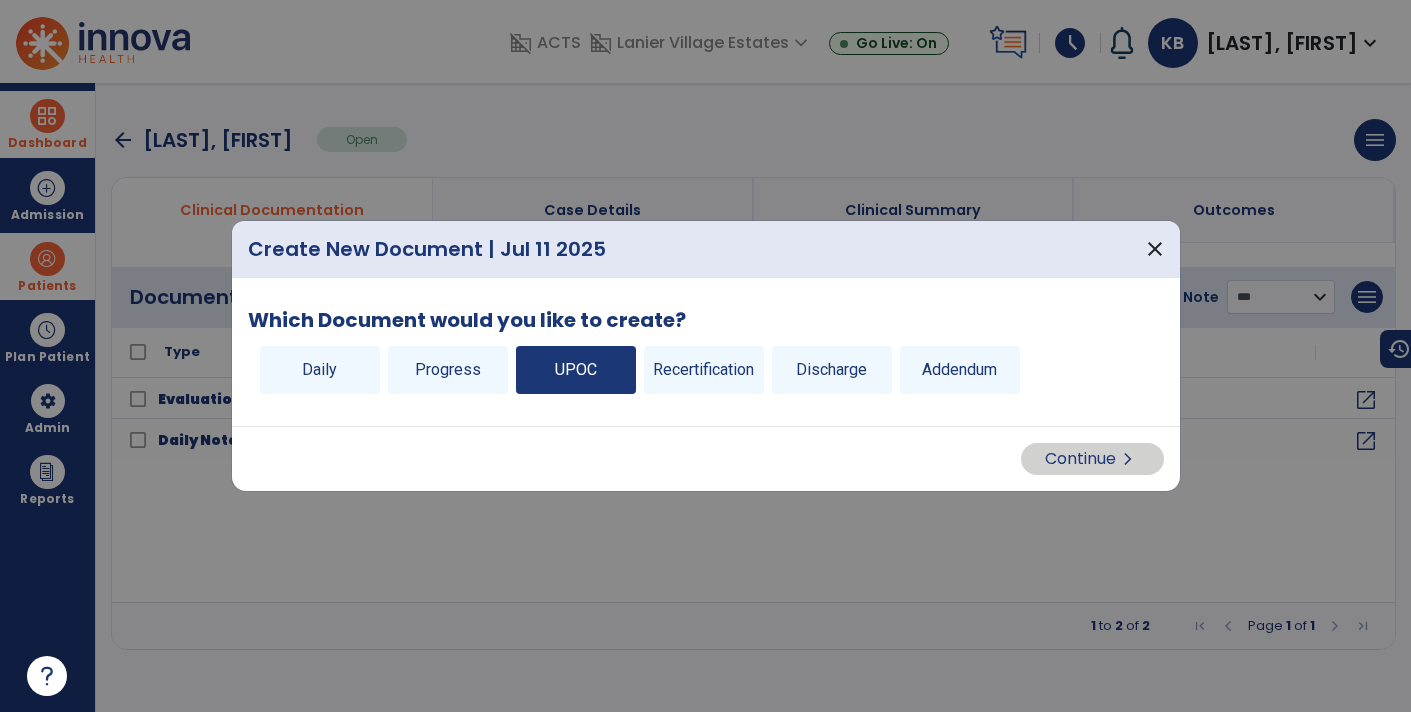 click on "UPOC" at bounding box center [576, 370] 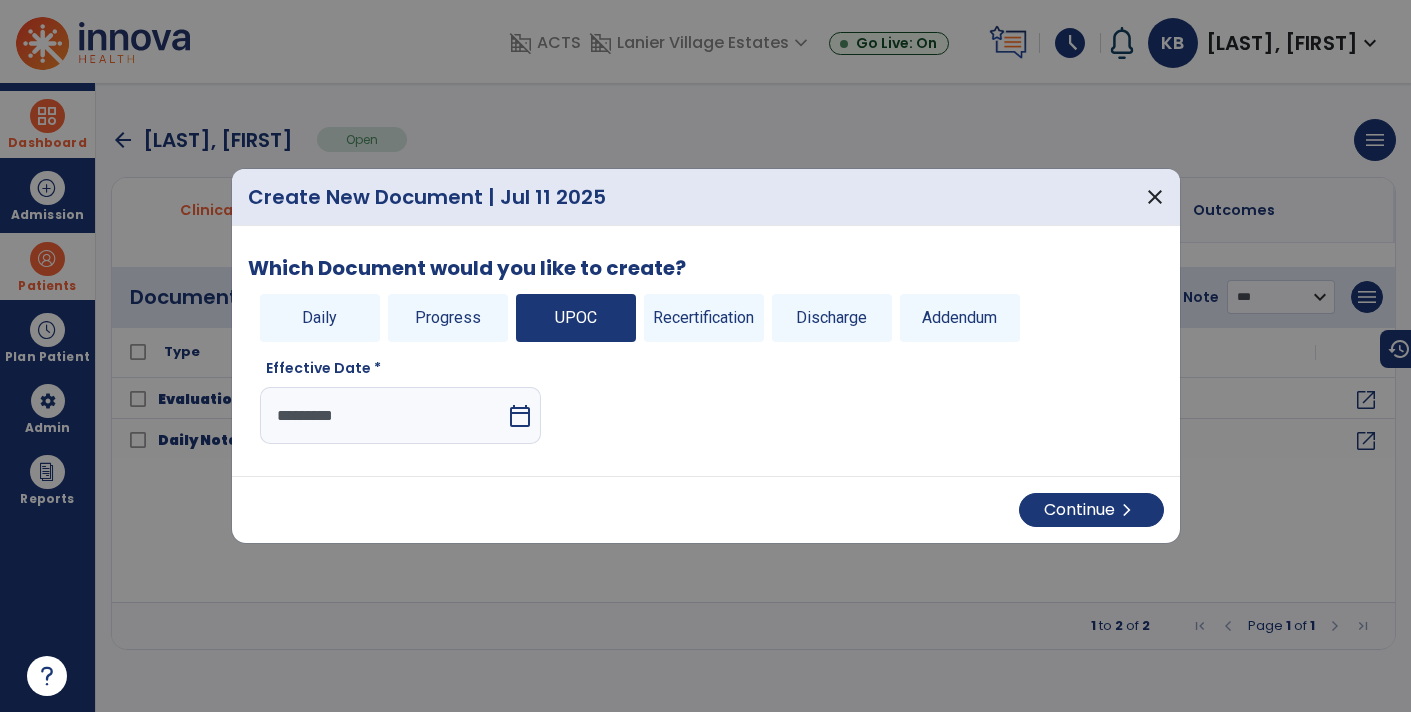 click on "calendar_today" at bounding box center [520, 416] 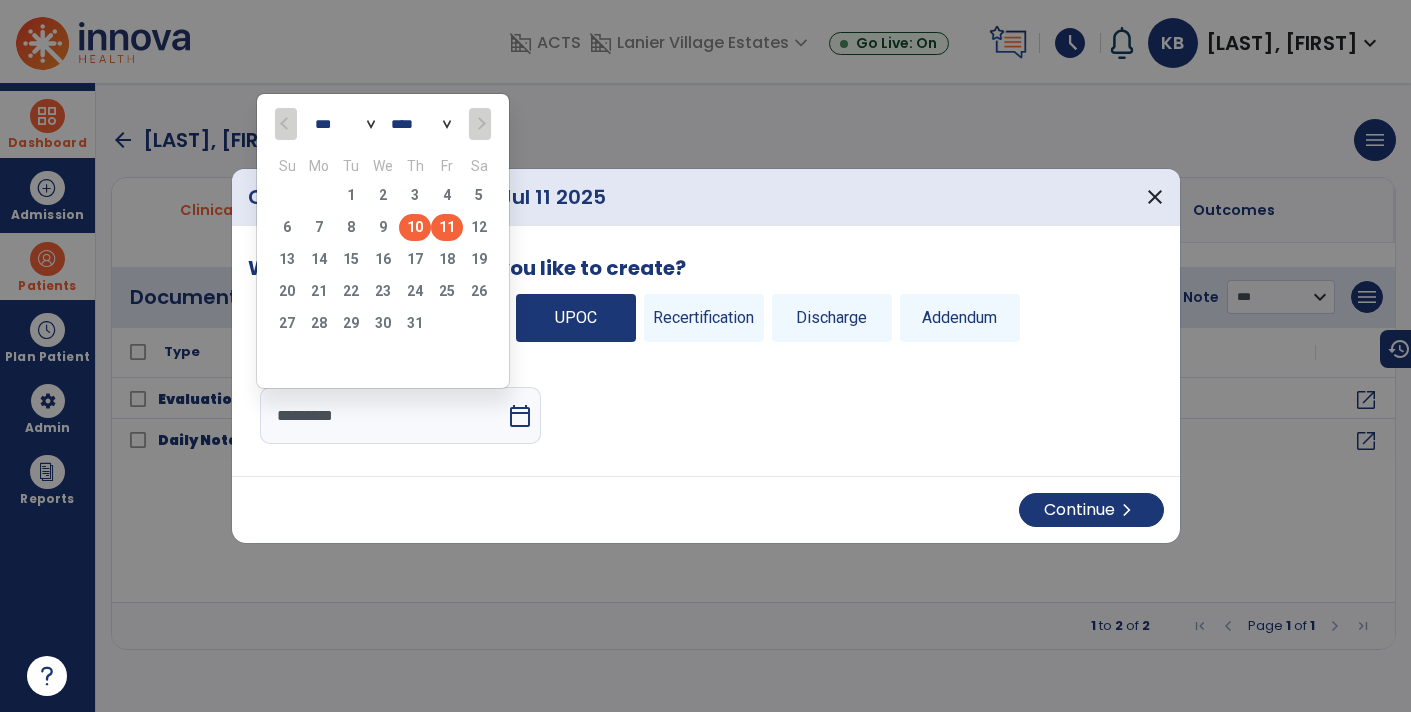 click on "10" 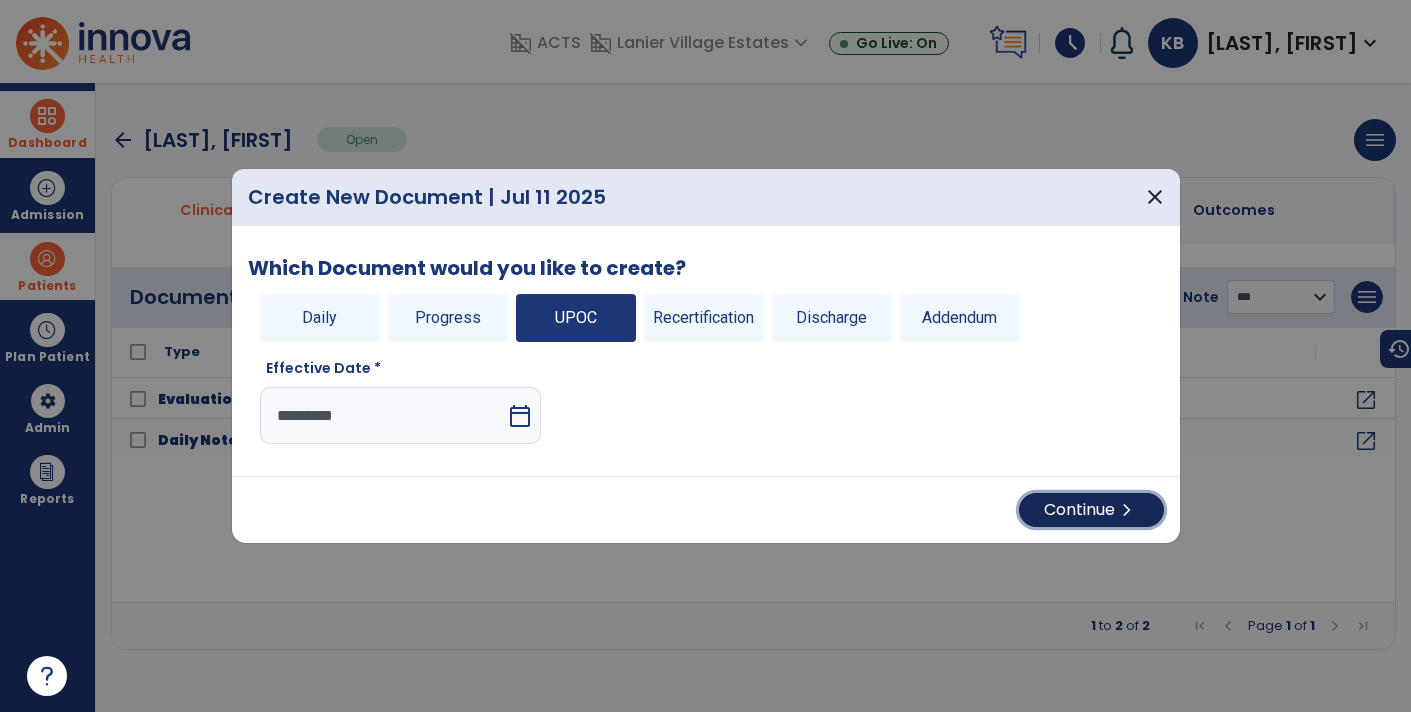 click on "Continue   chevron_right" at bounding box center [1091, 510] 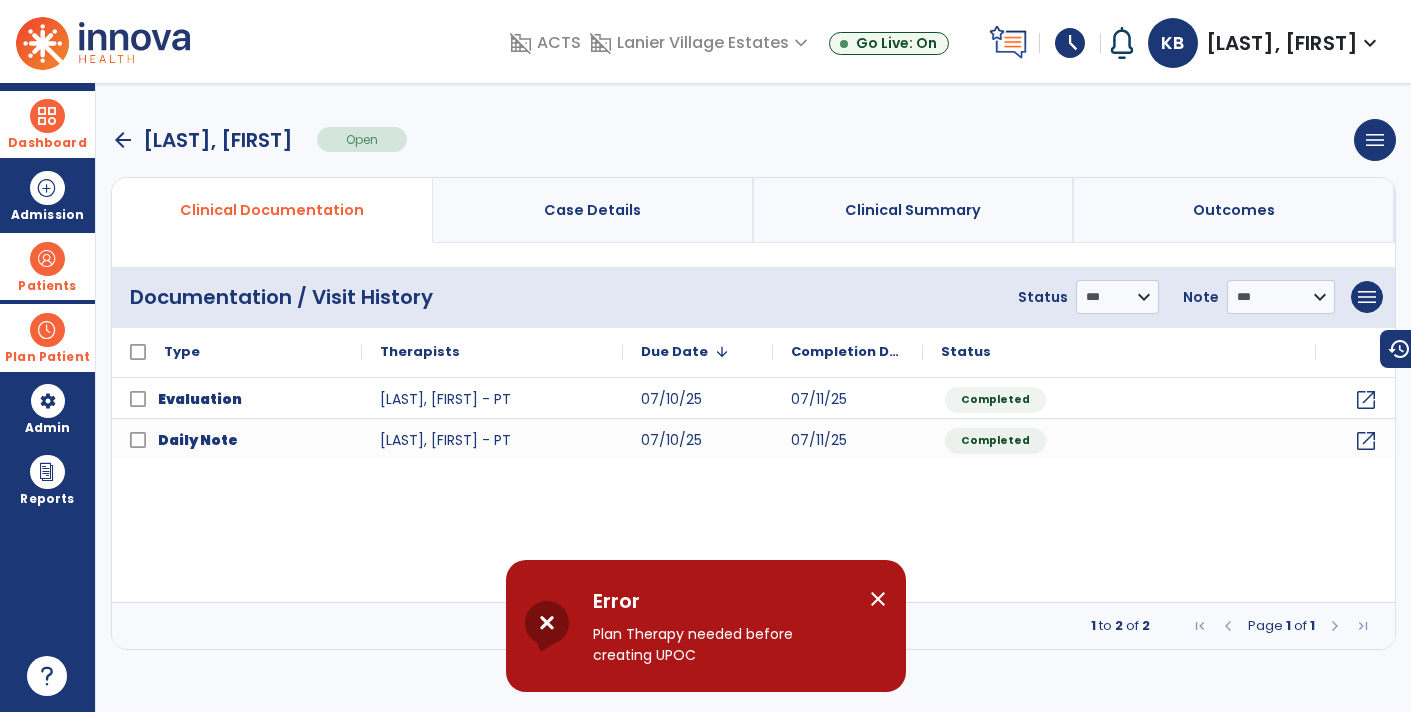 click at bounding box center (47, 330) 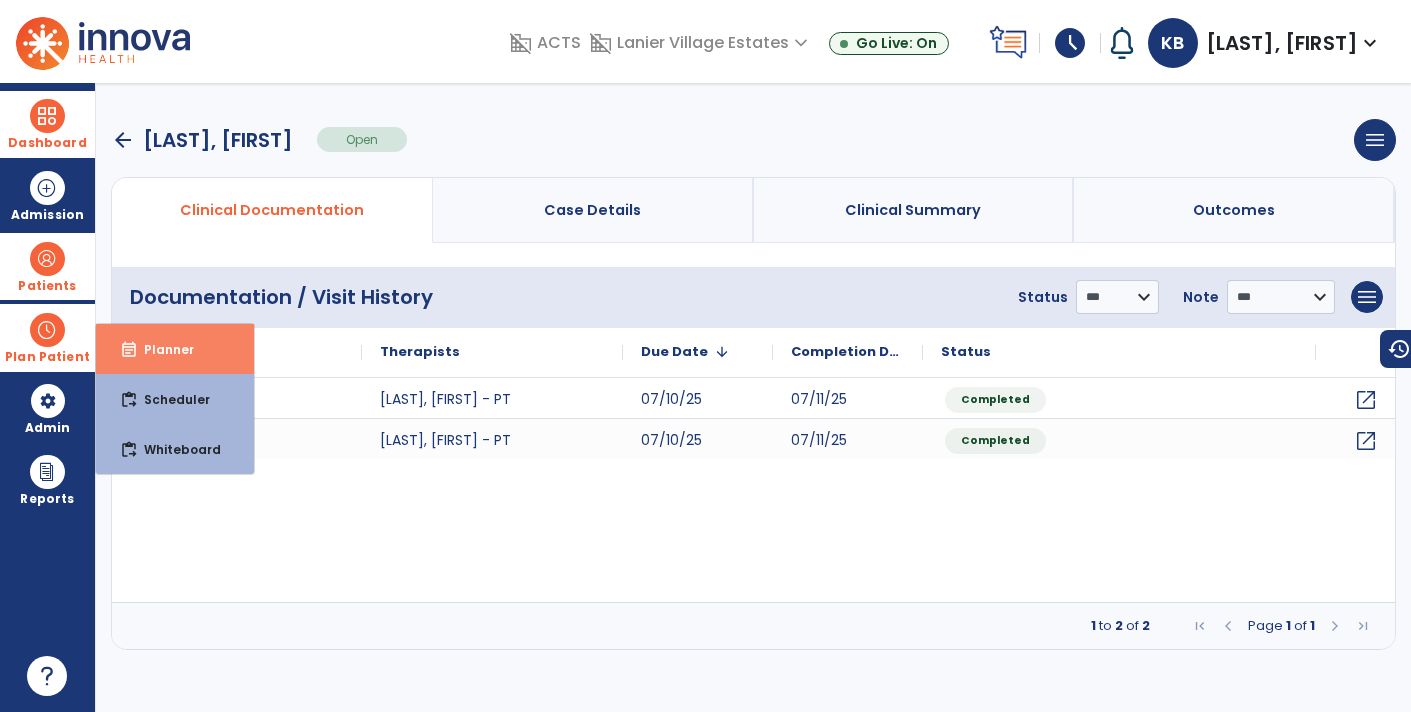 click on "Planner" at bounding box center [161, 349] 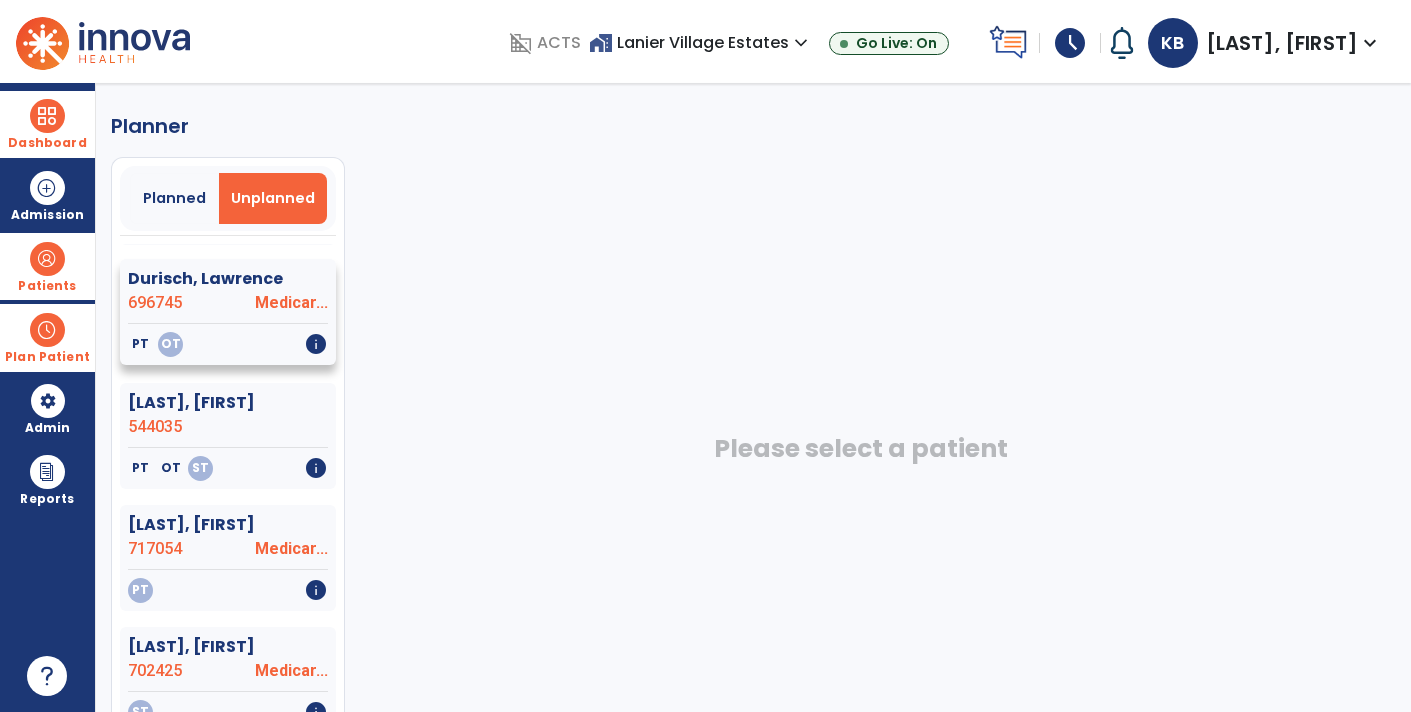 scroll, scrollTop: 299, scrollLeft: 0, axis: vertical 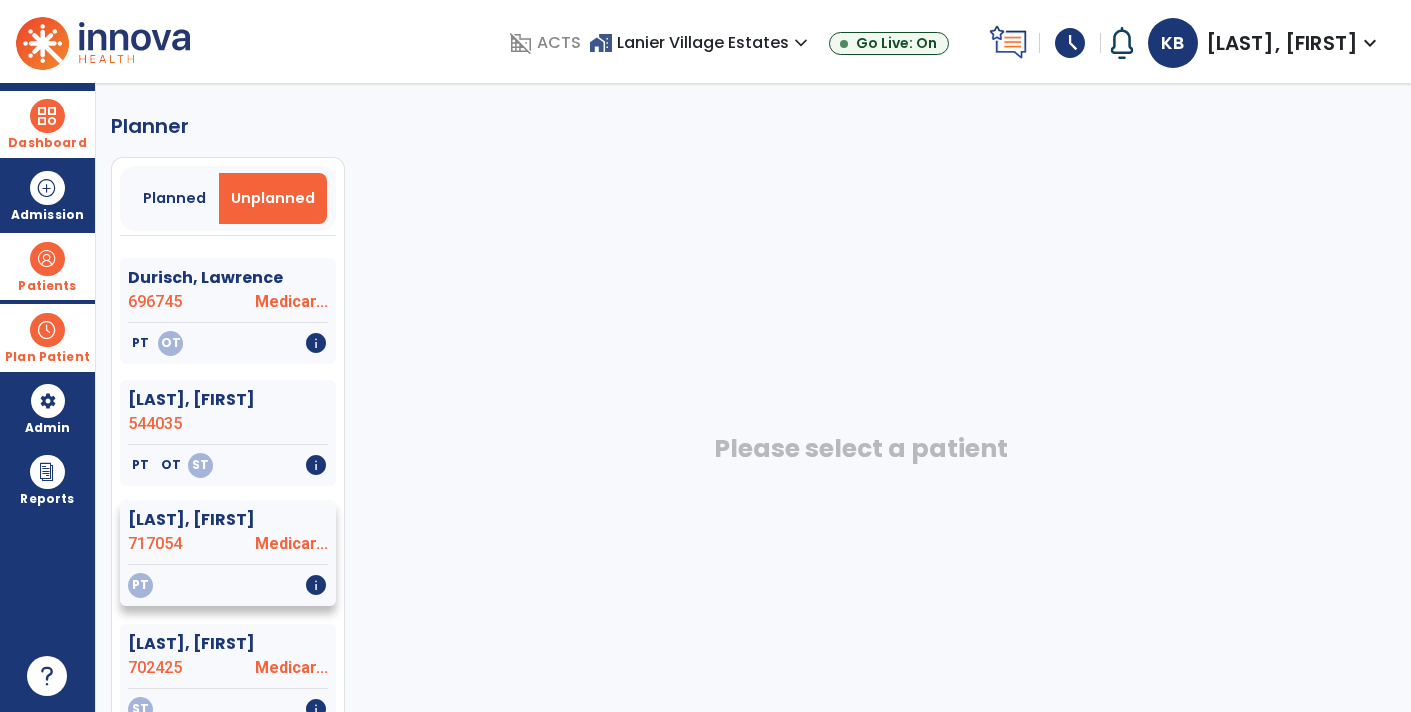 click on "Medicar..." 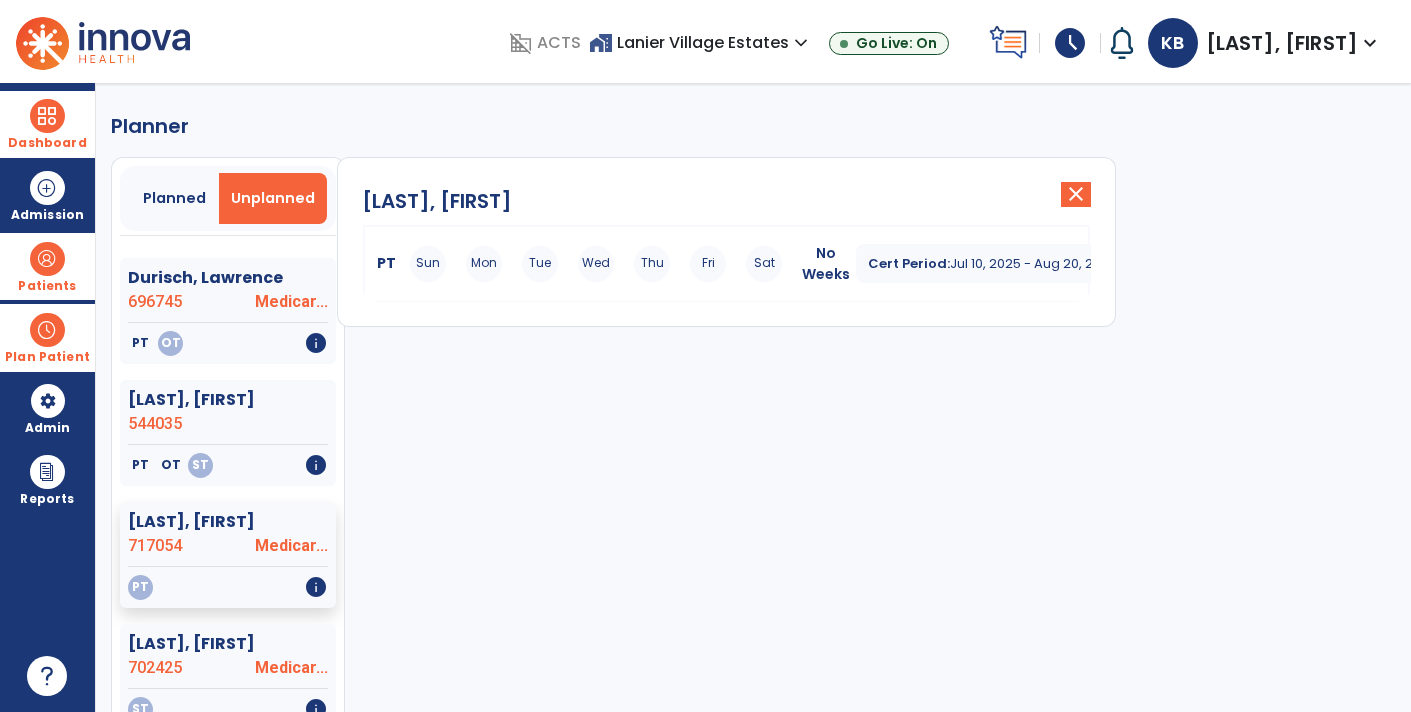 click on "Cert Period:" at bounding box center (909, 263) 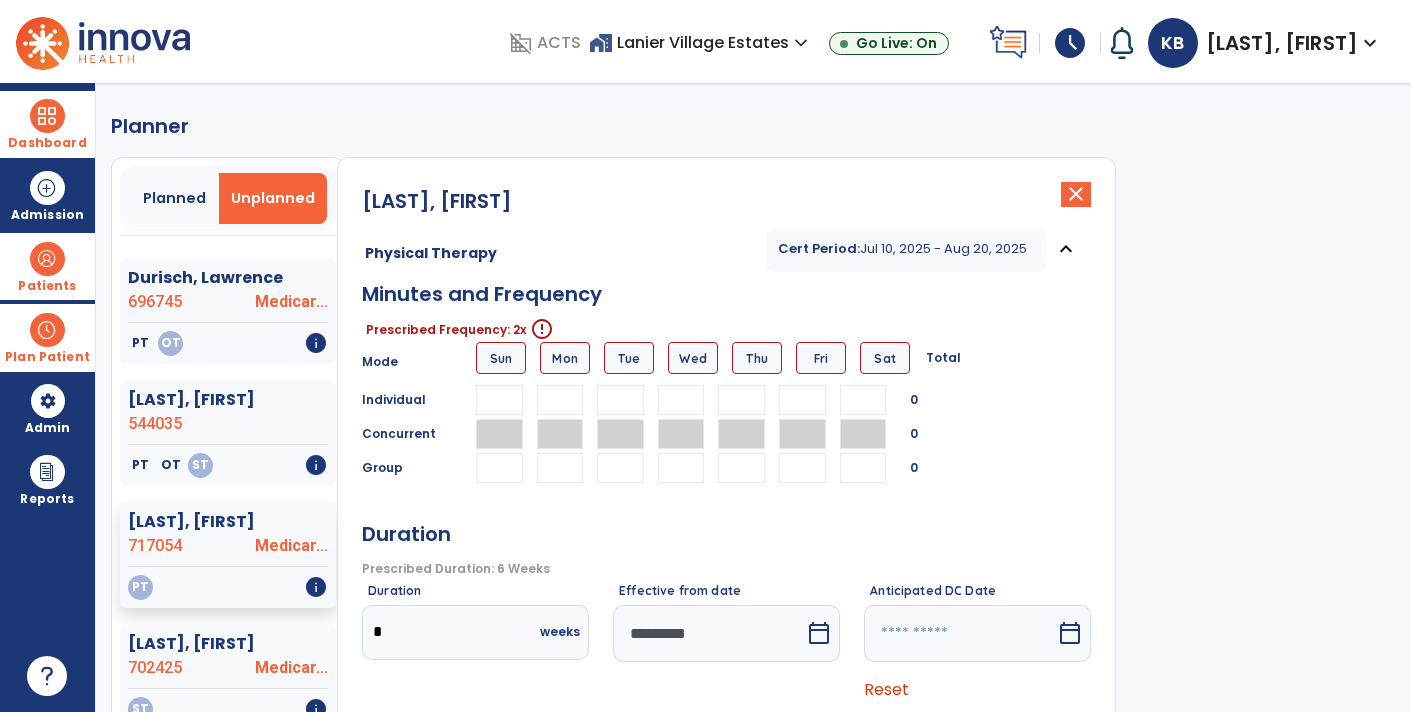 click at bounding box center [620, 400] 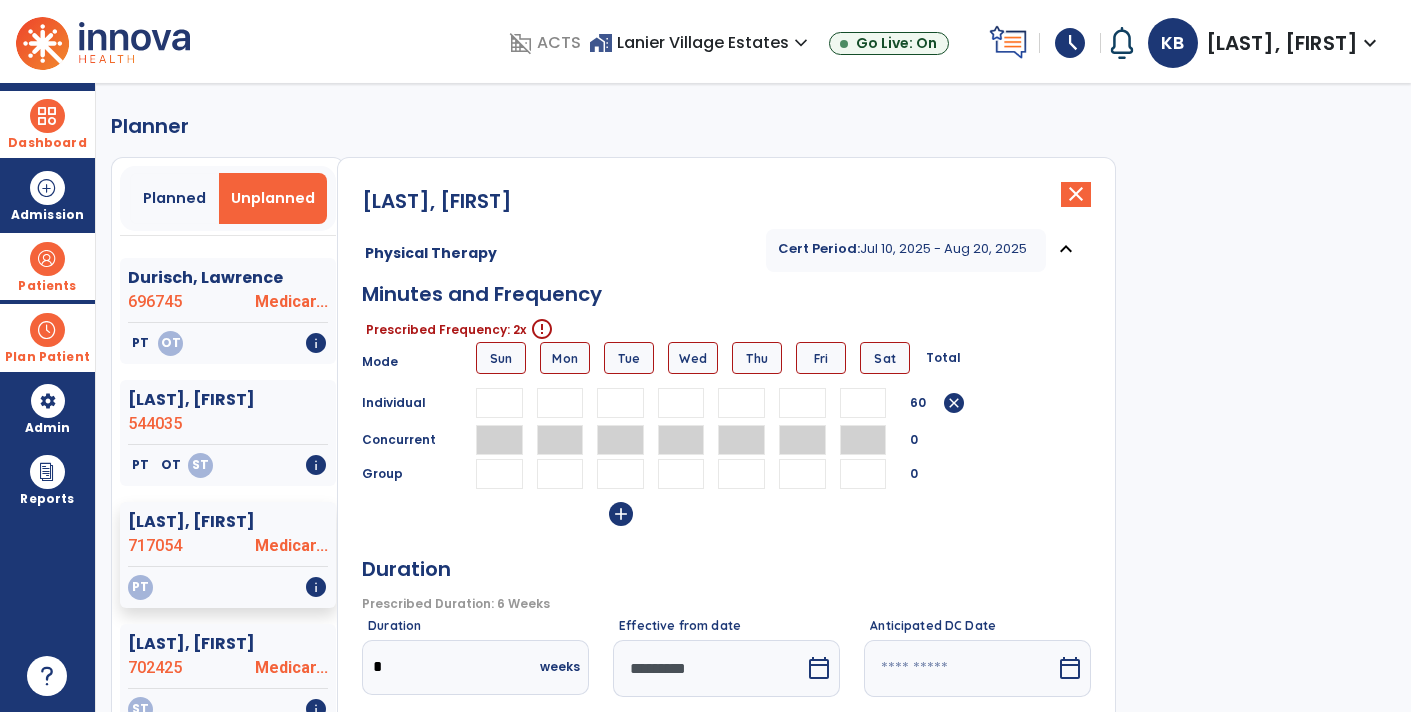 type on "**" 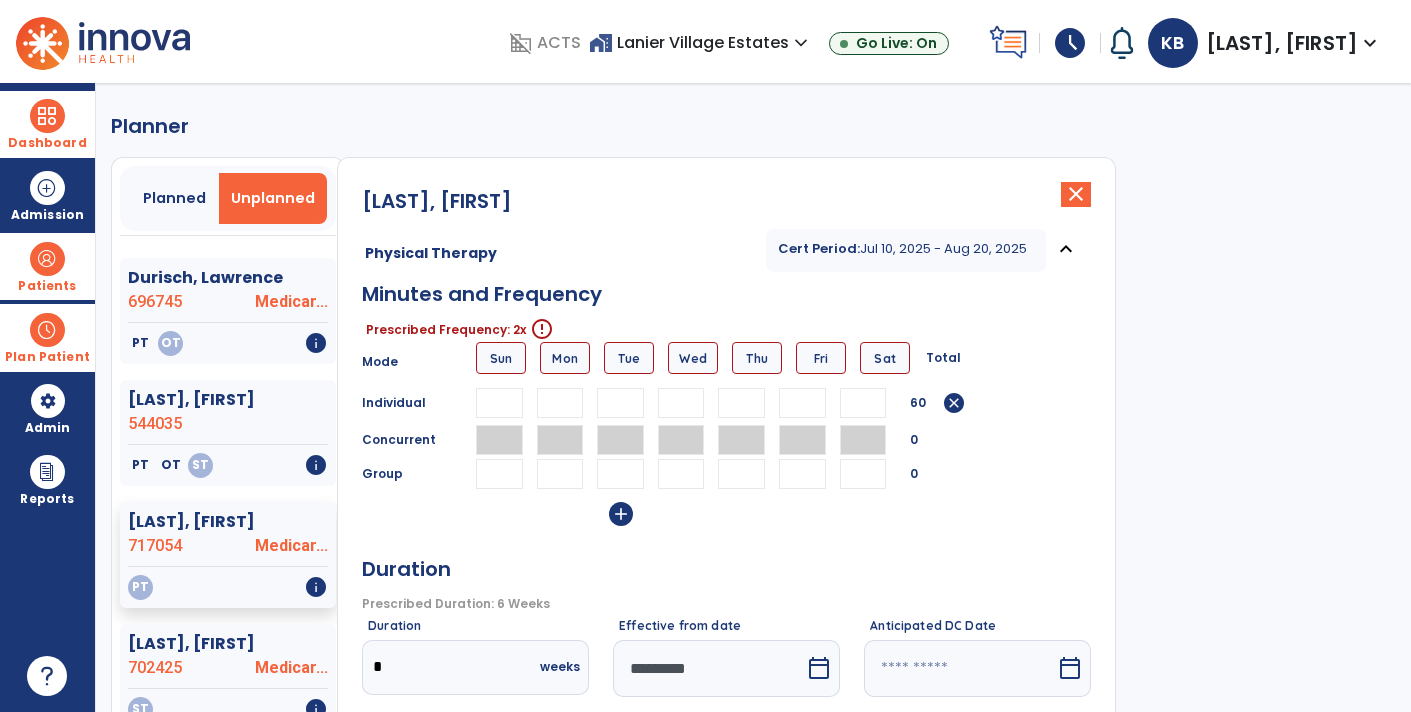 click at bounding box center (741, 403) 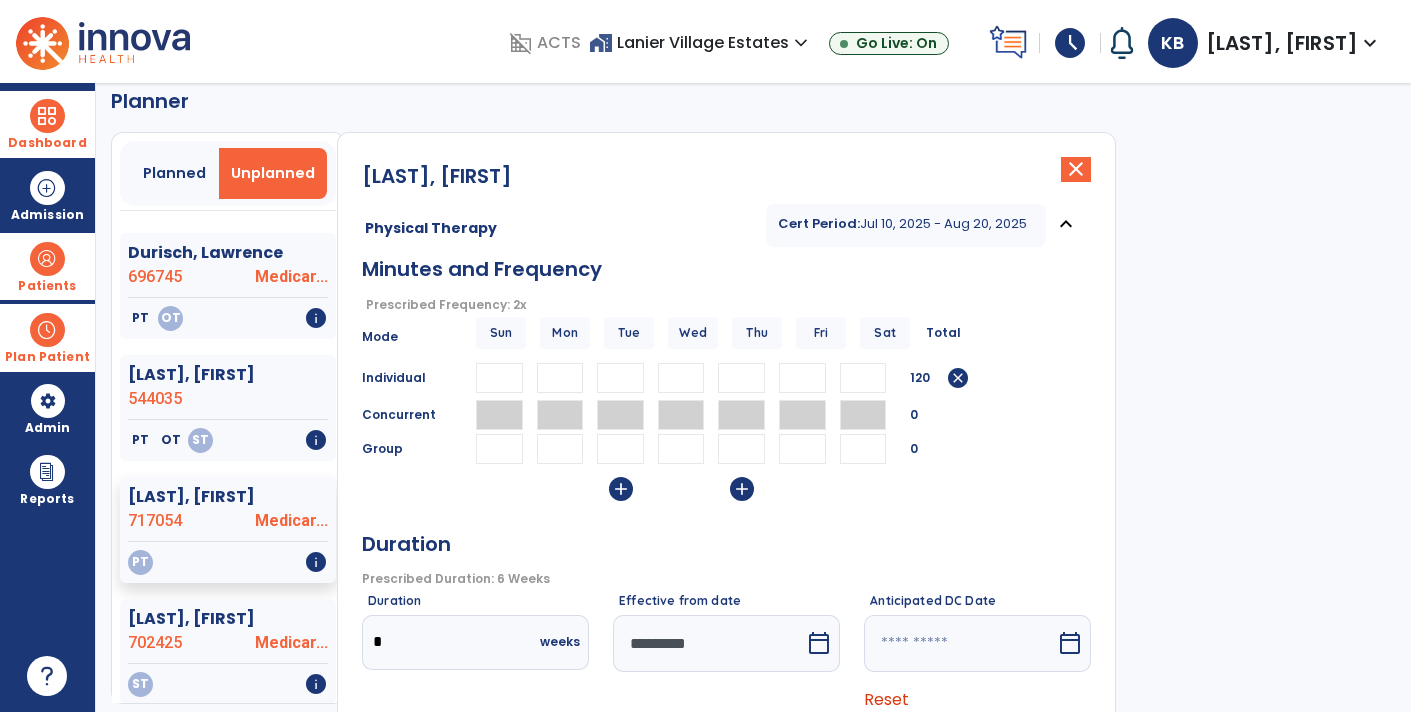 scroll, scrollTop: 252, scrollLeft: 0, axis: vertical 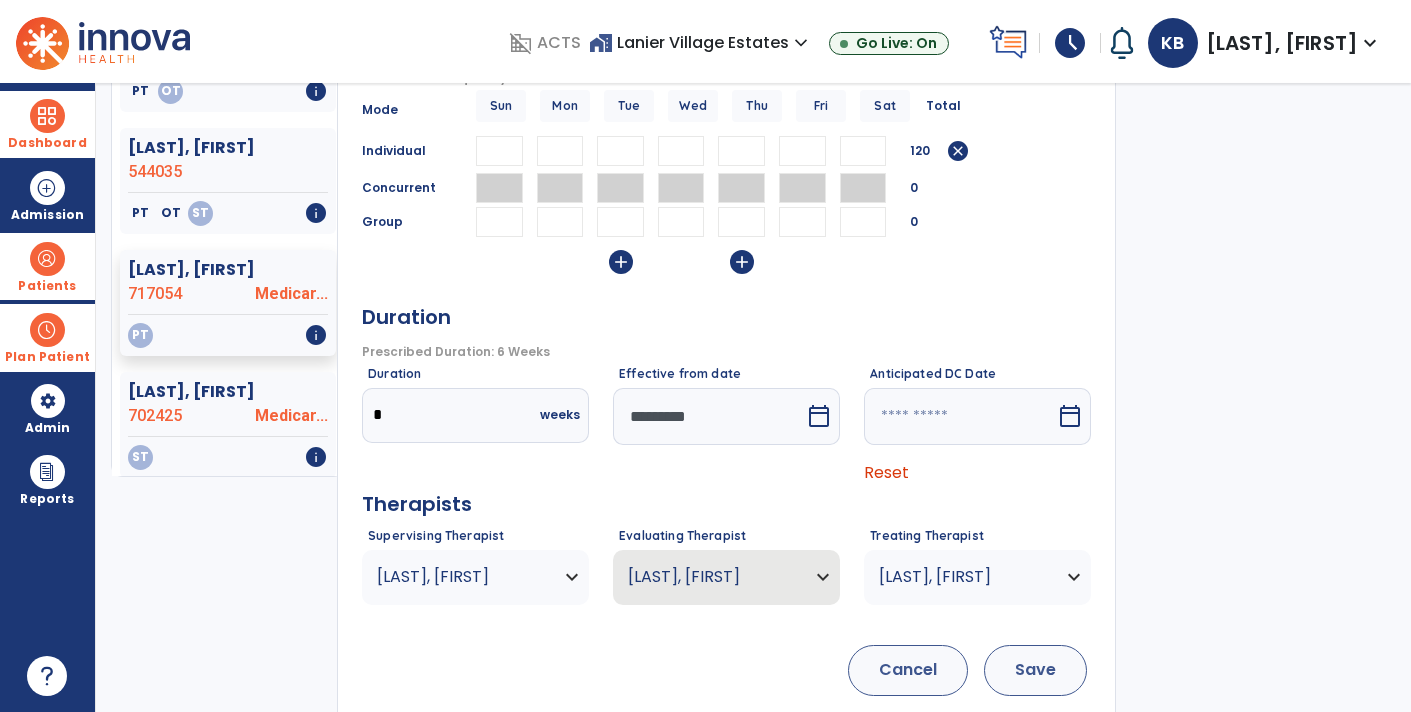 type on "**" 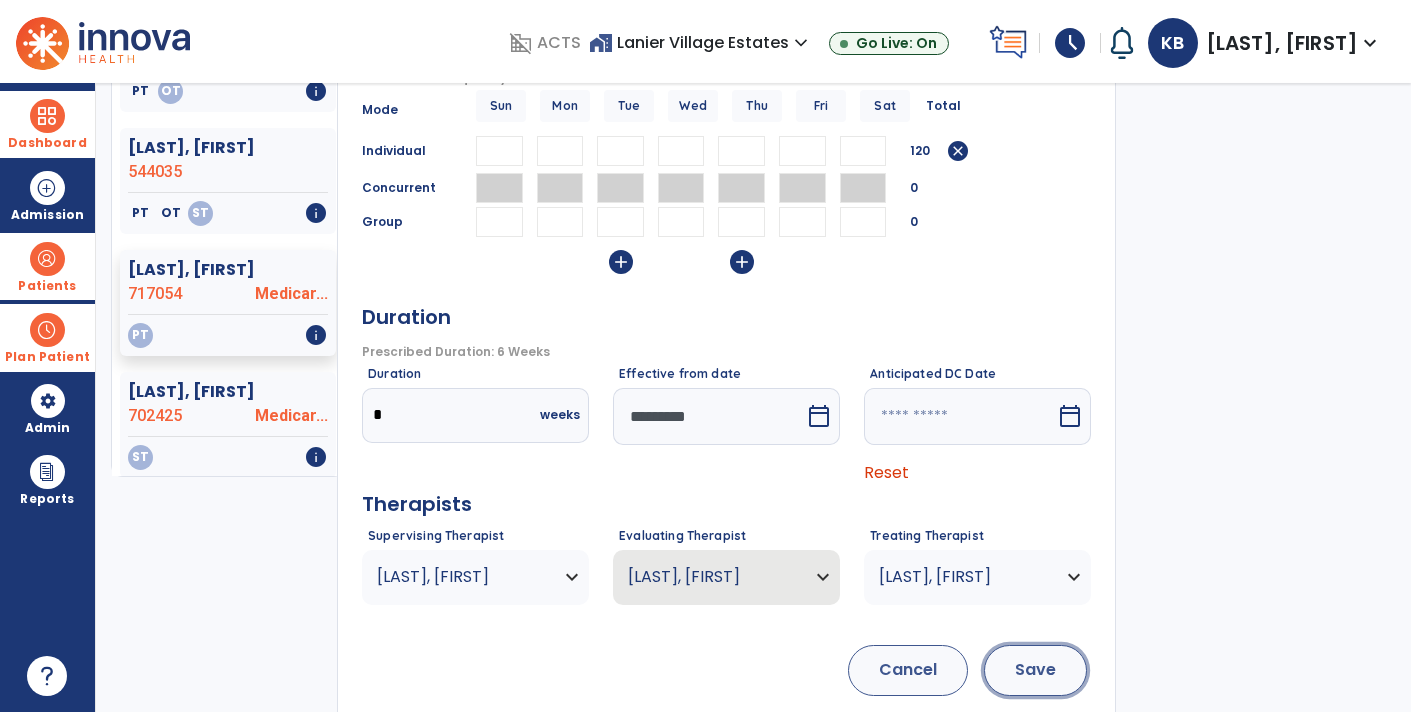 click on "Save" at bounding box center (1035, 670) 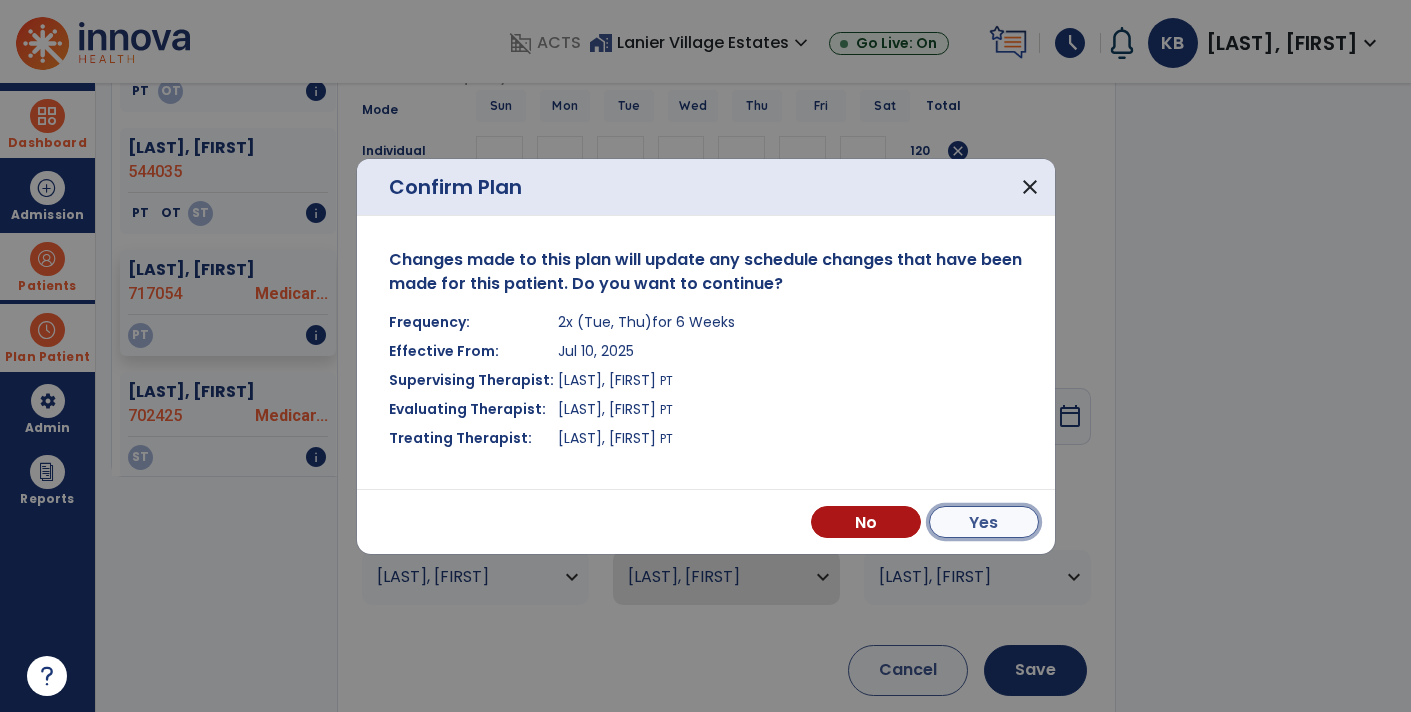 click on "Yes" at bounding box center (984, 522) 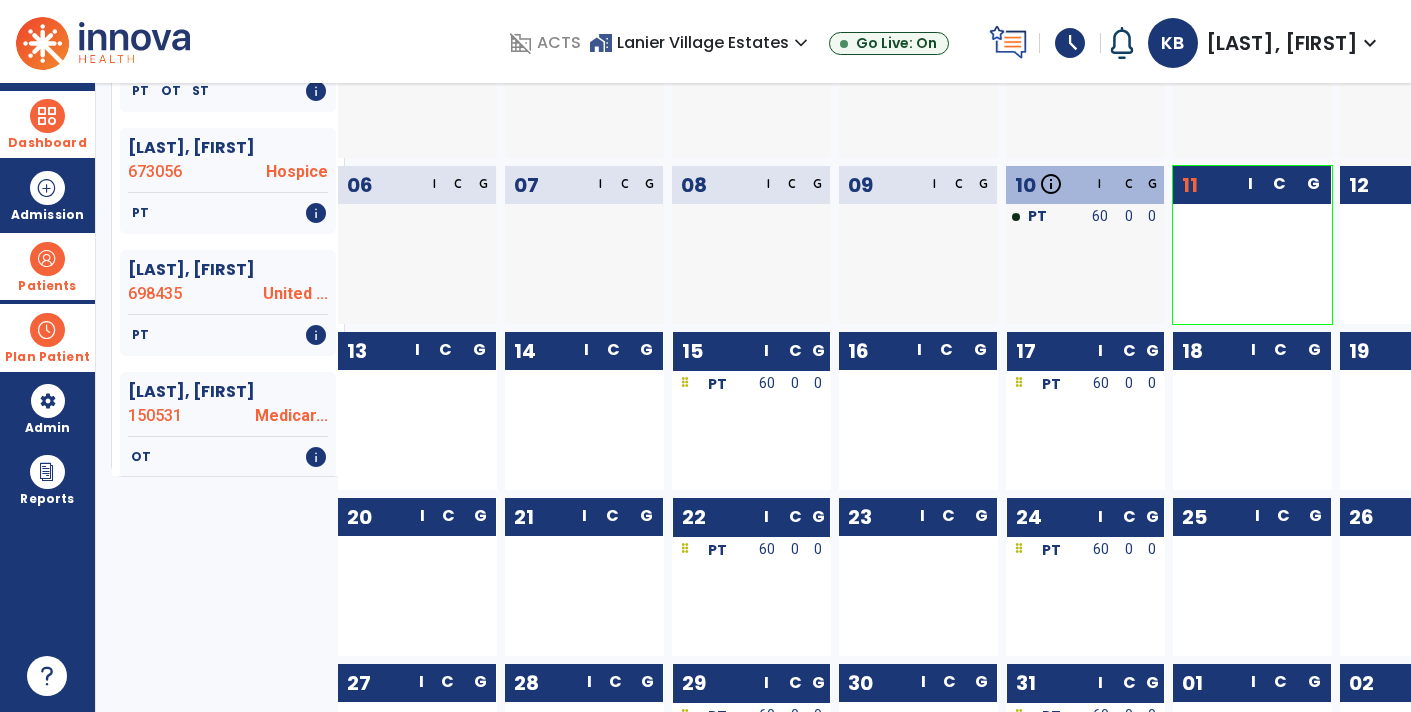 scroll, scrollTop: 0, scrollLeft: 0, axis: both 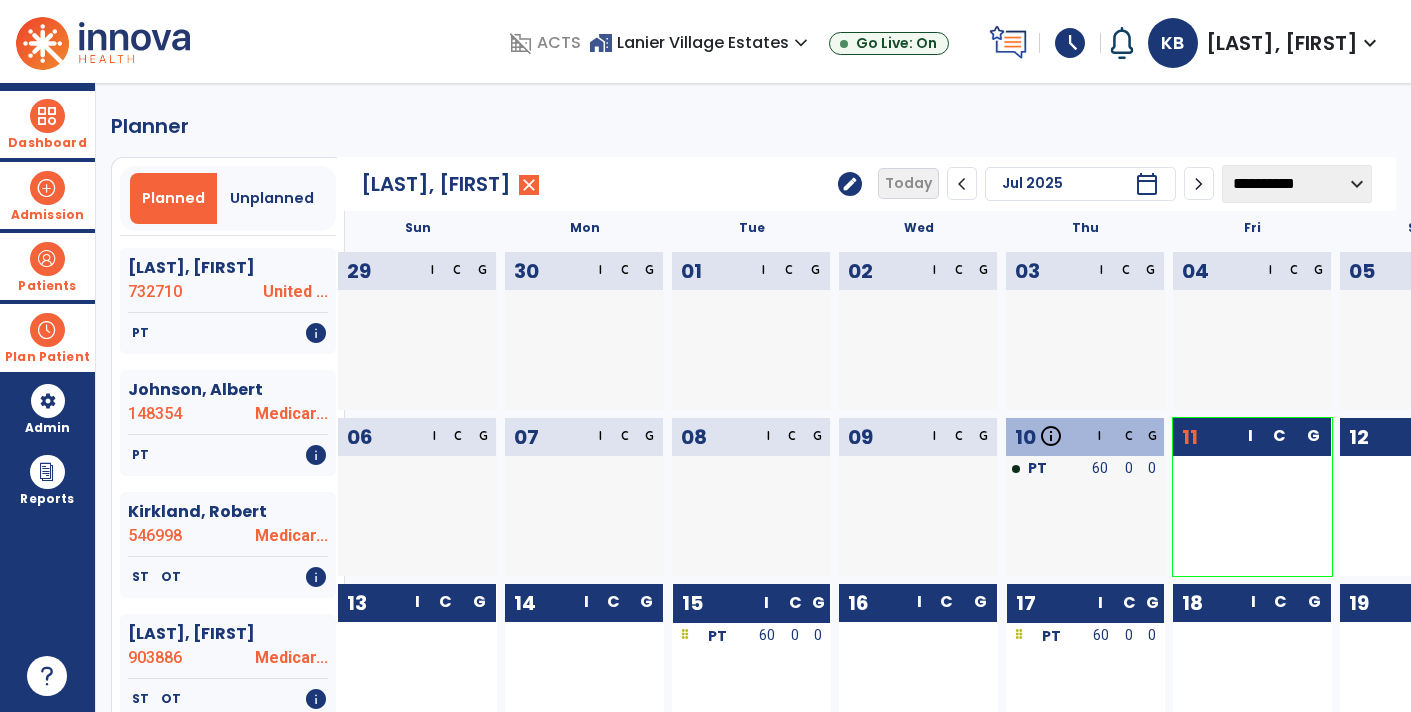 click at bounding box center (47, 188) 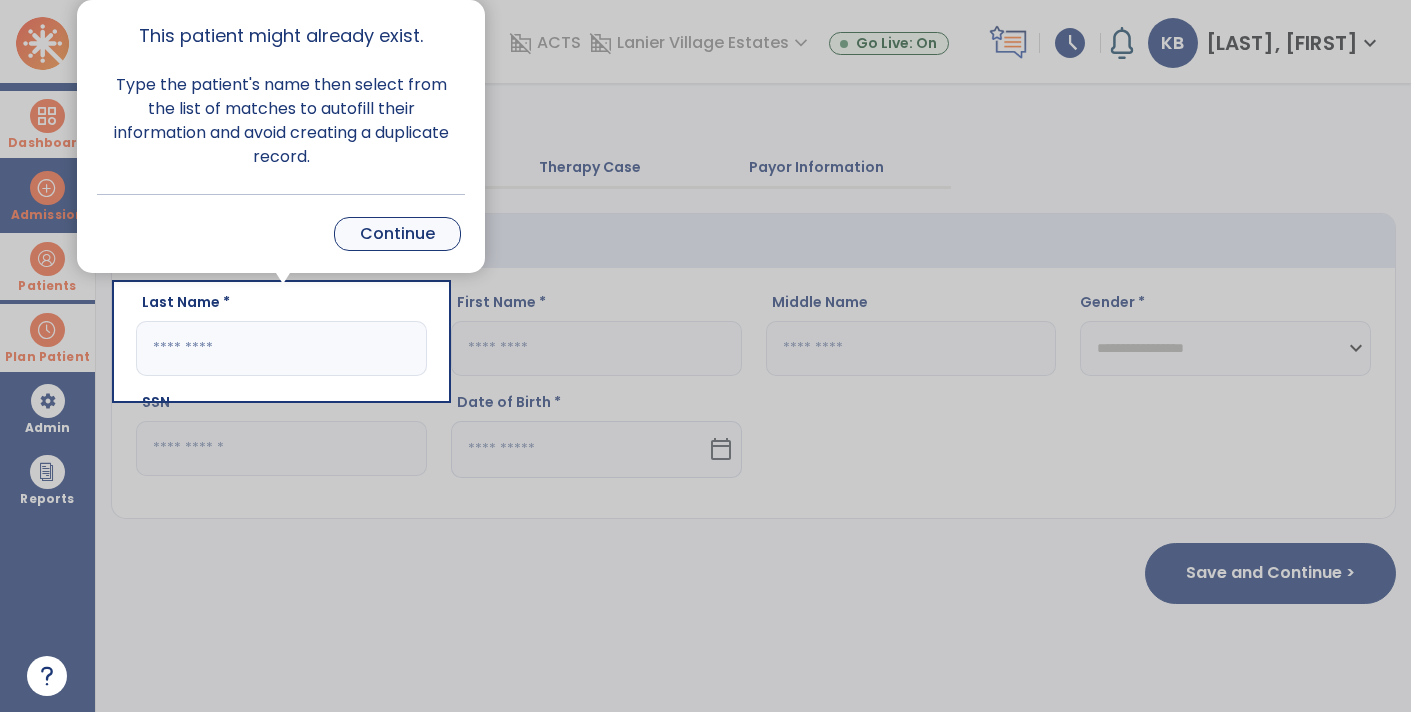 click on "Continue" at bounding box center [397, 234] 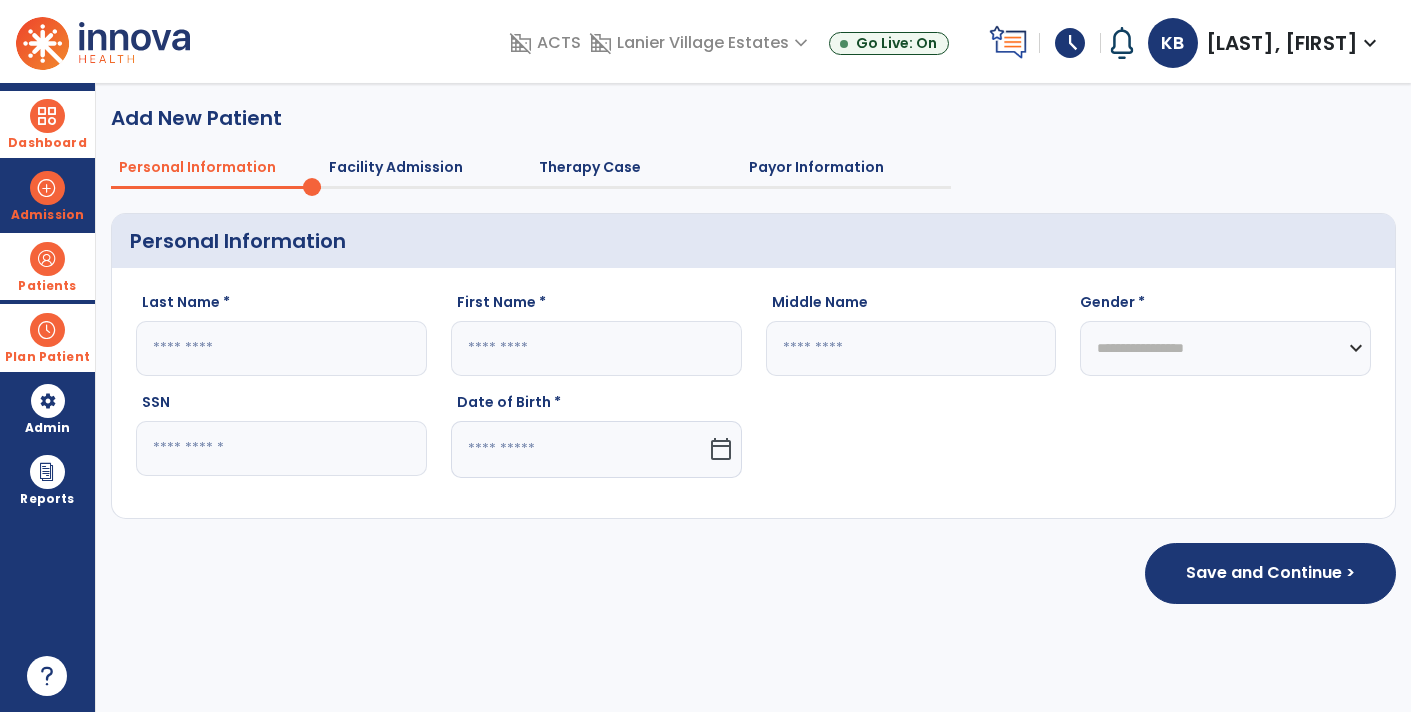 click on "Patients" at bounding box center (47, 266) 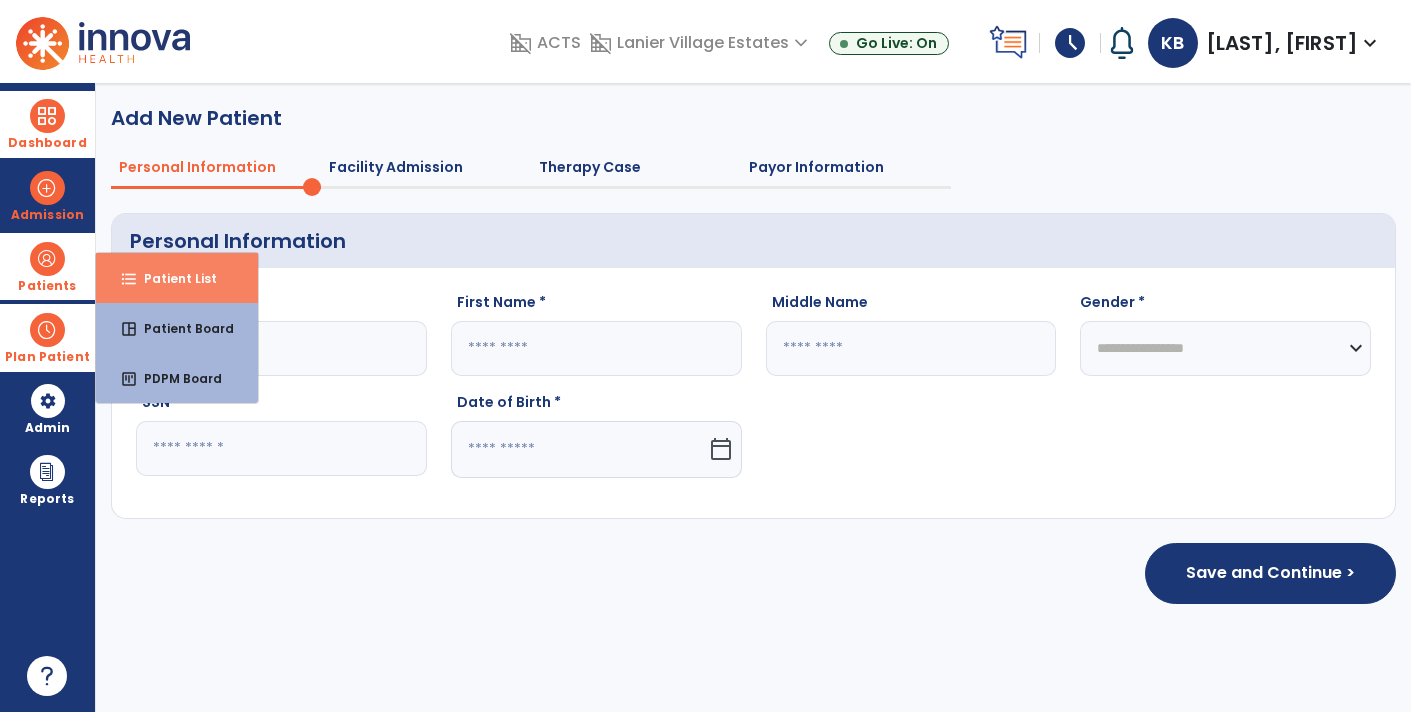click on "Patient List" at bounding box center (172, 278) 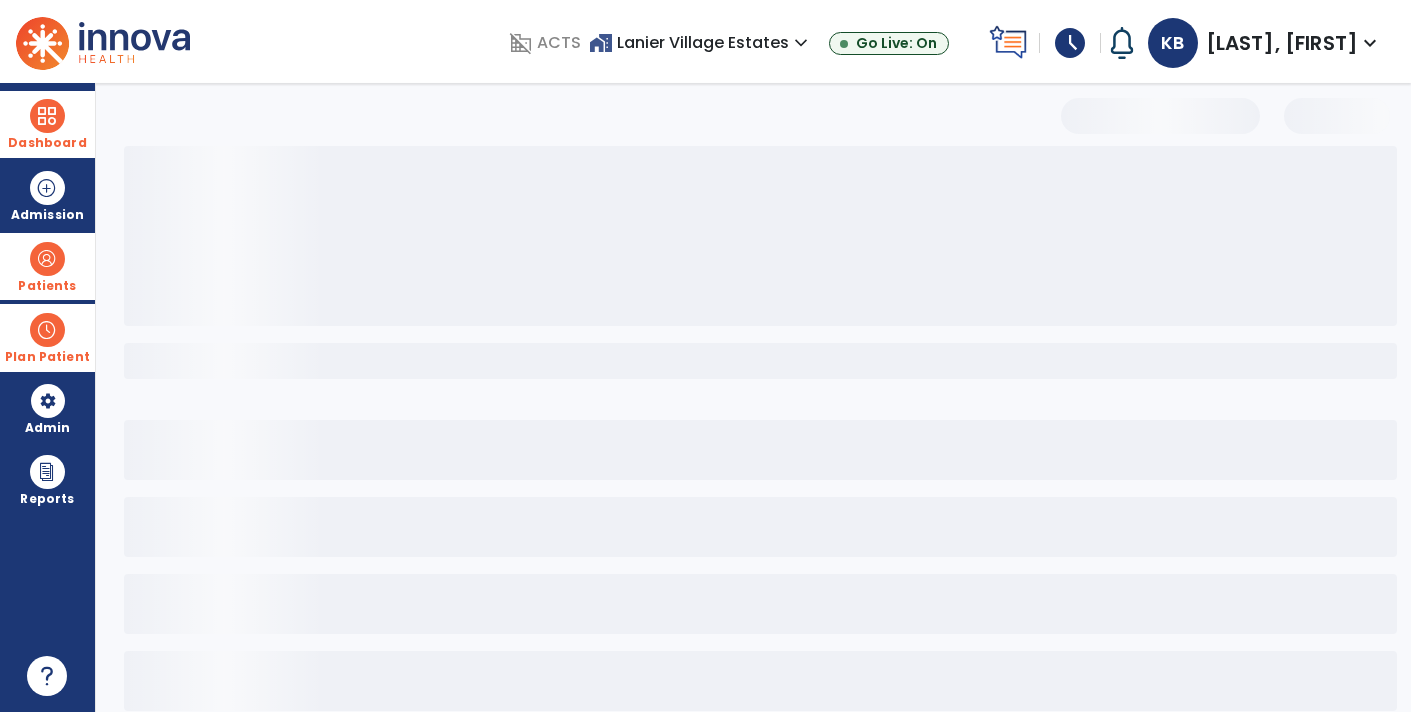 select on "***" 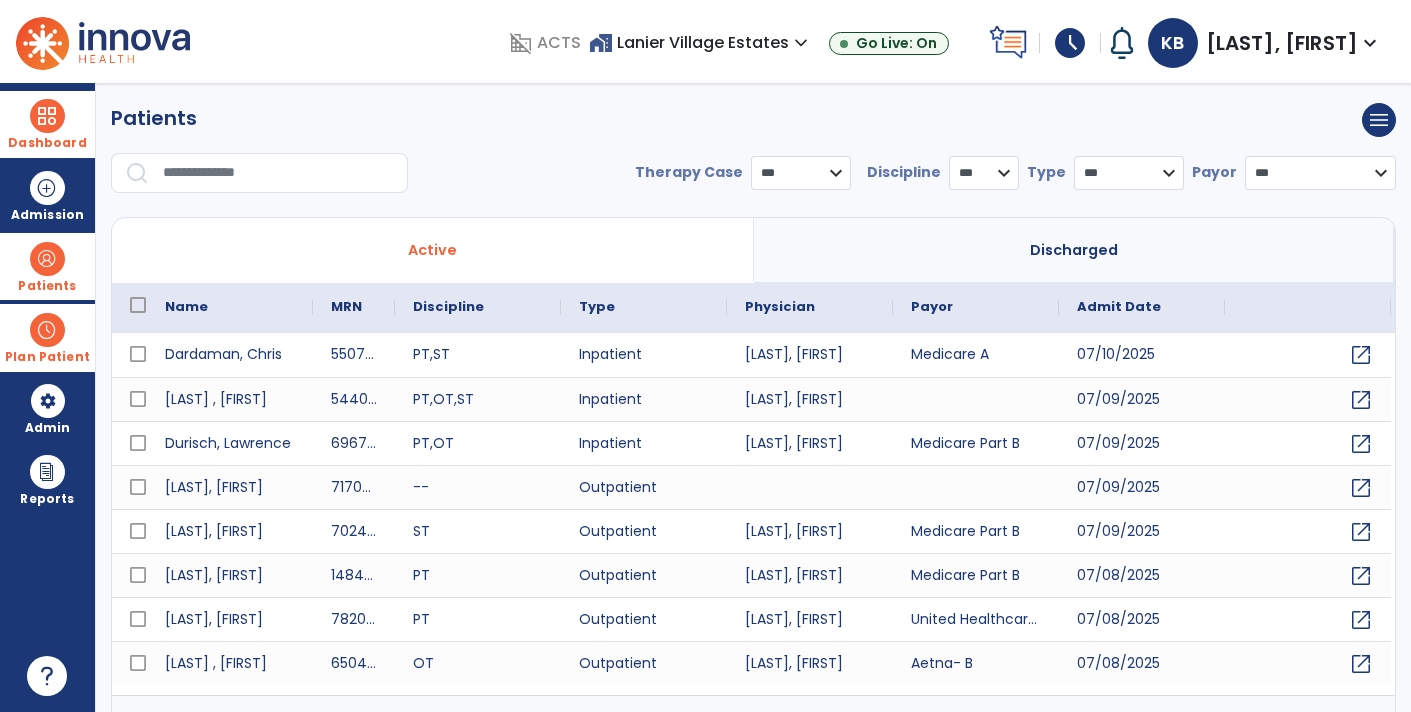click at bounding box center (278, 173) 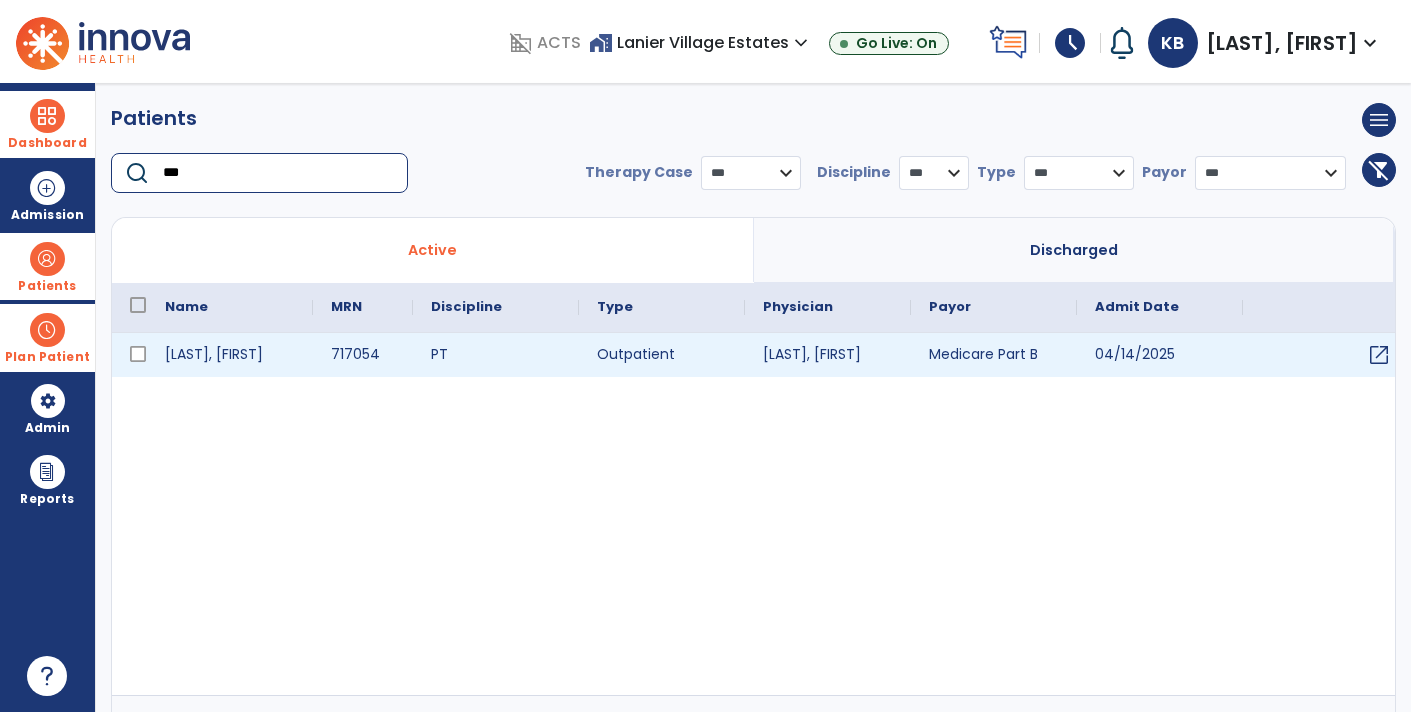 type on "***" 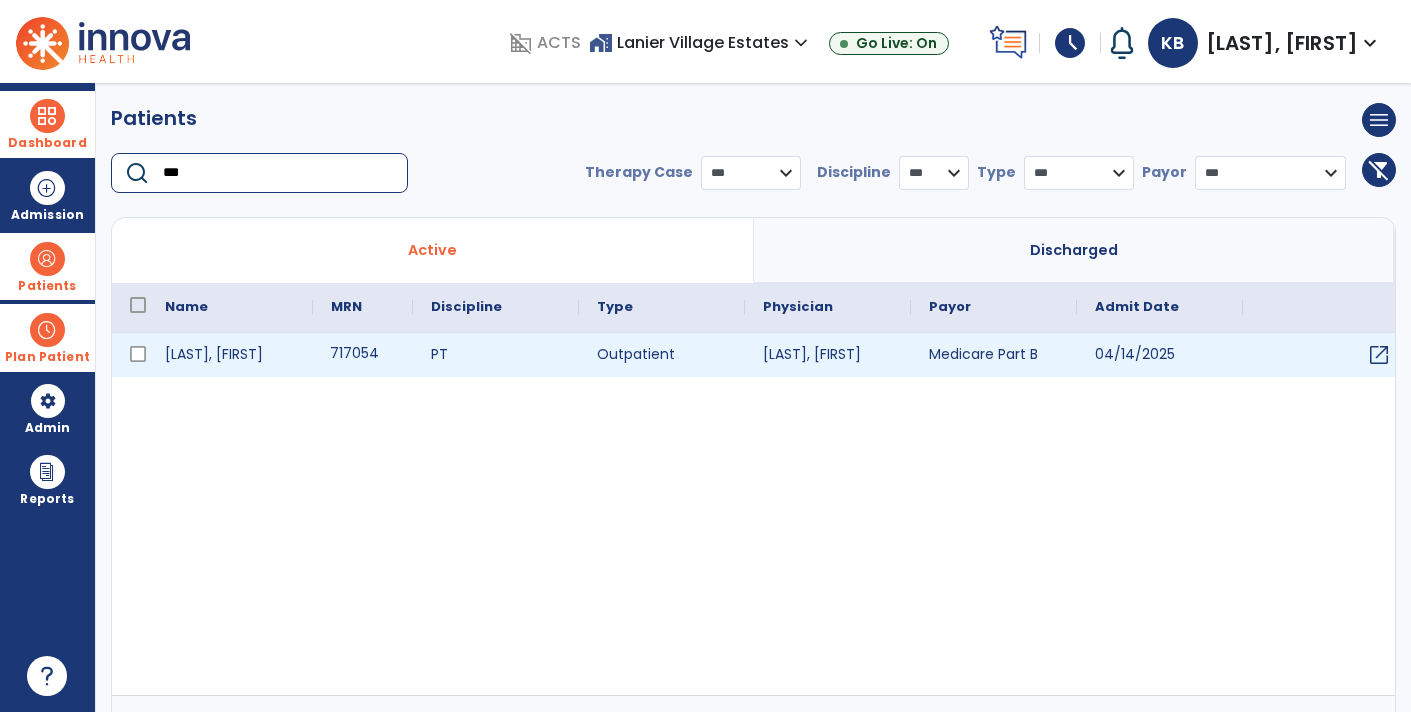 click on "717054" at bounding box center [363, 355] 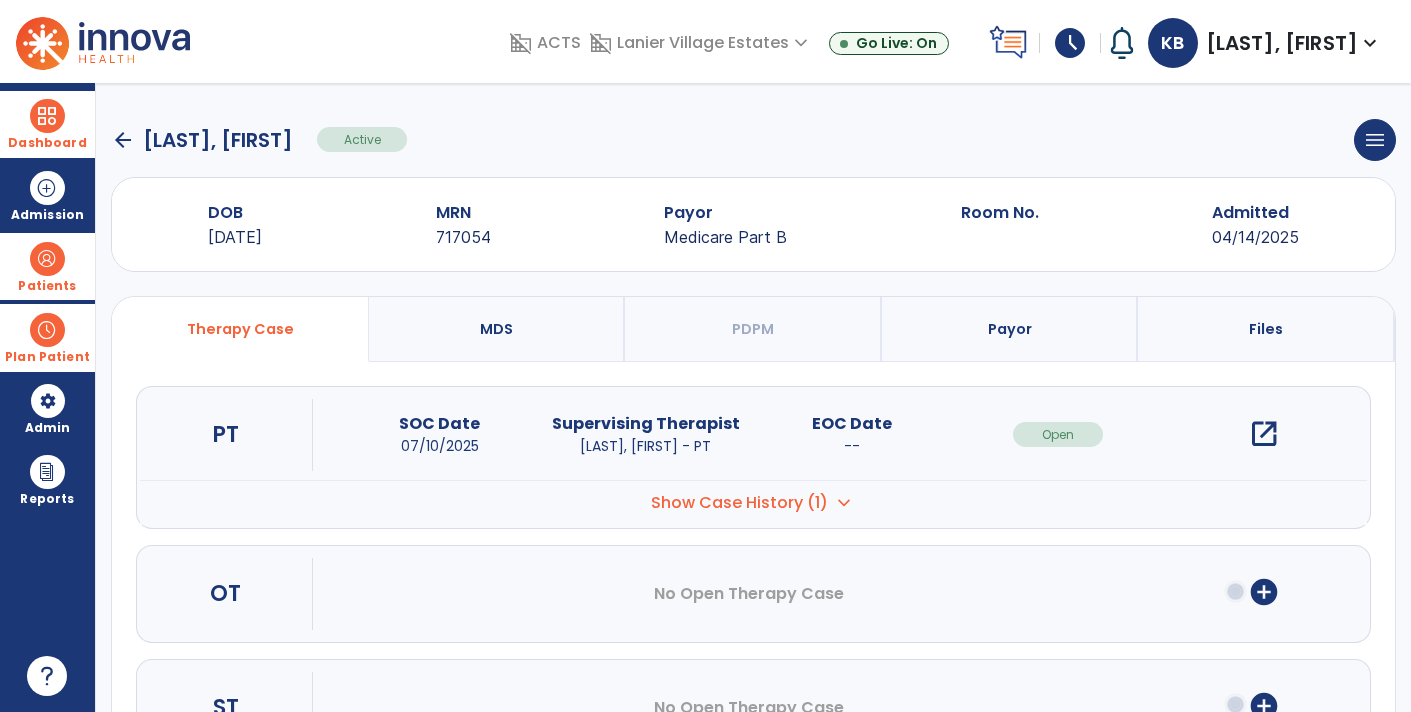 click on "open_in_new" at bounding box center [1264, 434] 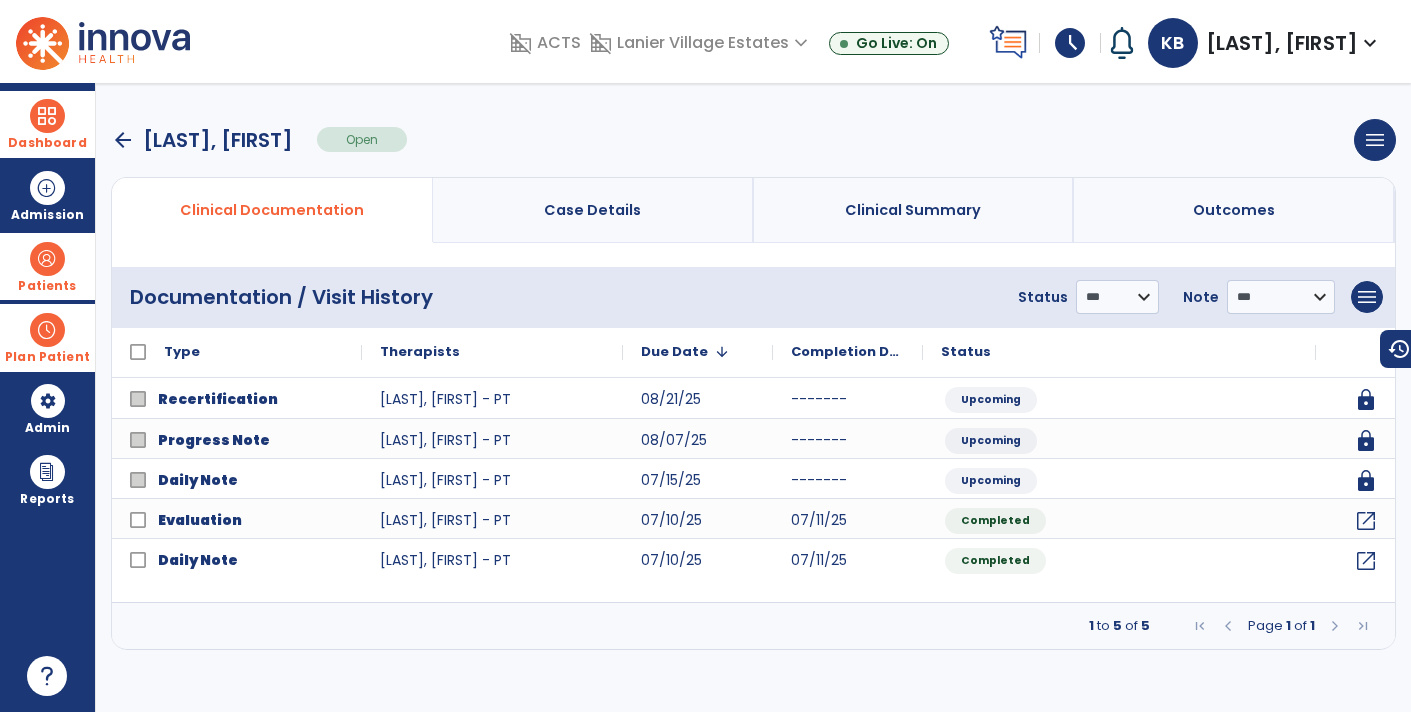 click on "arrow_back" at bounding box center (123, 140) 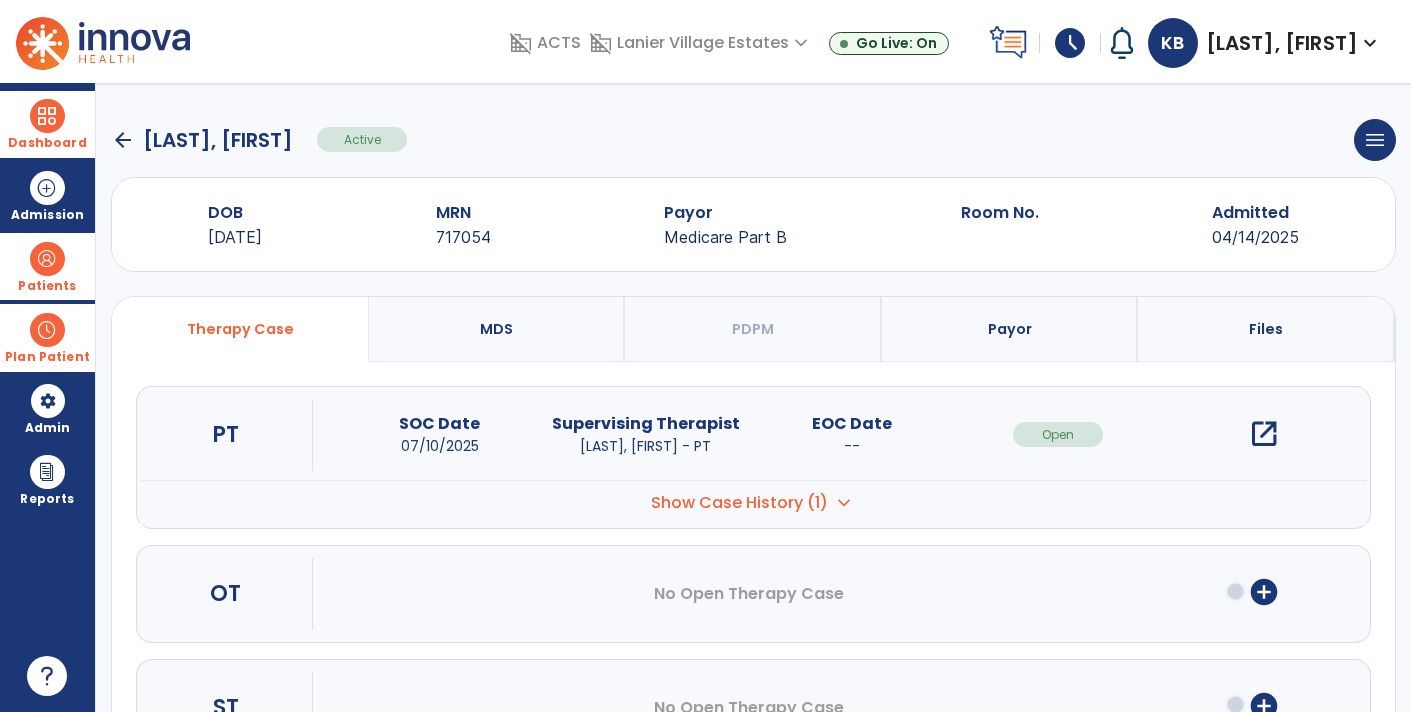 click on "Dashboard" at bounding box center [47, 124] 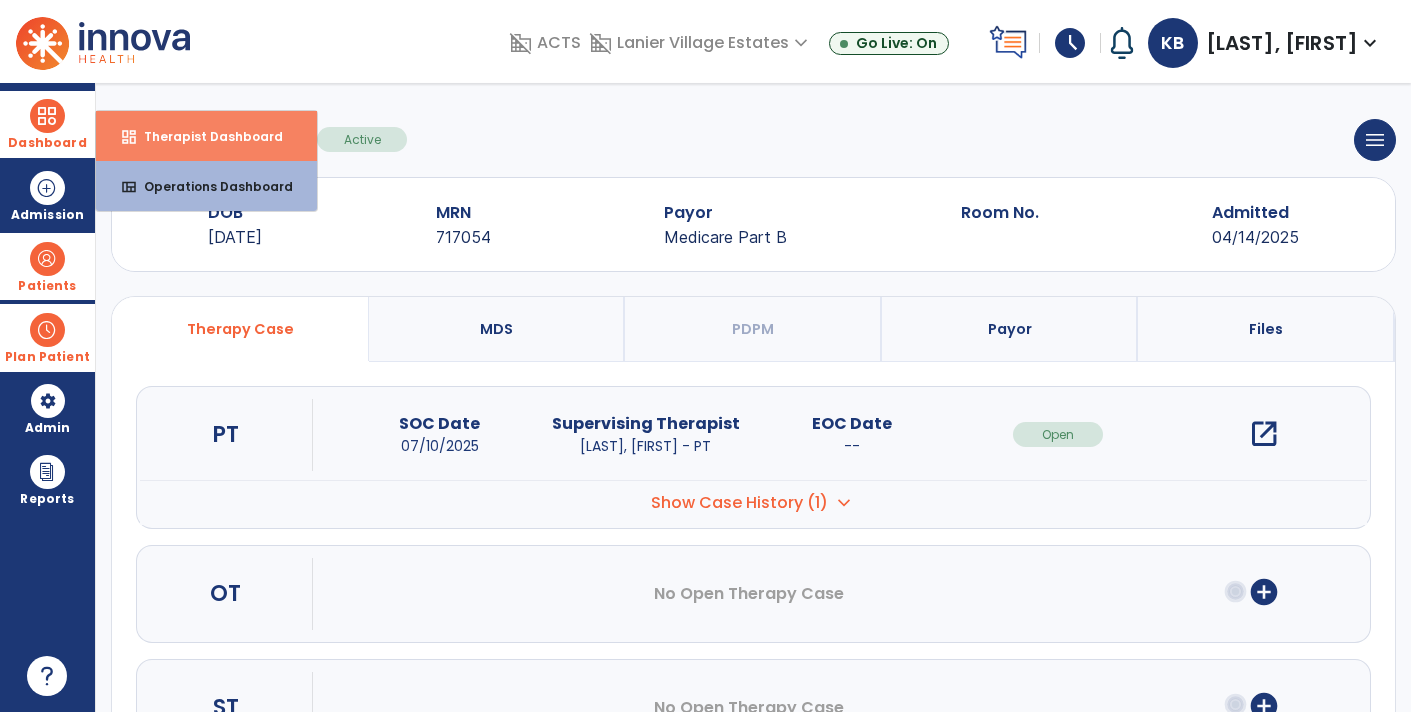 click on "Therapist Dashboard" at bounding box center (205, 136) 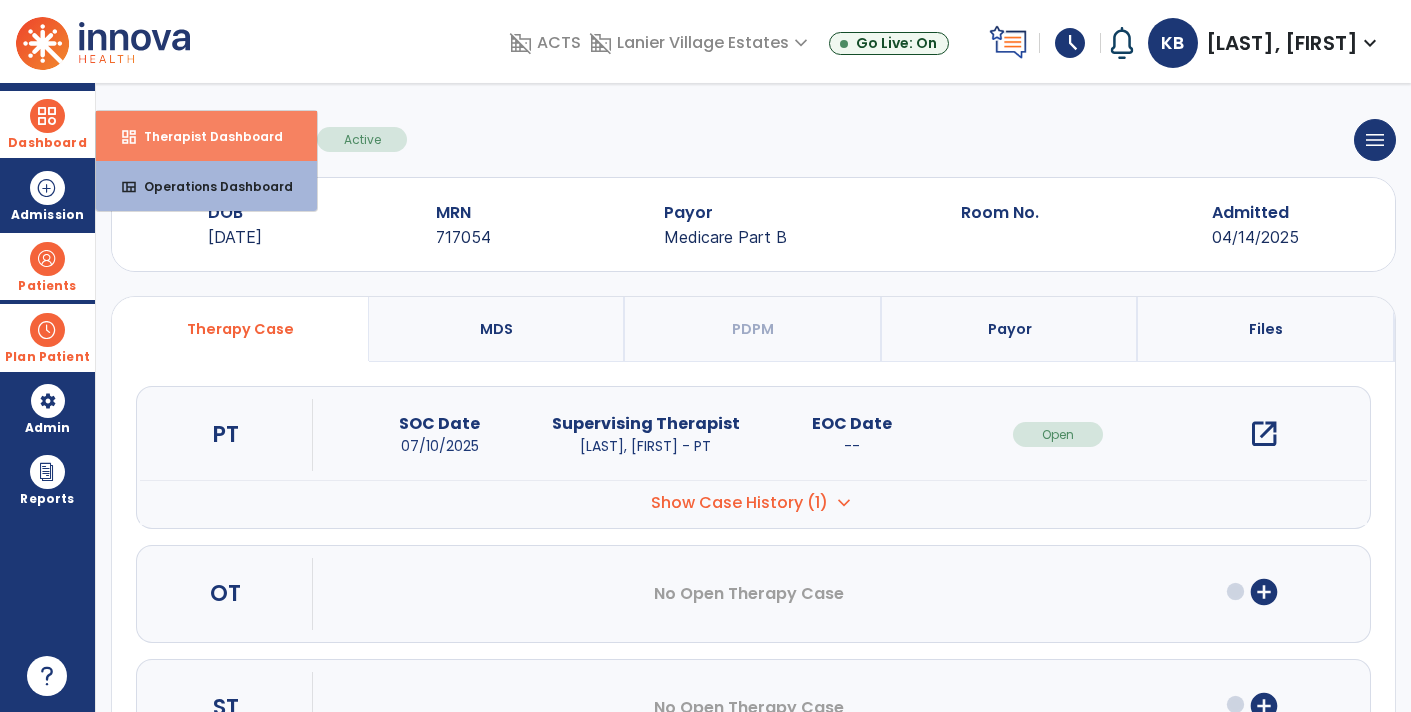 select on "****" 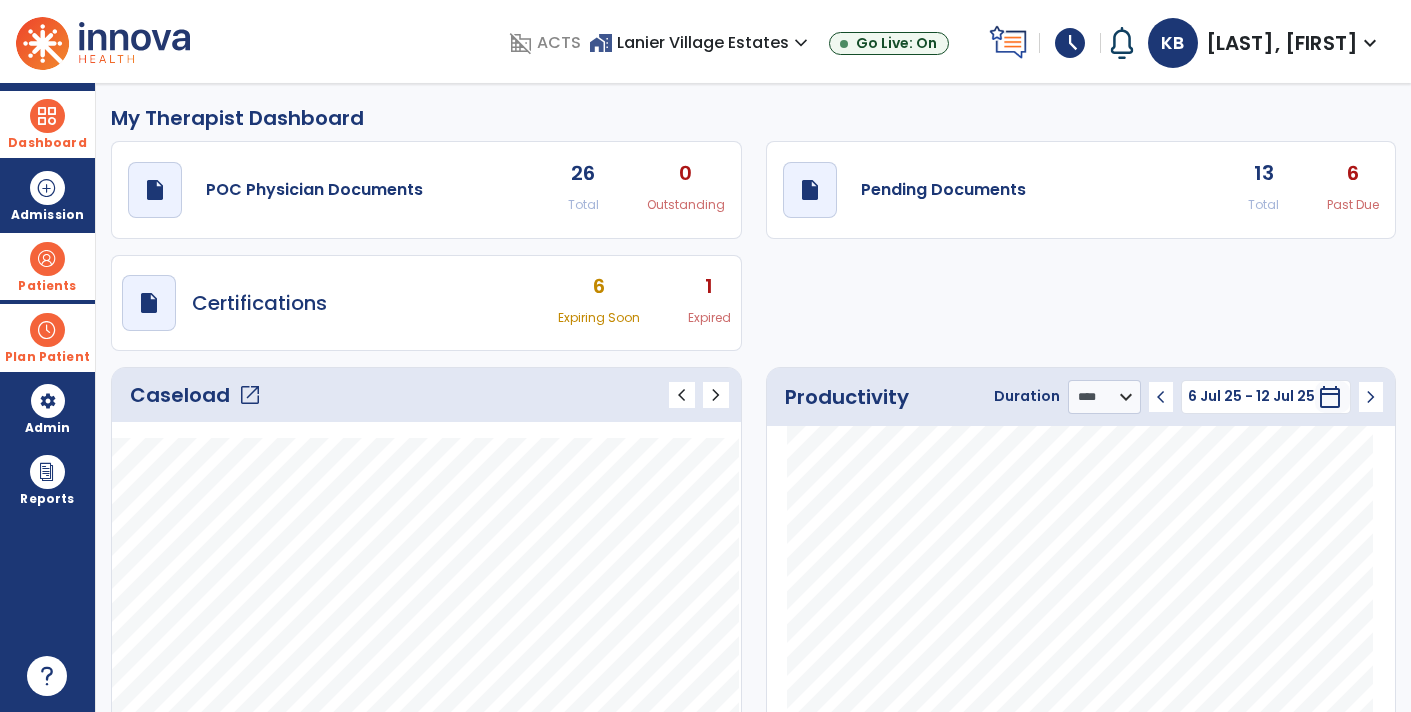 click on "Total" 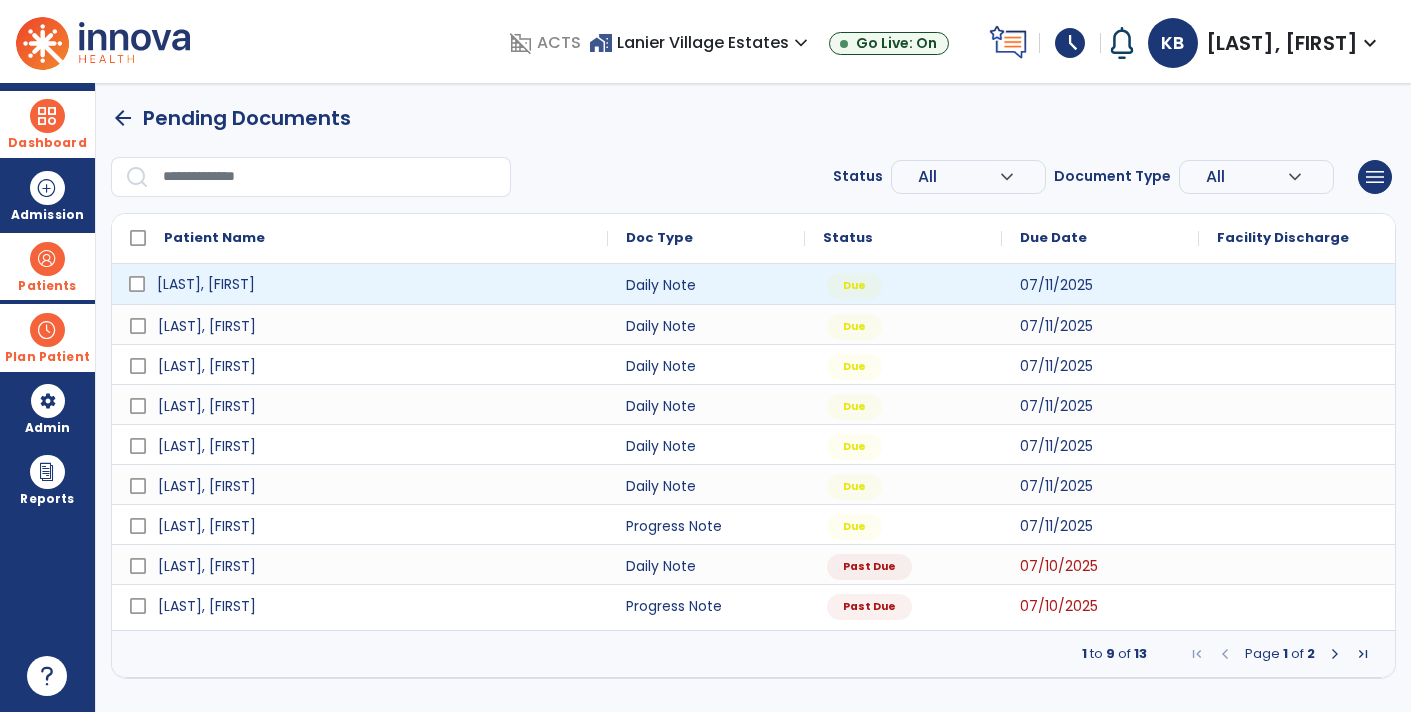 click on "[LAST], [FIRST]" at bounding box center [374, 284] 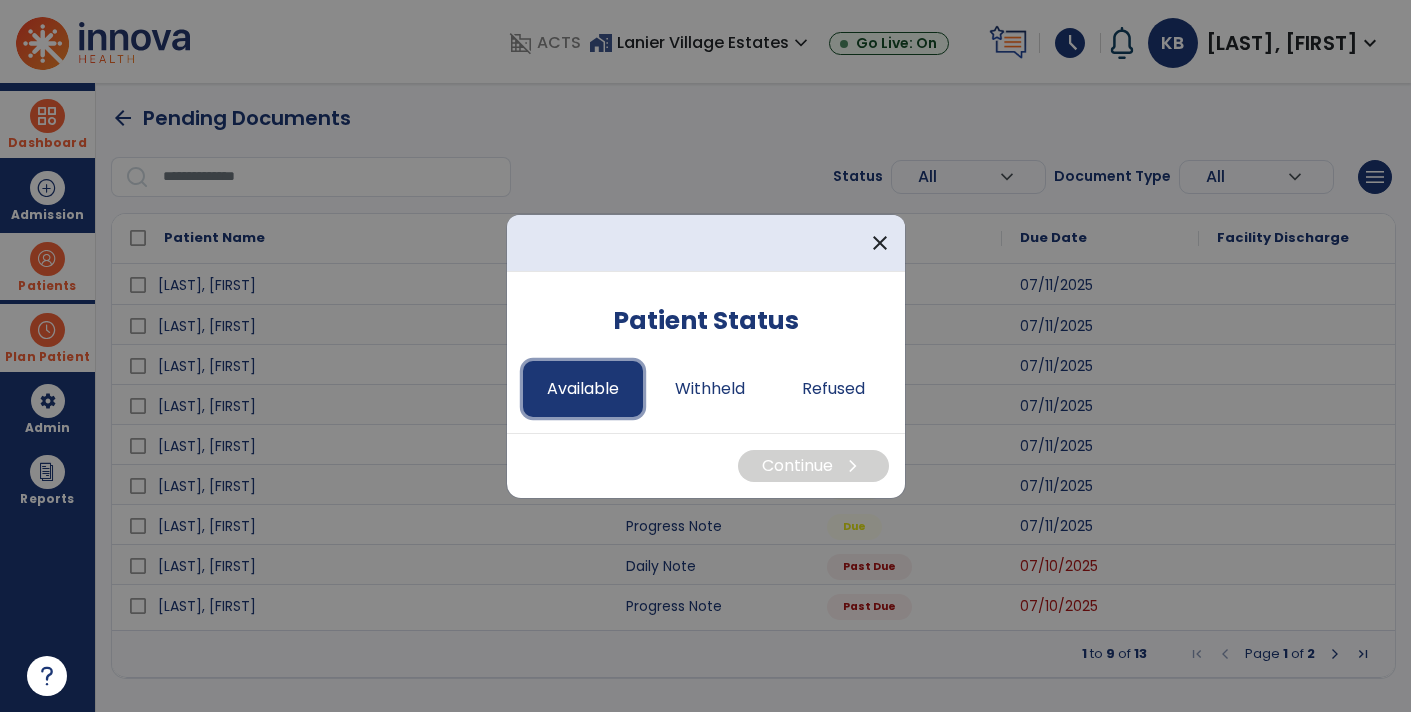 click on "Available" at bounding box center [583, 389] 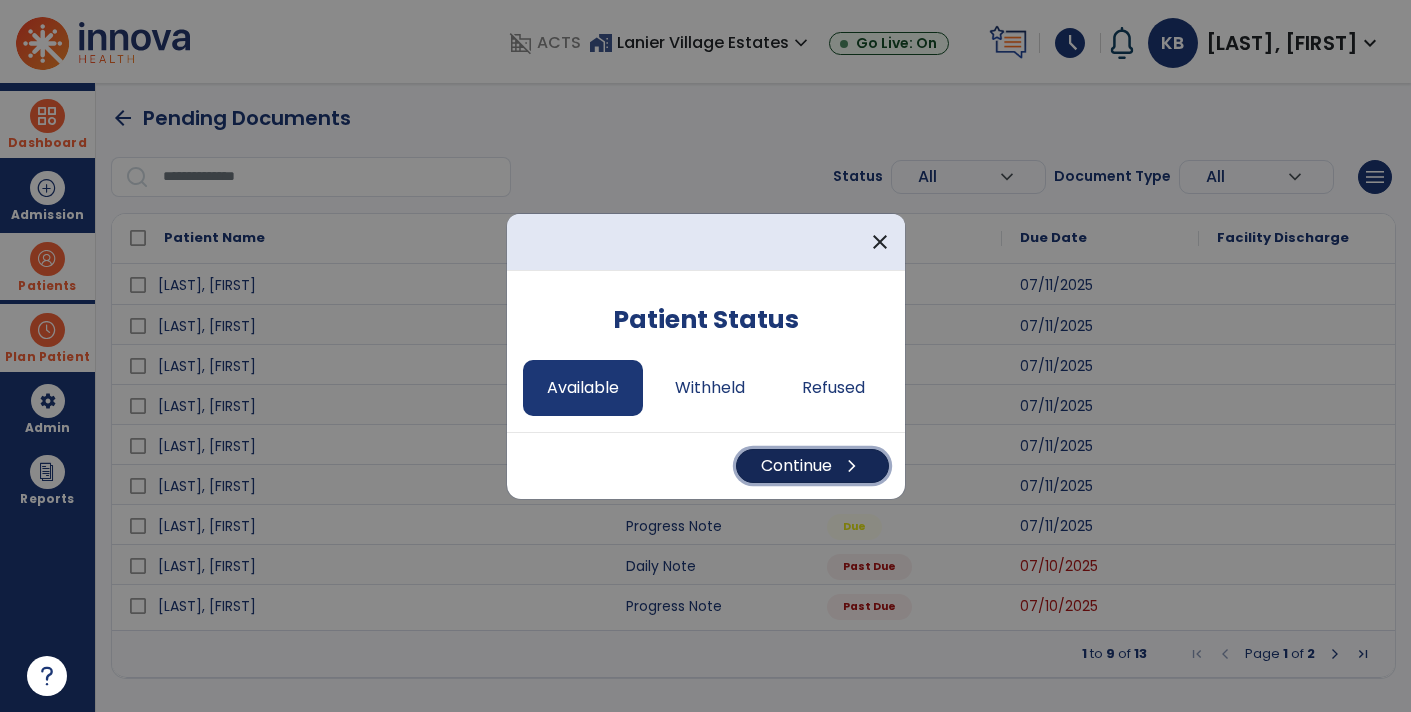 click on "Continue   chevron_right" at bounding box center (812, 466) 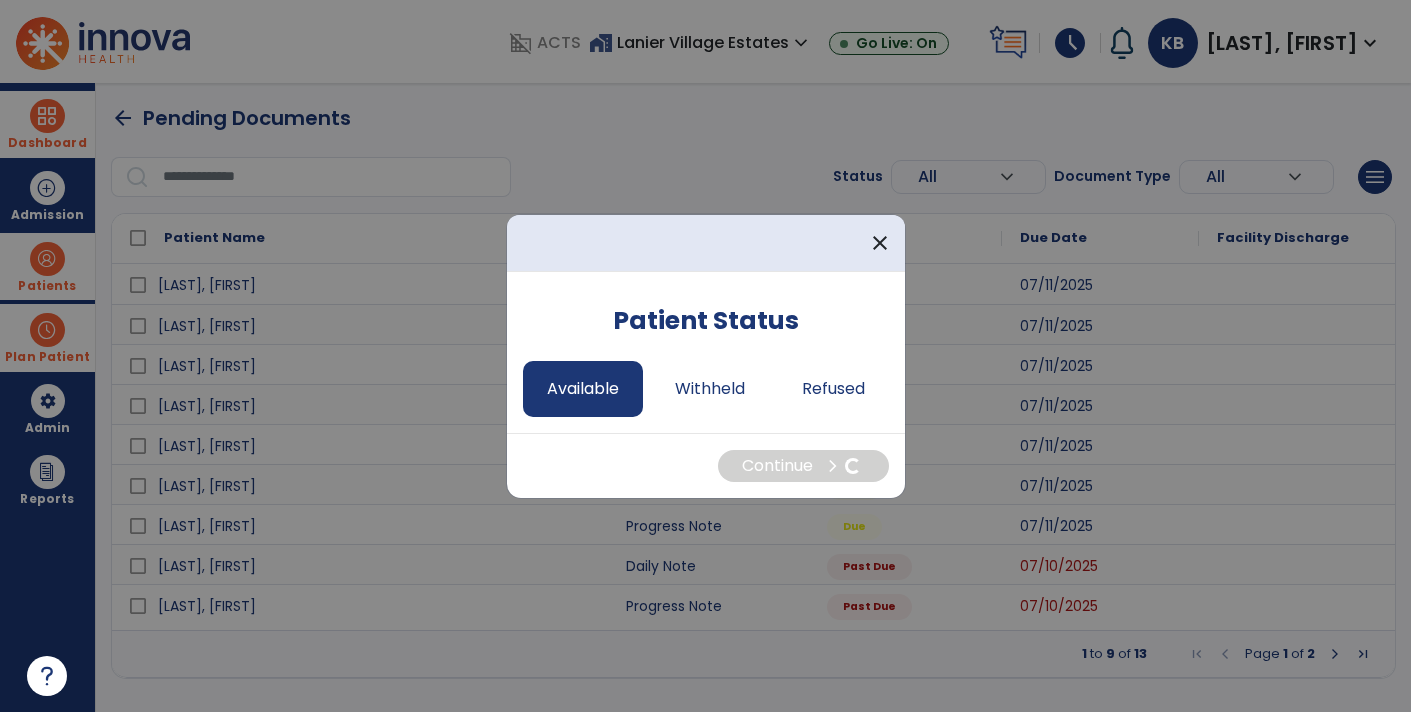 select on "*" 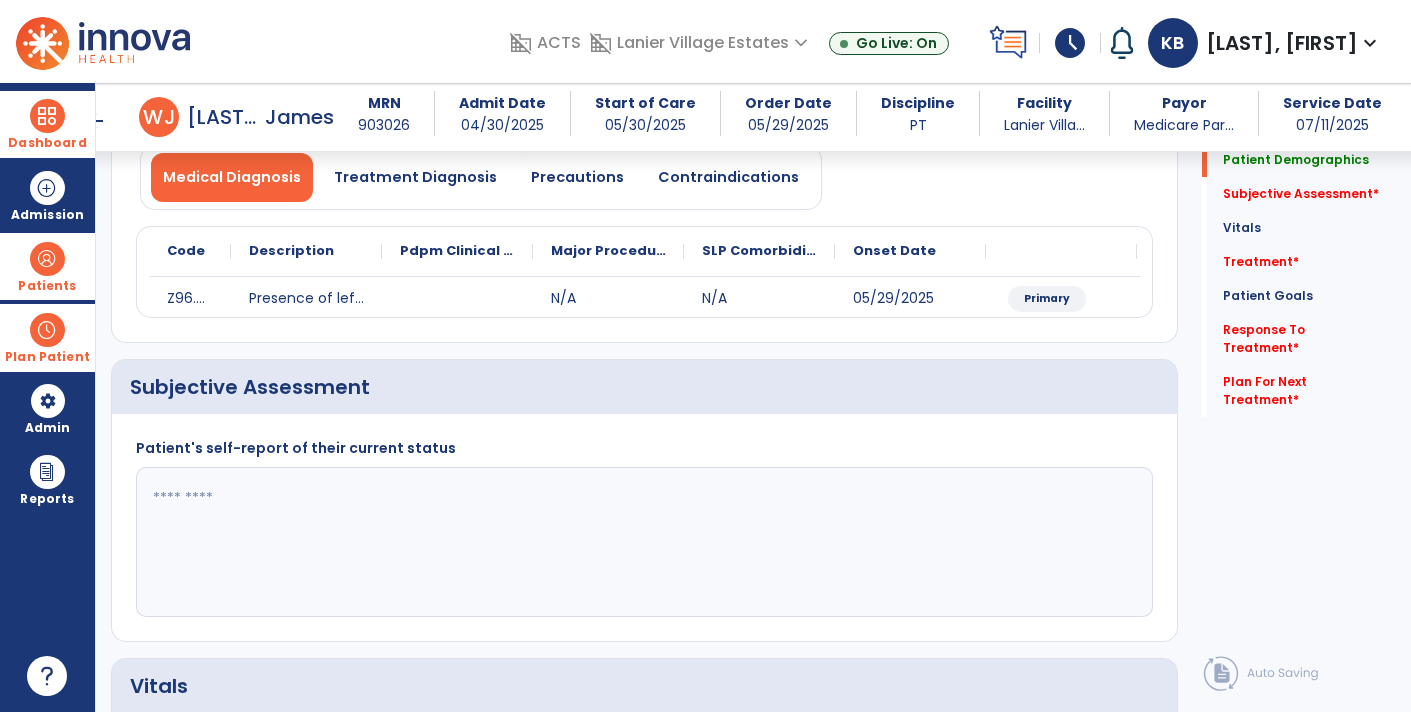 scroll, scrollTop: 180, scrollLeft: 0, axis: vertical 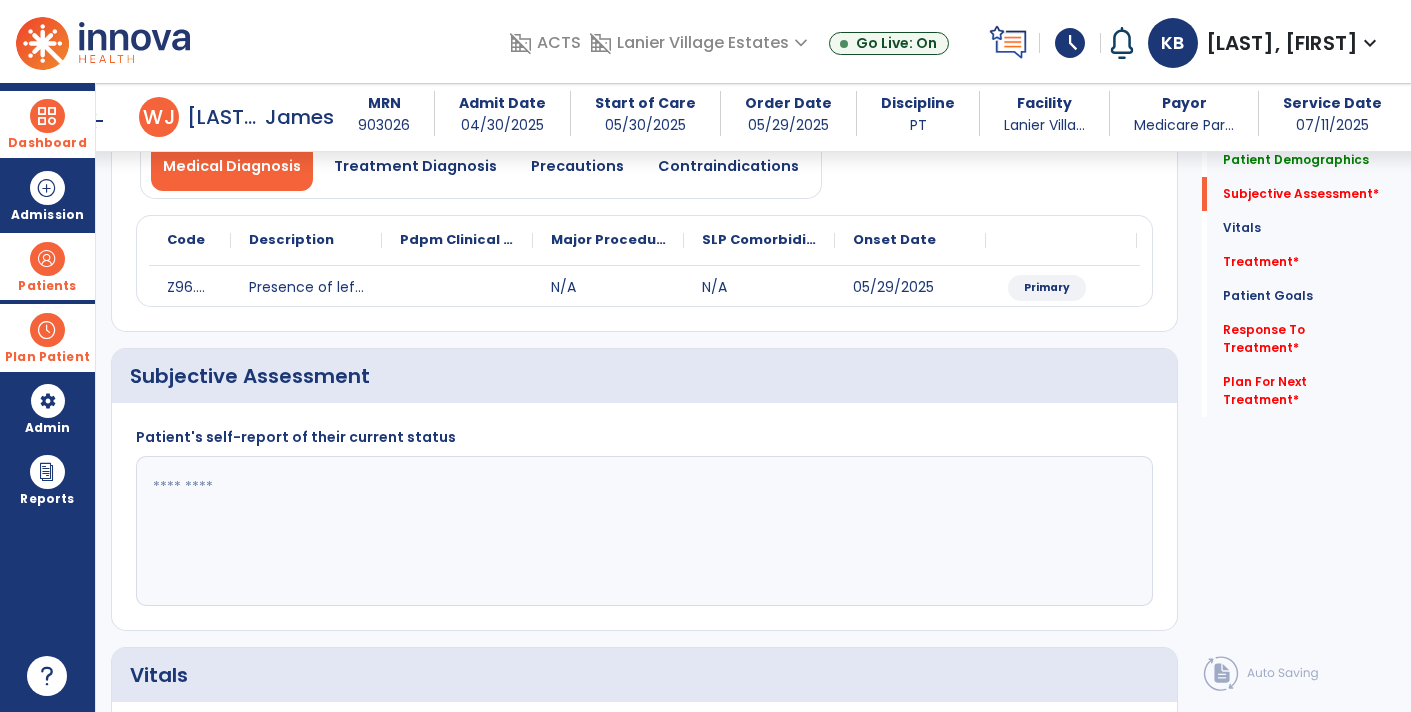 click 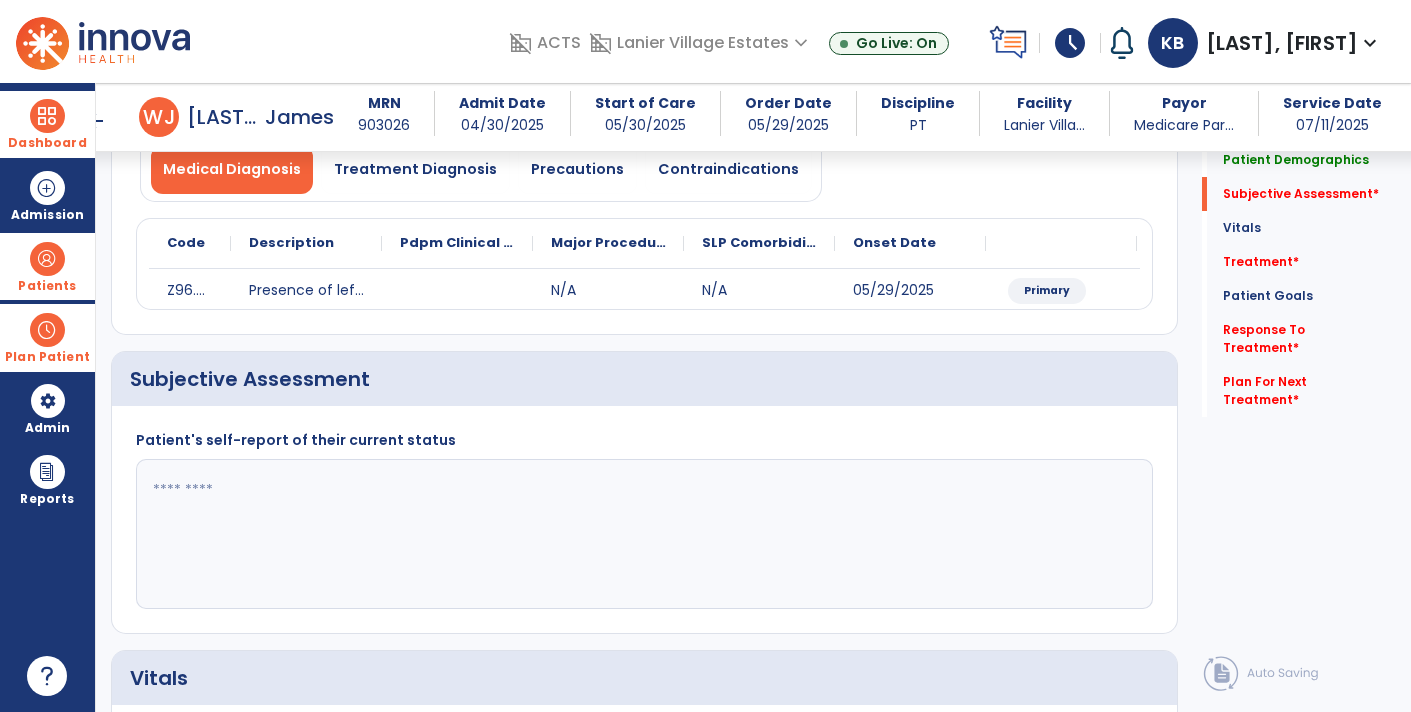 scroll, scrollTop: 158, scrollLeft: 0, axis: vertical 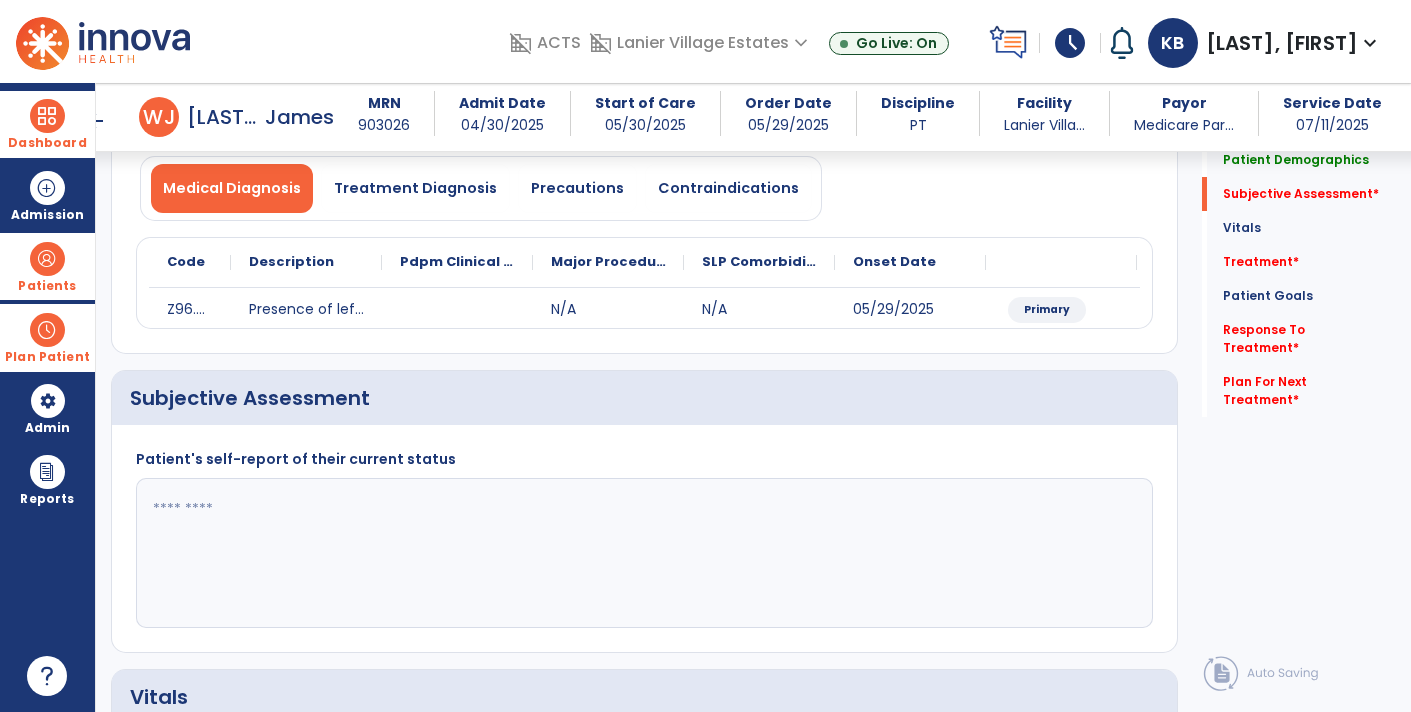 click 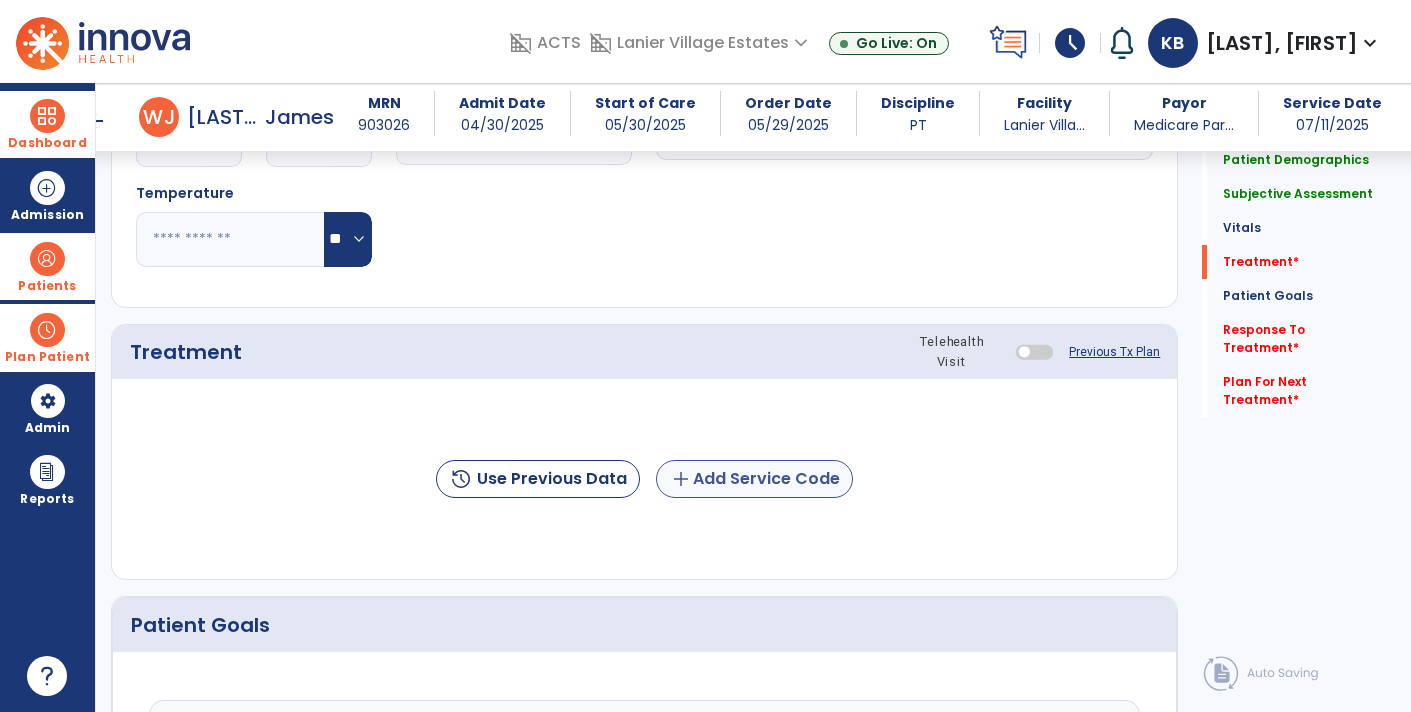 type on "**********" 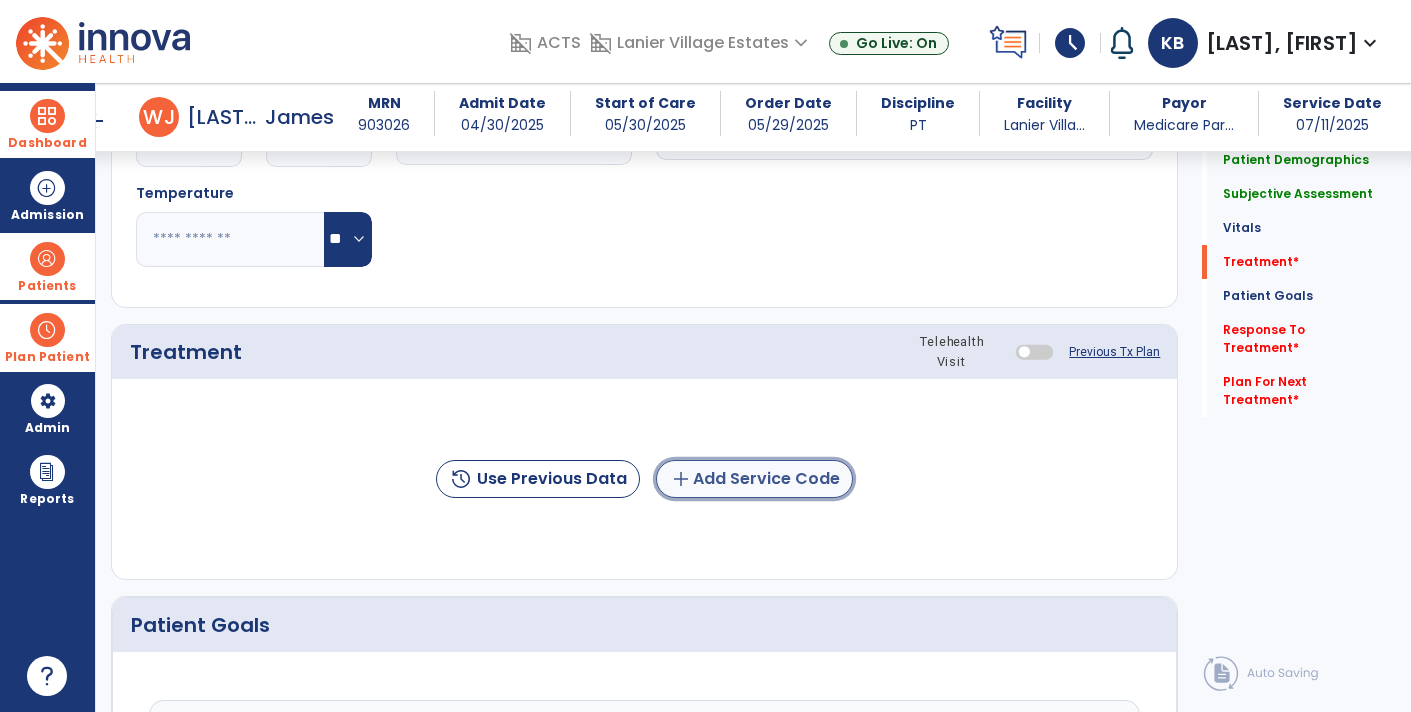click on "add  Add Service Code" 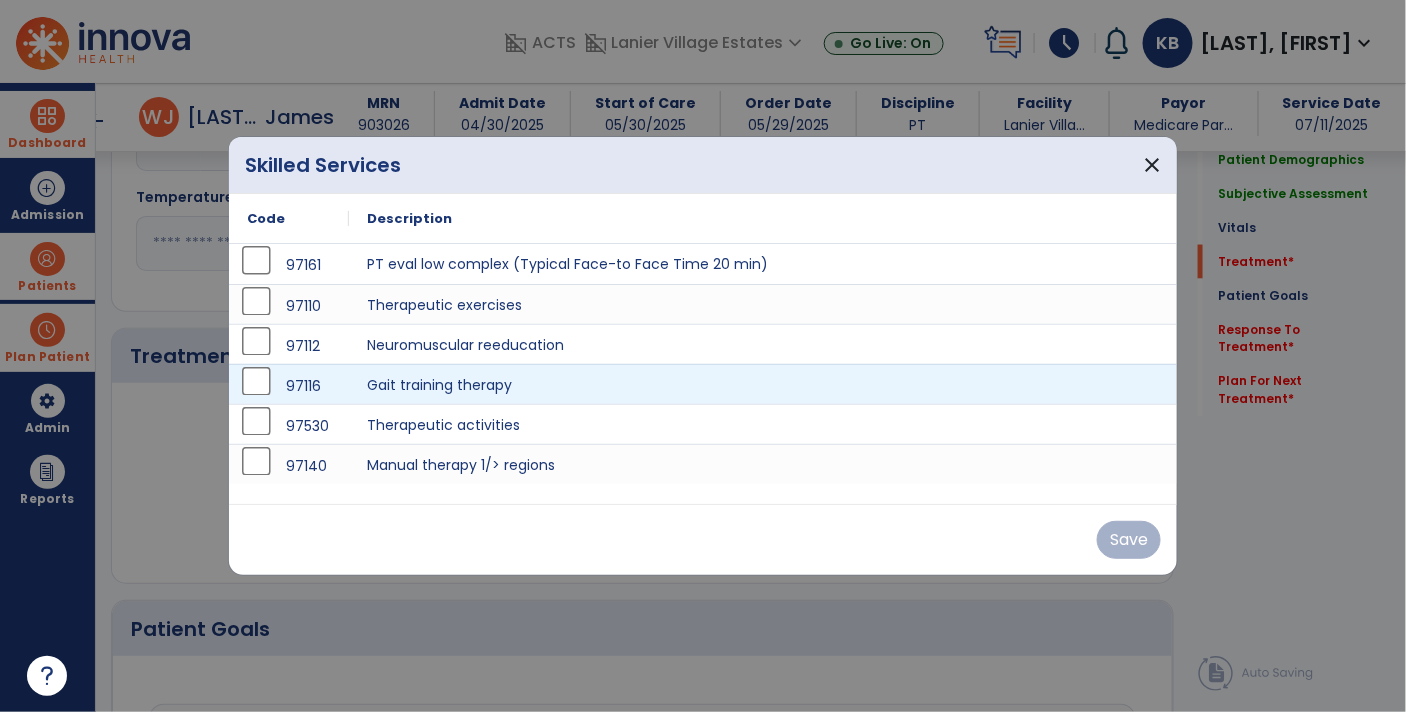 scroll, scrollTop: 925, scrollLeft: 0, axis: vertical 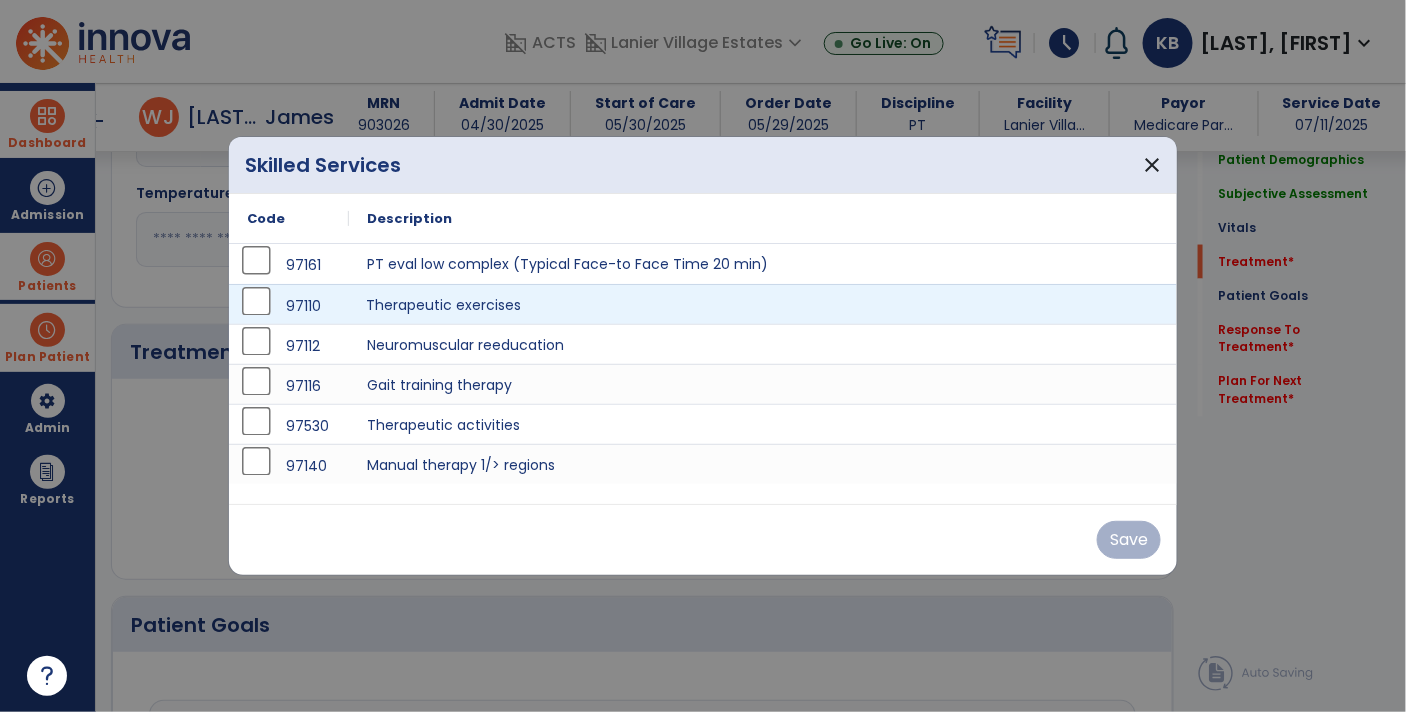 click on "Therapeutic exercises" at bounding box center [763, 304] 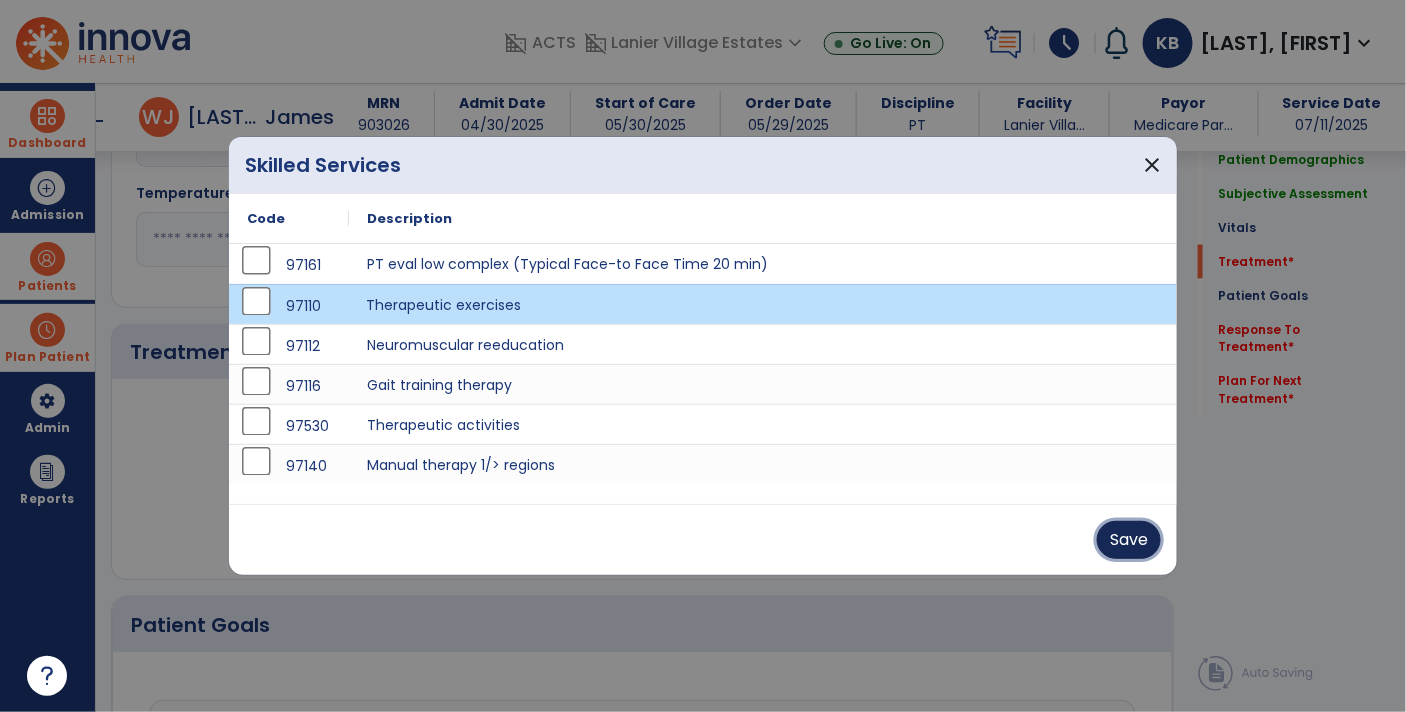 click on "Save" at bounding box center [1129, 540] 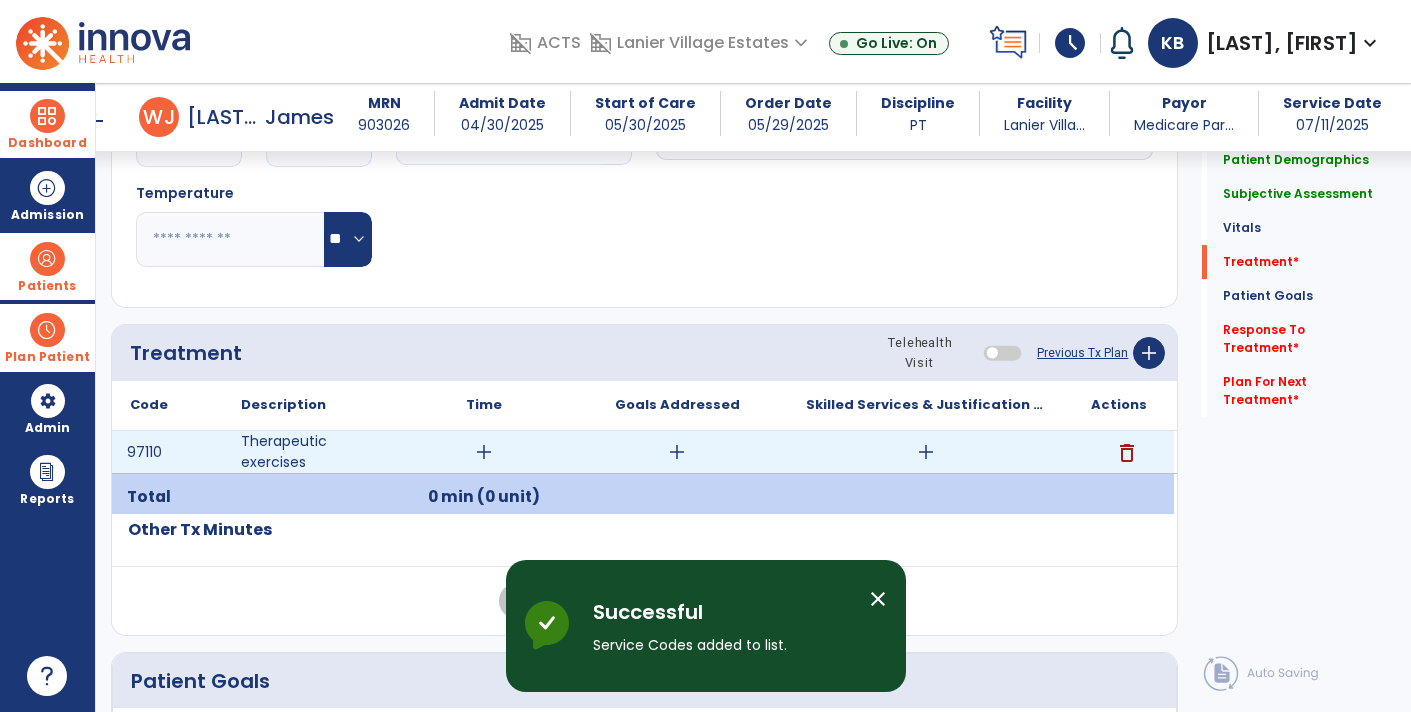 click on "add" at bounding box center [926, 452] 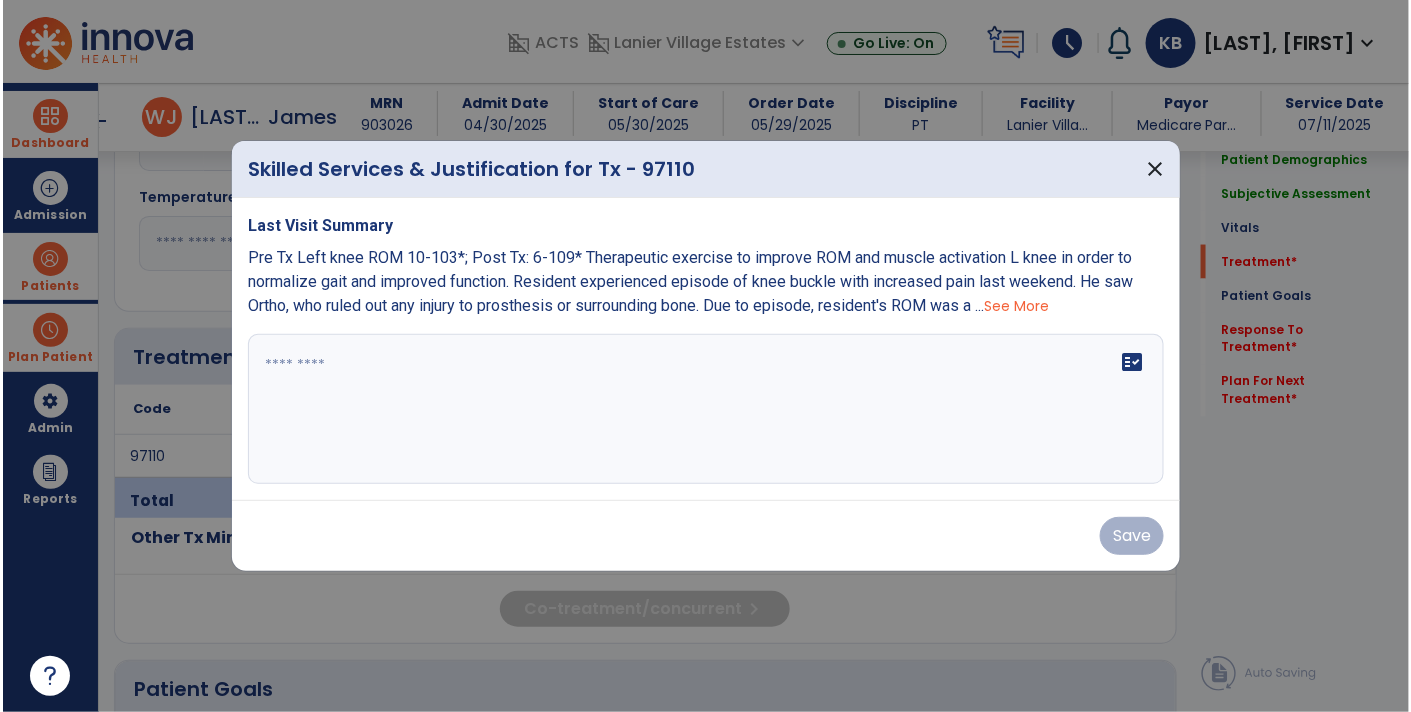 scroll, scrollTop: 925, scrollLeft: 0, axis: vertical 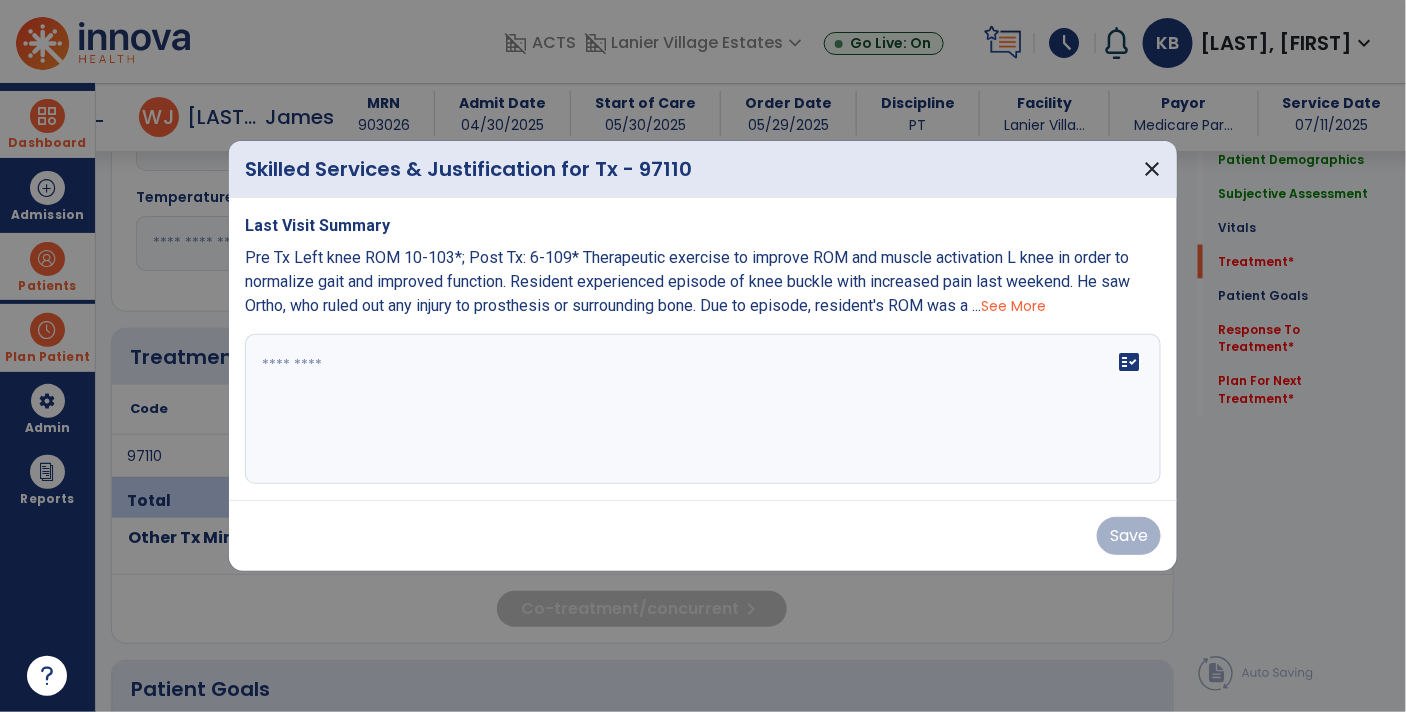 click on "fact_check" at bounding box center [703, 409] 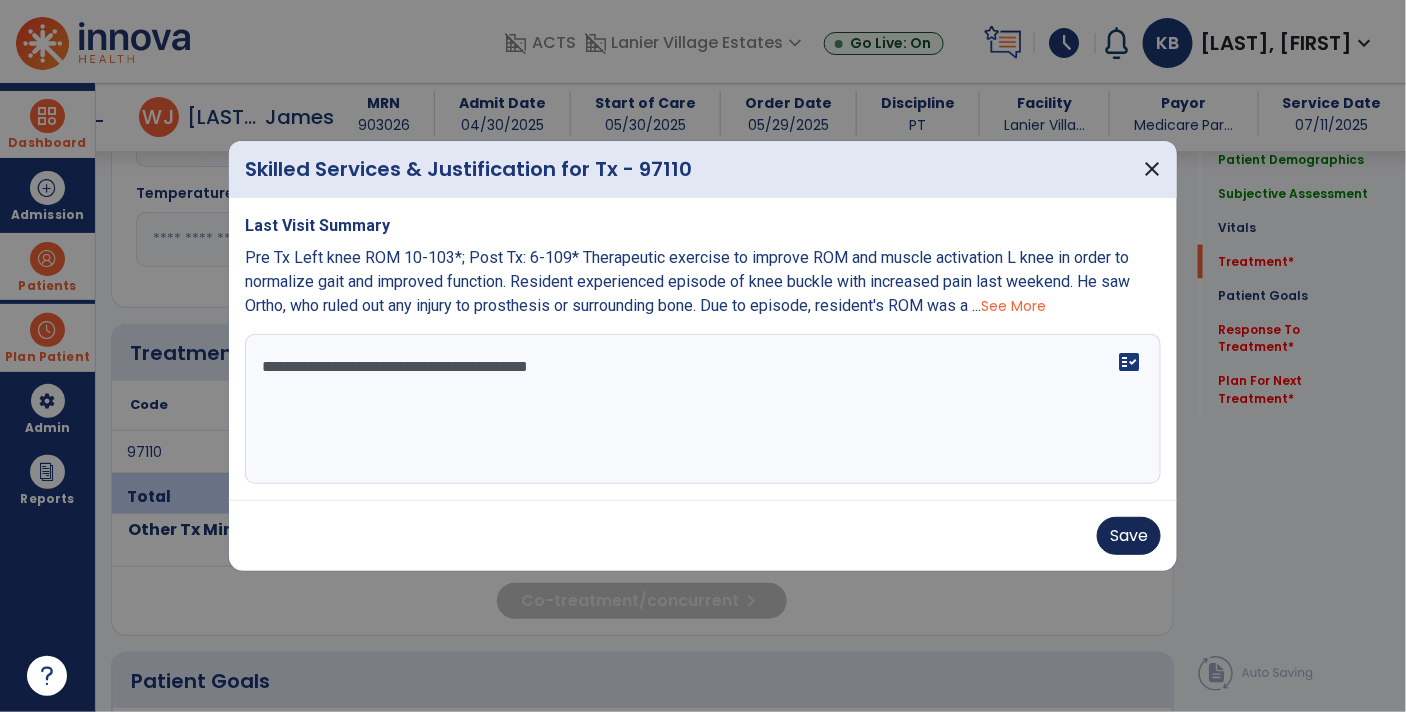 type on "**********" 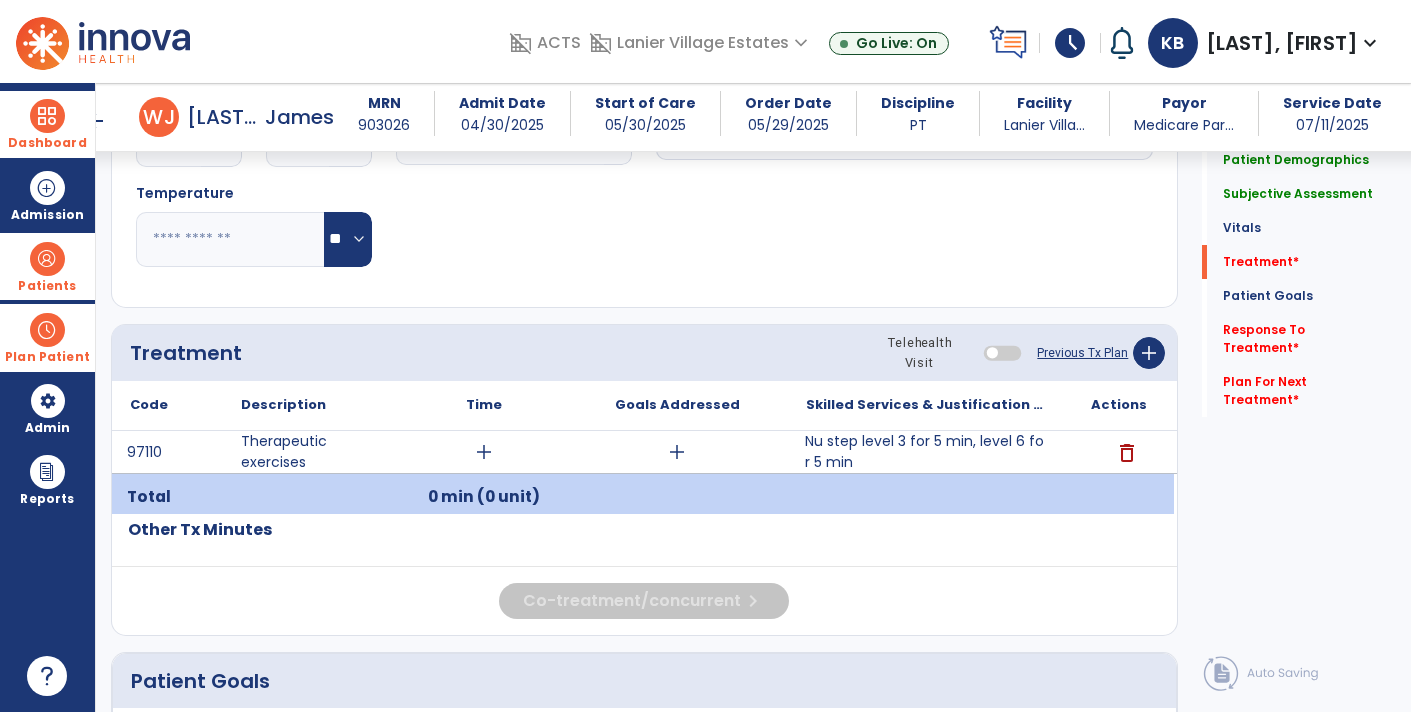 click at bounding box center [47, 330] 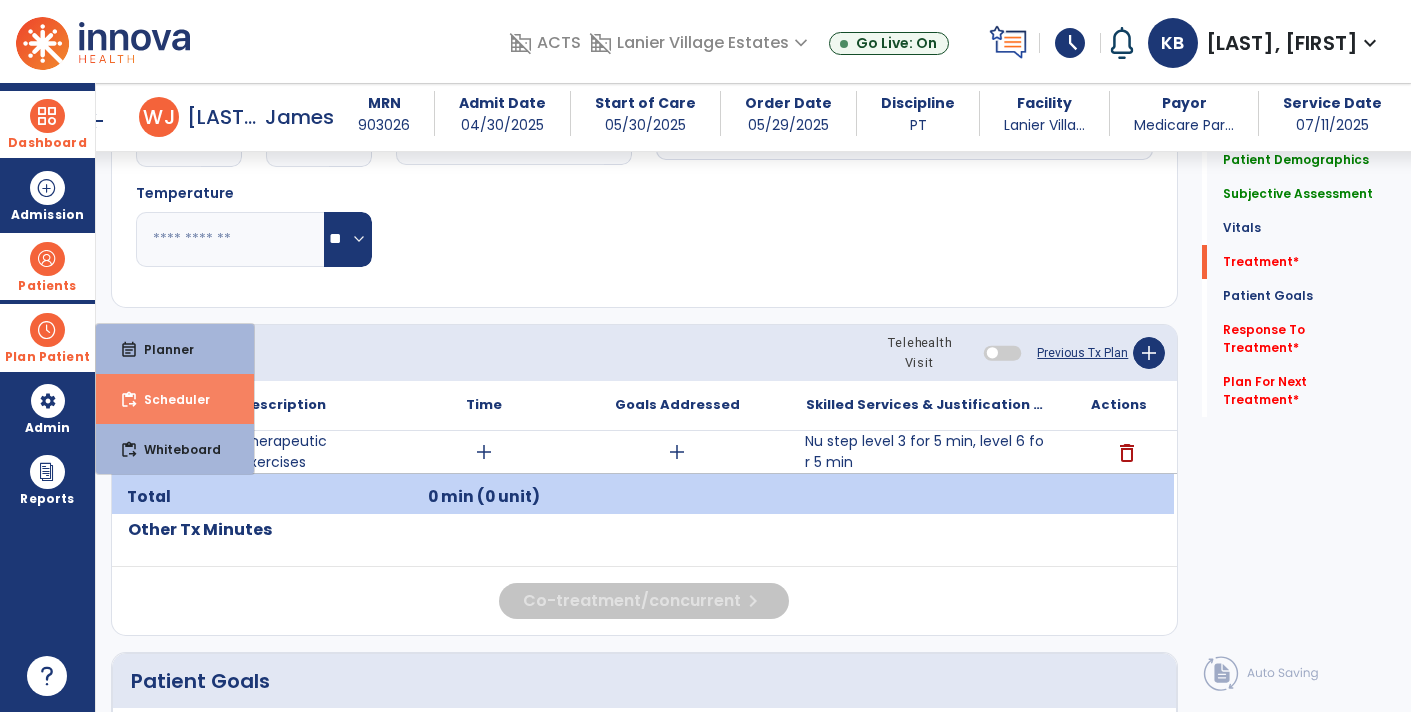 click on "content_paste_go  Scheduler" at bounding box center (175, 399) 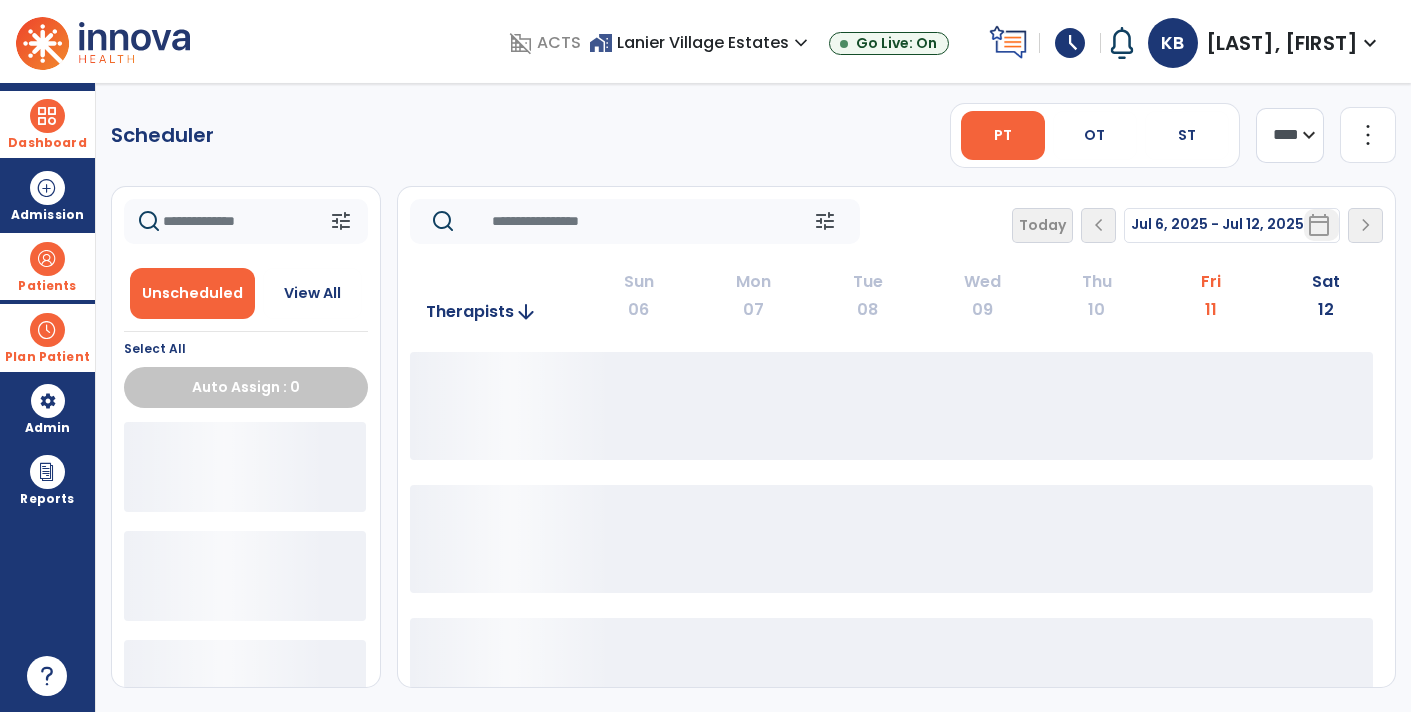 scroll, scrollTop: 0, scrollLeft: 0, axis: both 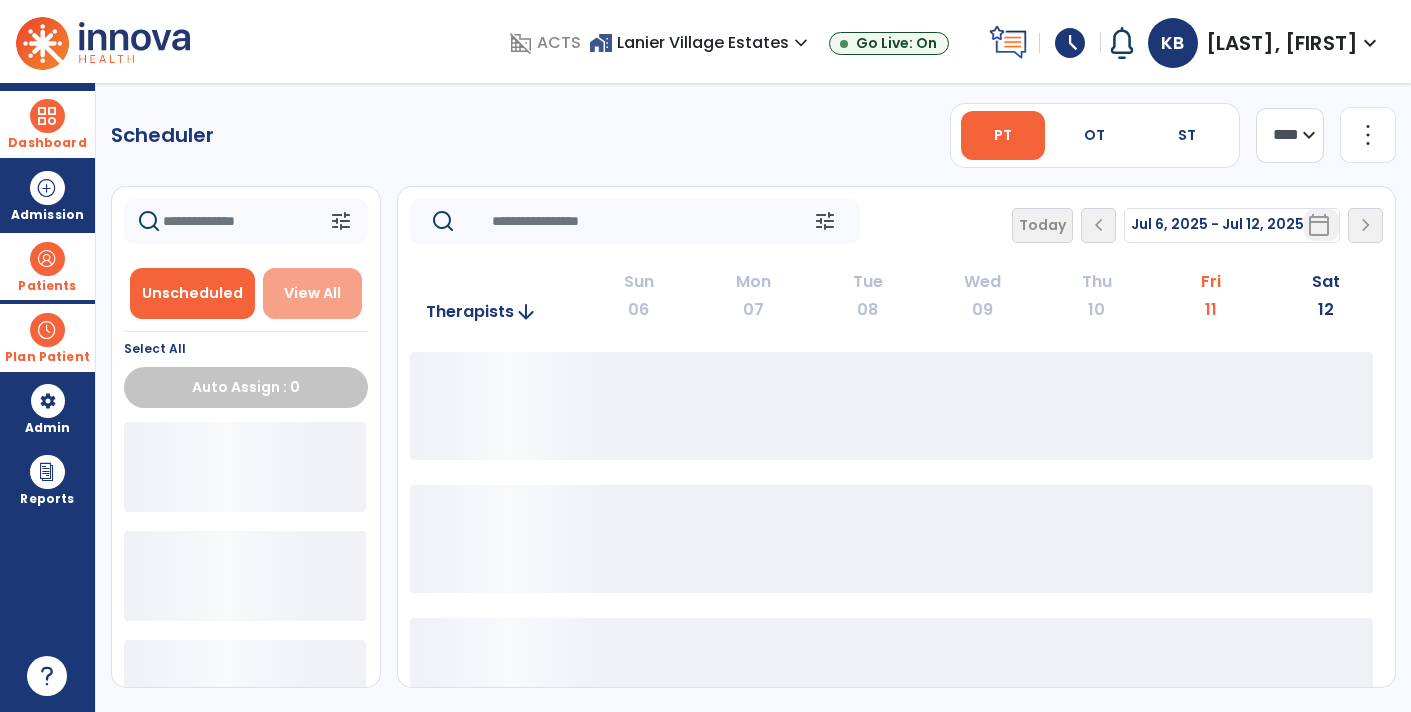 click on "View All" at bounding box center [312, 293] 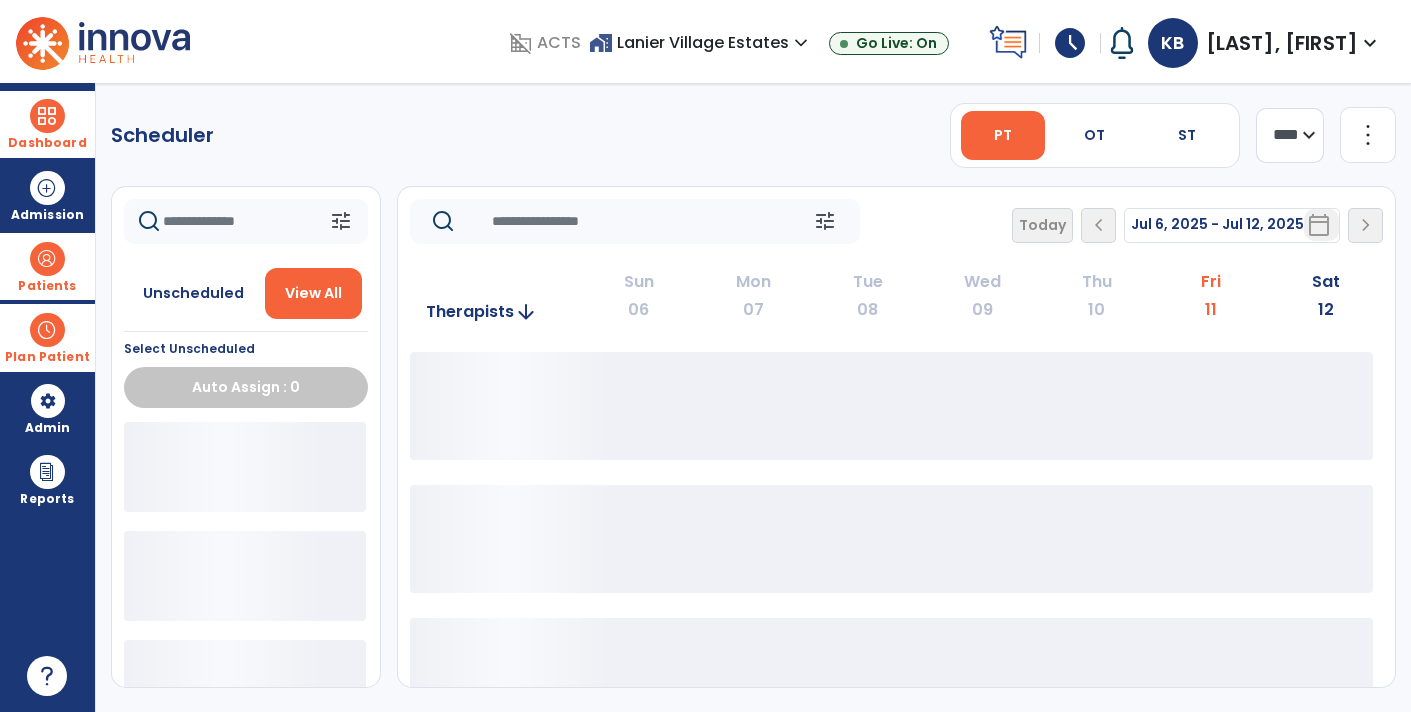 click 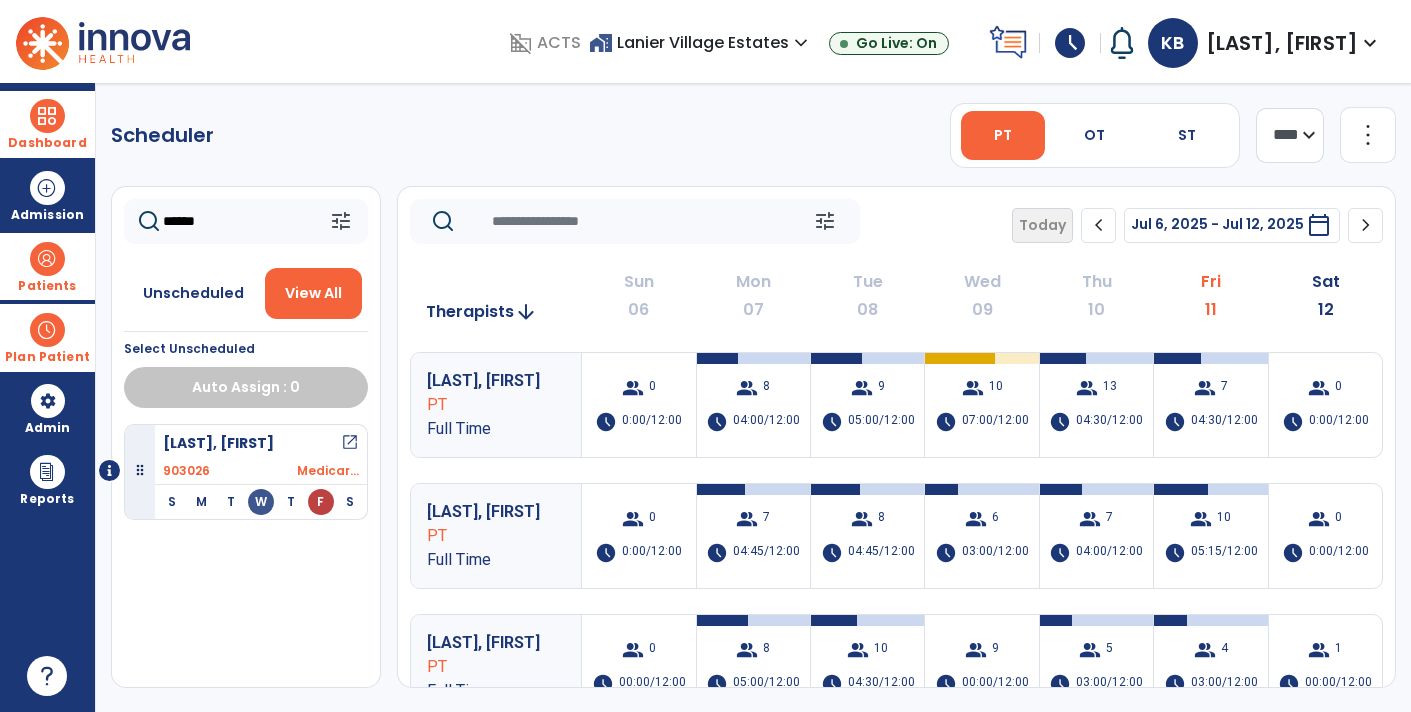 type on "******" 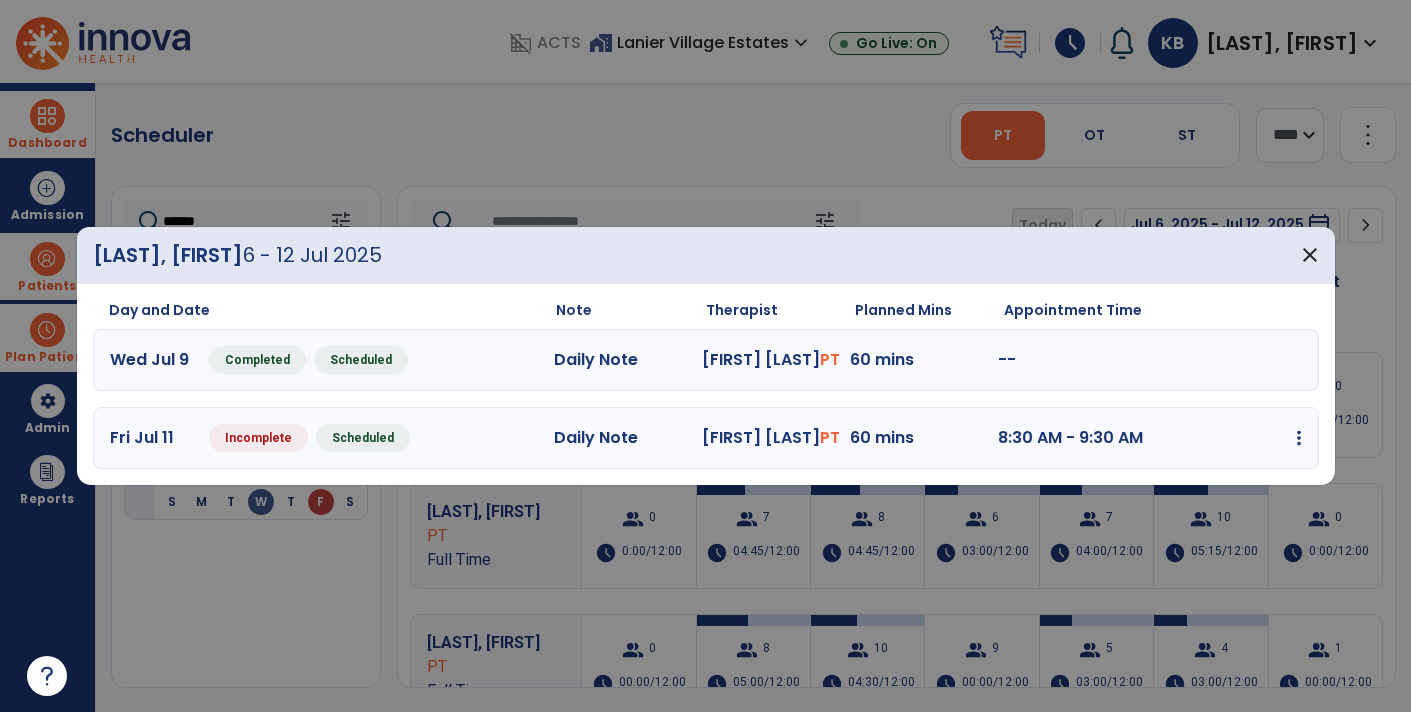 click at bounding box center [1299, 438] 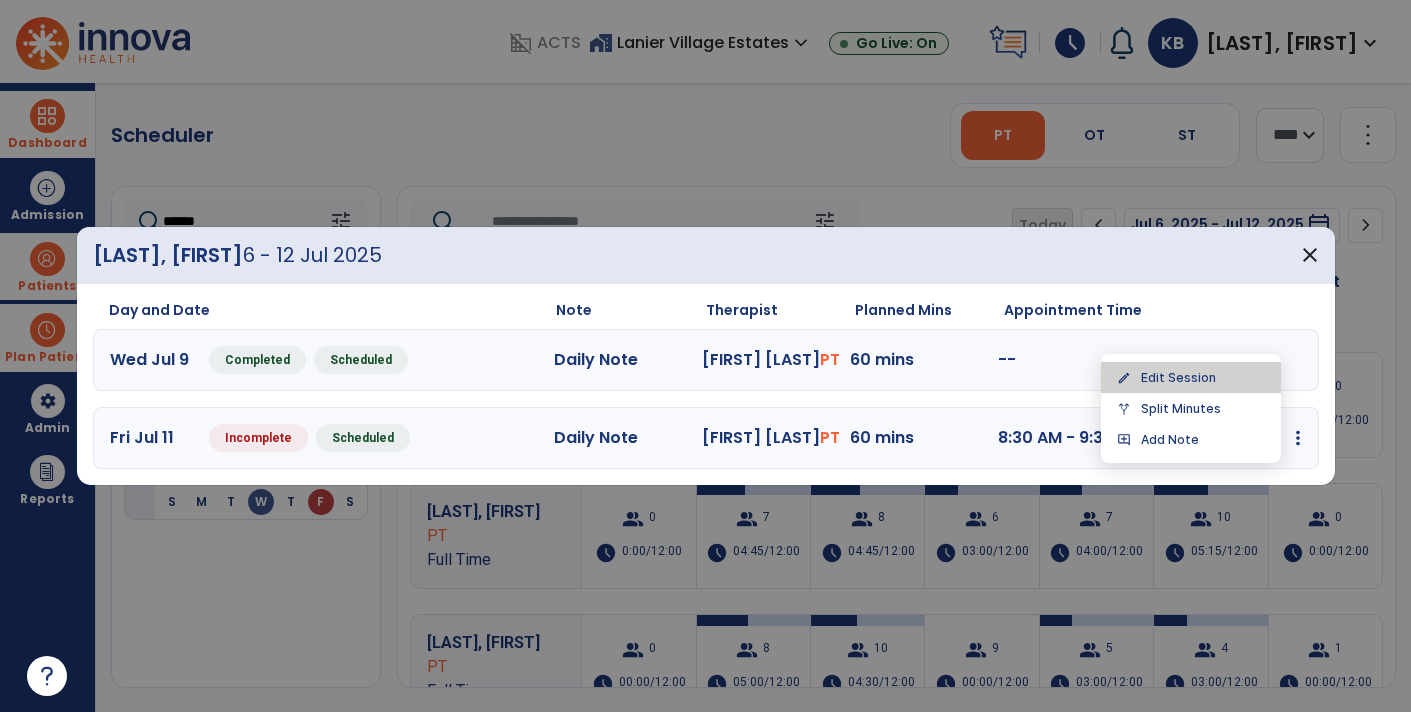 click on "edit   Edit Session" at bounding box center (1191, 377) 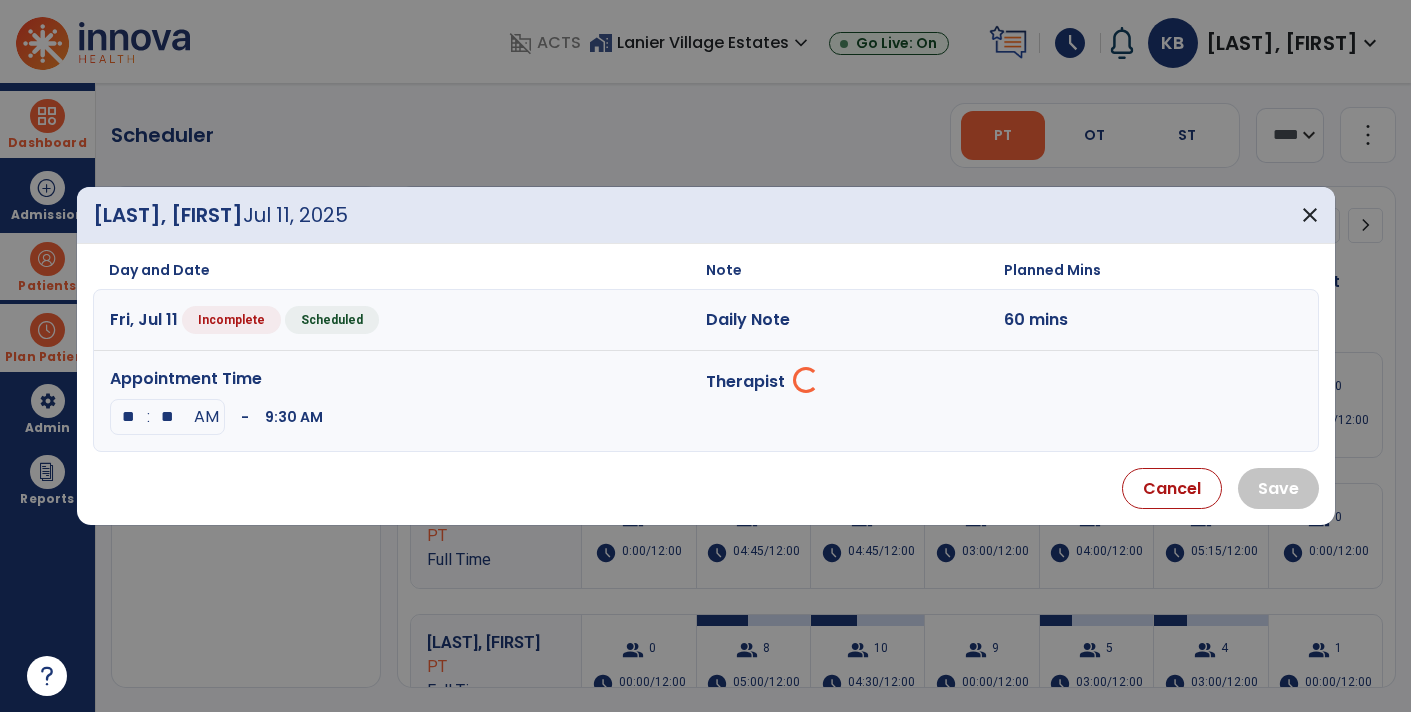 select on "**********" 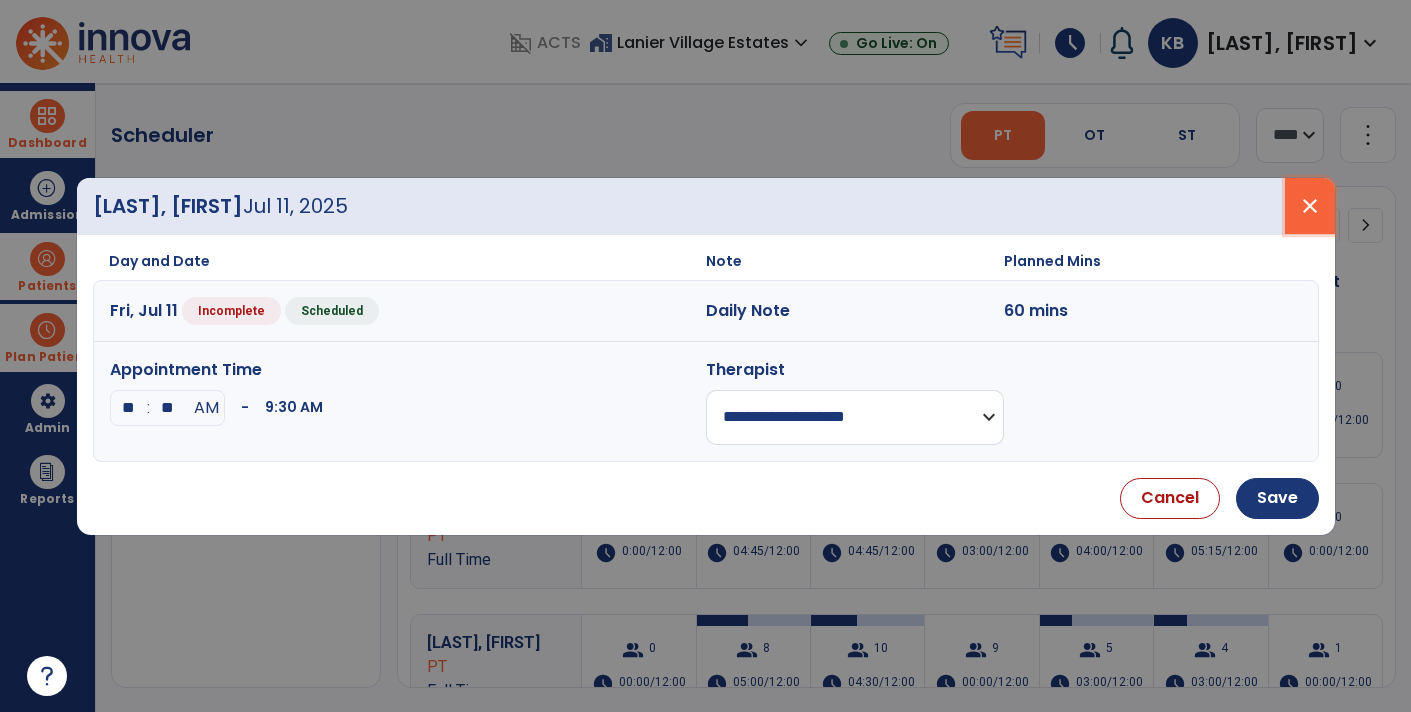 click on "close" at bounding box center (1310, 206) 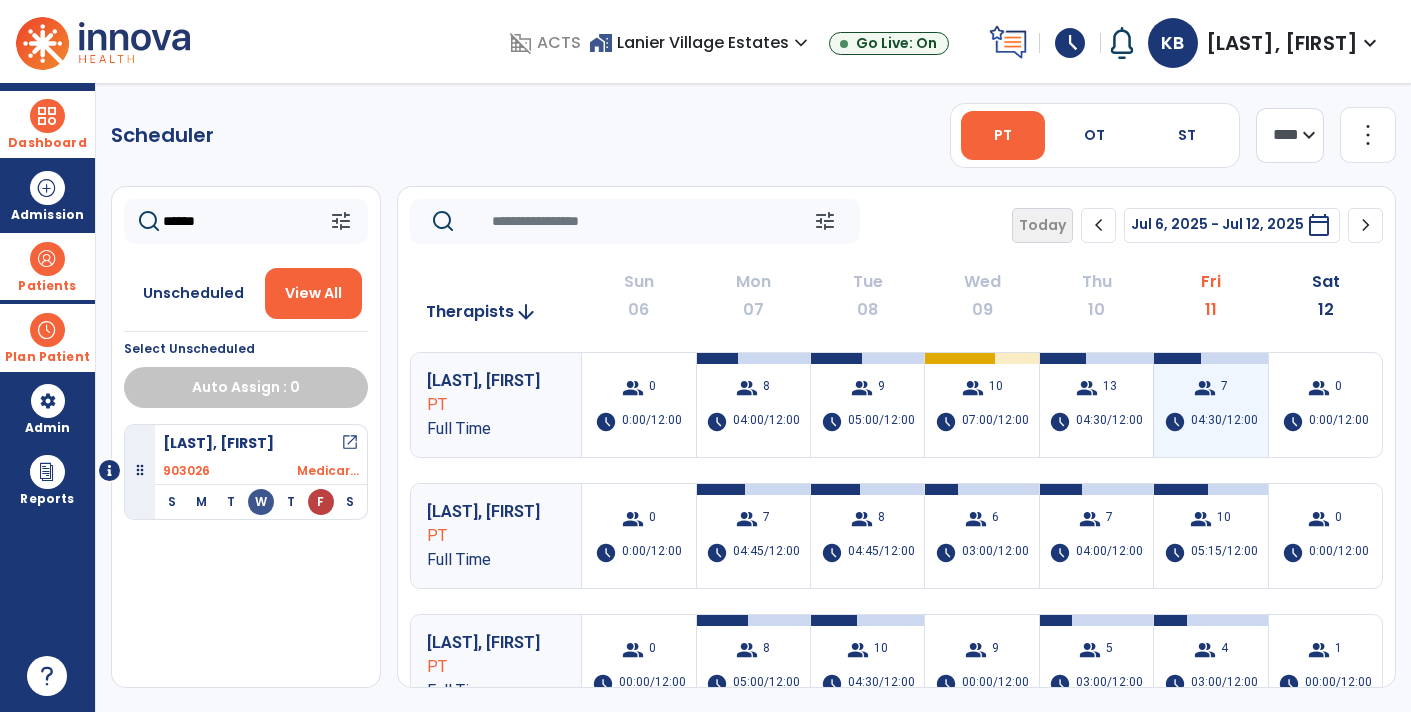 click on "group  7  schedule  04:30/12:00" at bounding box center [1210, 405] 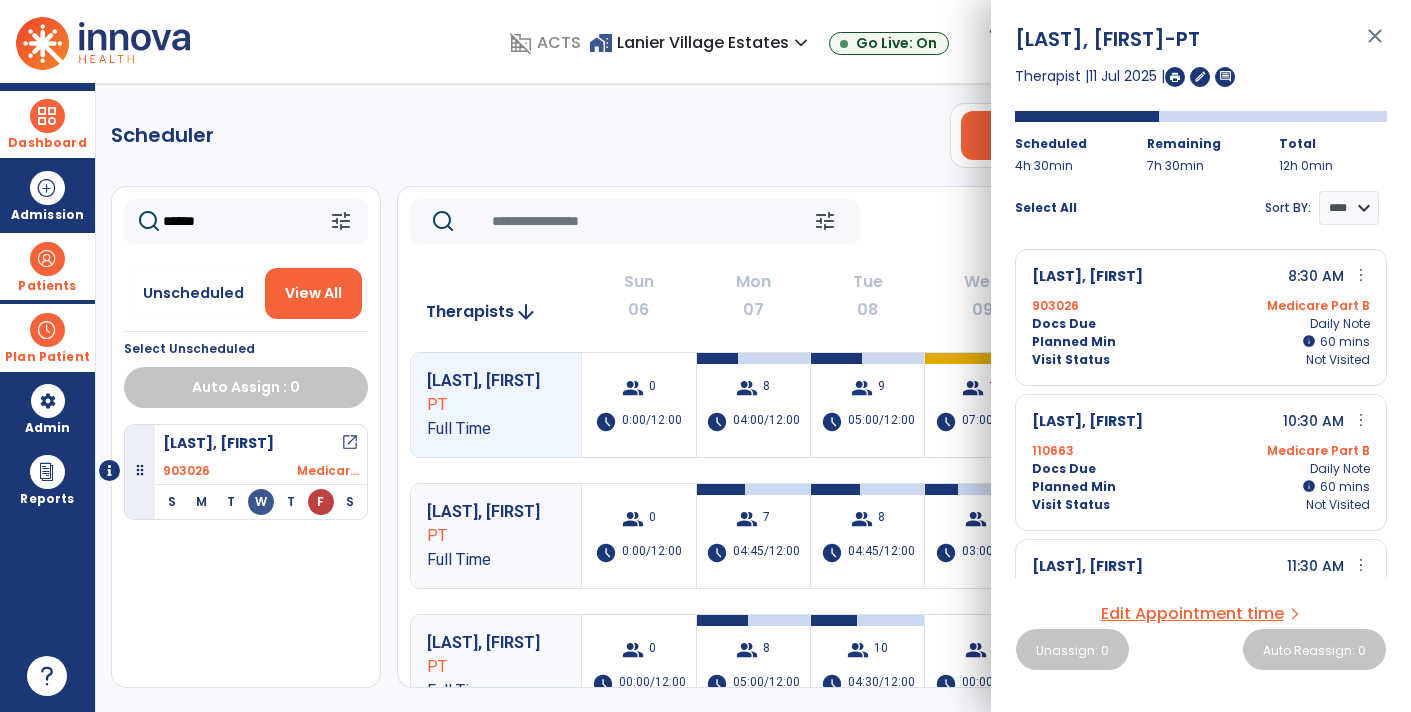 click on "8:30 AM  more_vert  edit   Edit Session   alt_route   Split Minutes" at bounding box center [1329, 277] 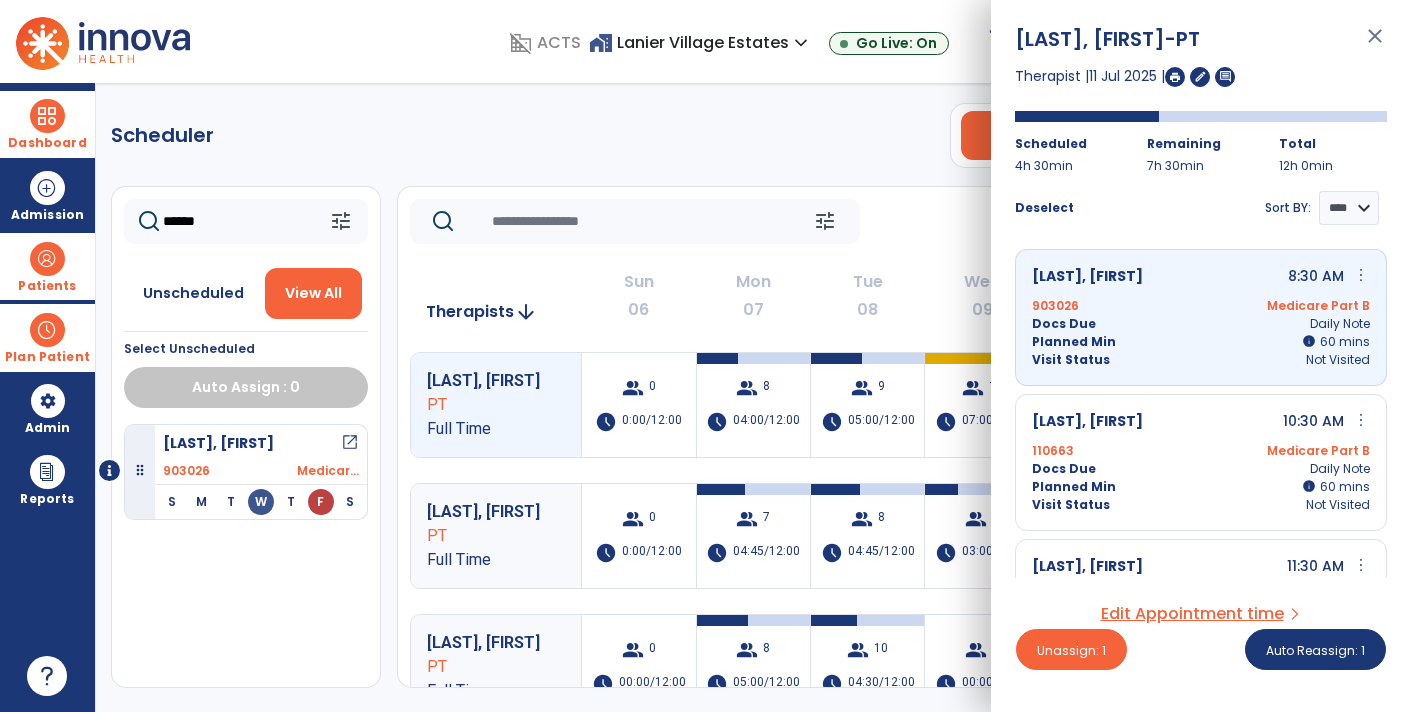 click on "more_vert" at bounding box center (1361, 275) 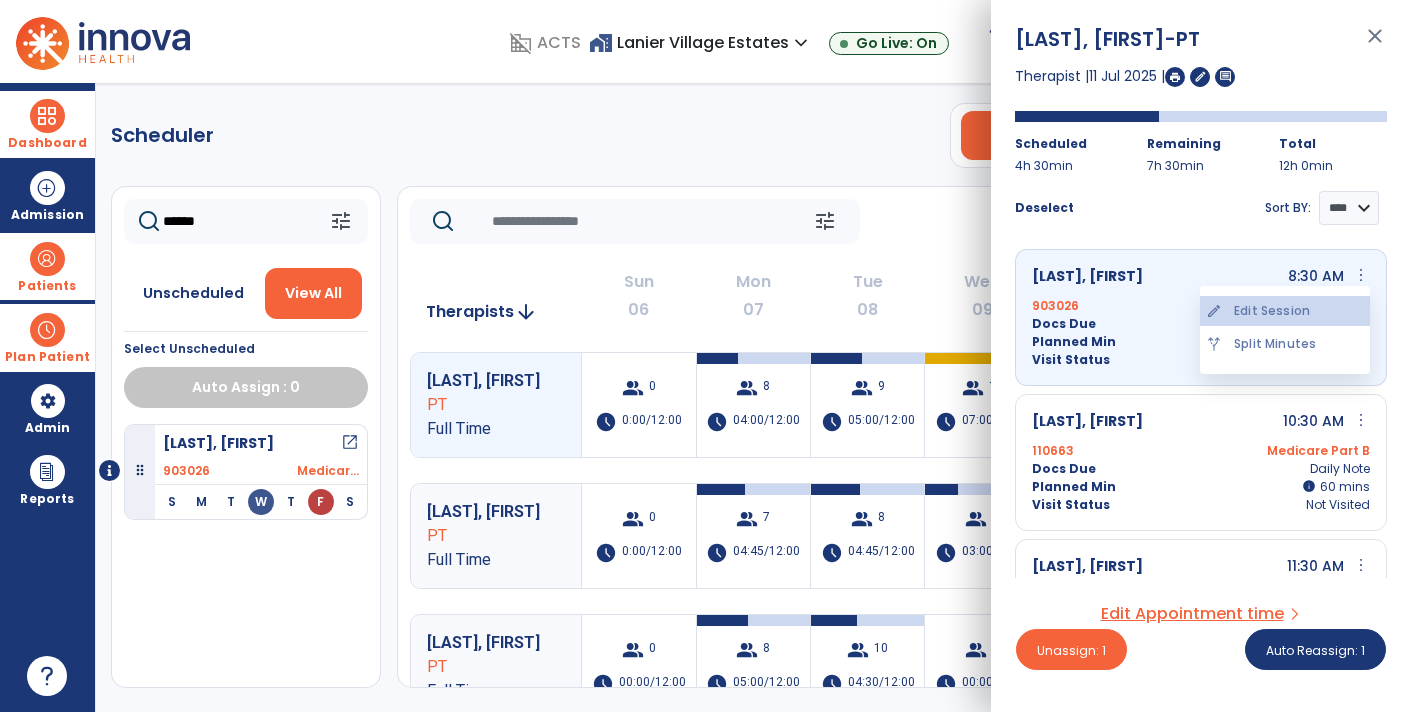 click on "edit   Edit Session" at bounding box center [1285, 311] 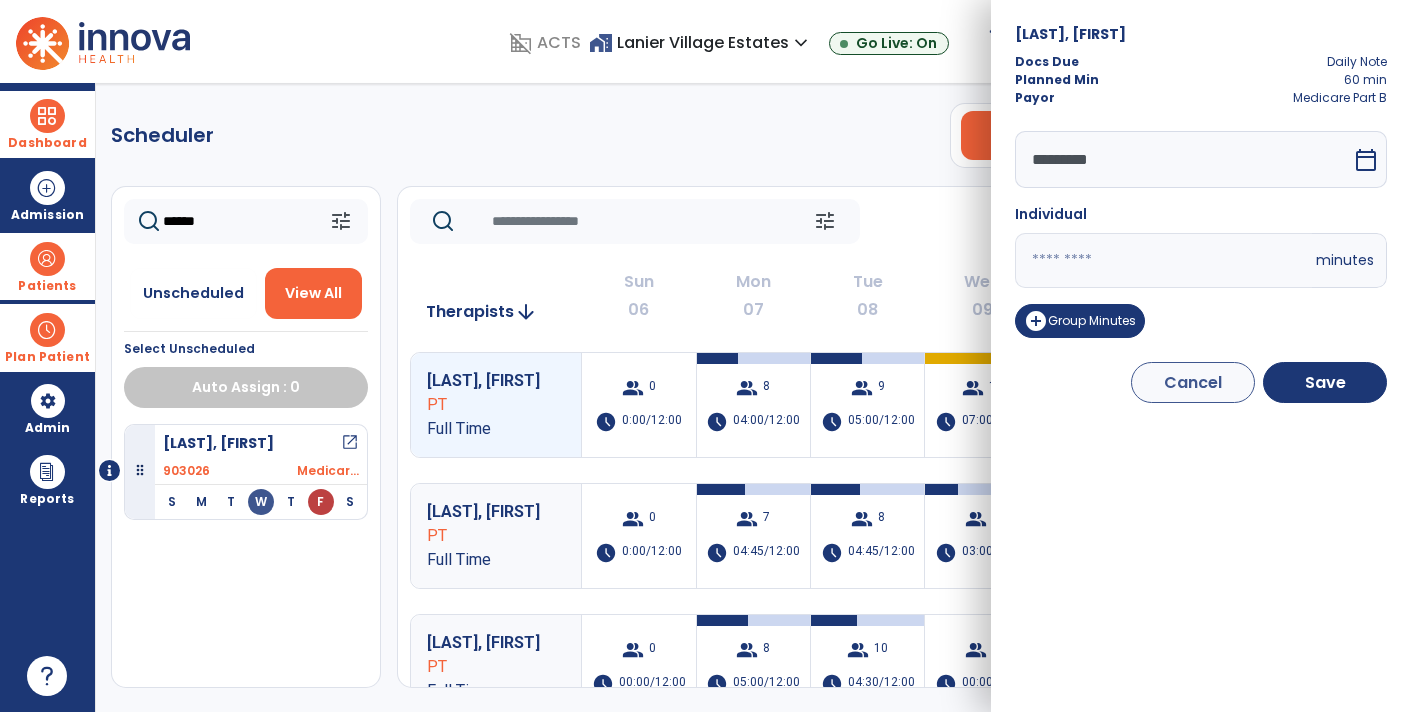 click on "**" at bounding box center [1163, 260] 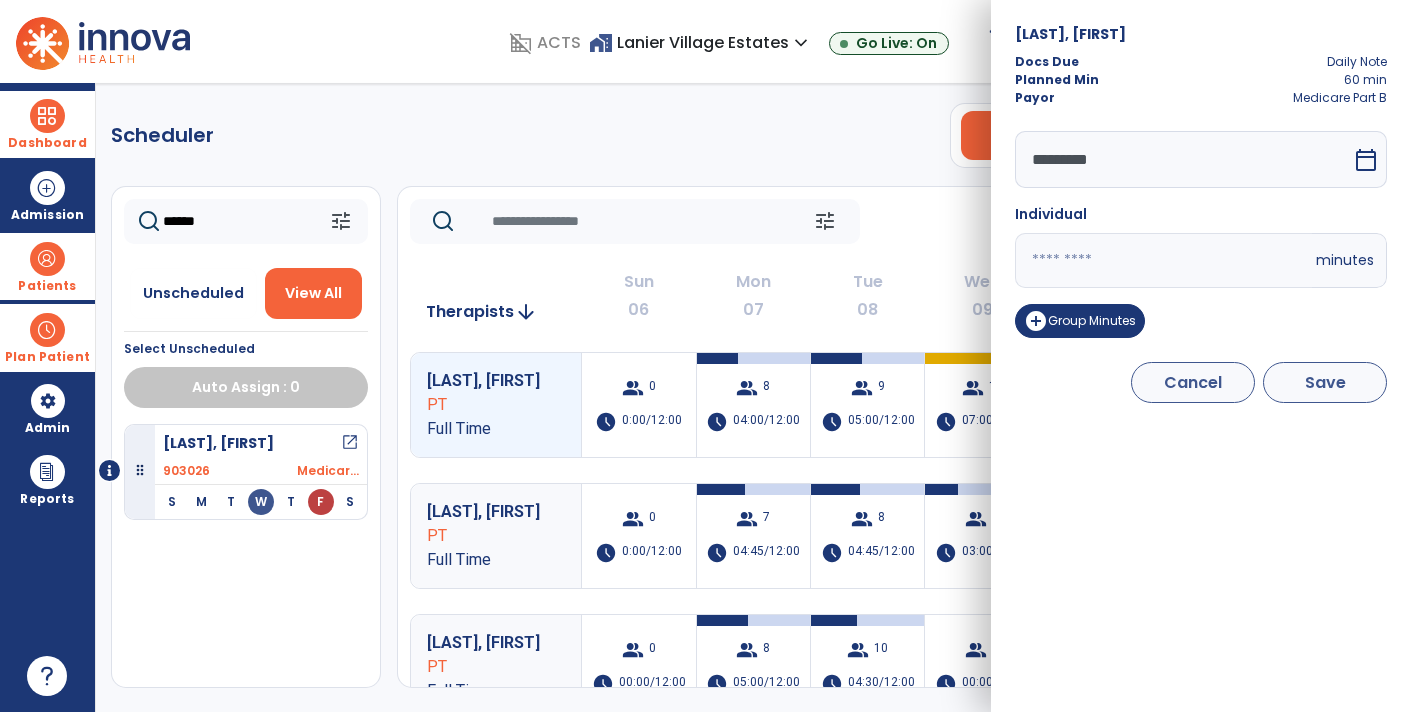 type on "**" 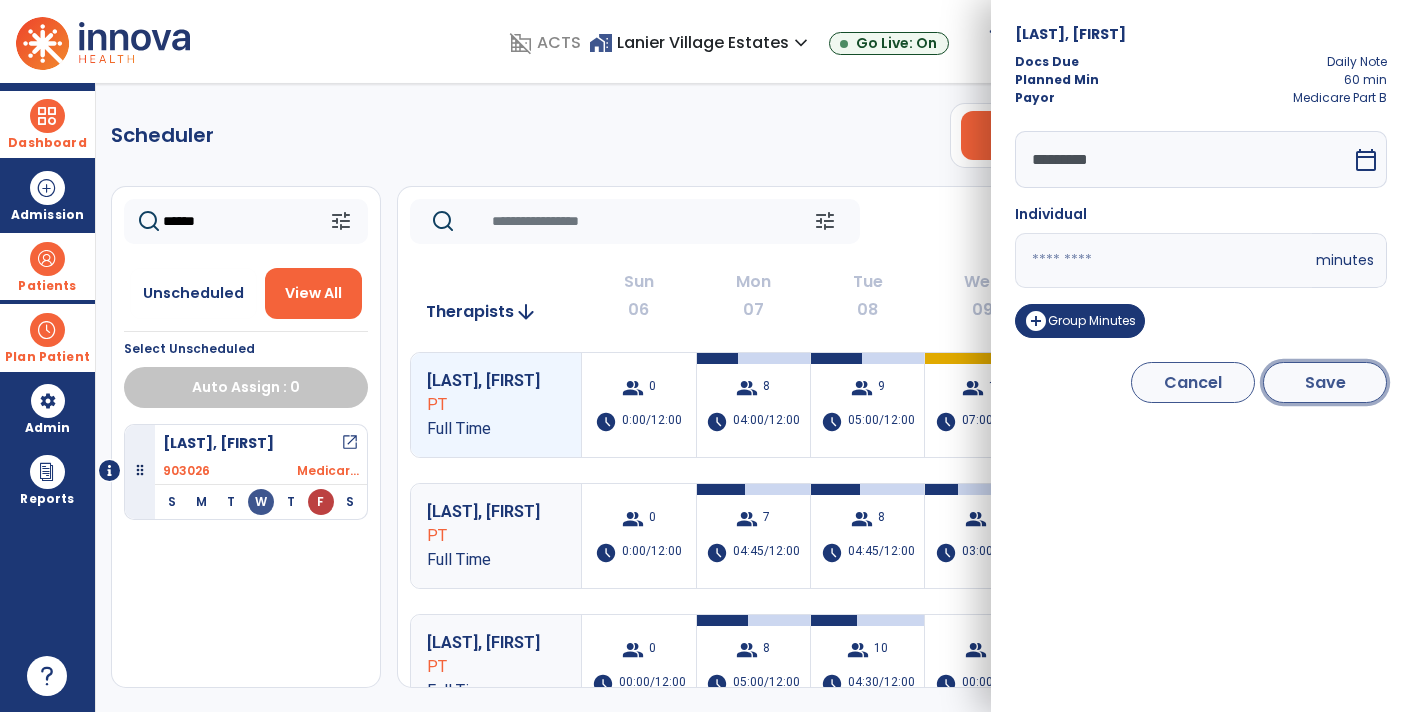 click on "Save" at bounding box center [1325, 382] 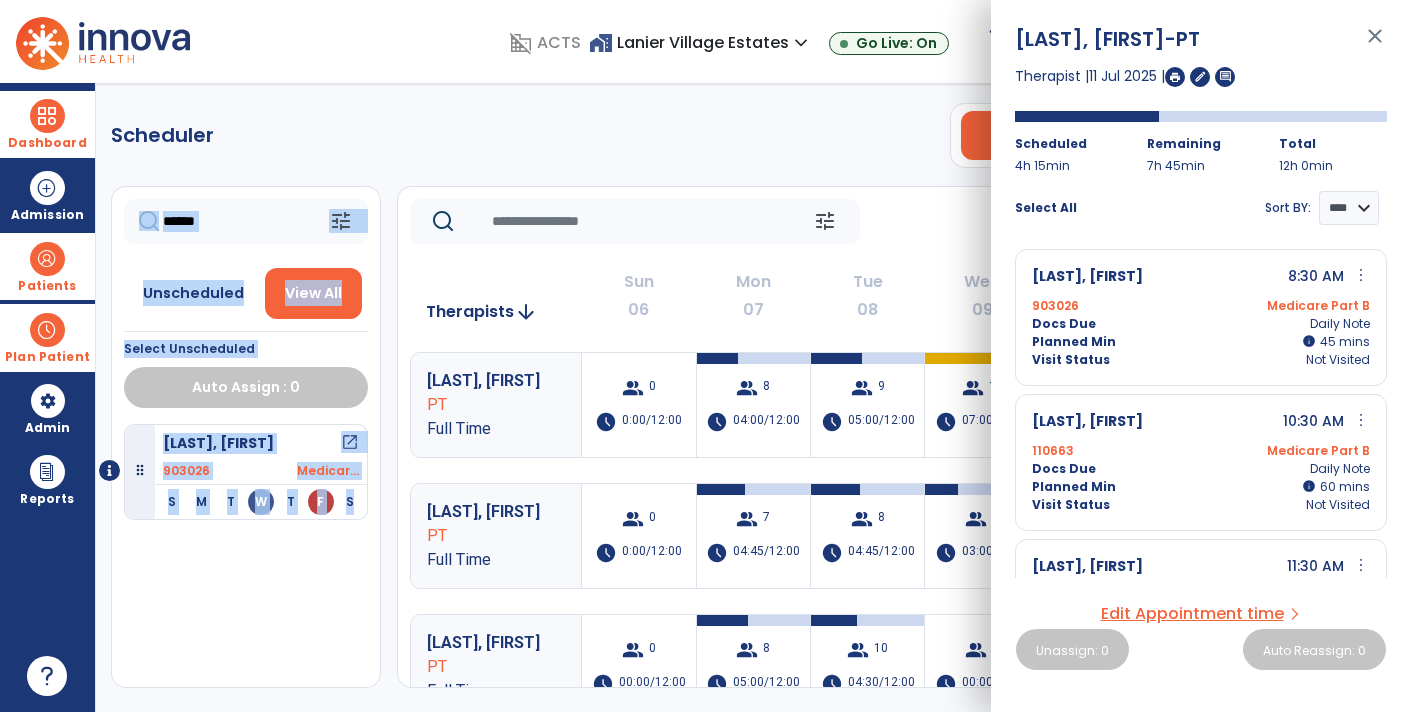 drag, startPoint x: 607, startPoint y: 167, endPoint x: 611, endPoint y: 177, distance: 10.770329 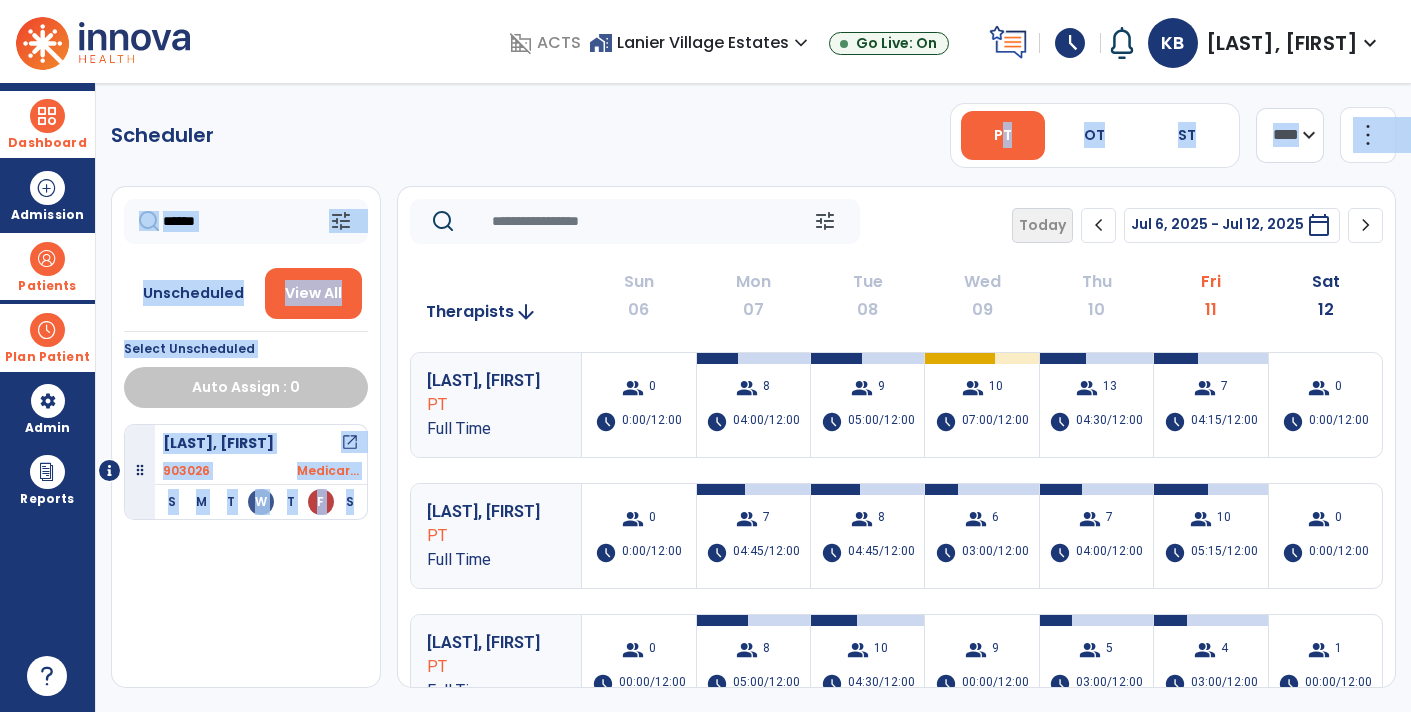 click on "Dashboard" at bounding box center [47, 124] 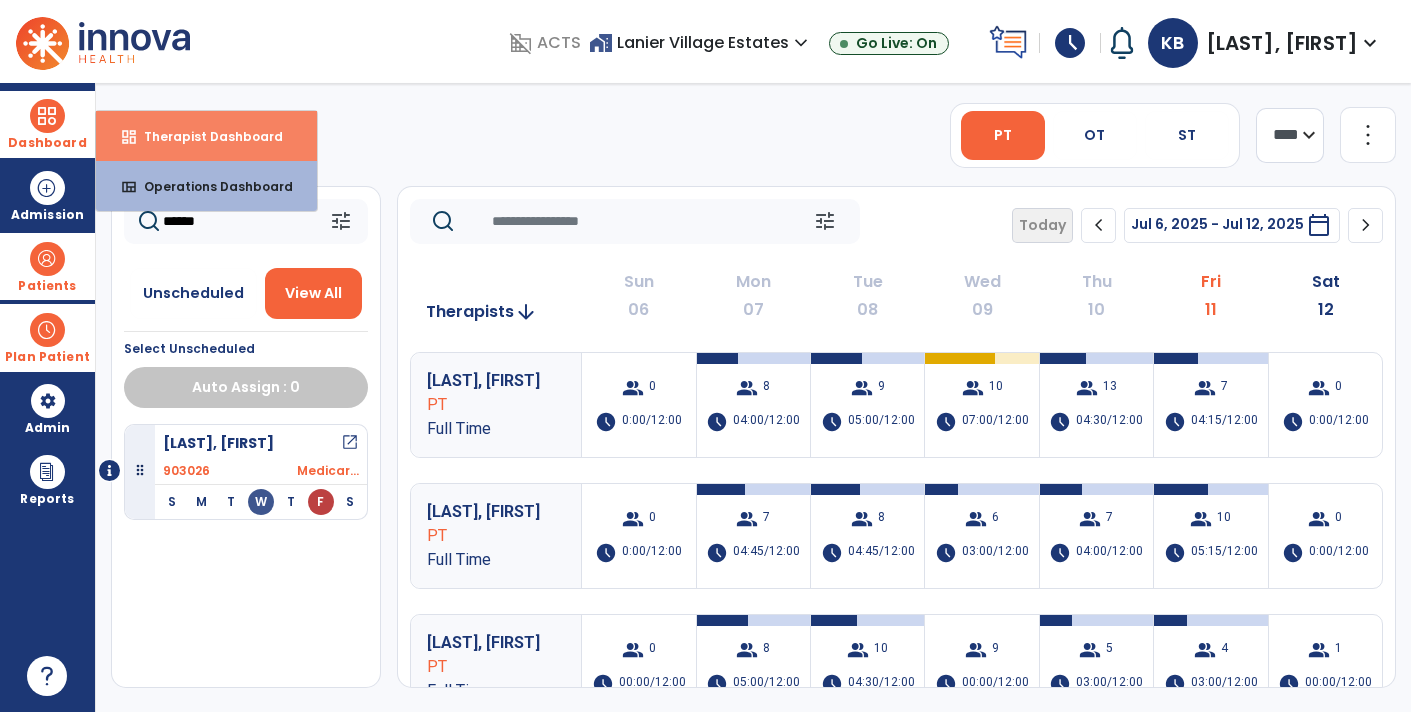 click on "Therapist Dashboard" at bounding box center [205, 136] 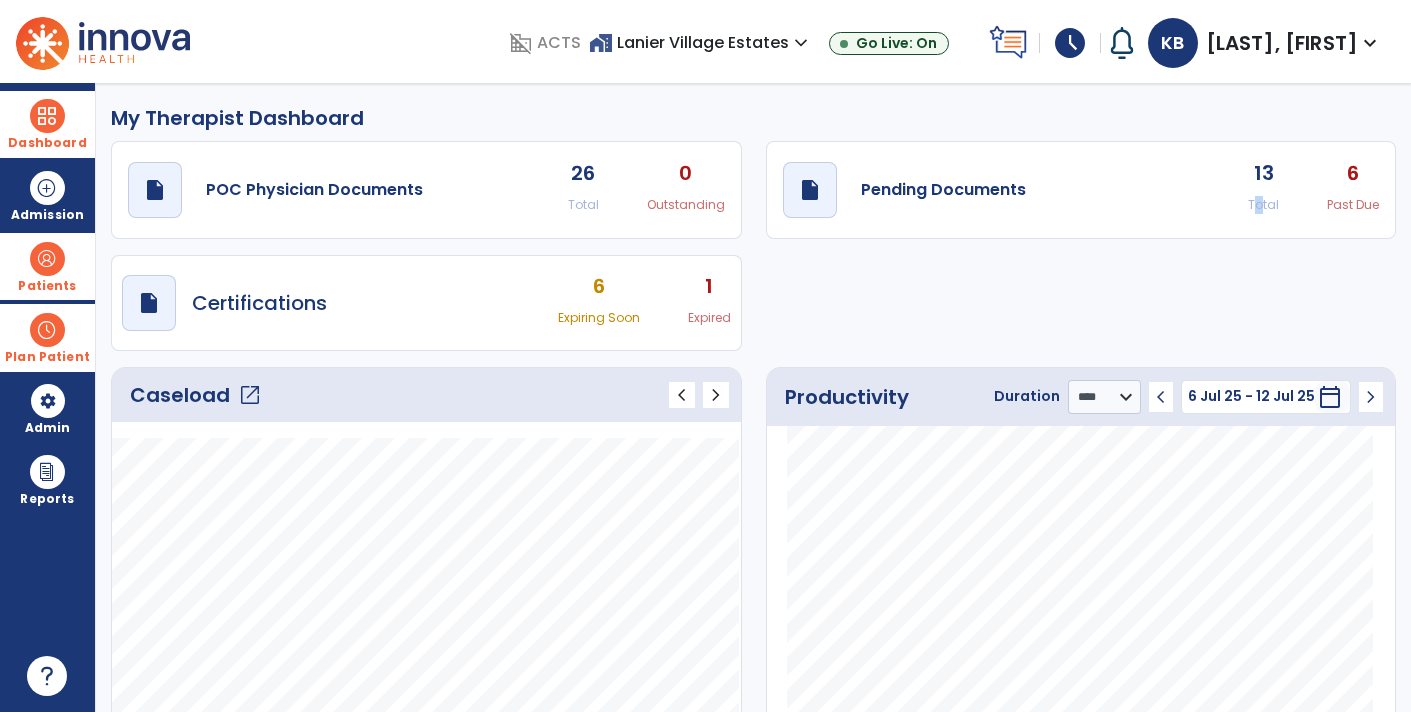 click on "13 Total" 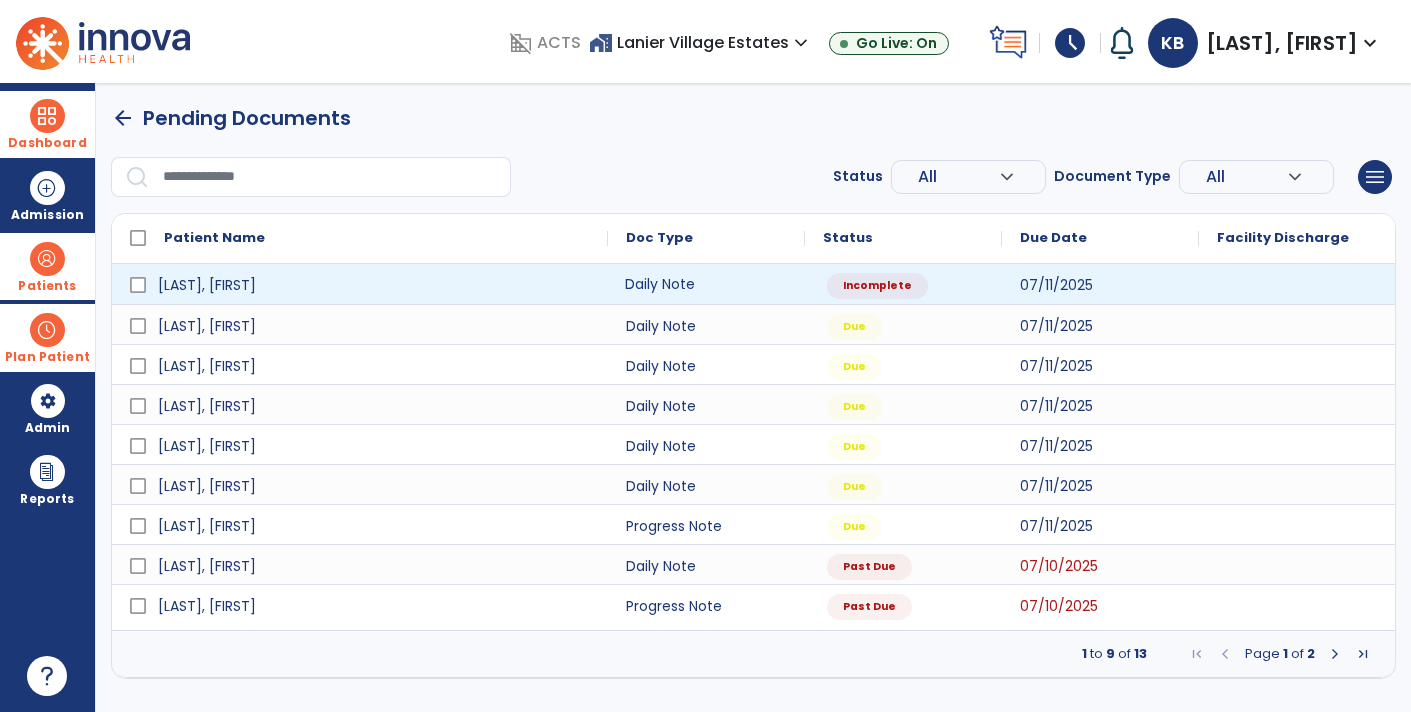 click on "Daily Note" at bounding box center (706, 284) 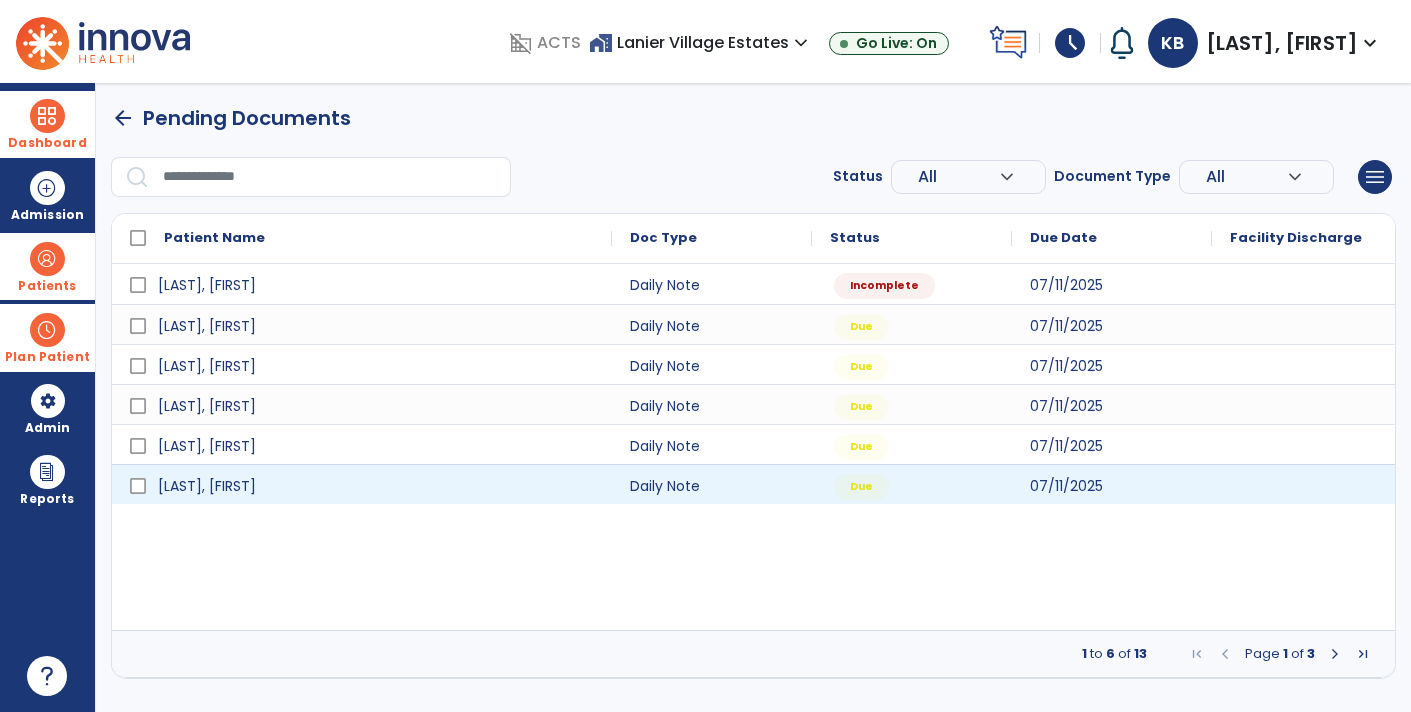 select on "*" 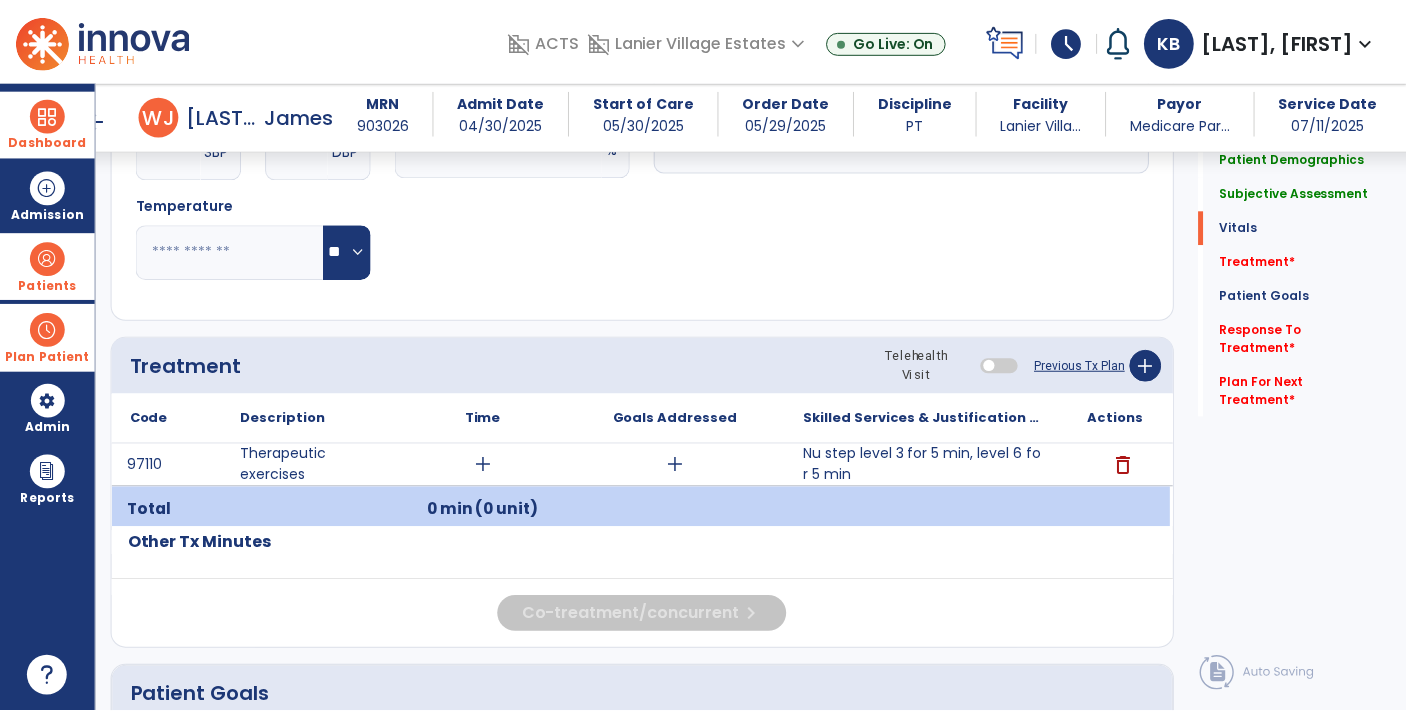 scroll, scrollTop: 934, scrollLeft: 0, axis: vertical 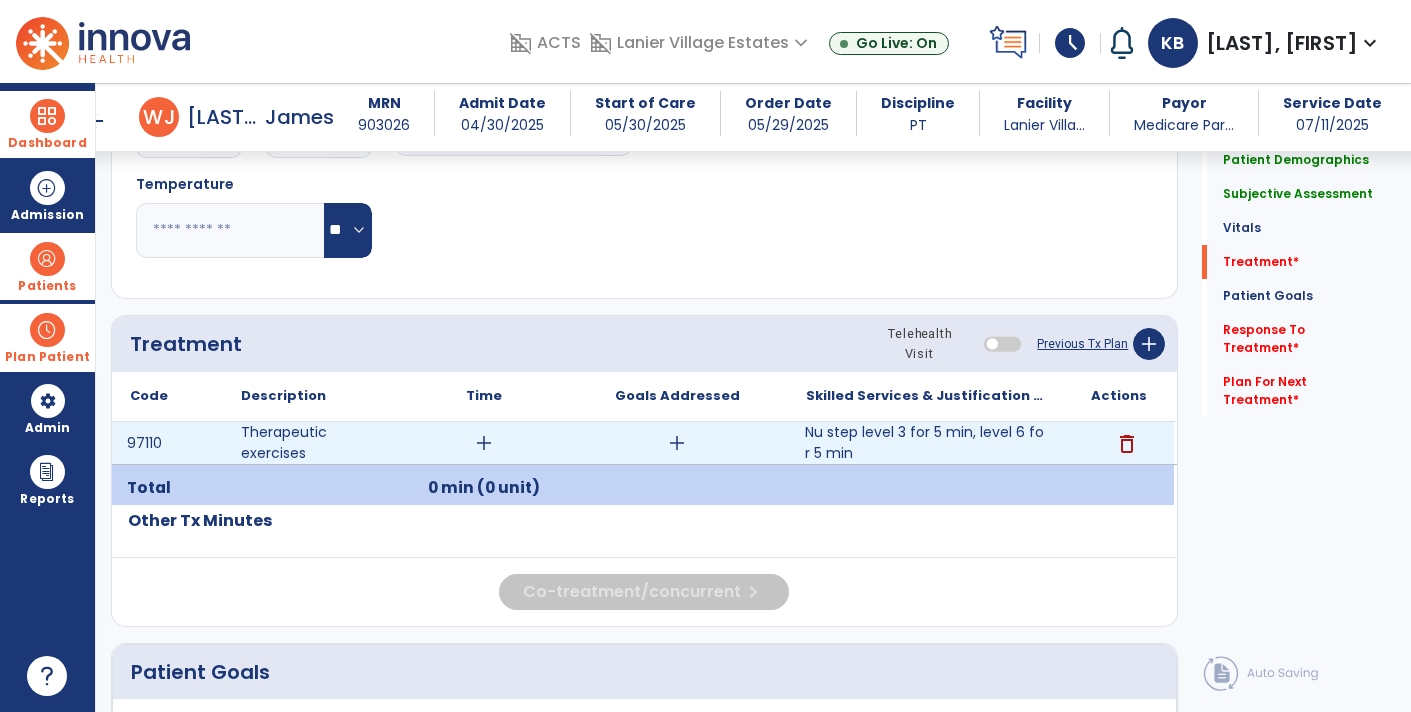 click on "Nu step level 3 for 5 min, level 6 for 5 min" at bounding box center (926, 443) 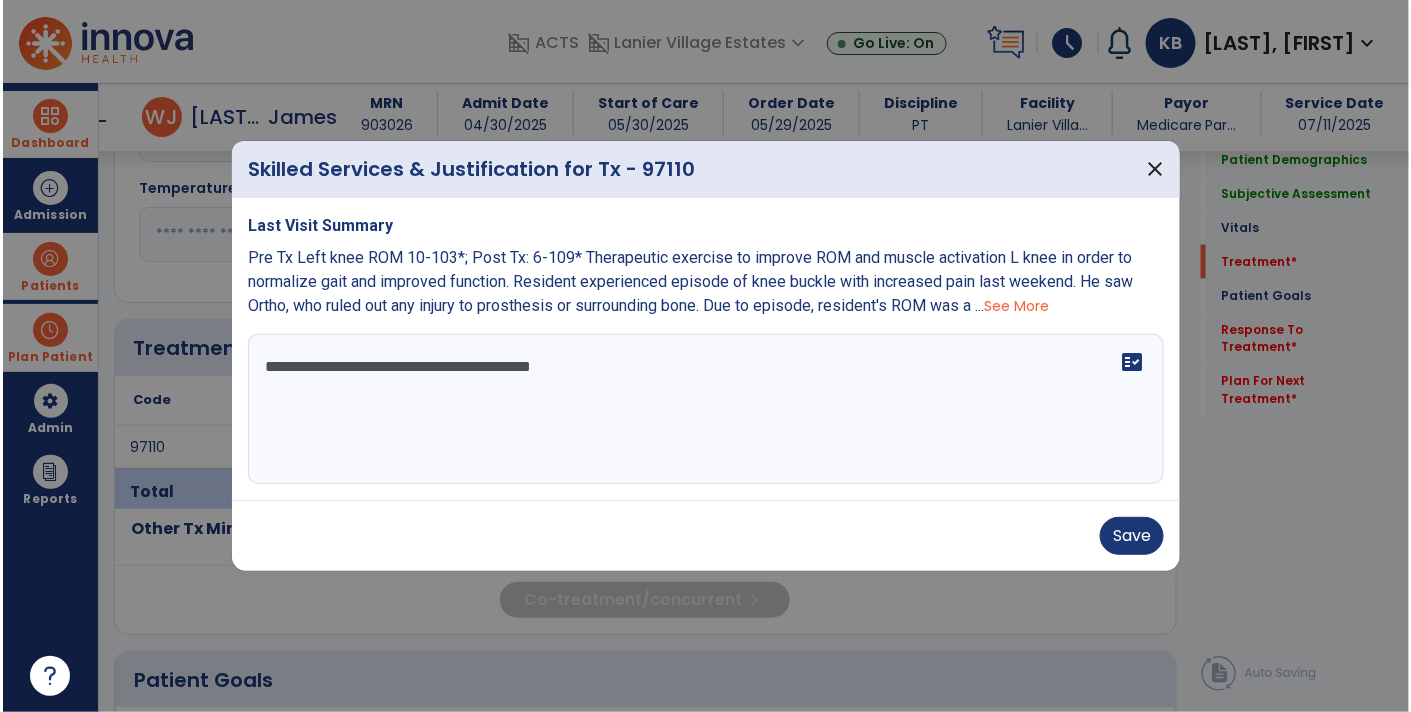 scroll, scrollTop: 934, scrollLeft: 0, axis: vertical 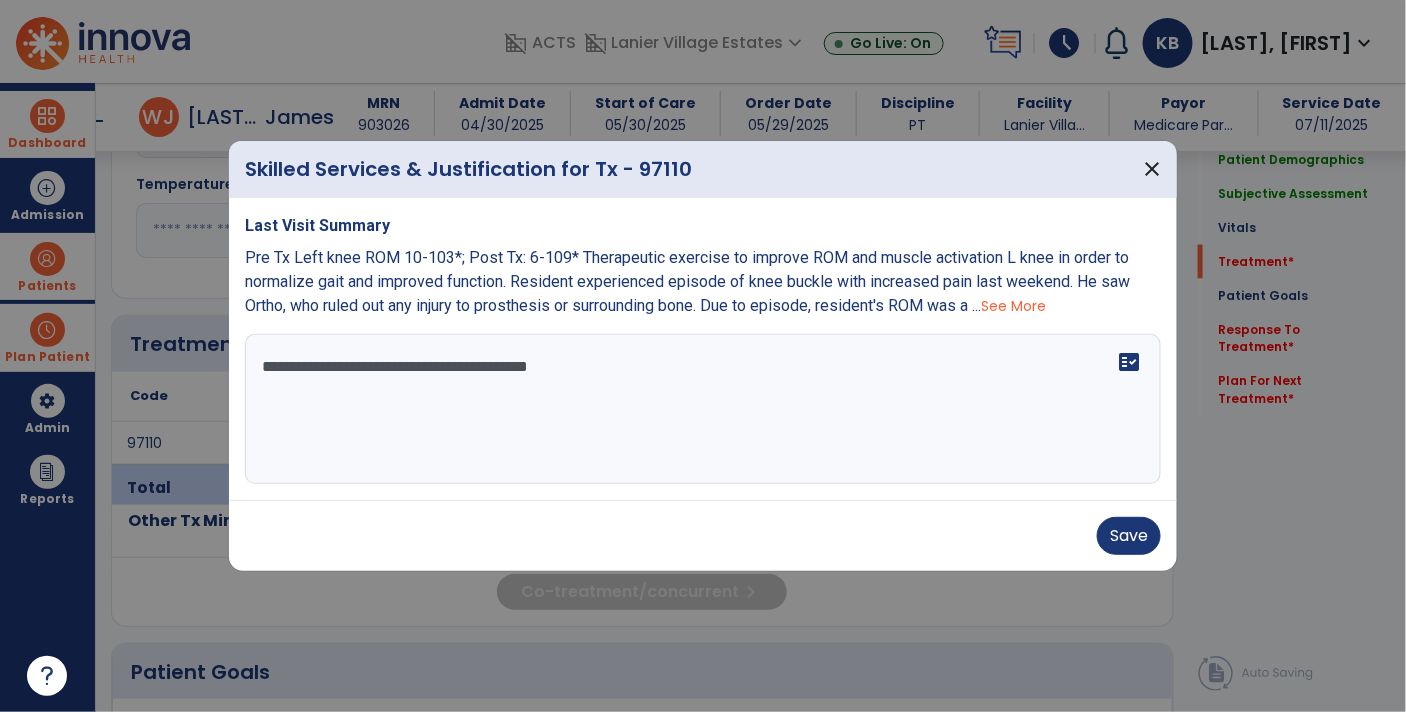 click on "**********" at bounding box center [703, 409] 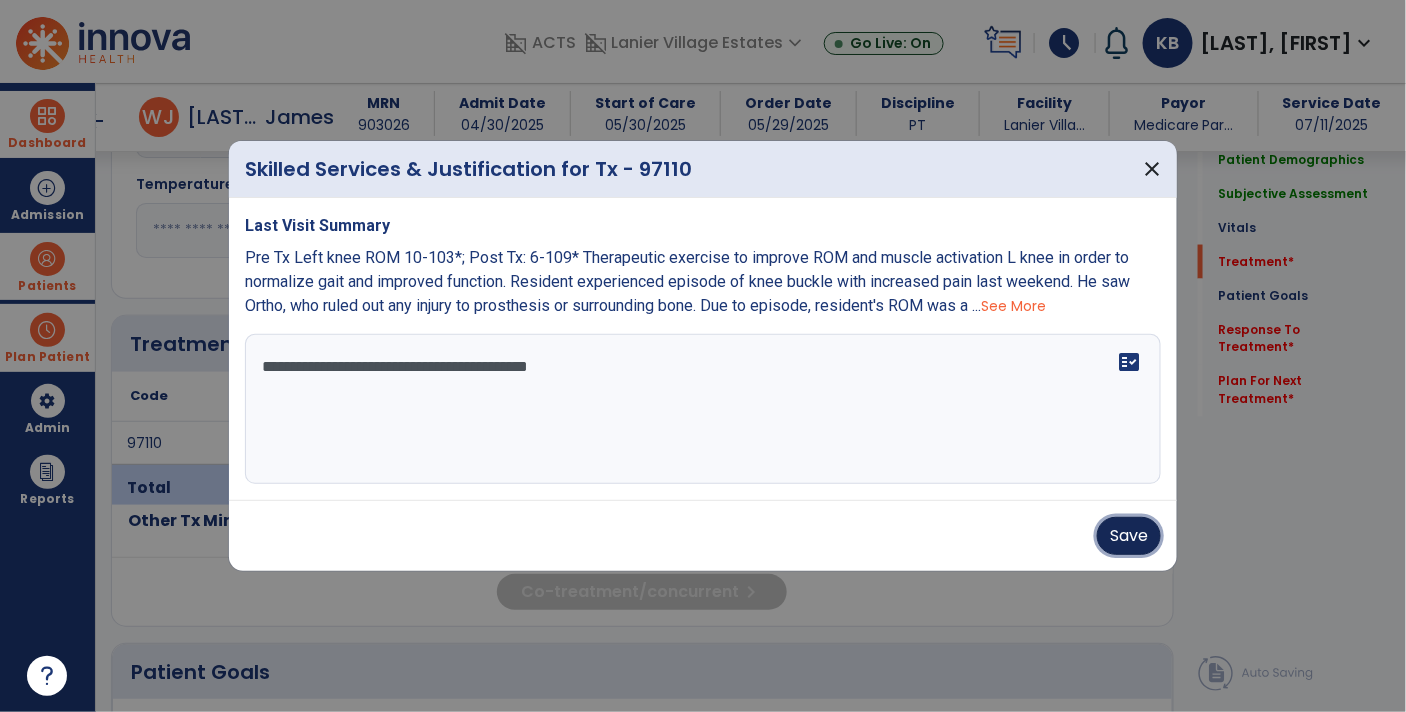 click on "Save" at bounding box center (1129, 536) 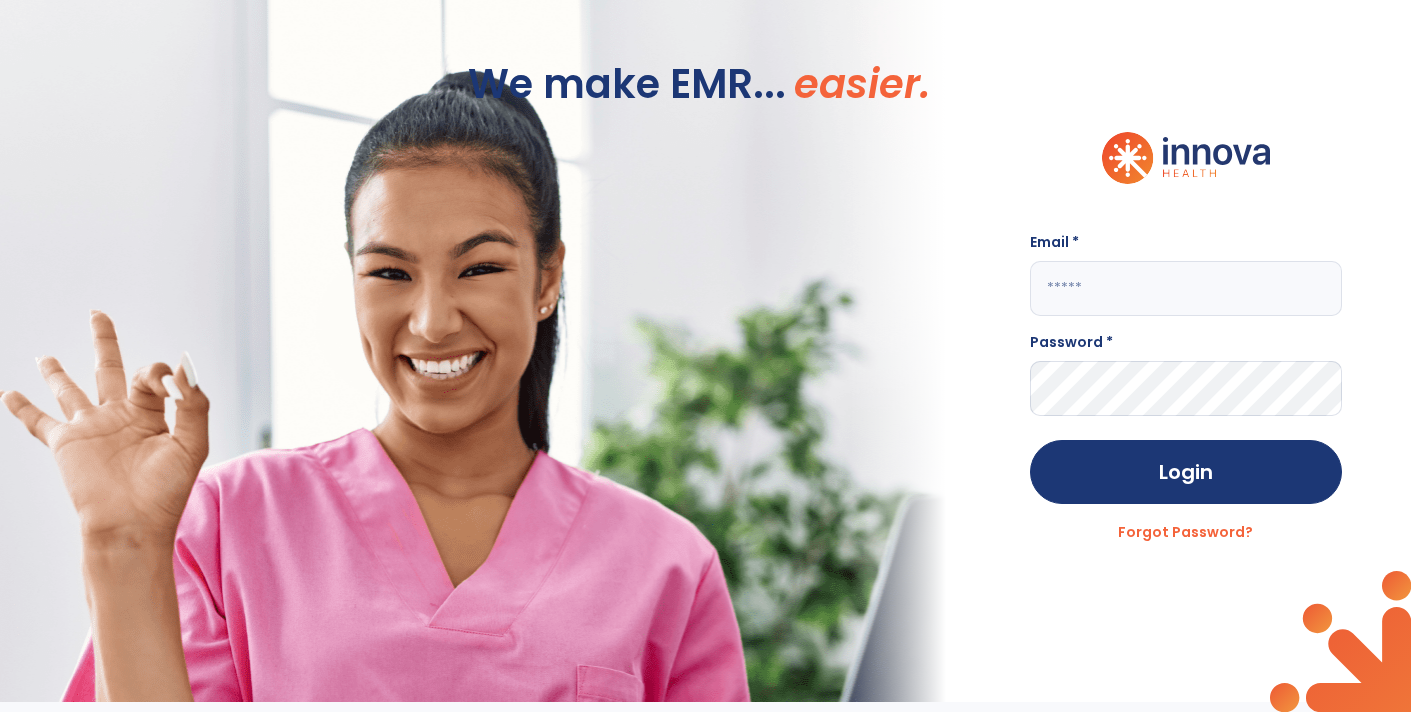 type on "**********" 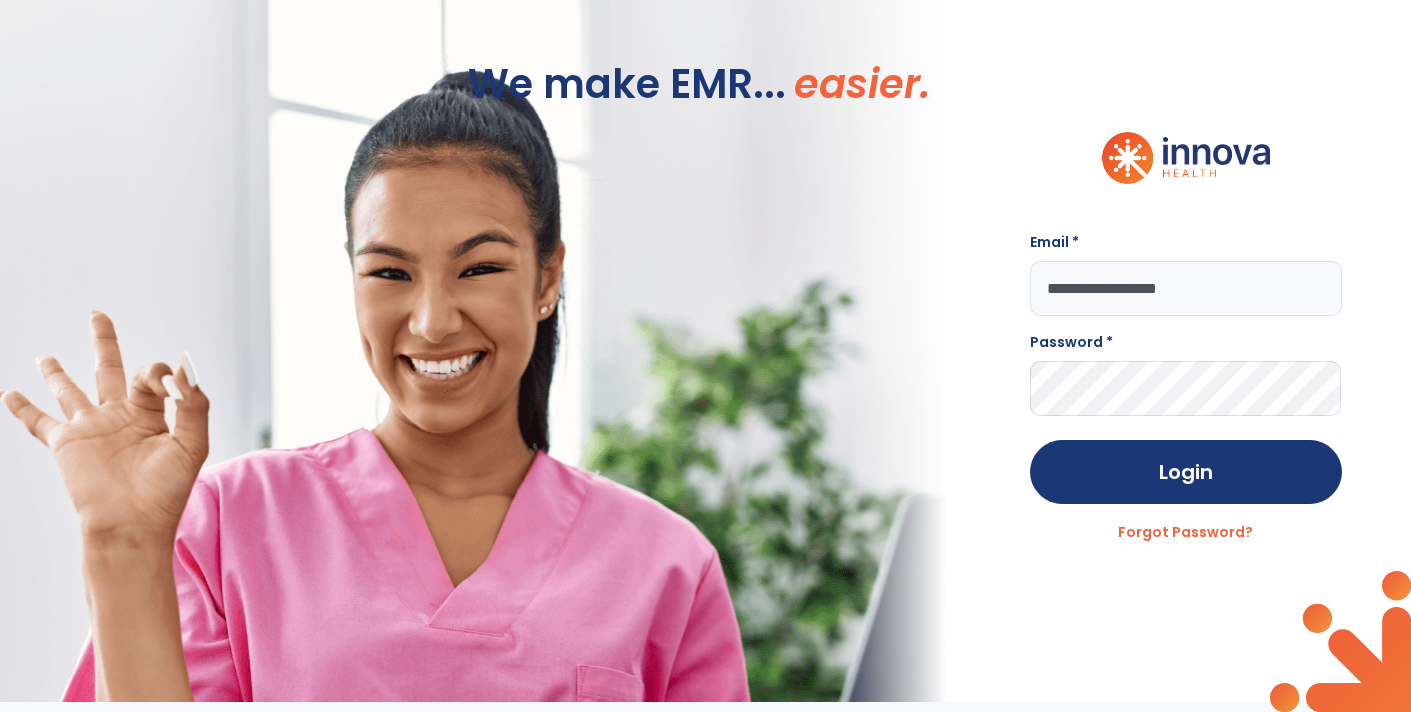 scroll, scrollTop: 0, scrollLeft: 0, axis: both 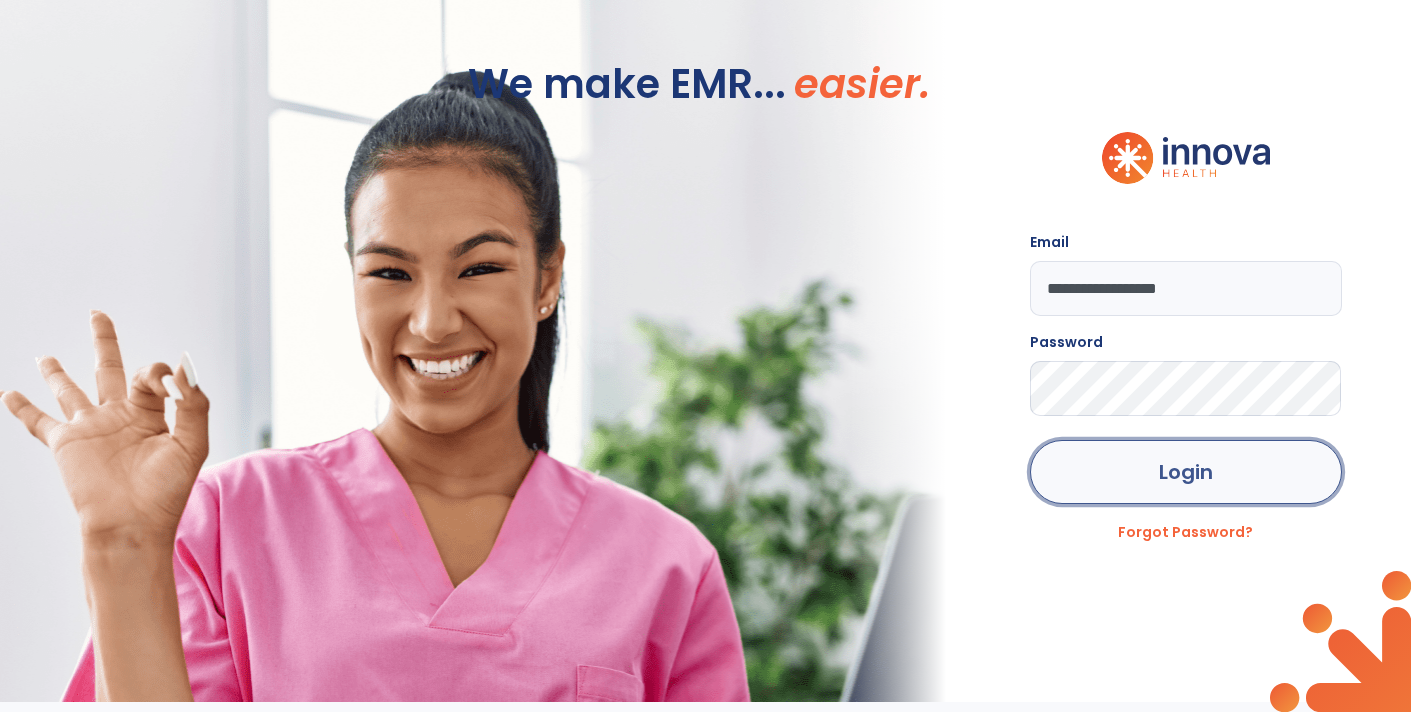 click on "Login" 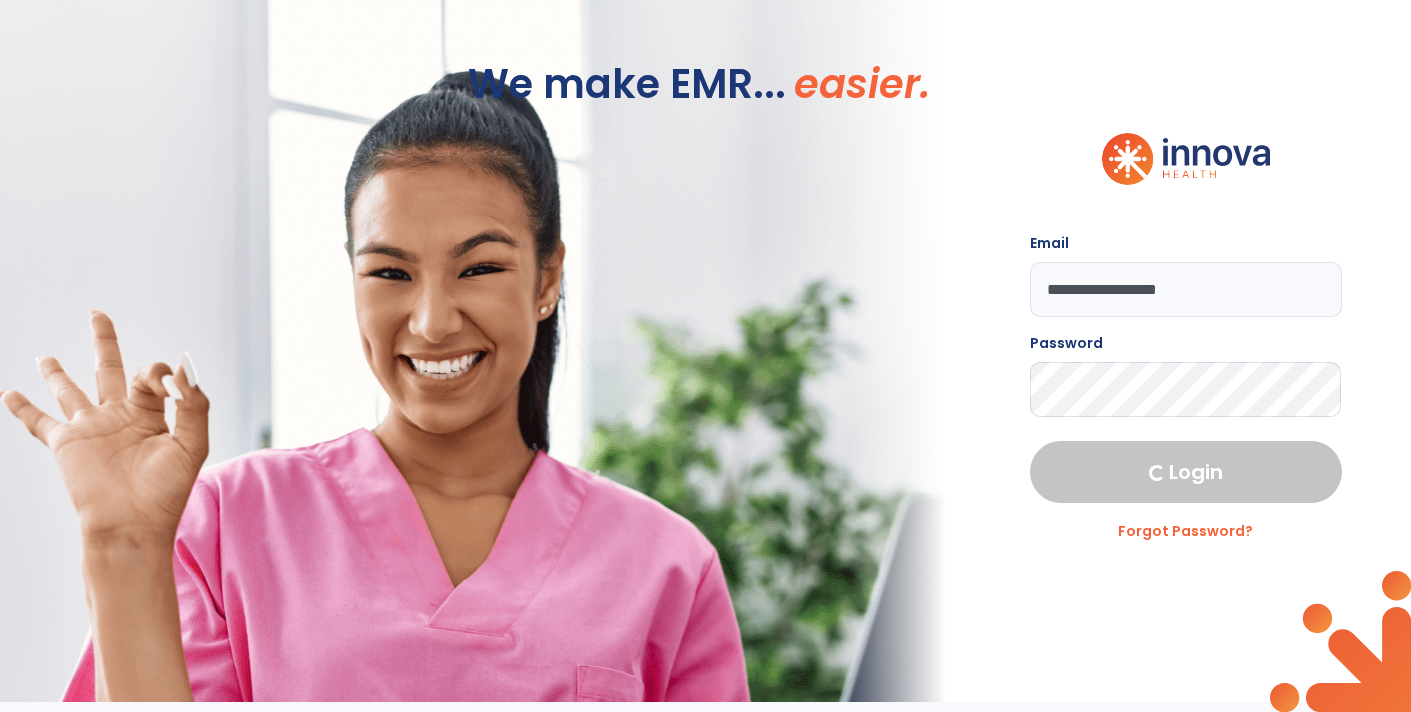 select on "****" 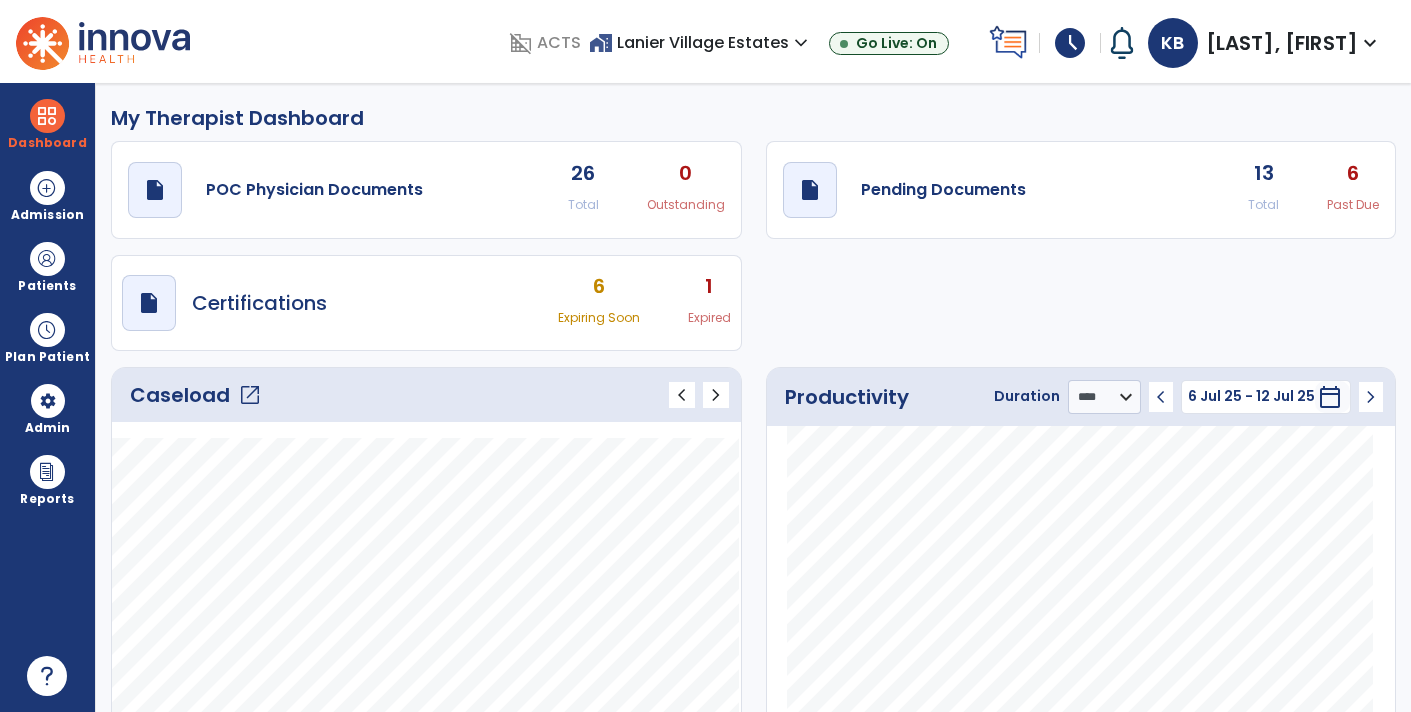 click on "13 Total" 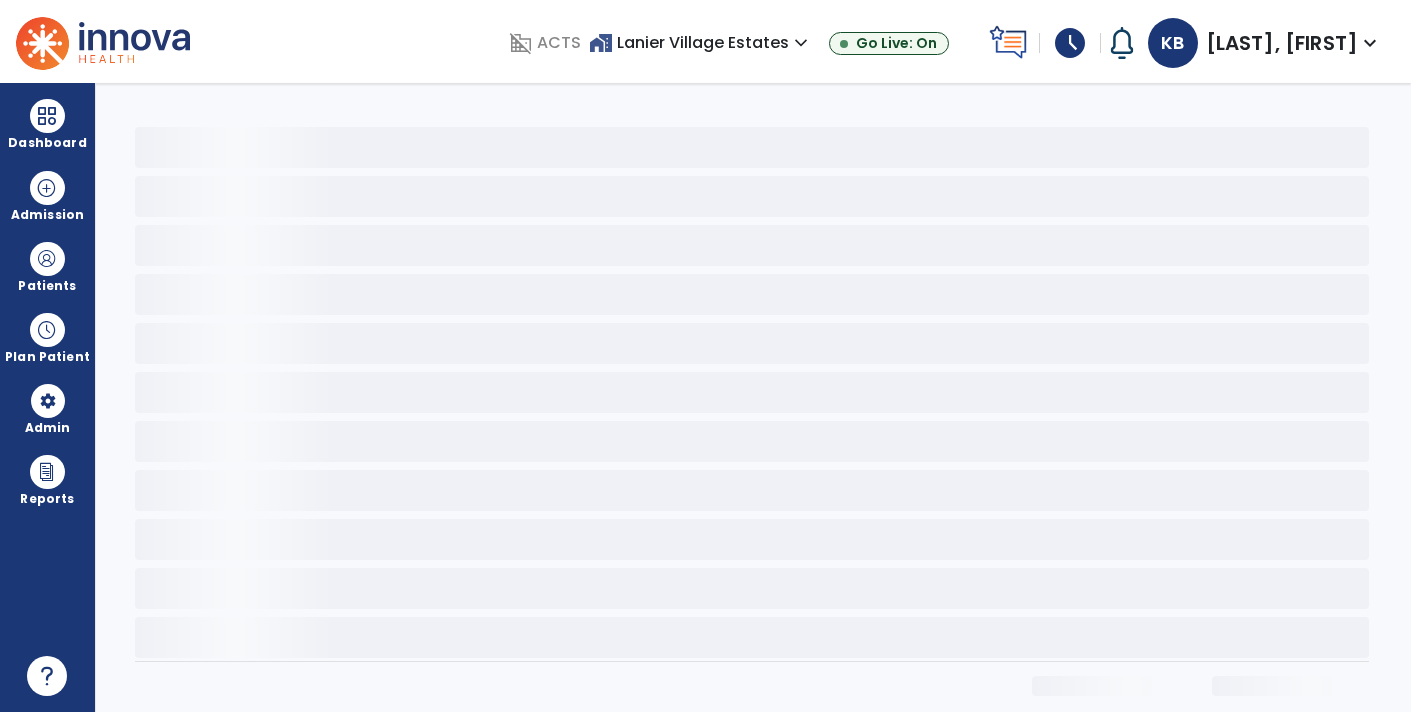 scroll, scrollTop: 0, scrollLeft: 0, axis: both 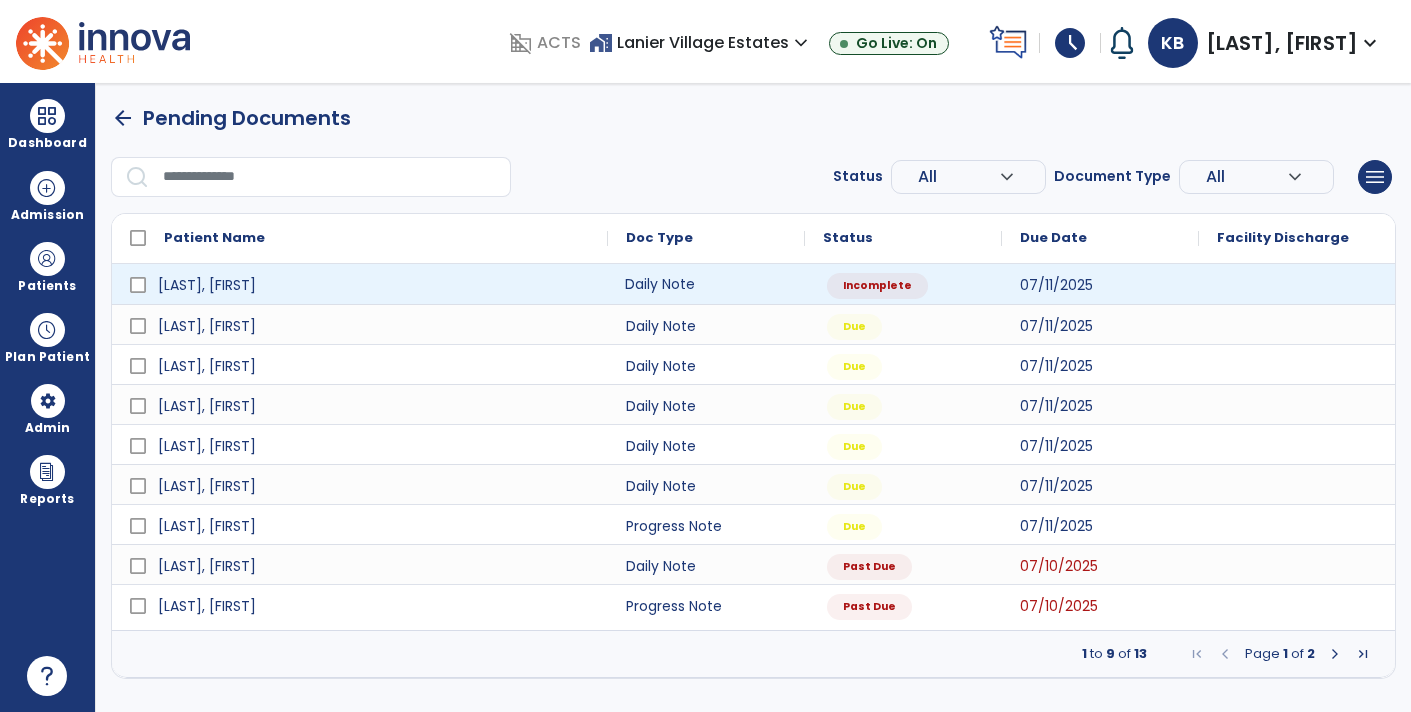click on "Daily Note" at bounding box center (706, 284) 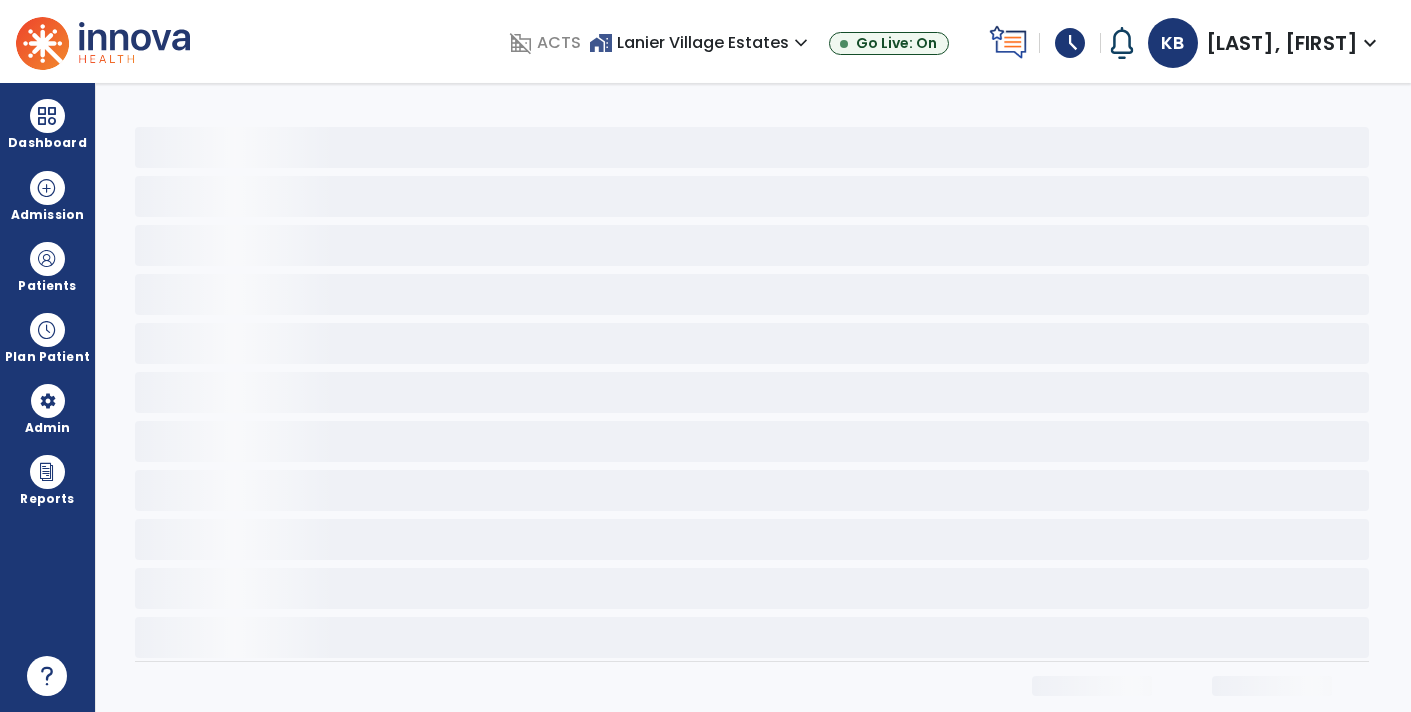 select on "*" 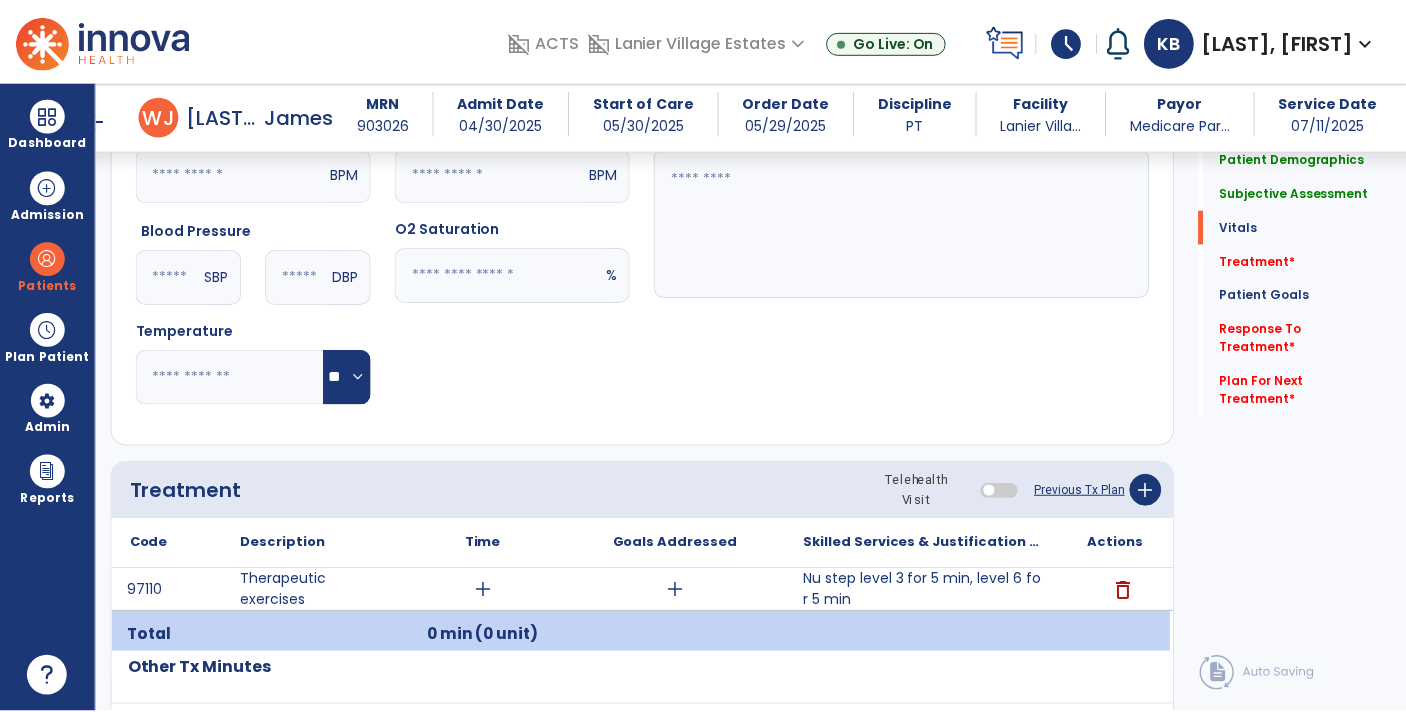 scroll, scrollTop: 859, scrollLeft: 0, axis: vertical 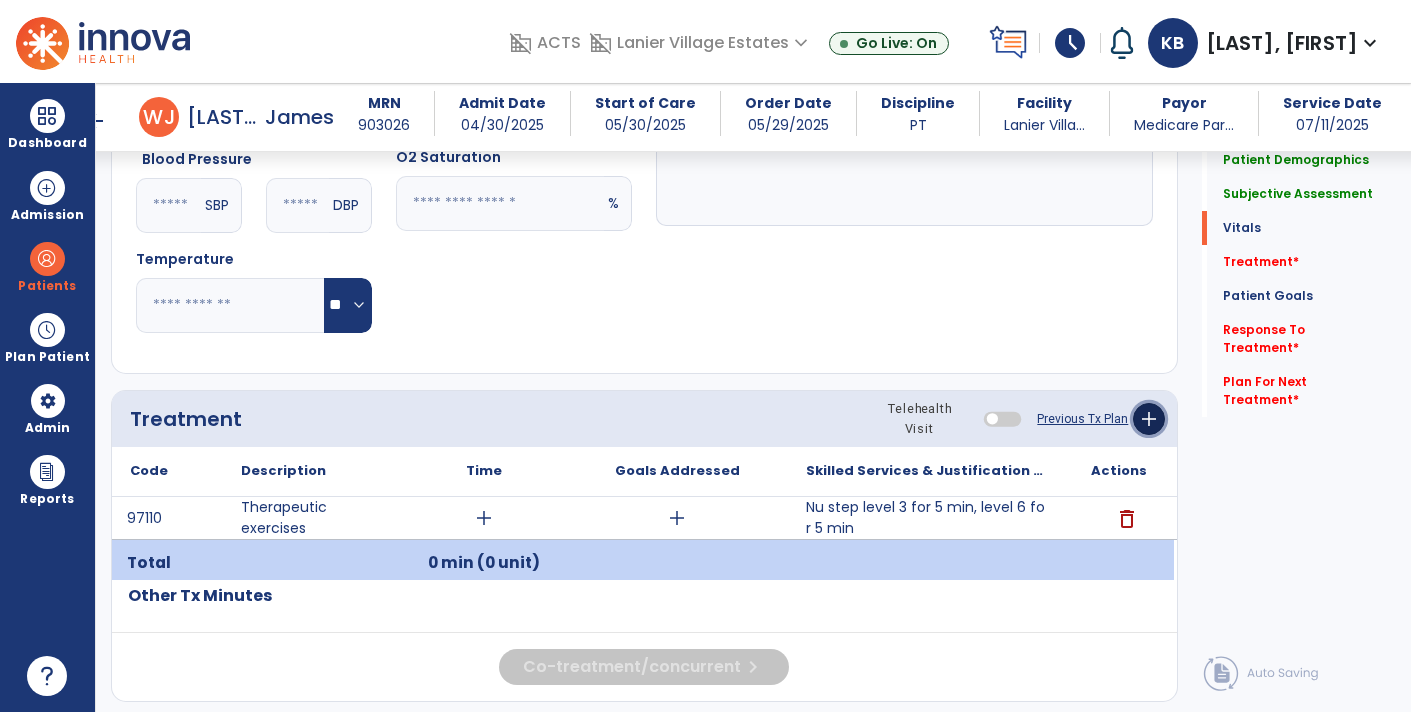 click on "add" 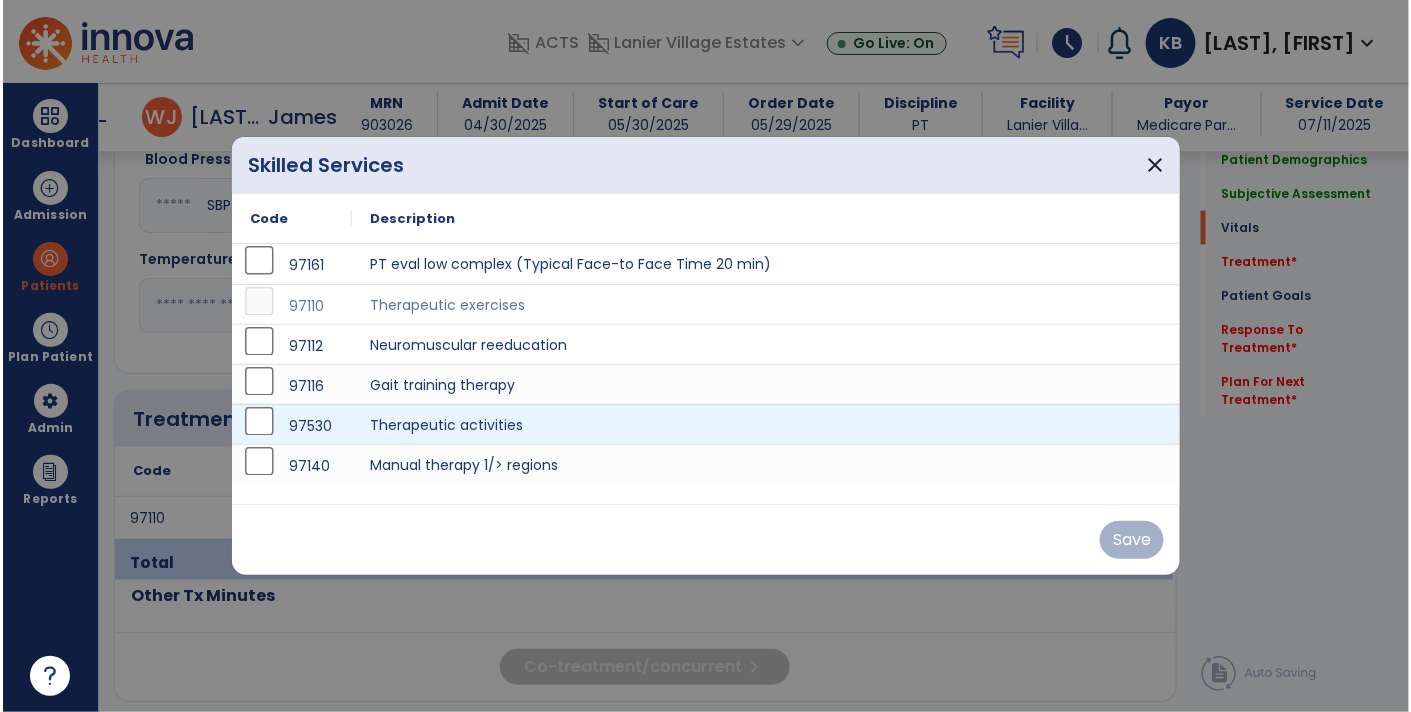 scroll, scrollTop: 859, scrollLeft: 0, axis: vertical 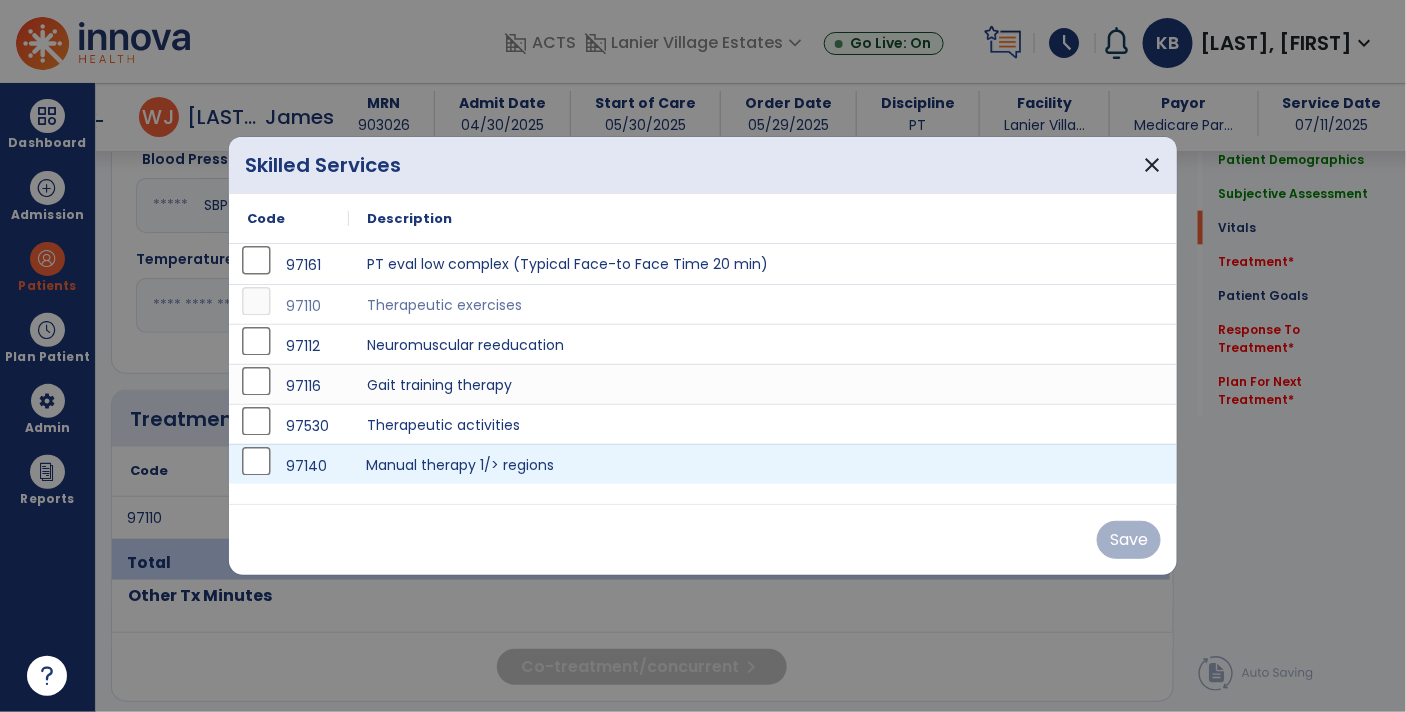 click on "Manual therapy 1/> regions" at bounding box center (763, 464) 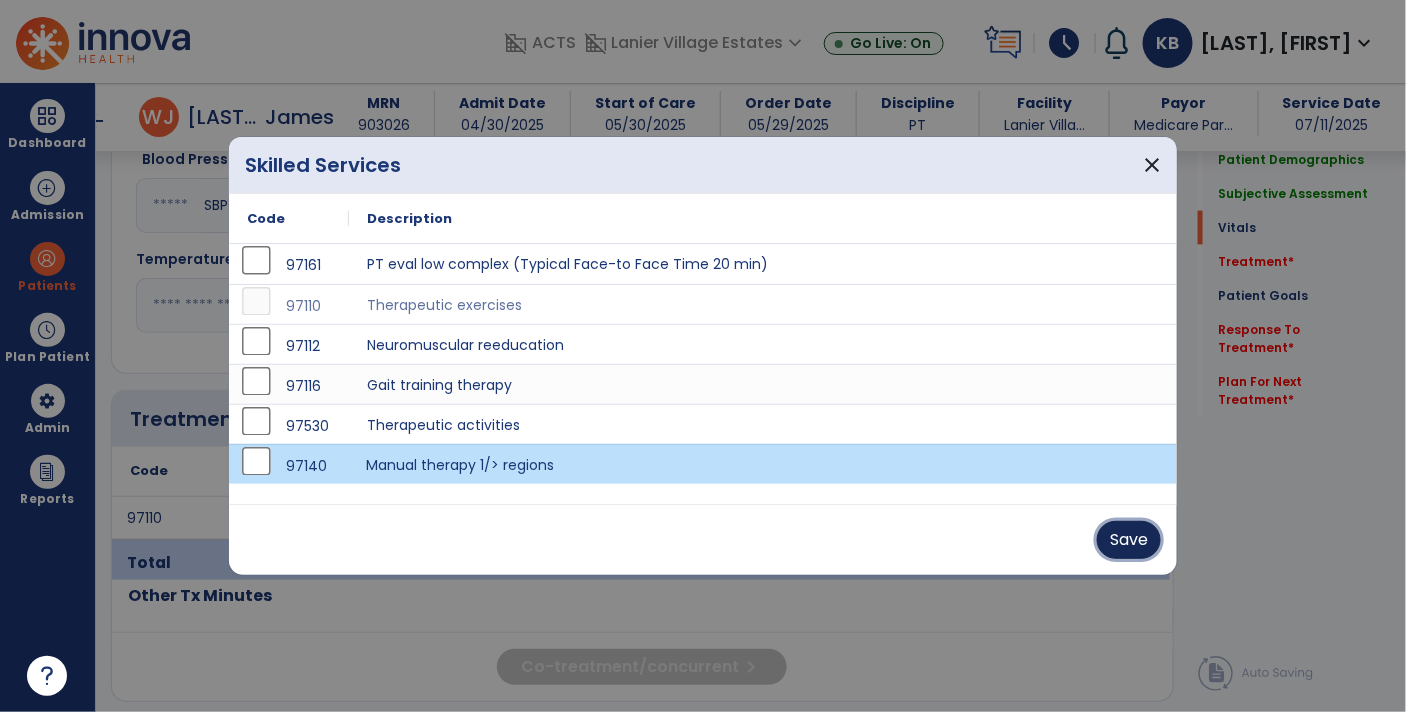 click on "Save" at bounding box center (1129, 540) 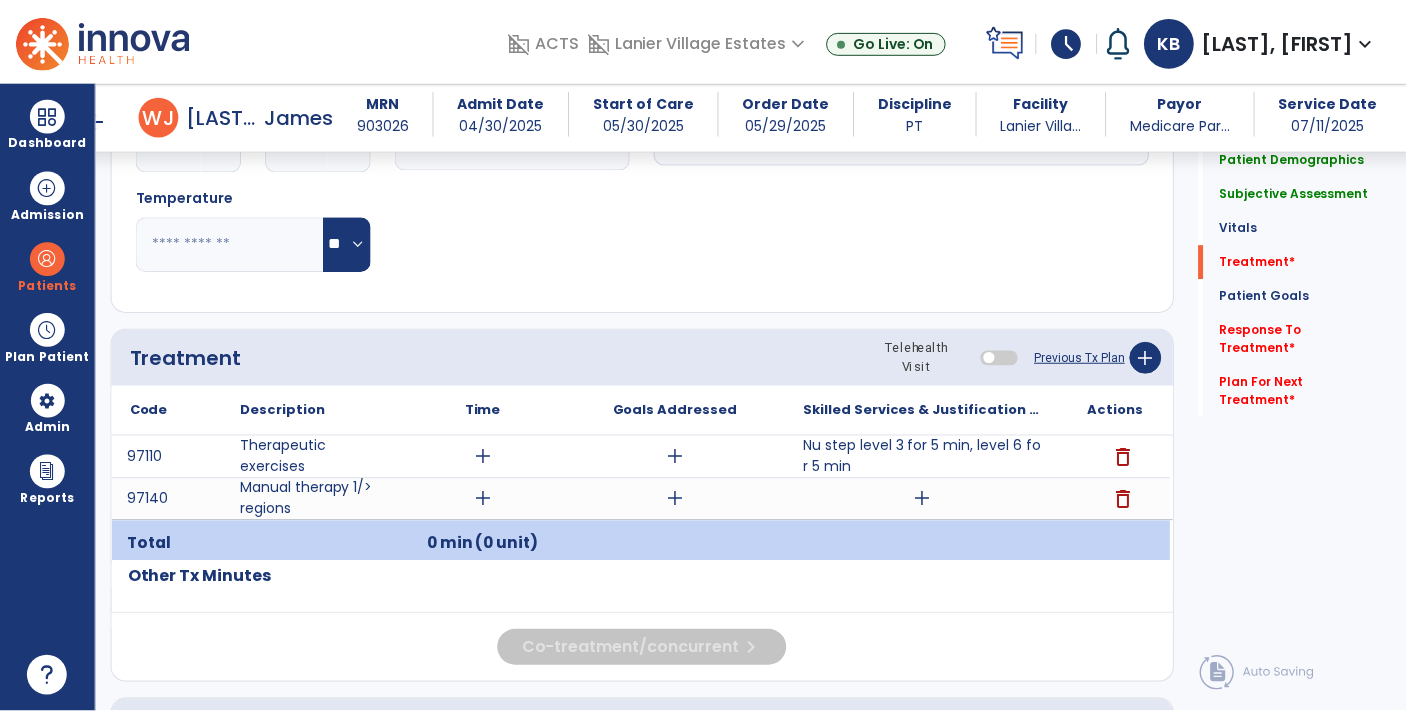 scroll, scrollTop: 1012, scrollLeft: 0, axis: vertical 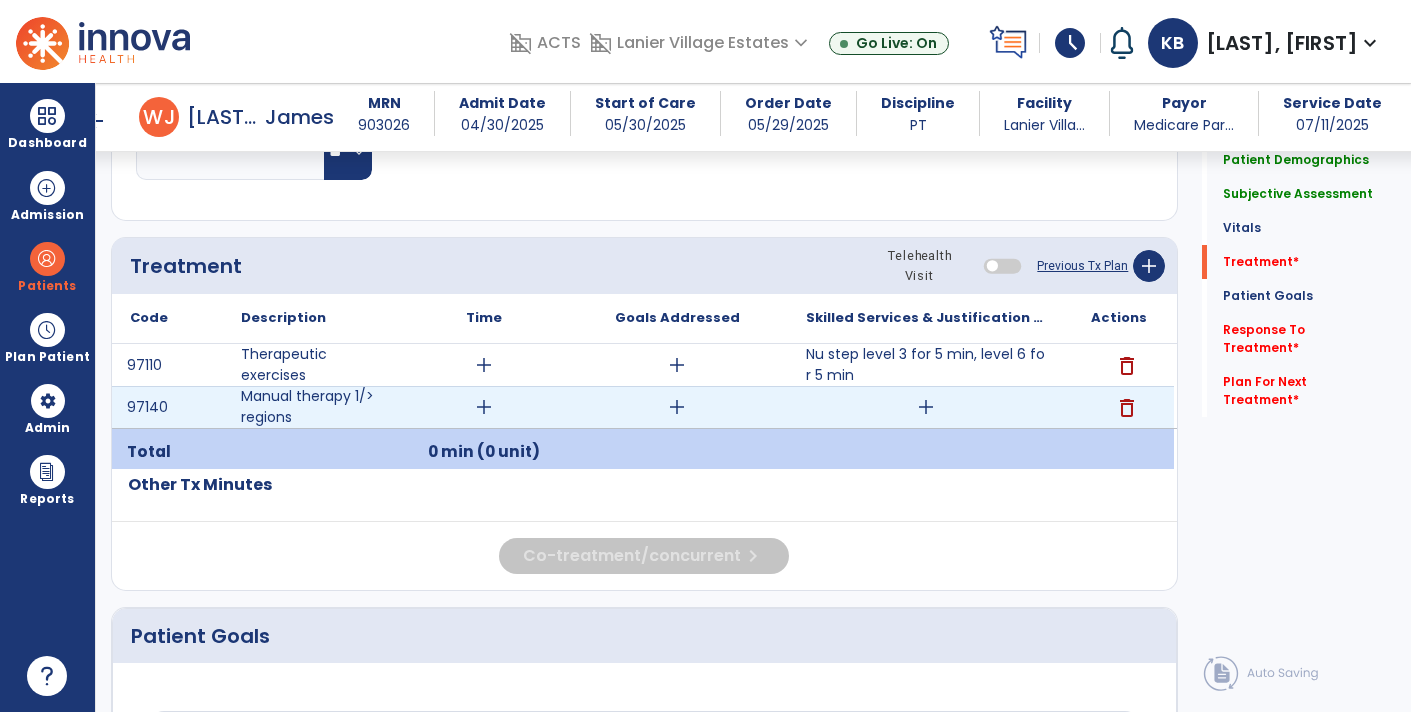 click on "add" at bounding box center (484, 407) 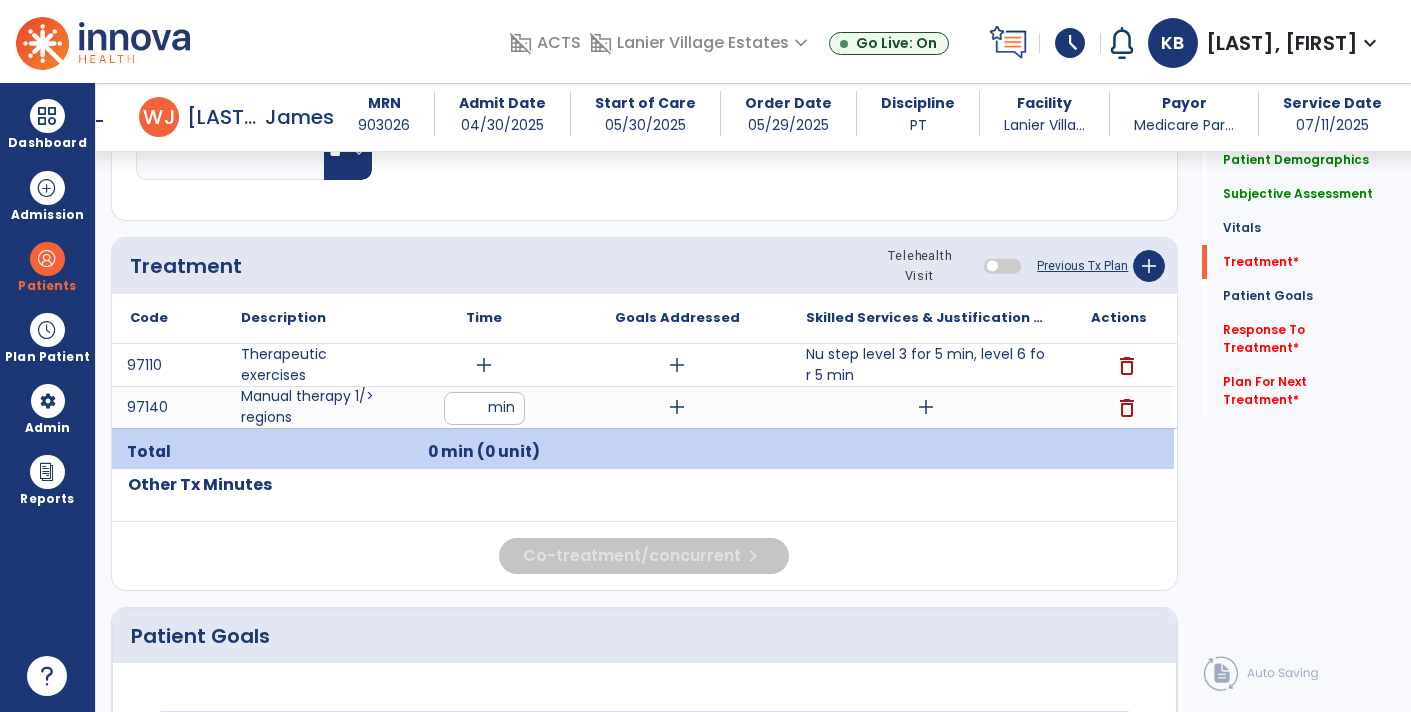 type on "**" 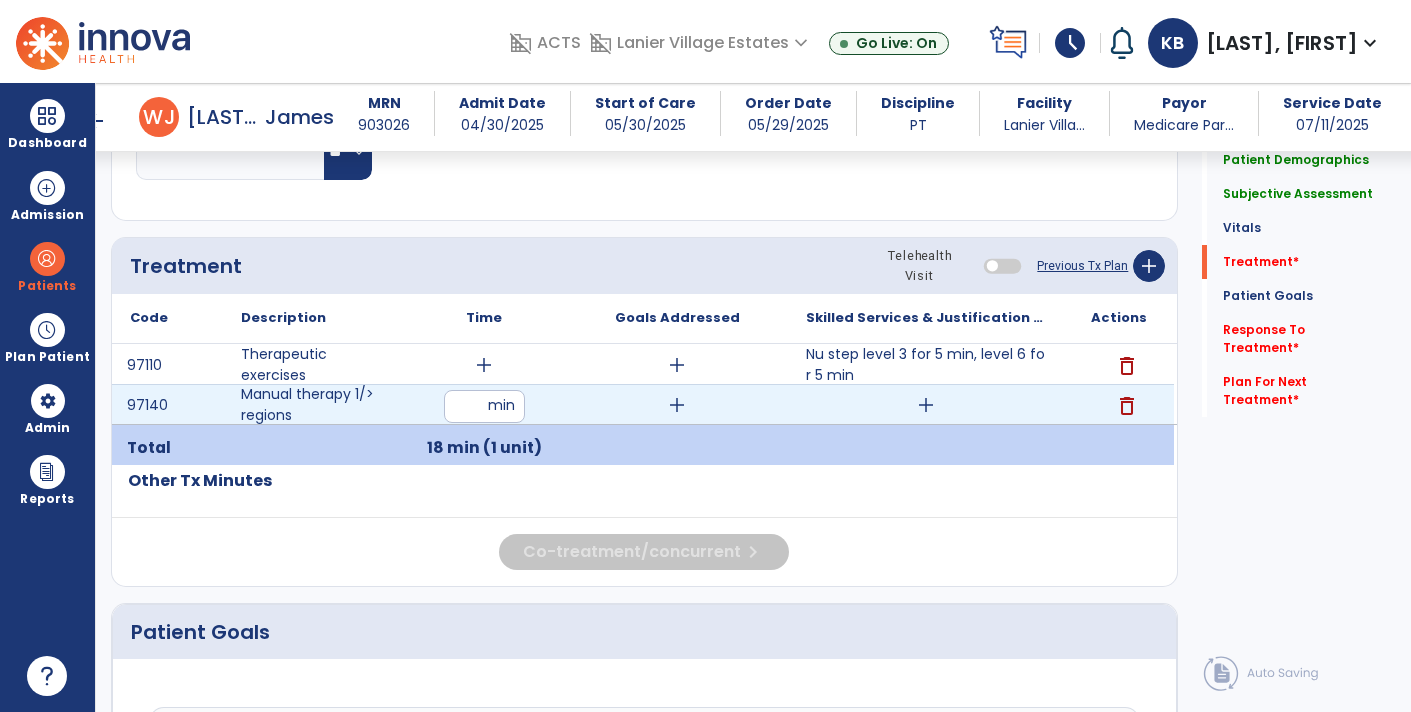 click on "add" at bounding box center (926, 405) 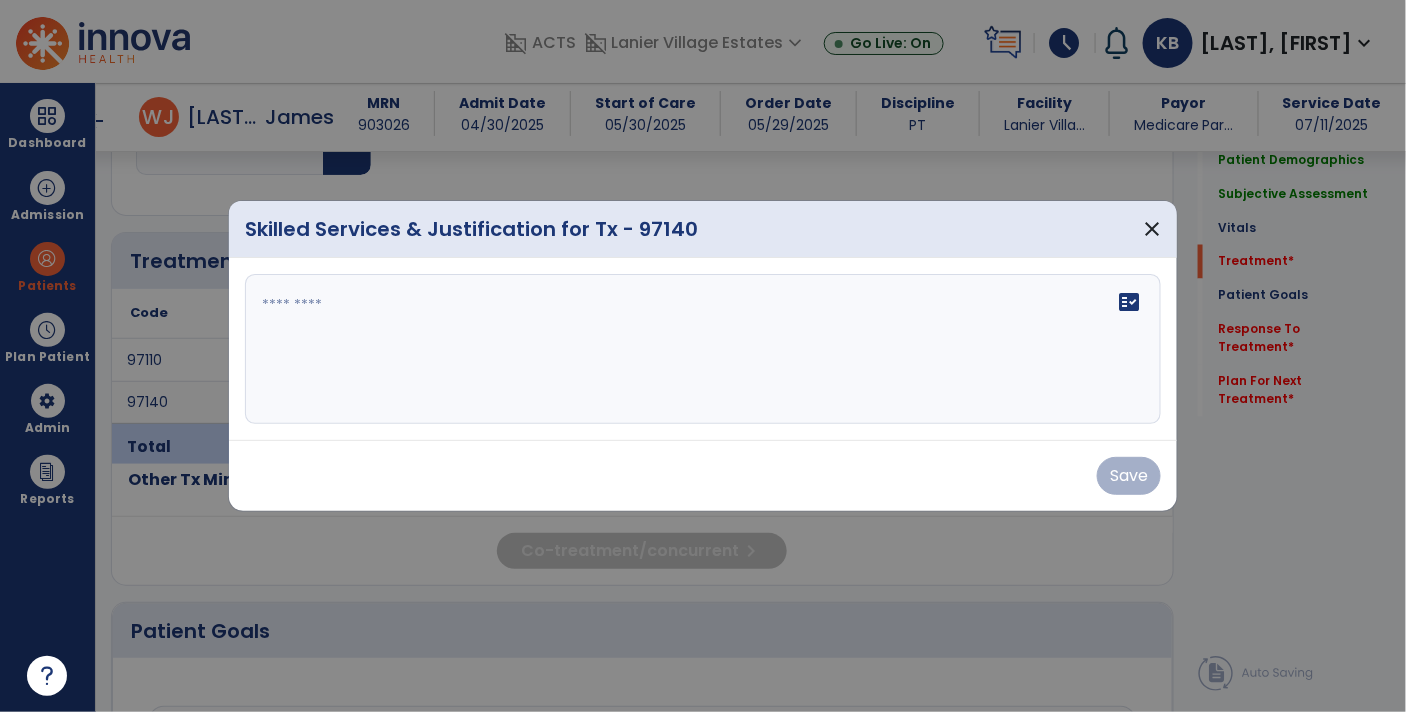 scroll, scrollTop: 1012, scrollLeft: 0, axis: vertical 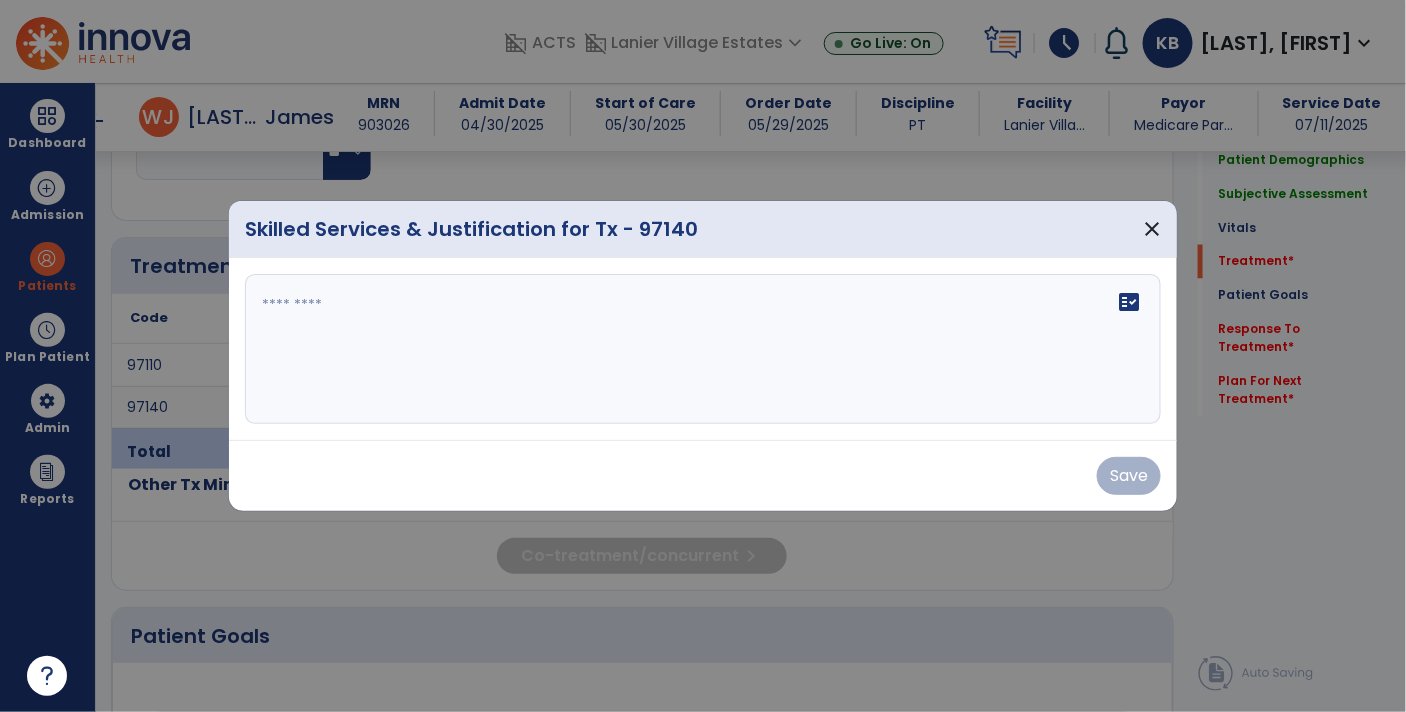 click on "fact_check" at bounding box center (703, 349) 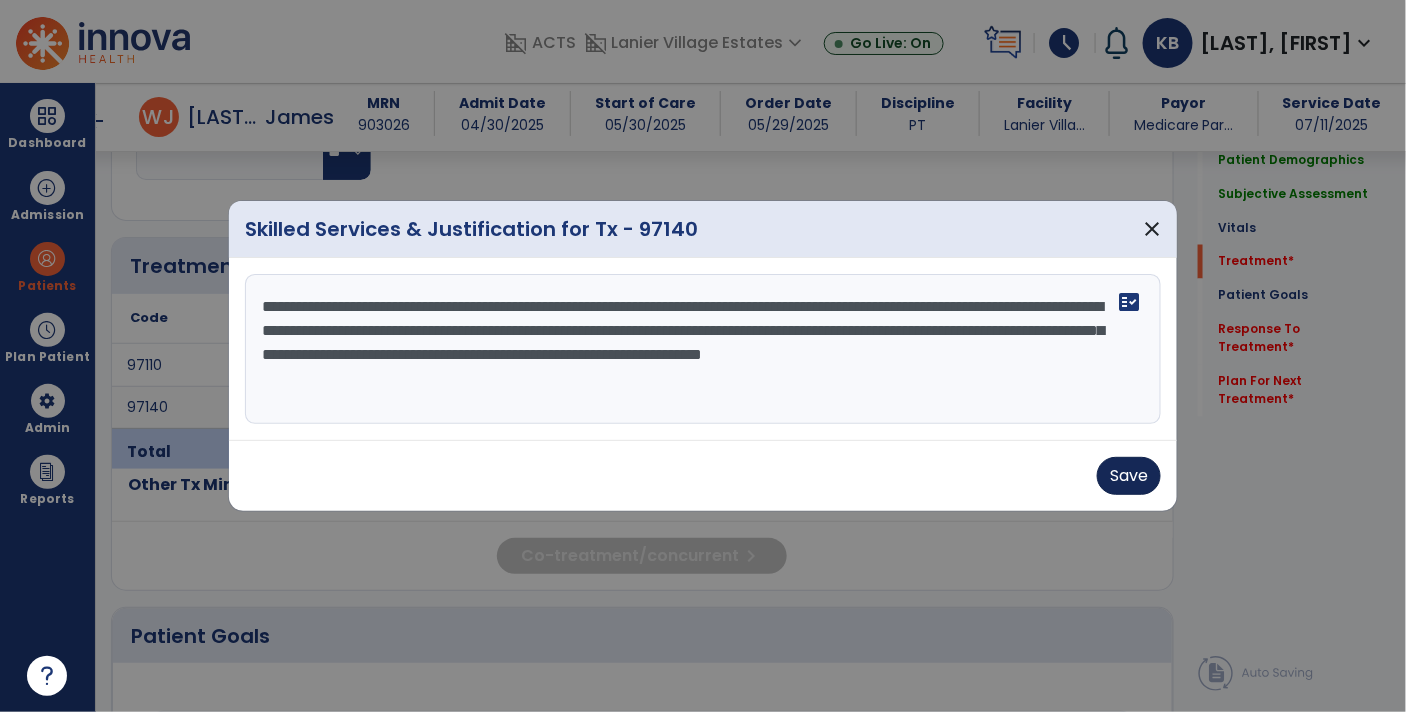 type on "**********" 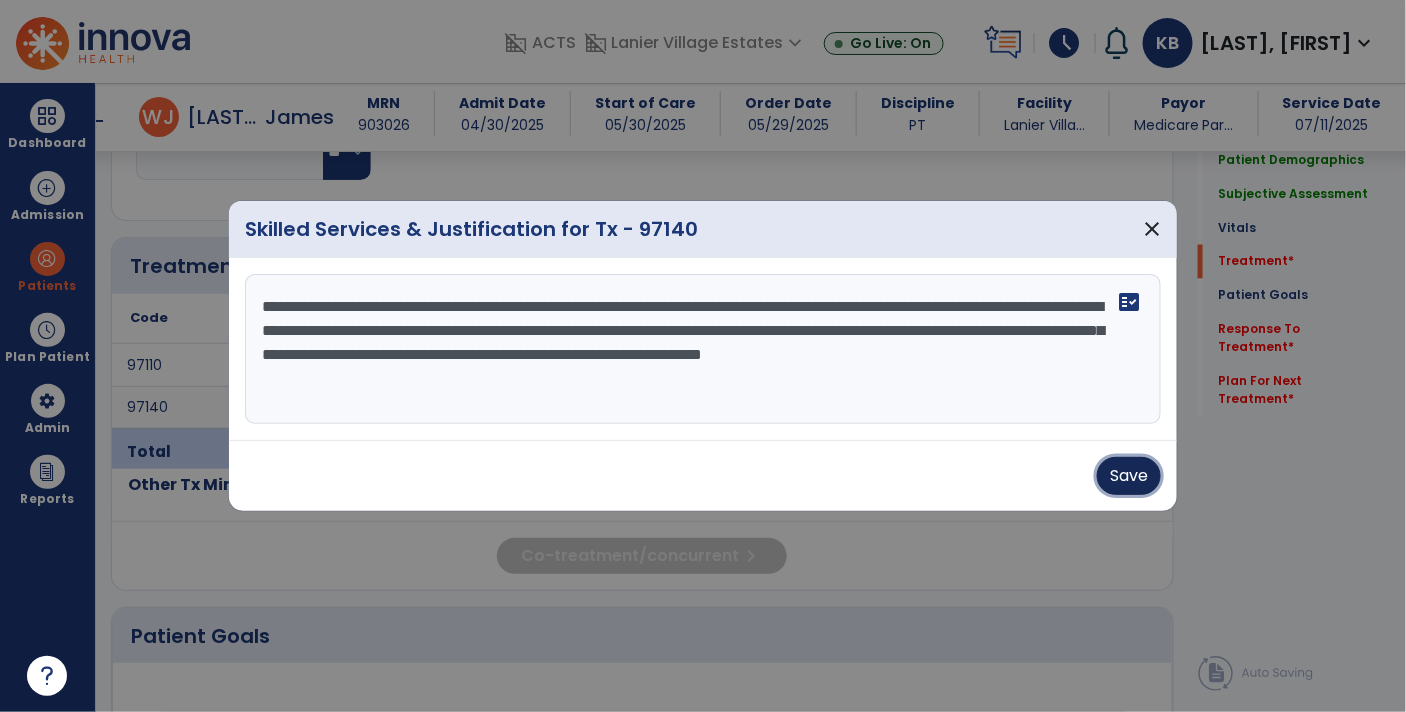 click on "Save" at bounding box center (1129, 476) 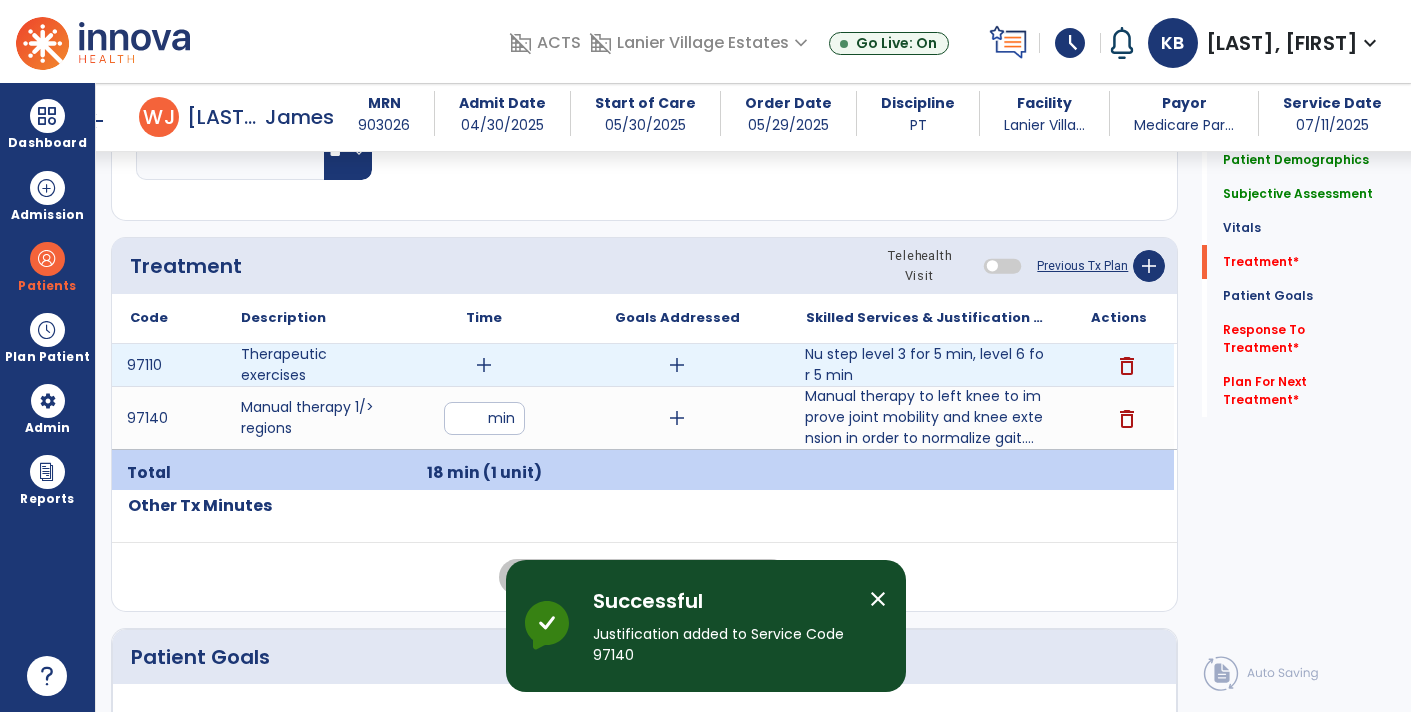 click on "Nu step level 3 for 5 min, level 6 for 5 min" at bounding box center [926, 365] 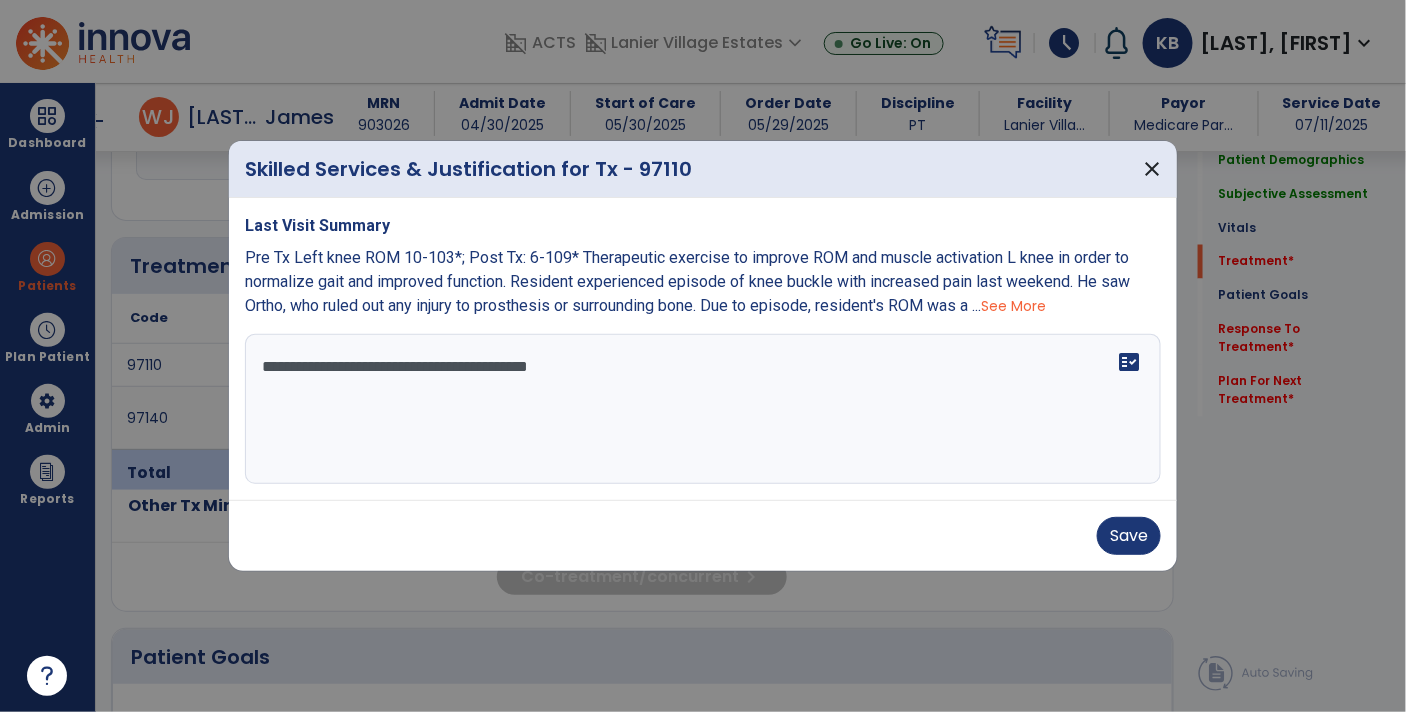 scroll, scrollTop: 1012, scrollLeft: 0, axis: vertical 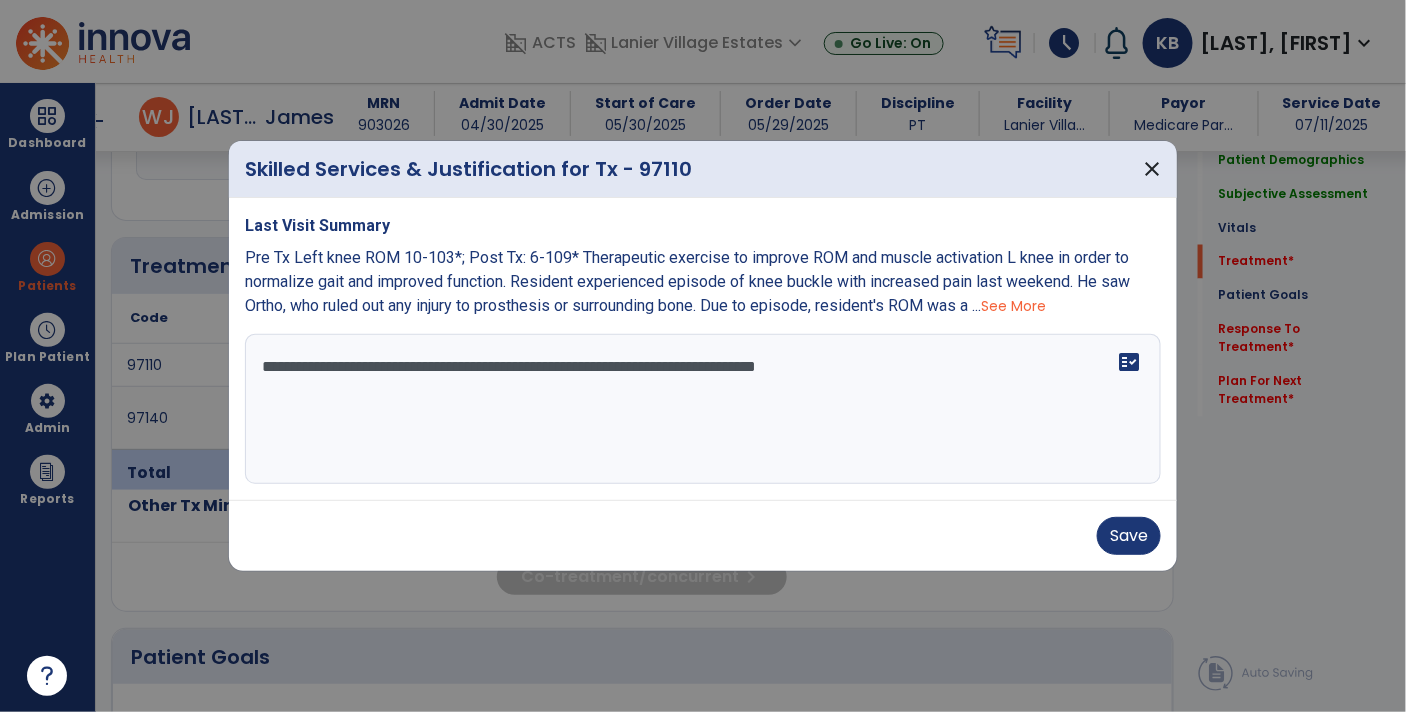 type on "**********" 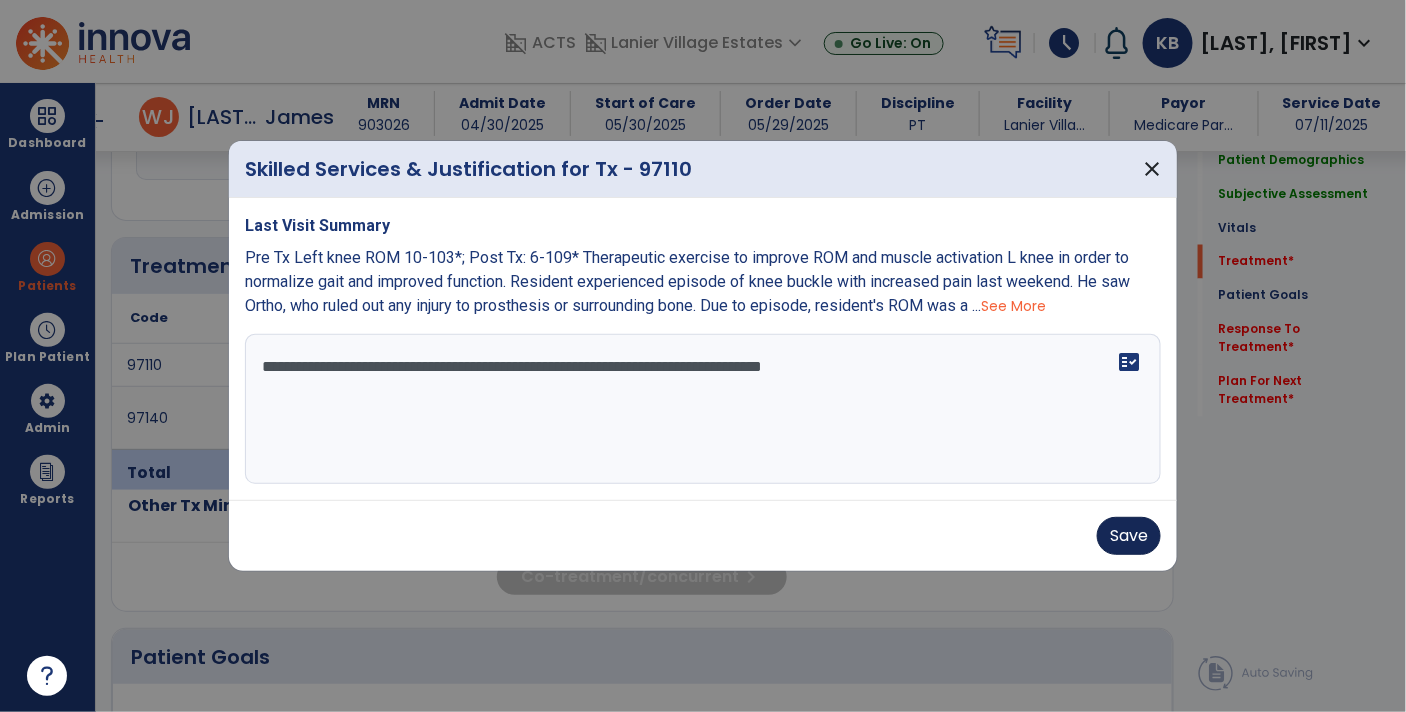 click on "Save" at bounding box center [1129, 536] 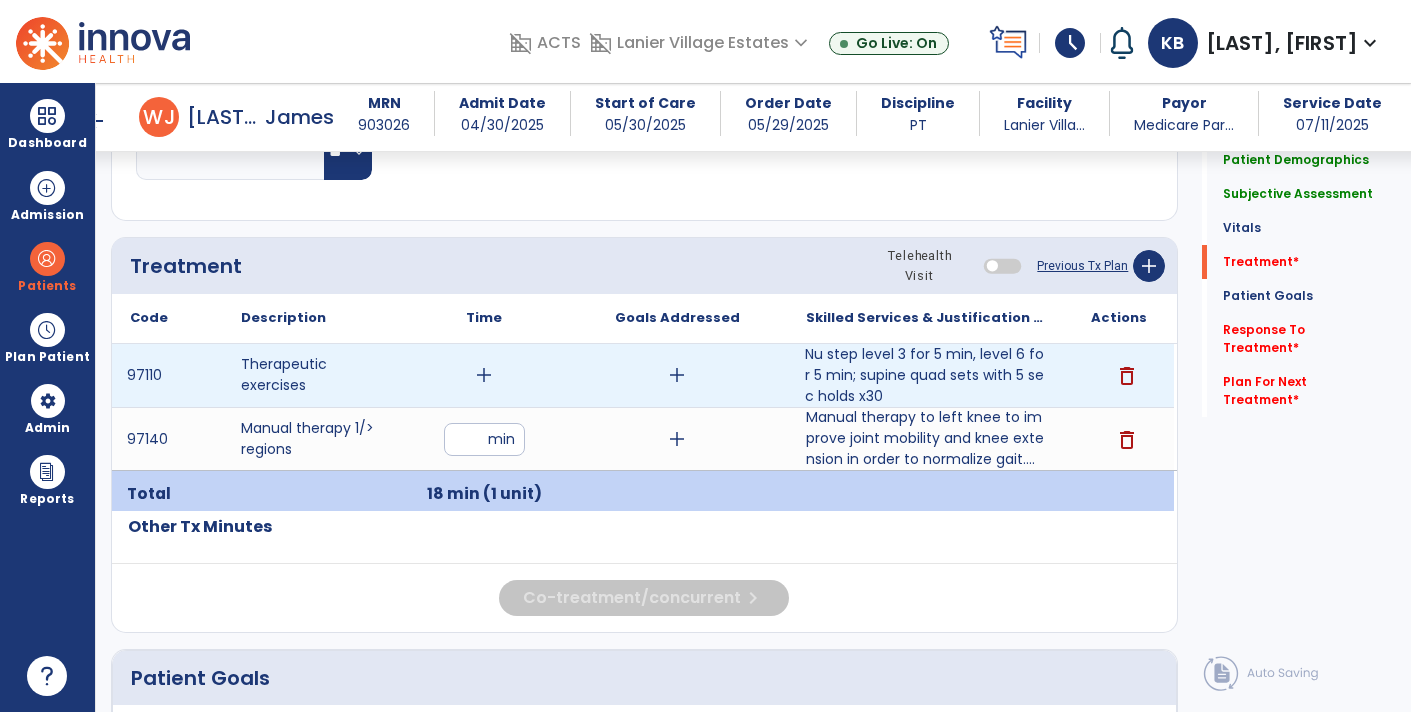 click on "Nu step level 3 for 5 min, level 6 for 5 min; supine quad sets with 5 sec holds x30" at bounding box center [926, 375] 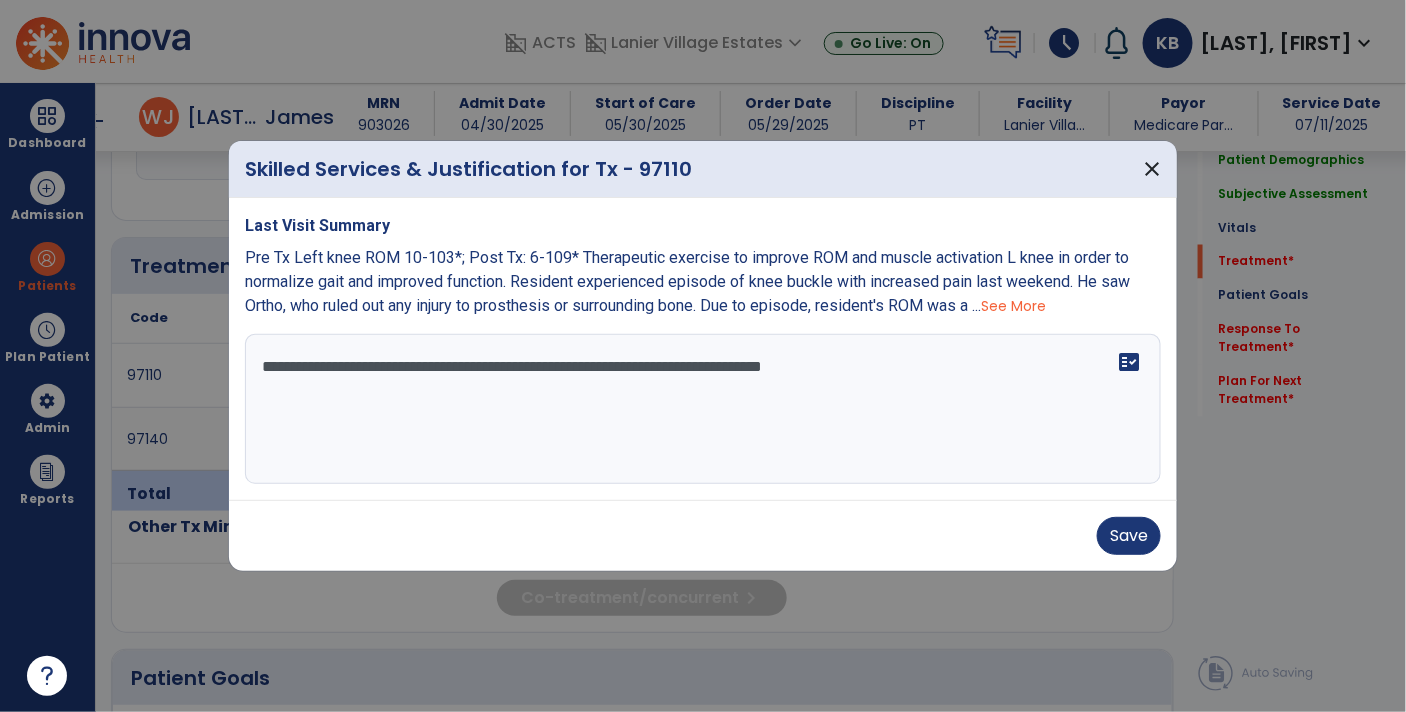 scroll, scrollTop: 1012, scrollLeft: 0, axis: vertical 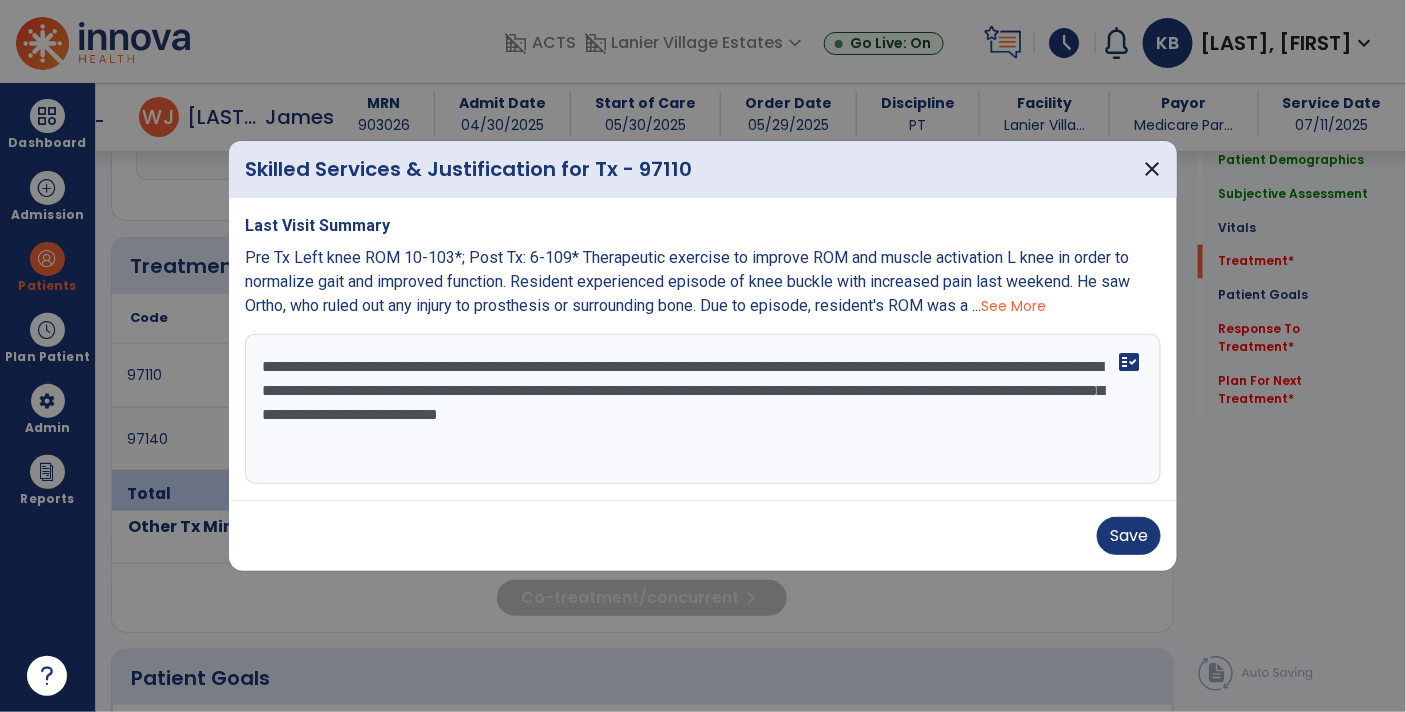 type on "**********" 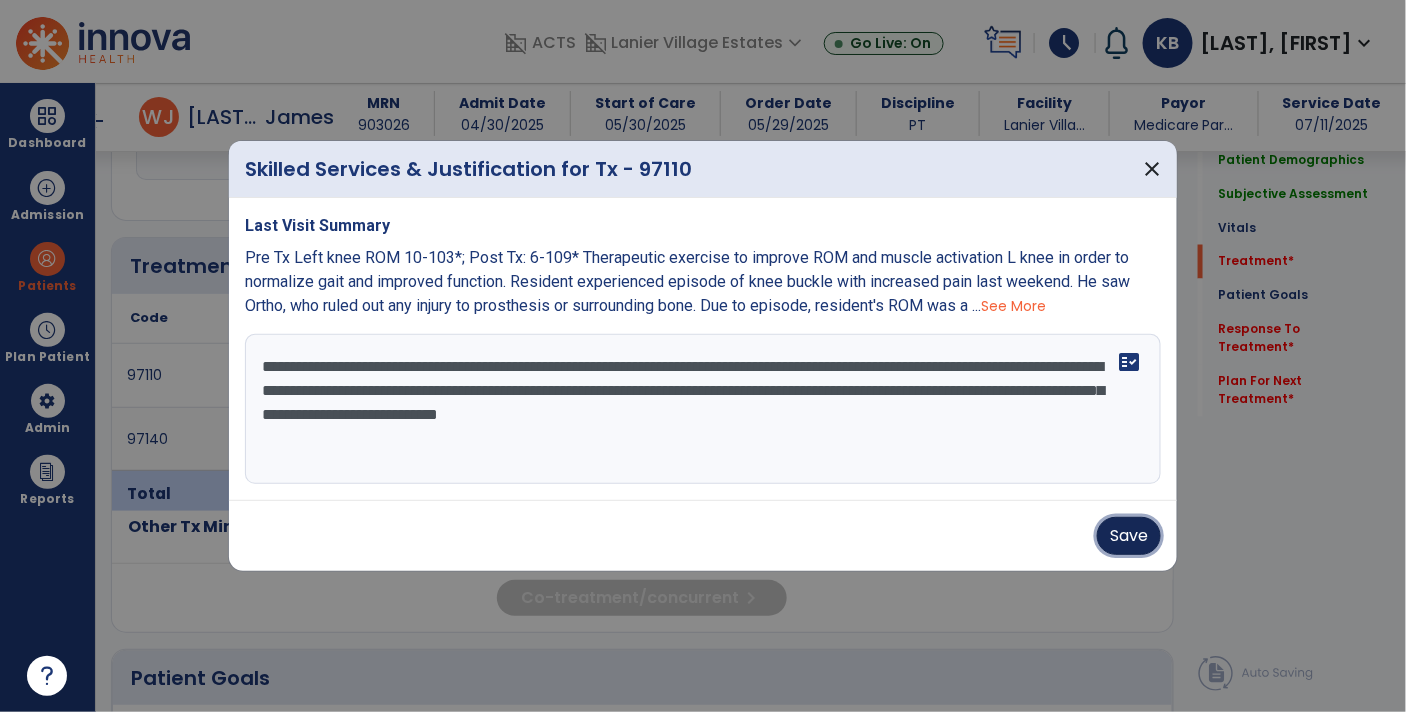 click on "Save" at bounding box center (1129, 536) 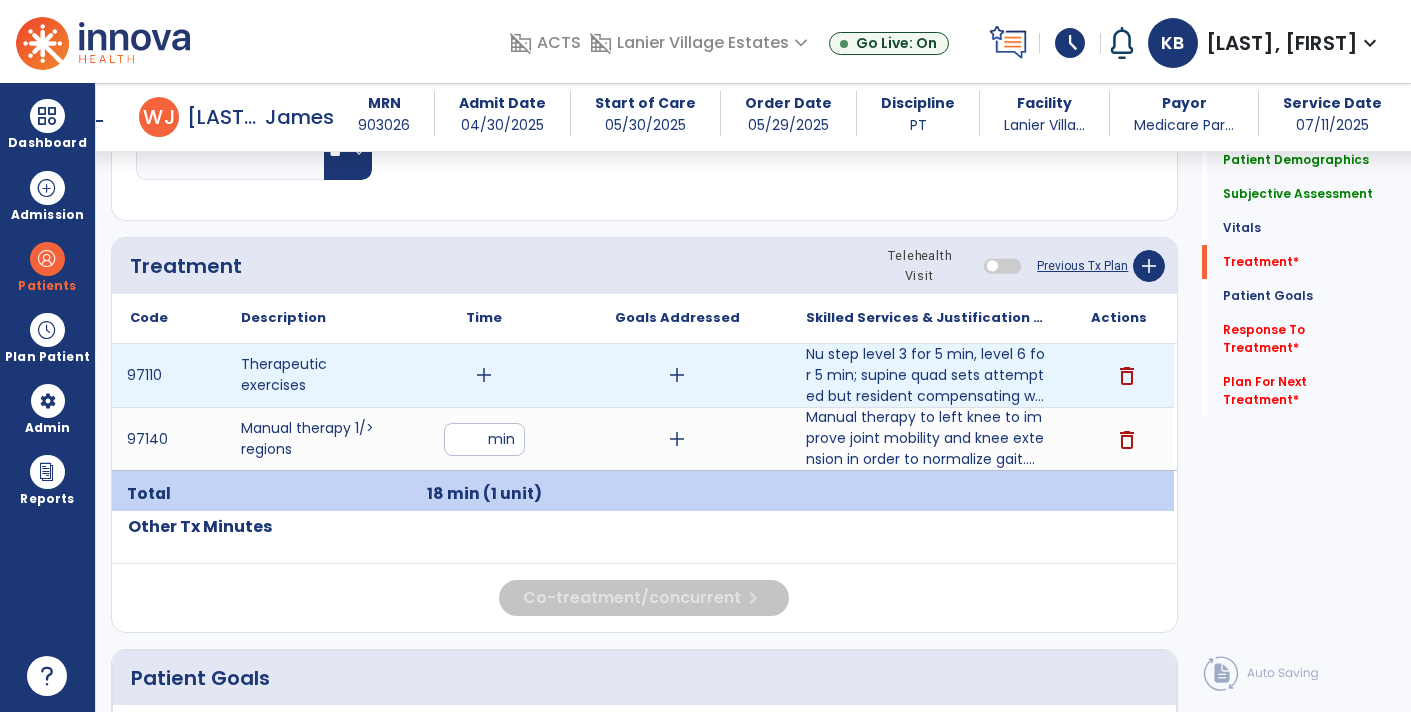 click on "add" at bounding box center [484, 375] 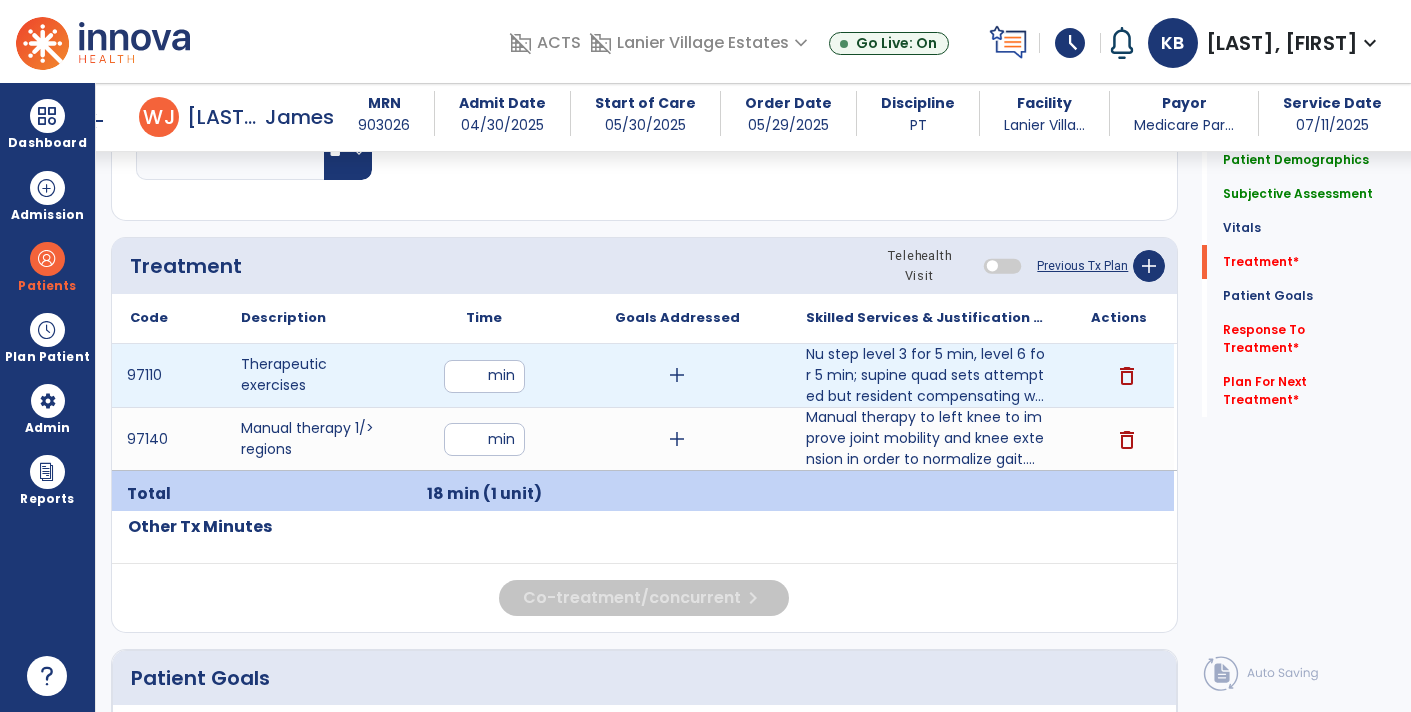type on "**" 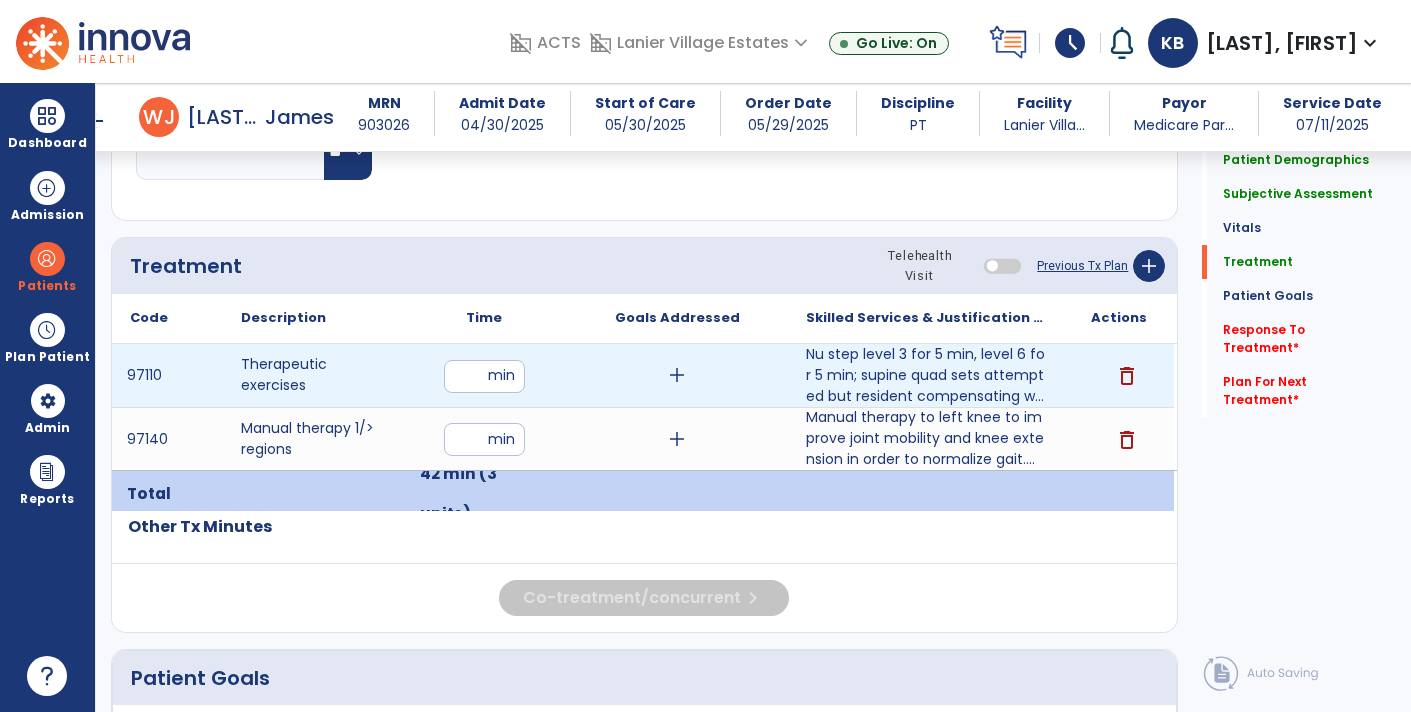 click on "**" at bounding box center [484, 376] 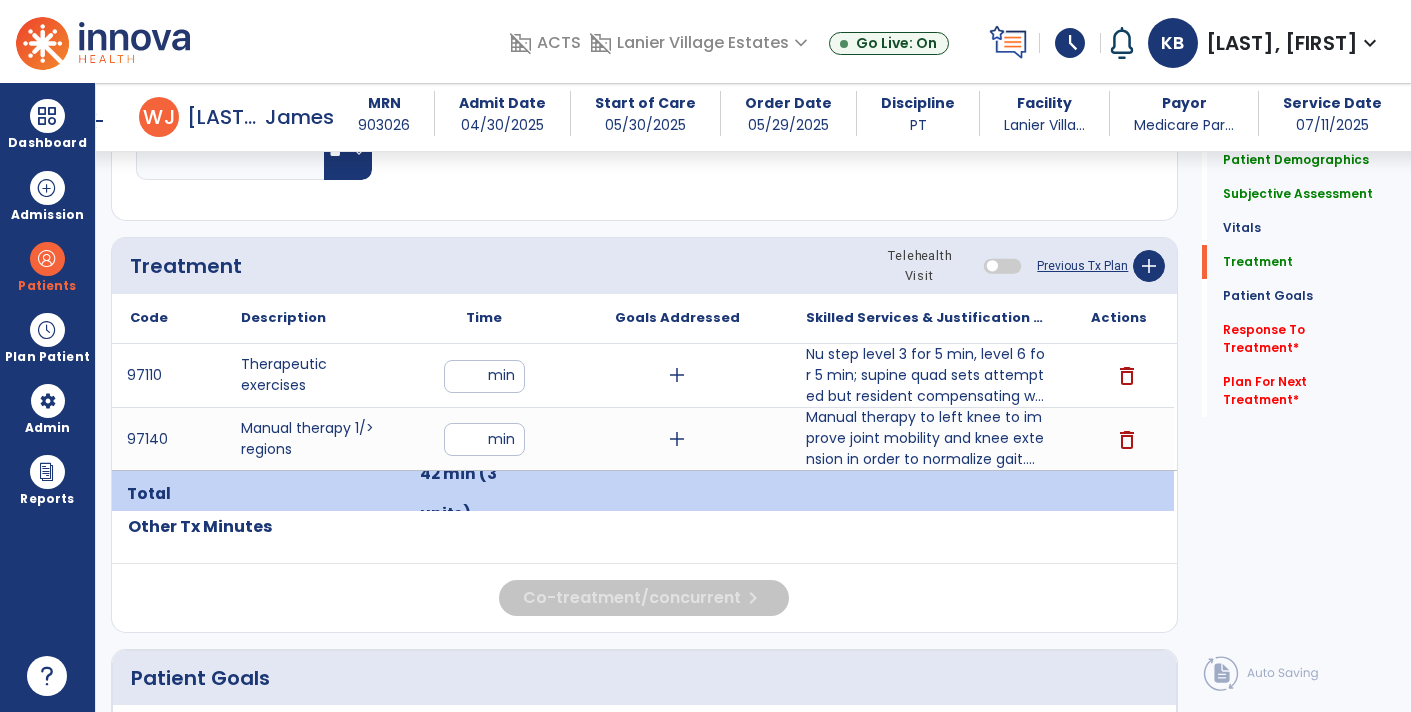 click on "Code
Description
Time" 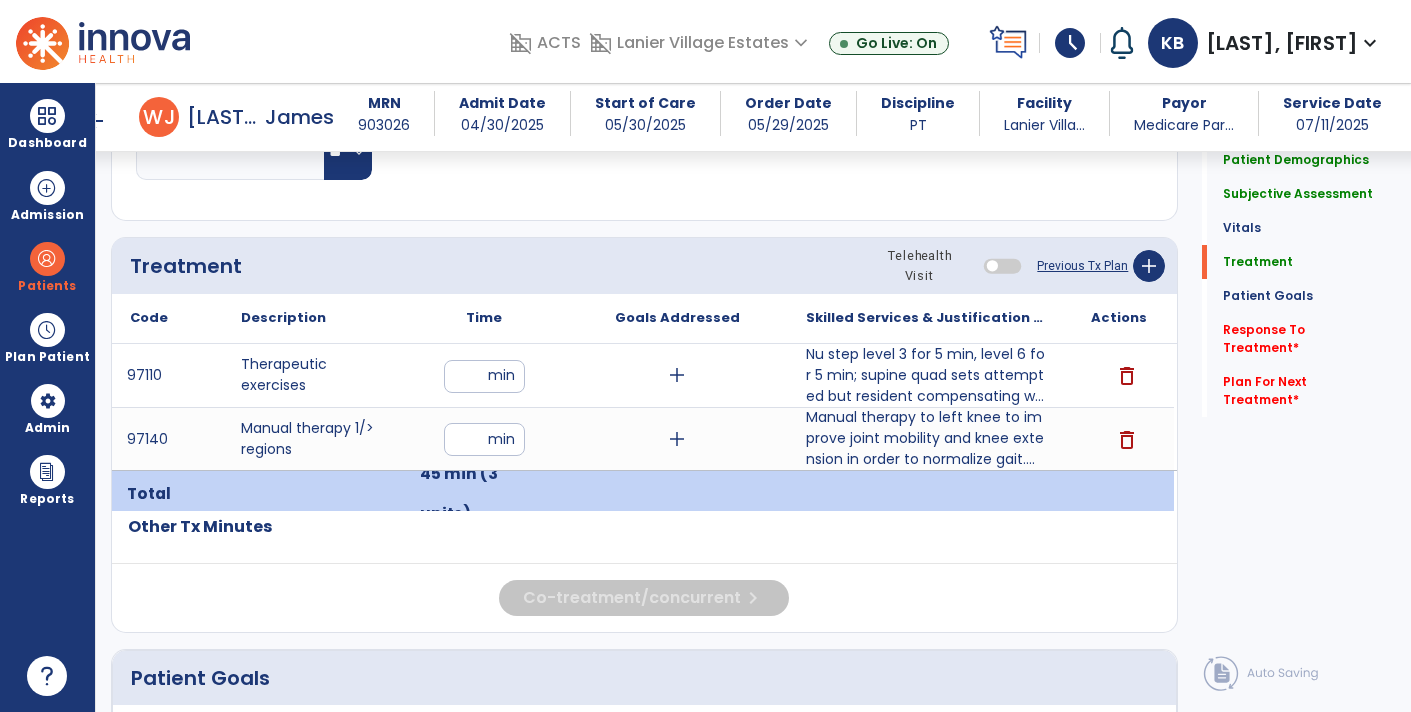 click on "Skilled Services & Justification for Tx" at bounding box center (926, 318) 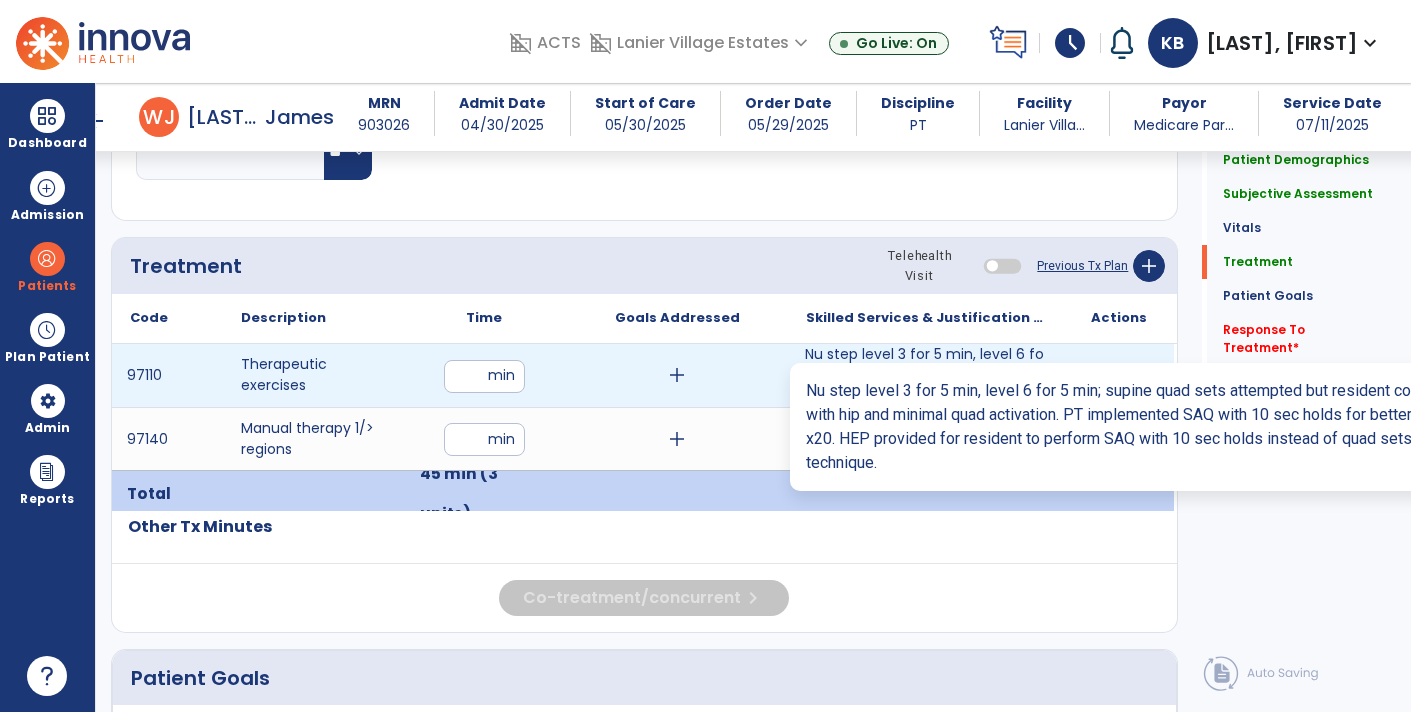 click on "Nu step level 3 for 5 min, level 6 for 5 min; supine quad sets attempted but resident compensating w..." at bounding box center [926, 375] 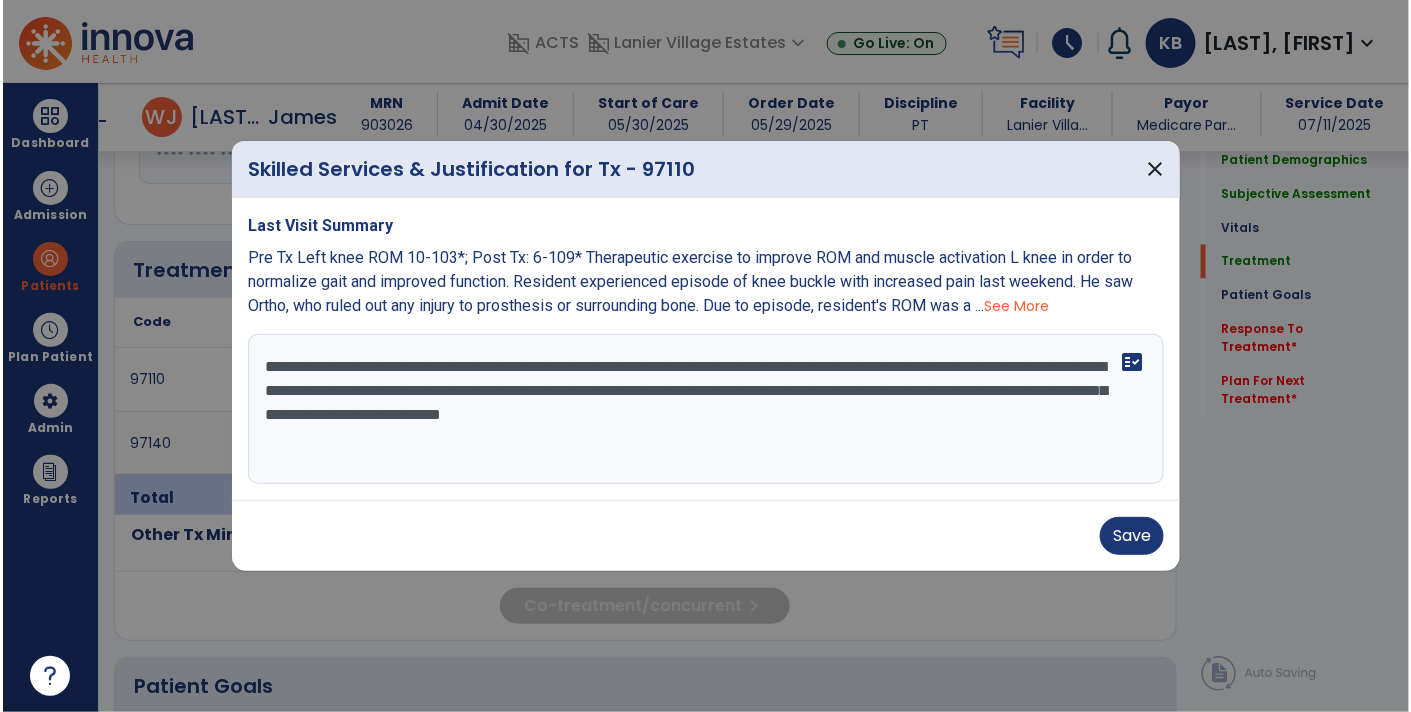 scroll, scrollTop: 1012, scrollLeft: 0, axis: vertical 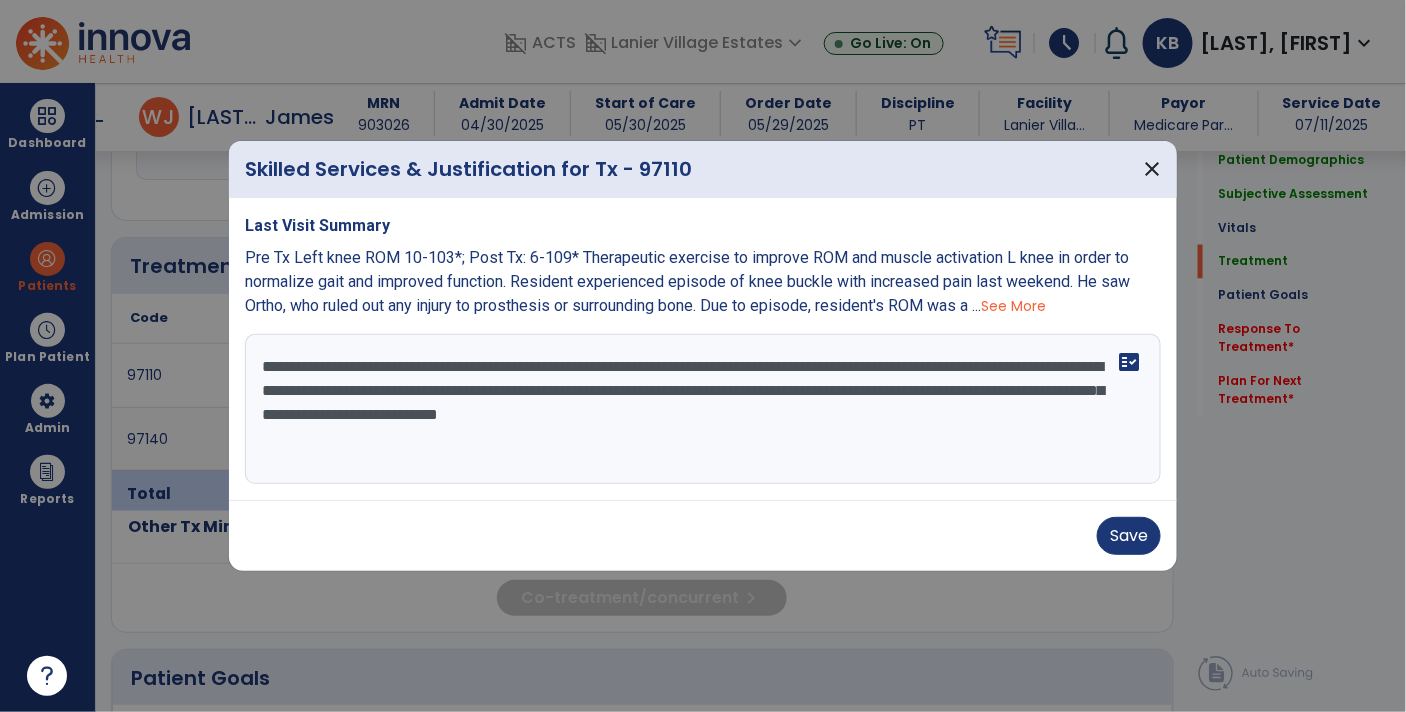 click on "**********" at bounding box center (703, 409) 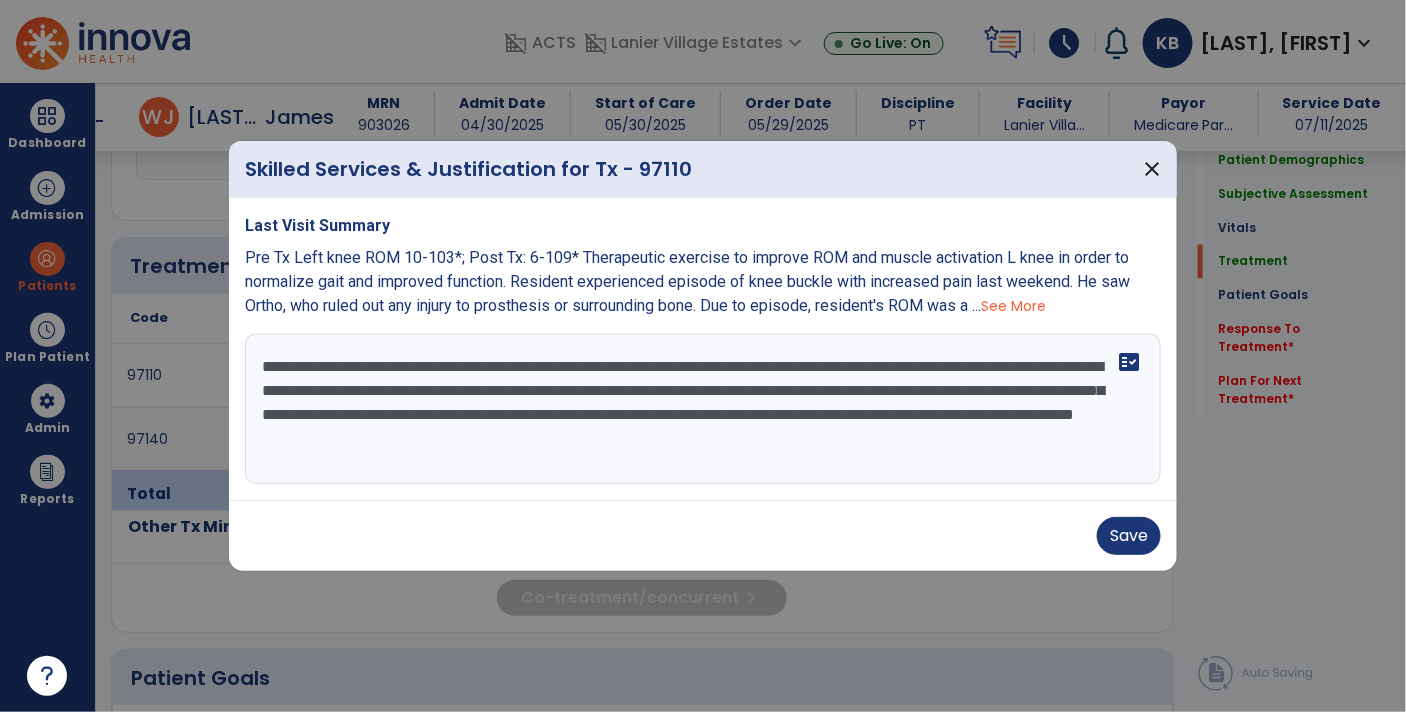 click on "**********" at bounding box center (703, 409) 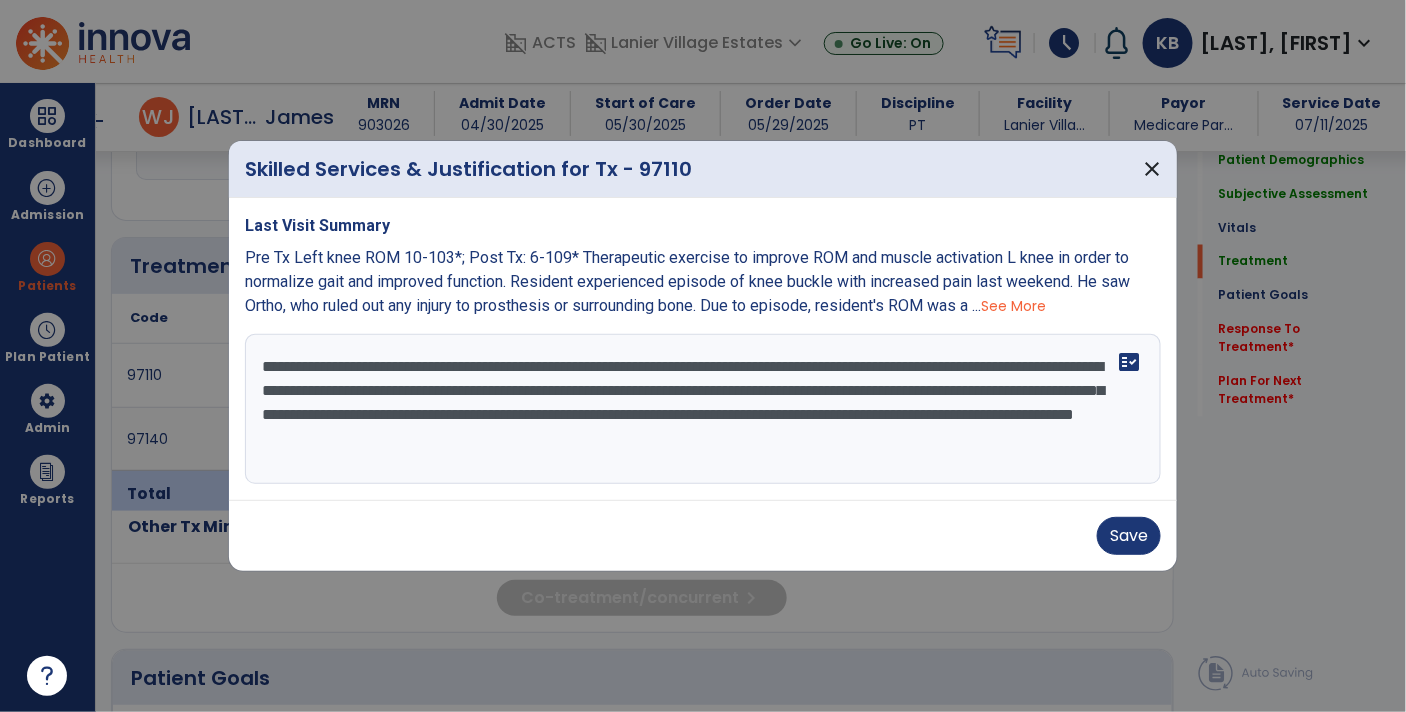 click on "**********" at bounding box center (703, 409) 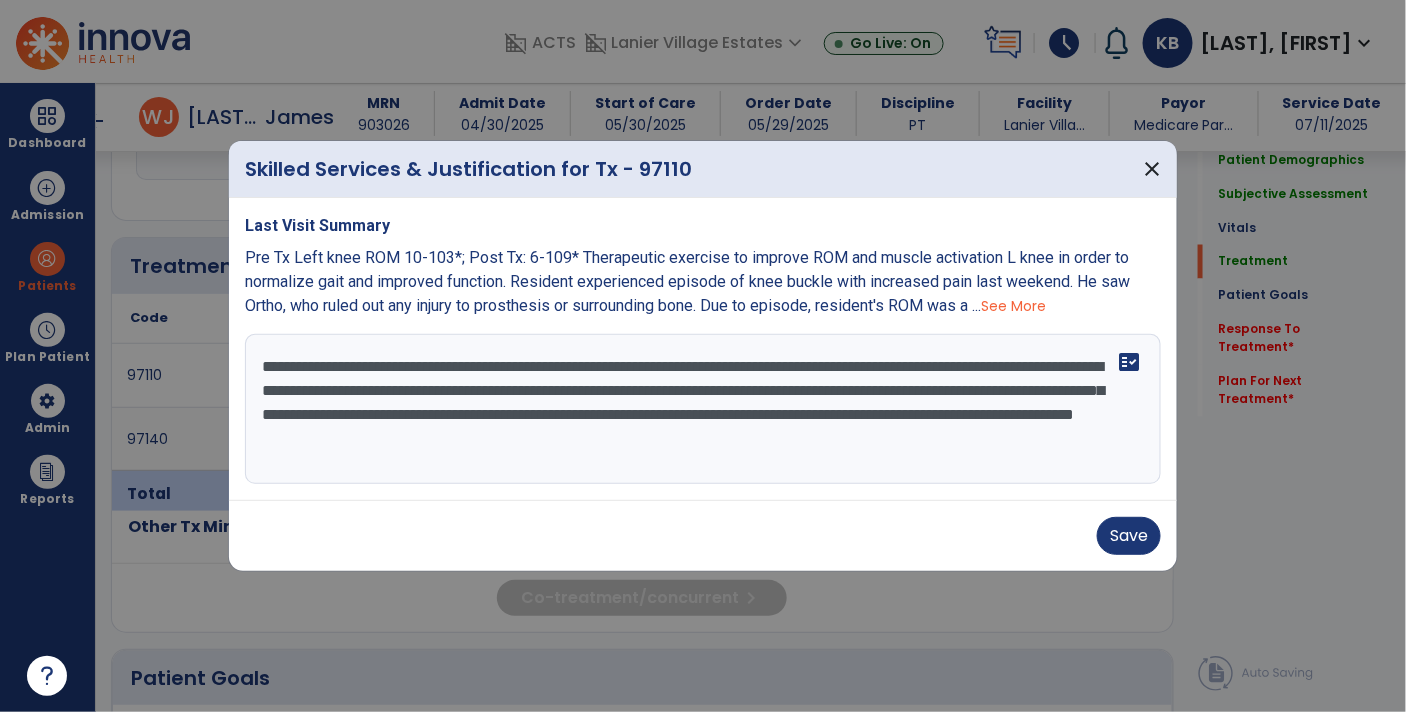 click on "**********" at bounding box center (703, 409) 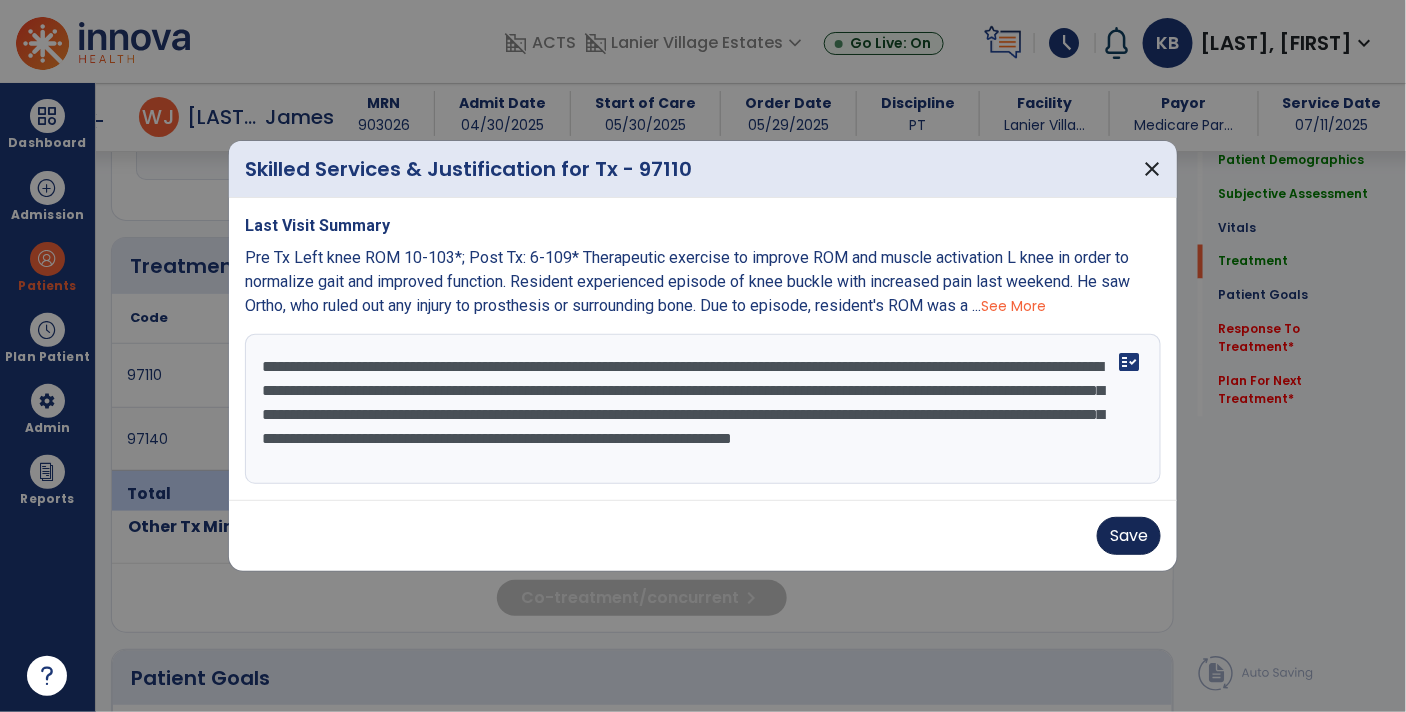 type on "**********" 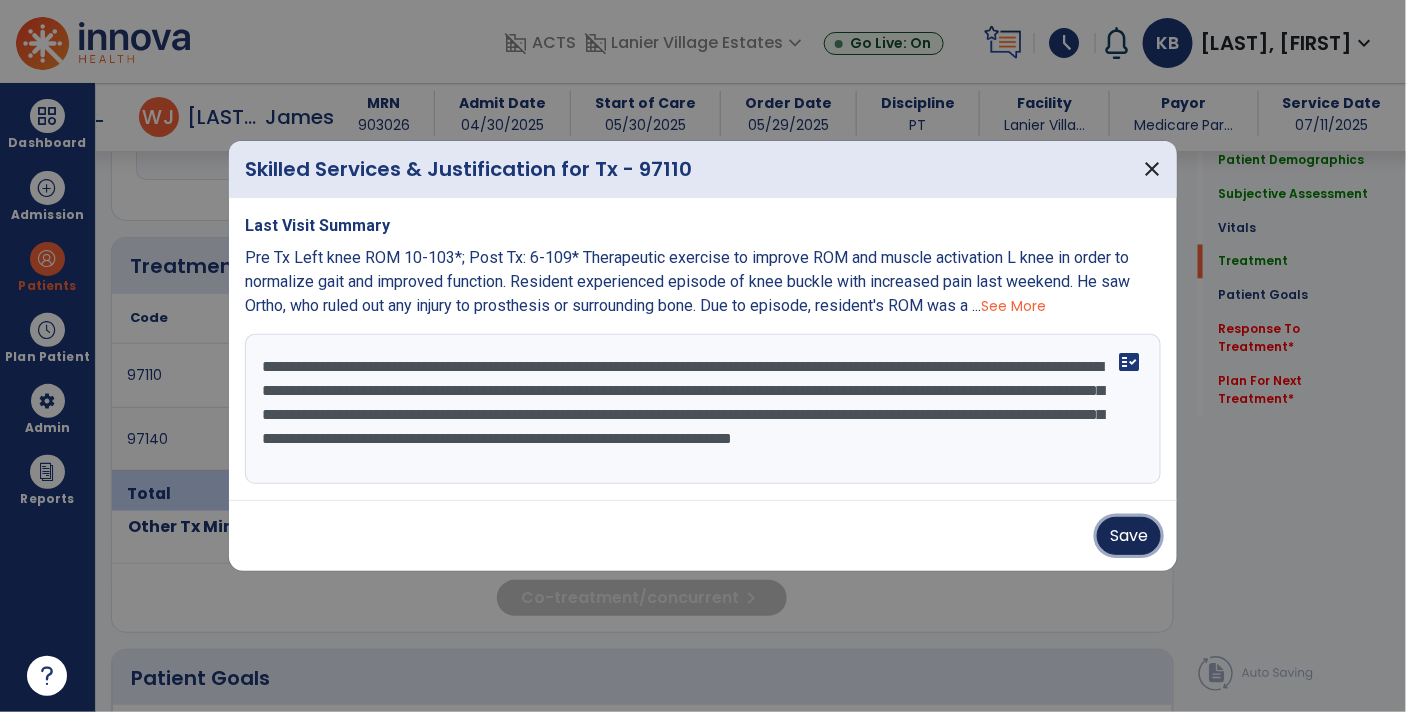 click on "Save" at bounding box center [1129, 536] 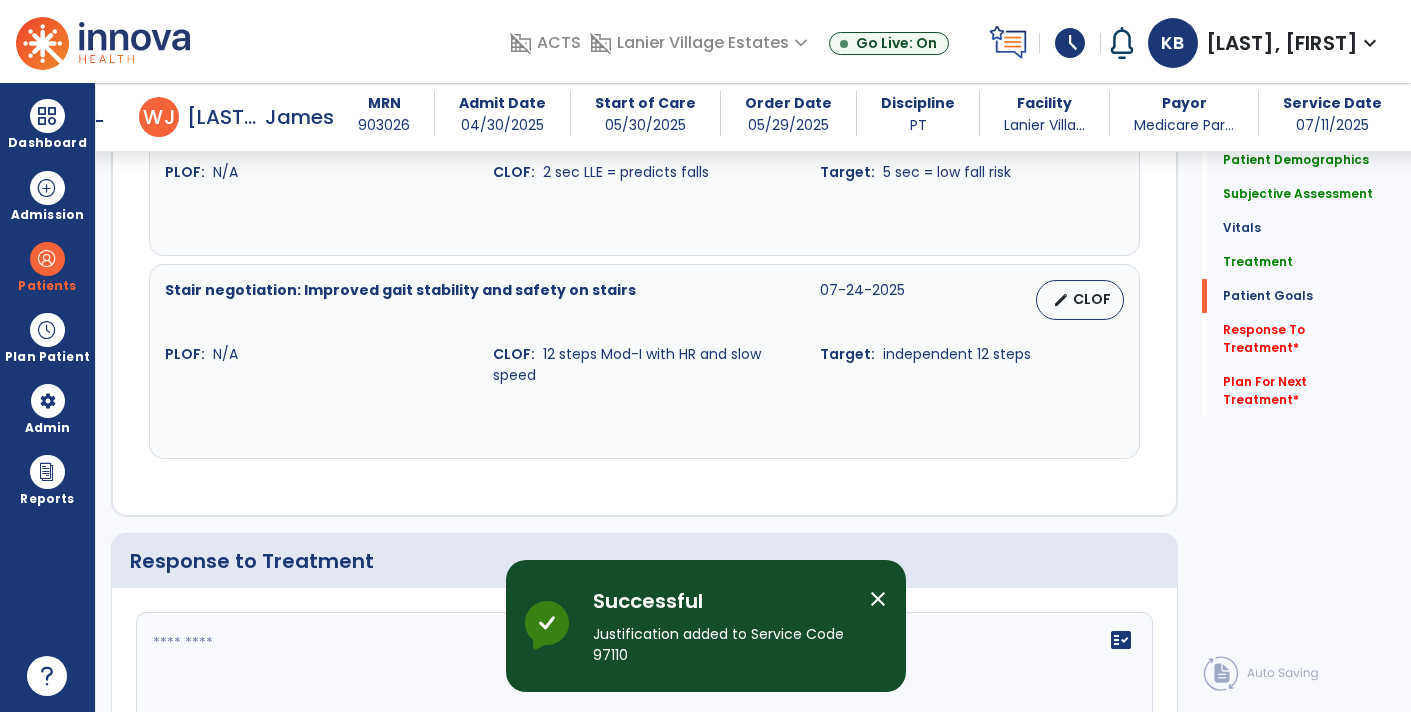 scroll, scrollTop: 2700, scrollLeft: 0, axis: vertical 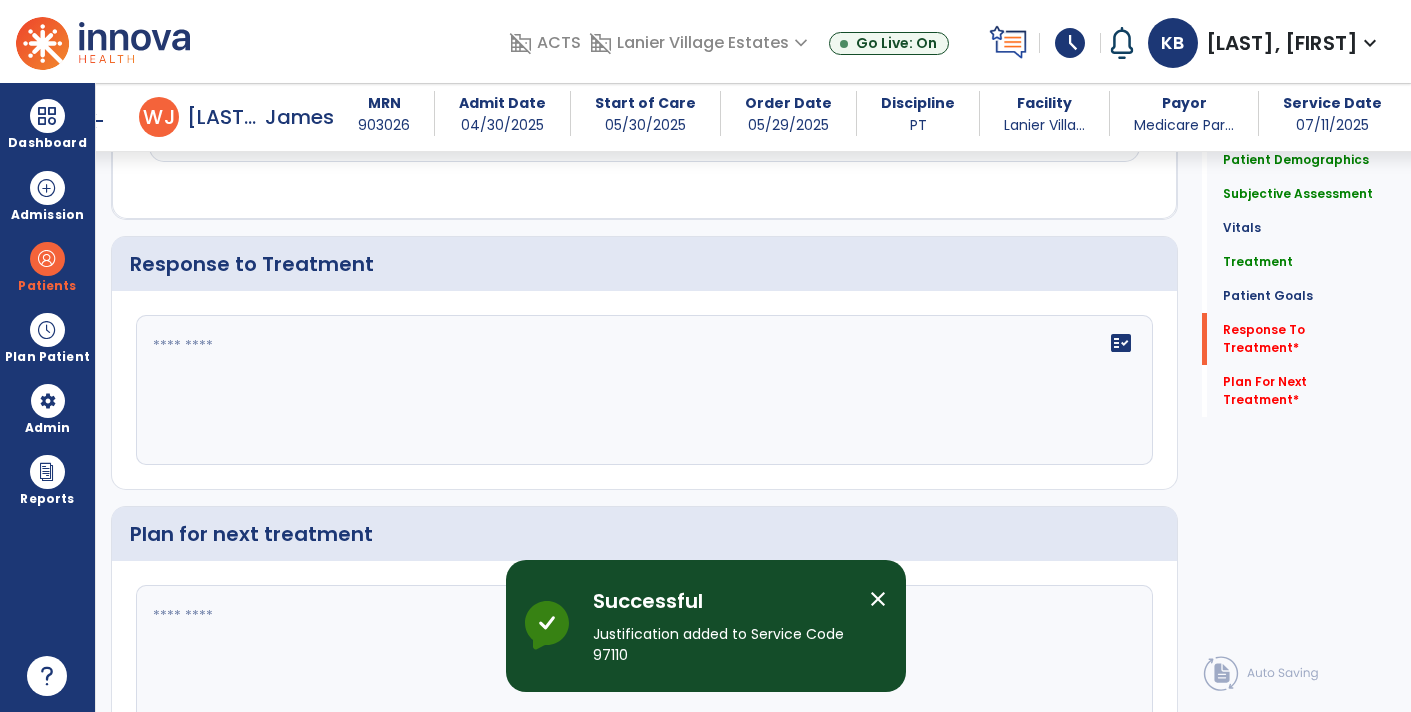 click on "fact_check" 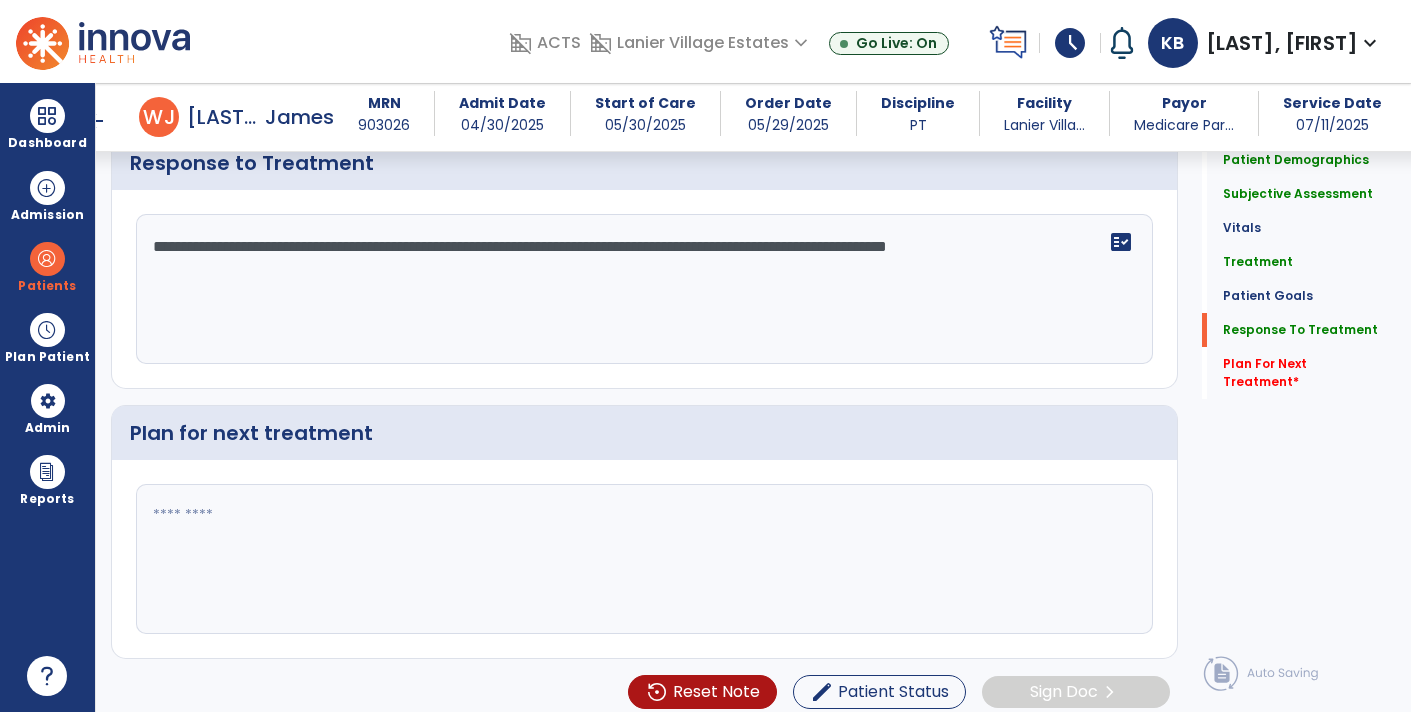 scroll, scrollTop: 2802, scrollLeft: 0, axis: vertical 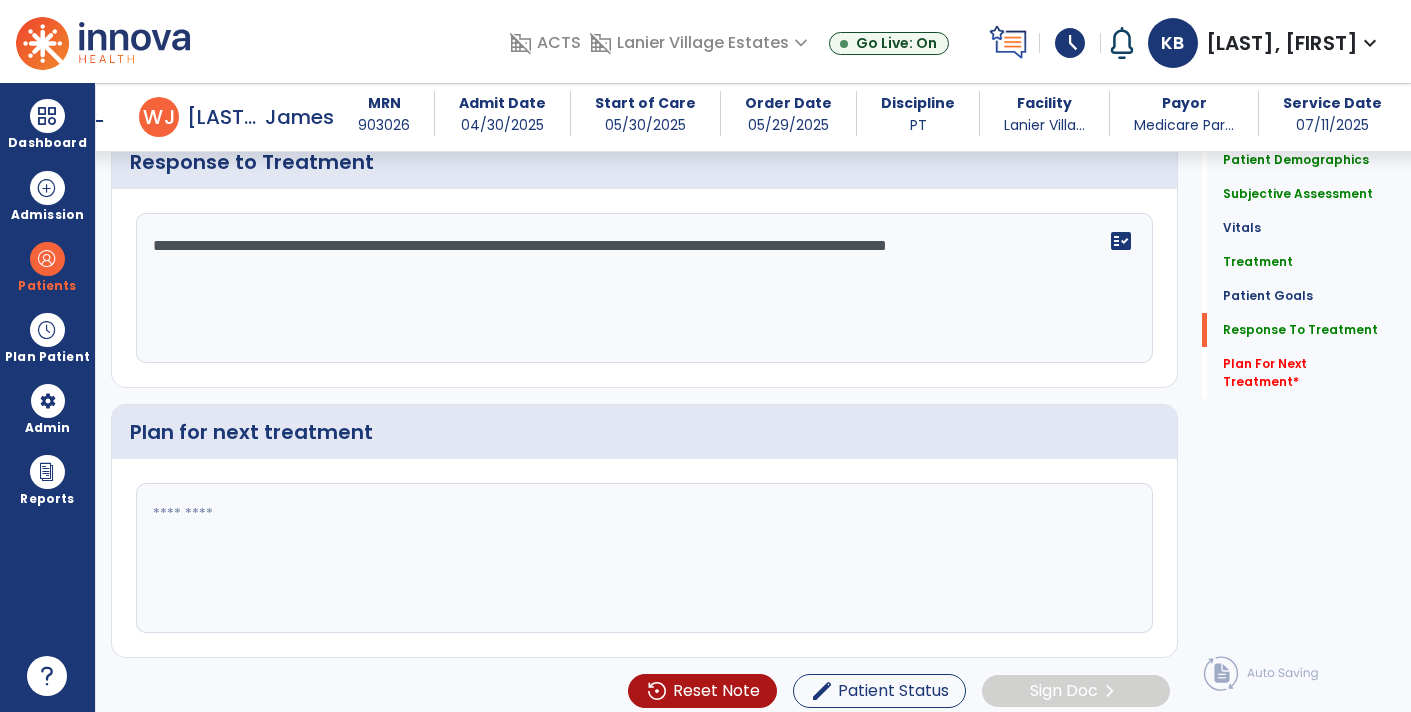 type on "**********" 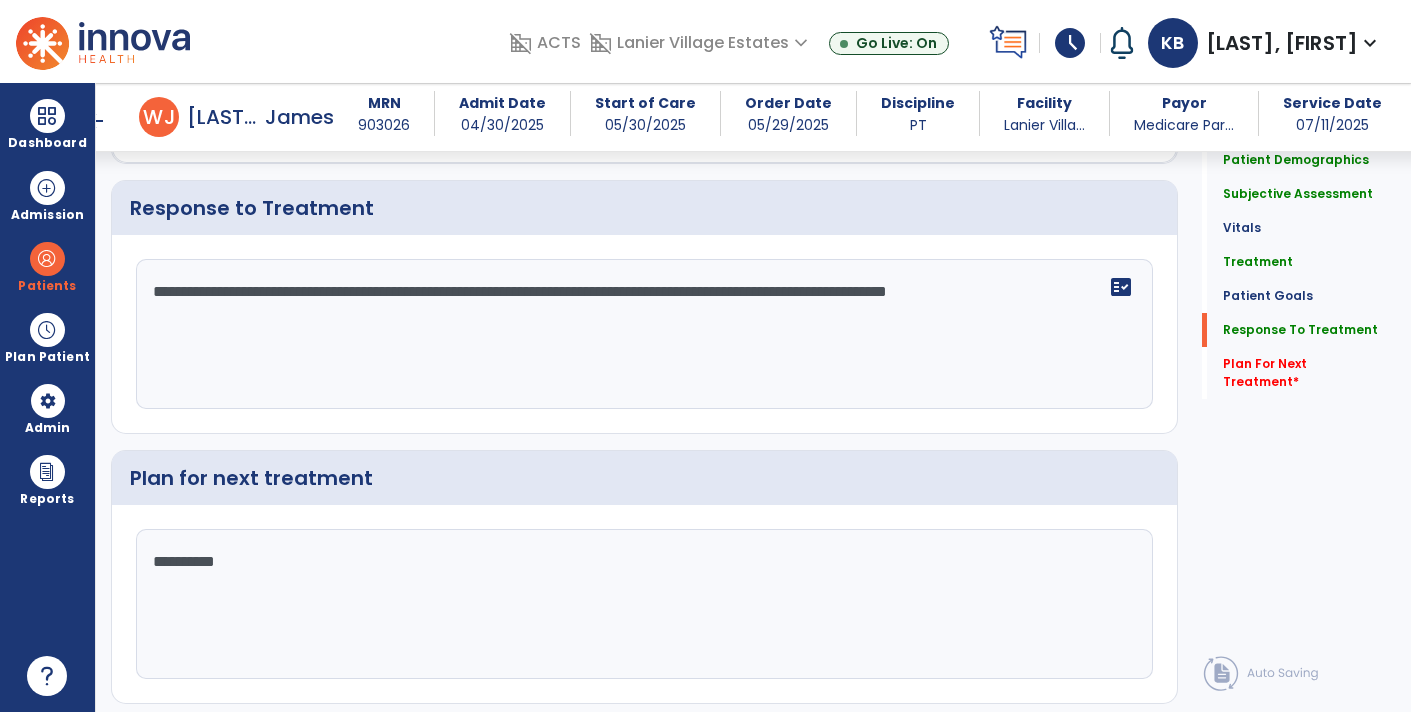 scroll, scrollTop: 2802, scrollLeft: 0, axis: vertical 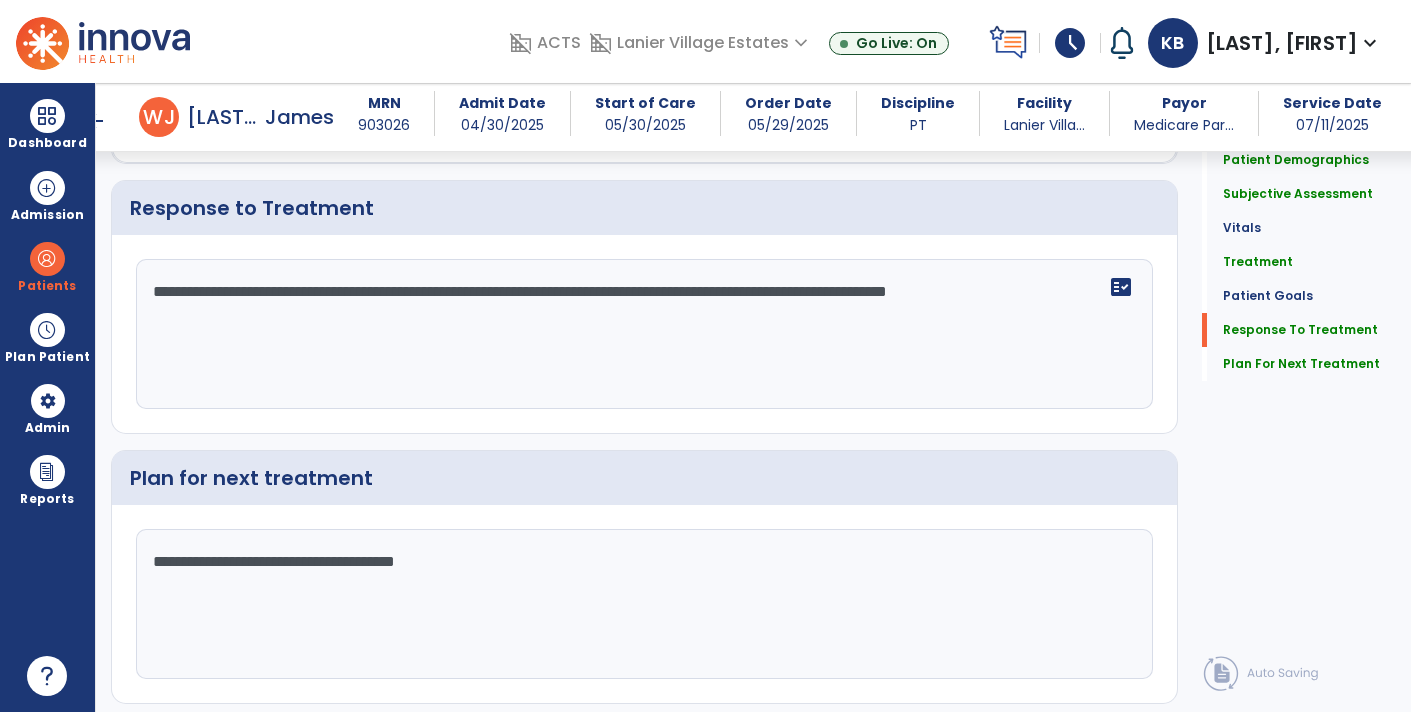 type on "**********" 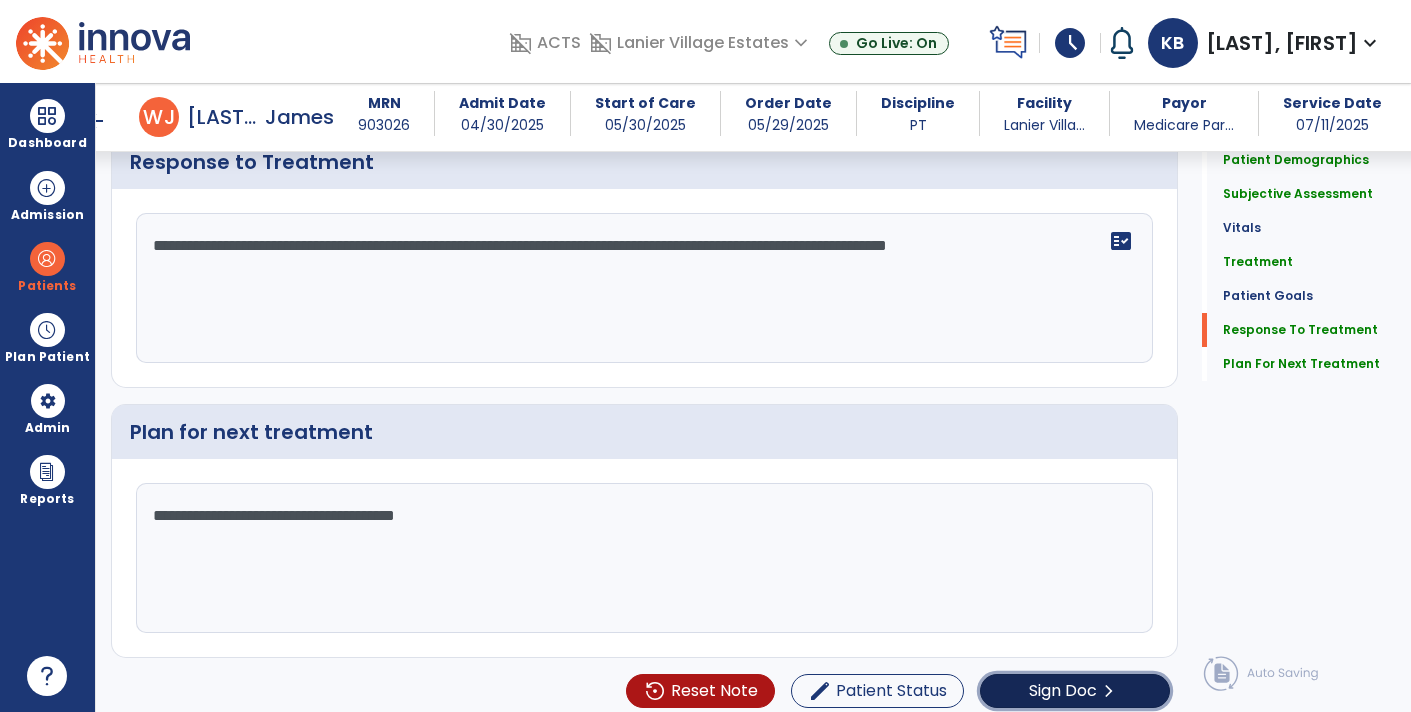 click on "Sign Doc" 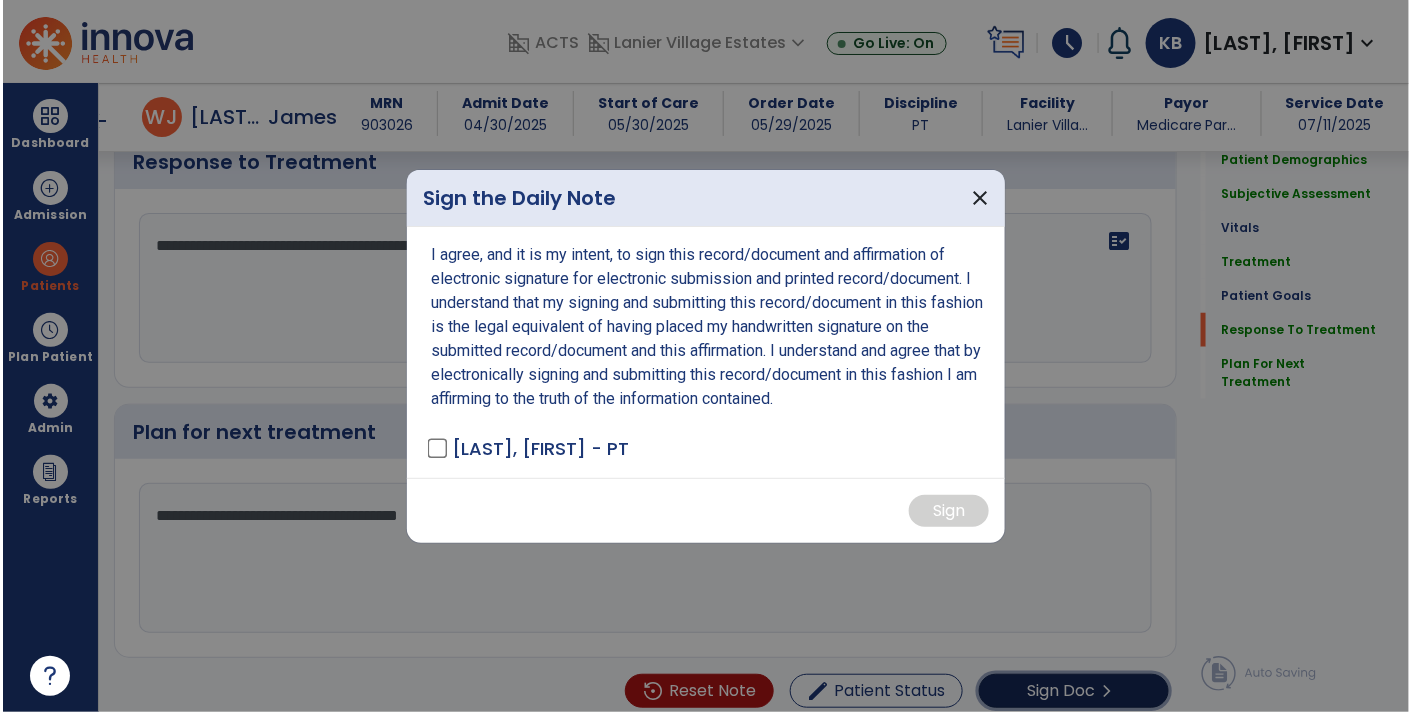scroll, scrollTop: 2802, scrollLeft: 0, axis: vertical 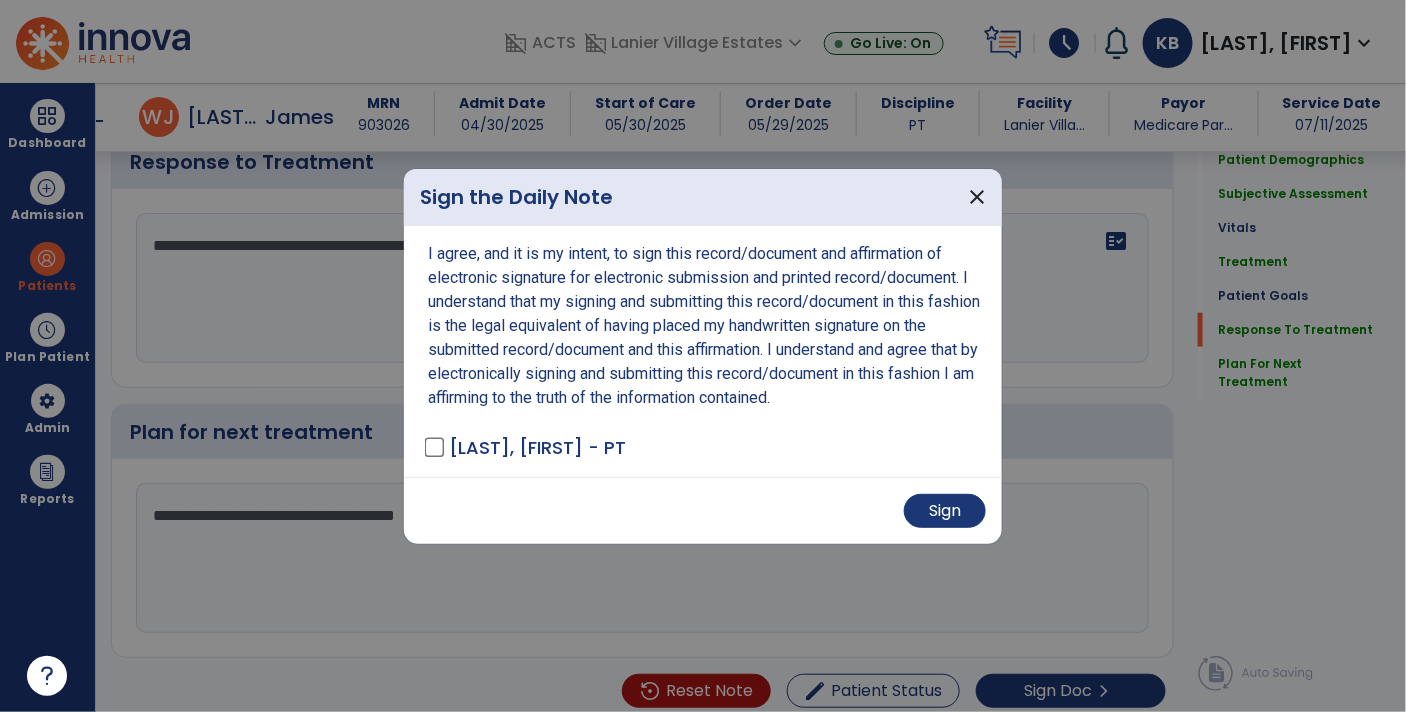 click on "Sign" at bounding box center (703, 510) 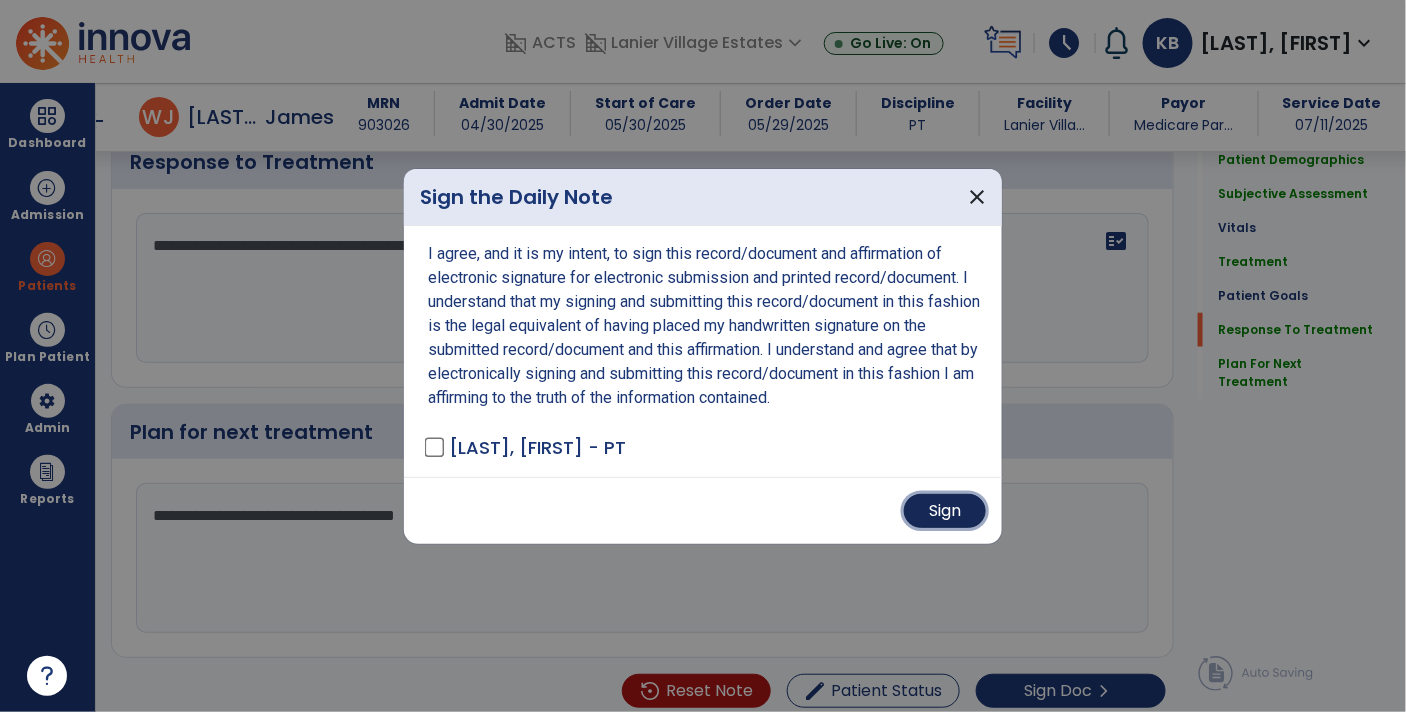 click on "Sign" at bounding box center (945, 511) 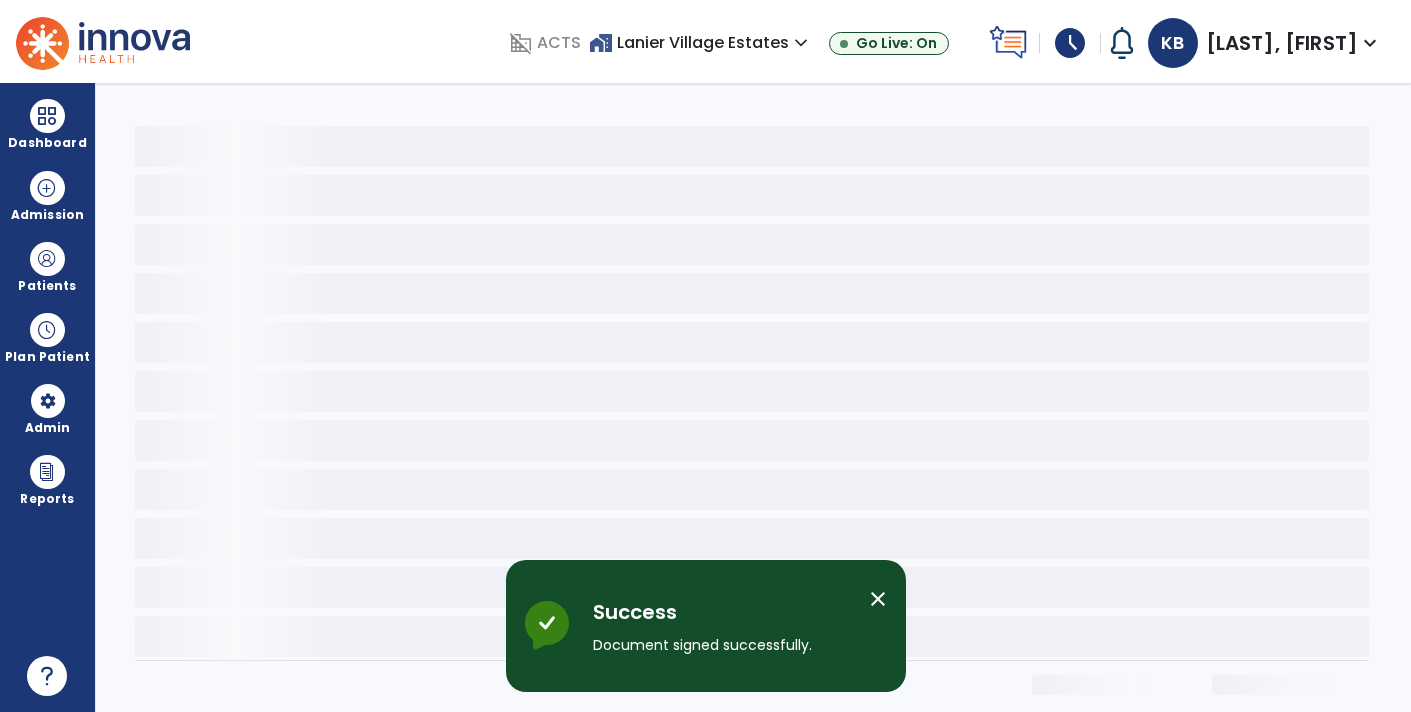 scroll, scrollTop: 0, scrollLeft: 0, axis: both 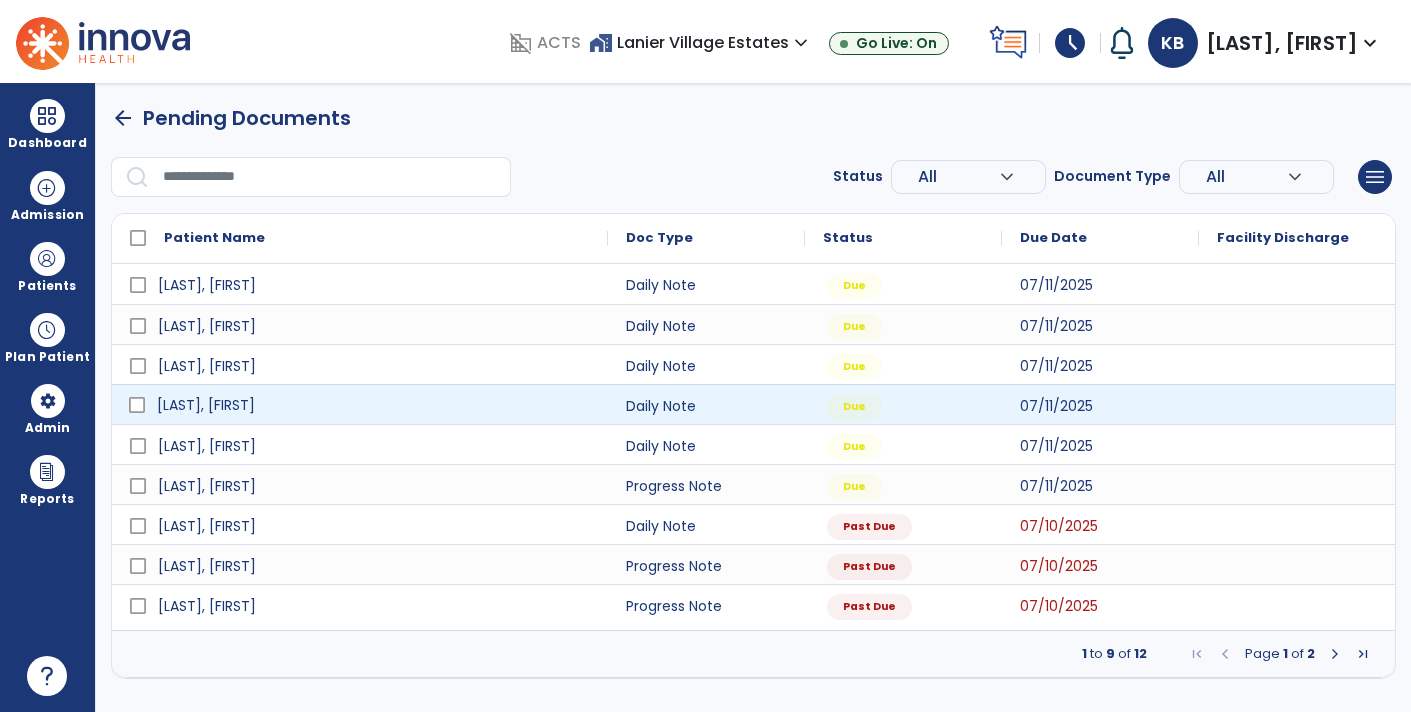 click on "[LAST], [FIRST]" at bounding box center [374, 405] 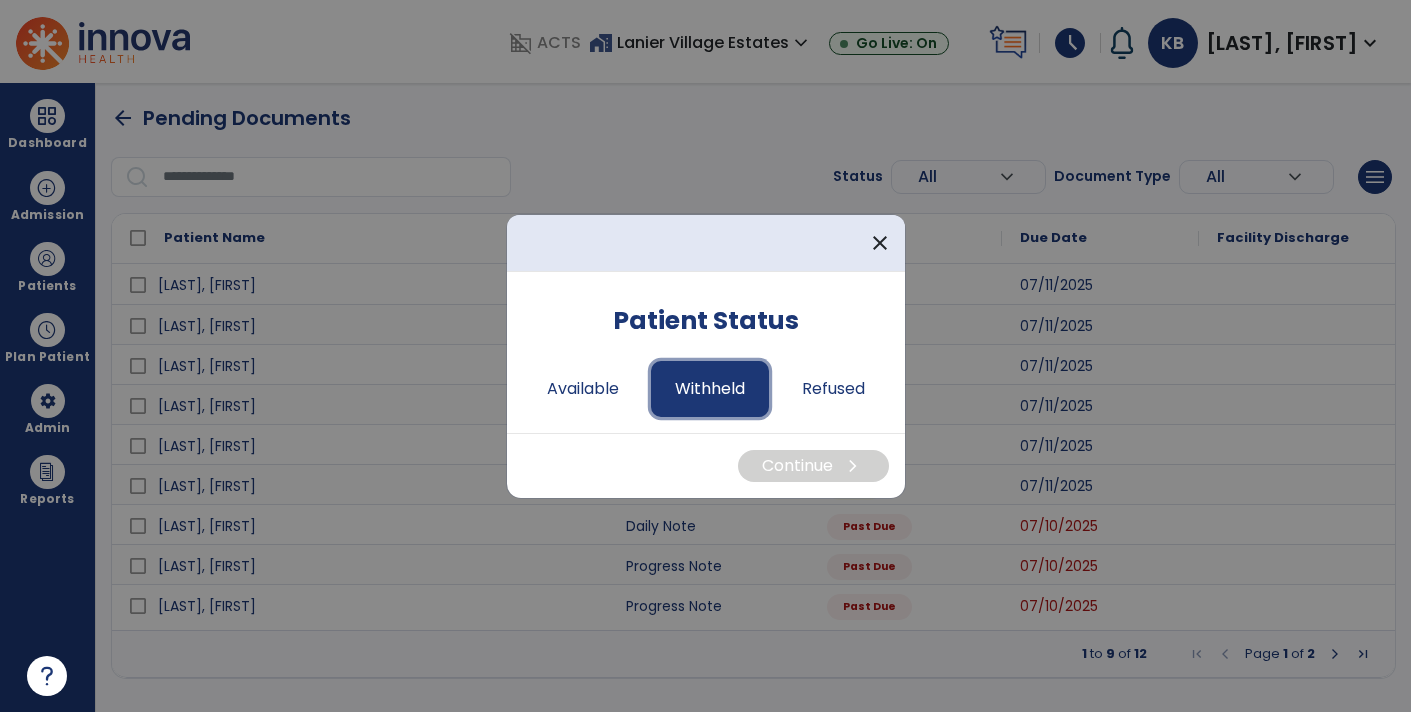 click on "Withheld" at bounding box center (710, 389) 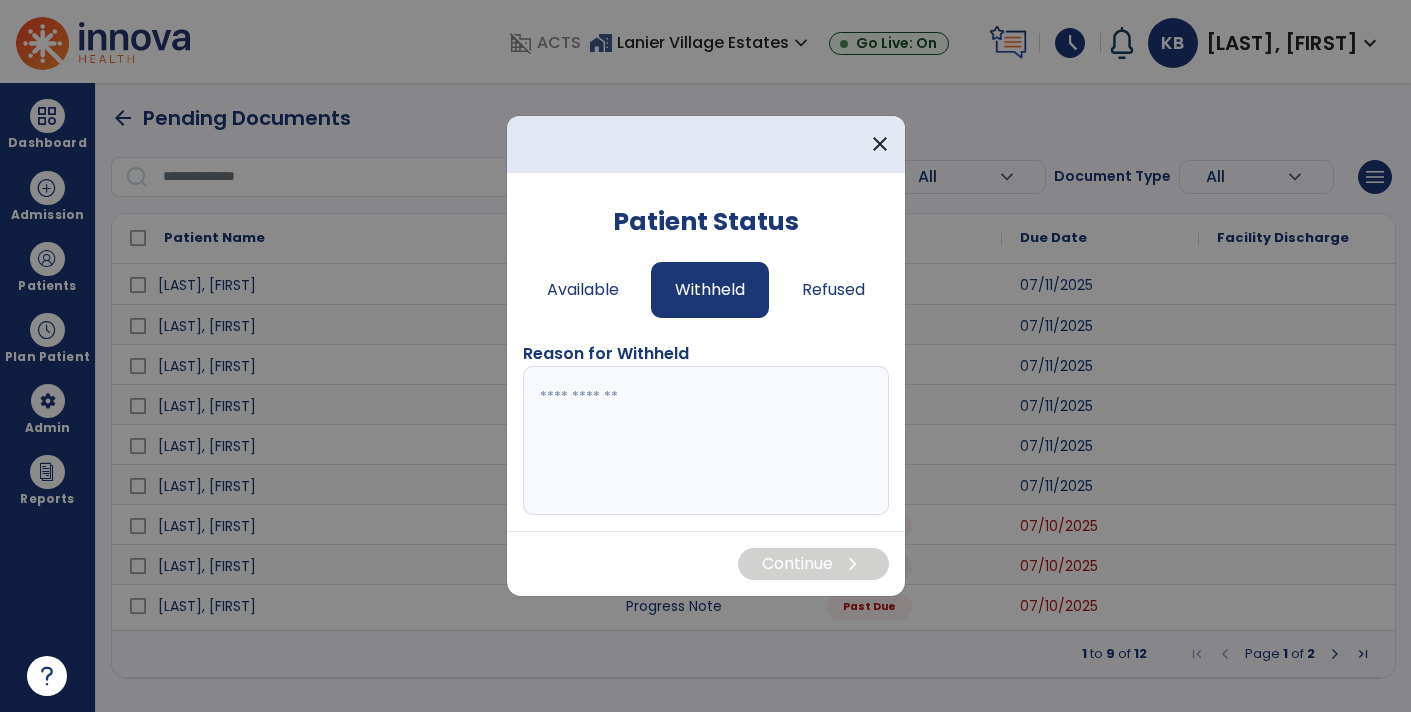 click at bounding box center [706, 441] 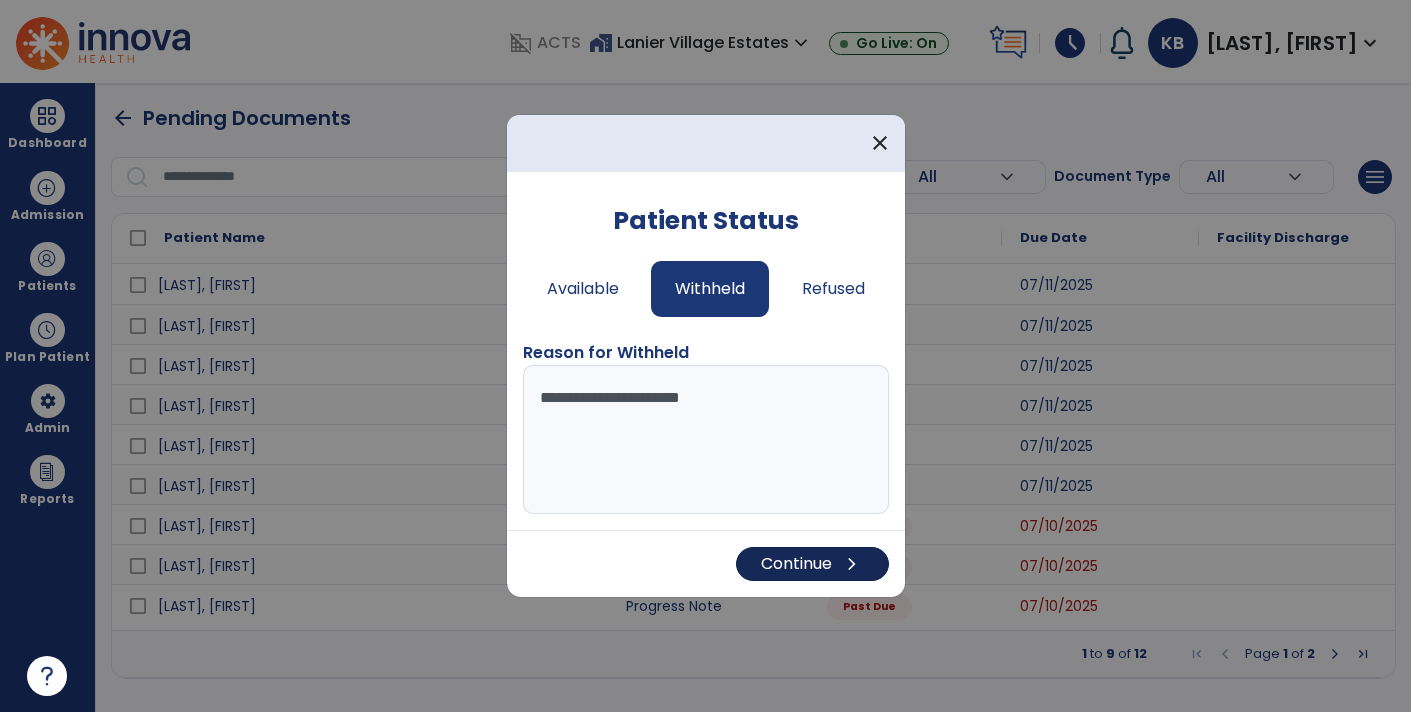 type on "**********" 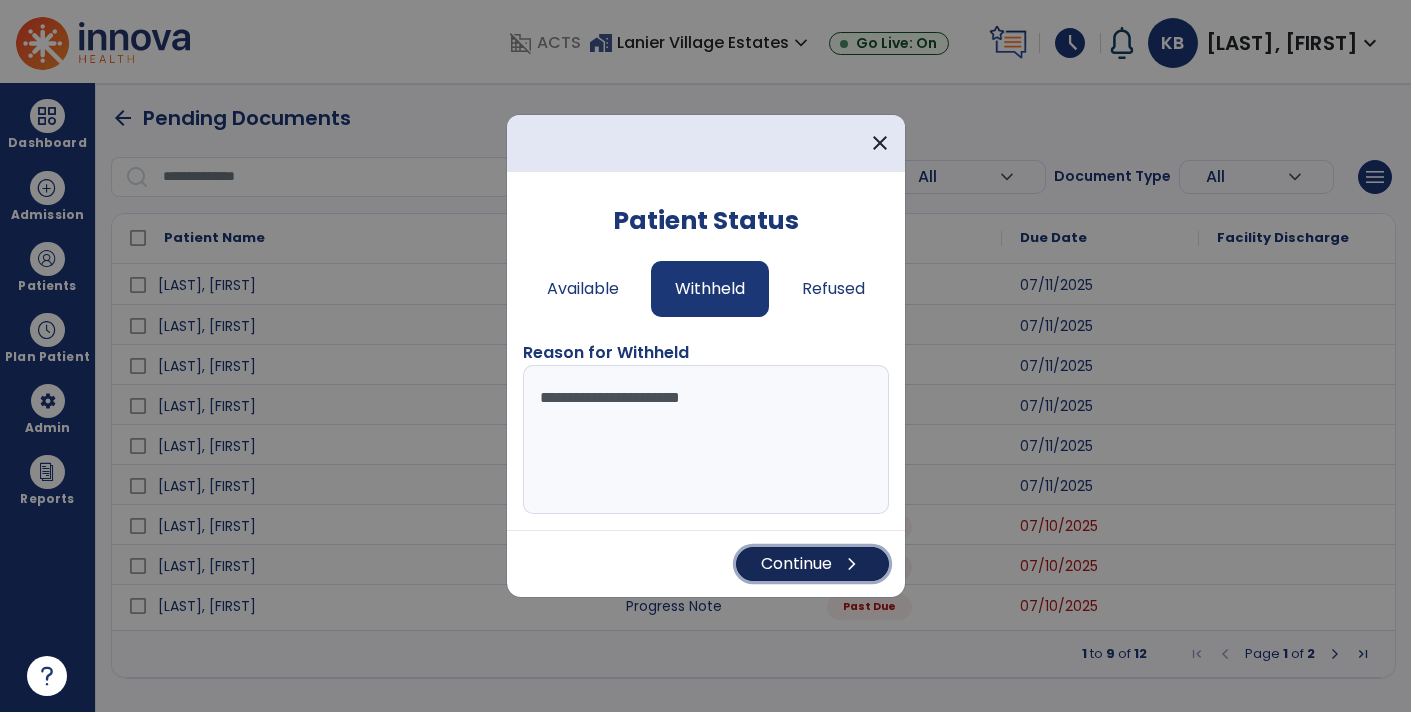 click on "Continue   chevron_right" at bounding box center [812, 564] 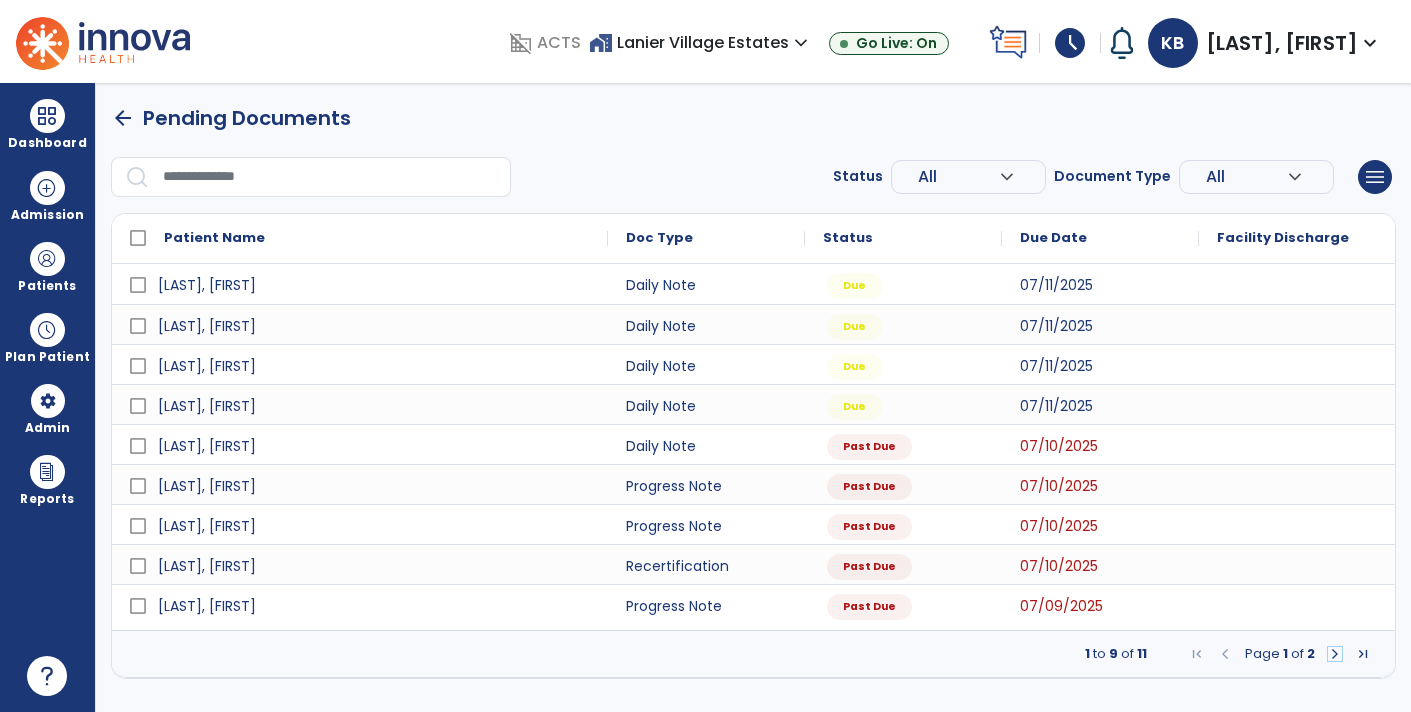 click at bounding box center (1335, 654) 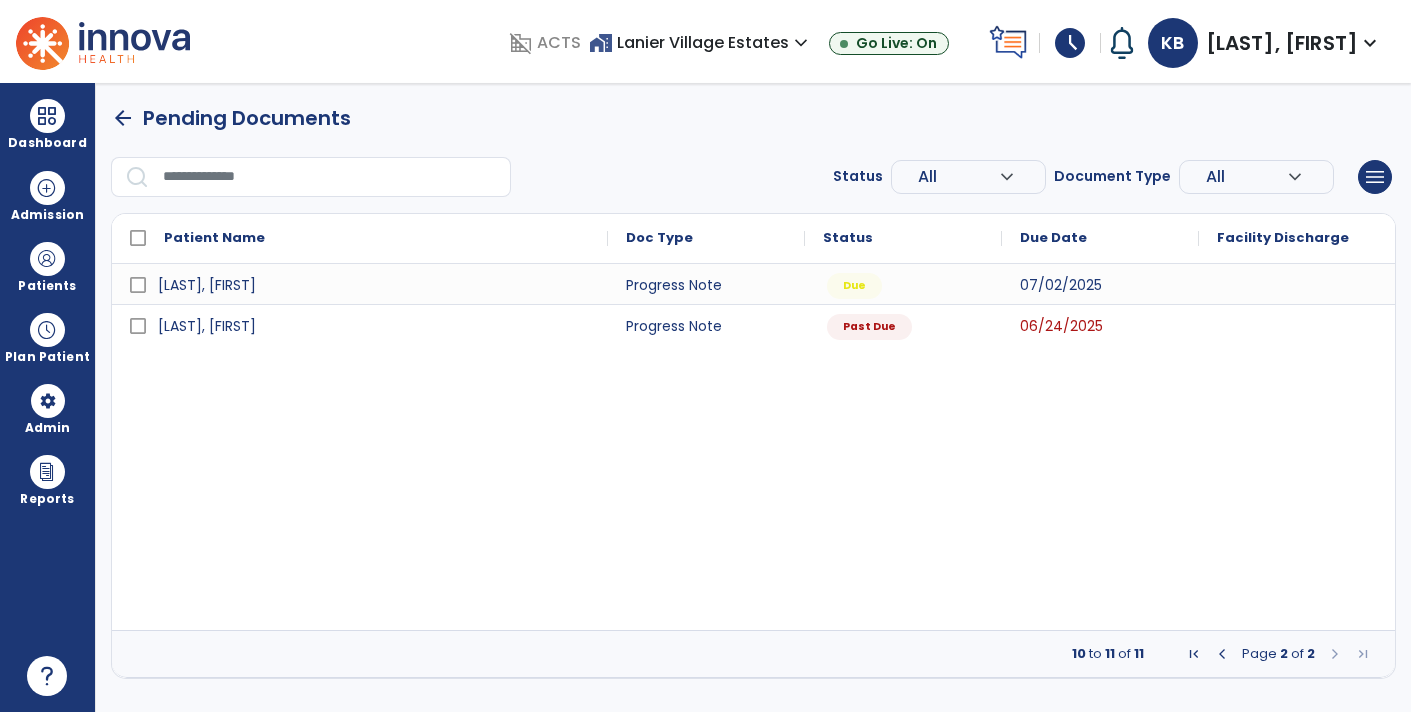click at bounding box center [1222, 654] 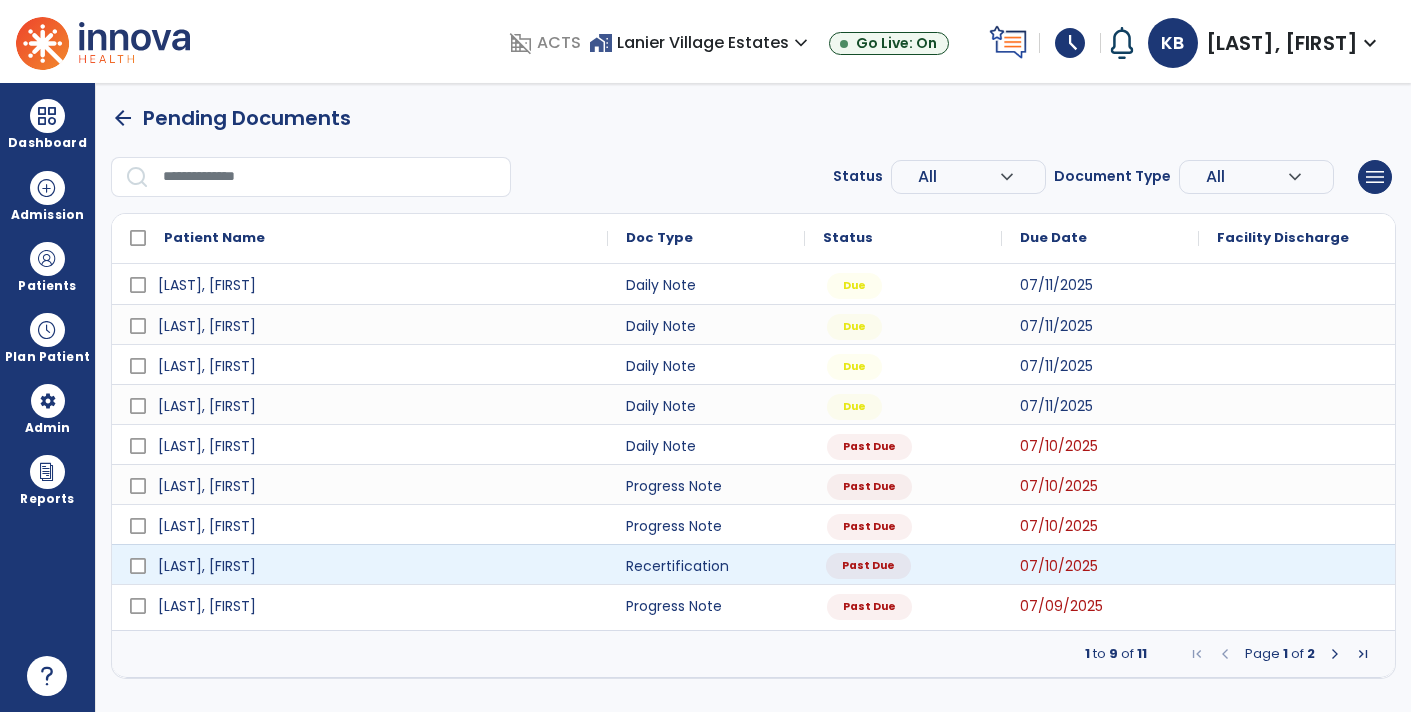 click on "Past Due" at bounding box center (903, 564) 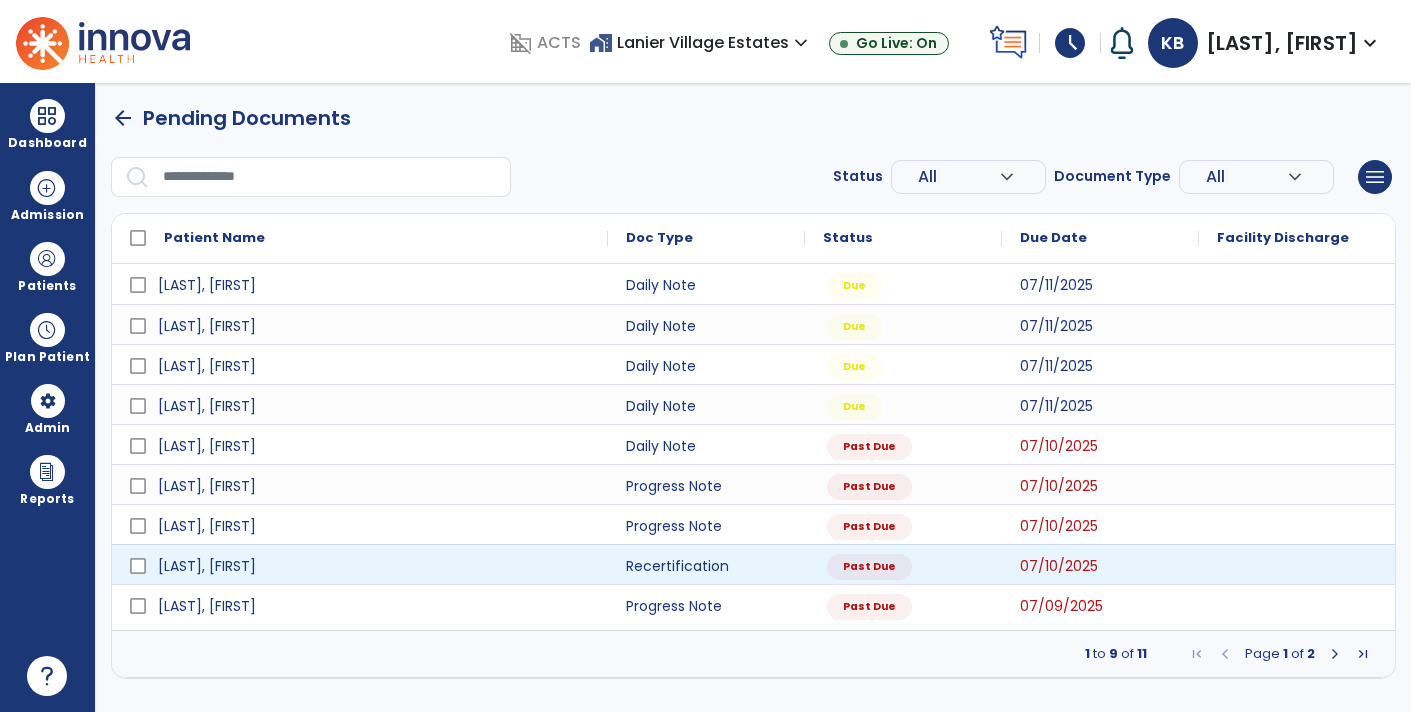 select on "**" 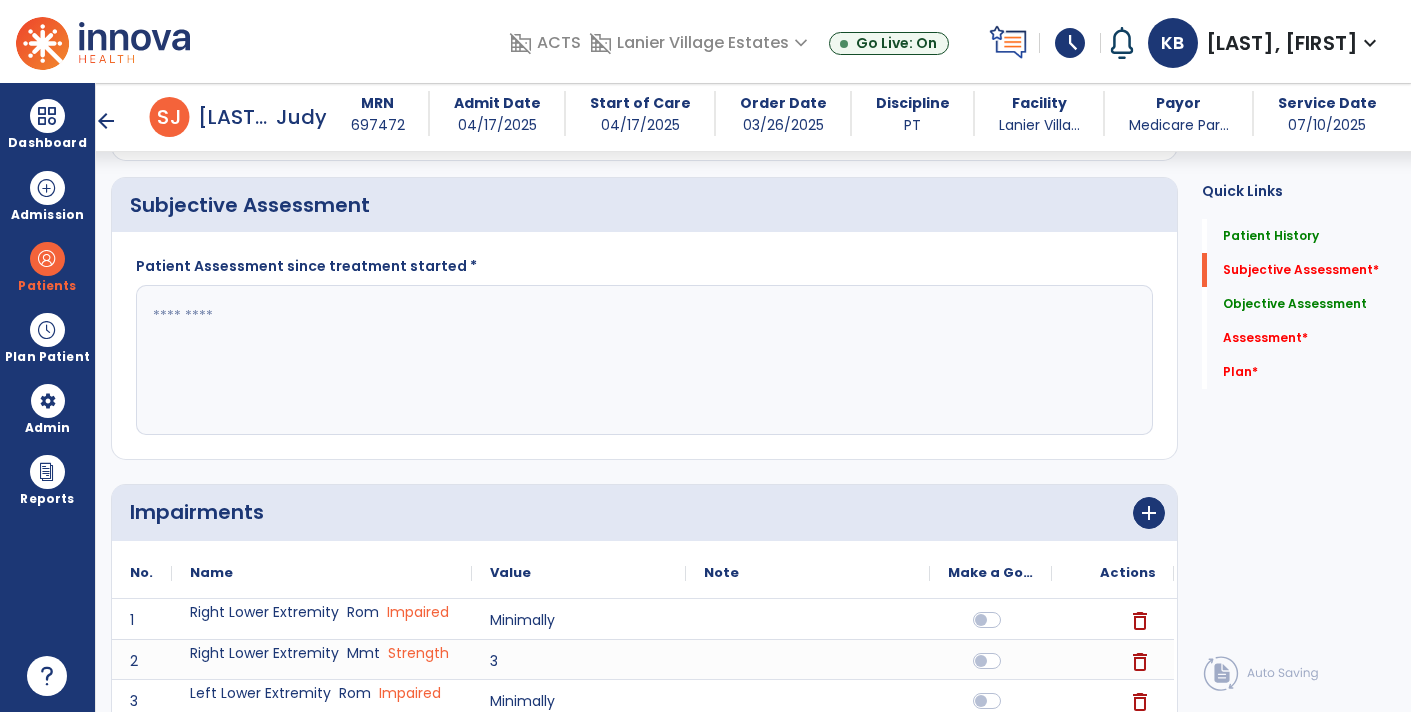 scroll, scrollTop: 430, scrollLeft: 0, axis: vertical 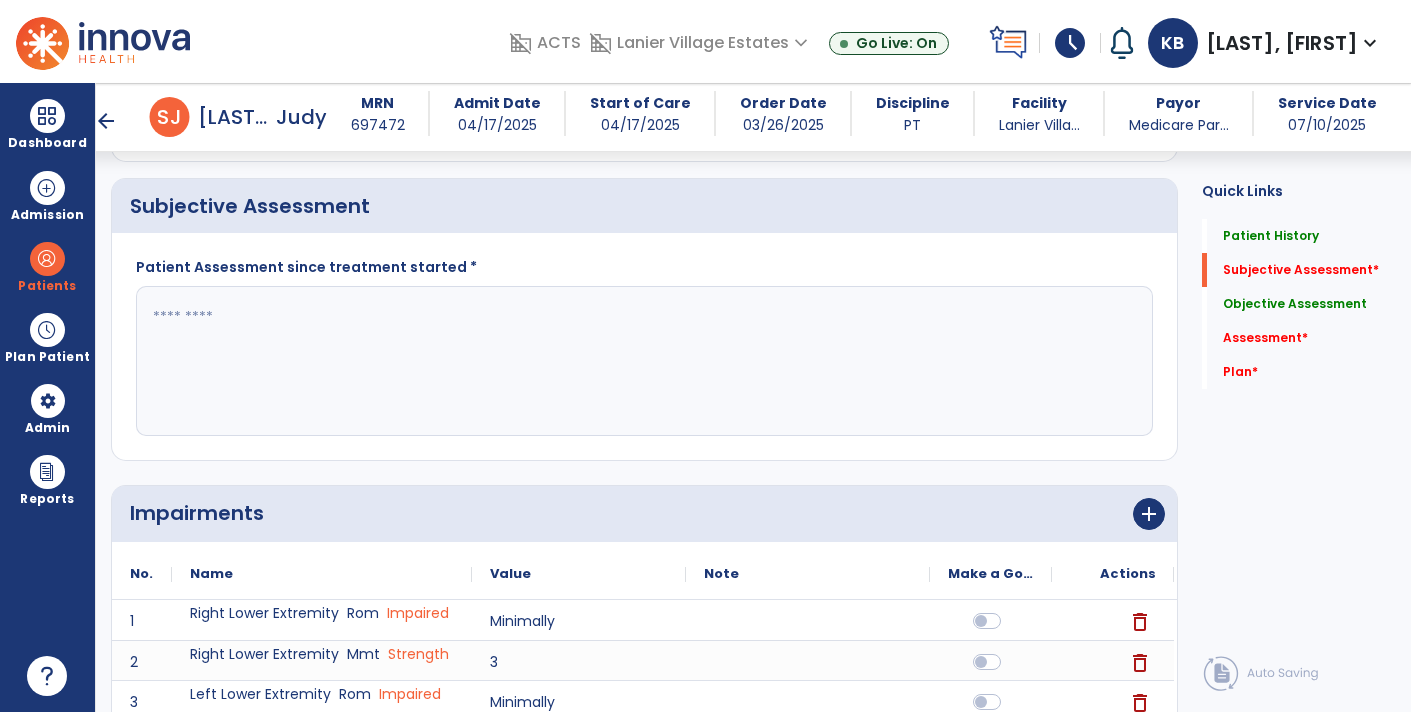 click 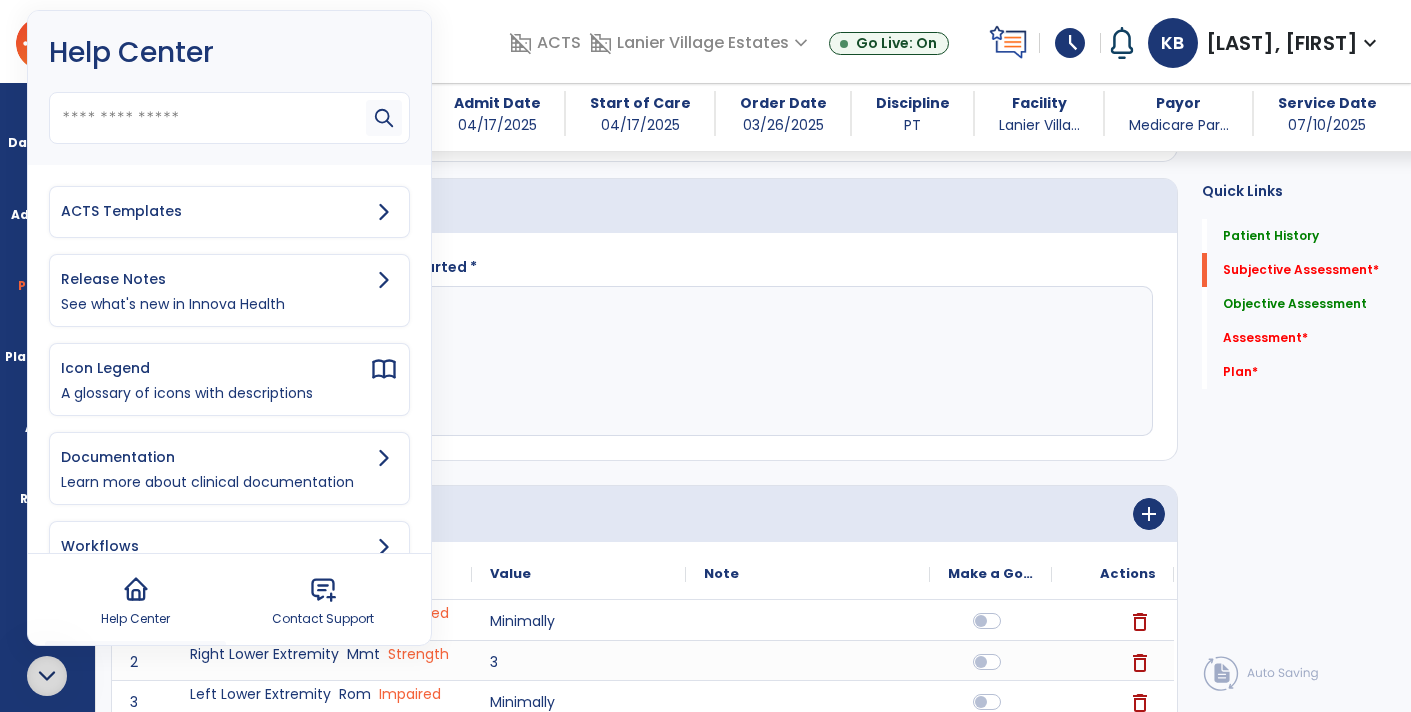 click on "ACTS Templates" at bounding box center [229, 212] 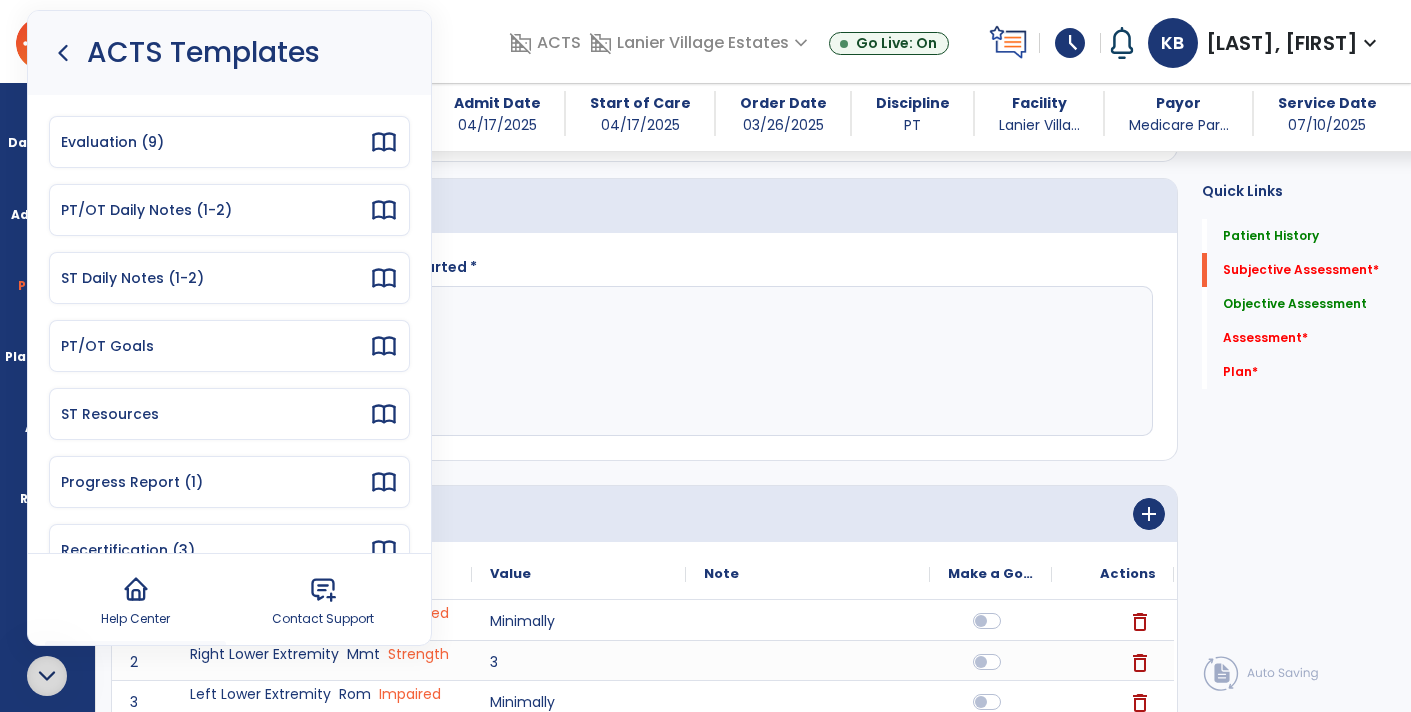 click on "Recertification (3)" at bounding box center (229, 550) 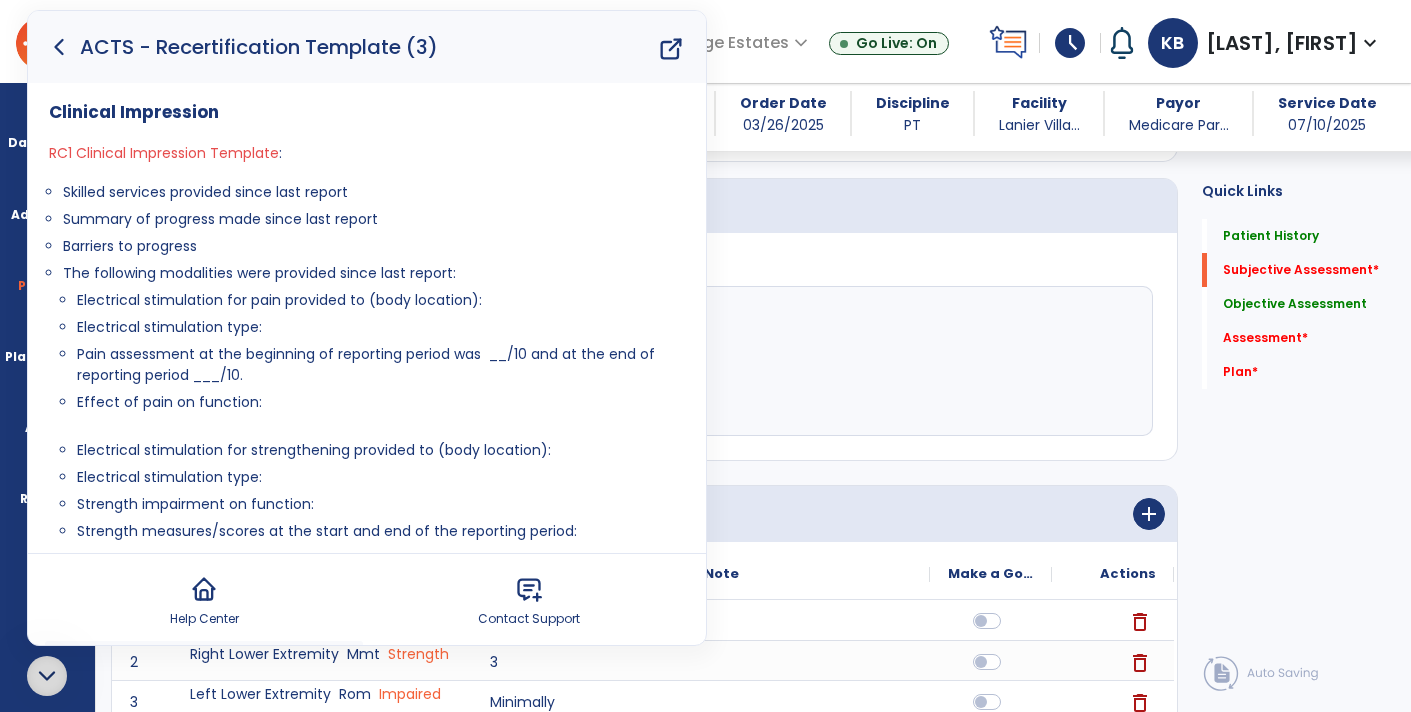 drag, startPoint x: 270, startPoint y: 260, endPoint x: 56, endPoint y: 197, distance: 223.0807 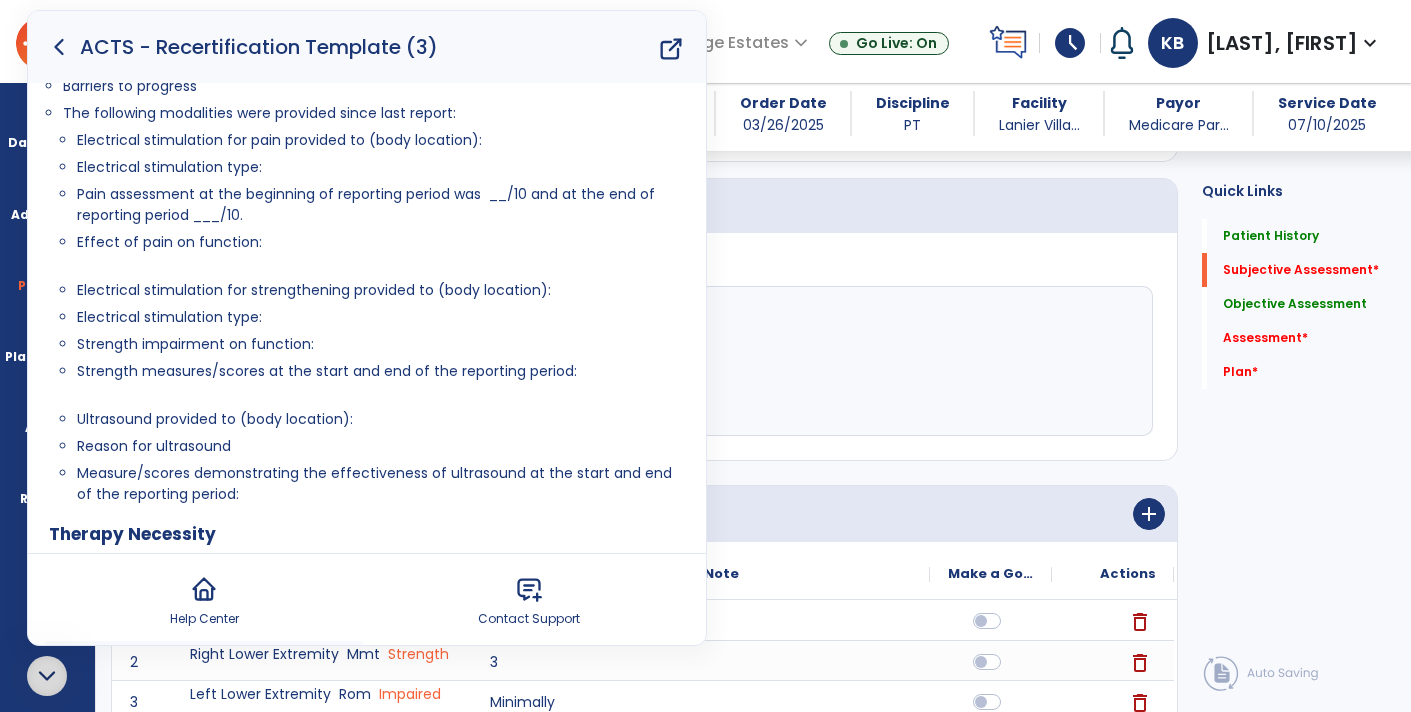 scroll, scrollTop: 418, scrollLeft: 0, axis: vertical 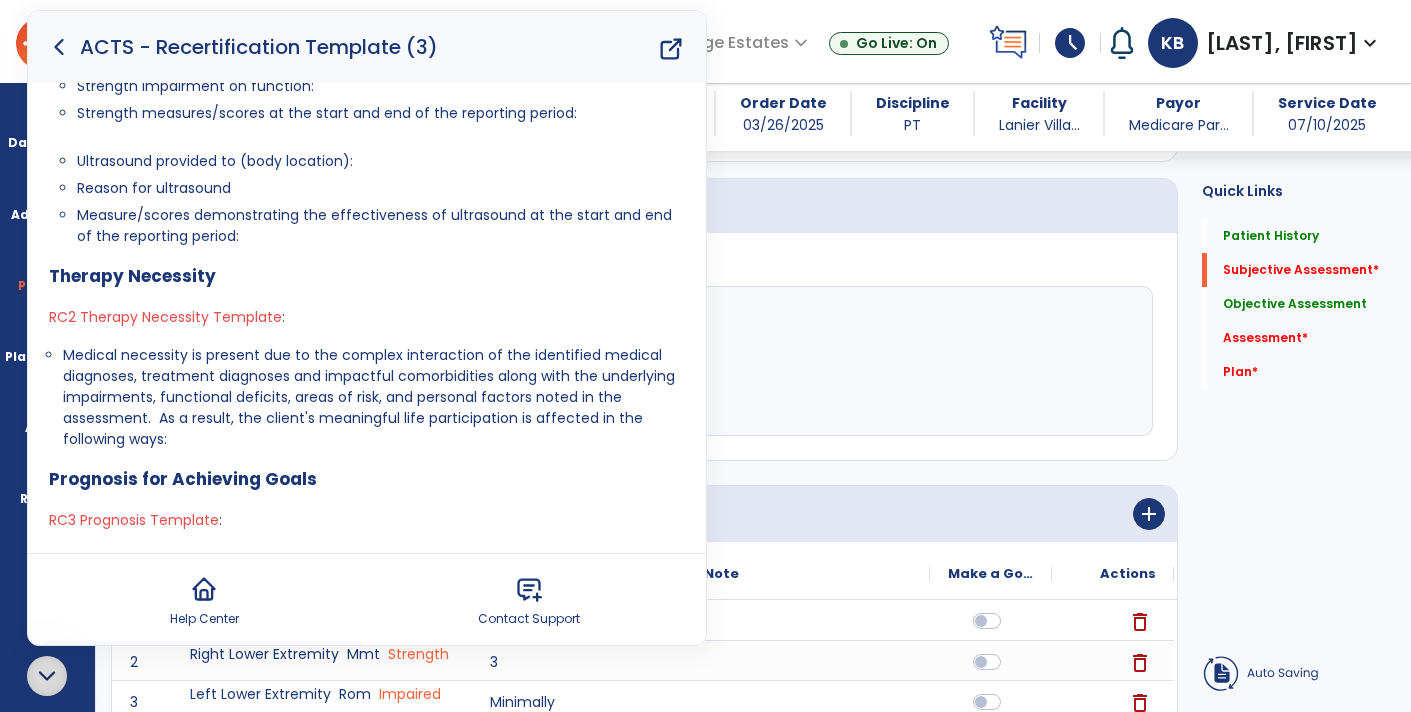 type on "**********" 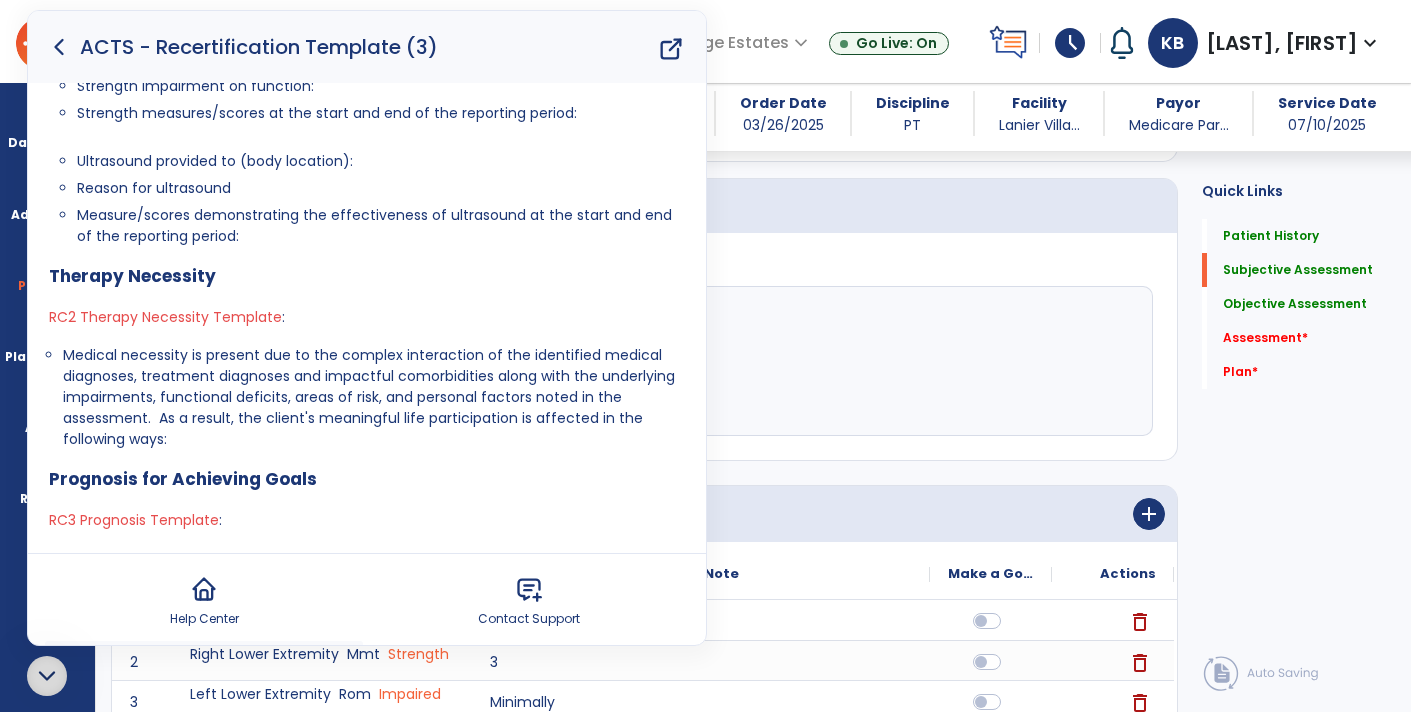 drag, startPoint x: 179, startPoint y: 438, endPoint x: 61, endPoint y: 348, distance: 148.40485 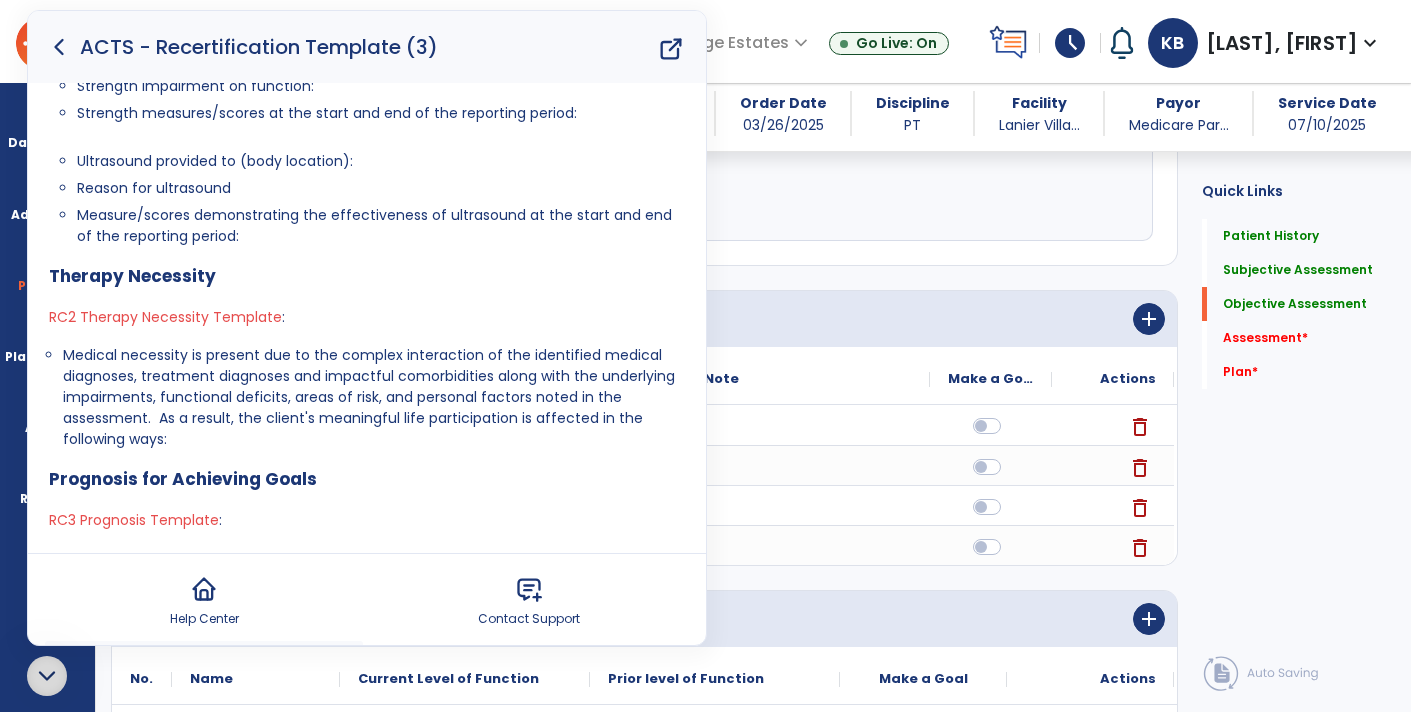 scroll, scrollTop: 862, scrollLeft: 0, axis: vertical 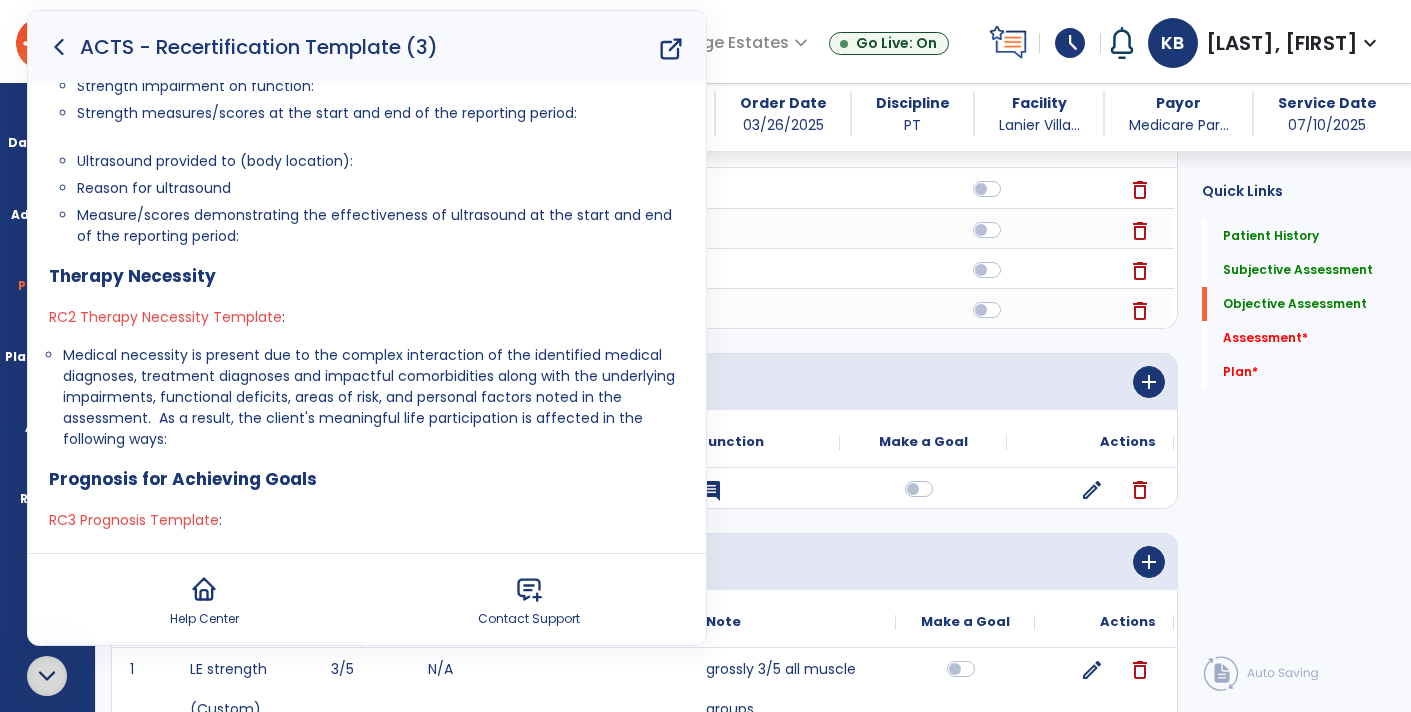 click 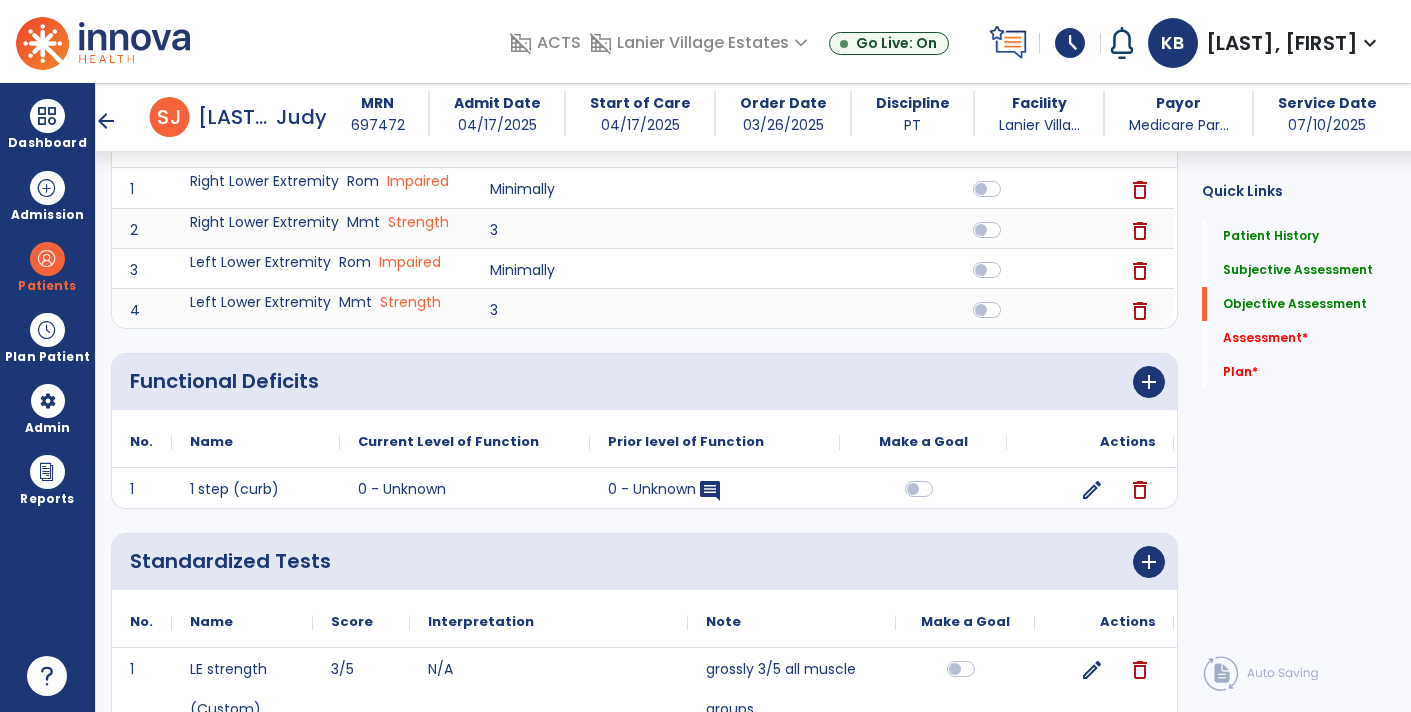 scroll, scrollTop: 0, scrollLeft: 0, axis: both 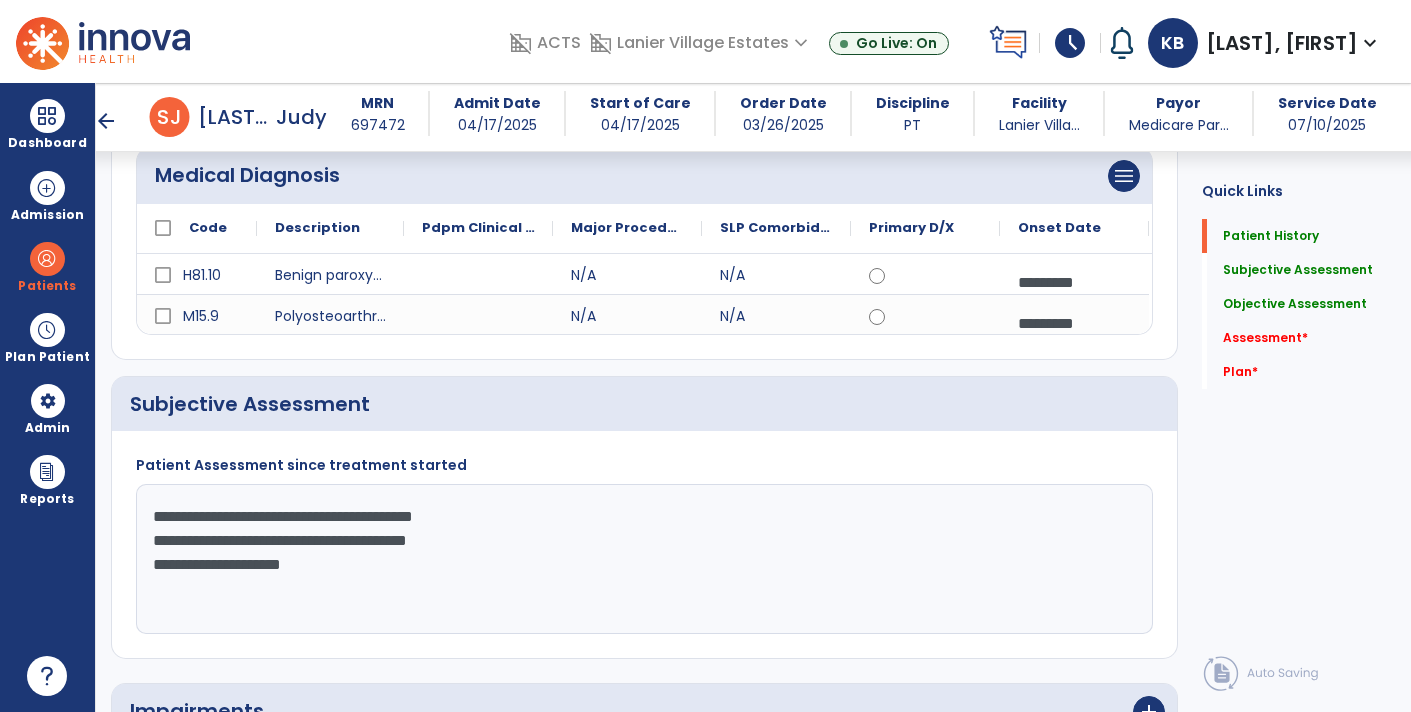 drag, startPoint x: 371, startPoint y: 565, endPoint x: 104, endPoint y: 500, distance: 274.7981 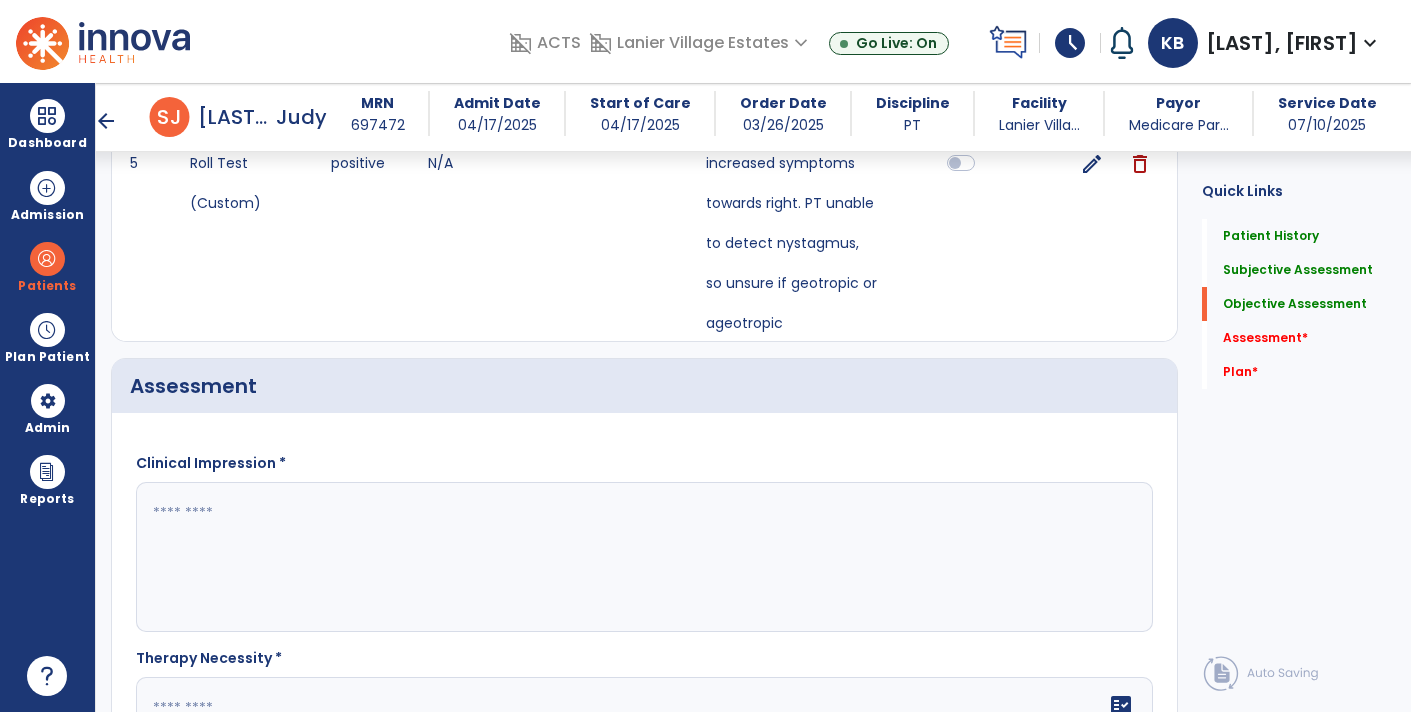 scroll, scrollTop: 1735, scrollLeft: 0, axis: vertical 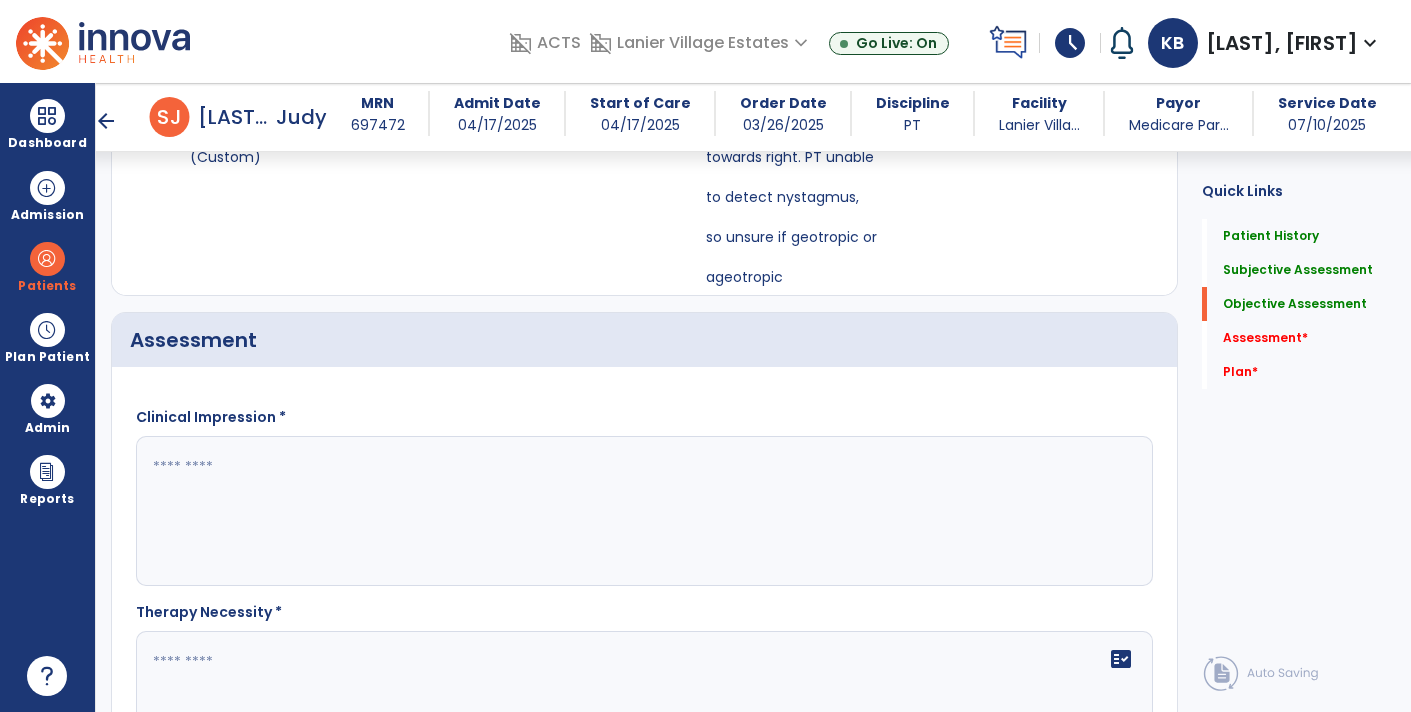 type on "**********" 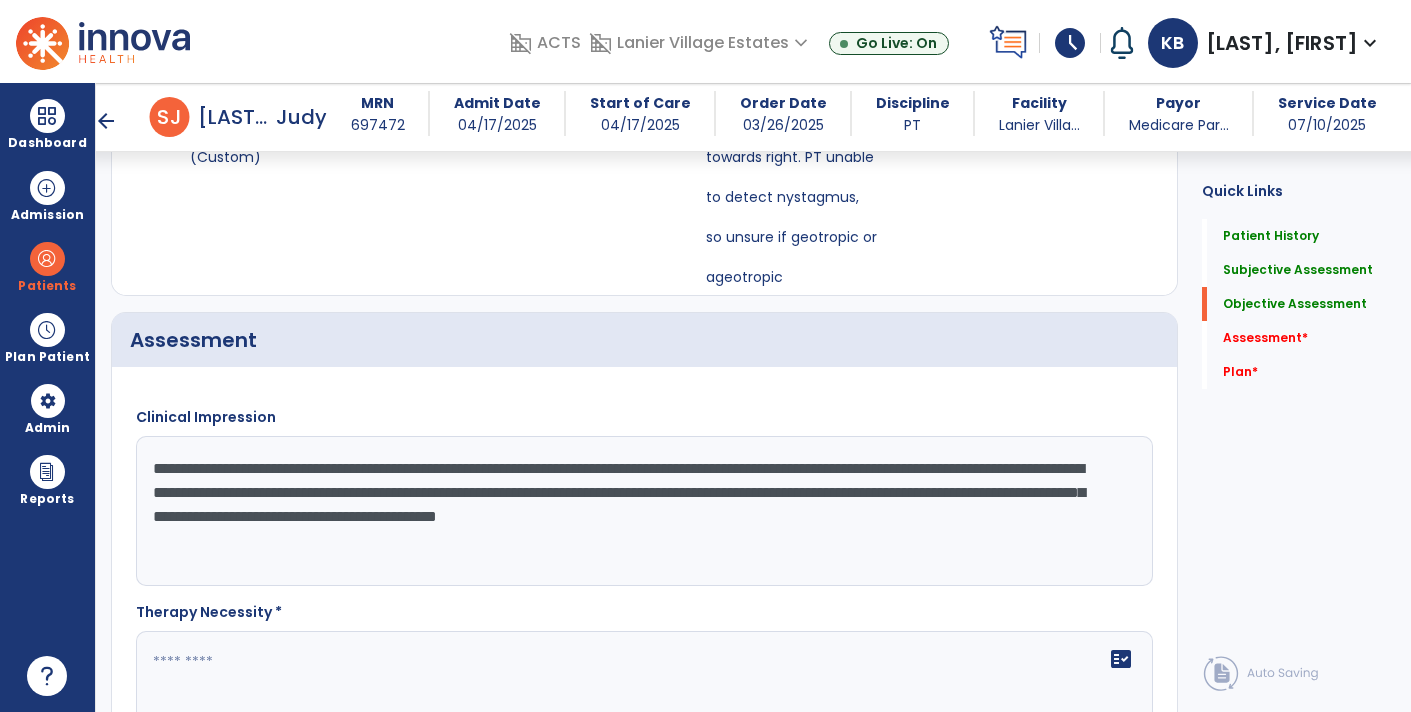 drag, startPoint x: 1115, startPoint y: 522, endPoint x: 125, endPoint y: 410, distance: 996.3152 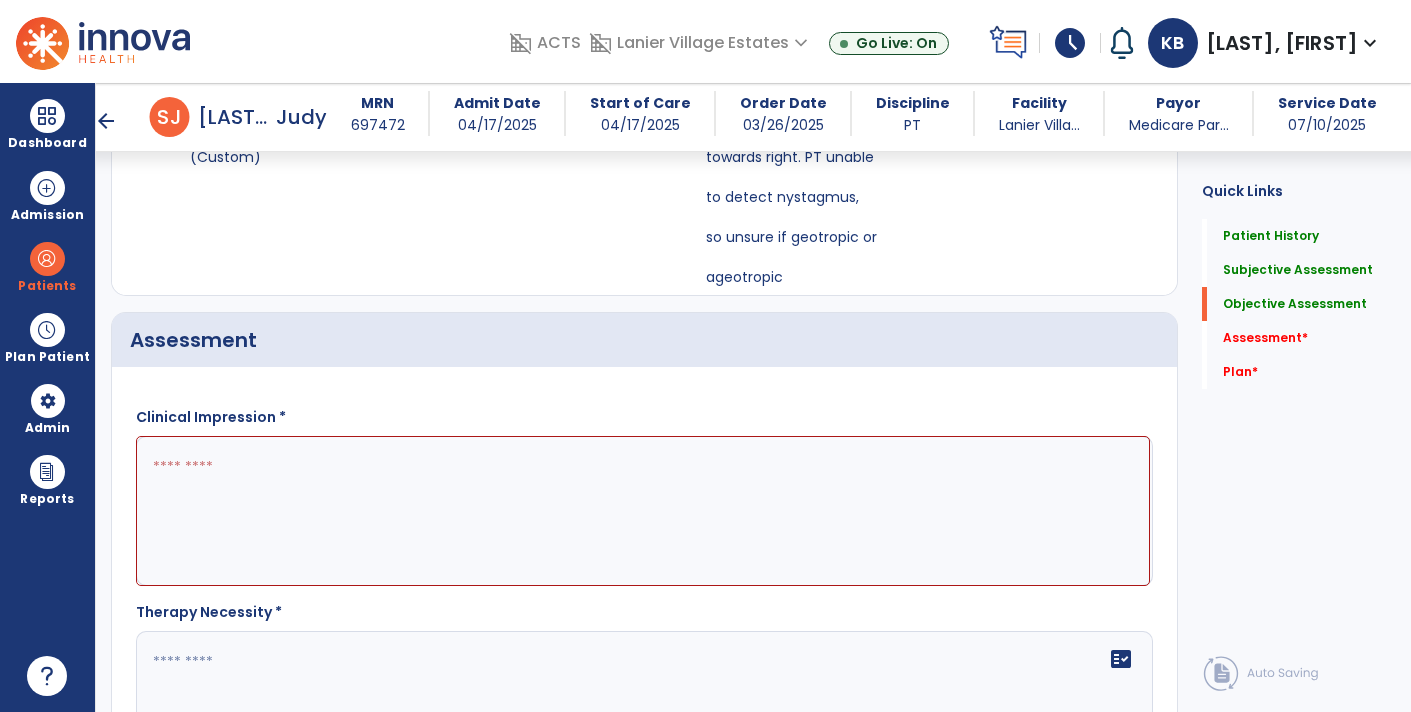 click on "fact_check" 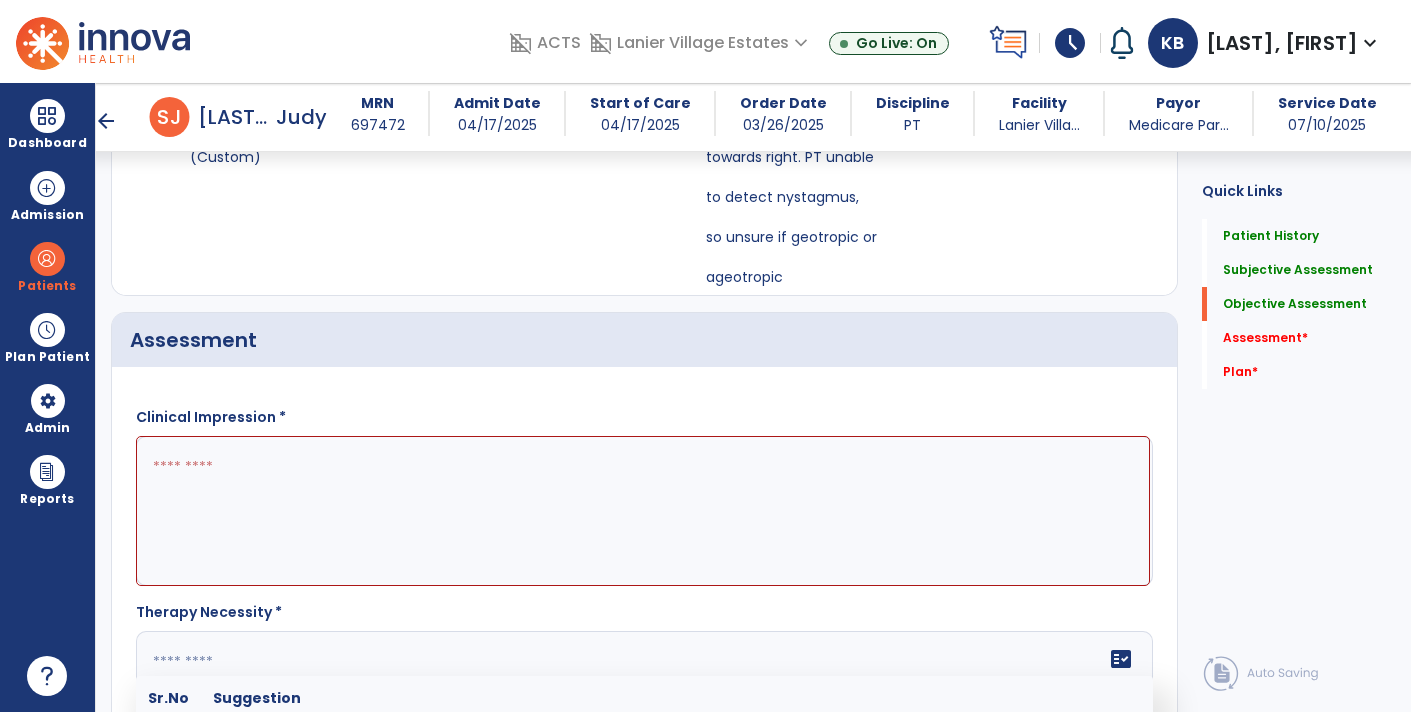 paste on "**********" 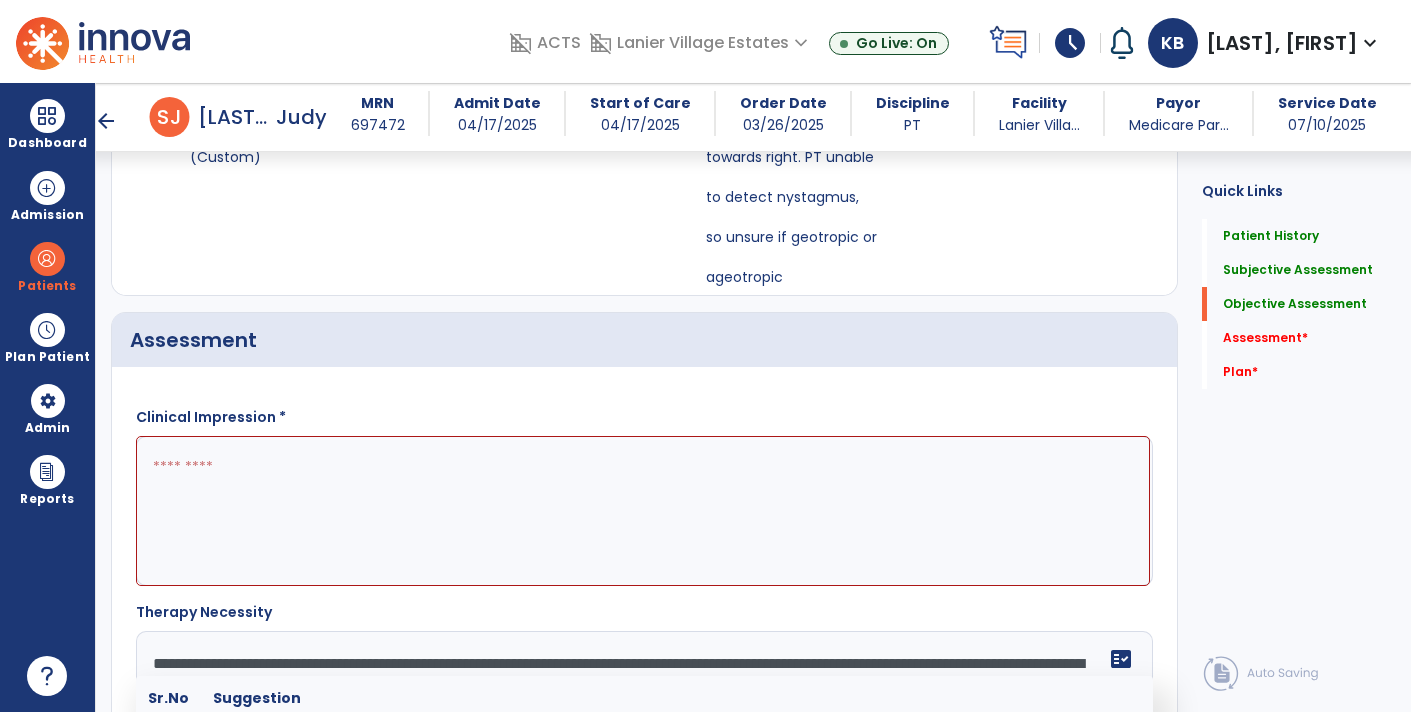 scroll, scrollTop: 1777, scrollLeft: 0, axis: vertical 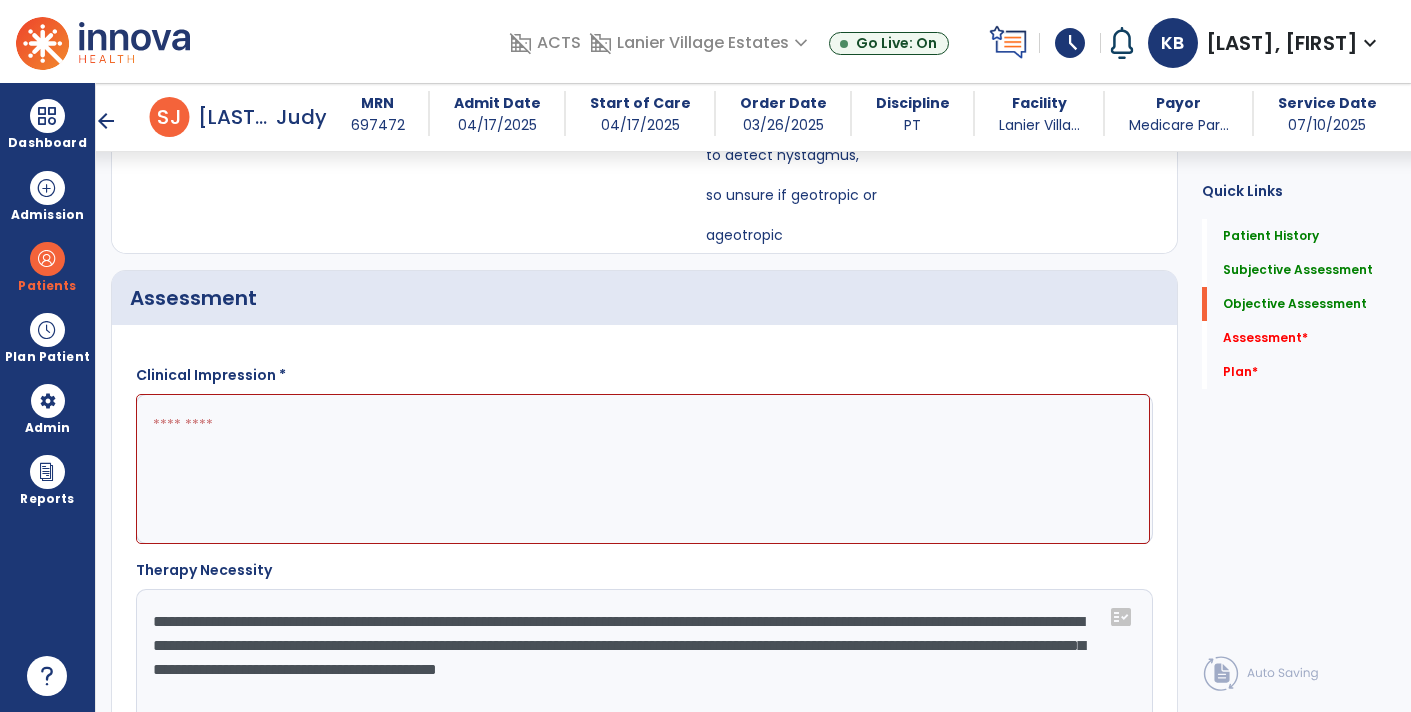 type on "**********" 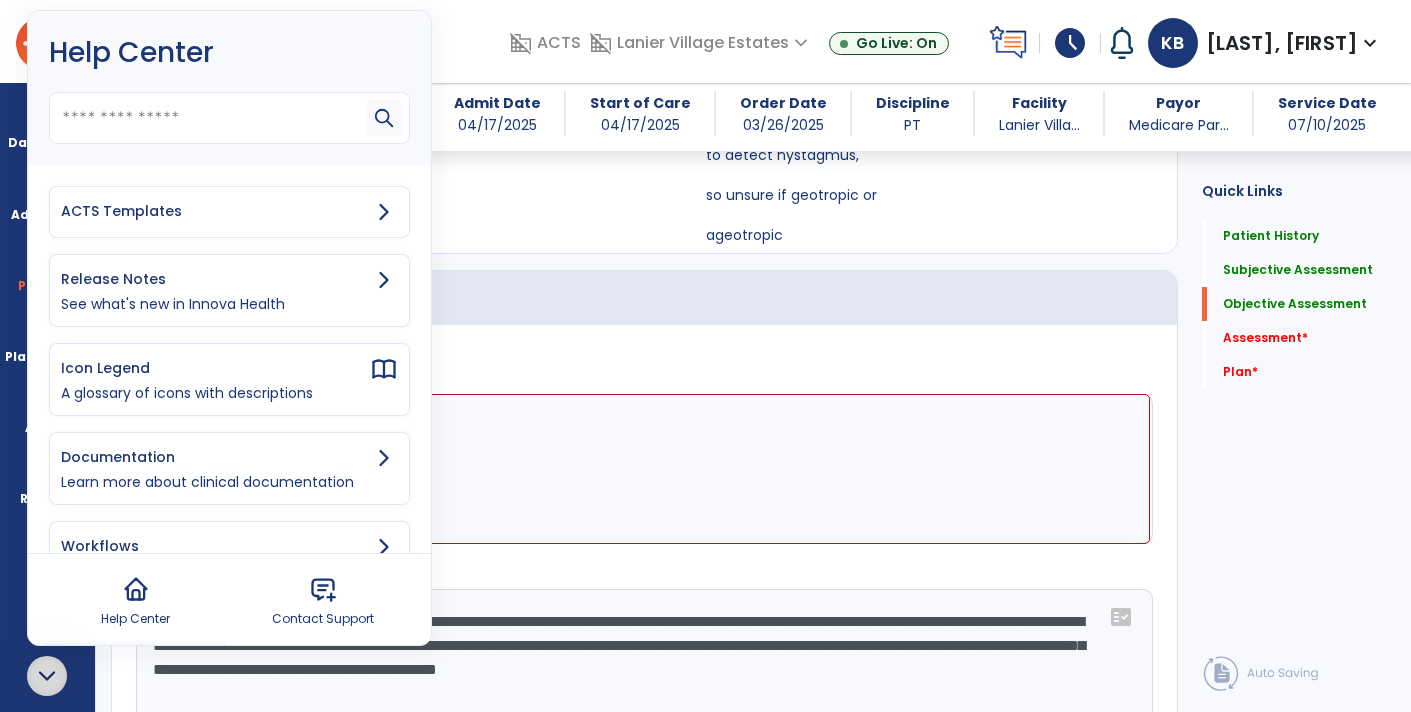 click on "ACTS Templates" at bounding box center (229, 212) 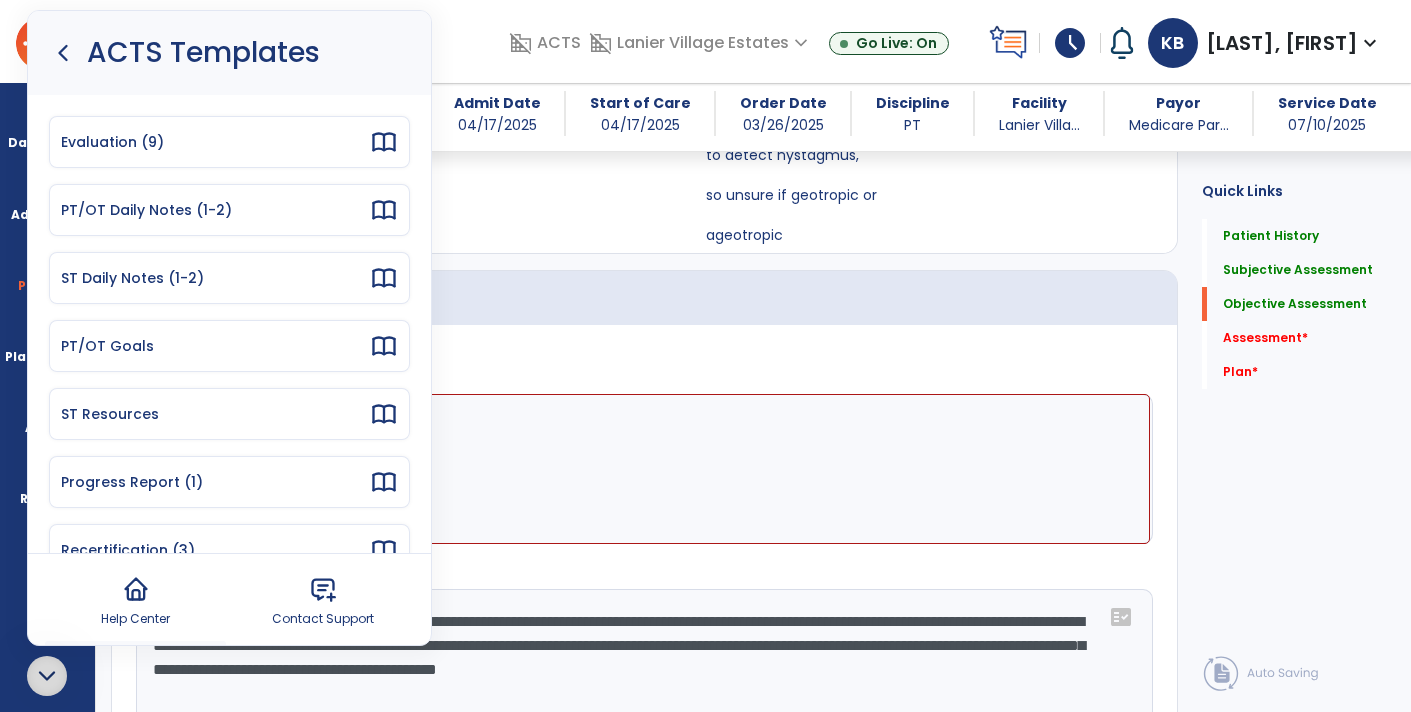 click on "Help Center Contact Support" at bounding box center [229, 599] 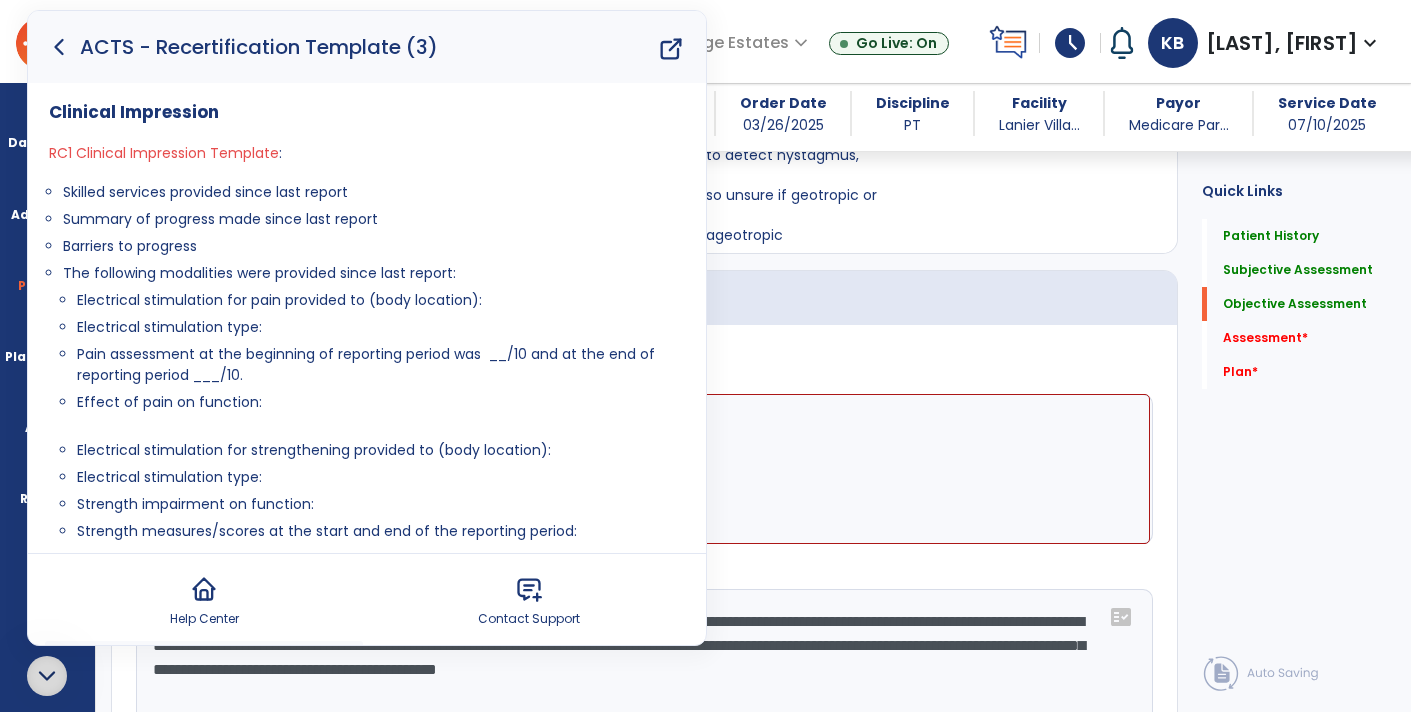 drag, startPoint x: 221, startPoint y: 250, endPoint x: 66, endPoint y: 189, distance: 166.5713 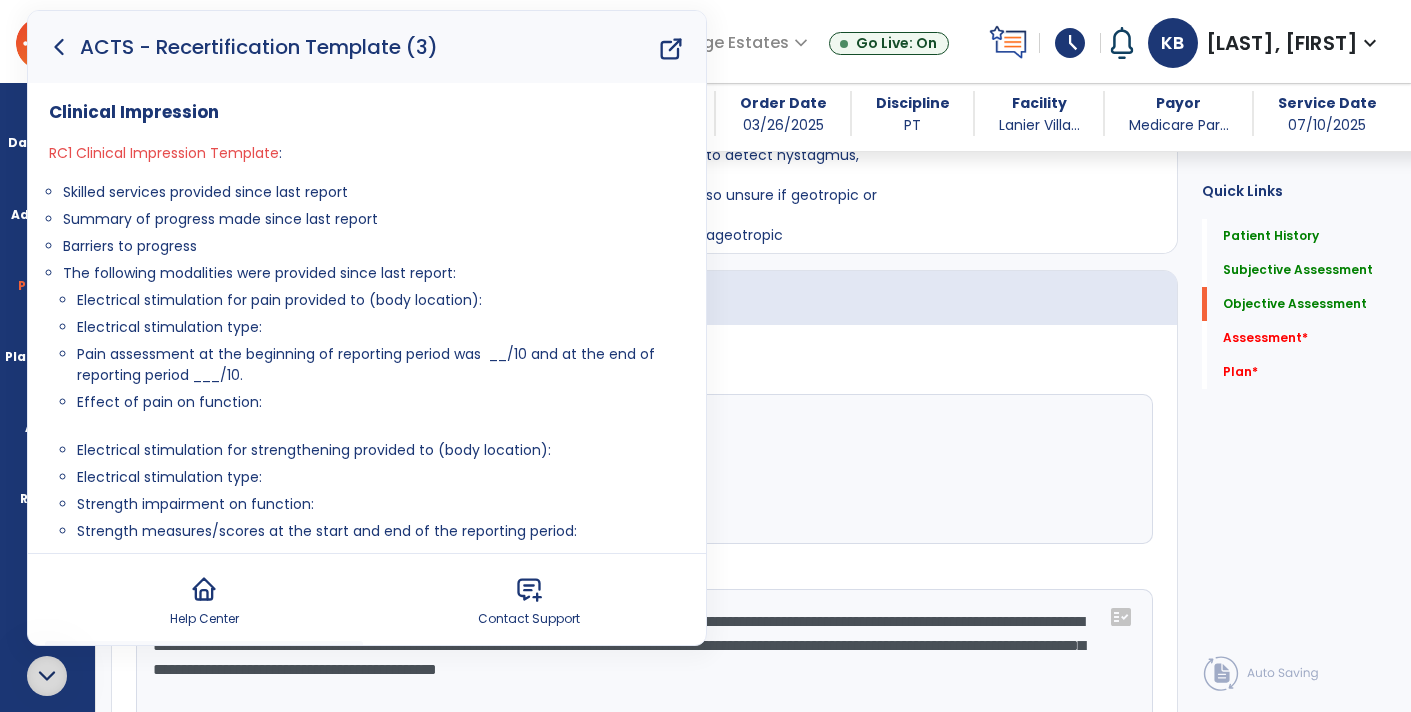 click 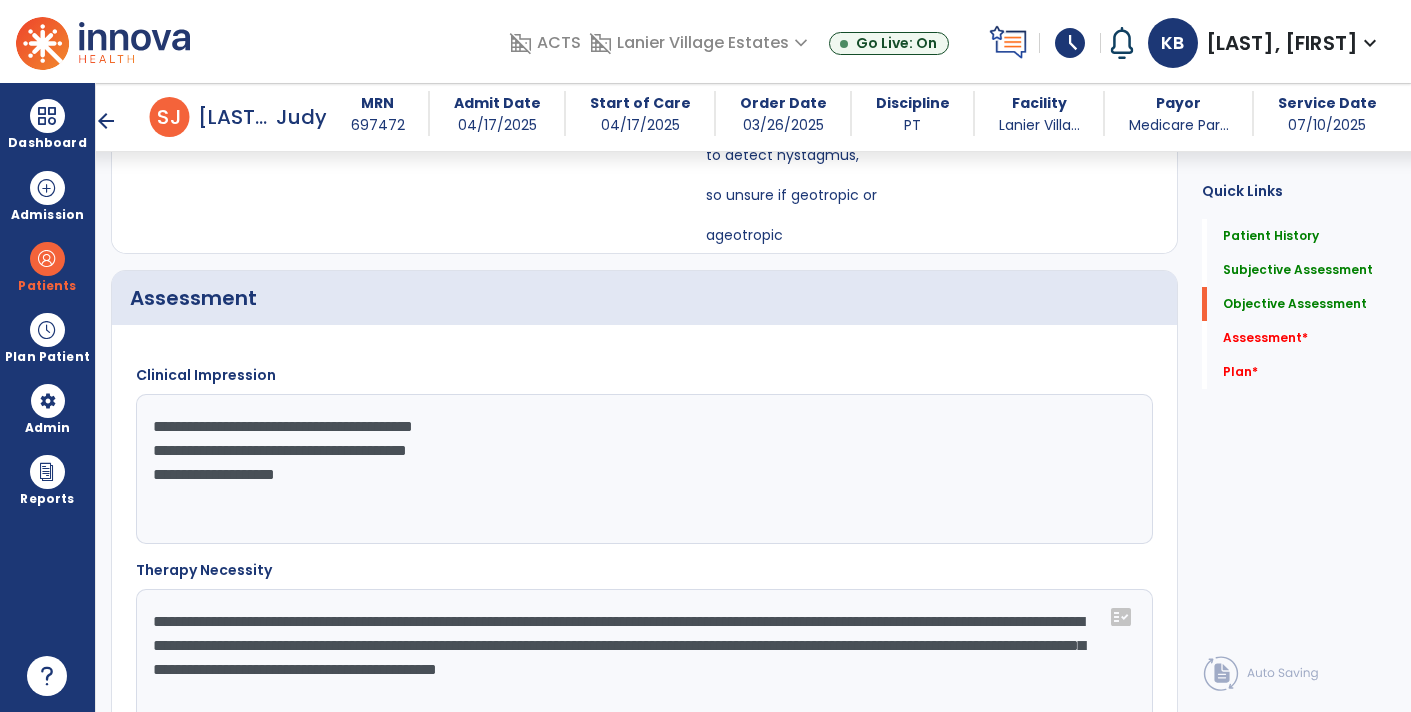 click on "**********" 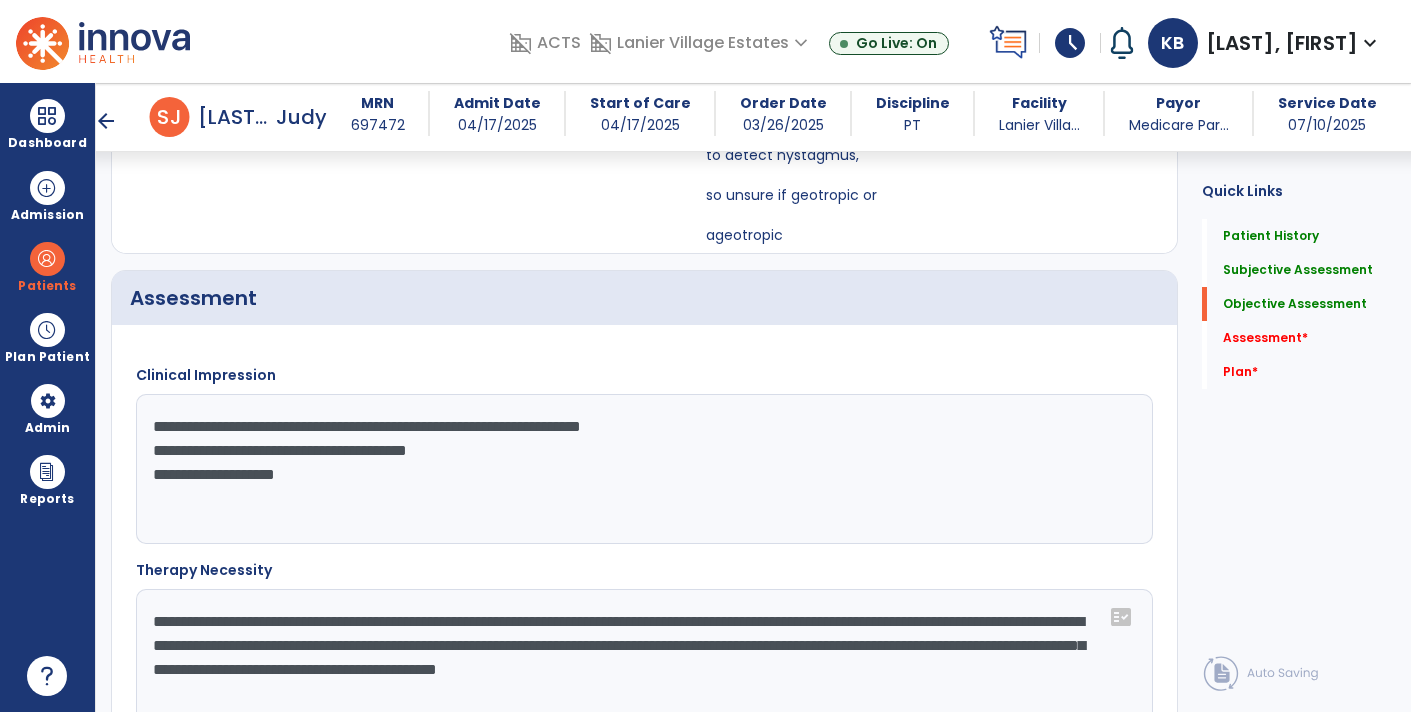 click on "**********" 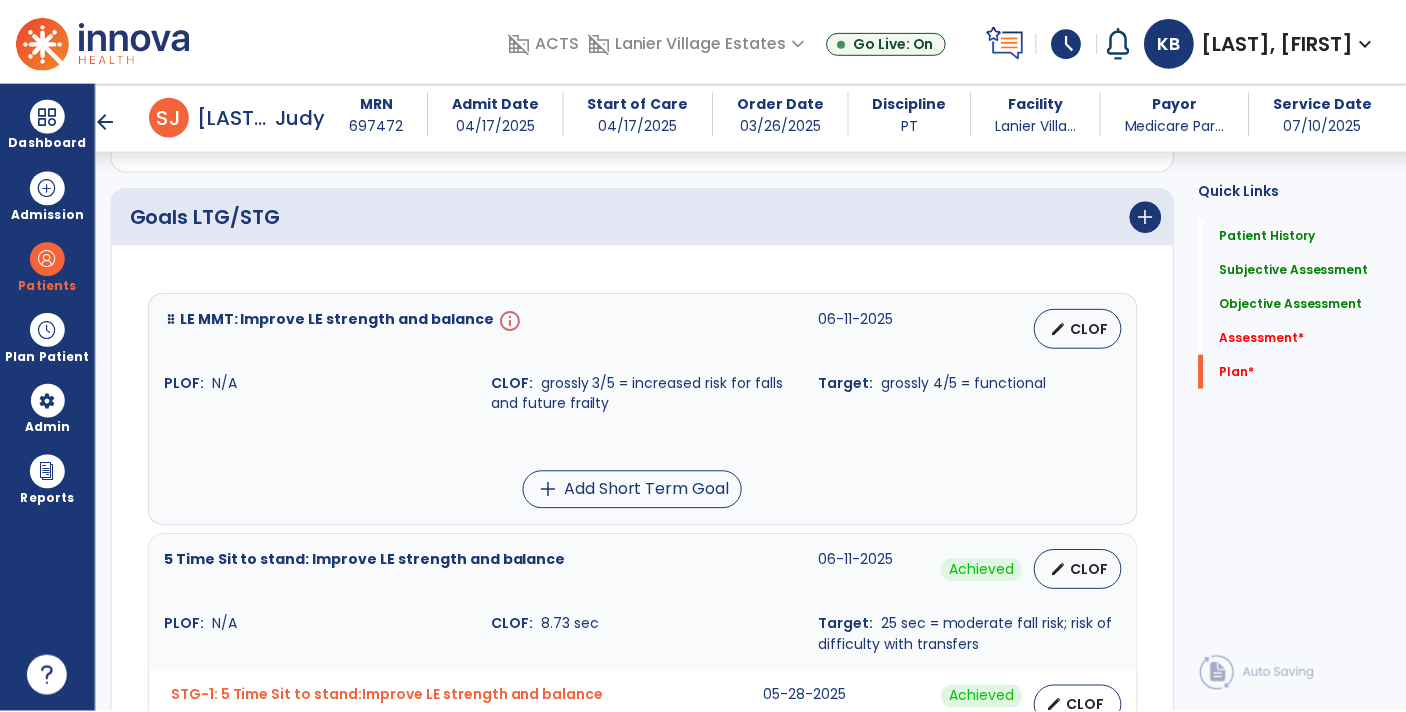 scroll, scrollTop: 3492, scrollLeft: 0, axis: vertical 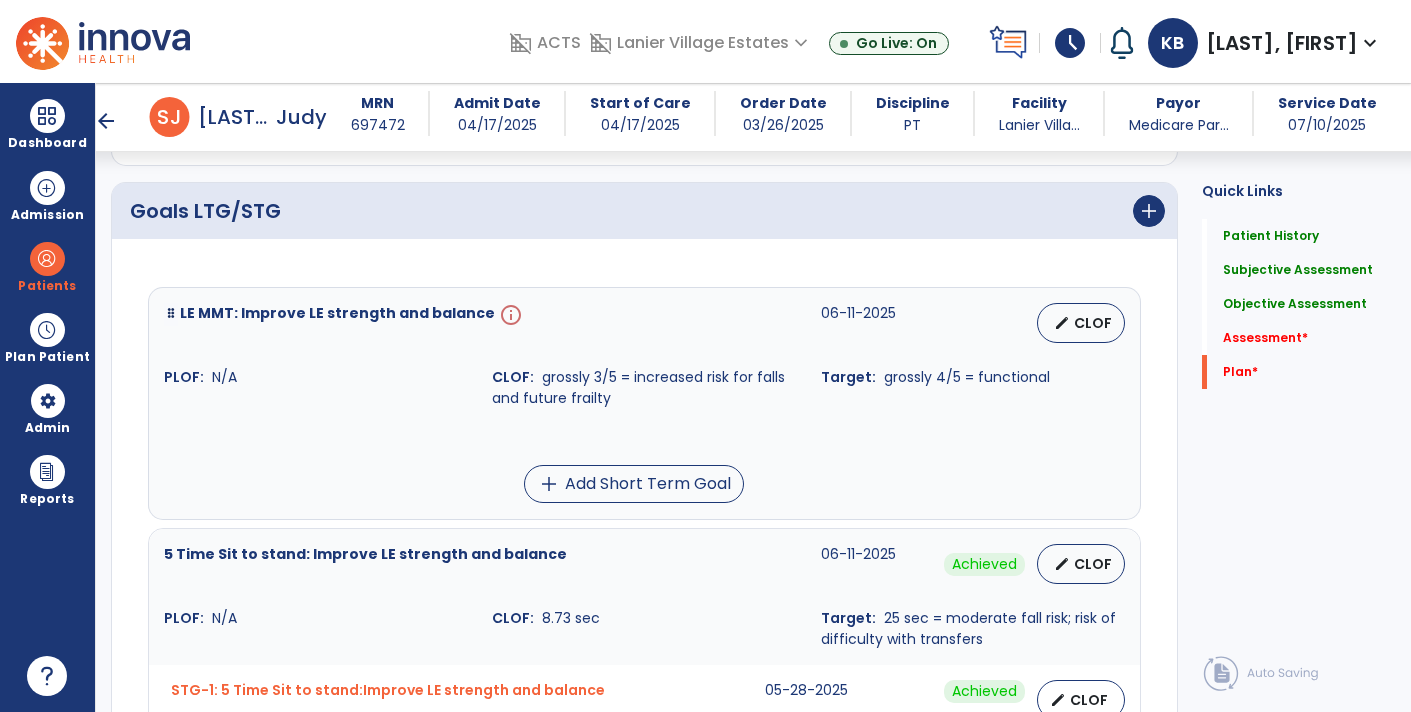 type on "**********" 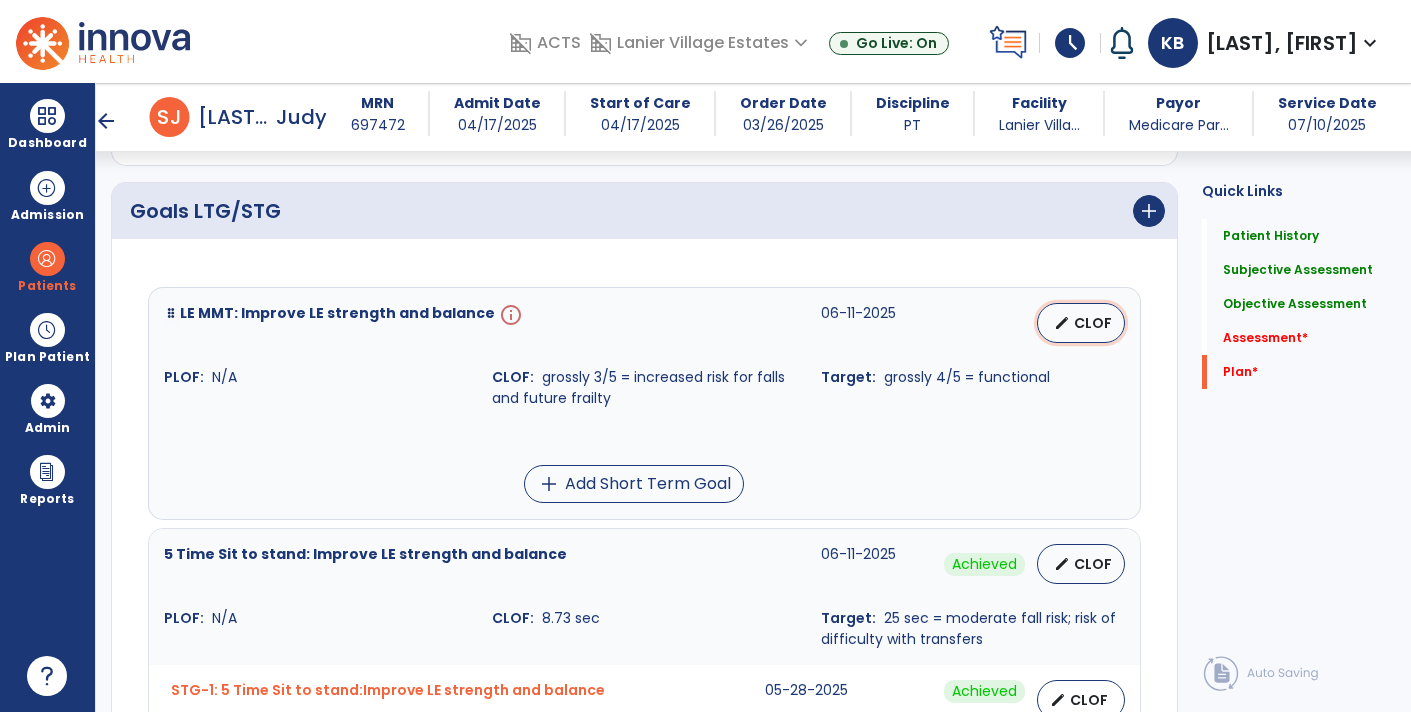 click on "edit   CLOF" at bounding box center [1081, 323] 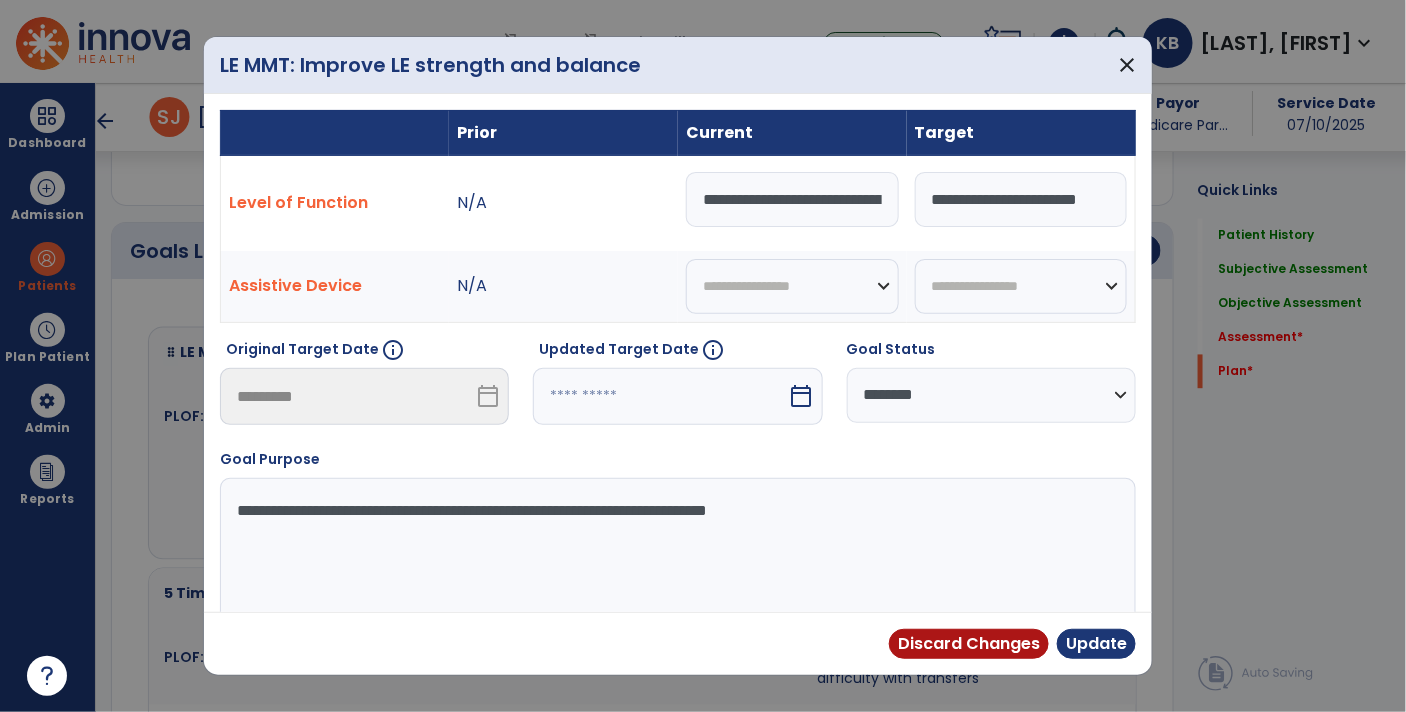 scroll, scrollTop: 3531, scrollLeft: 0, axis: vertical 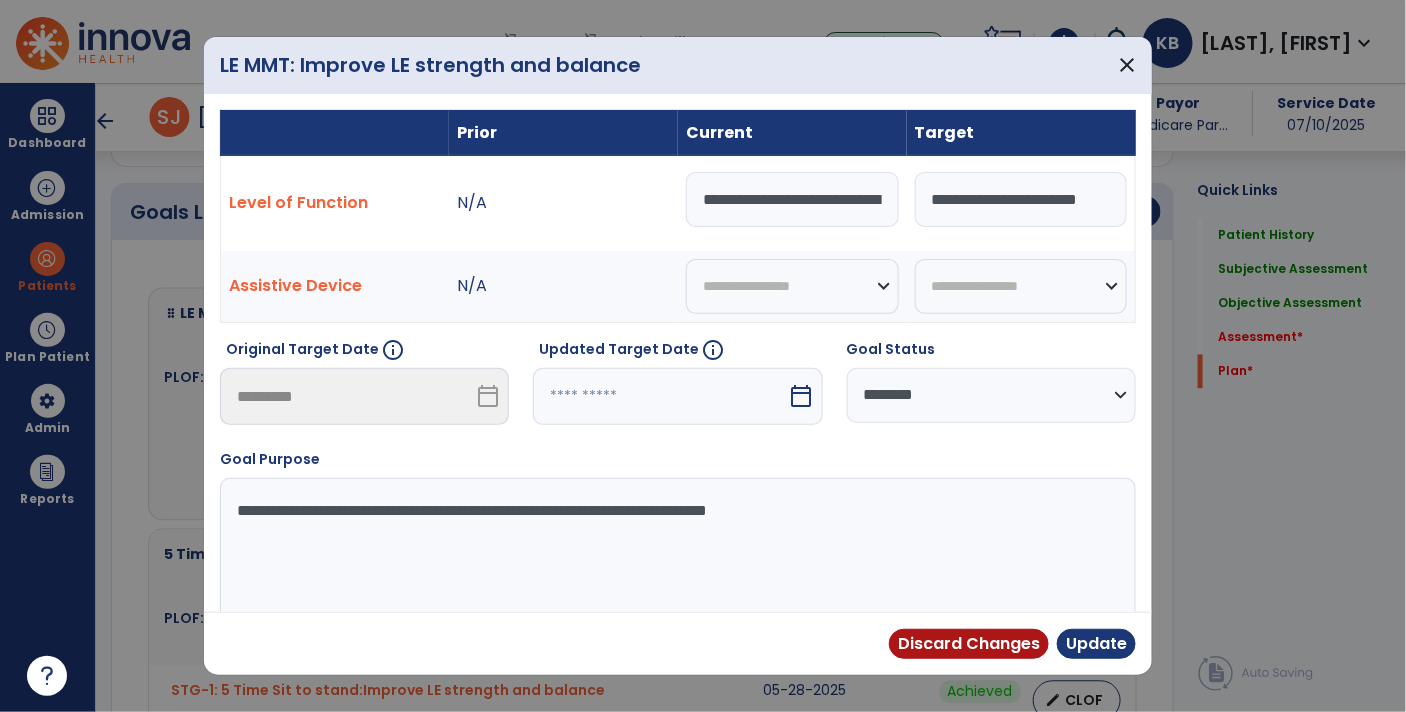 click on "**********" at bounding box center [792, 199] 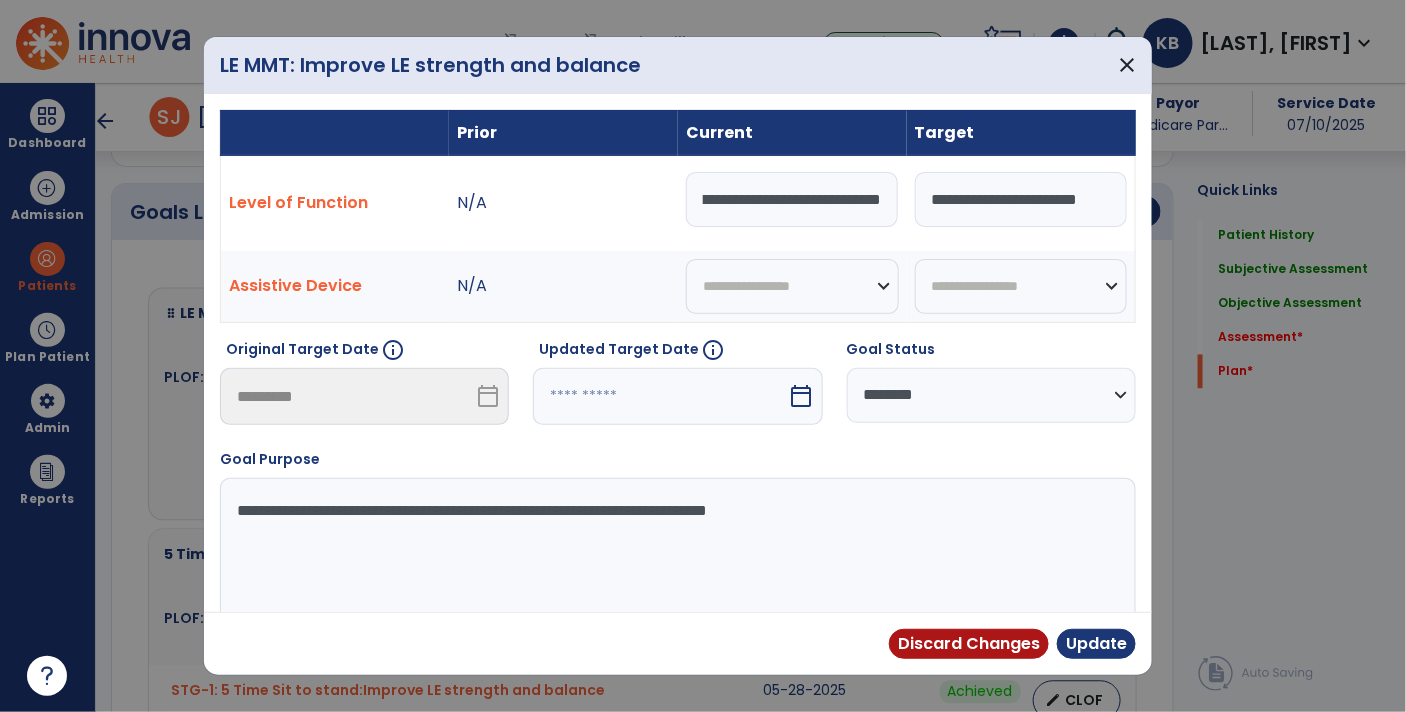 scroll, scrollTop: 0, scrollLeft: 238, axis: horizontal 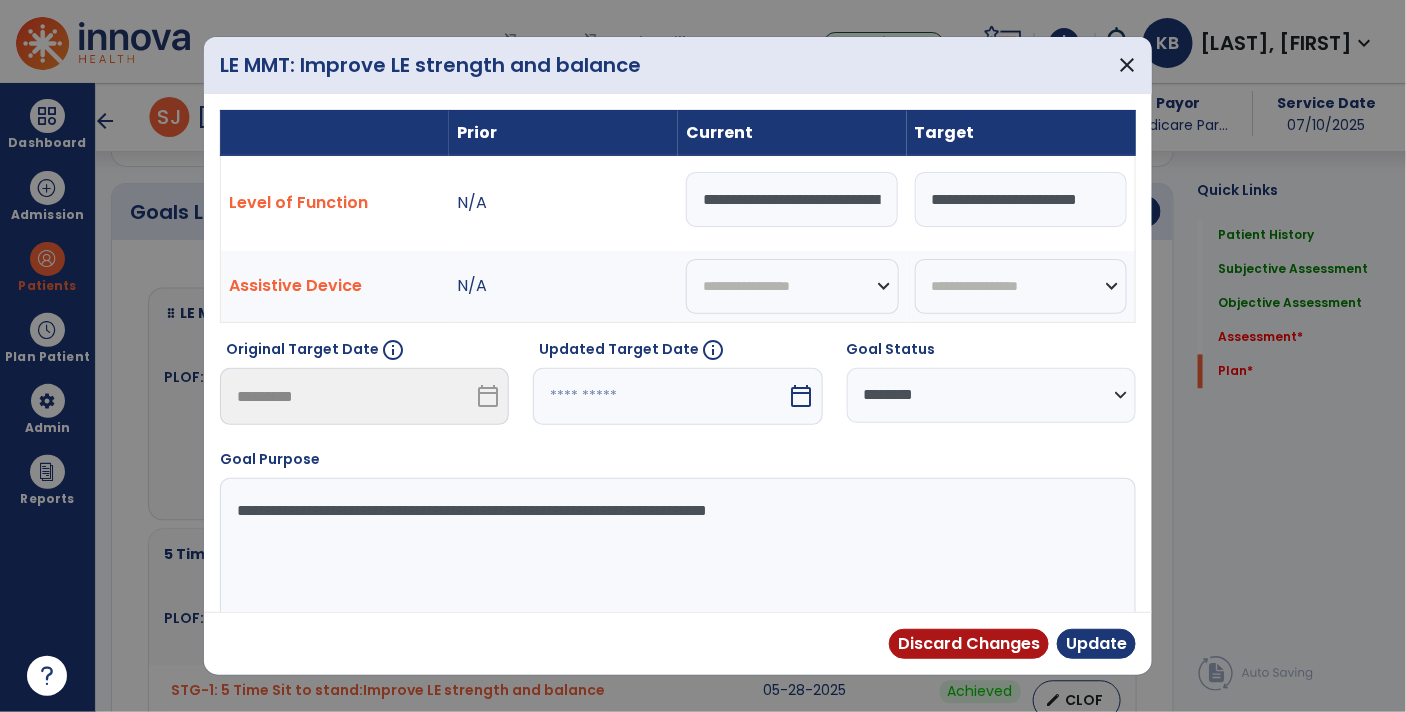 drag, startPoint x: 882, startPoint y: 207, endPoint x: 806, endPoint y: 204, distance: 76.05919 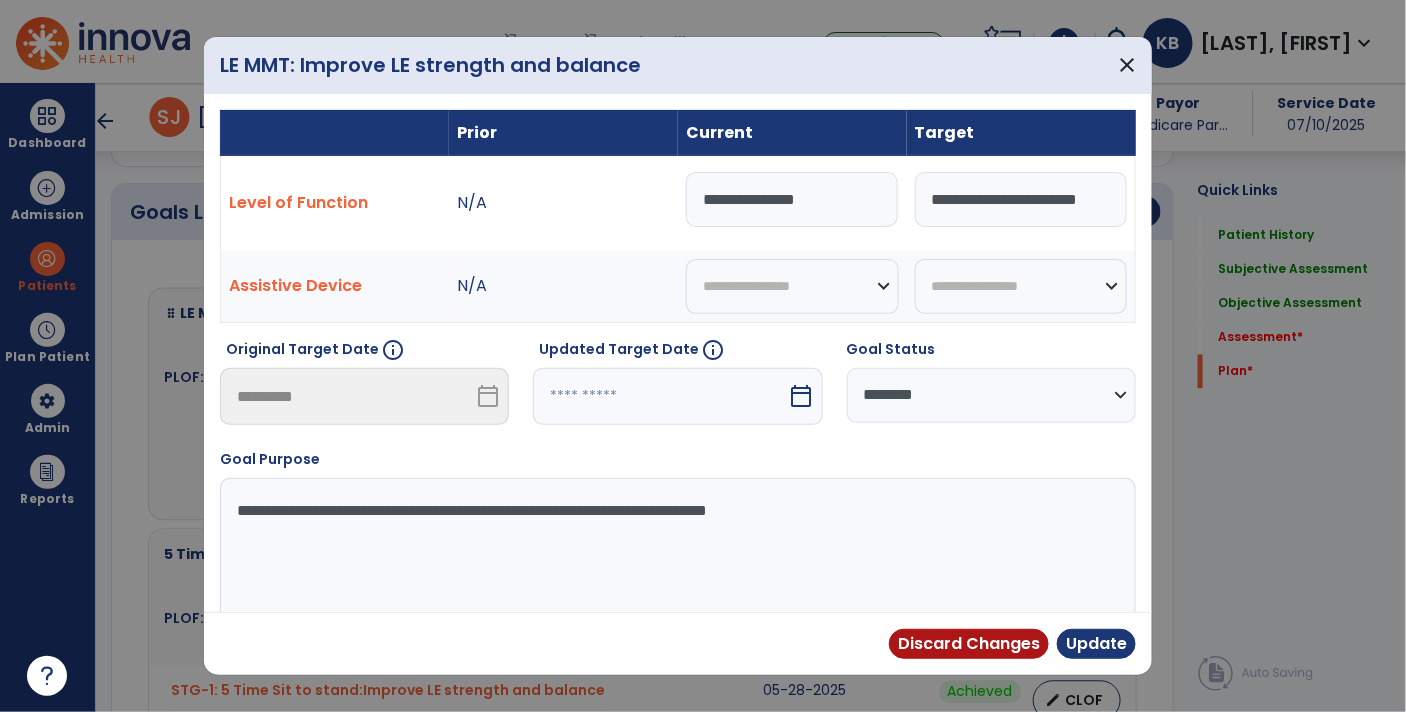 paste on "**********" 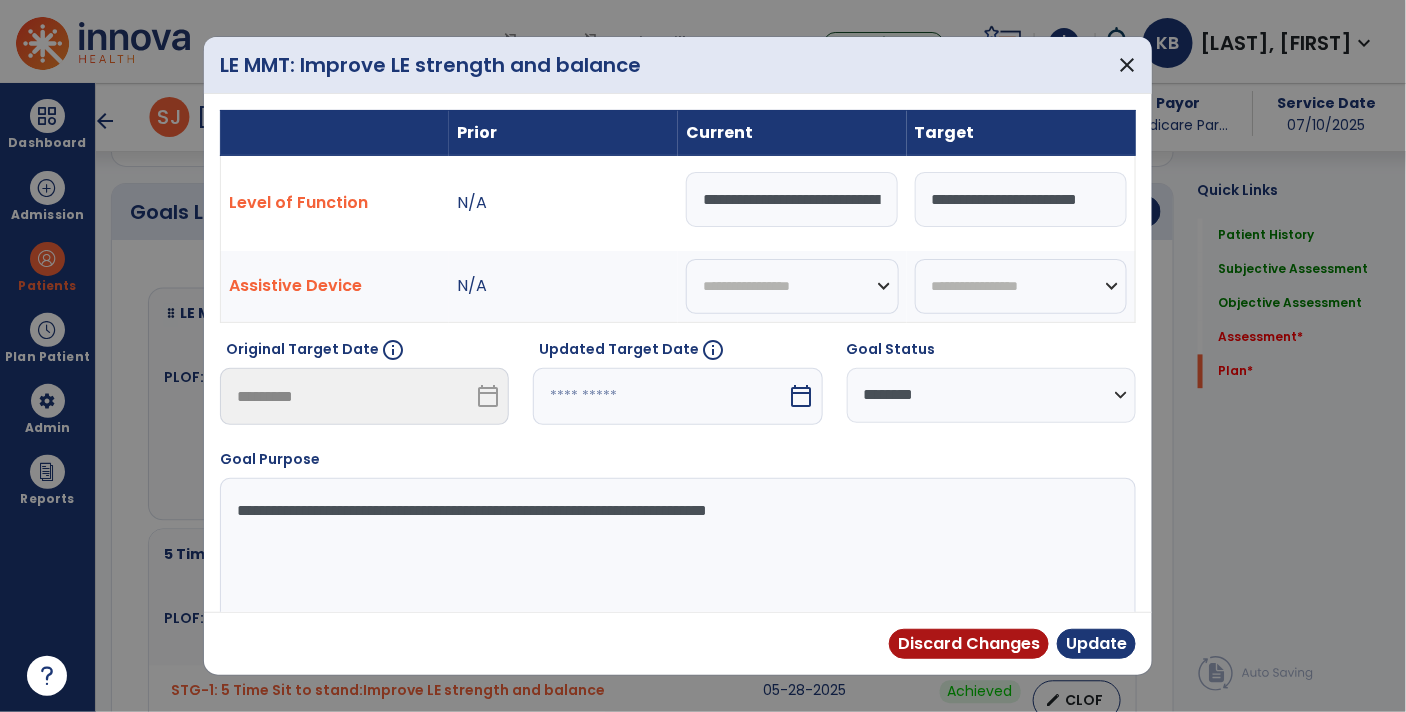 scroll, scrollTop: 0, scrollLeft: 253, axis: horizontal 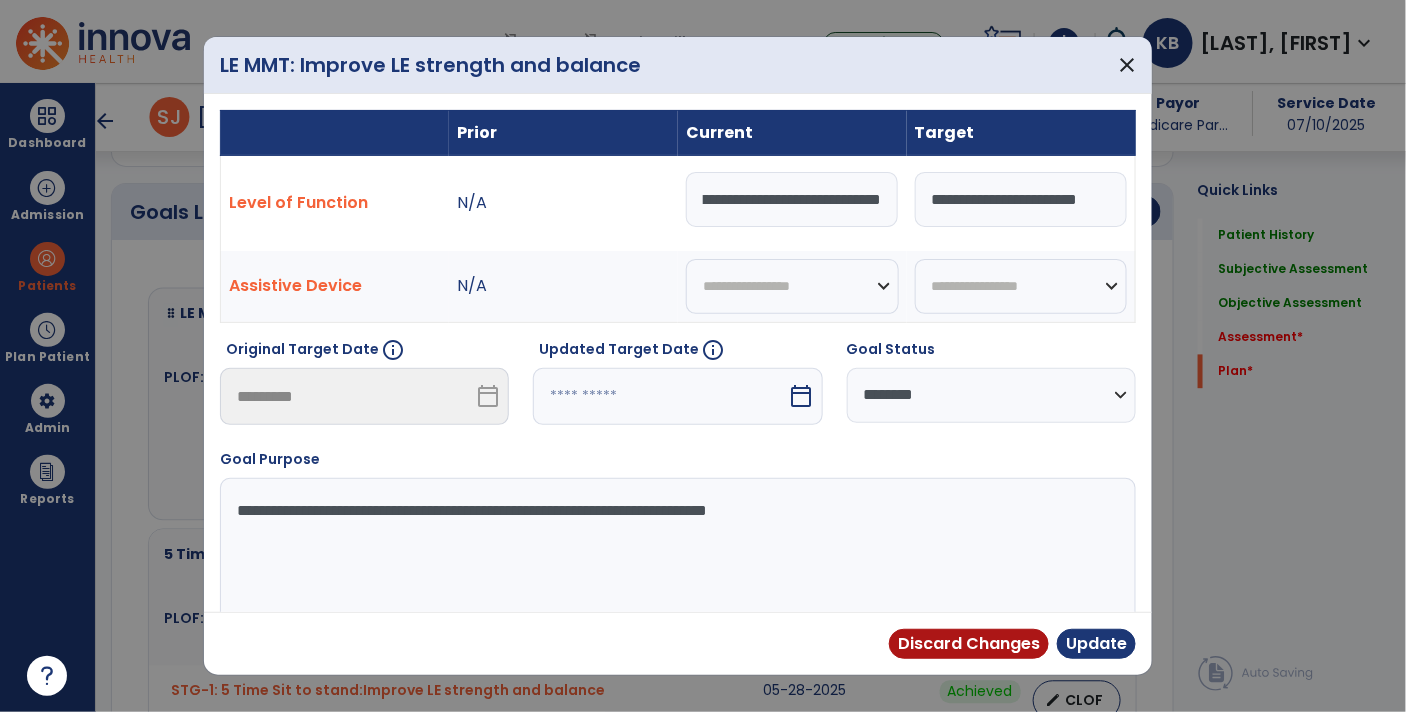 click on "**********" at bounding box center (792, 199) 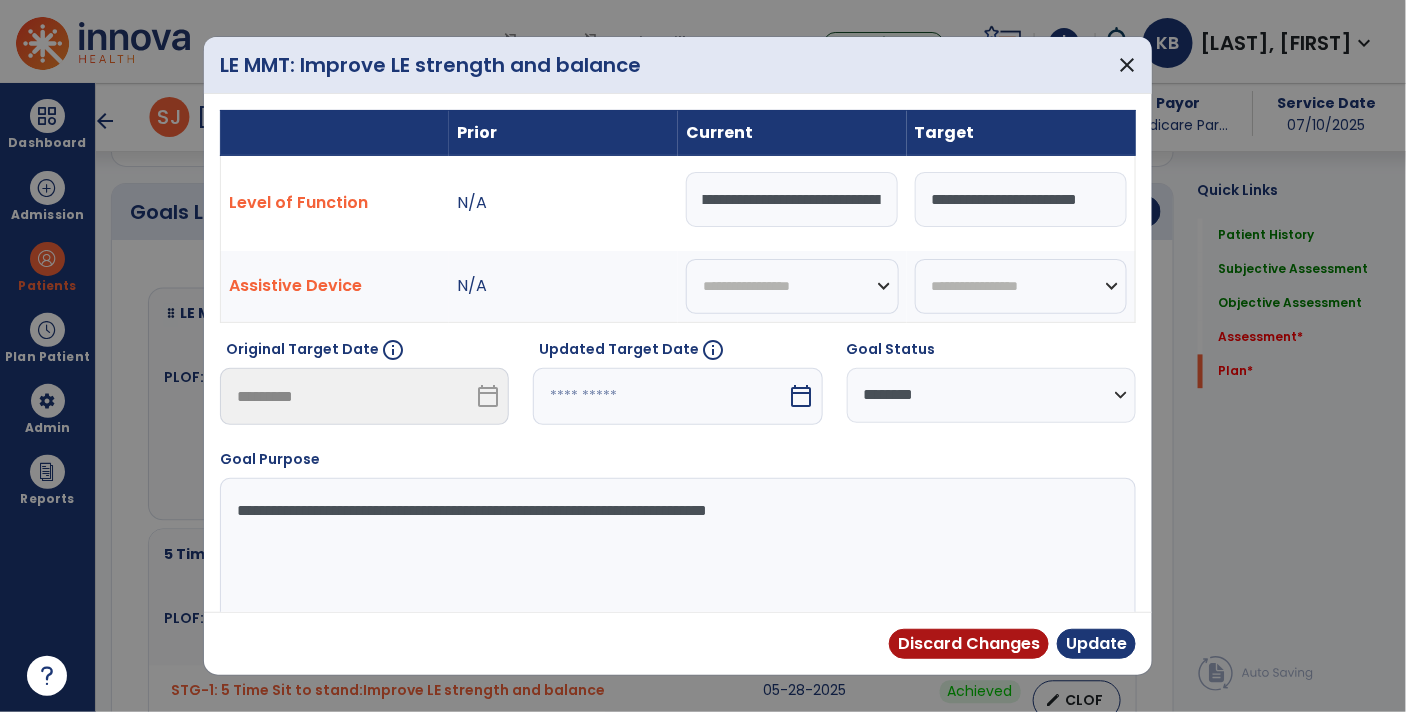 scroll, scrollTop: 0, scrollLeft: 33, axis: horizontal 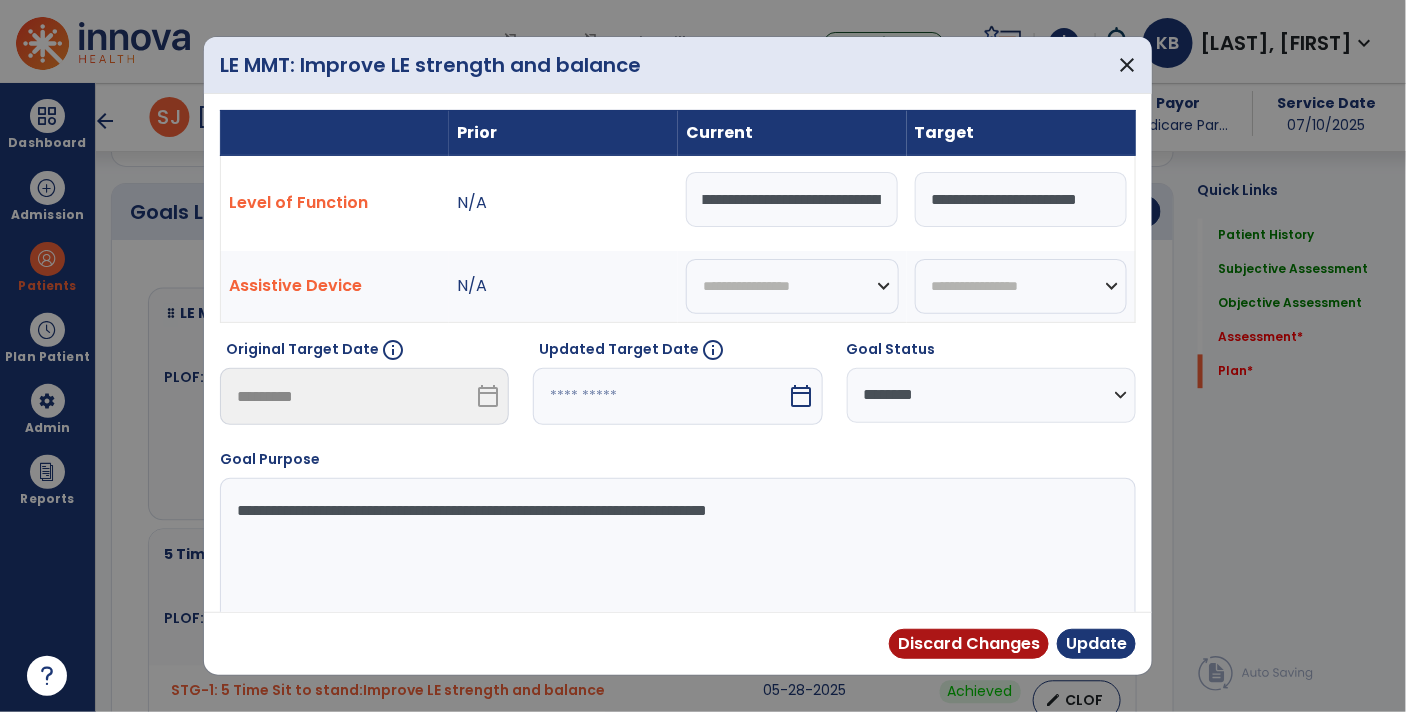 click on "**********" at bounding box center [792, 199] 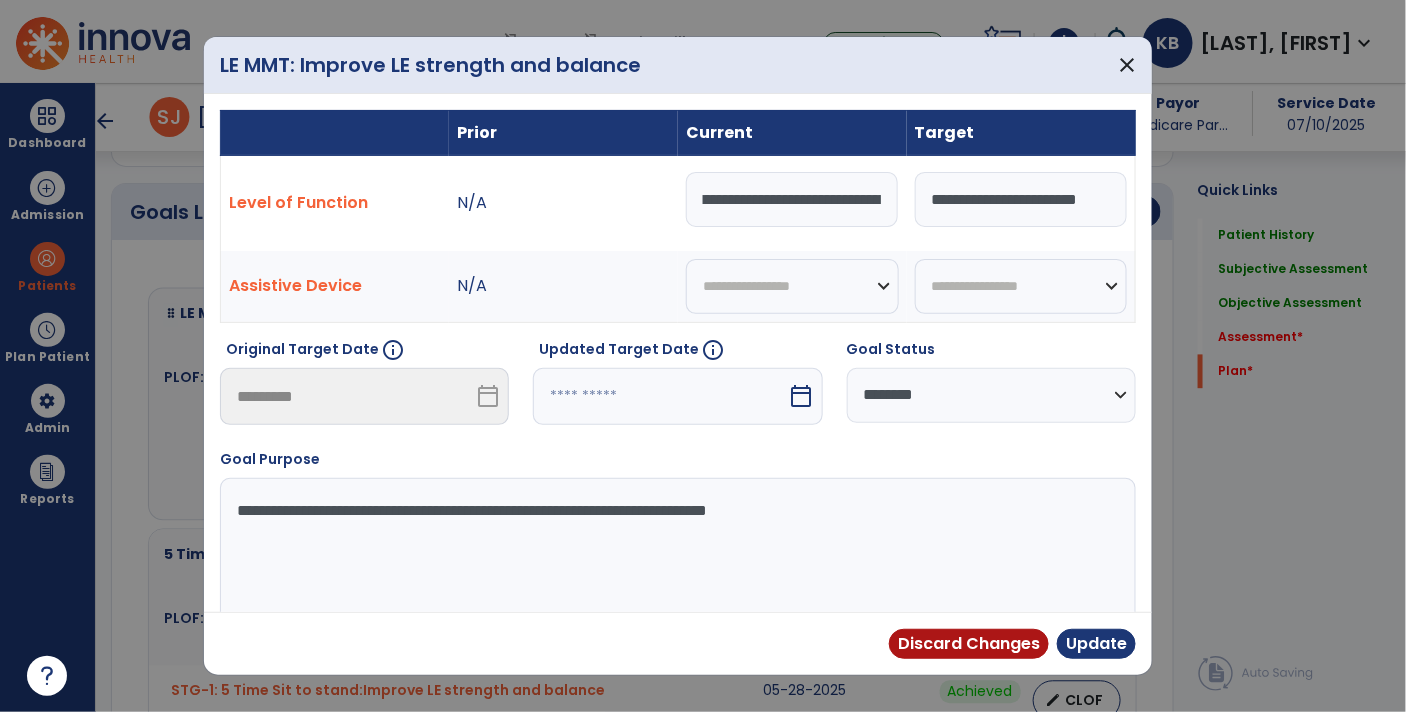 type on "**********" 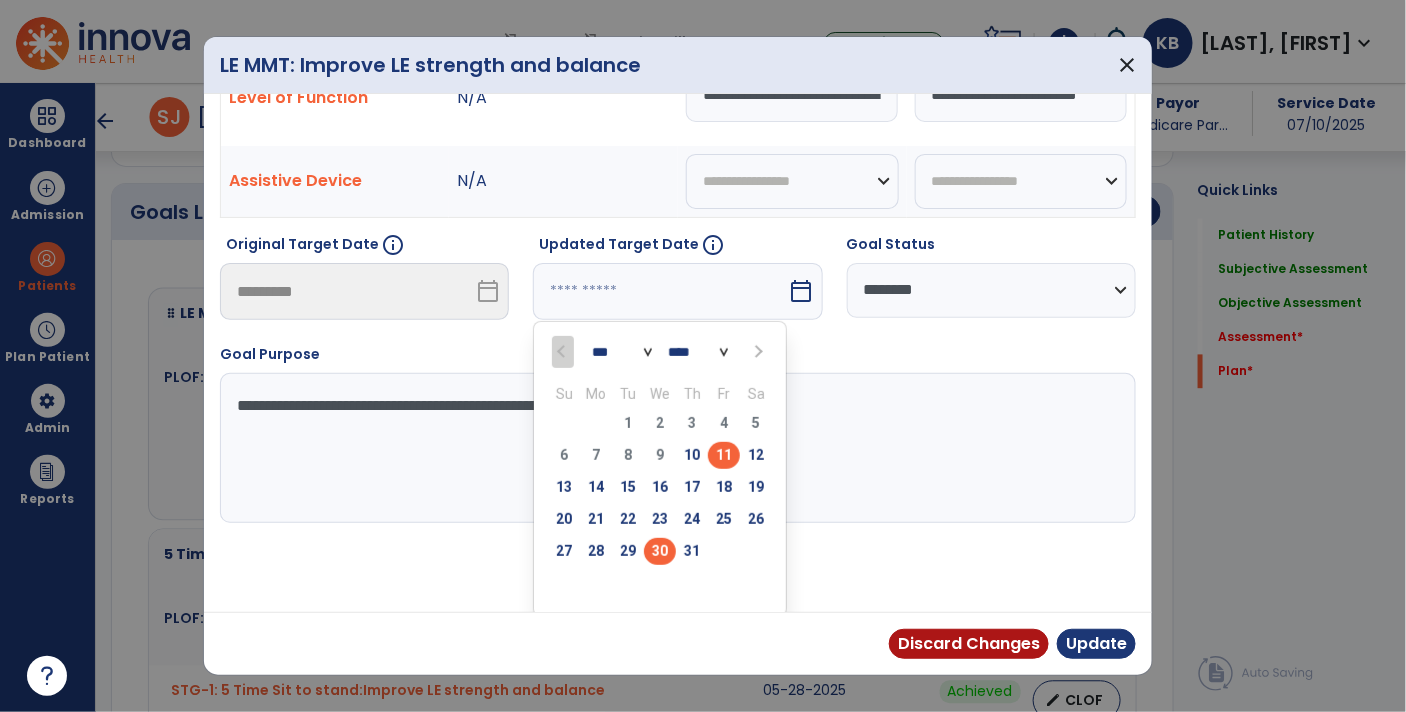 click on "30" at bounding box center [660, 551] 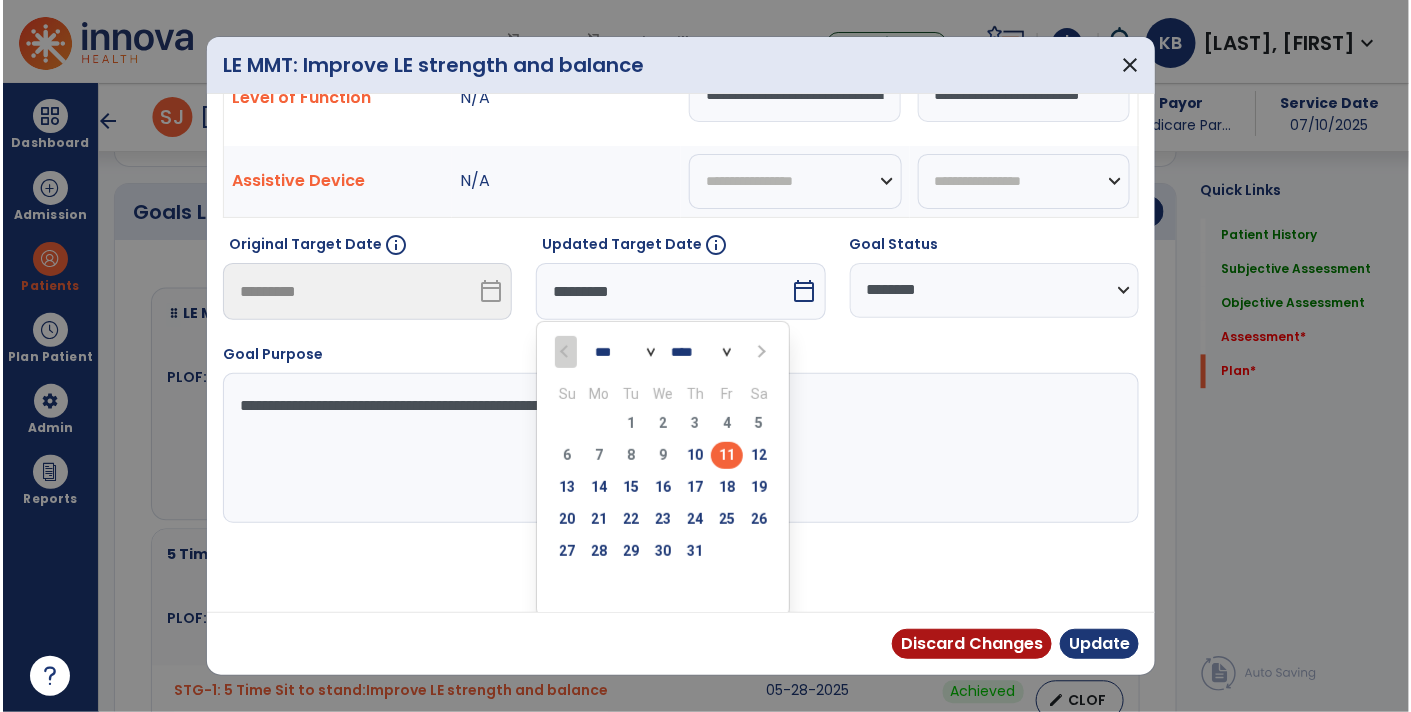 scroll, scrollTop: 27, scrollLeft: 0, axis: vertical 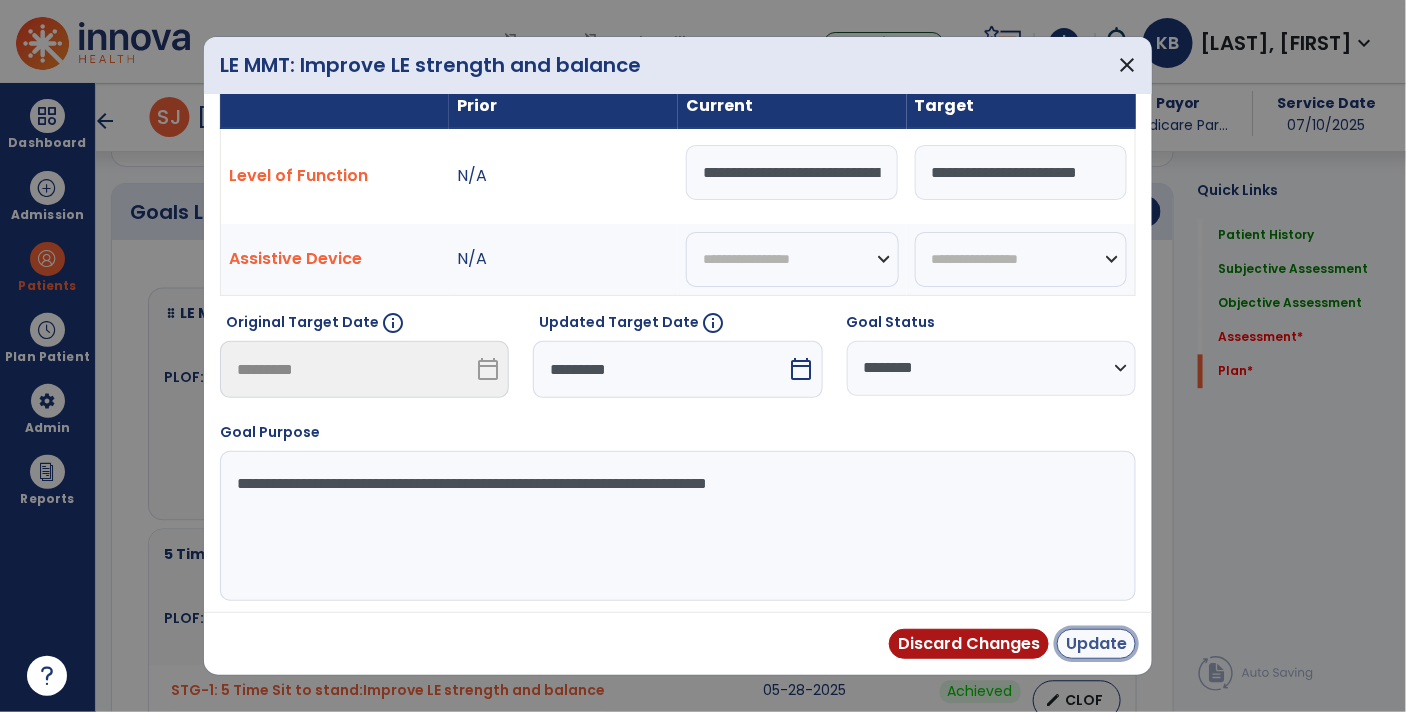click on "Update" at bounding box center [1096, 644] 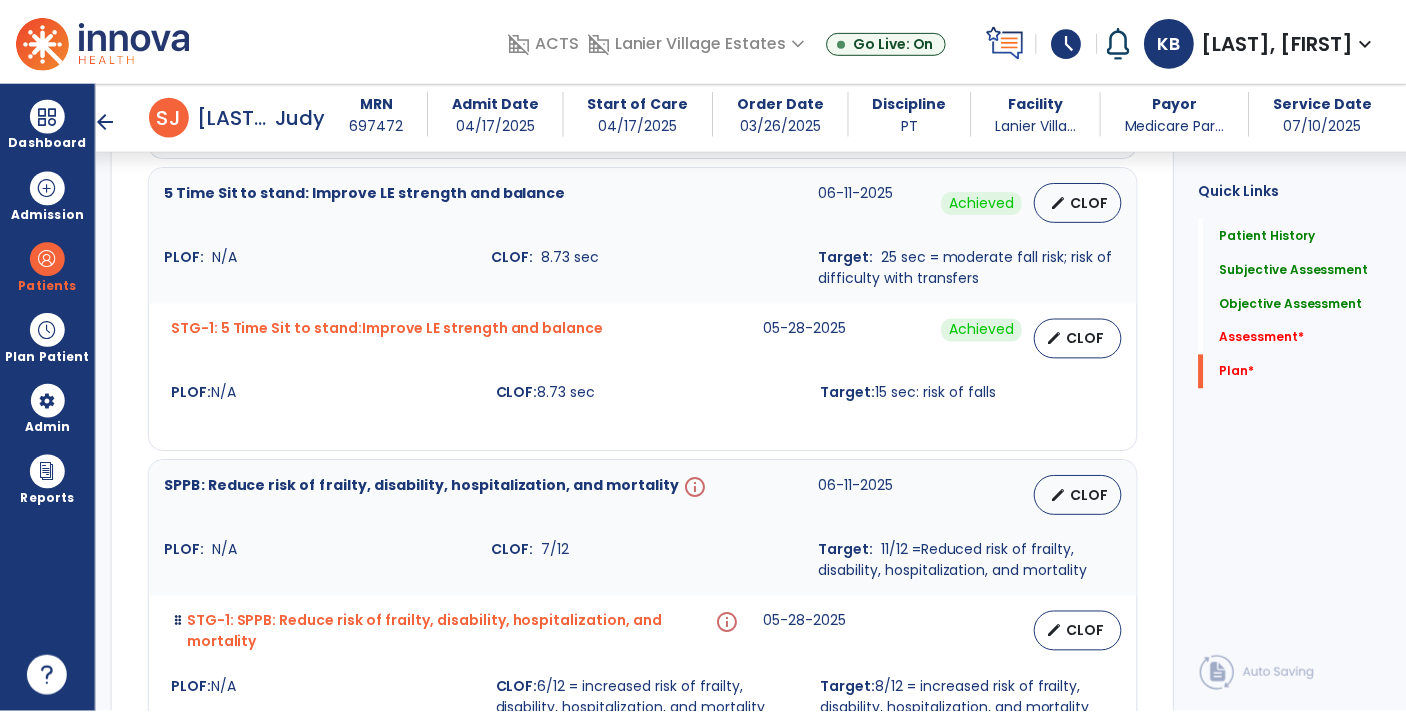 scroll, scrollTop: 3941, scrollLeft: 0, axis: vertical 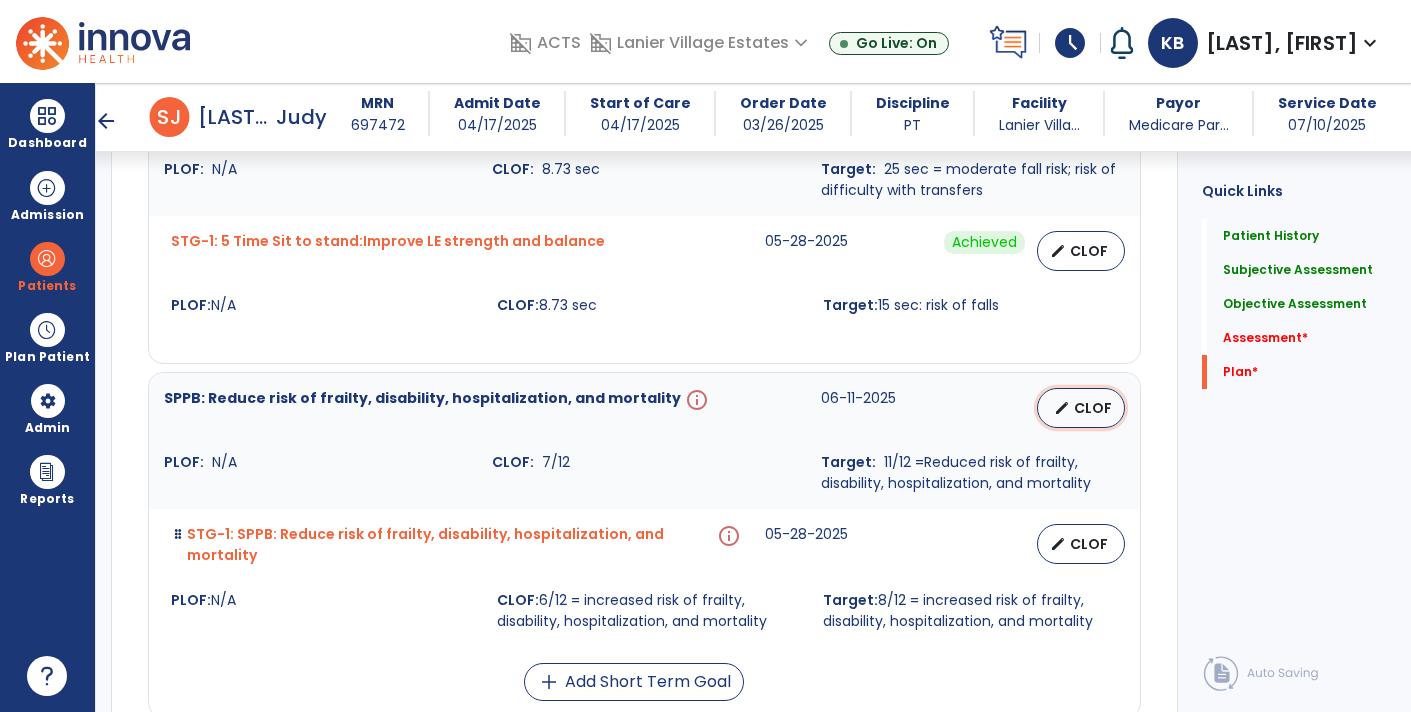 click on "edit" at bounding box center [1062, 408] 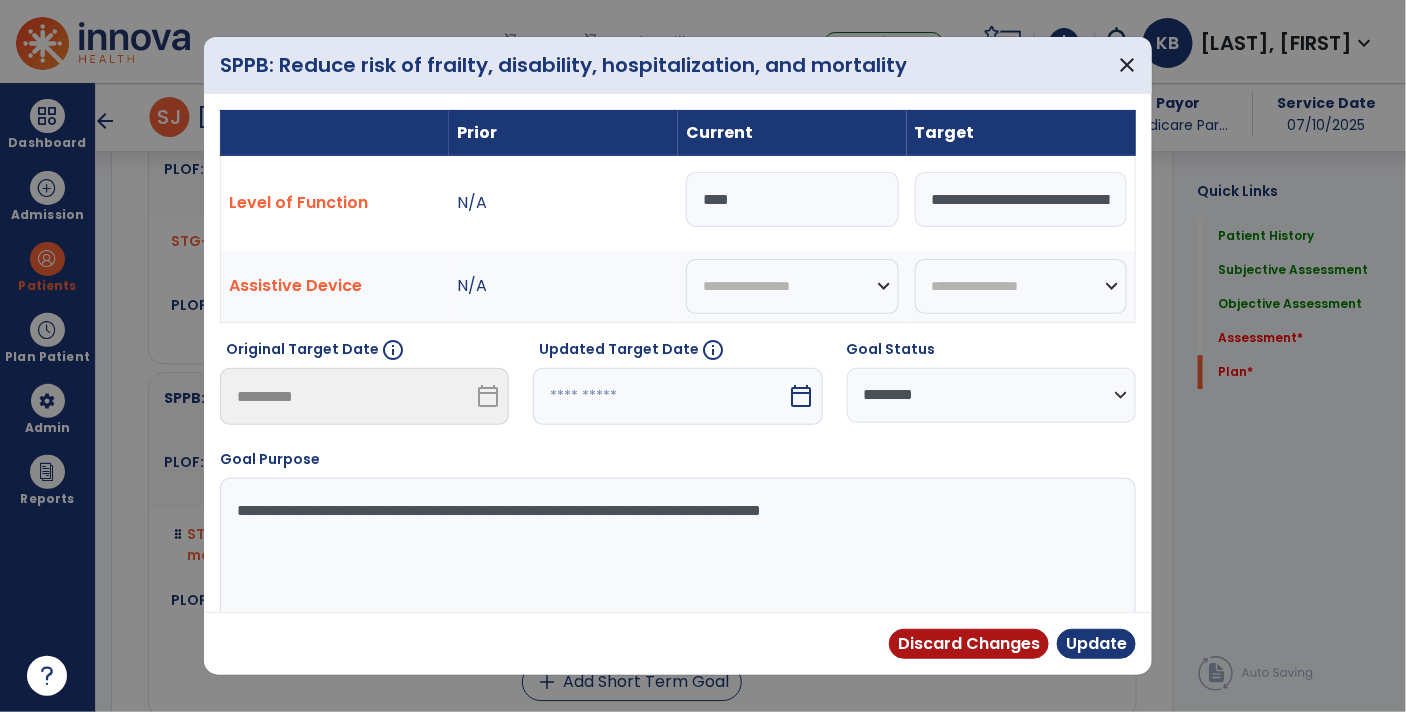 scroll, scrollTop: 3982, scrollLeft: 0, axis: vertical 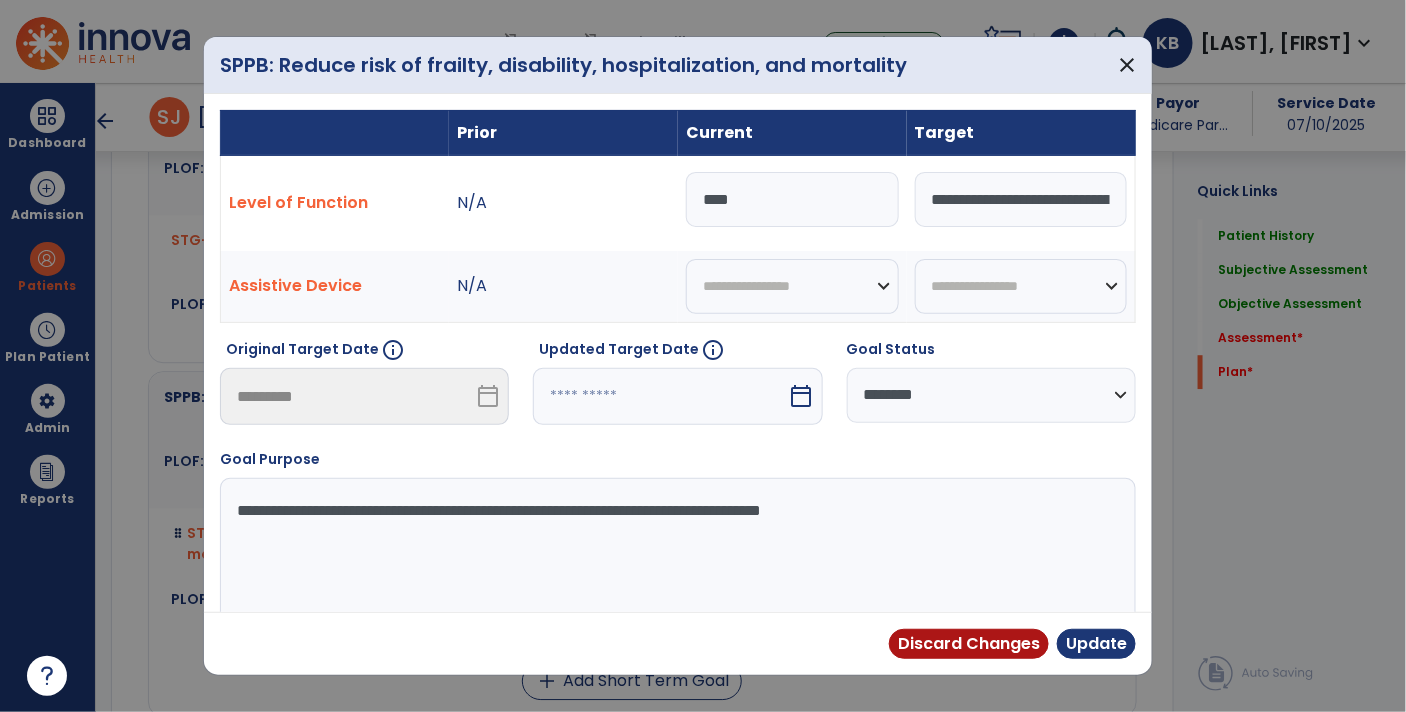 click on "calendar_today" at bounding box center [804, 396] 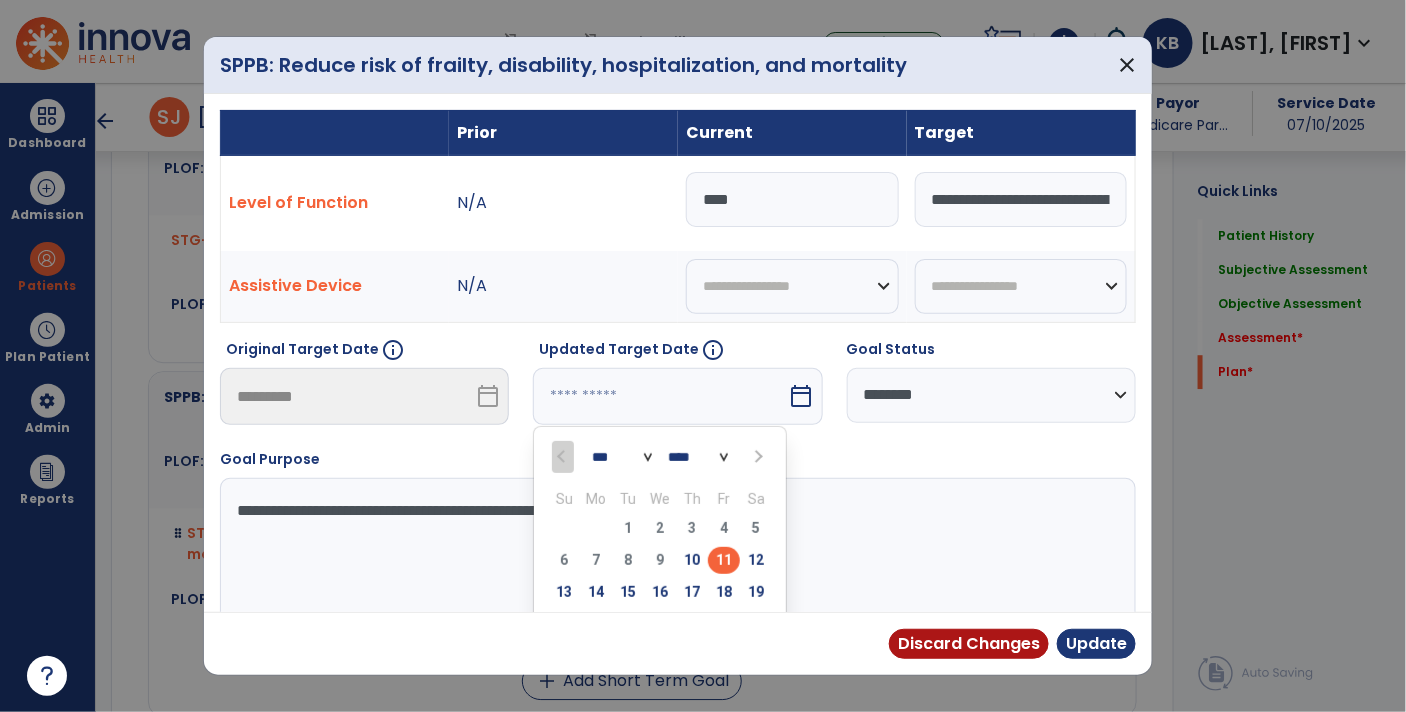 click on "*** *** ***" at bounding box center [622, 457] 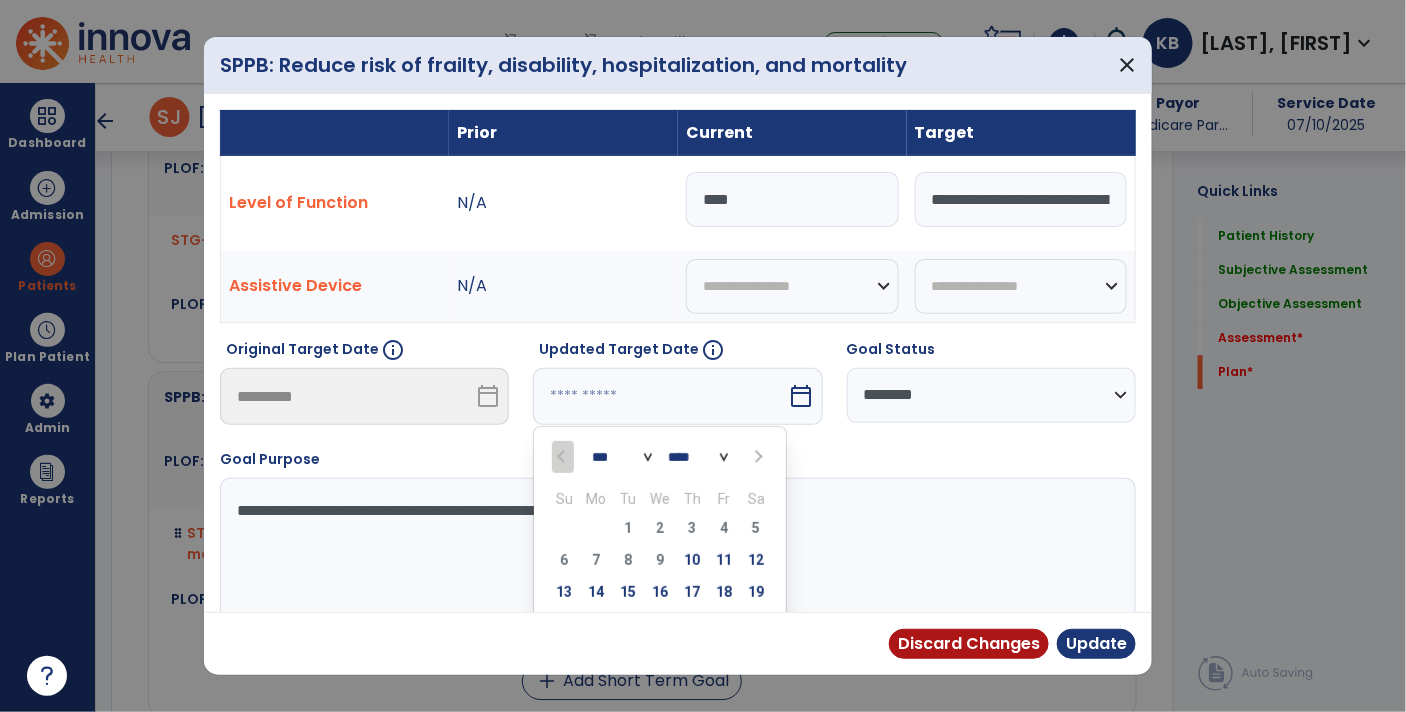 select on "*" 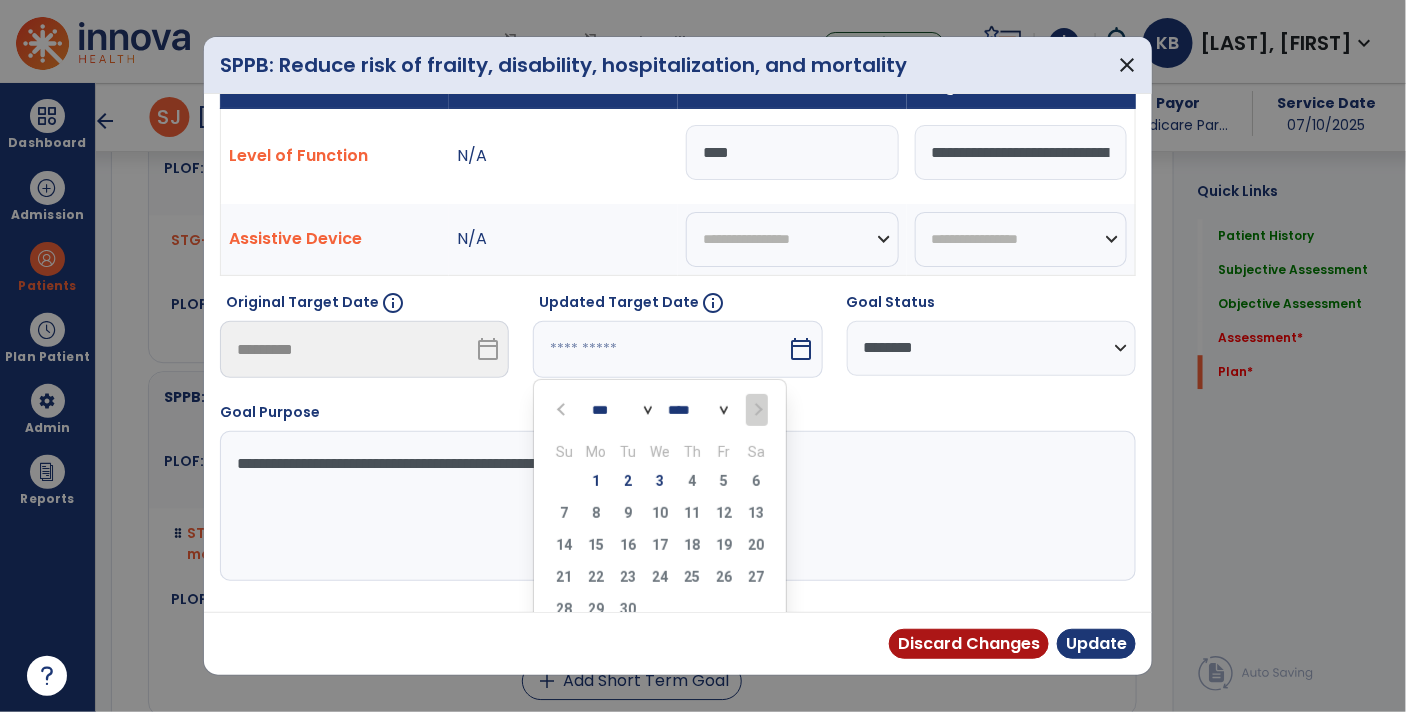 scroll, scrollTop: 105, scrollLeft: 0, axis: vertical 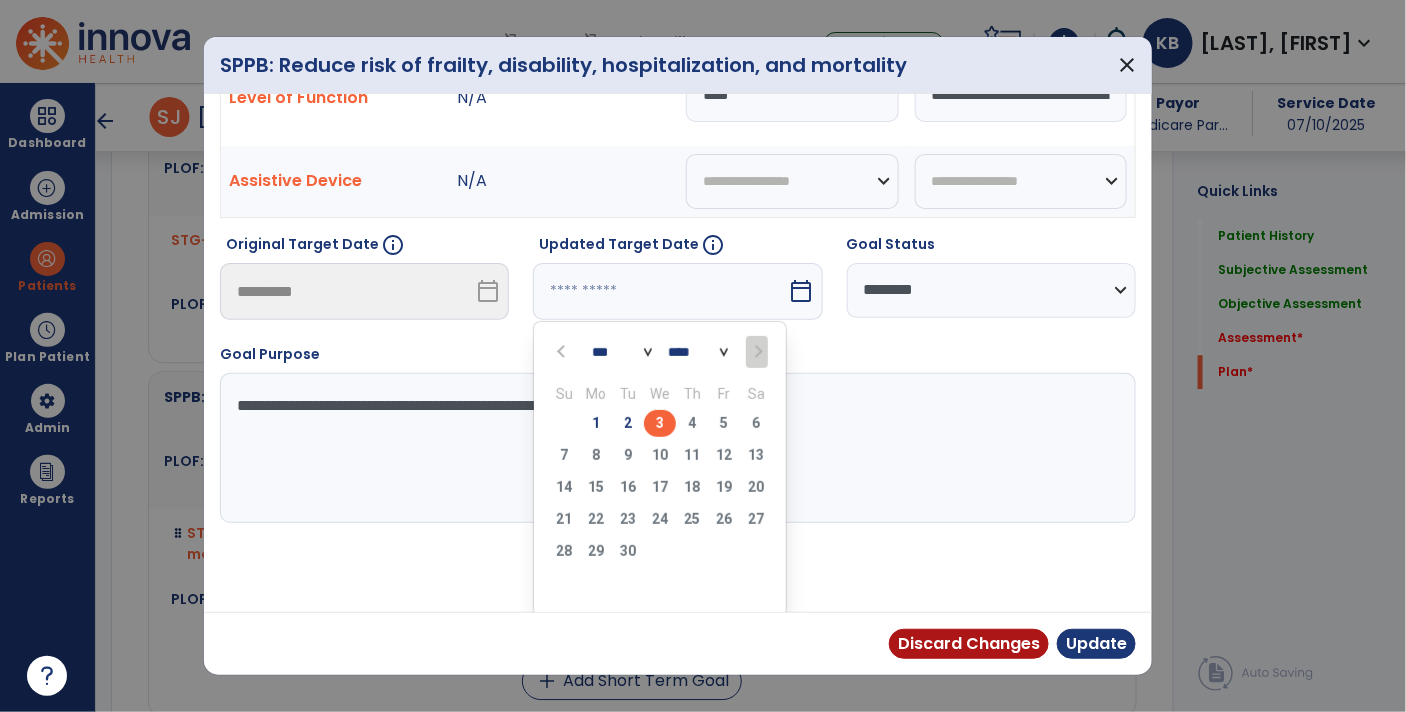click on "3" at bounding box center (660, 423) 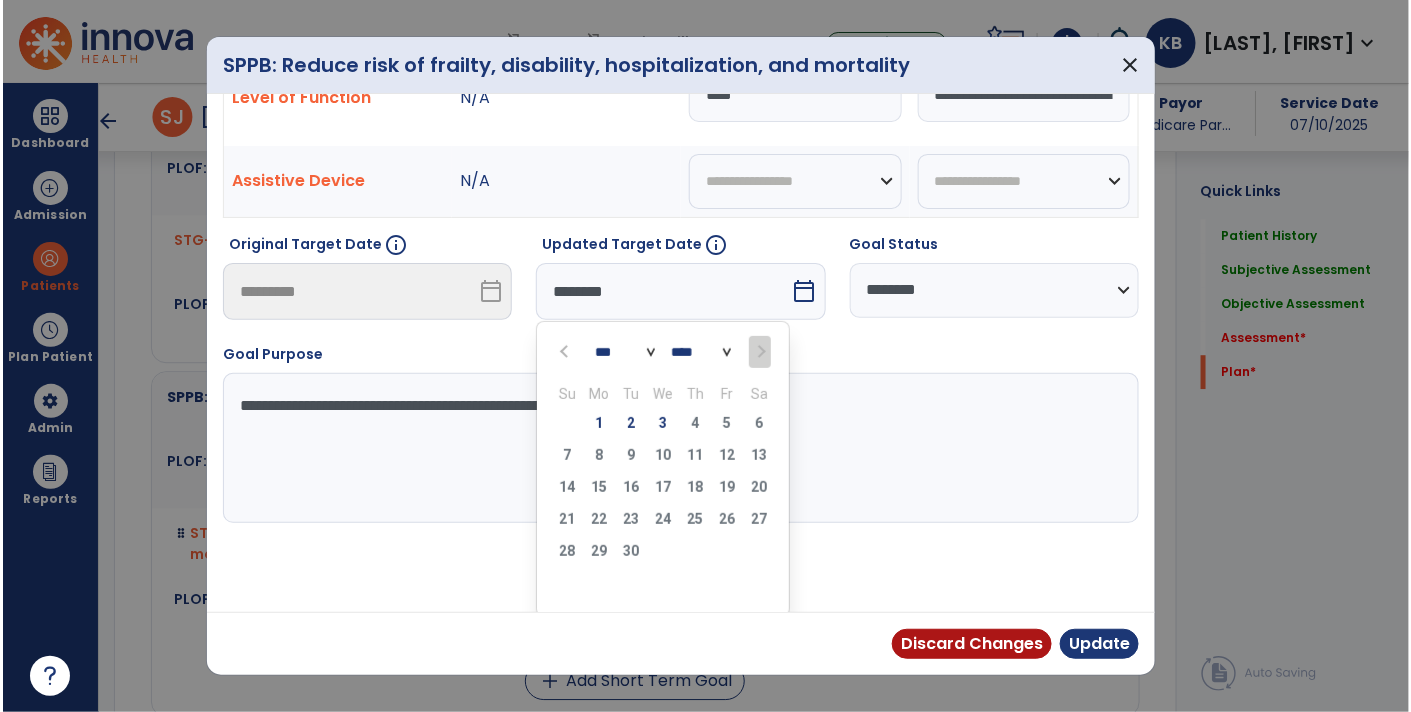 scroll, scrollTop: 27, scrollLeft: 0, axis: vertical 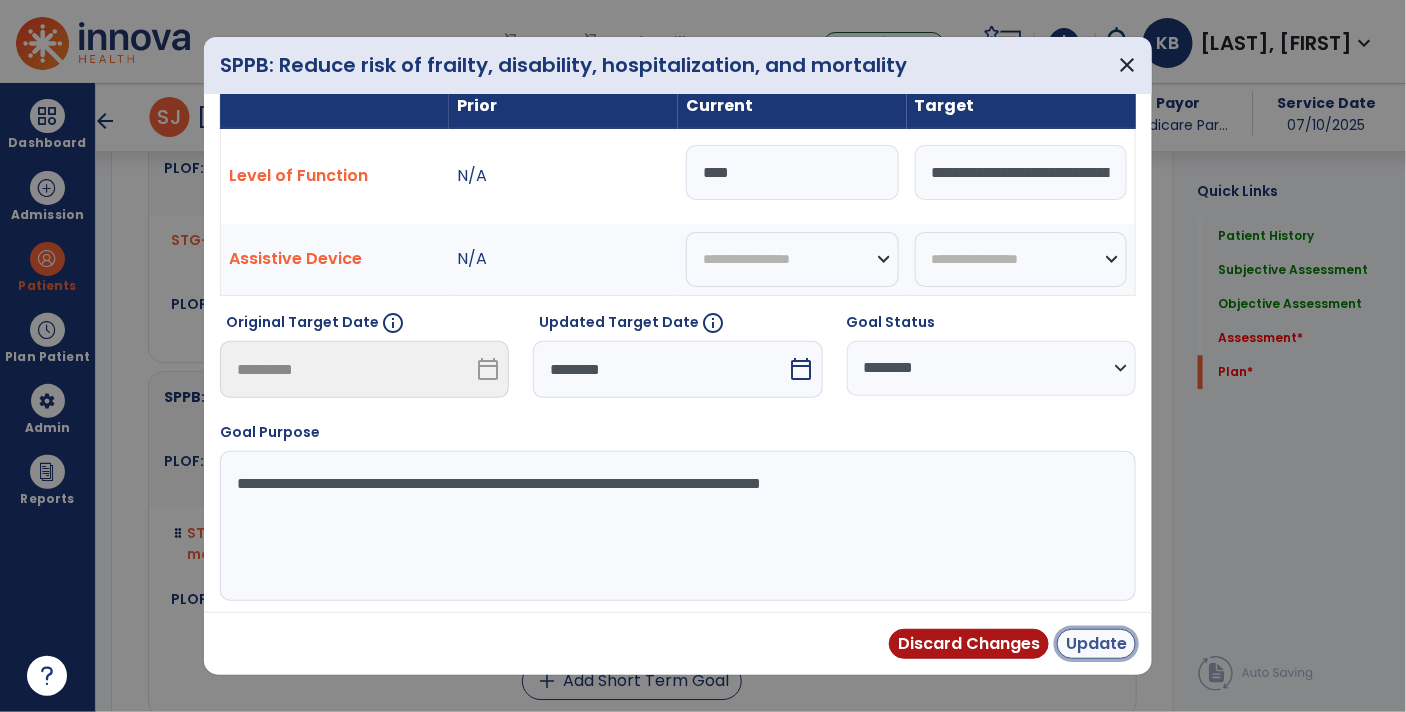 click on "Update" at bounding box center [1096, 644] 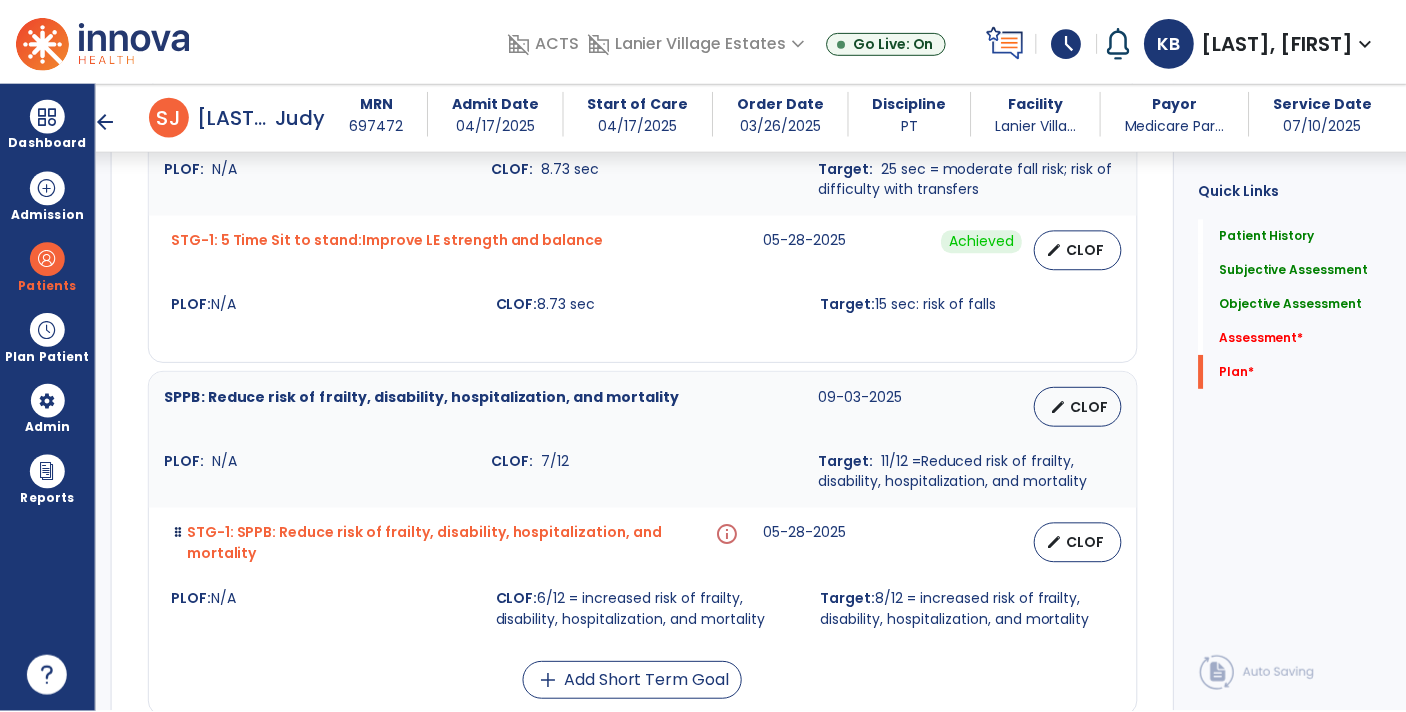 scroll, scrollTop: 3942, scrollLeft: 0, axis: vertical 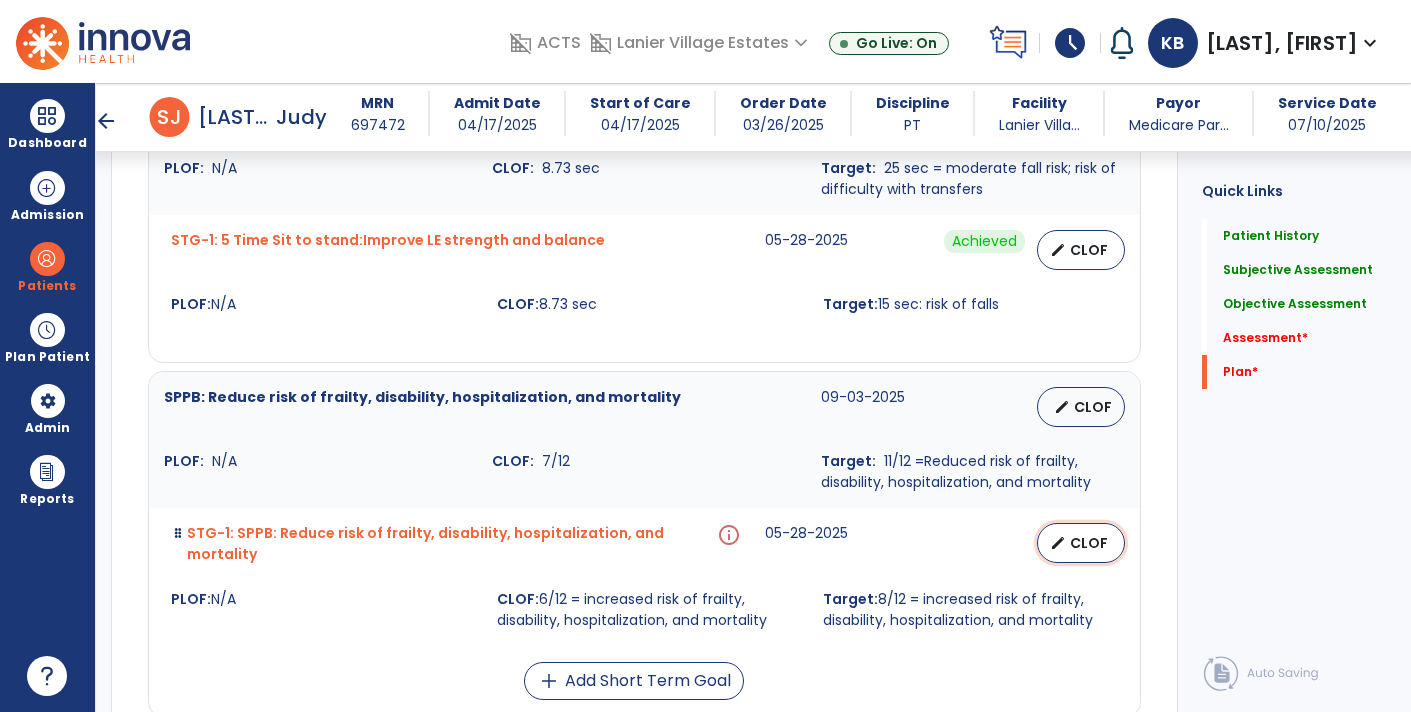 click on "edit   CLOF" at bounding box center [1081, 543] 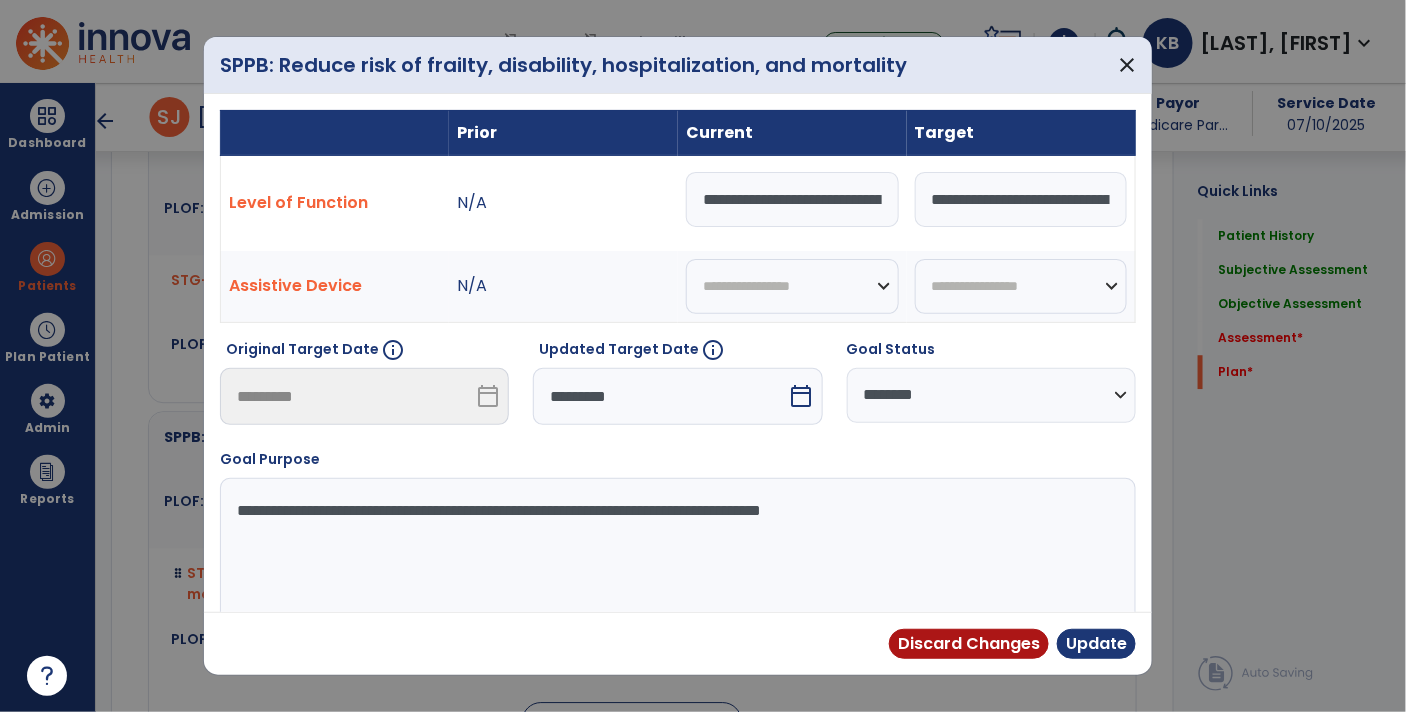 scroll, scrollTop: 3983, scrollLeft: 0, axis: vertical 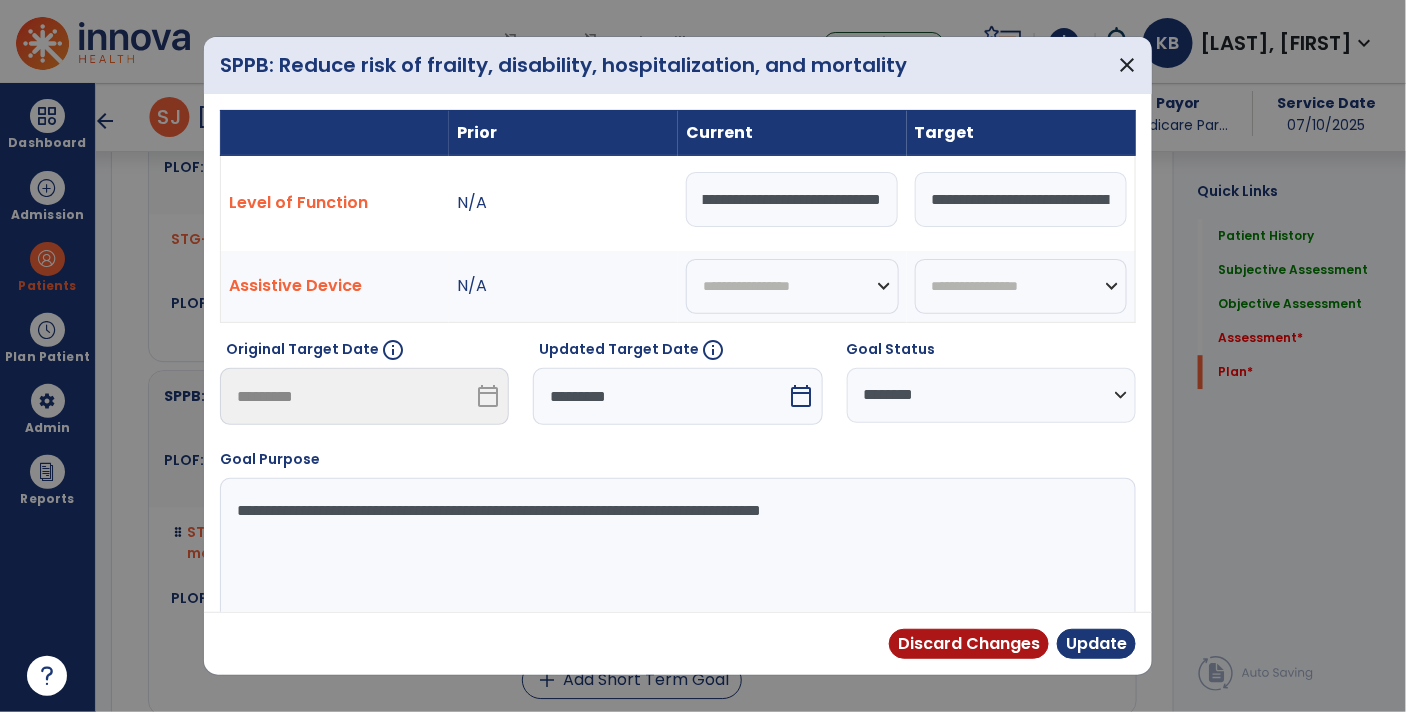 drag, startPoint x: 755, startPoint y: 197, endPoint x: 977, endPoint y: 202, distance: 222.0563 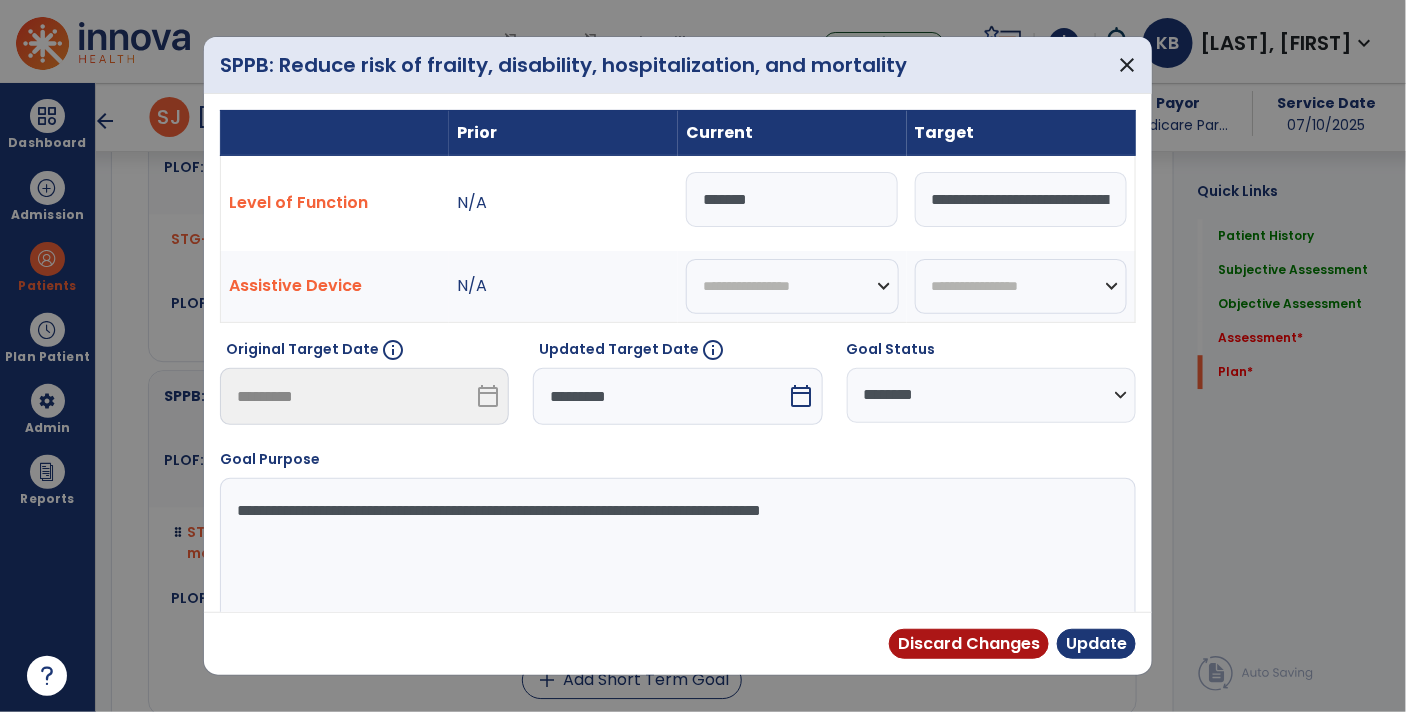 scroll, scrollTop: 0, scrollLeft: 0, axis: both 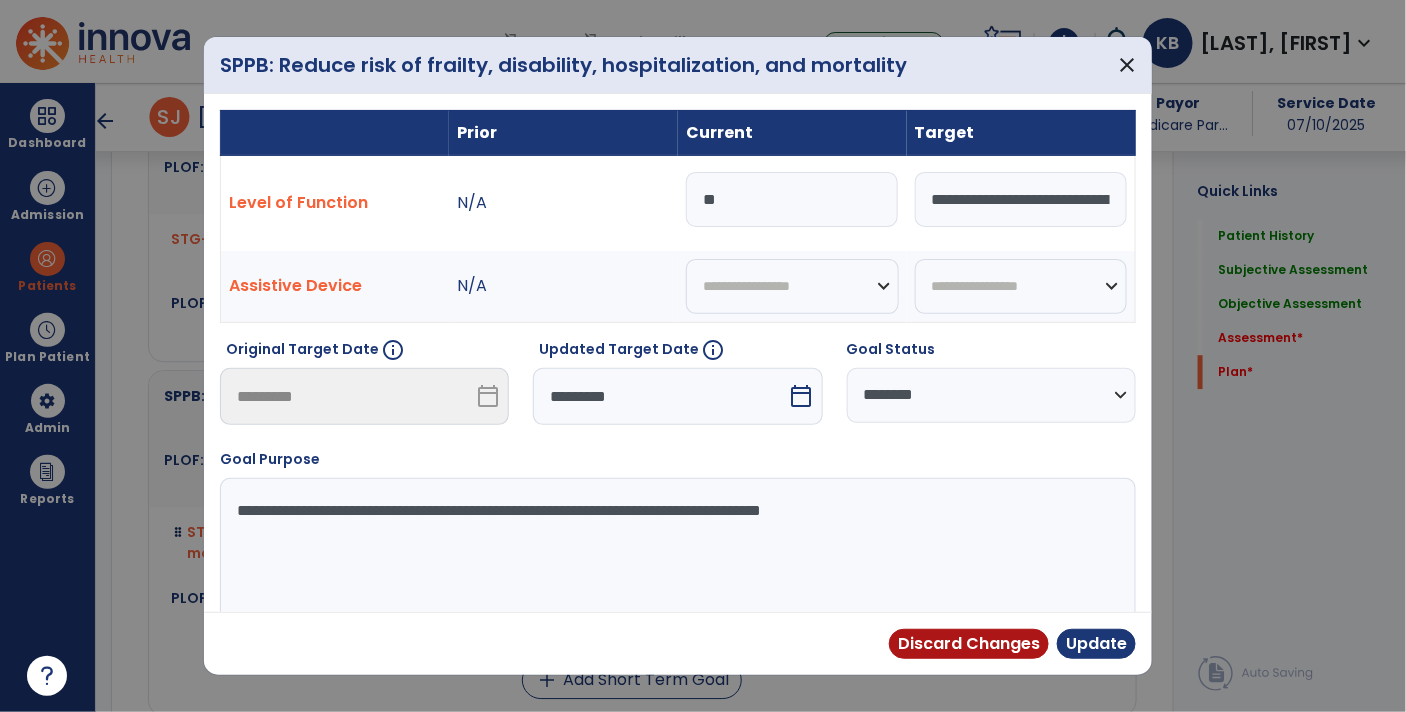 type on "*" 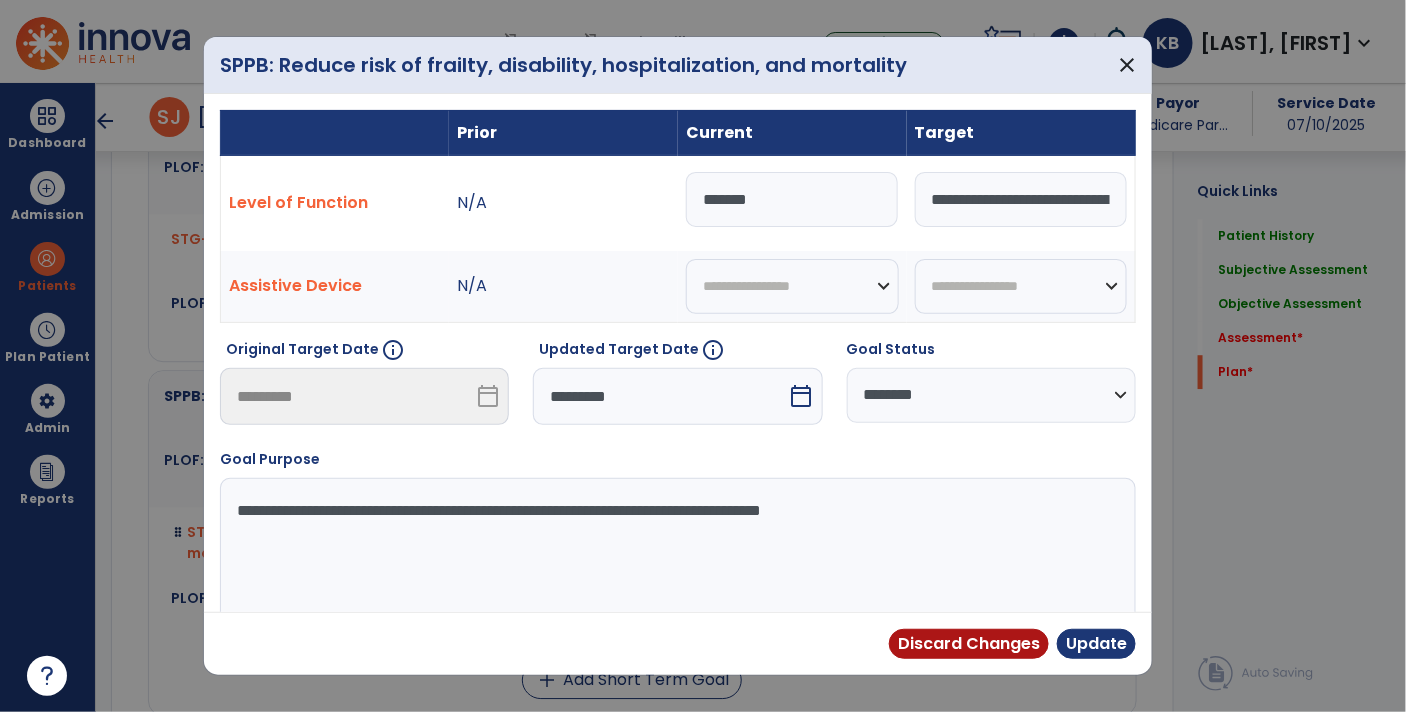 paste on "**********" 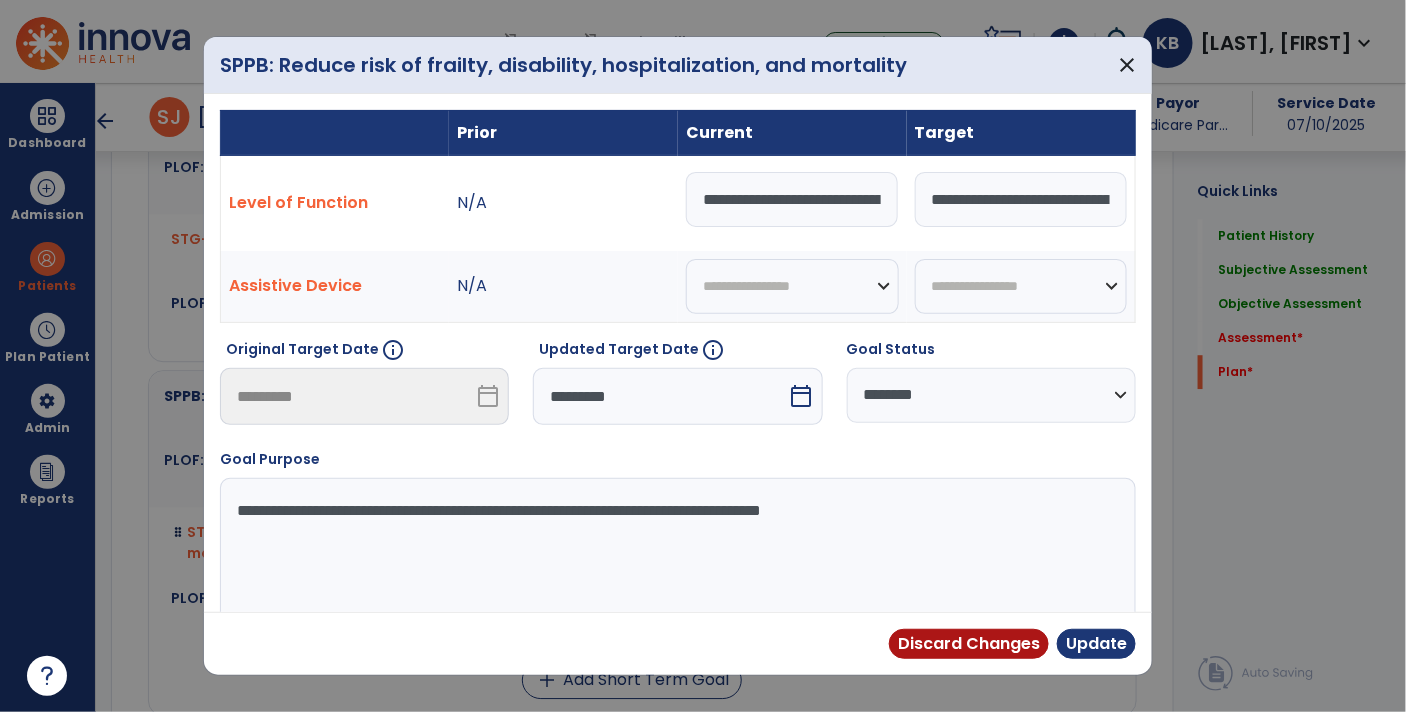 scroll, scrollTop: 0, scrollLeft: 369, axis: horizontal 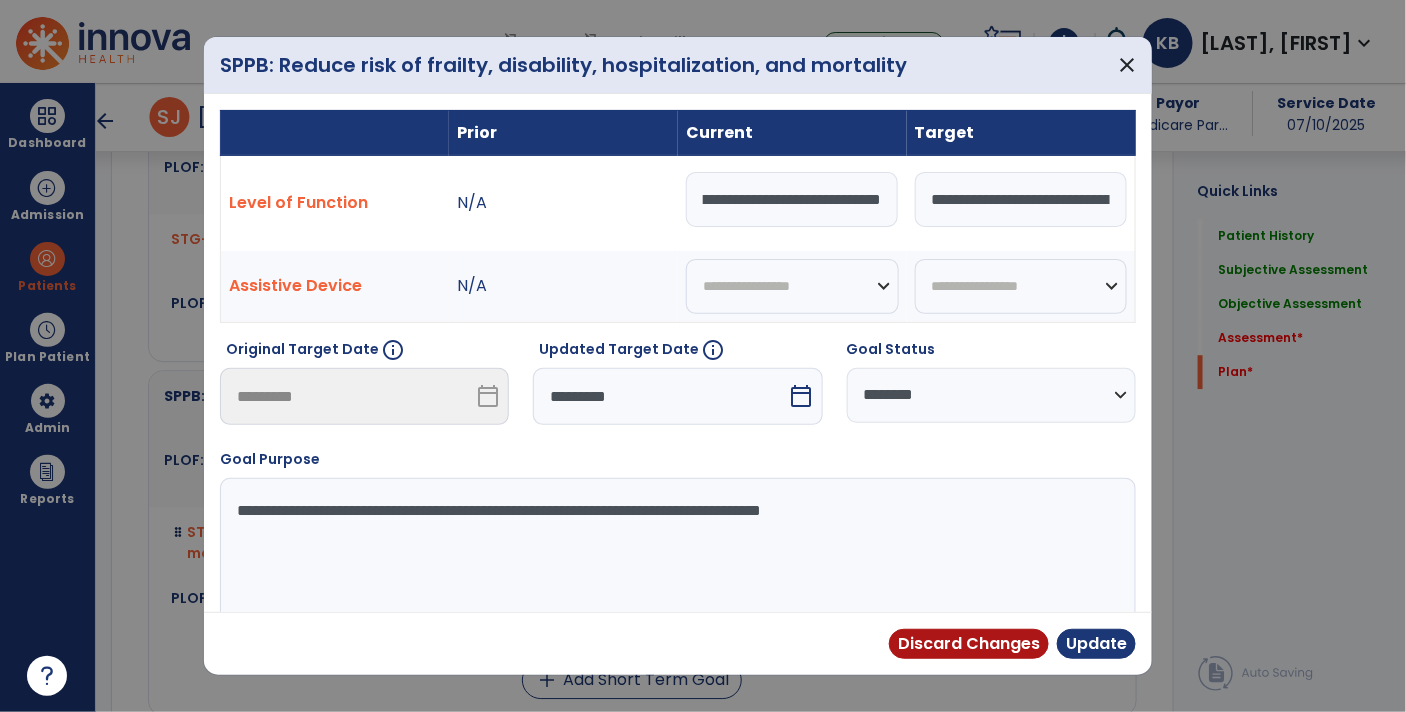 type on "**********" 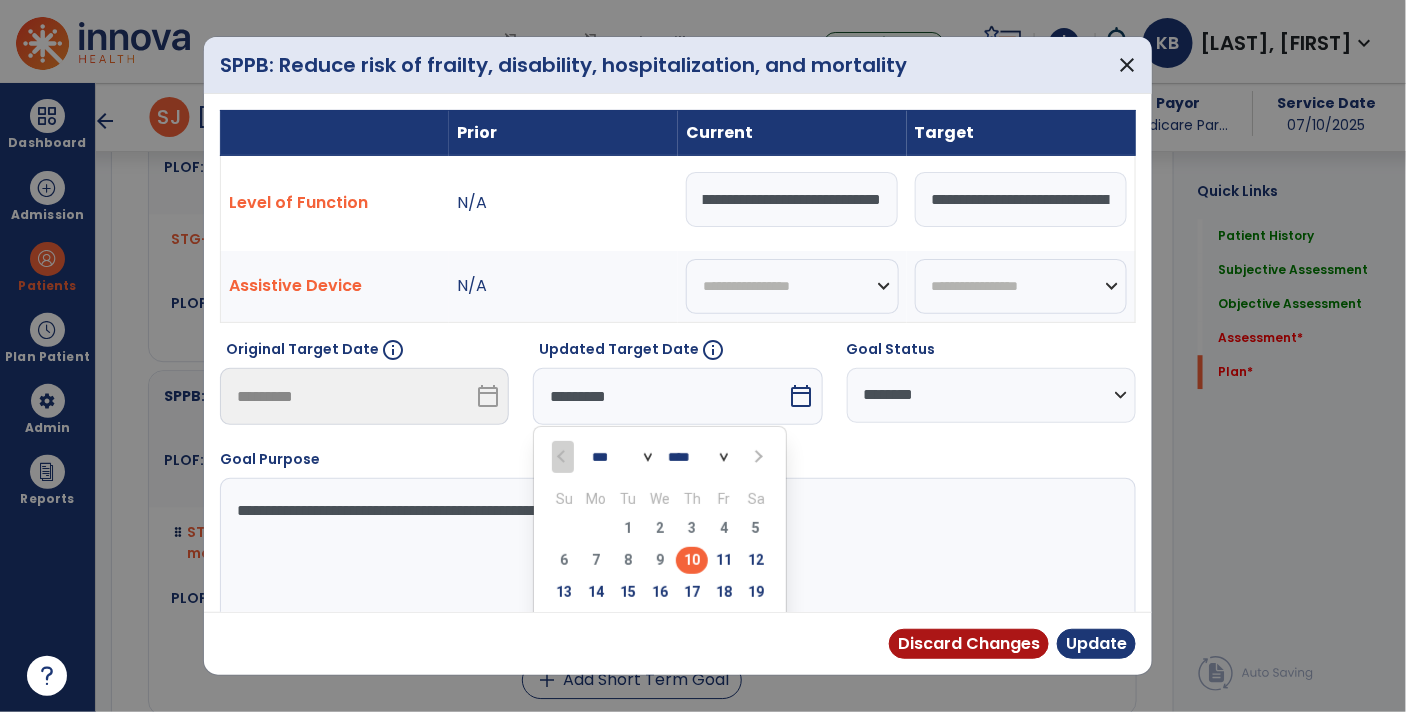 scroll, scrollTop: 0, scrollLeft: 0, axis: both 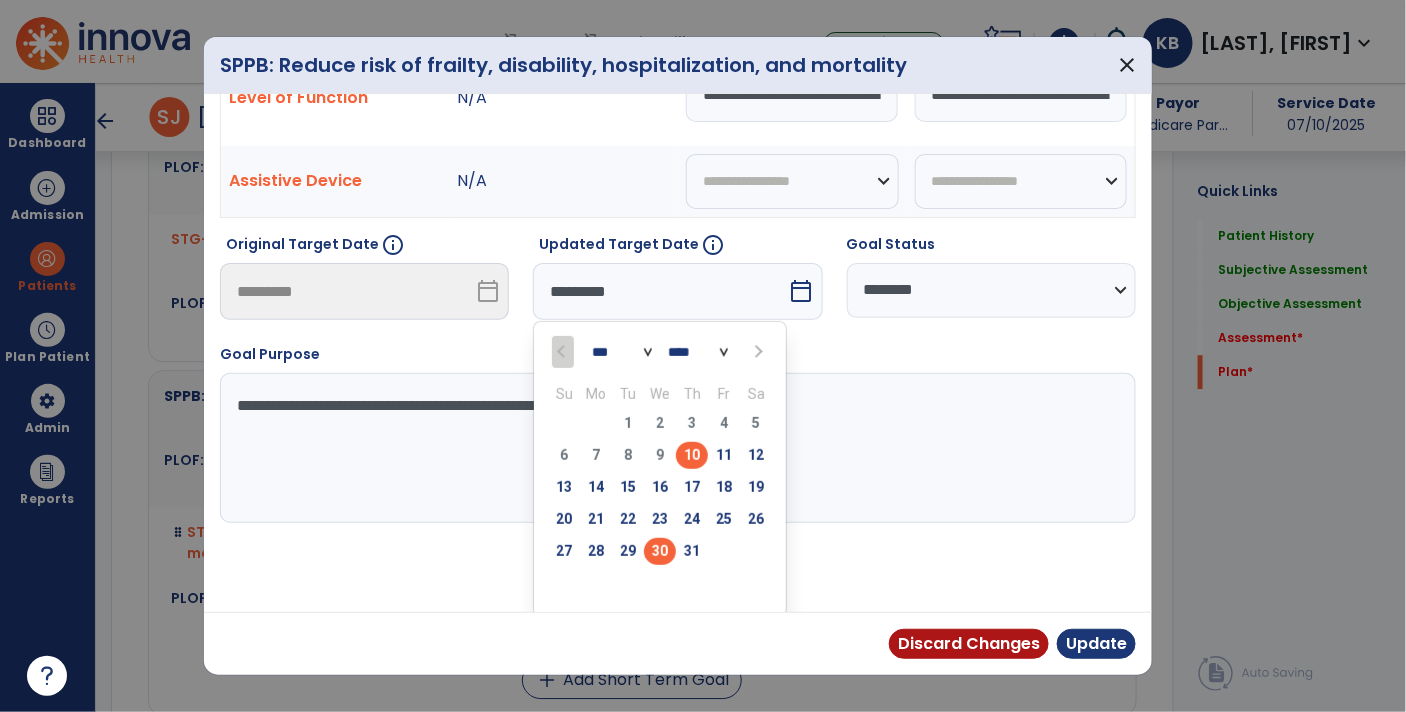 click on "30" at bounding box center (660, 551) 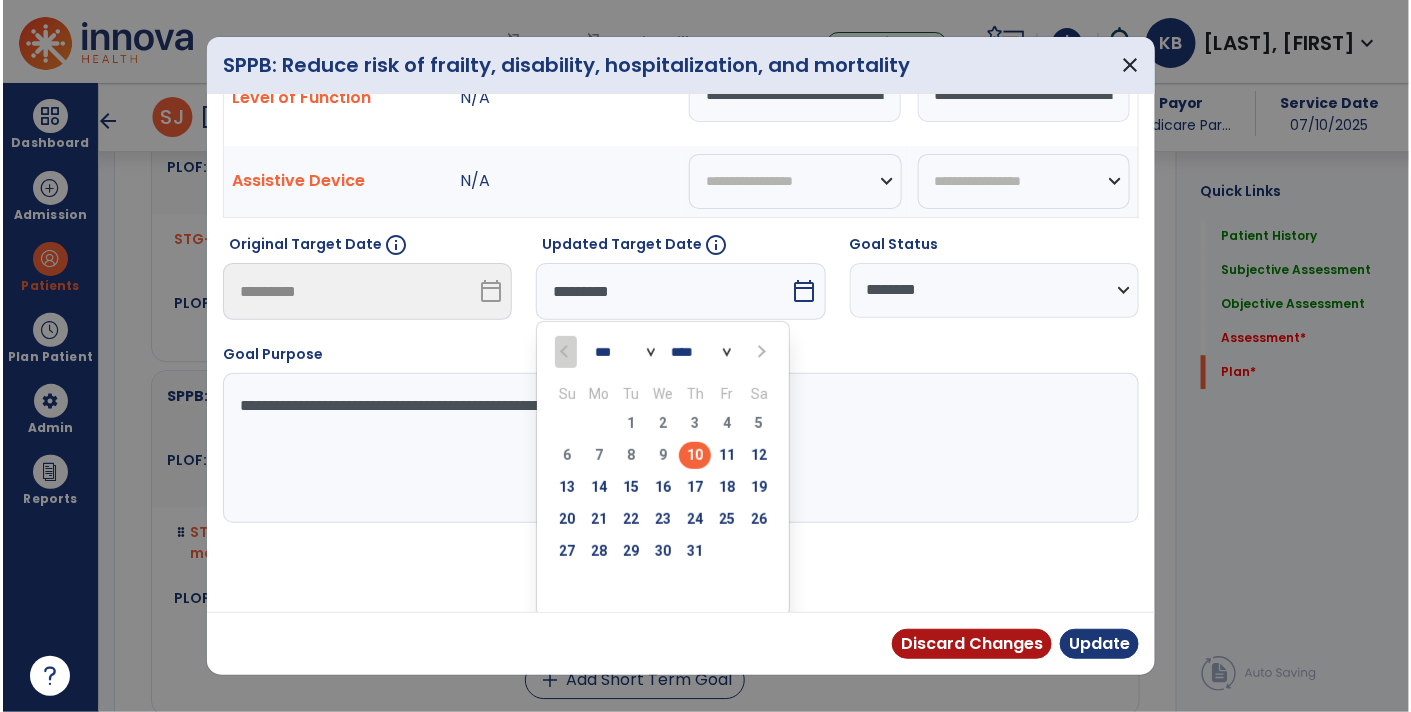 scroll, scrollTop: 27, scrollLeft: 0, axis: vertical 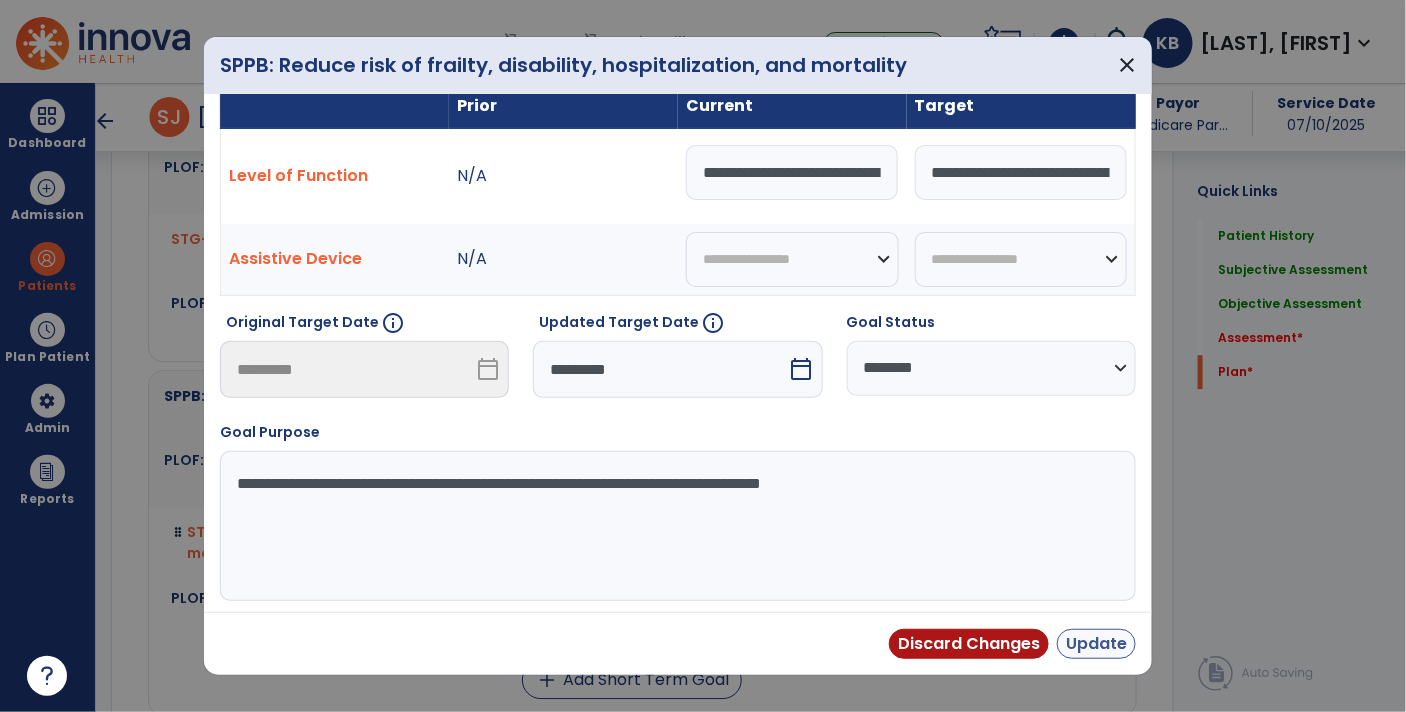 click on "Discard Changes  Update" at bounding box center [678, 643] 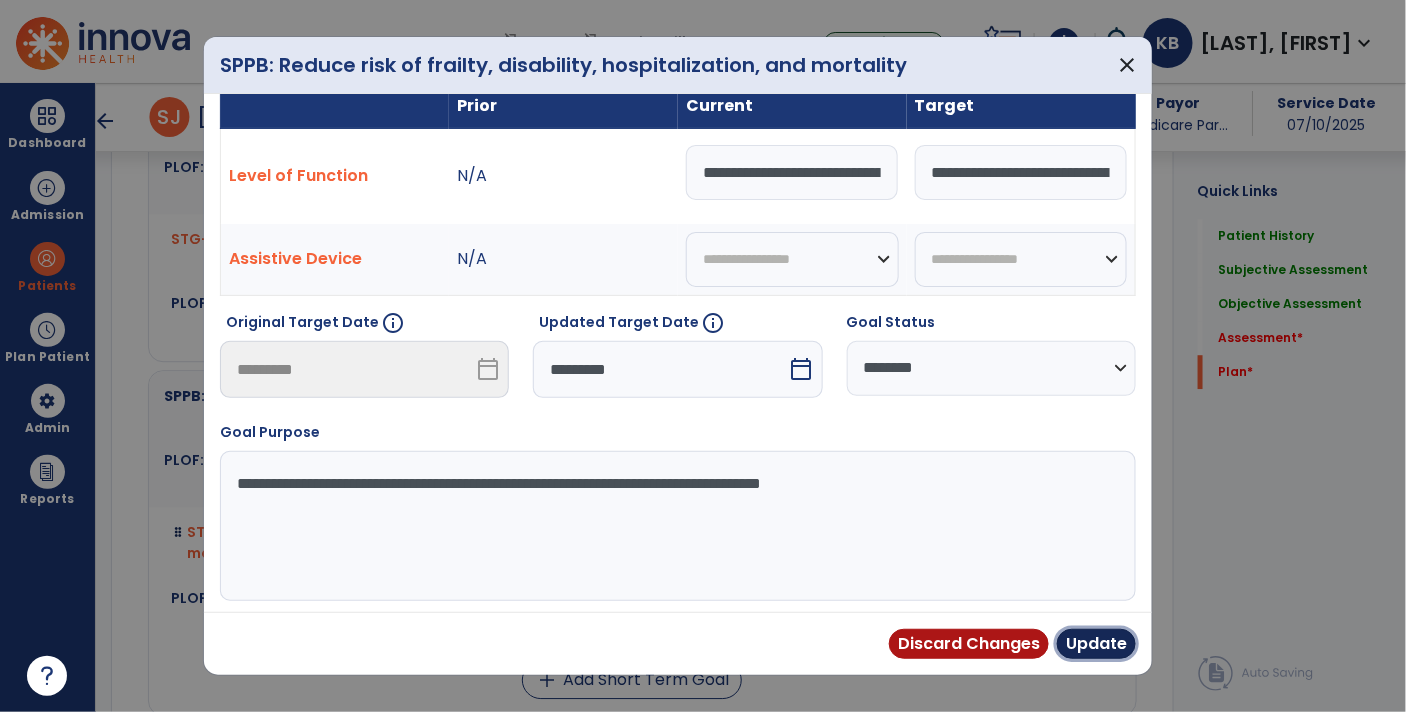 click on "Update" at bounding box center [1096, 644] 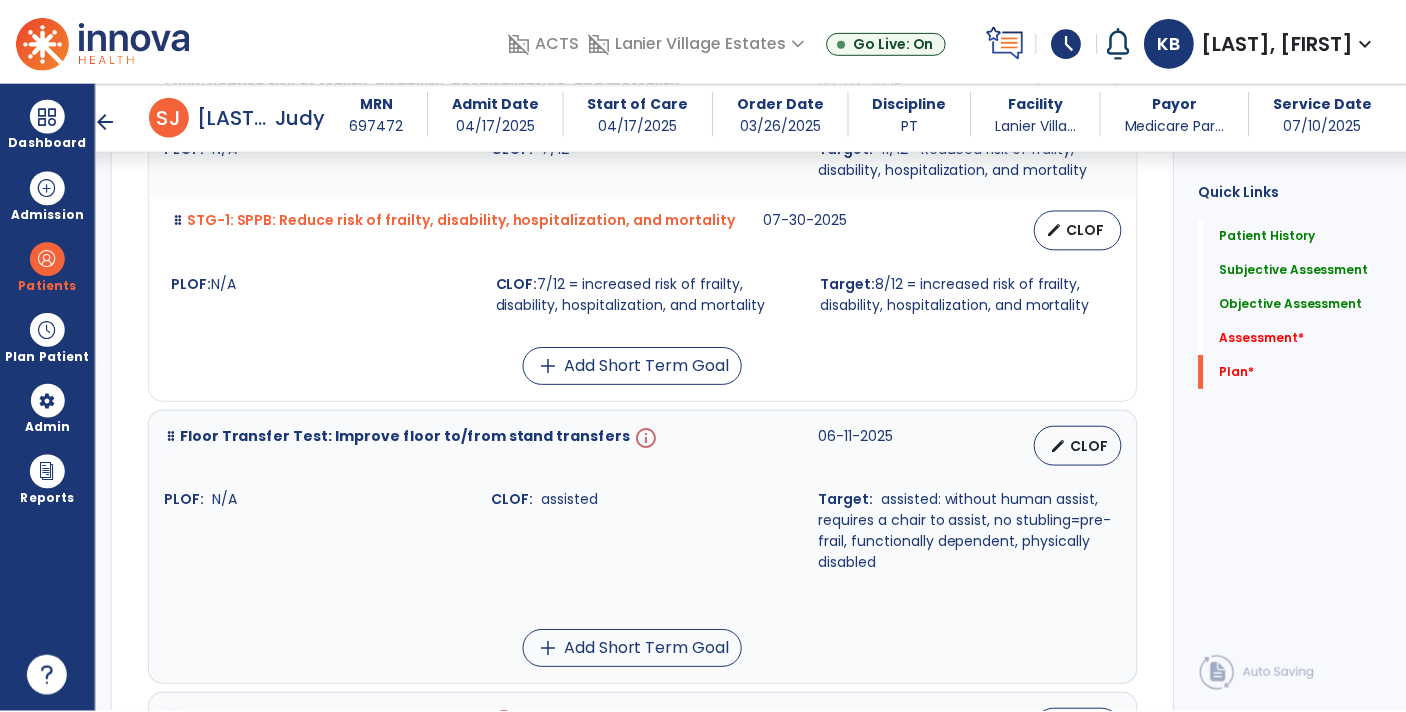 scroll, scrollTop: 4325, scrollLeft: 0, axis: vertical 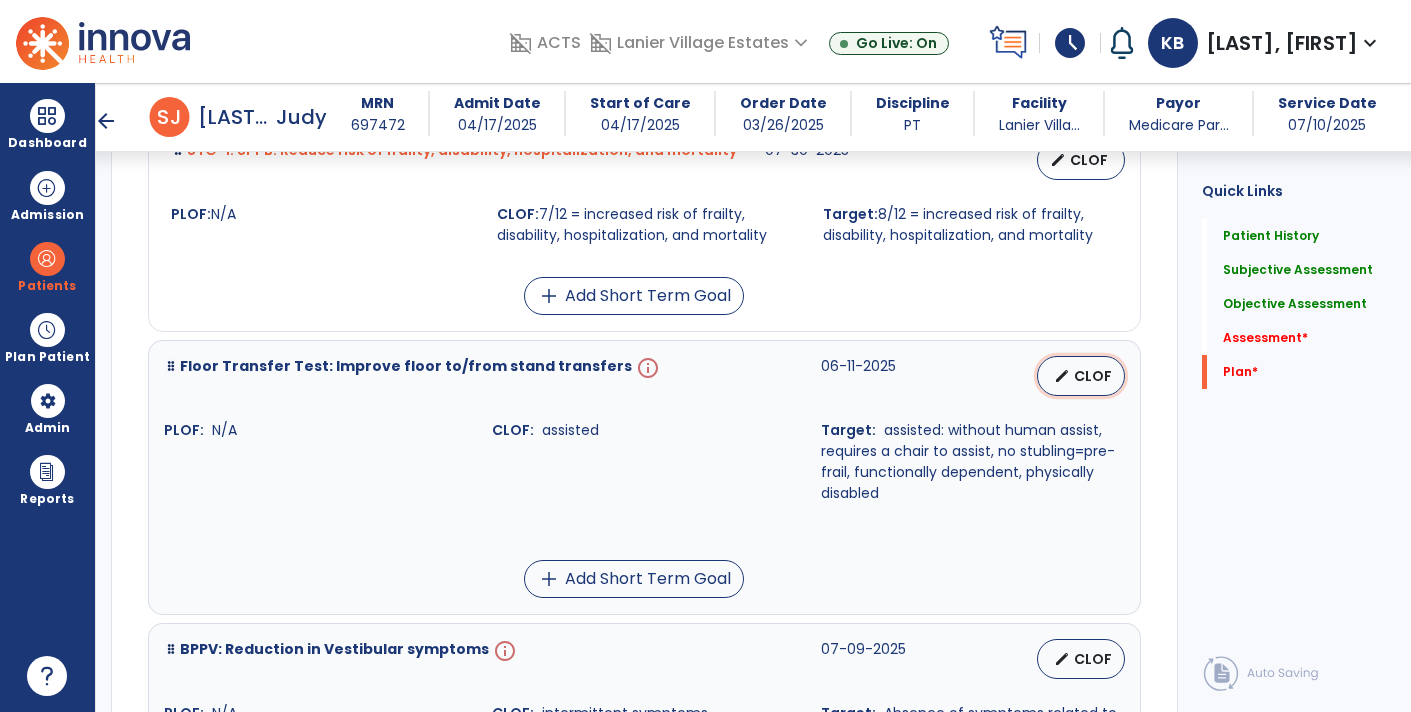 click on "edit" at bounding box center (1062, 376) 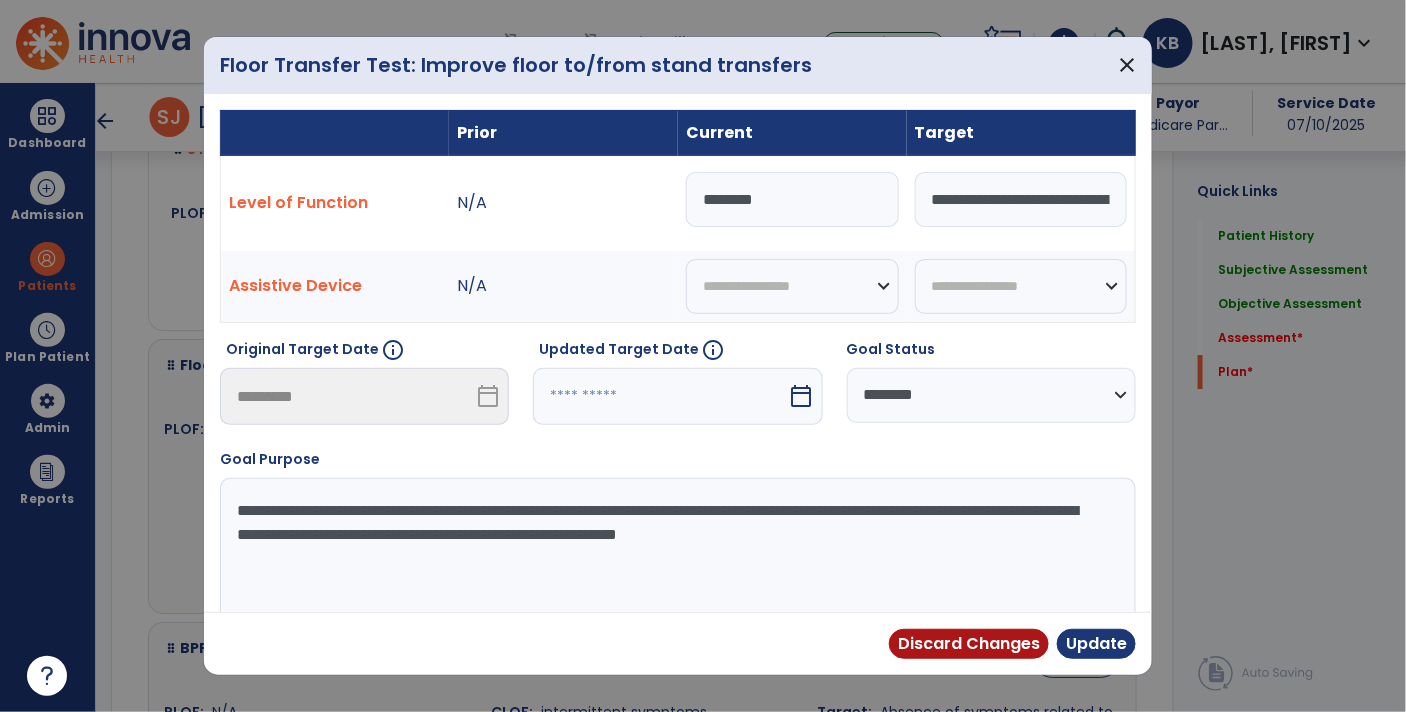 scroll, scrollTop: 4366, scrollLeft: 0, axis: vertical 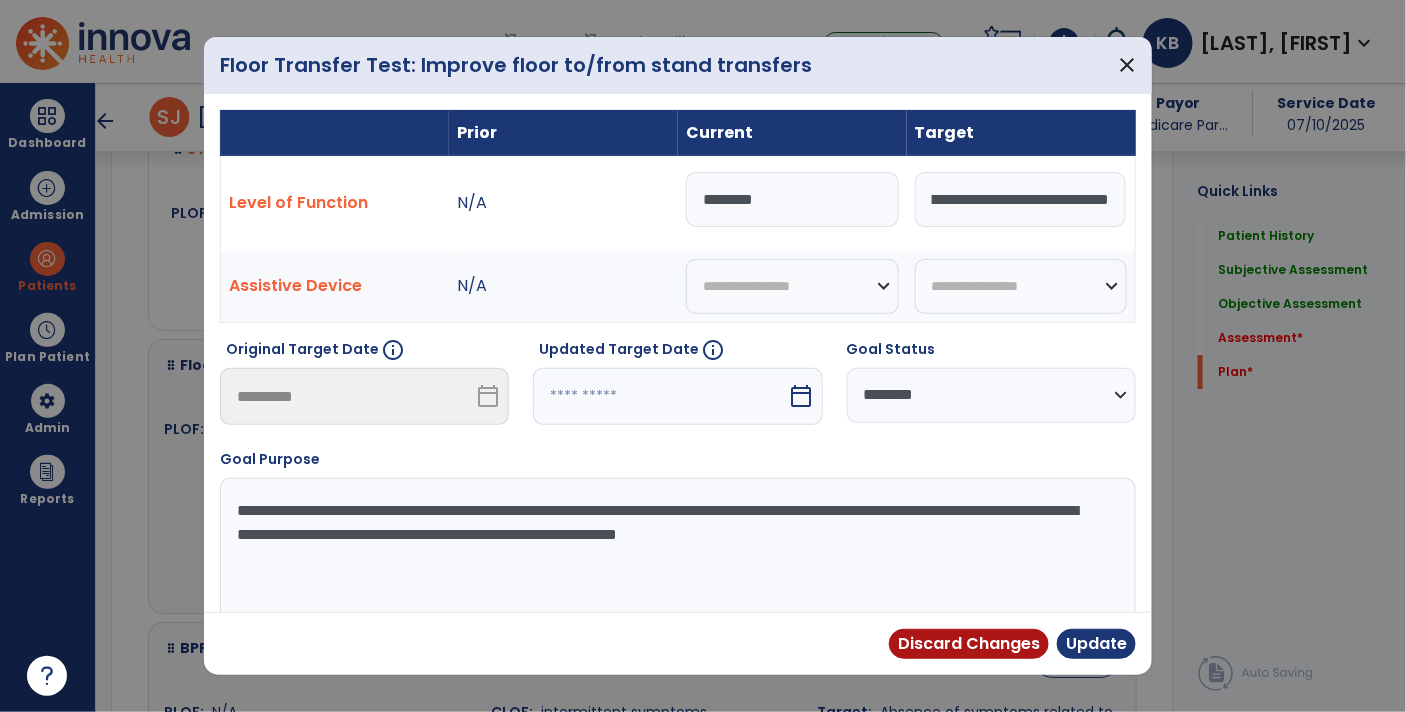 drag, startPoint x: 923, startPoint y: 199, endPoint x: 1263, endPoint y: 197, distance: 340.0059 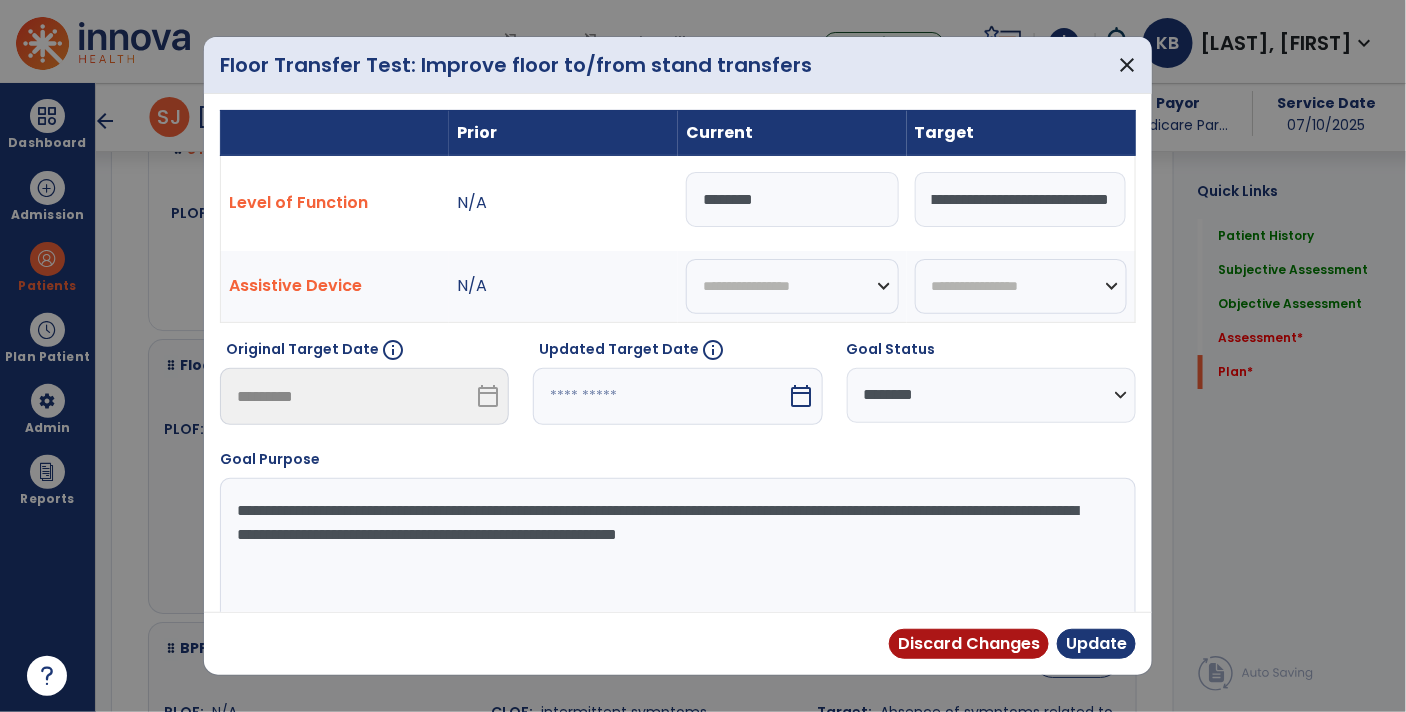 scroll, scrollTop: 0, scrollLeft: 282, axis: horizontal 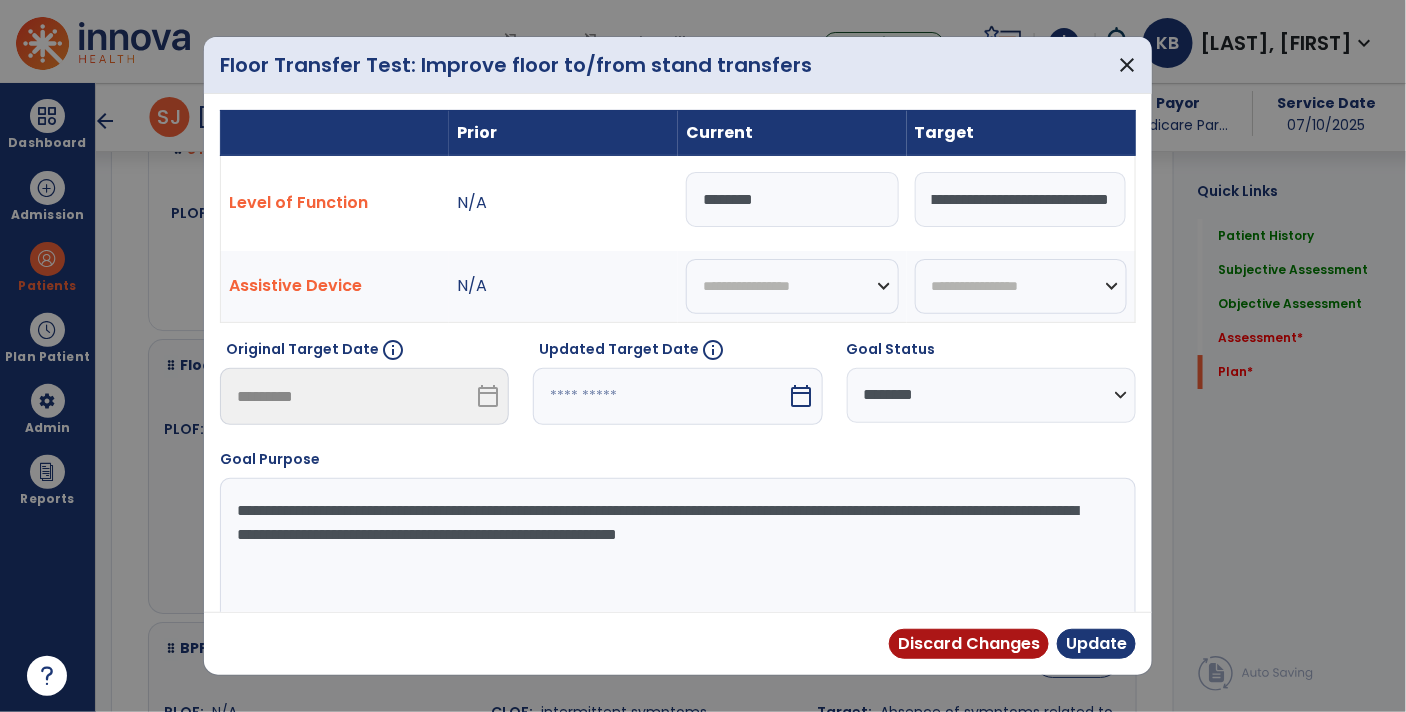 type on "**********" 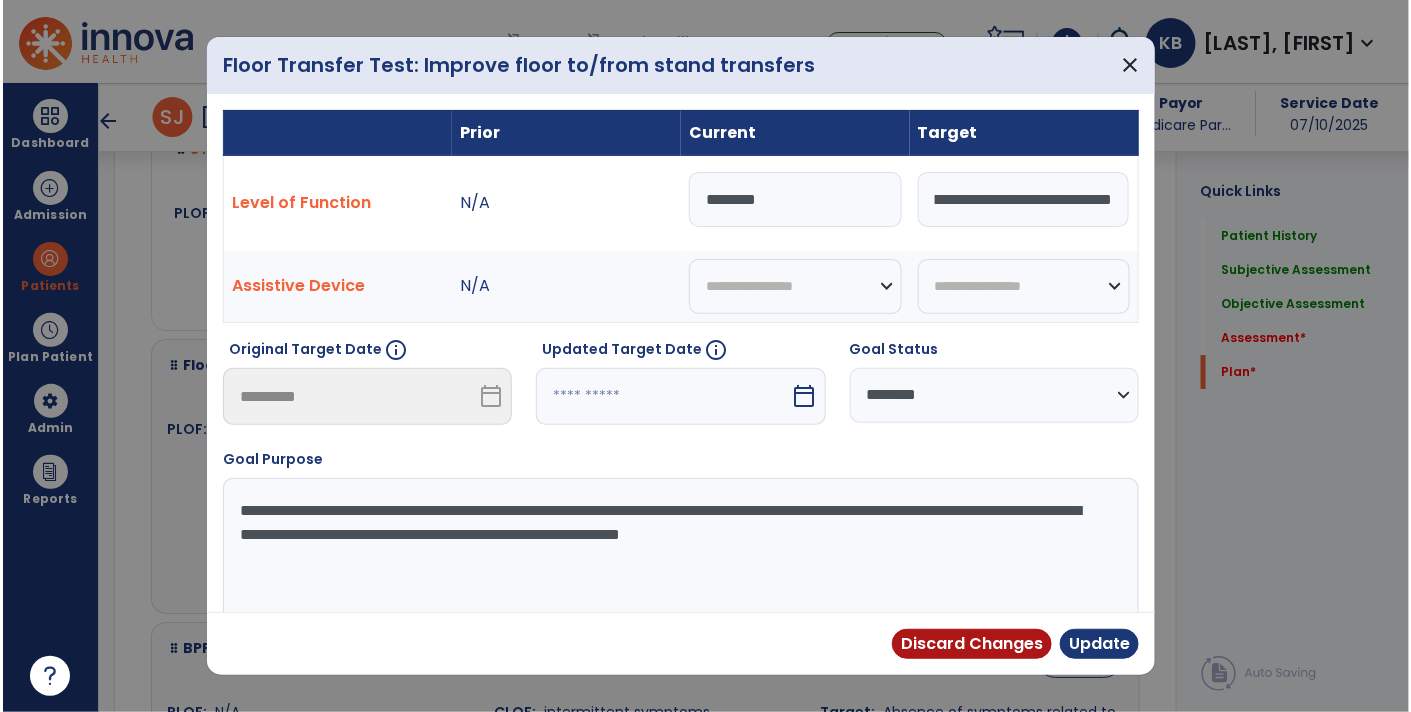 scroll, scrollTop: 0, scrollLeft: 0, axis: both 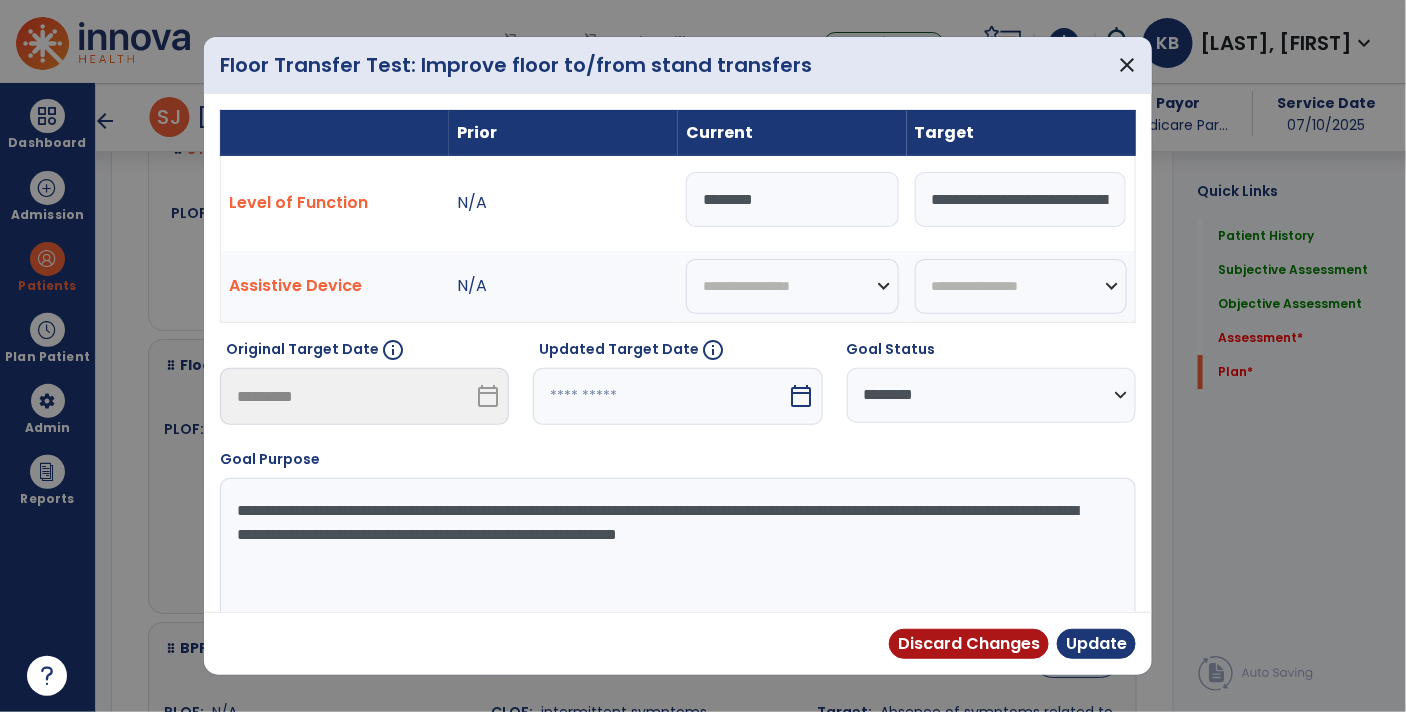 click on "calendar_today" at bounding box center (804, 396) 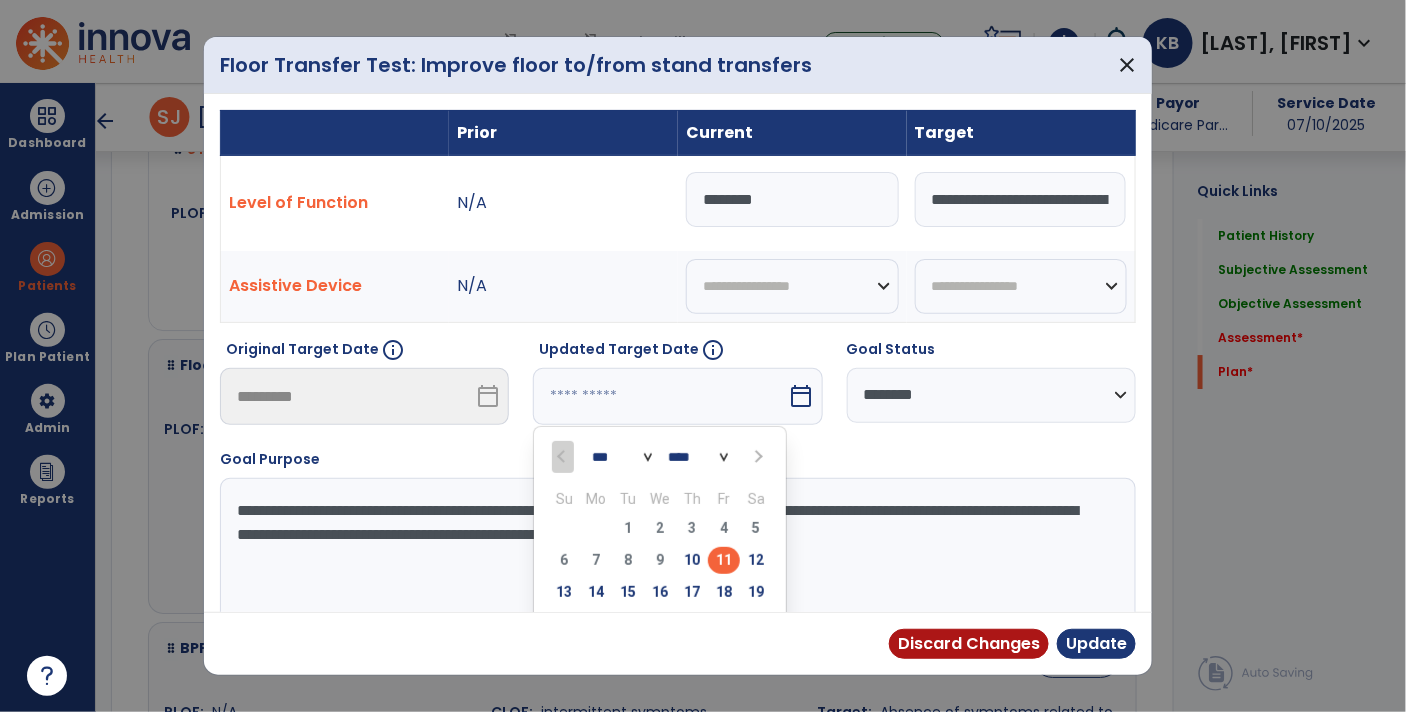 click on "*** *** ***" at bounding box center [622, 457] 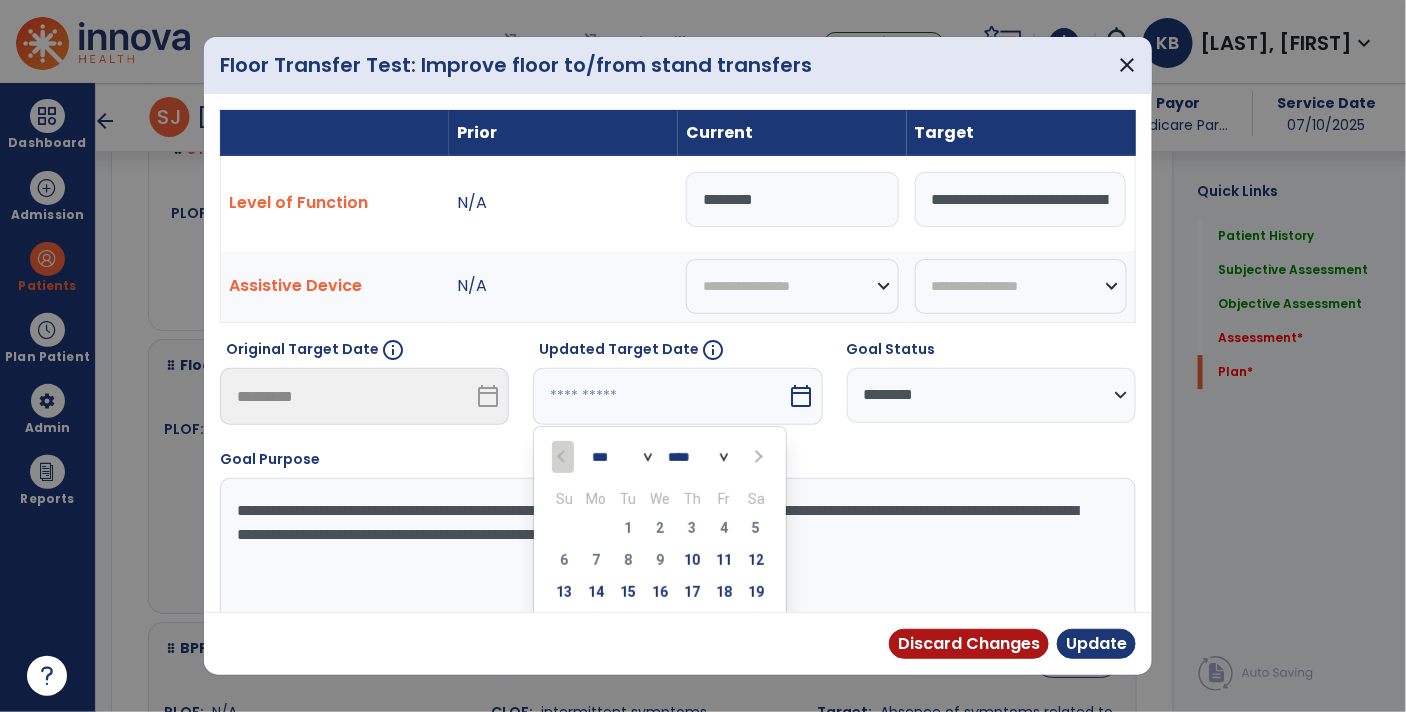 select on "*" 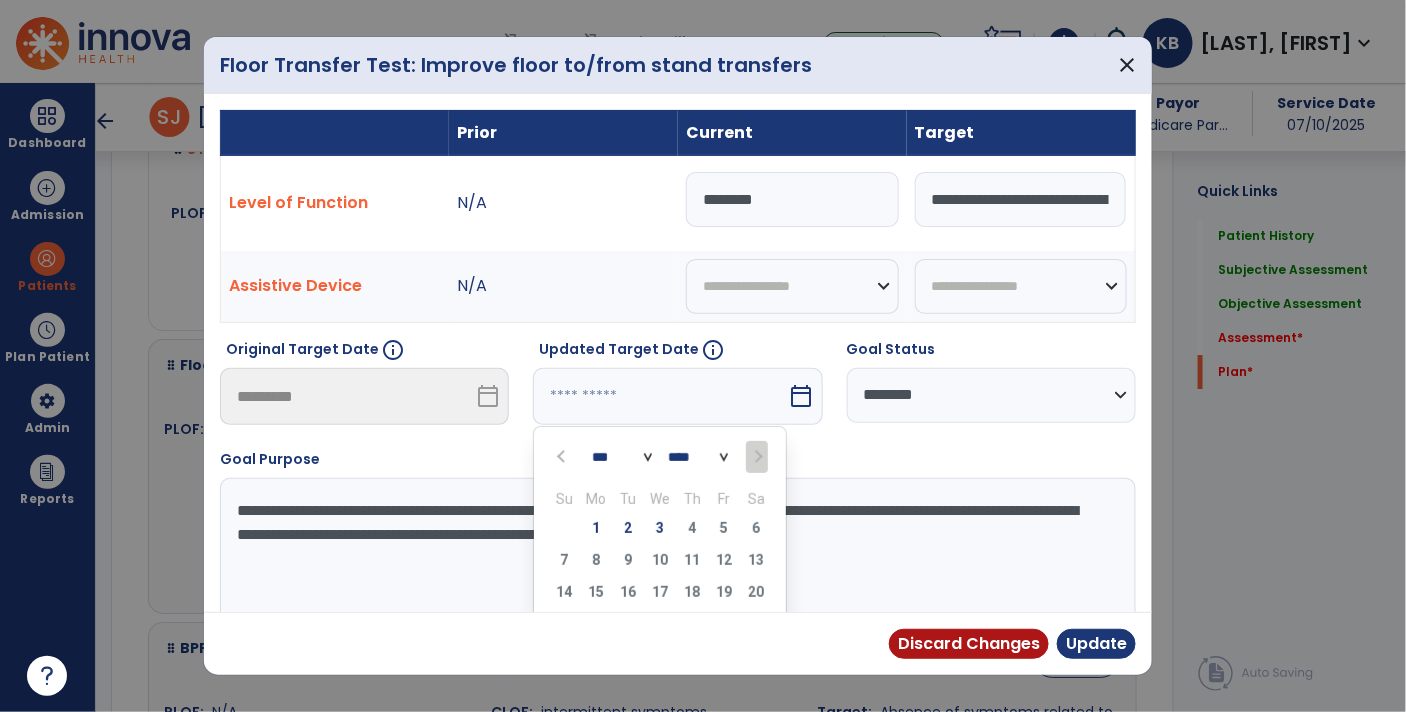 click on "3" at bounding box center (660, 528) 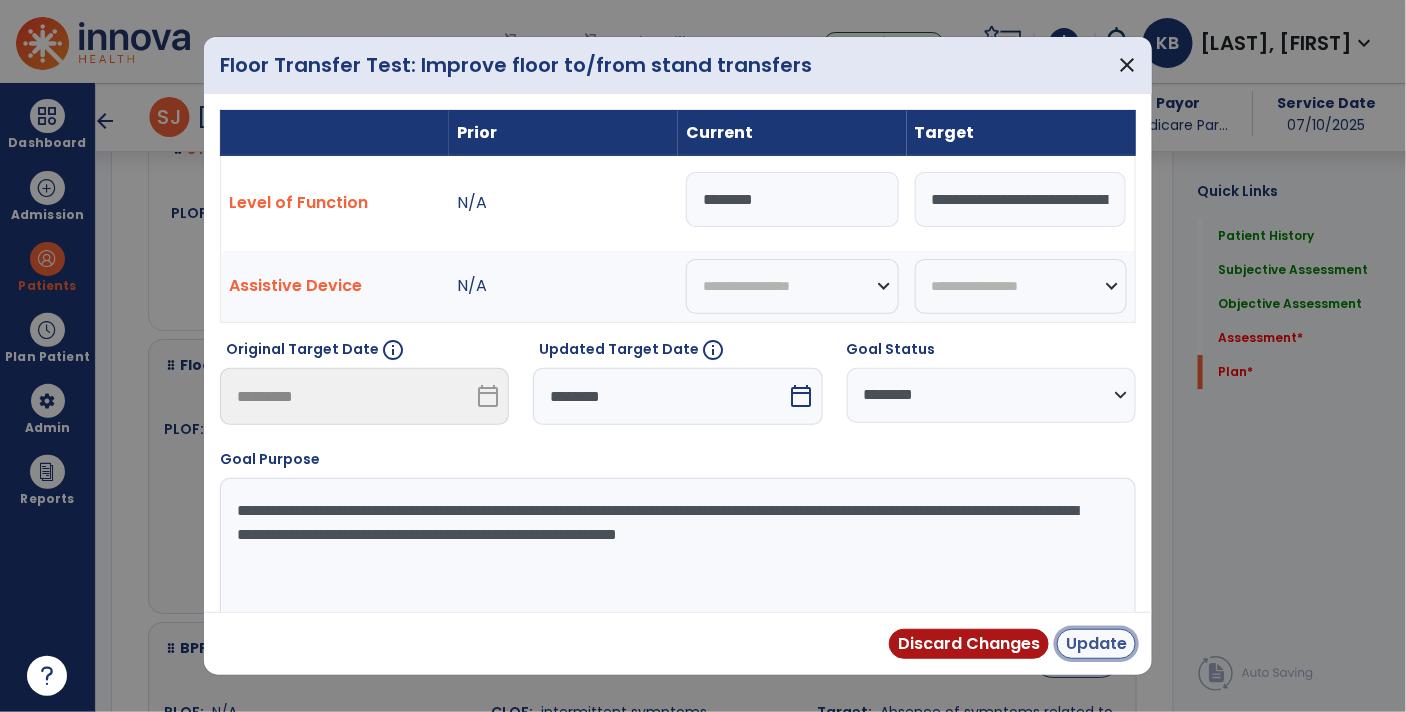 click on "Update" at bounding box center (1096, 644) 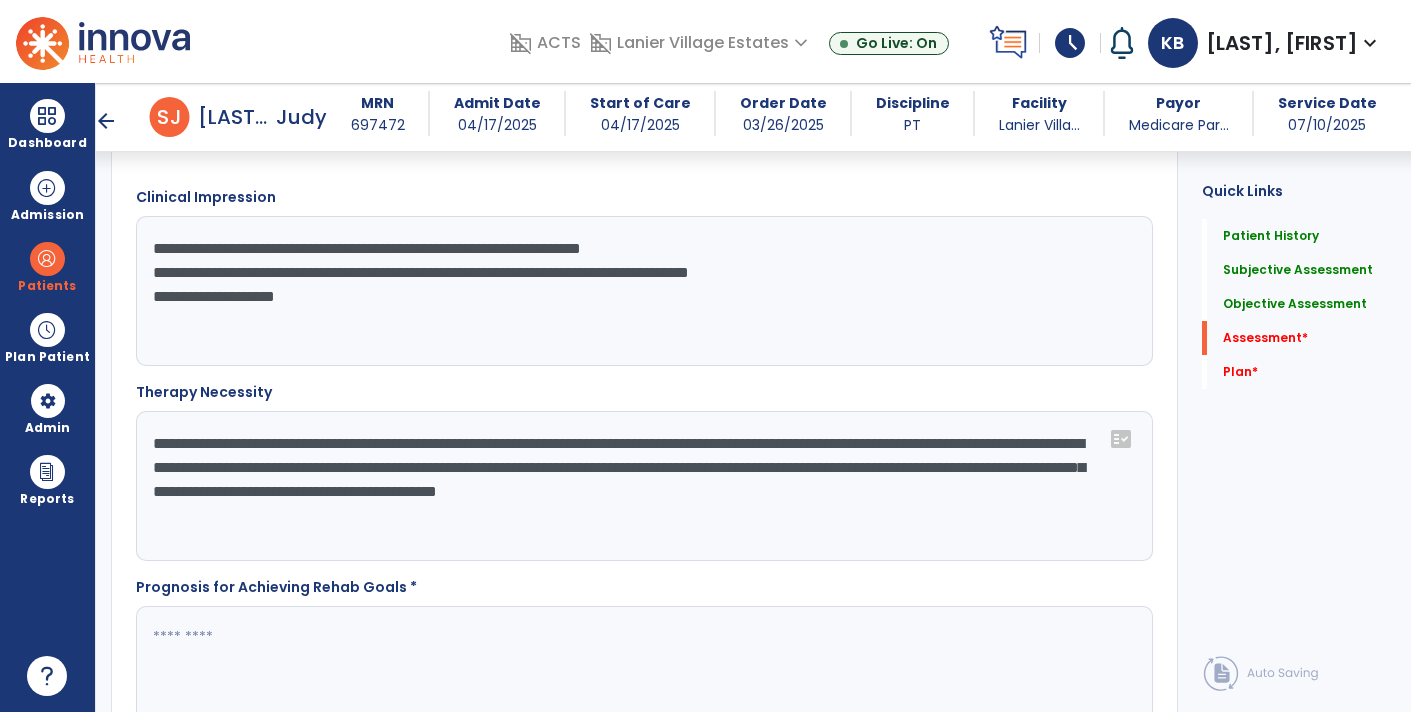 scroll, scrollTop: 1933, scrollLeft: 0, axis: vertical 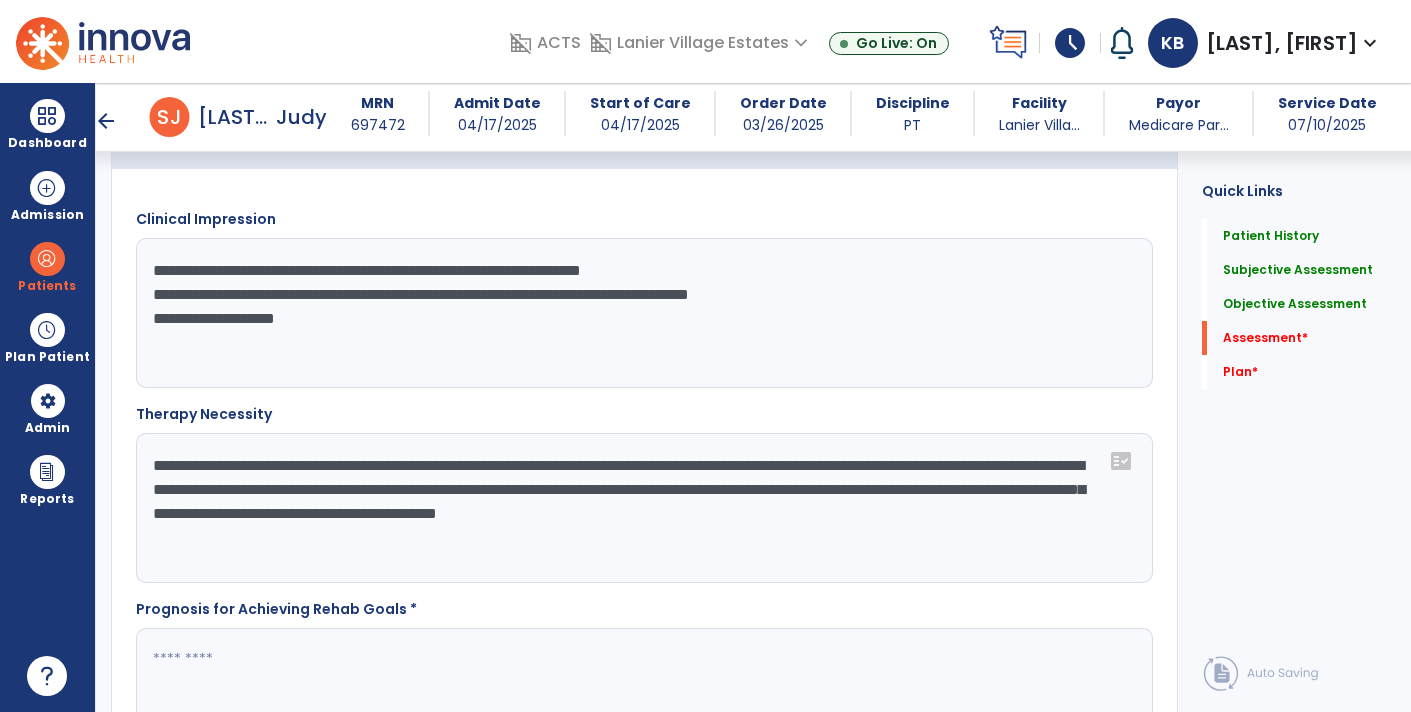 click on "**********" 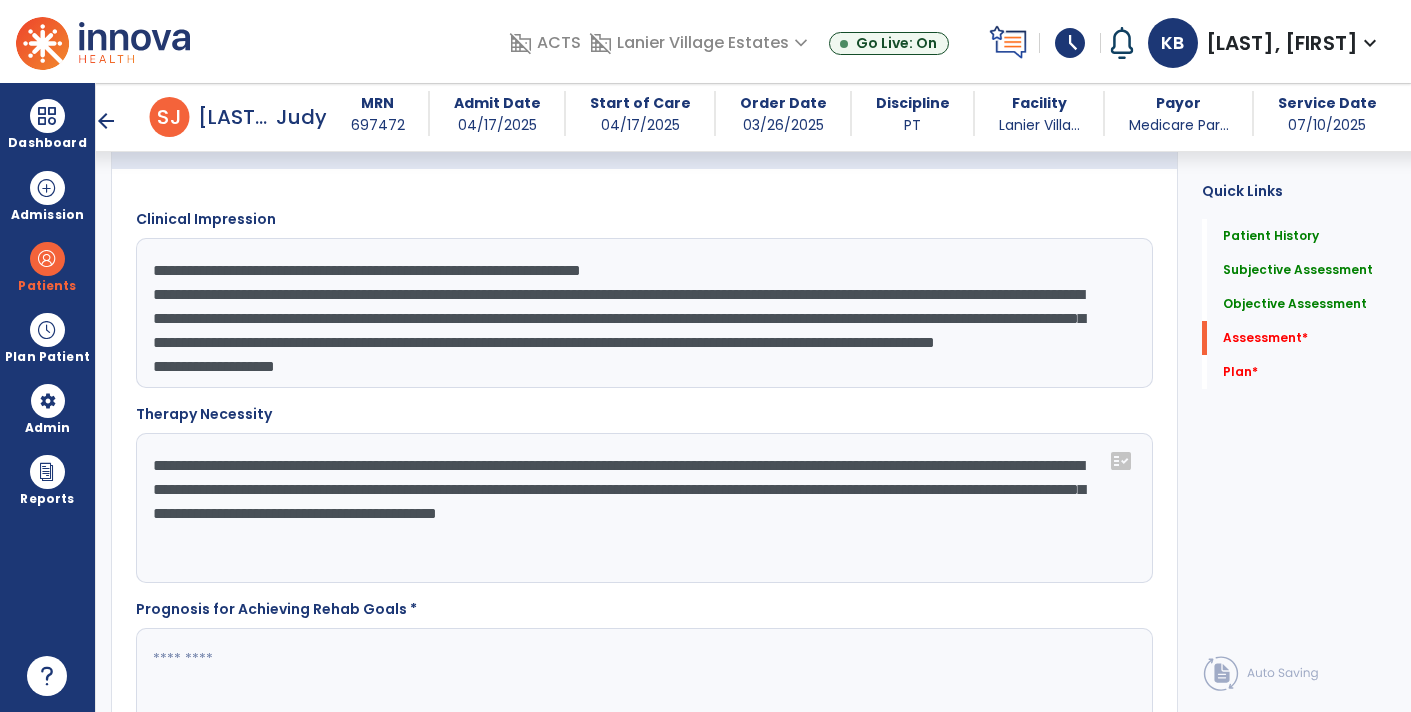 scroll, scrollTop: 15, scrollLeft: 0, axis: vertical 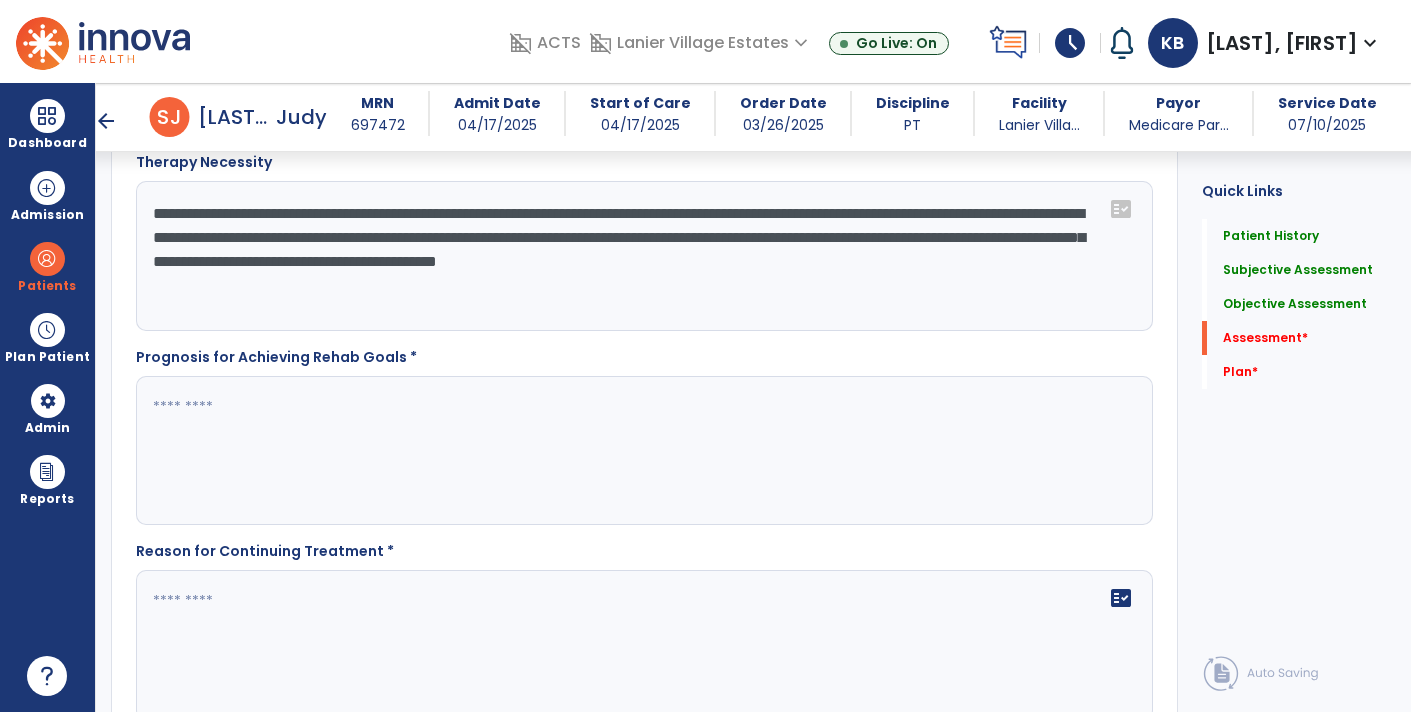 type on "**********" 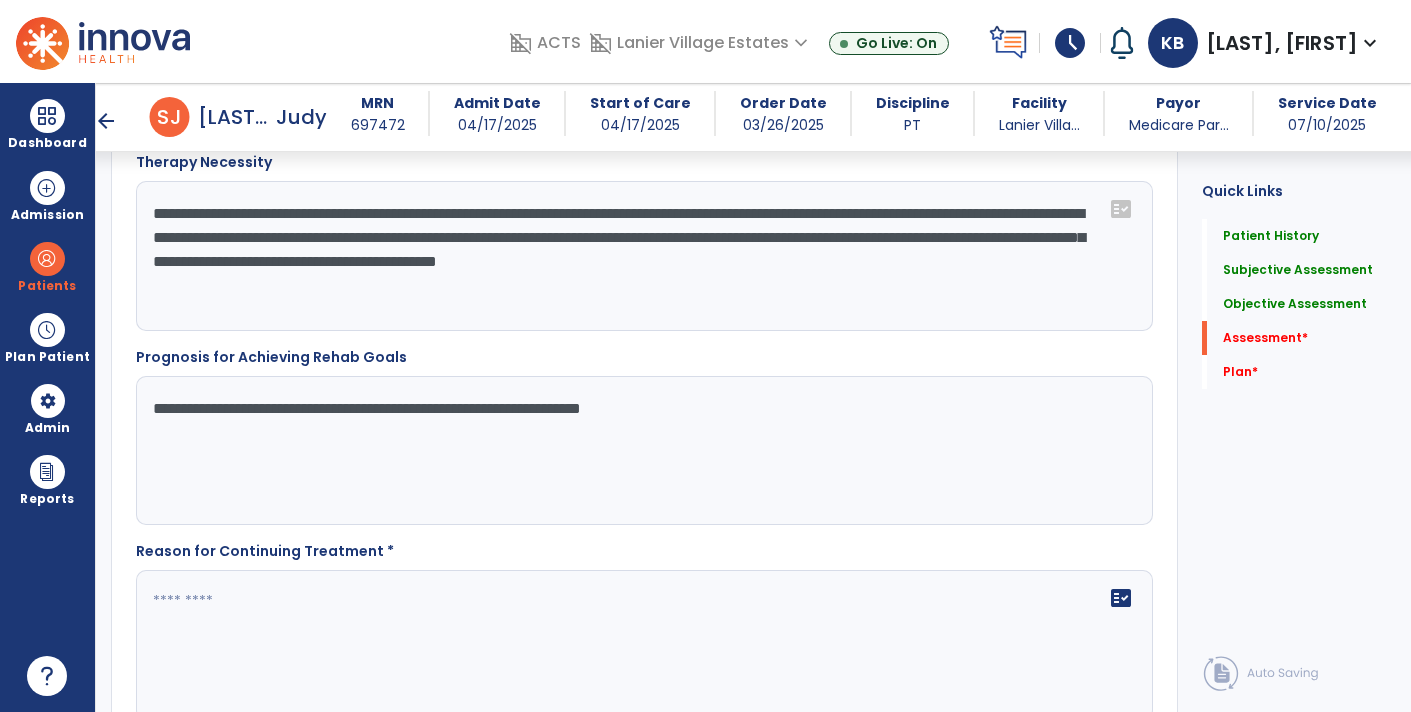 type on "**********" 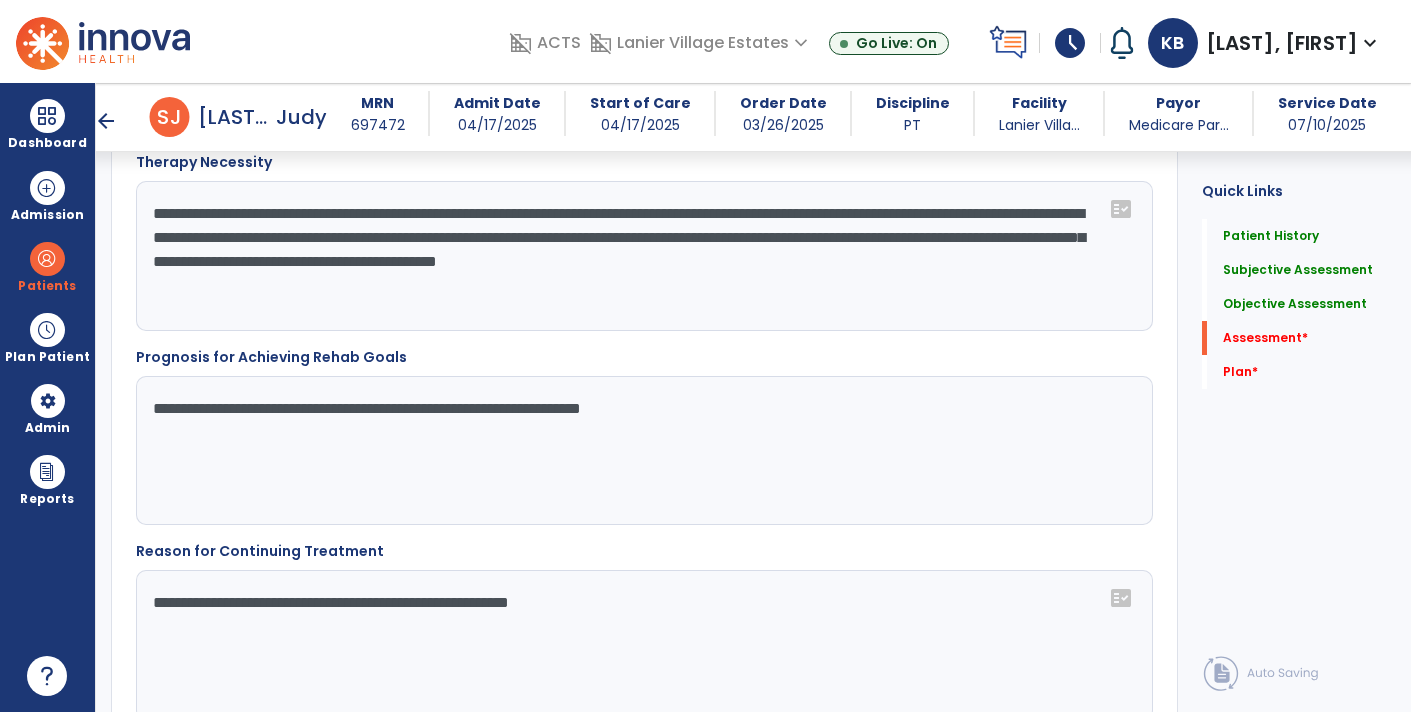 scroll, scrollTop: 2625, scrollLeft: 0, axis: vertical 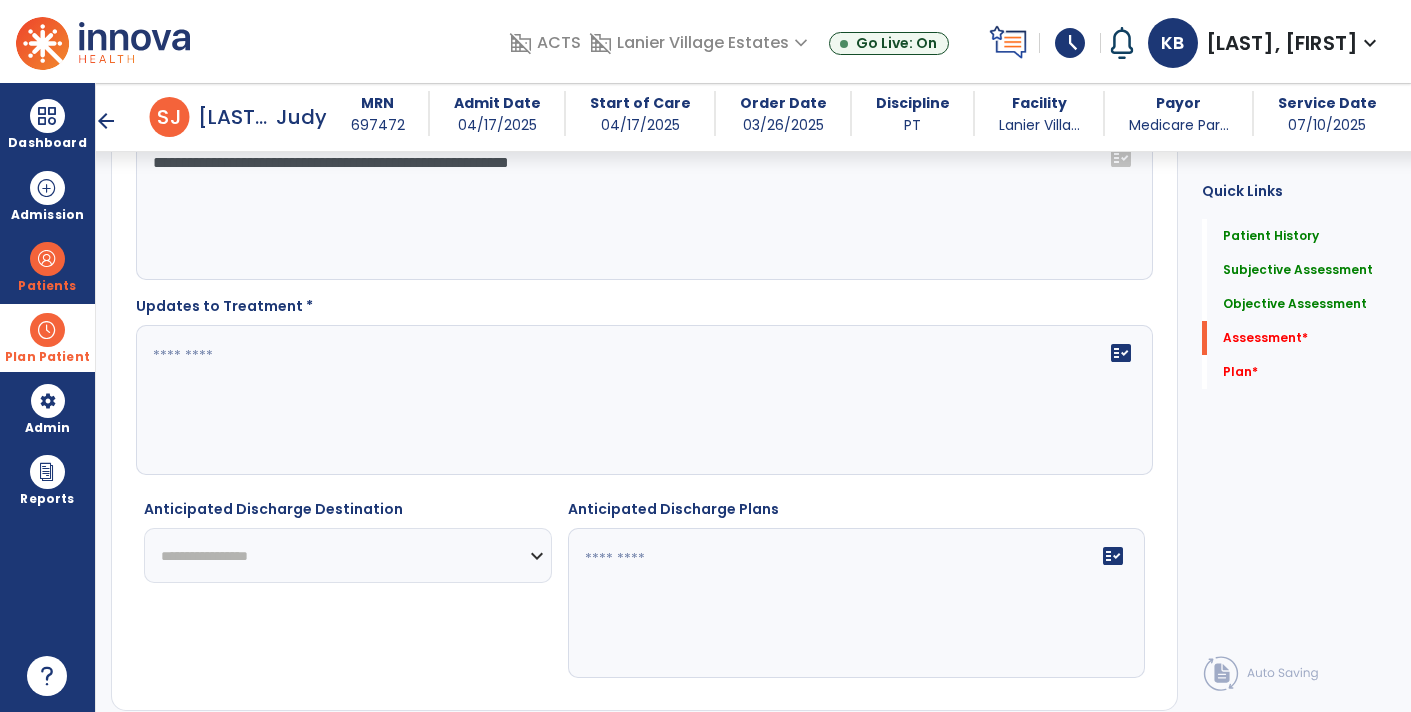 type on "**********" 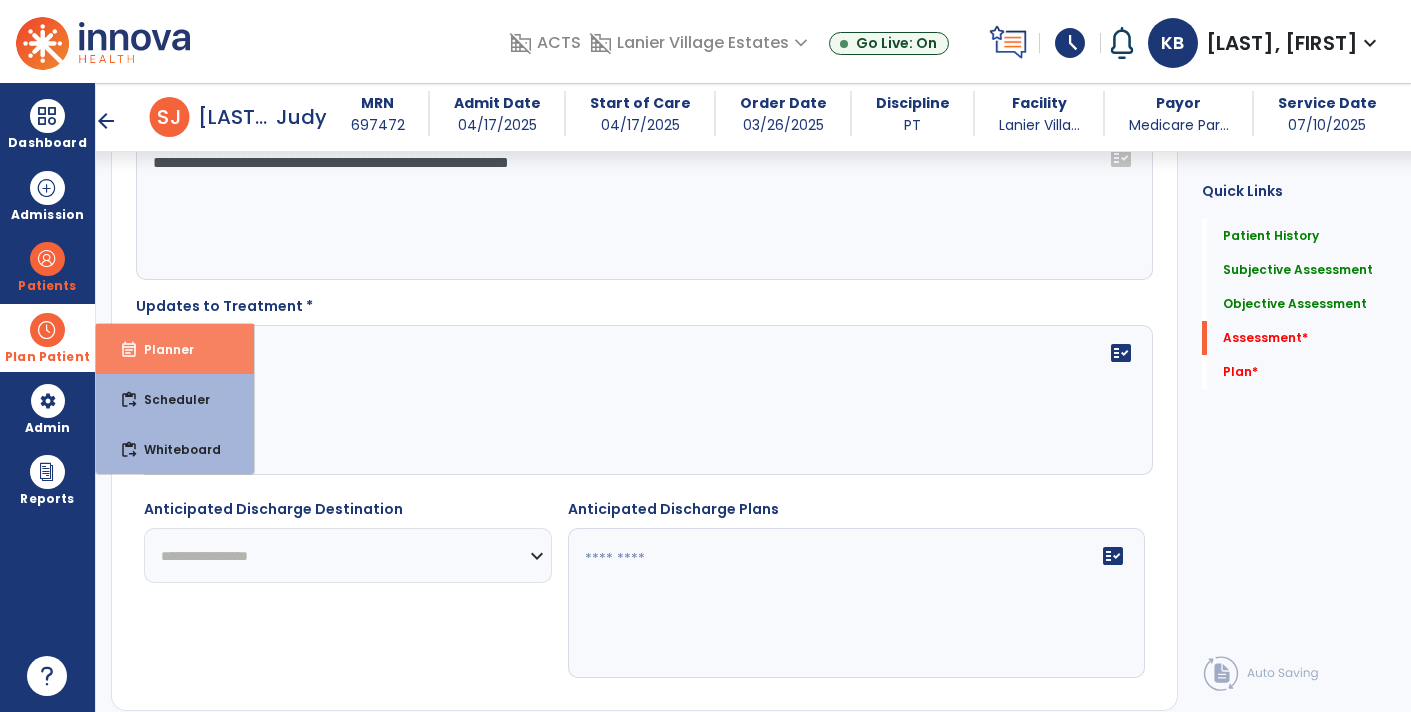 click on "event_note  Planner" at bounding box center (175, 349) 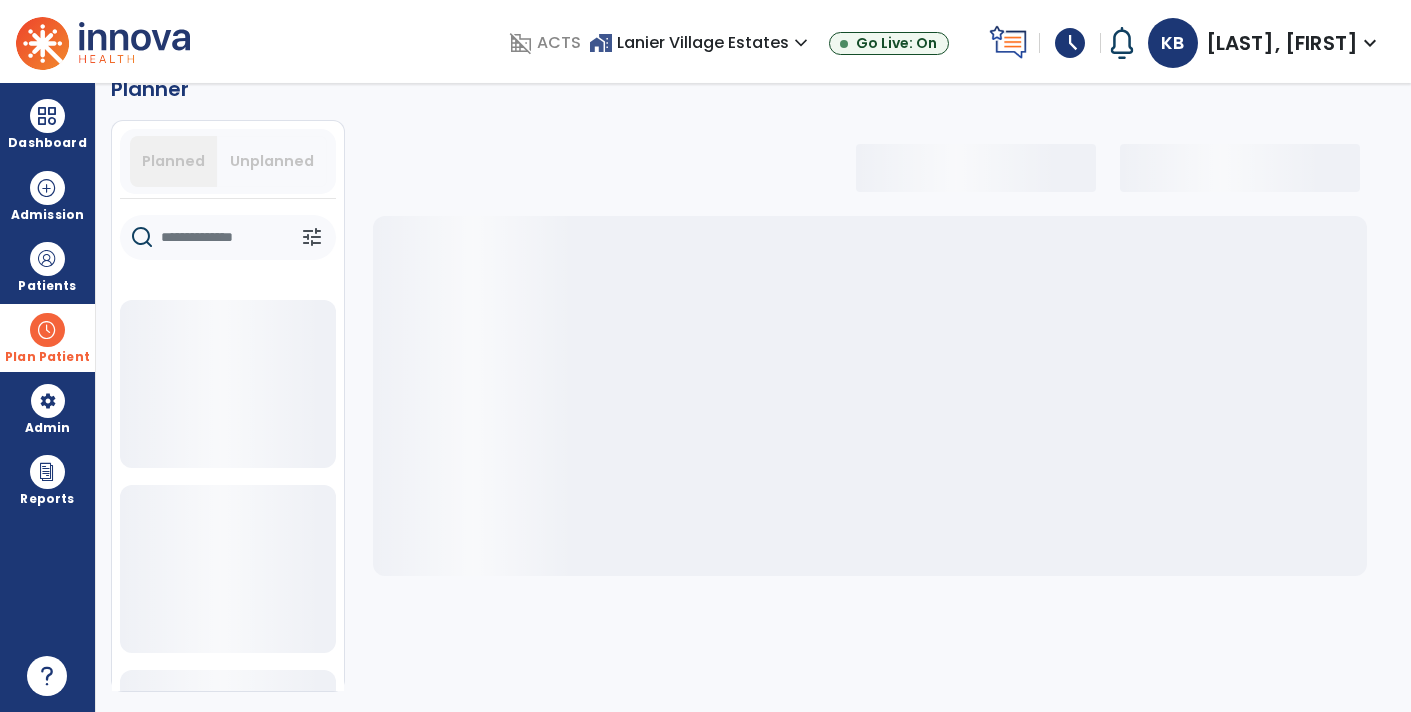 scroll, scrollTop: 36, scrollLeft: 0, axis: vertical 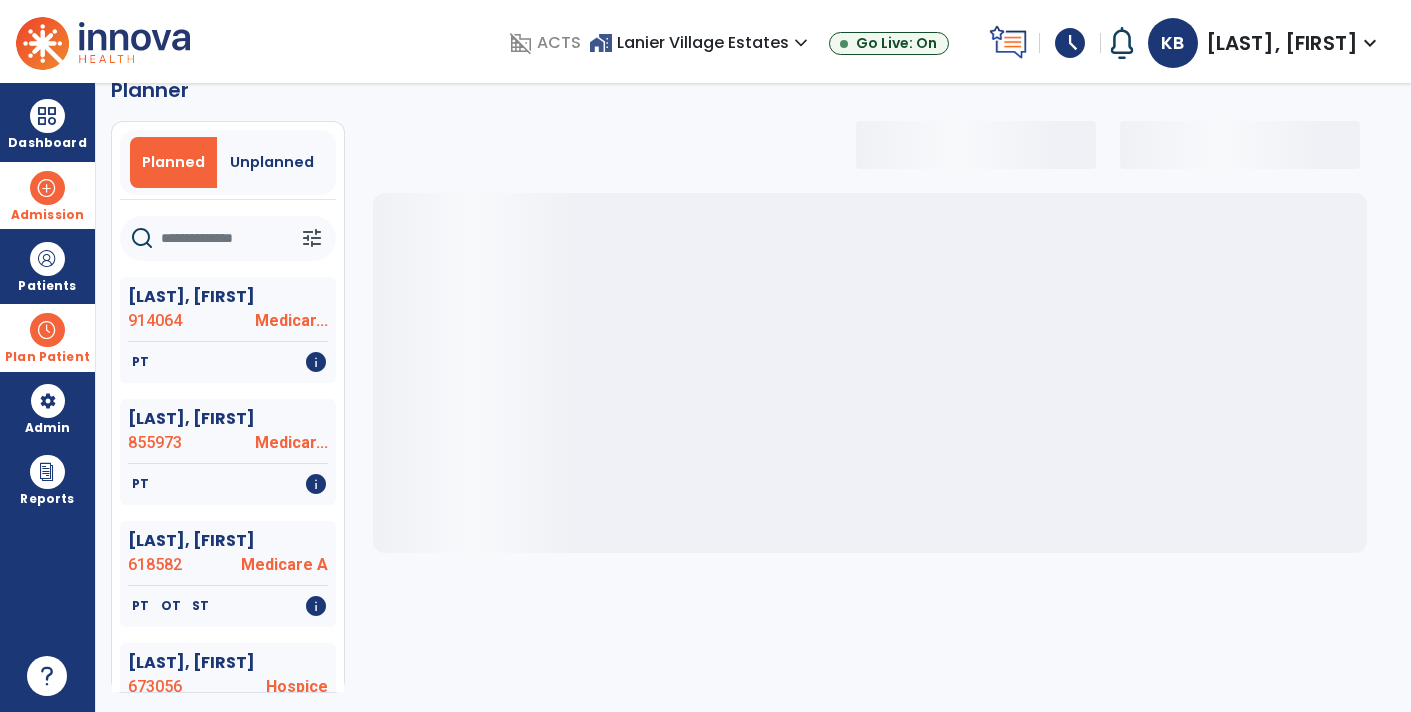 select on "***" 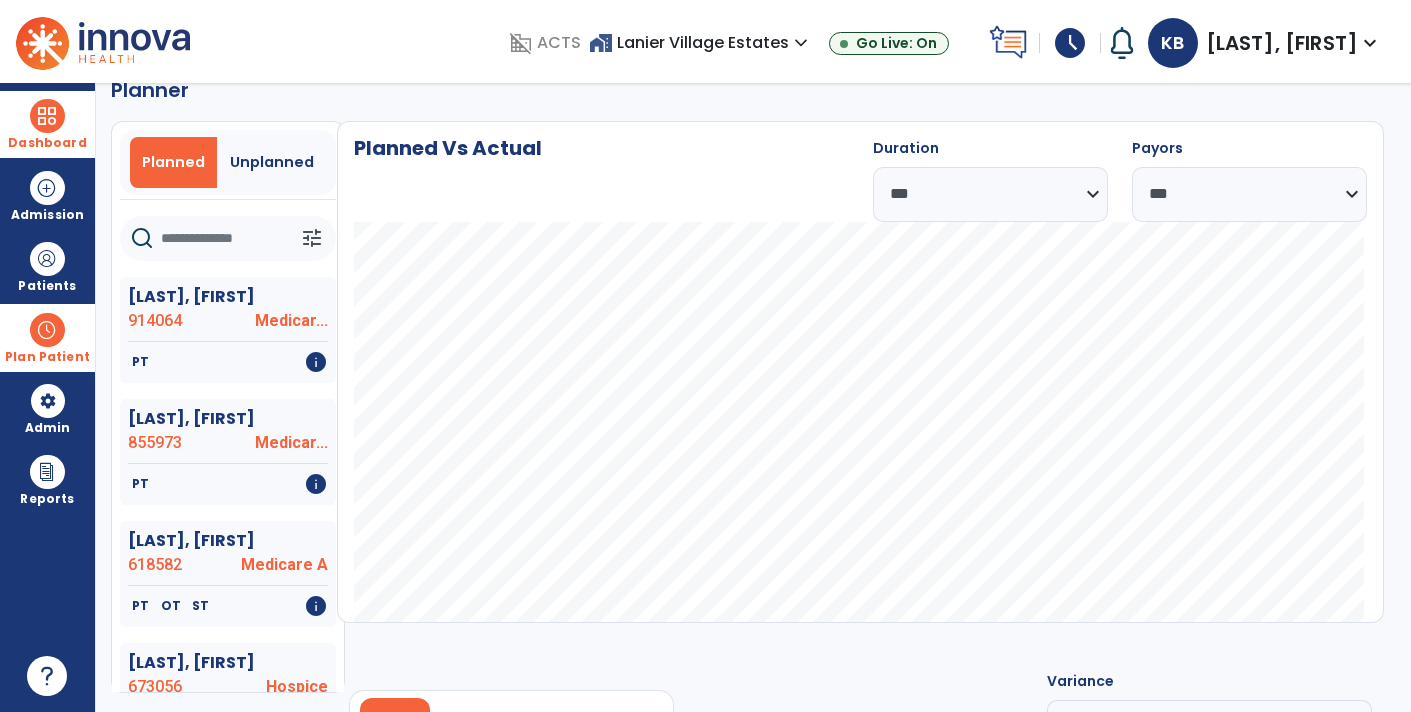 click on "Dashboard" at bounding box center [47, 143] 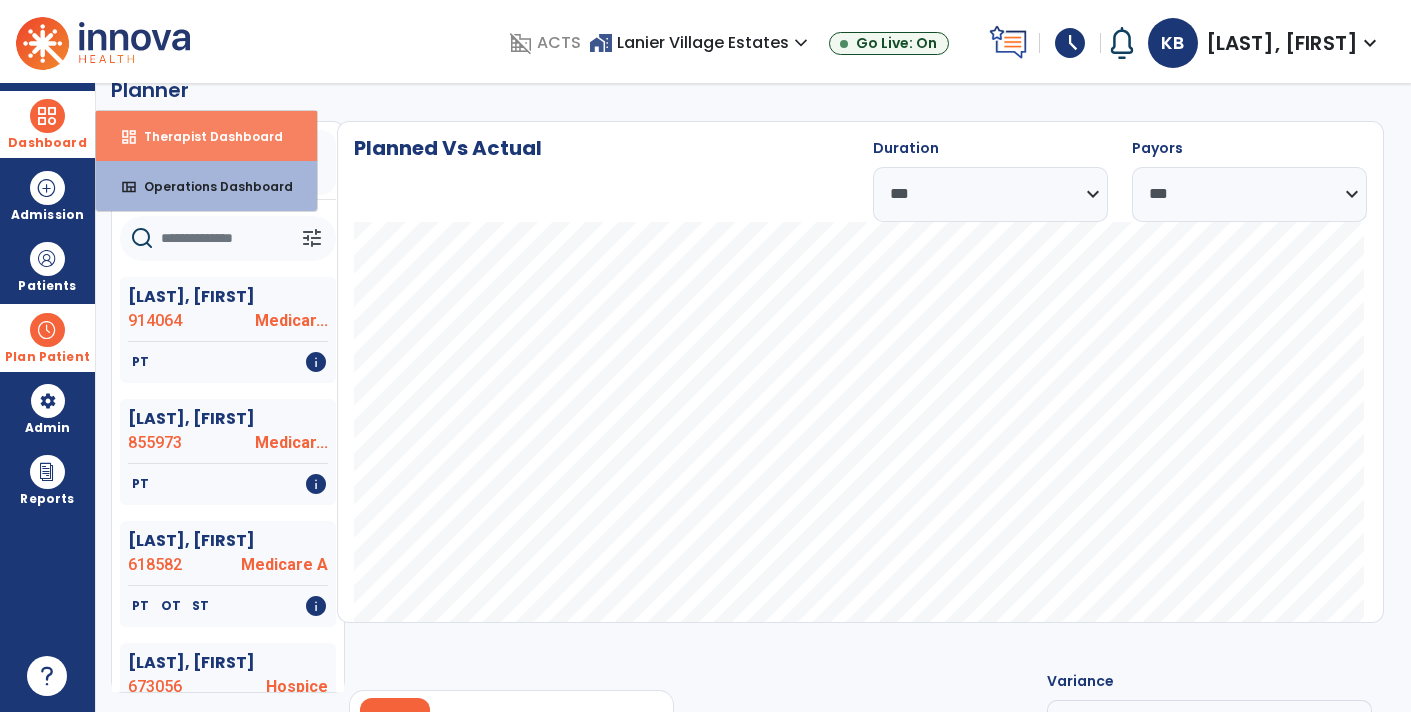 click on "Therapist Dashboard" at bounding box center (205, 136) 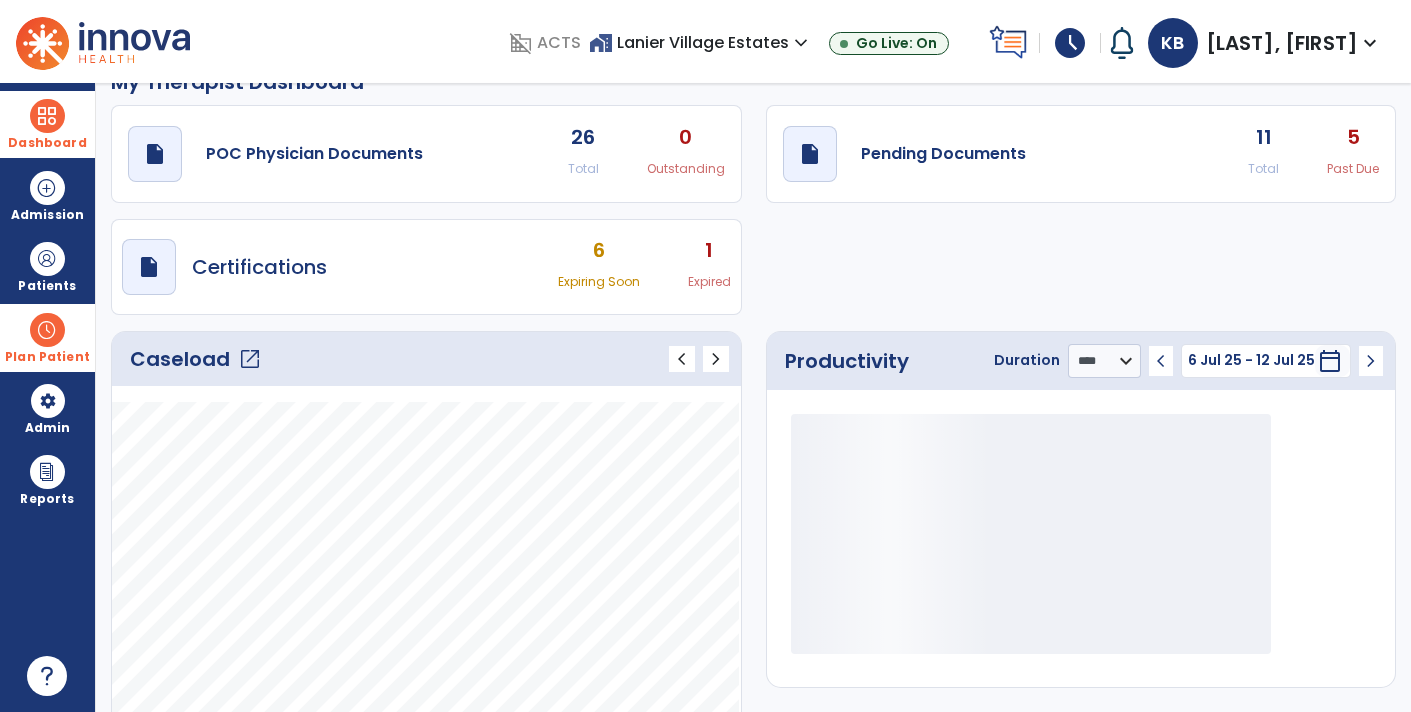 click on "11" 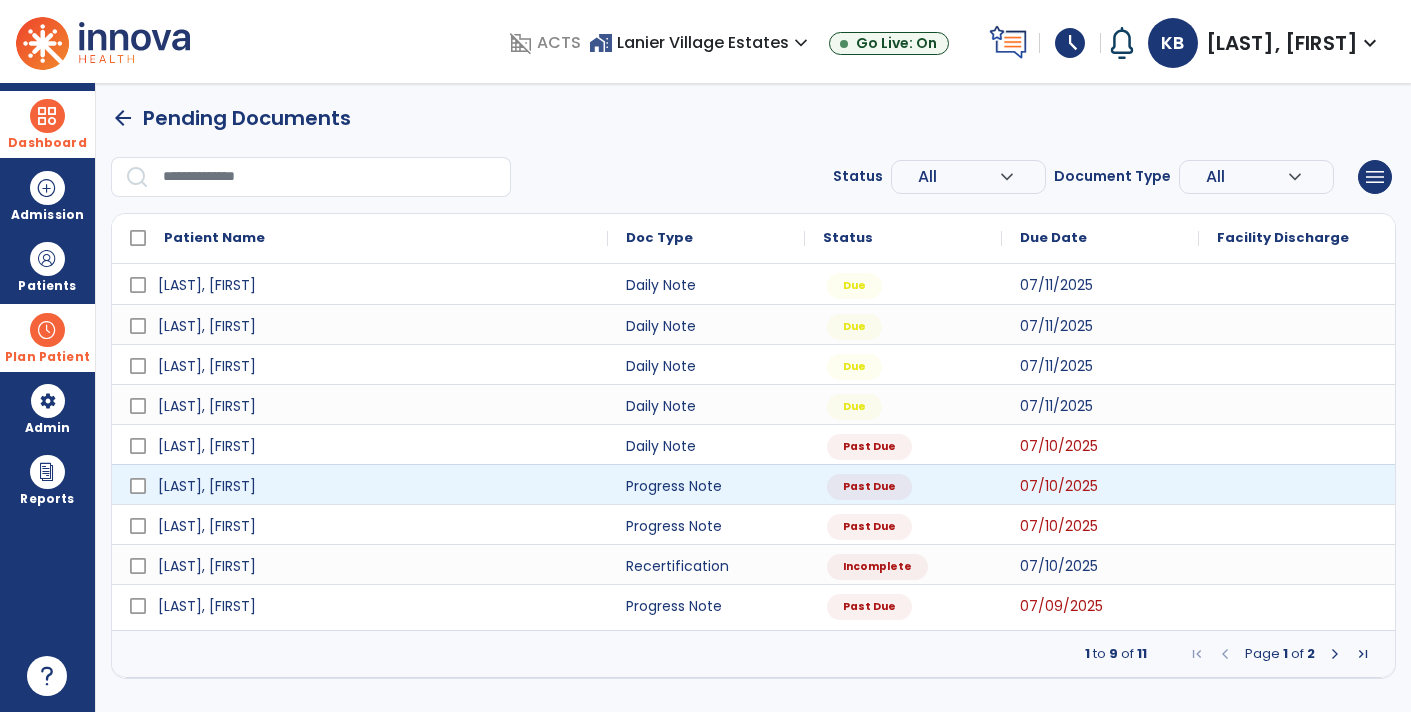 scroll, scrollTop: 0, scrollLeft: 0, axis: both 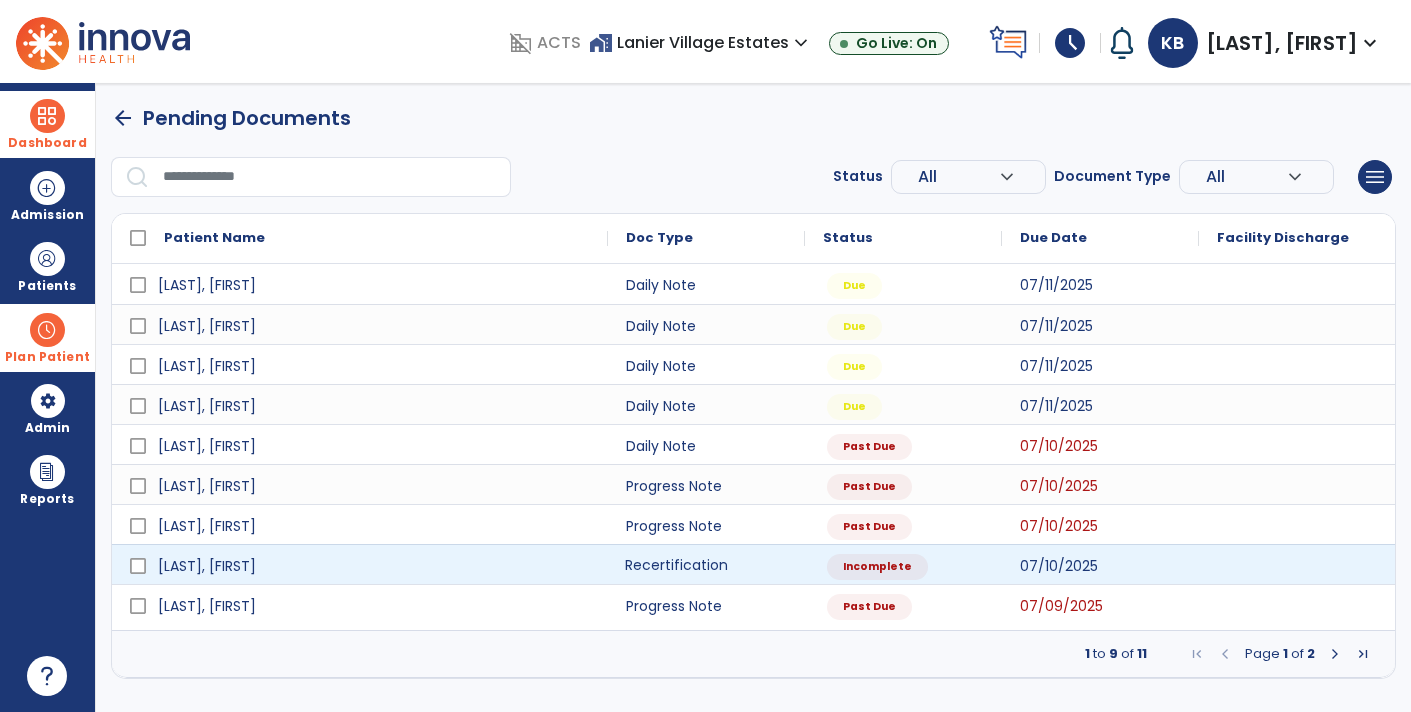 click on "Recertification" at bounding box center [706, 564] 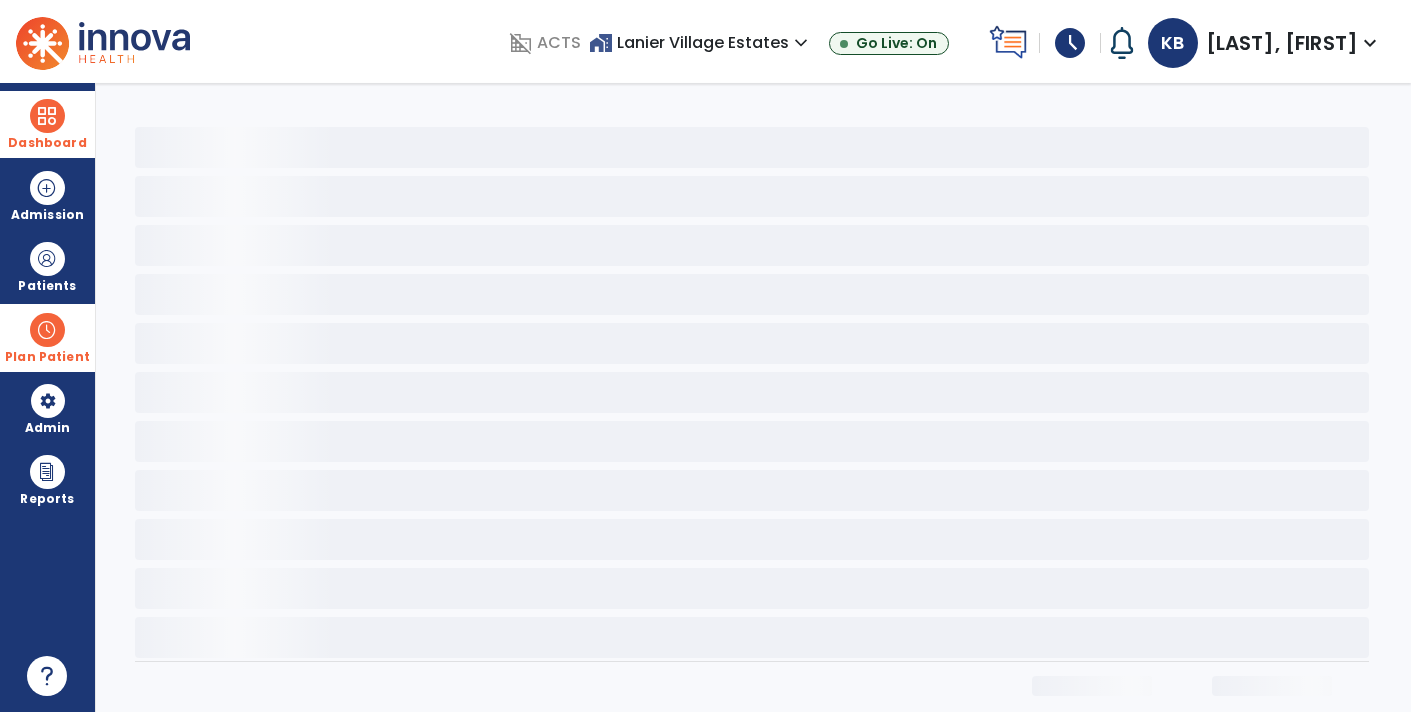 select on "**" 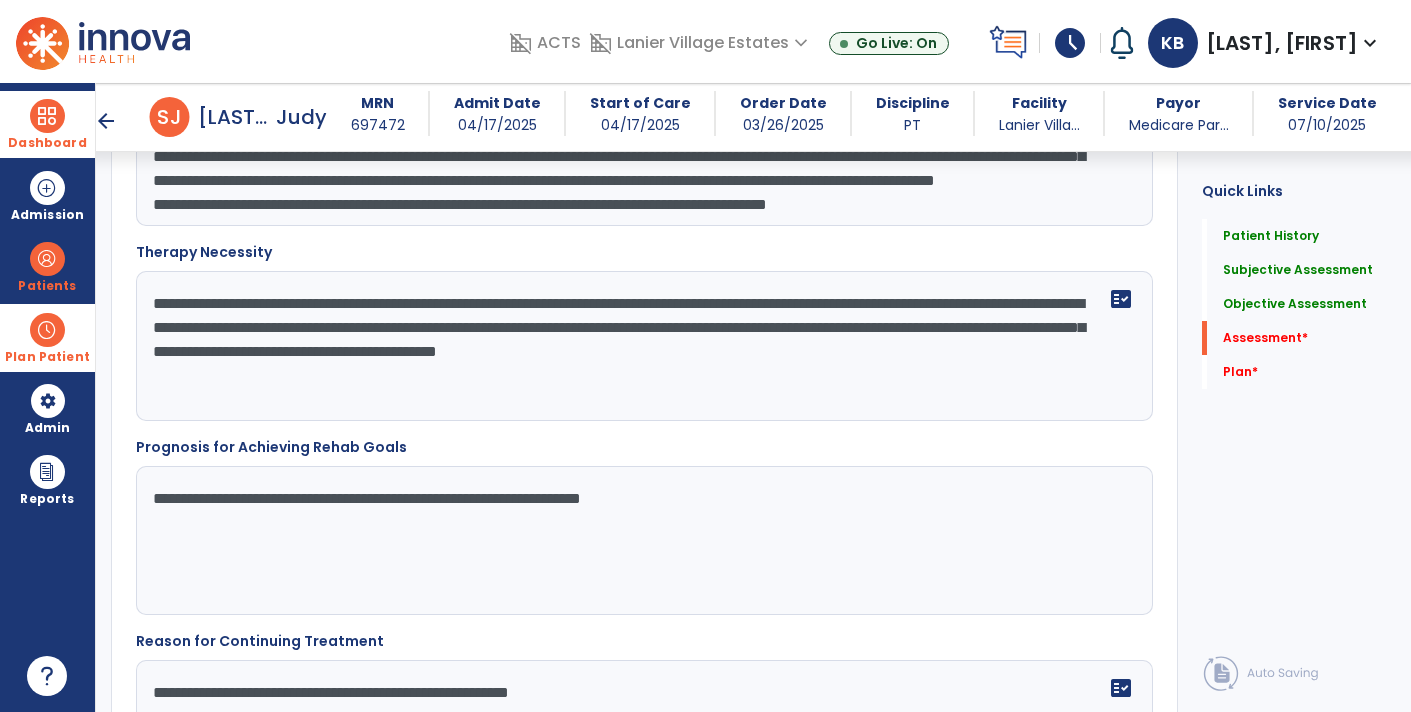 scroll, scrollTop: 2398, scrollLeft: 0, axis: vertical 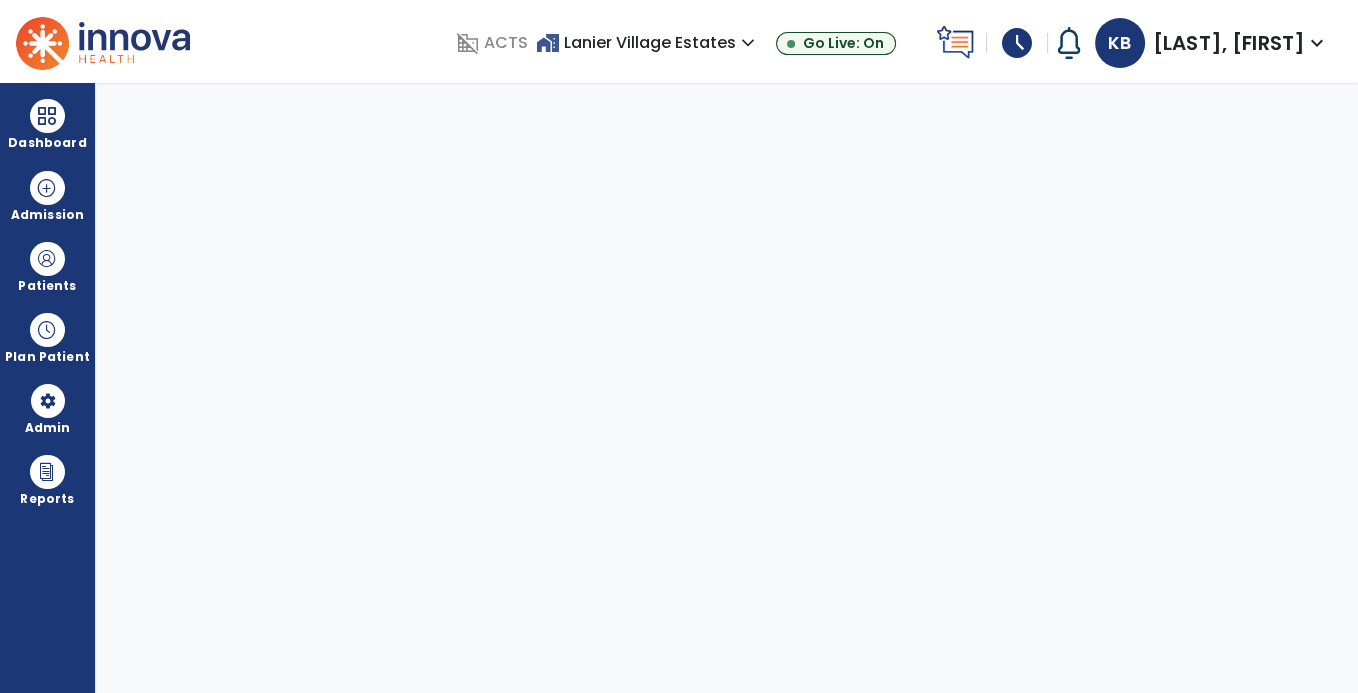 select on "****" 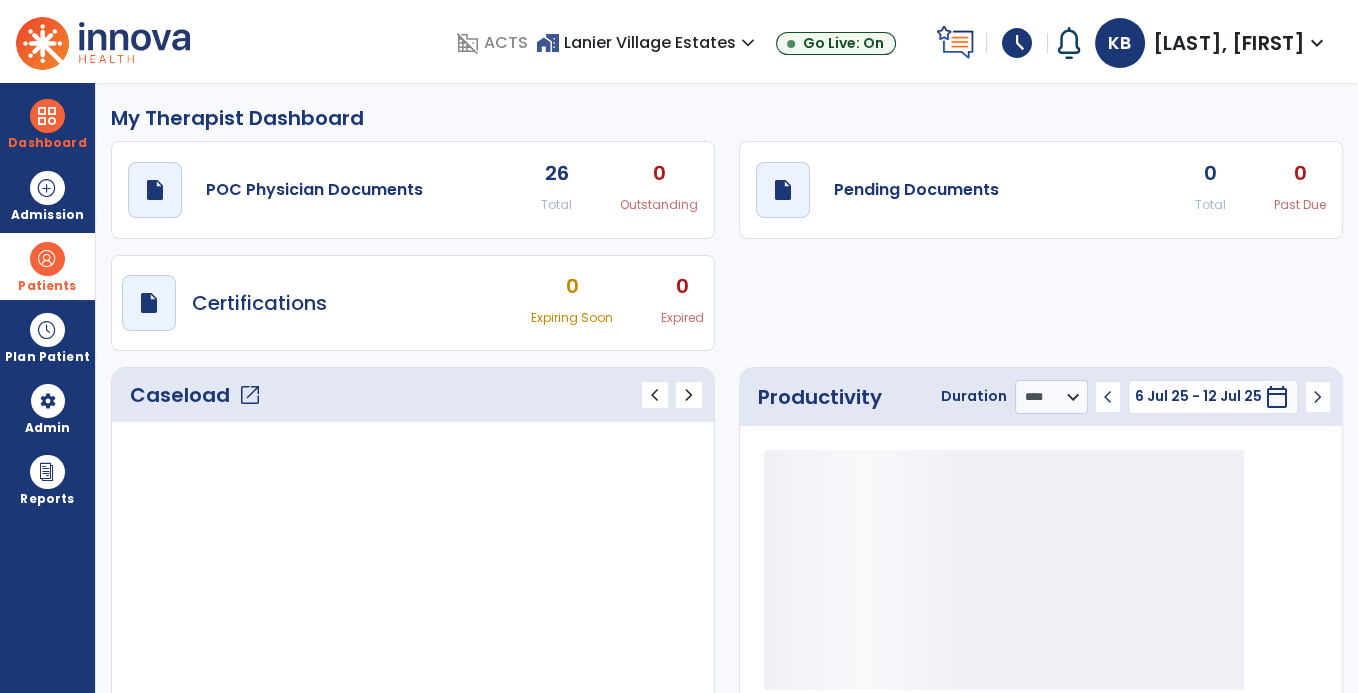 click at bounding box center (47, 259) 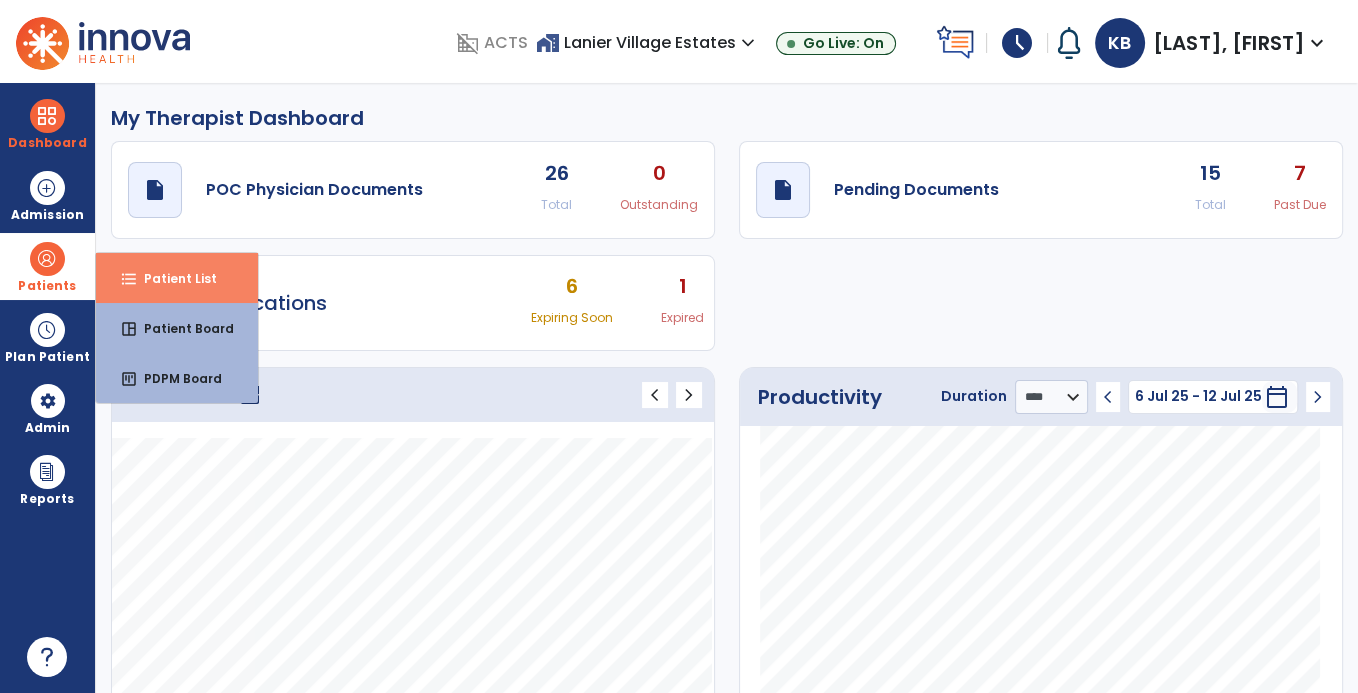 click on "format_list_bulleted  Patient List" at bounding box center (177, 278) 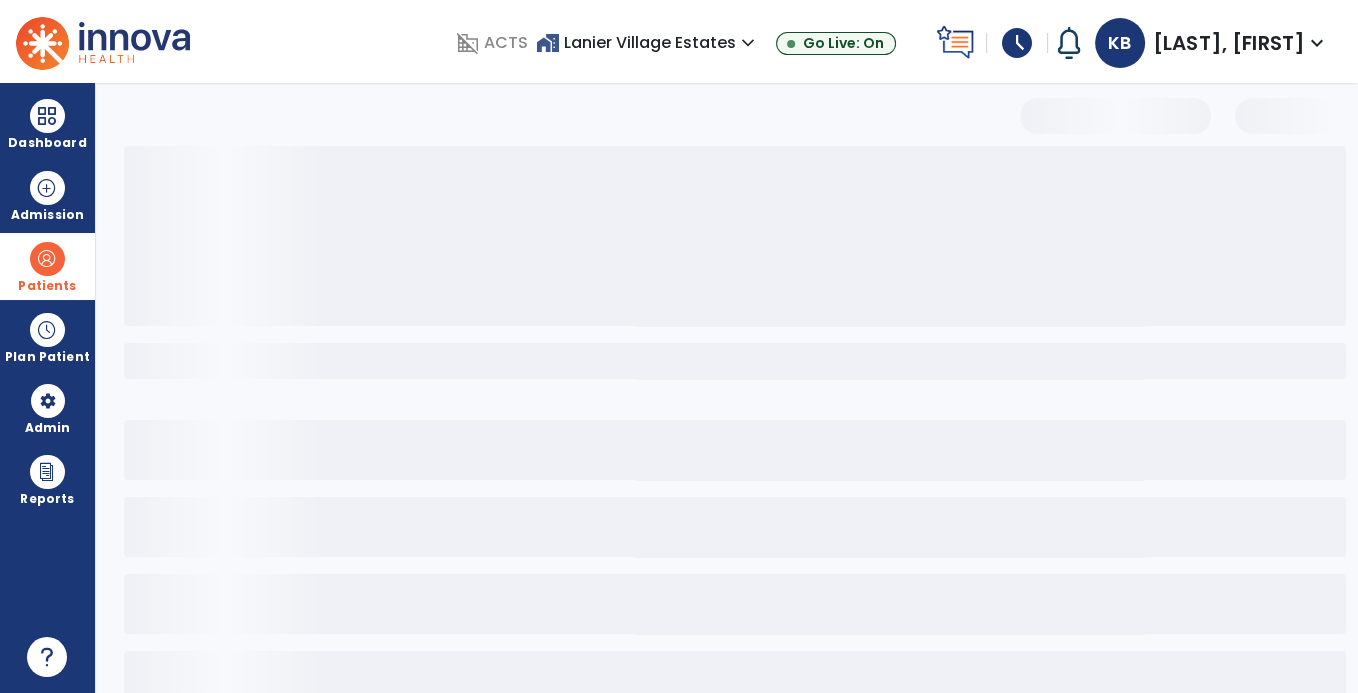 select on "***" 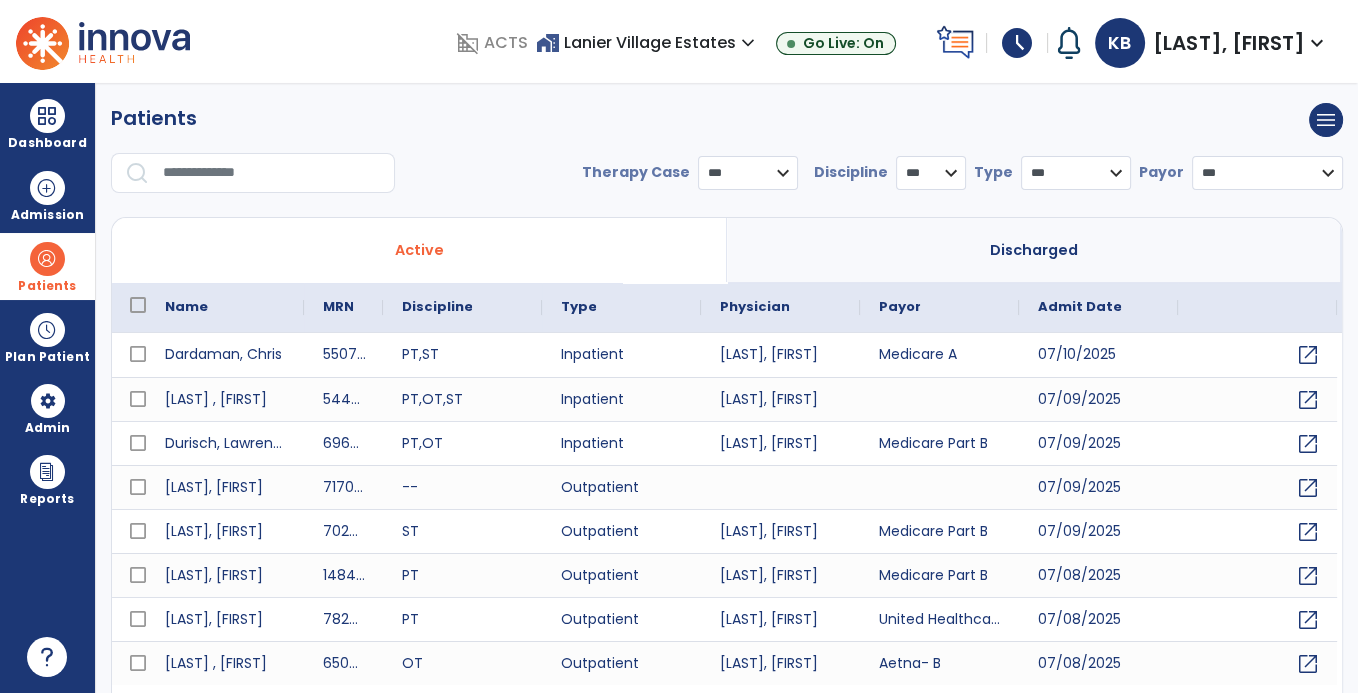 click at bounding box center (272, 173) 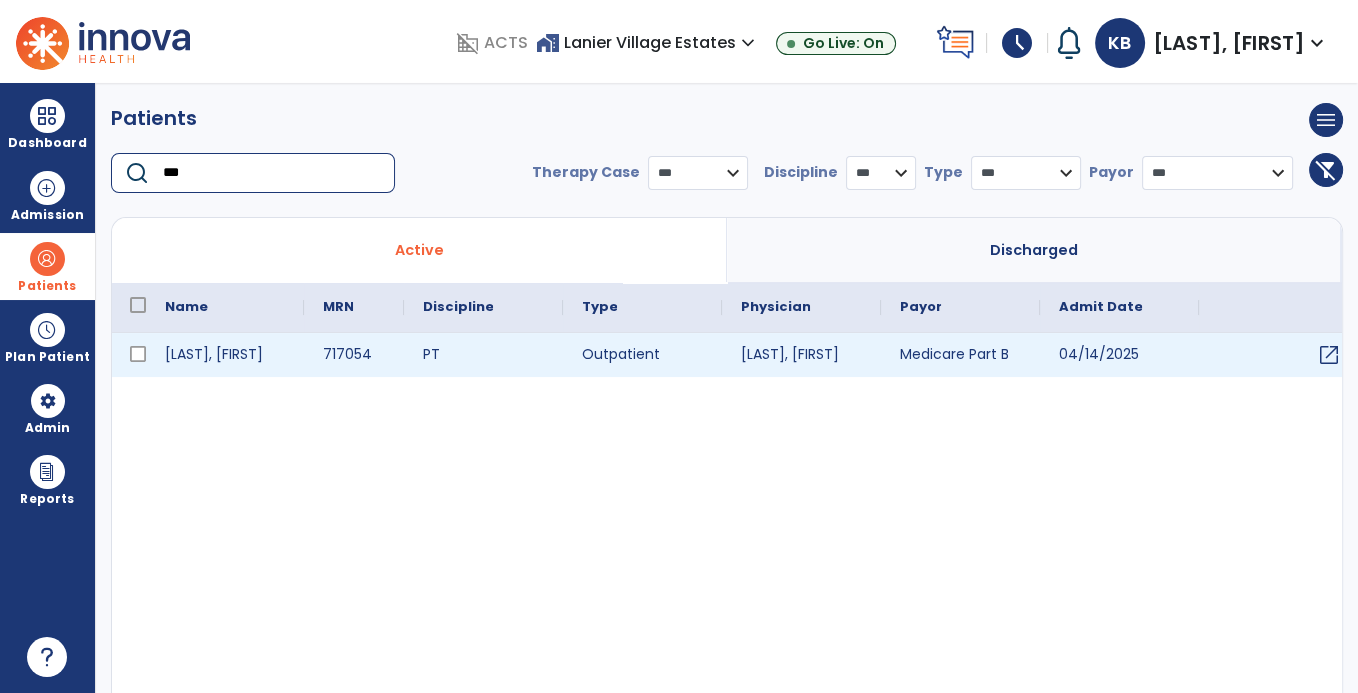 type on "***" 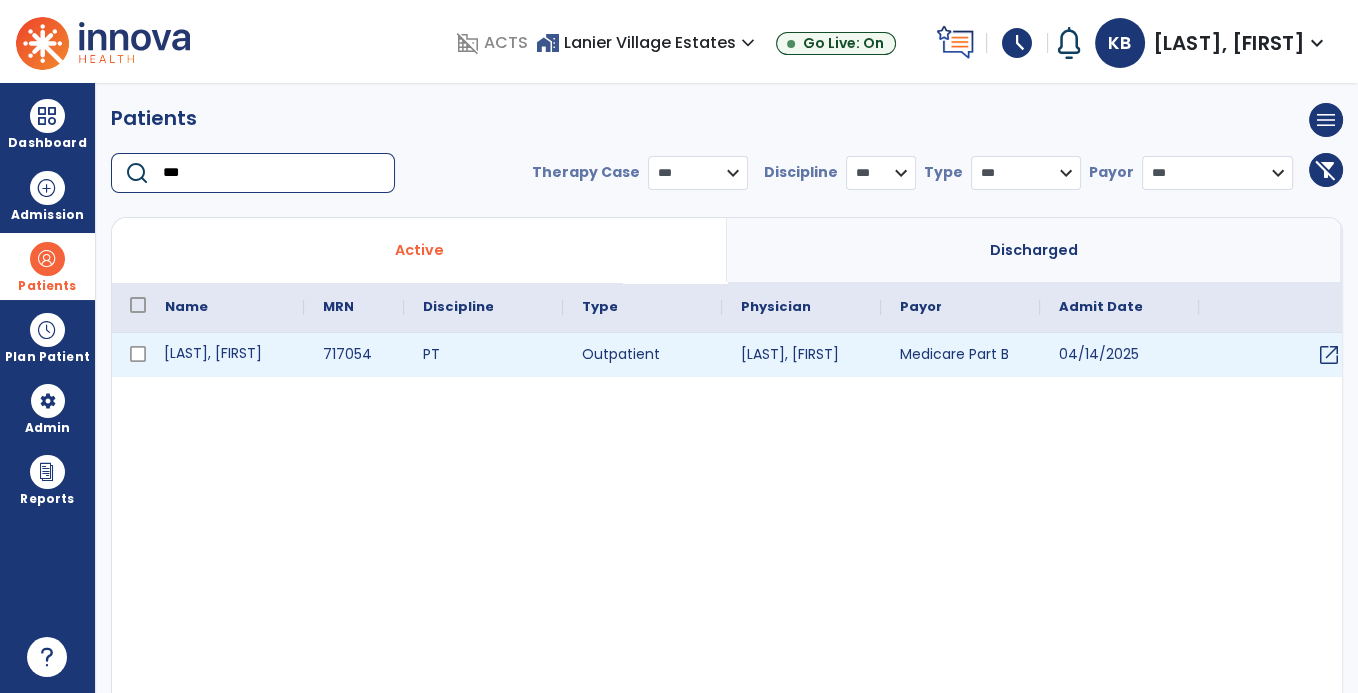 click on "Lee, David" at bounding box center [225, 355] 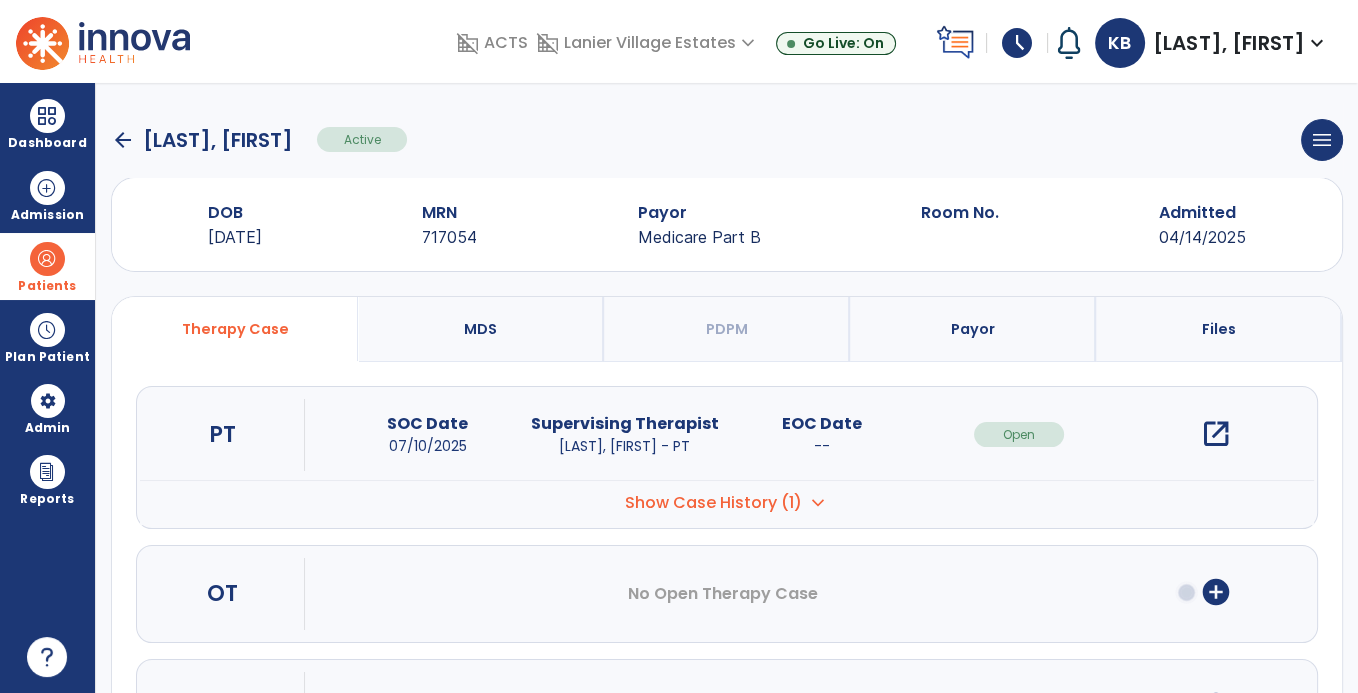 click on "Show Case History (1)" at bounding box center [713, 503] 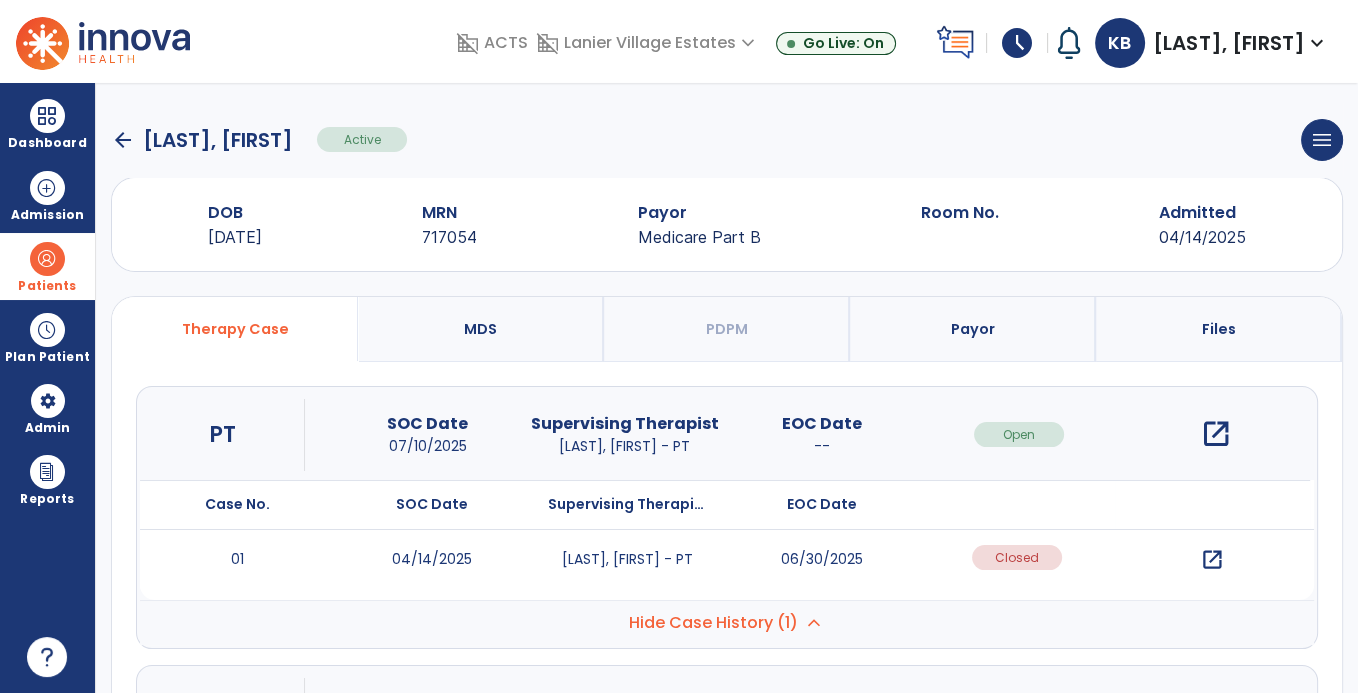click on "open_in_new" at bounding box center (1212, 560) 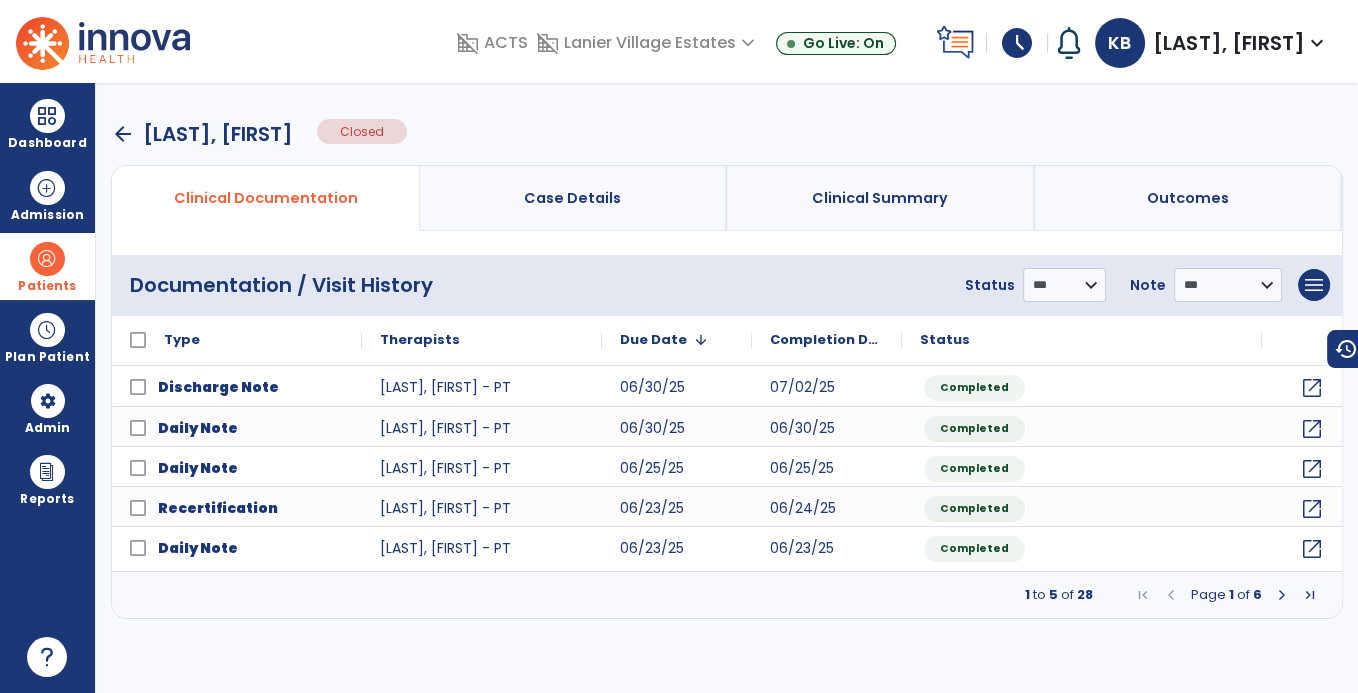 click at bounding box center (1310, 595) 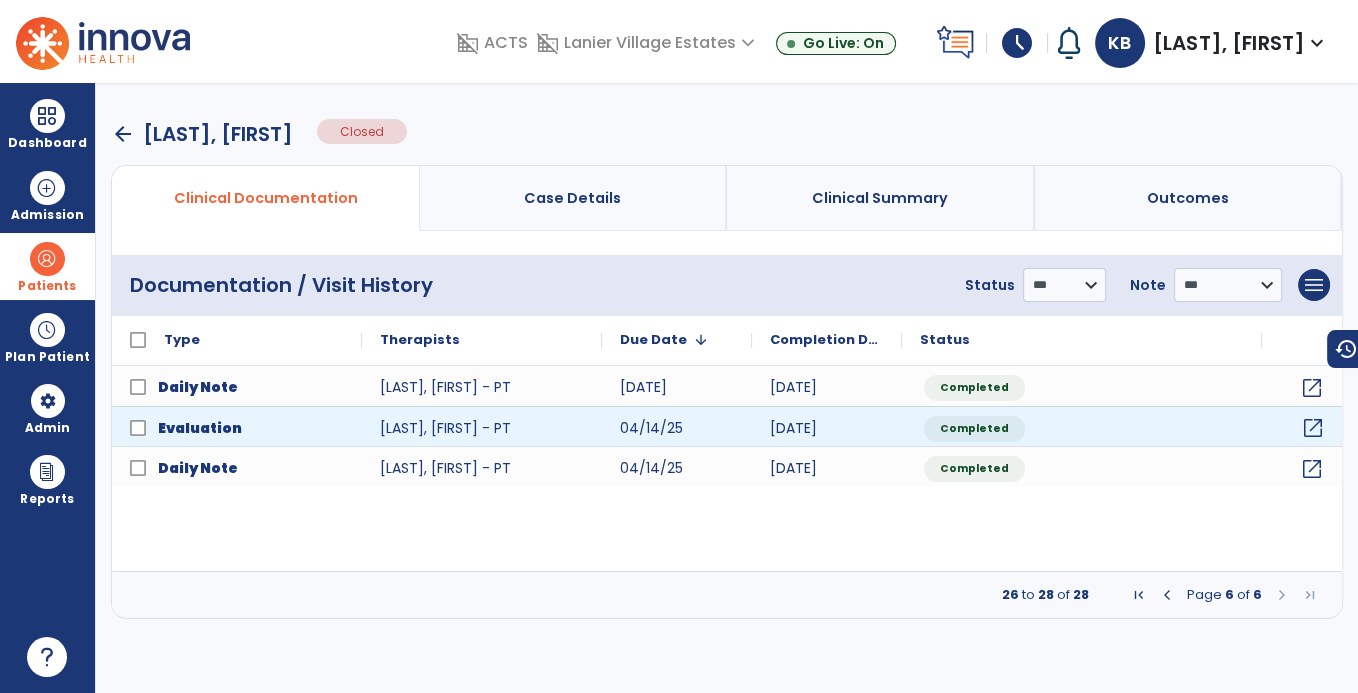 click on "open_in_new" 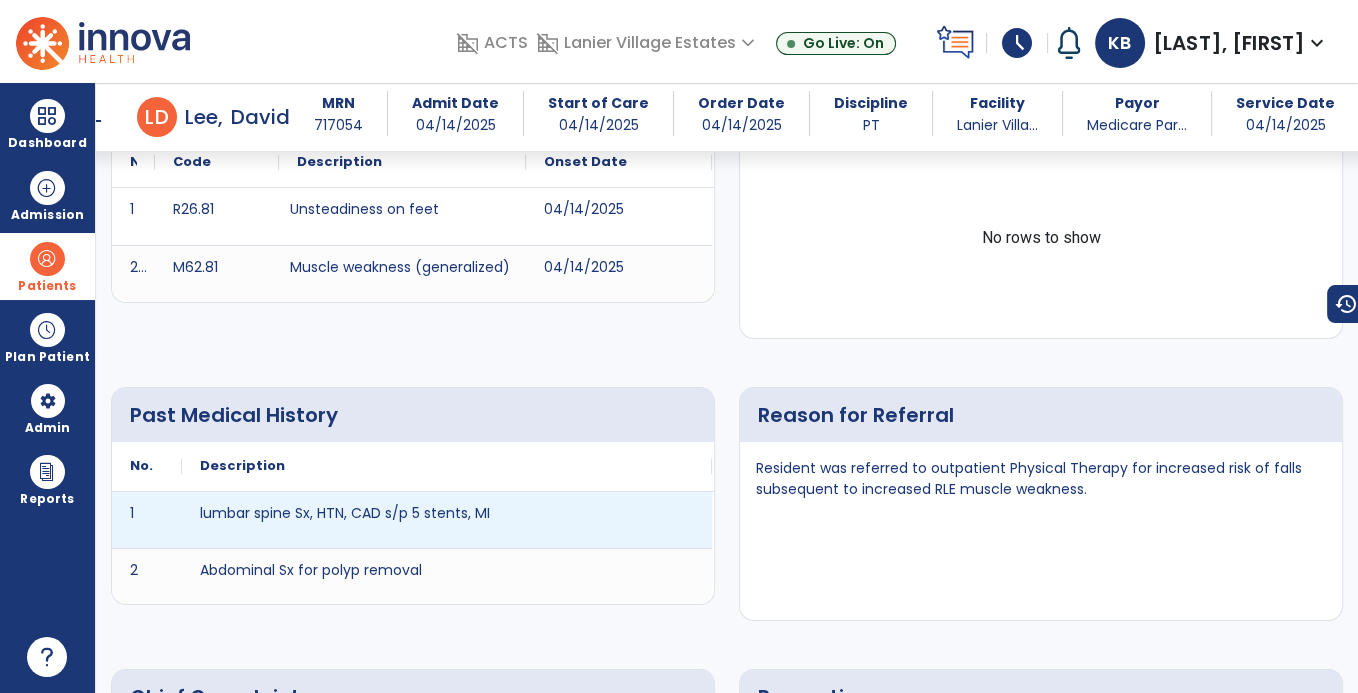 scroll, scrollTop: 464, scrollLeft: 0, axis: vertical 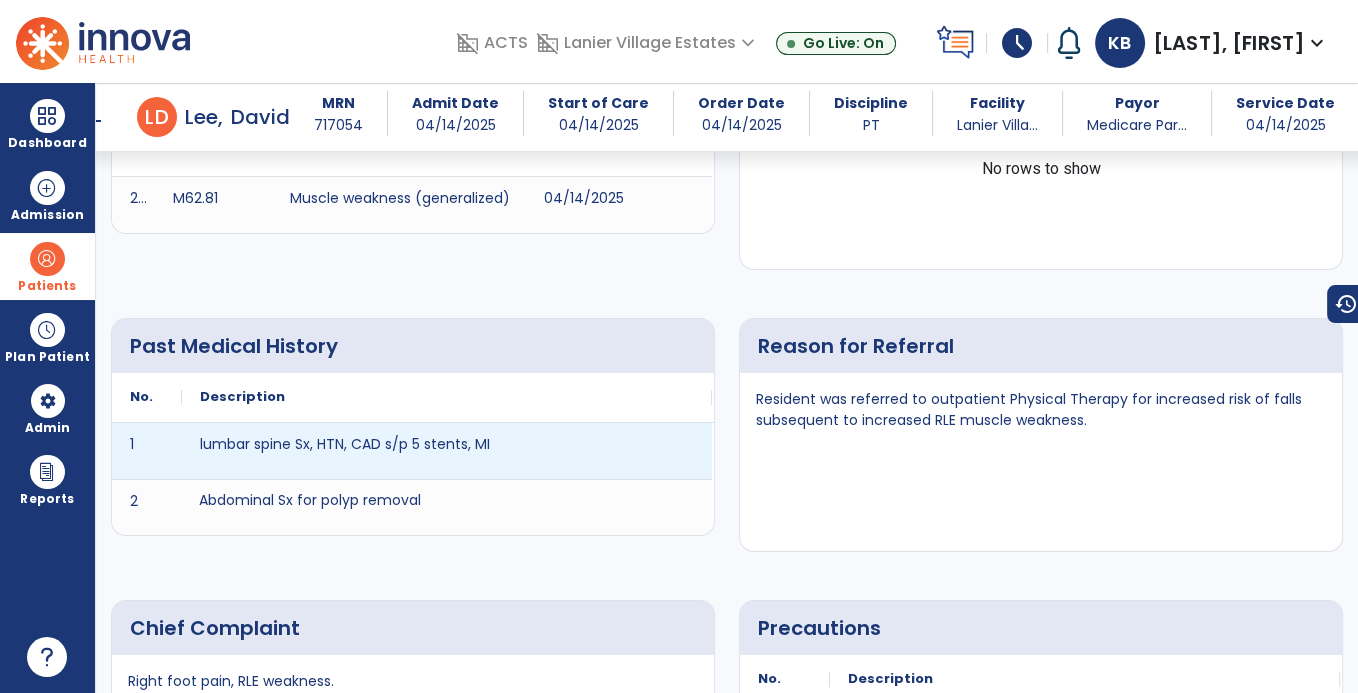 drag, startPoint x: 446, startPoint y: 498, endPoint x: 161, endPoint y: 464, distance: 287.0209 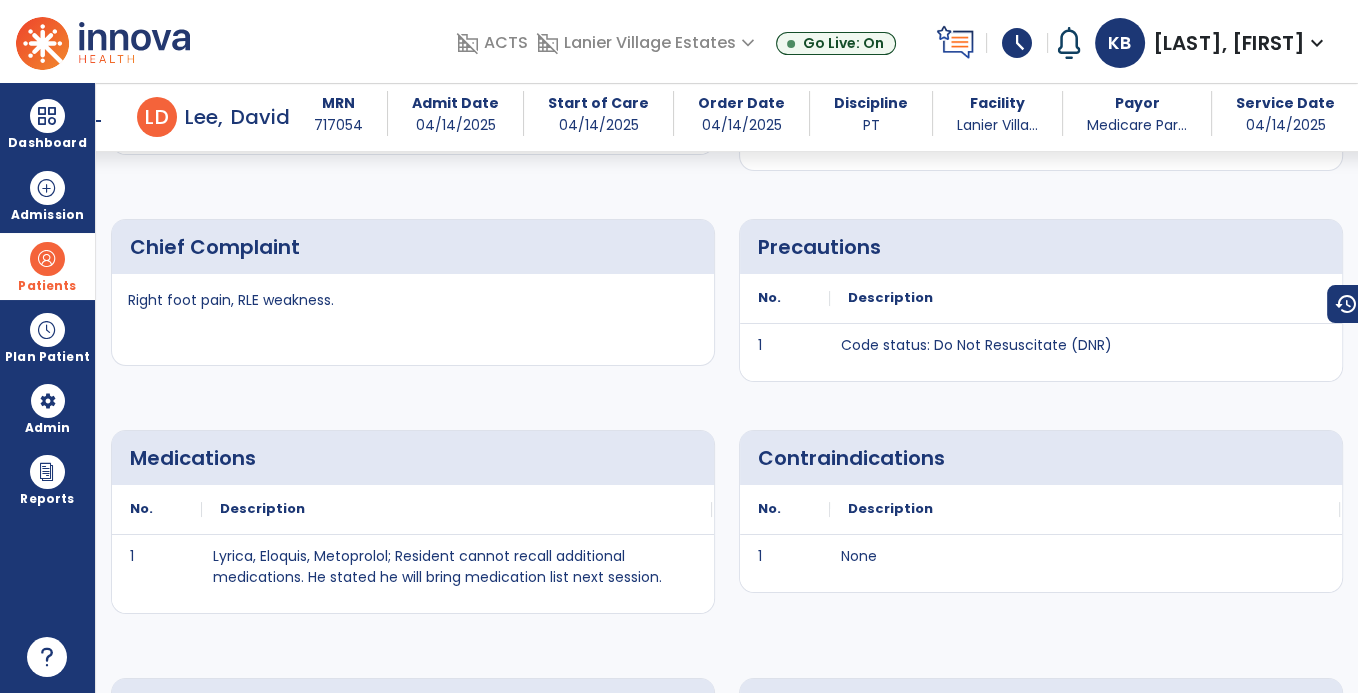 scroll, scrollTop: 876, scrollLeft: 0, axis: vertical 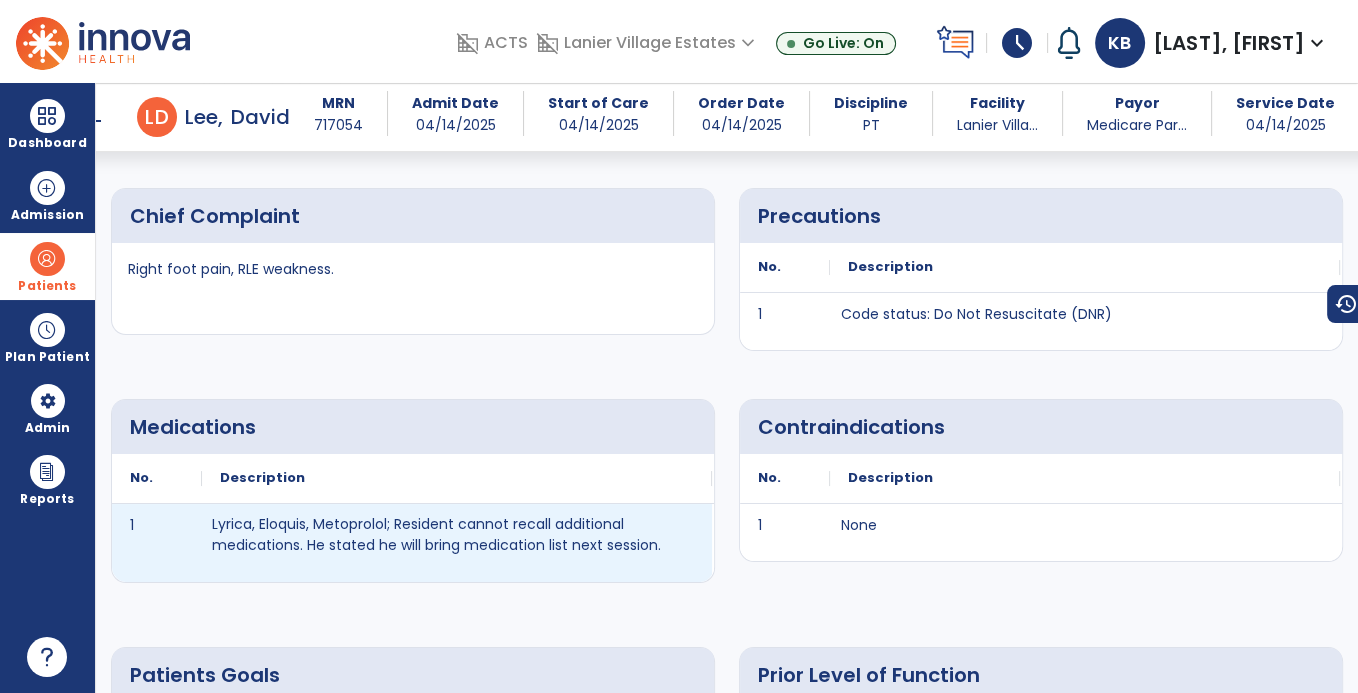 drag, startPoint x: 662, startPoint y: 546, endPoint x: 190, endPoint y: 521, distance: 472.66162 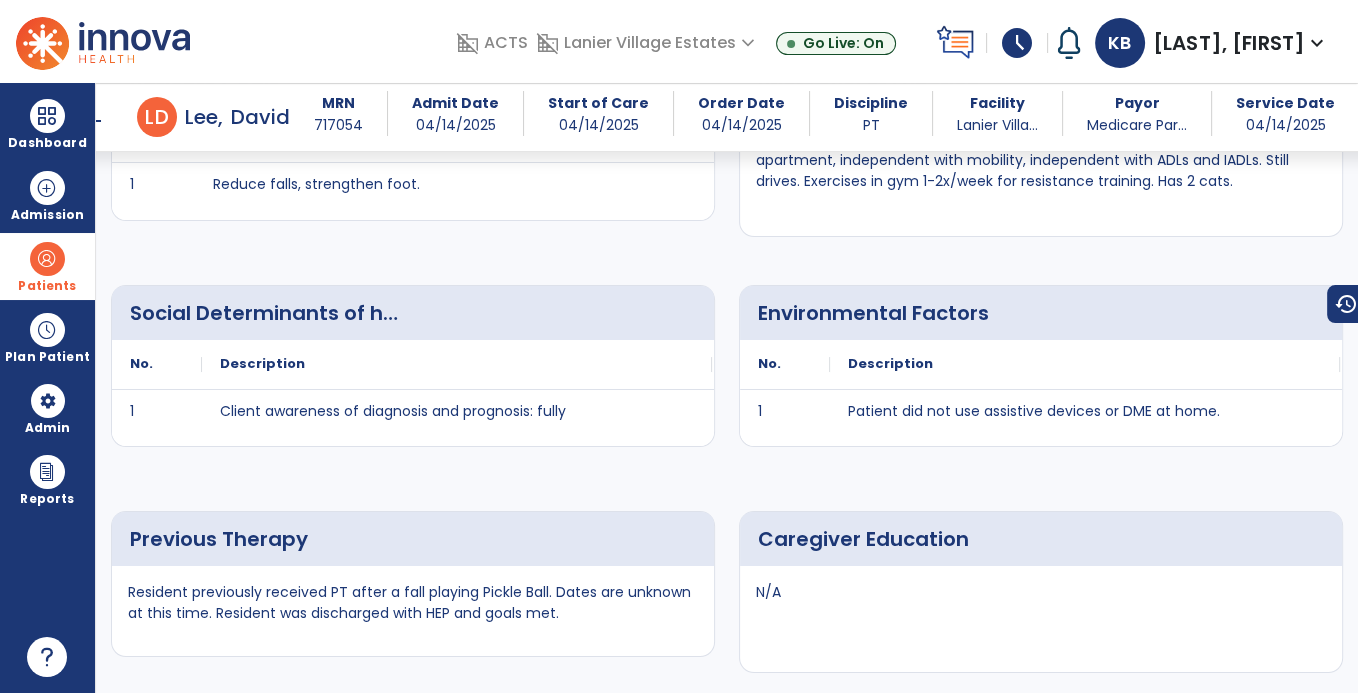 scroll, scrollTop: 1449, scrollLeft: 0, axis: vertical 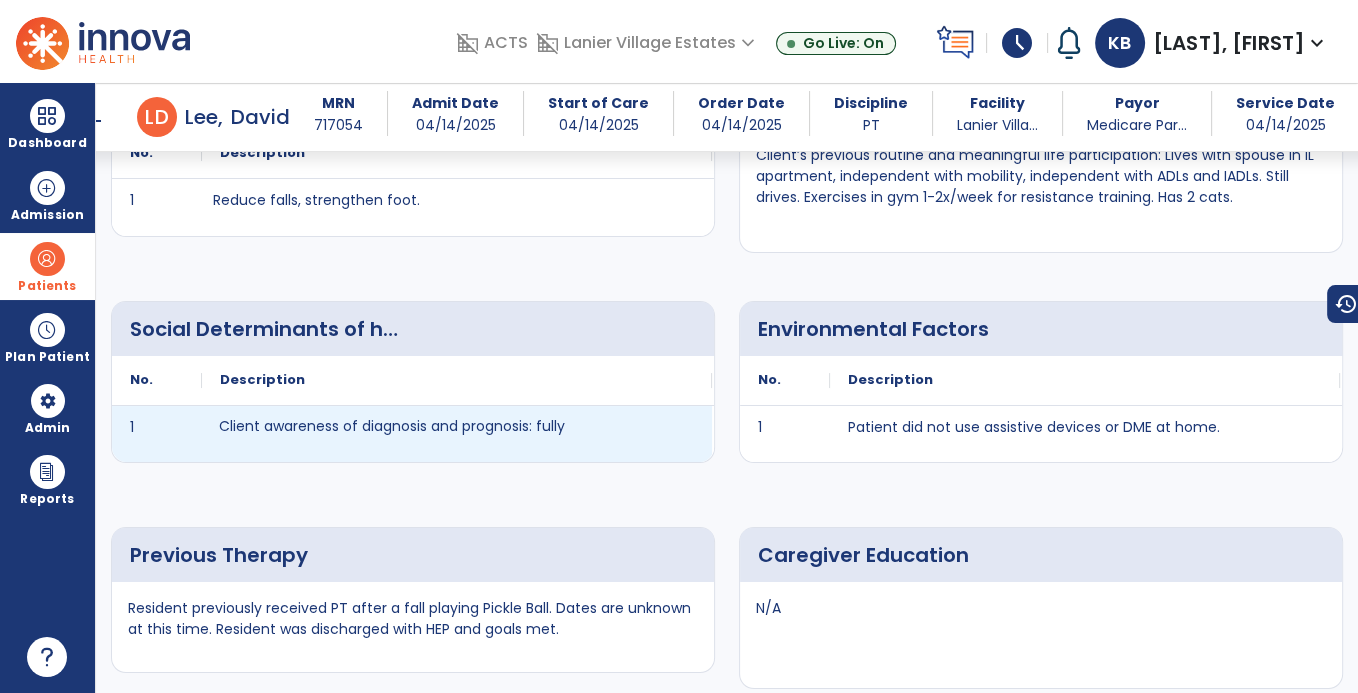 click on "Client awareness of diagnosis and prognosis: fully" at bounding box center [392, 426] 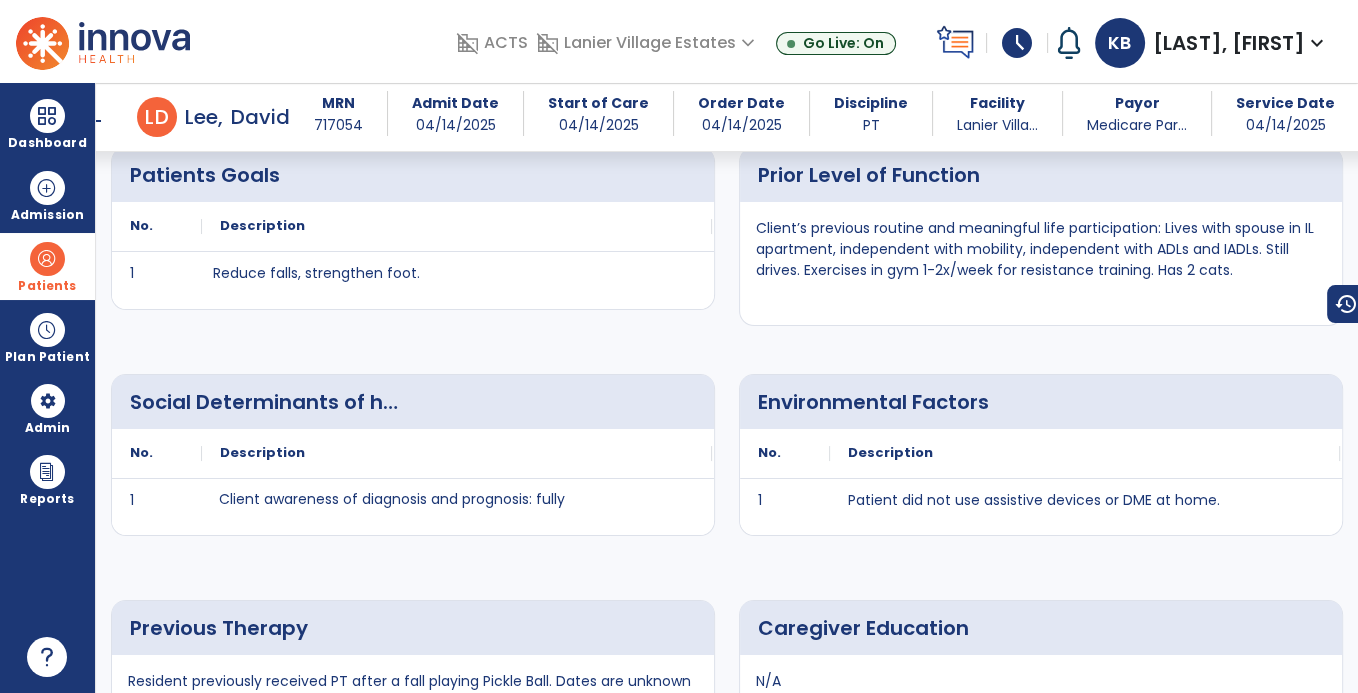 scroll, scrollTop: 1358, scrollLeft: 0, axis: vertical 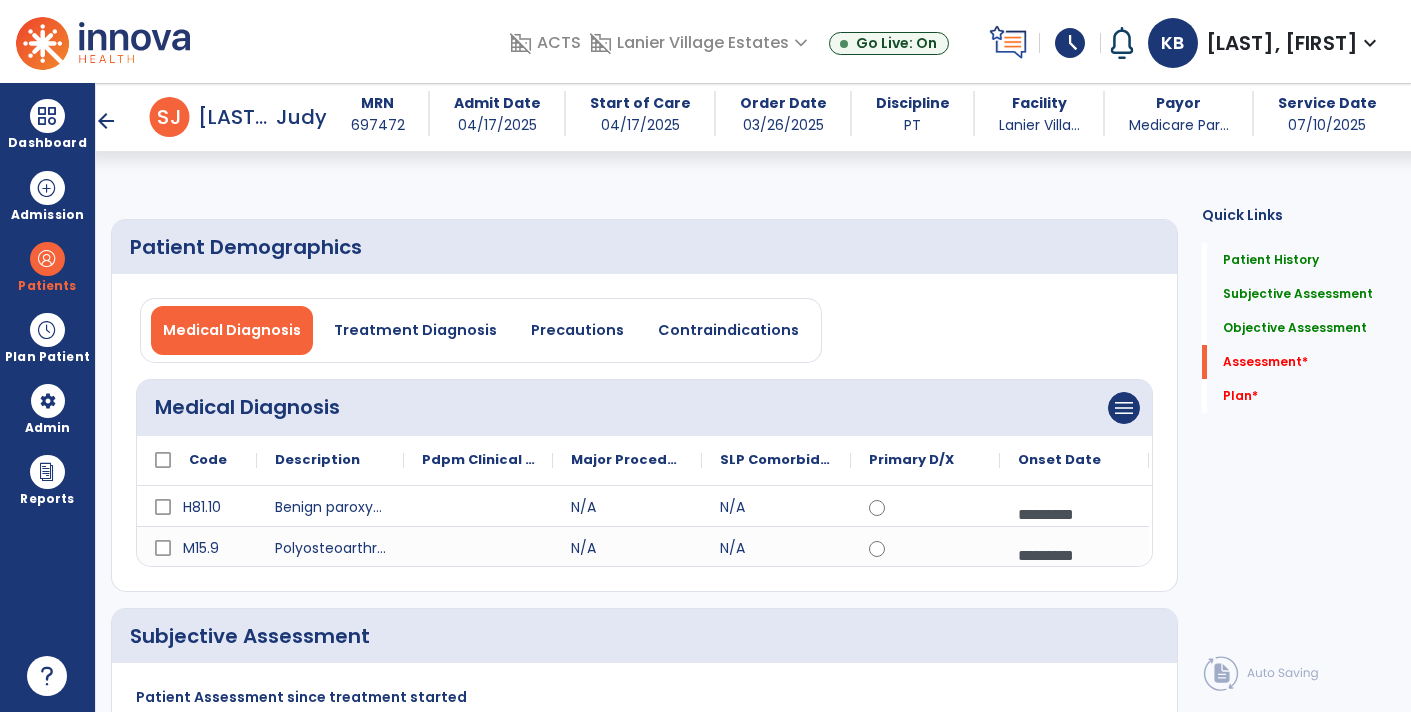 select on "**" 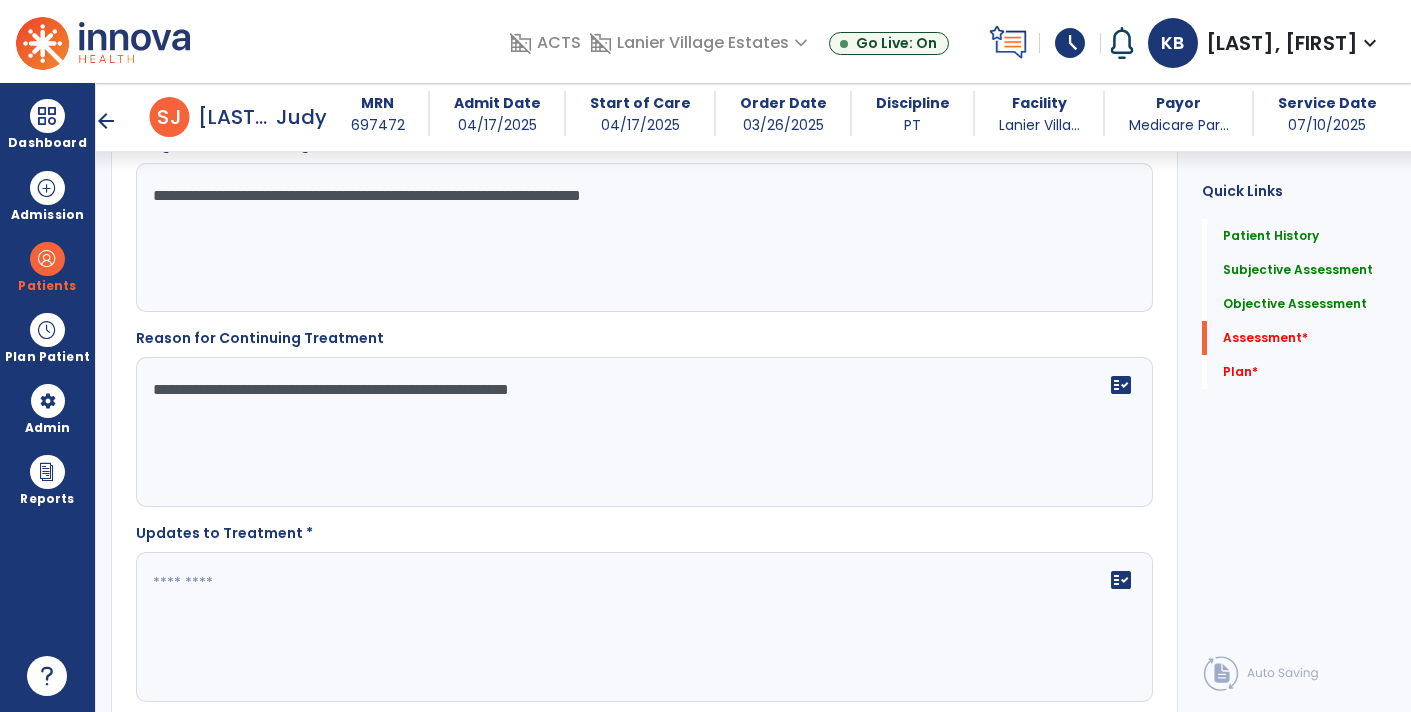 click 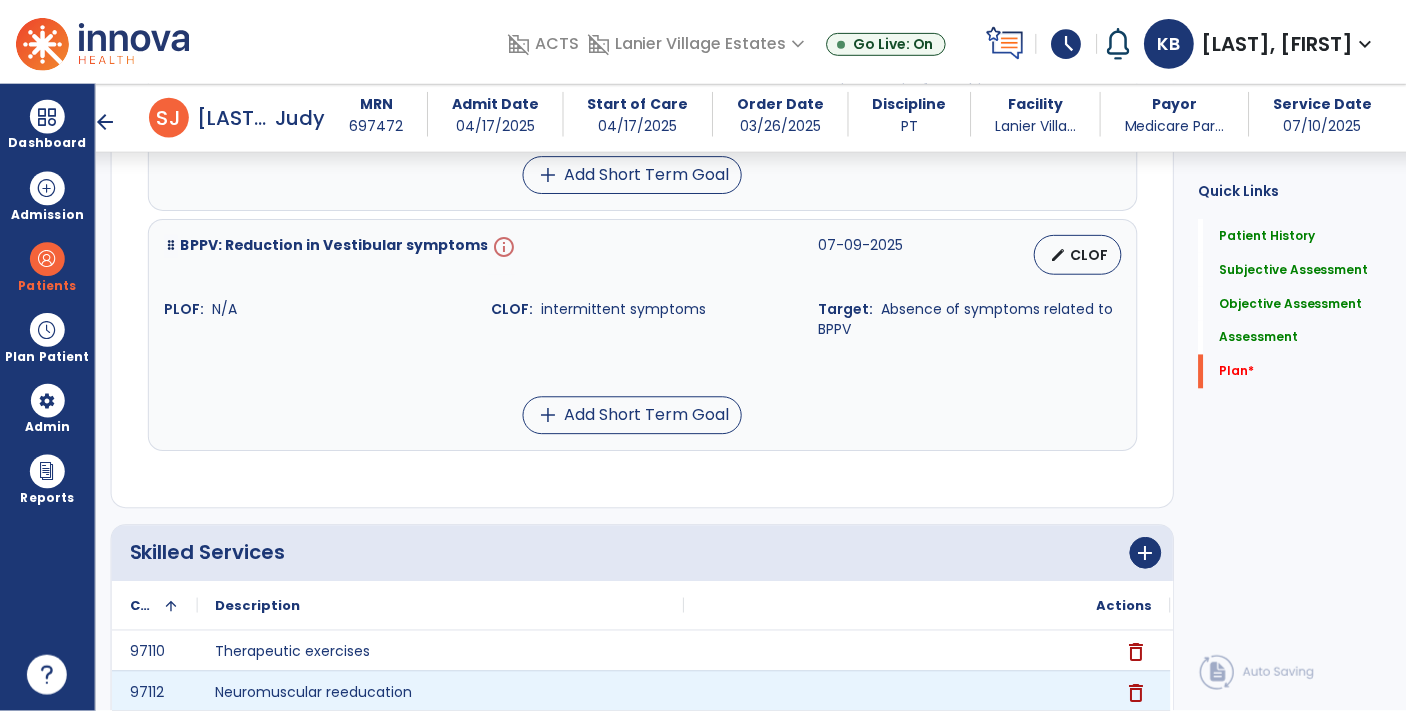 scroll, scrollTop: 4683, scrollLeft: 0, axis: vertical 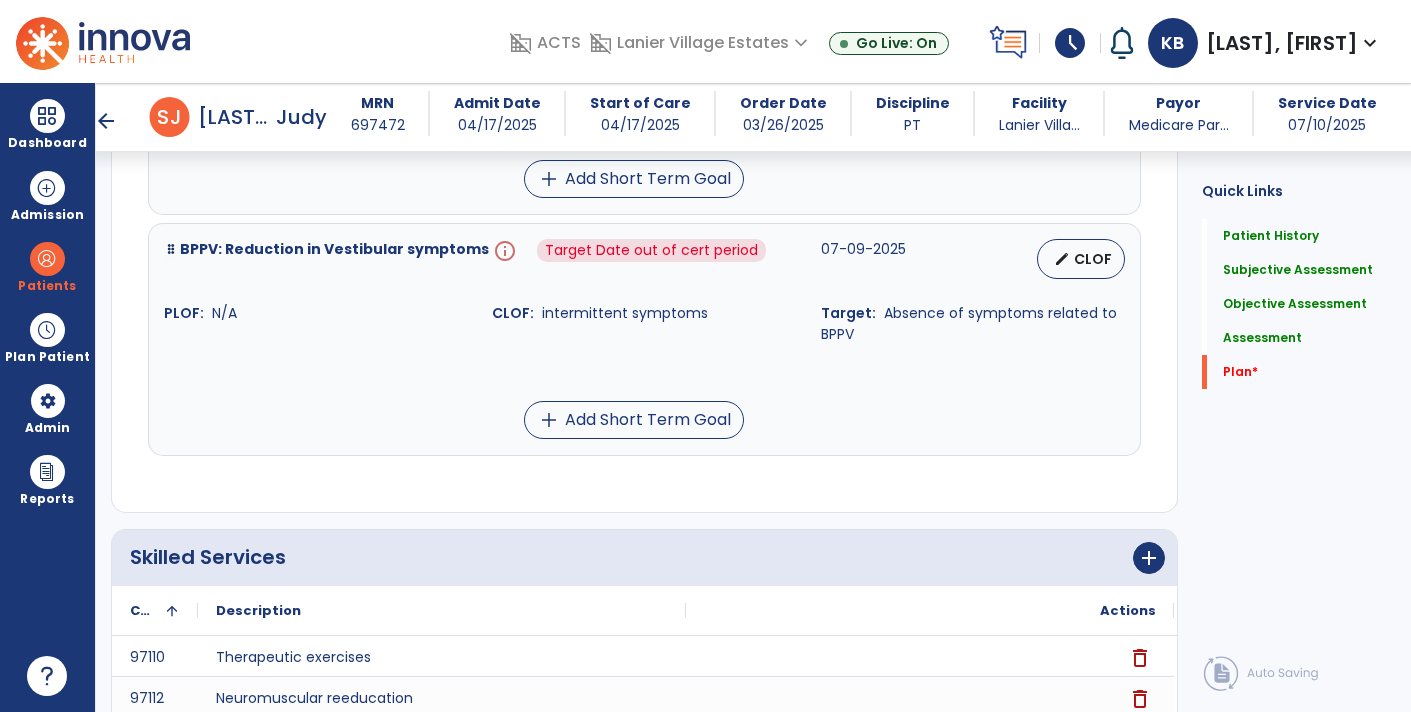 type on "**********" 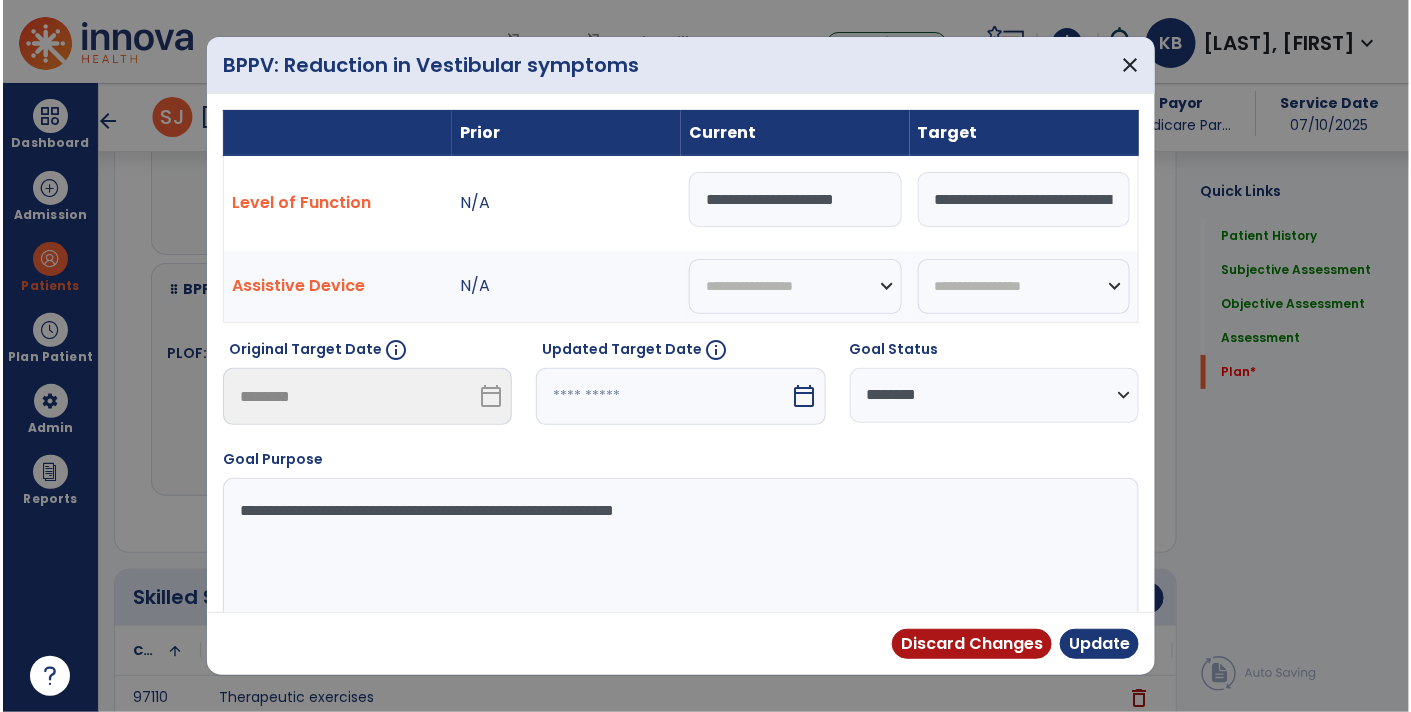 scroll, scrollTop: 4723, scrollLeft: 0, axis: vertical 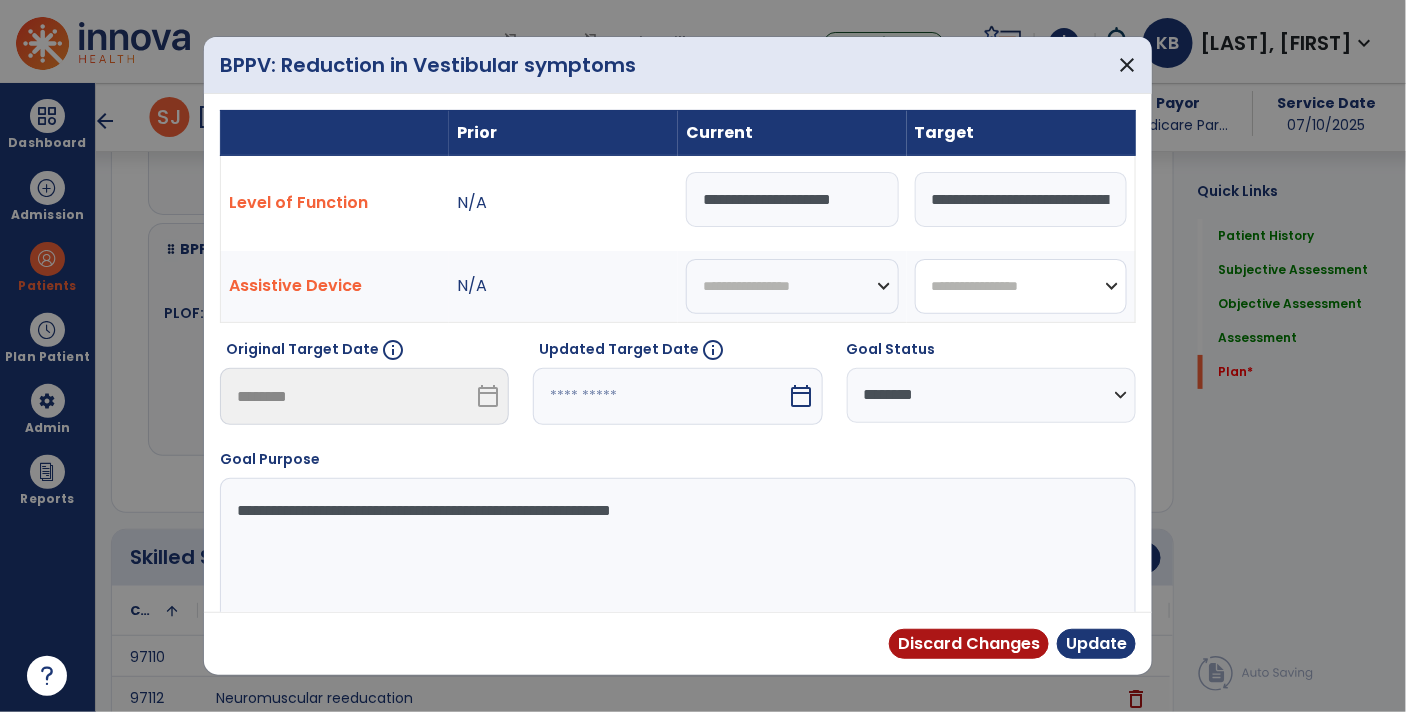 click on "**********" at bounding box center (1021, 286) 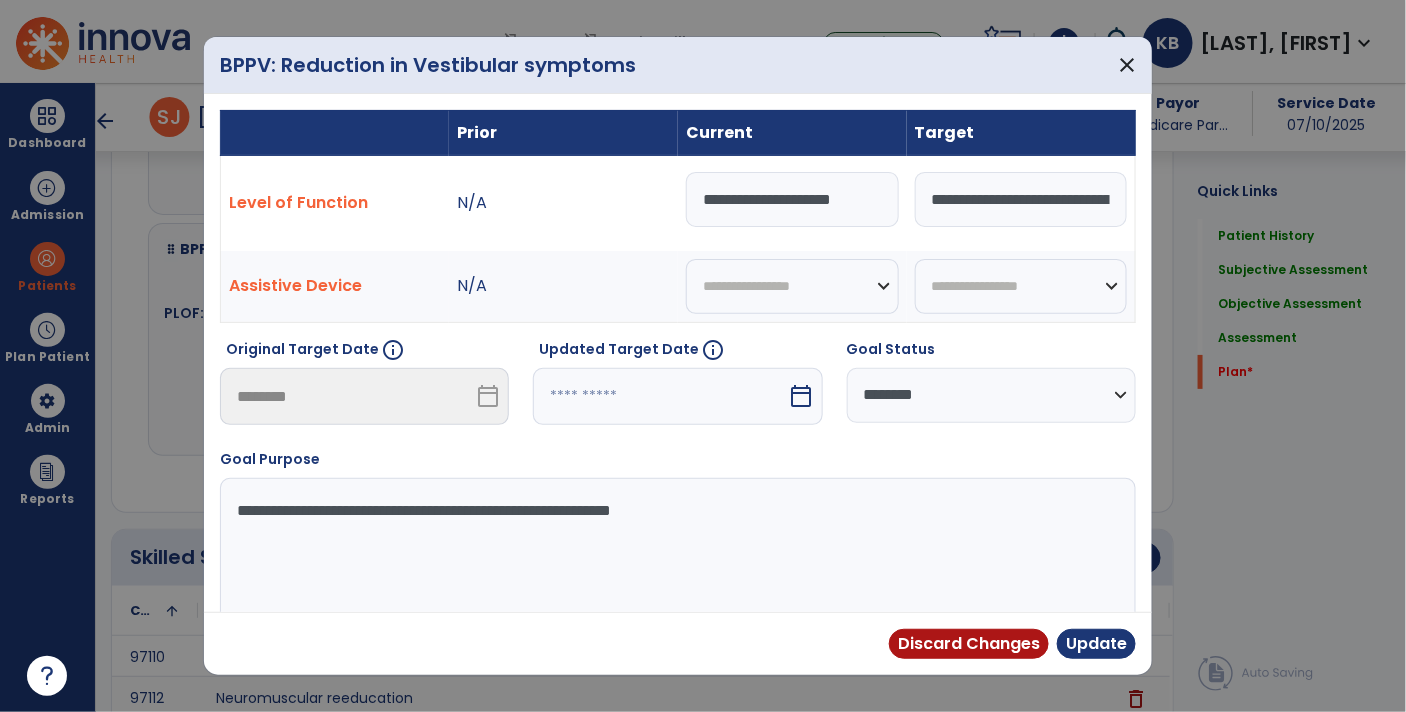 click on "**********" at bounding box center [991, 395] 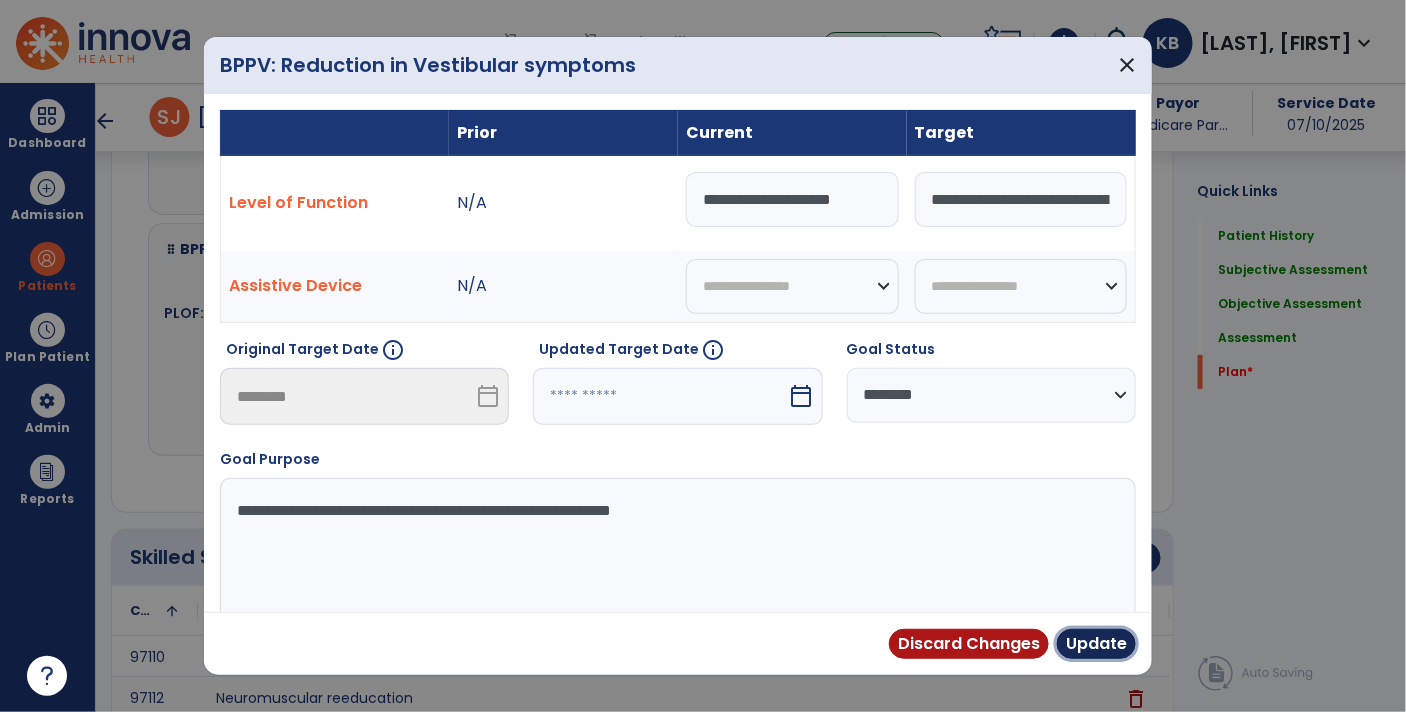 click on "Update" at bounding box center [1096, 644] 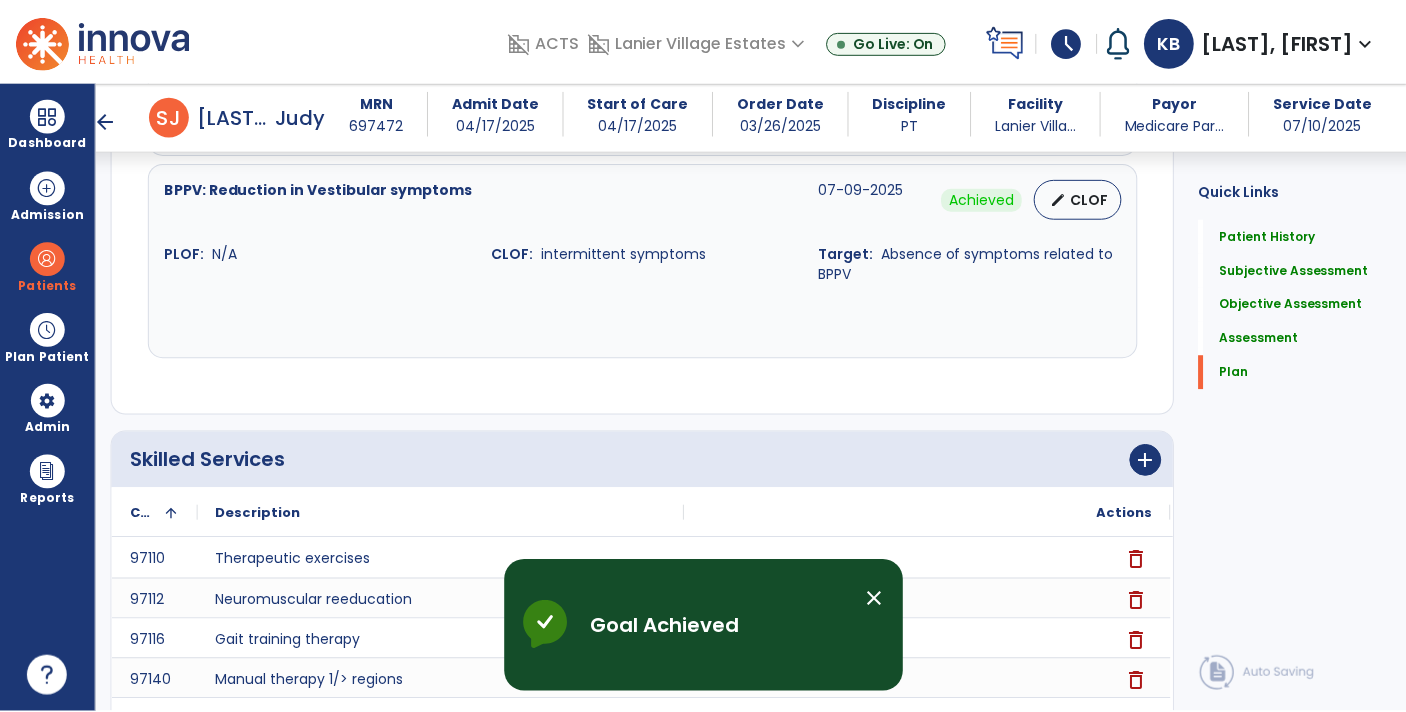 scroll, scrollTop: 4869, scrollLeft: 0, axis: vertical 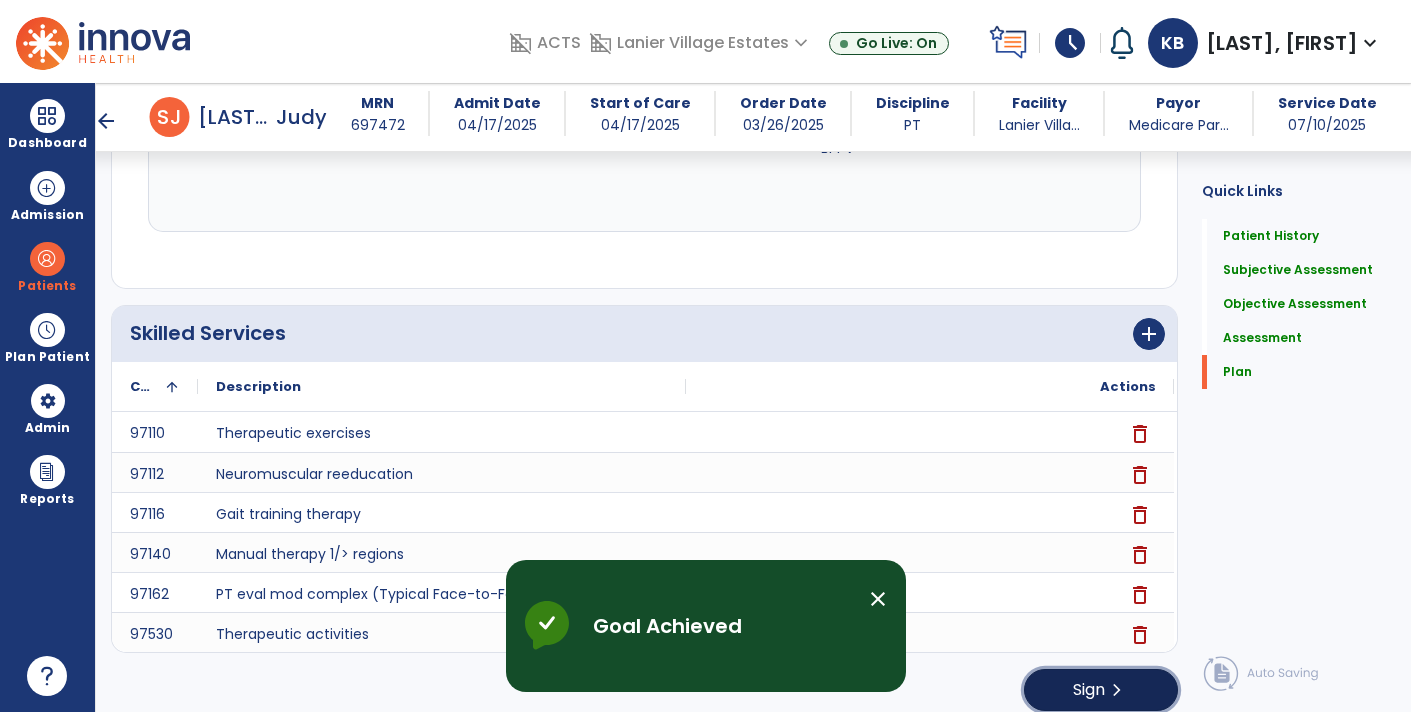 click on "Sign" 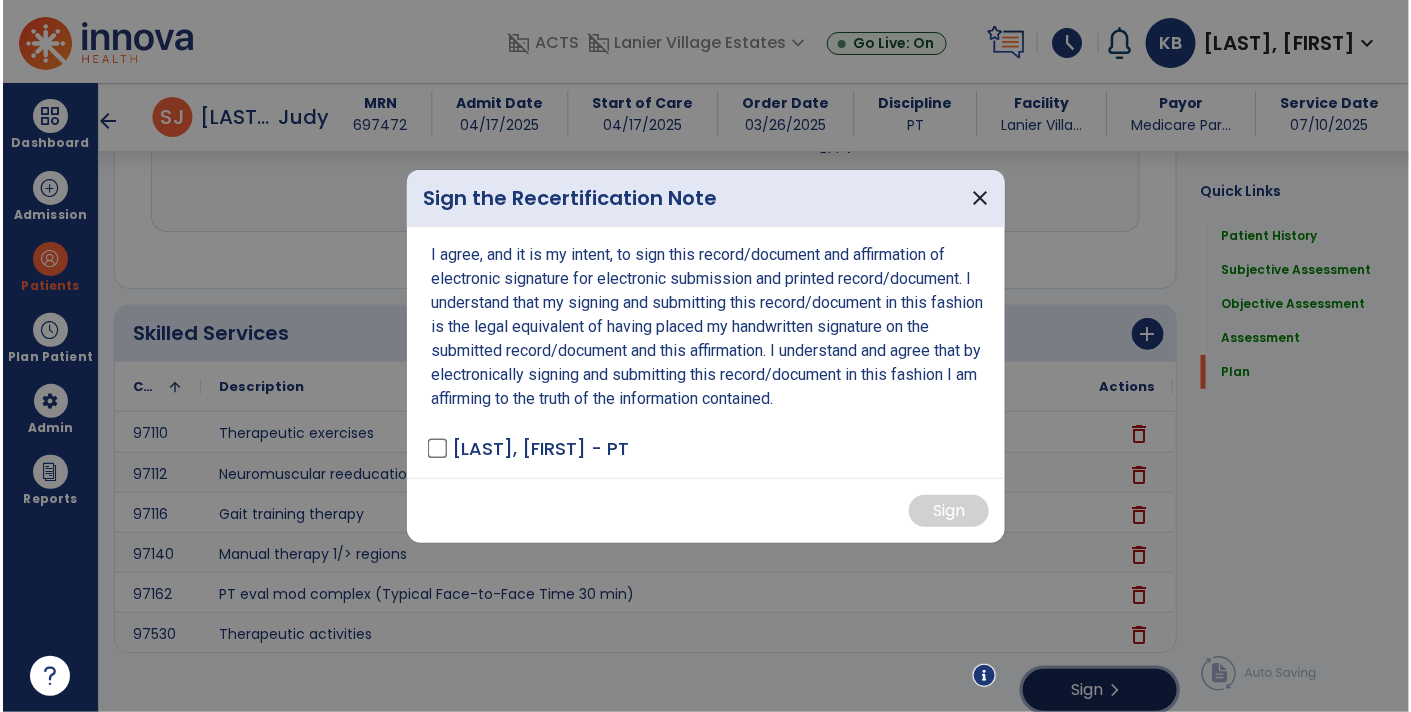 scroll, scrollTop: 4909, scrollLeft: 0, axis: vertical 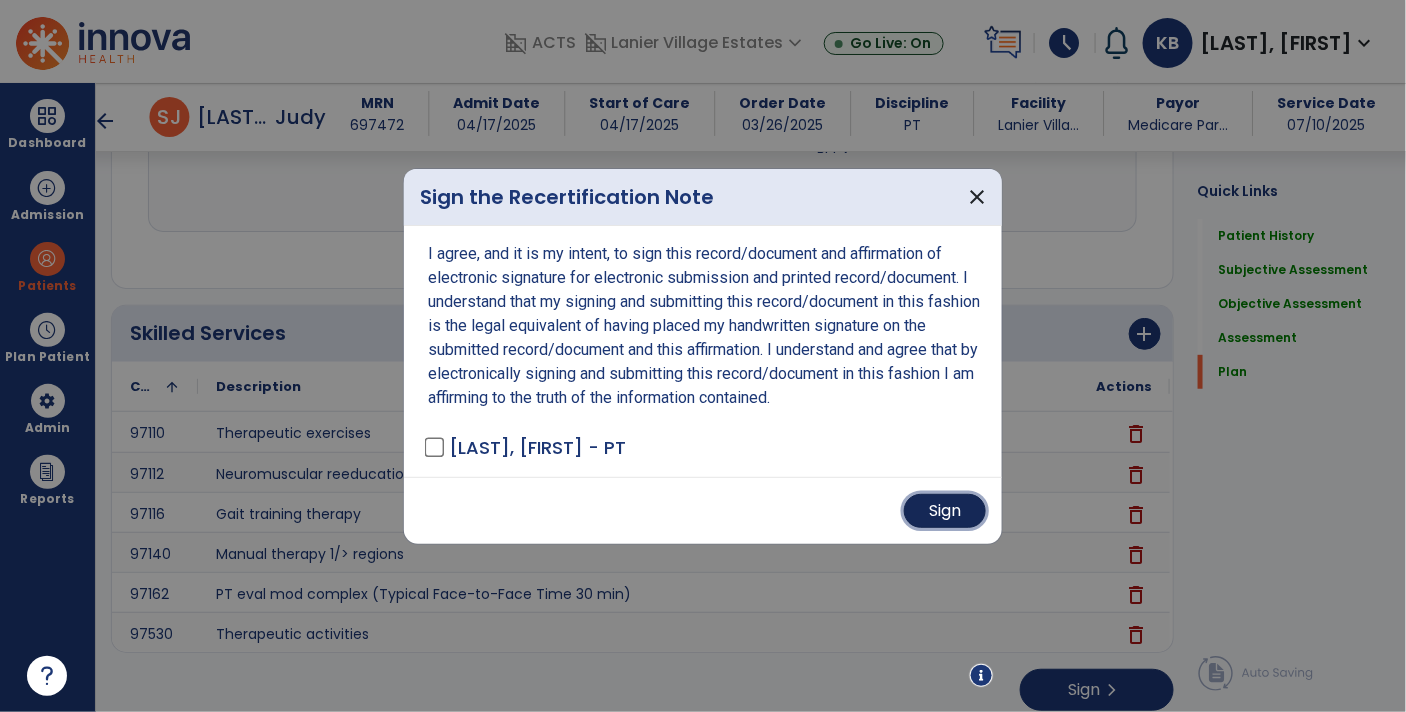 click on "Sign" at bounding box center [945, 511] 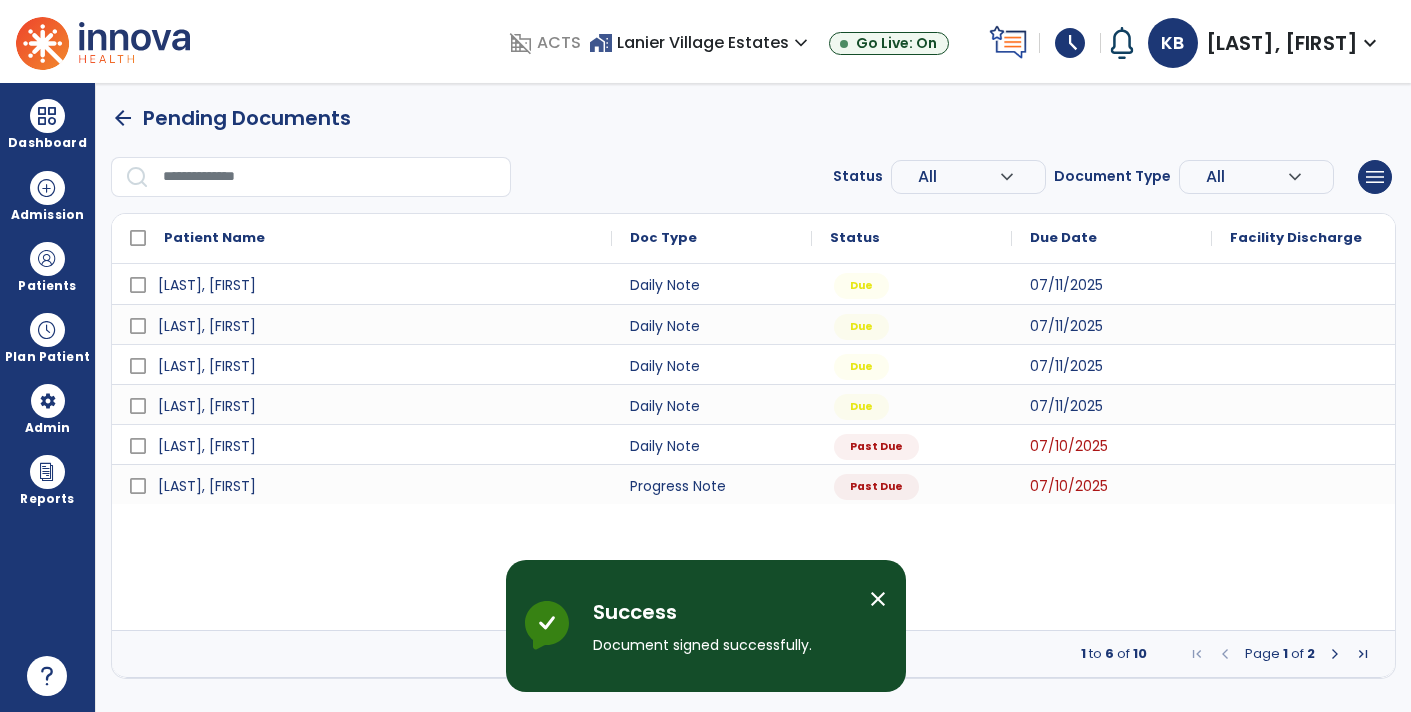 scroll, scrollTop: 0, scrollLeft: 0, axis: both 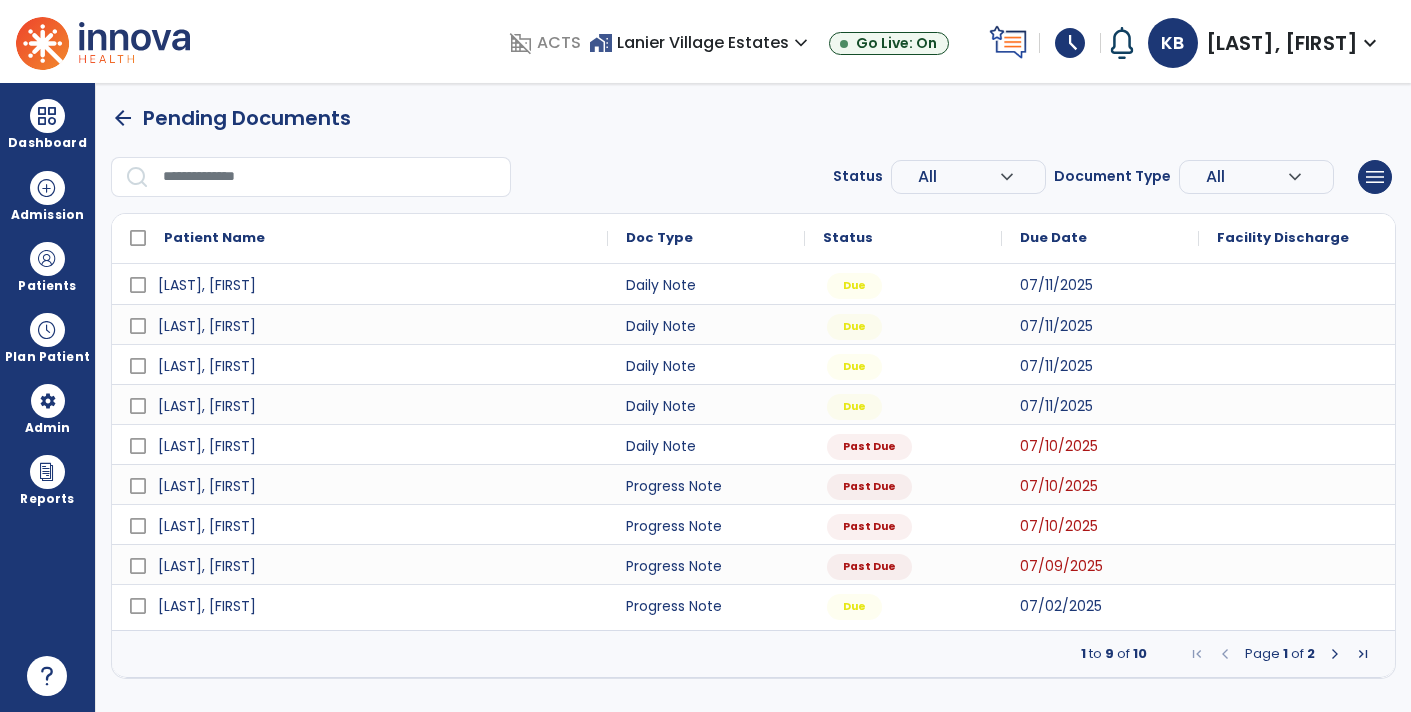 click at bounding box center (1335, 654) 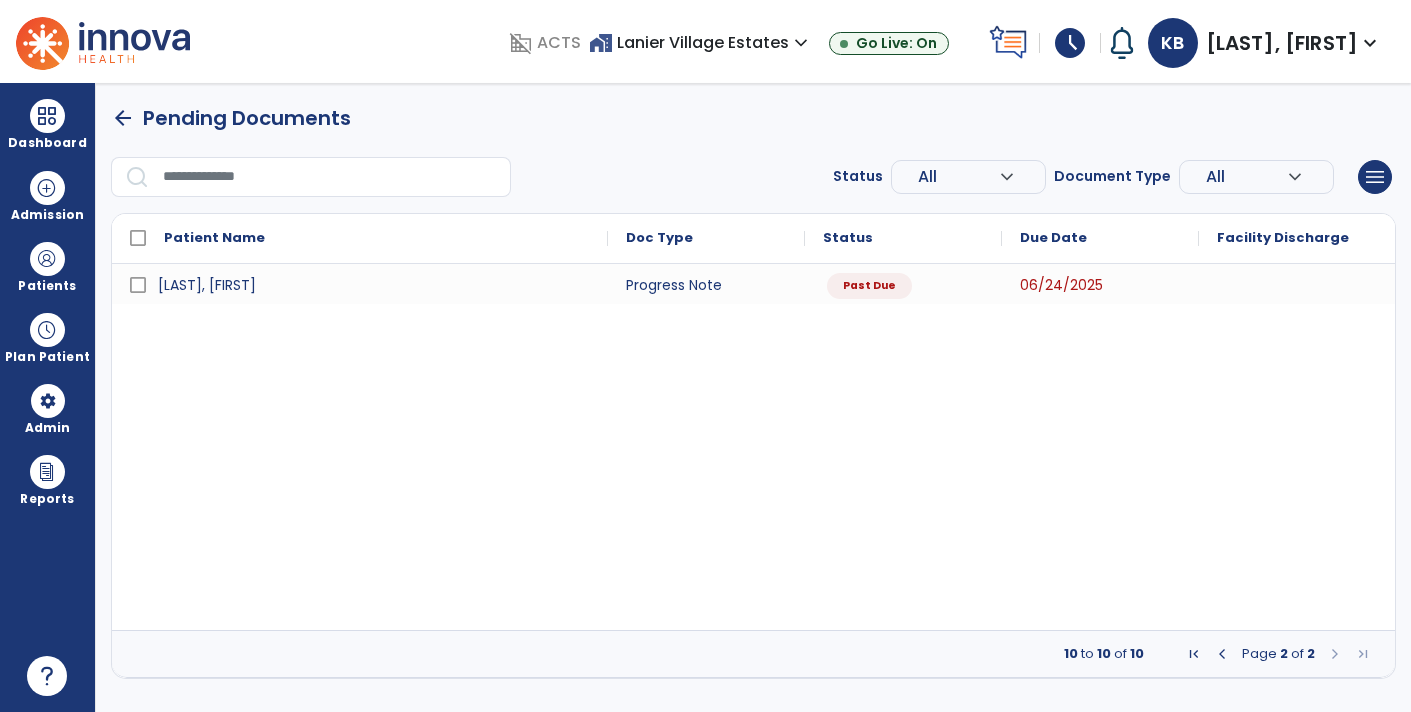 click at bounding box center [1222, 654] 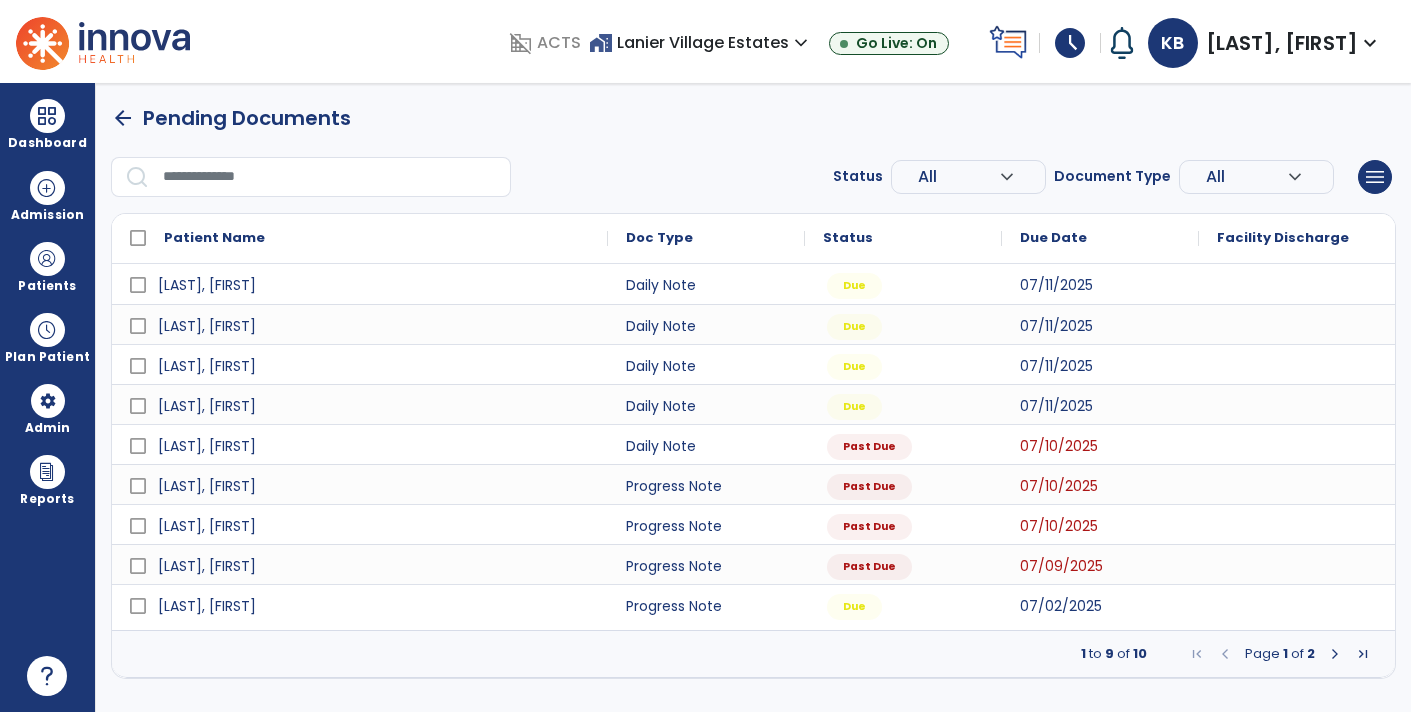 click at bounding box center (1335, 654) 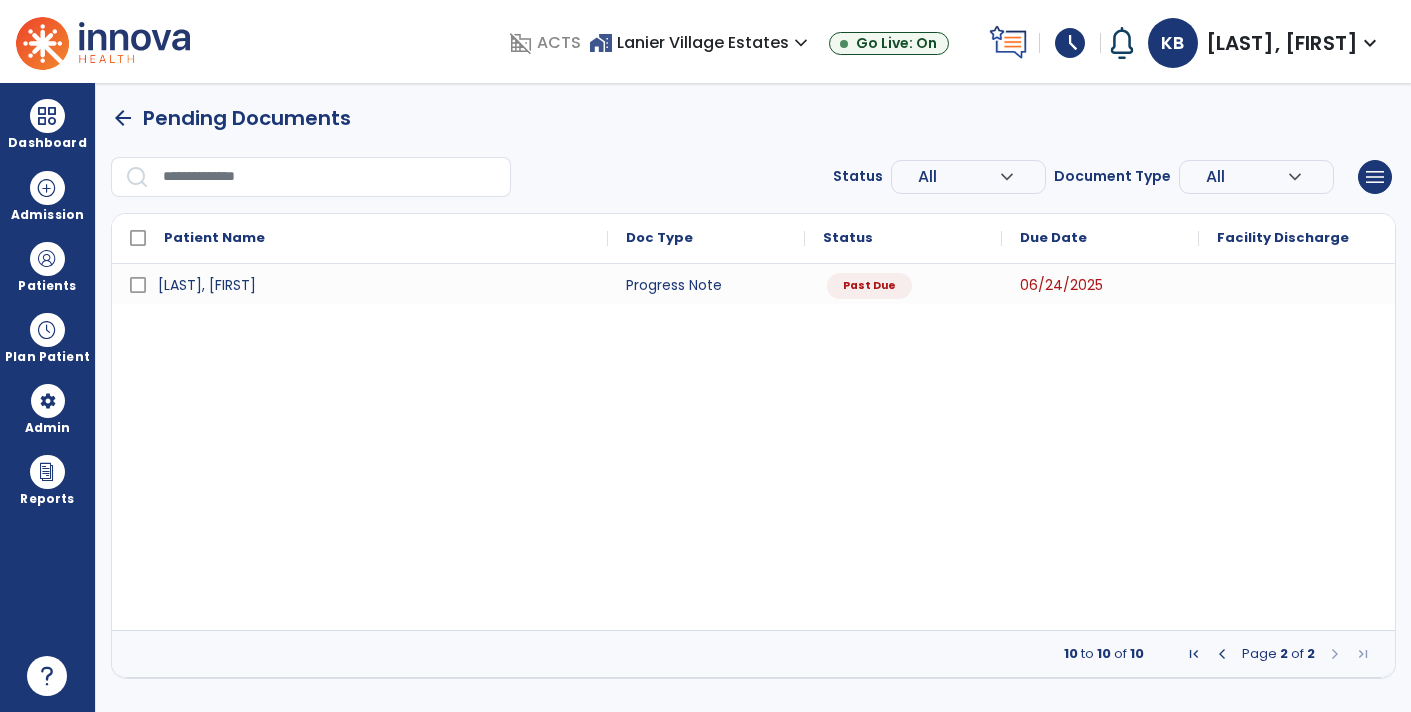 click at bounding box center [1222, 654] 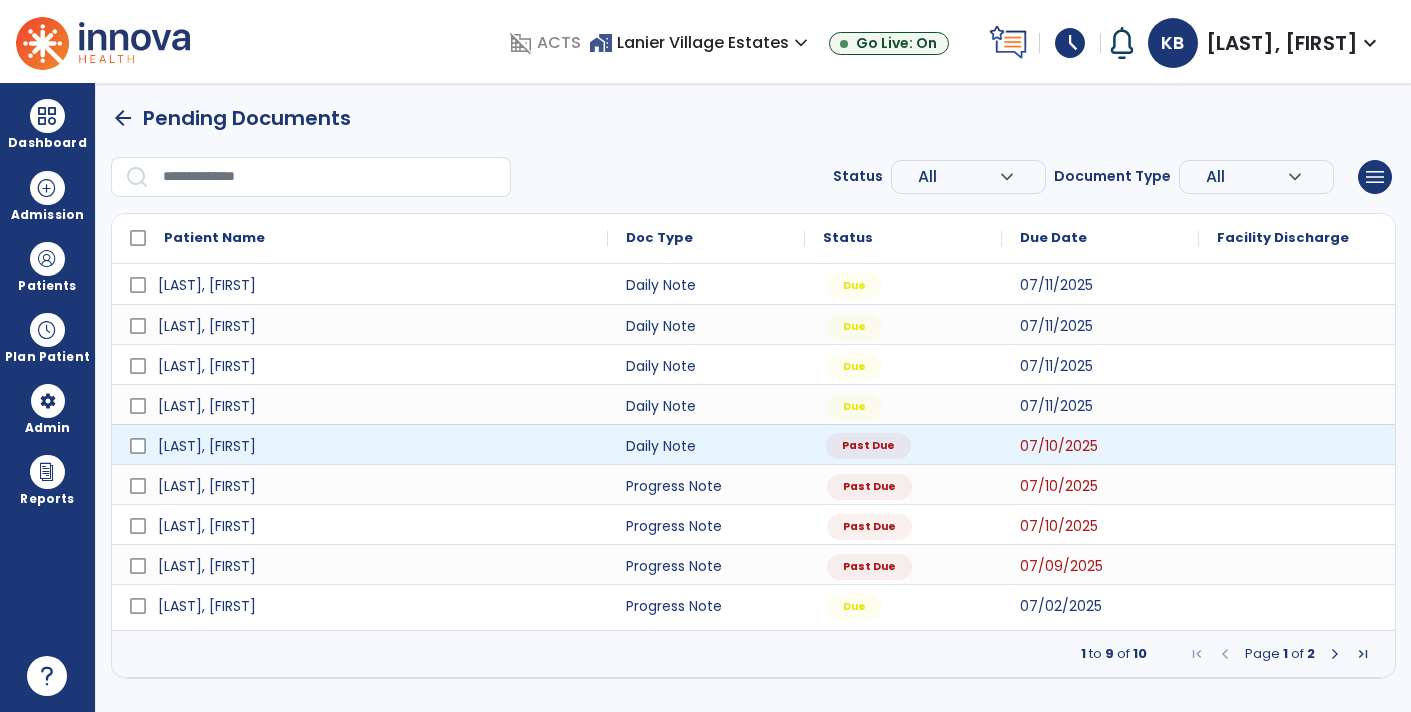click on "Past Due" at bounding box center (903, 444) 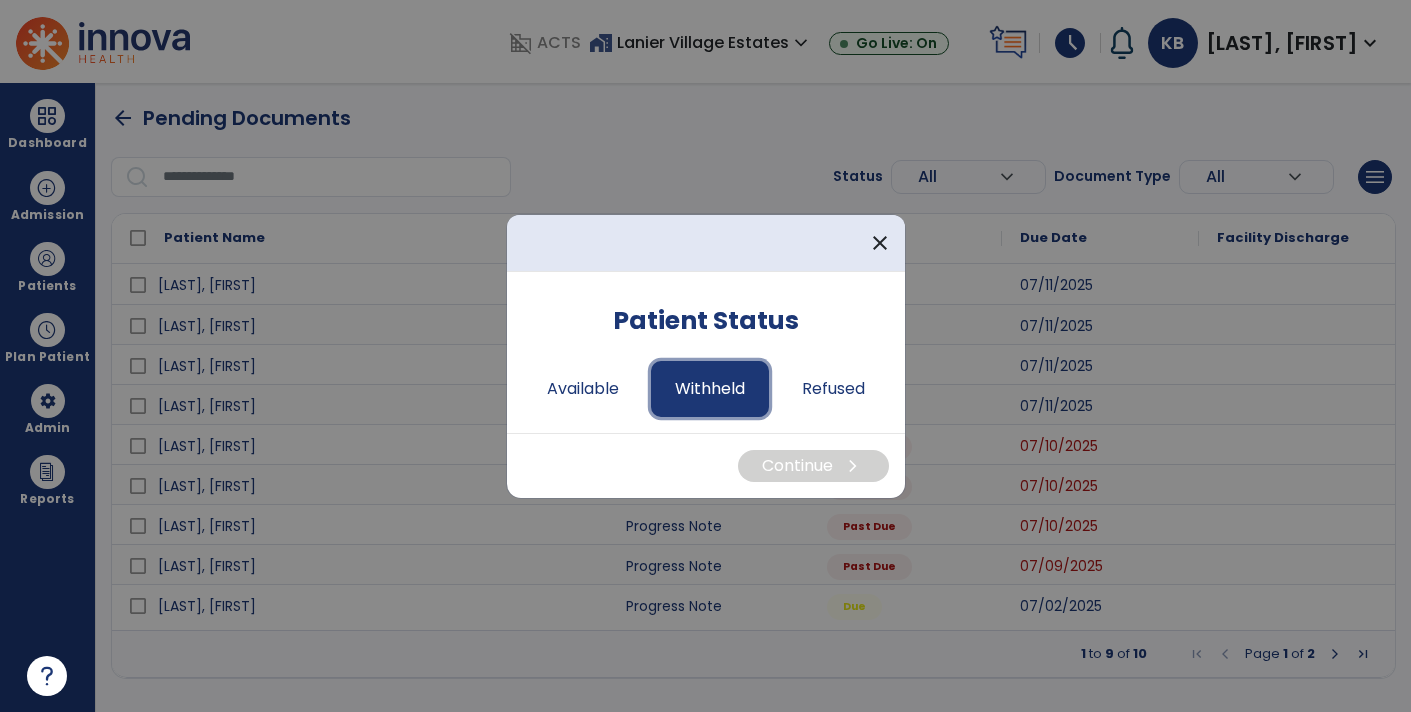 click on "Withheld" at bounding box center (710, 389) 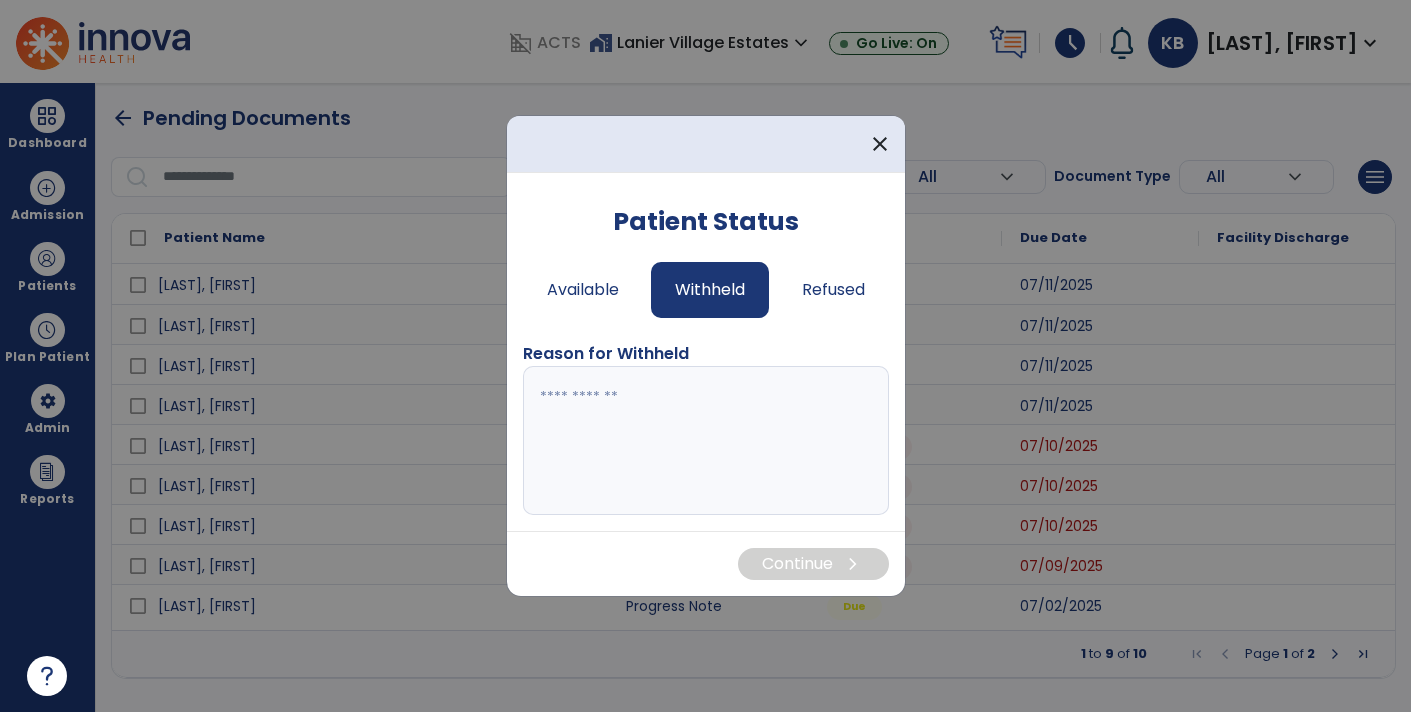 click at bounding box center (706, 441) 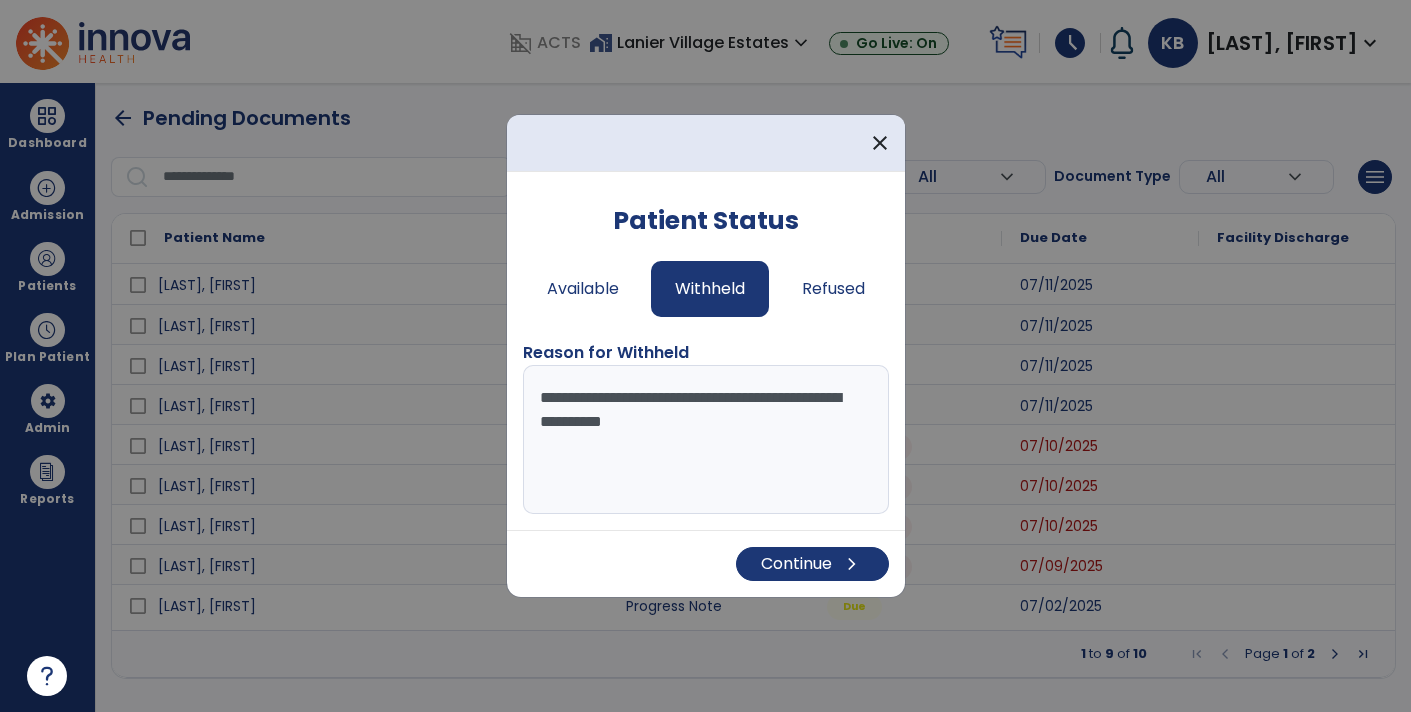 click on "**********" at bounding box center [706, 440] 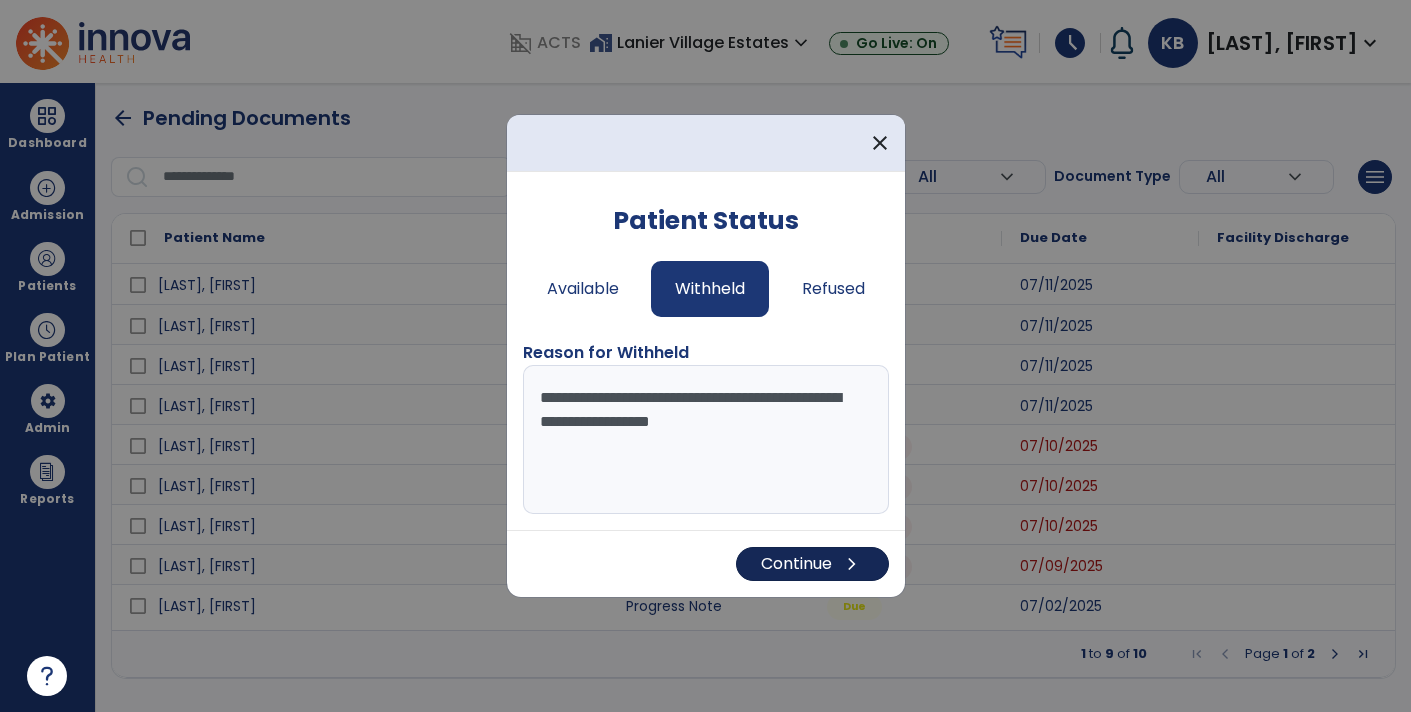 type on "**********" 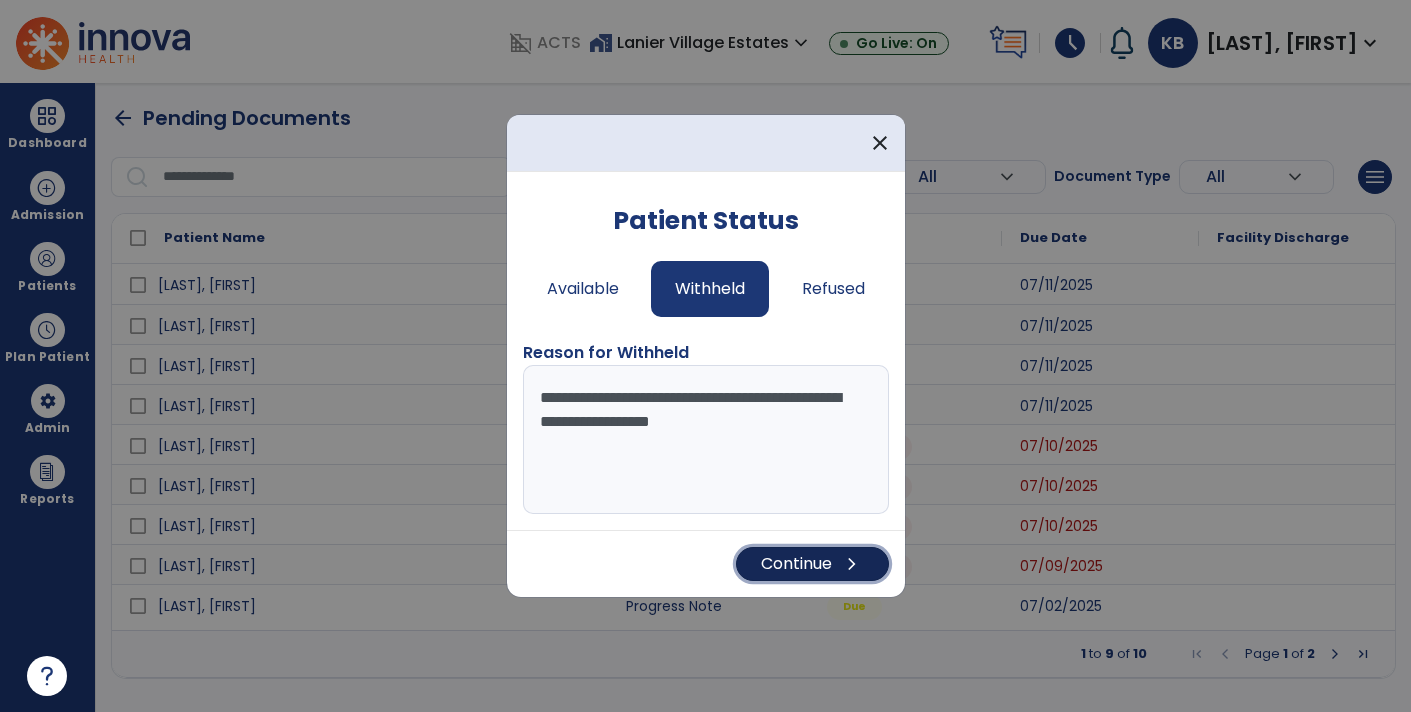 click on "chevron_right" at bounding box center [852, 564] 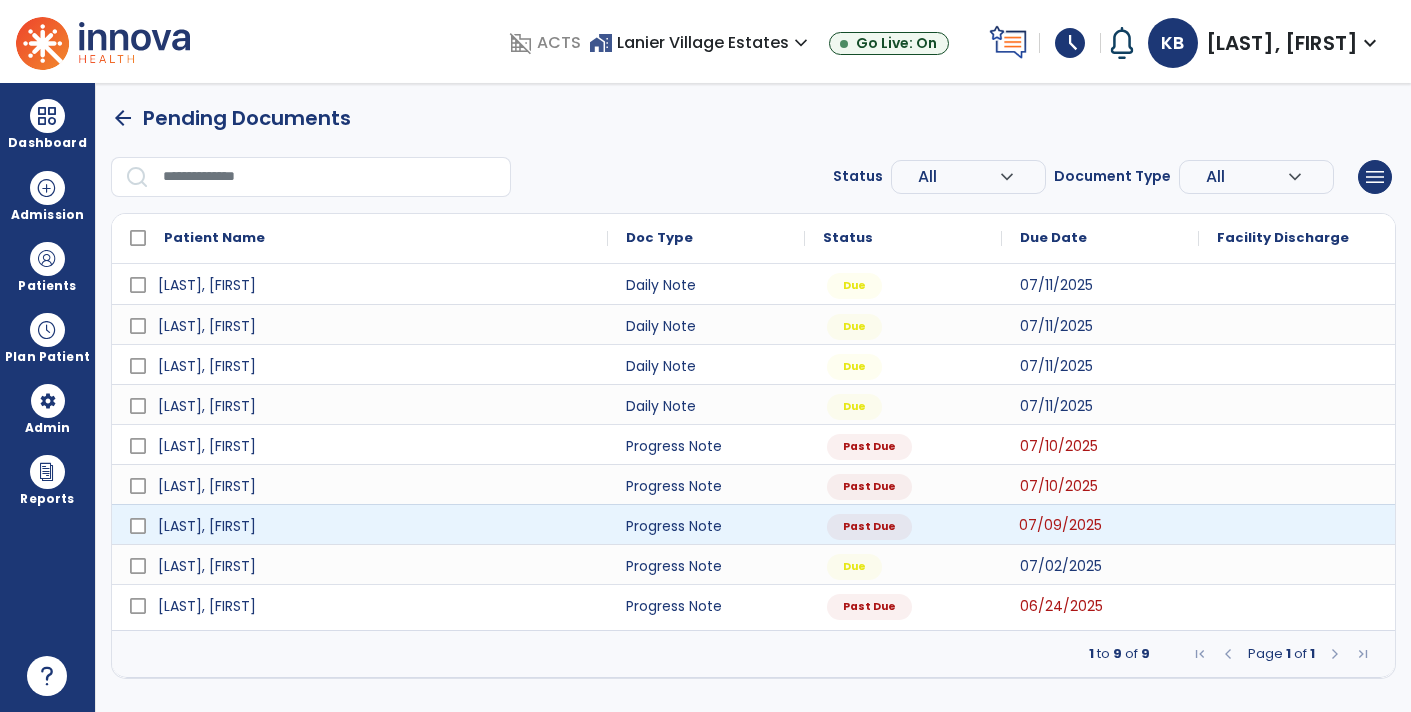 click on "07/09/2025" at bounding box center [1060, 525] 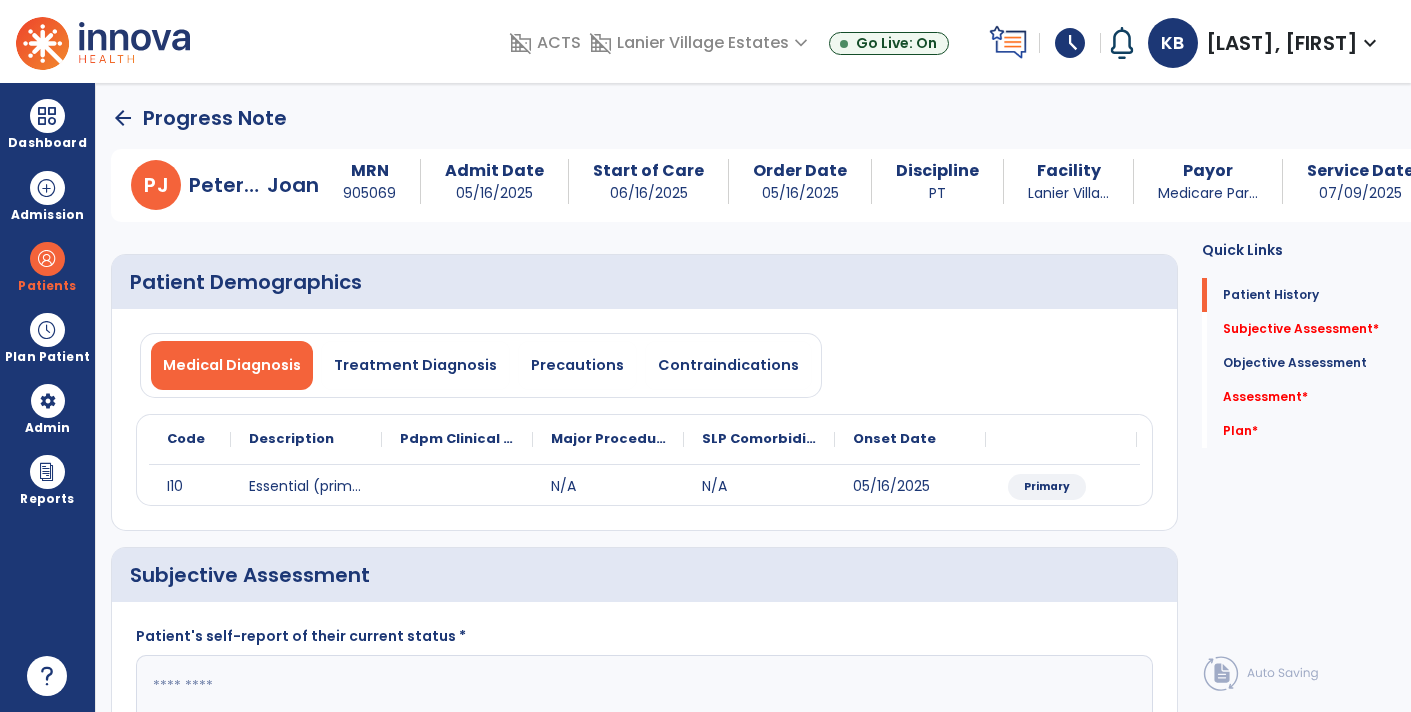 scroll, scrollTop: 226, scrollLeft: 0, axis: vertical 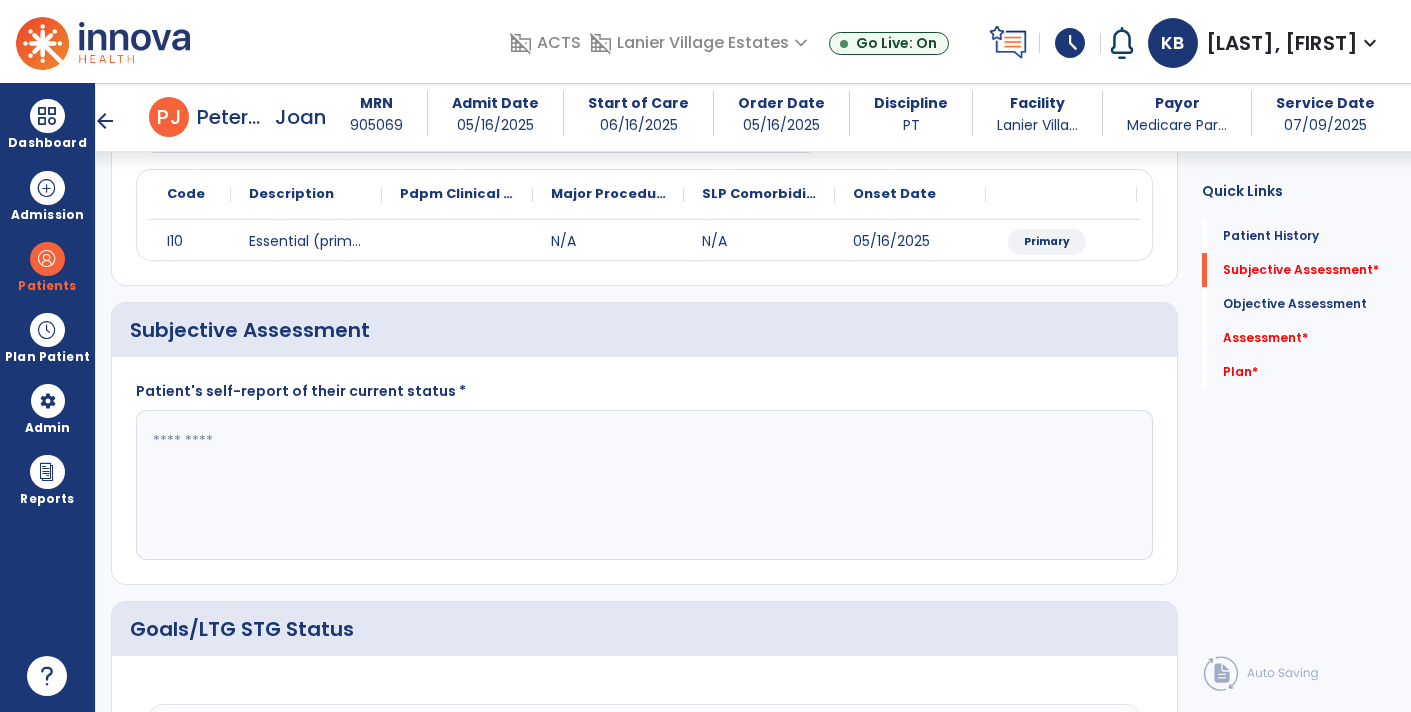 click 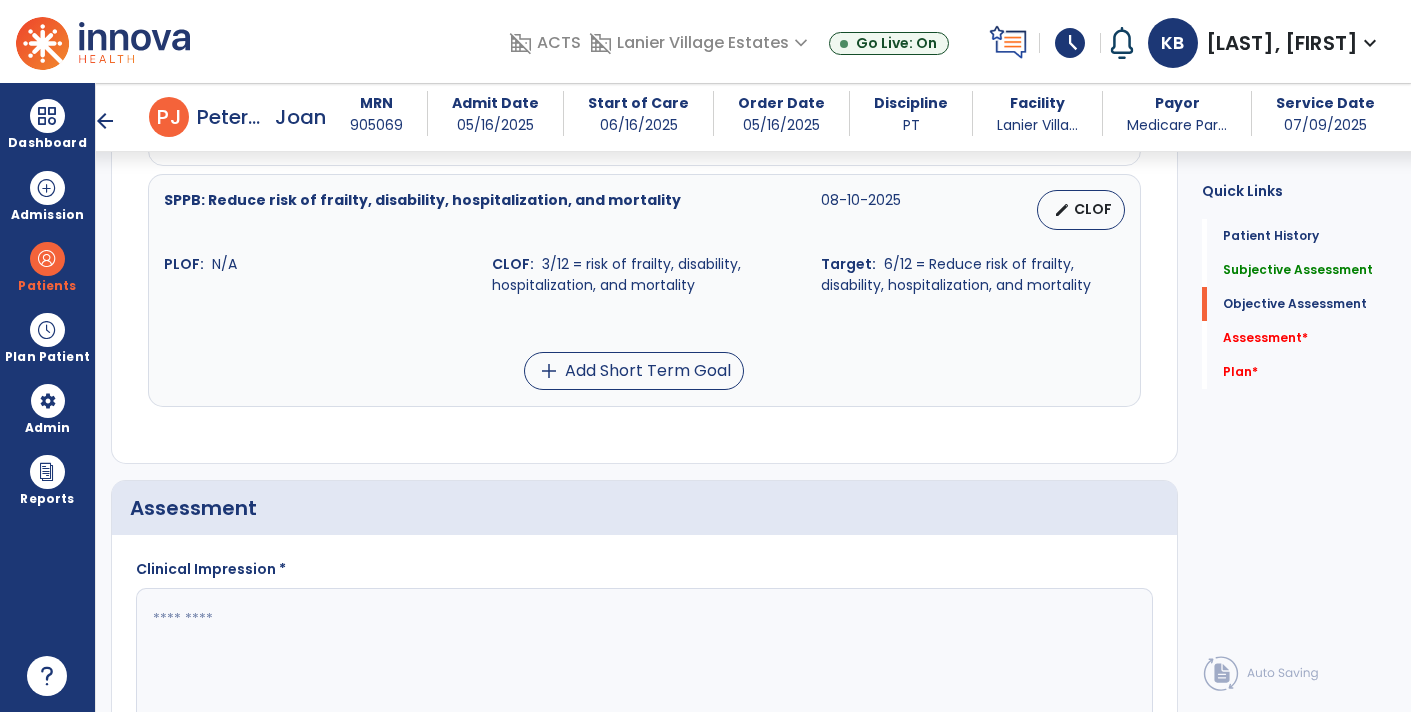 scroll, scrollTop: 1679, scrollLeft: 0, axis: vertical 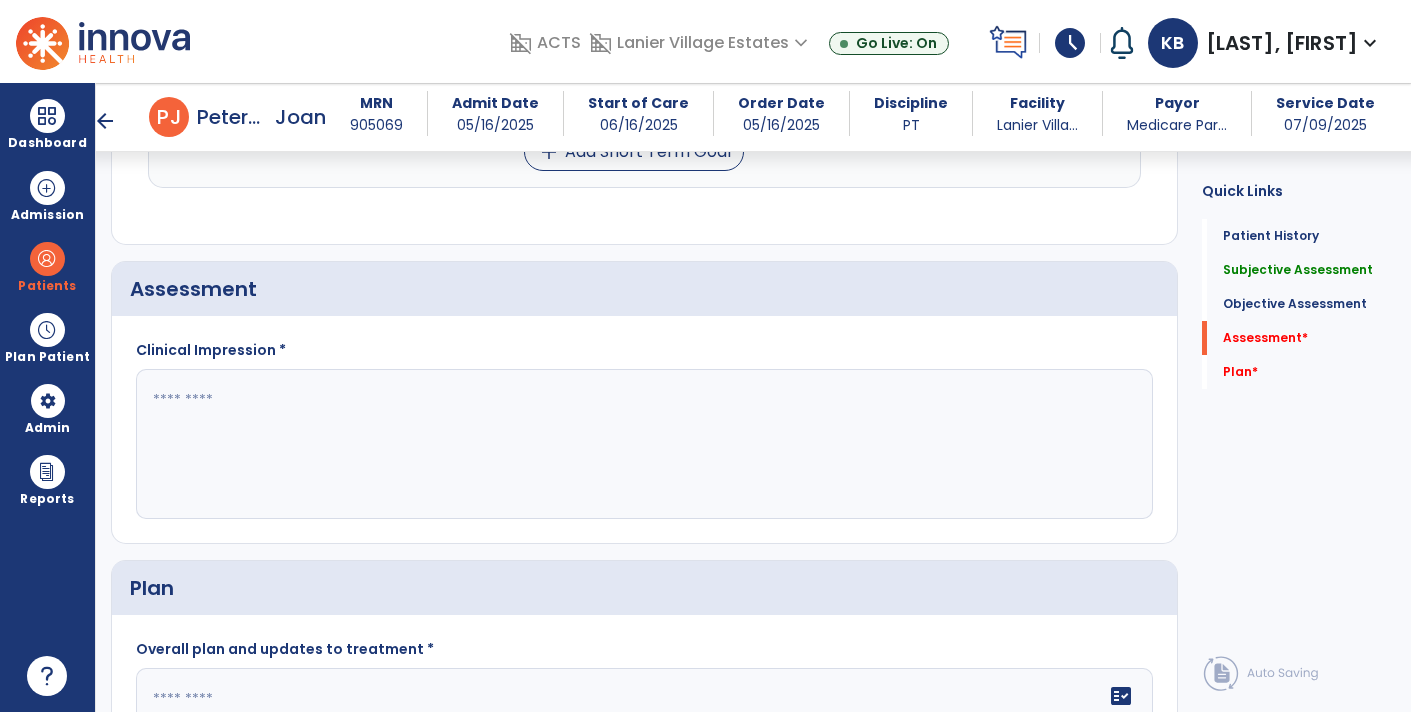 type on "**********" 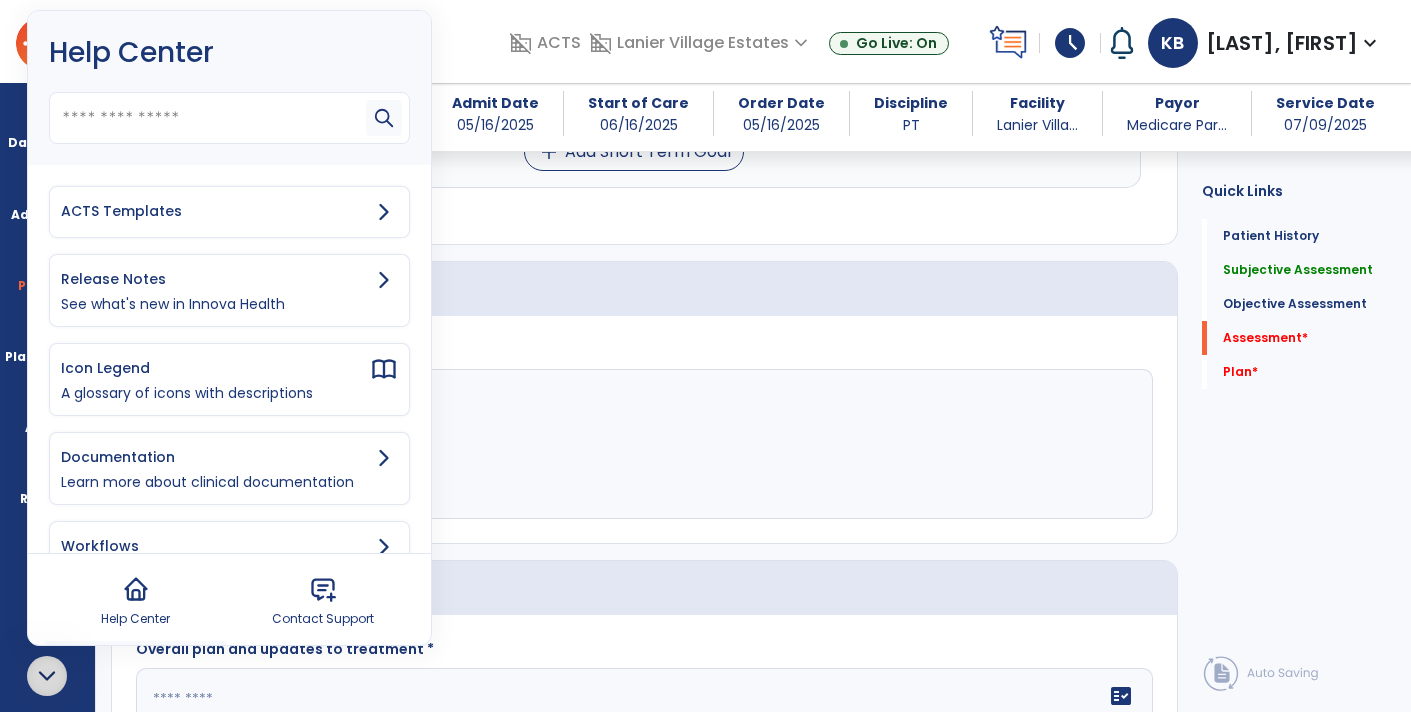 click on "ACTS Templates" at bounding box center [229, 212] 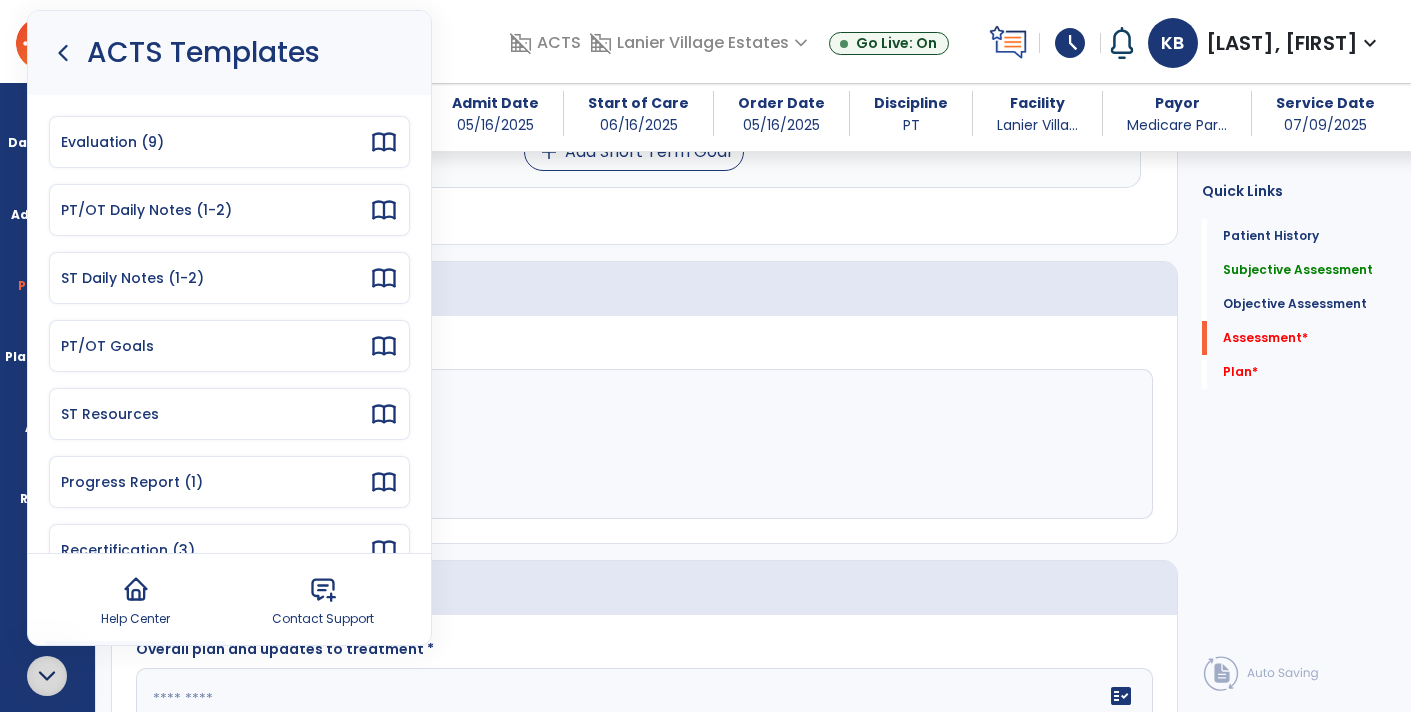 click on "Progress Report (1)" at bounding box center [229, 482] 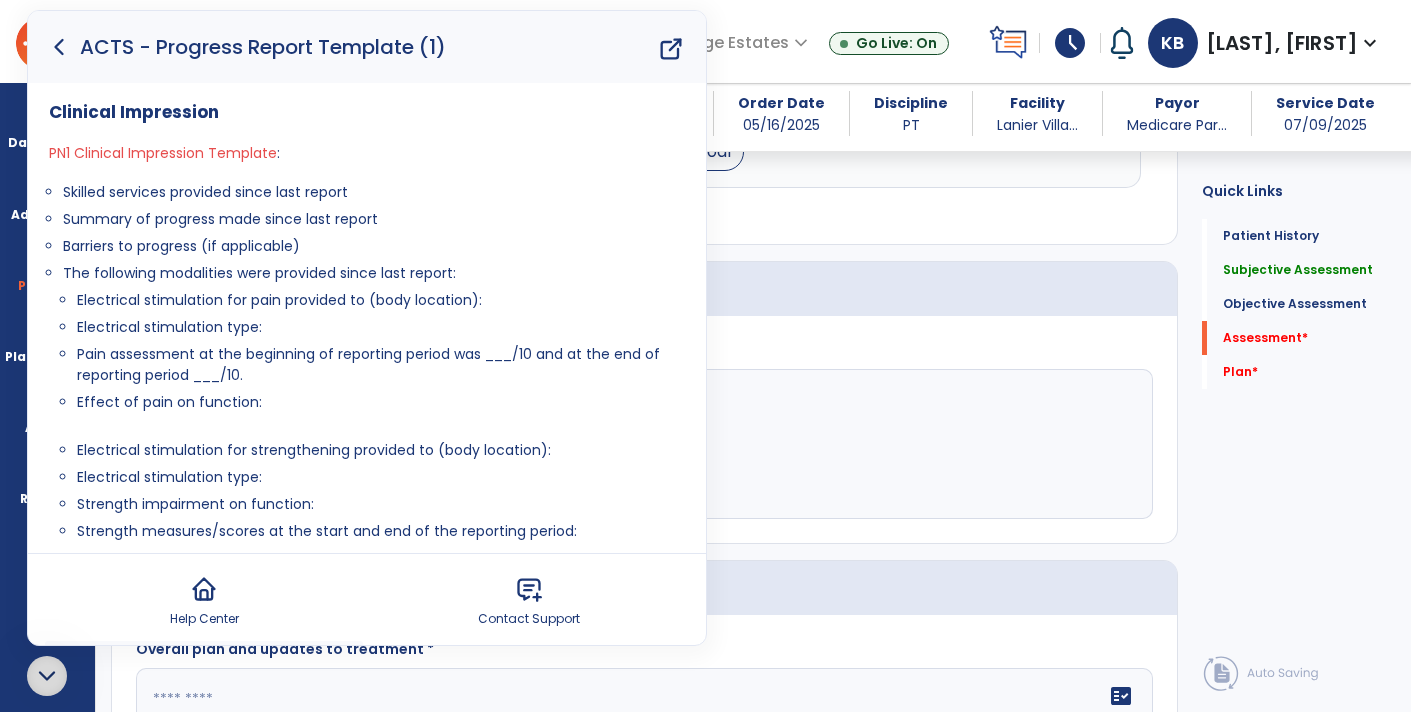 drag, startPoint x: 308, startPoint y: 249, endPoint x: 66, endPoint y: 180, distance: 251.64459 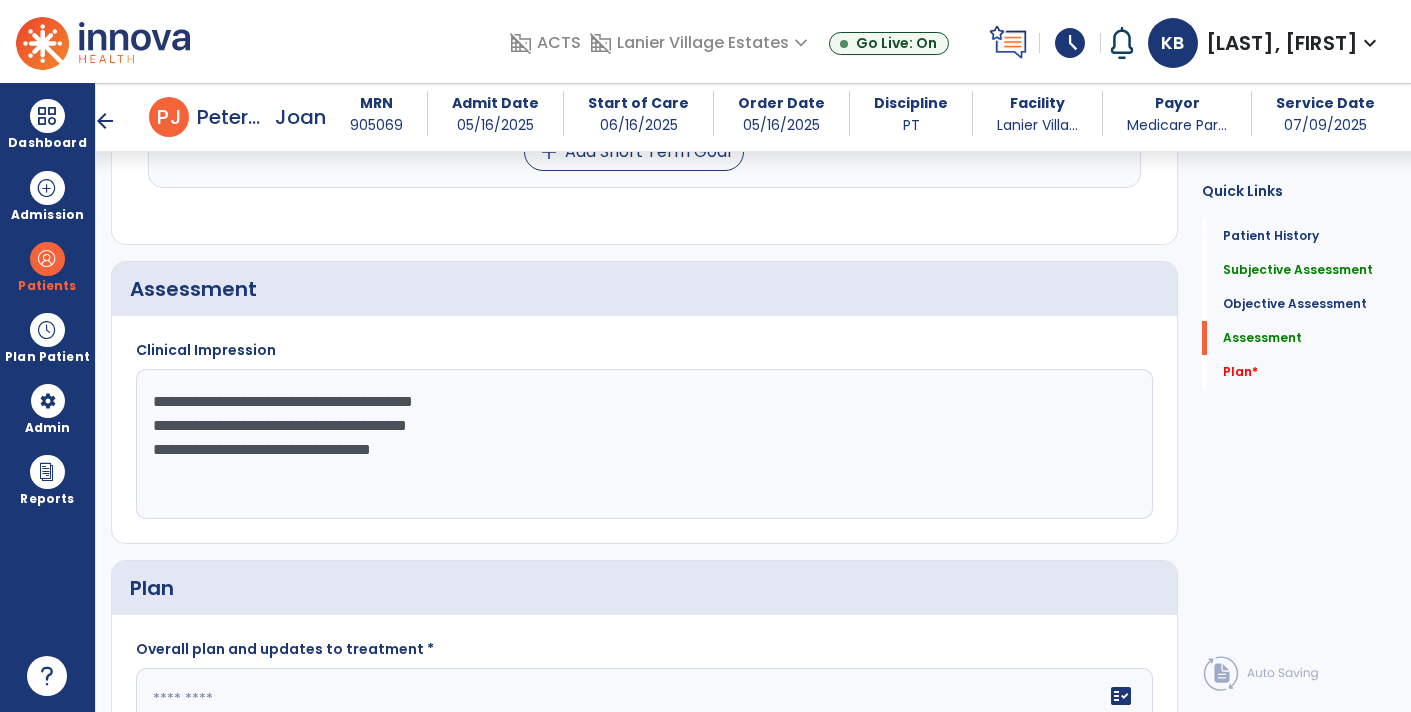 click on "**********" 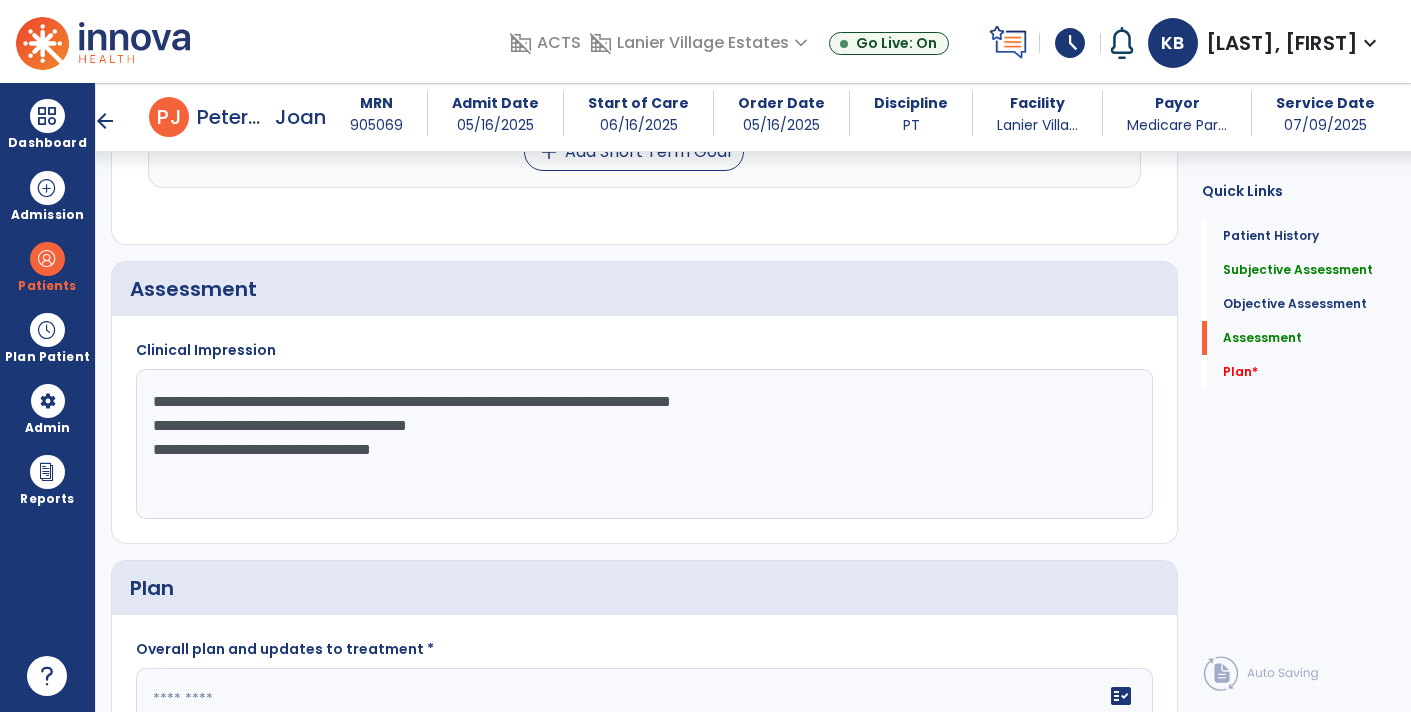 click on "**********" 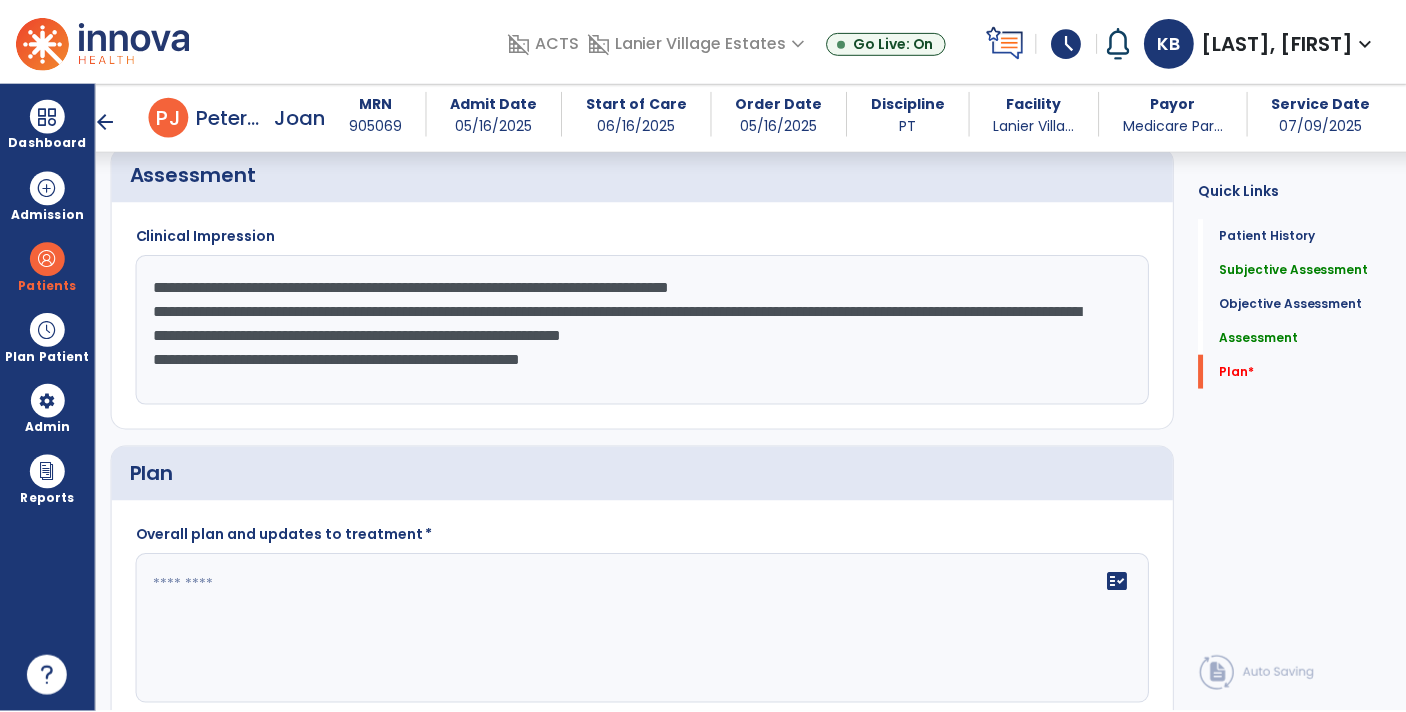 scroll, scrollTop: 1873, scrollLeft: 0, axis: vertical 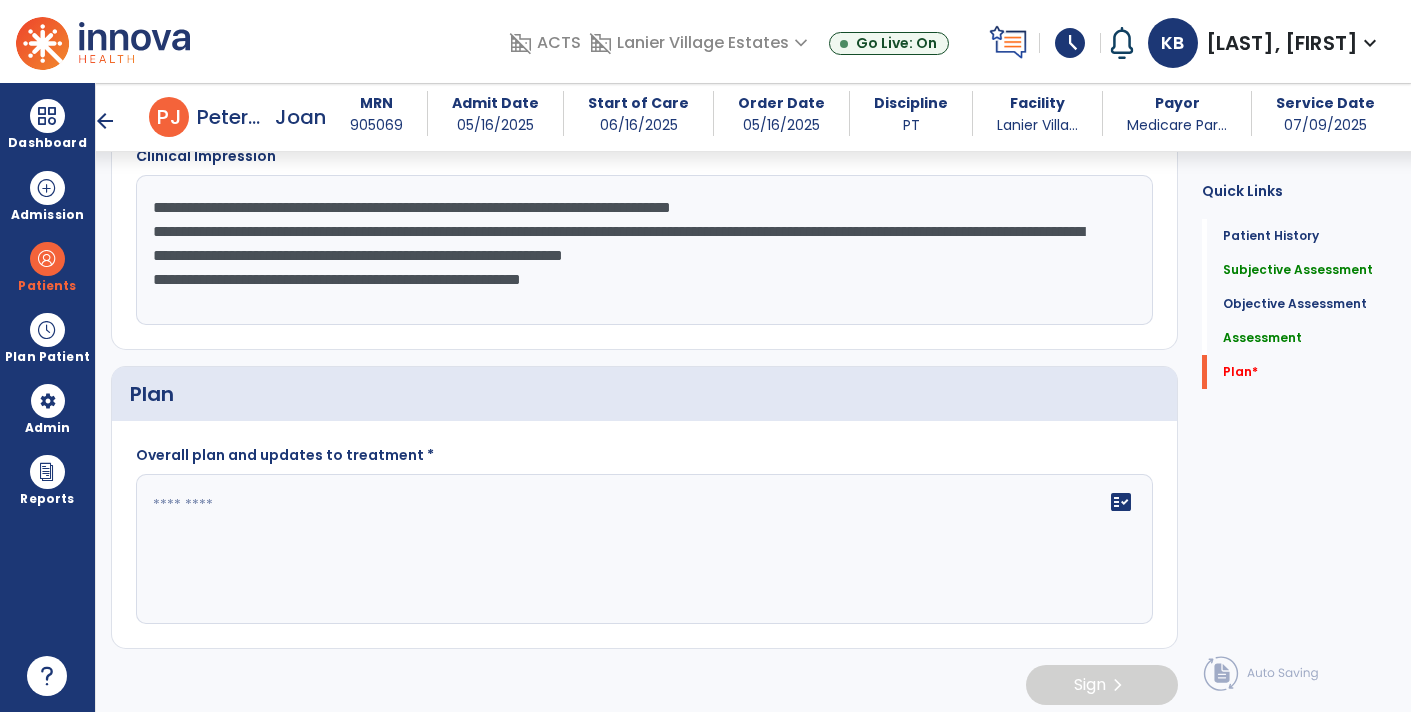 type on "**********" 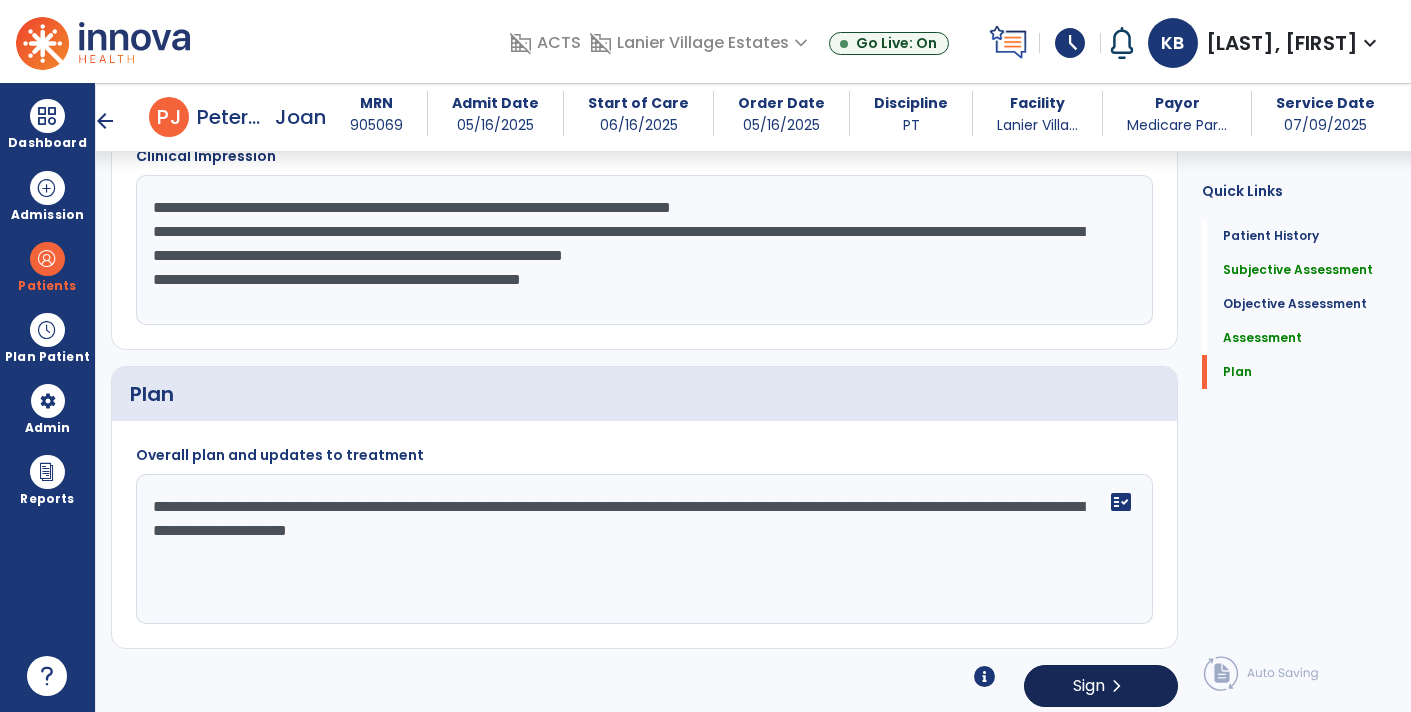 type on "**********" 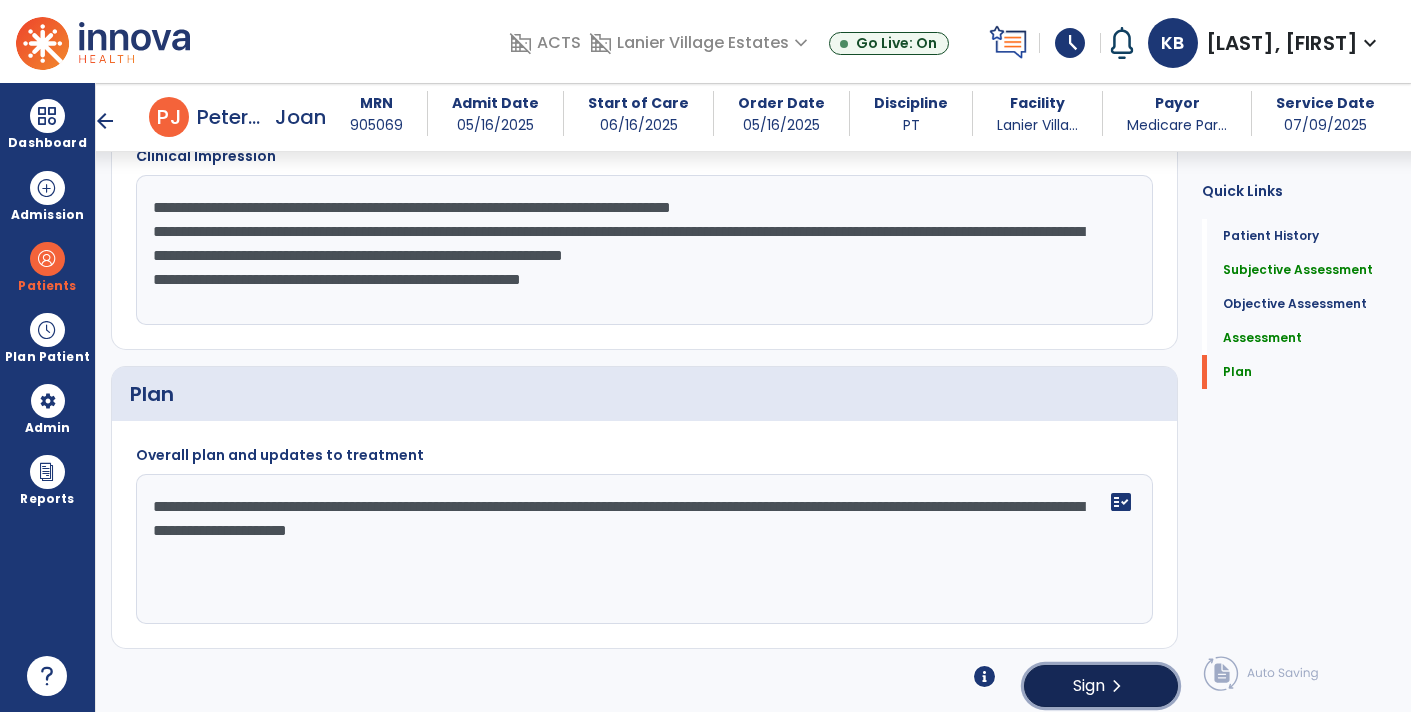 click on "chevron_right" 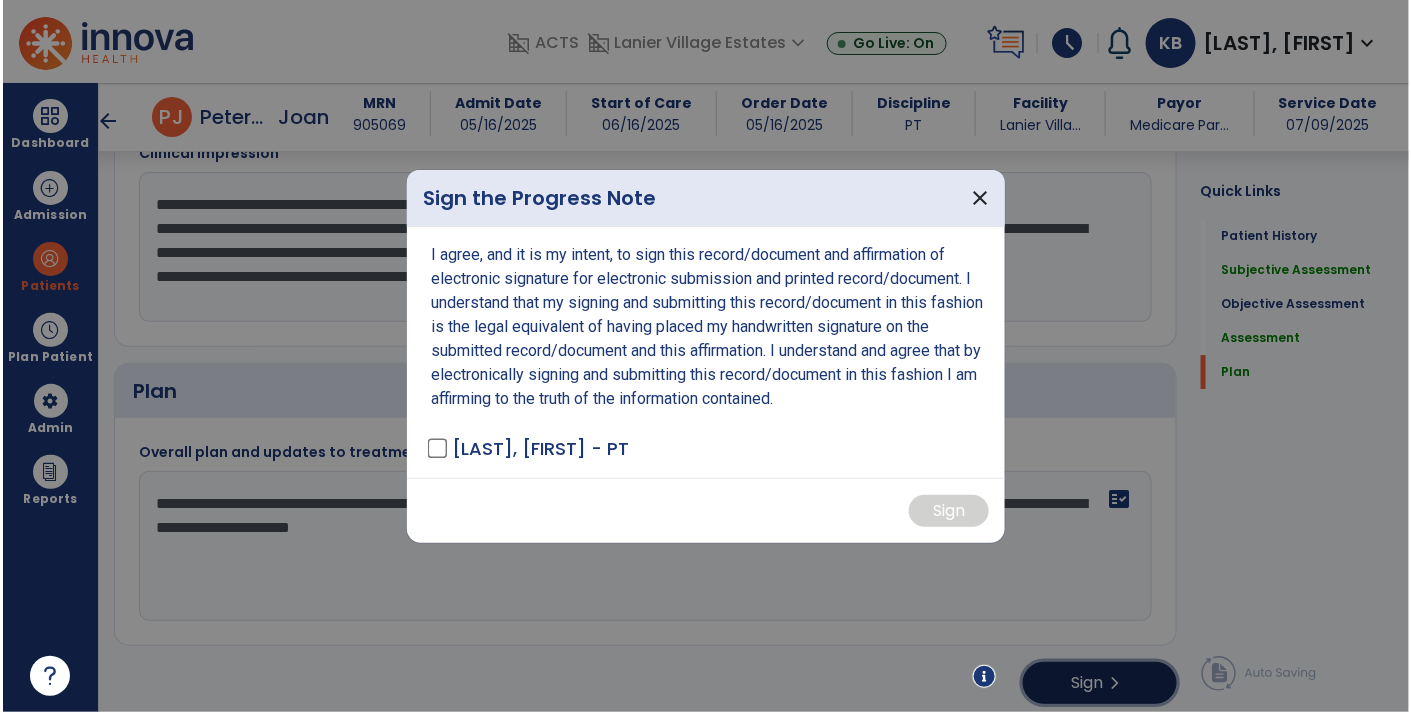 scroll, scrollTop: 1873, scrollLeft: 0, axis: vertical 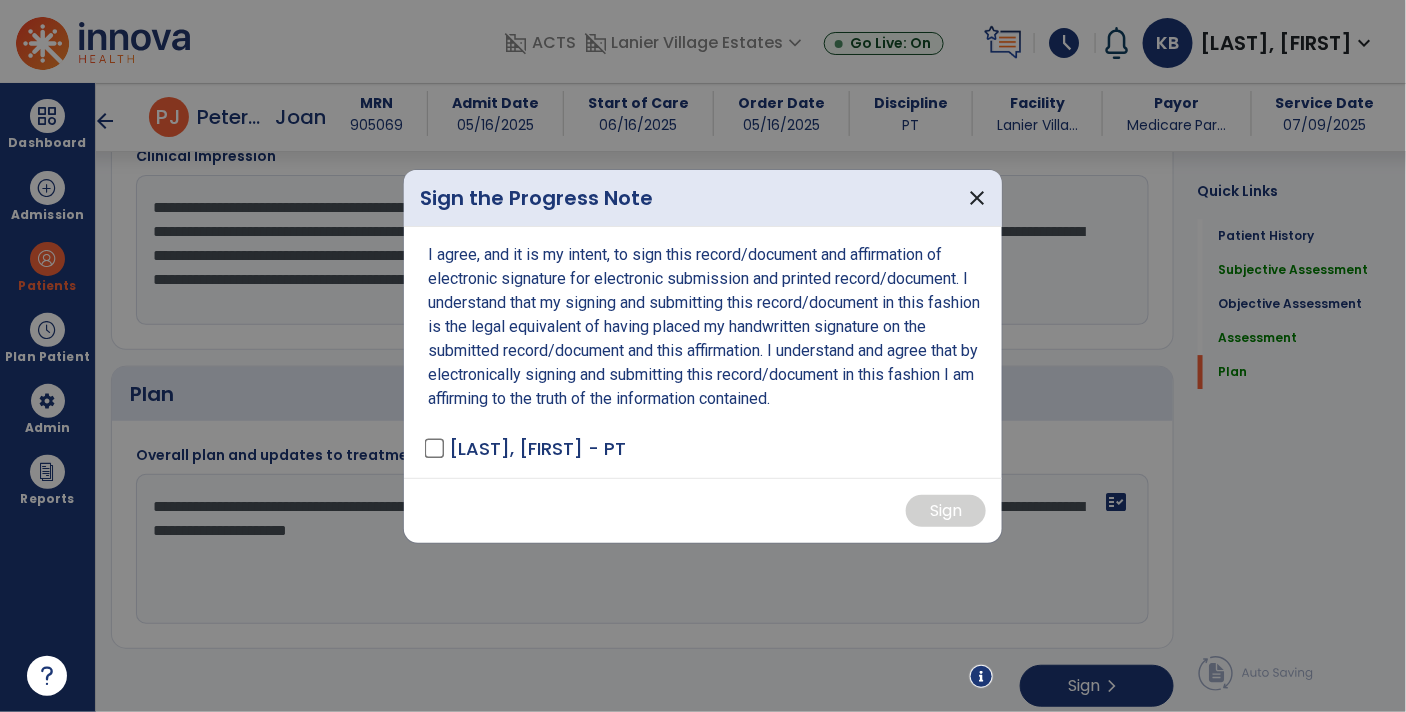 click on "I agree, and it is my intent, to sign this record/document and affirmation of electronic signature for electronic submission and printed record/document. I understand that my signing and submitting this record/document in this fashion is the legal equivalent of having placed my handwritten signature on the submitted record/document and this affirmation. I understand and agree that by electronically signing and submitting this record/document in this fashion I am affirming to the truth of the information contained.  BARTON, KRISTIN  - PT" at bounding box center [703, 352] 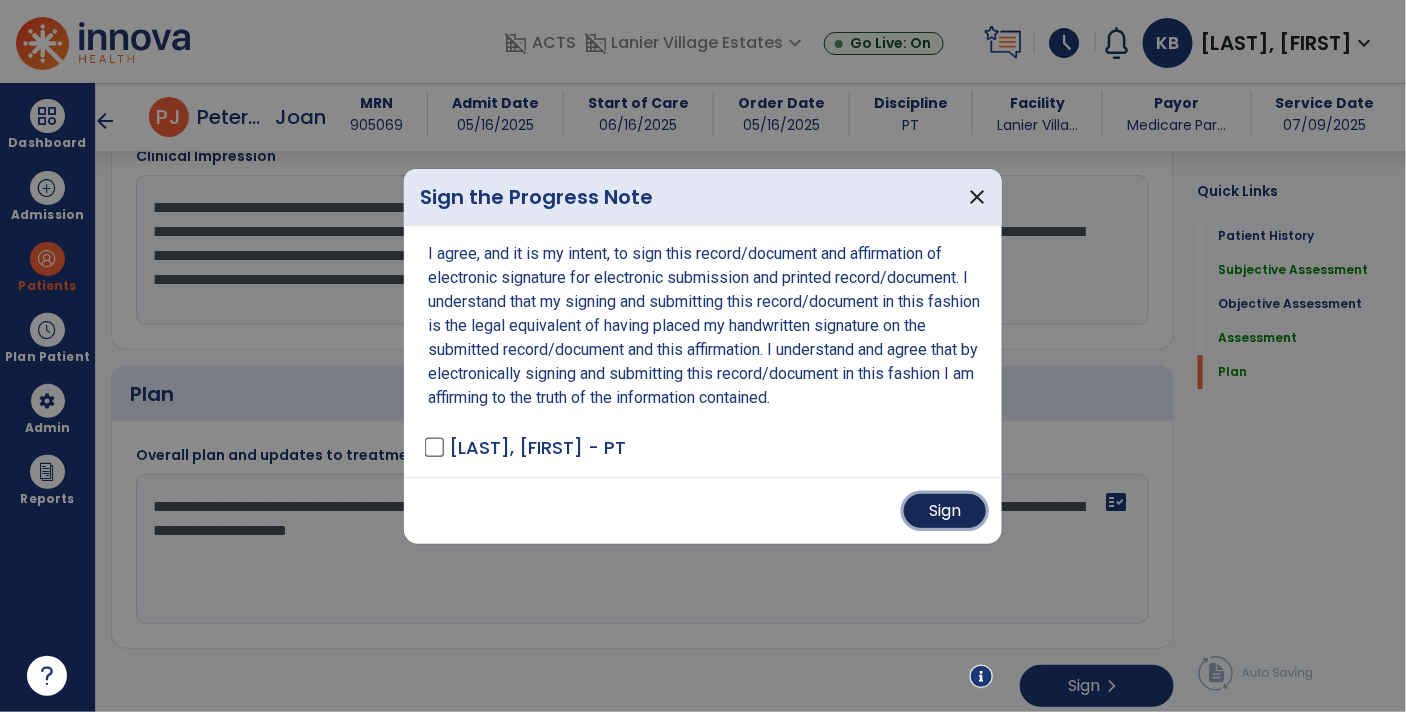 click on "Sign" at bounding box center (945, 511) 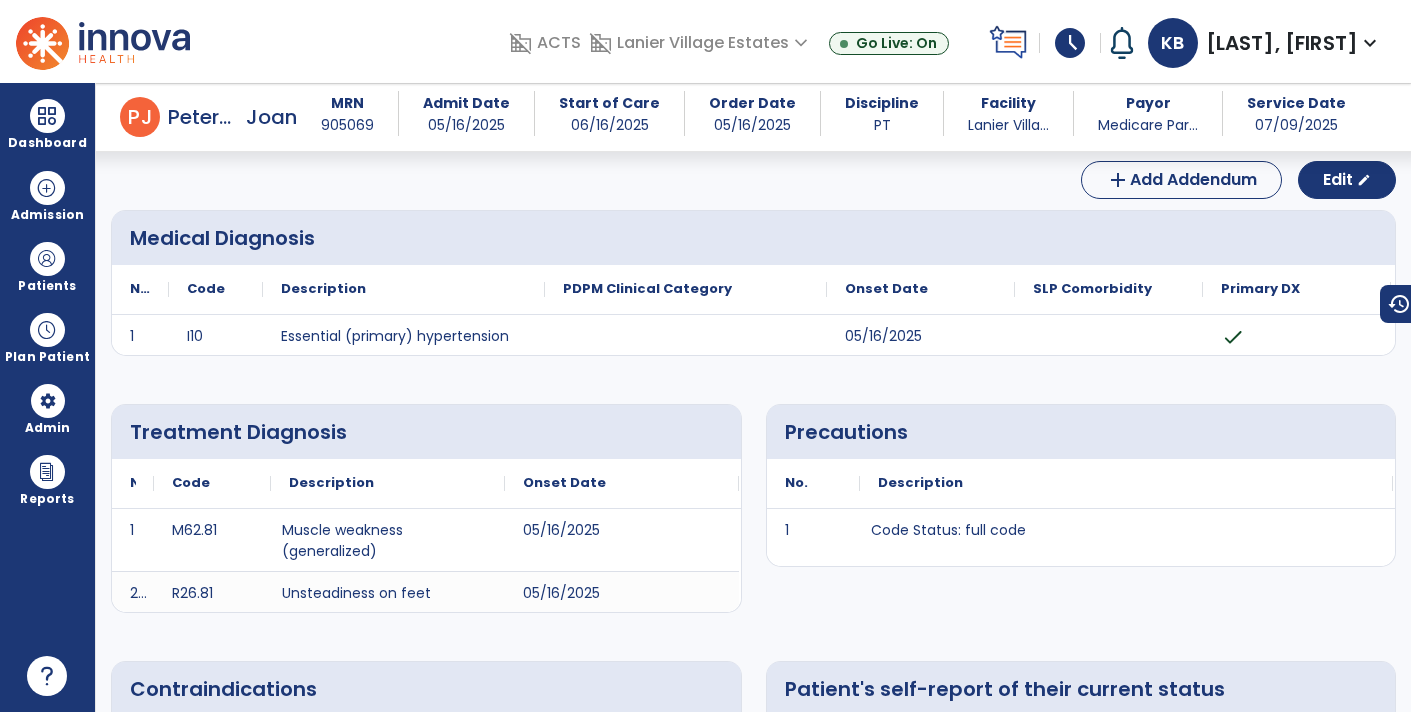 scroll, scrollTop: 0, scrollLeft: 0, axis: both 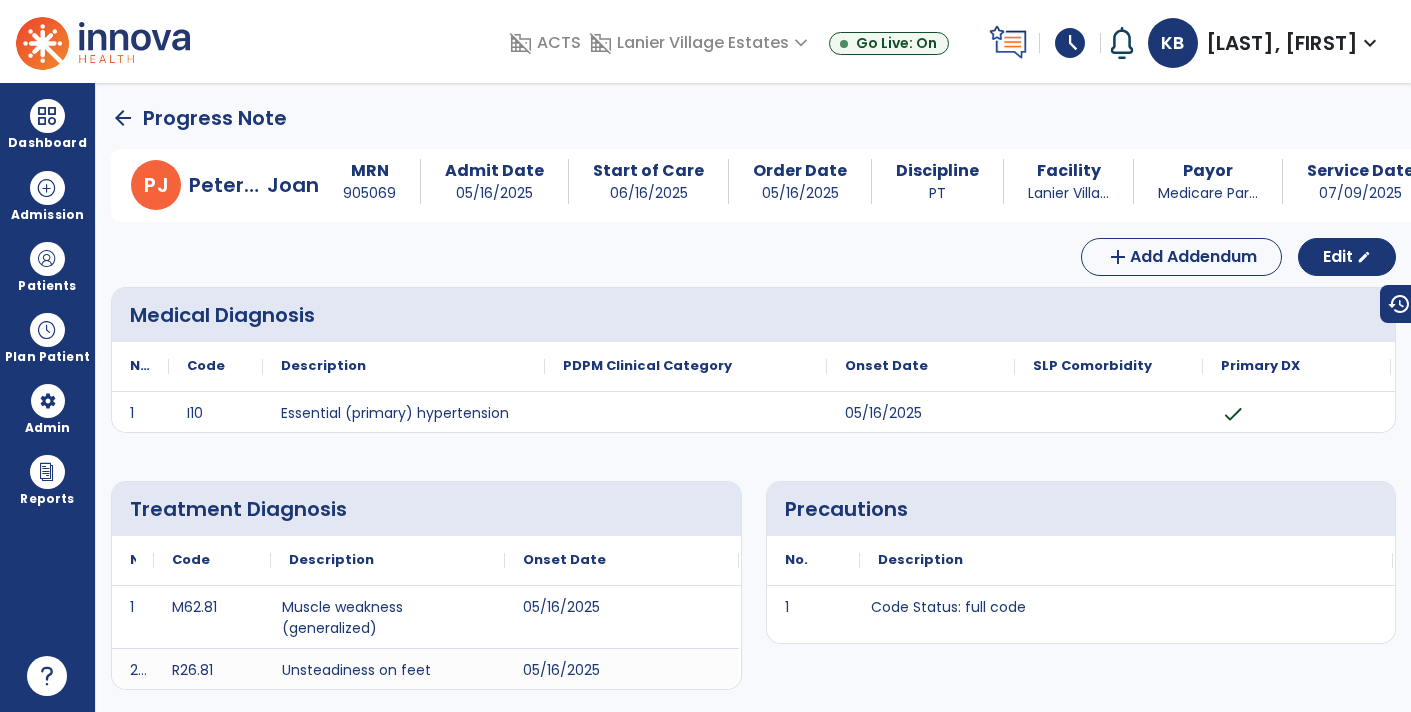 click on "arrow_back" 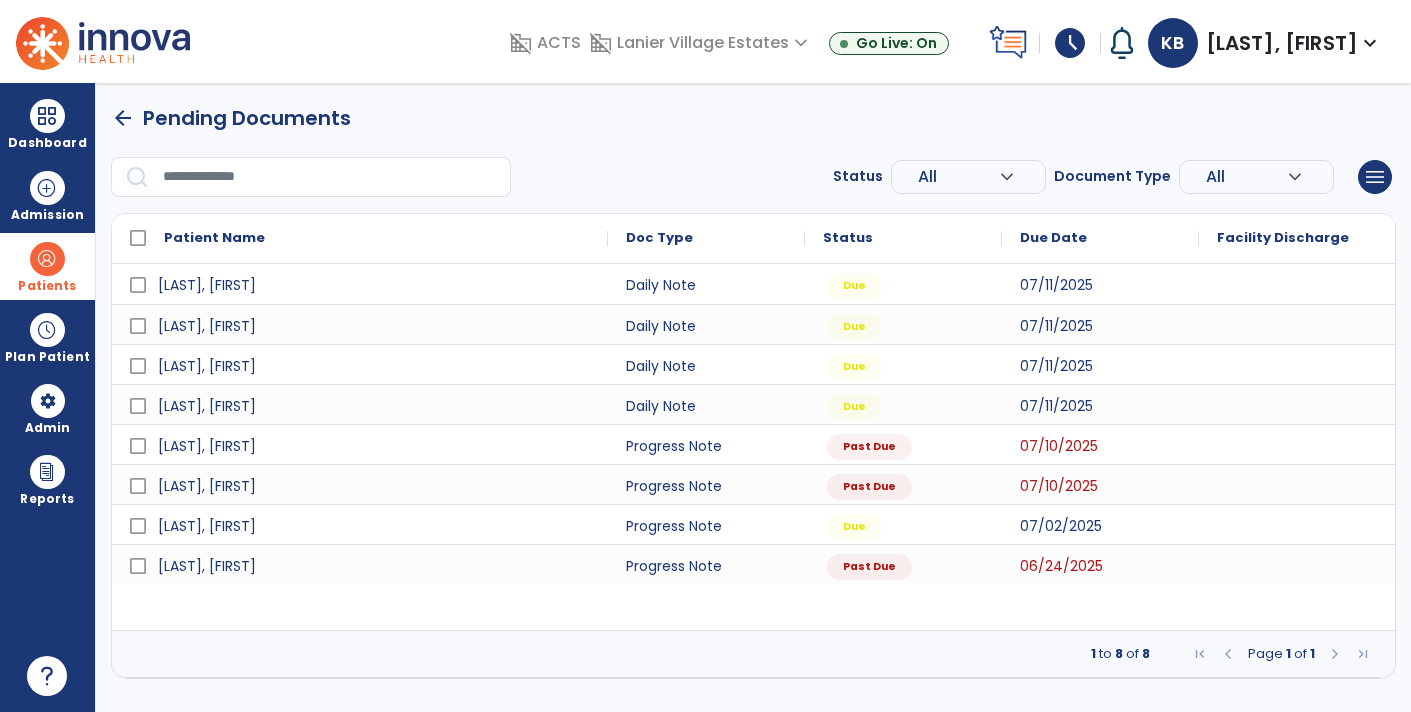 click at bounding box center [47, 259] 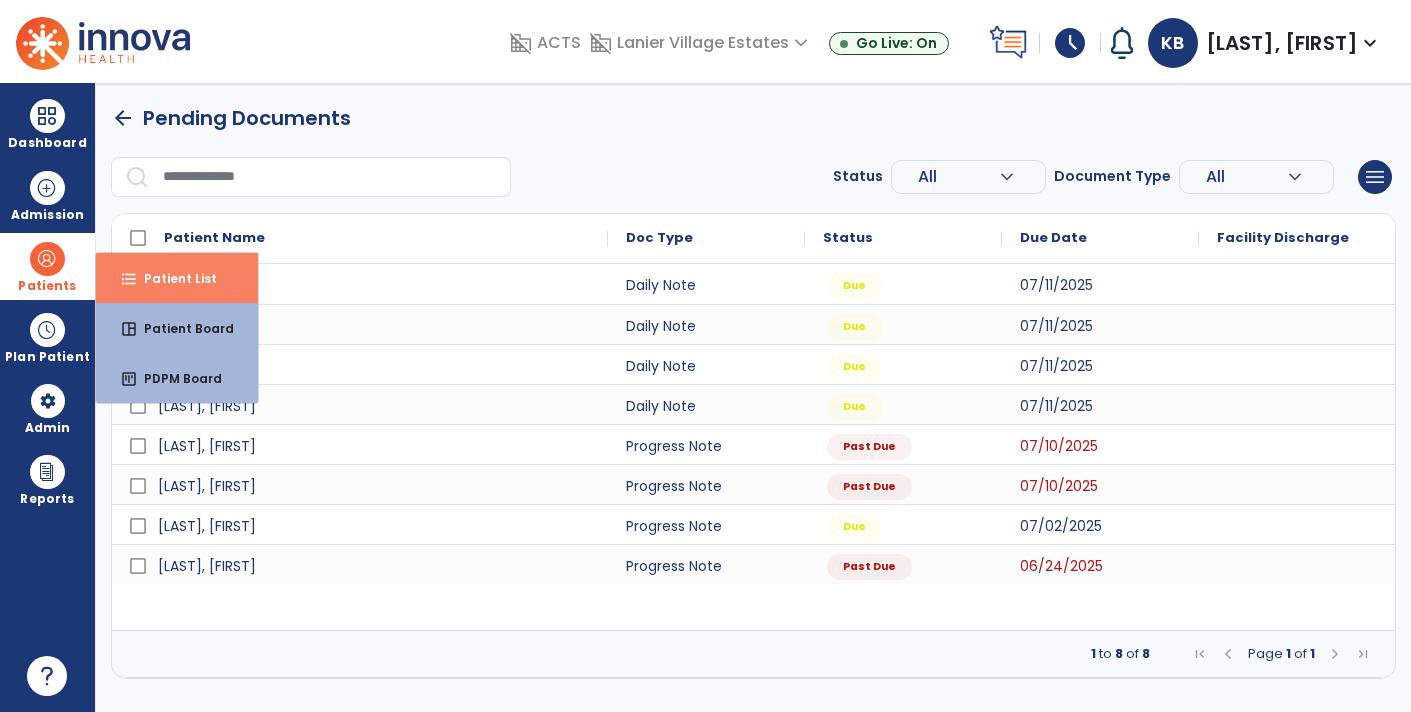 click on "format_list_bulleted  Patient List" at bounding box center [177, 278] 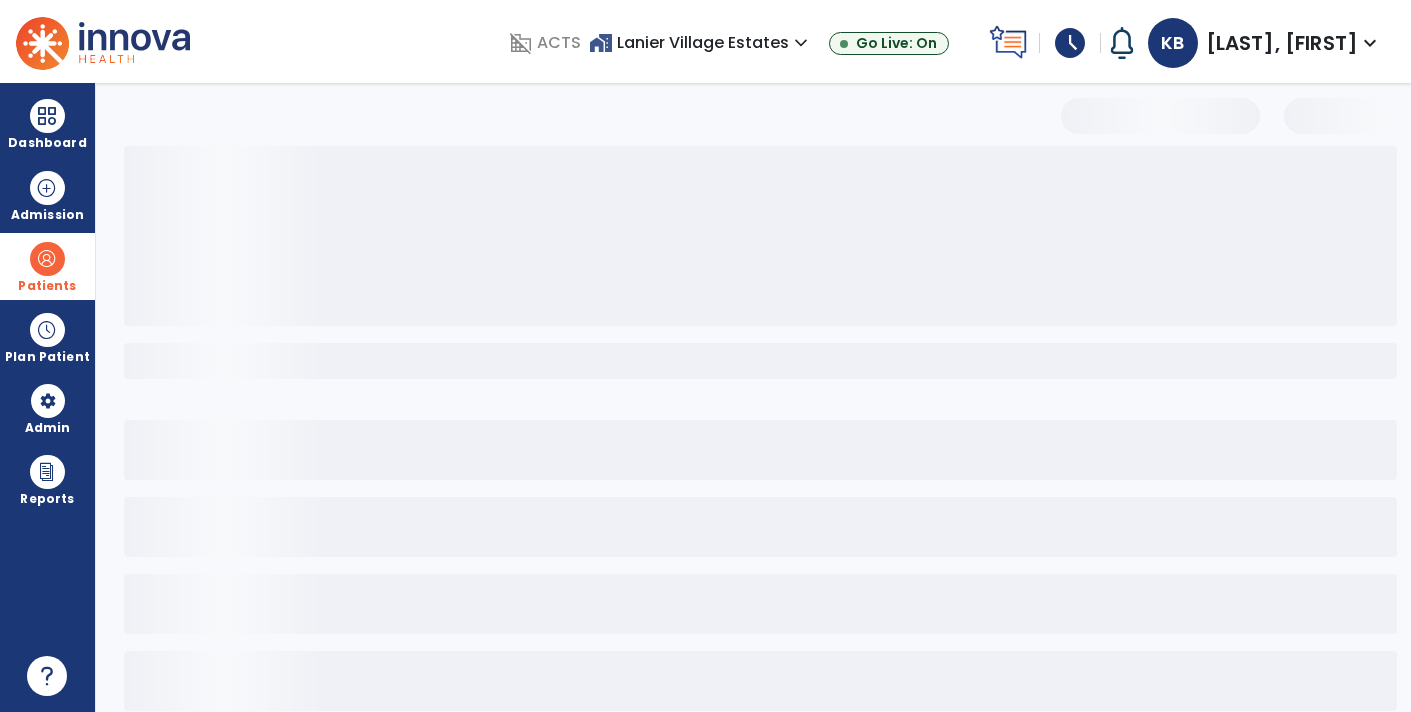 select on "***" 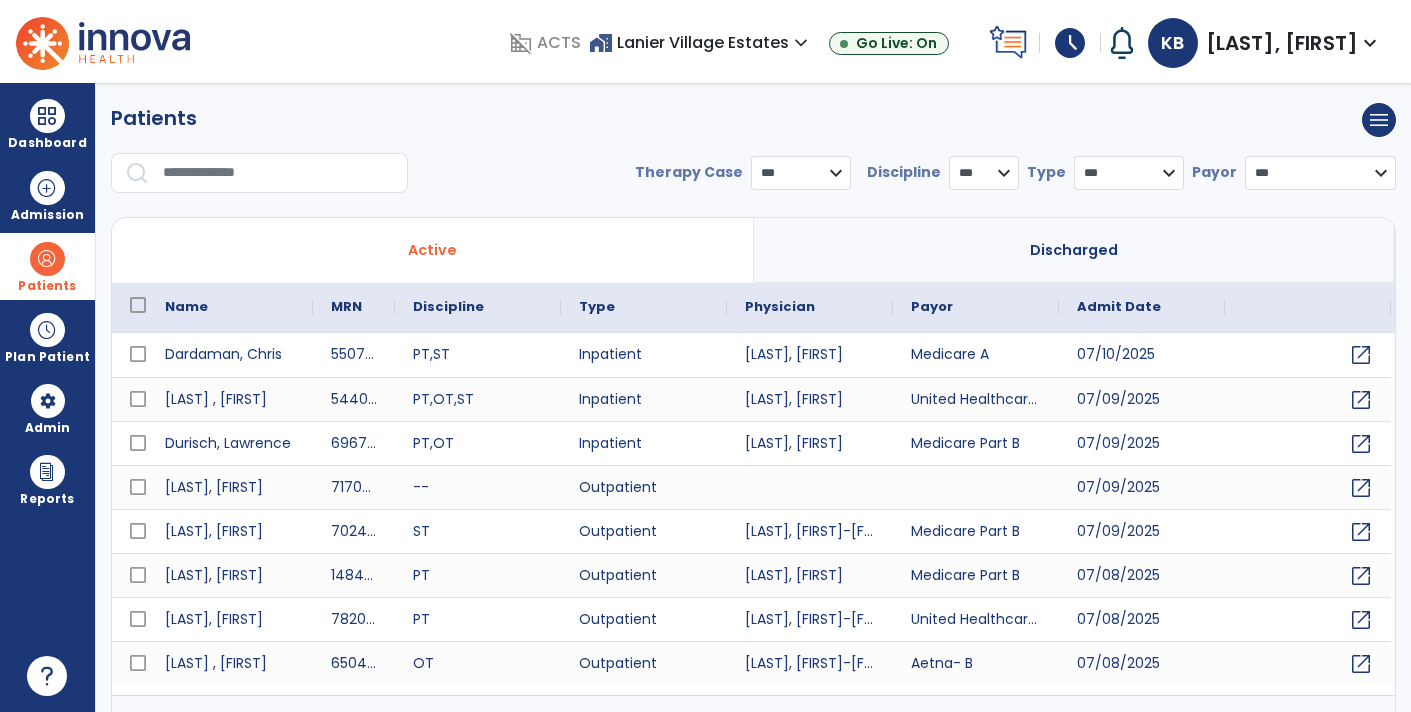 click at bounding box center (278, 173) 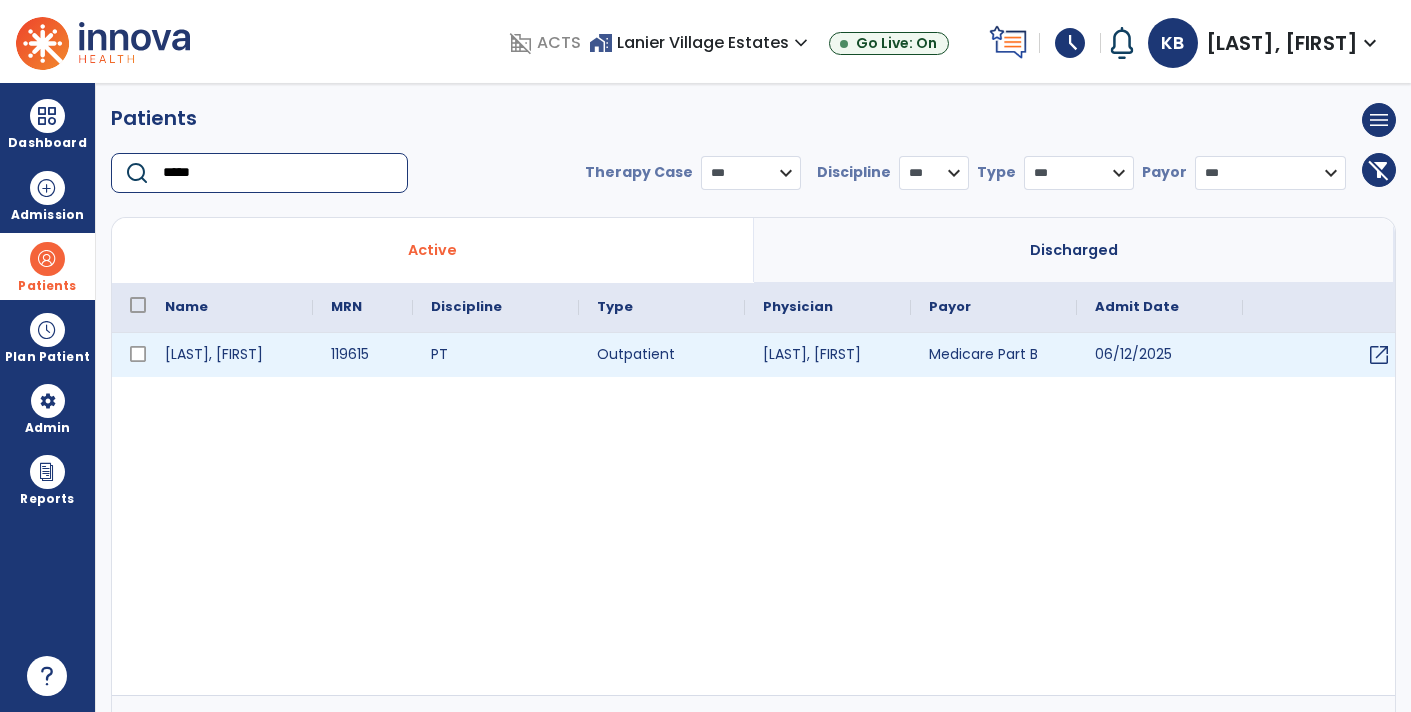 type on "*****" 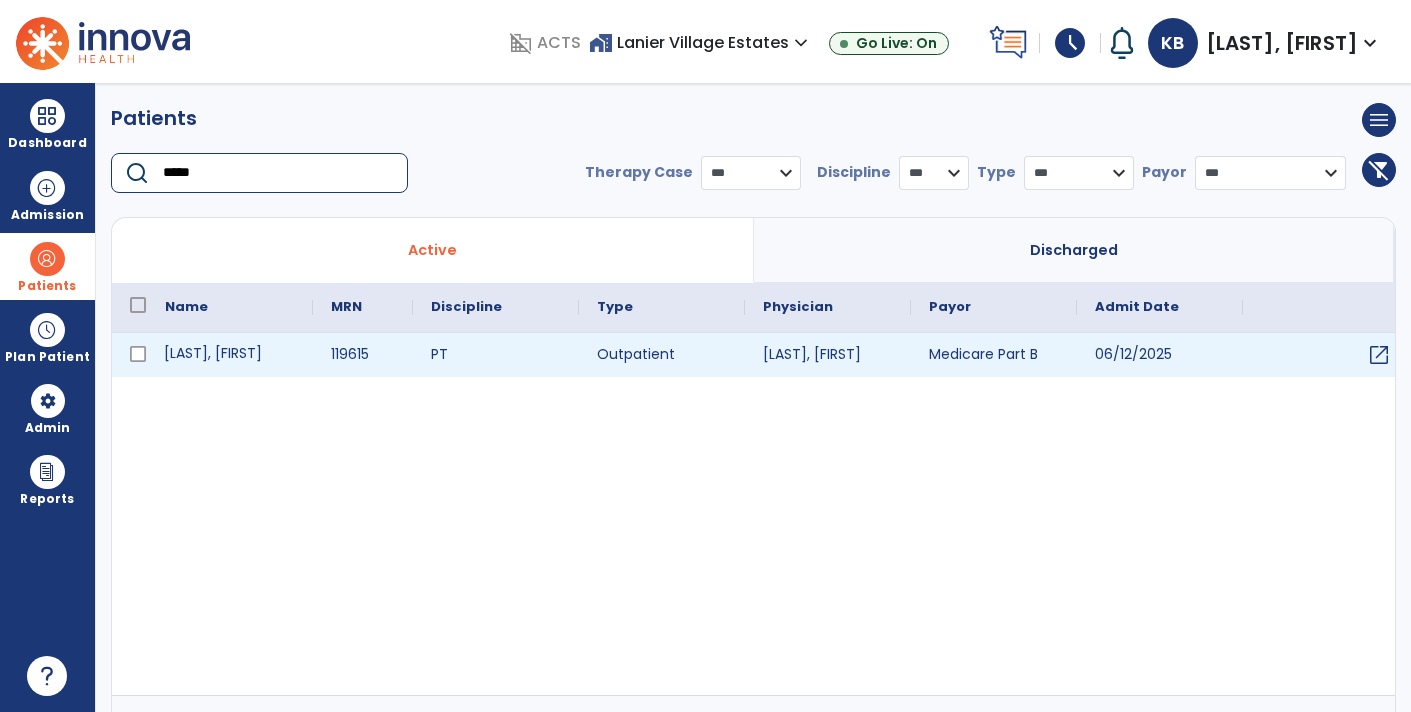 click on "[LAST], [FIRST]" at bounding box center (230, 355) 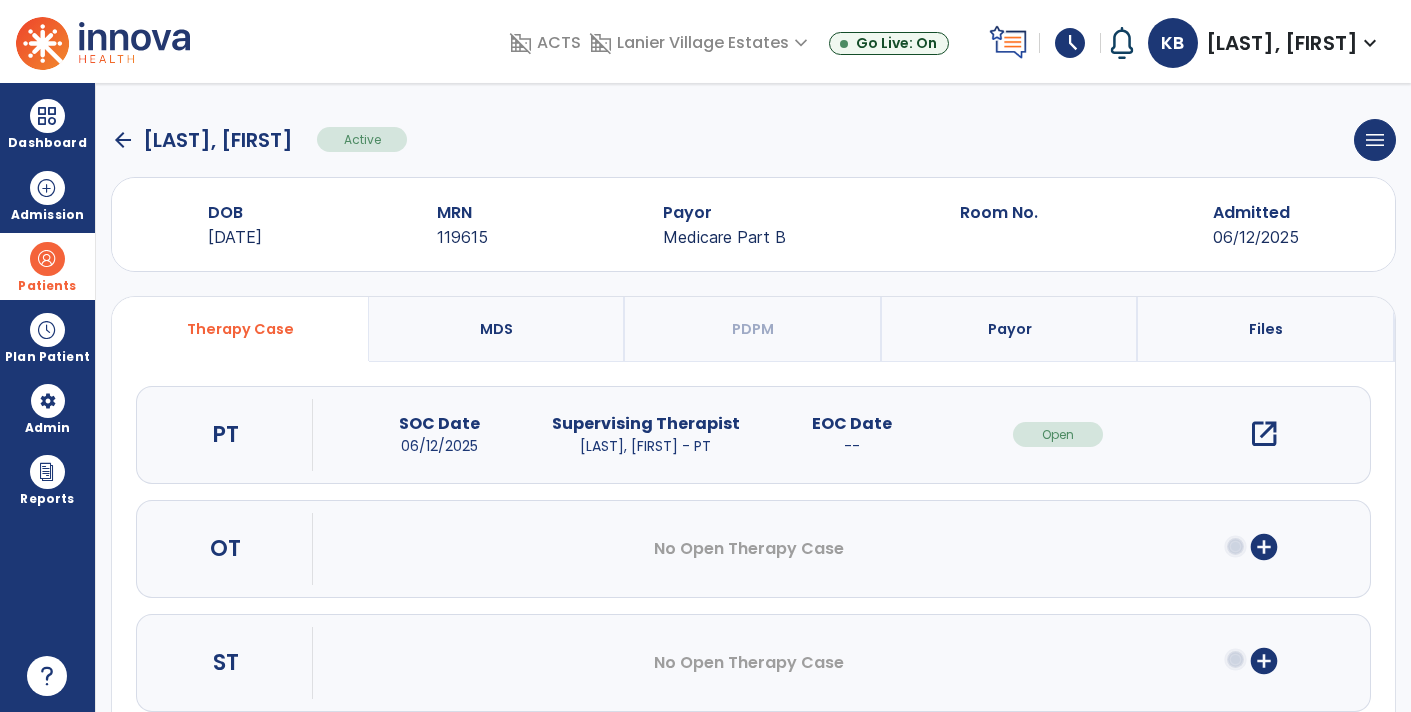 click on "open_in_new" at bounding box center (1264, 434) 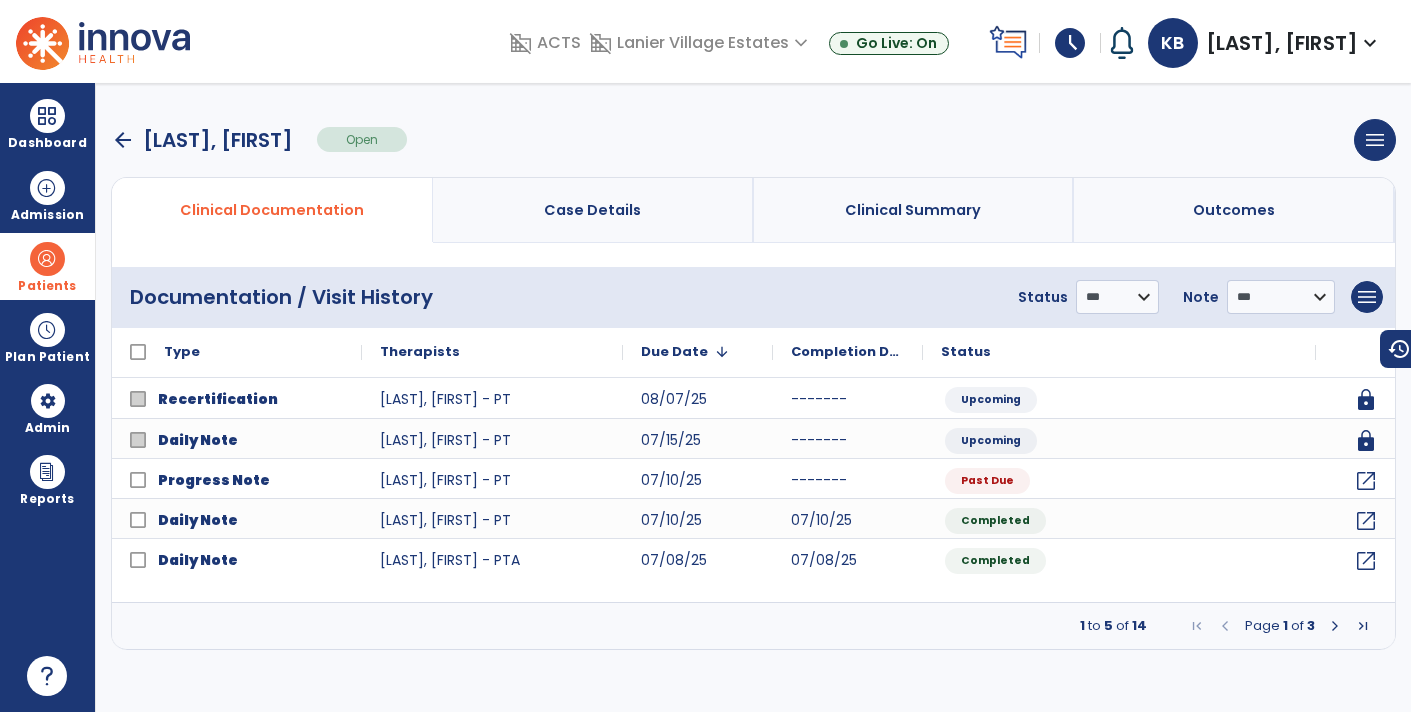 click at bounding box center [1335, 626] 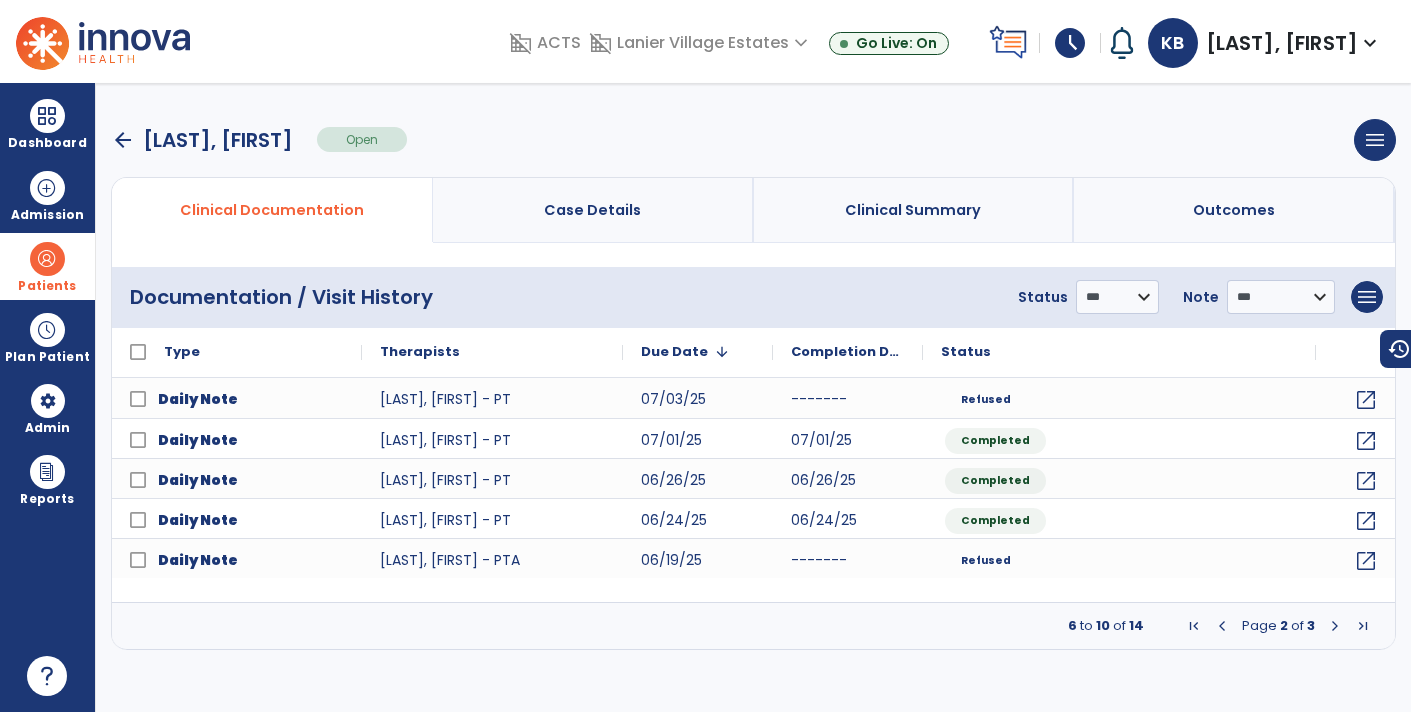 click at bounding box center [1335, 626] 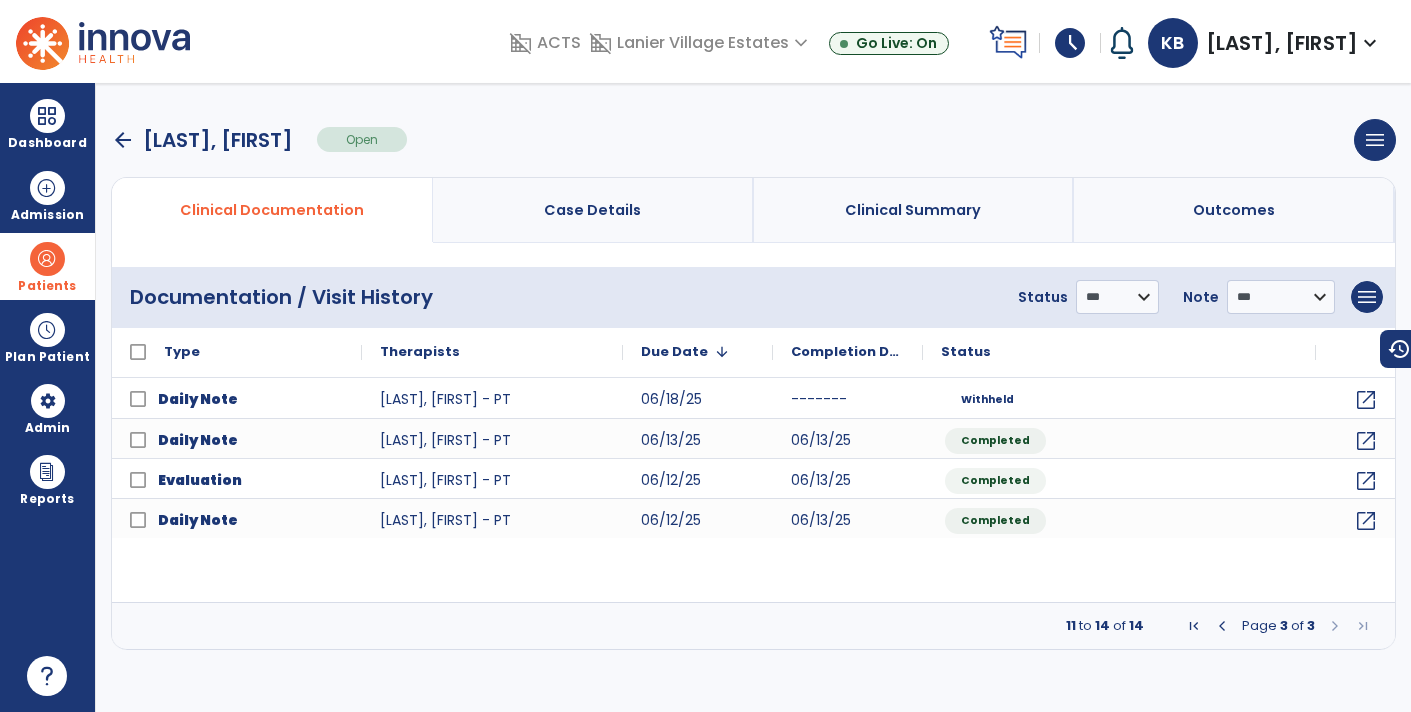 click at bounding box center (1222, 626) 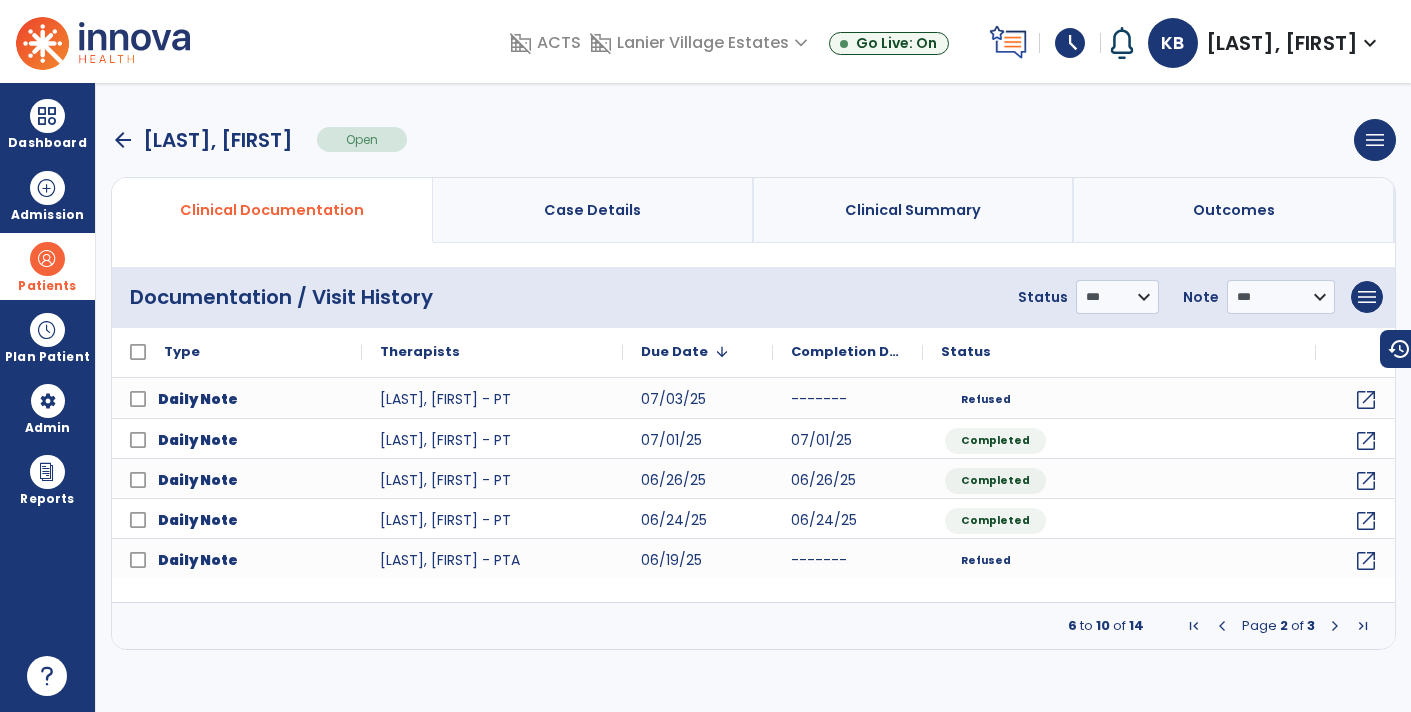 click at bounding box center [1222, 626] 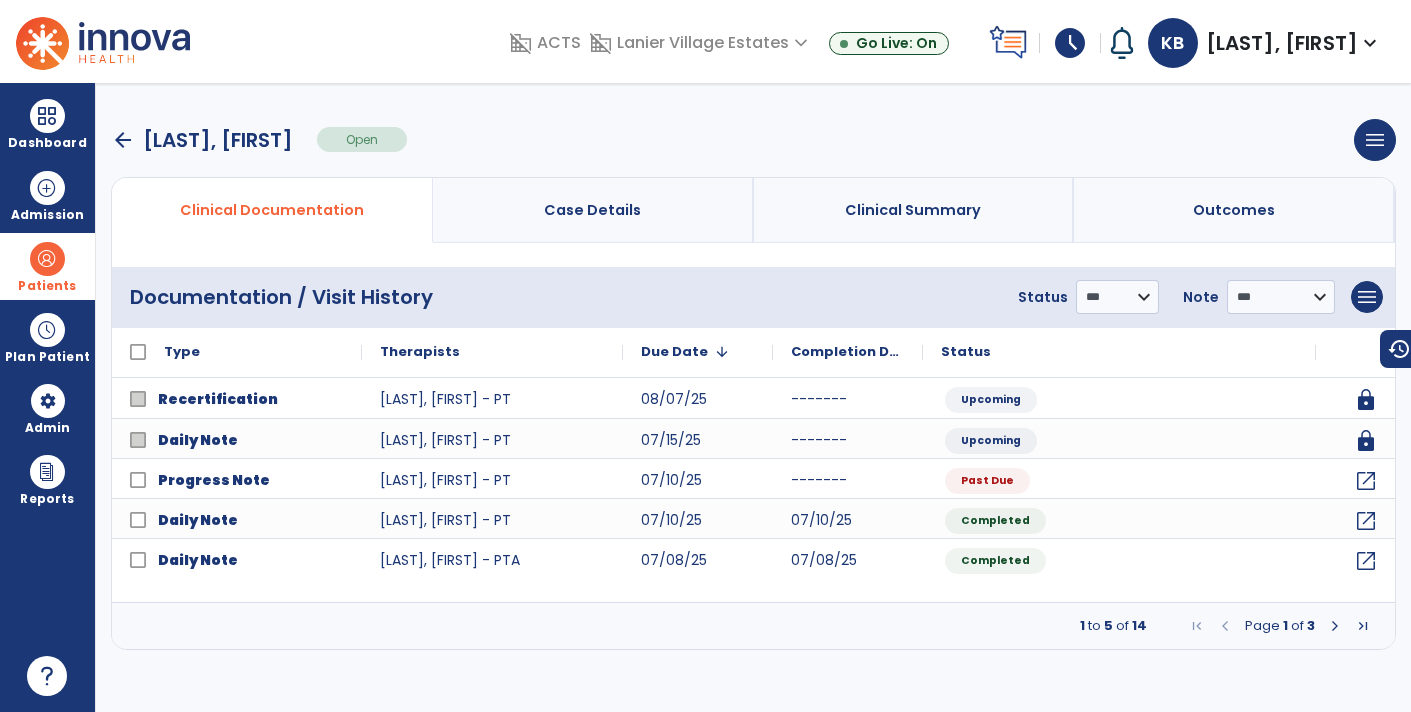 click on "arrow_back" at bounding box center (123, 140) 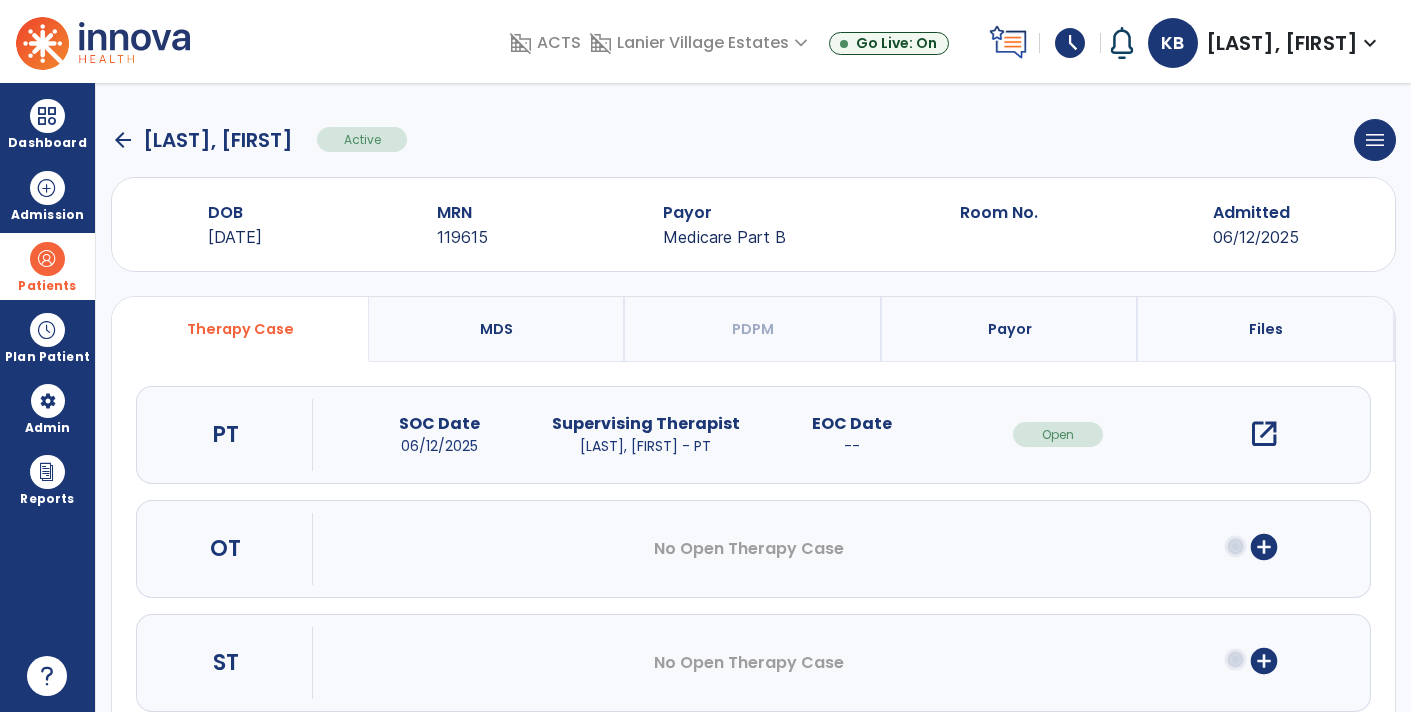 click on "arrow_back" 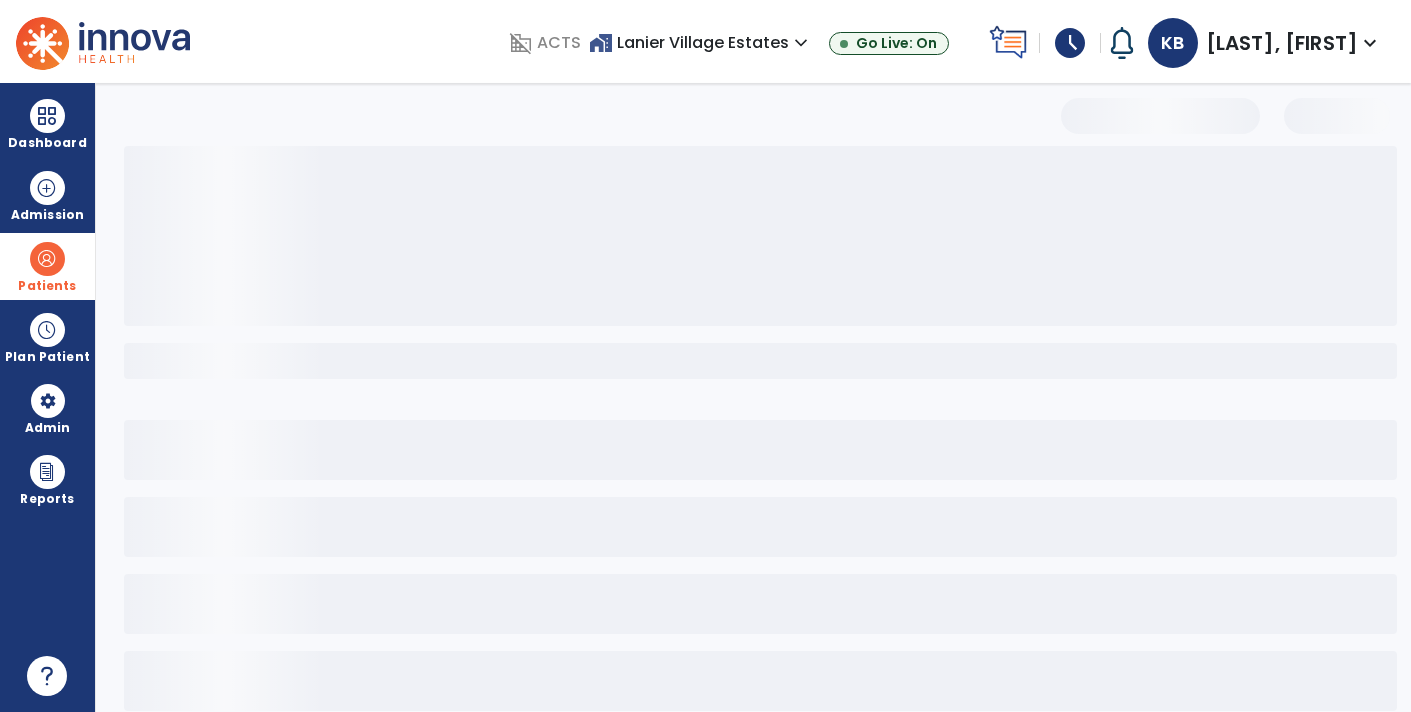 select on "***" 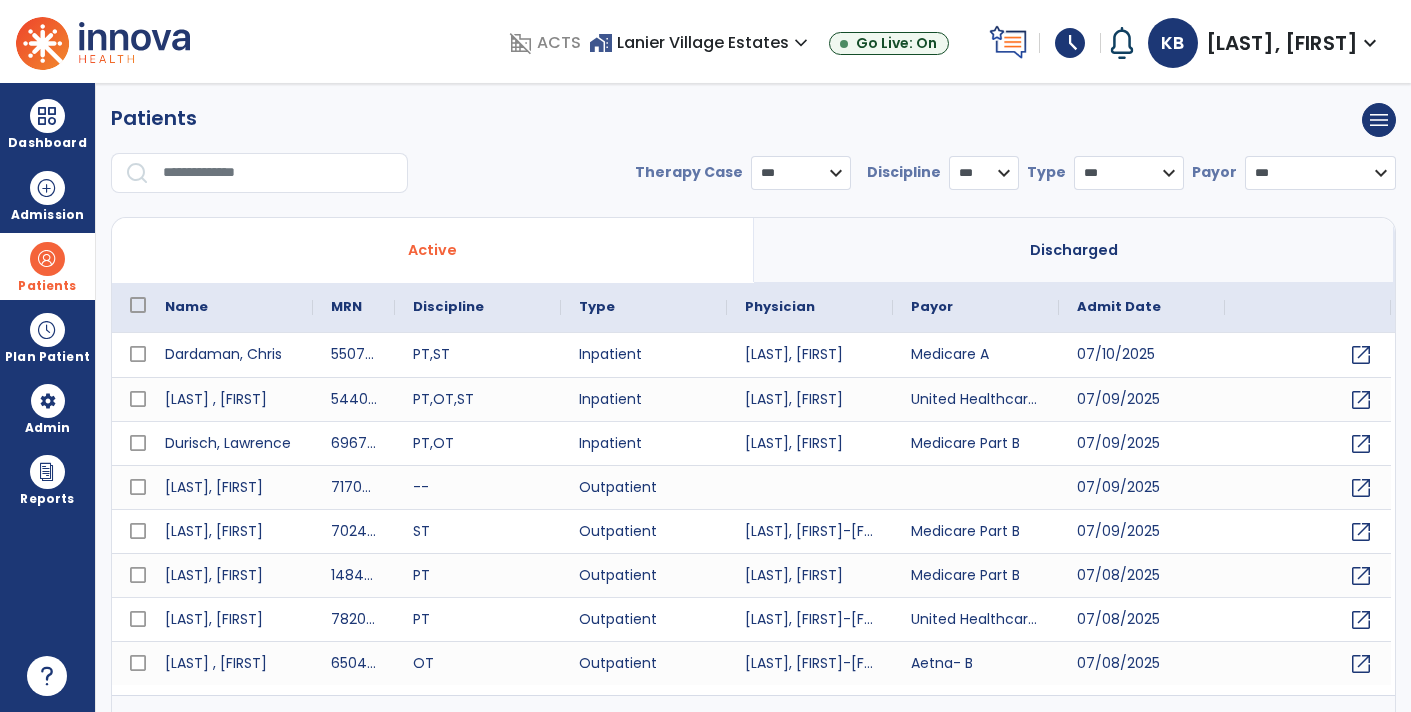 click at bounding box center [278, 173] 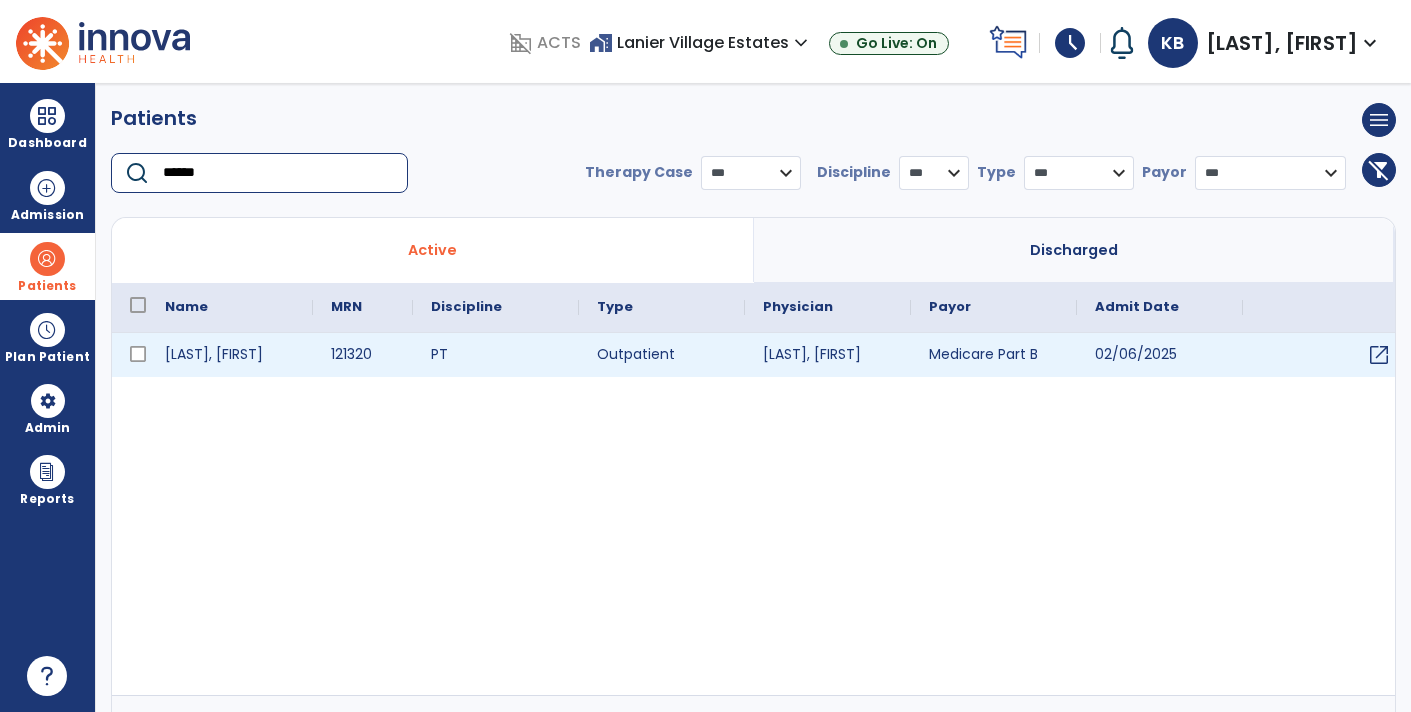 type on "******" 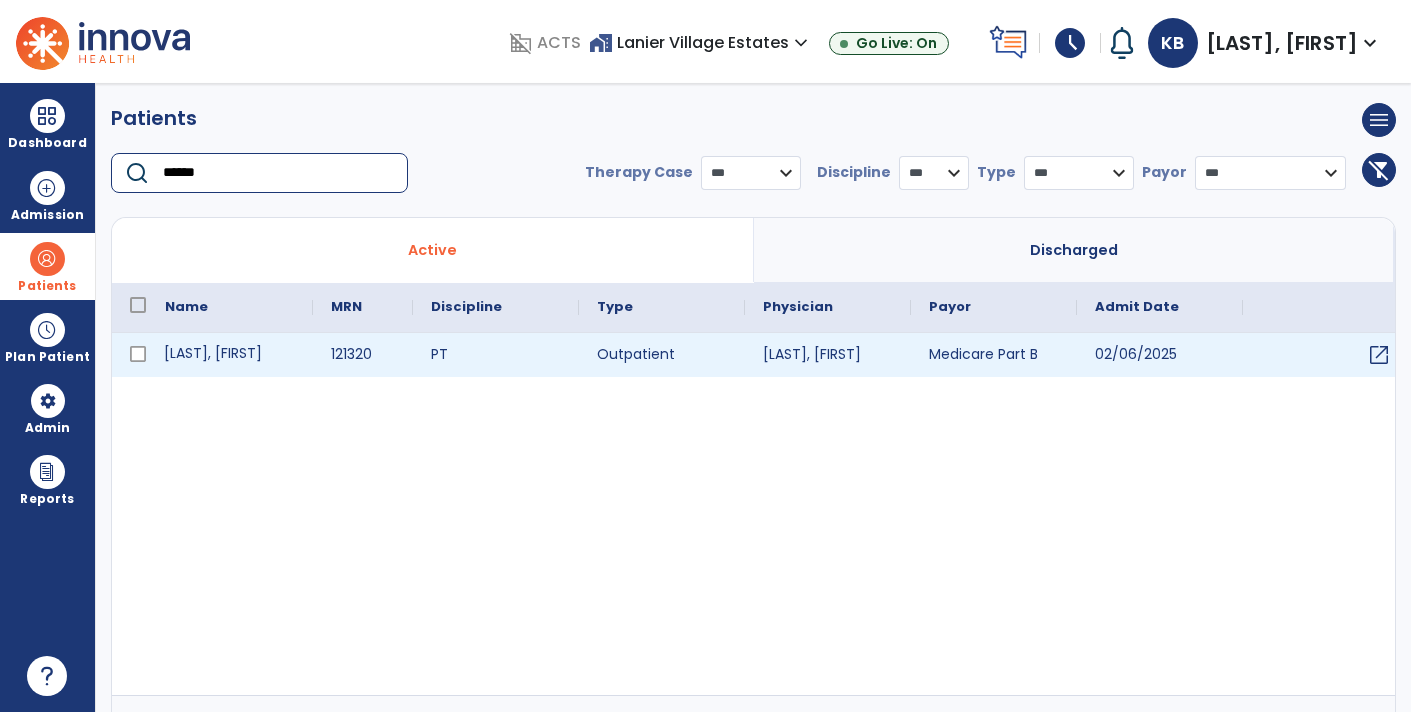 click on "[LAST], [FIRST]" at bounding box center [230, 355] 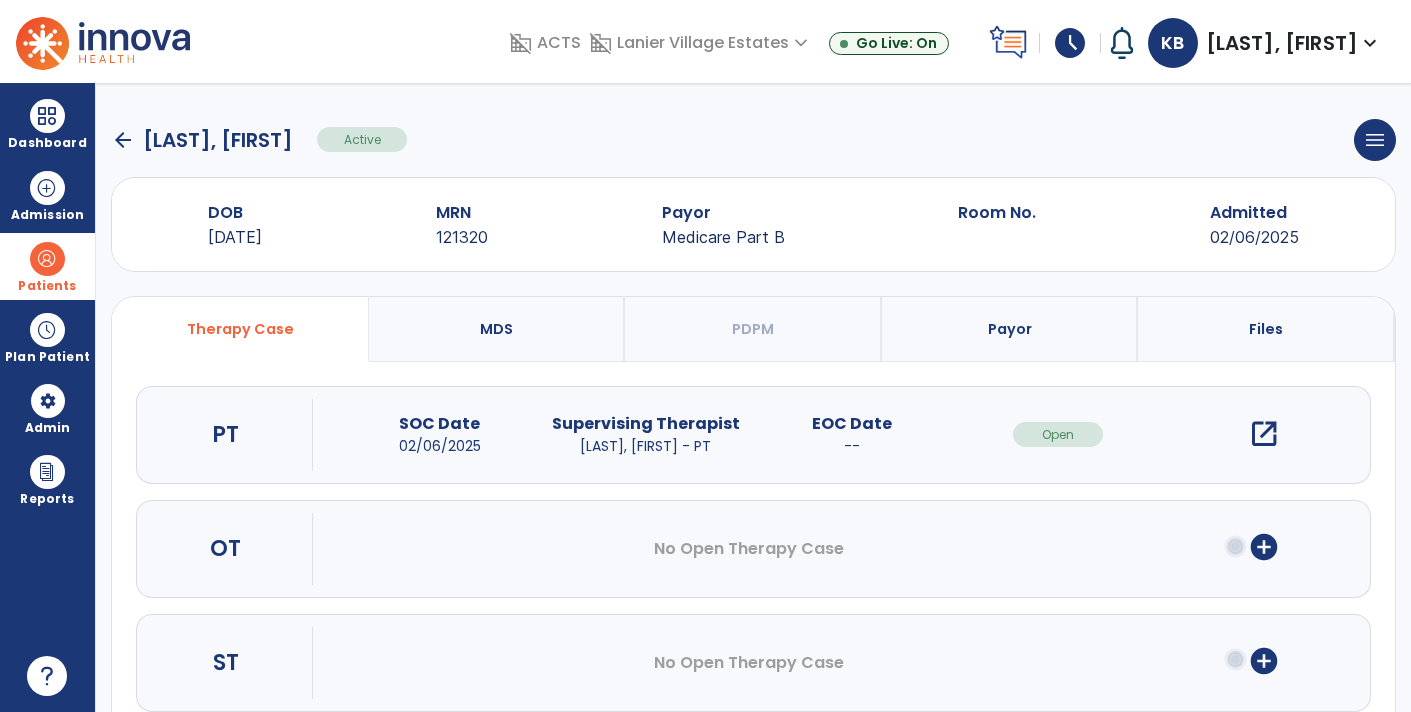 click on "open_in_new" at bounding box center (1264, 434) 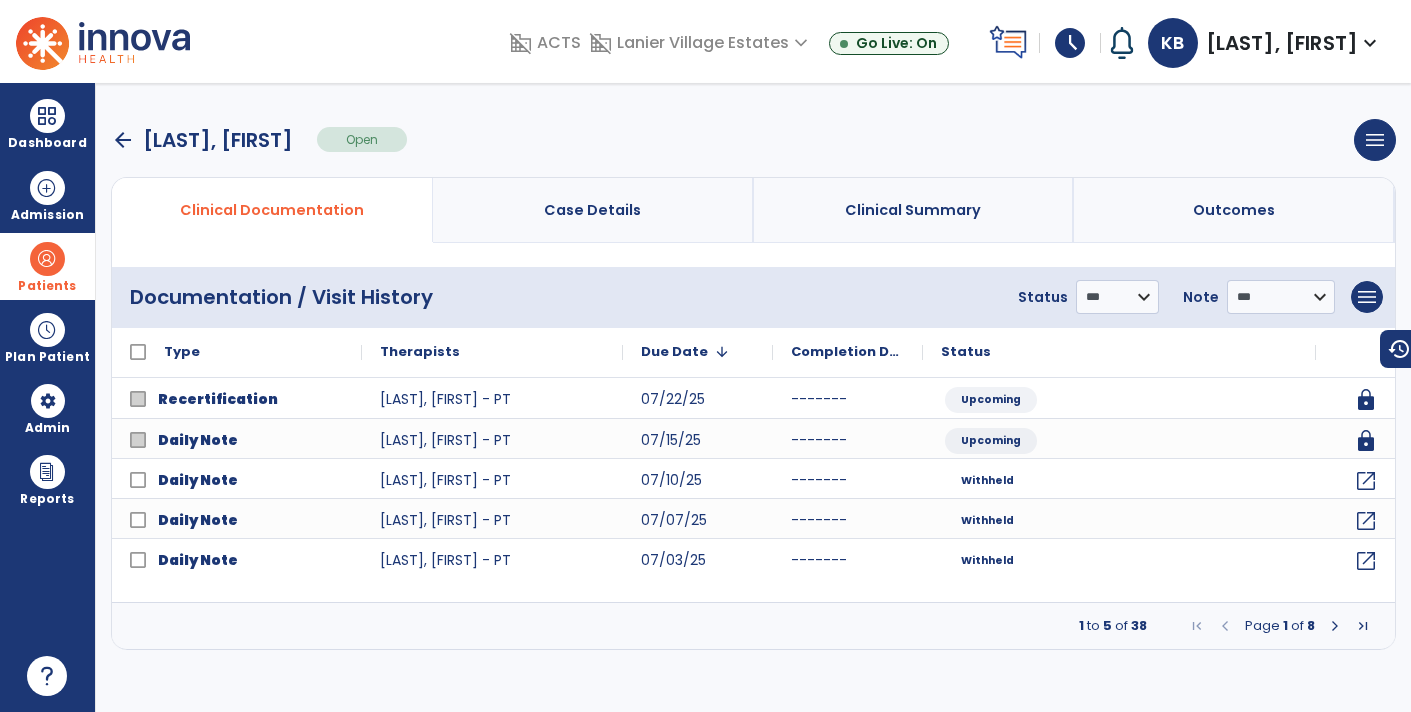 click at bounding box center (1335, 626) 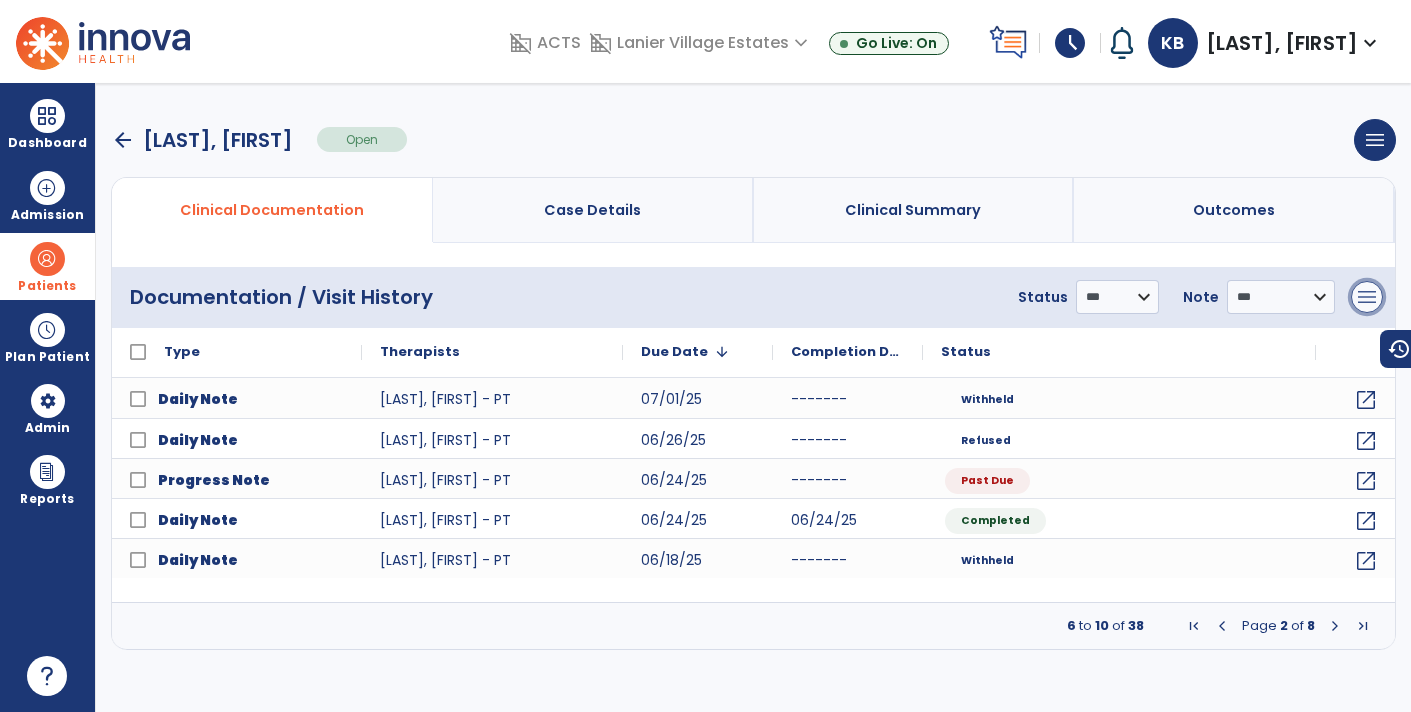 click on "menu" at bounding box center [1367, 297] 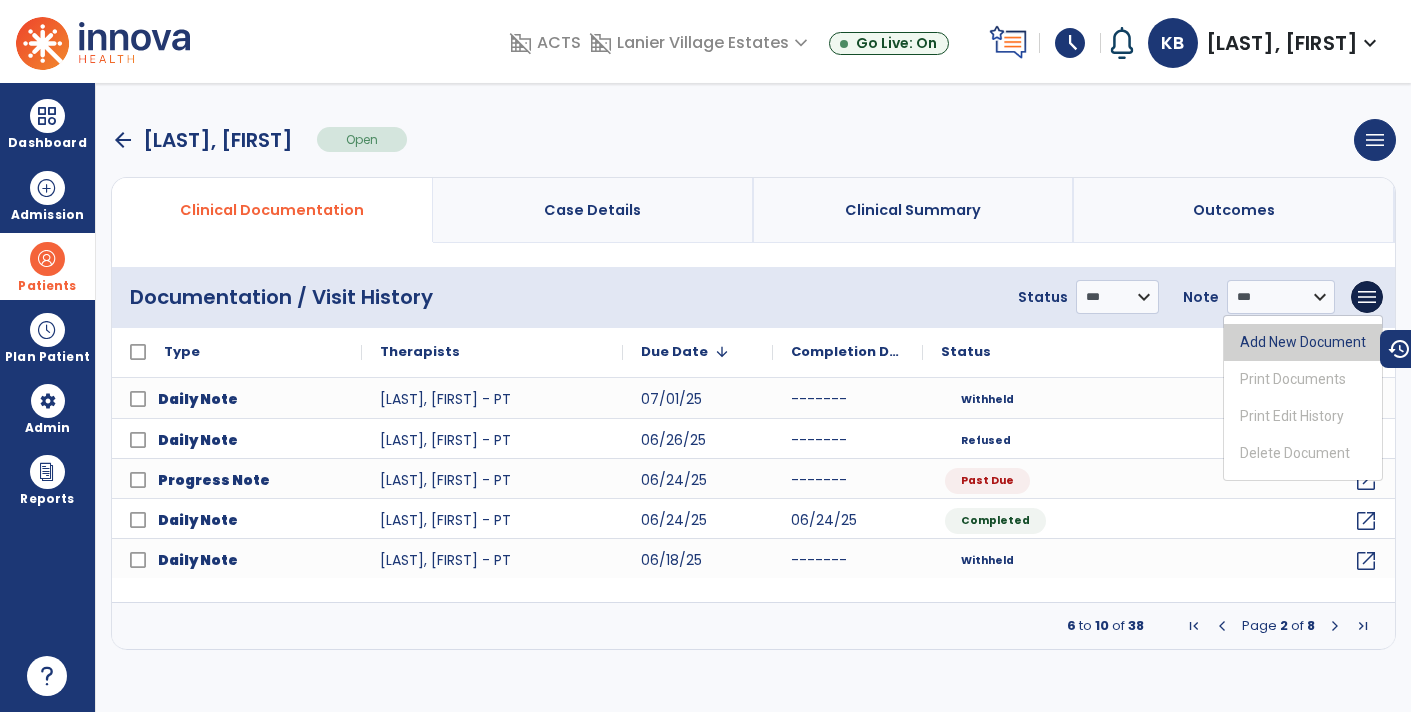 click on "Add New Document" at bounding box center (1303, 342) 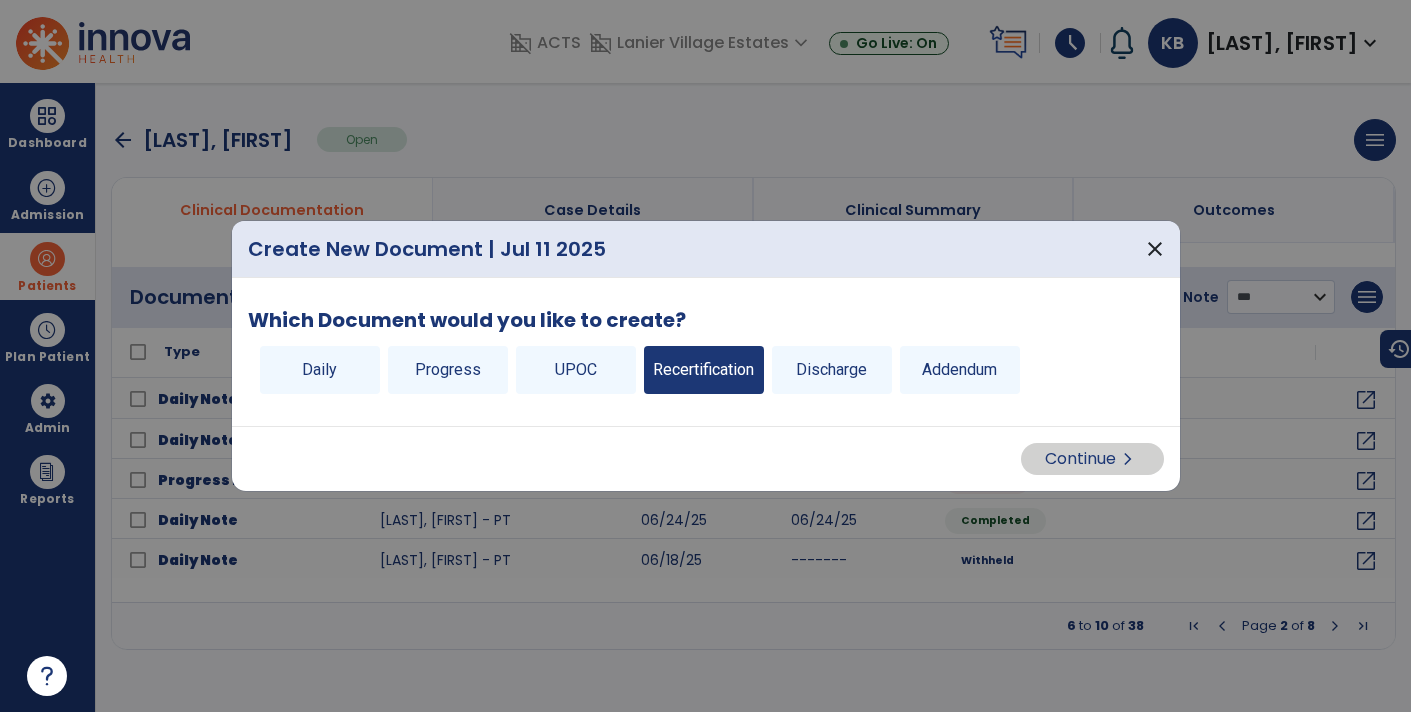 click on "Recertification" at bounding box center (704, 370) 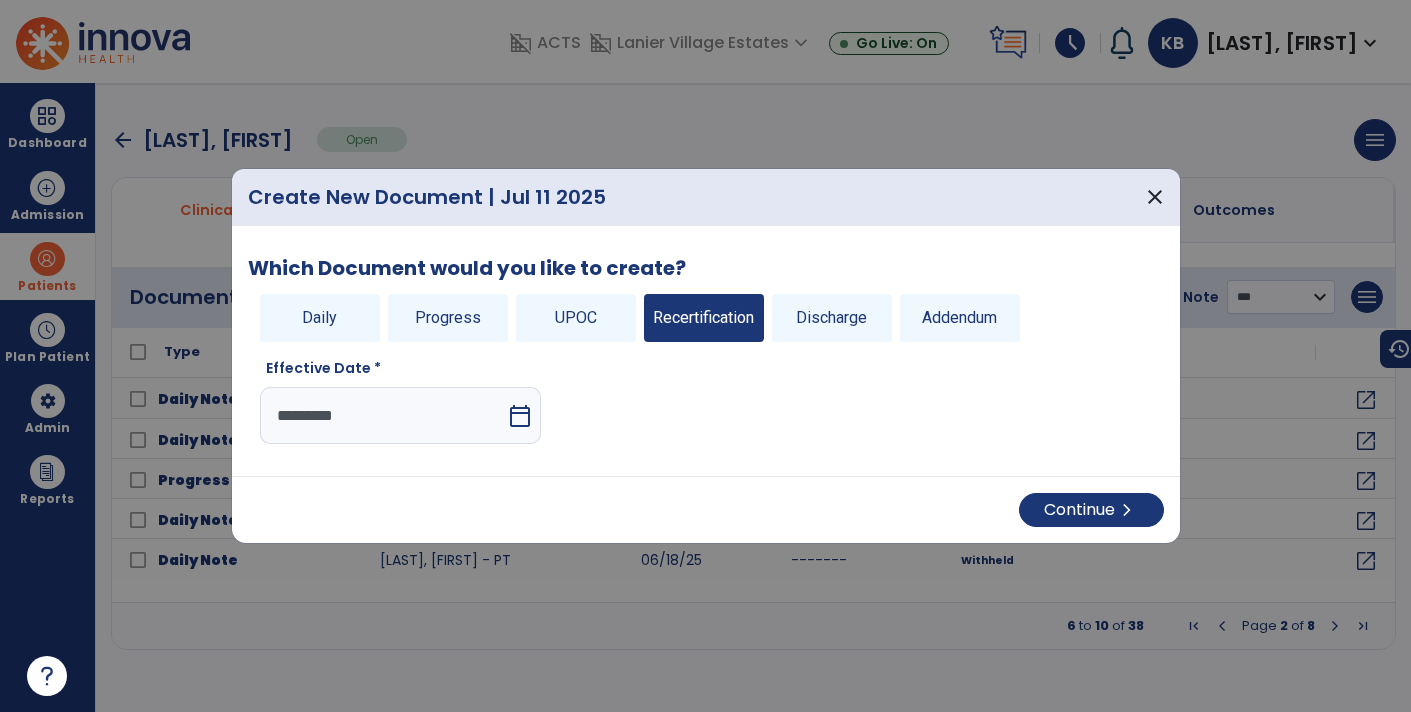 click on "calendar_today" at bounding box center [522, 415] 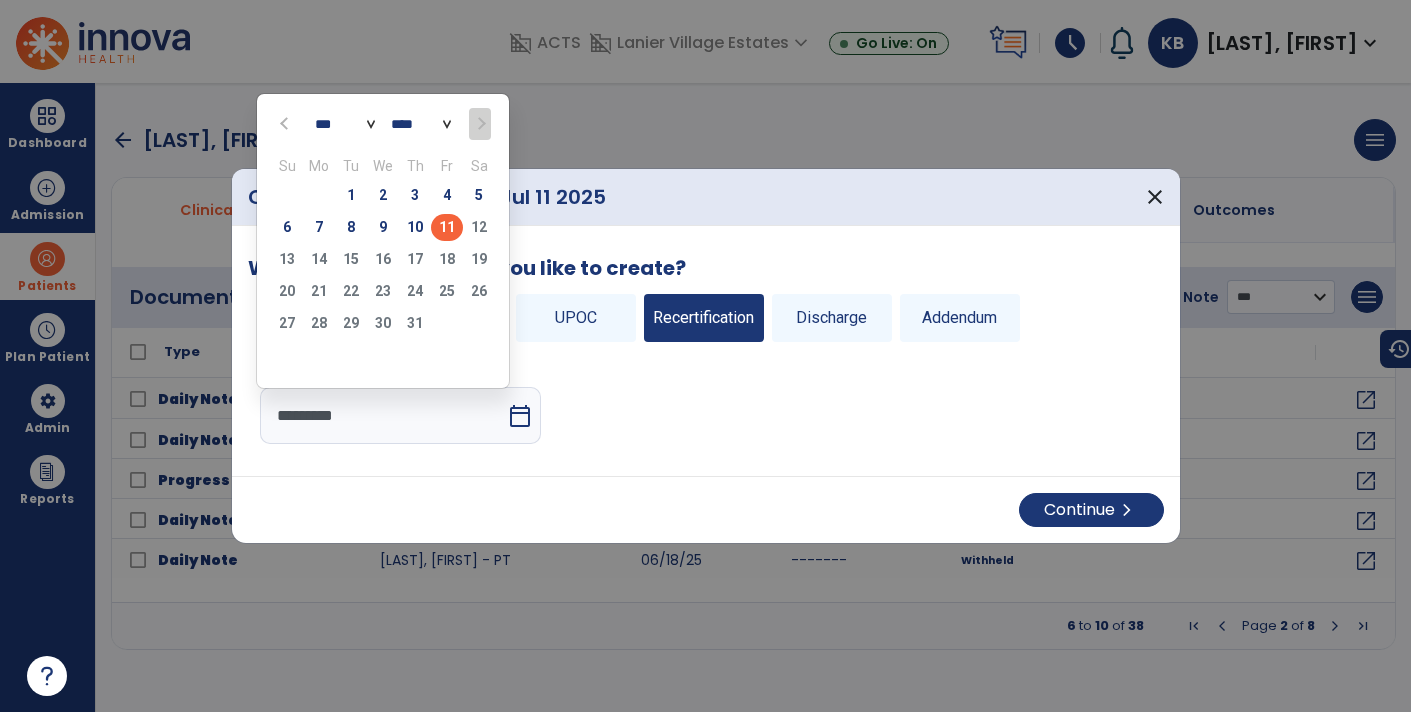 click on "*** *** *** *** *** ***" 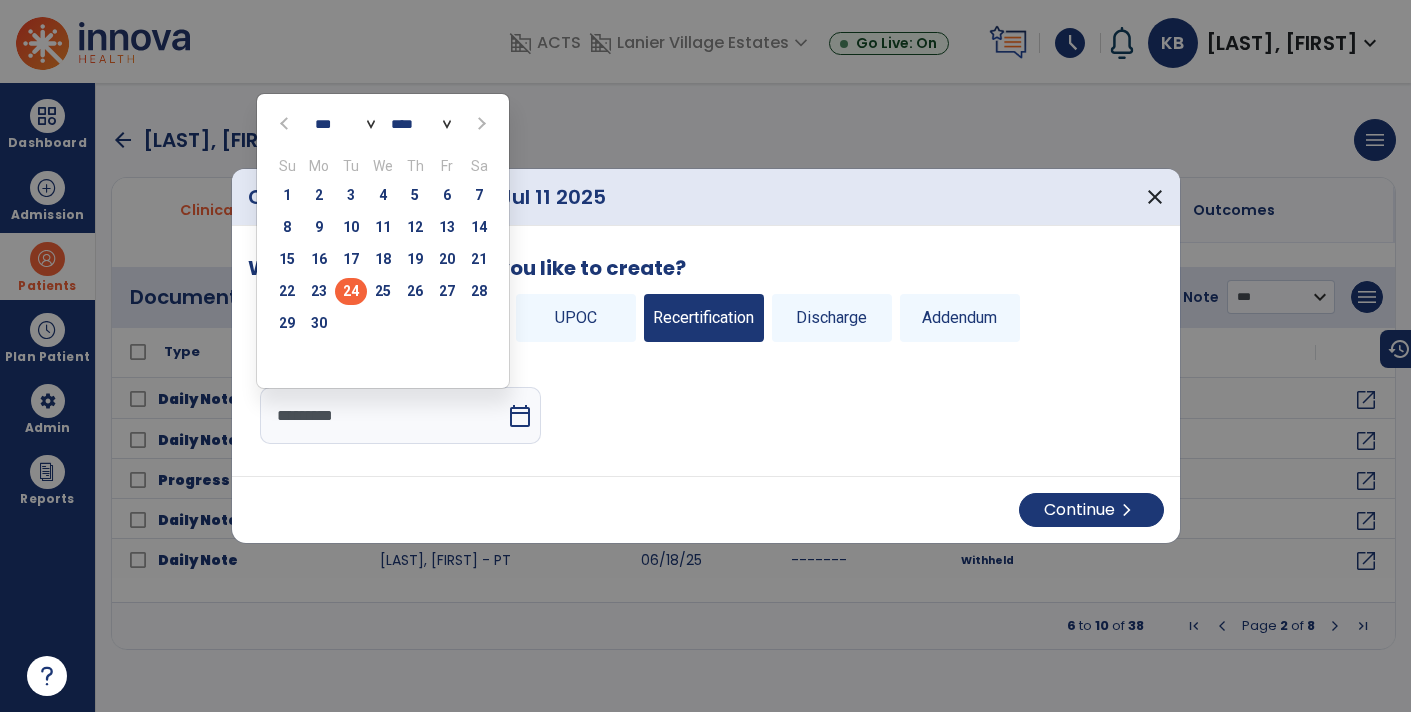 click on "24" 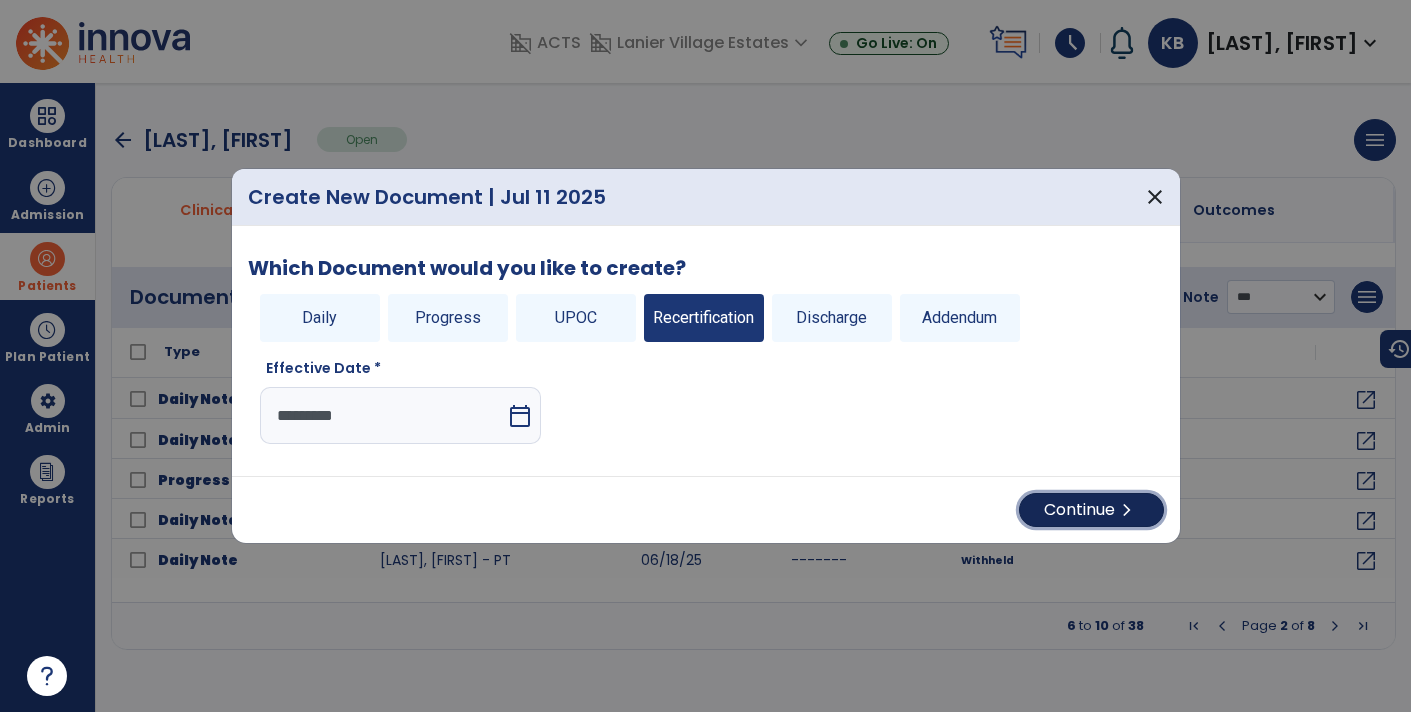 click on "Continue   chevron_right" at bounding box center [1091, 510] 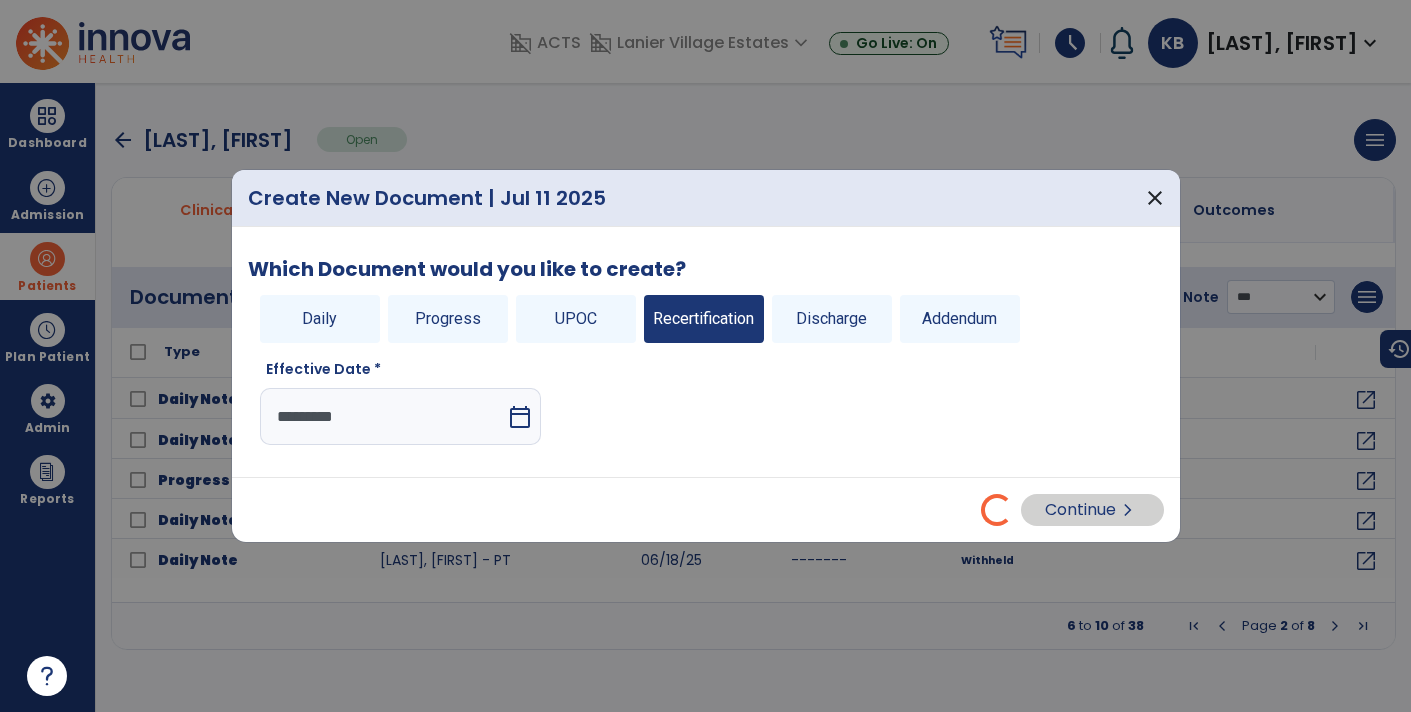 select on "**" 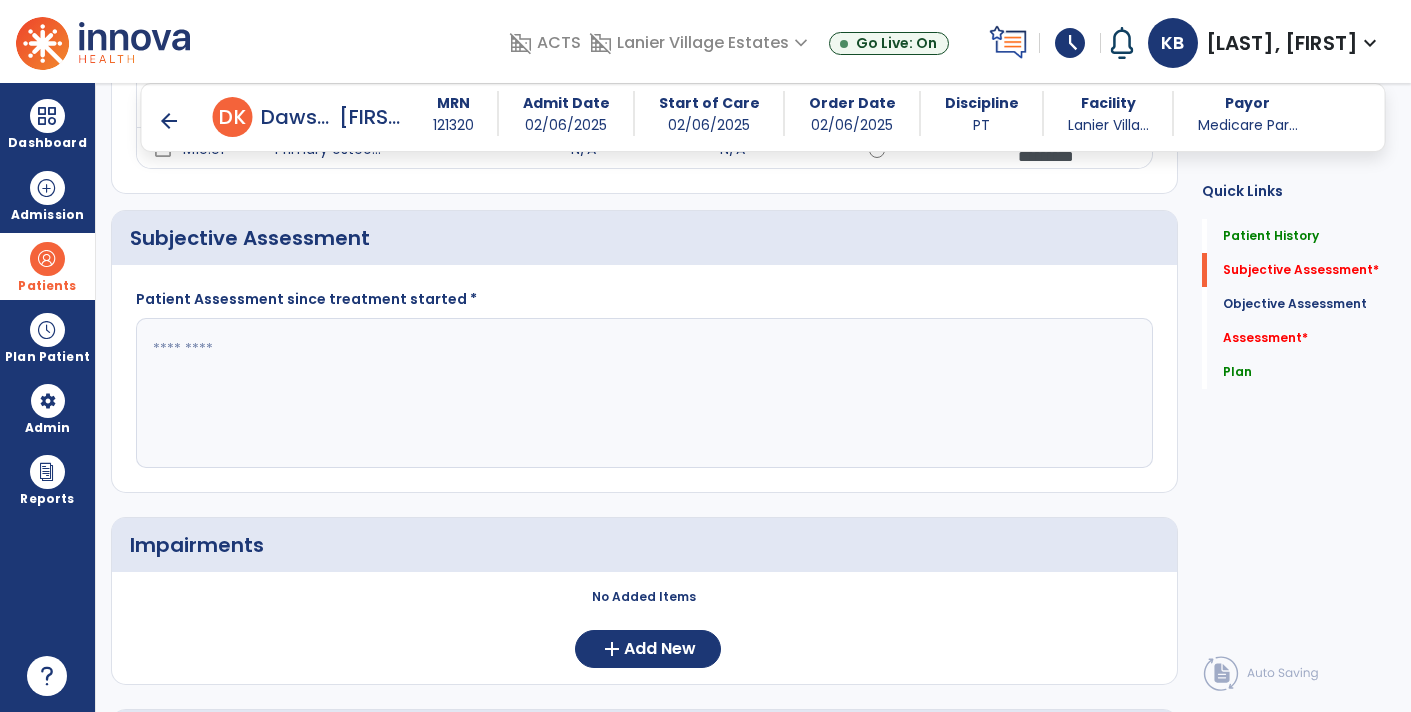 scroll, scrollTop: 360, scrollLeft: 0, axis: vertical 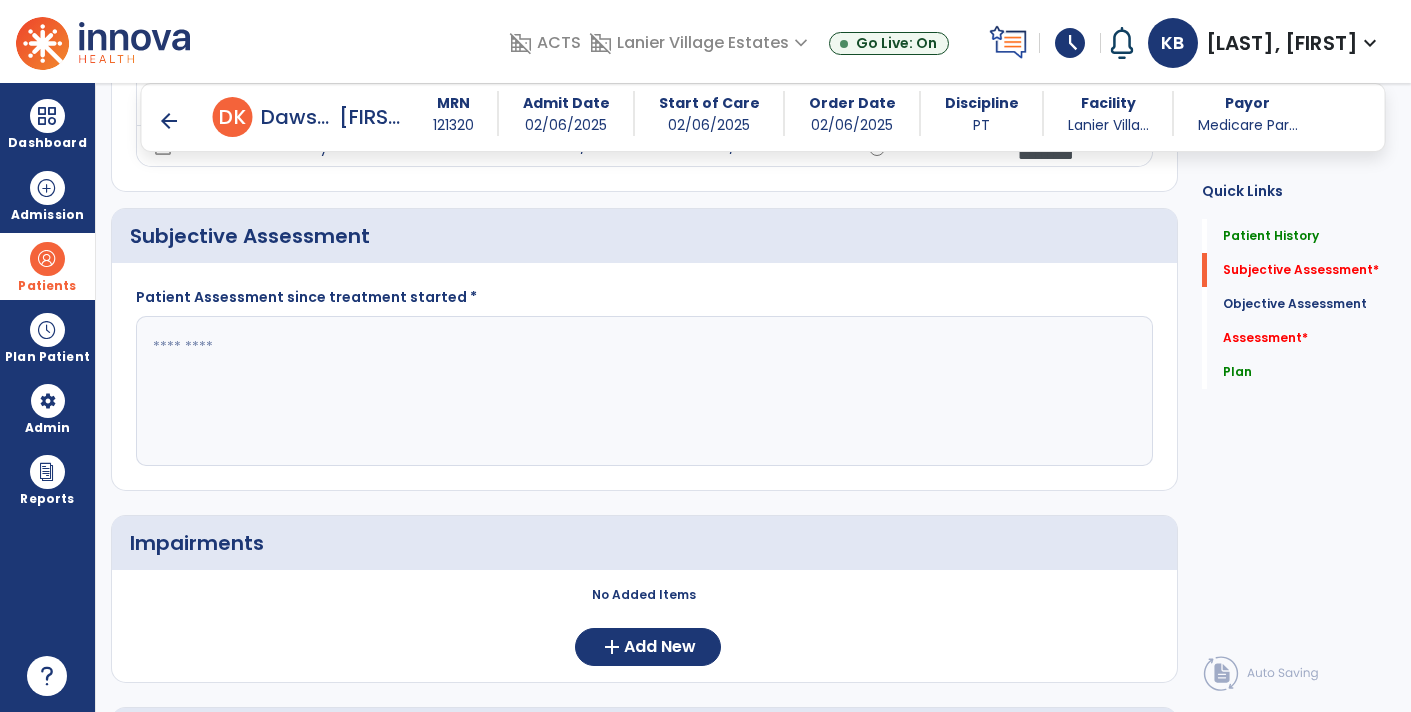 click 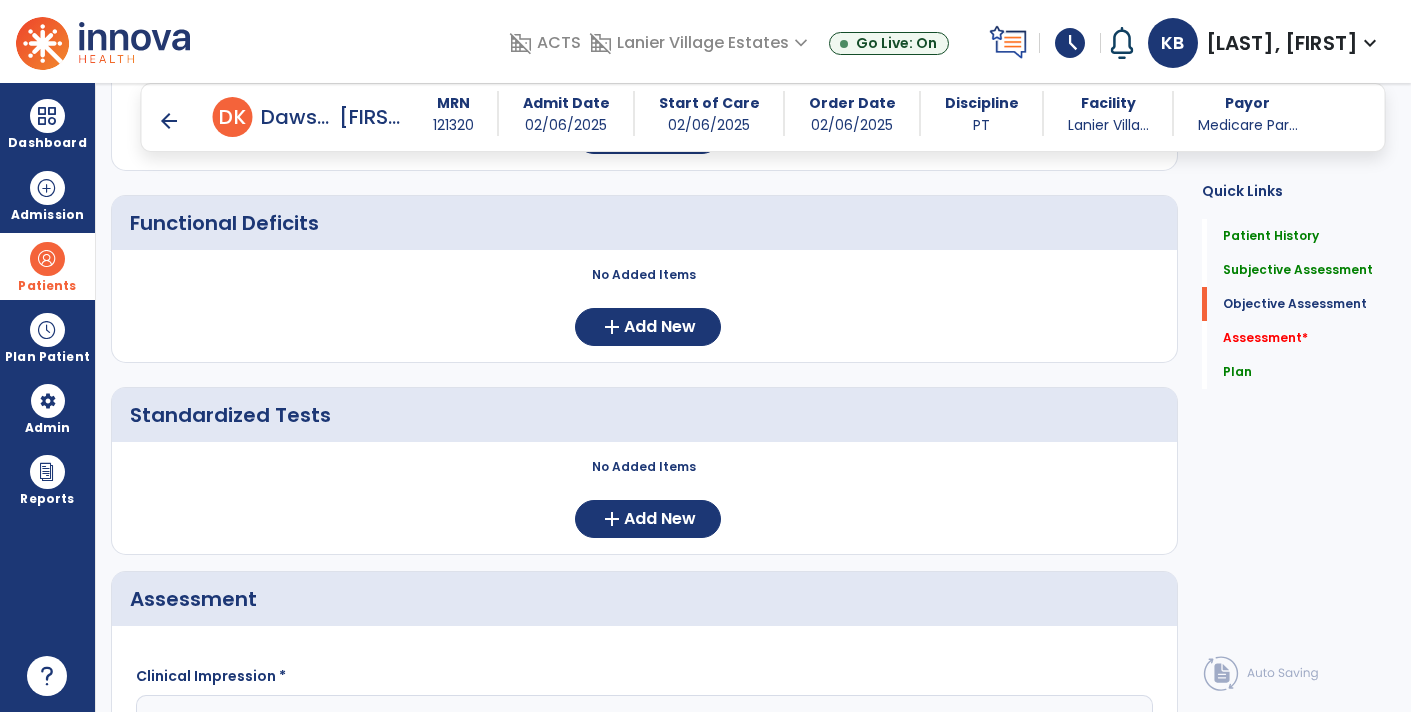 scroll, scrollTop: 1311, scrollLeft: 0, axis: vertical 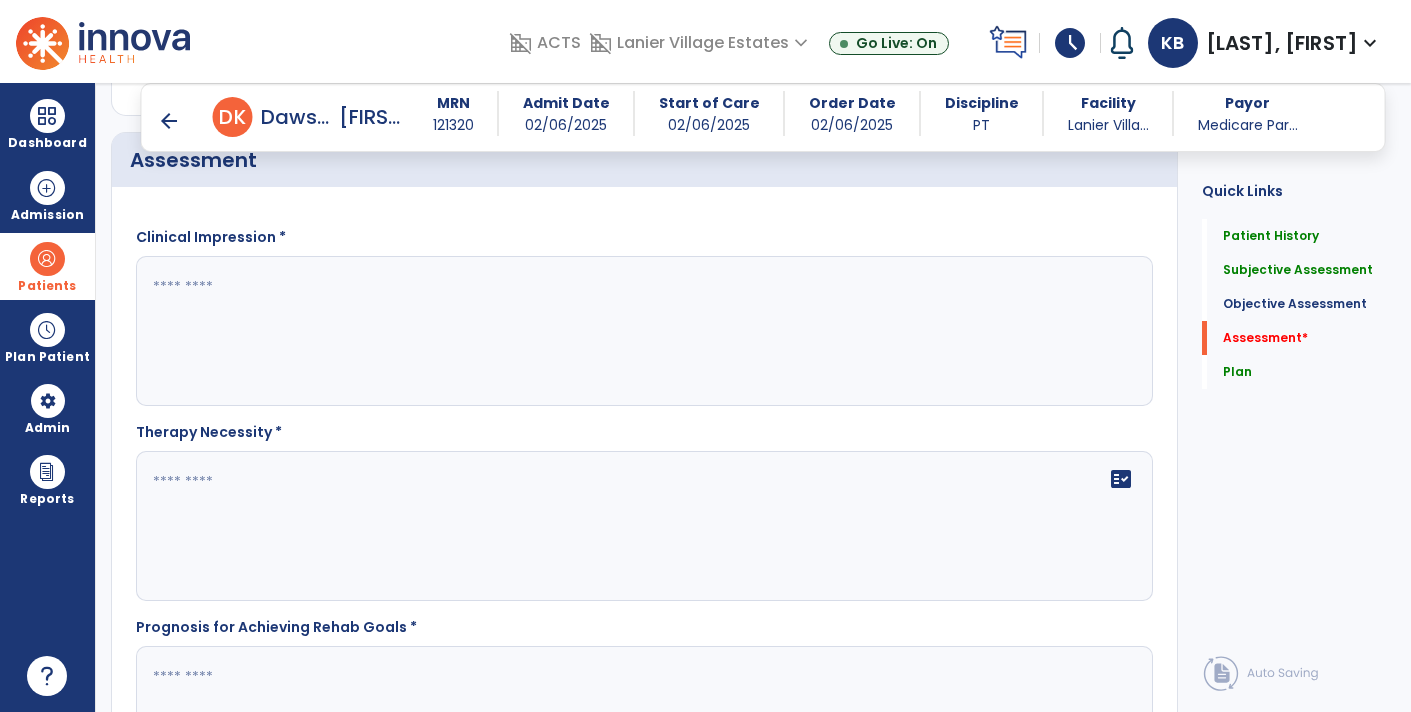 type on "**********" 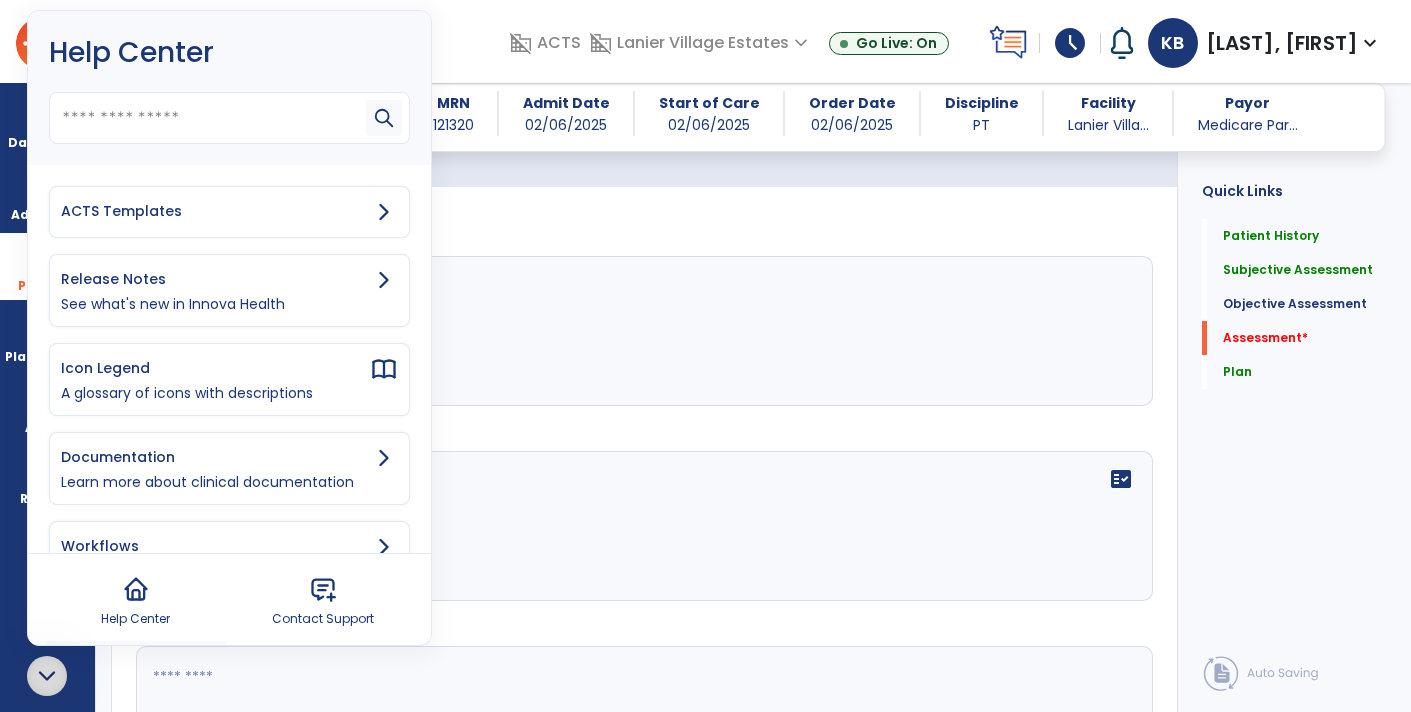 click on "ACTS Templates" at bounding box center [215, 211] 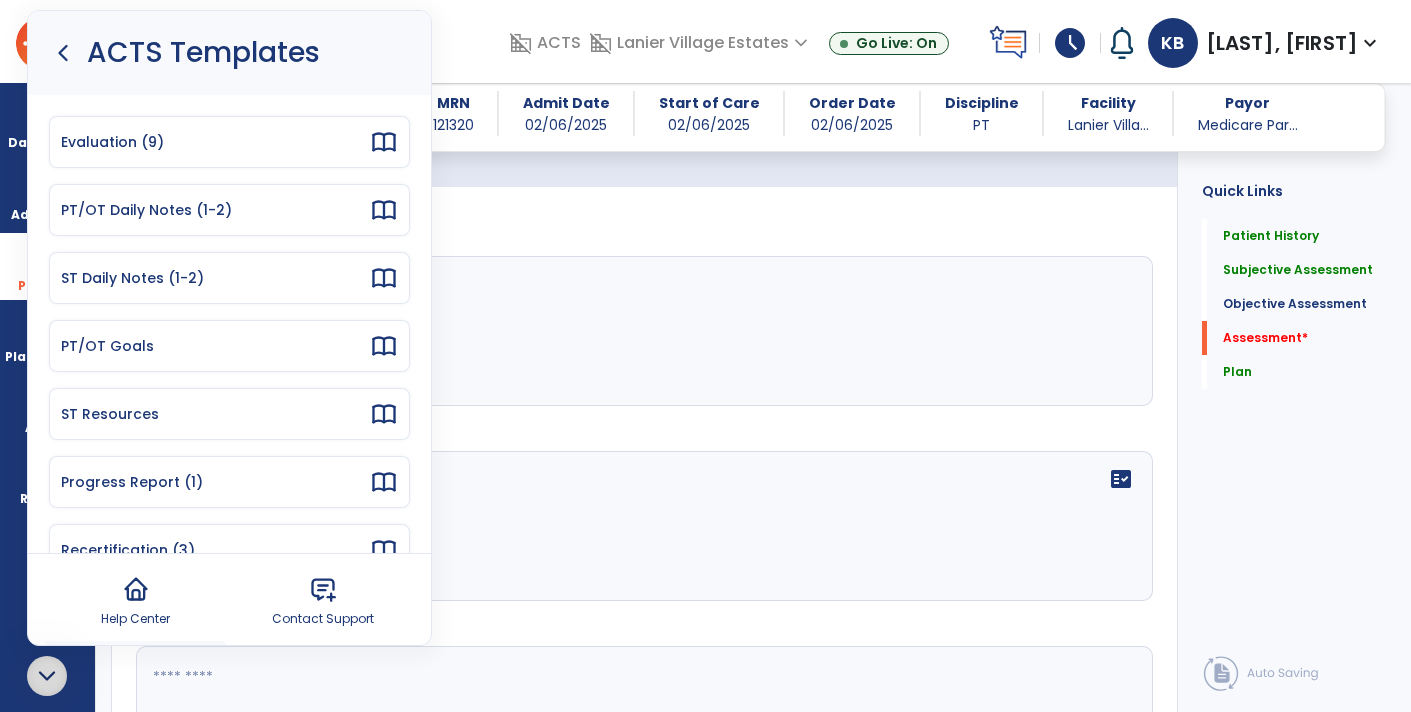 click on "Recertification (3)" at bounding box center [215, 550] 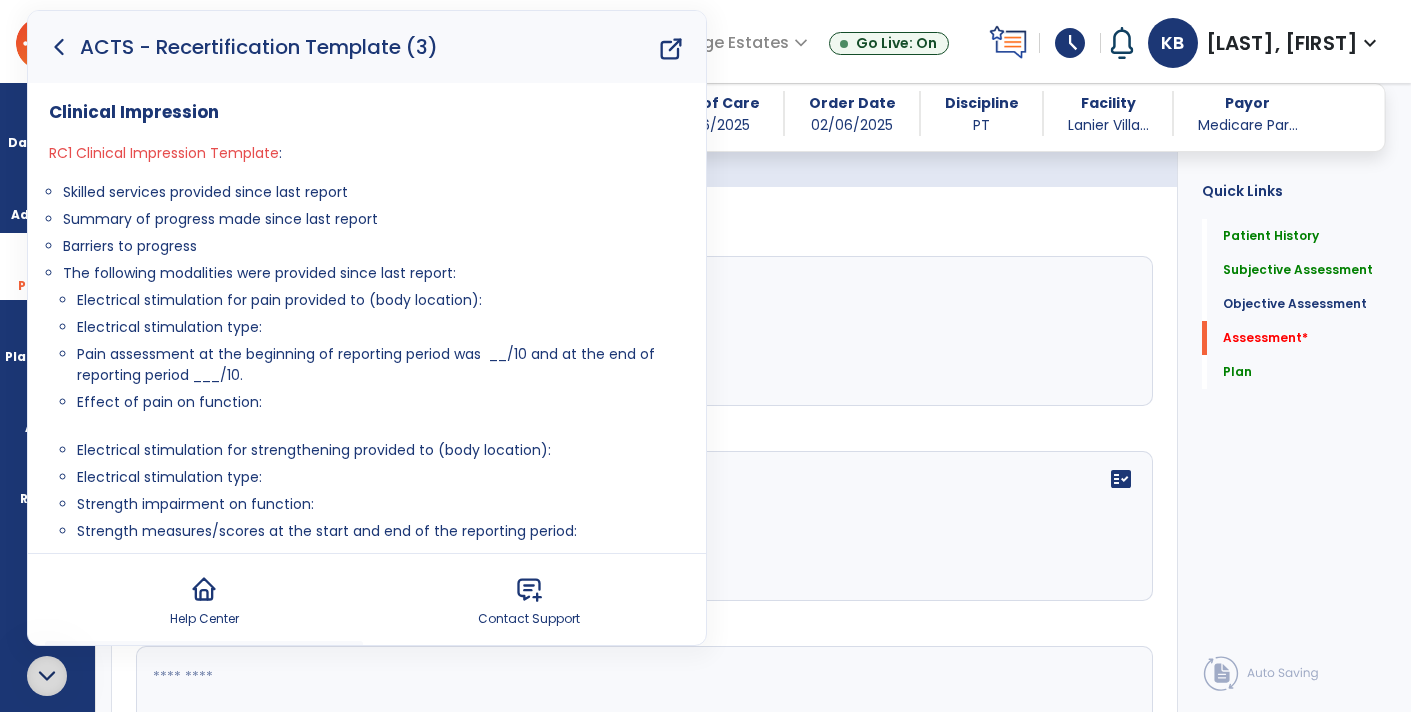 drag, startPoint x: 210, startPoint y: 246, endPoint x: 60, endPoint y: 192, distance: 159.42397 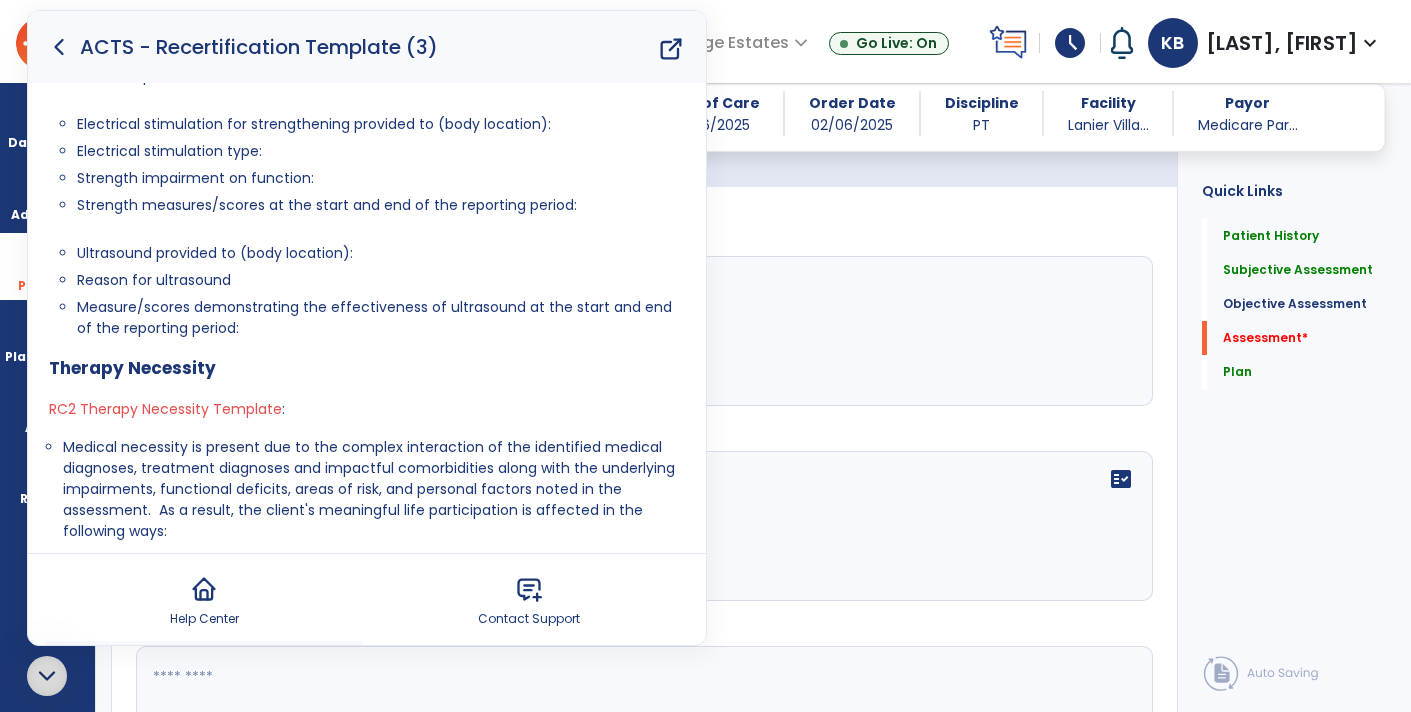 scroll, scrollTop: 487, scrollLeft: 0, axis: vertical 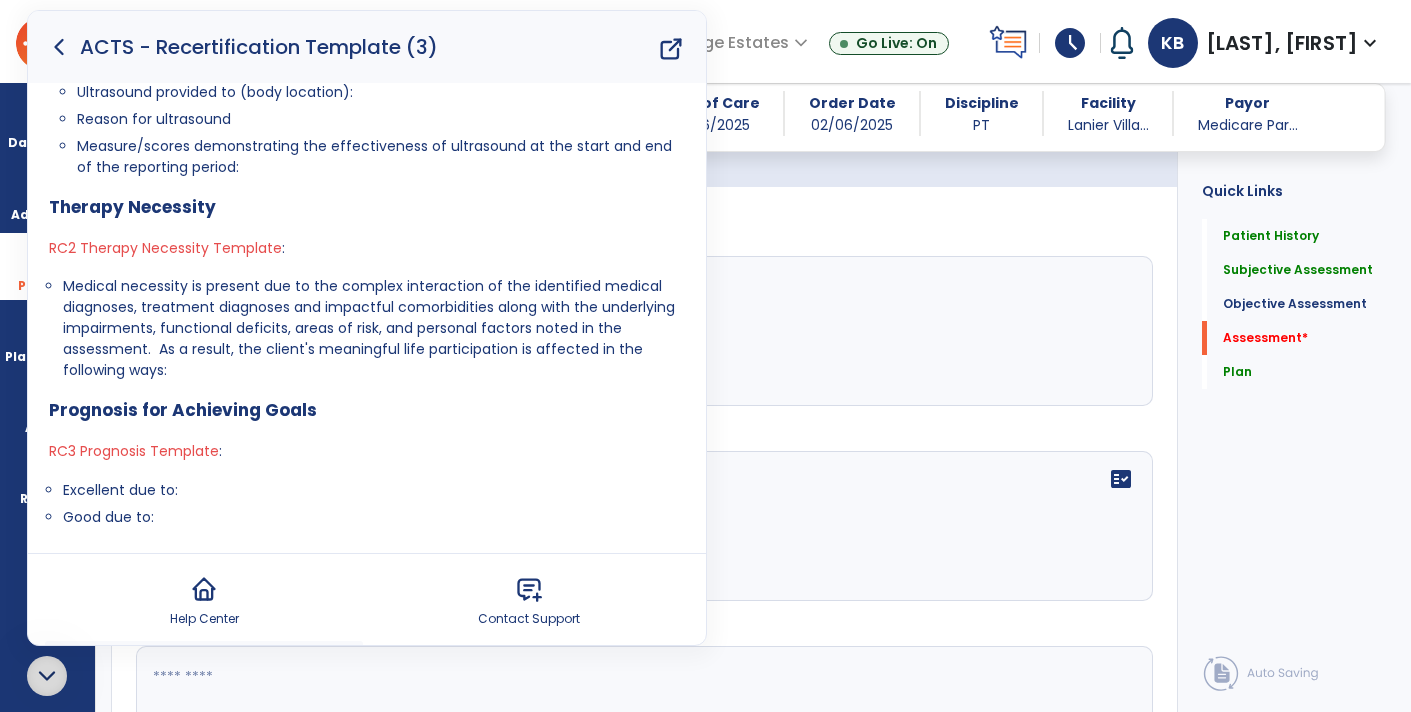 type on "**********" 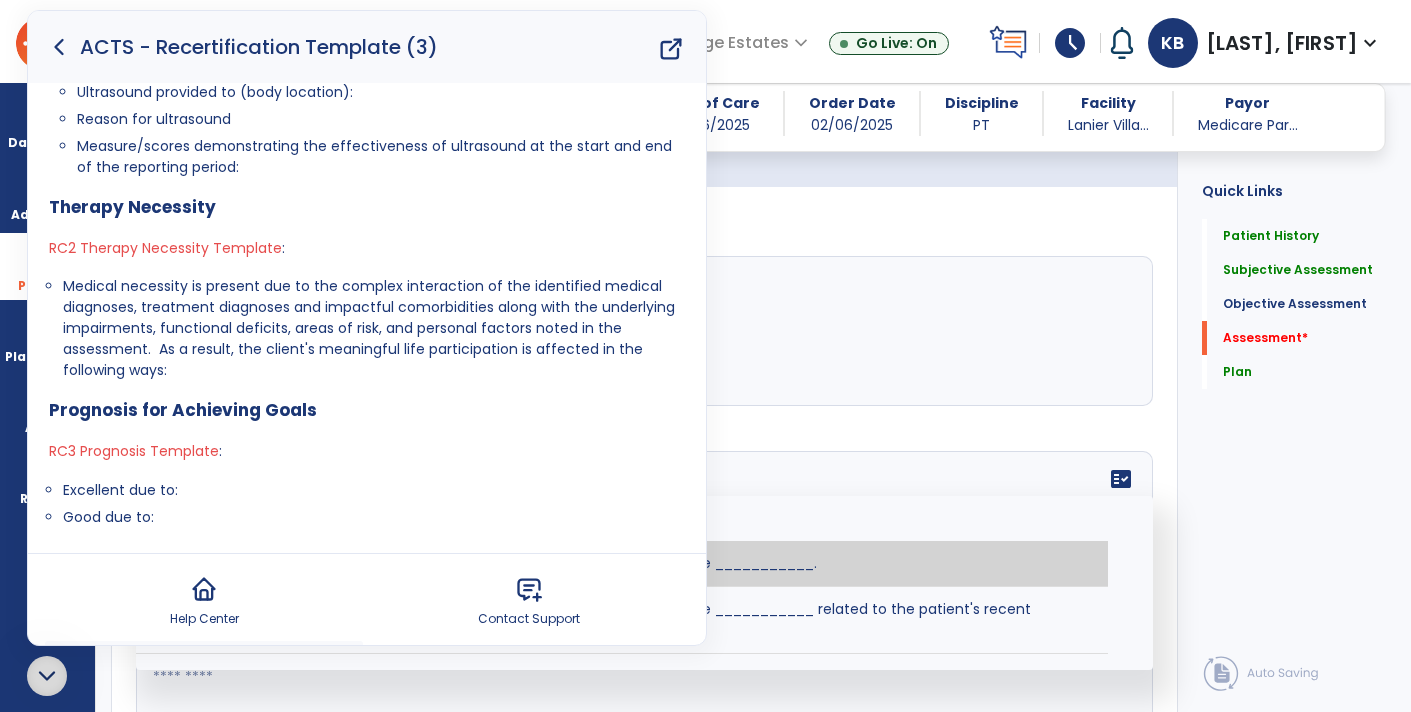 paste on "**********" 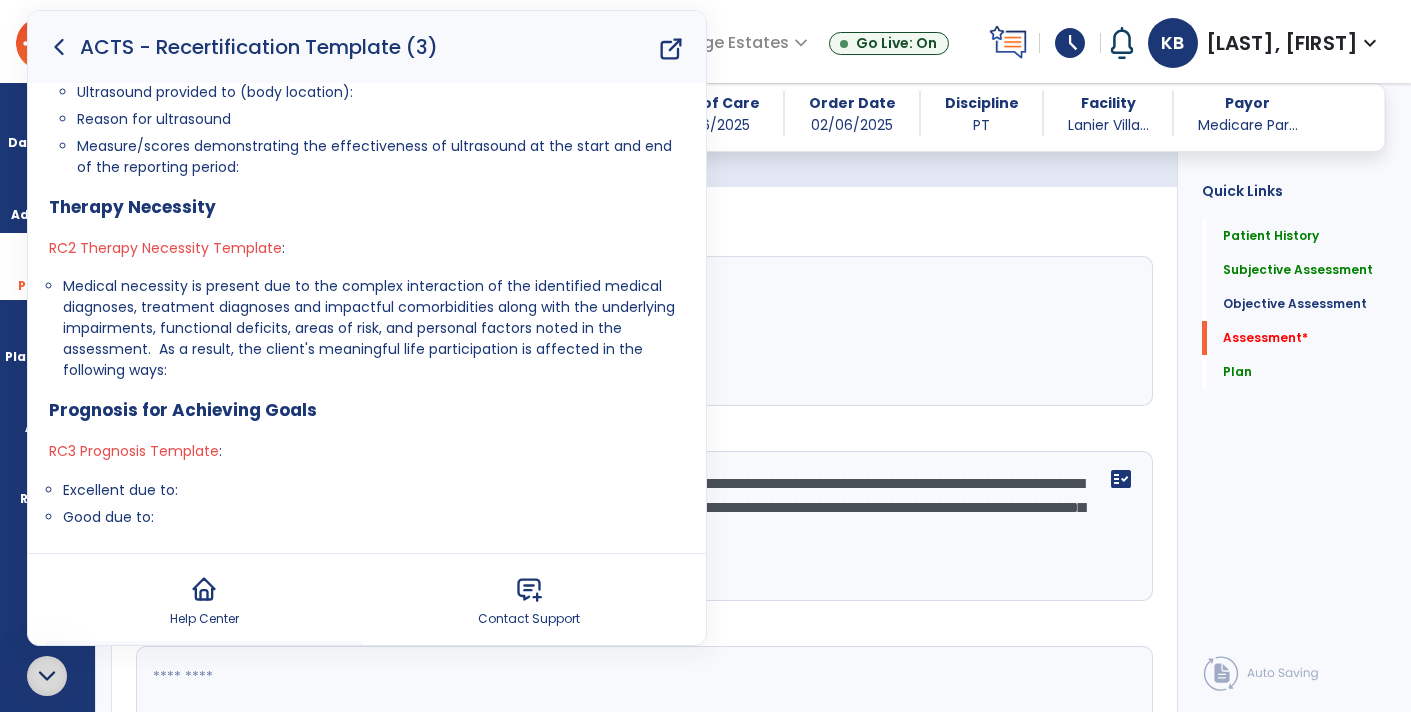 type on "**********" 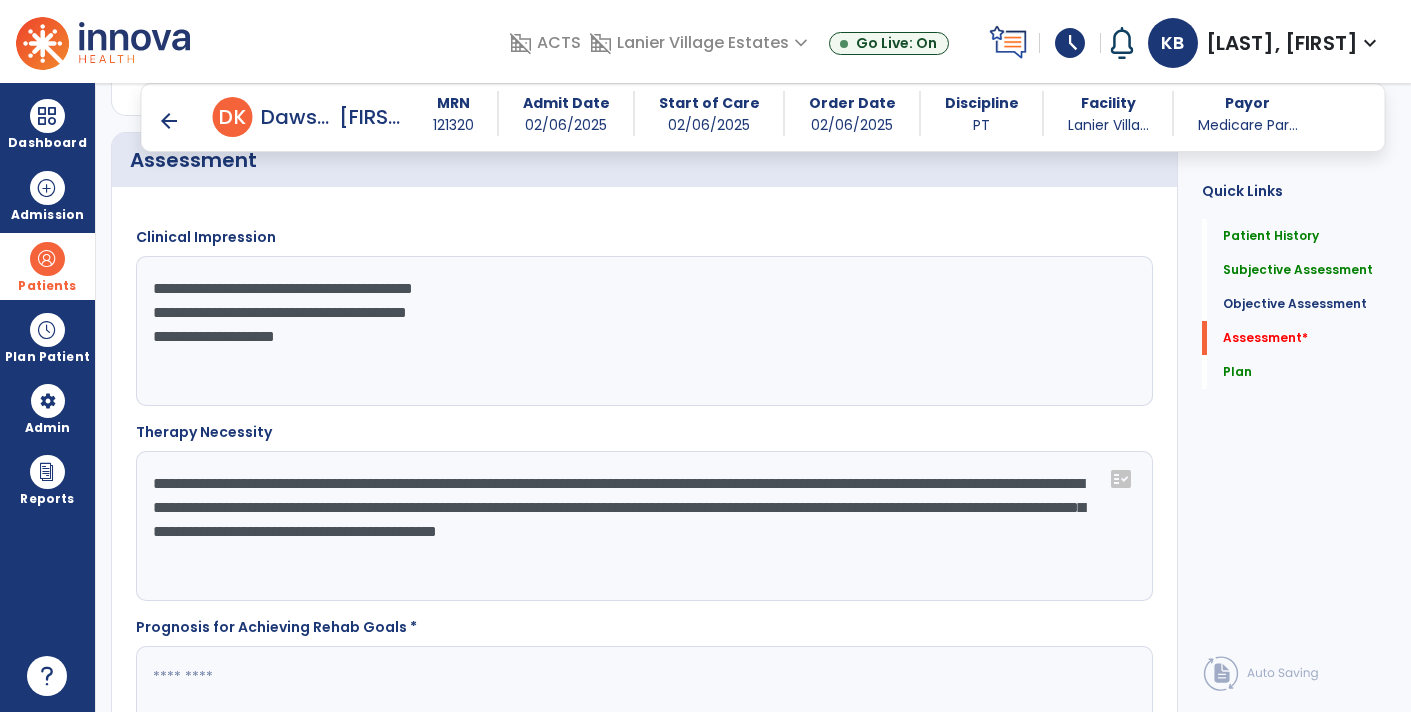 scroll, scrollTop: 0, scrollLeft: 0, axis: both 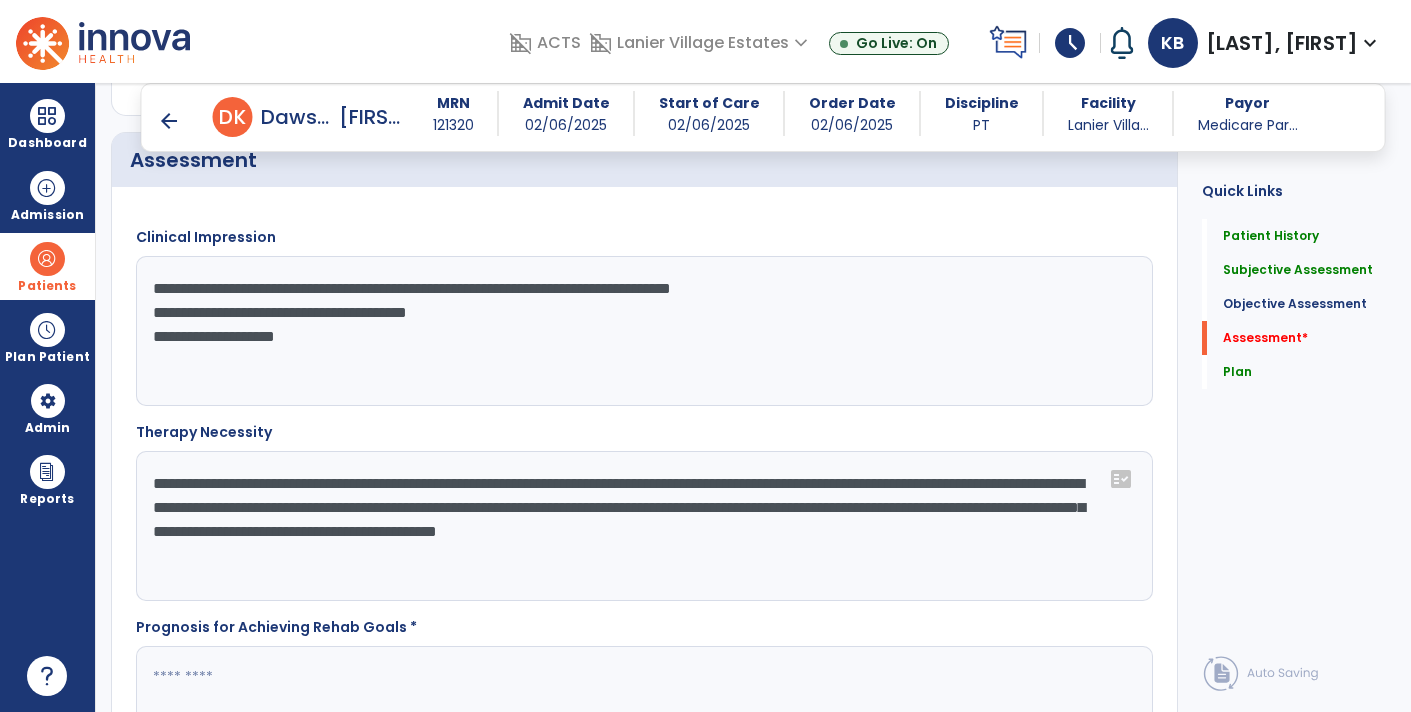 click on "**********" 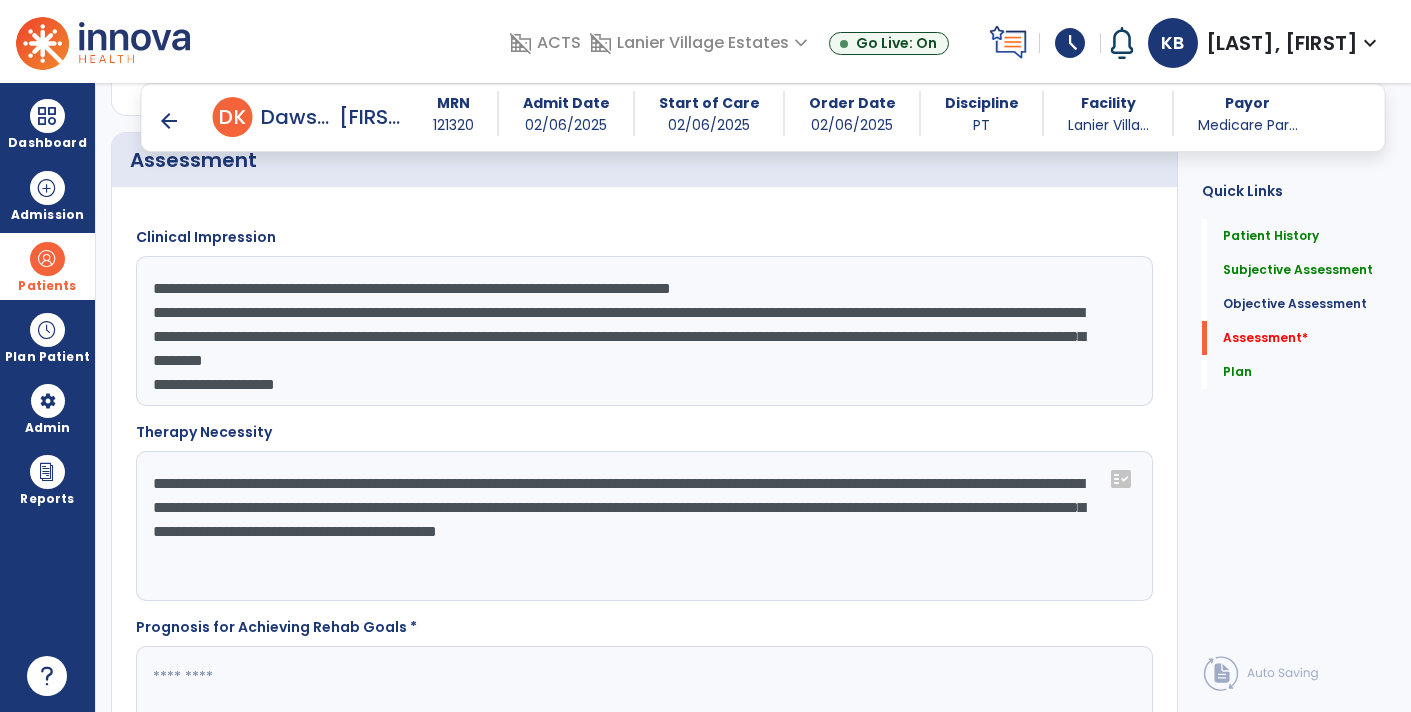 click on "**********" 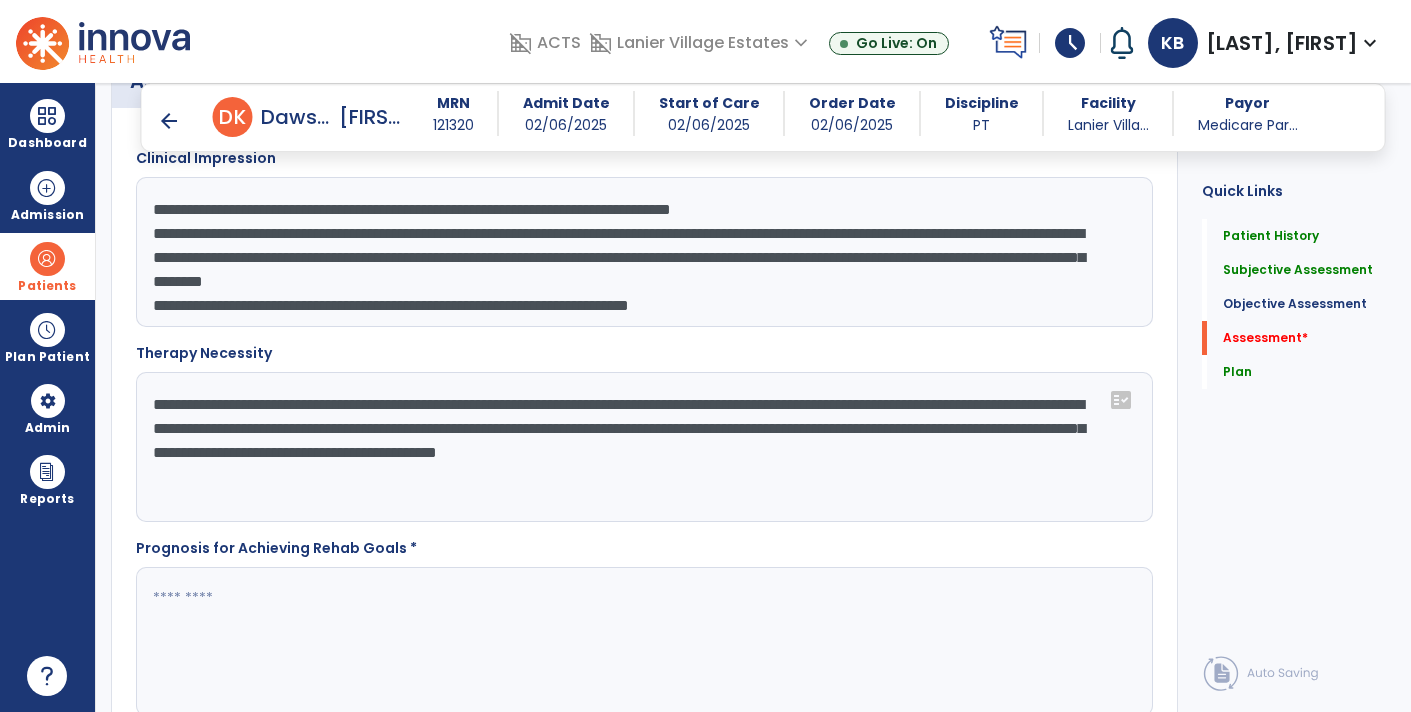 scroll, scrollTop: 1615, scrollLeft: 0, axis: vertical 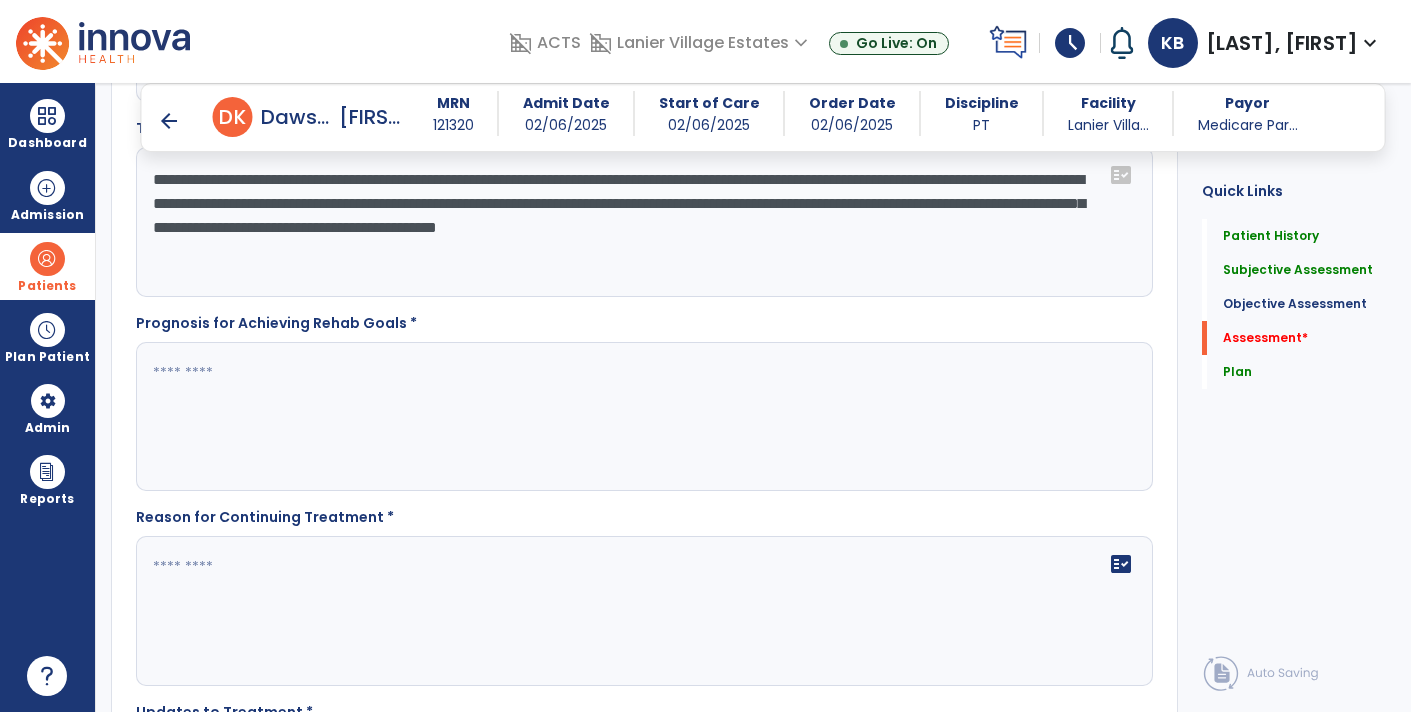 type on "**********" 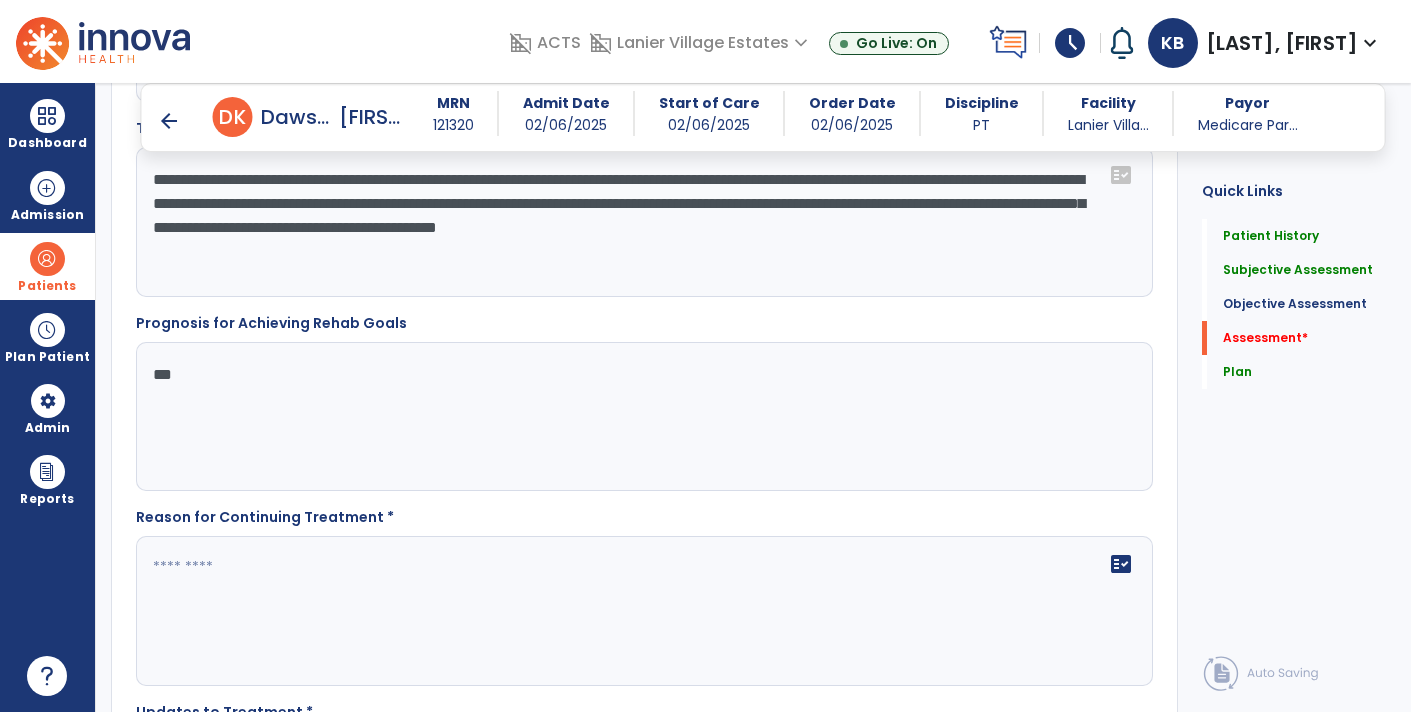 type on "****" 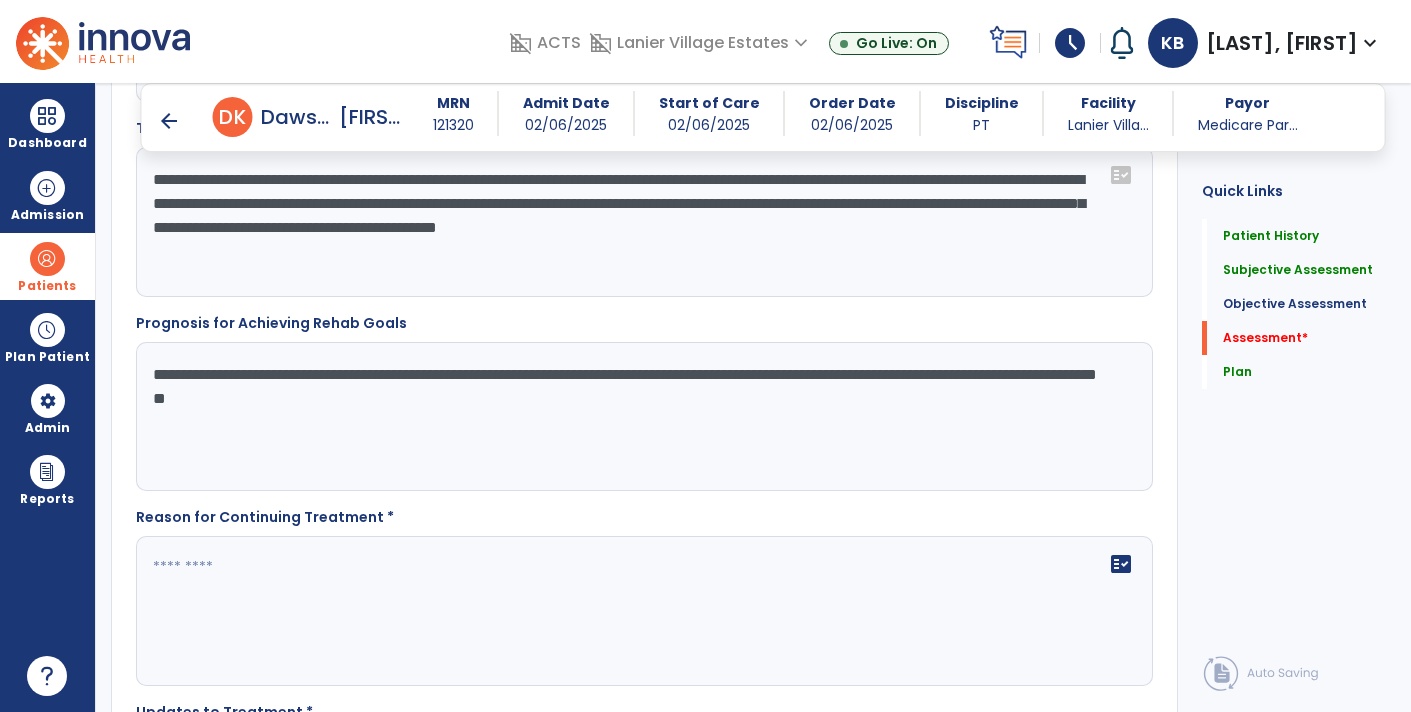 type on "**********" 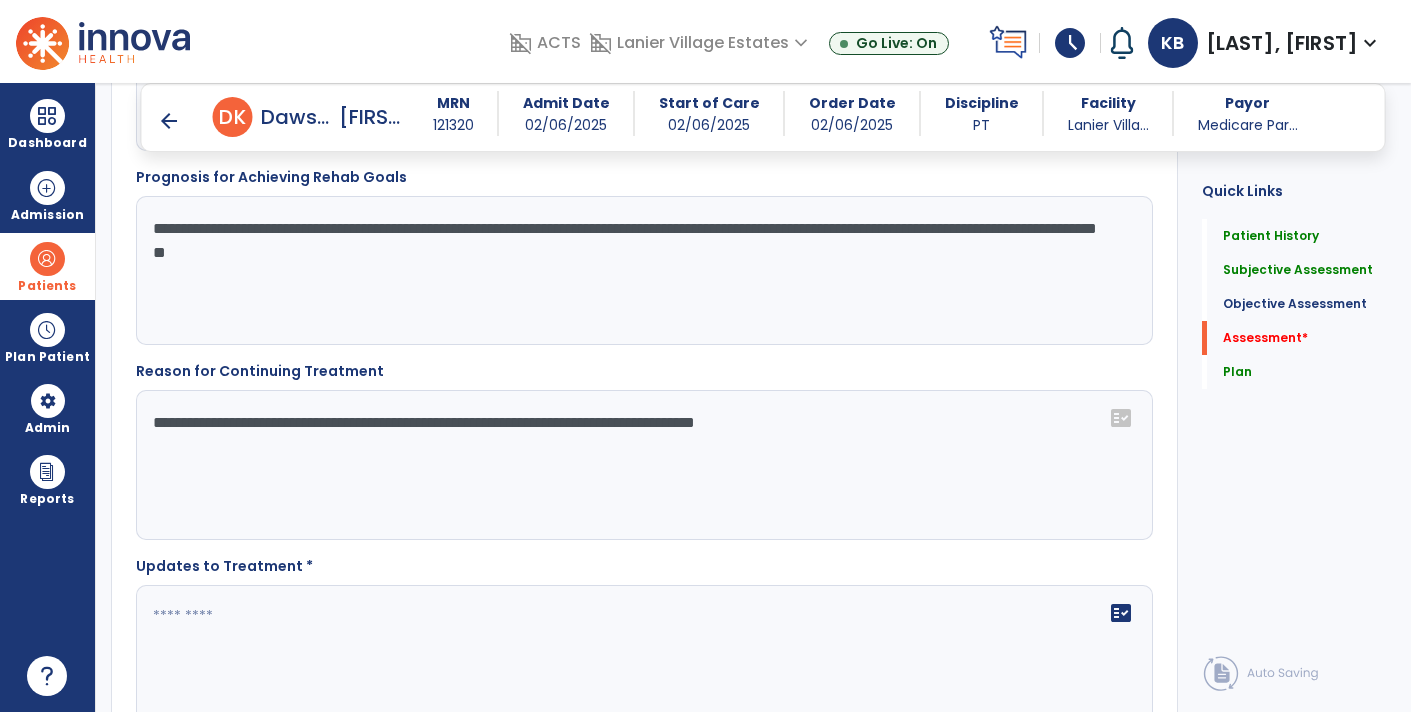 scroll, scrollTop: 1907, scrollLeft: 0, axis: vertical 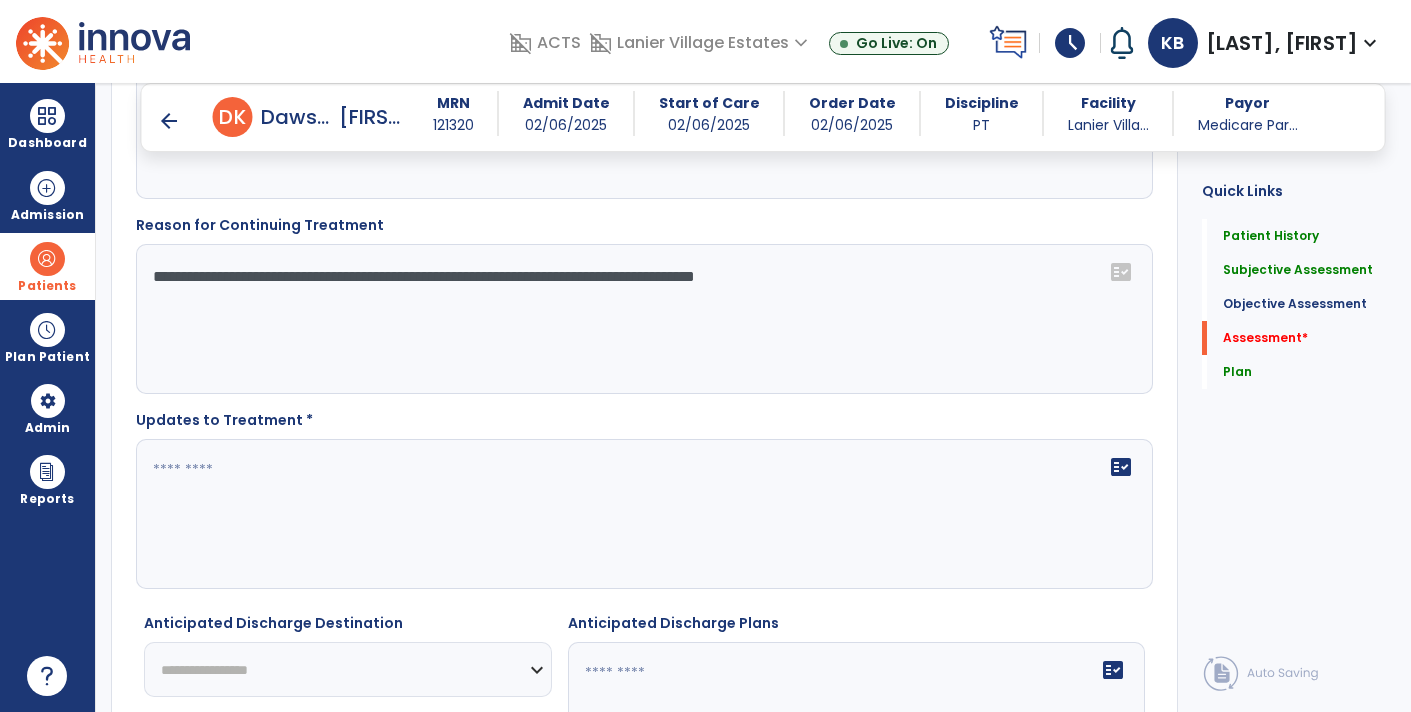 type on "**********" 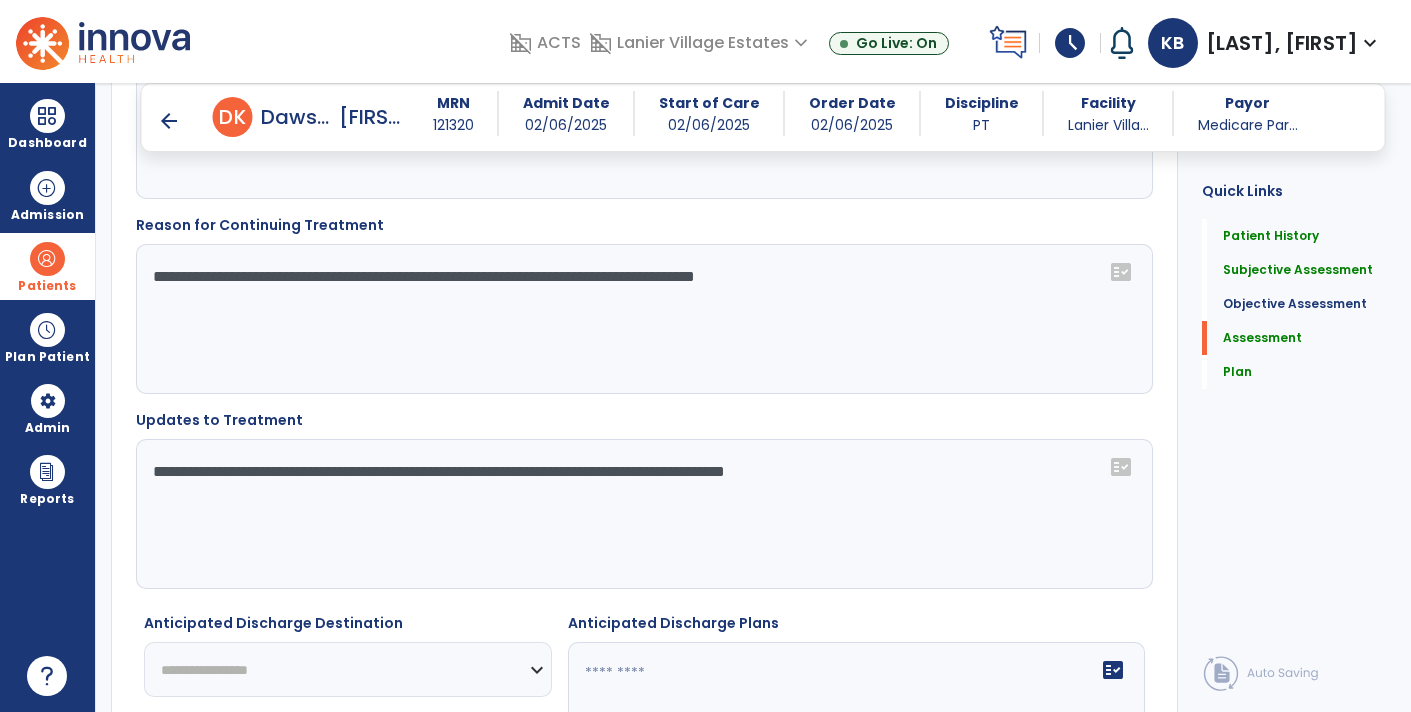 scroll, scrollTop: 2284, scrollLeft: 0, axis: vertical 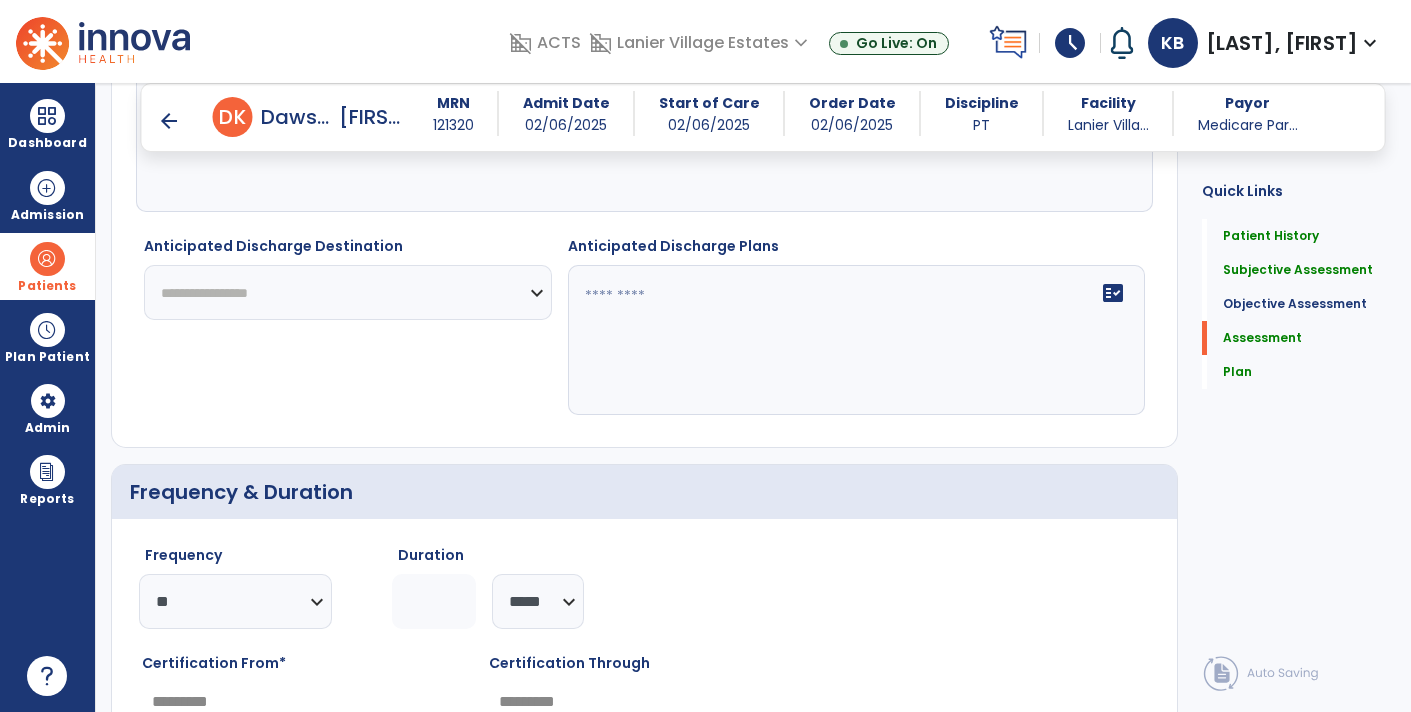 type on "**********" 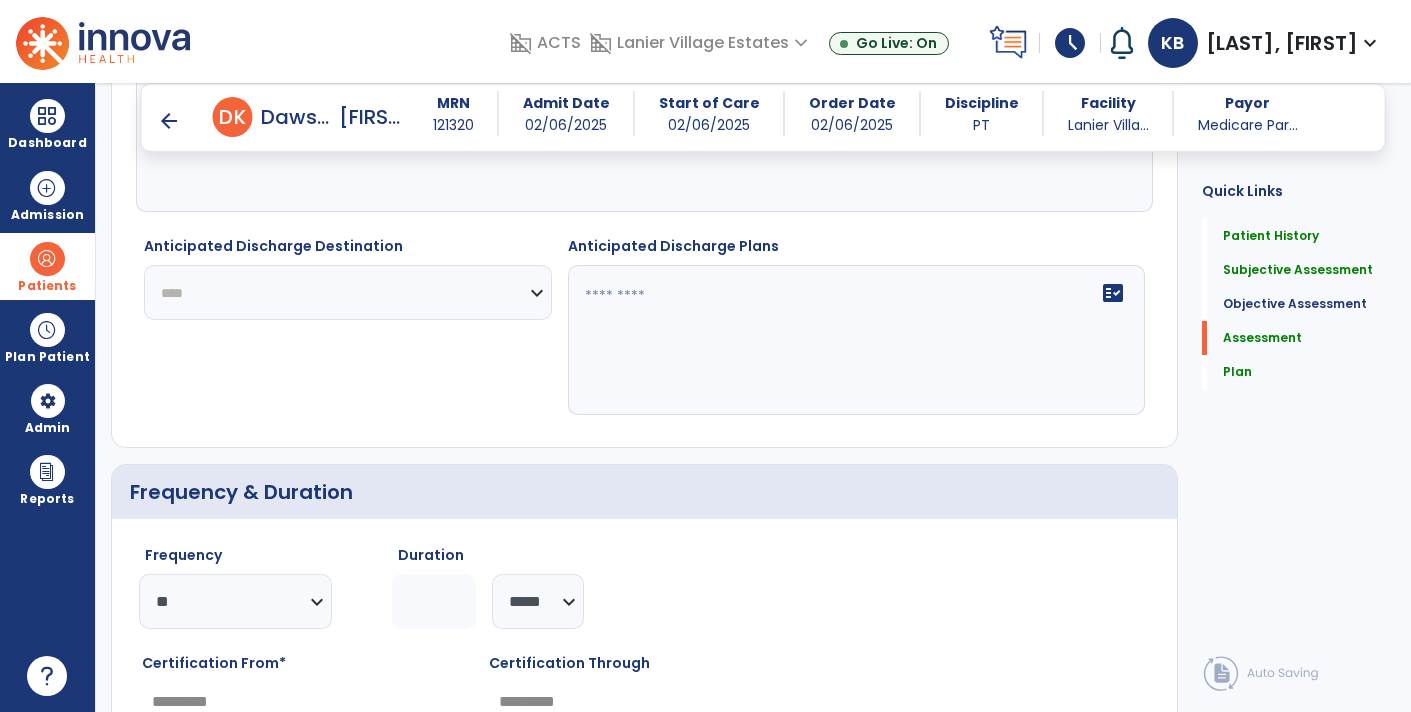 click on "**********" 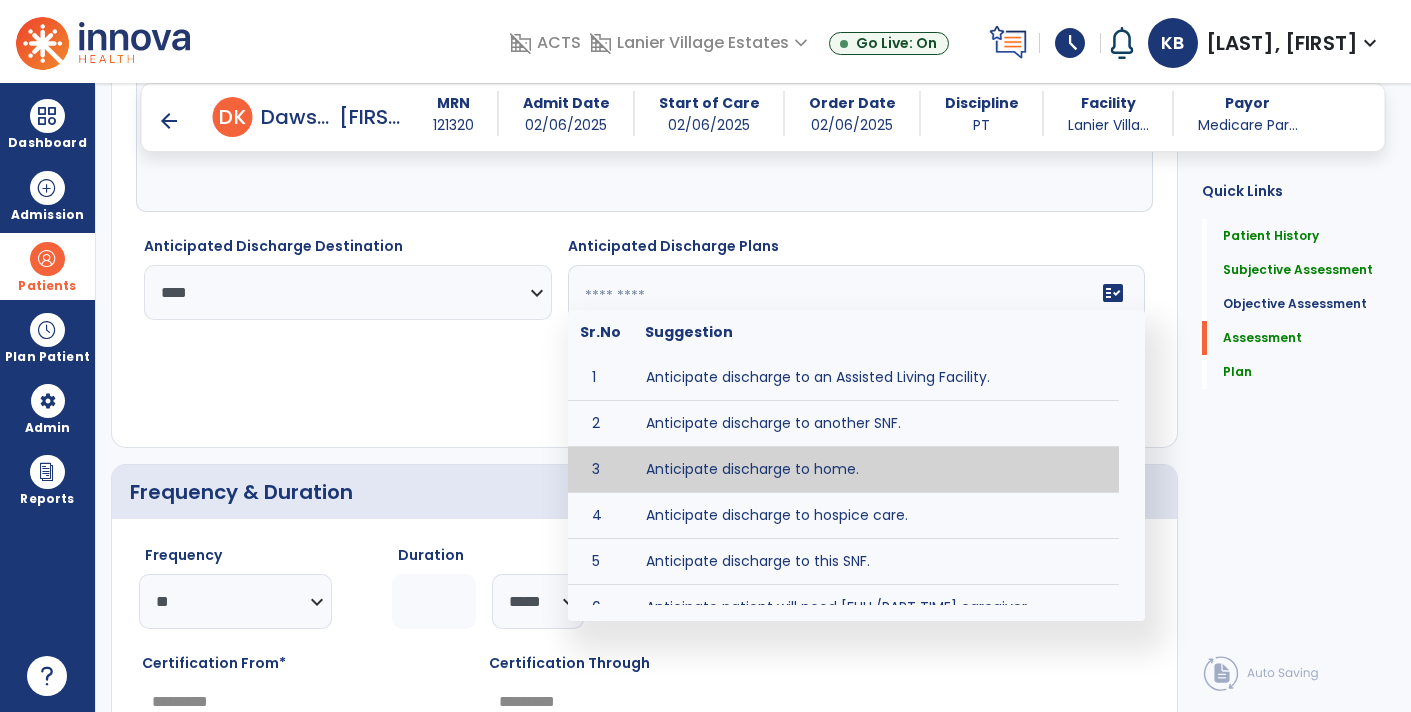 type on "**********" 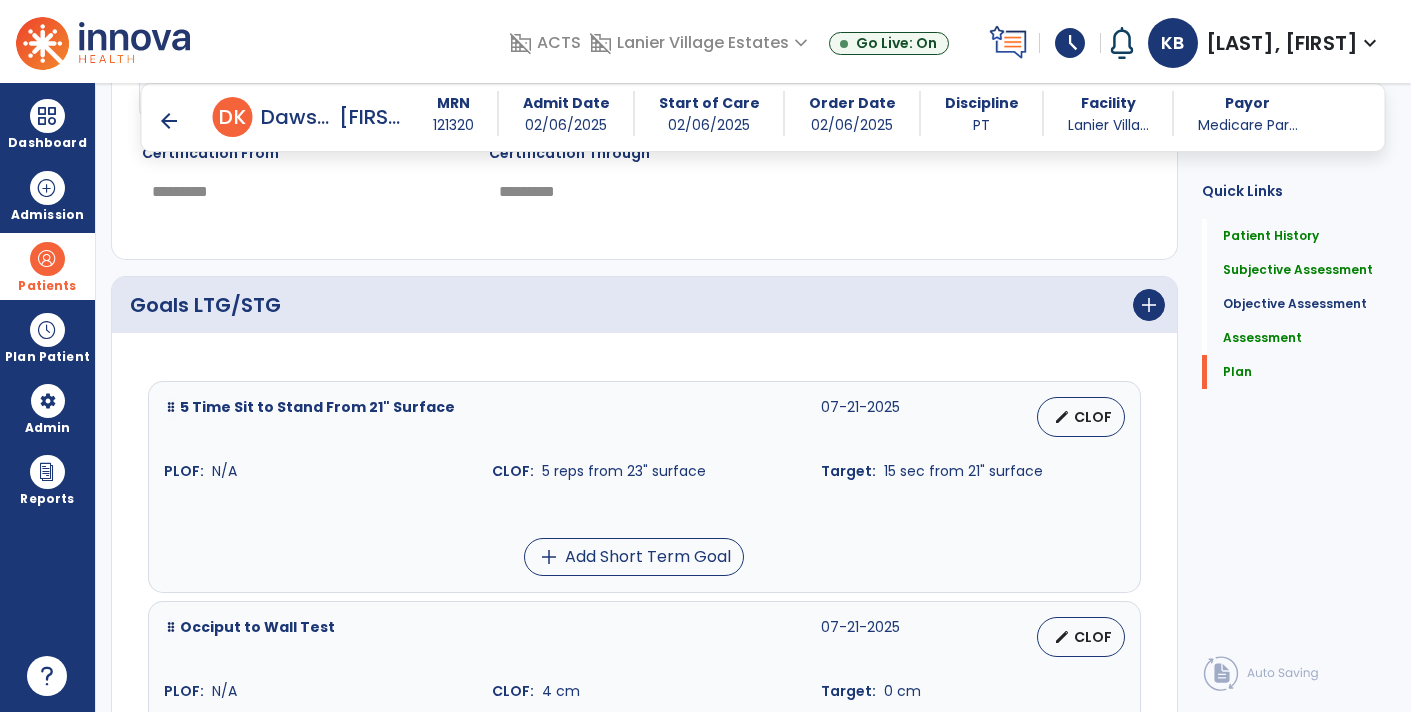 scroll, scrollTop: 2793, scrollLeft: 0, axis: vertical 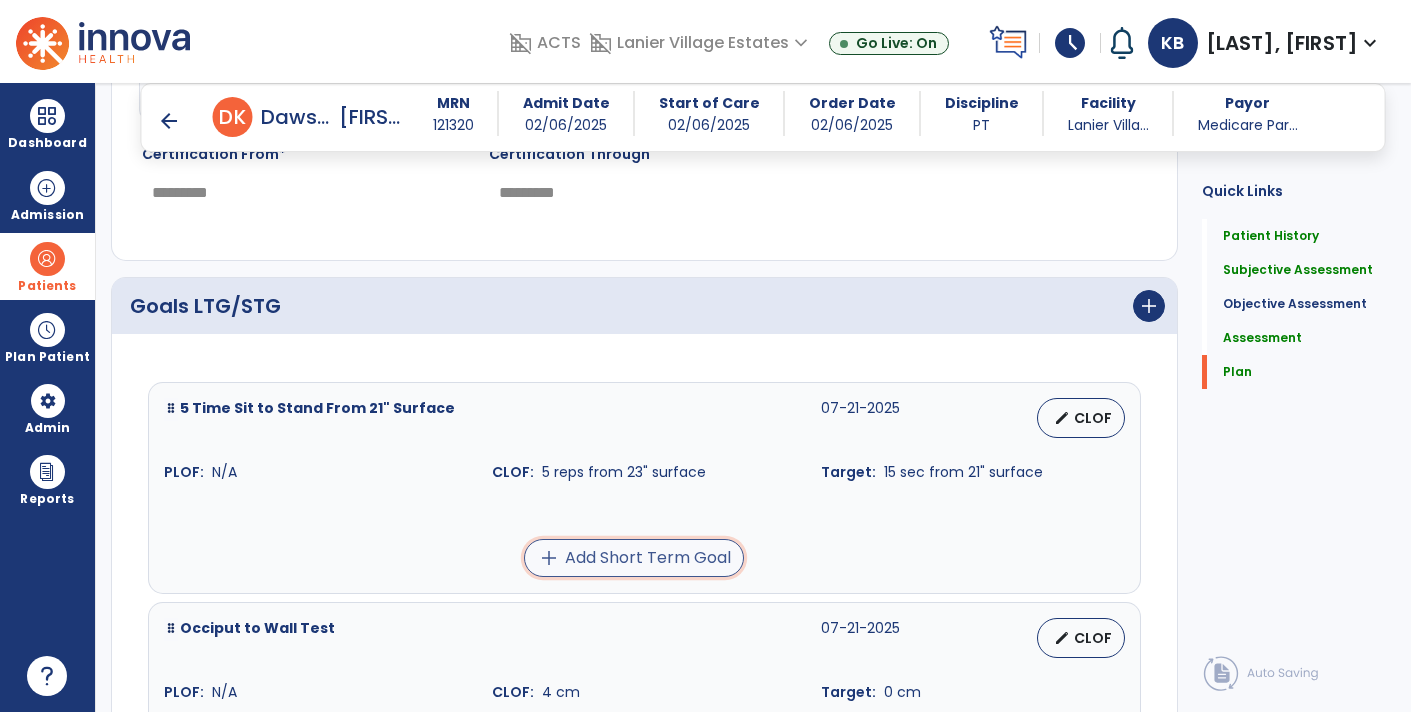 click on "add  Add Short Term Goal" at bounding box center (634, 558) 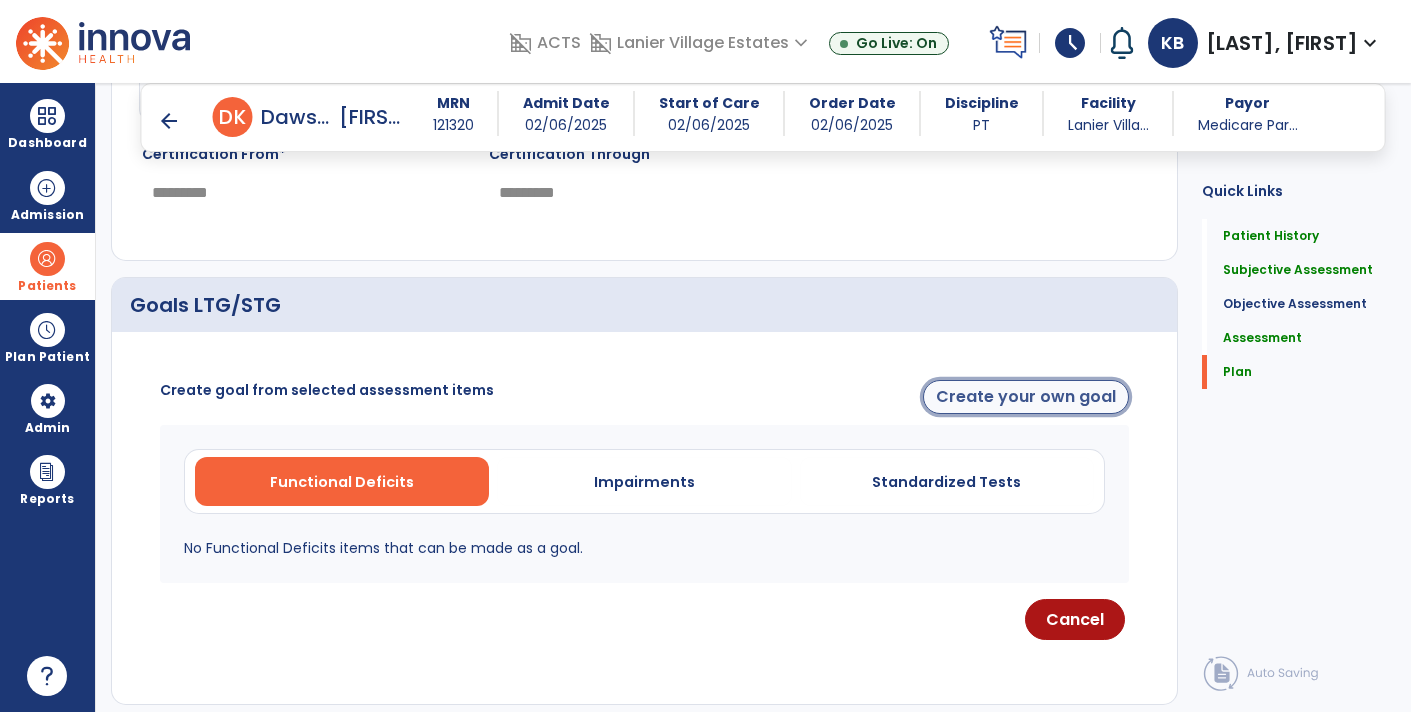 click on "Create your own goal" 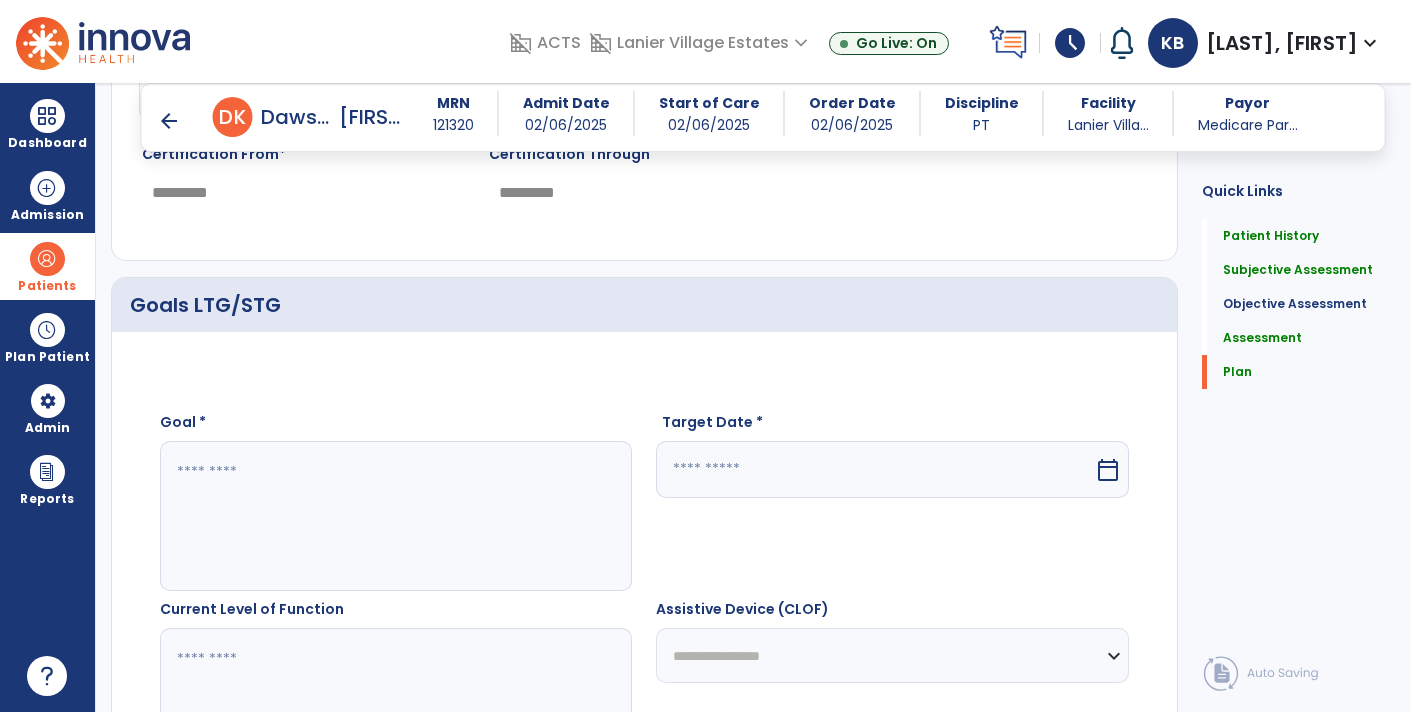click 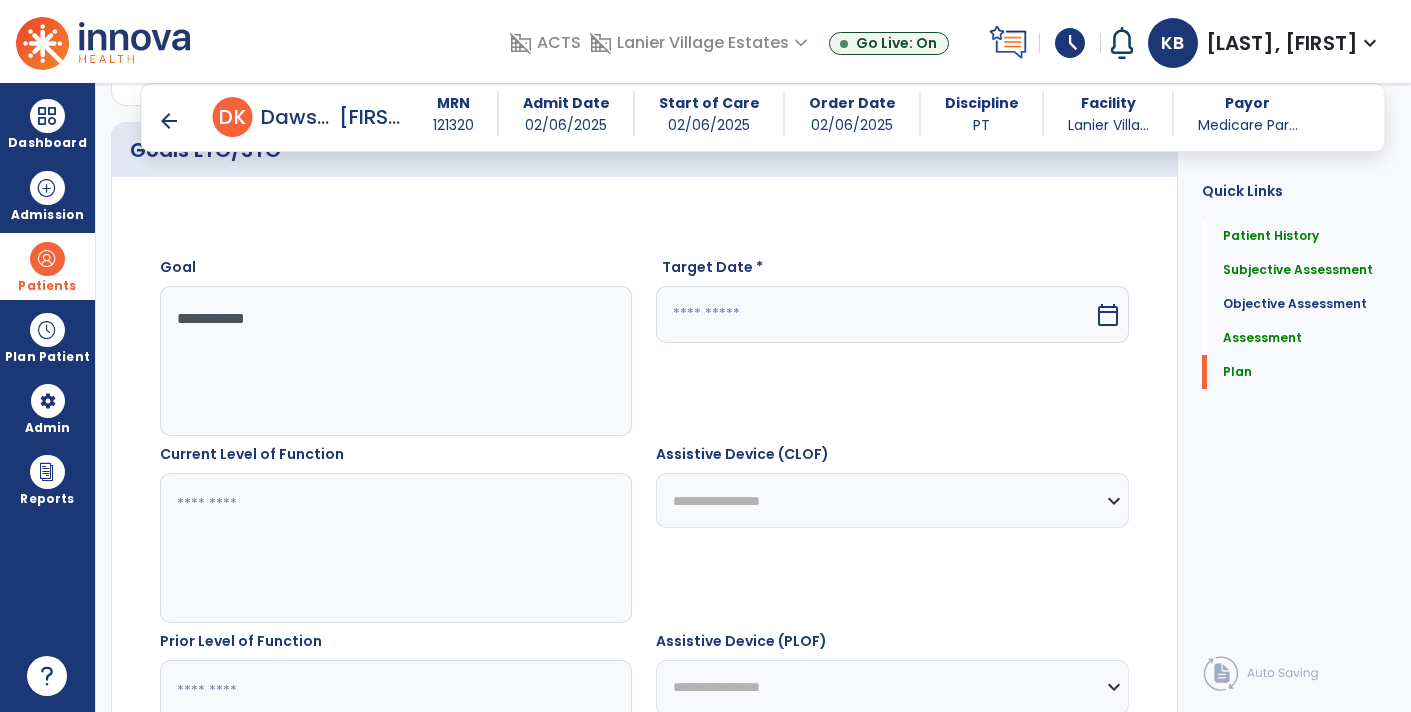 scroll, scrollTop: 2970, scrollLeft: 0, axis: vertical 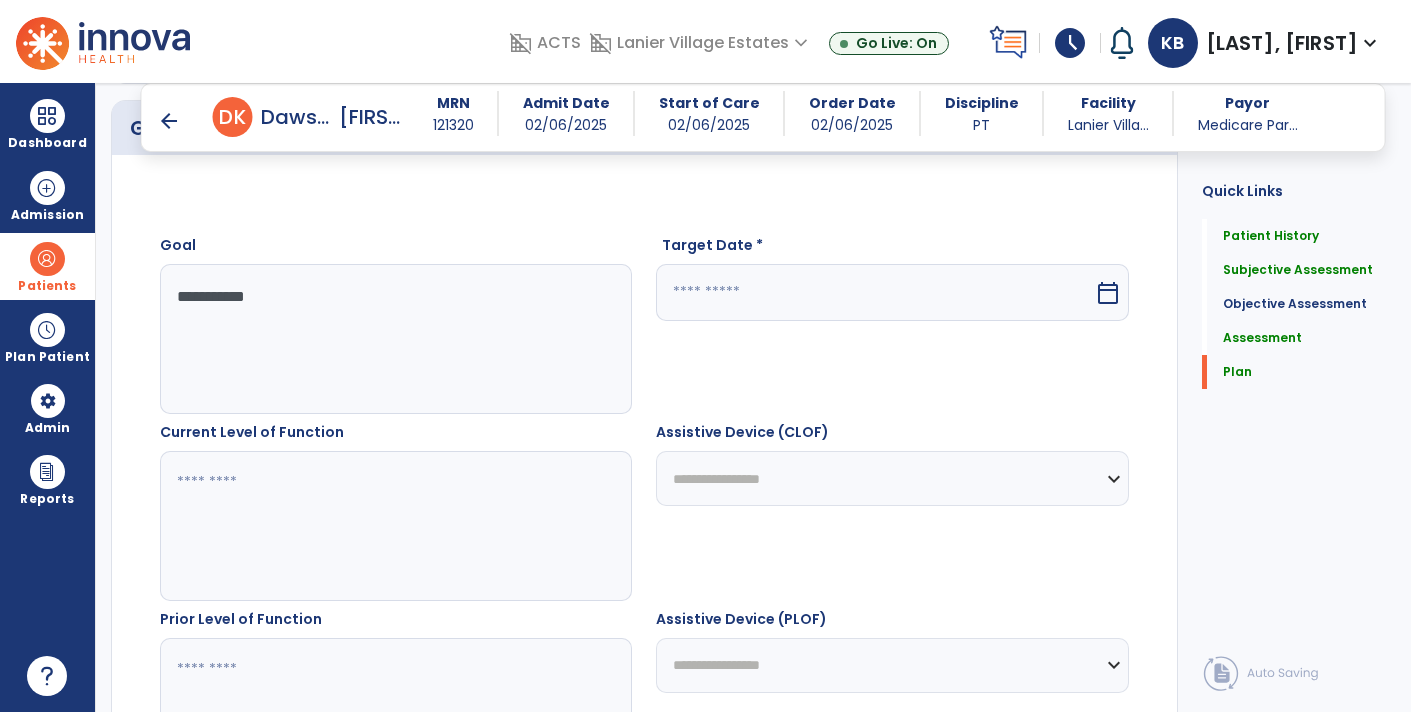 type on "**********" 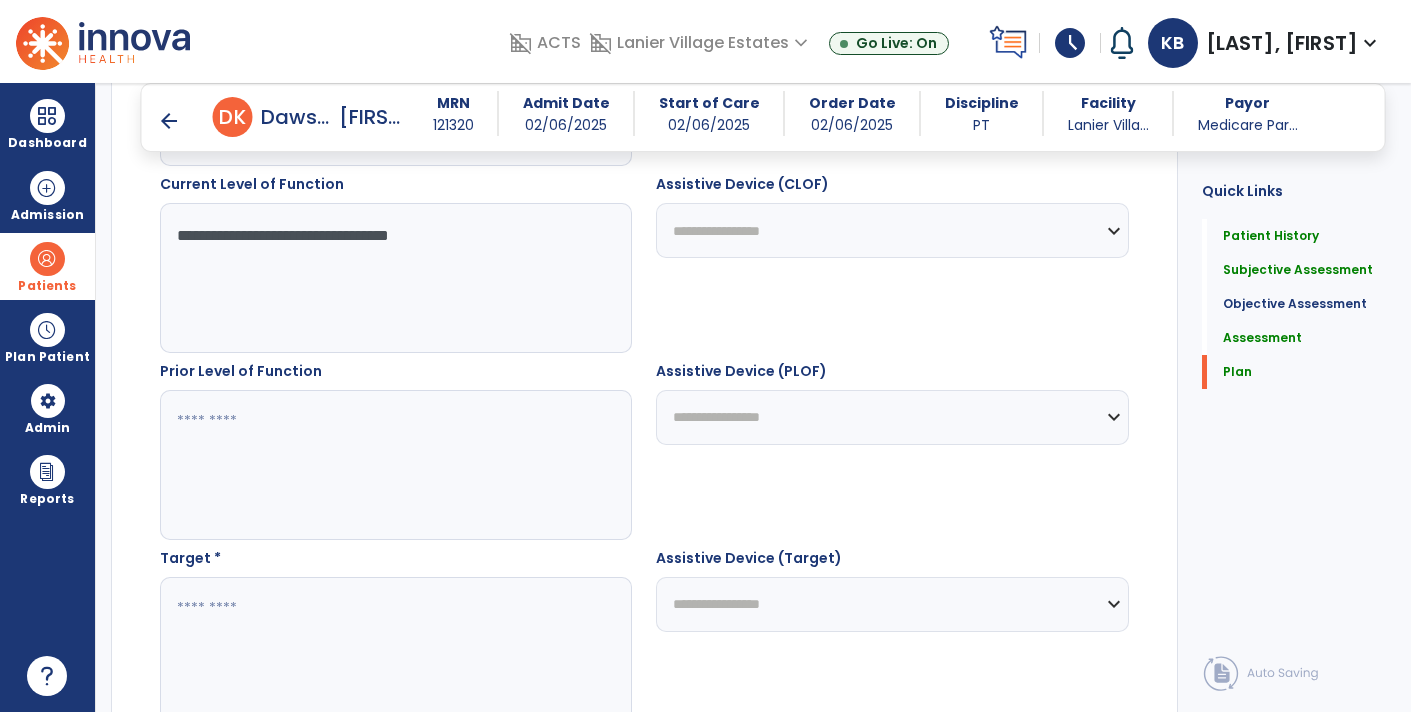 scroll, scrollTop: 3226, scrollLeft: 0, axis: vertical 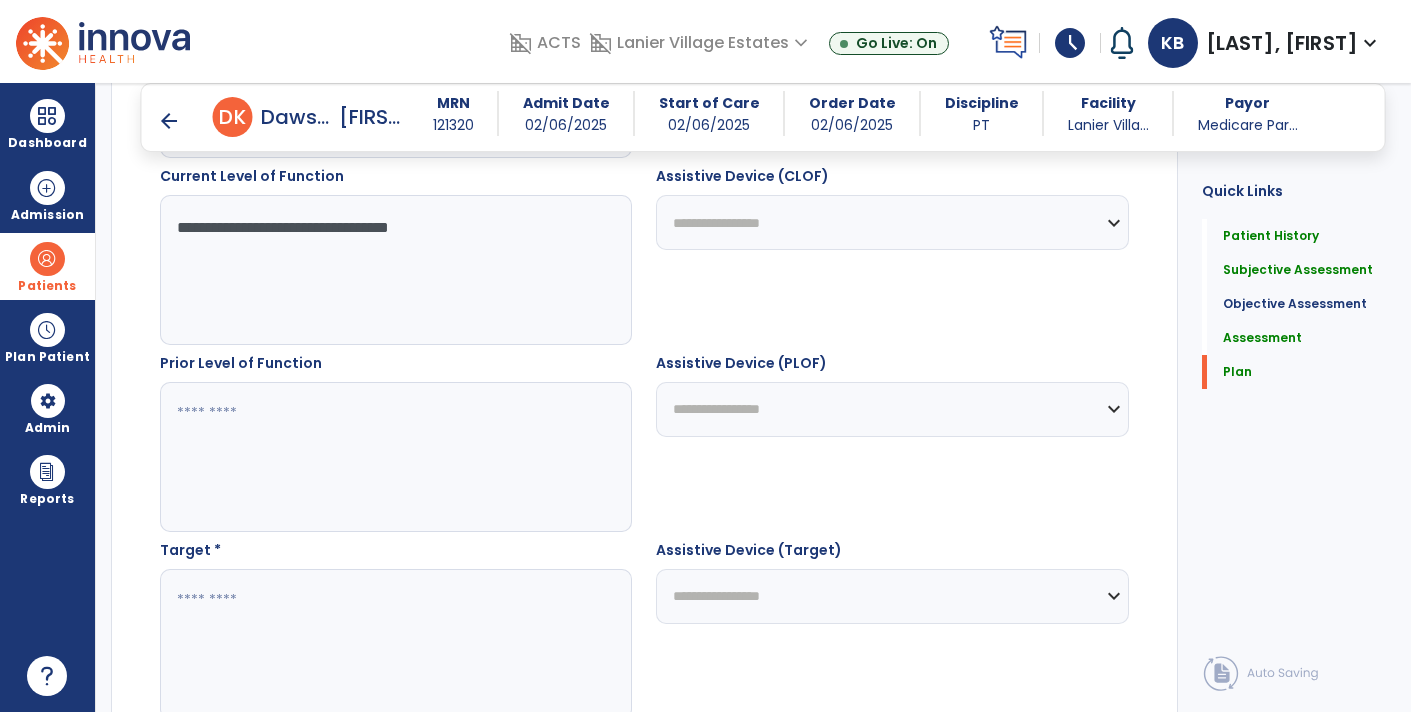 type on "**********" 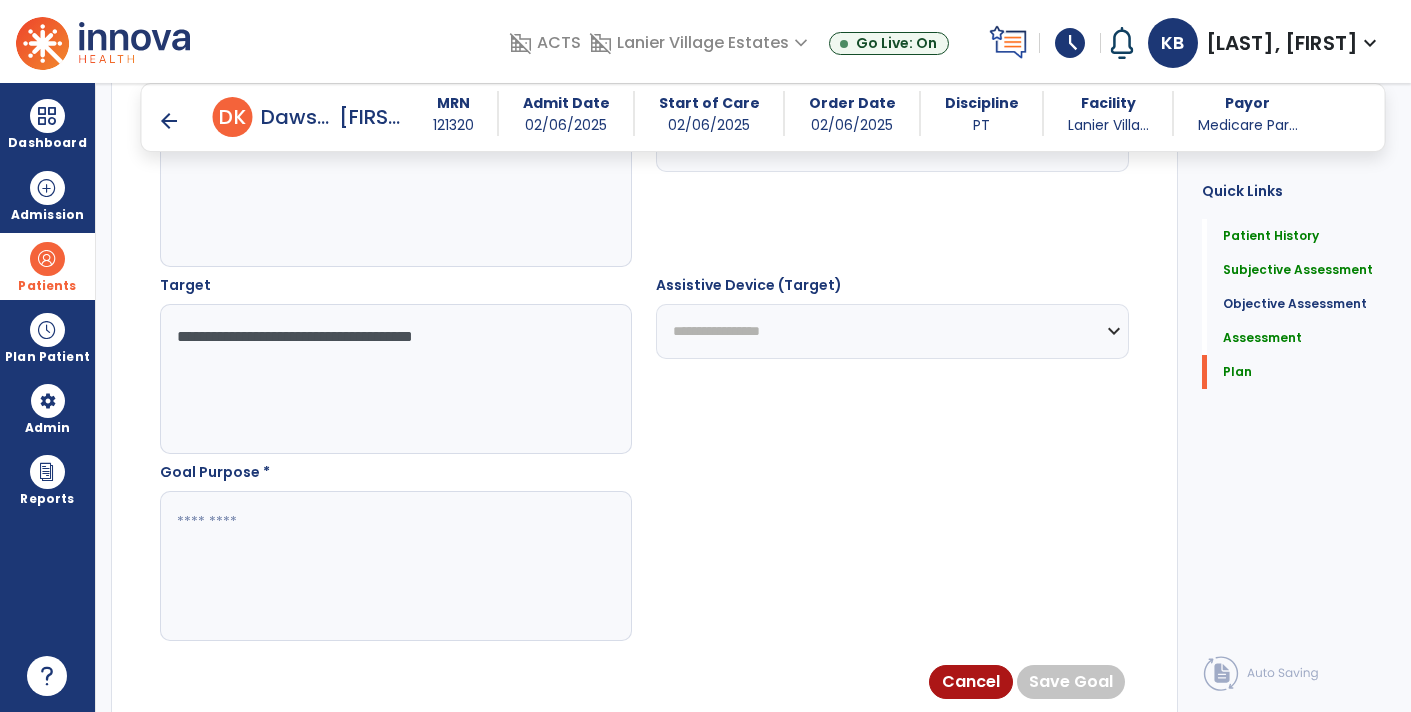 scroll, scrollTop: 3533, scrollLeft: 0, axis: vertical 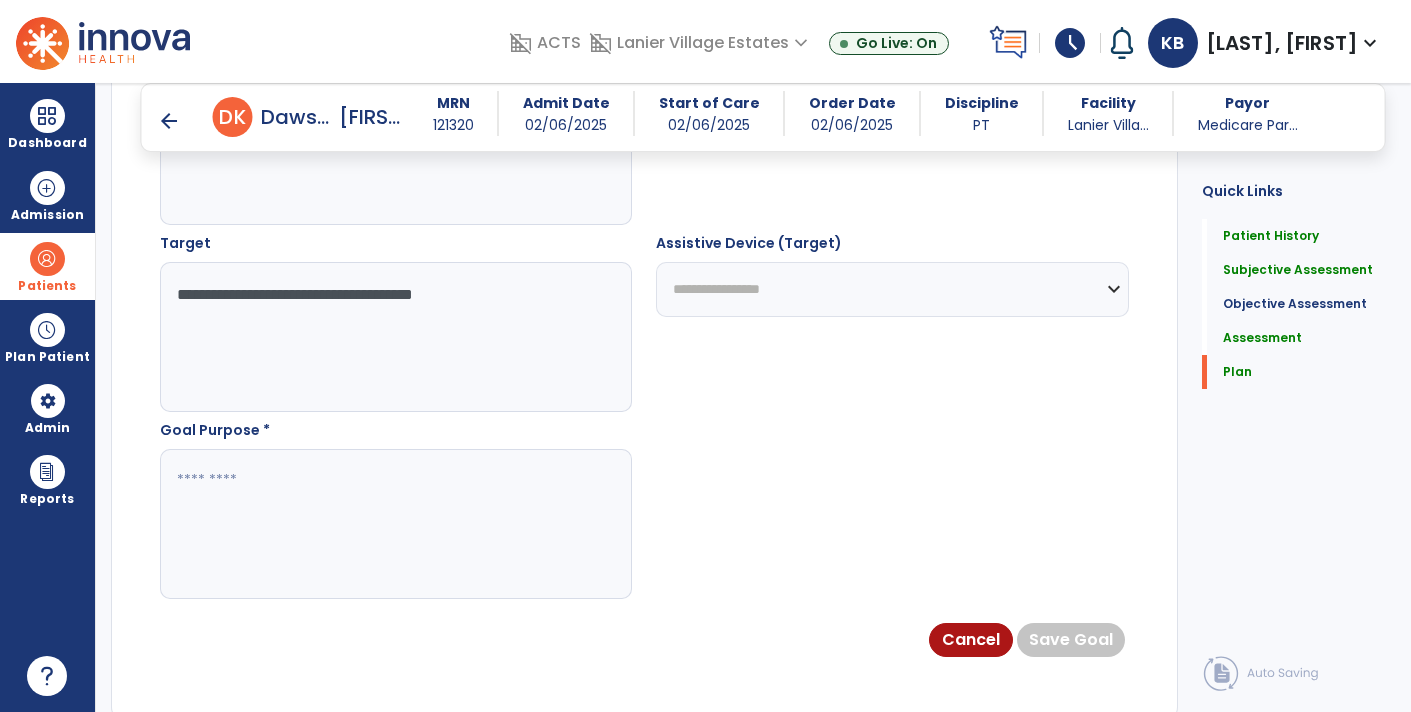type on "**********" 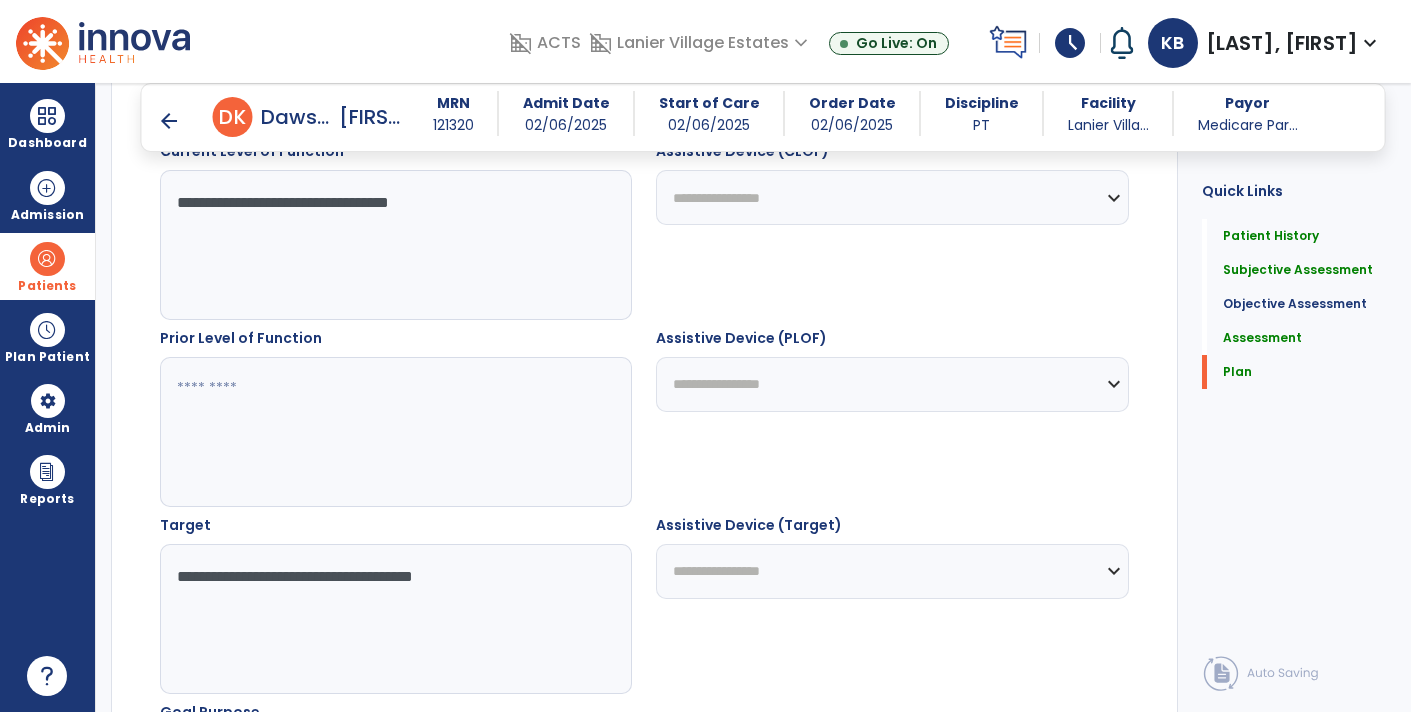 scroll, scrollTop: 2765, scrollLeft: 0, axis: vertical 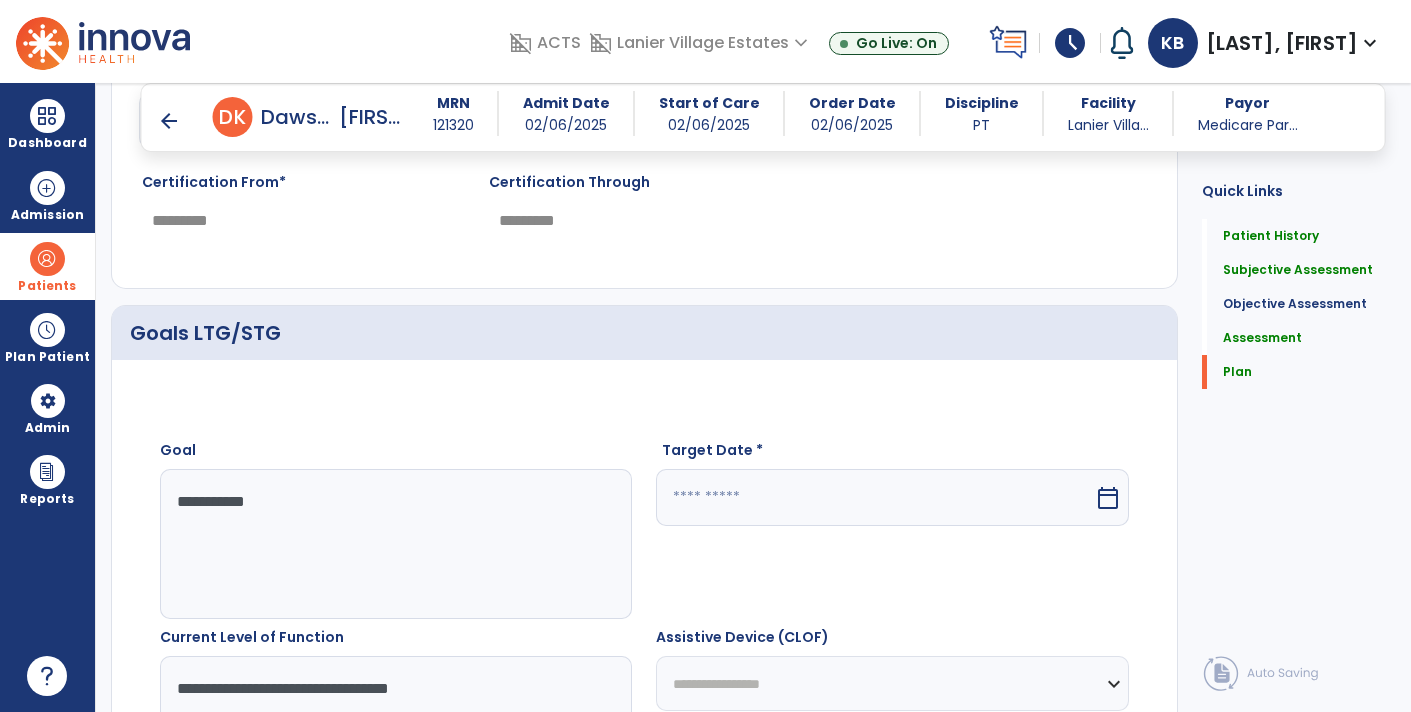 type on "**********" 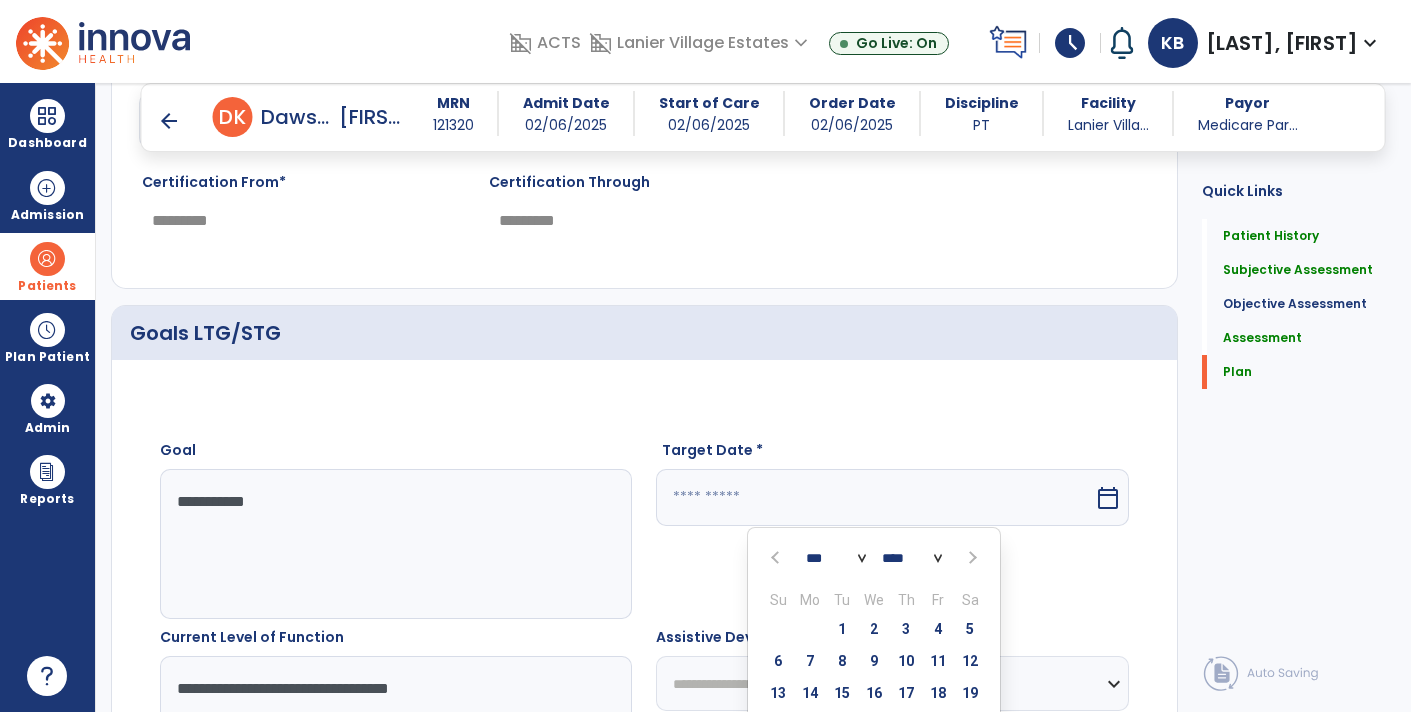 click on "*** *** *** *** *** *** *** *** *** *** *** ***" at bounding box center [836, 558] 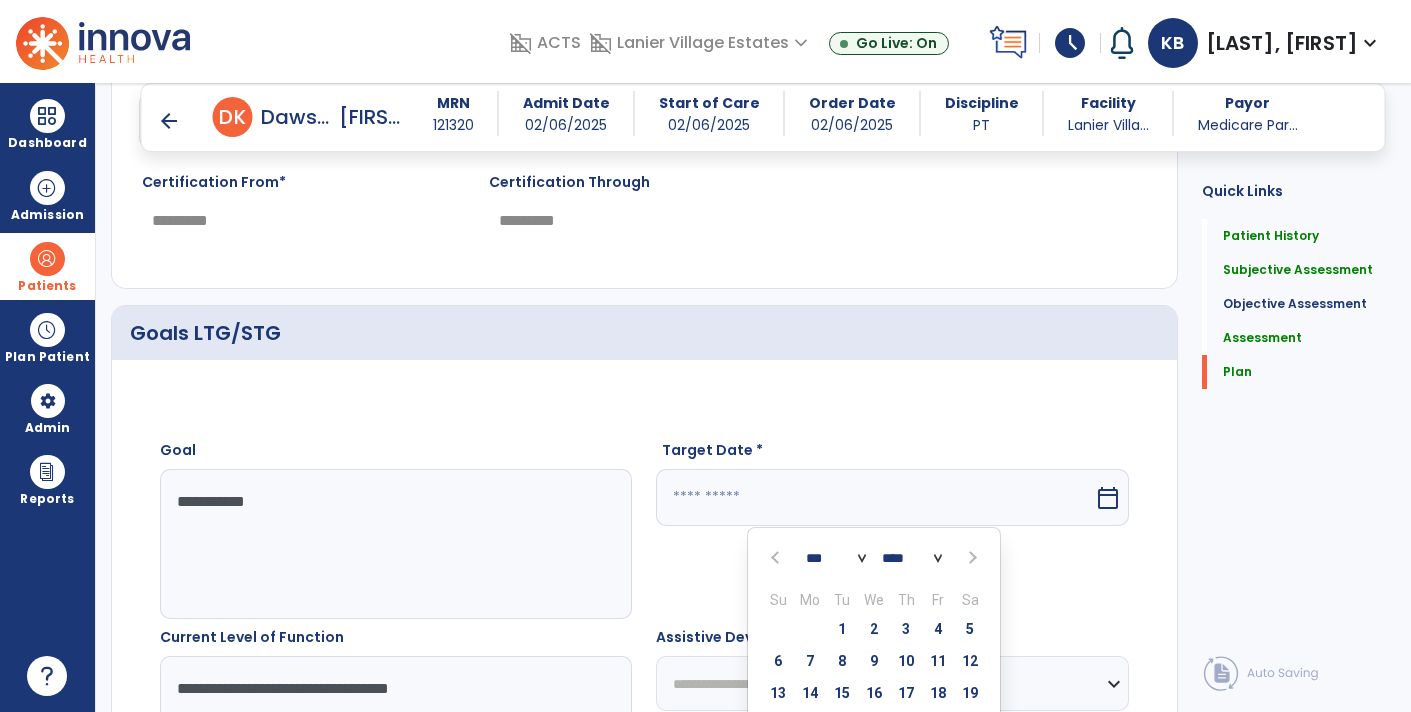 select on "*" 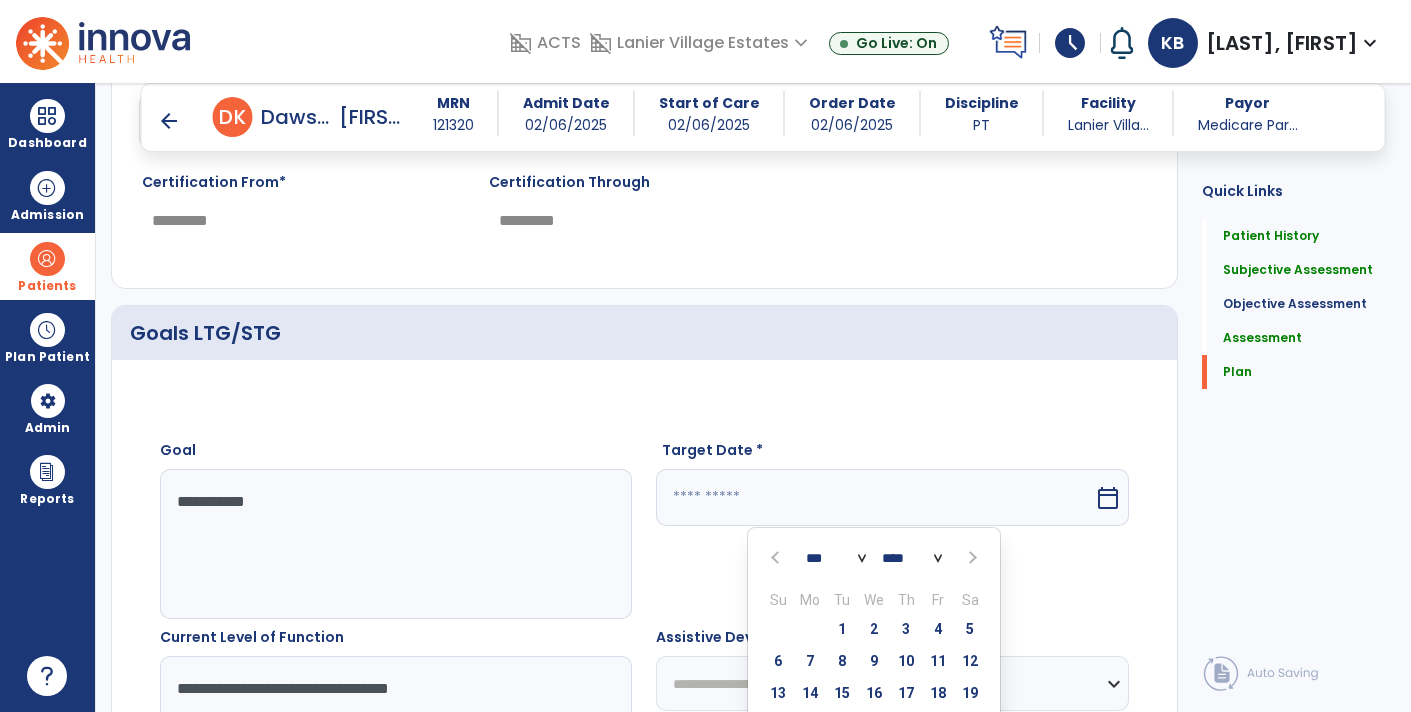click on "*** *** *** *** *** *** *** *** *** *** *** ***" at bounding box center (836, 558) 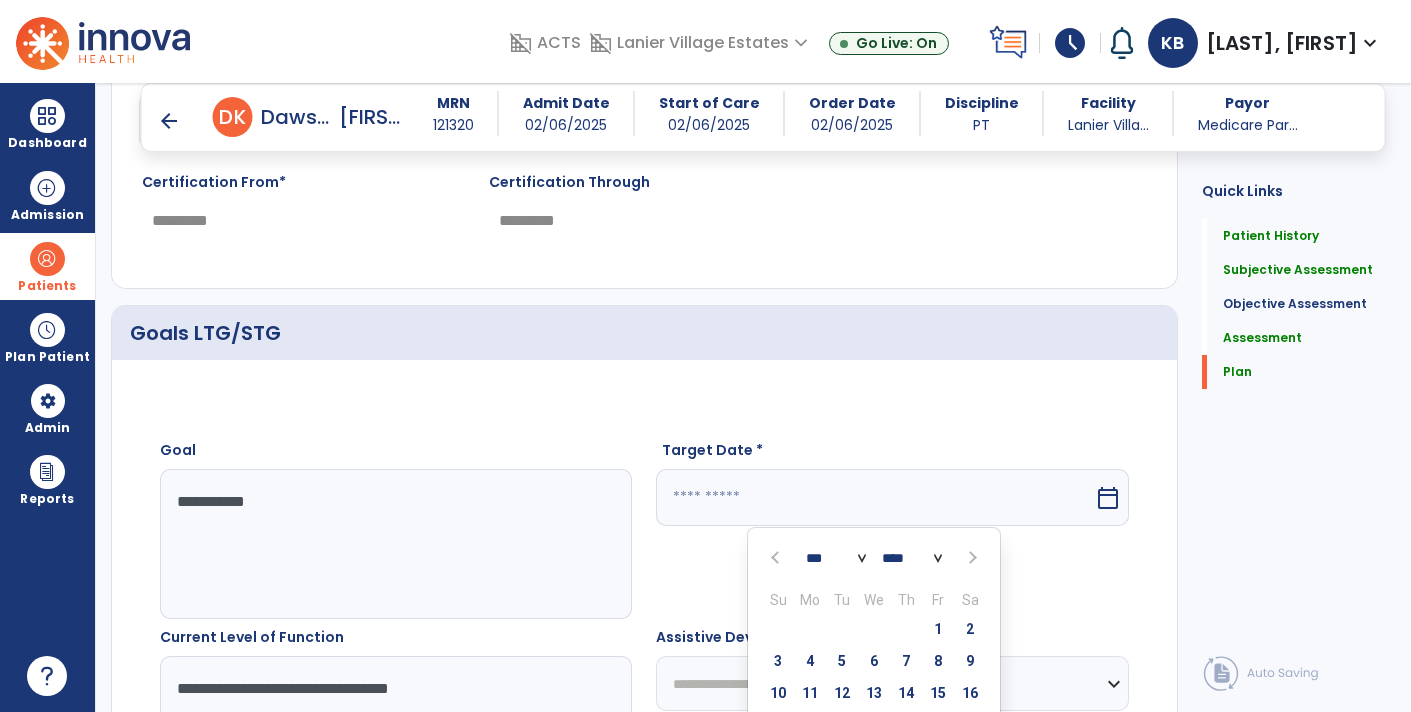 scroll, scrollTop: 3082, scrollLeft: 0, axis: vertical 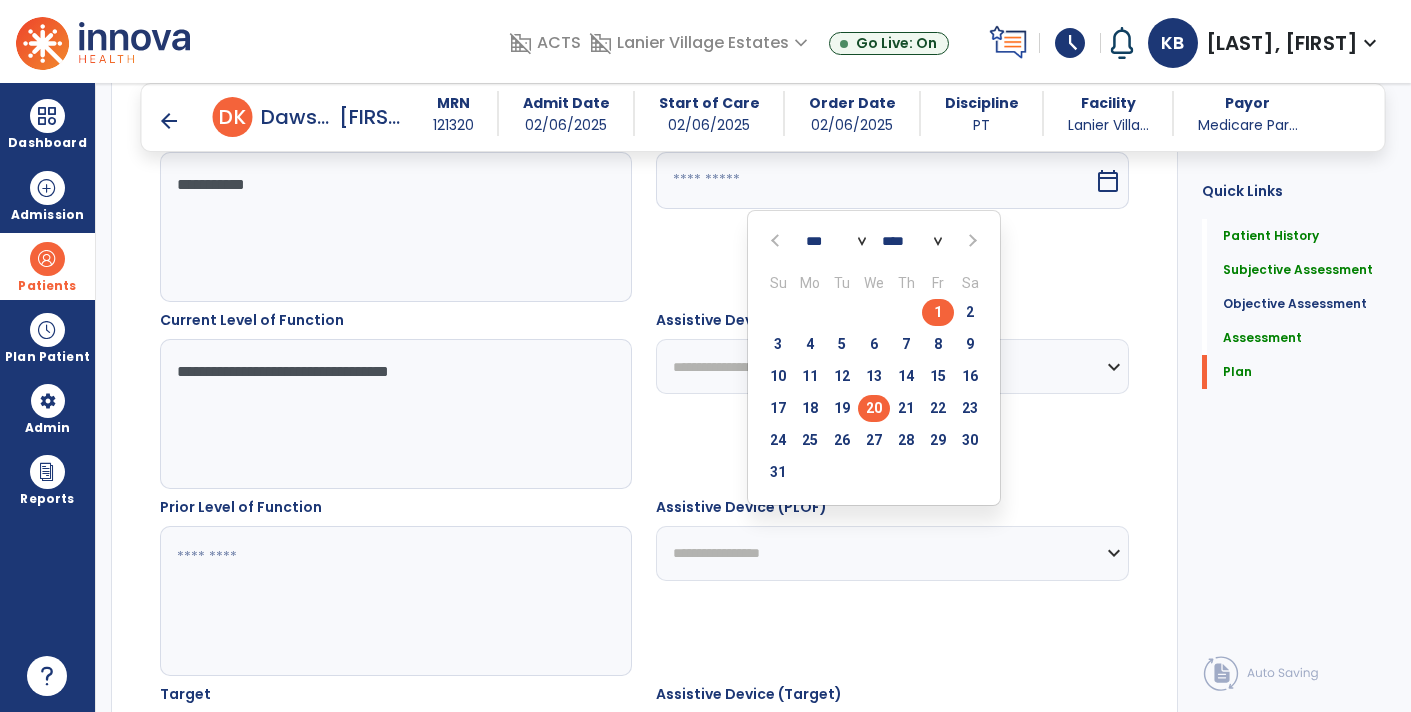 click on "20" at bounding box center [874, 408] 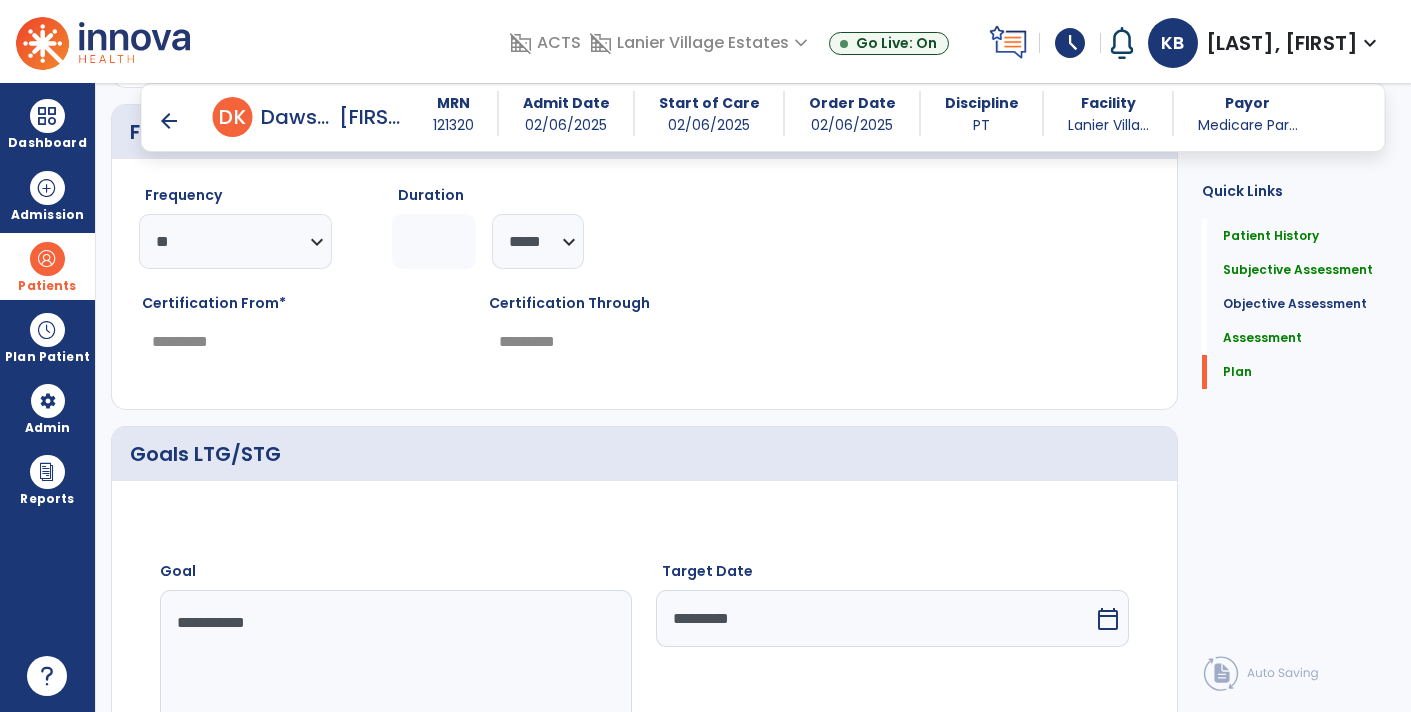 scroll, scrollTop: 2838, scrollLeft: 0, axis: vertical 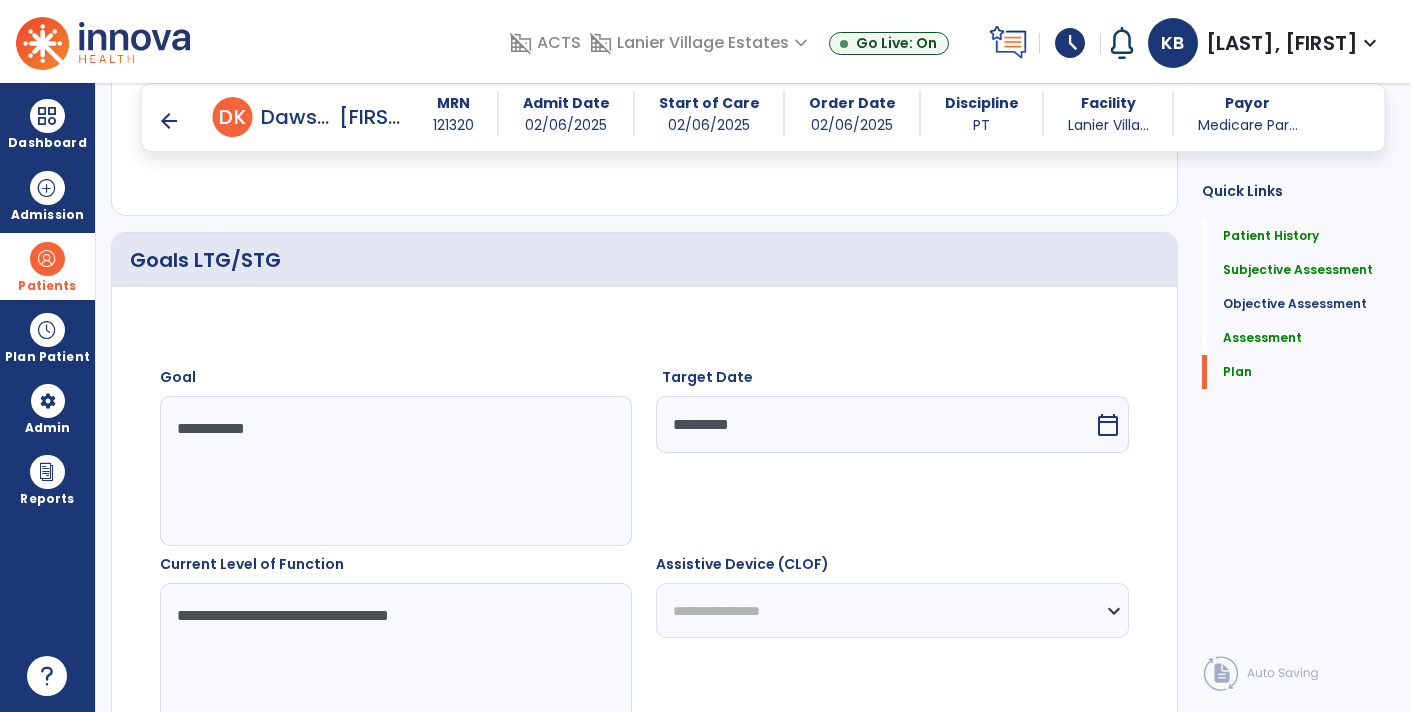 click on "calendar_today" at bounding box center (1108, 425) 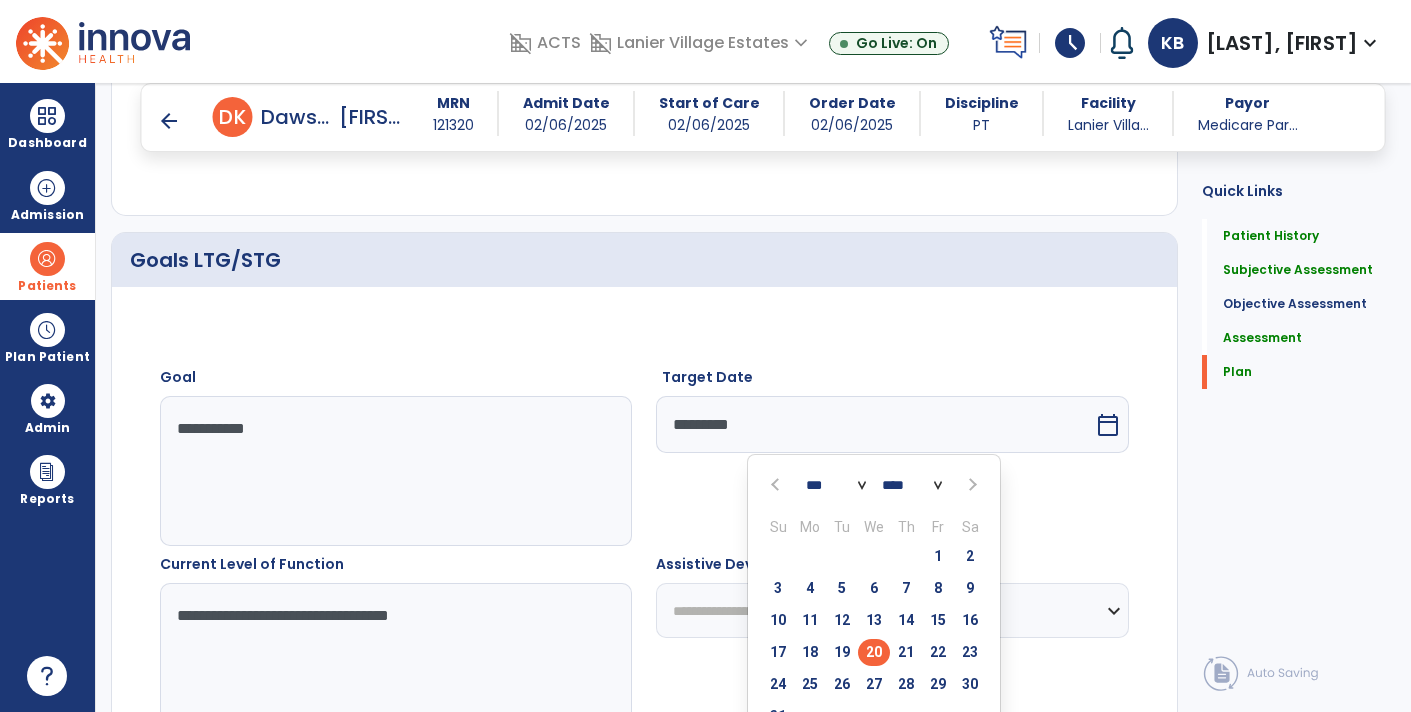 click on "*** *** *** *** *** *** *** *** *** *** *** ***" at bounding box center (836, 485) 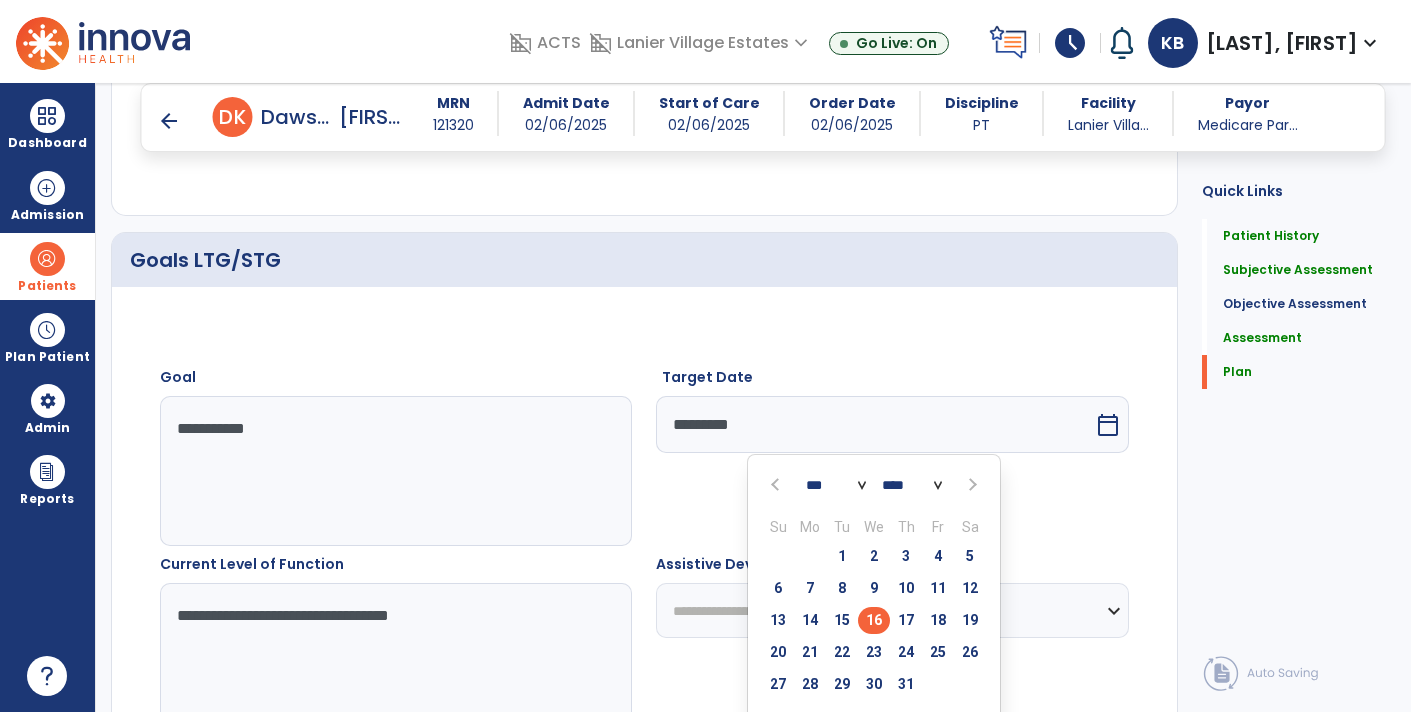 click on "16" at bounding box center (874, 620) 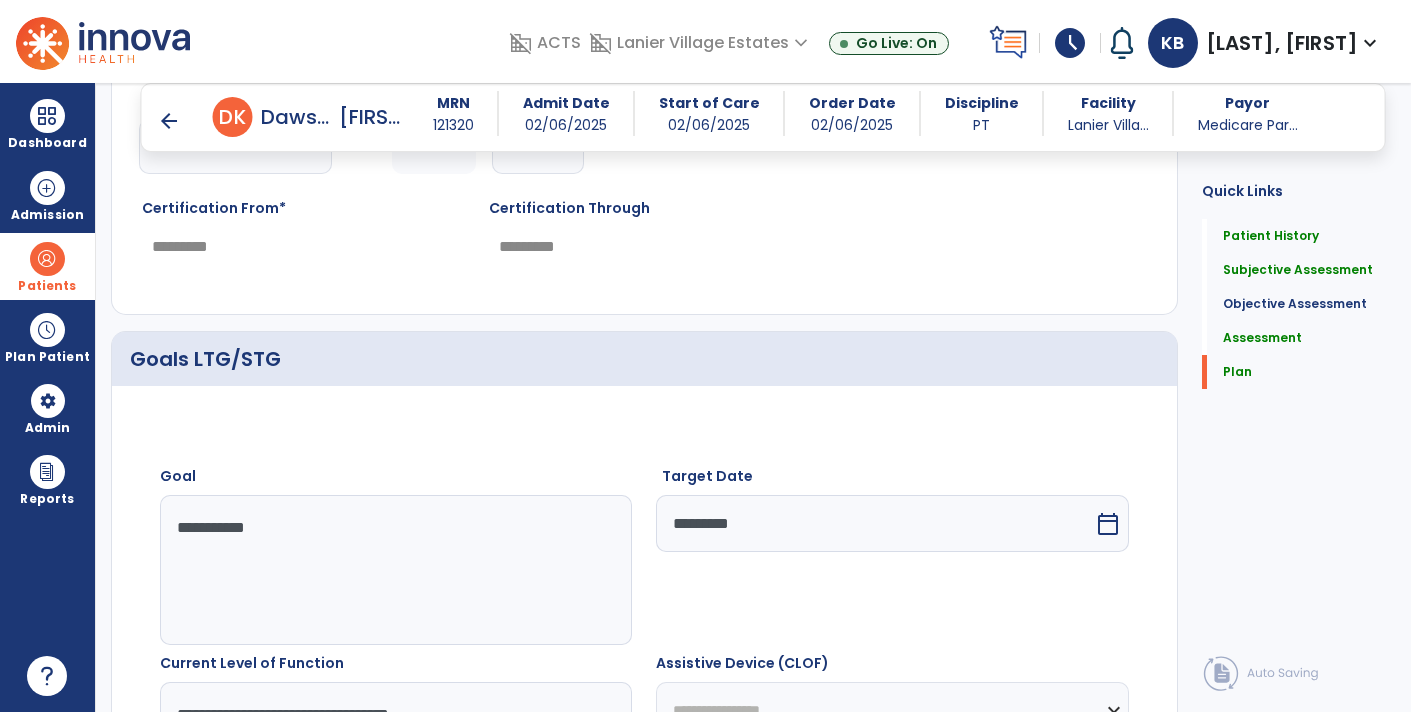 click on "*********" at bounding box center [874, 523] 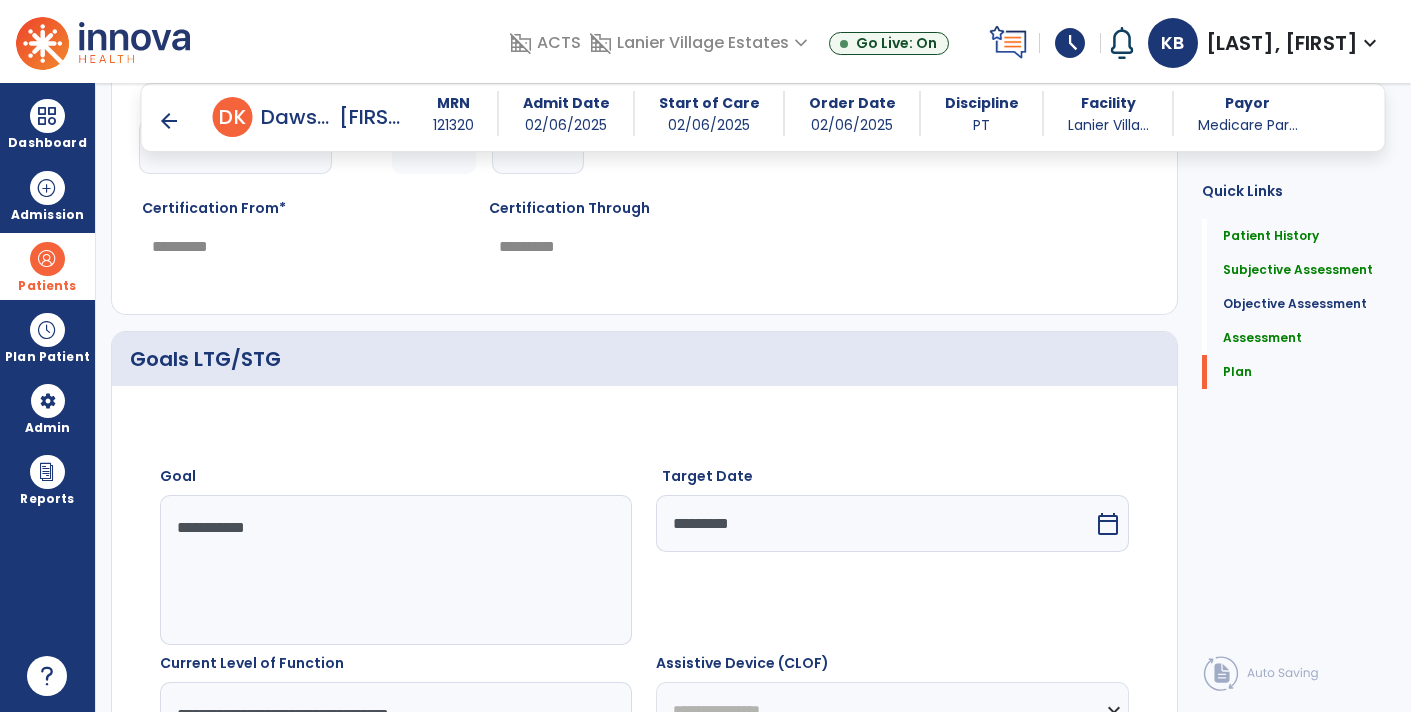 select on "*" 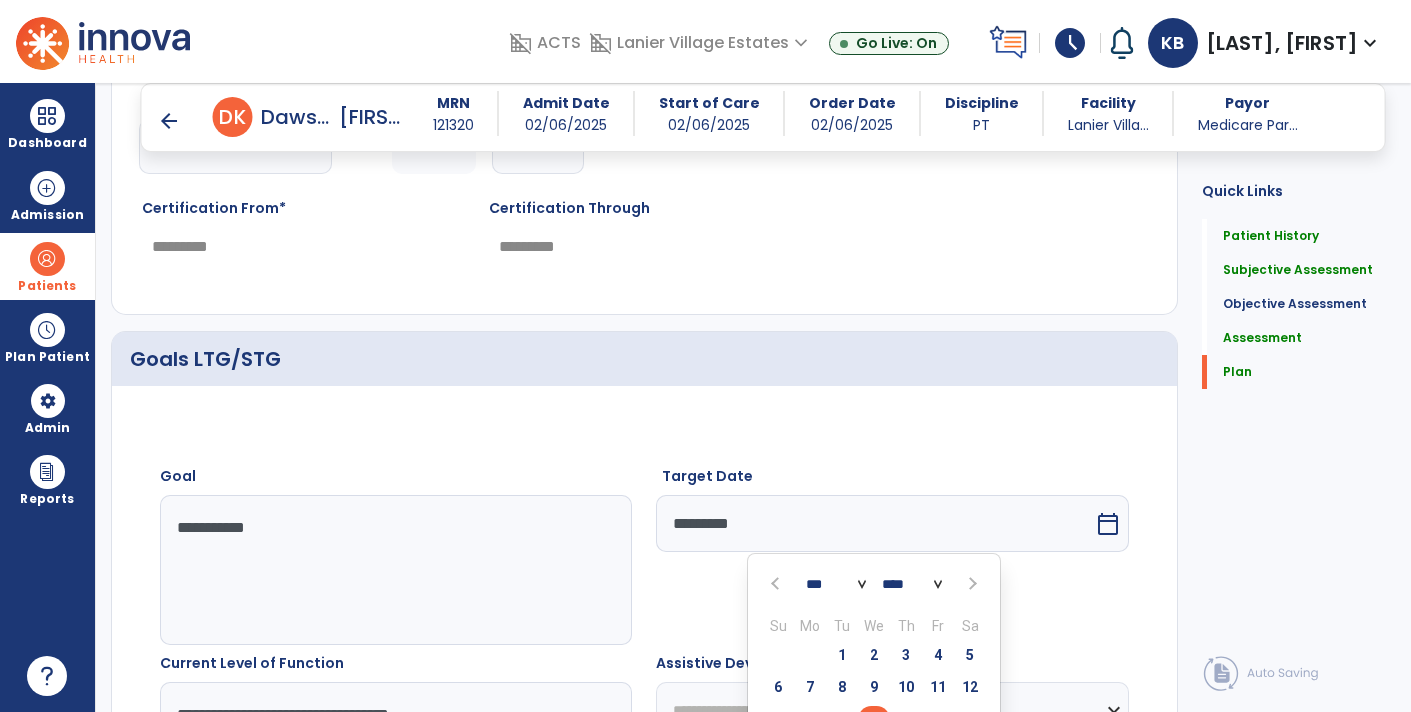 scroll, scrollTop: 2753, scrollLeft: 0, axis: vertical 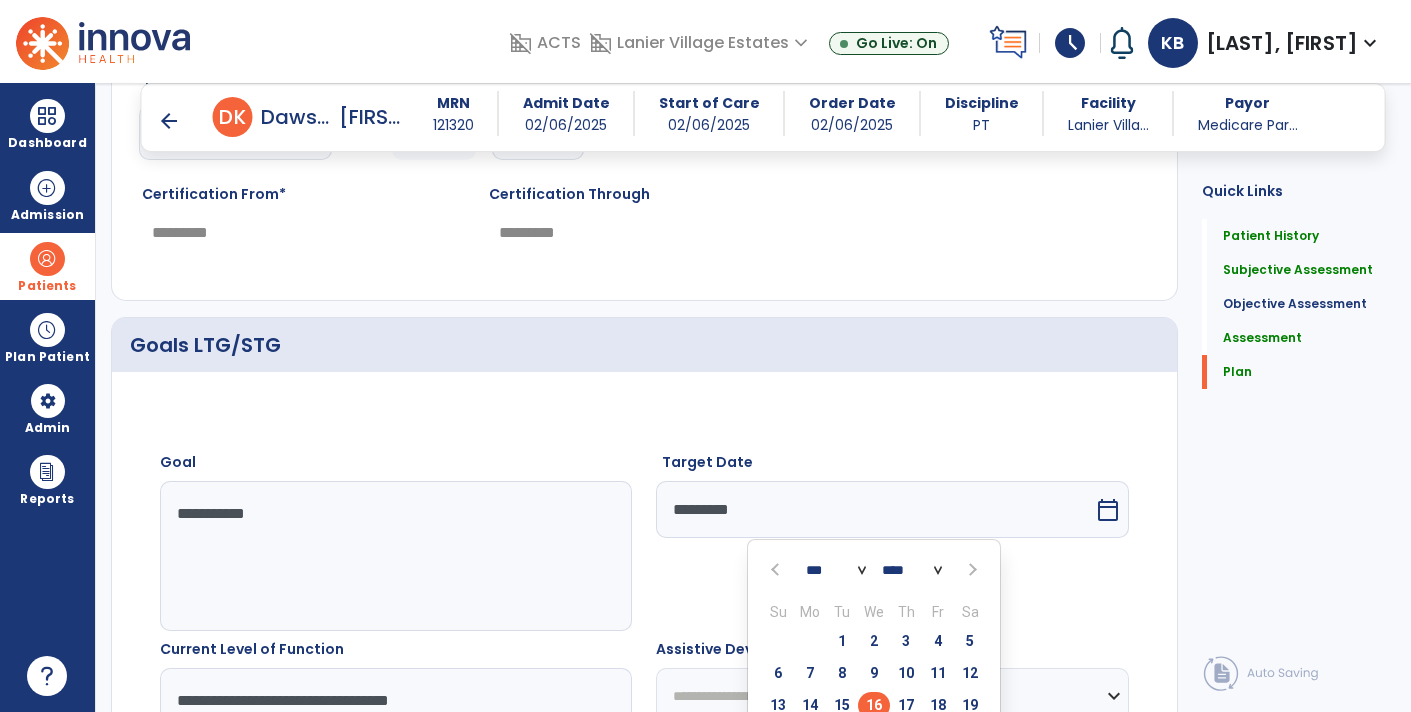 click on "*** *** *** *** *** *** *** *** *** *** *** ***" at bounding box center [836, 570] 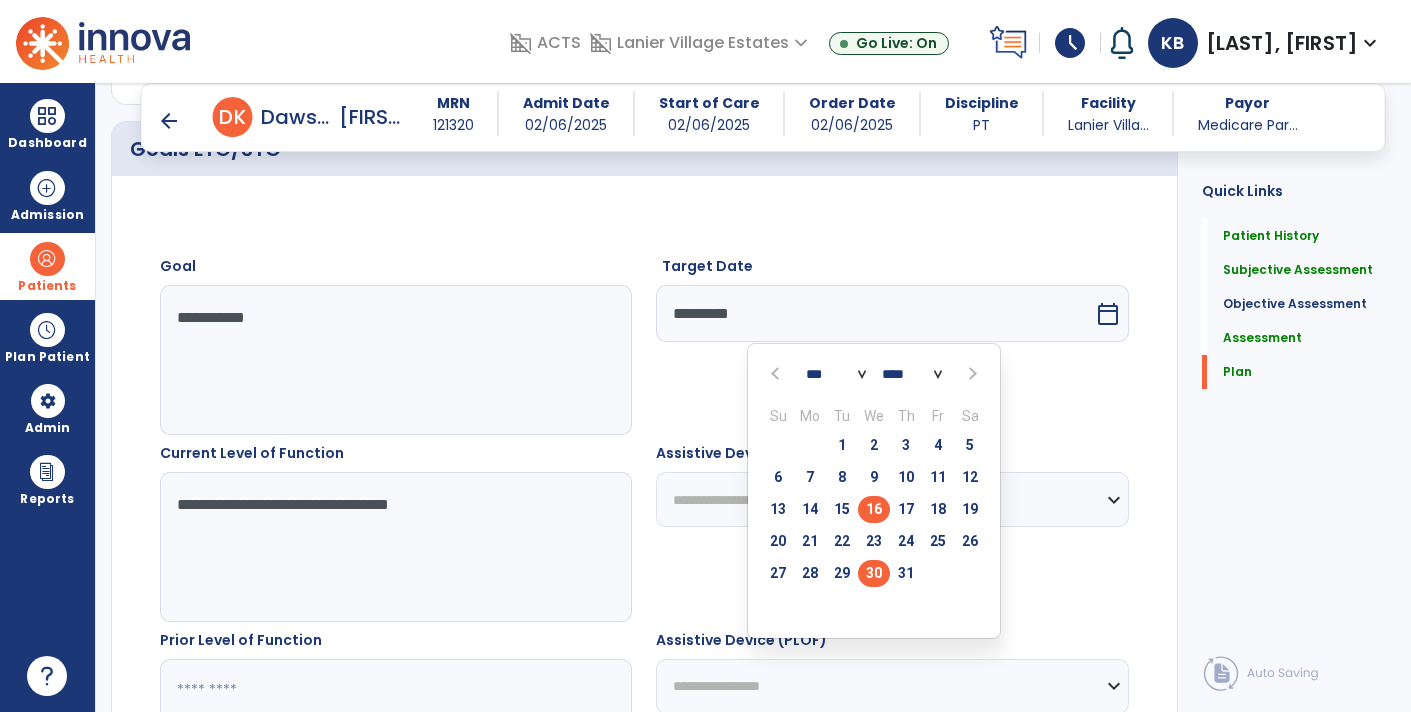 click on "30" at bounding box center [874, 573] 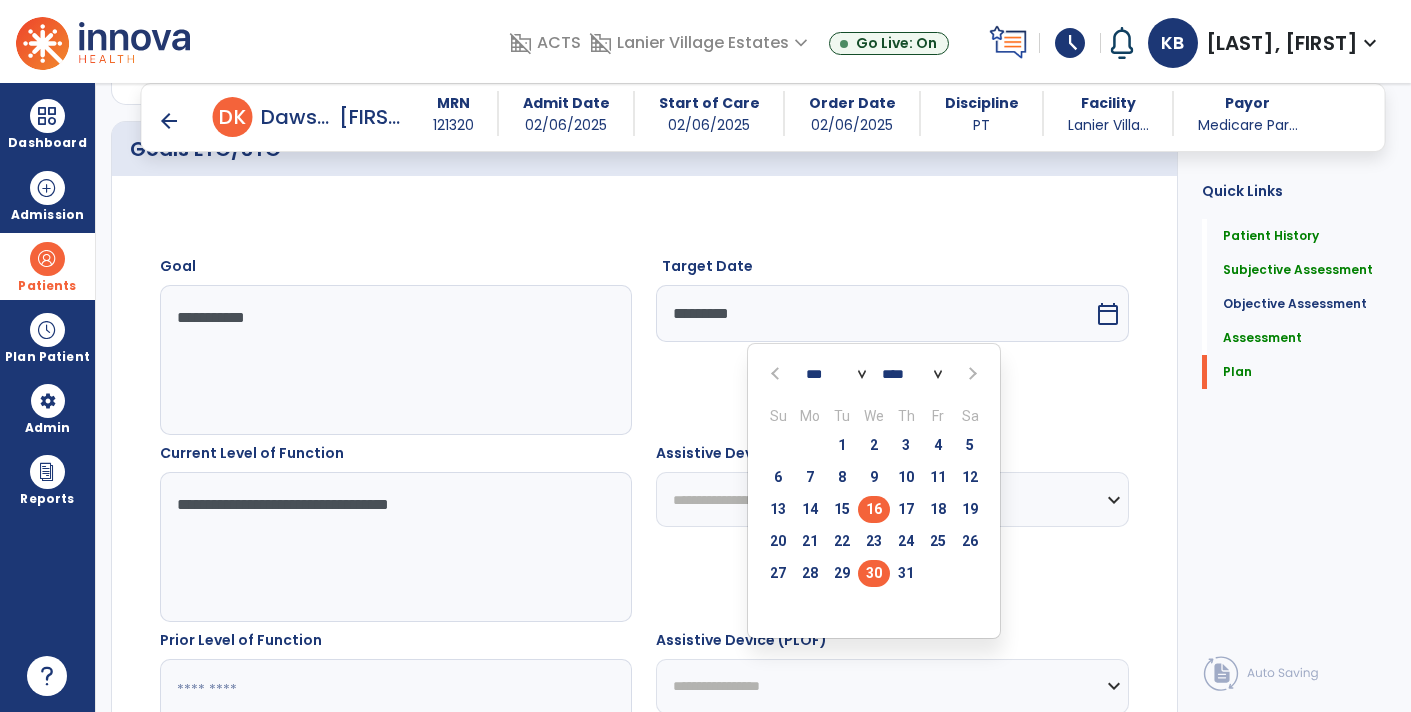 type on "*********" 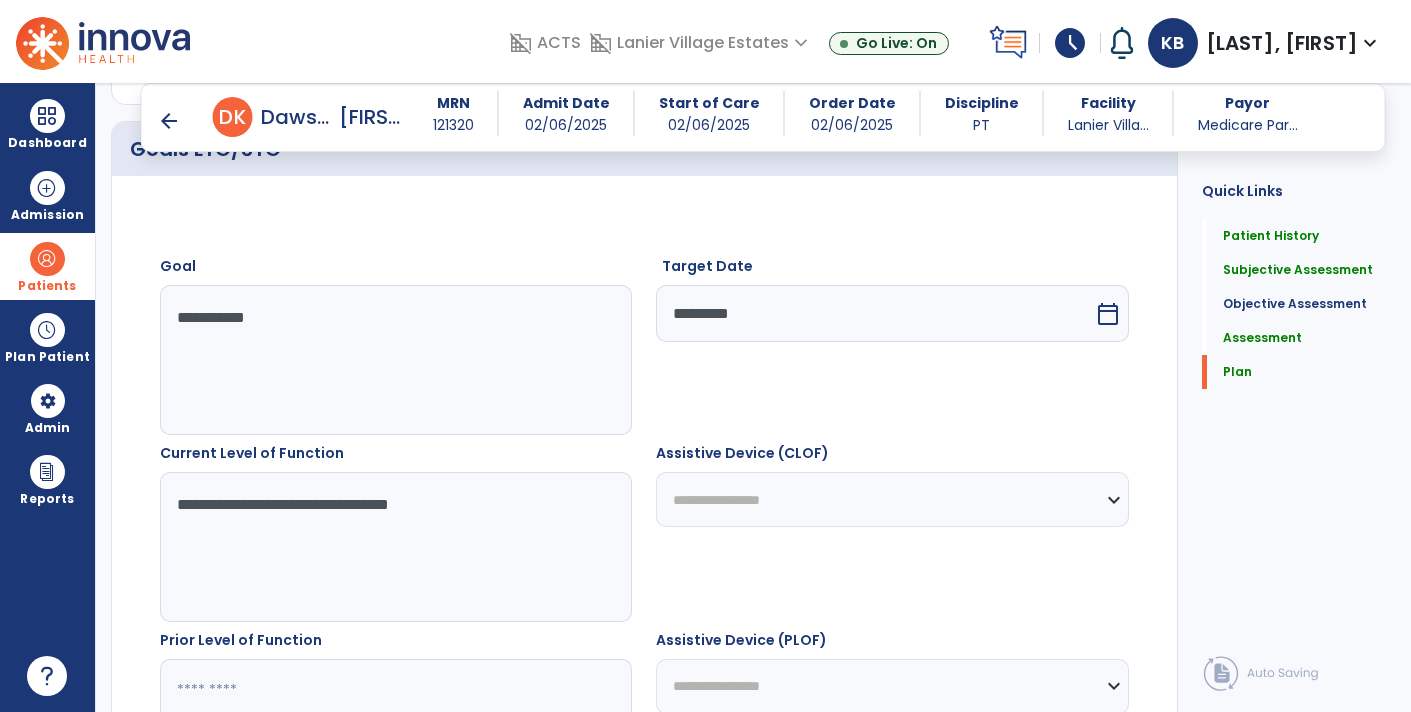 drag, startPoint x: 1040, startPoint y: 420, endPoint x: 1038, endPoint y: 433, distance: 13.152946 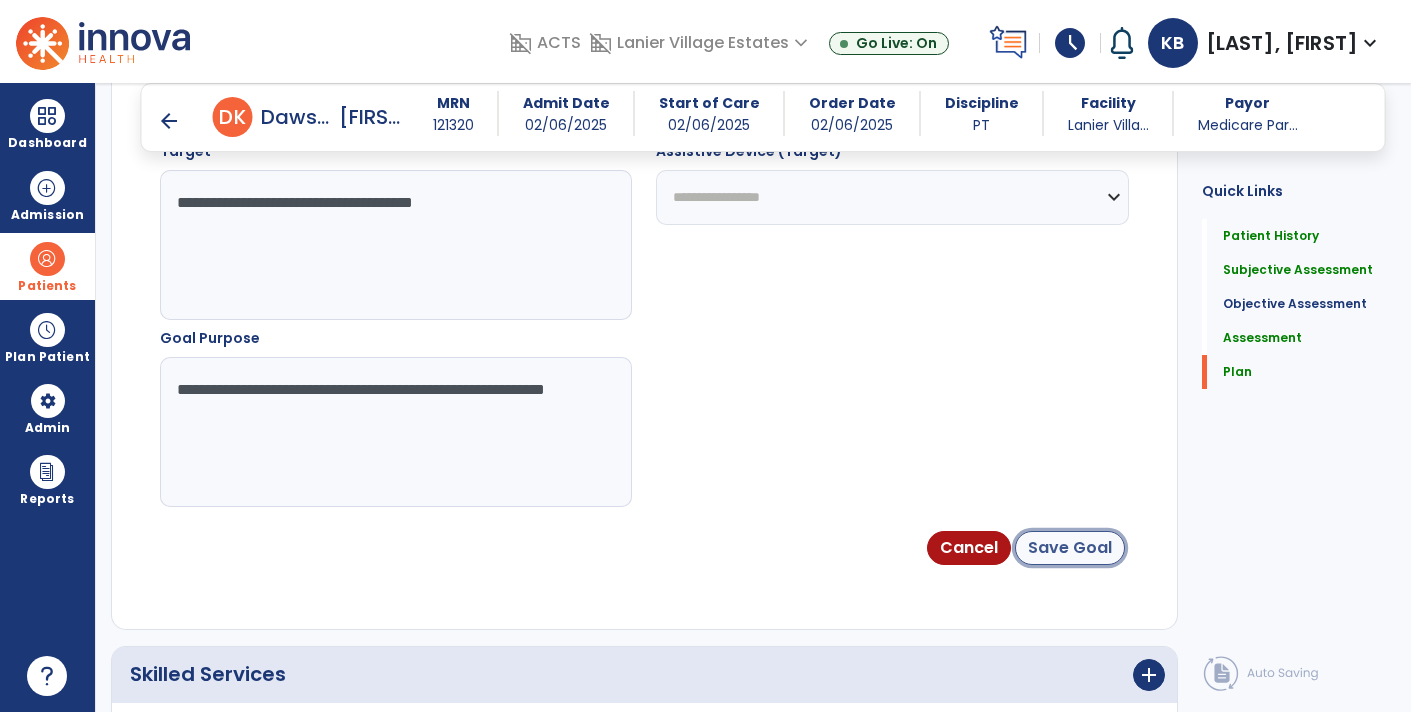 click on "Save Goal" 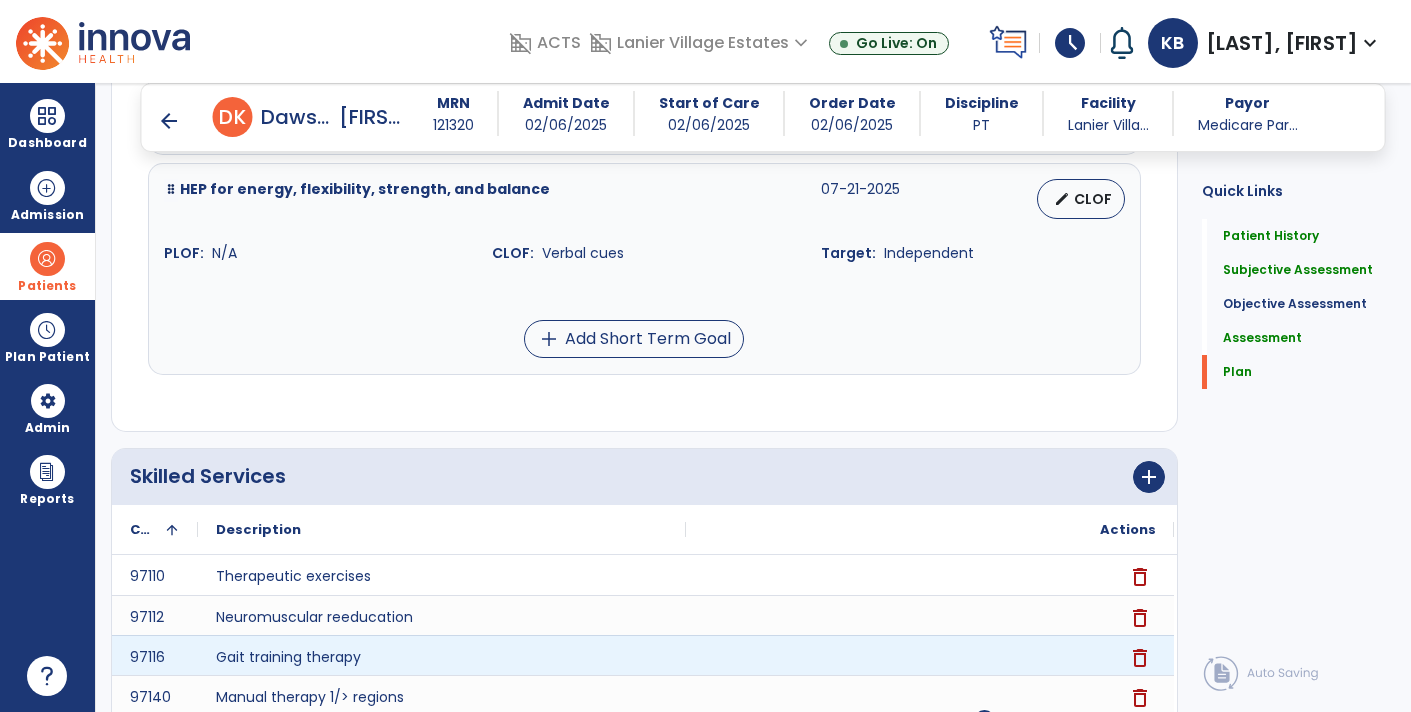 scroll, scrollTop: 4103, scrollLeft: 0, axis: vertical 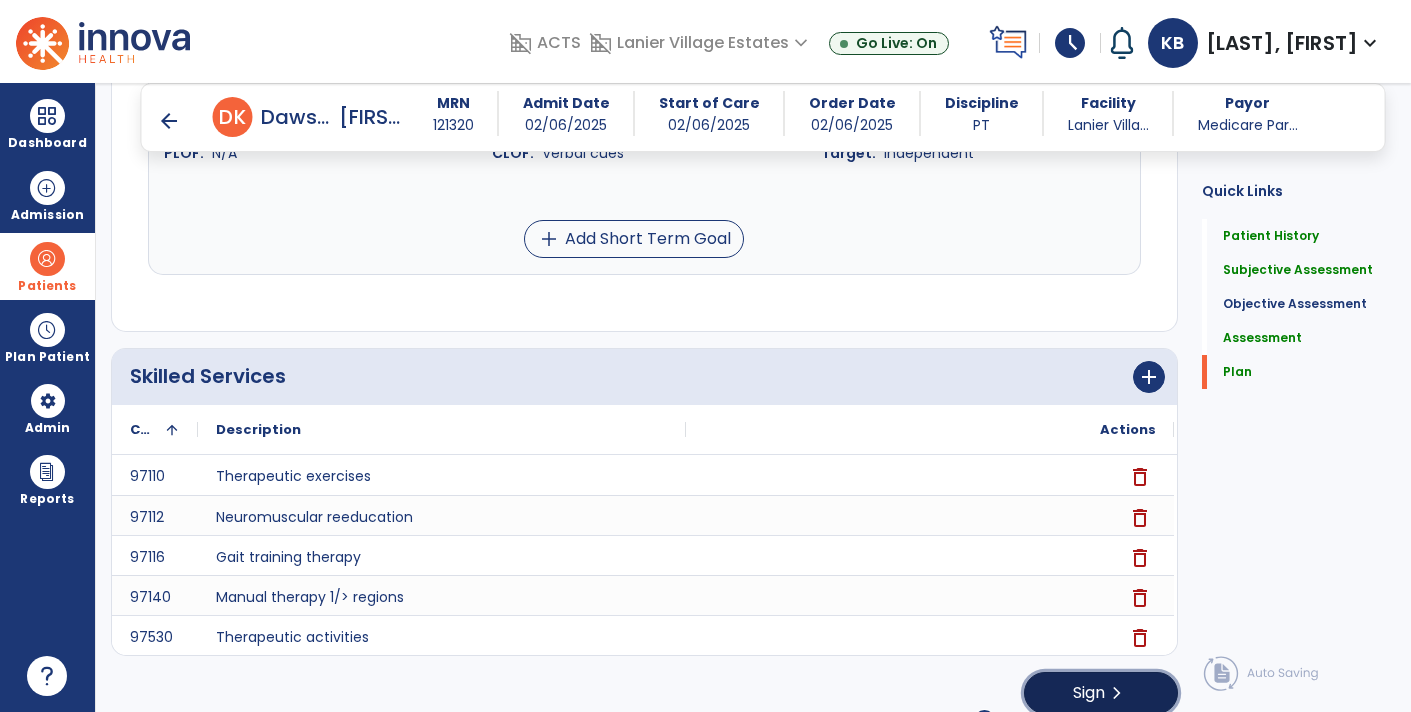 click on "Sign  chevron_right" 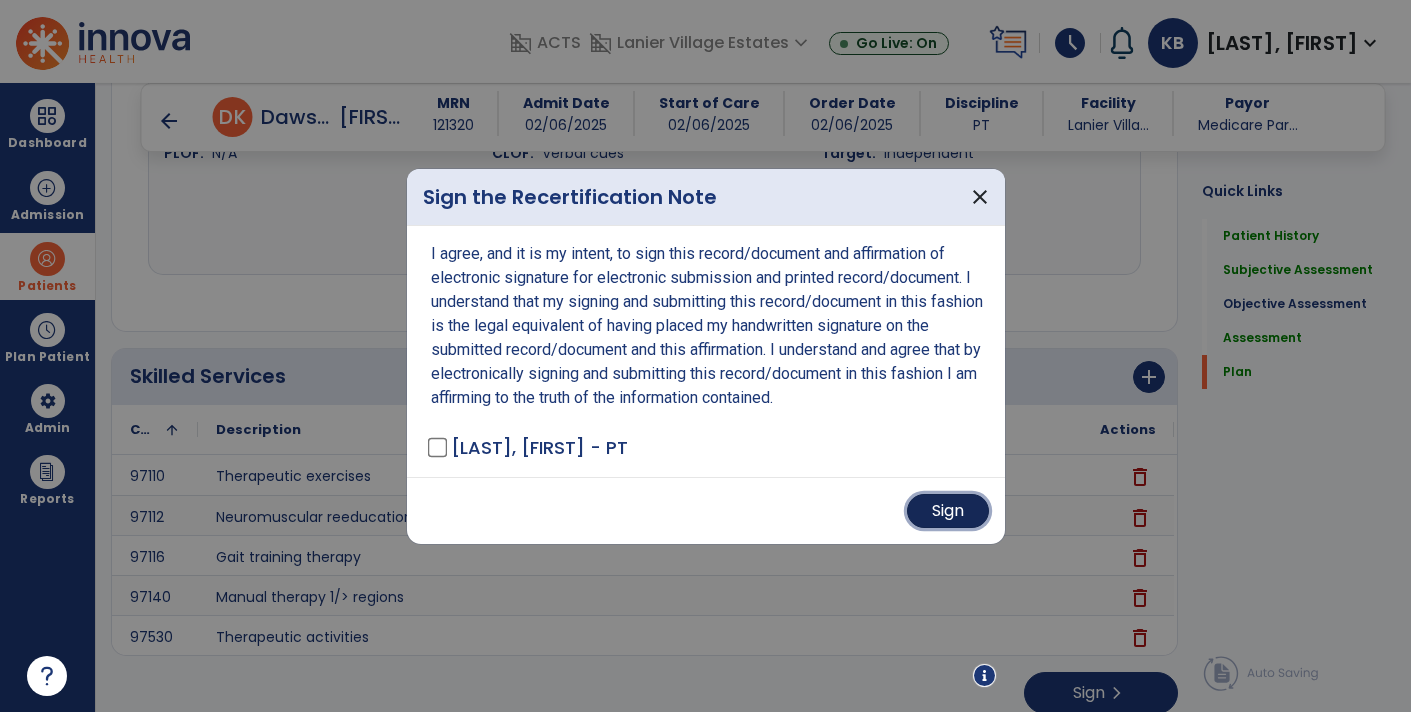 click on "Sign" at bounding box center (948, 511) 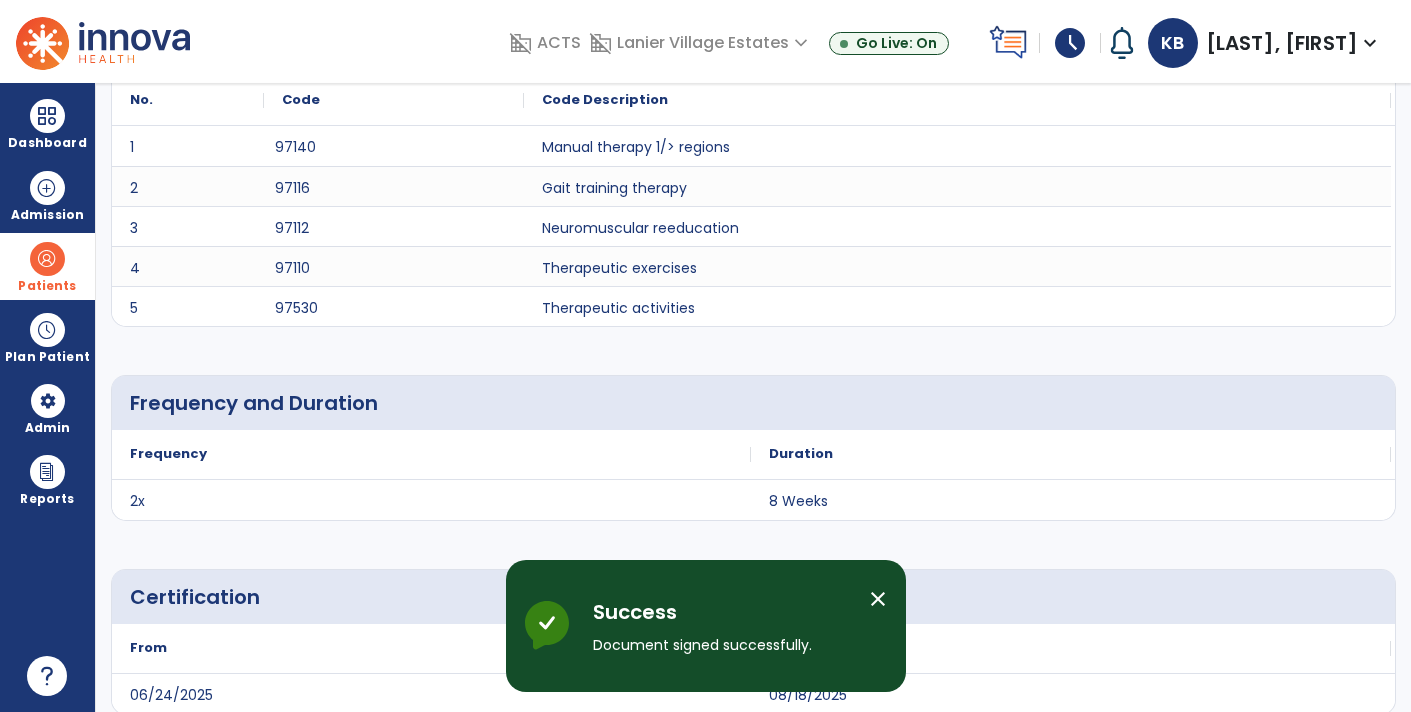scroll, scrollTop: 0, scrollLeft: 0, axis: both 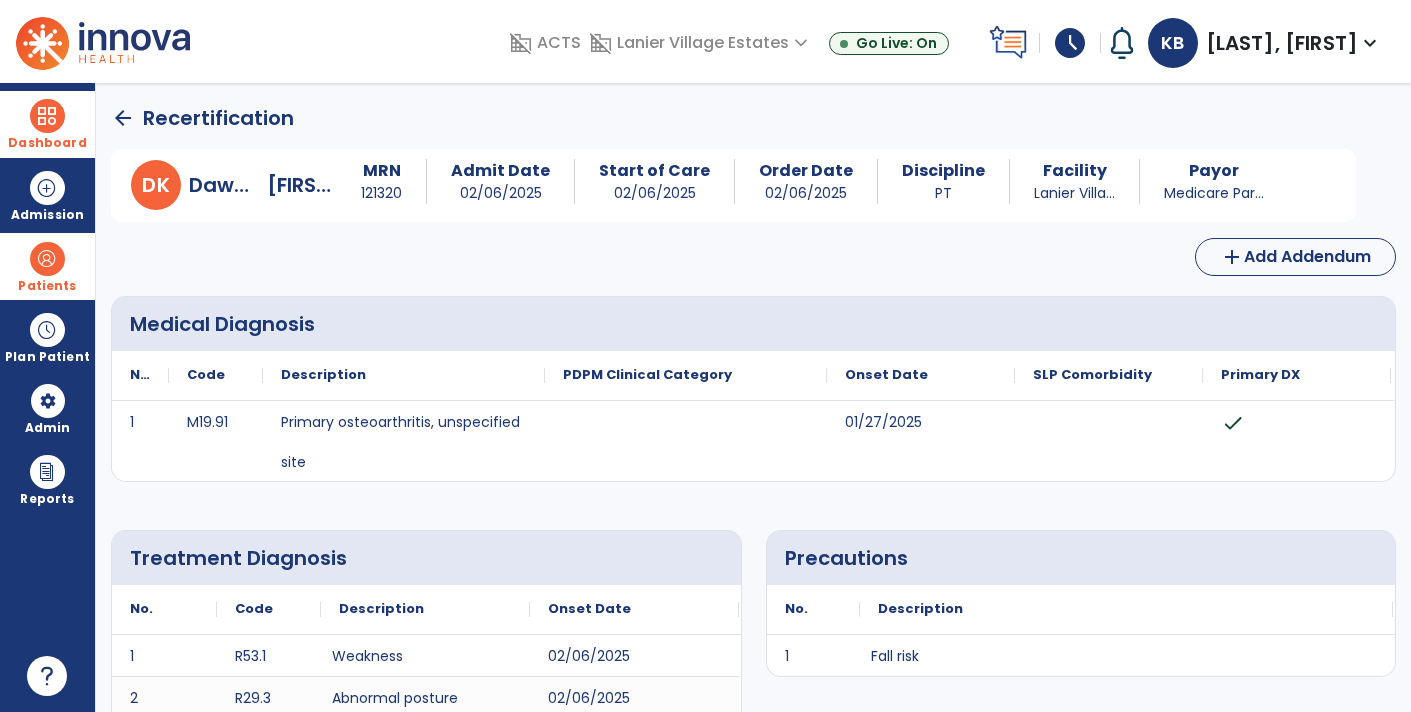 click at bounding box center (47, 116) 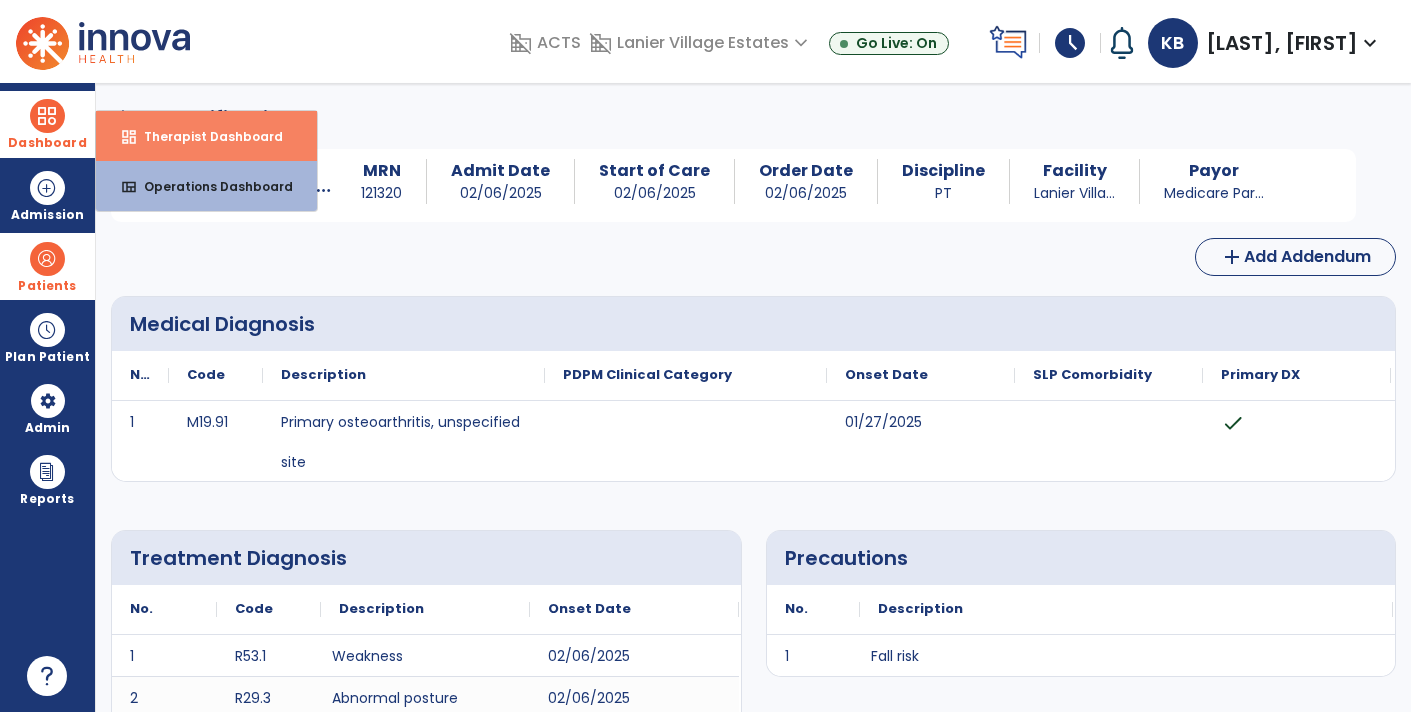 click on "dashboard" at bounding box center [129, 137] 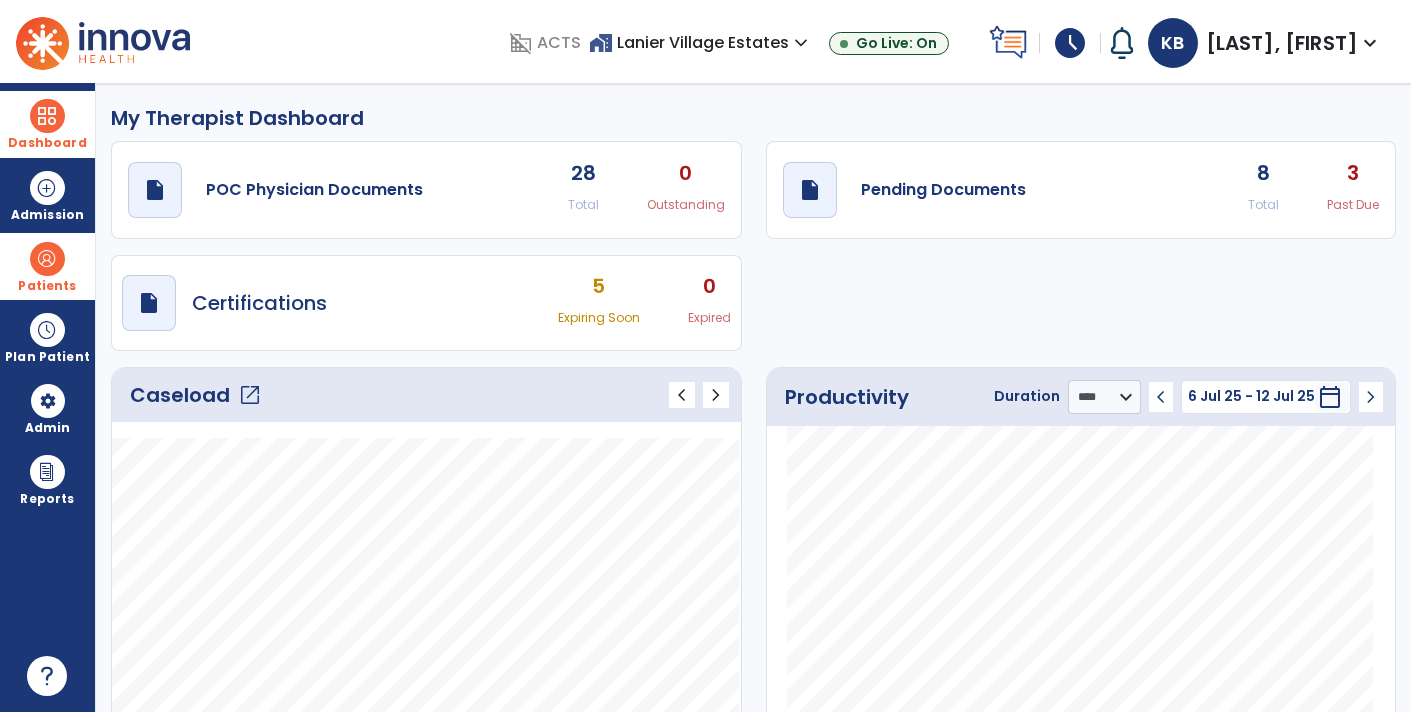 click on "8 Total 3 Past Due" 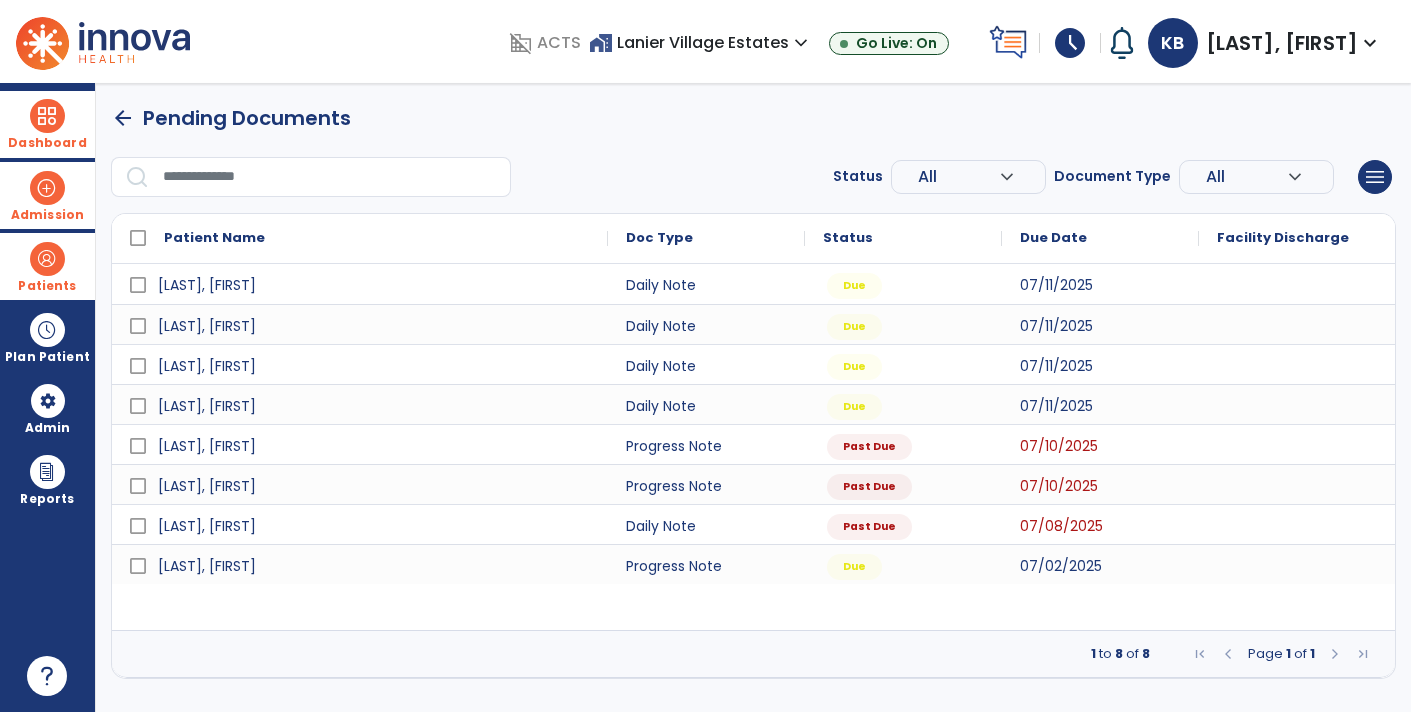 click at bounding box center (47, 188) 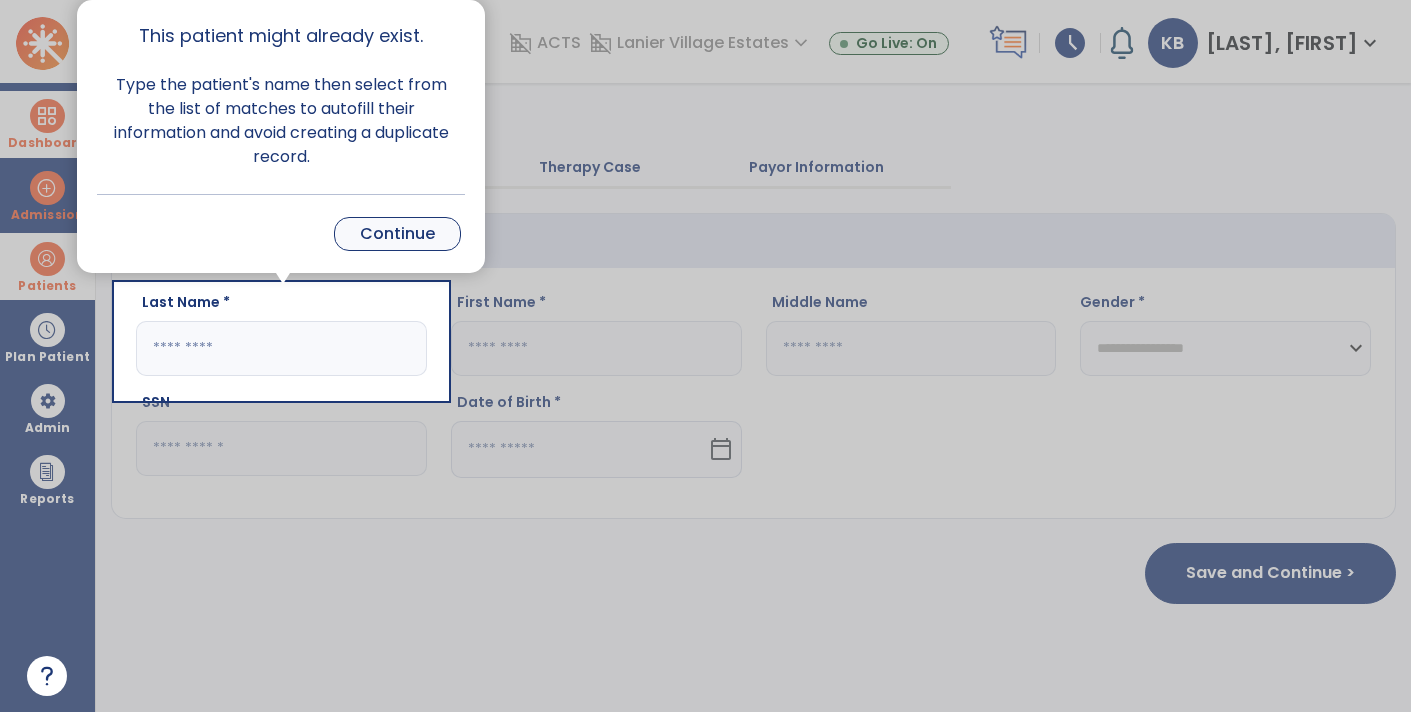 click on "Continue" at bounding box center (397, 234) 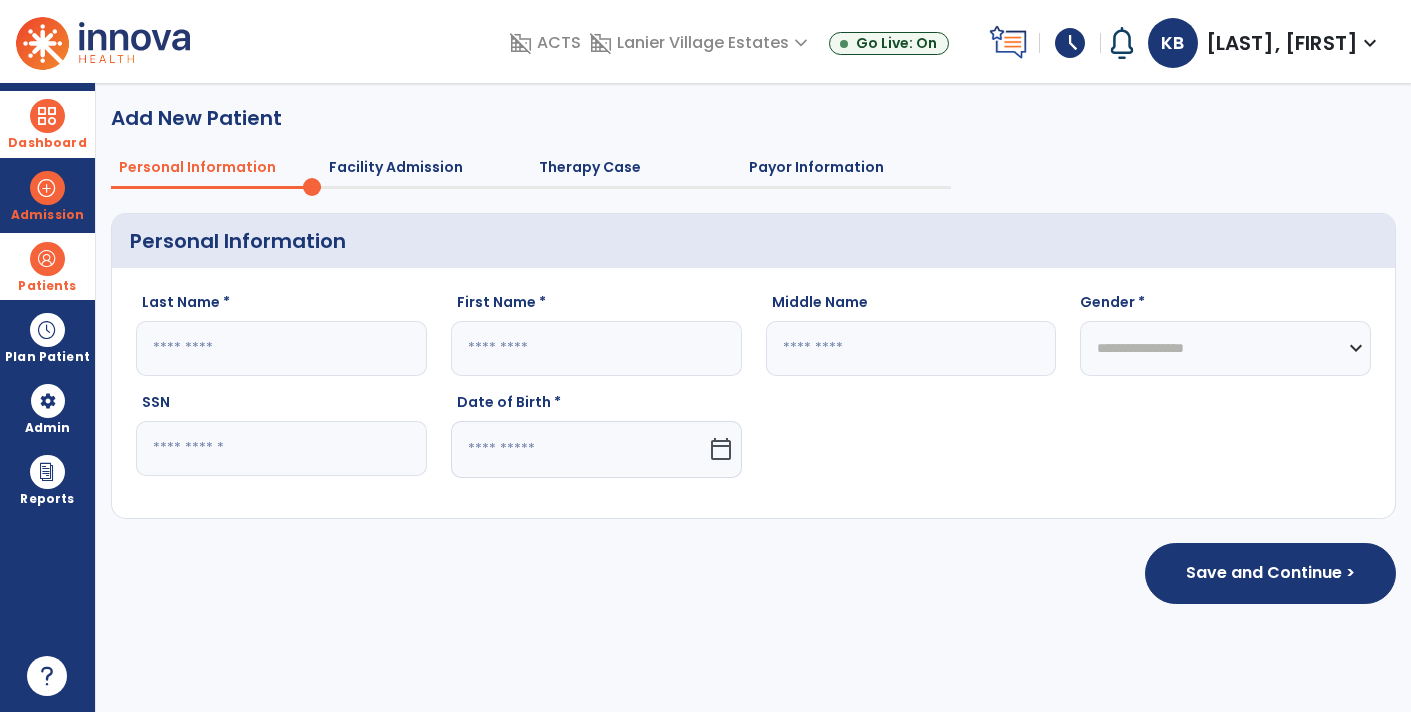 click on "Patients" at bounding box center [47, 266] 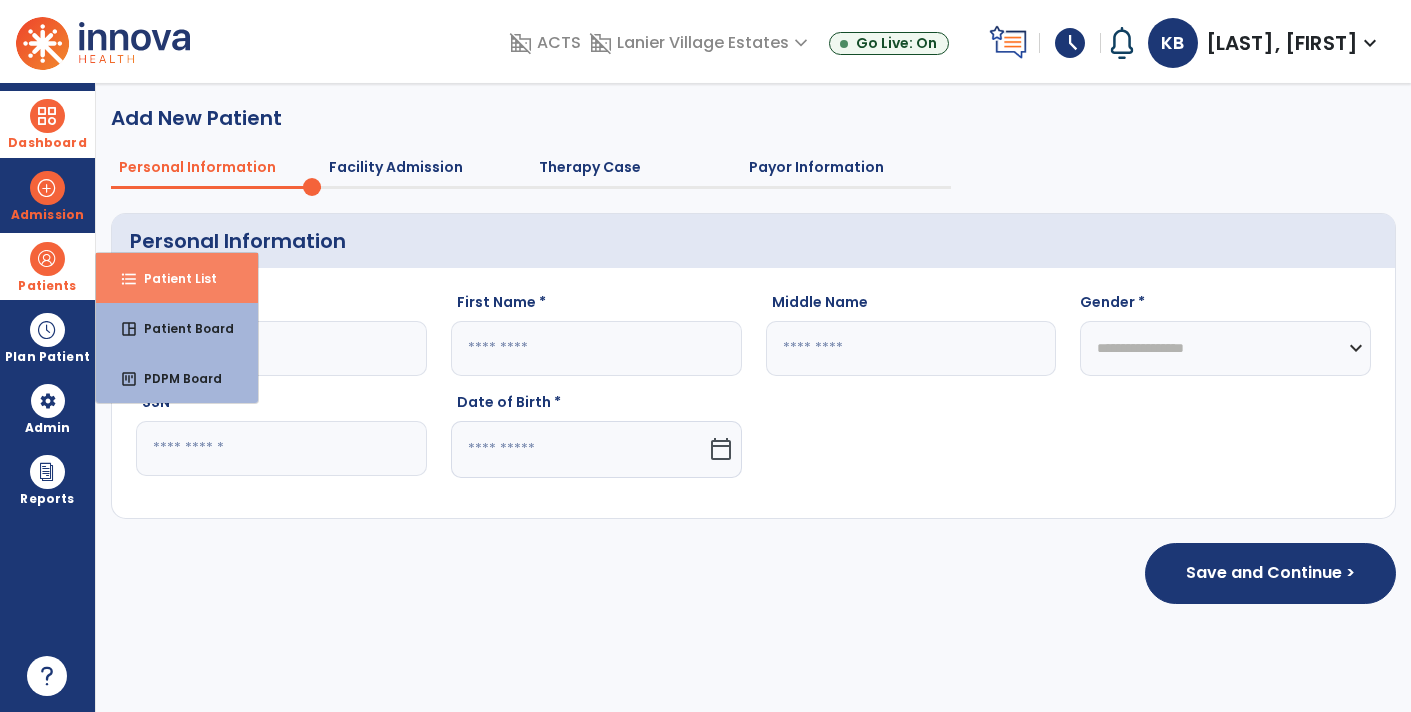 click on "format_list_bulleted  Patient List" at bounding box center (177, 278) 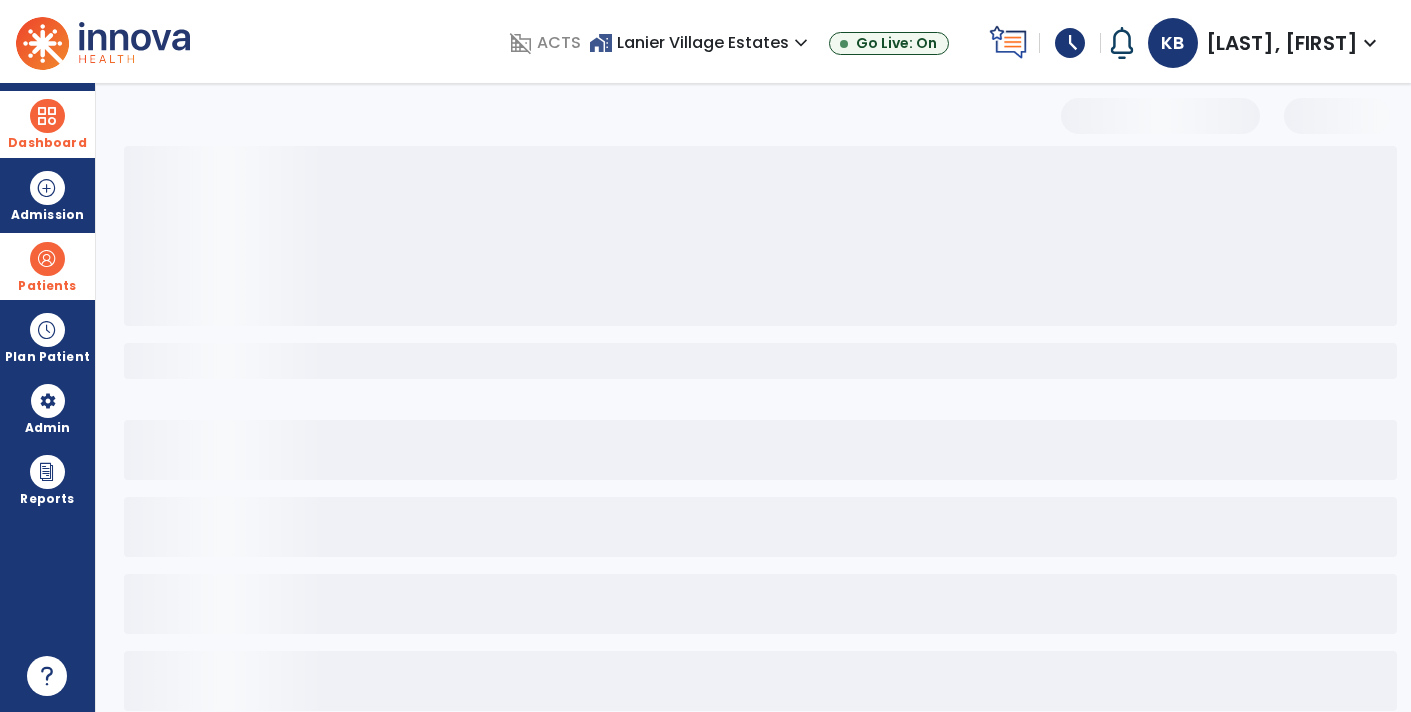 select on "***" 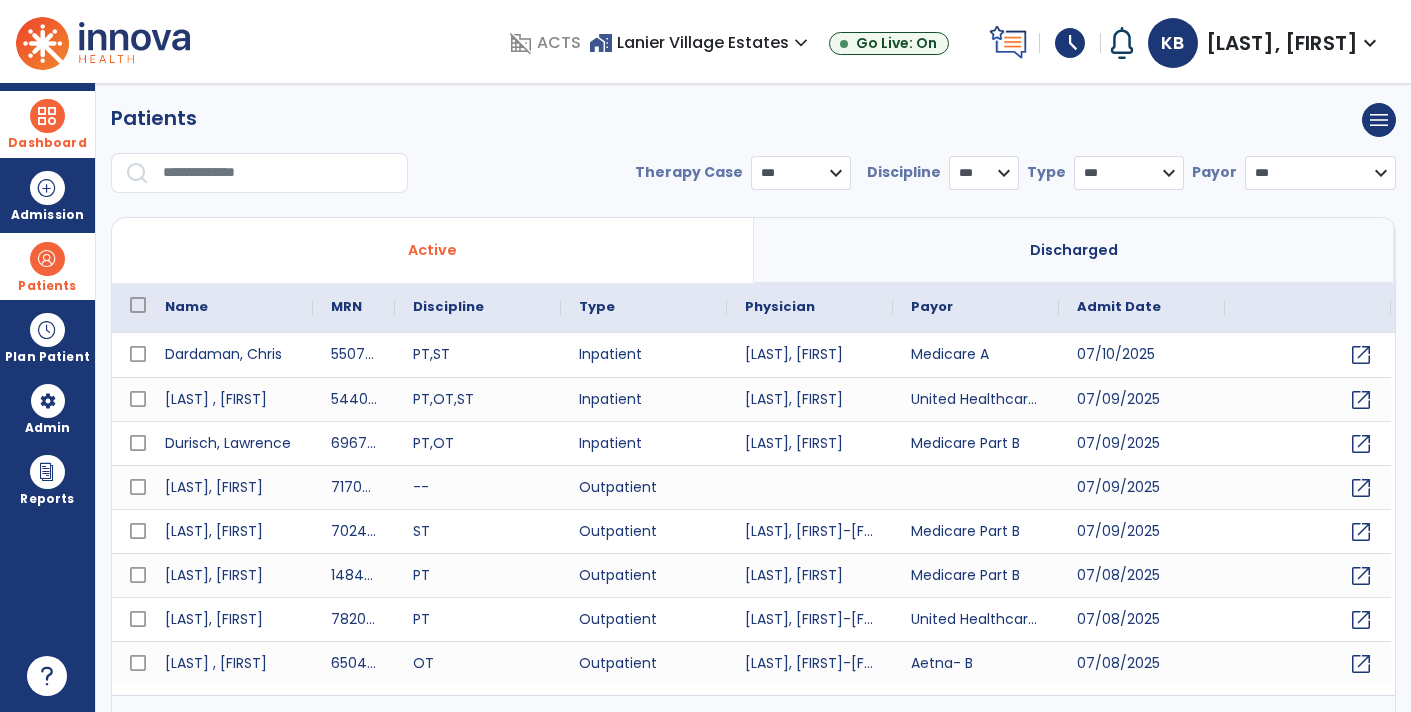click at bounding box center [278, 173] 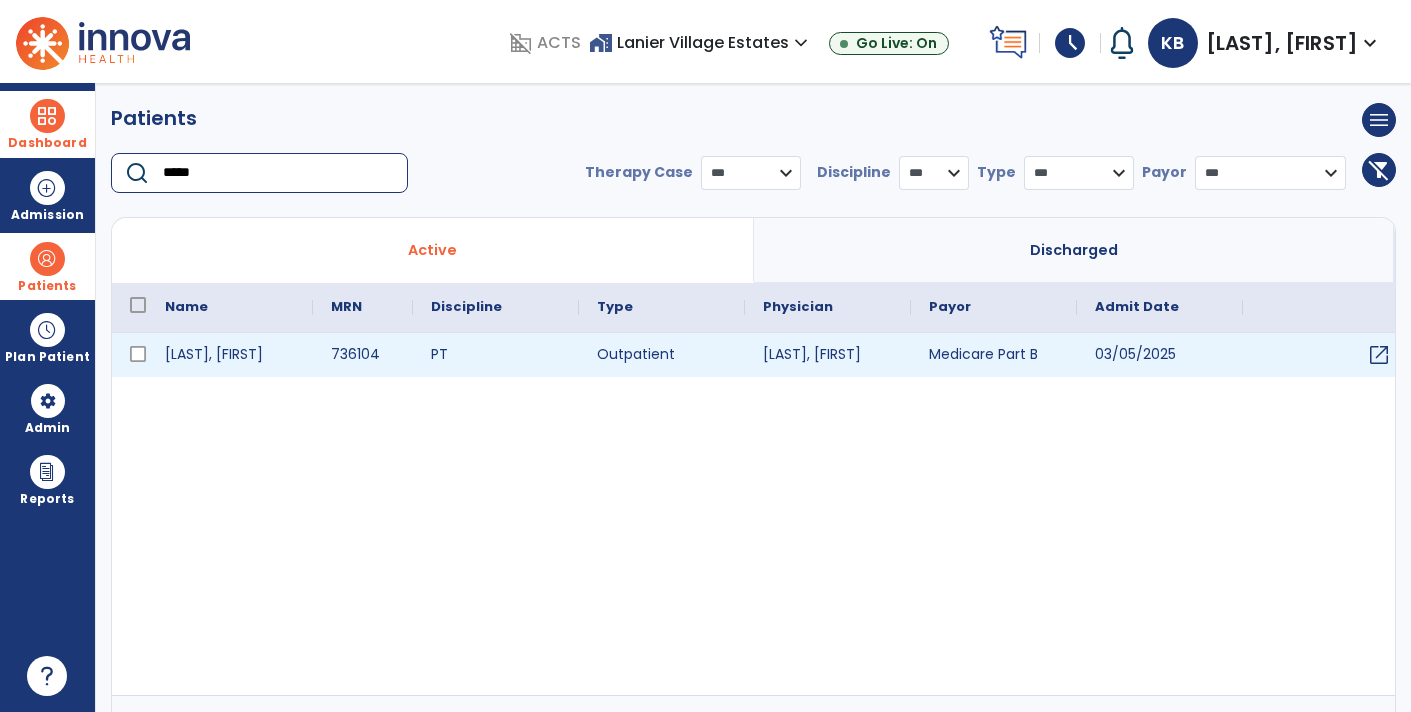 type on "*****" 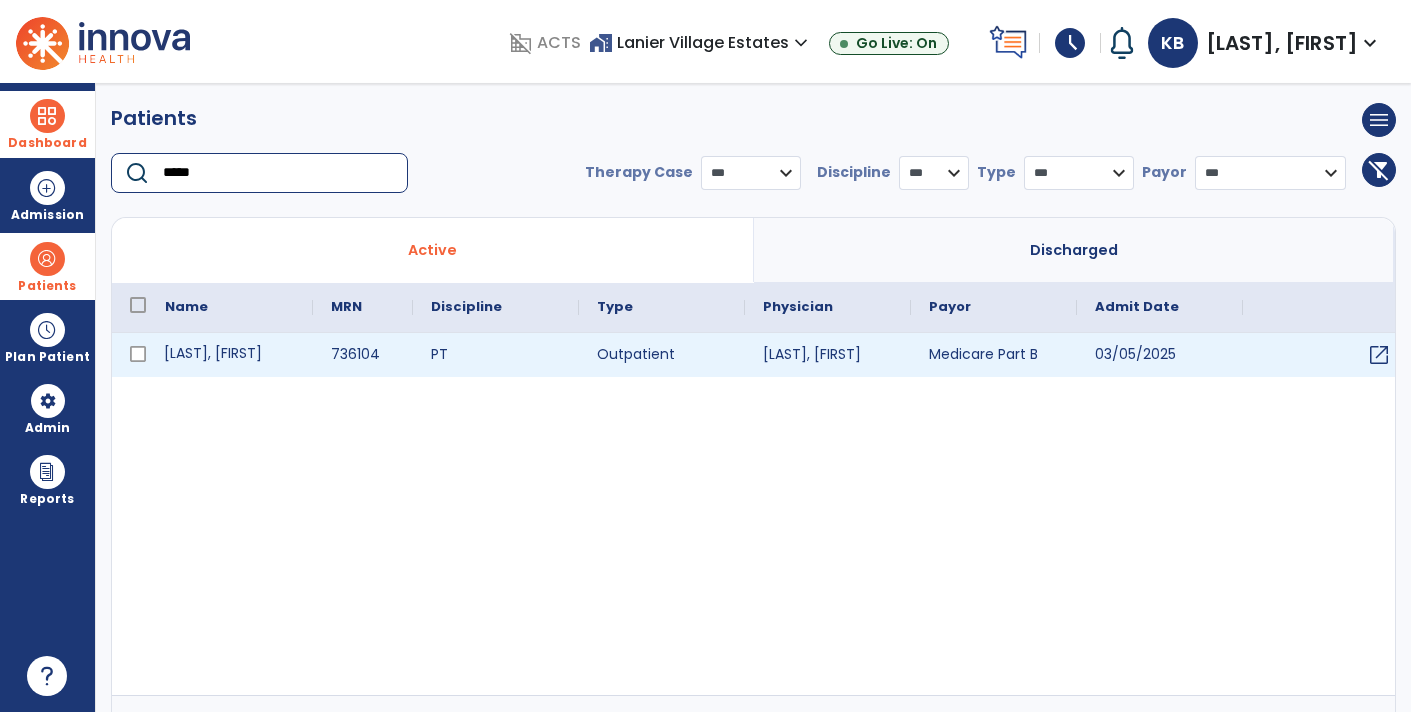 click on "[LAST], [FIRST]" at bounding box center (230, 355) 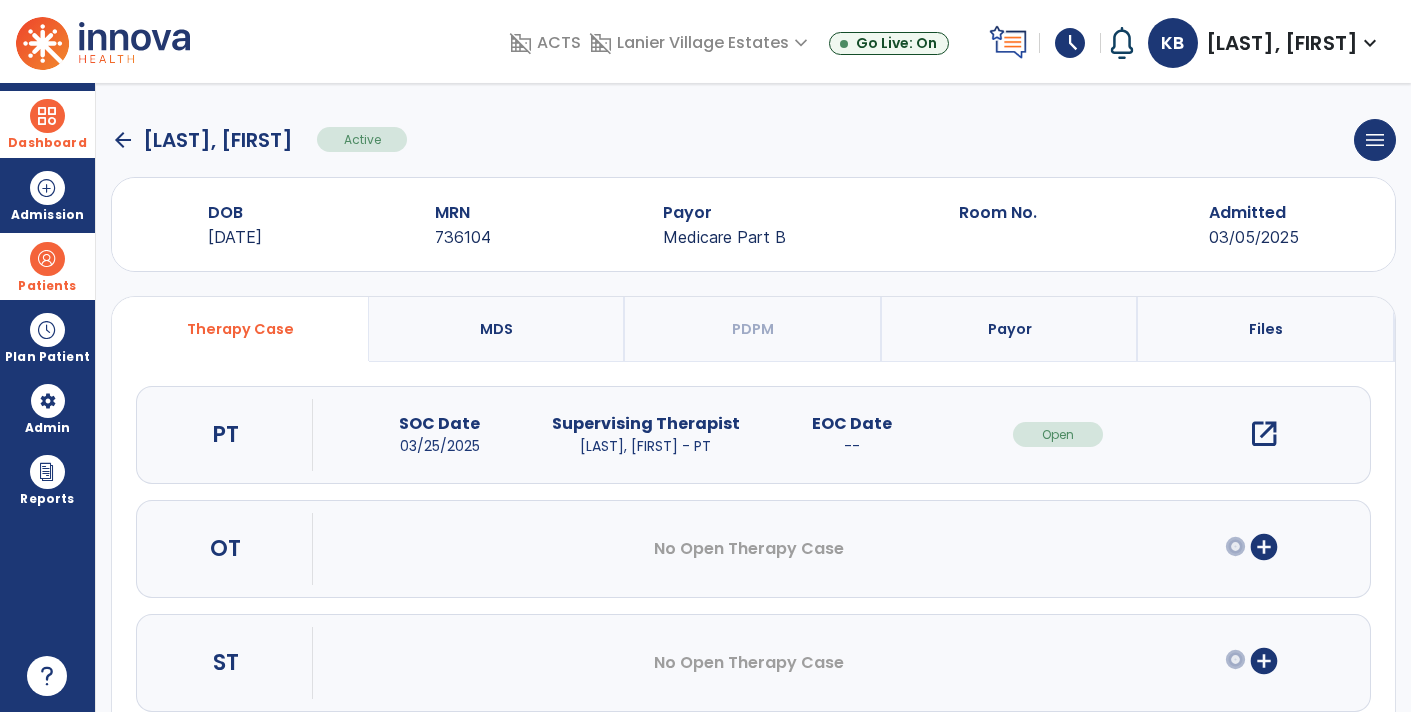 click on "open_in_new" at bounding box center (1264, 434) 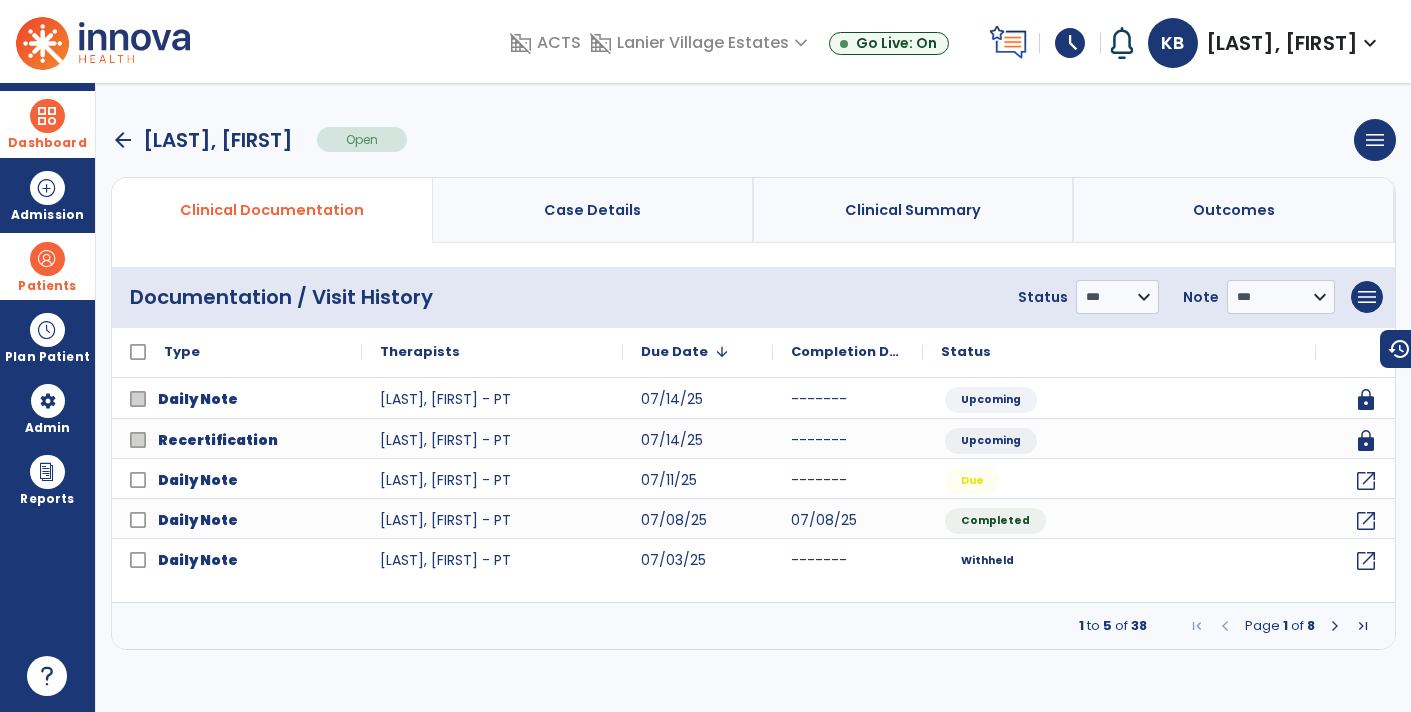 click on "Dashboard" at bounding box center (47, 124) 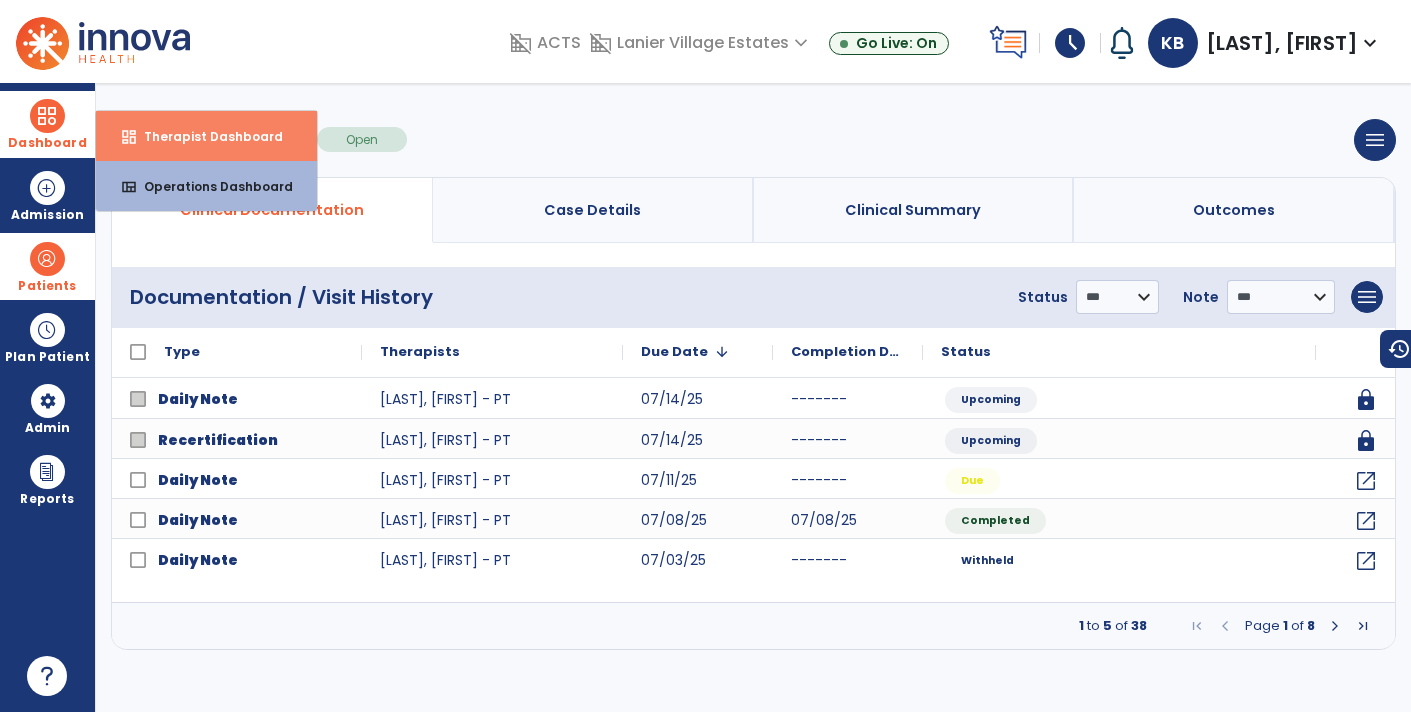 click on "dashboard  Therapist Dashboard" at bounding box center [206, 136] 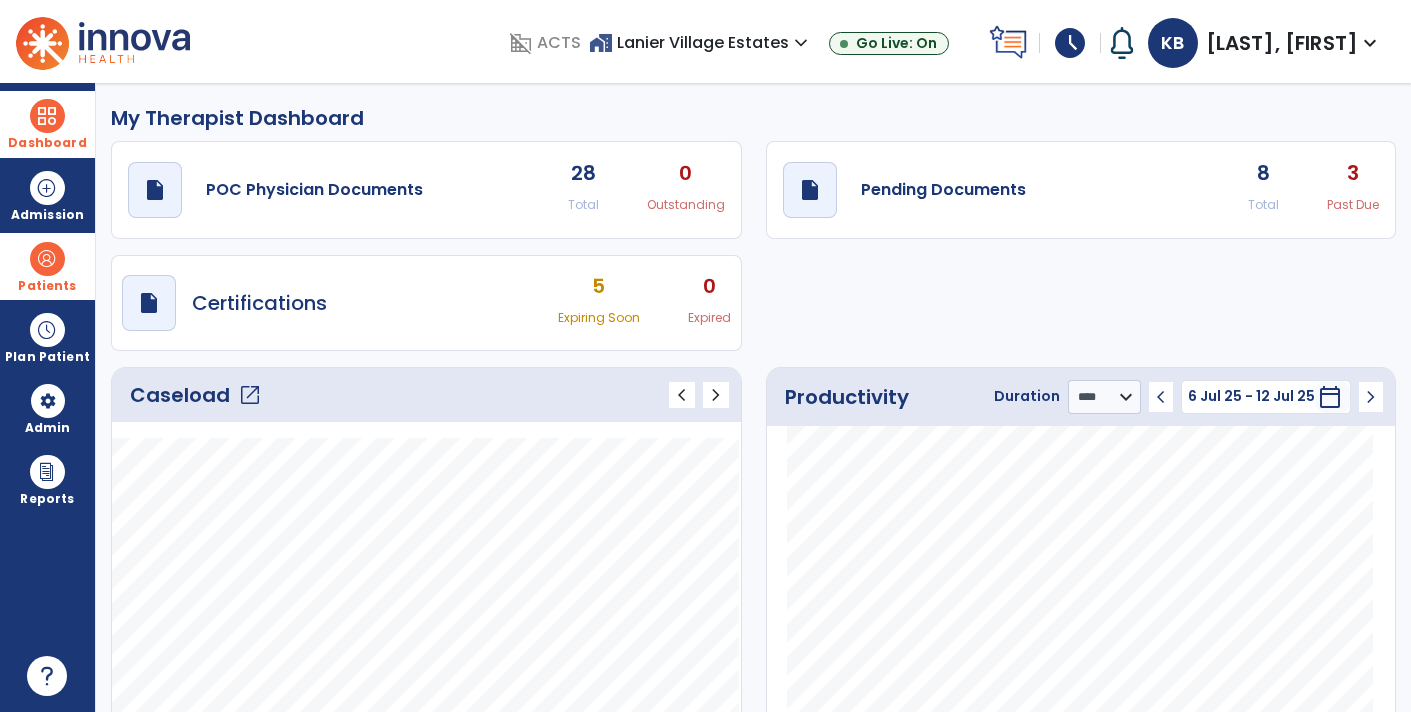 drag, startPoint x: 1340, startPoint y: 197, endPoint x: 1340, endPoint y: 226, distance: 29 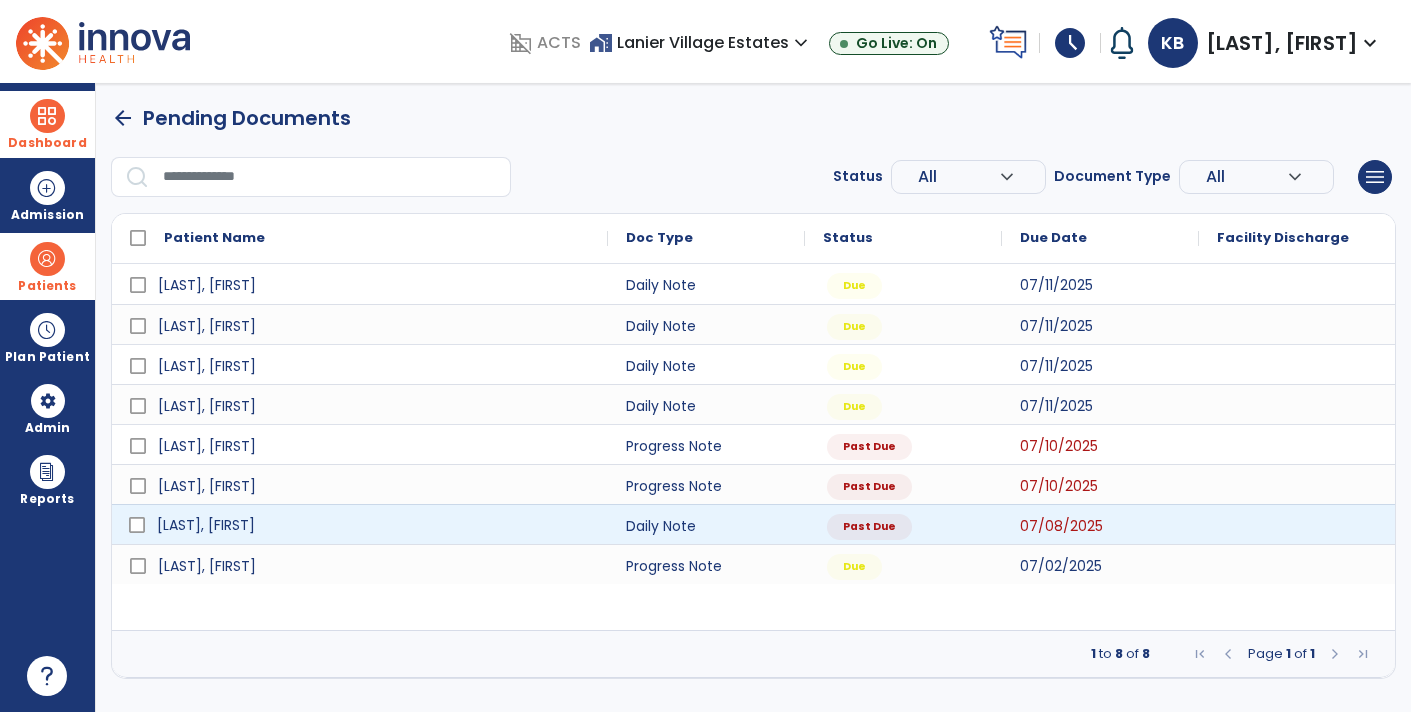 click on "[LAST], [FIRST]" at bounding box center [374, 525] 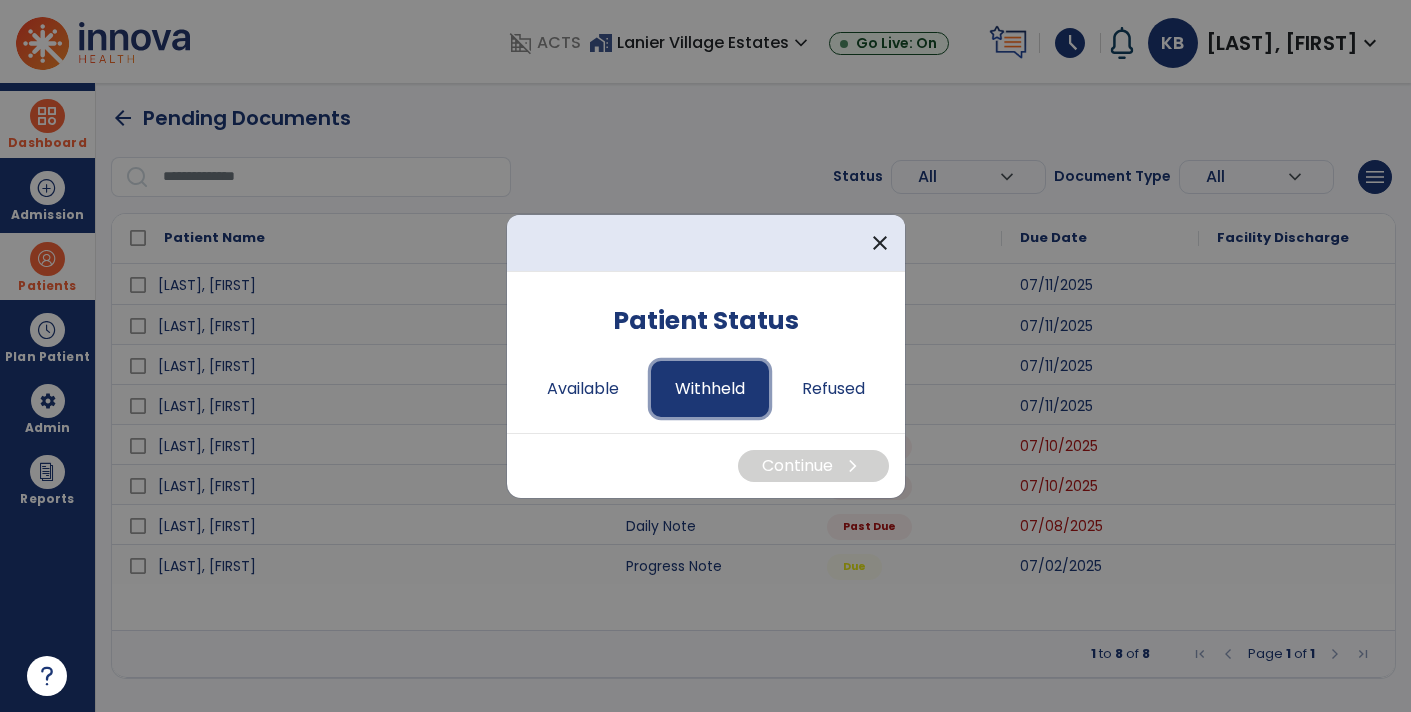 click on "Withheld" at bounding box center [710, 389] 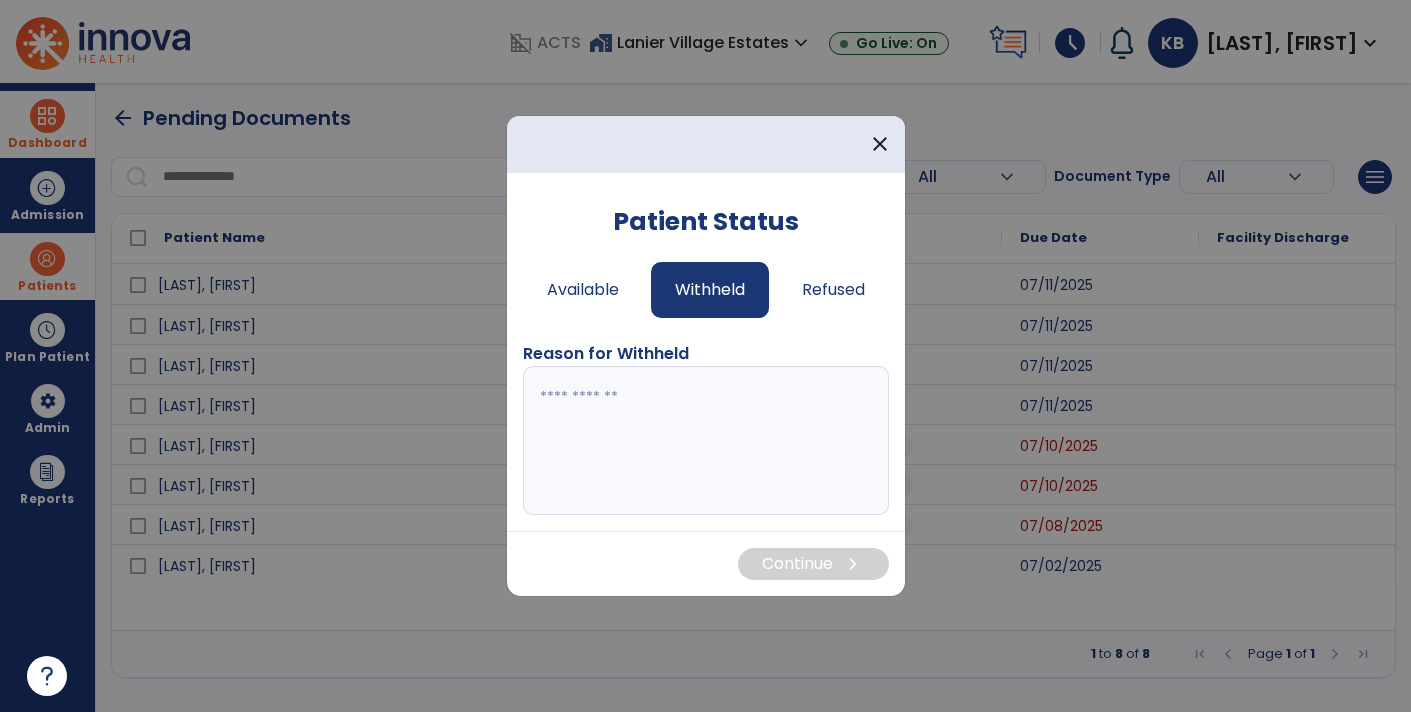 click at bounding box center [706, 441] 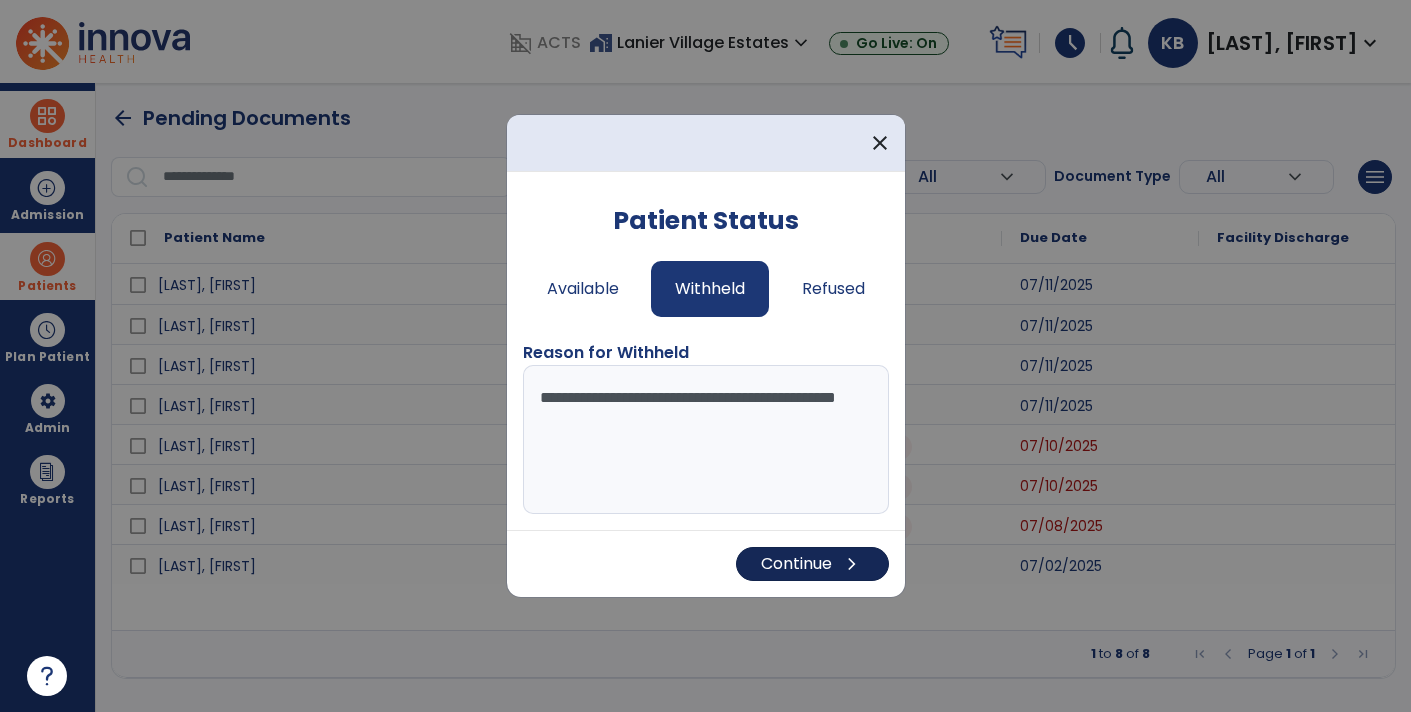 type on "**********" 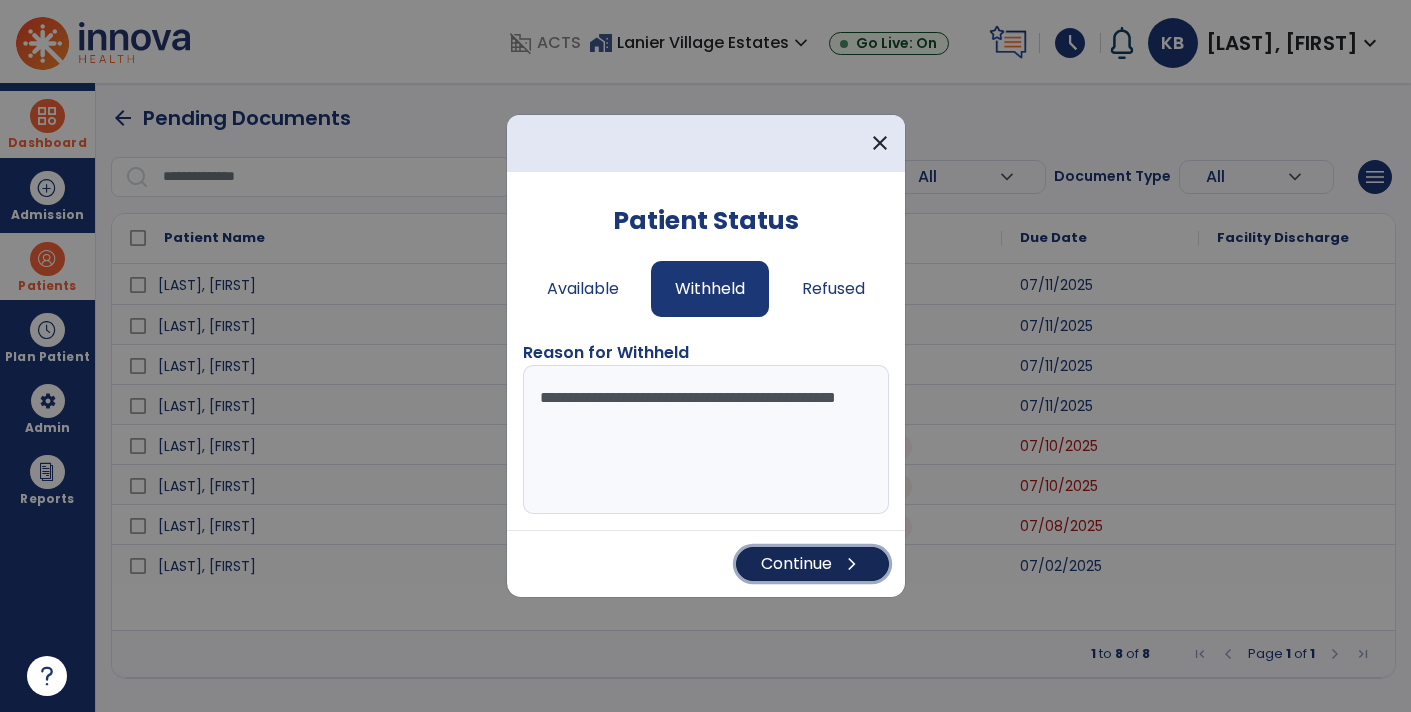 click on "Continue   chevron_right" at bounding box center [812, 564] 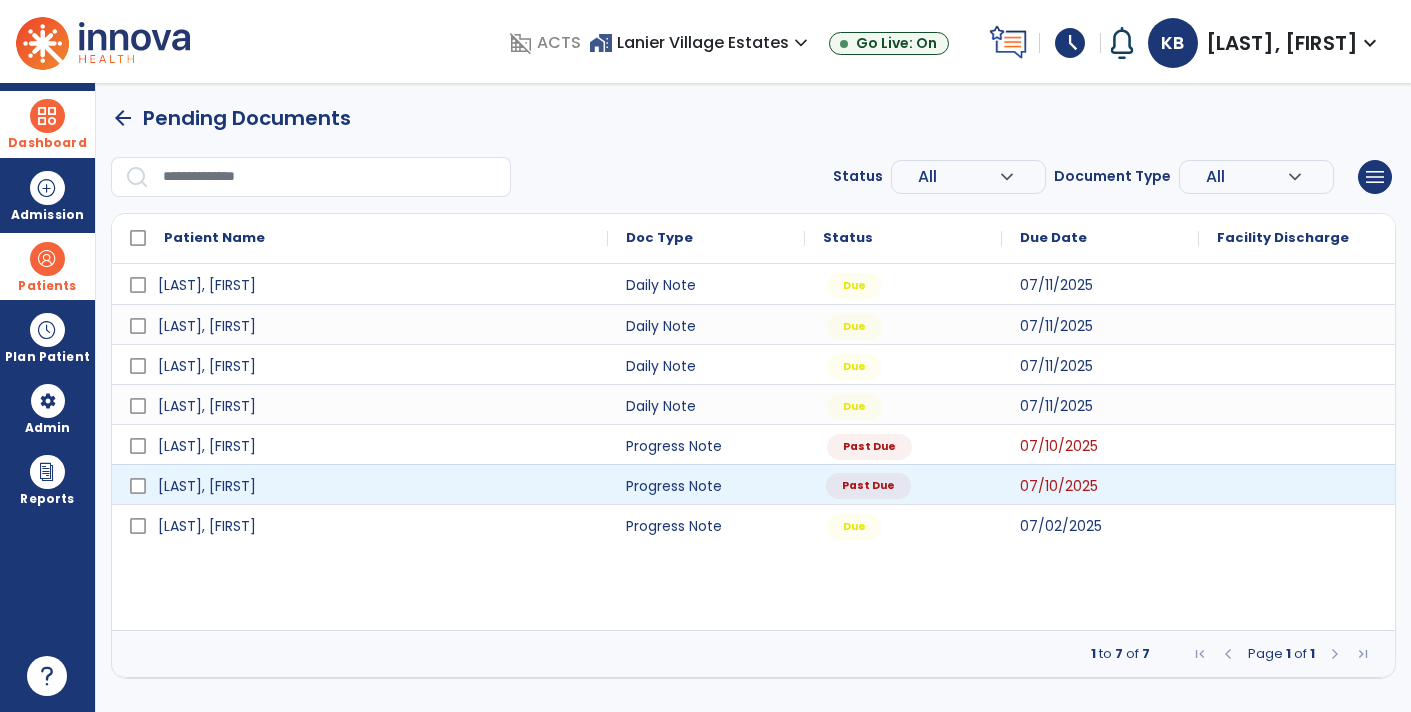 click on "Past Due" at bounding box center (868, 486) 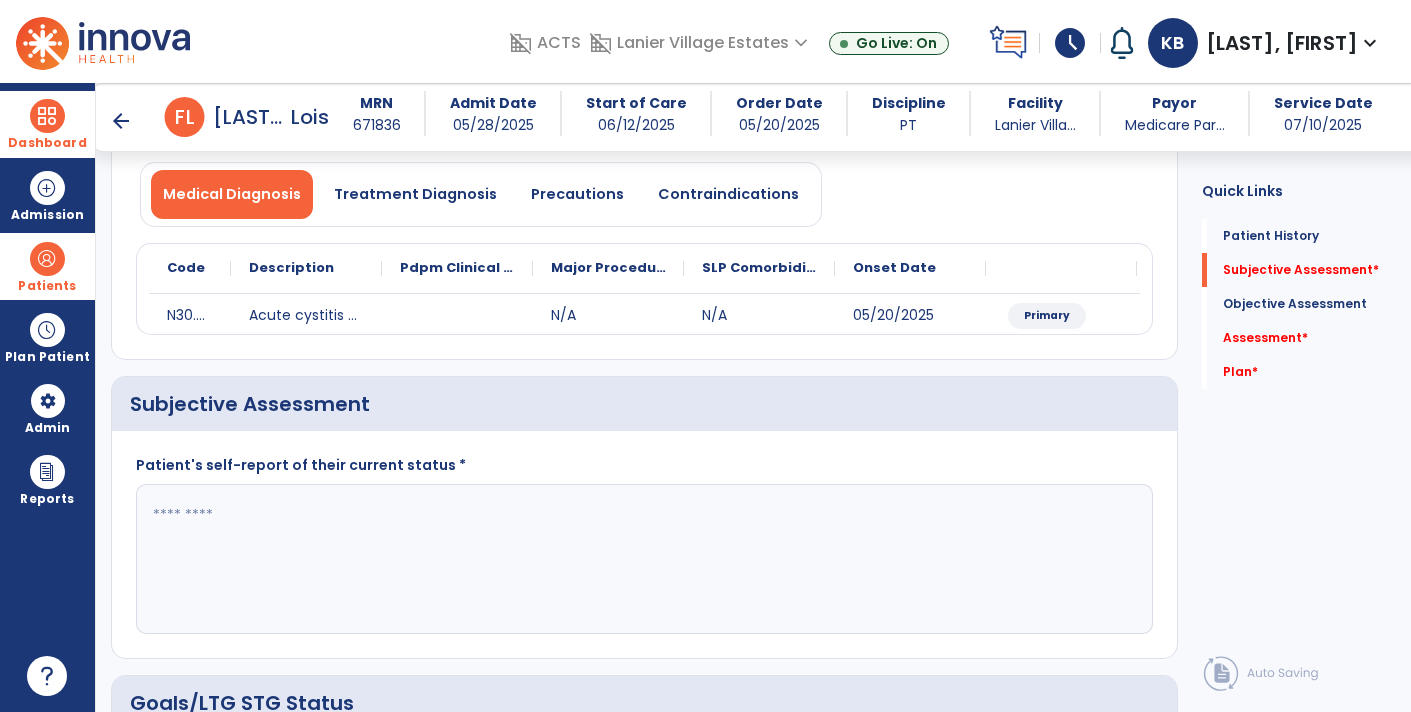 scroll, scrollTop: 174, scrollLeft: 0, axis: vertical 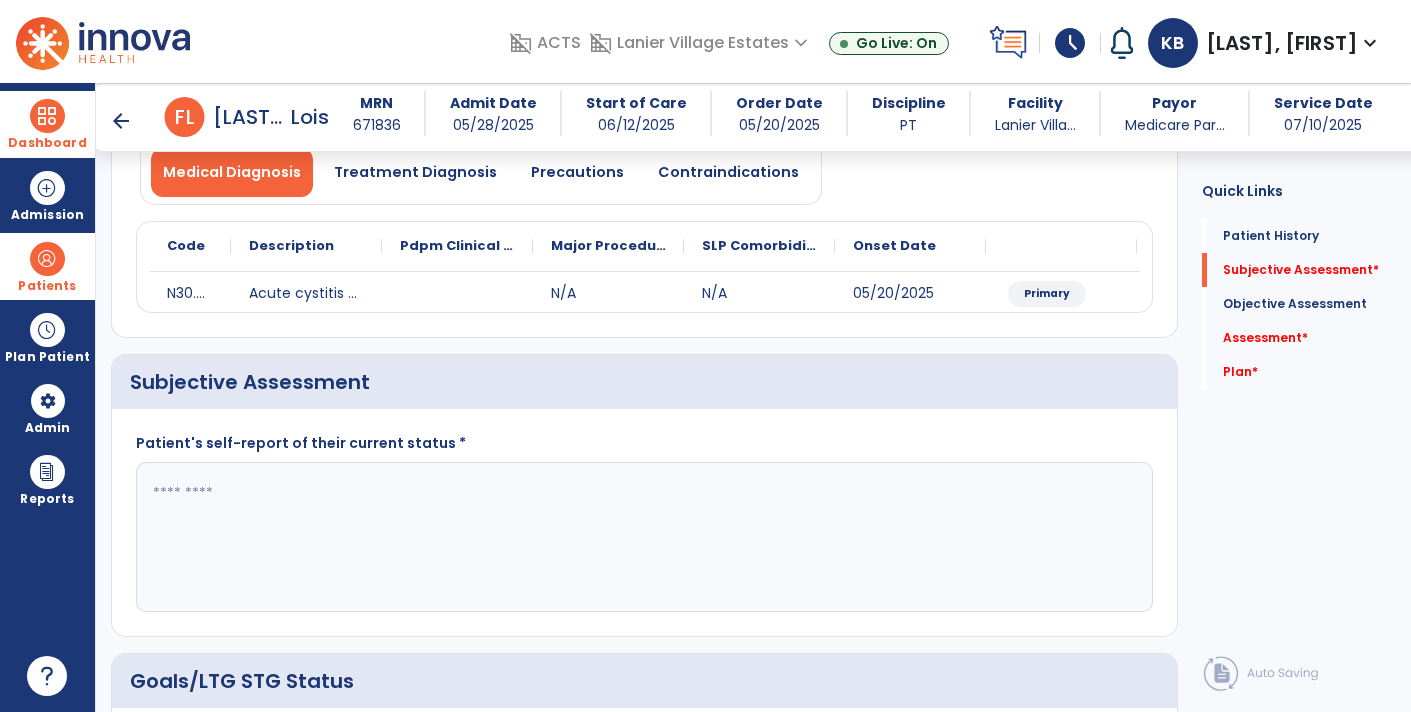 click 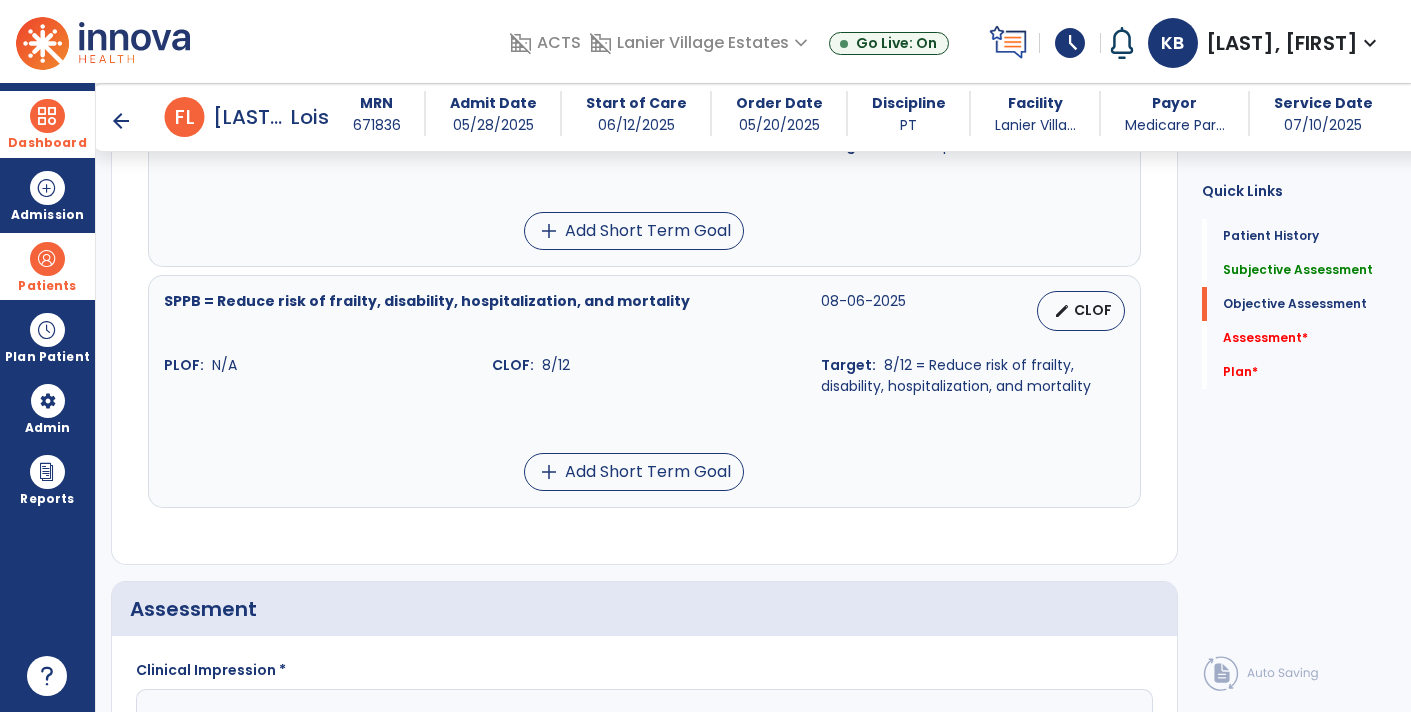 scroll, scrollTop: 1217, scrollLeft: 0, axis: vertical 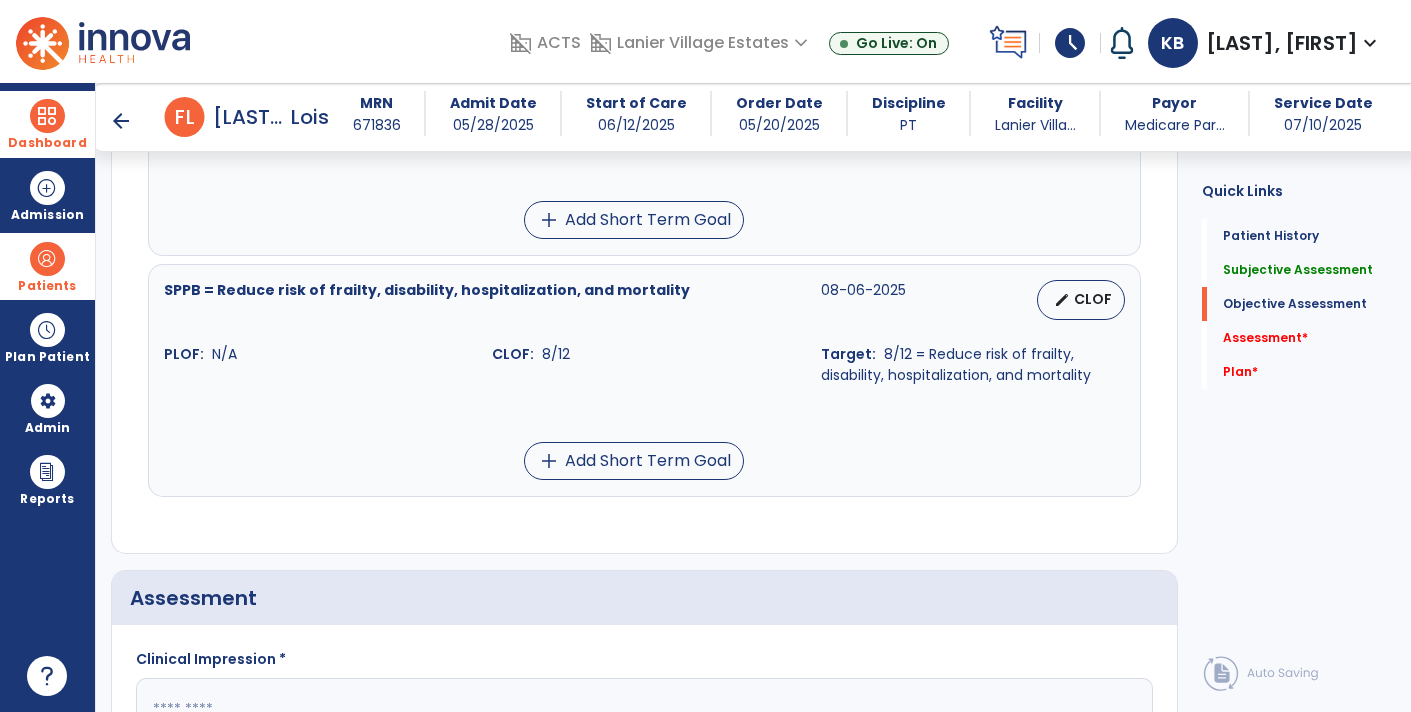 type on "**********" 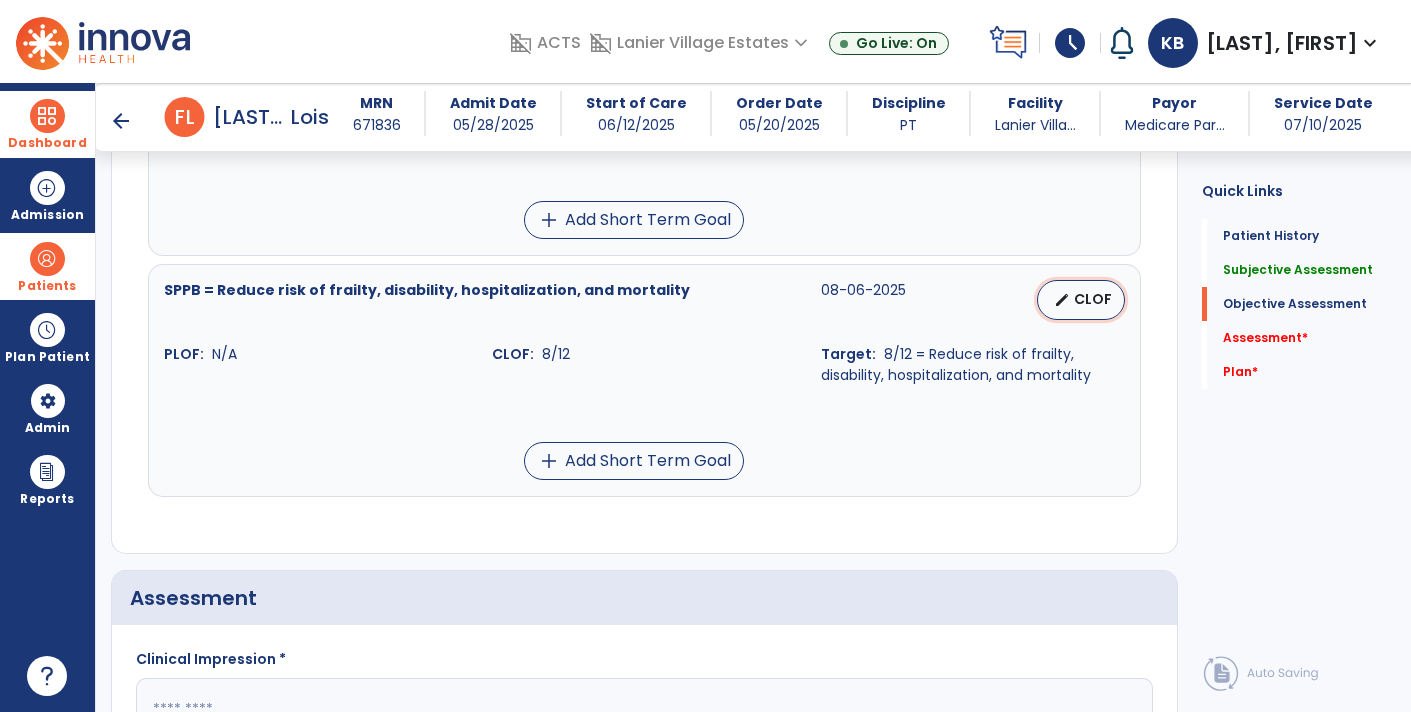 click on "edit" at bounding box center (1062, 300) 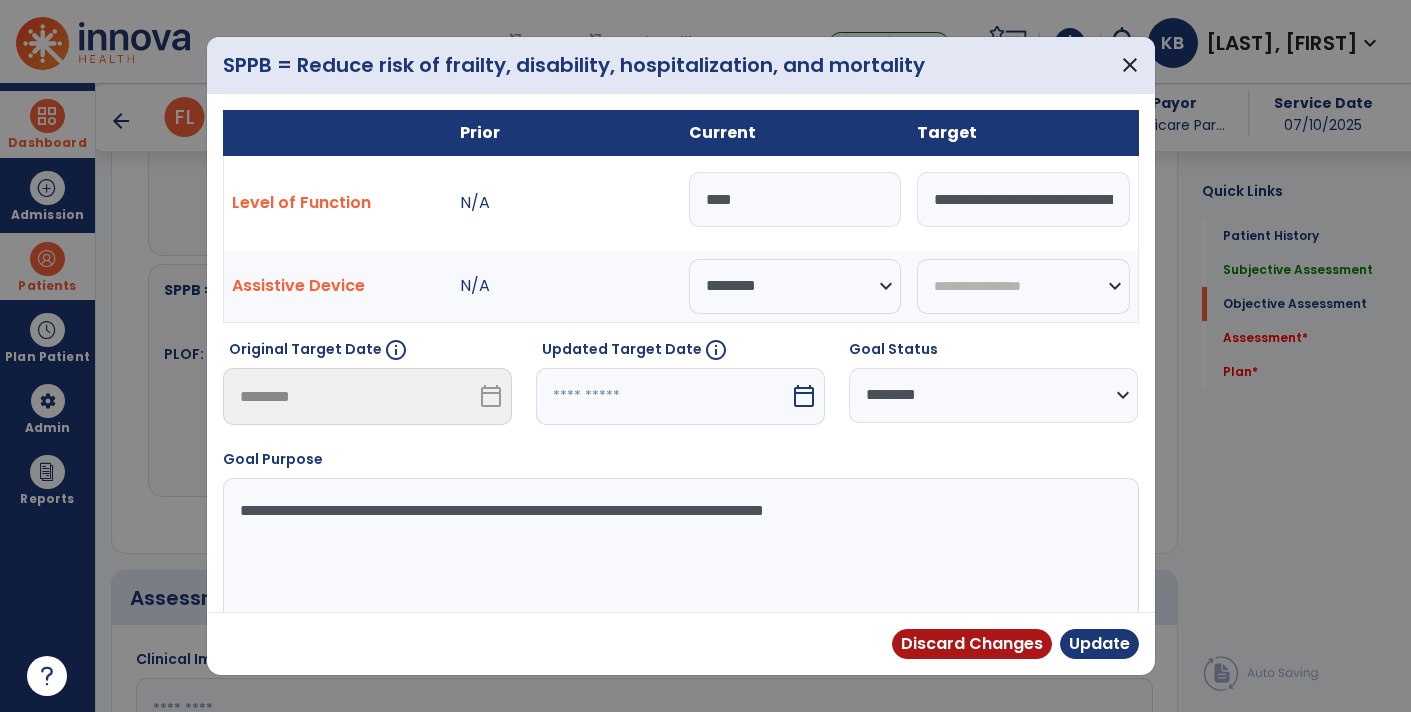click on "**********" at bounding box center [993, 395] 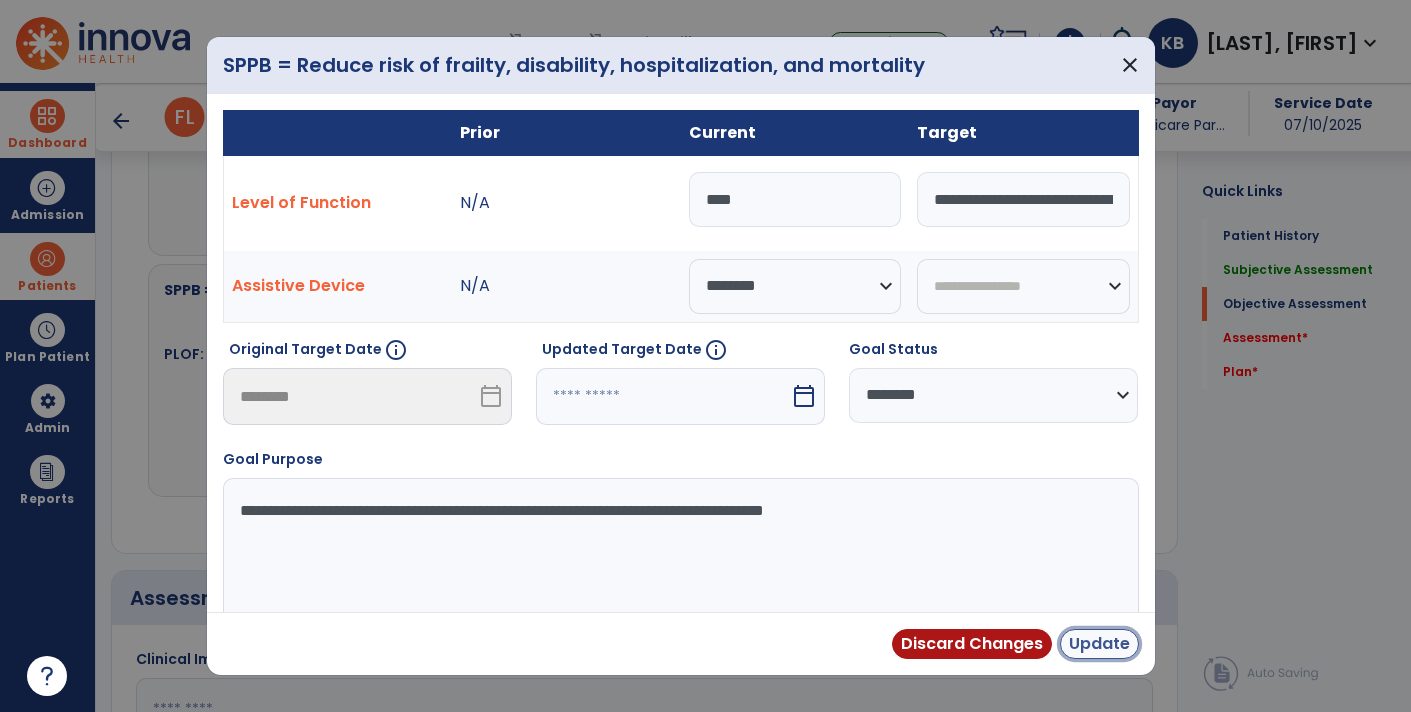 click on "Update" at bounding box center (1099, 644) 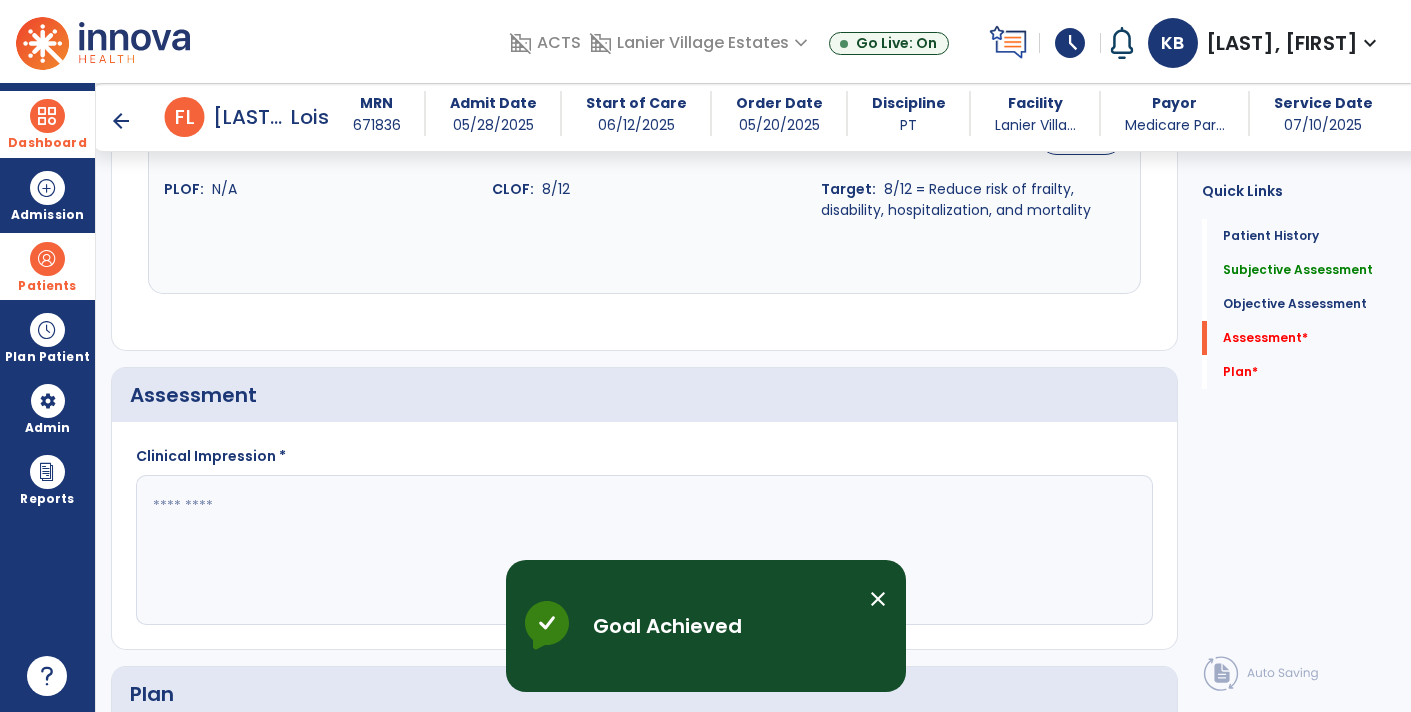 scroll, scrollTop: 1458, scrollLeft: 0, axis: vertical 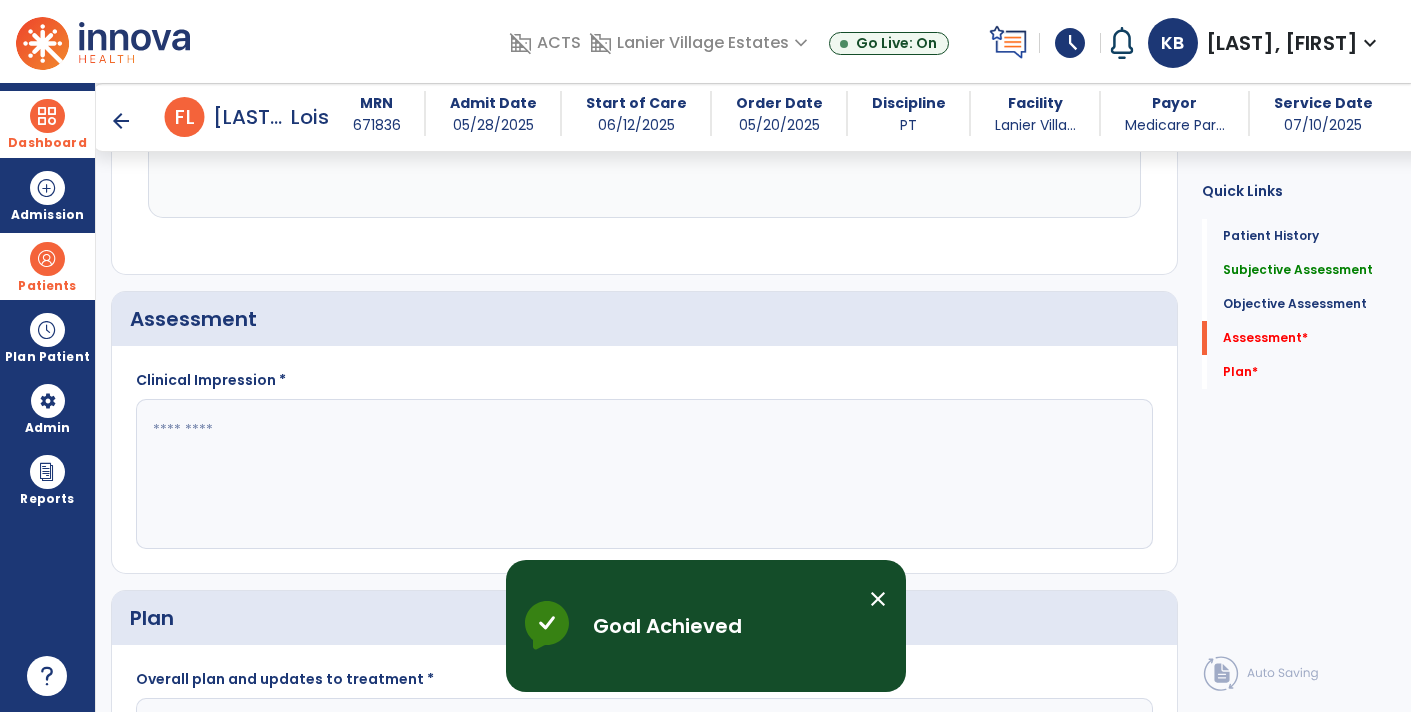 click 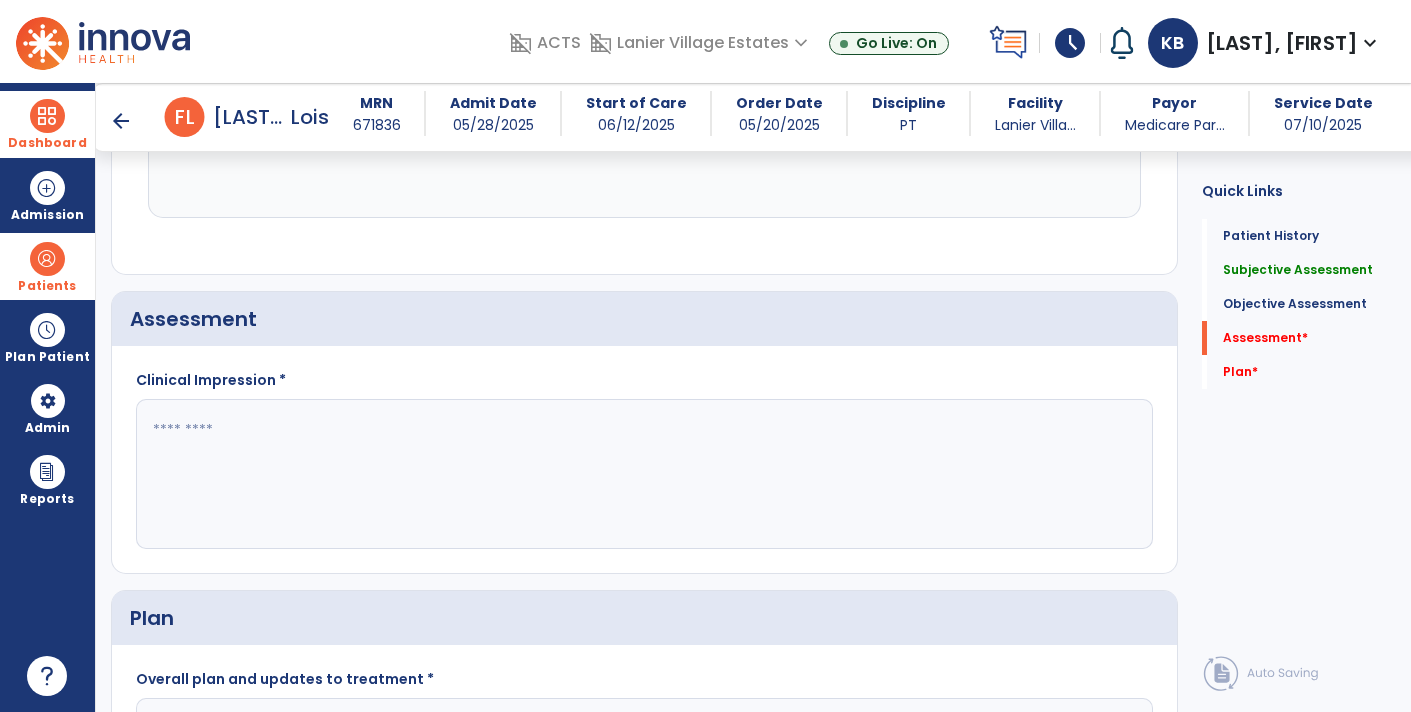 click 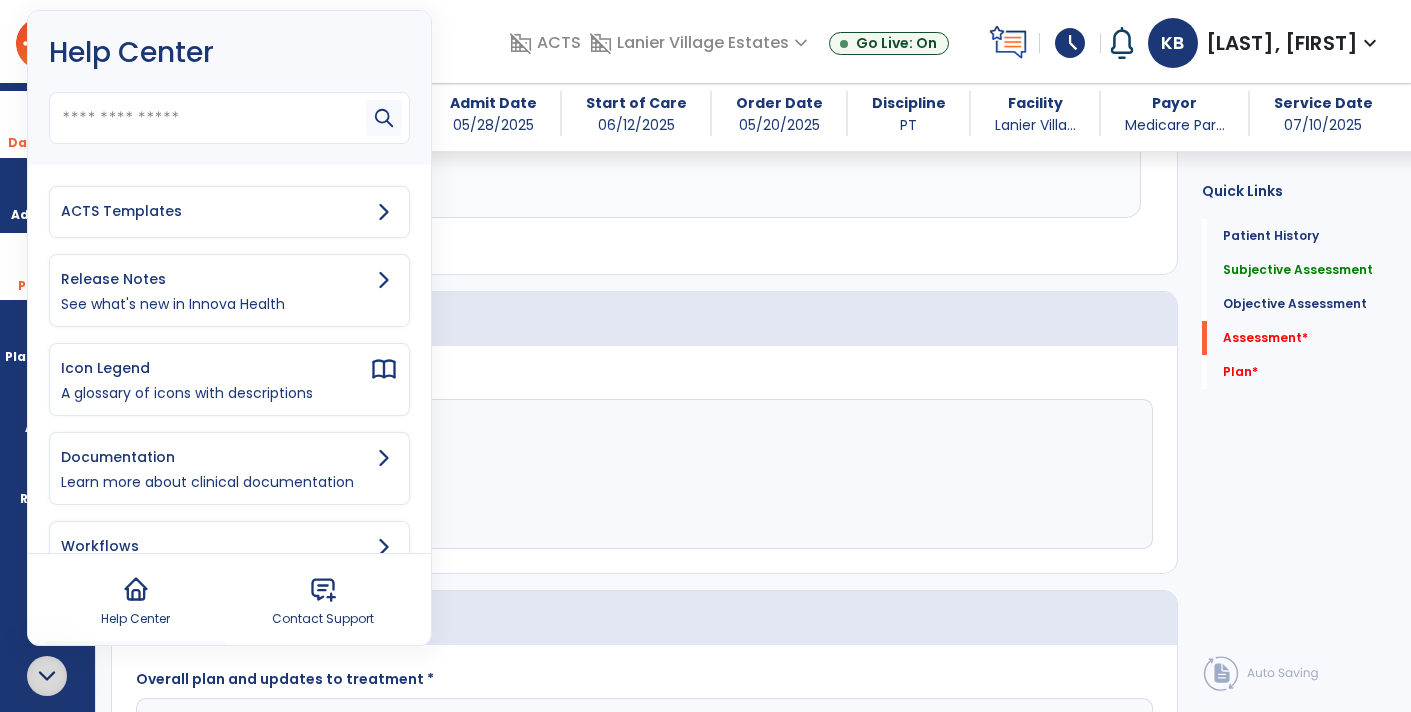 click on "ACTS Templates" at bounding box center [215, 211] 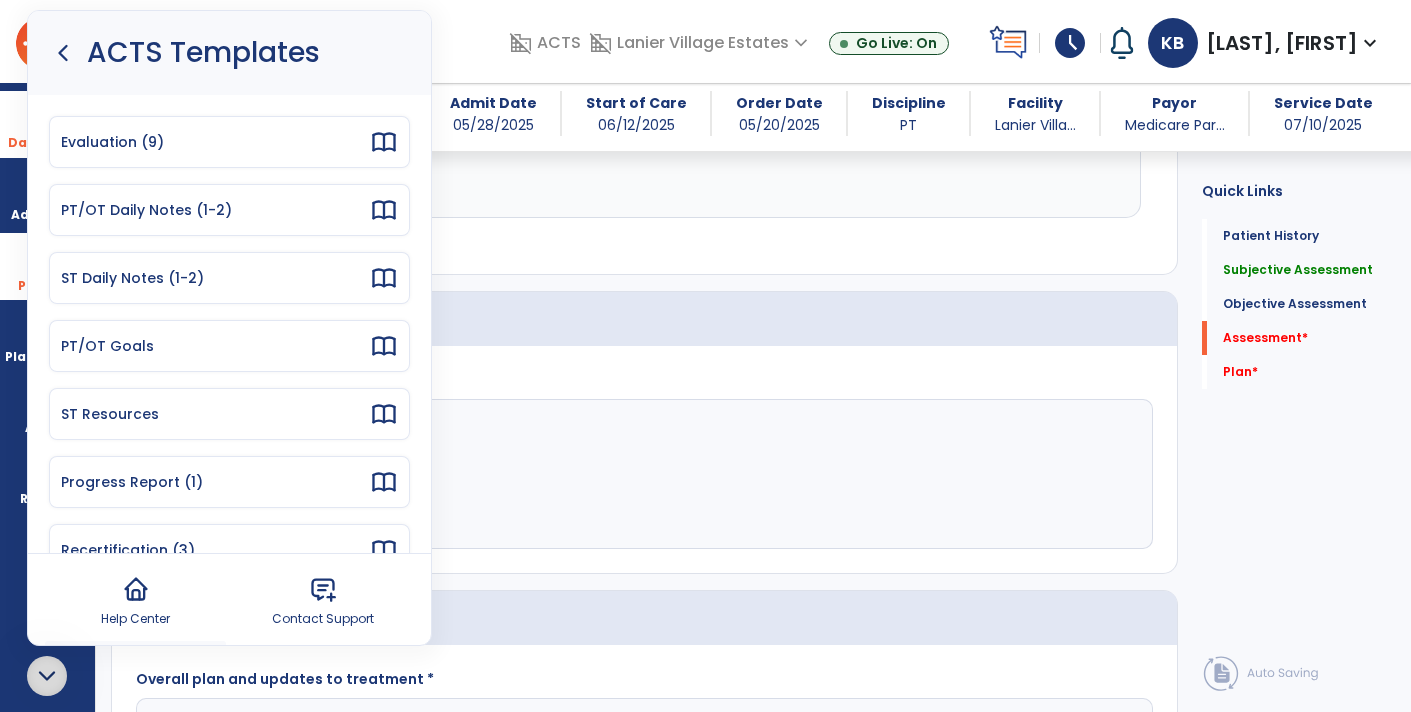click on "Progress Report (1)" at bounding box center (229, 482) 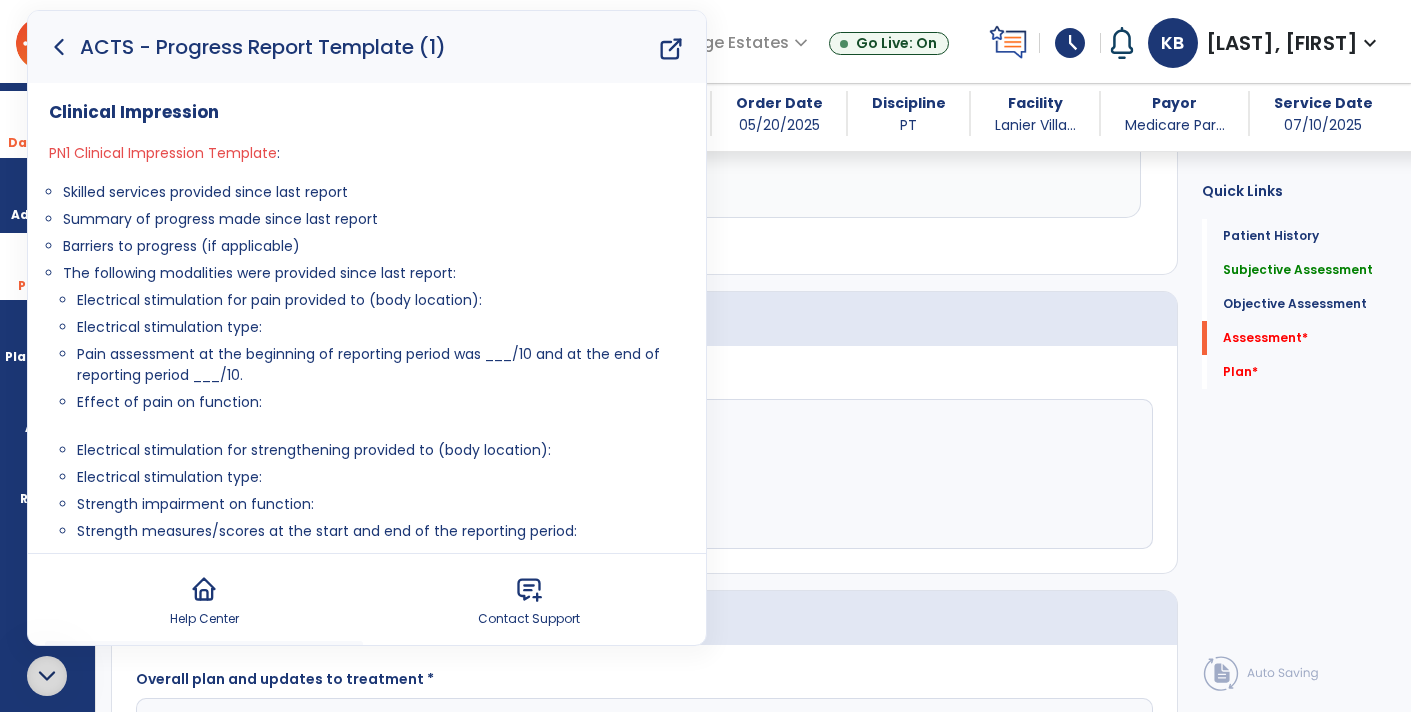 drag, startPoint x: 315, startPoint y: 248, endPoint x: 54, endPoint y: 188, distance: 267.80777 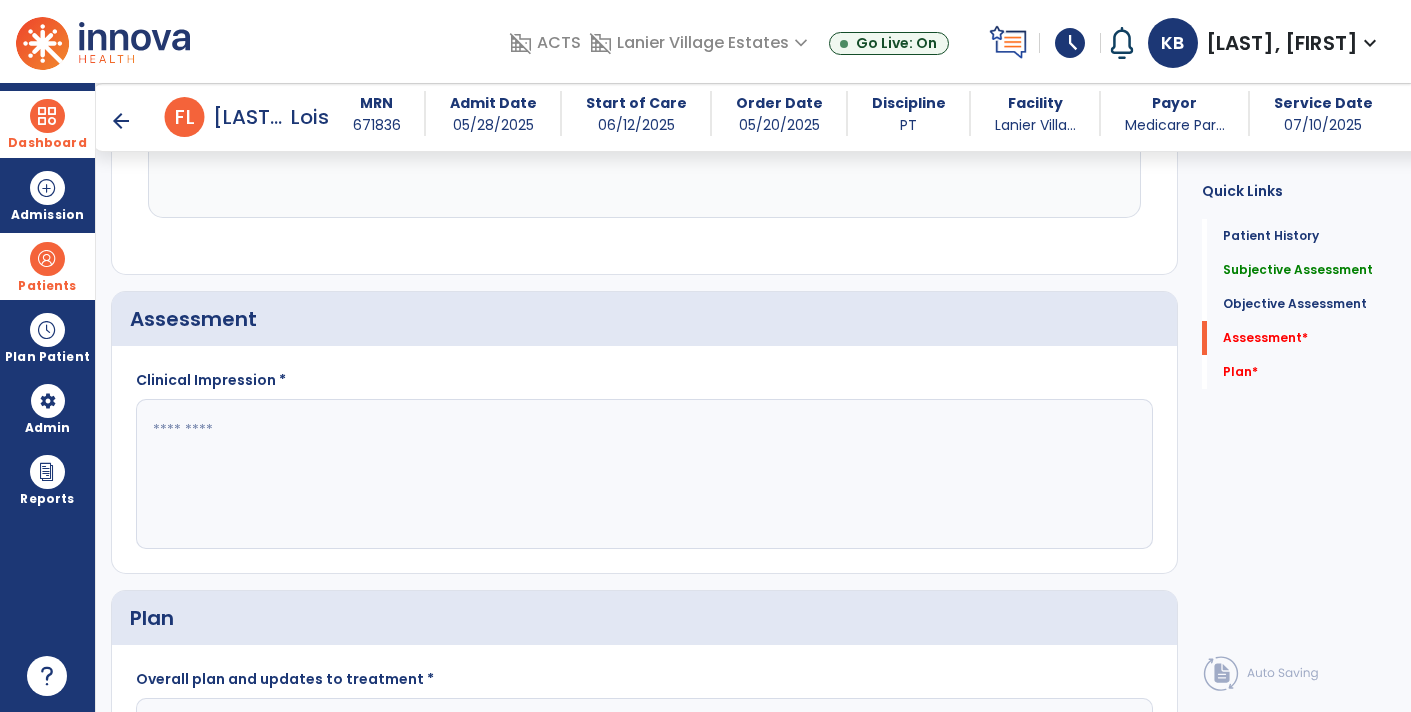 click 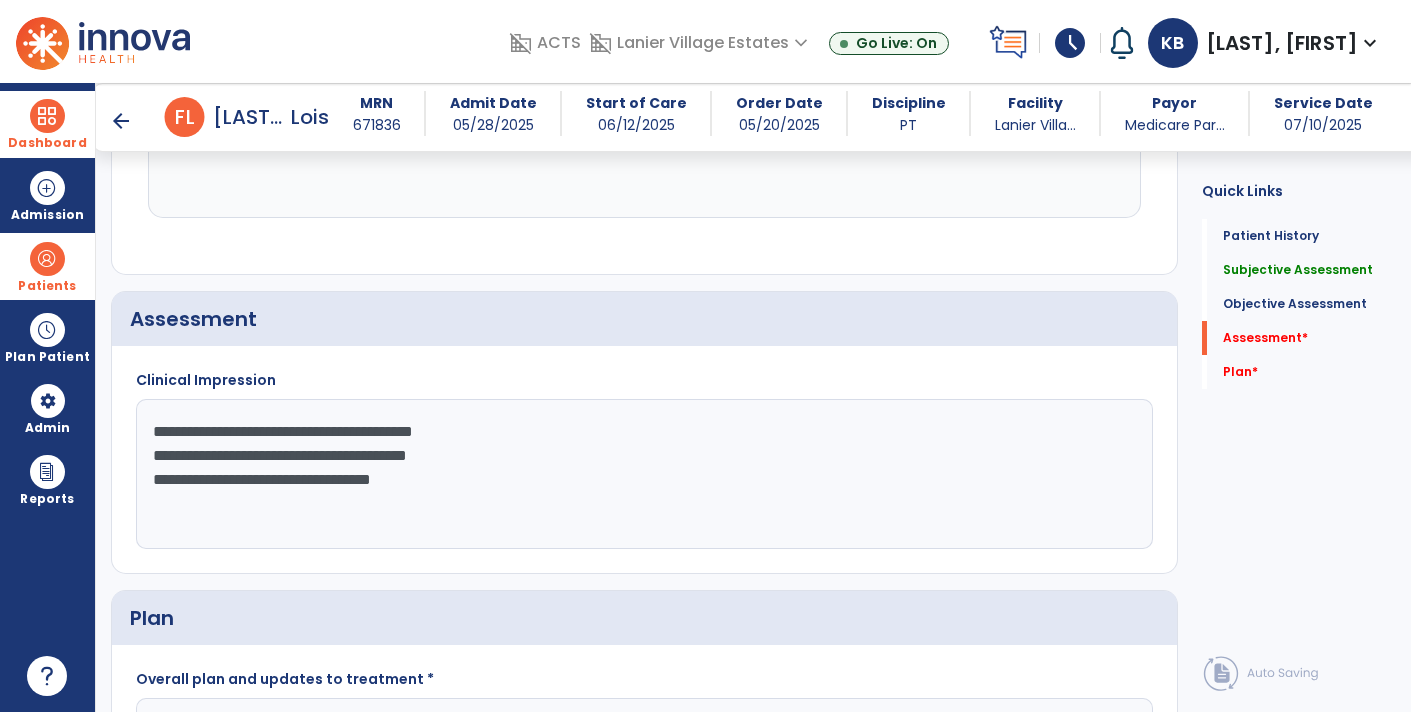 click on "**********" 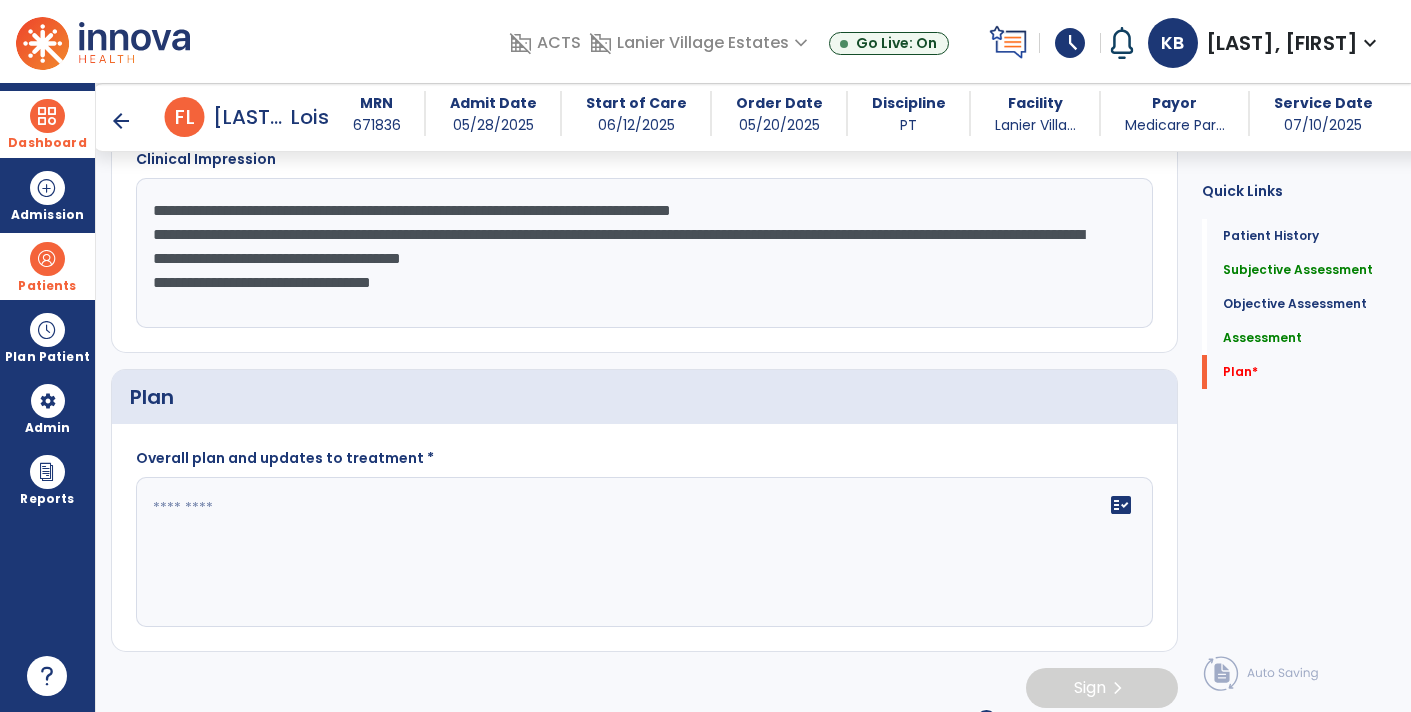scroll, scrollTop: 1680, scrollLeft: 0, axis: vertical 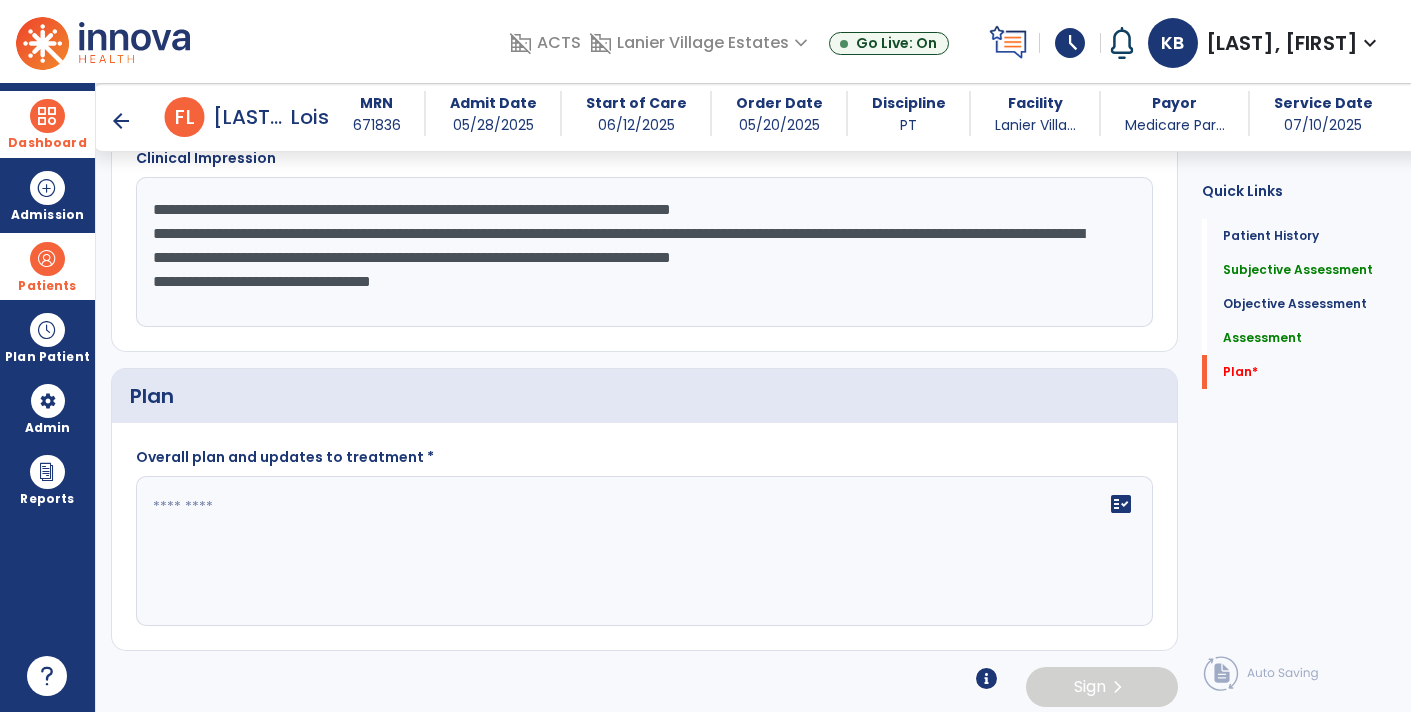 click on "**********" 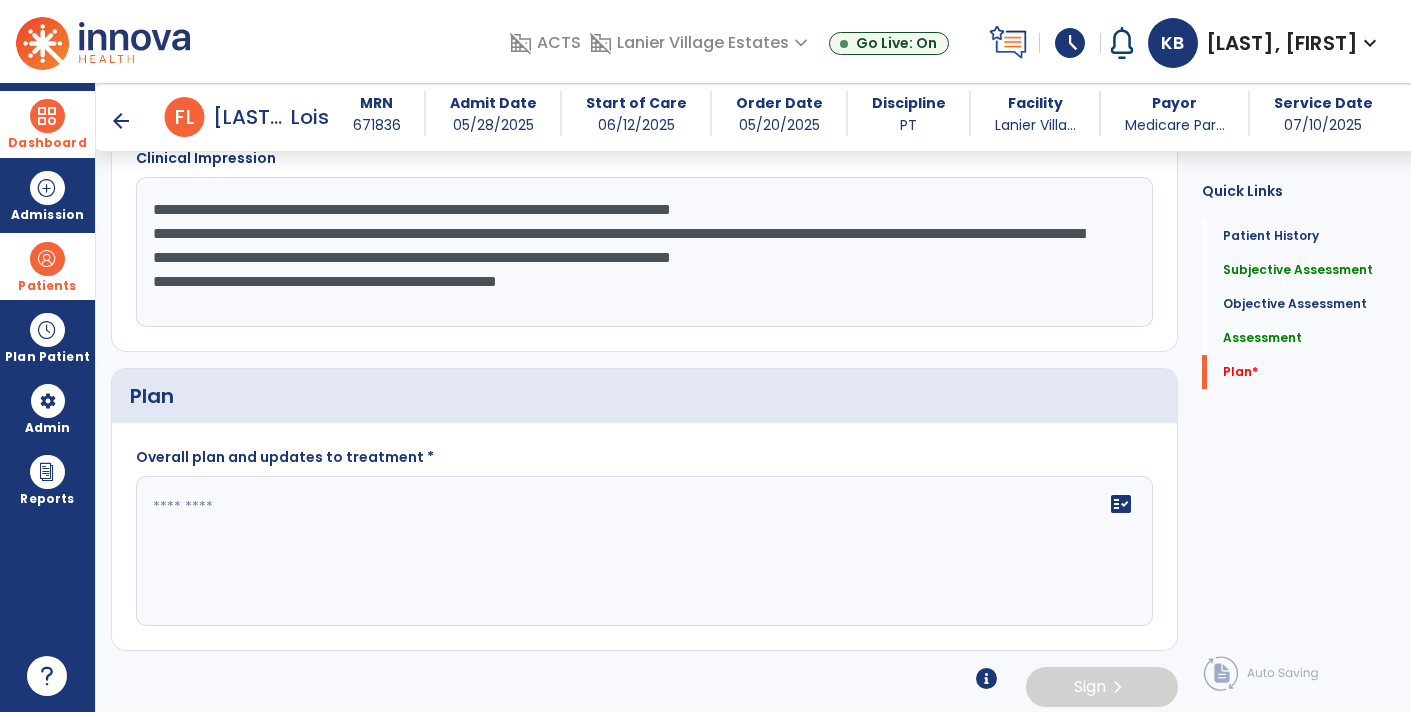type on "**********" 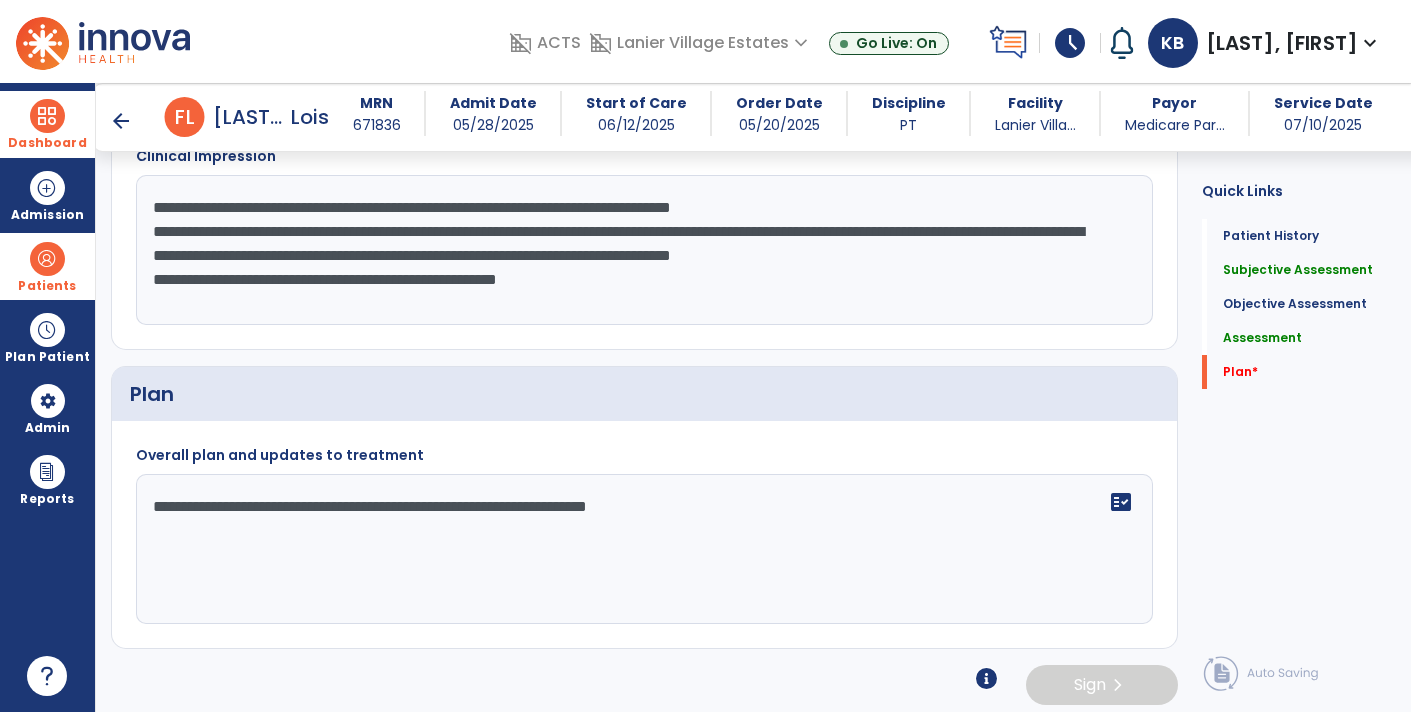 scroll, scrollTop: 1682, scrollLeft: 0, axis: vertical 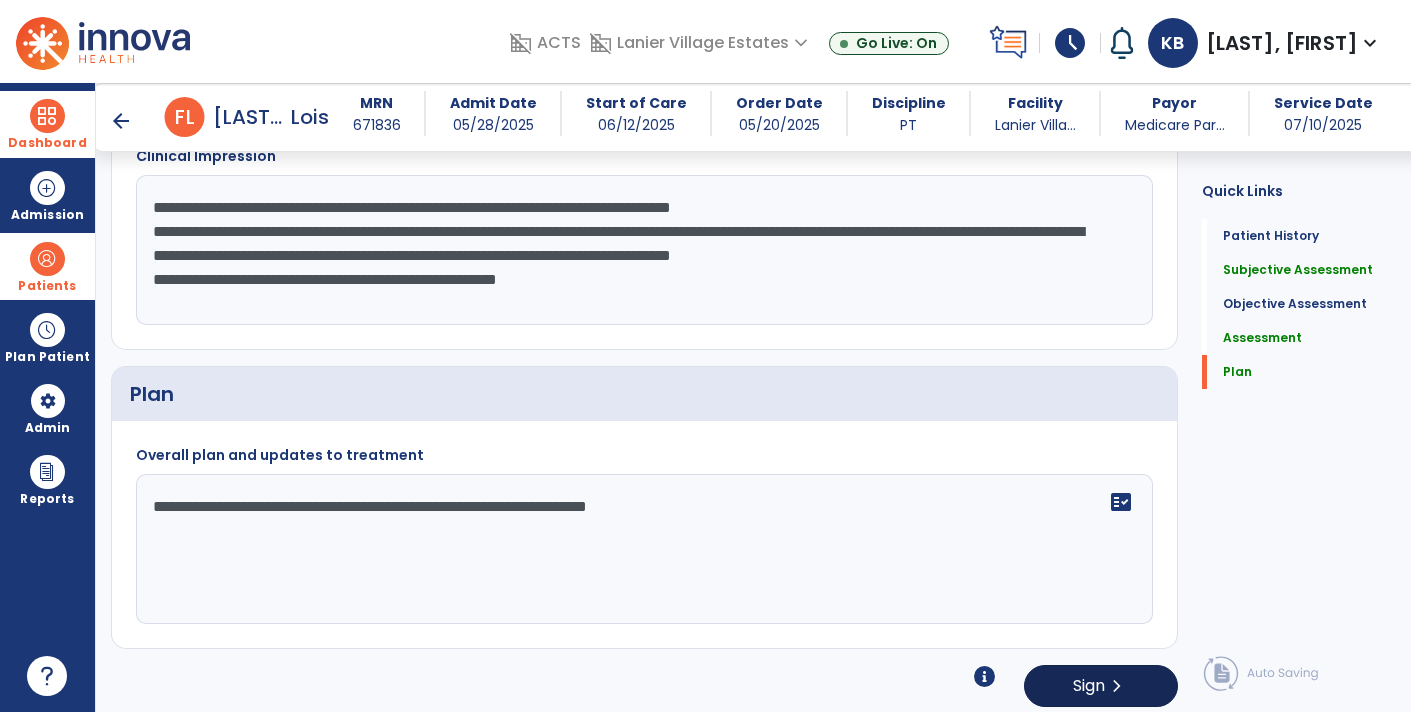 type on "**********" 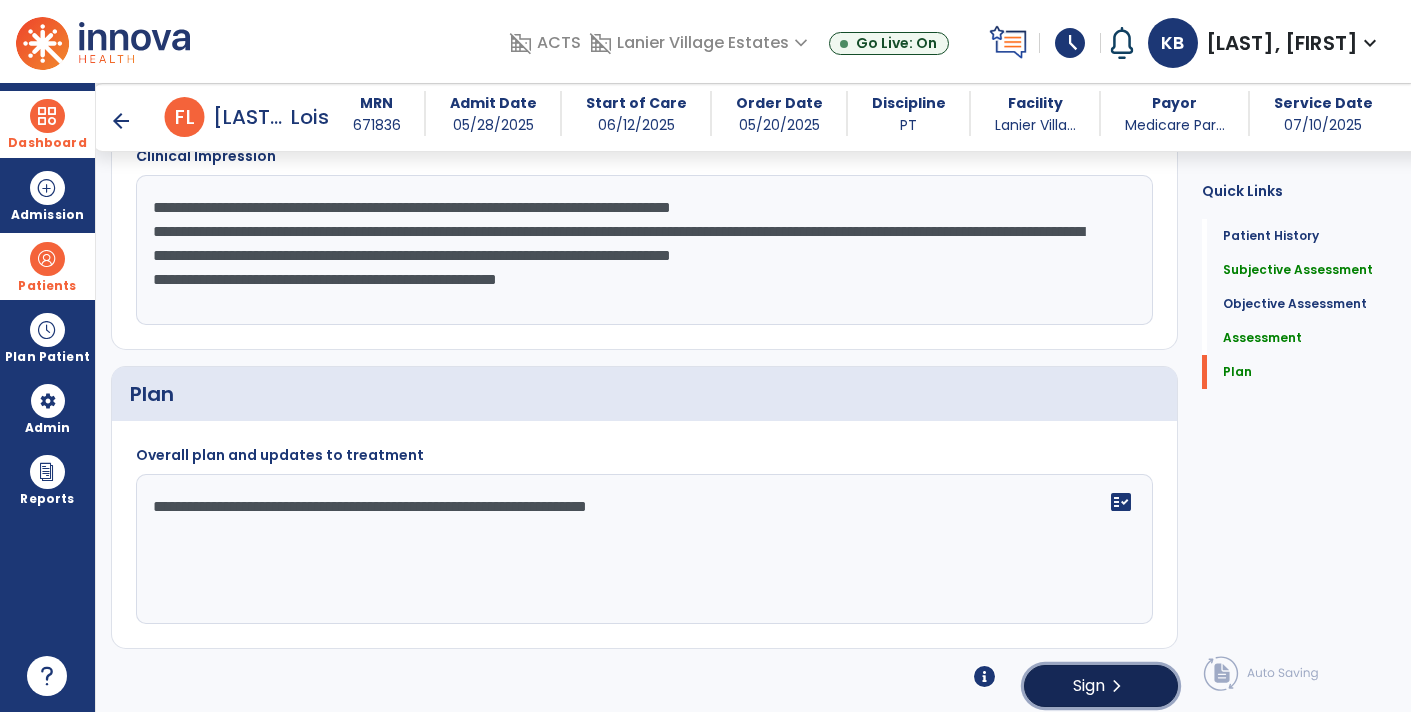 click on "Sign" 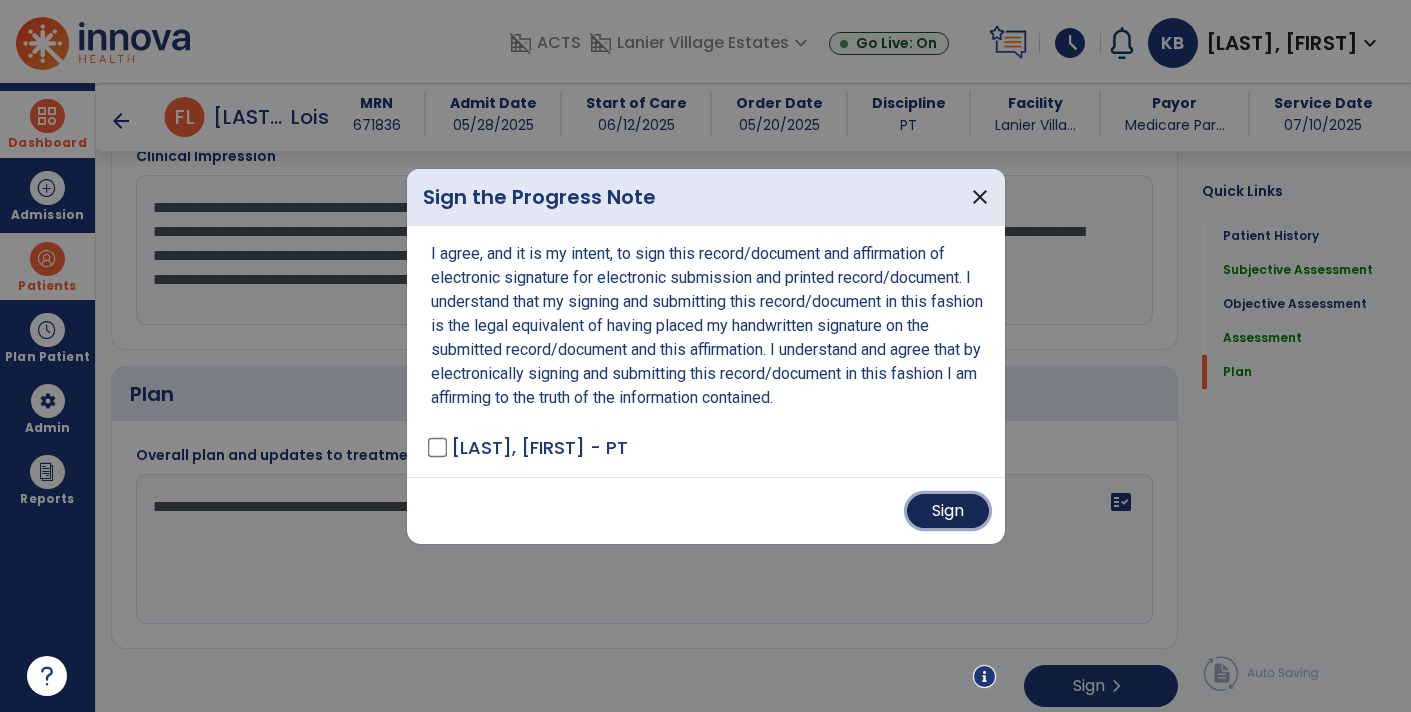 click on "Sign" at bounding box center [948, 511] 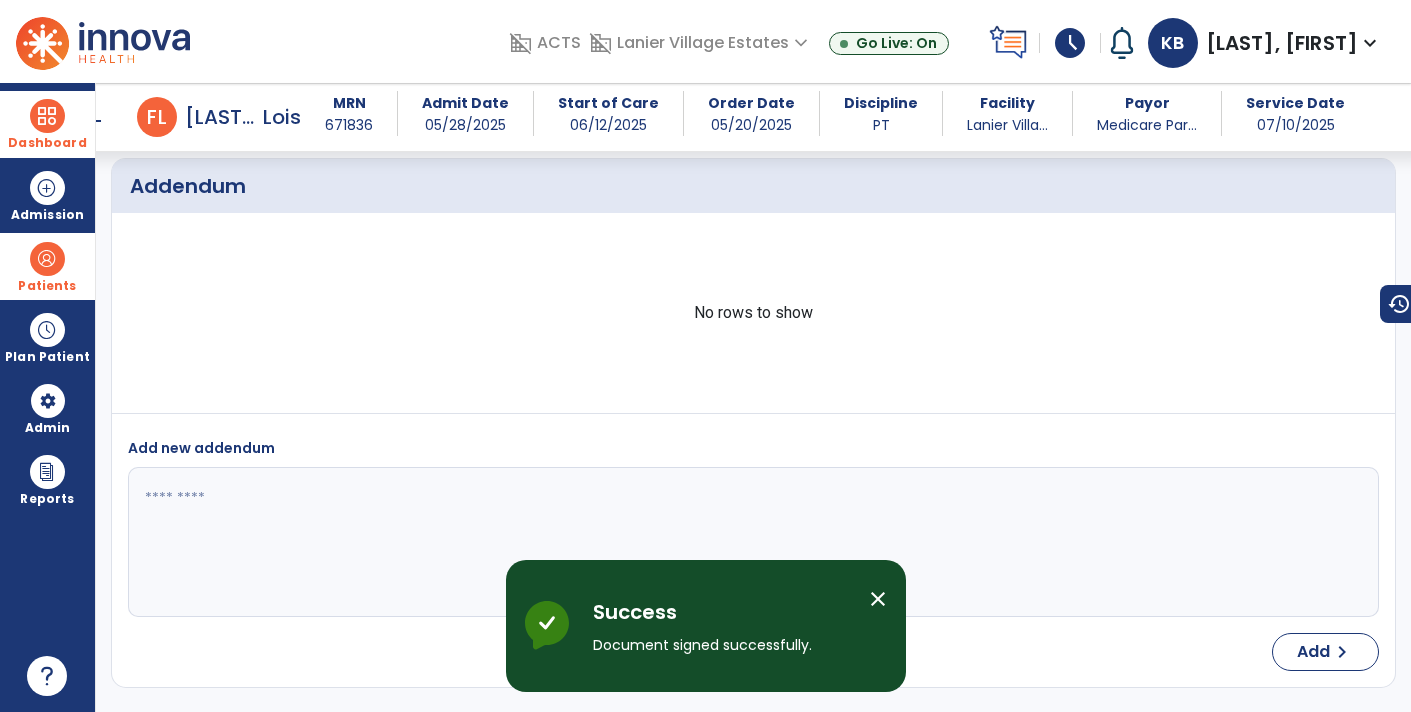 scroll, scrollTop: 2177, scrollLeft: 0, axis: vertical 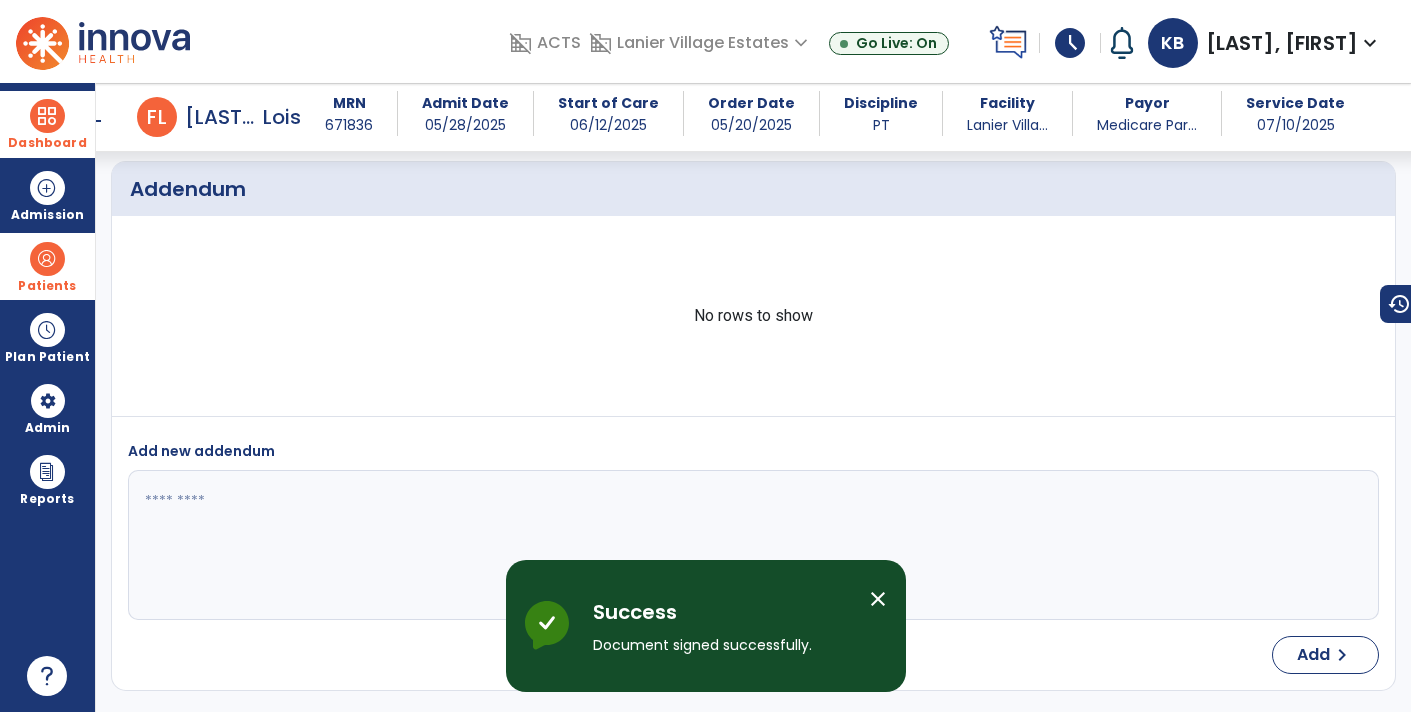 click on "Dashboard" at bounding box center (47, 143) 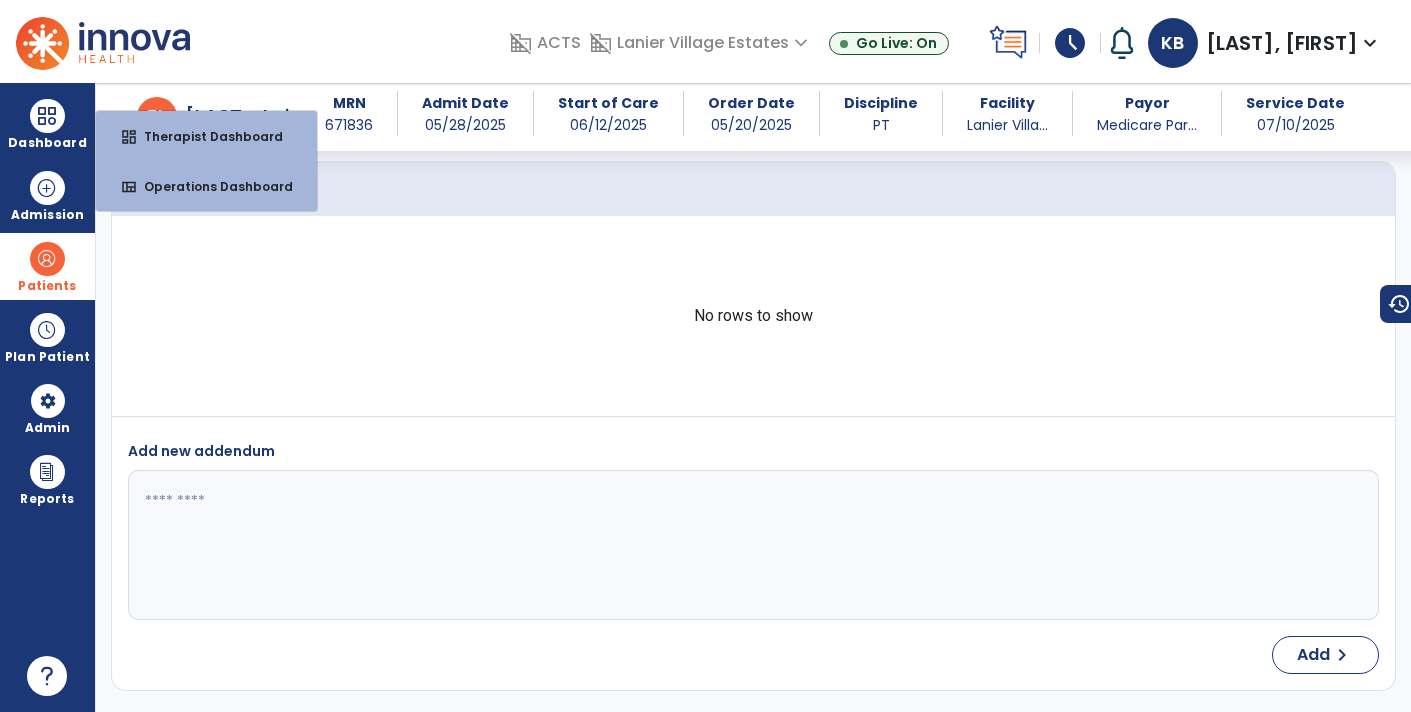 click at bounding box center (47, 259) 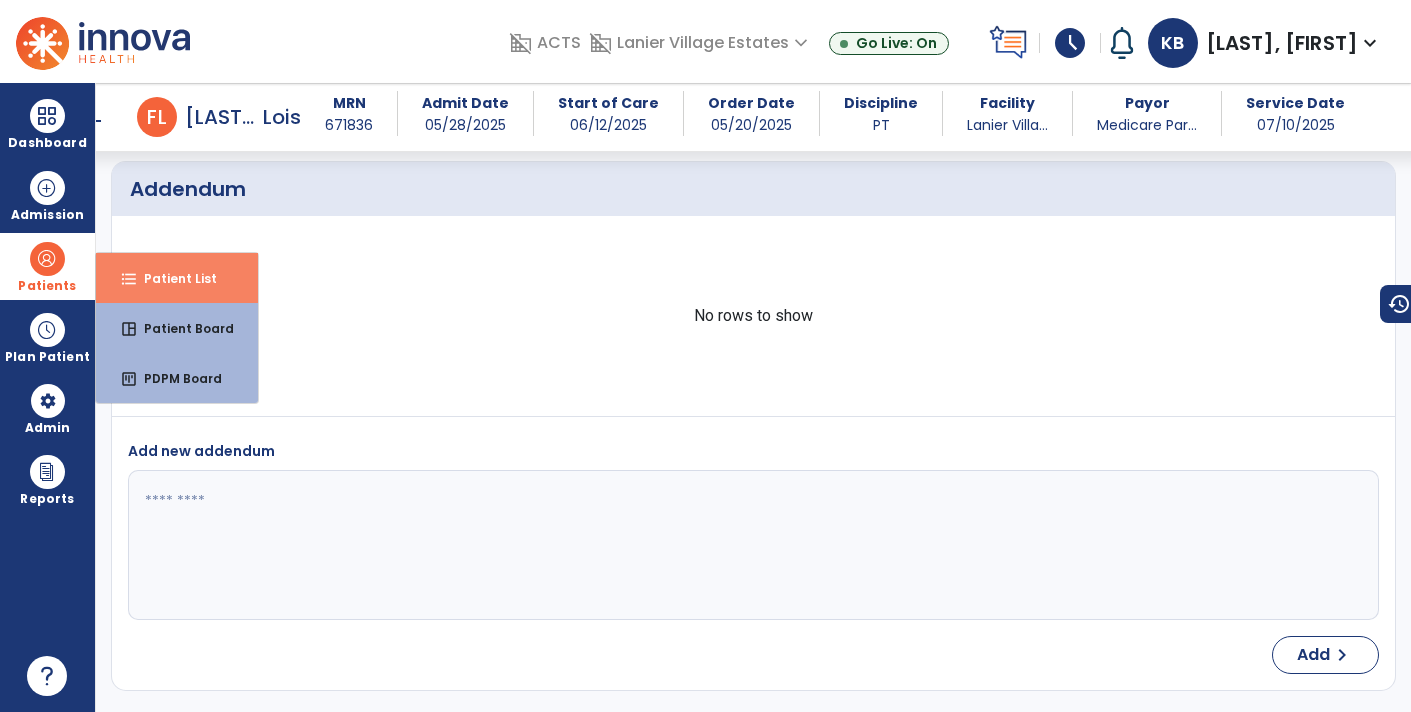 click on "format_list_bulleted  Patient List" at bounding box center (177, 278) 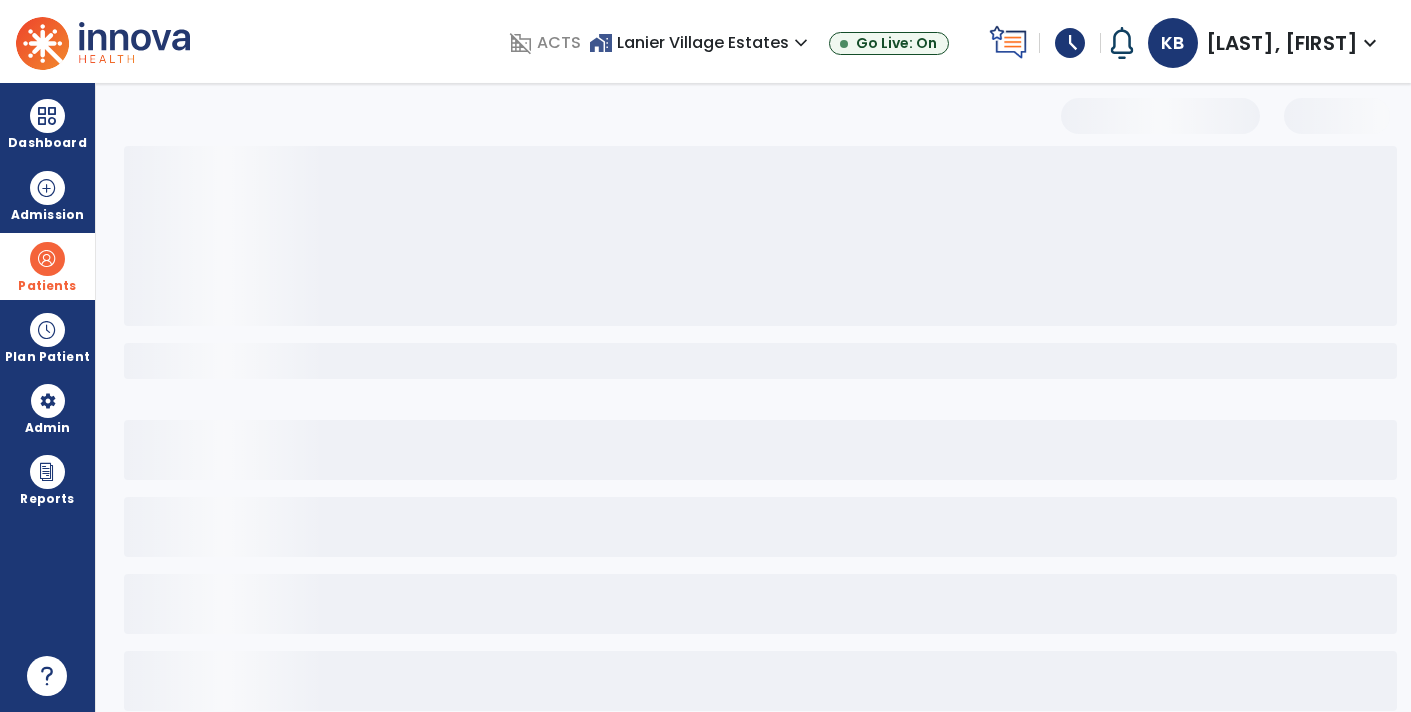 scroll, scrollTop: 30, scrollLeft: 0, axis: vertical 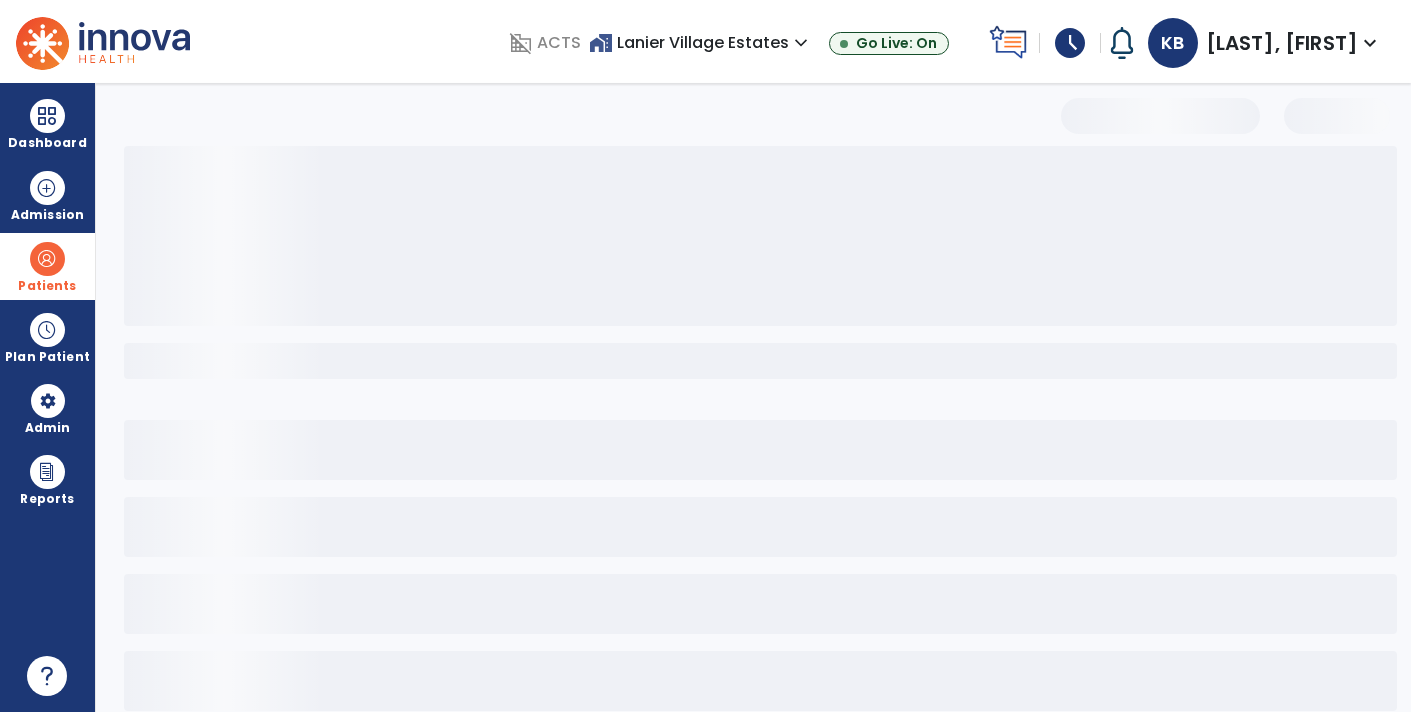 select on "***" 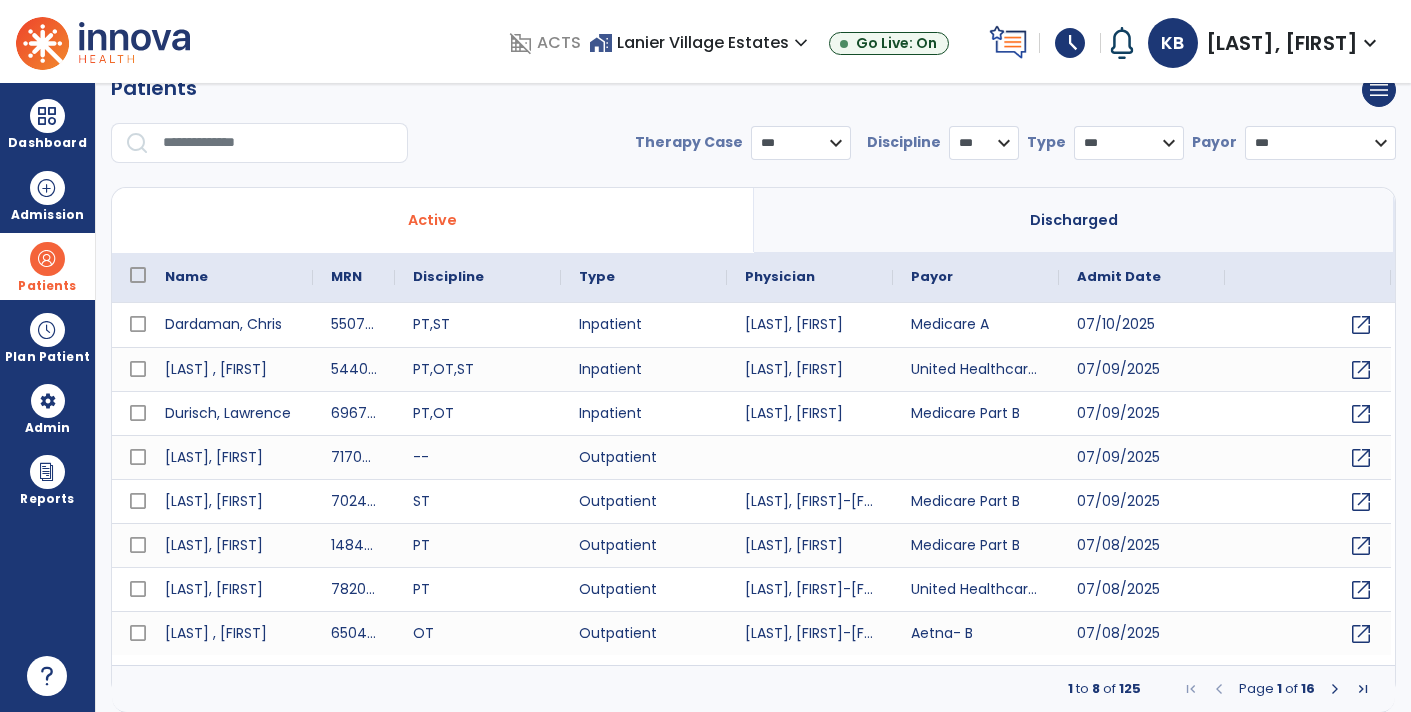click at bounding box center (278, 143) 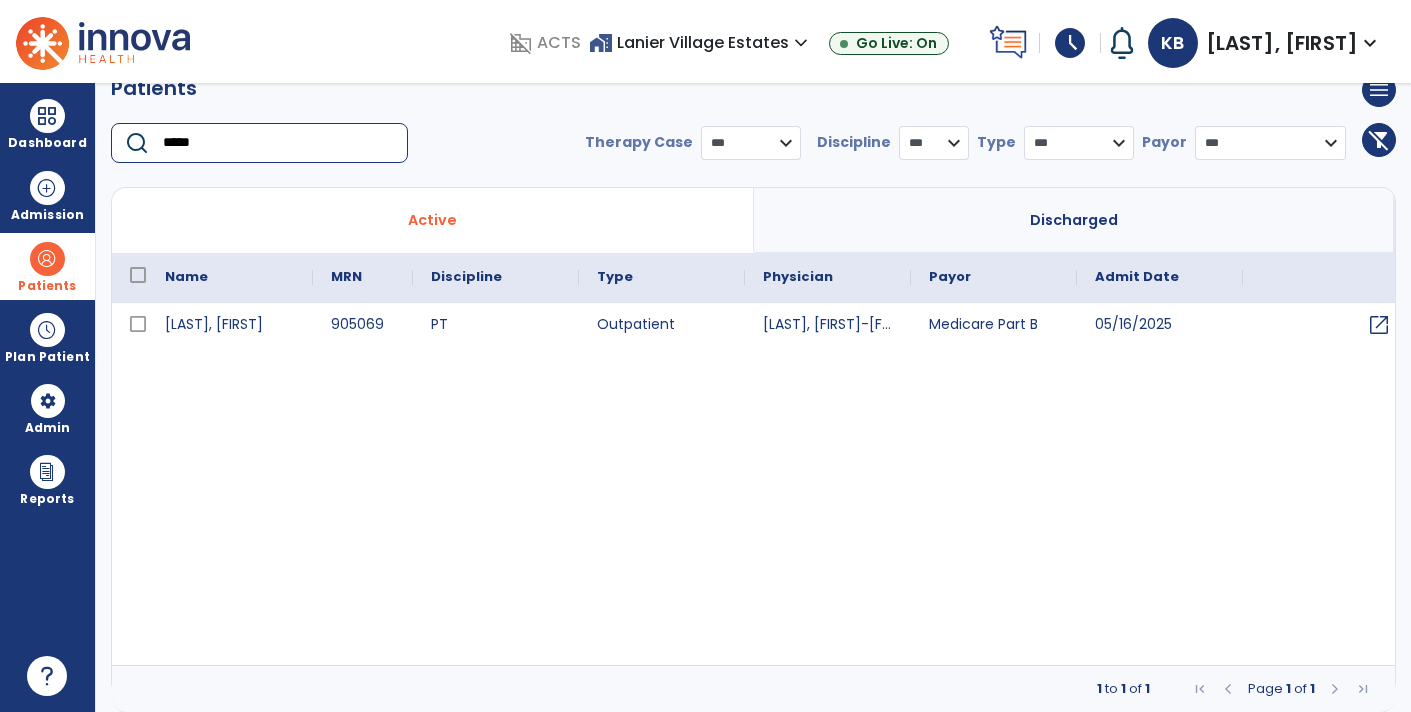type on "*****" 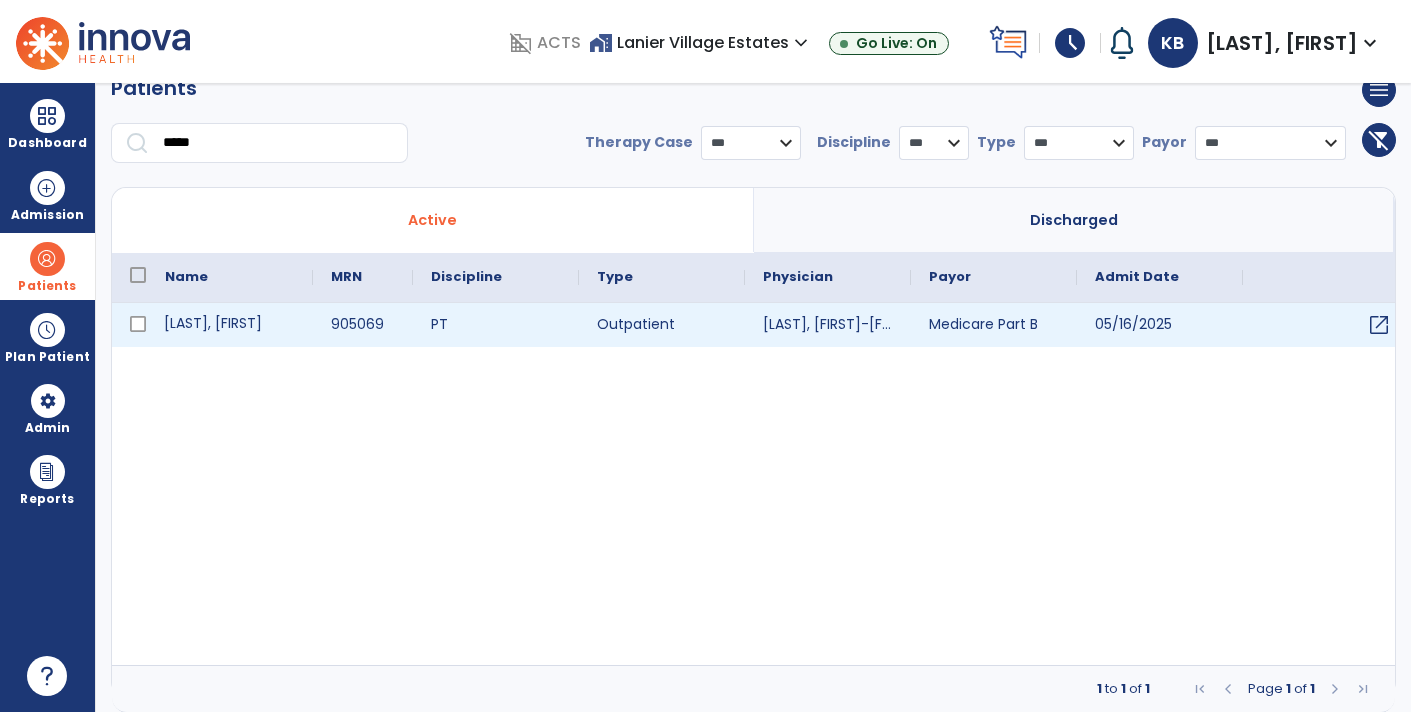 click on "[LAST], [FIRST]" at bounding box center (230, 325) 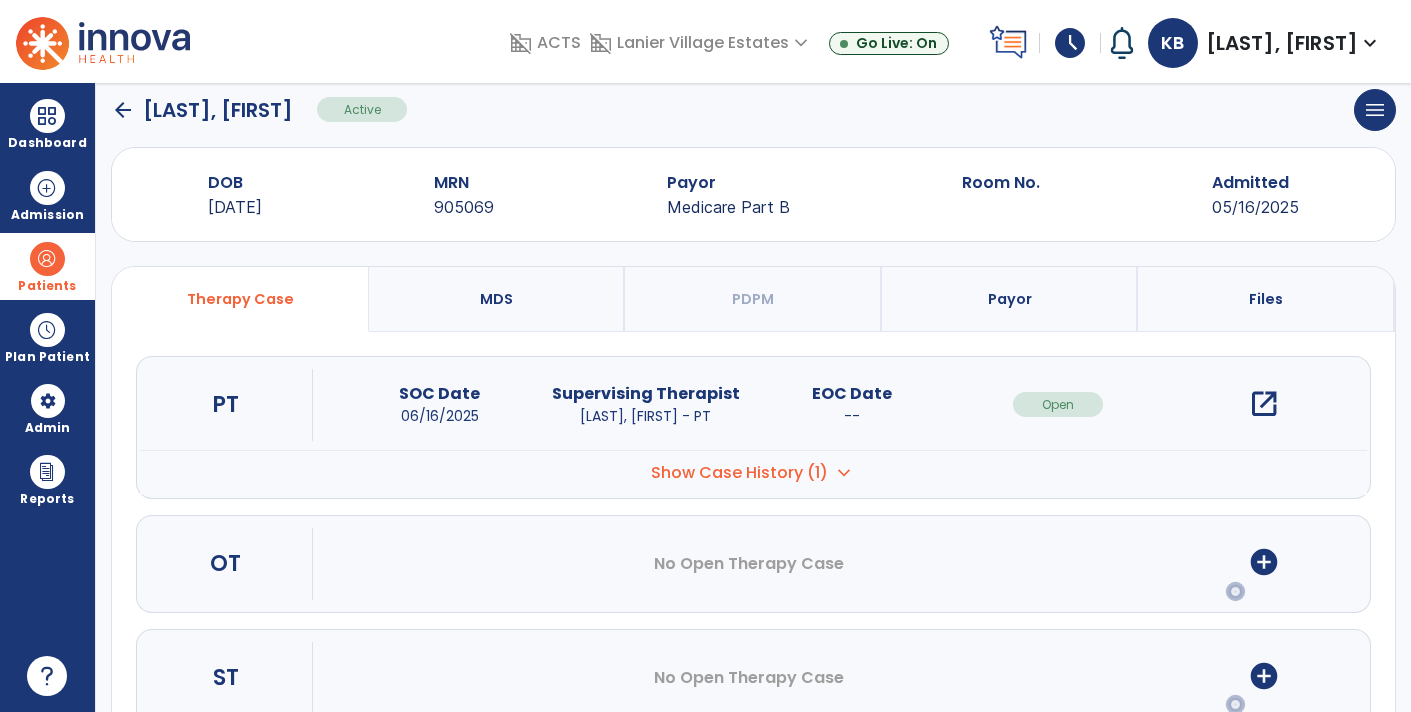 scroll, scrollTop: 0, scrollLeft: 0, axis: both 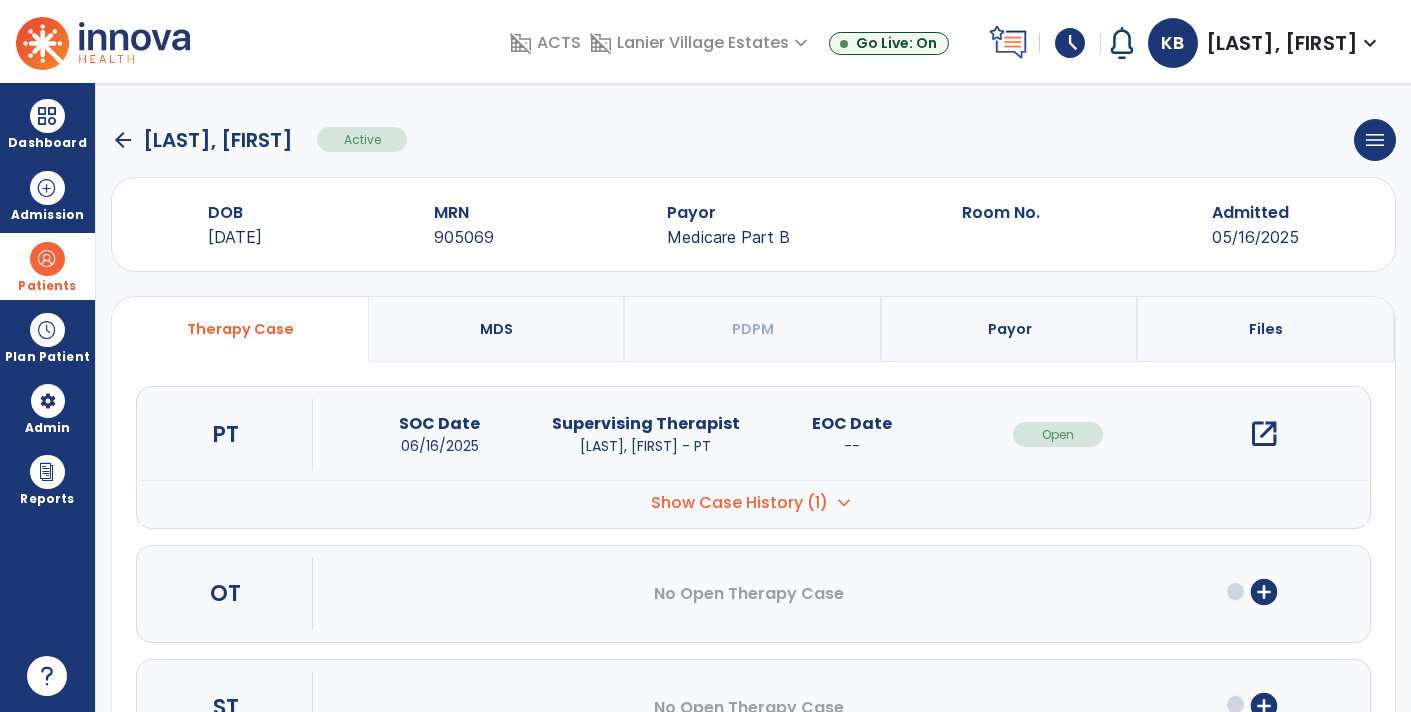 click on "open_in_new" at bounding box center [1264, 434] 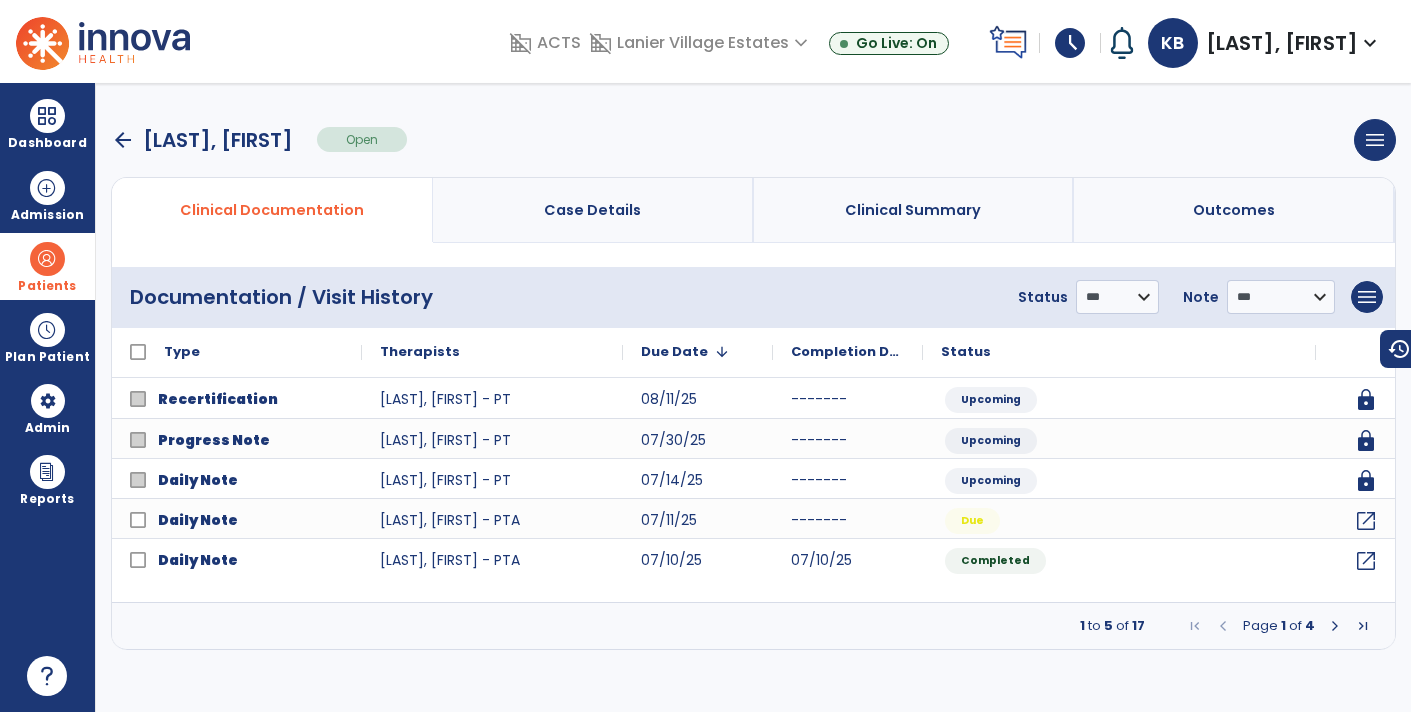 click at bounding box center (1363, 626) 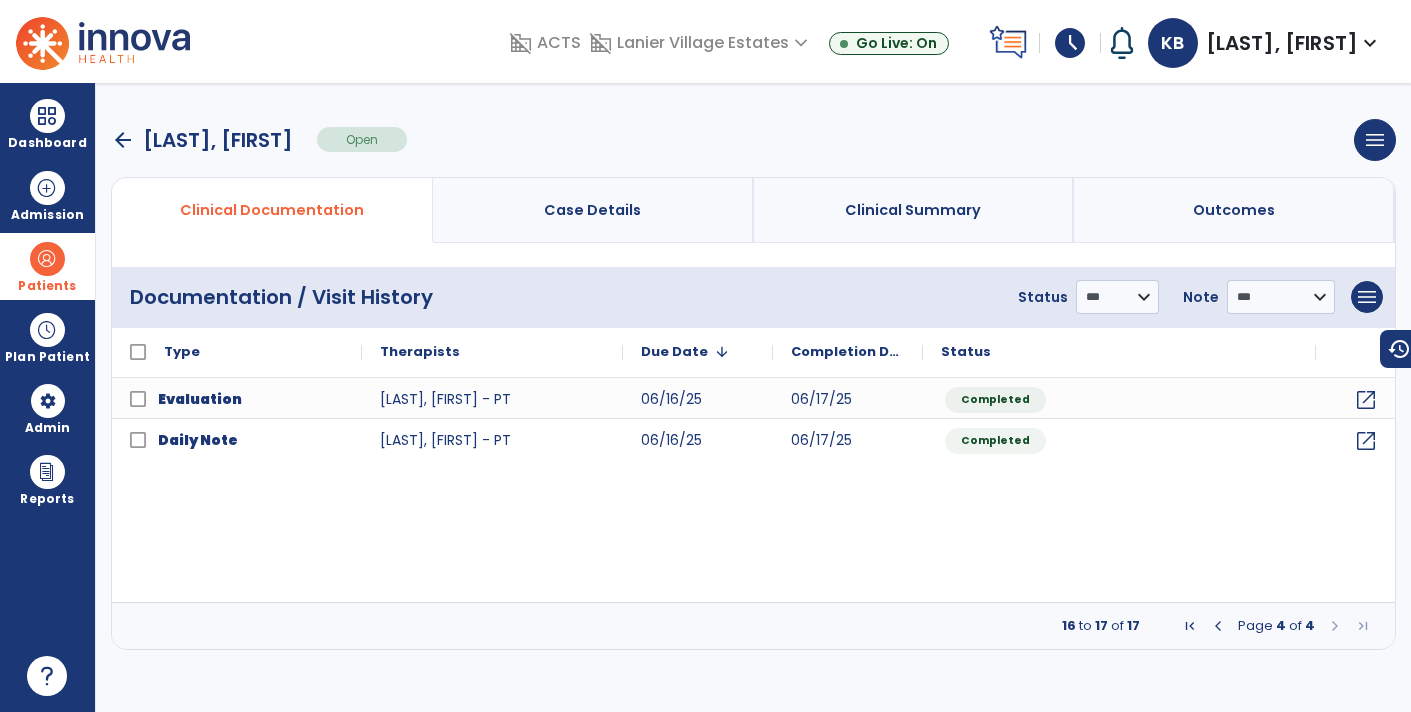 click at bounding box center (1218, 626) 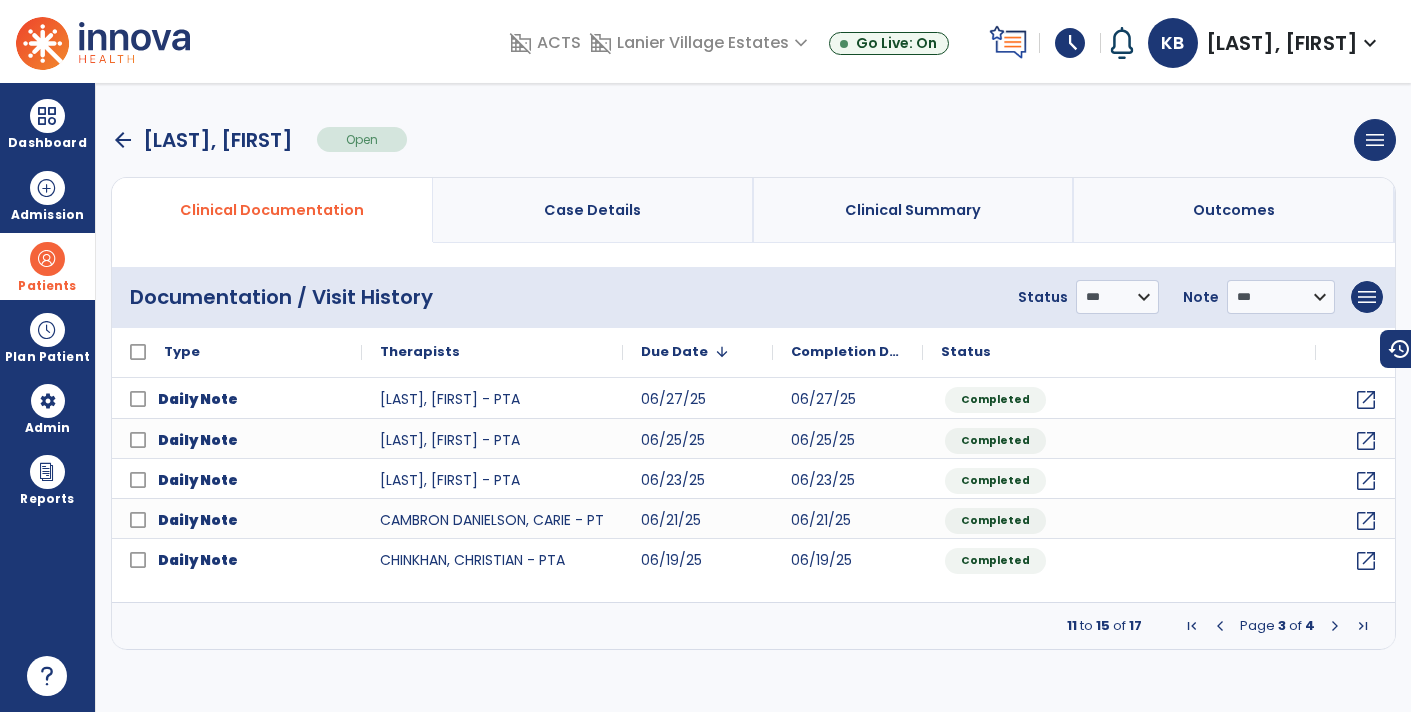 click at bounding box center (1220, 626) 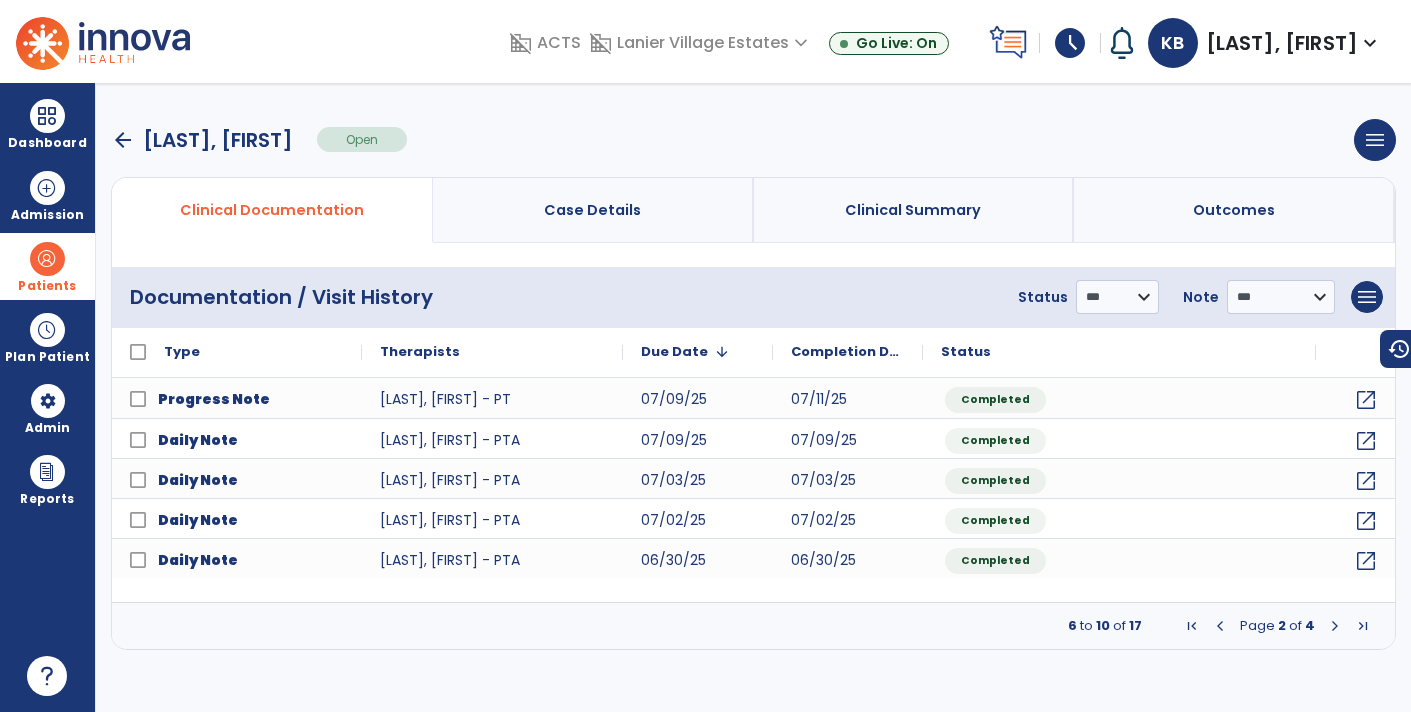 click at bounding box center [1220, 626] 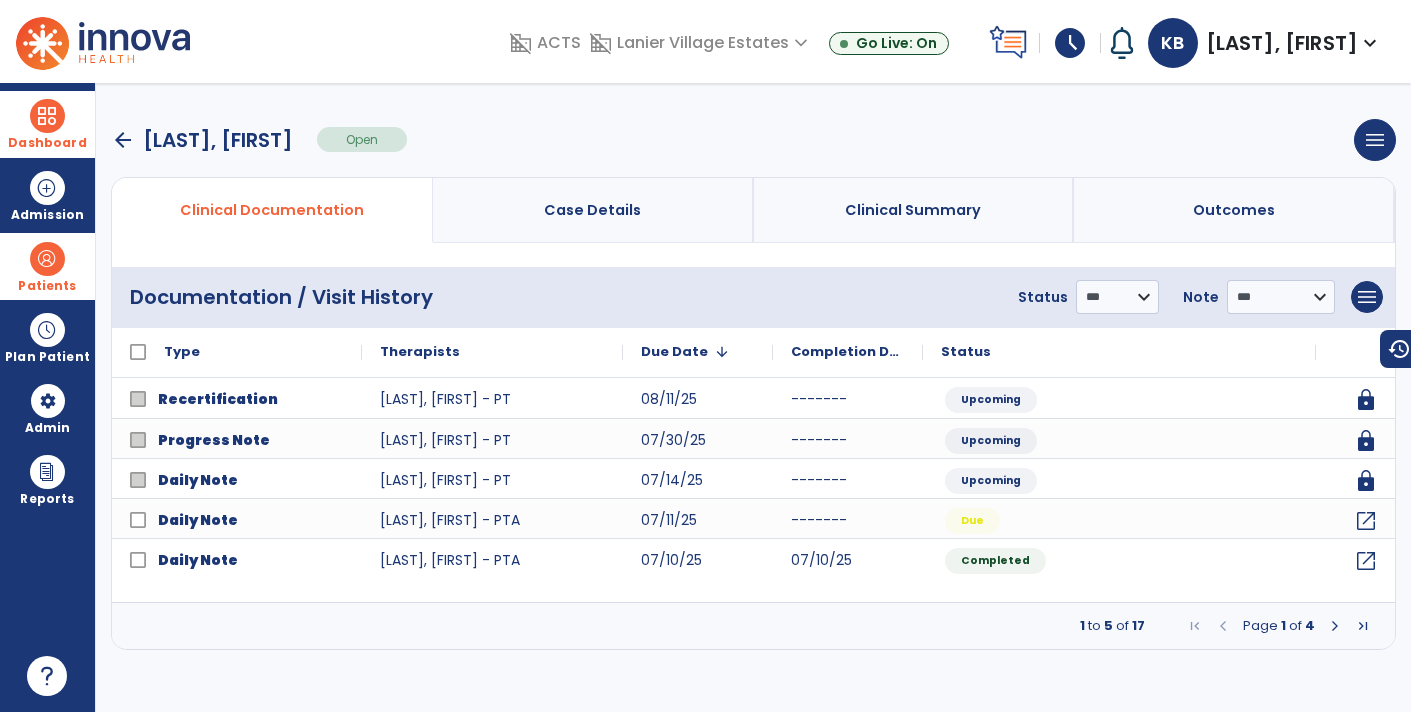 drag, startPoint x: 50, startPoint y: 120, endPoint x: 63, endPoint y: 117, distance: 13.341664 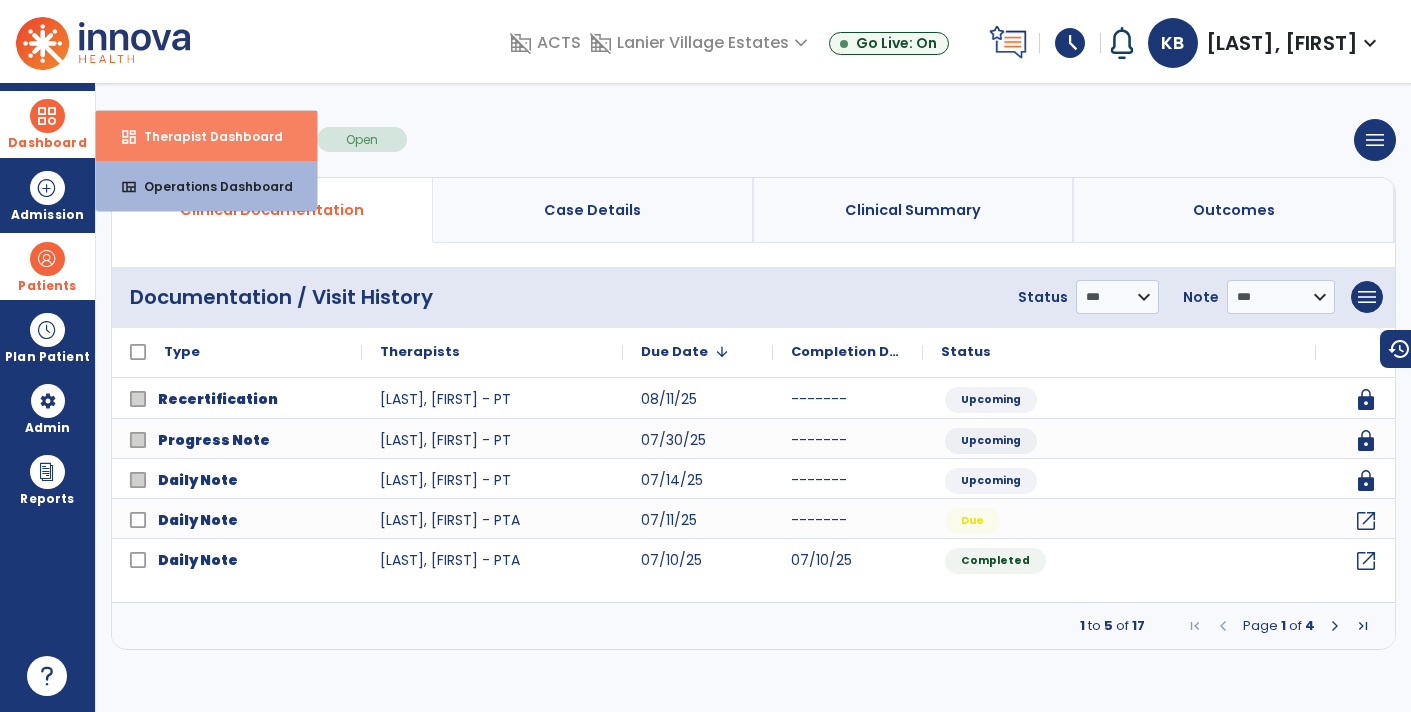 drag, startPoint x: 169, startPoint y: 123, endPoint x: 189, endPoint y: 123, distance: 20 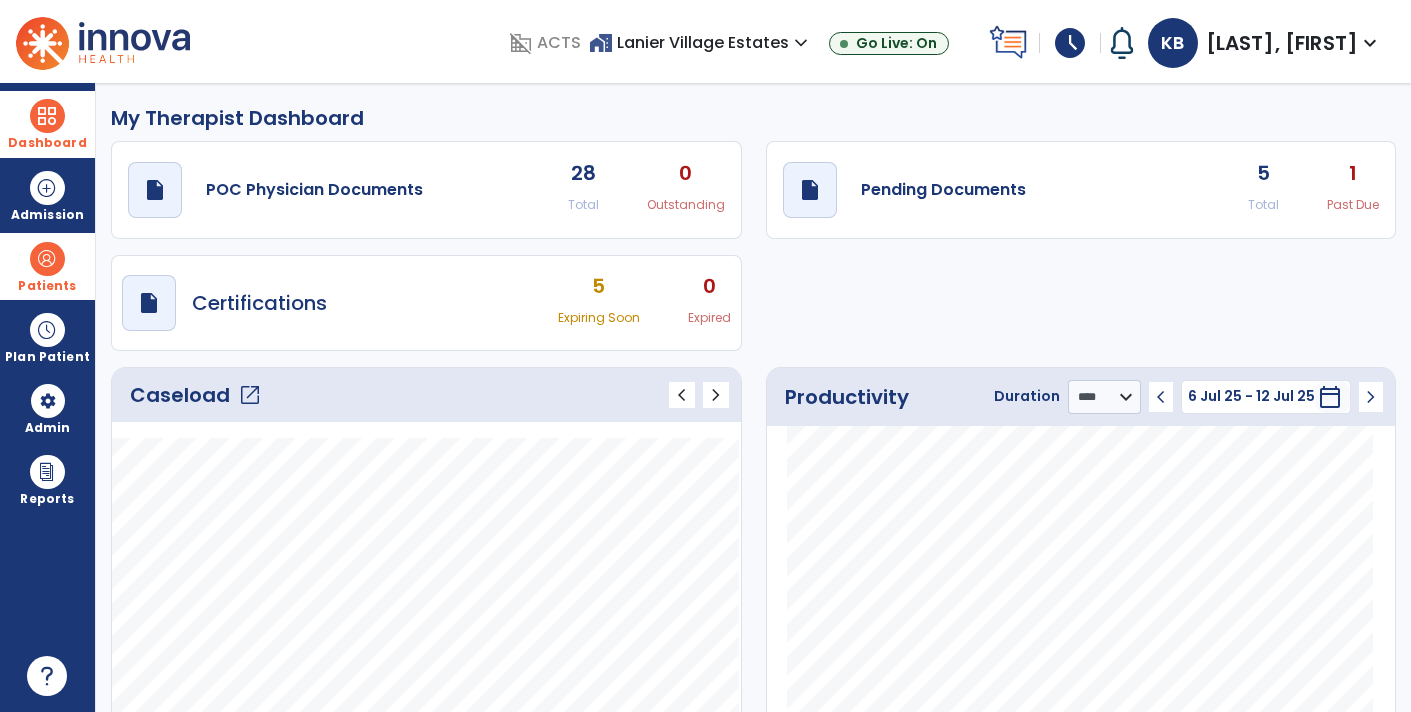 click on "5 Total" 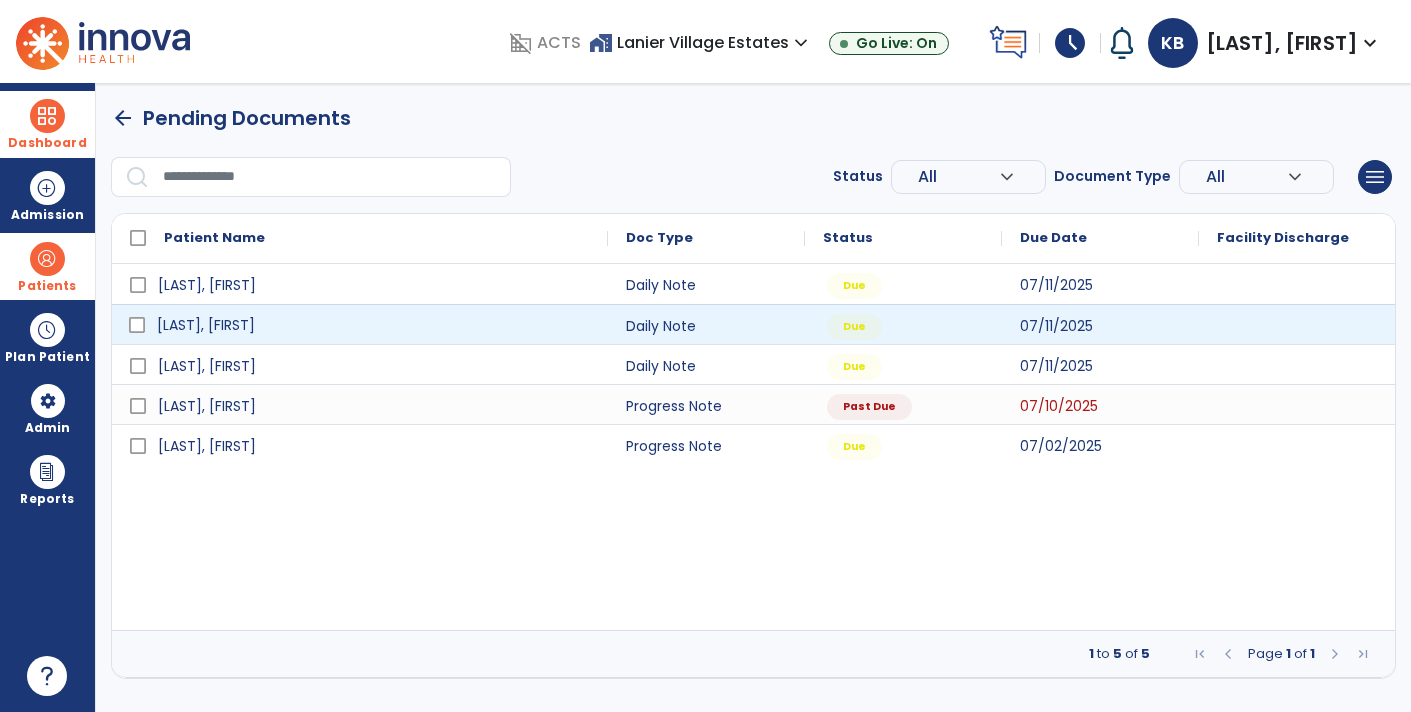 click on "[LAST], [FIRST]" at bounding box center (374, 325) 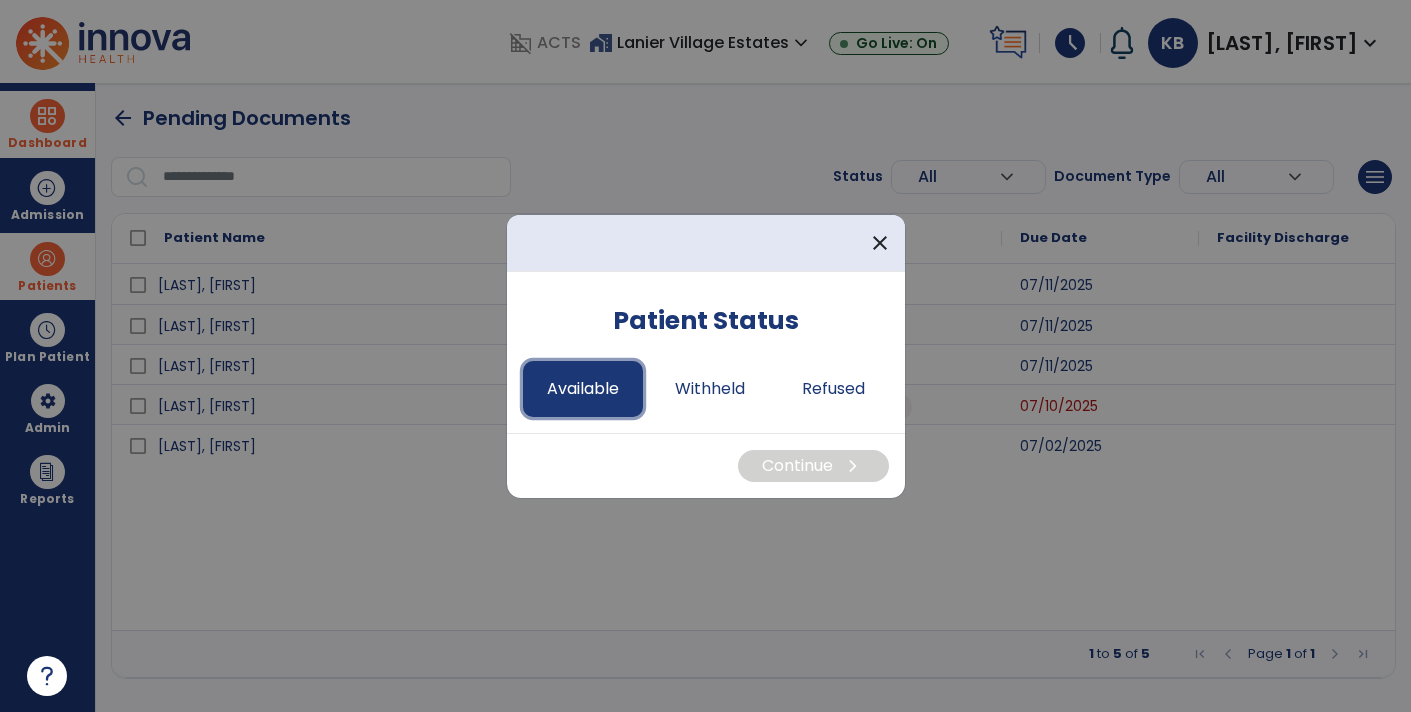 click on "Available" at bounding box center (583, 389) 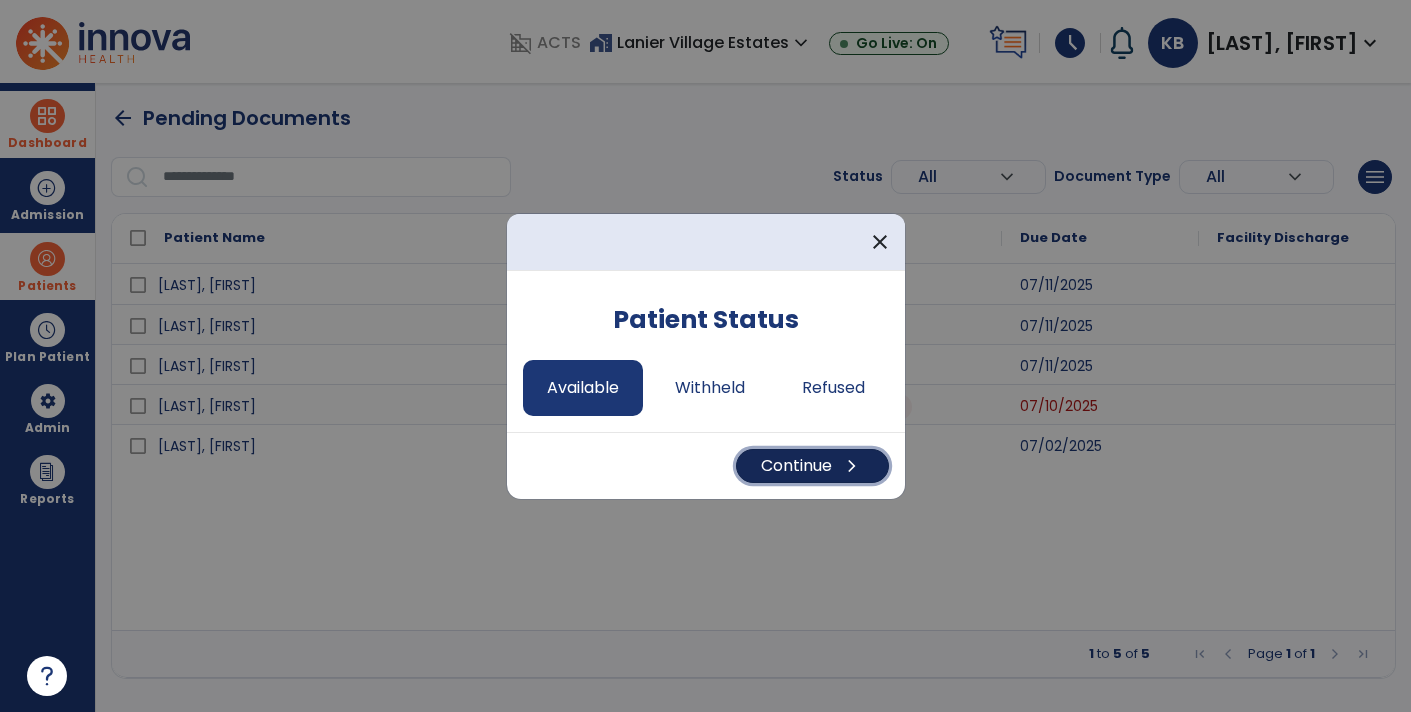 click on "Continue   chevron_right" at bounding box center (812, 466) 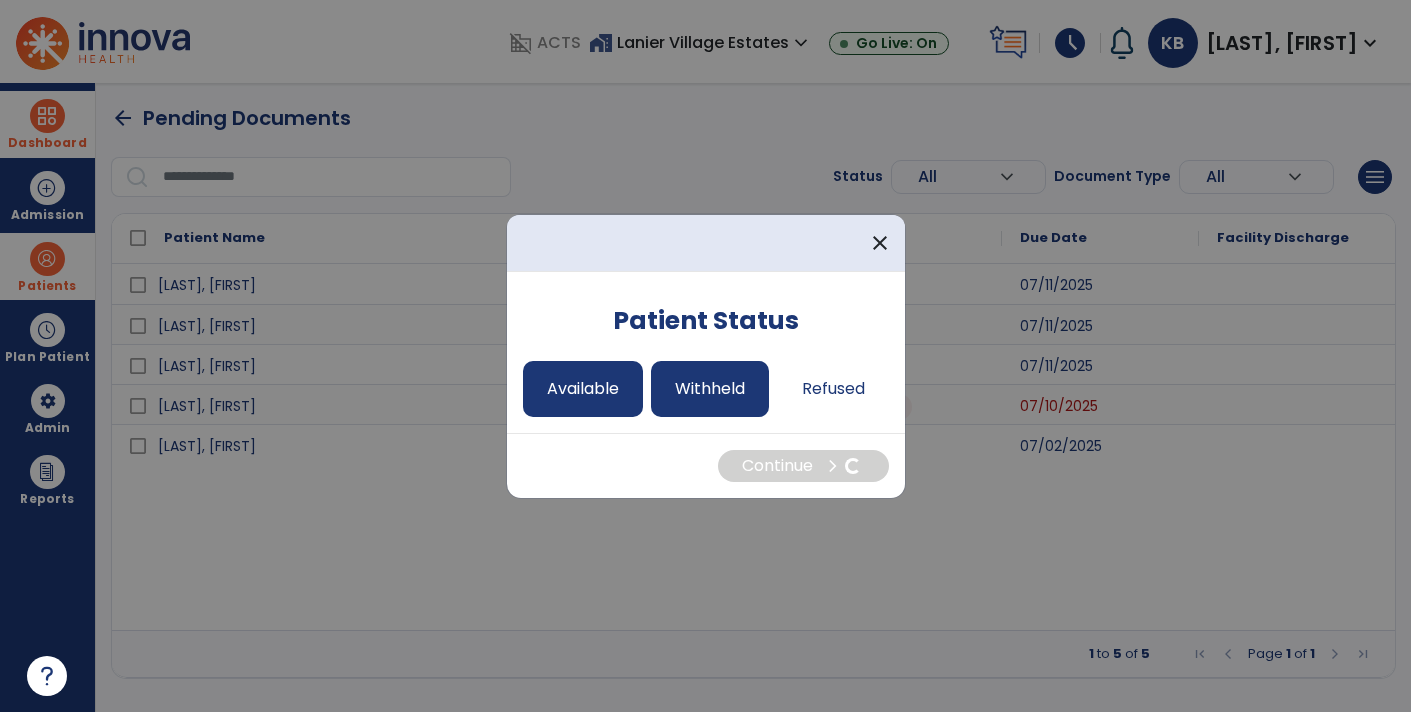 select on "*" 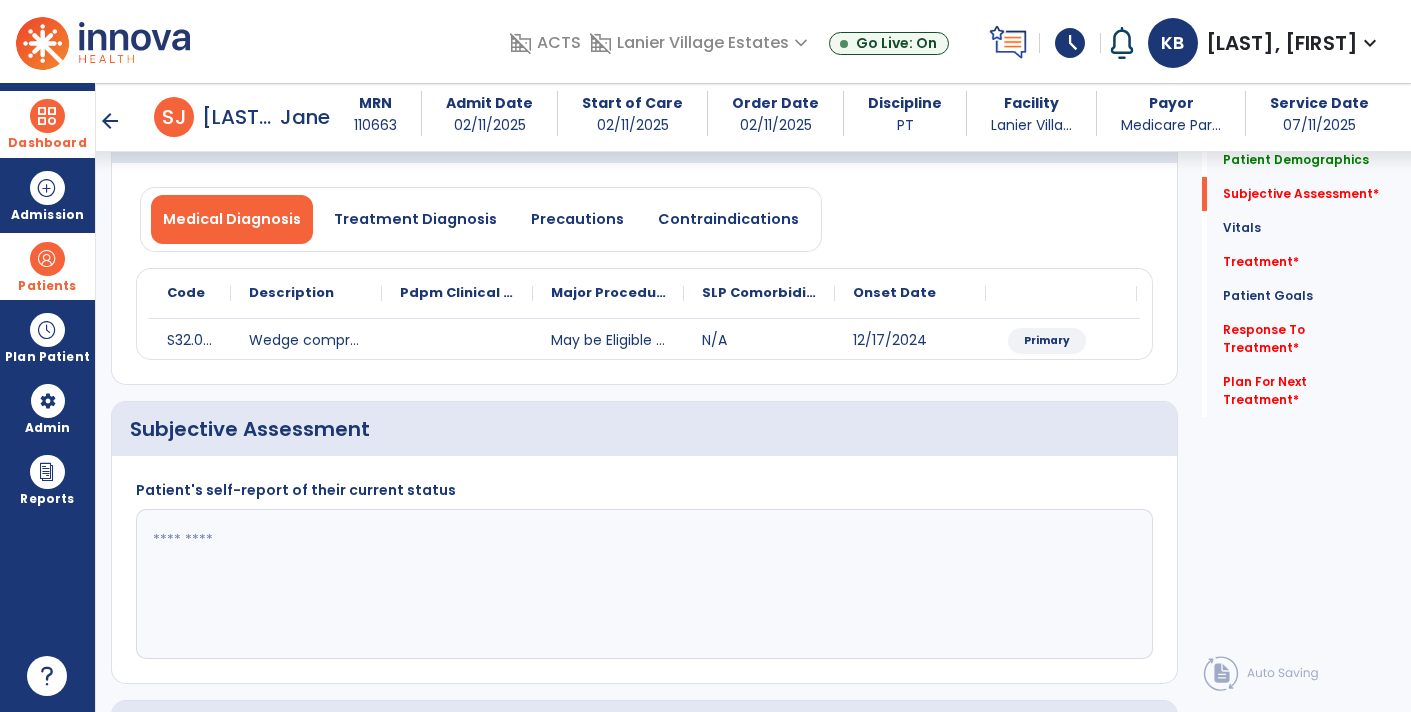 scroll, scrollTop: 274, scrollLeft: 0, axis: vertical 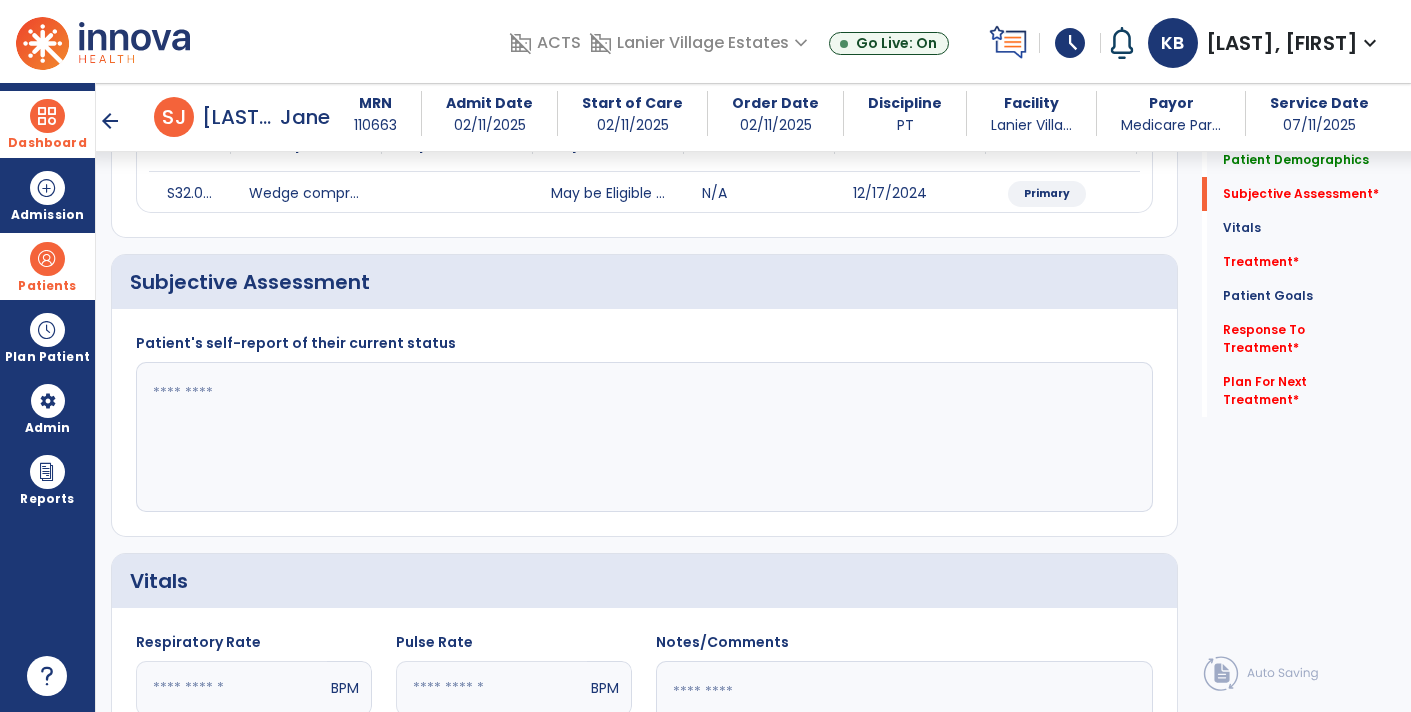 click 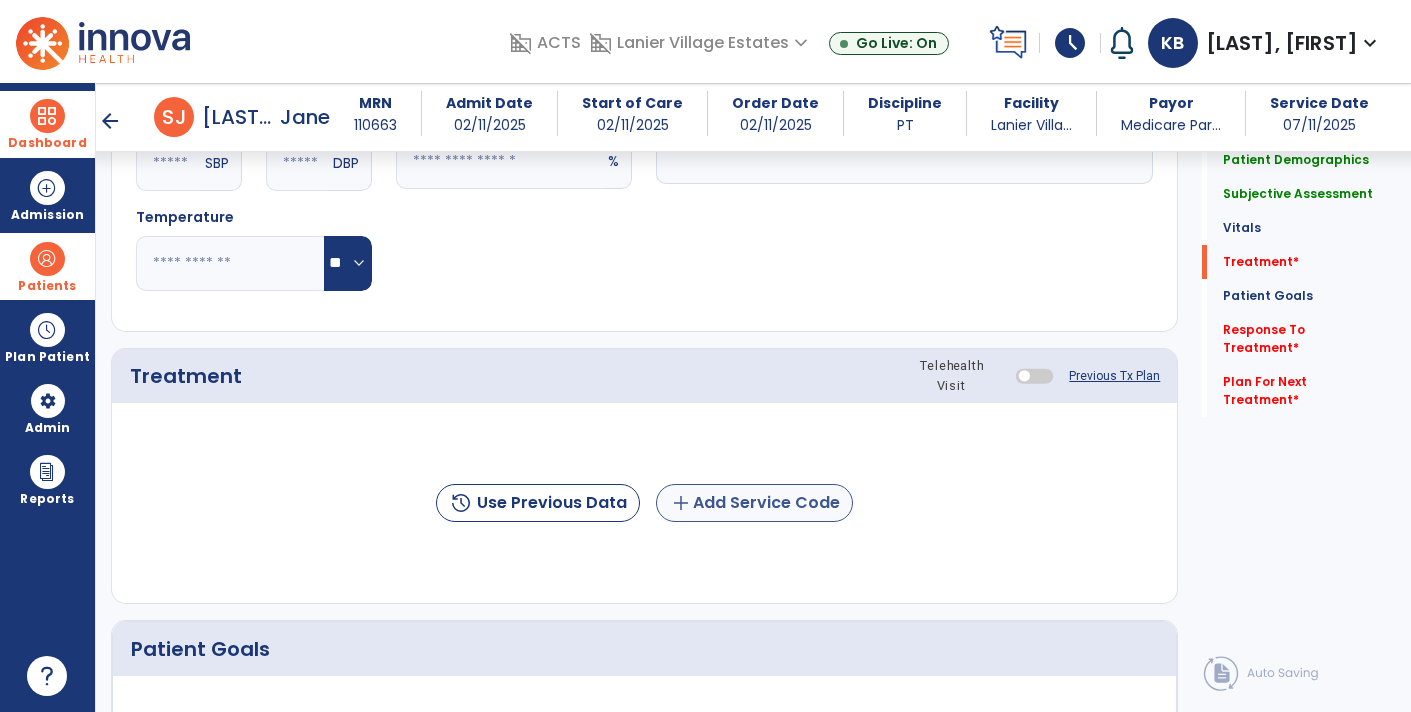 type on "**********" 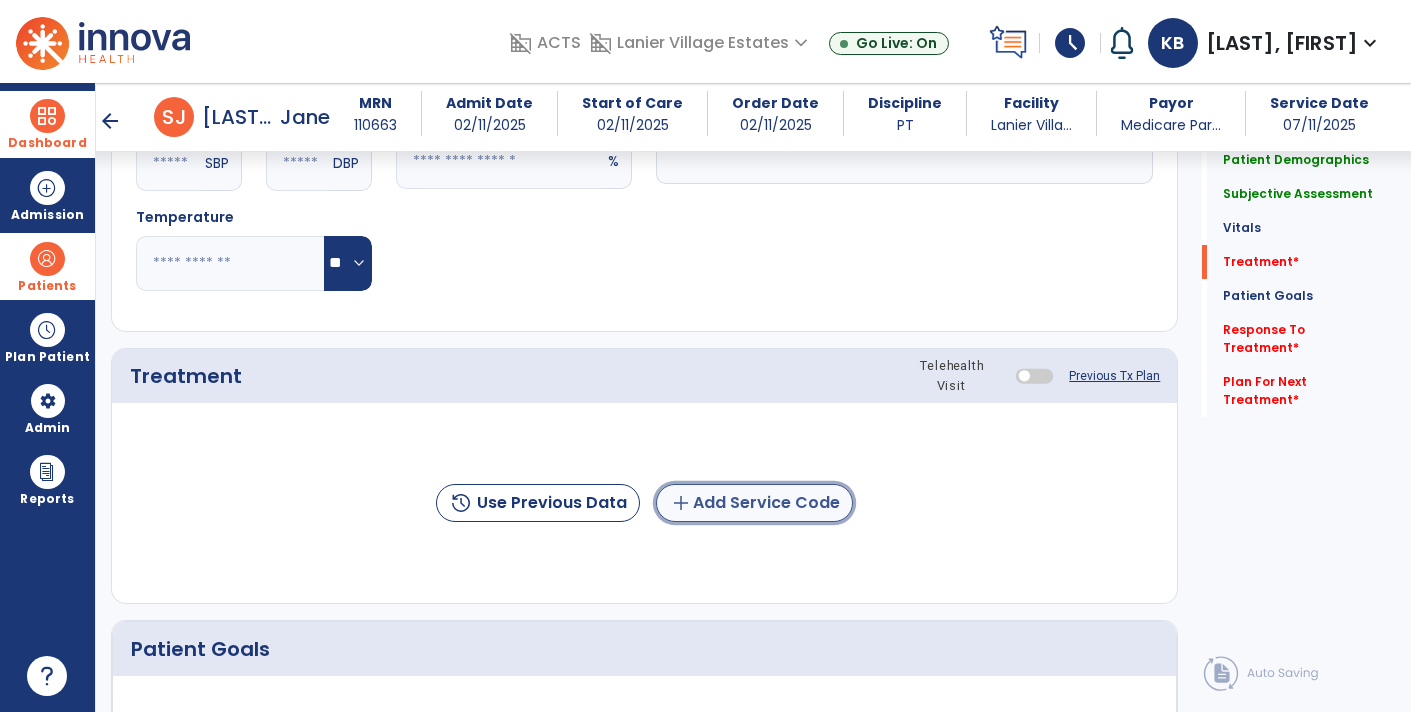 click on "add  Add Service Code" 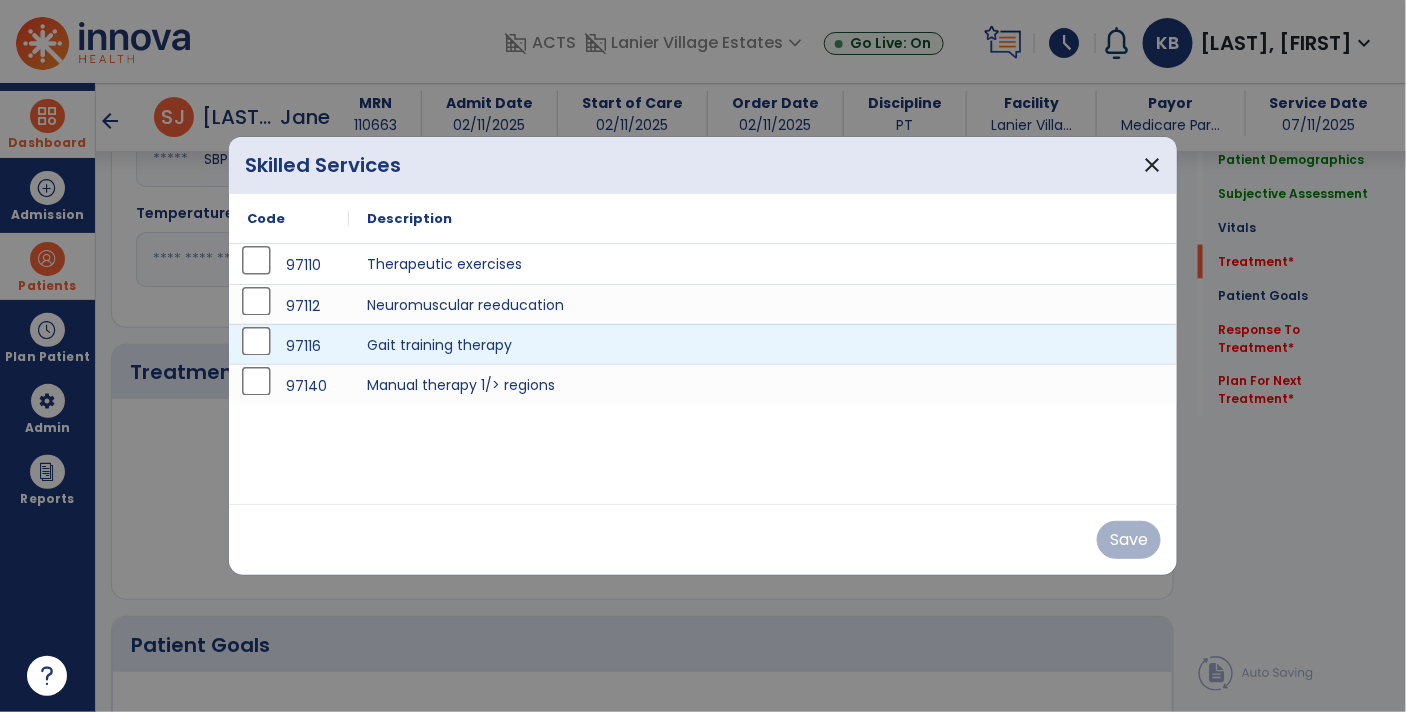 scroll, scrollTop: 901, scrollLeft: 0, axis: vertical 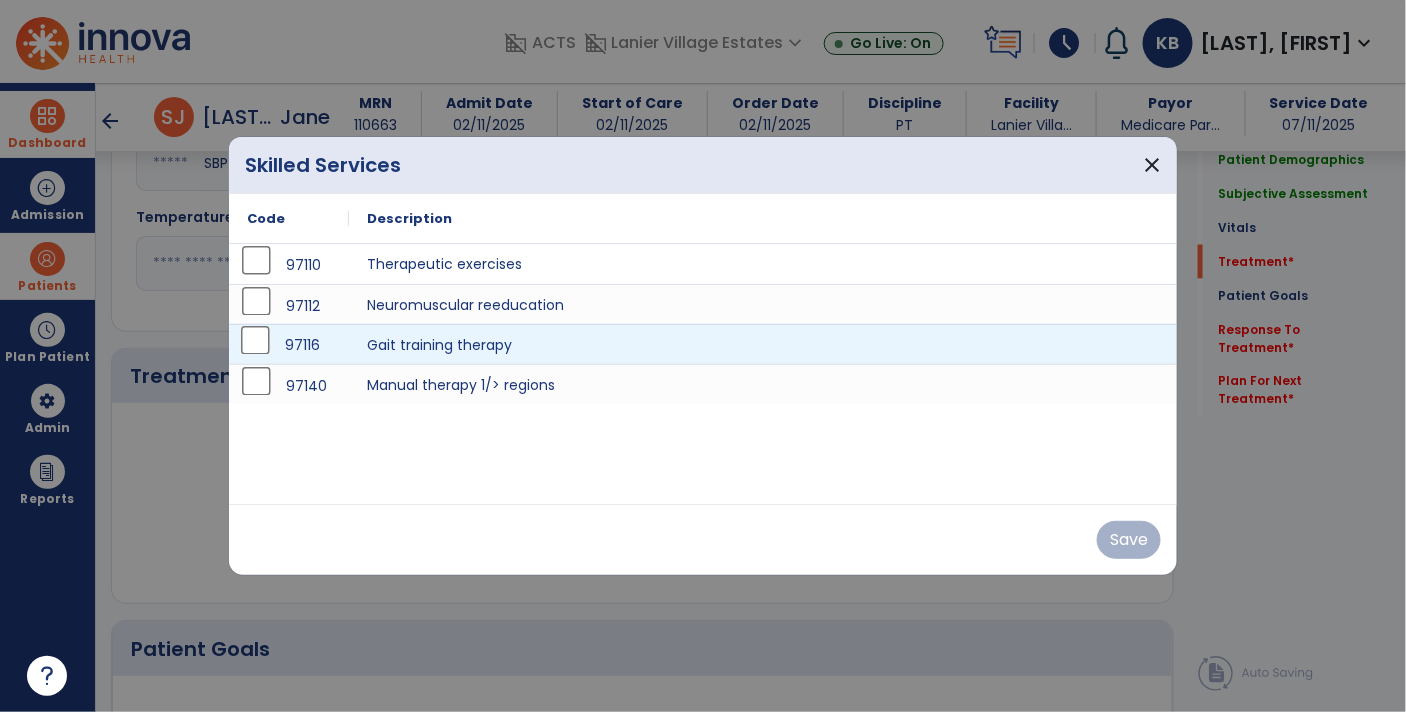 click on "97116" at bounding box center (302, 345) 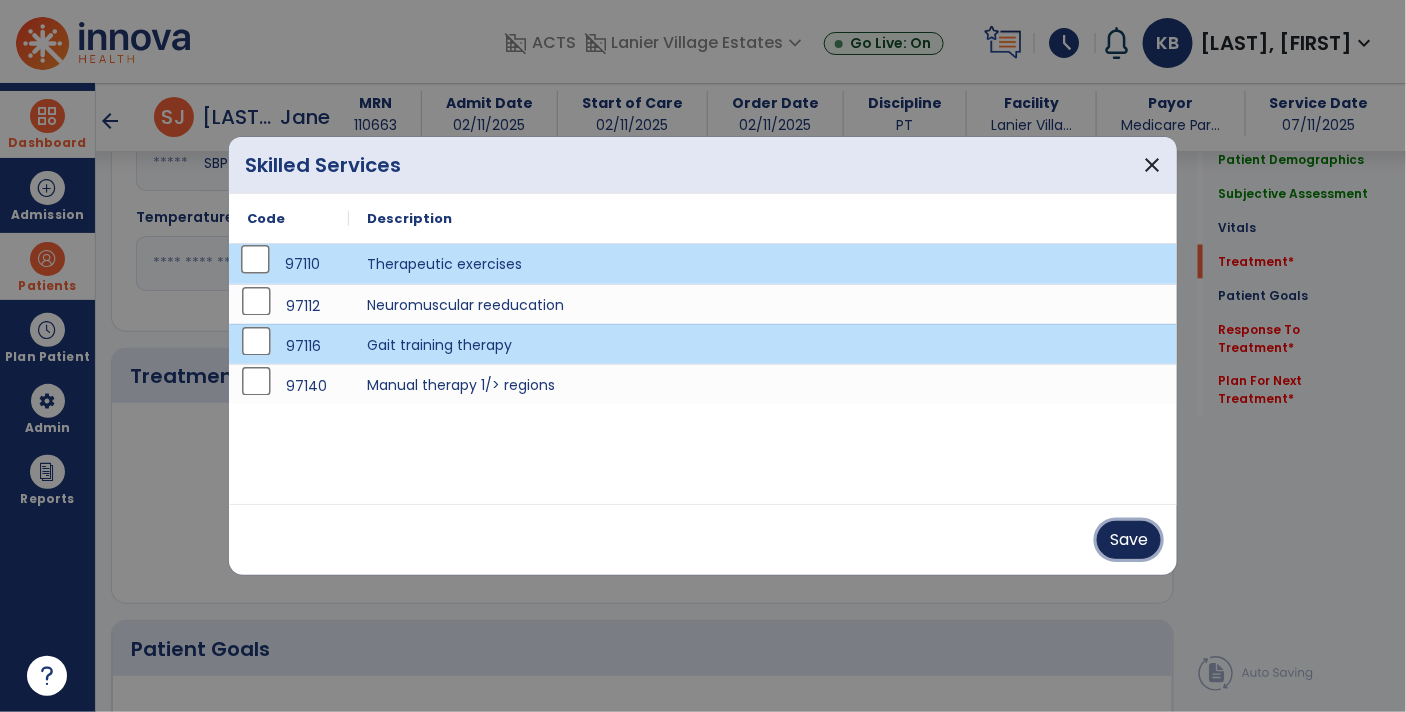 click on "Save" at bounding box center [1129, 540] 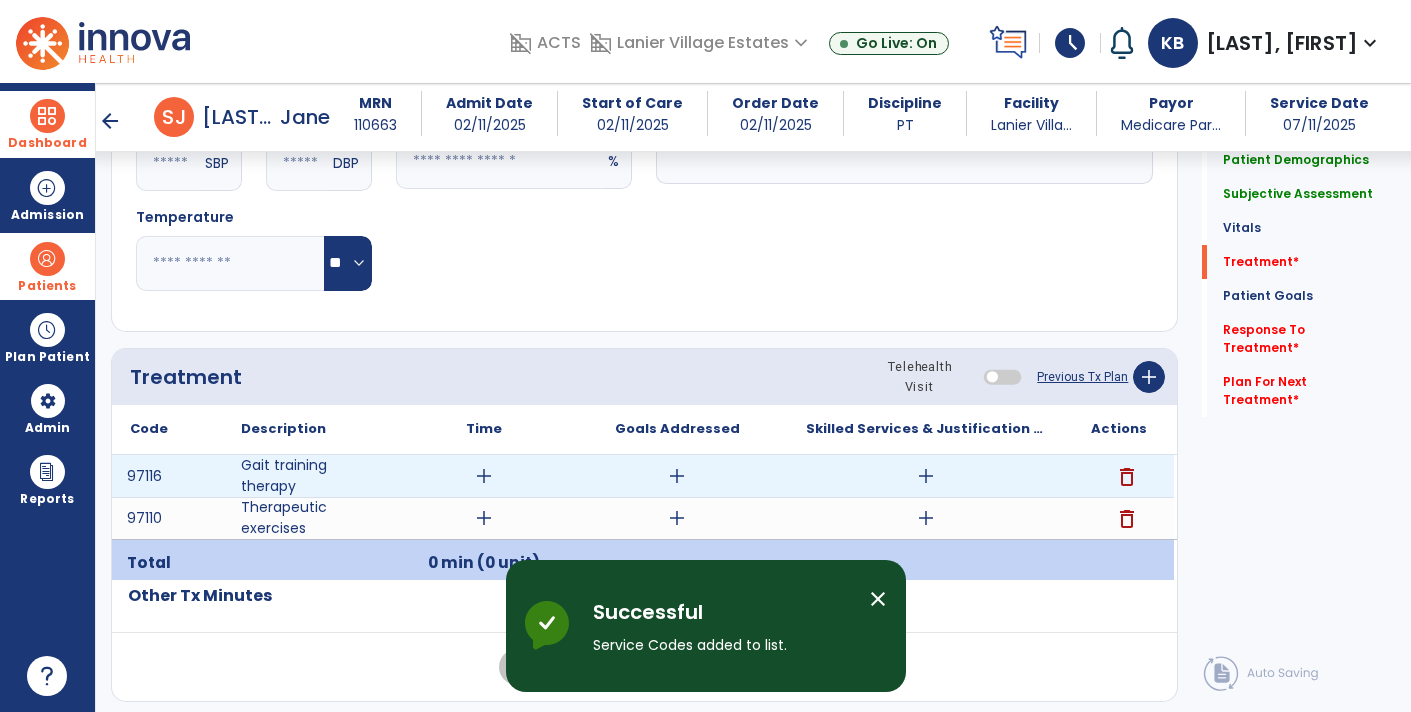 click on "add" at bounding box center (926, 476) 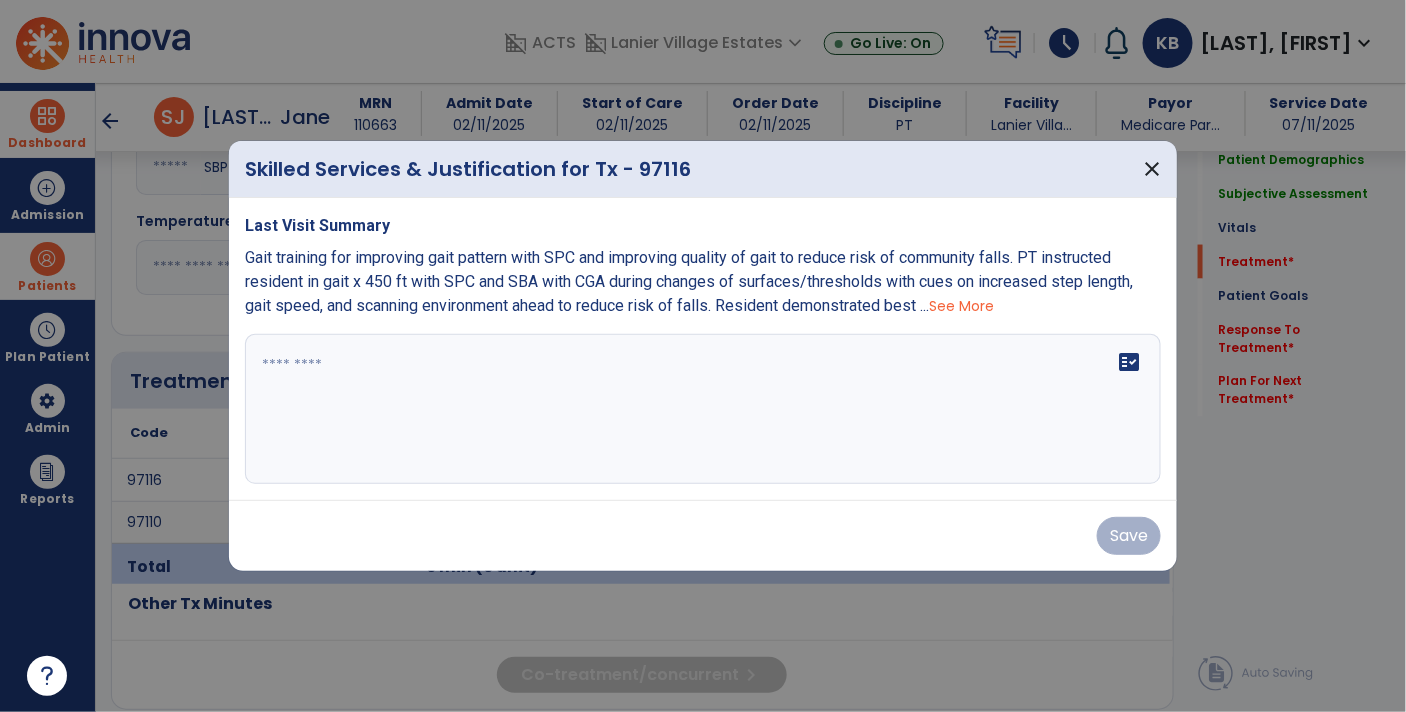 scroll, scrollTop: 901, scrollLeft: 0, axis: vertical 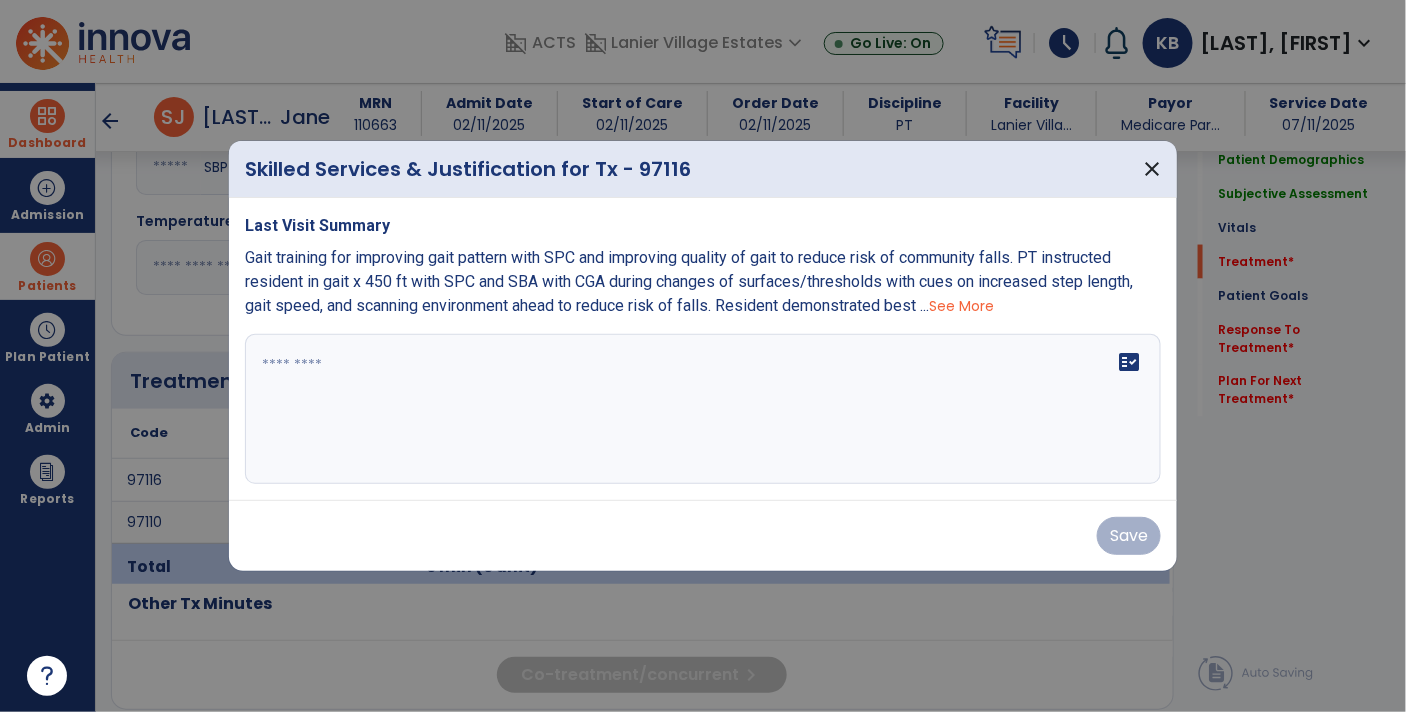 click on "fact_check" at bounding box center [703, 409] 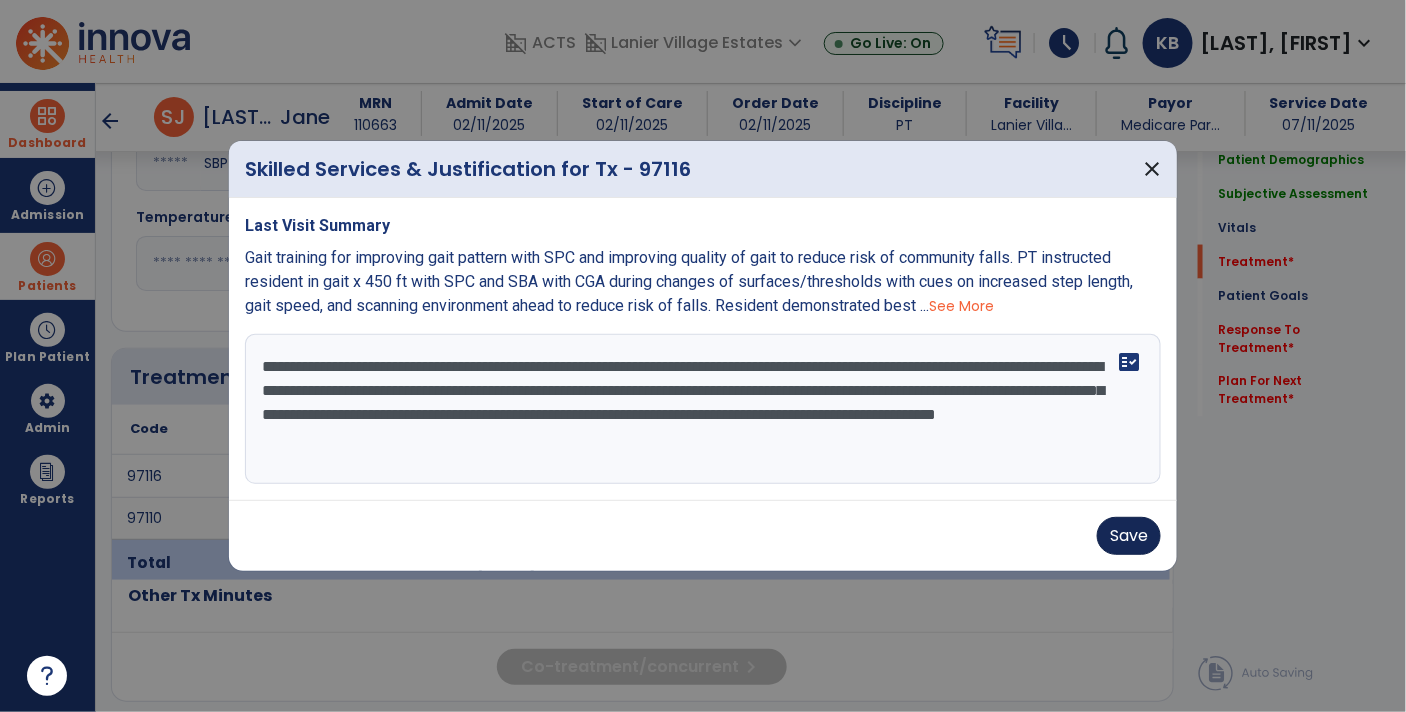 type on "**********" 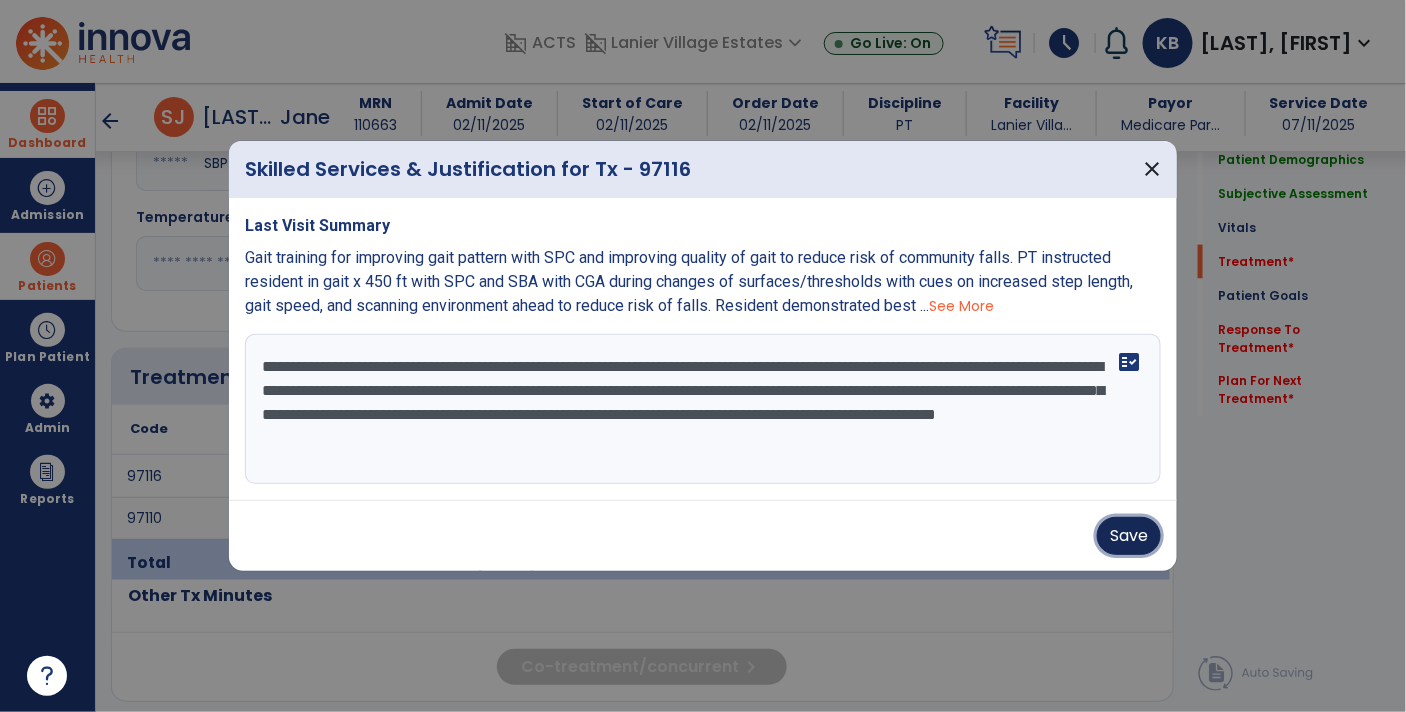 drag, startPoint x: 1132, startPoint y: 529, endPoint x: 959, endPoint y: 540, distance: 173.34937 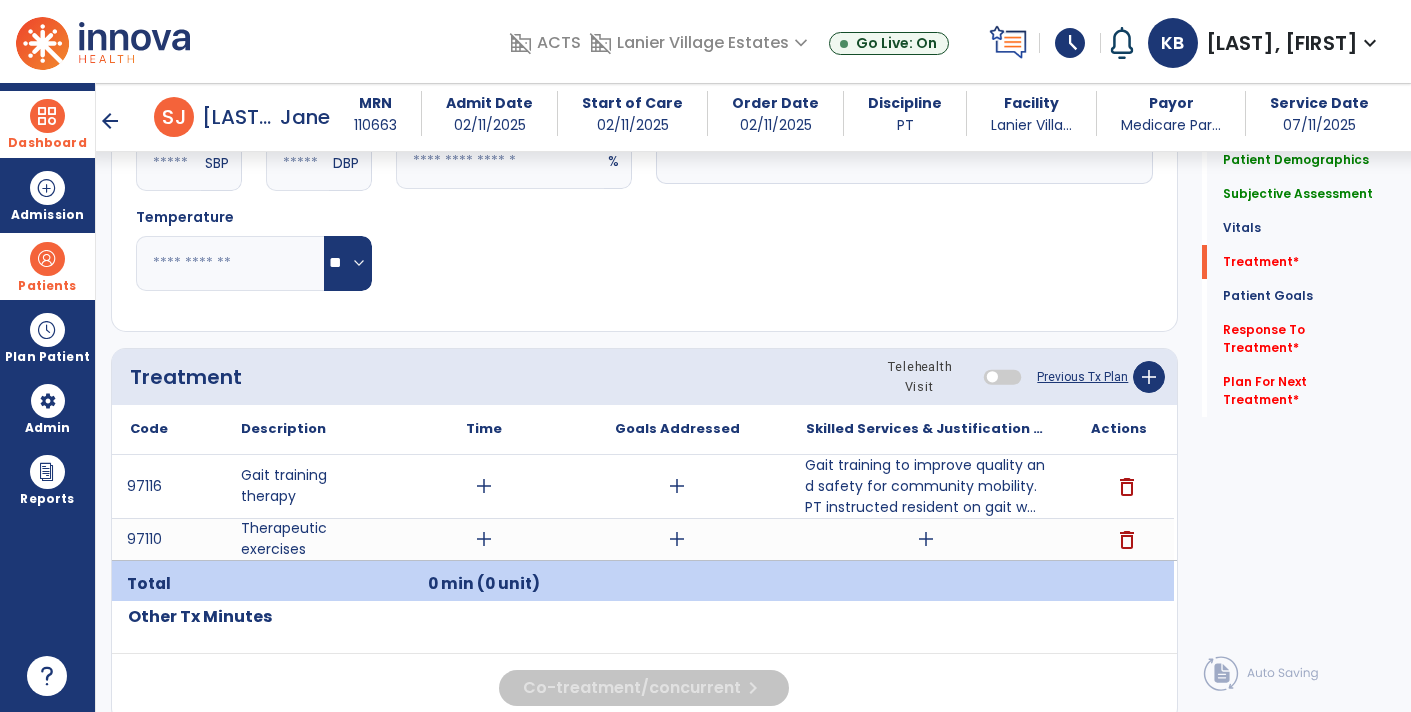click on "add" at bounding box center (484, 486) 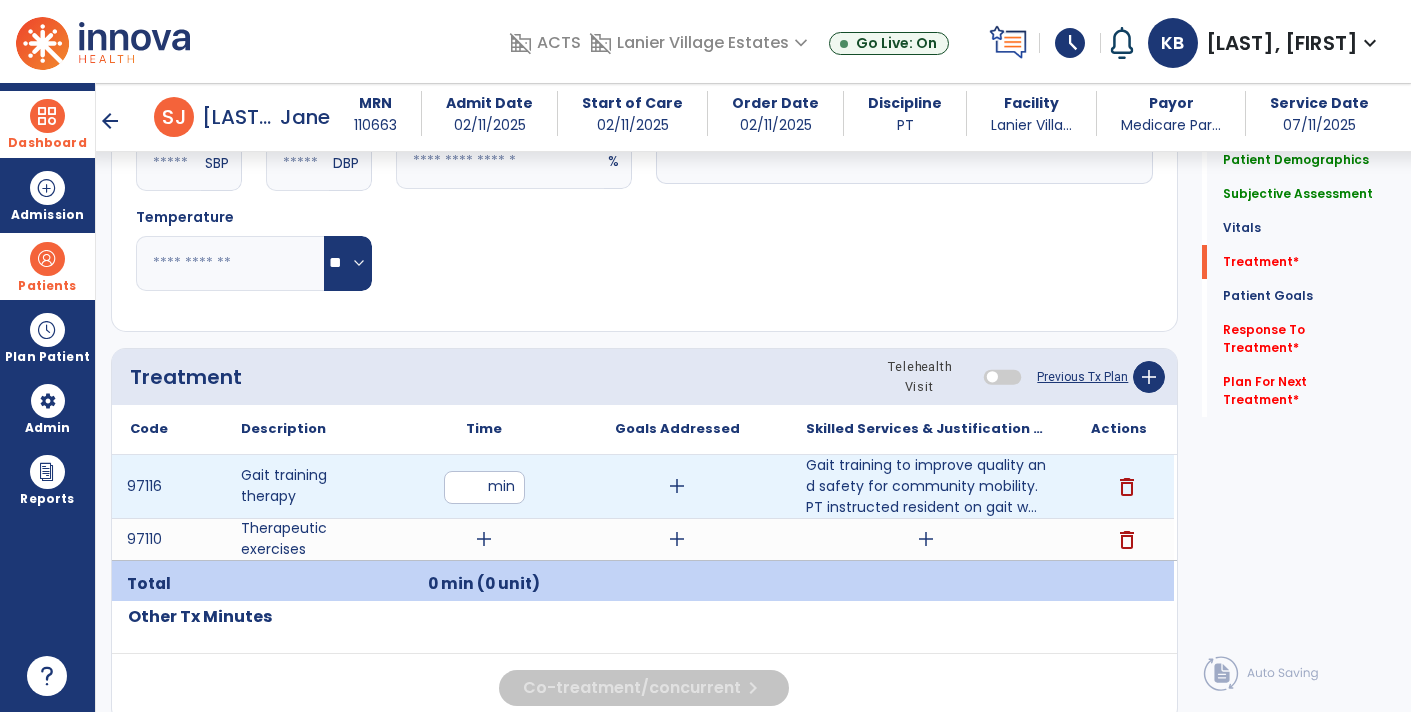 type on "**" 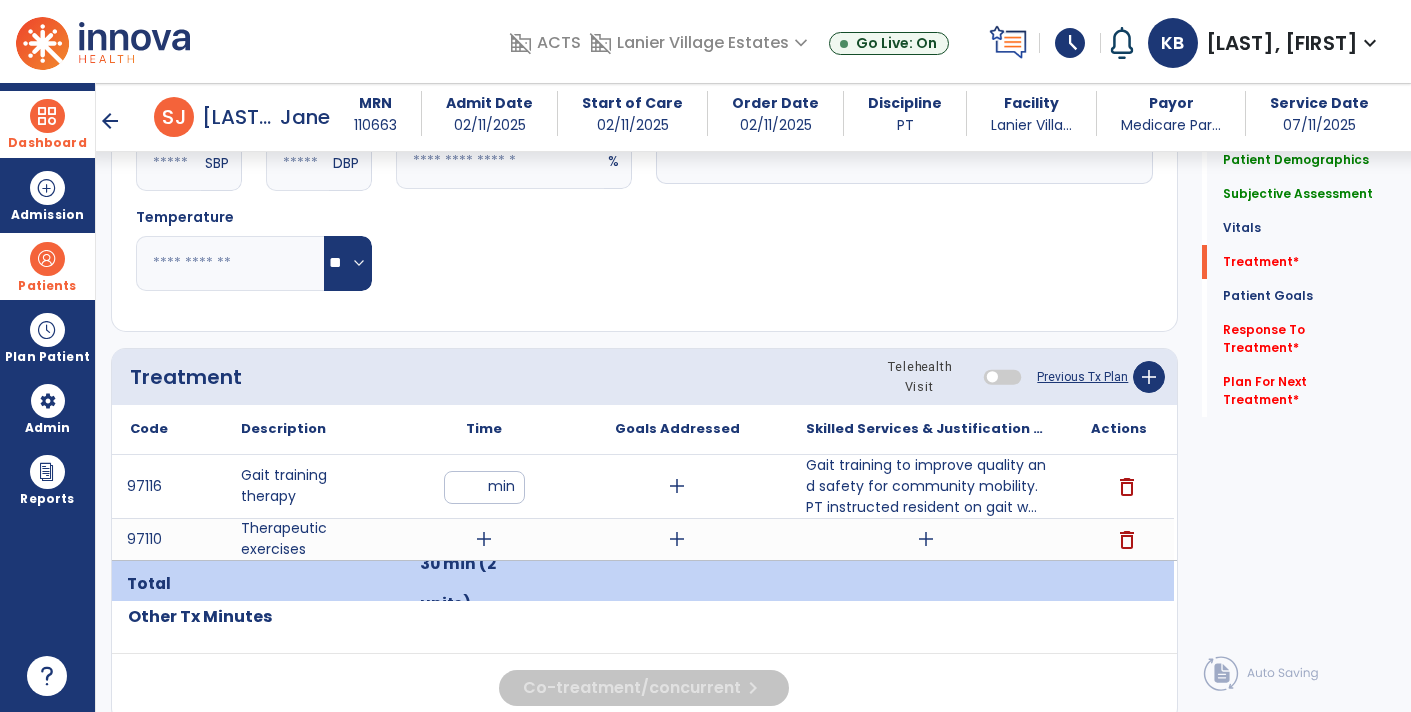 click on "add" at bounding box center (484, 539) 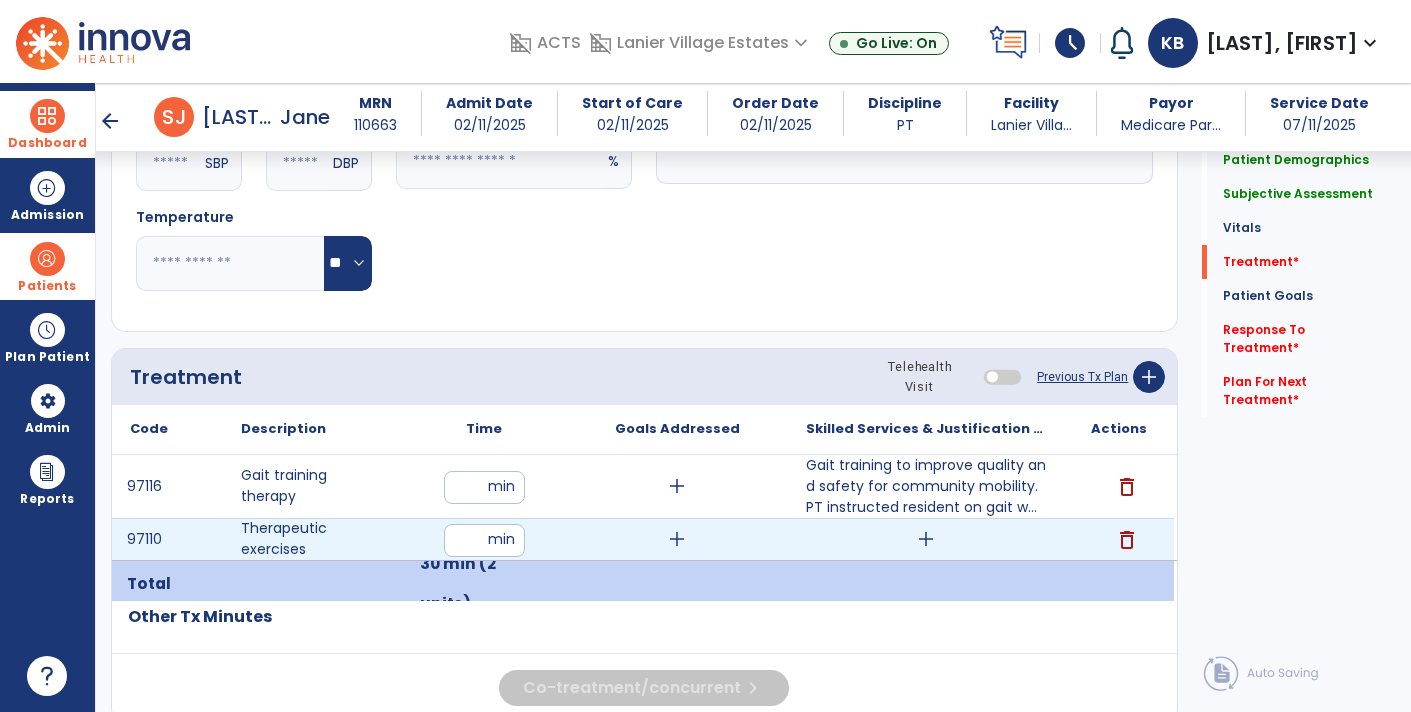 type on "**" 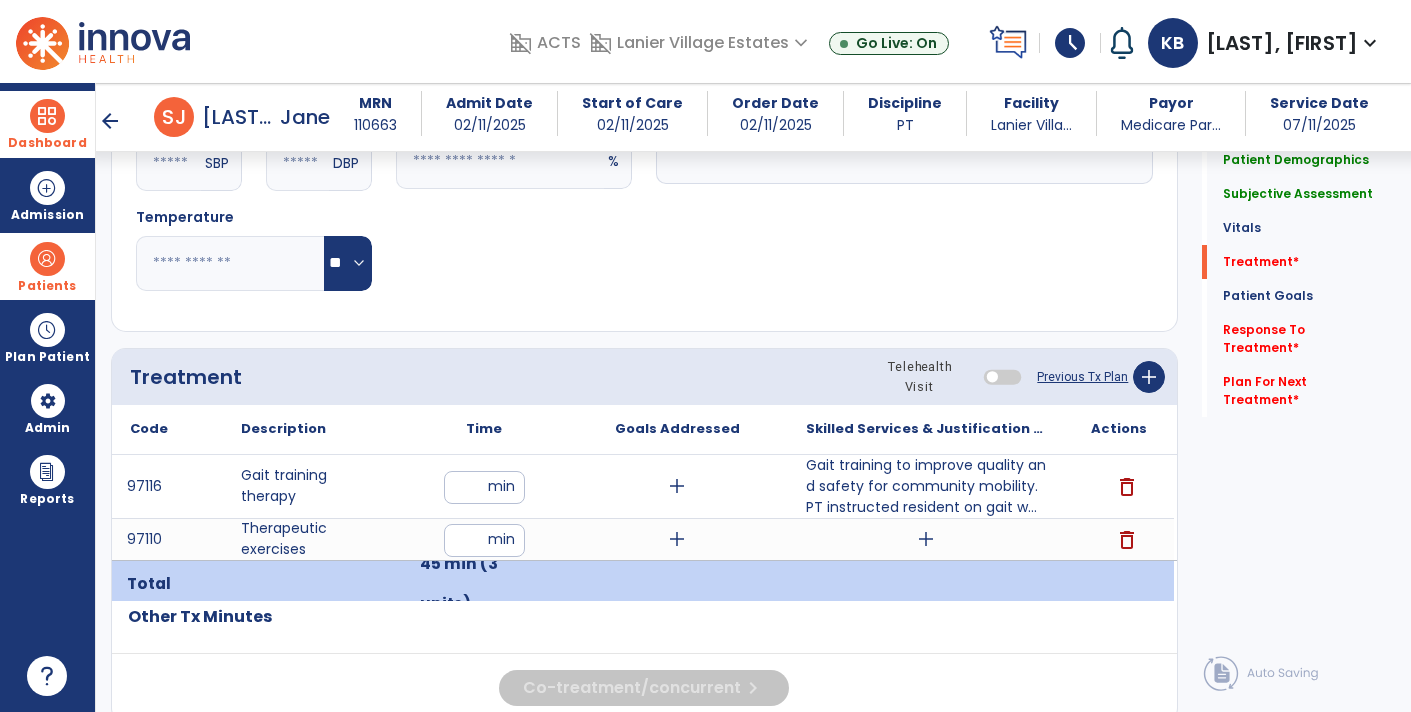 click on "add" at bounding box center [926, 539] 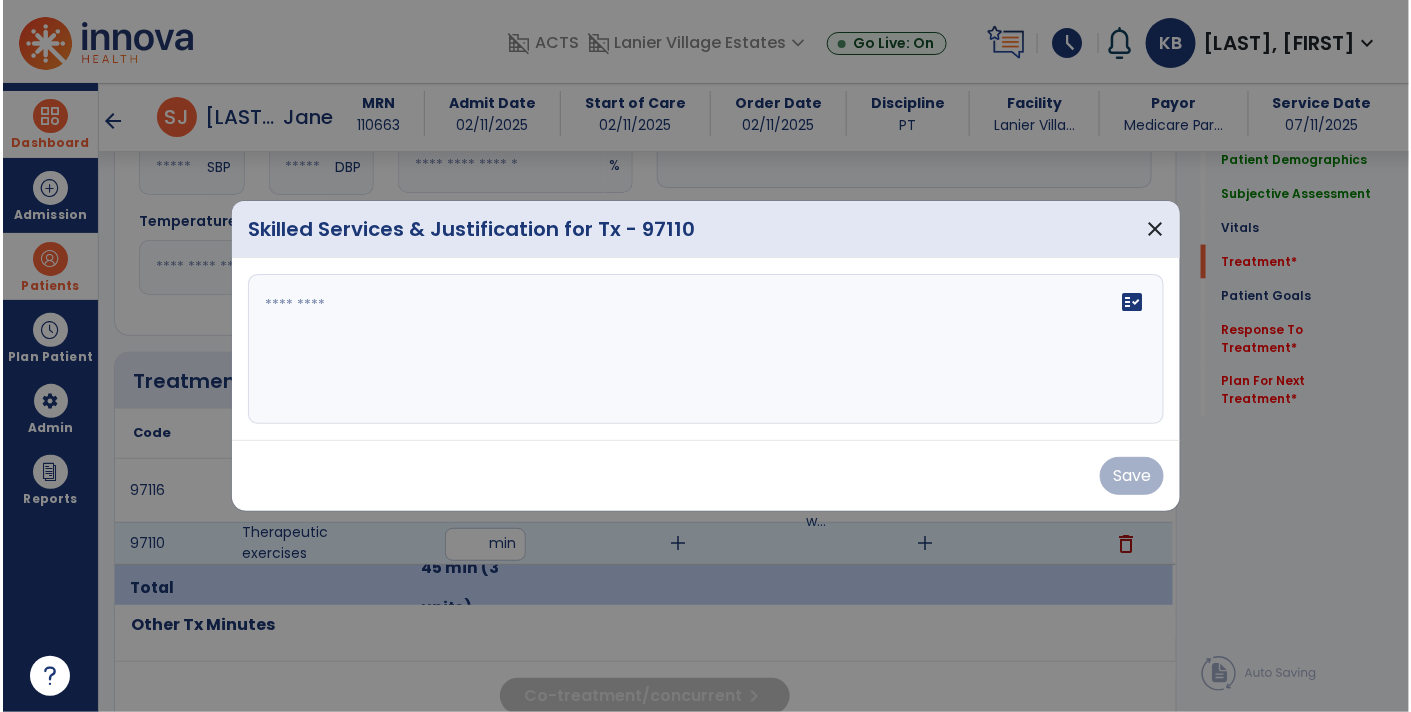 scroll, scrollTop: 901, scrollLeft: 0, axis: vertical 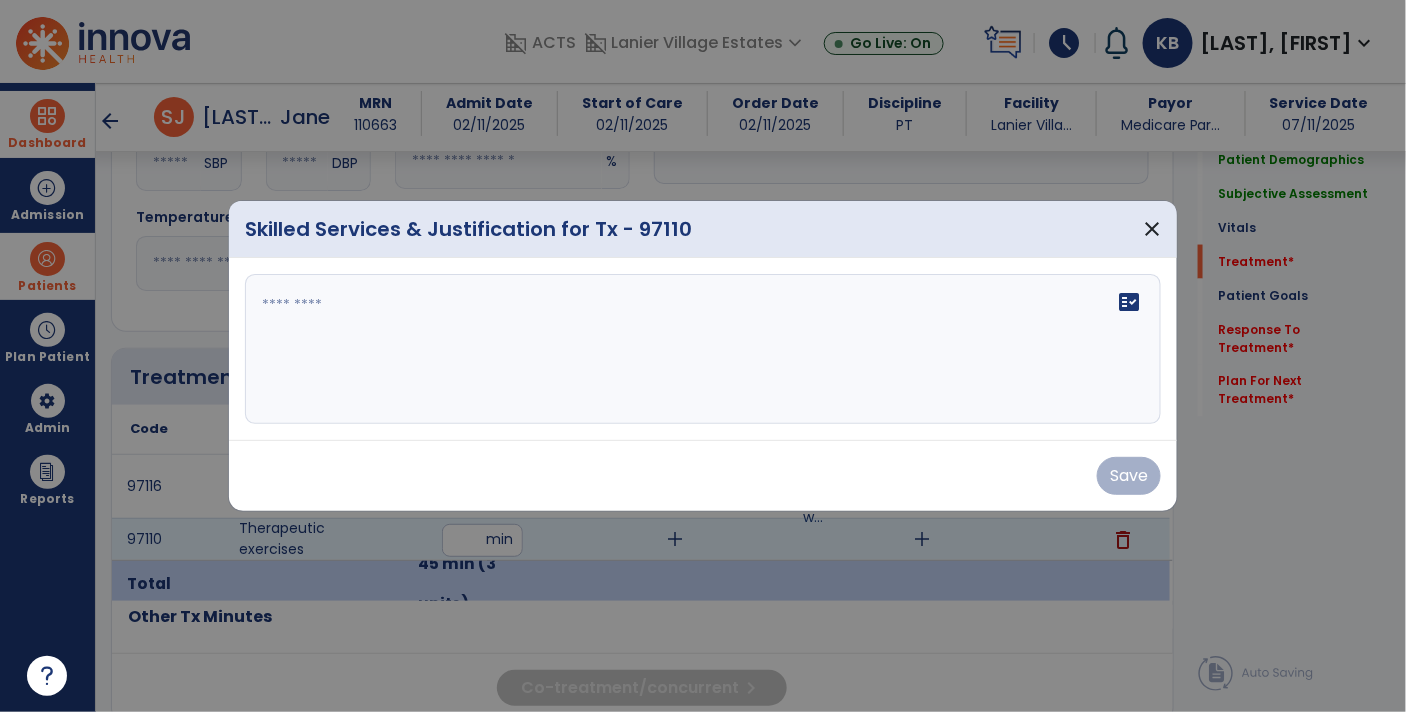click on "fact_check" at bounding box center [703, 349] 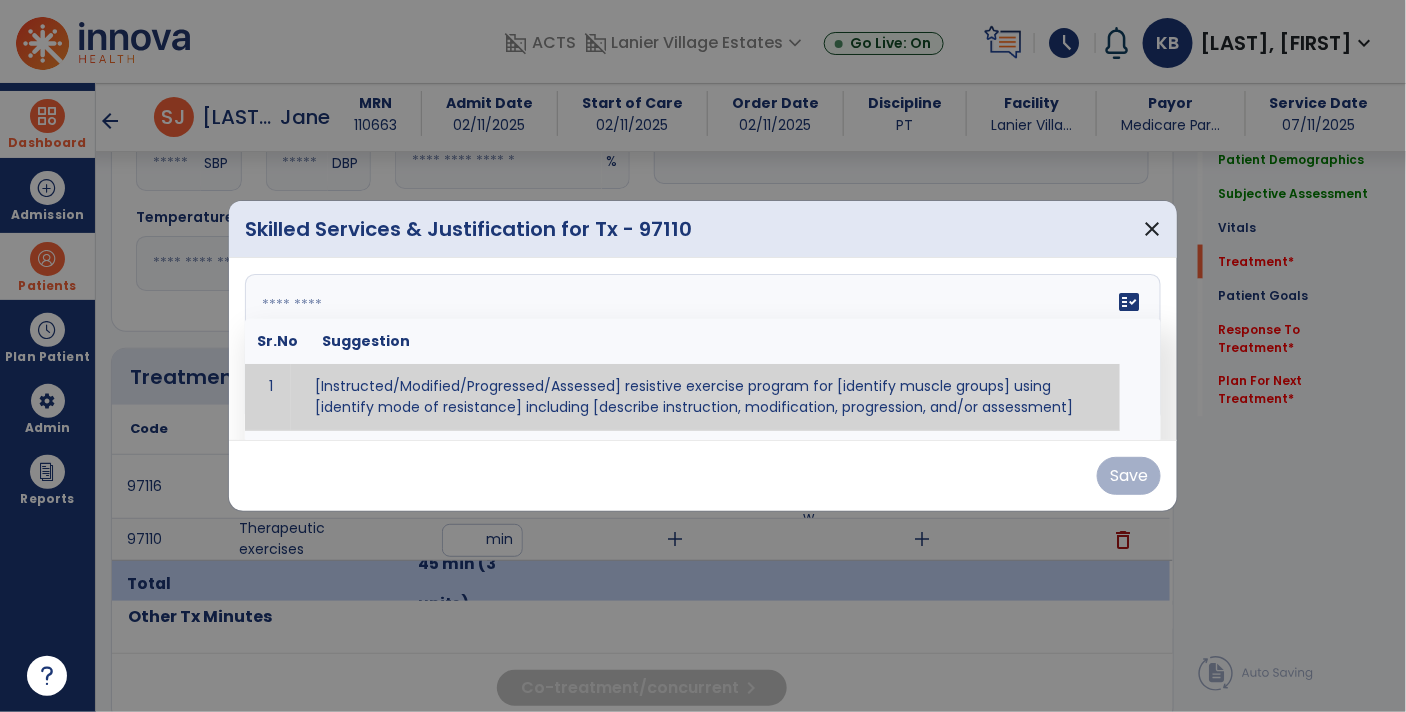 type on "*" 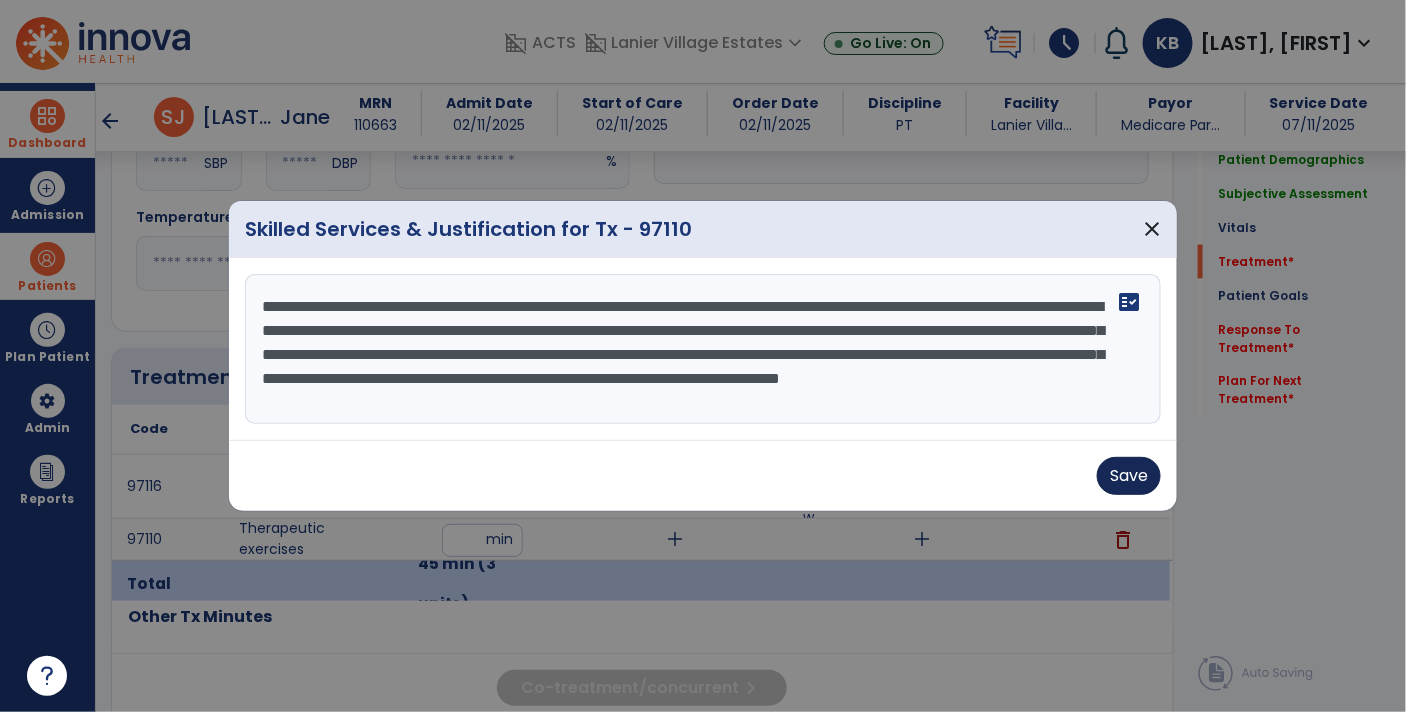 type on "**********" 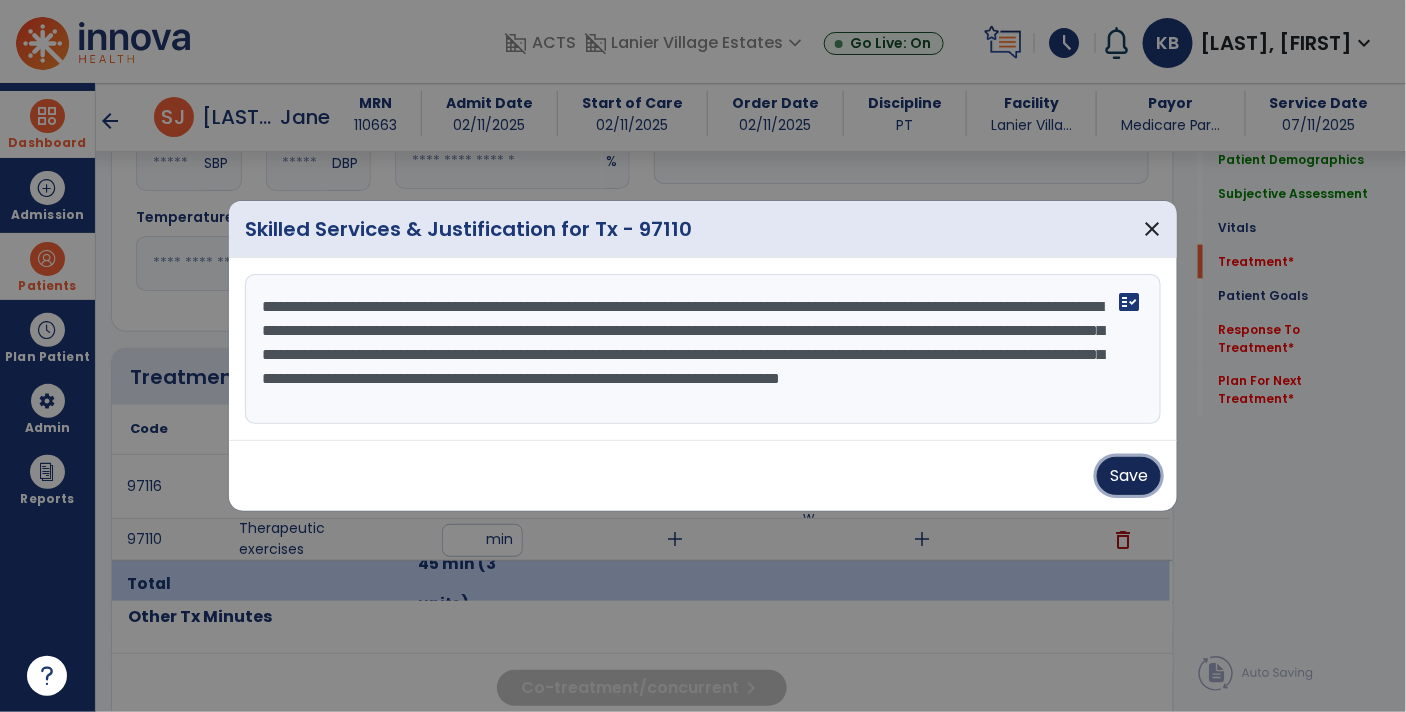 click on "Save" at bounding box center (1129, 476) 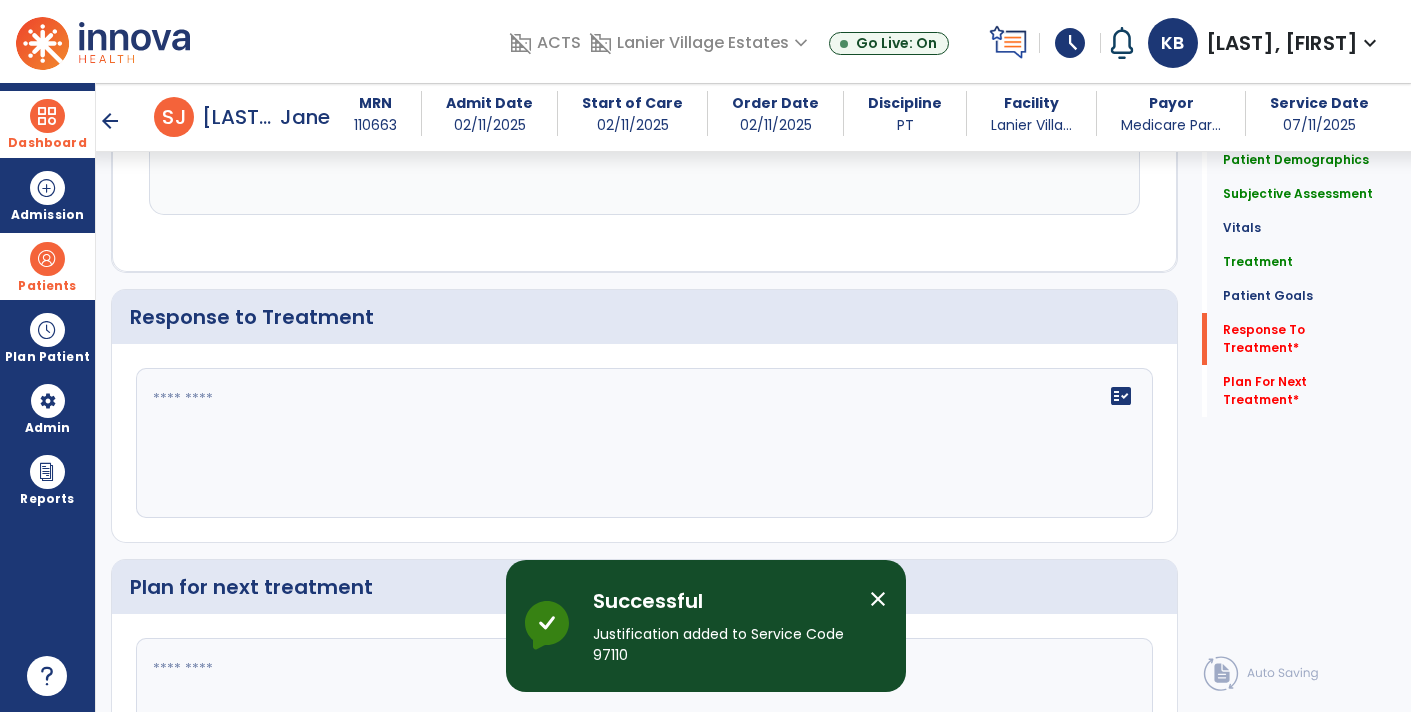 scroll, scrollTop: 3039, scrollLeft: 0, axis: vertical 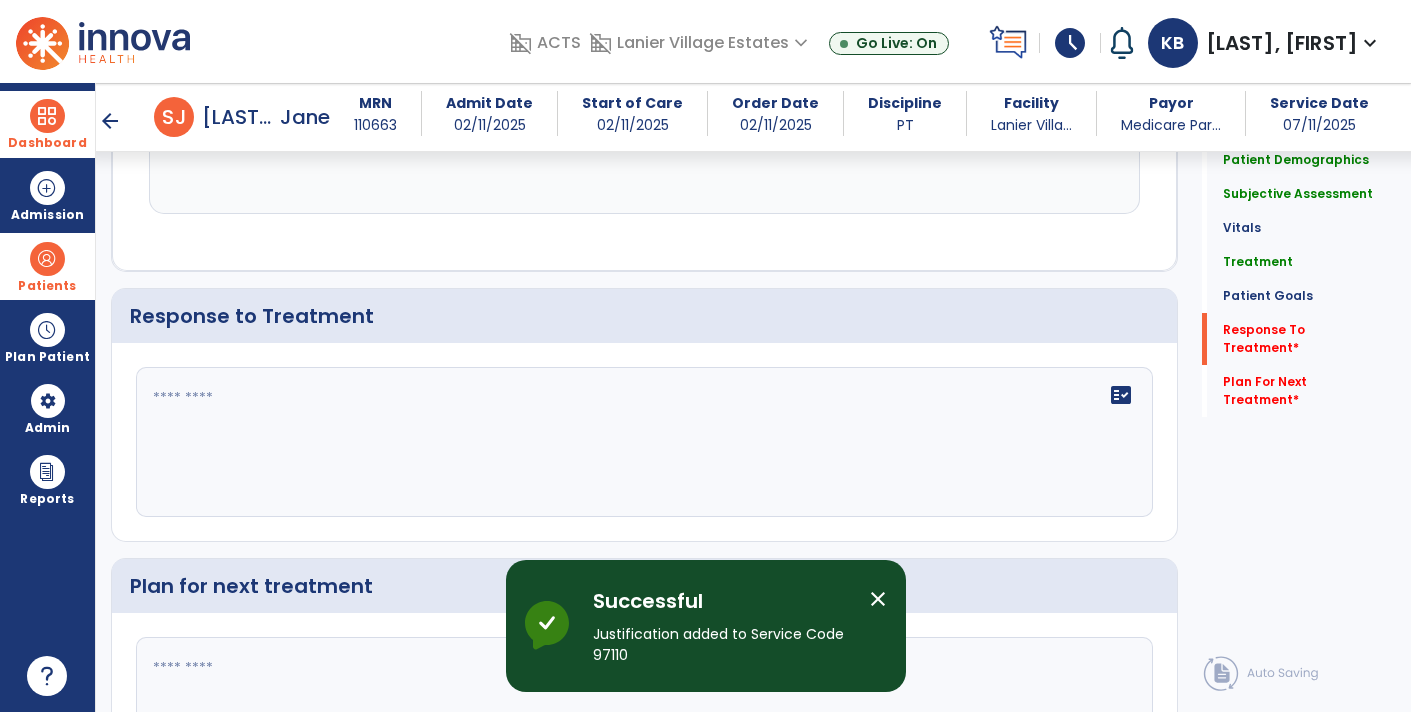 click on "fact_check" 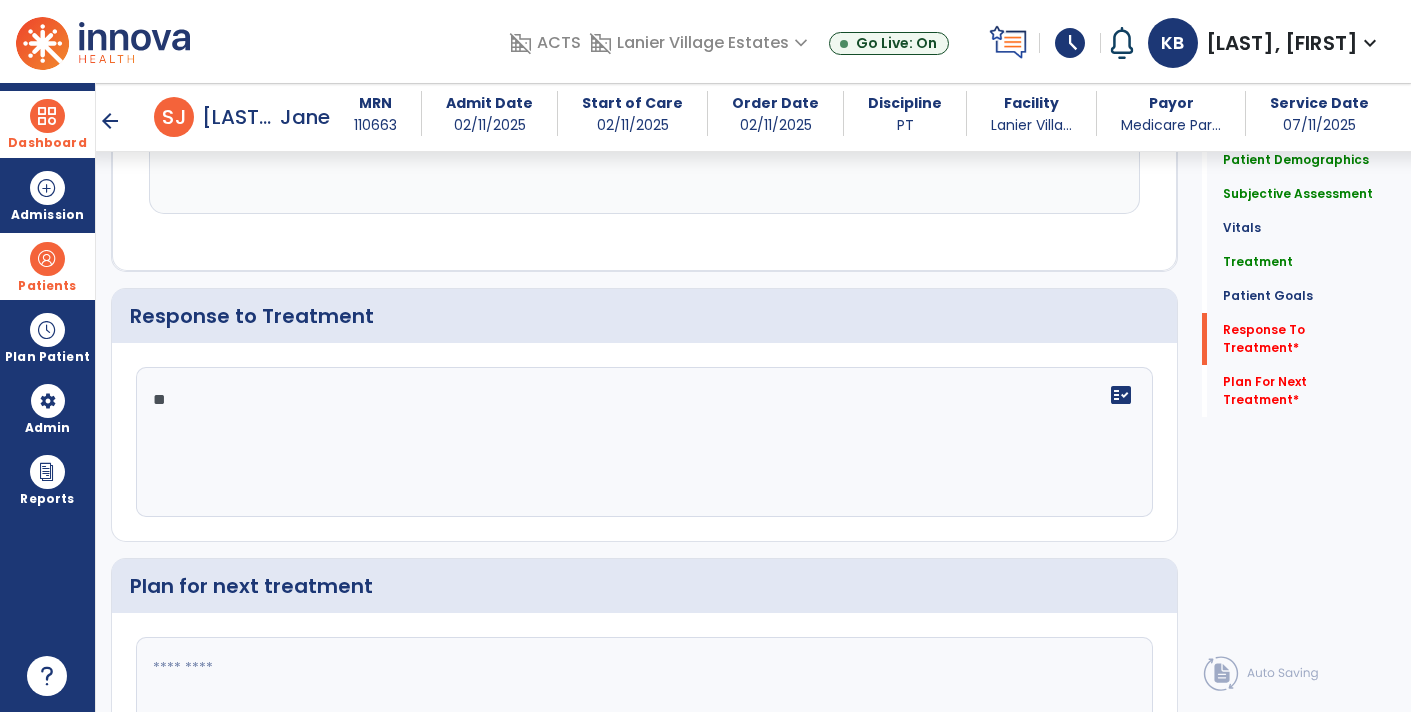 type on "*" 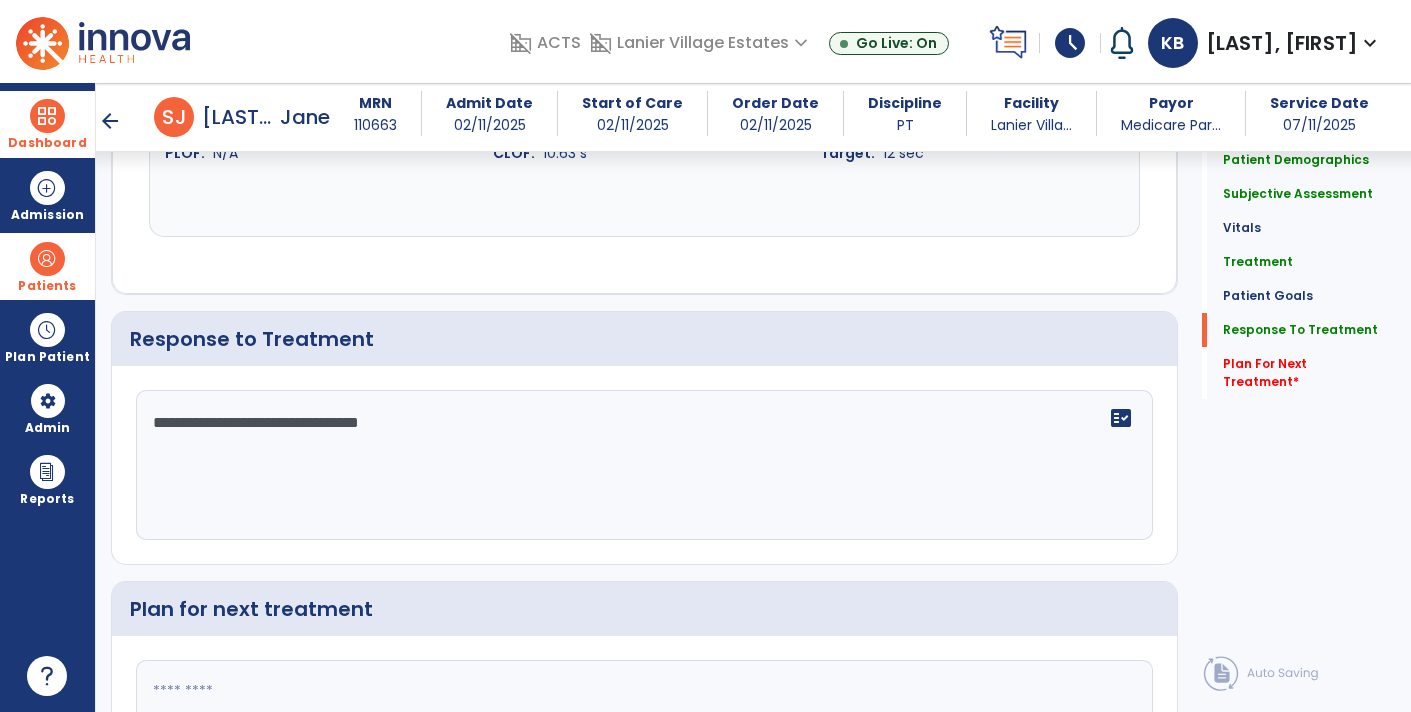 scroll, scrollTop: 3040, scrollLeft: 0, axis: vertical 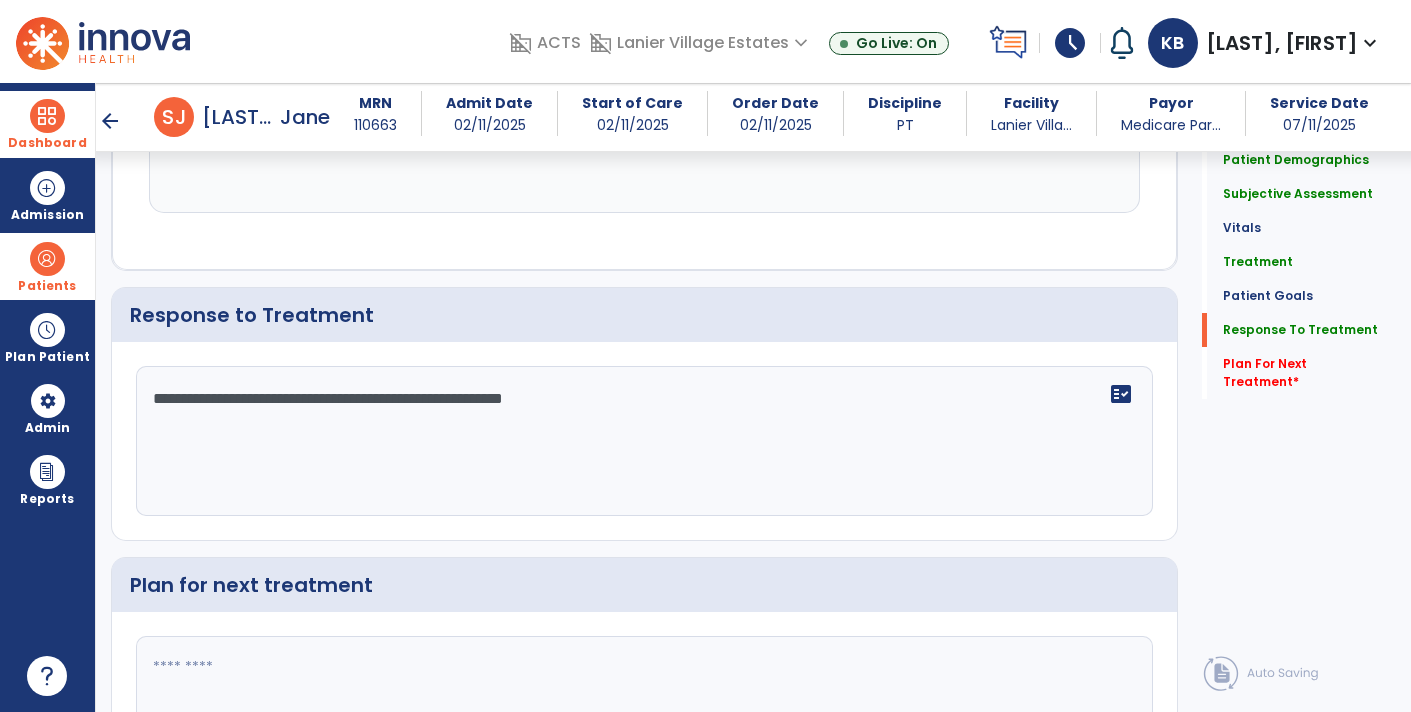 type on "**********" 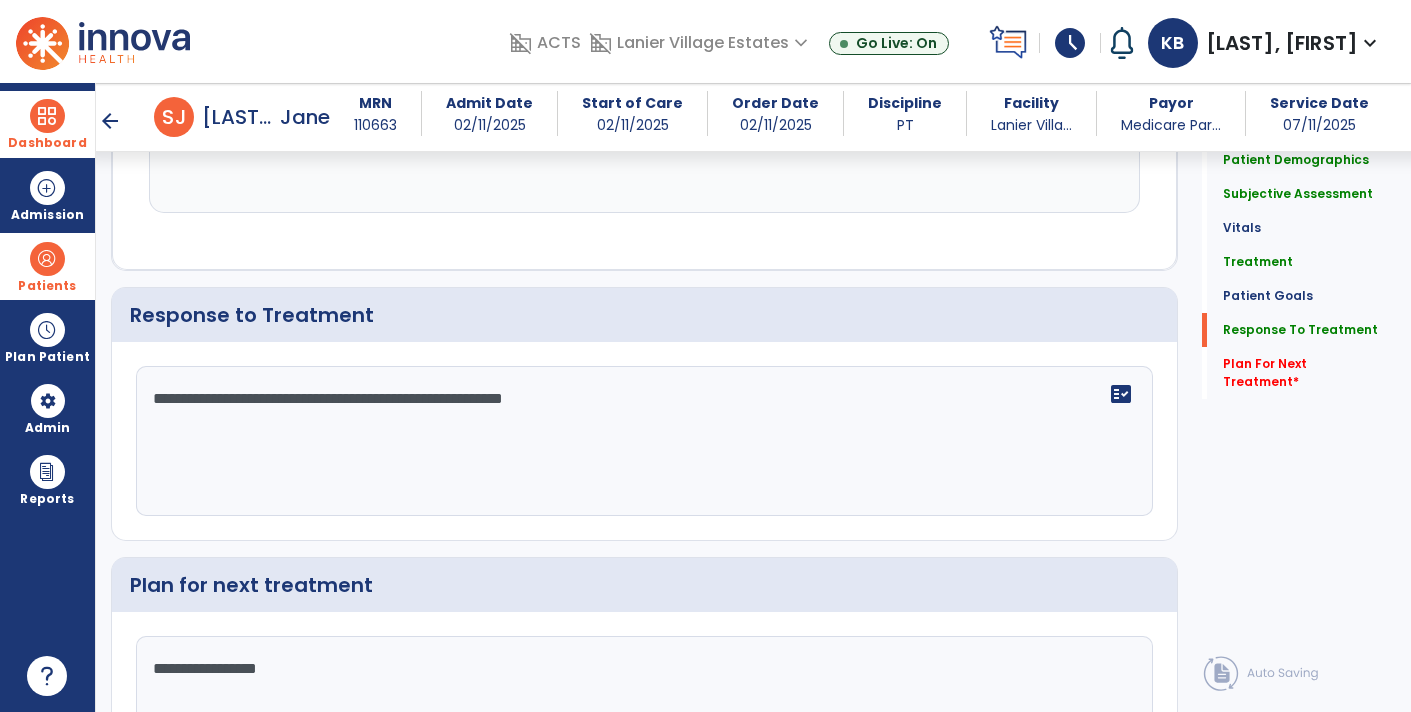 scroll, scrollTop: 3192, scrollLeft: 0, axis: vertical 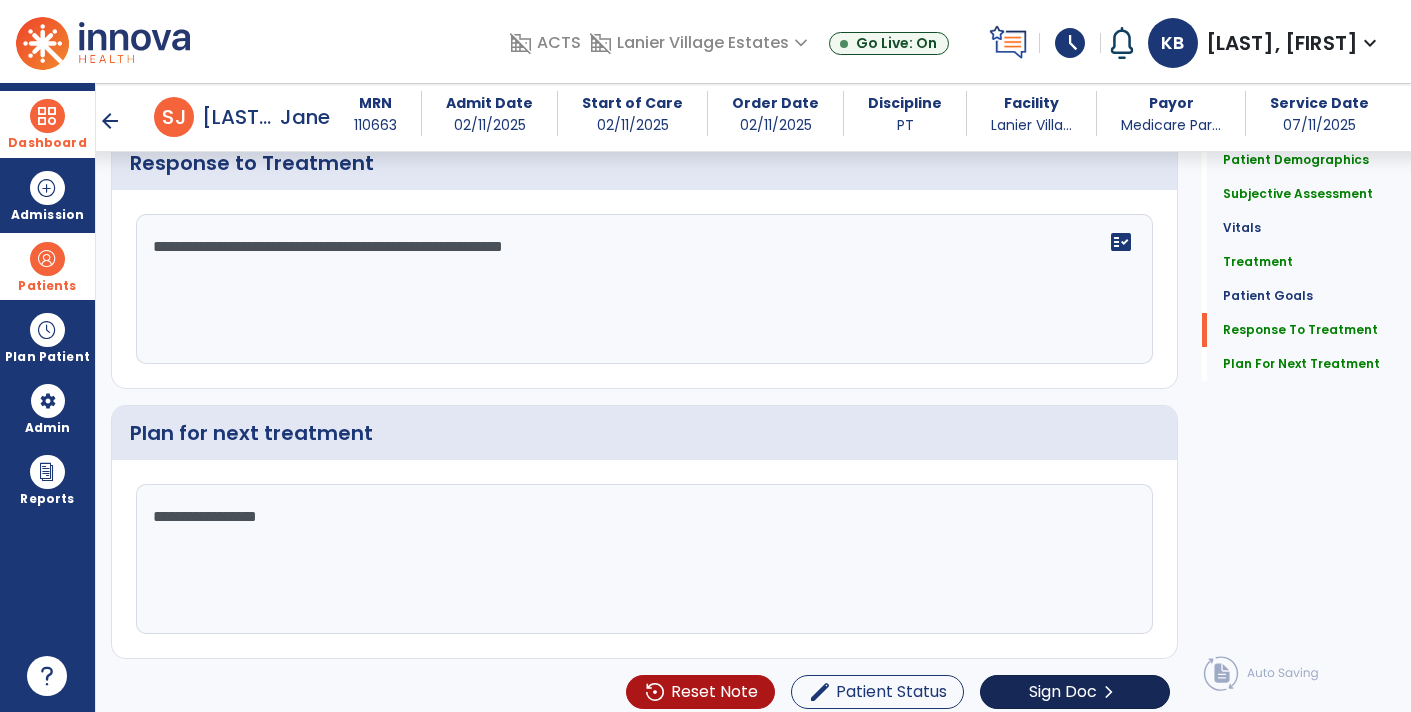 type on "**********" 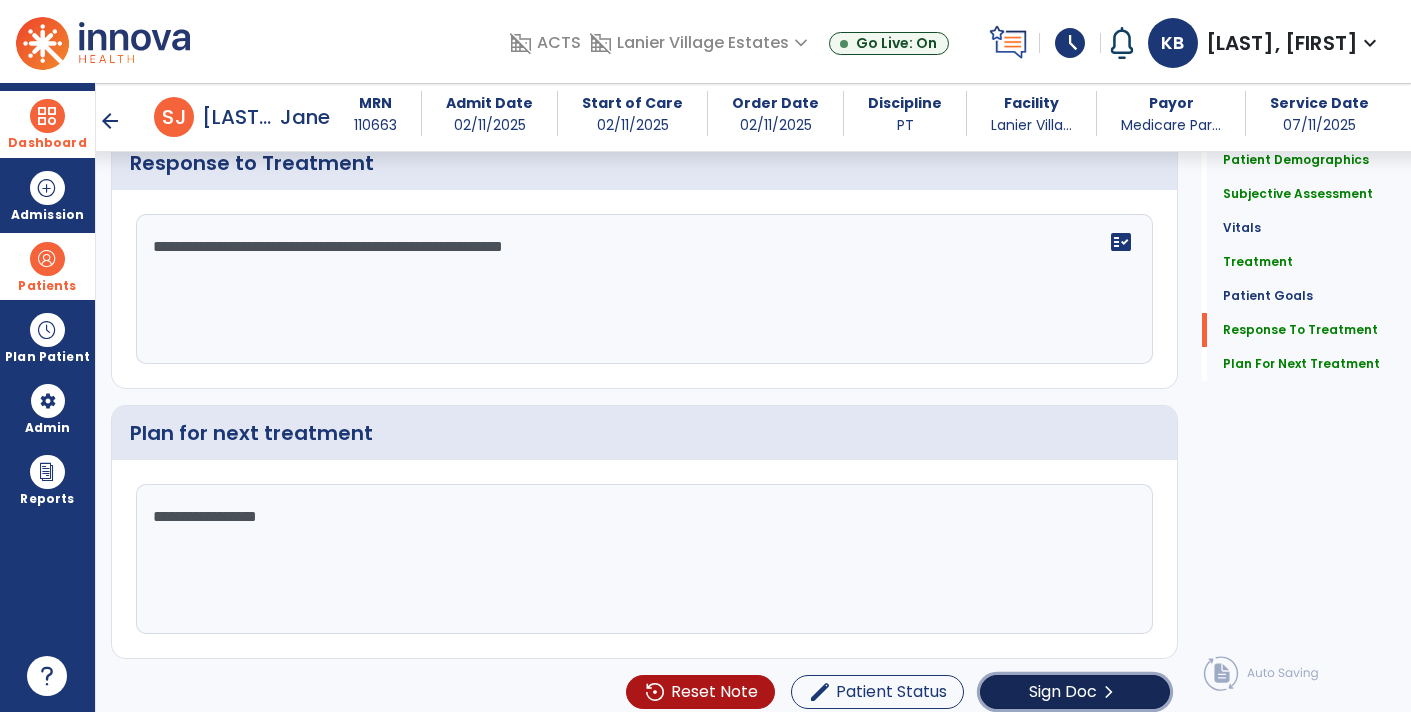 click on "Sign Doc" 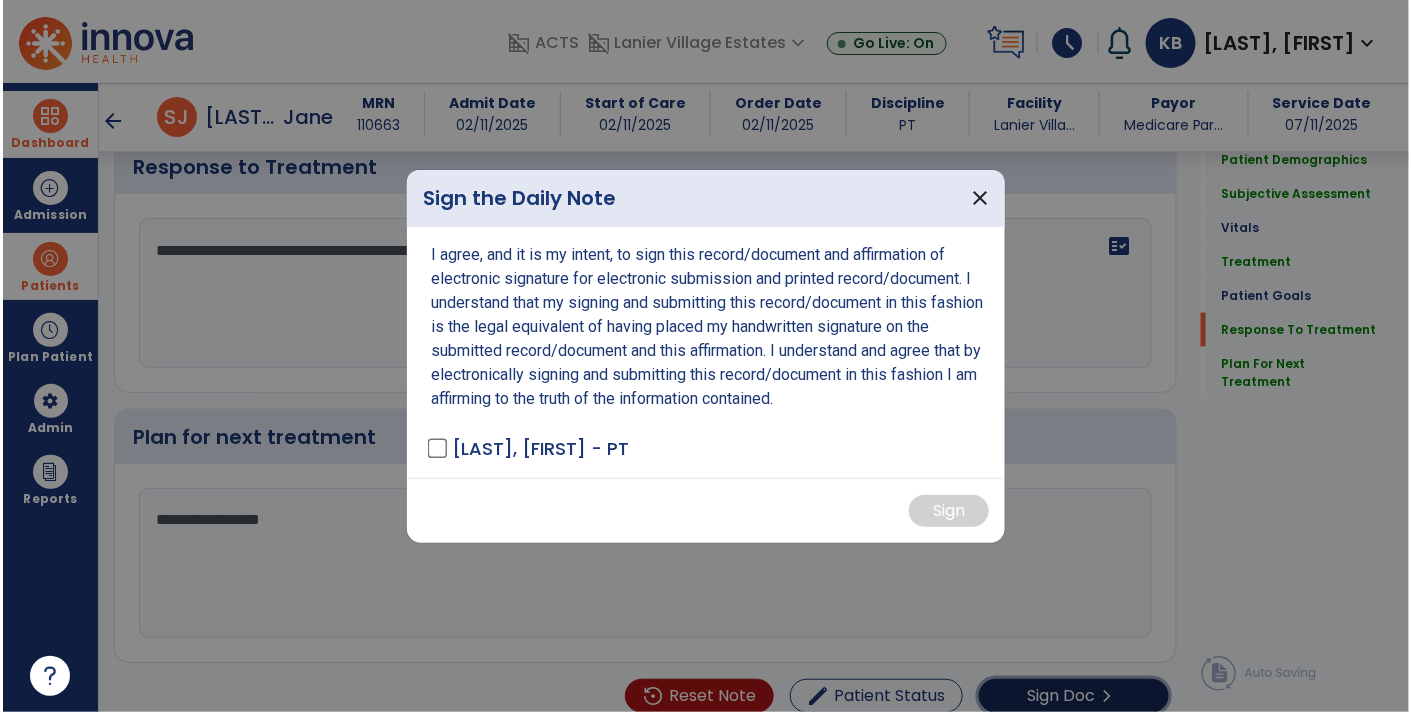 scroll, scrollTop: 3192, scrollLeft: 0, axis: vertical 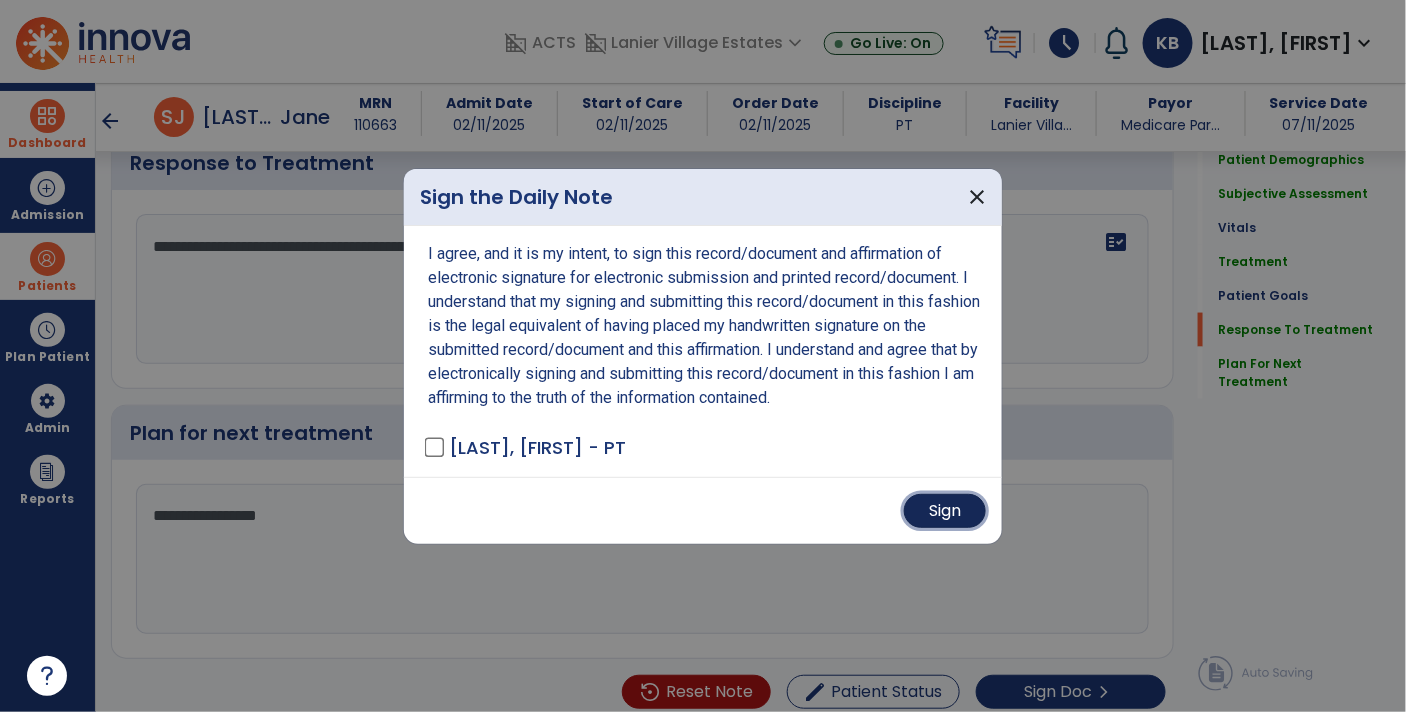click on "Sign" at bounding box center [945, 511] 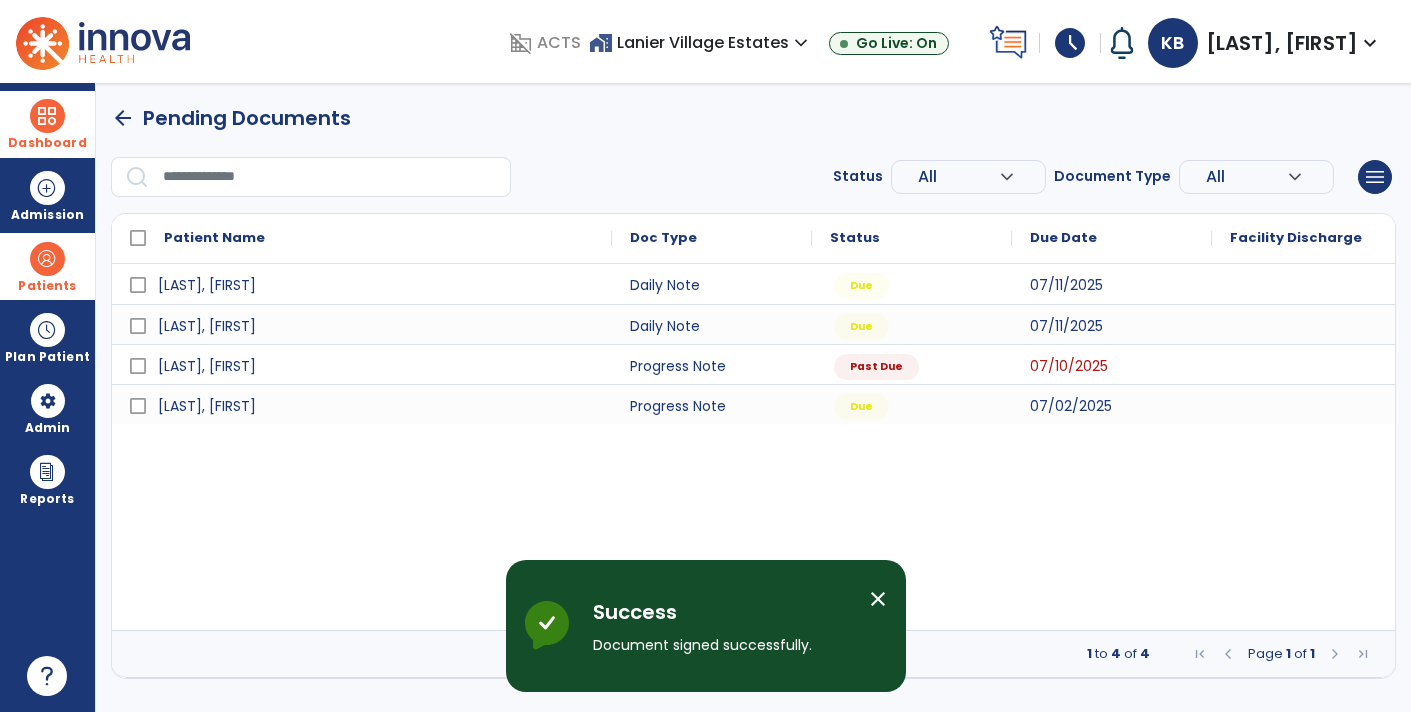 scroll, scrollTop: 0, scrollLeft: 0, axis: both 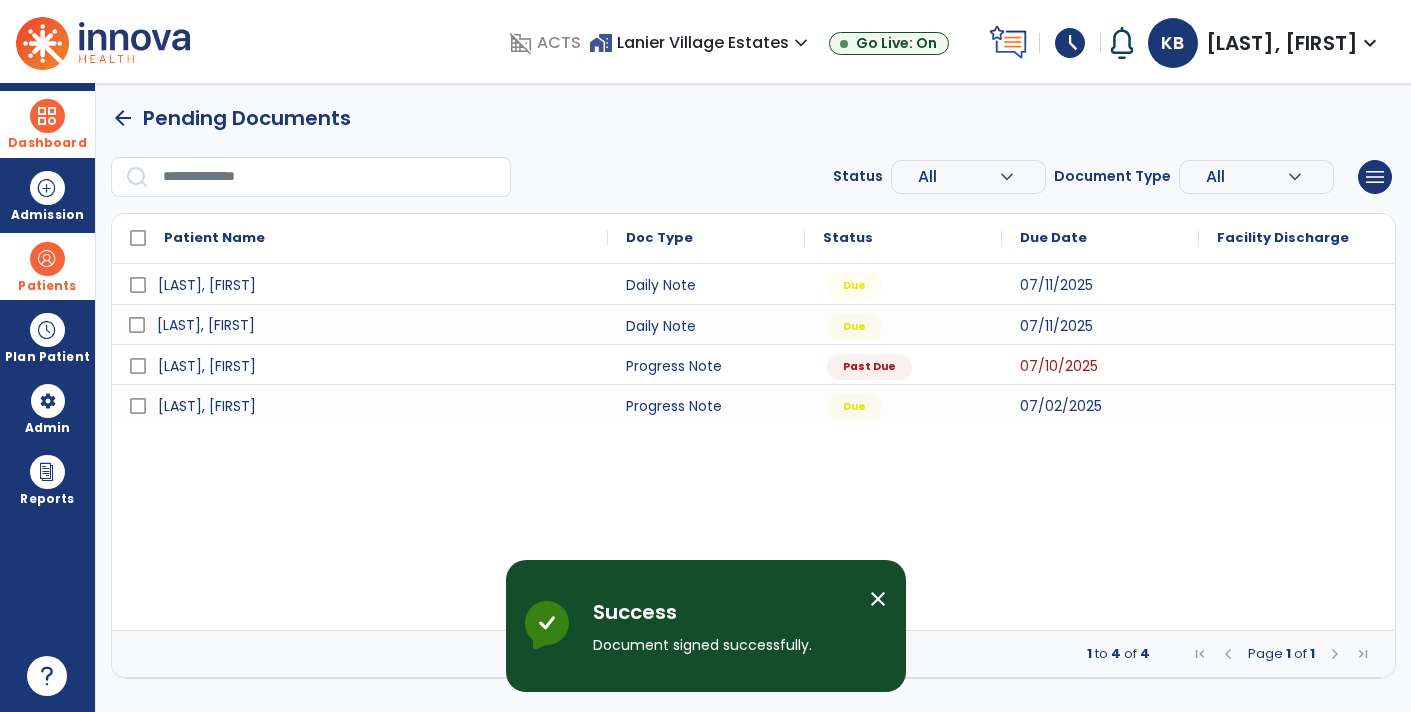 click on "[LAST], [FIRST]" at bounding box center [206, 325] 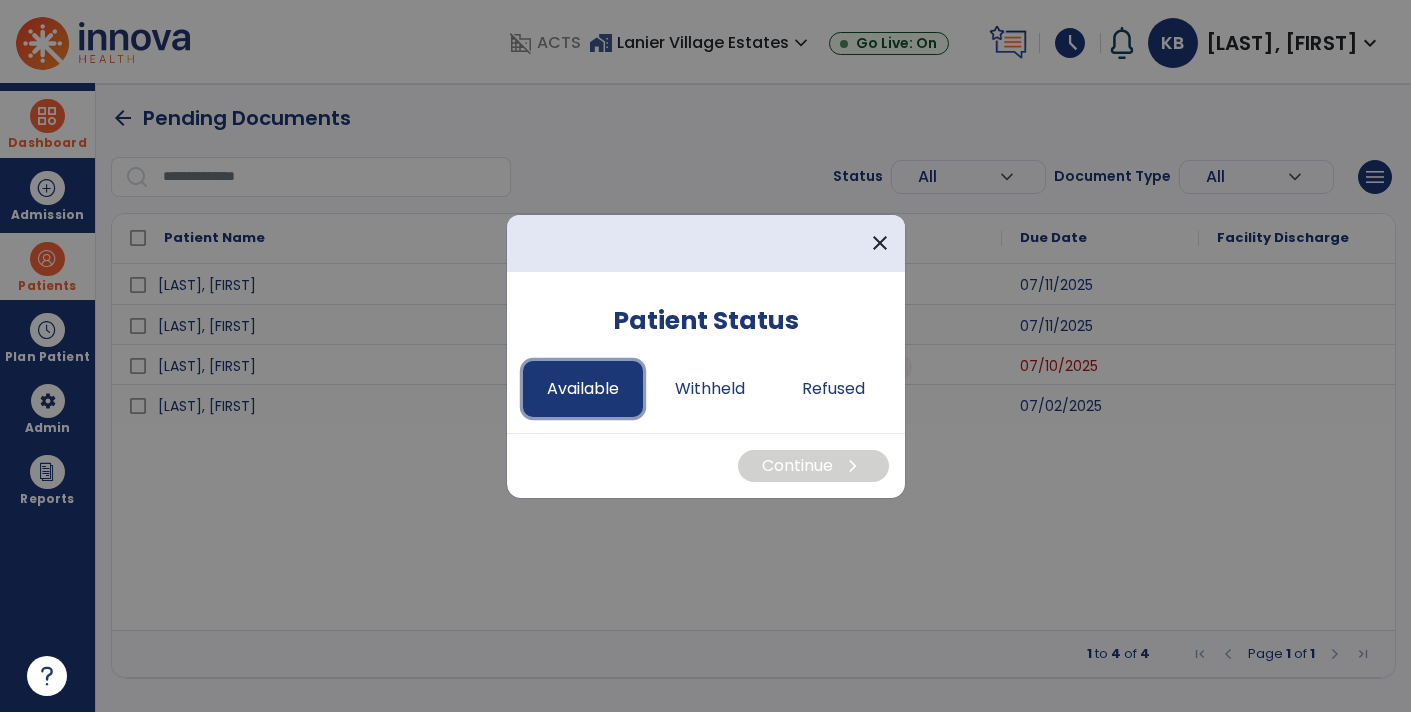 click on "Available" at bounding box center [583, 389] 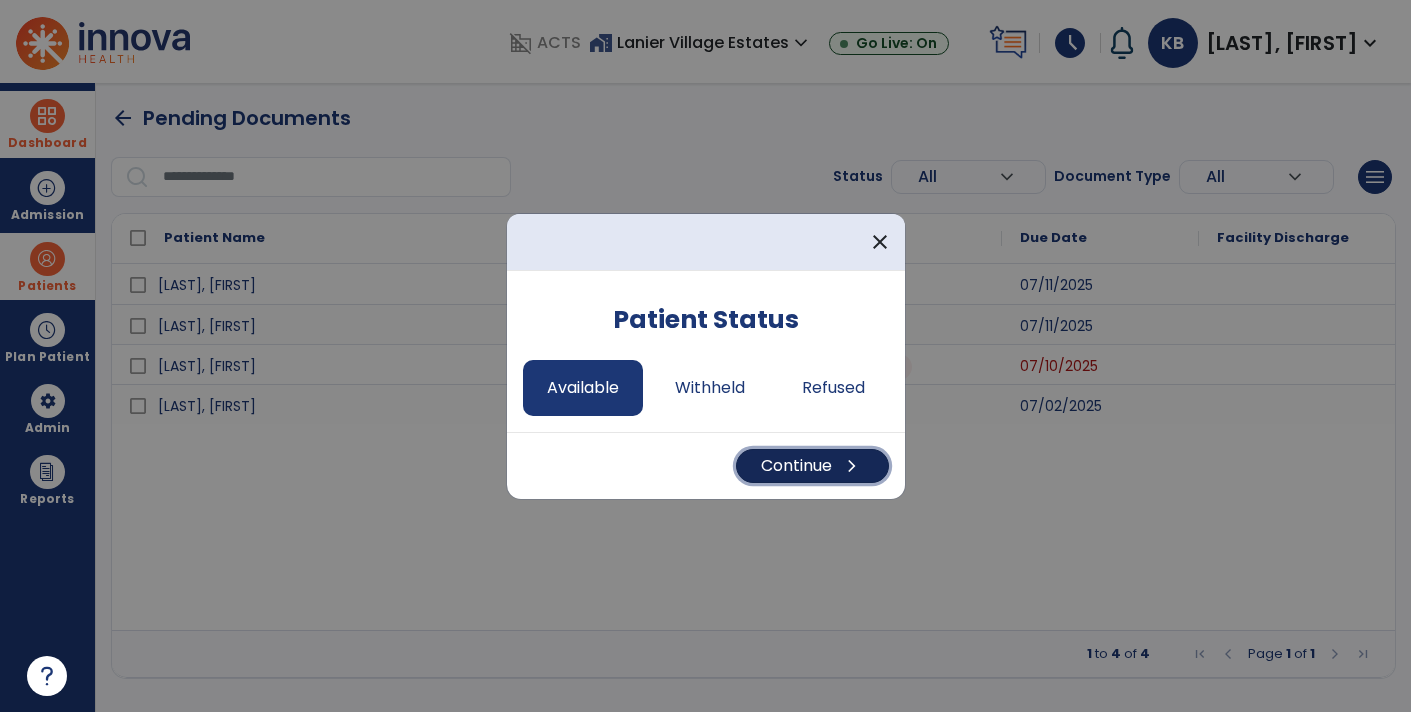 click on "Continue   chevron_right" at bounding box center (812, 466) 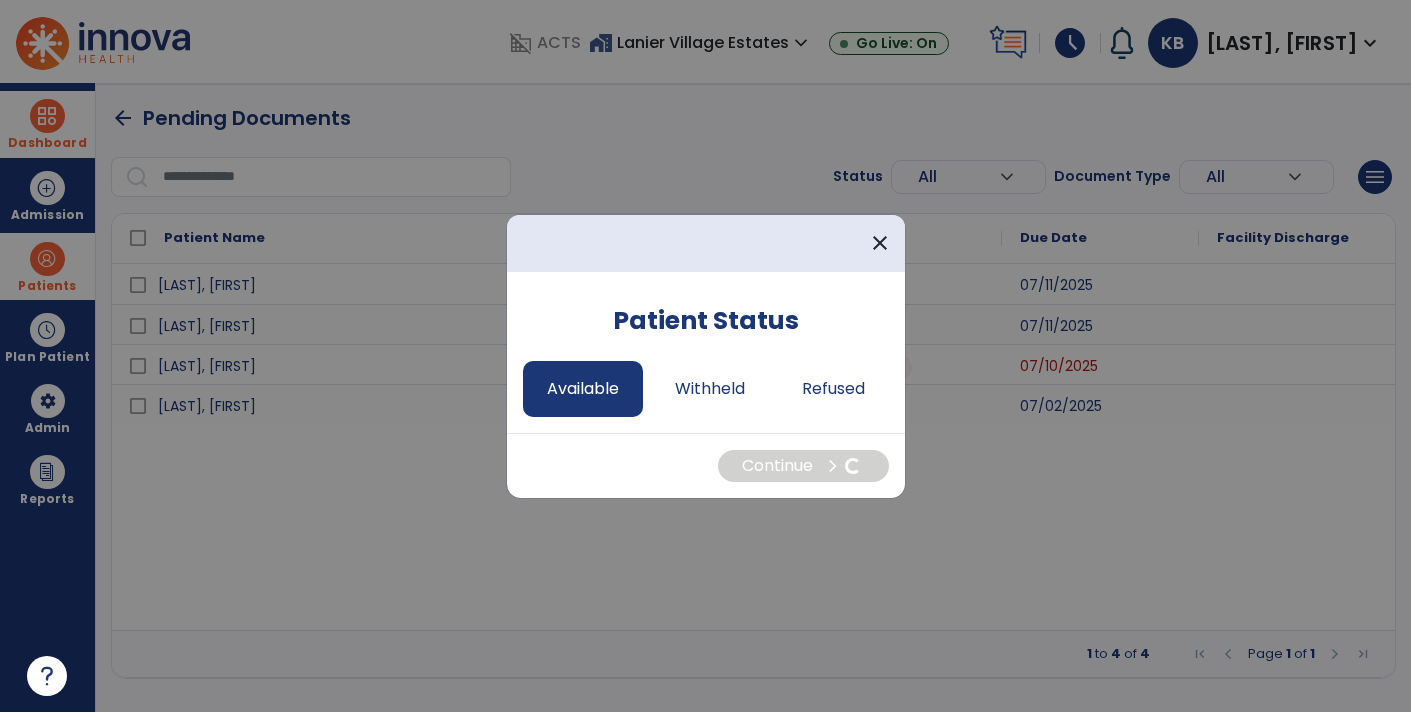 select on "*" 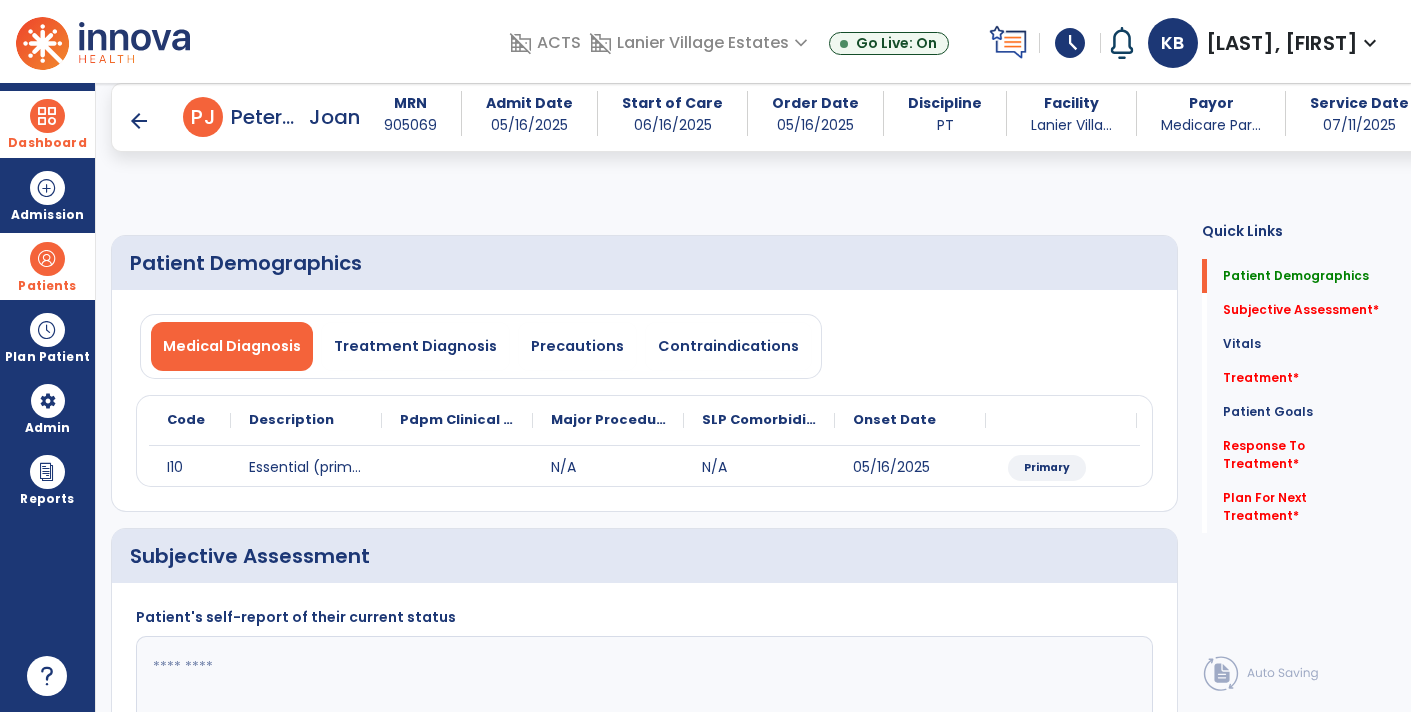 scroll, scrollTop: 476, scrollLeft: 0, axis: vertical 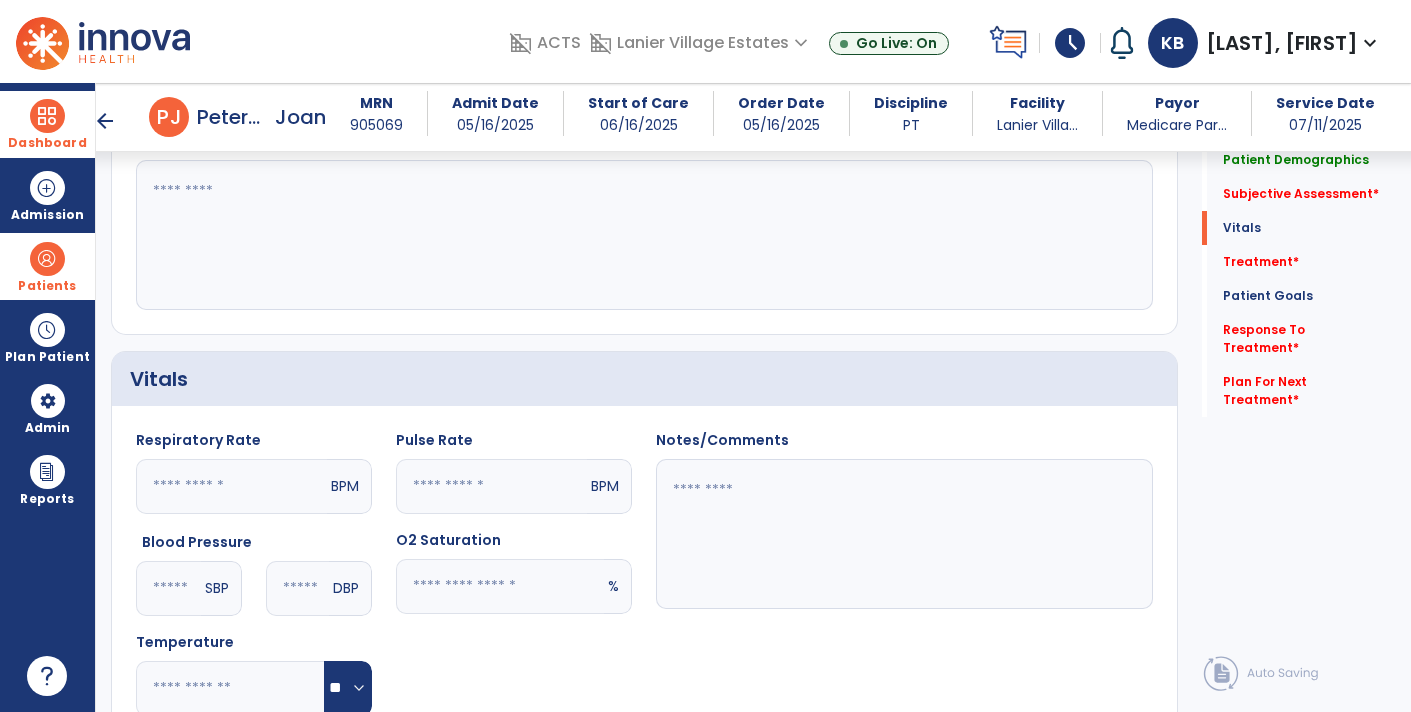 click 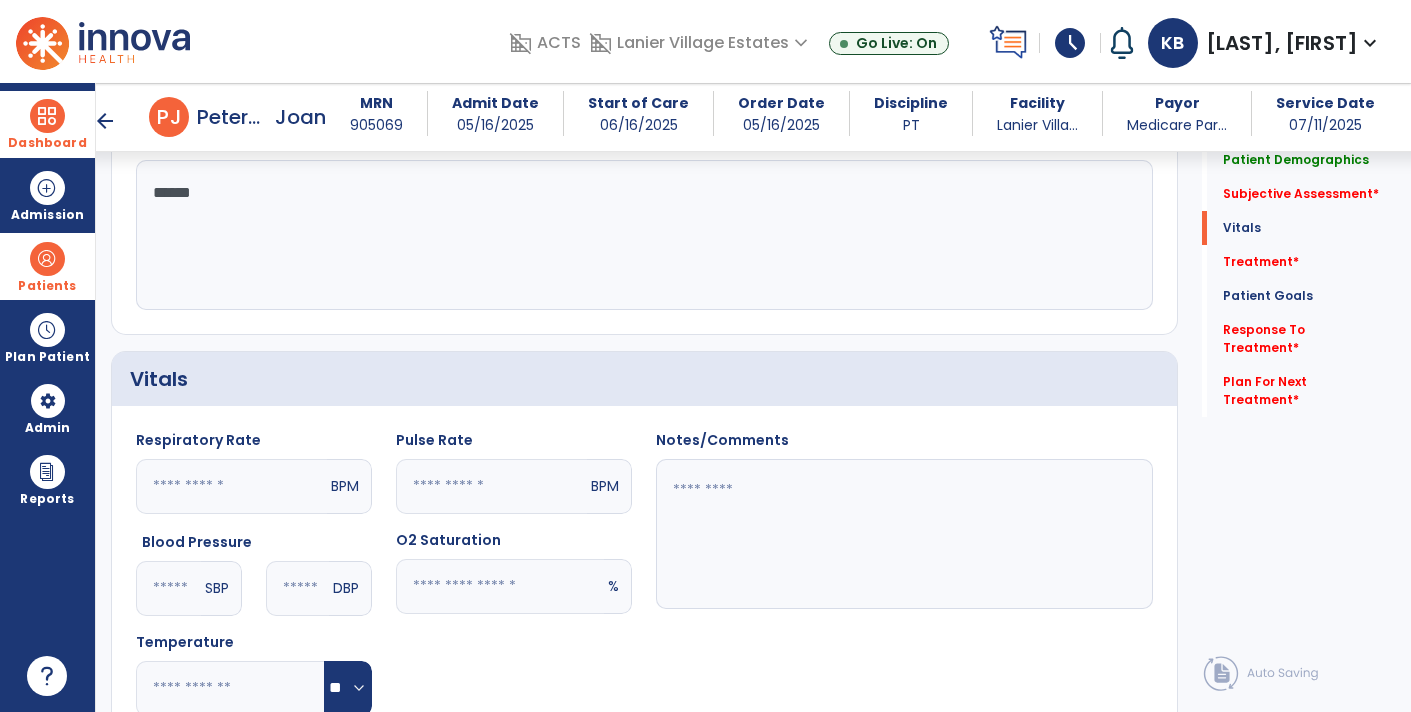 type on "*******" 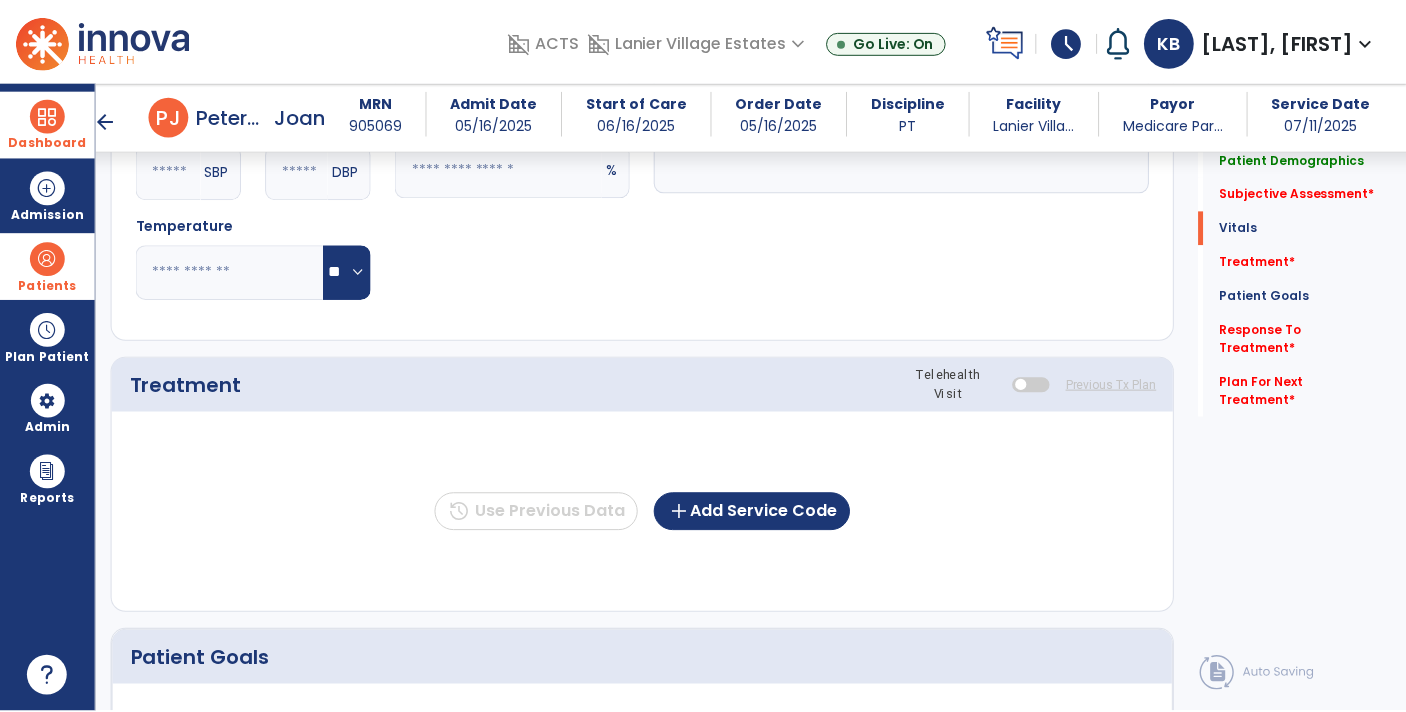 scroll, scrollTop: 899, scrollLeft: 0, axis: vertical 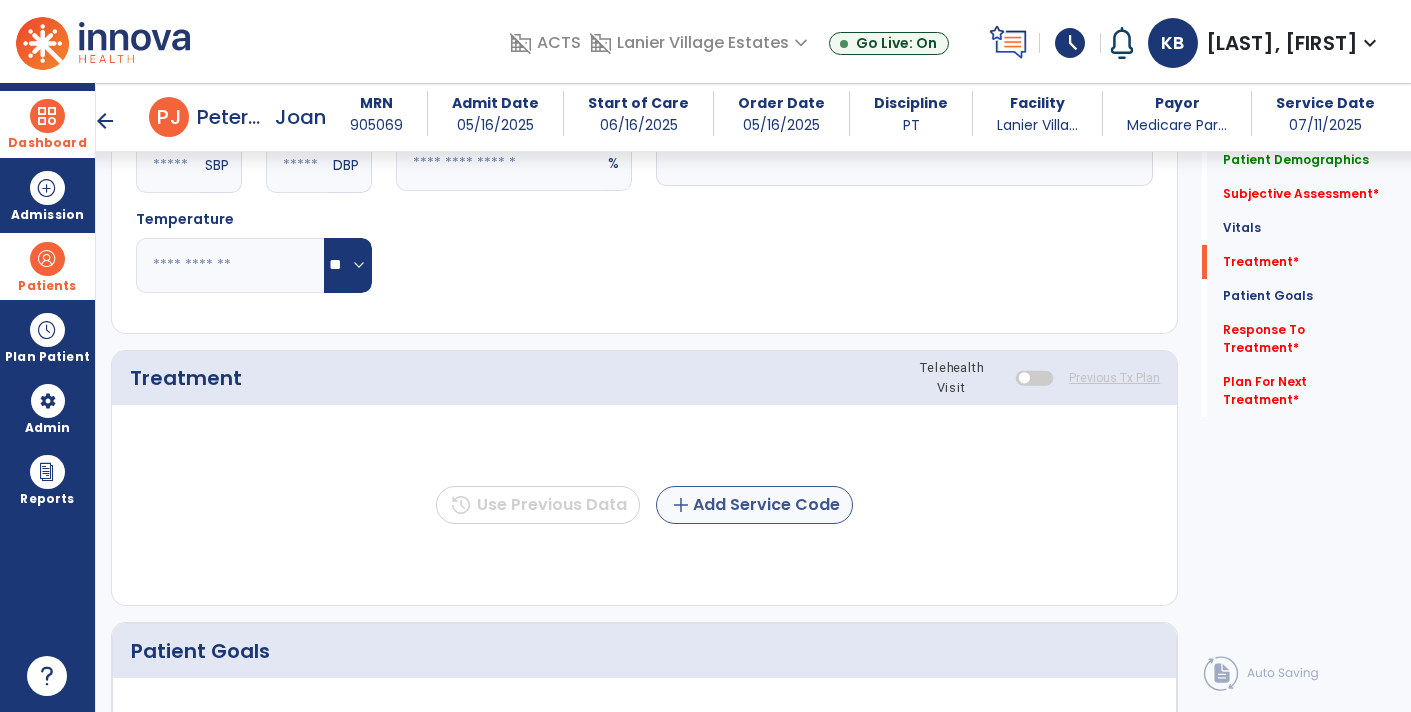 type on "**********" 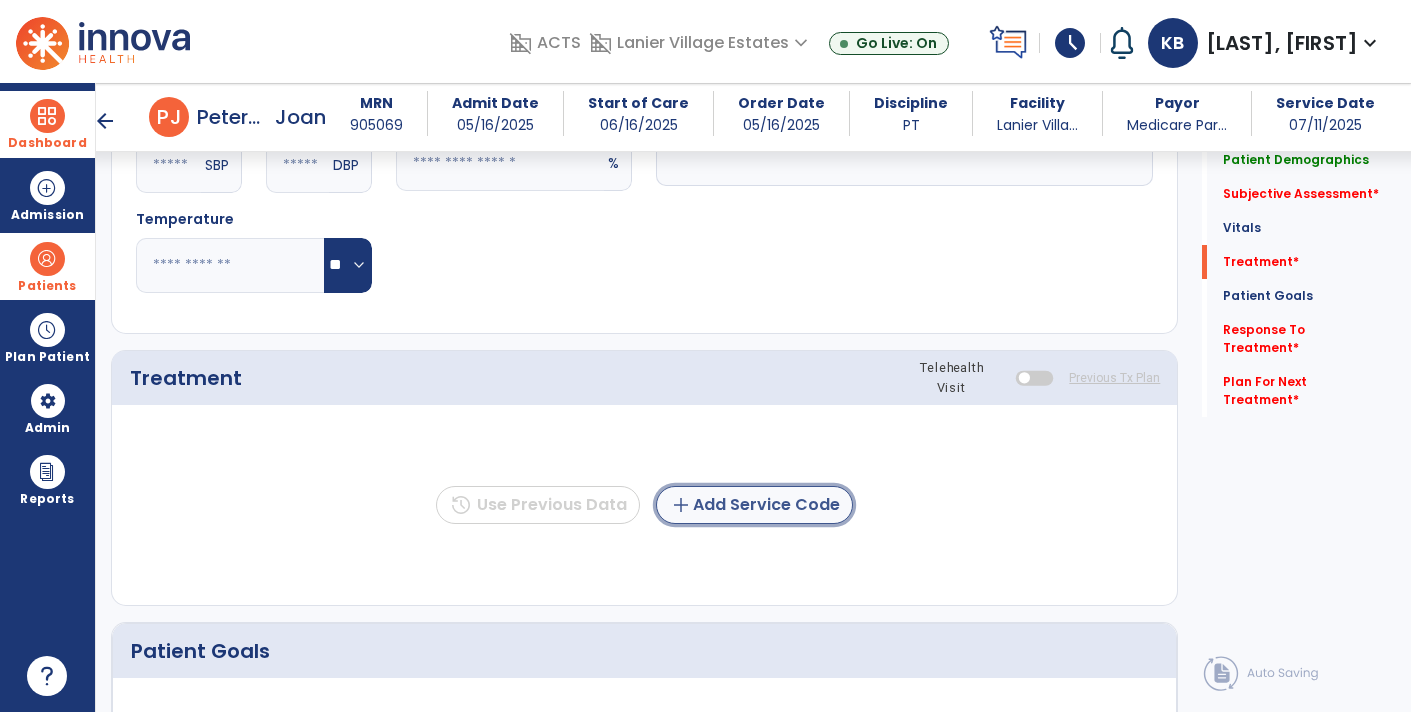 click on "add  Add Service Code" 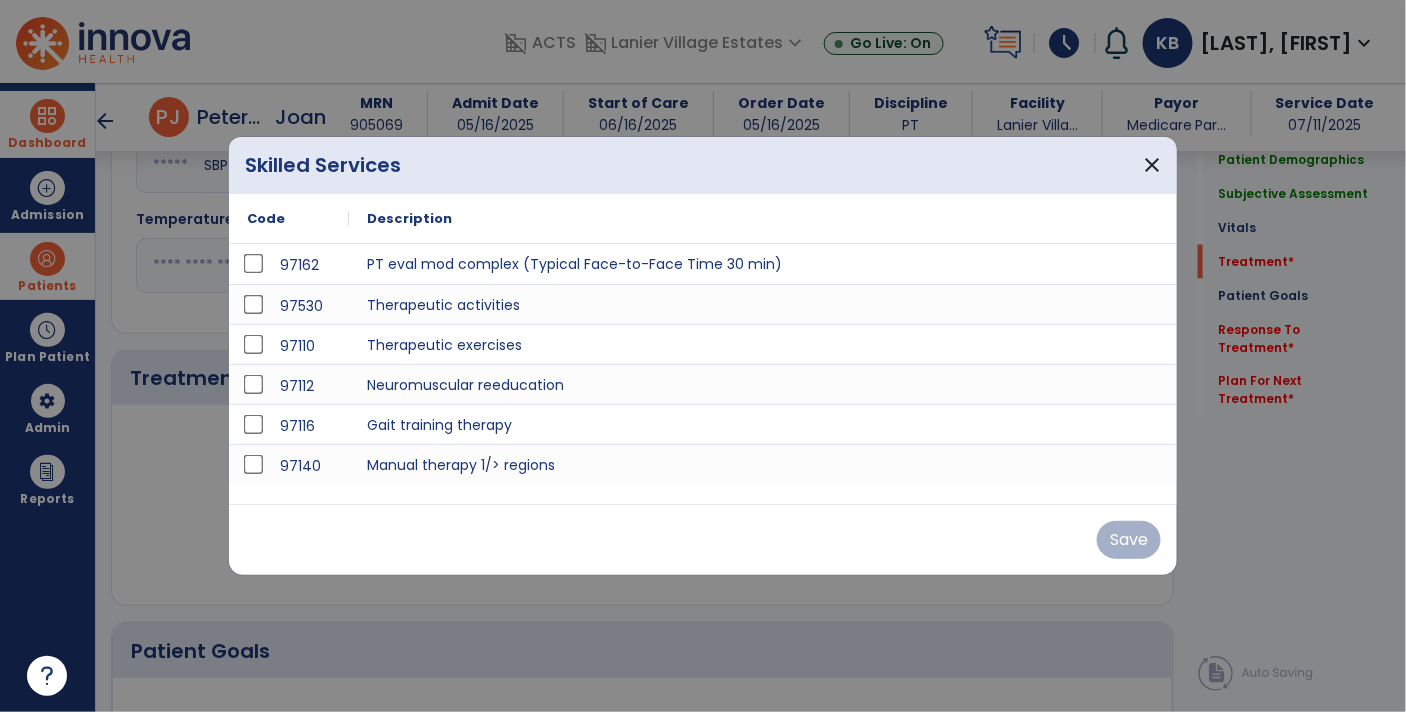 scroll, scrollTop: 899, scrollLeft: 0, axis: vertical 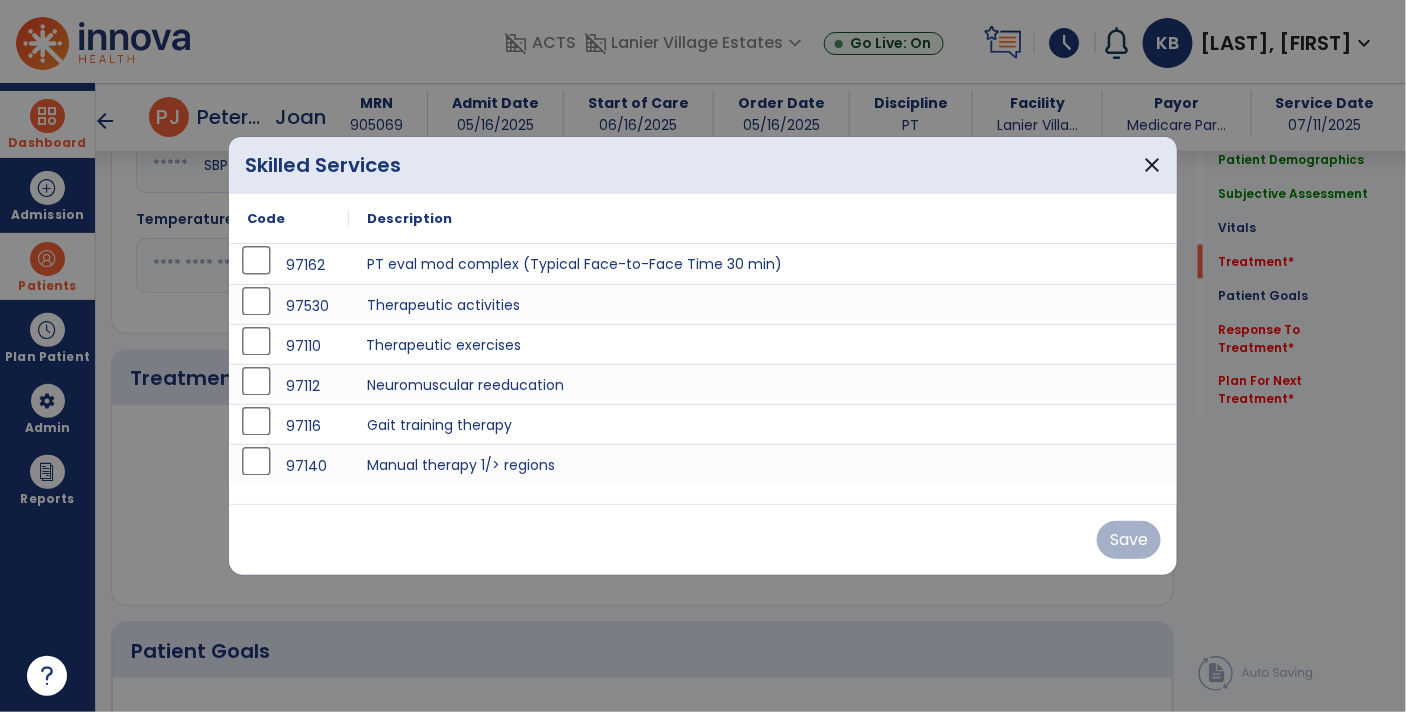 click on "Therapeutic exercises" at bounding box center [763, 344] 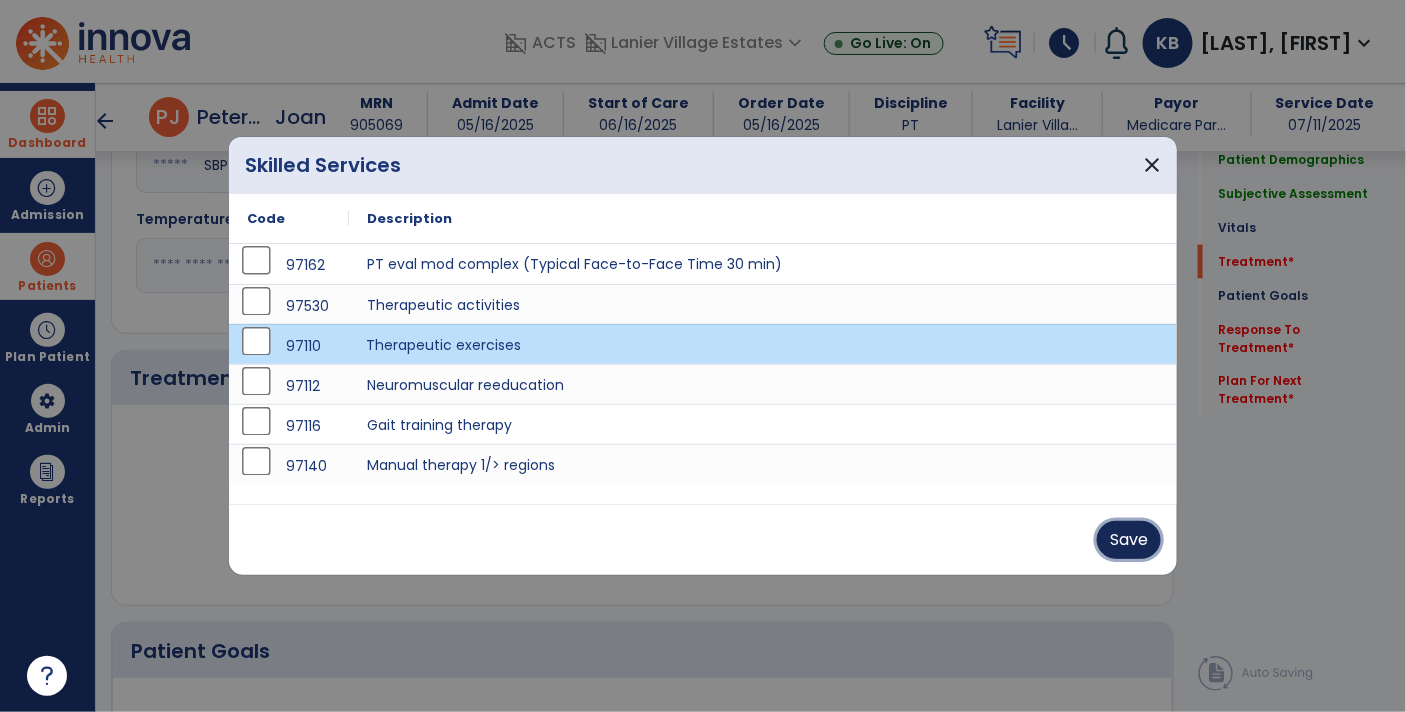 click on "Save" at bounding box center (1129, 540) 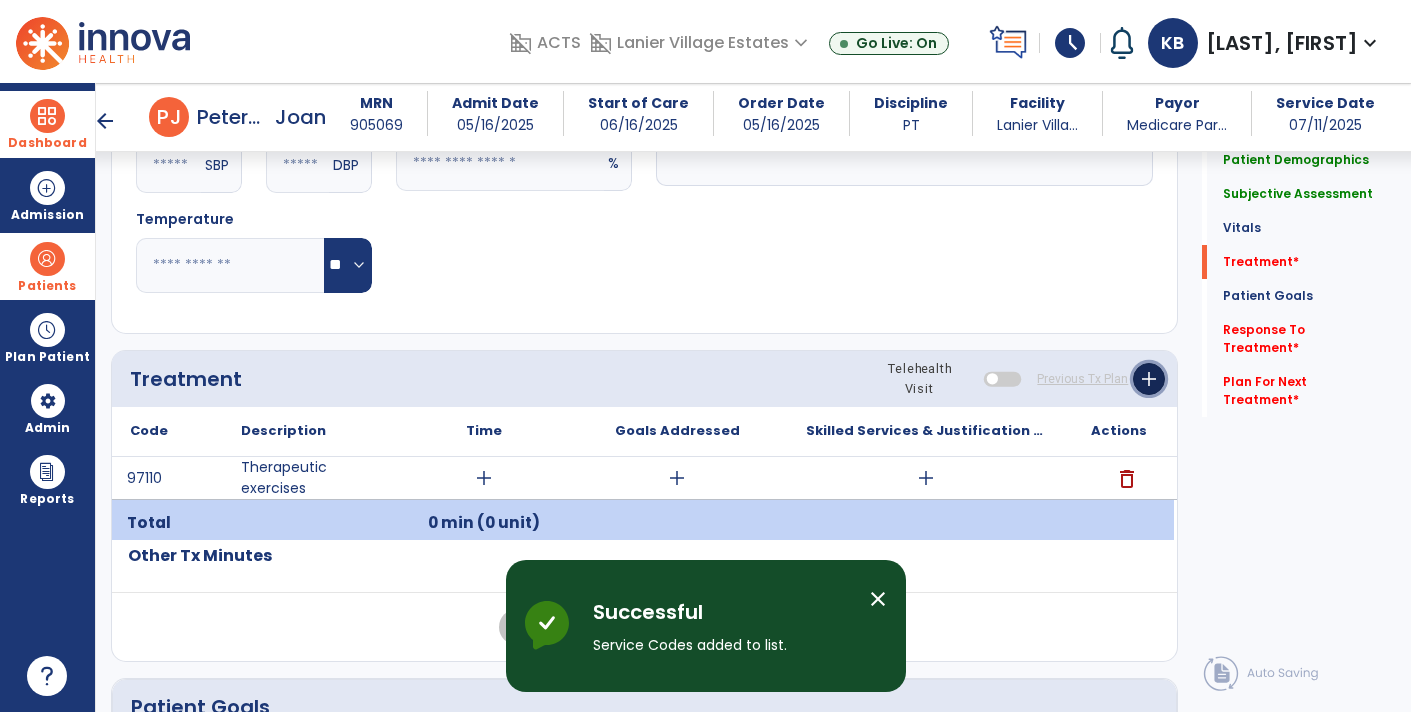 click on "add" 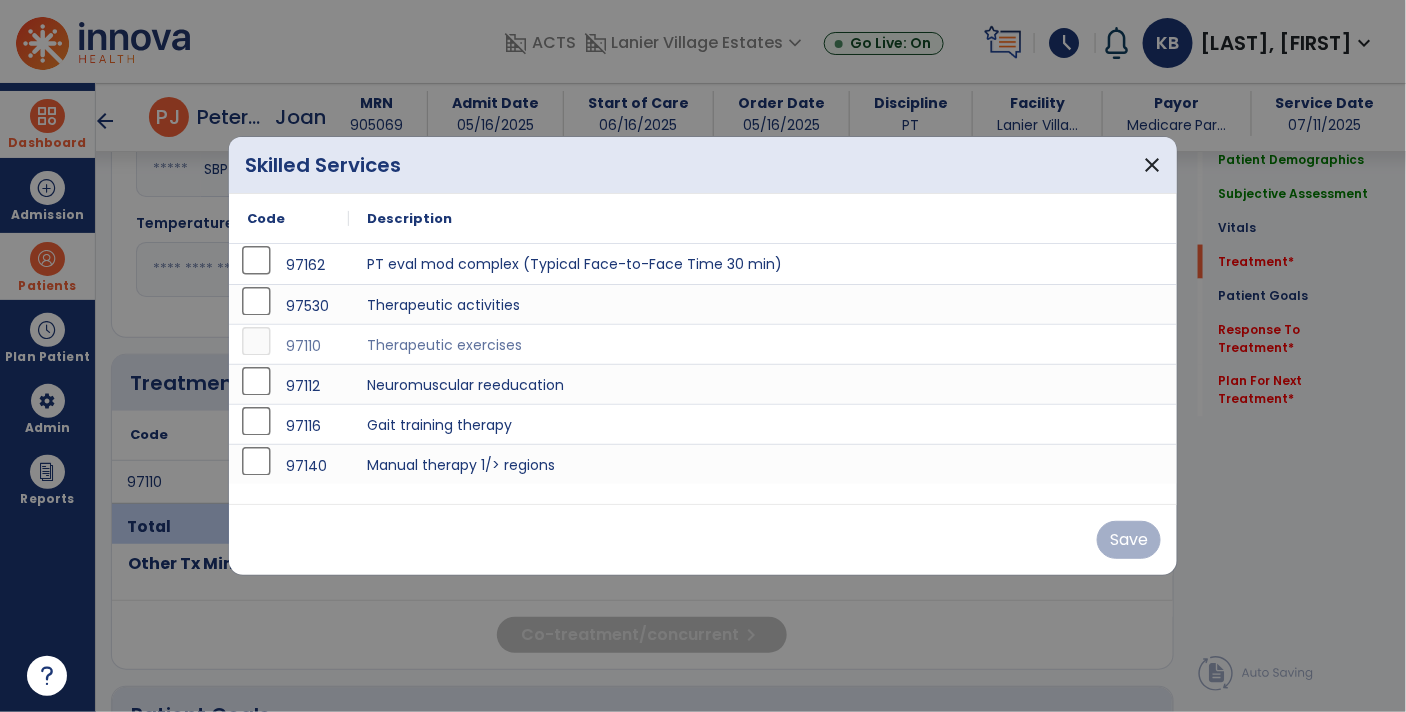 scroll, scrollTop: 899, scrollLeft: 0, axis: vertical 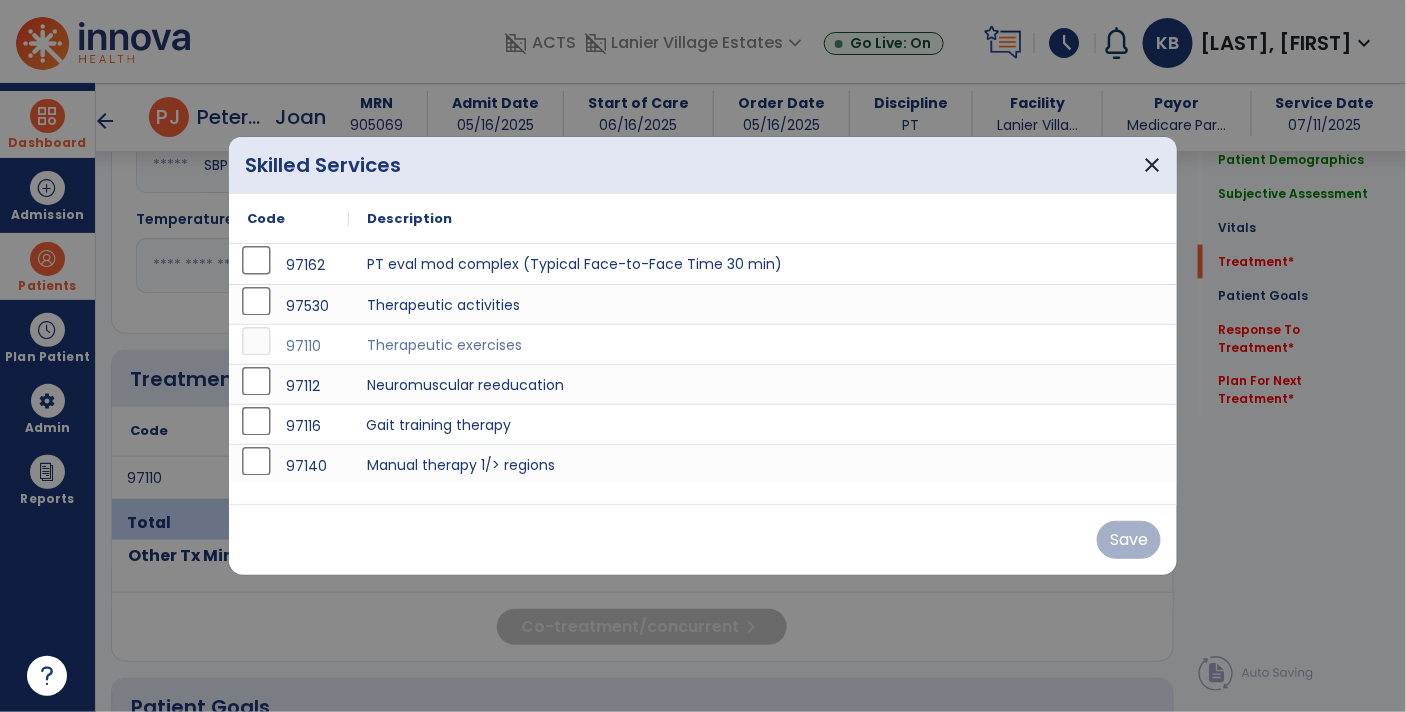 click on "Gait training therapy" at bounding box center [763, 424] 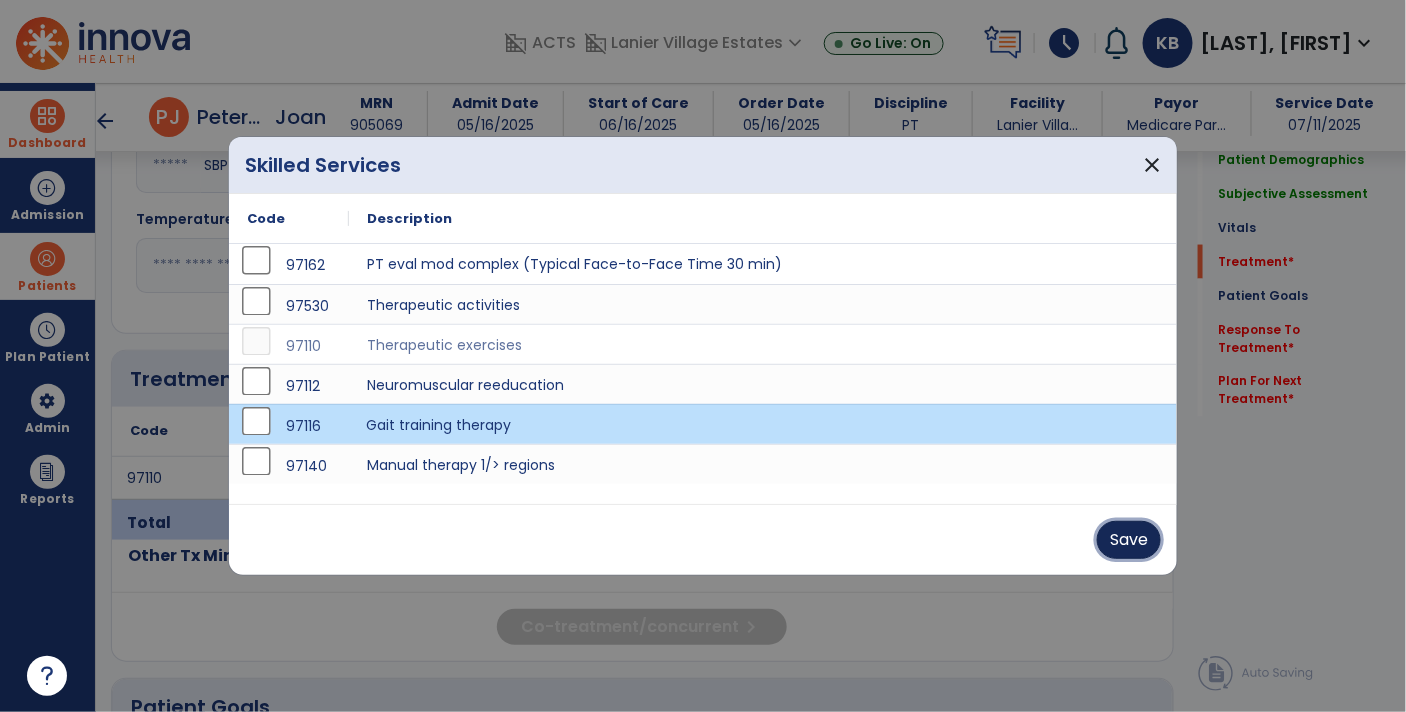 click on "Save" at bounding box center (1129, 540) 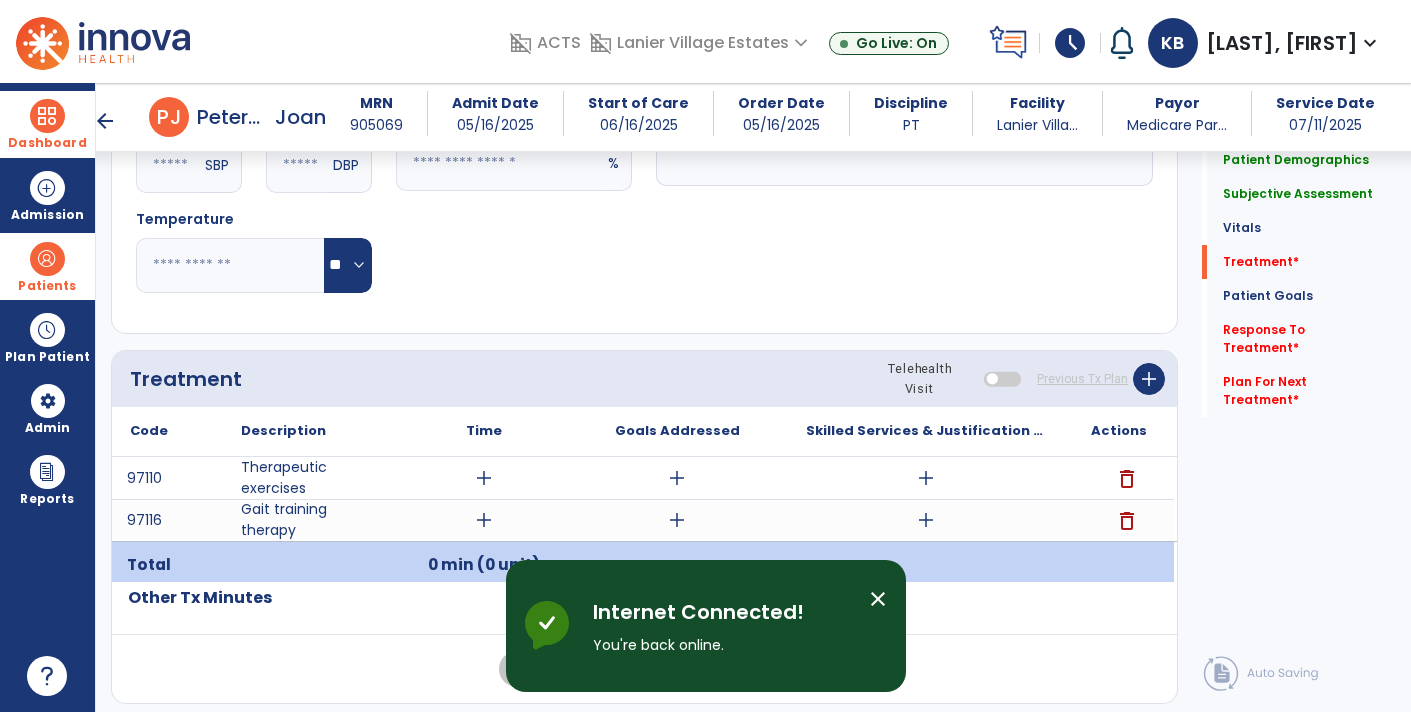 click on "add" at bounding box center (926, 478) 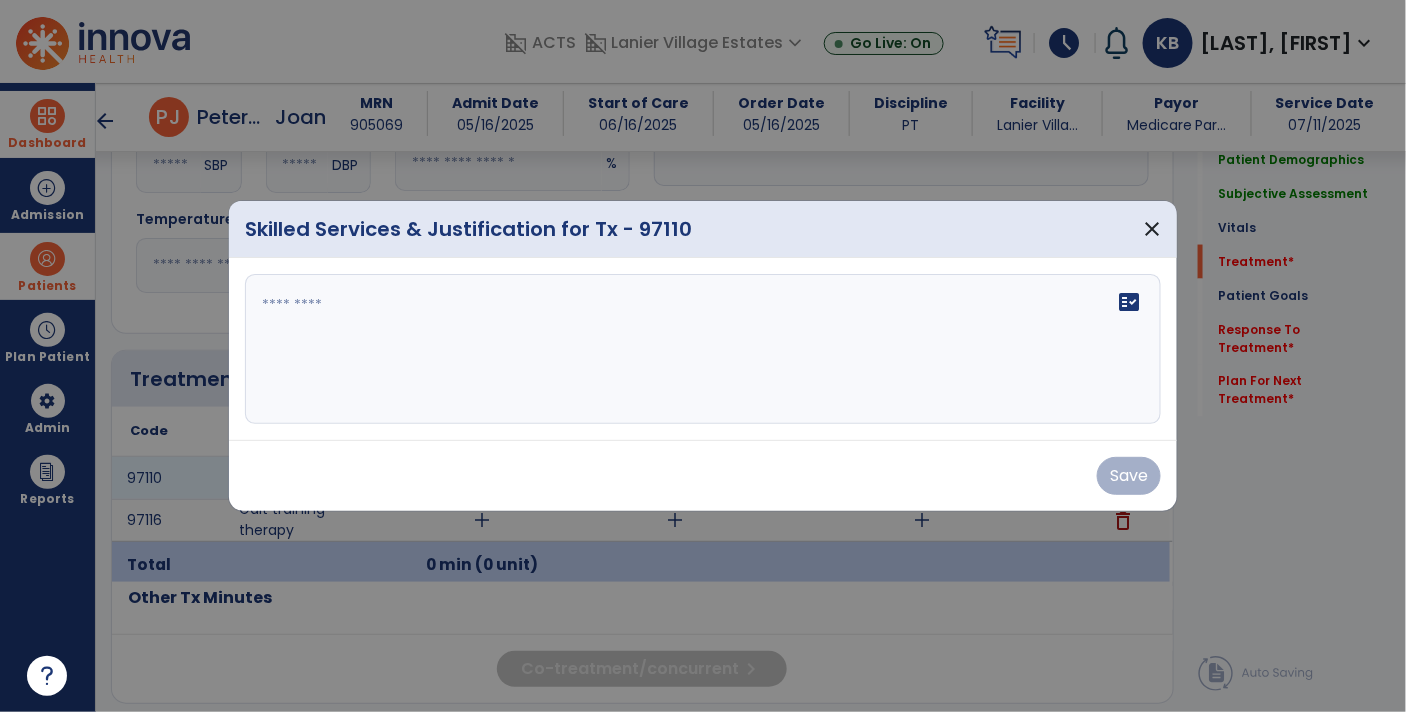 scroll, scrollTop: 899, scrollLeft: 0, axis: vertical 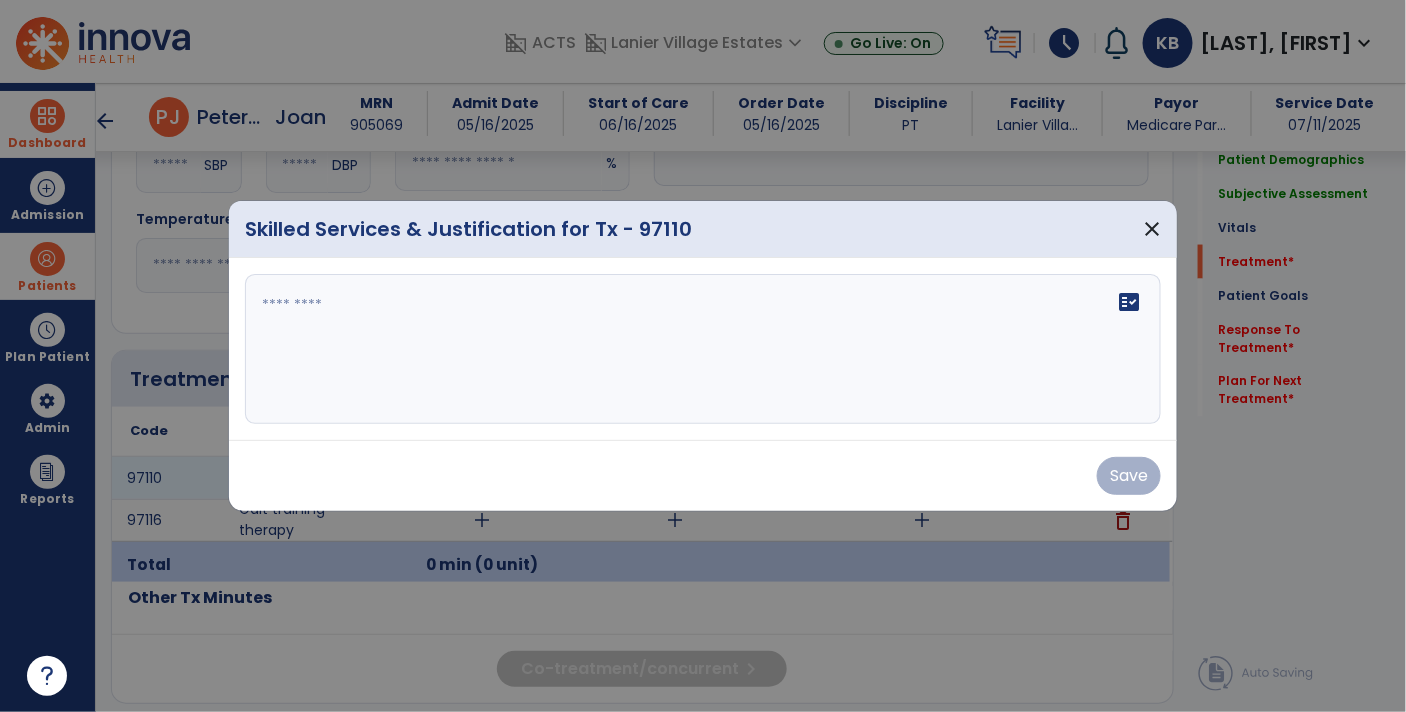 click on "fact_check" at bounding box center [703, 349] 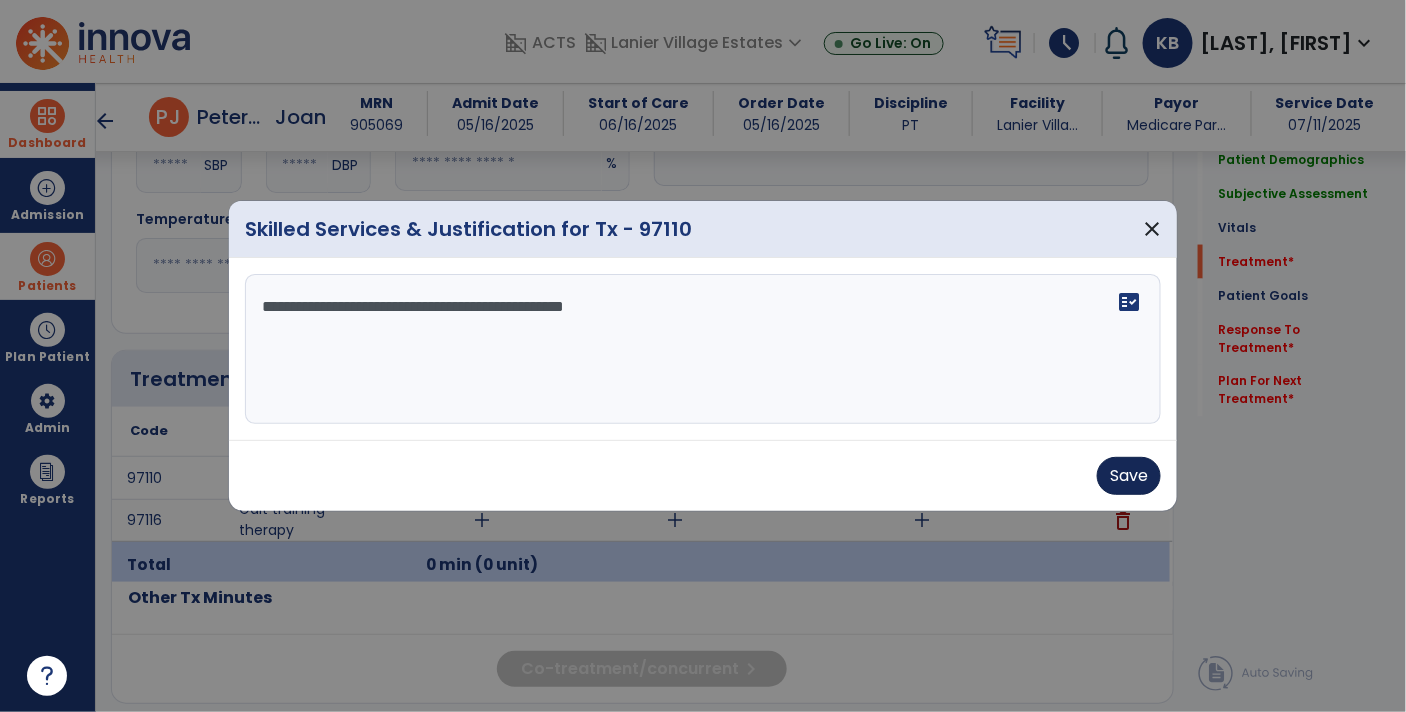 type on "**********" 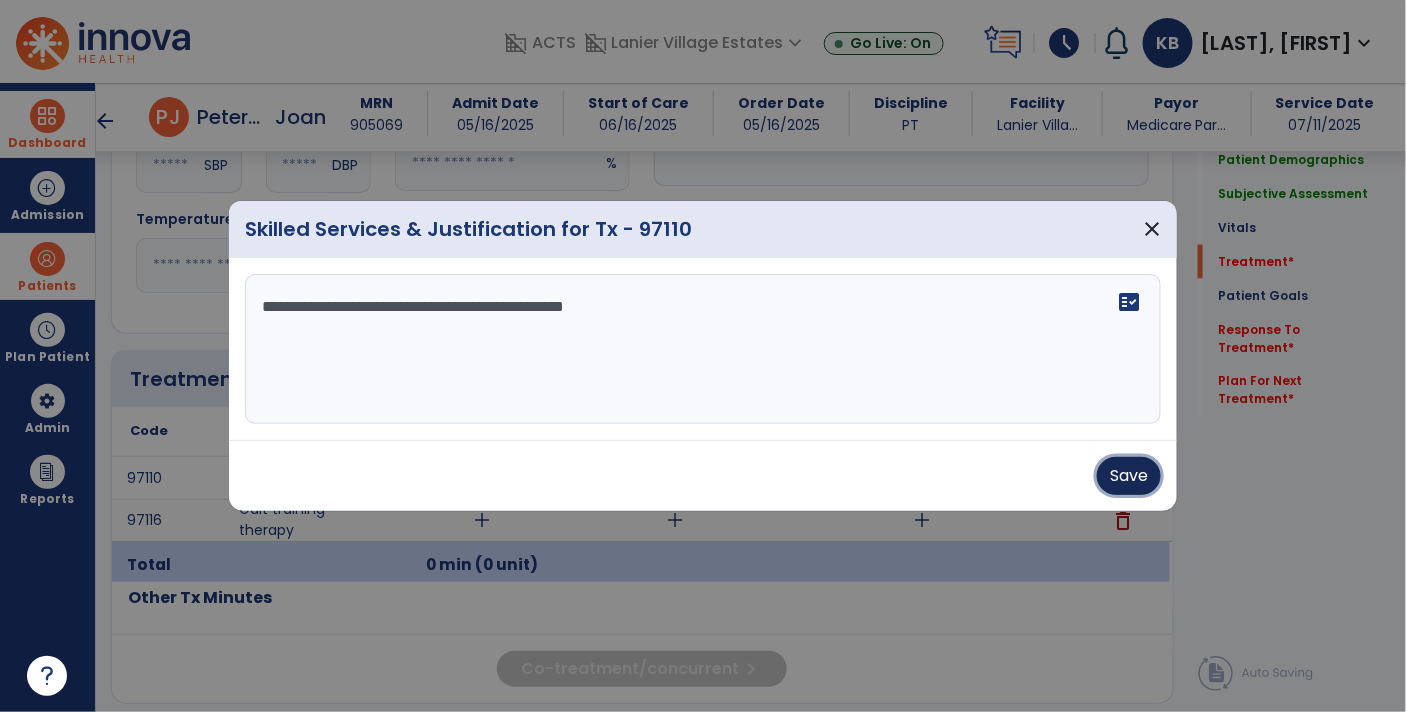 click on "Save" at bounding box center (1129, 476) 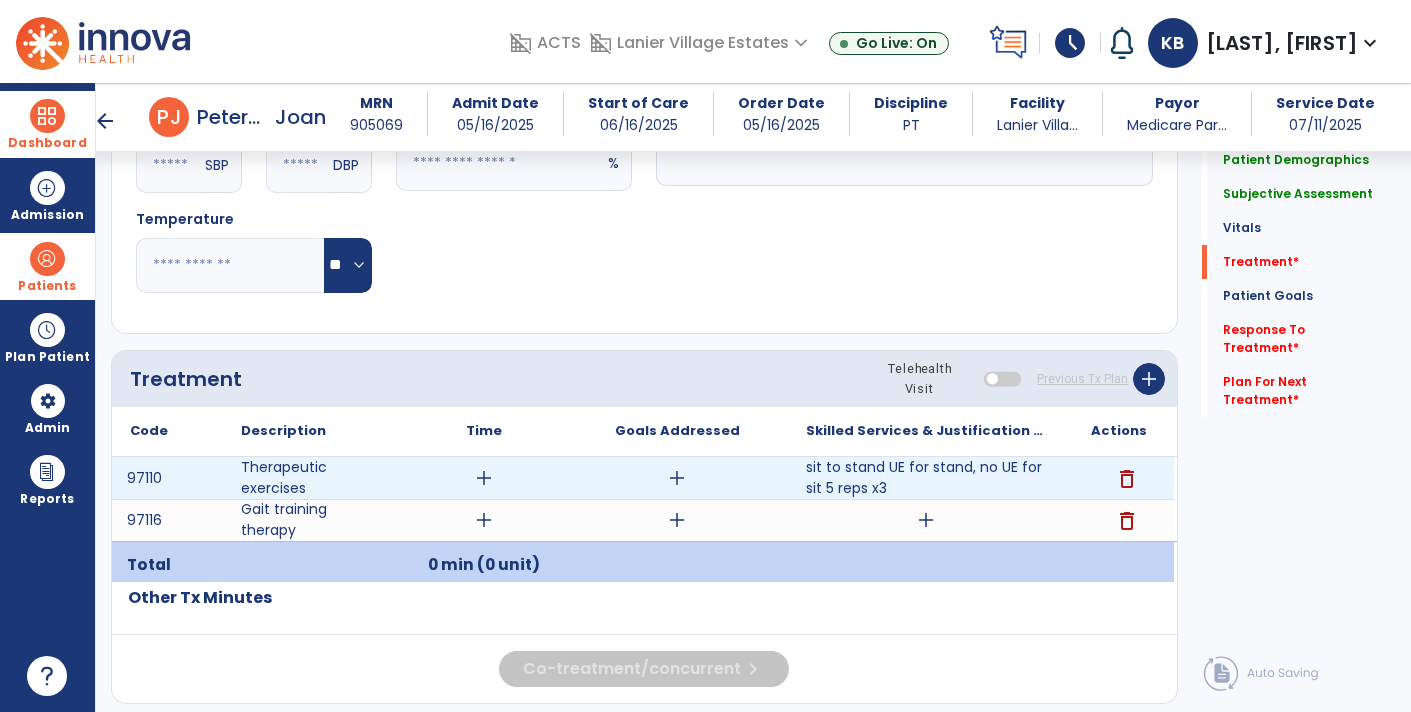 click on "add" at bounding box center (484, 478) 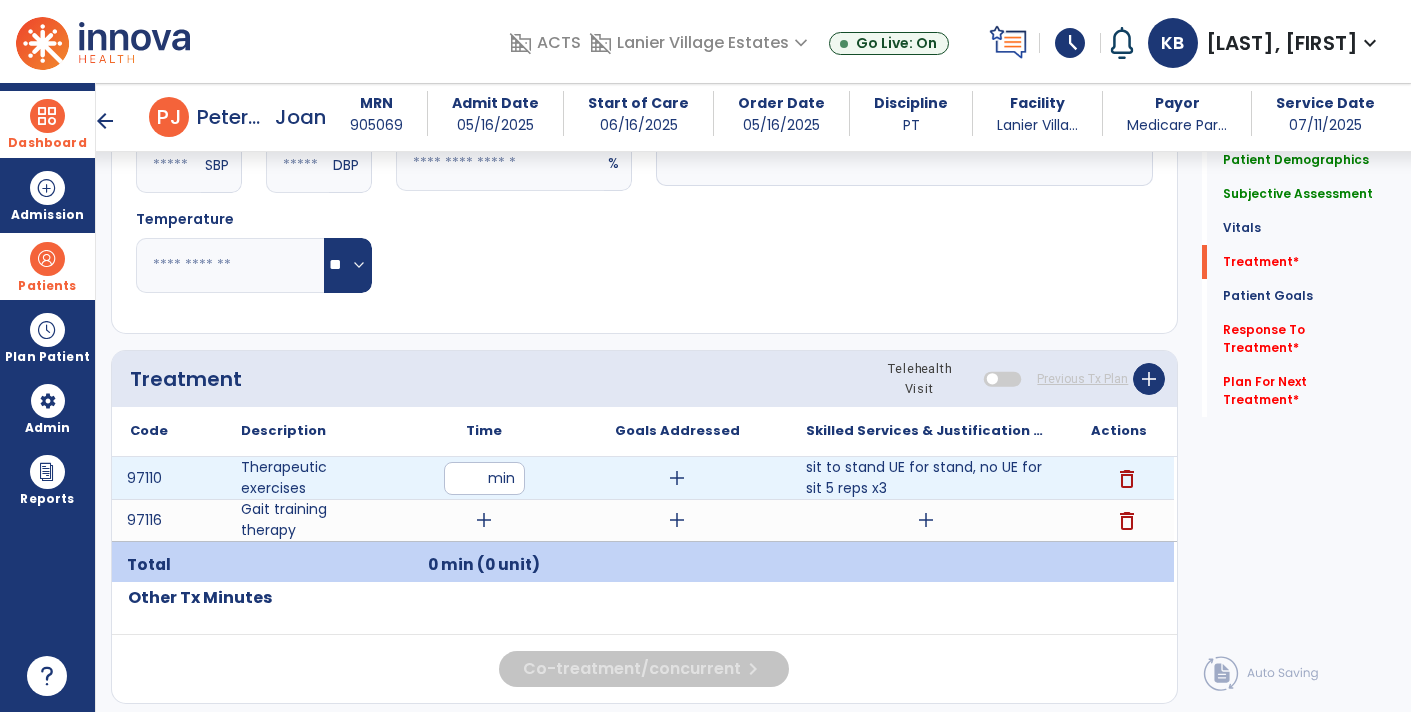 type on "**" 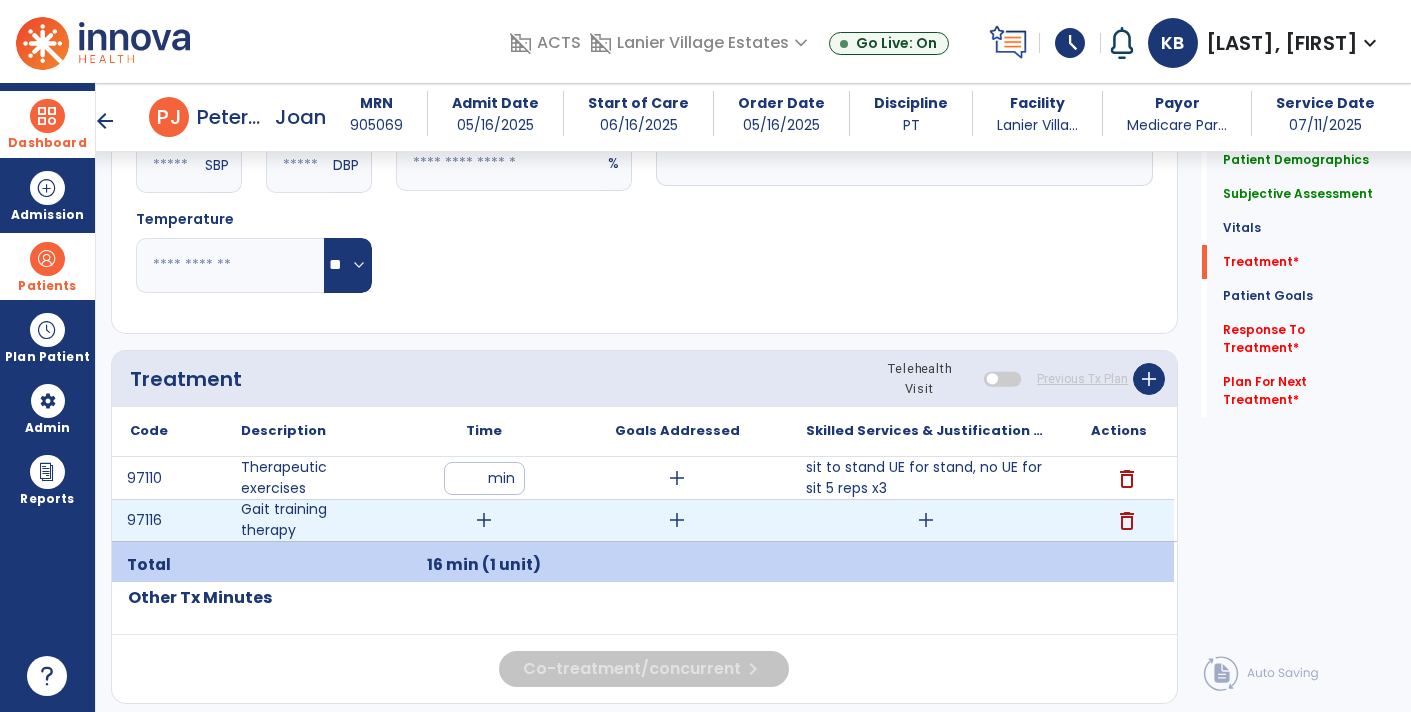 click on "add" at bounding box center (926, 520) 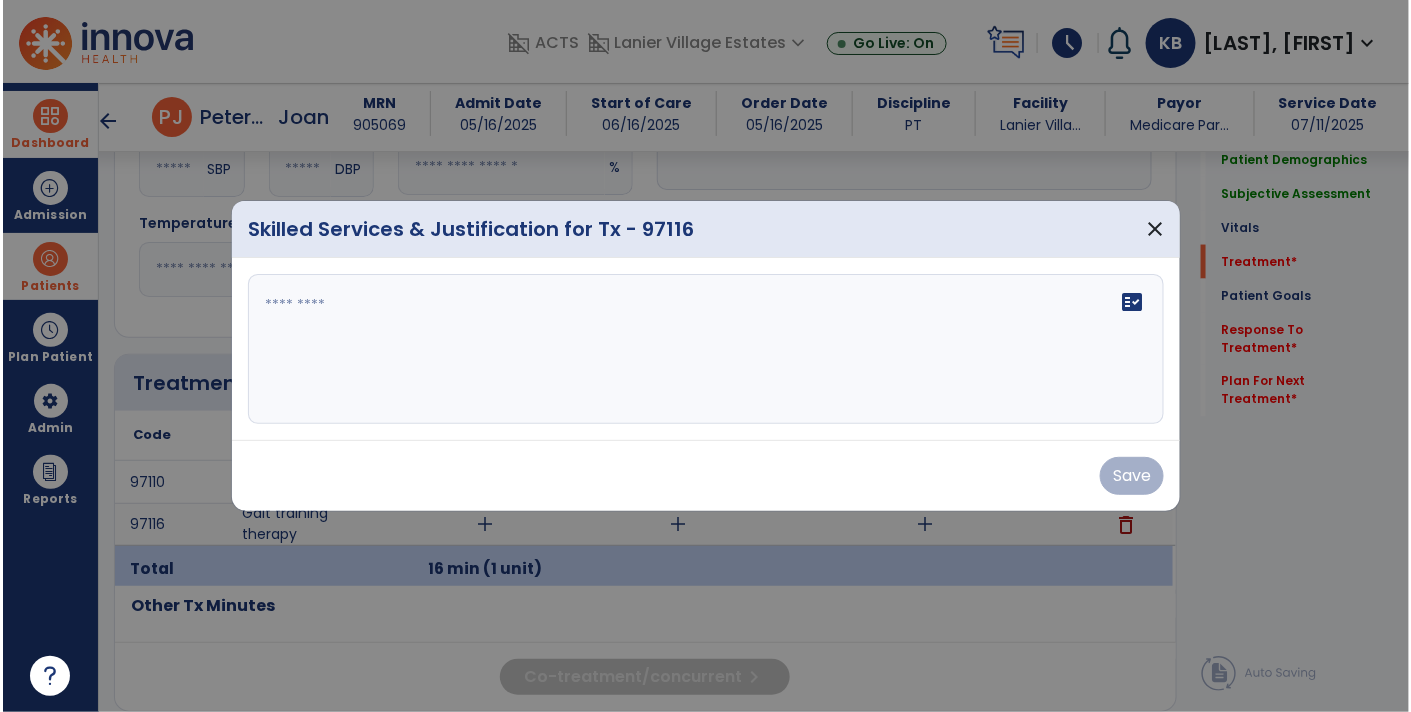 scroll, scrollTop: 899, scrollLeft: 0, axis: vertical 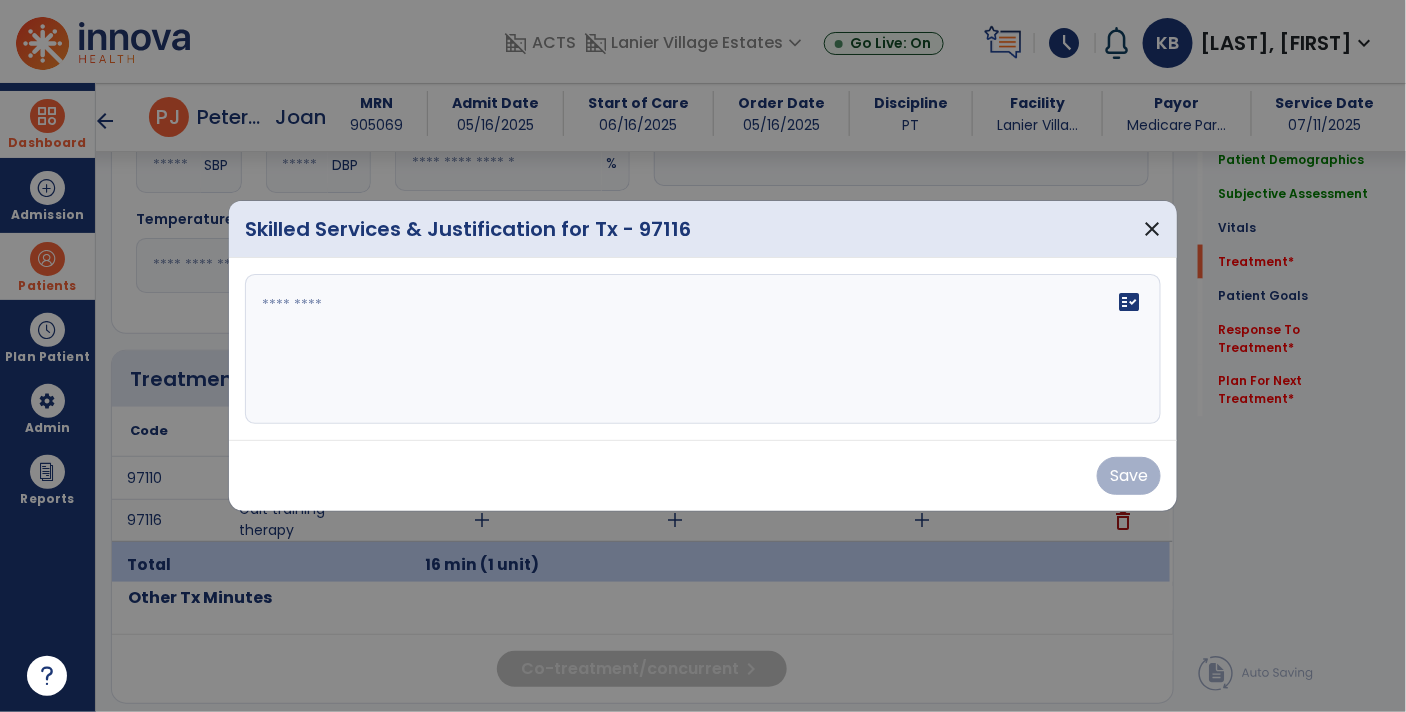 click on "Save" at bounding box center (703, 475) 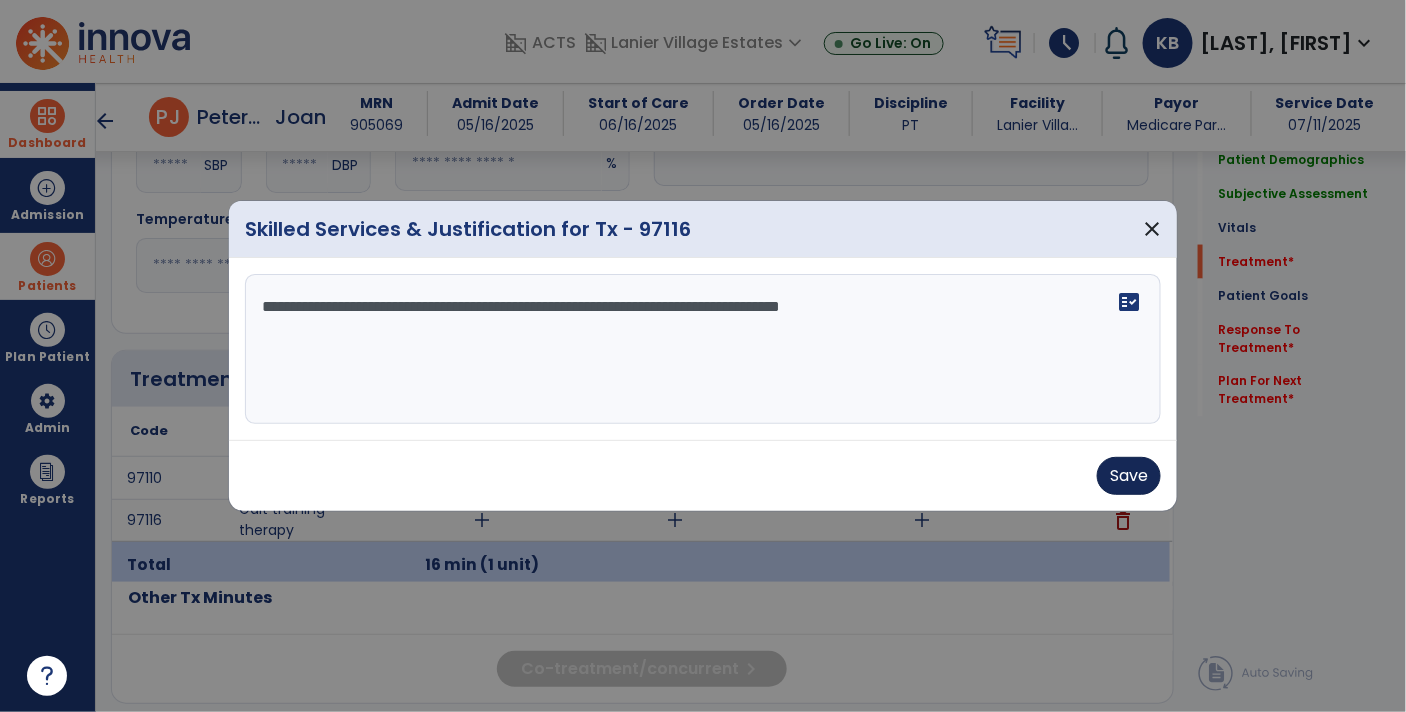 type on "**********" 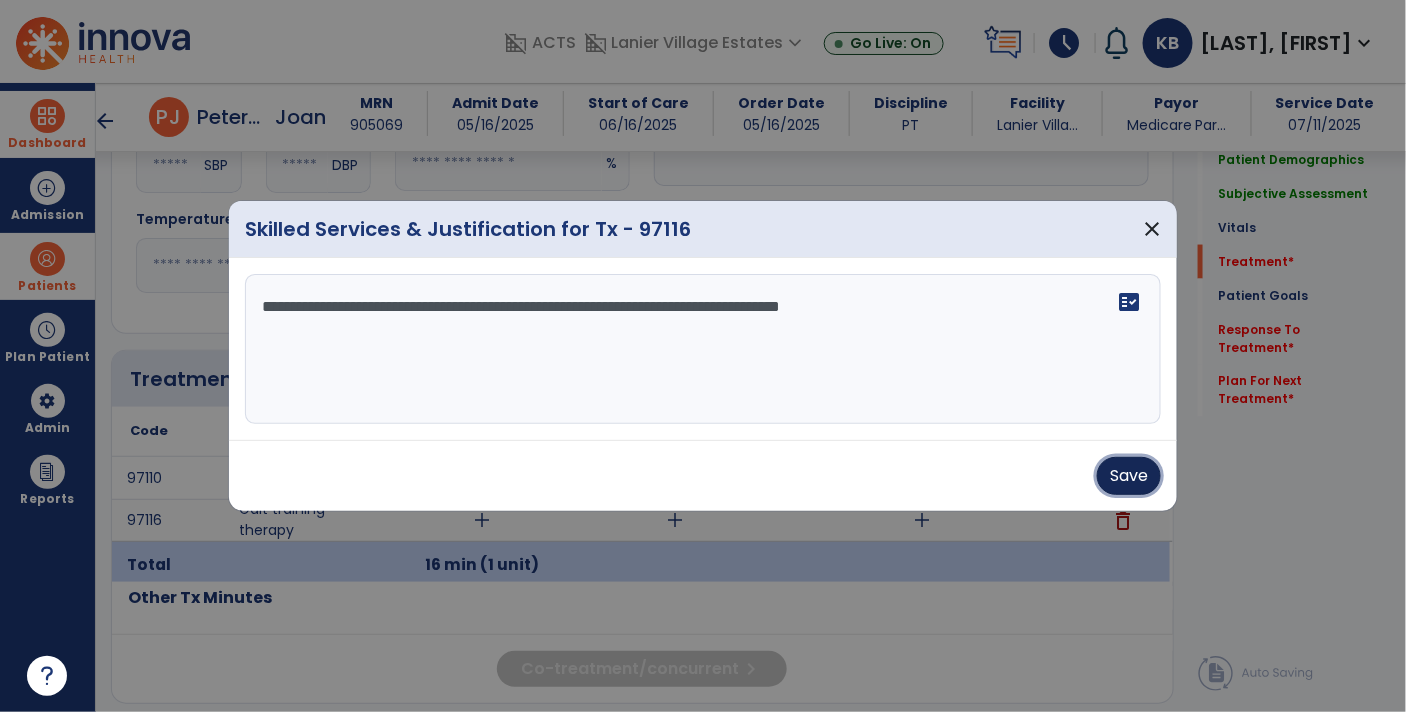 click on "Save" at bounding box center (1129, 476) 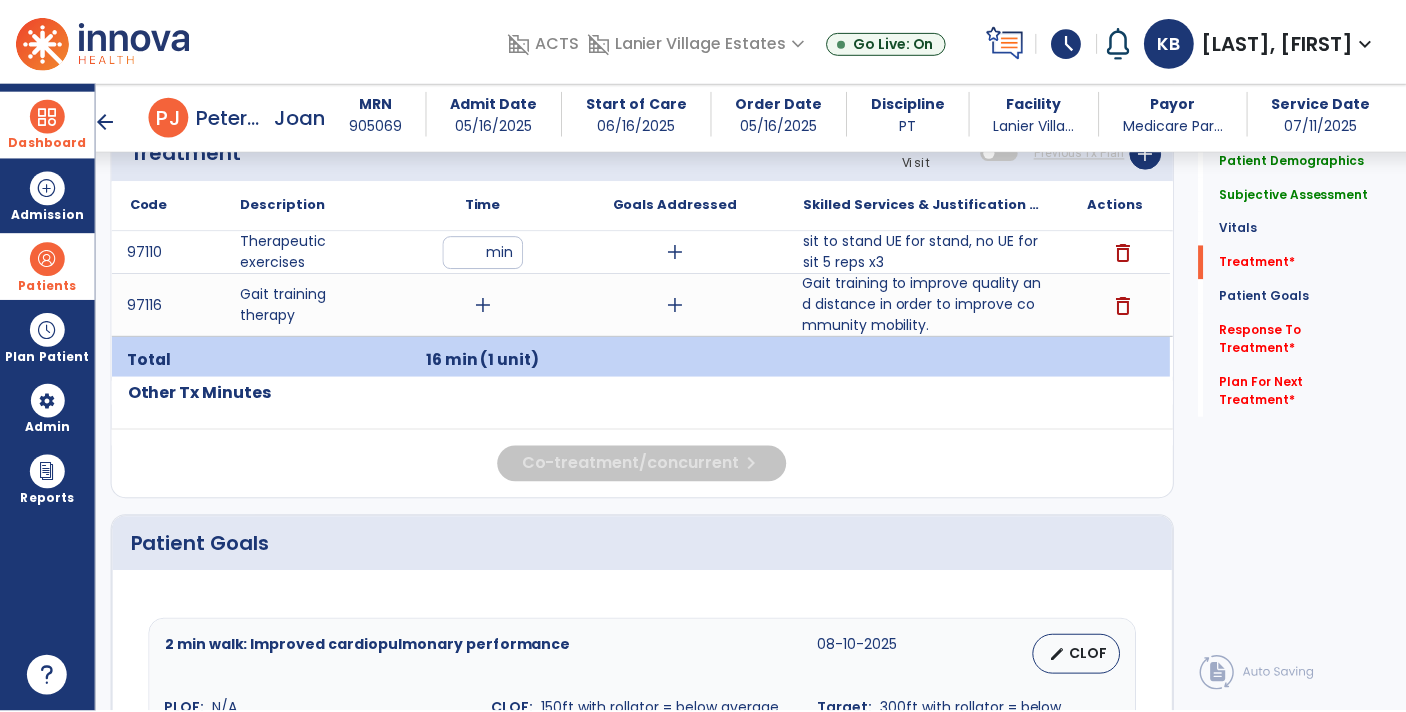 scroll, scrollTop: 1122, scrollLeft: 0, axis: vertical 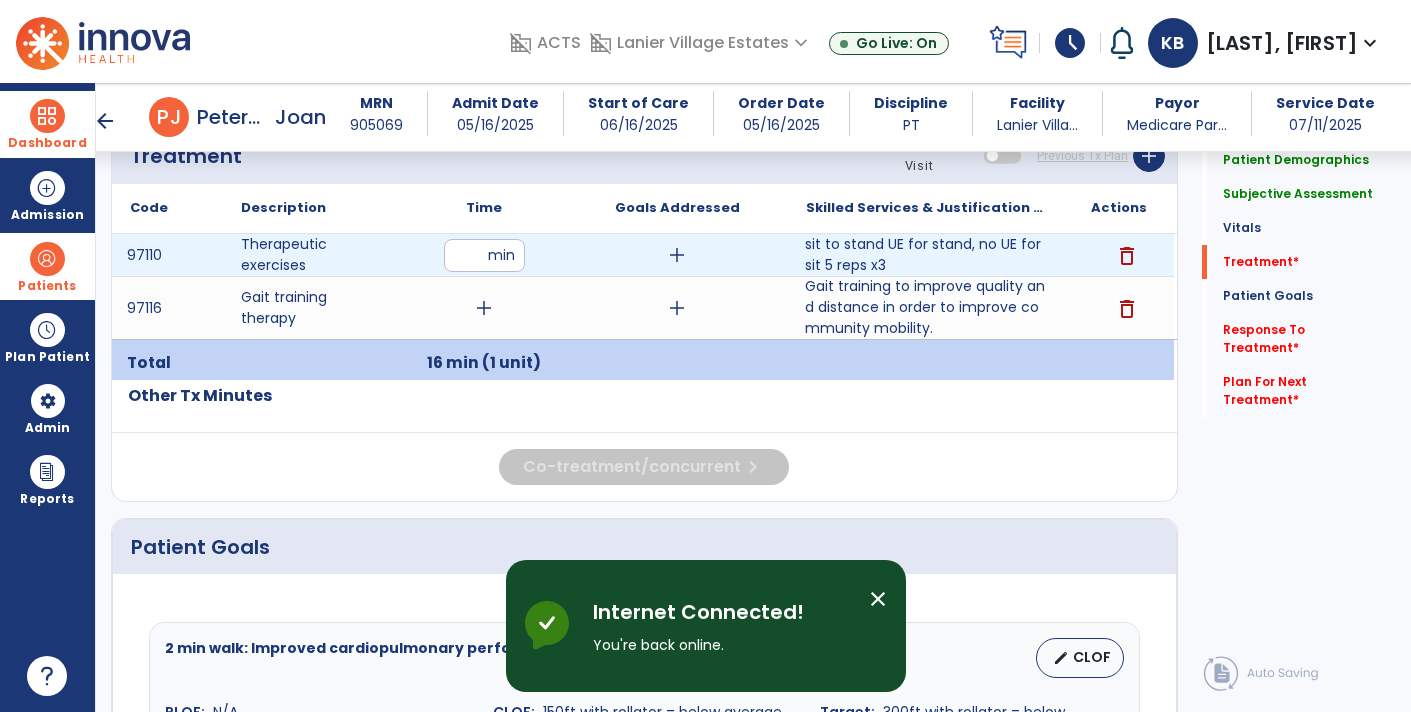 click on "sit to stand UE for stand, no UE for sit 5 reps x3" at bounding box center [926, 255] 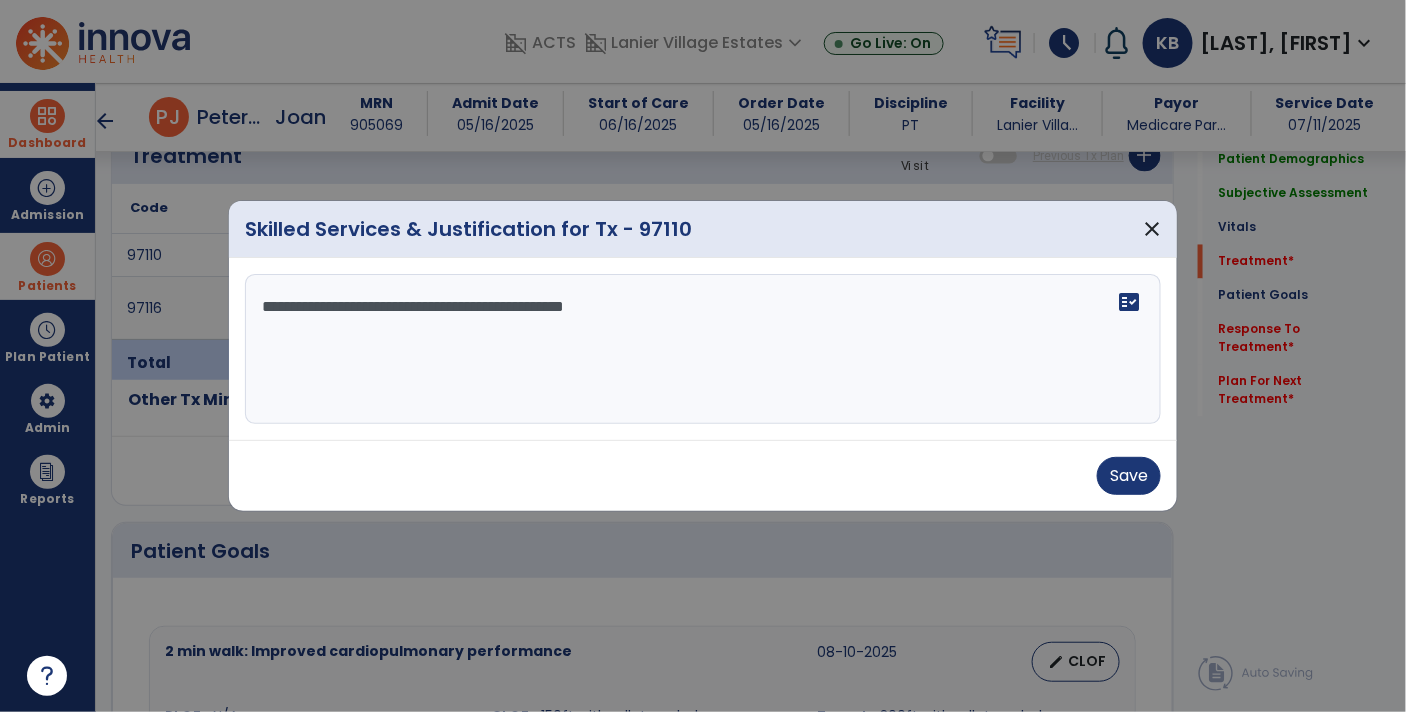 scroll, scrollTop: 1122, scrollLeft: 0, axis: vertical 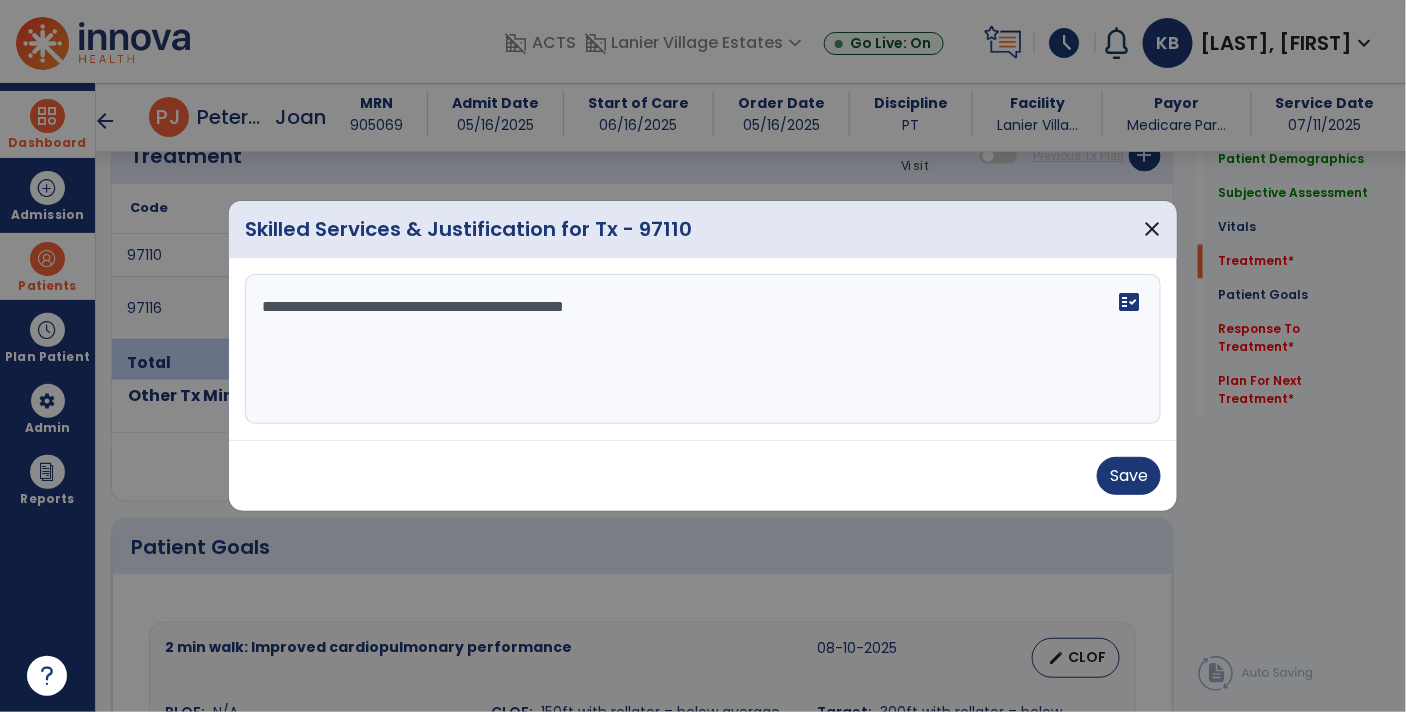 click on "**********" at bounding box center [703, 349] 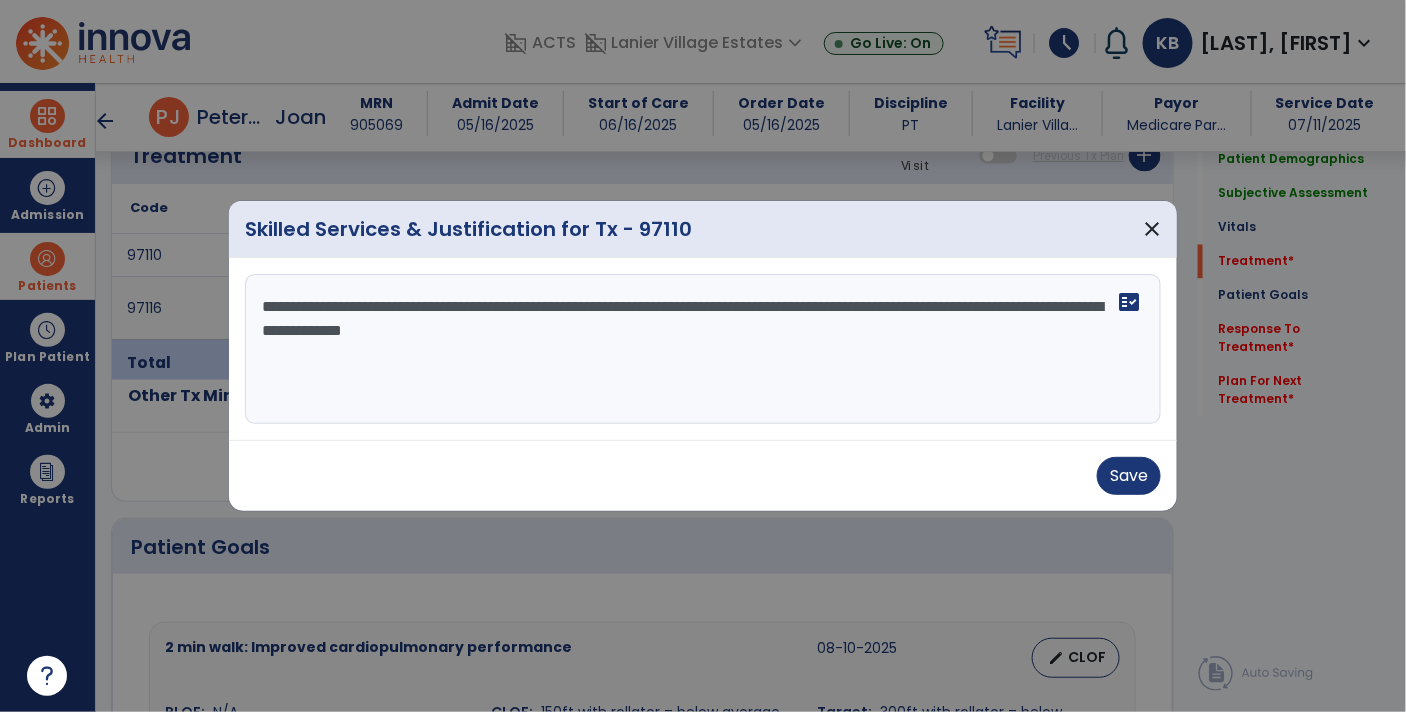 click on "**********" at bounding box center (703, 349) 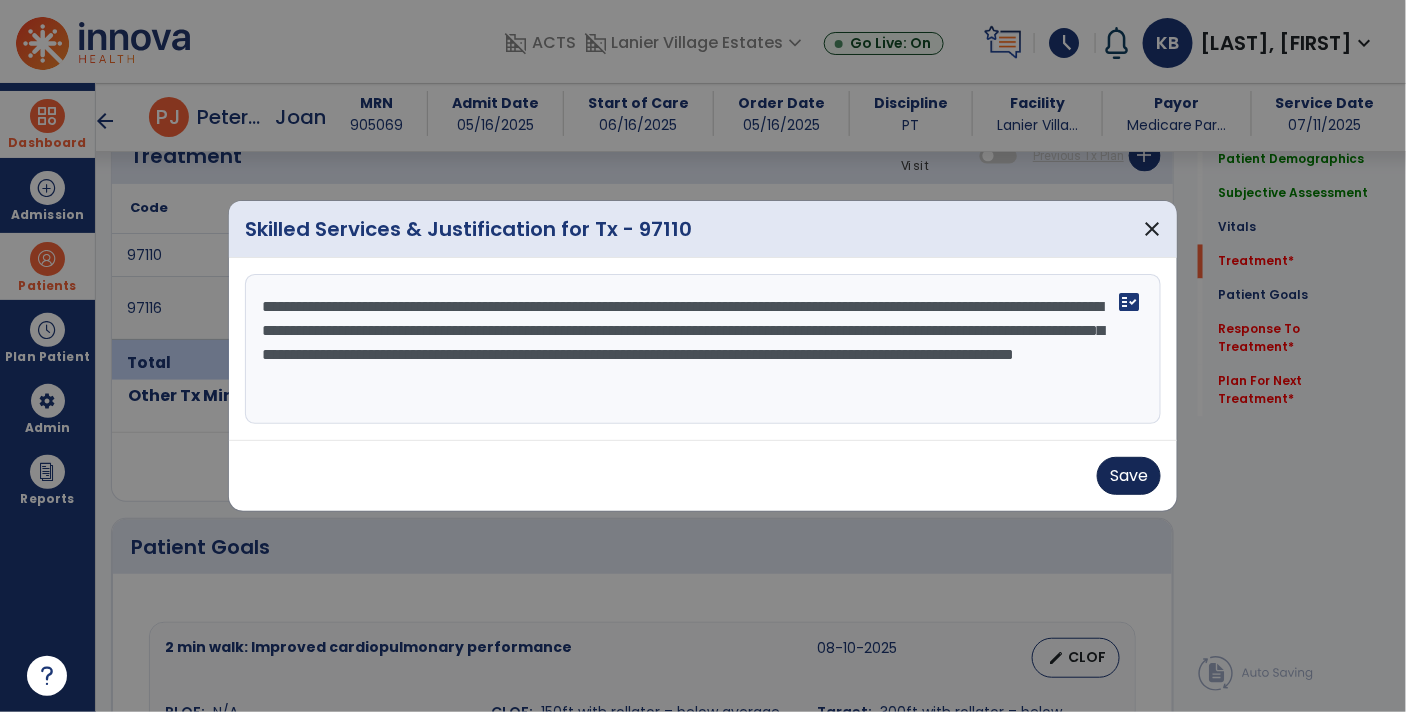 type on "**********" 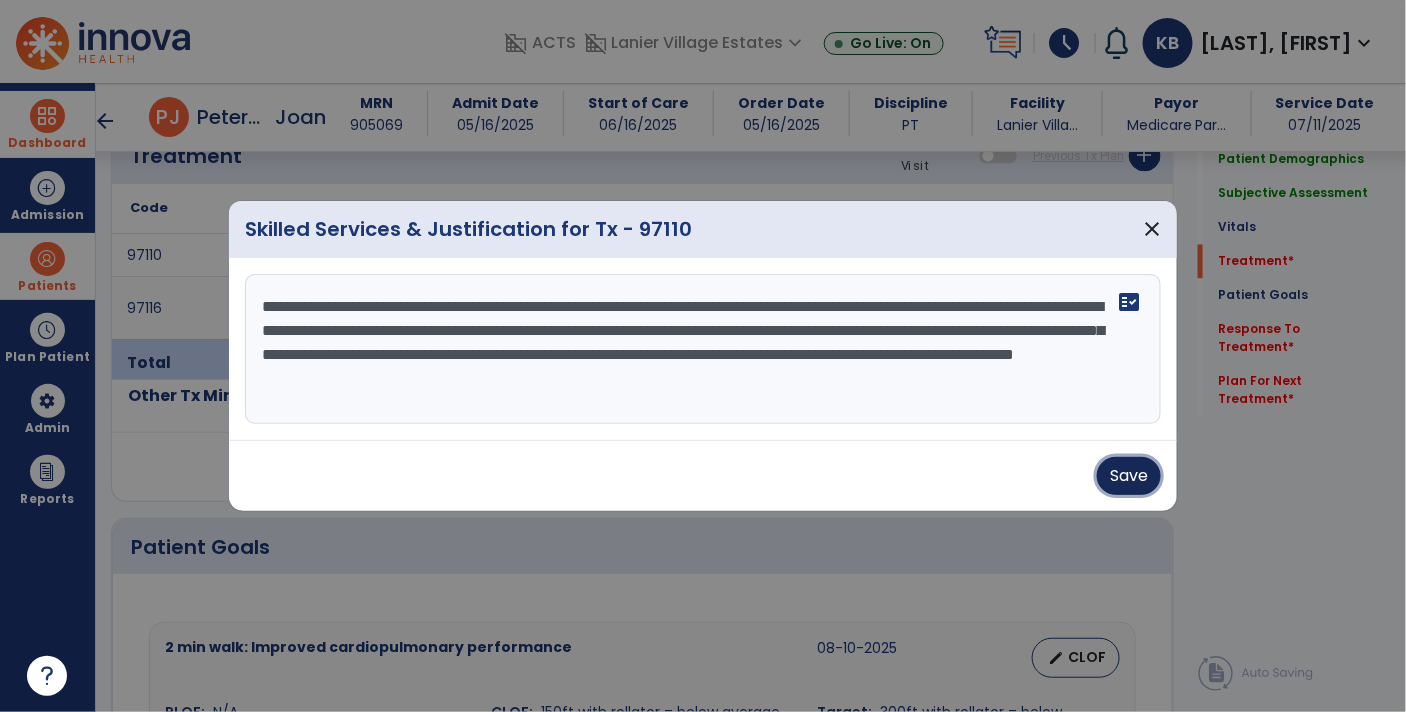 click on "Save" at bounding box center (1129, 476) 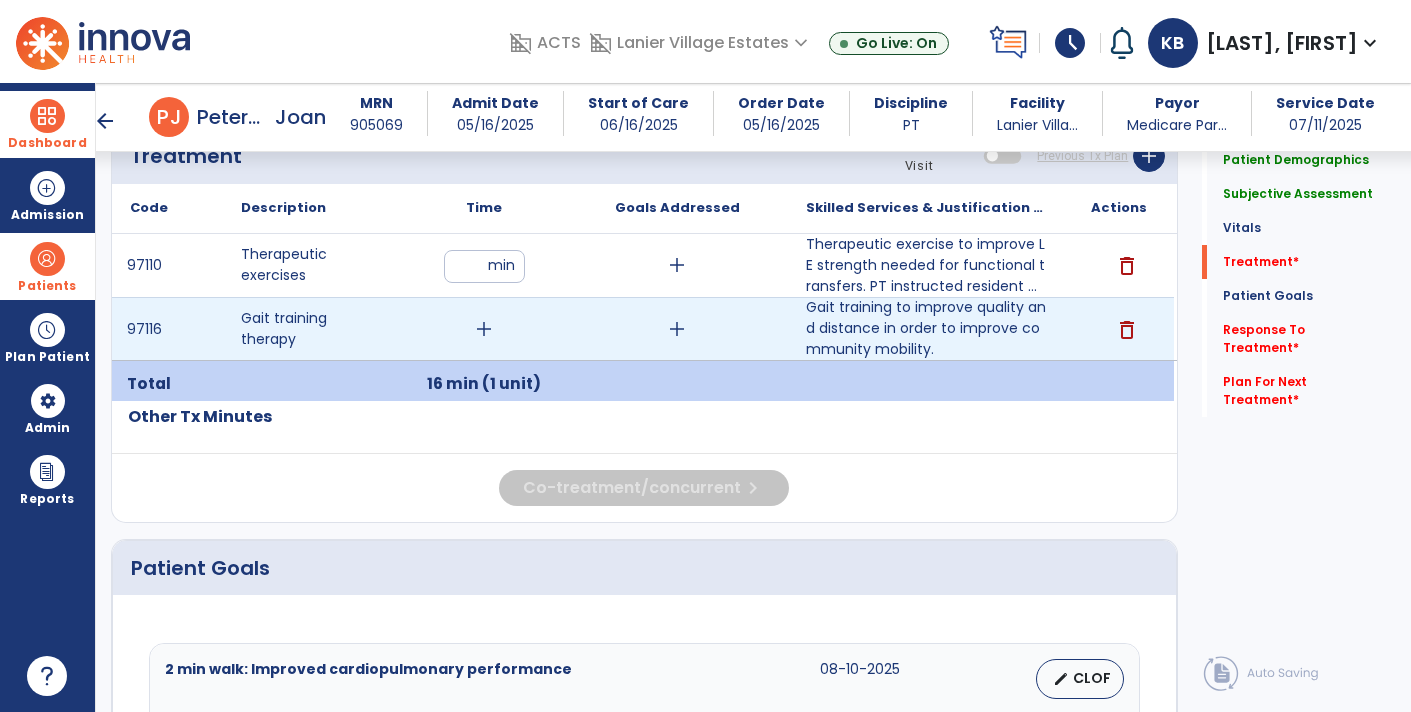click on "add" at bounding box center (484, 329) 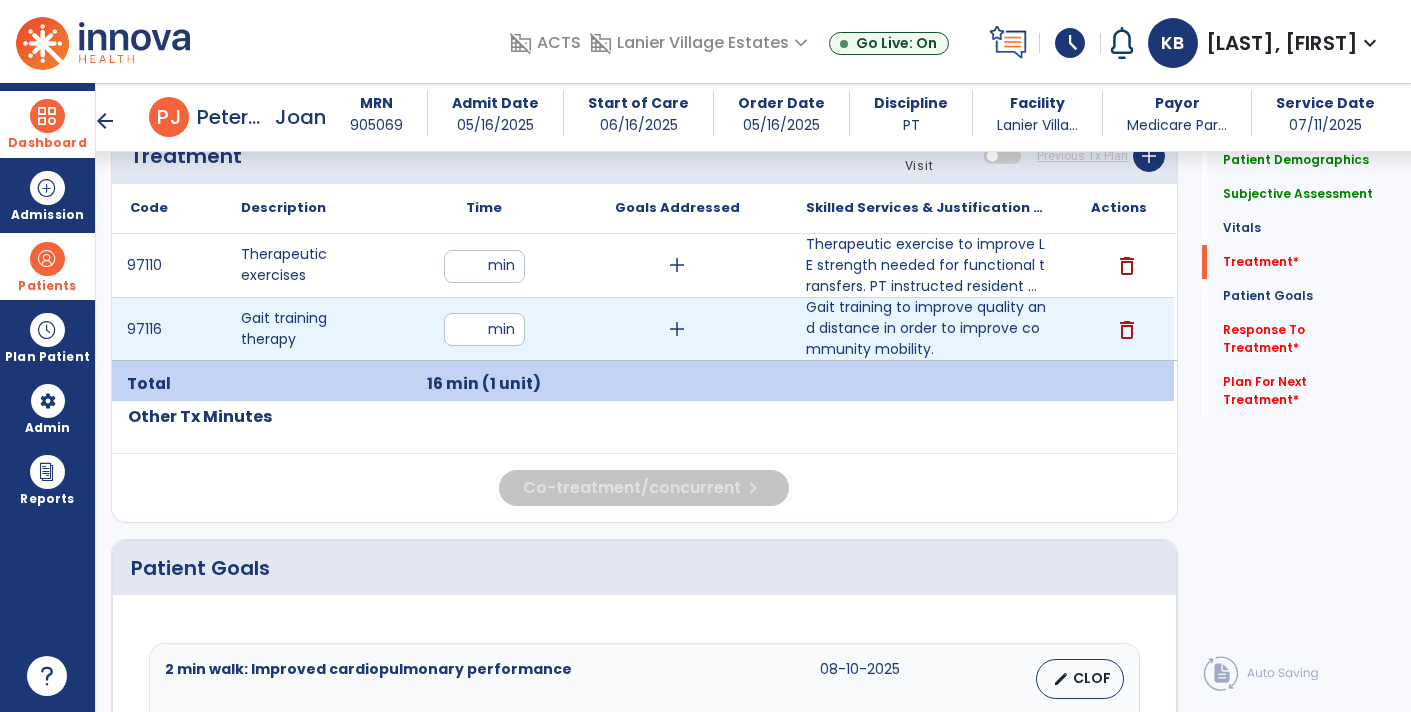 type on "**" 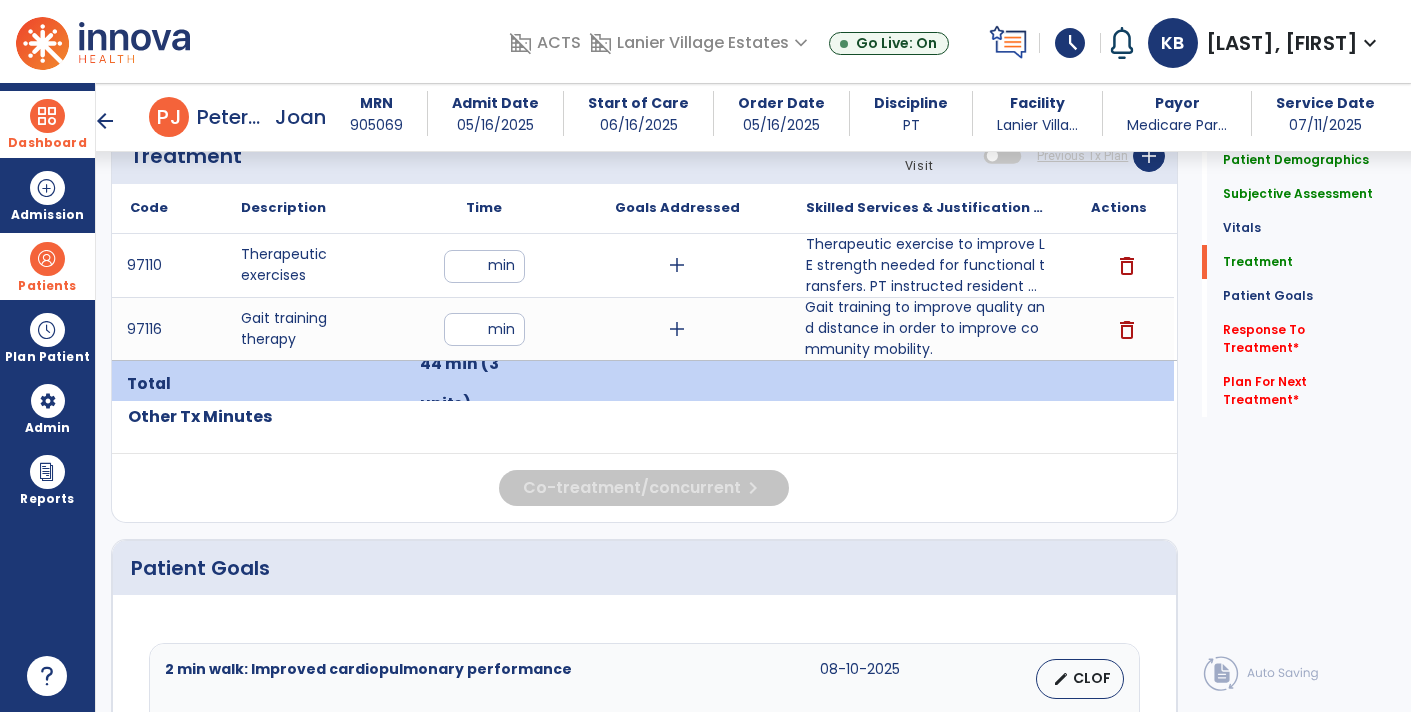 click on "Gait training to improve quality and distance in order to improve community mobility." at bounding box center [926, 328] 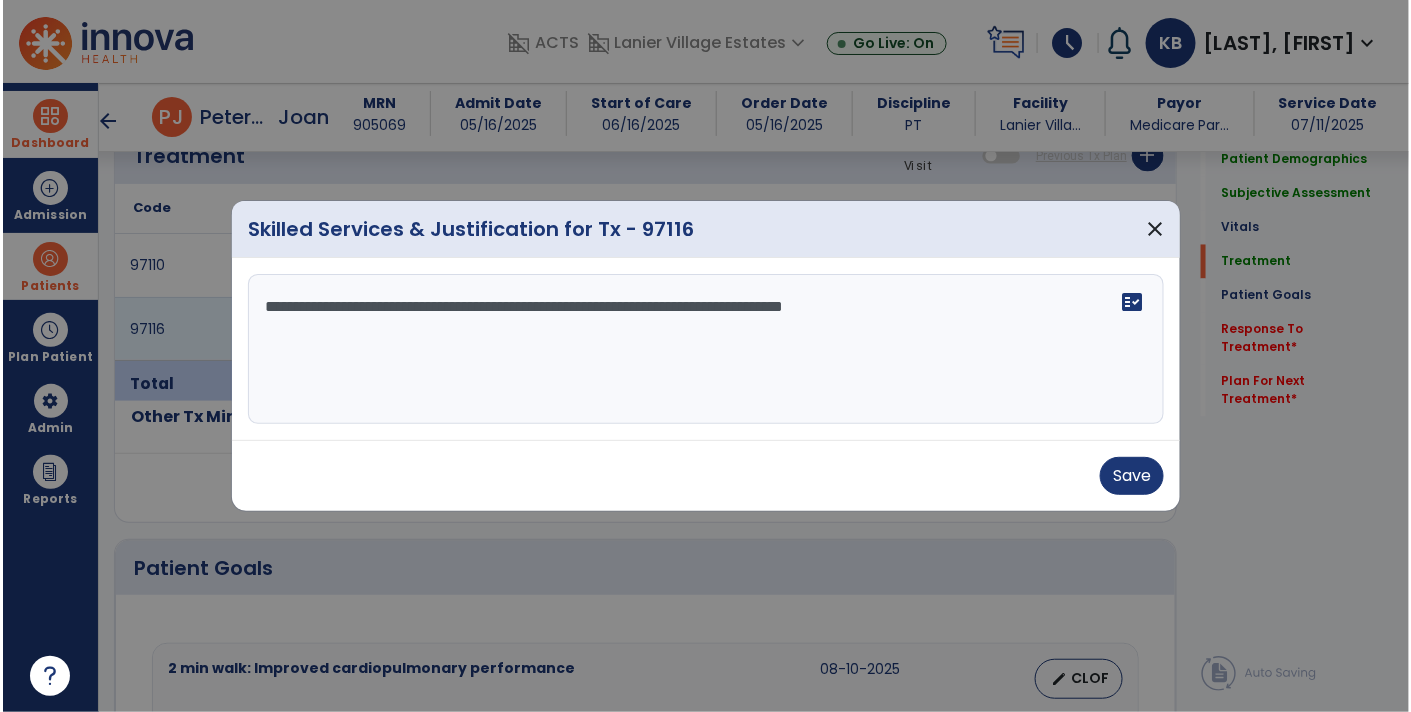 scroll, scrollTop: 1122, scrollLeft: 0, axis: vertical 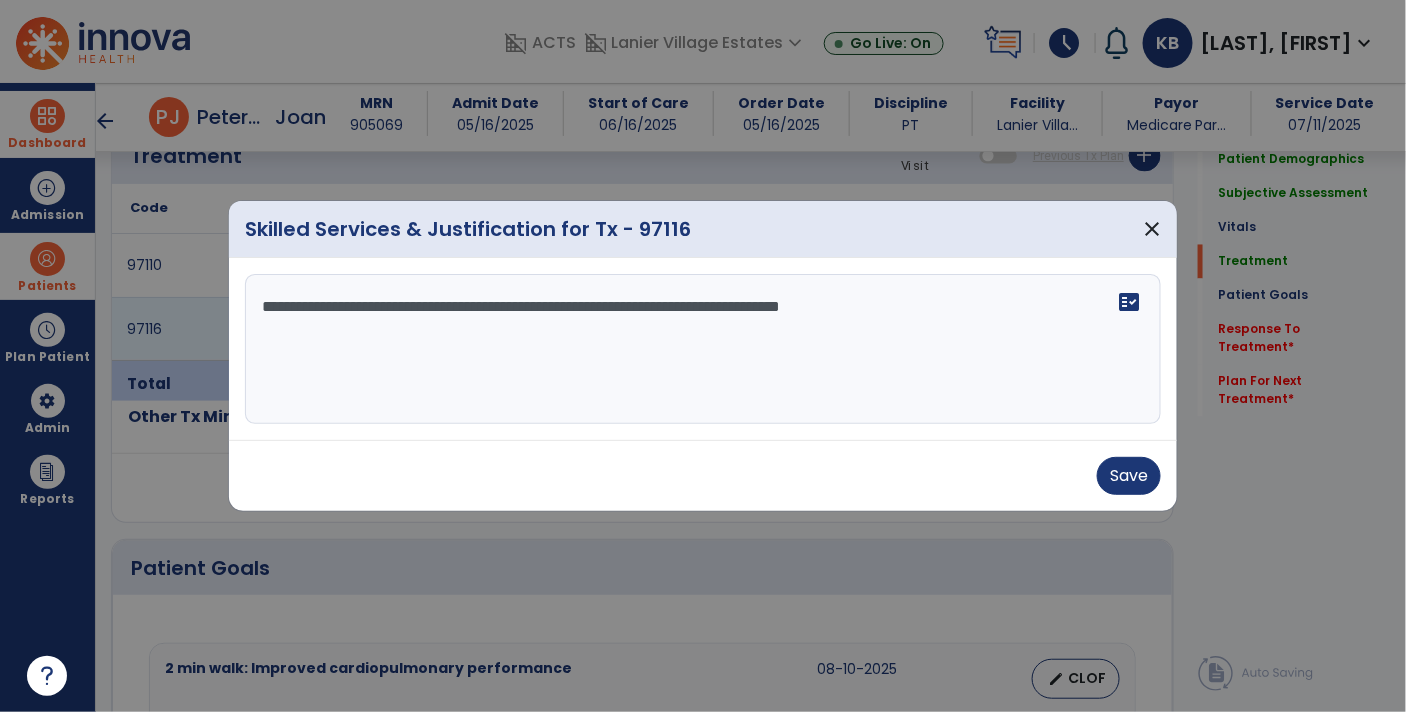 click on "**********" at bounding box center (703, 349) 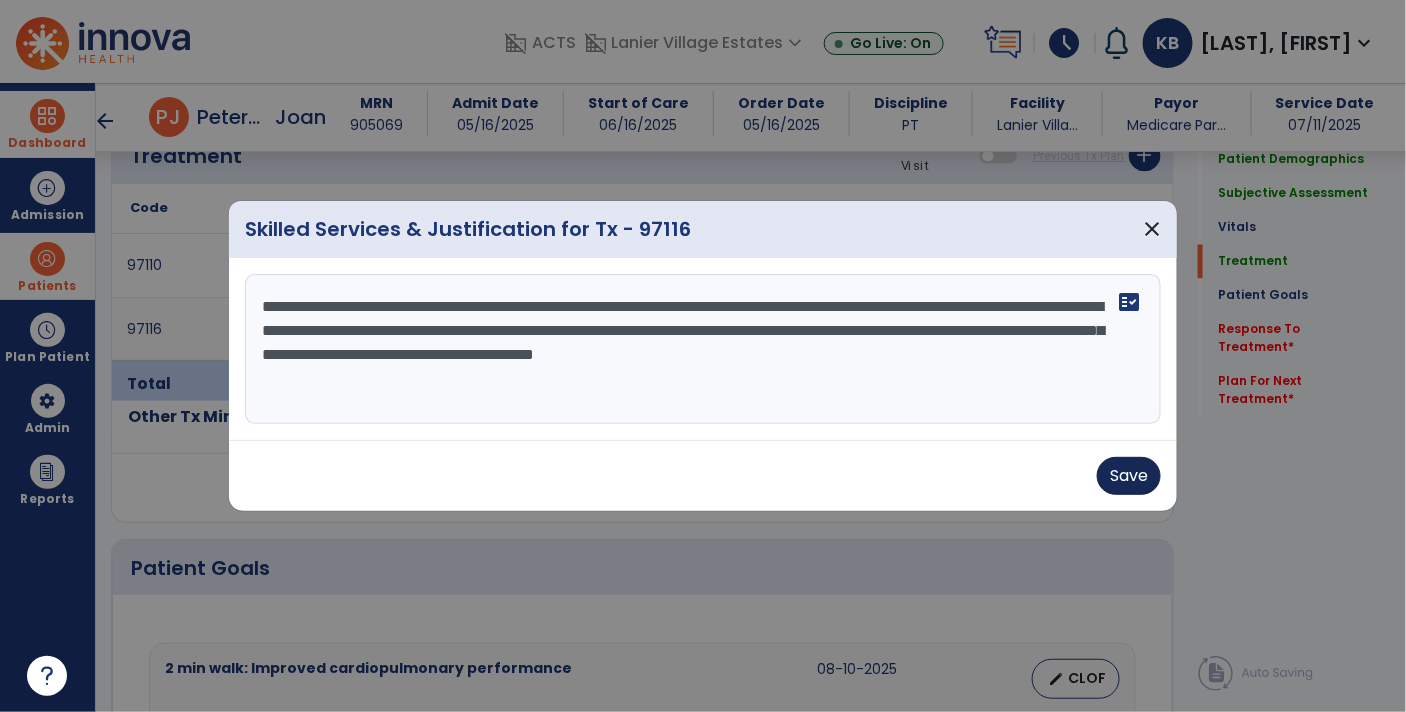 type on "**********" 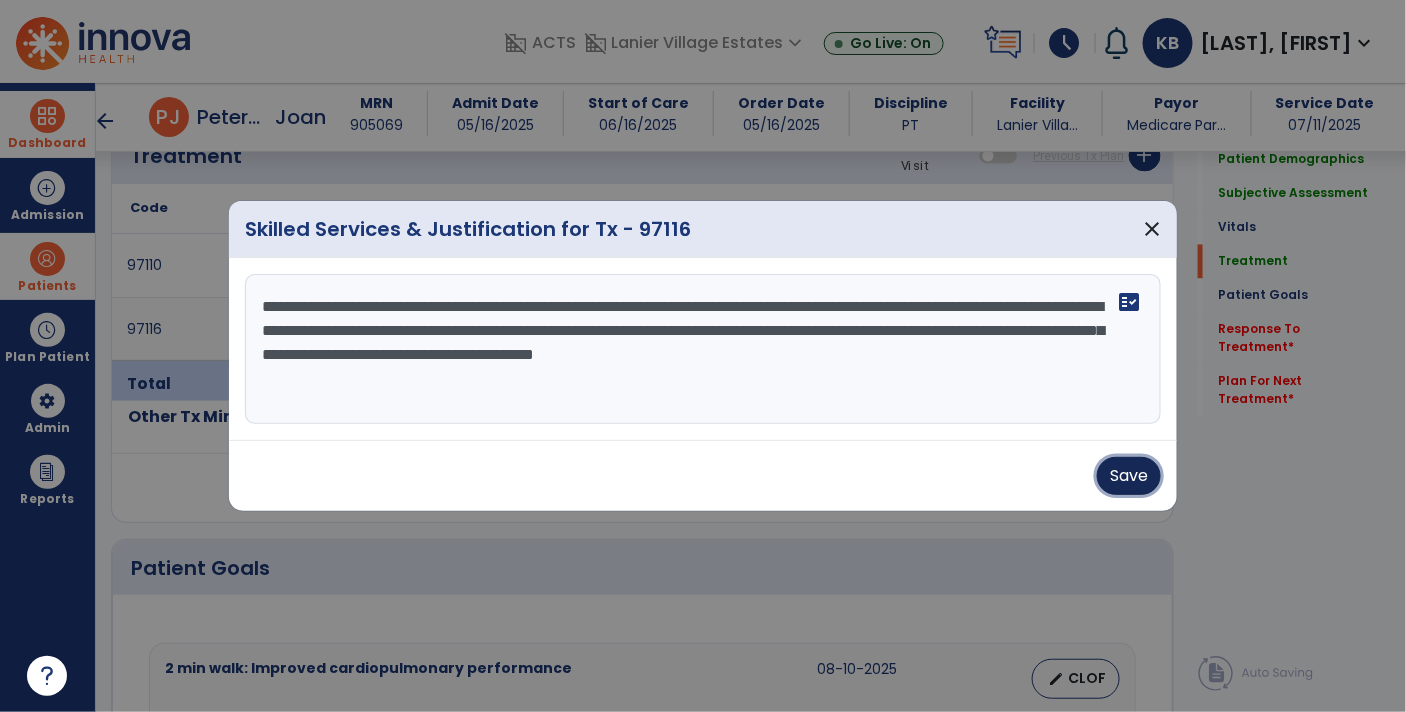 click on "Save" at bounding box center (1129, 476) 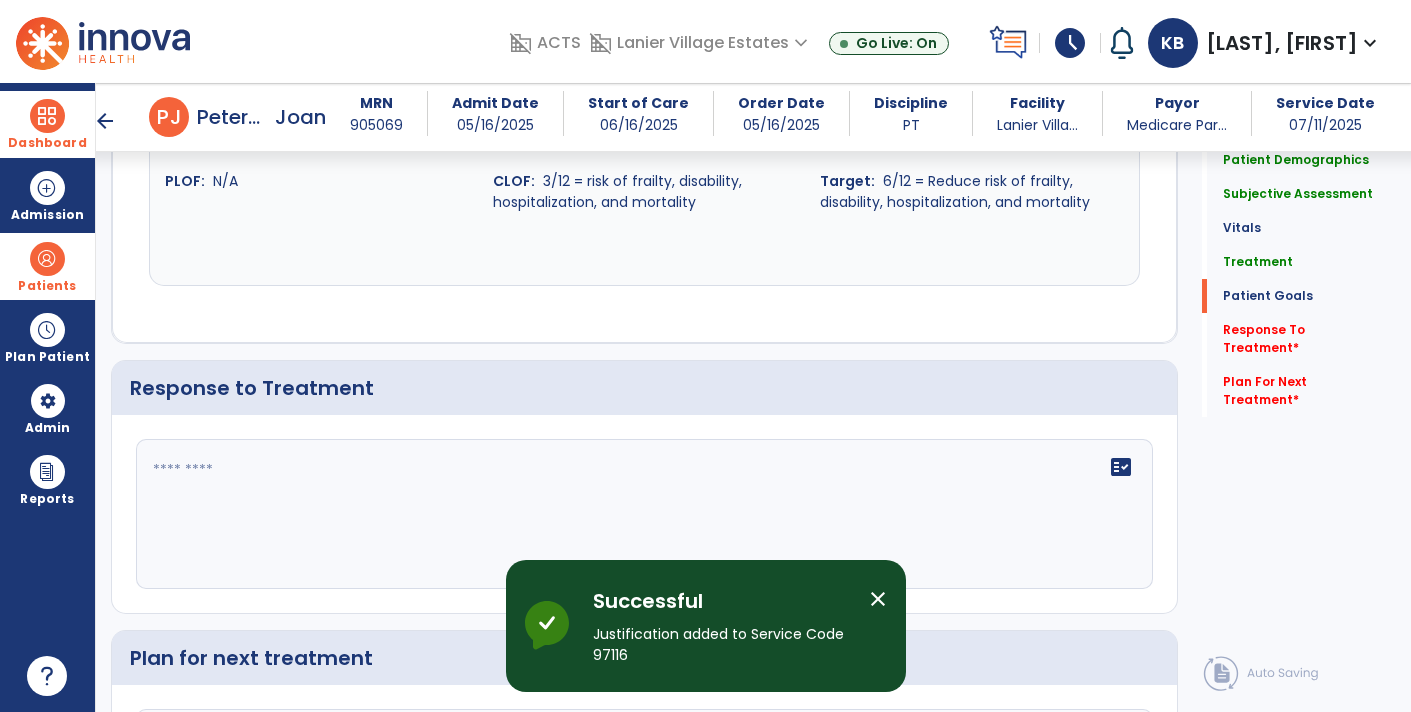 scroll, scrollTop: 2371, scrollLeft: 0, axis: vertical 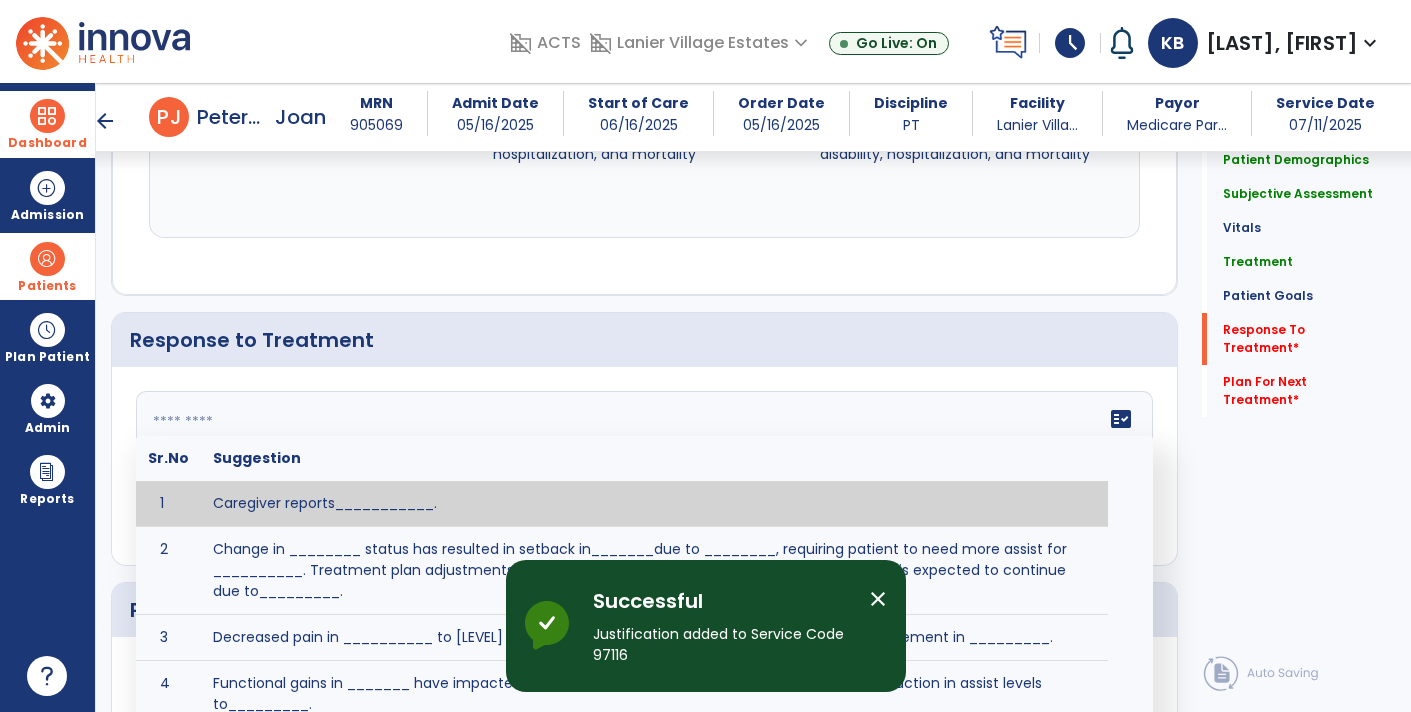 click on "fact_check  Sr.No Suggestion 1 Caregiver reports___________. 2 Change in ________ status has resulted in setback in_______due to ________, requiring patient to need more assist for __________.   Treatment plan adjustments to be made include________.  Progress towards goals is expected to continue due to_________. 3 Decreased pain in __________ to [LEVEL] in response to [MODALITY/TREATMENT] allows for improvement in _________. 4 Functional gains in _______ have impacted the patient's ability to perform_________ with a reduction in assist levels to_________. 5 Functional progress this week has been significant due to__________. 6 Gains in ________ have improved the patient's ability to perform ______with decreased levels of assist to___________. 7 Improvement in ________allows patient to tolerate higher levels of challenges in_________. 8 Pain in [AREA] has decreased to [LEVEL] in response to [TREATMENT/MODALITY], allowing fore ease in completing__________. 9 10 11 12 13 14 15 16 17 18 19 20 21" 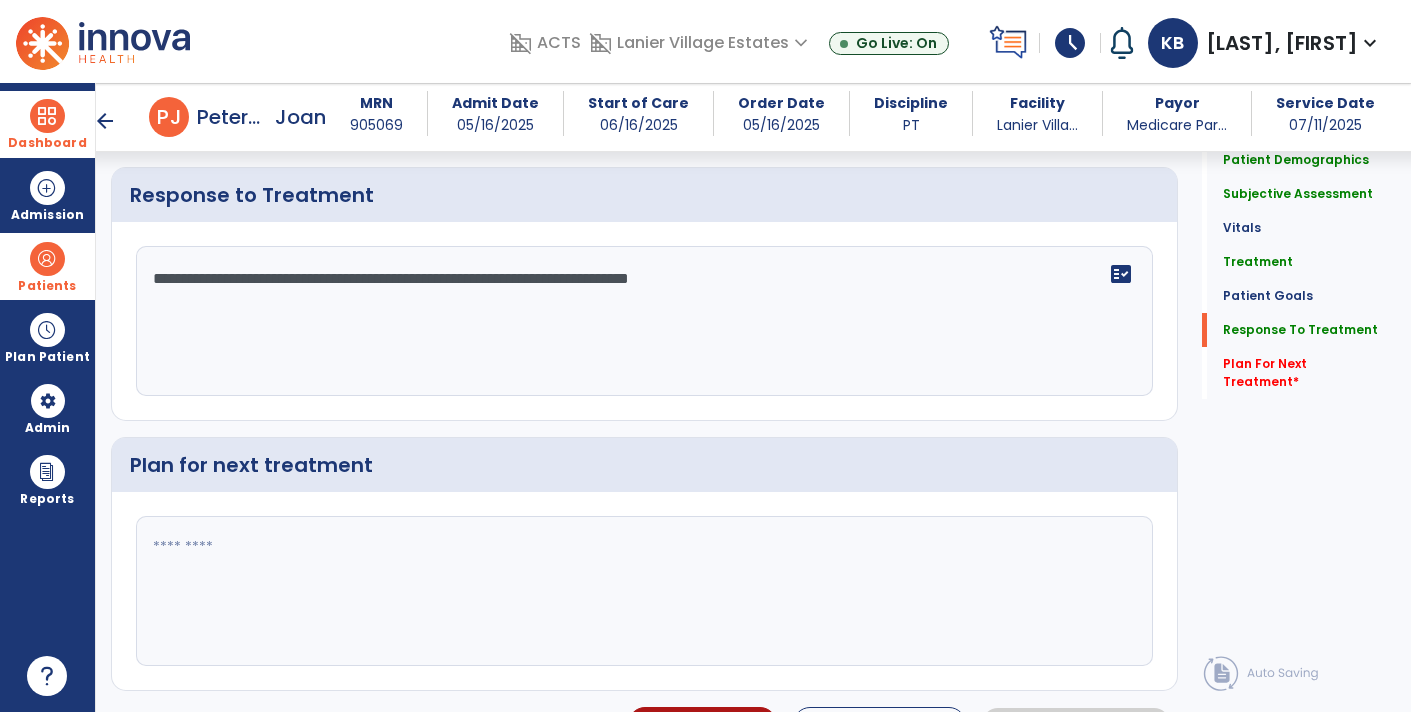scroll, scrollTop: 2543, scrollLeft: 0, axis: vertical 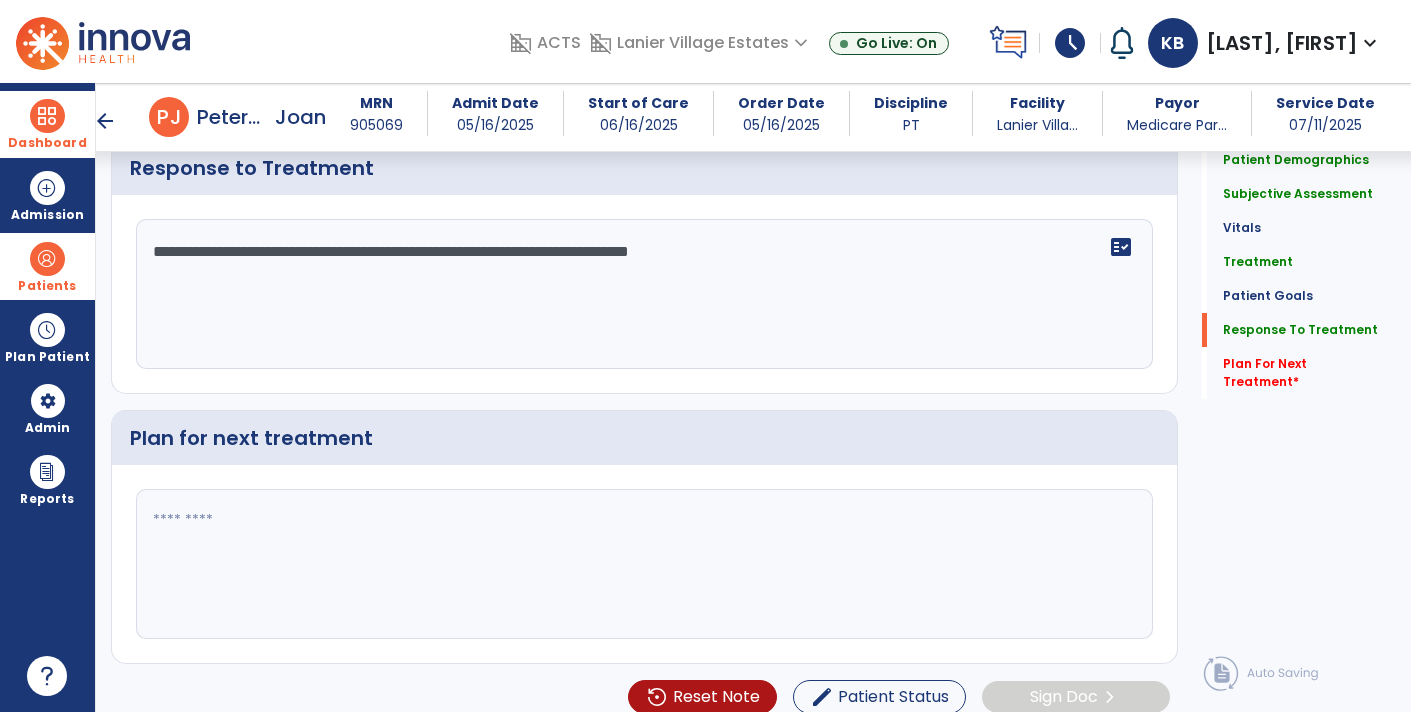 type on "**********" 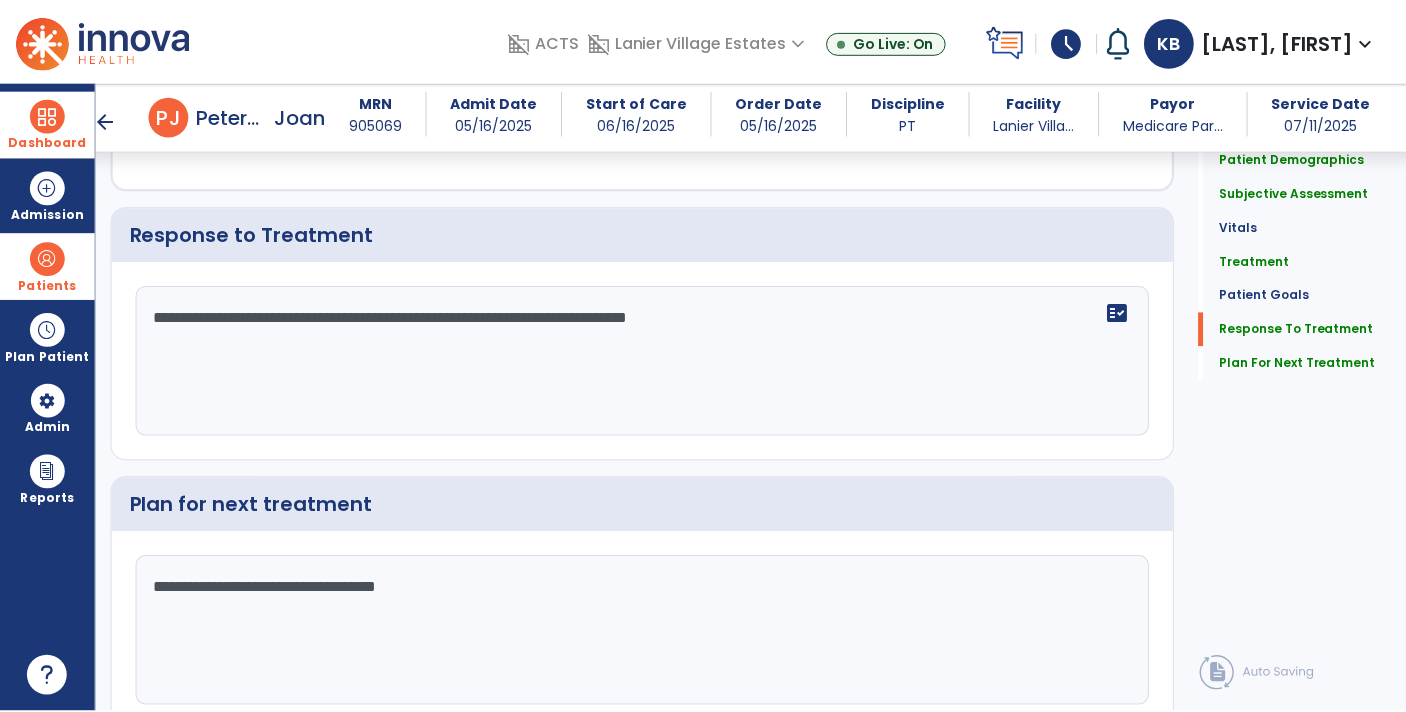 scroll, scrollTop: 2543, scrollLeft: 0, axis: vertical 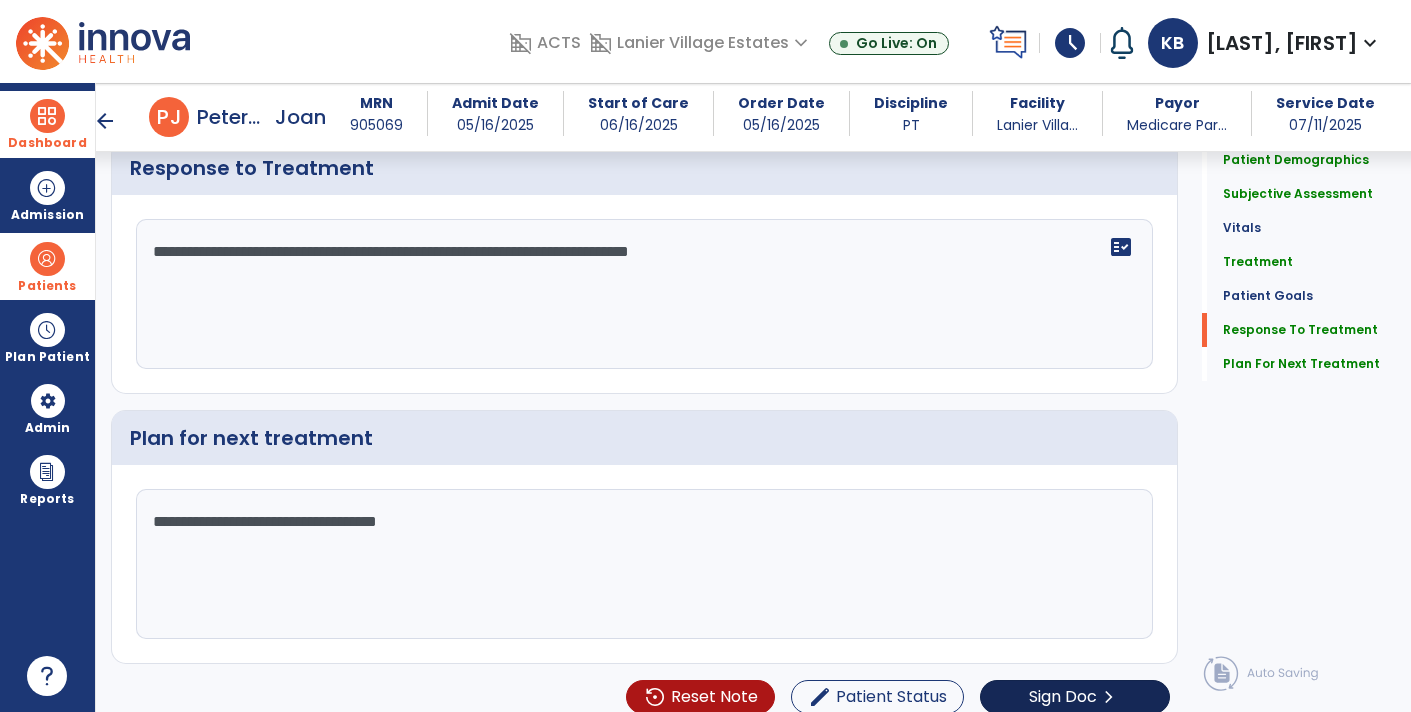 type on "**********" 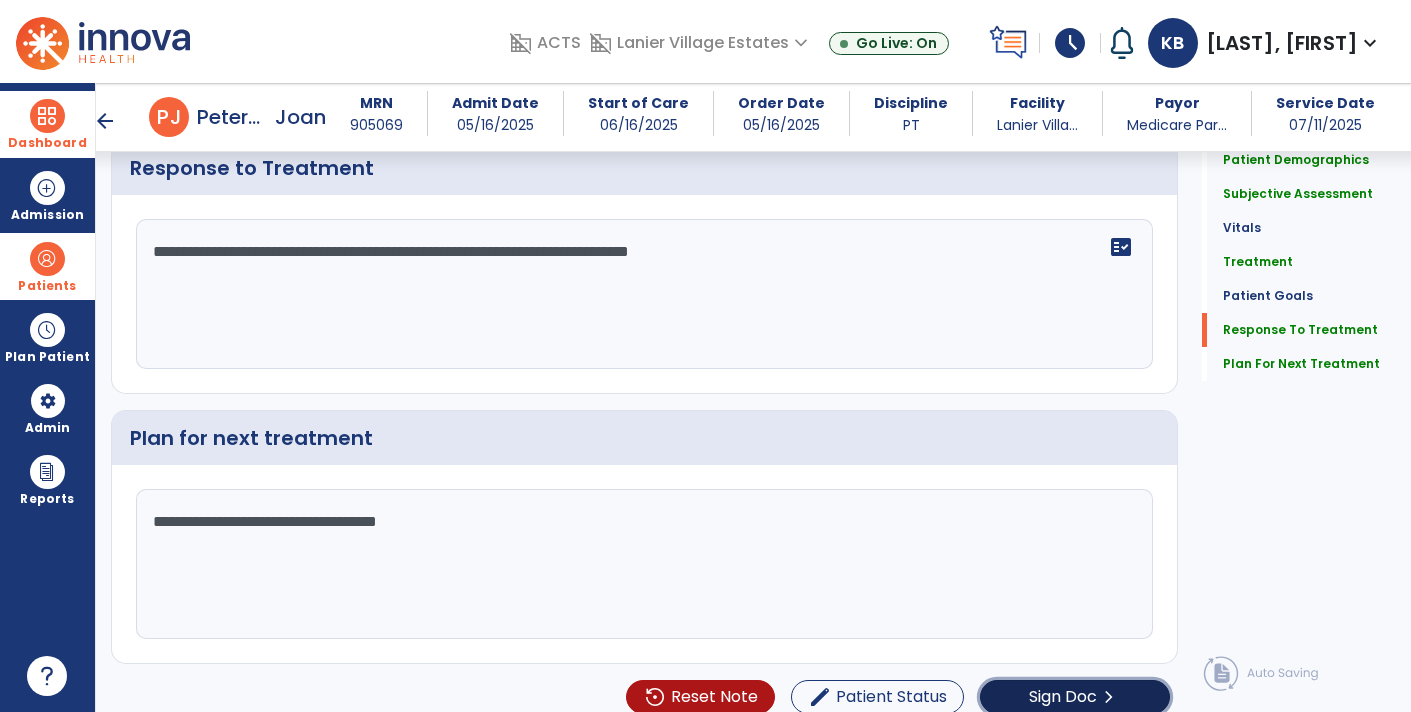 click on "Sign Doc  chevron_right" 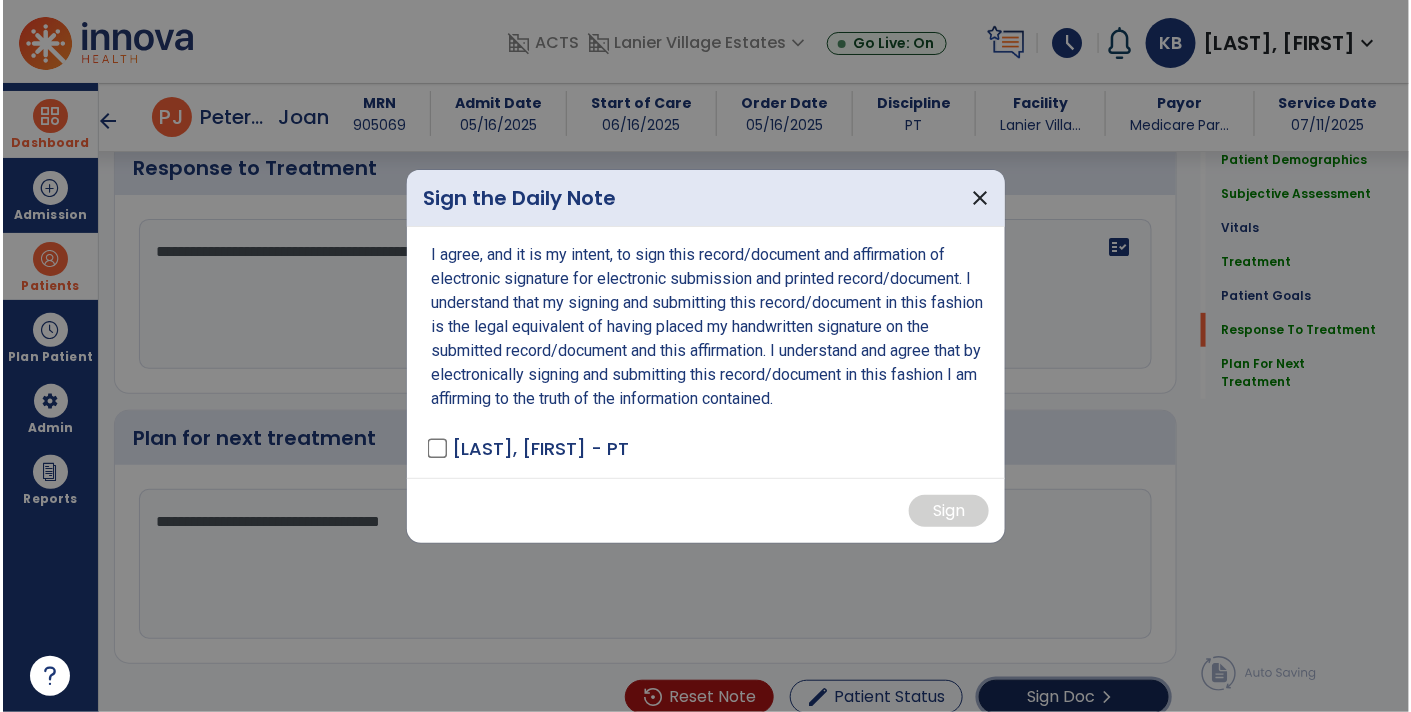 scroll, scrollTop: 2543, scrollLeft: 0, axis: vertical 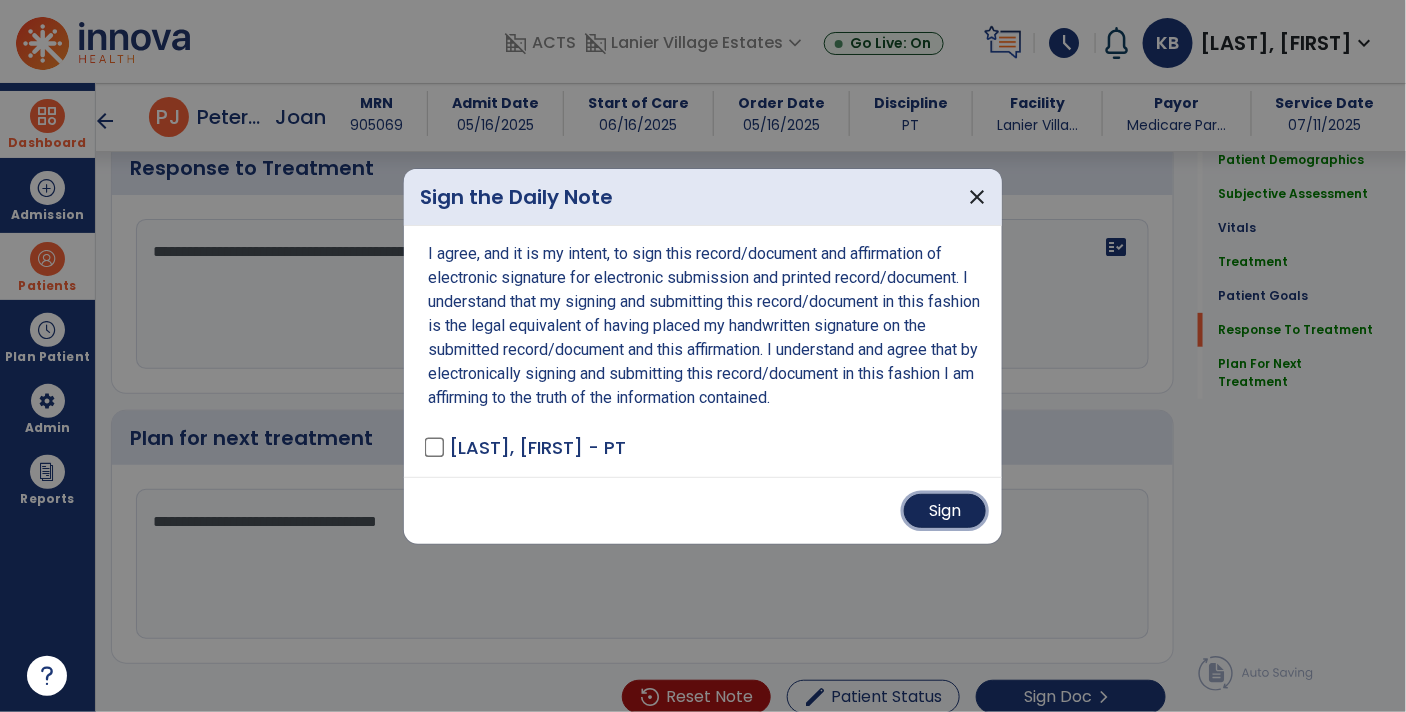 click on "Sign" at bounding box center (945, 511) 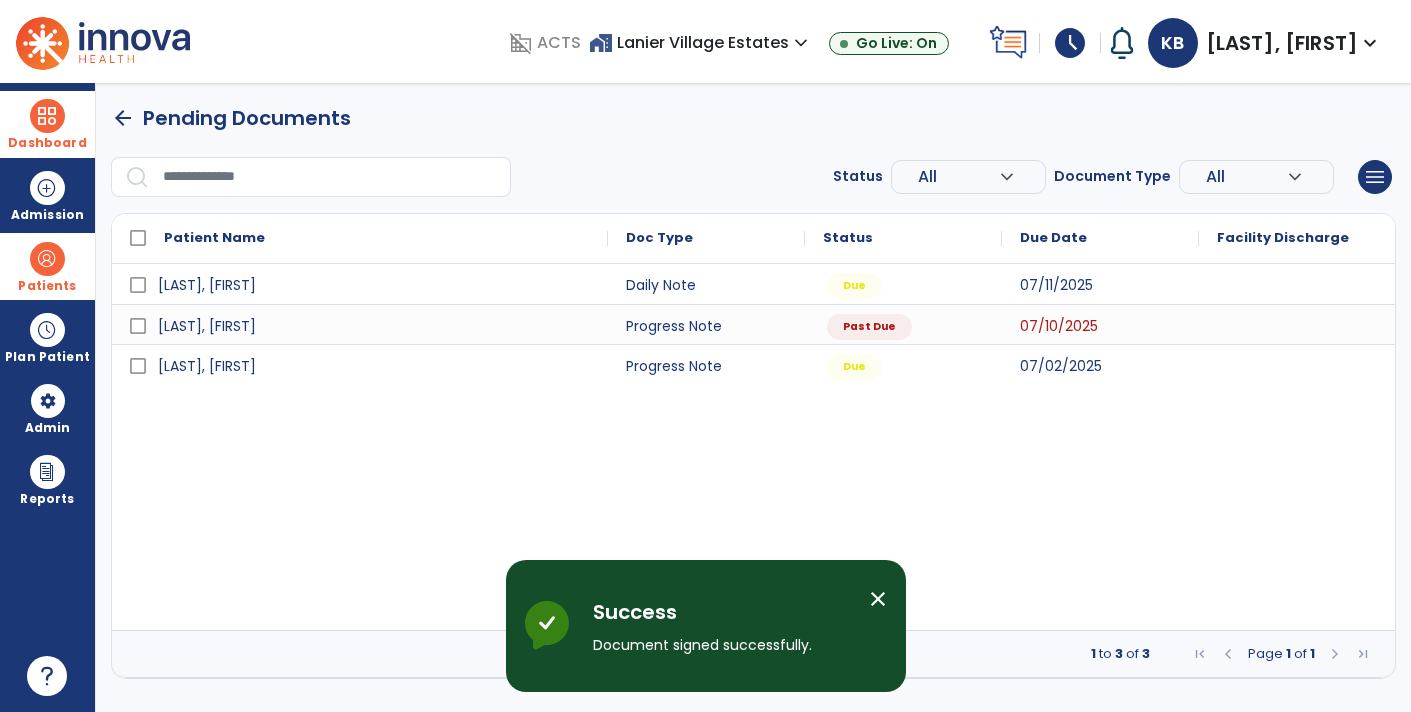 scroll, scrollTop: 0, scrollLeft: 0, axis: both 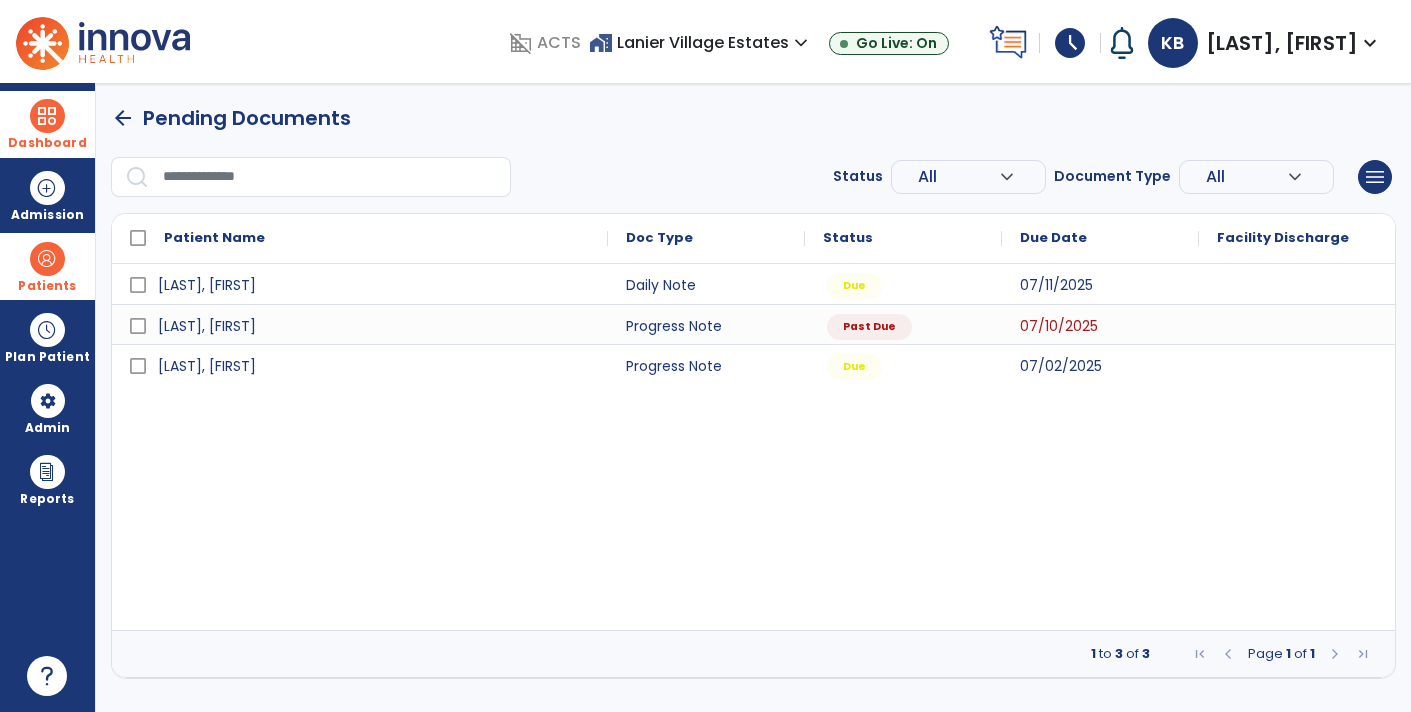 click at bounding box center [47, 259] 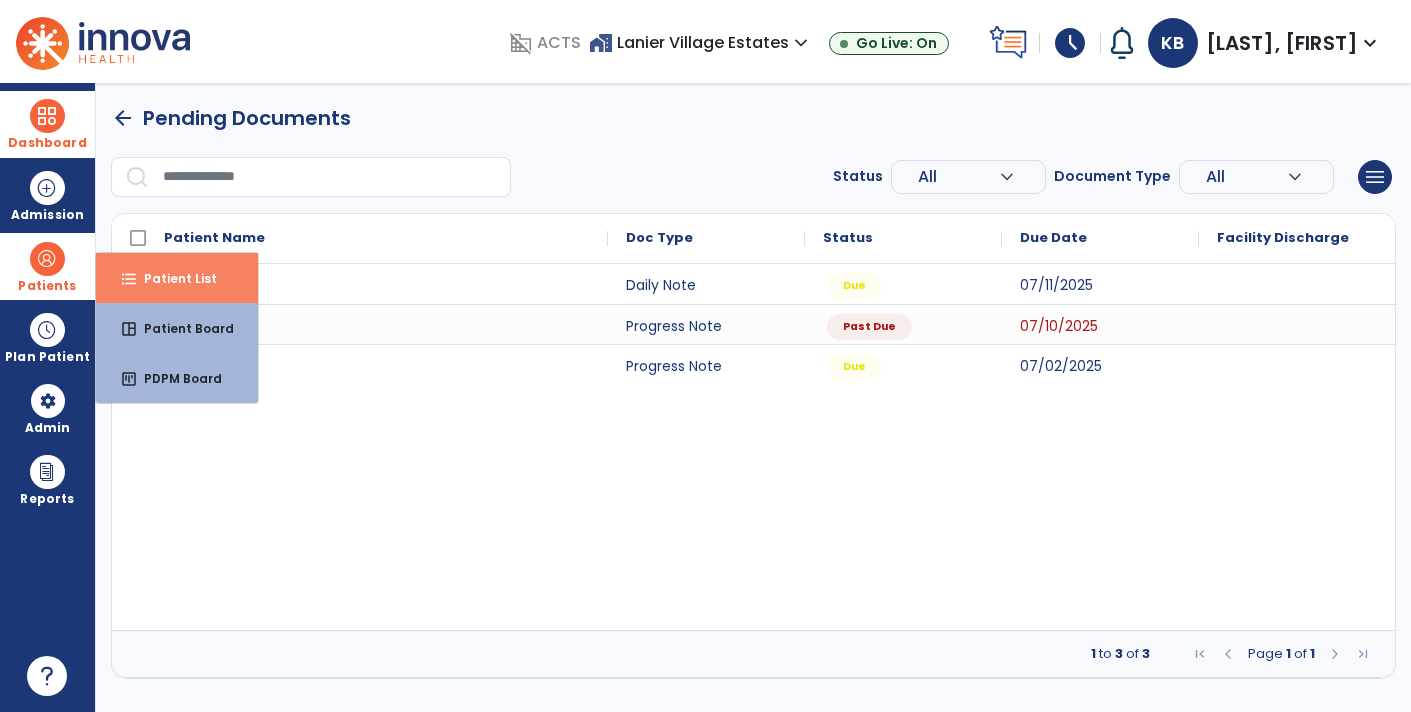 click on "format_list_bulleted  Patient List" at bounding box center (177, 278) 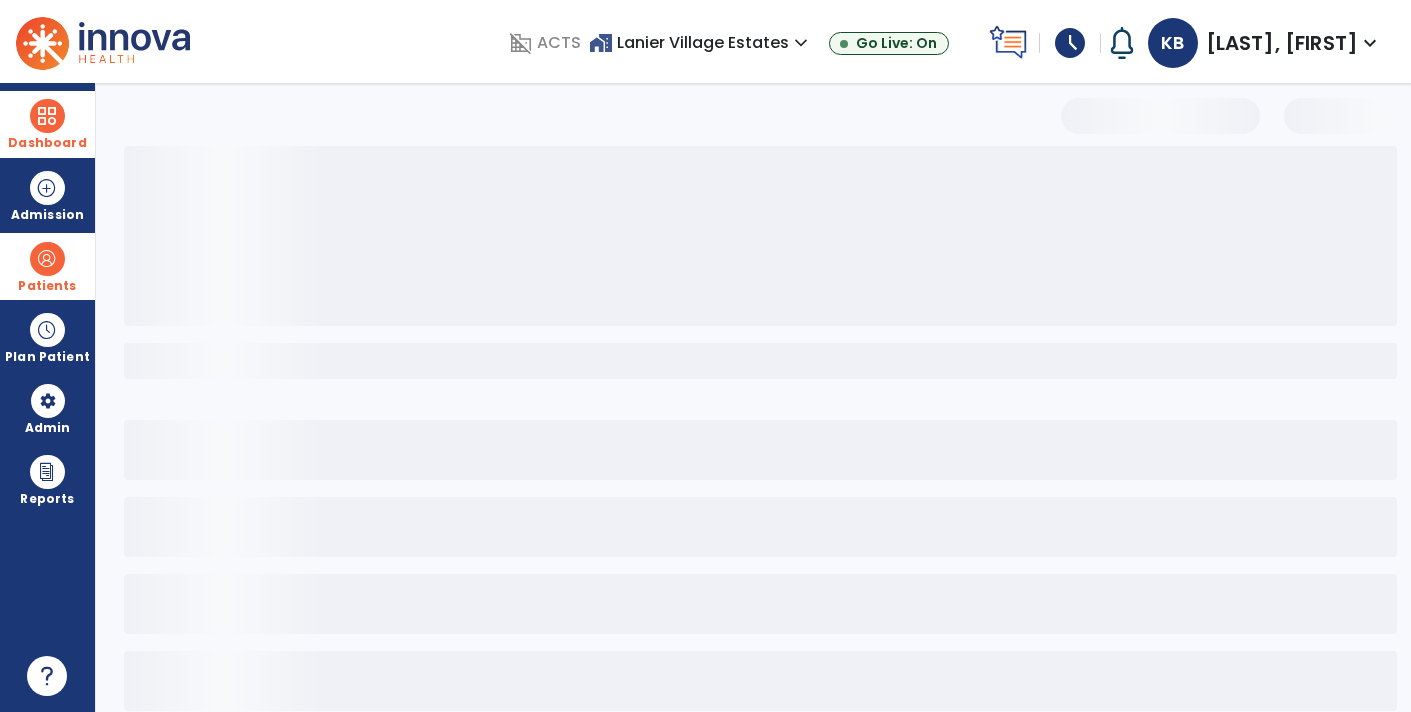 select on "***" 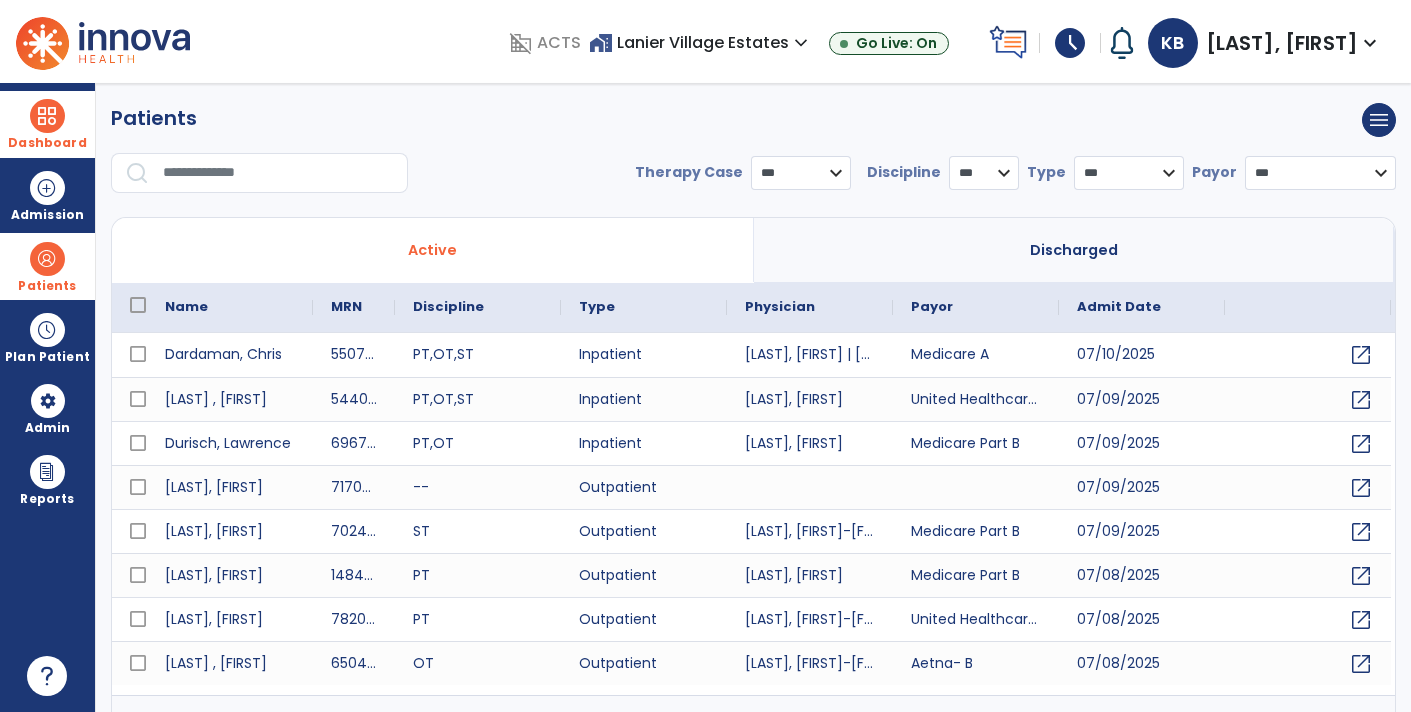 click at bounding box center [278, 173] 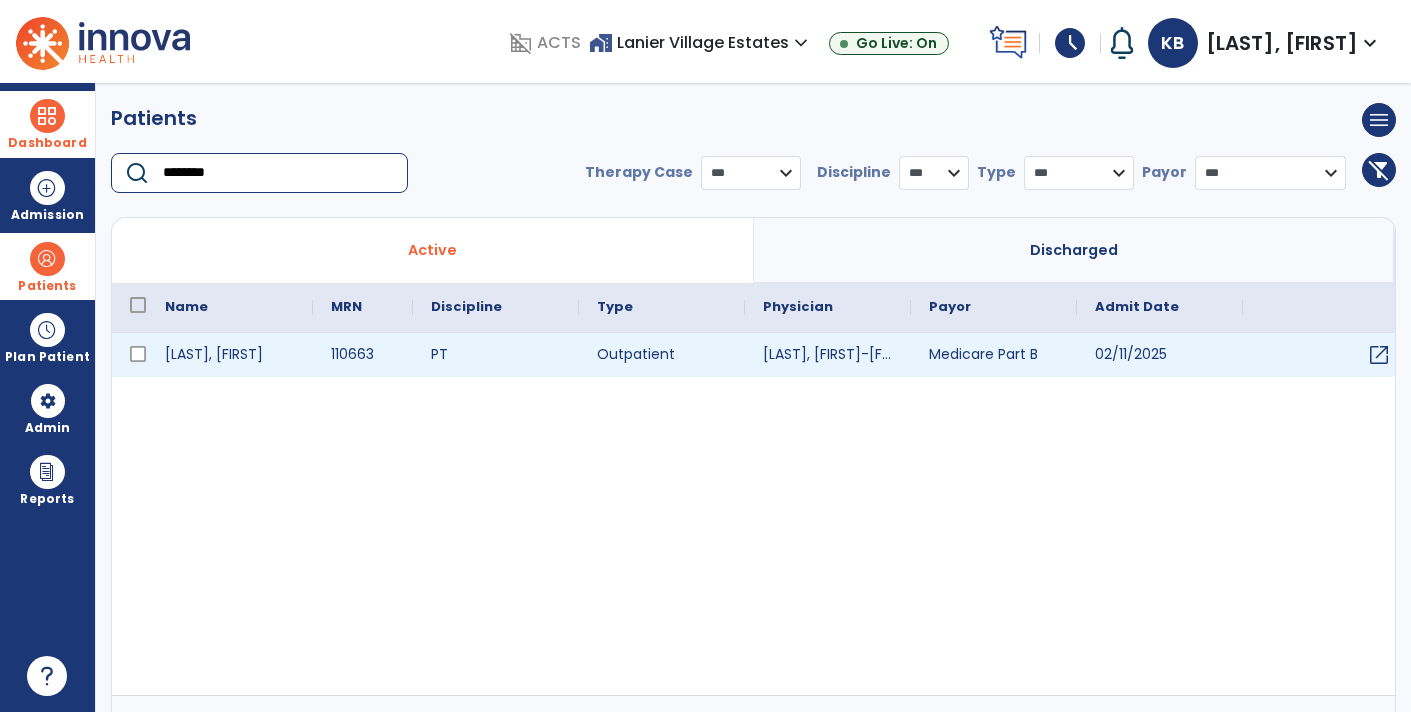 type on "********" 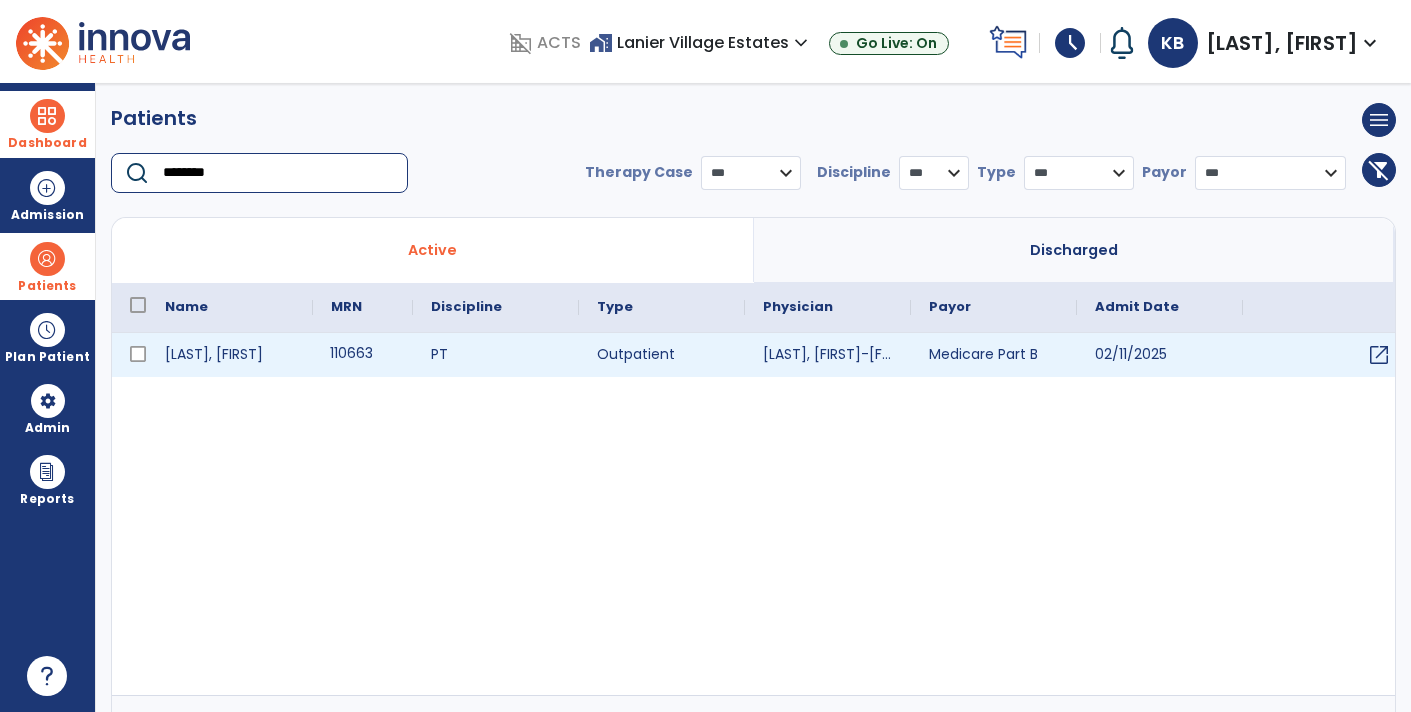 click on "110663" at bounding box center [363, 355] 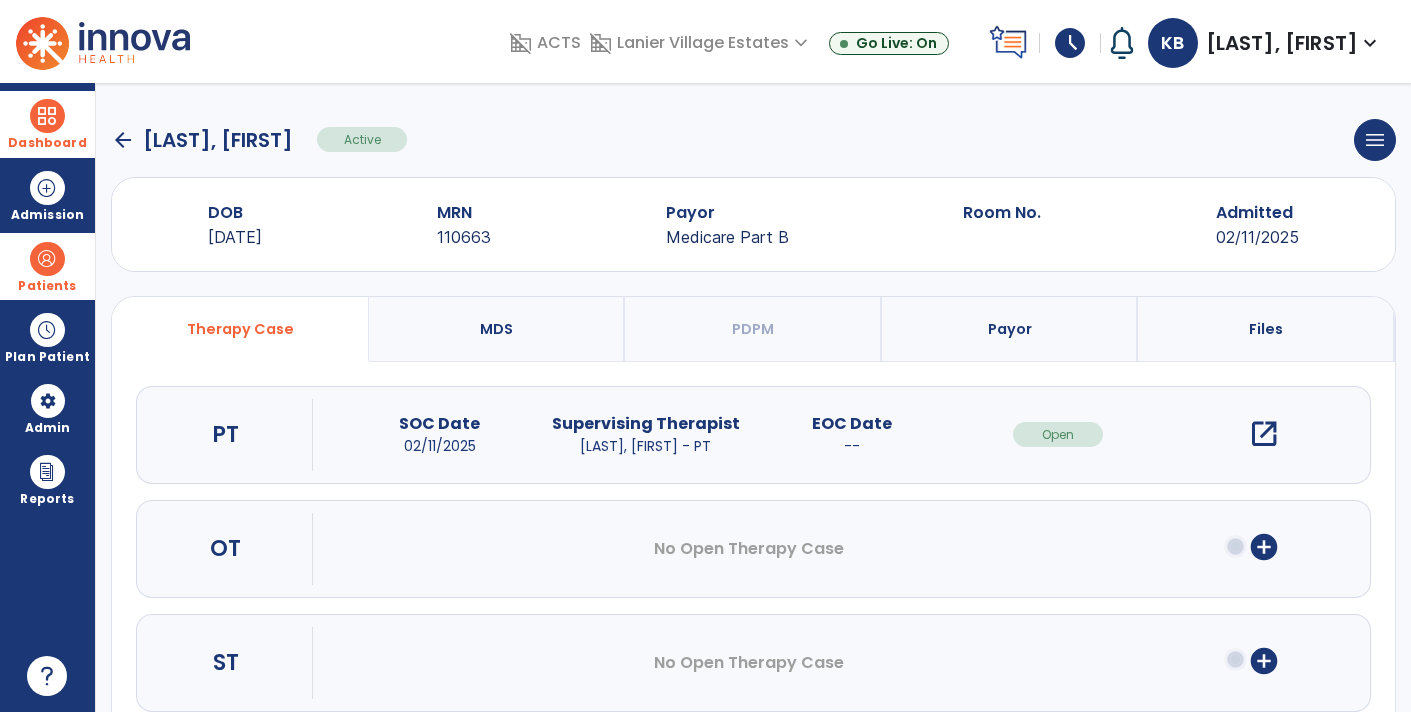 click on "open_in_new" at bounding box center [1264, 434] 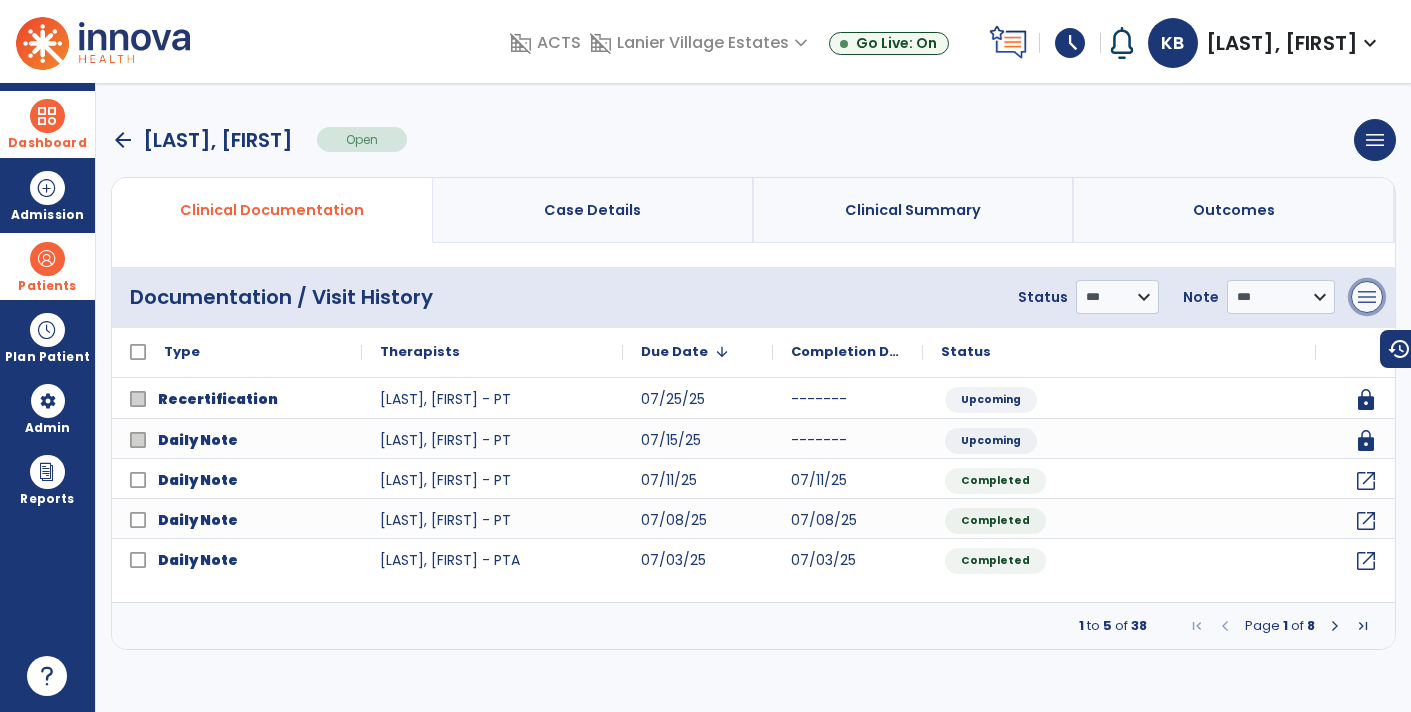 click on "menu" at bounding box center (1367, 297) 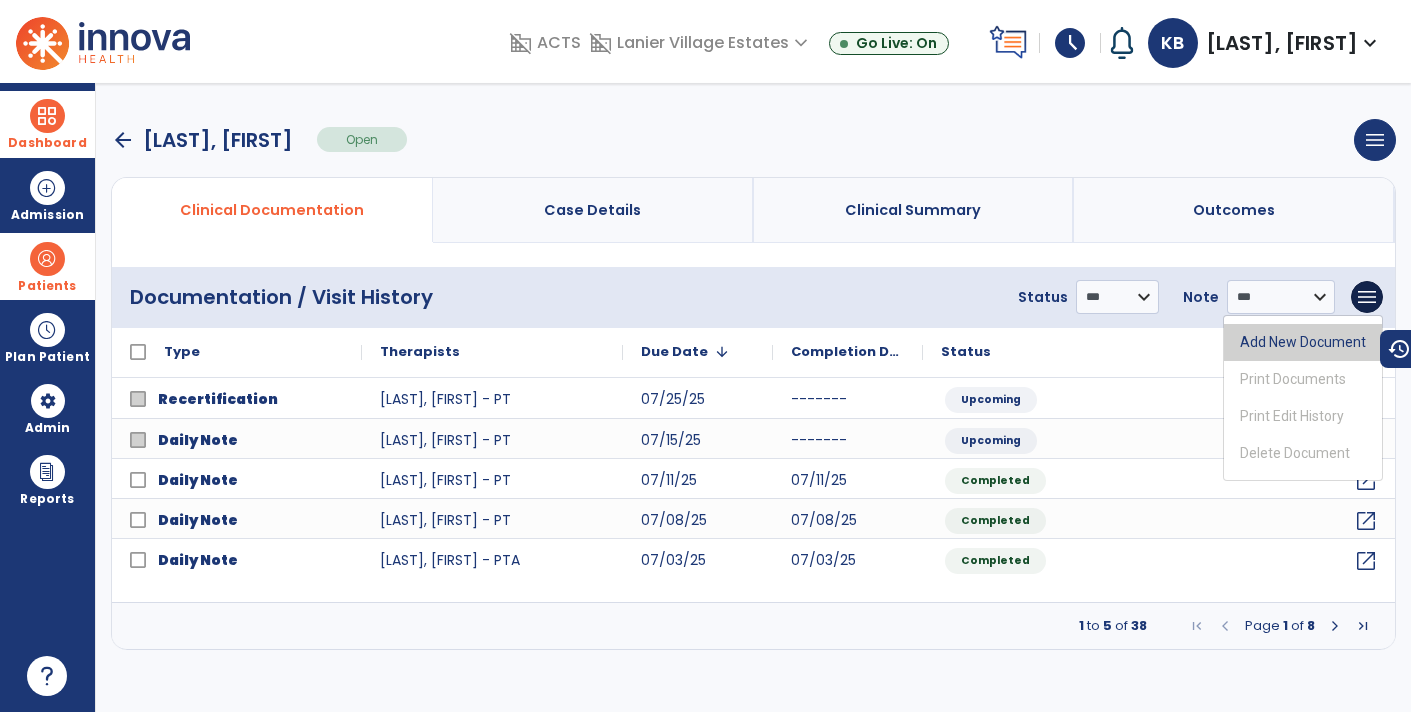 click on "Add New Document" at bounding box center (1303, 342) 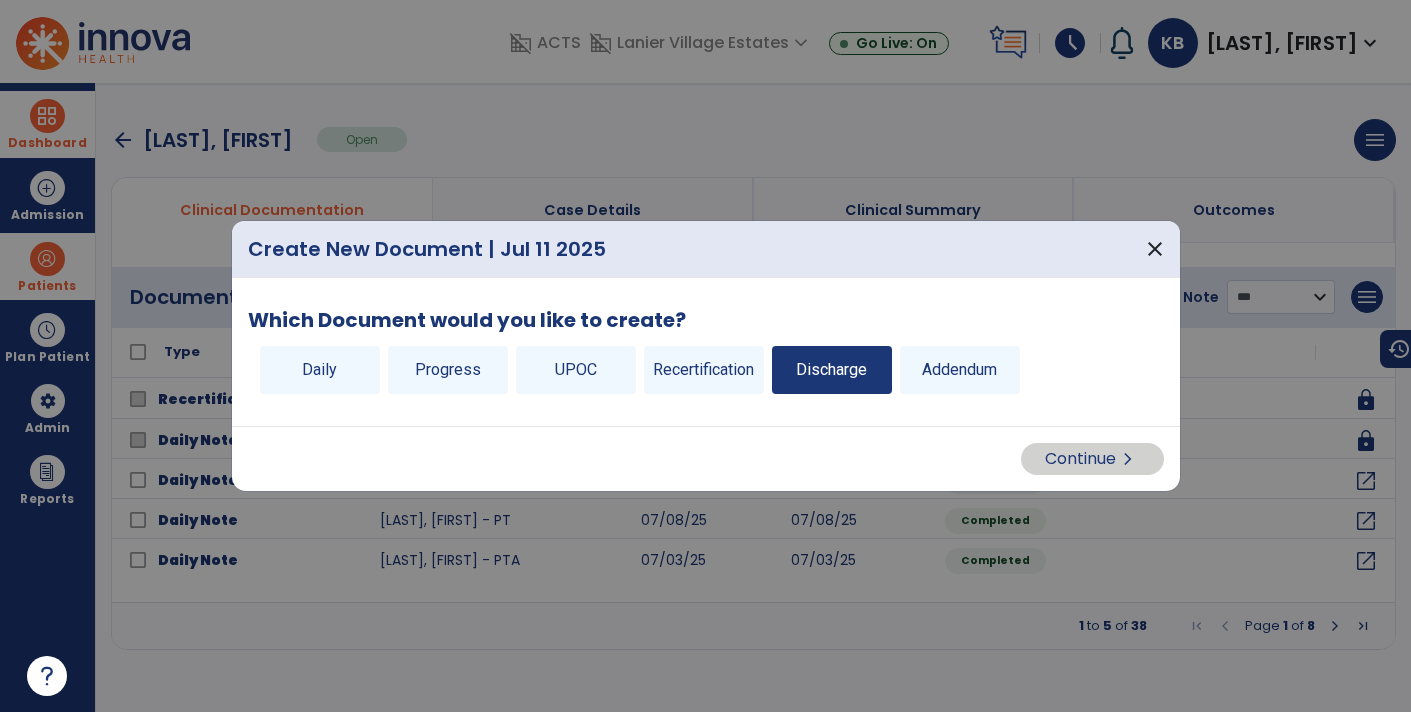 click on "Discharge" at bounding box center (832, 370) 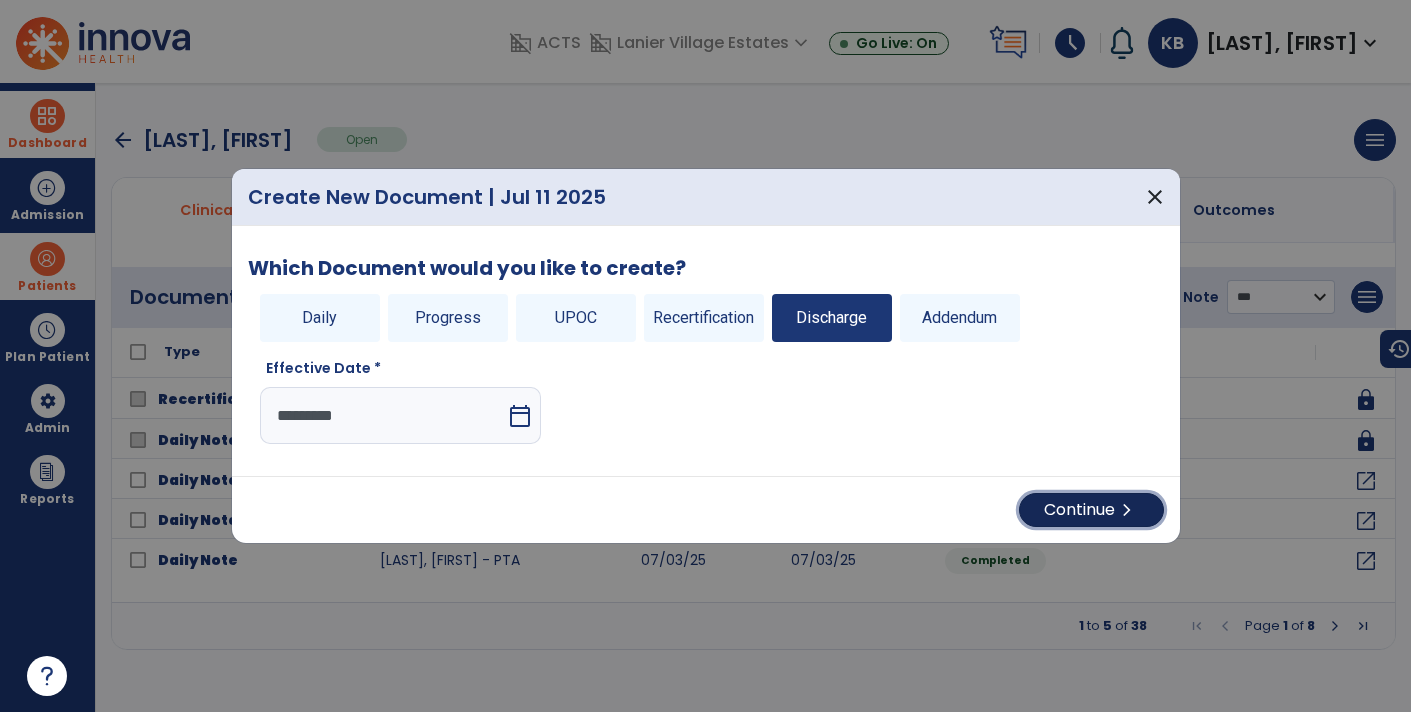 click on "Continue   chevron_right" at bounding box center (1091, 510) 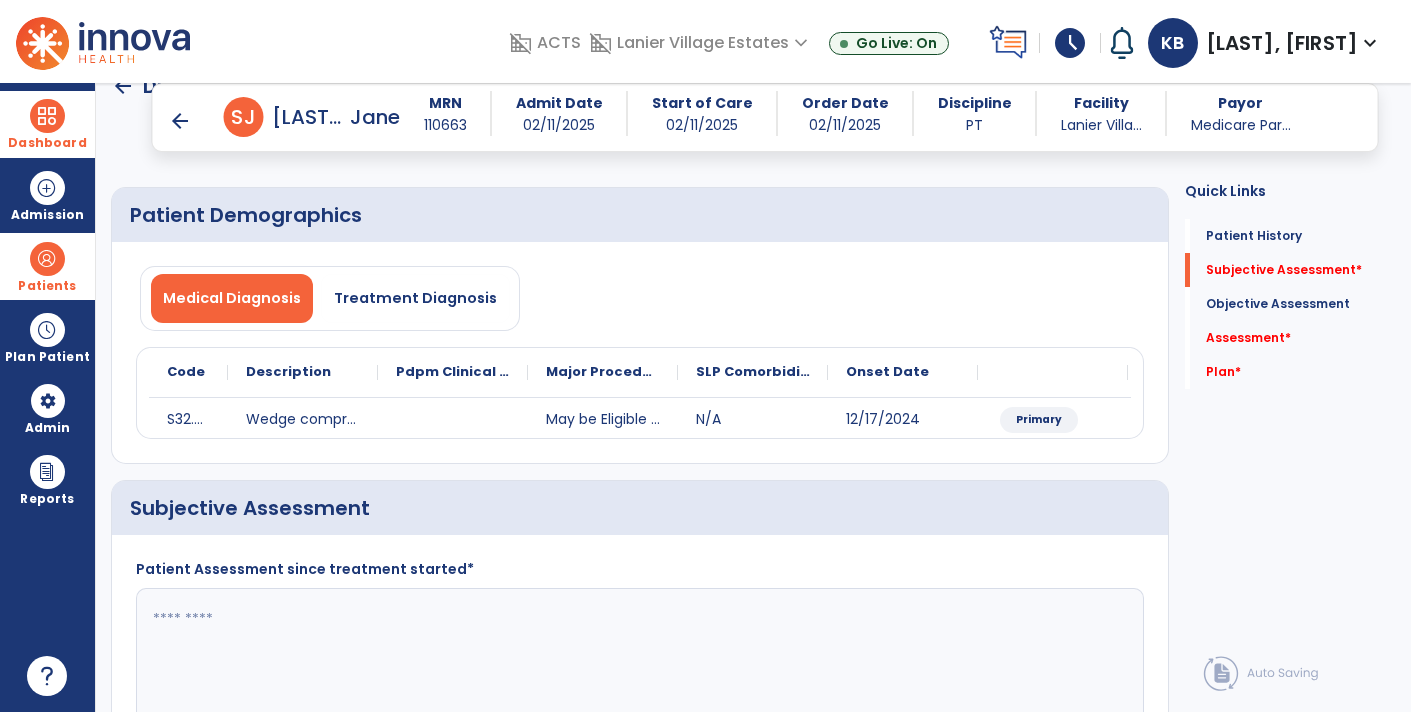 scroll, scrollTop: 224, scrollLeft: 0, axis: vertical 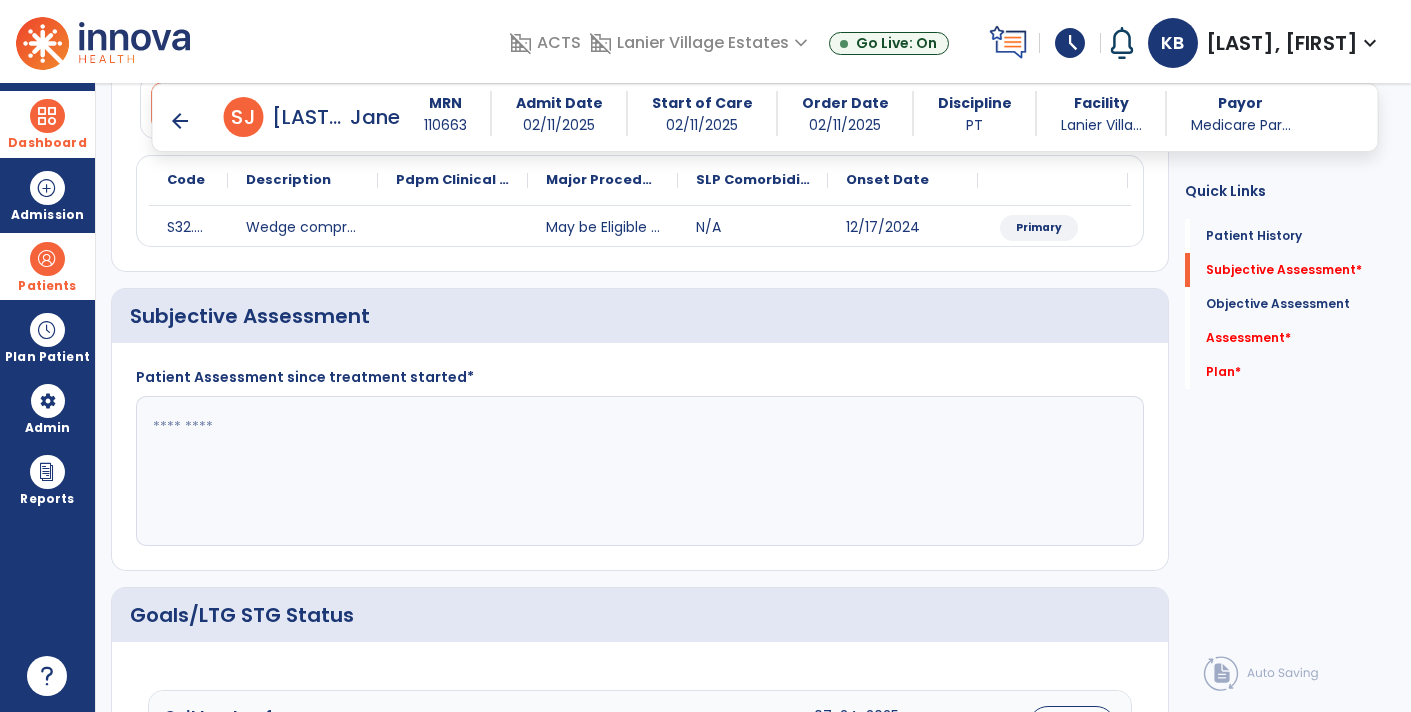 click 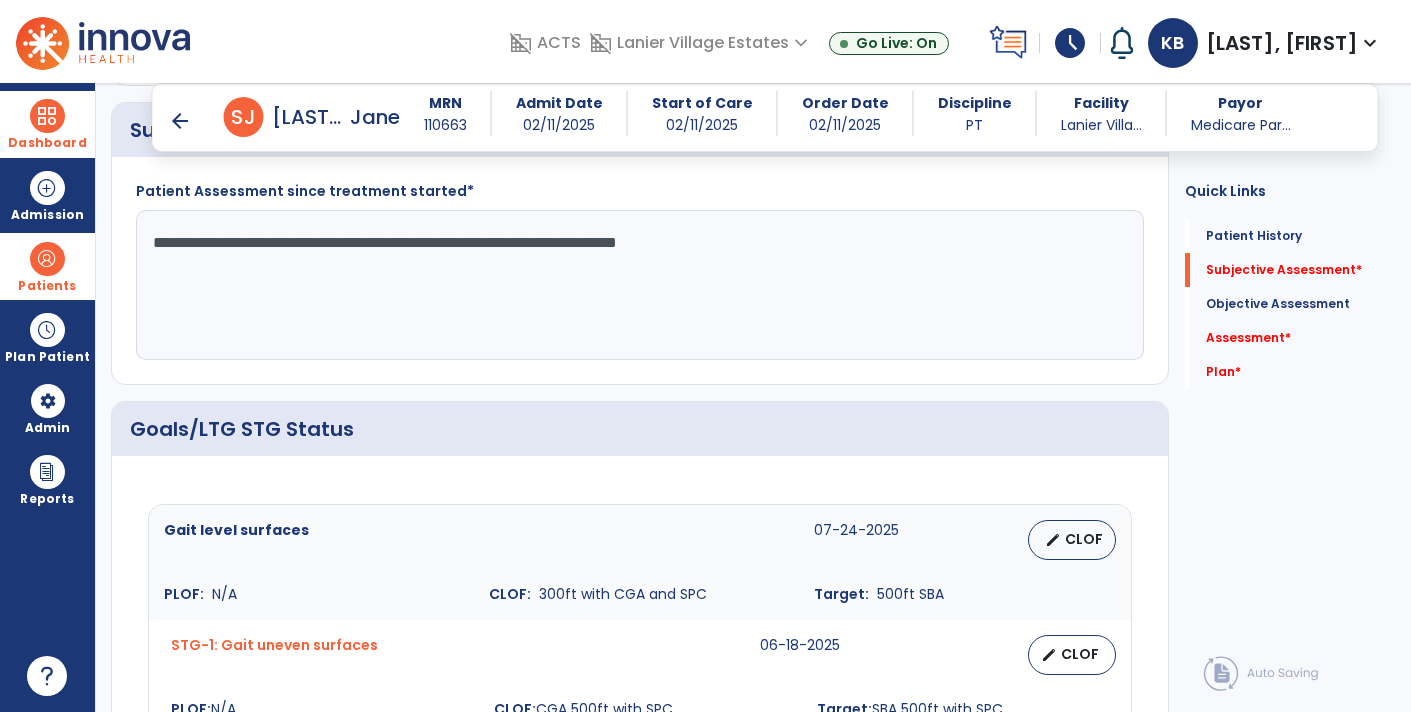 scroll, scrollTop: 571, scrollLeft: 0, axis: vertical 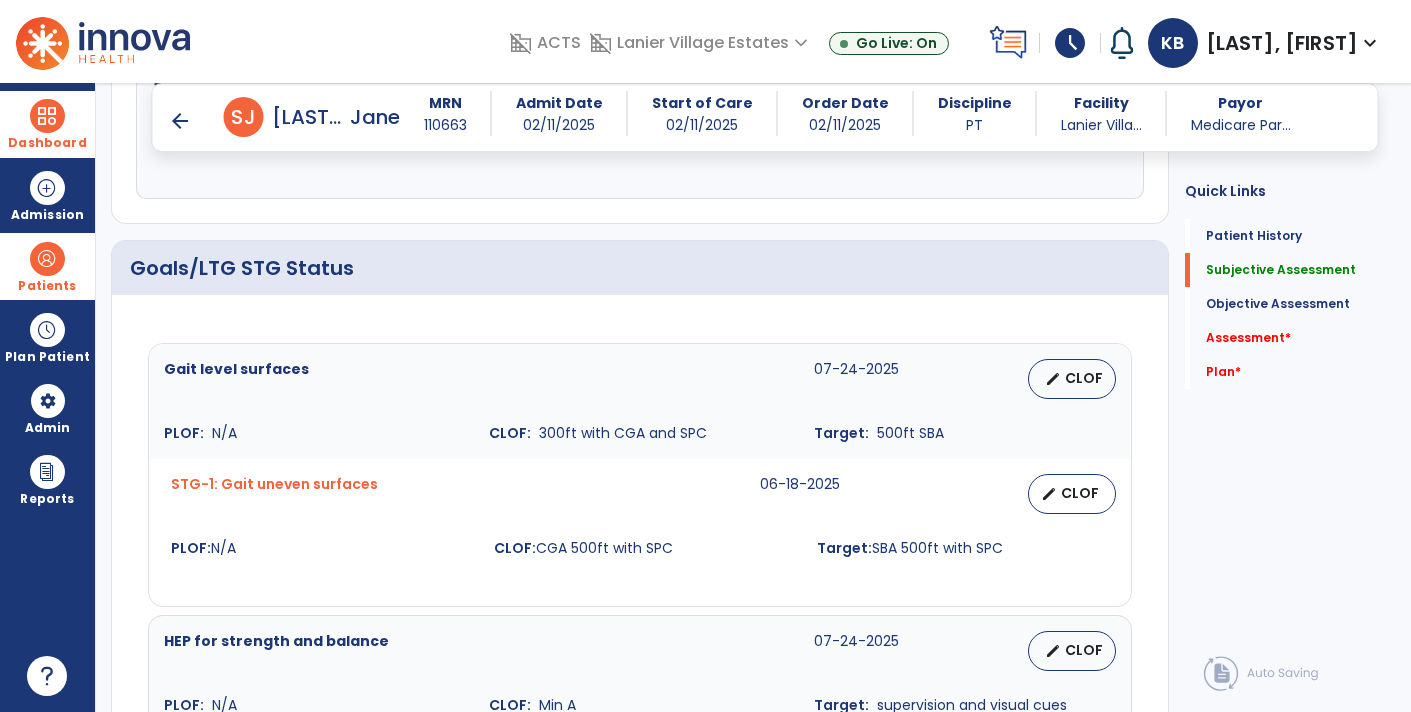 type on "**********" 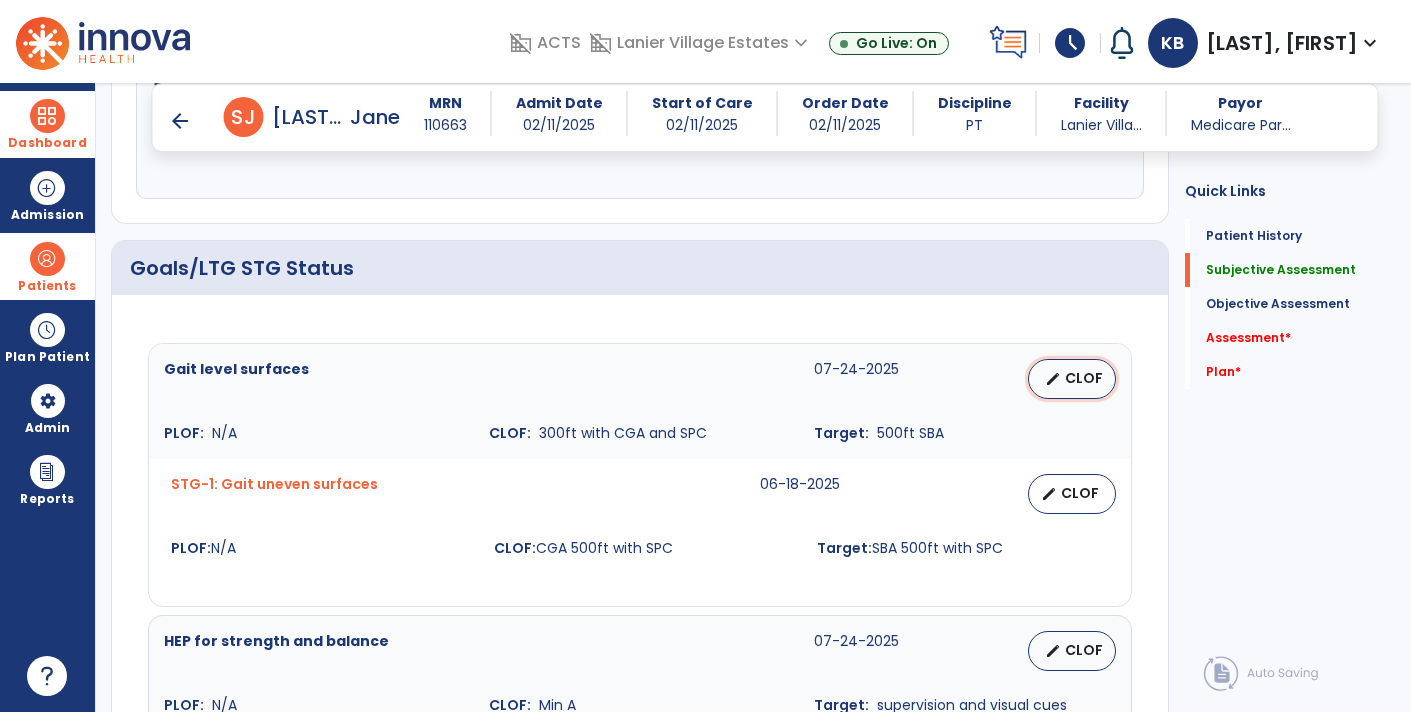 click on "CLOF" at bounding box center (1084, 378) 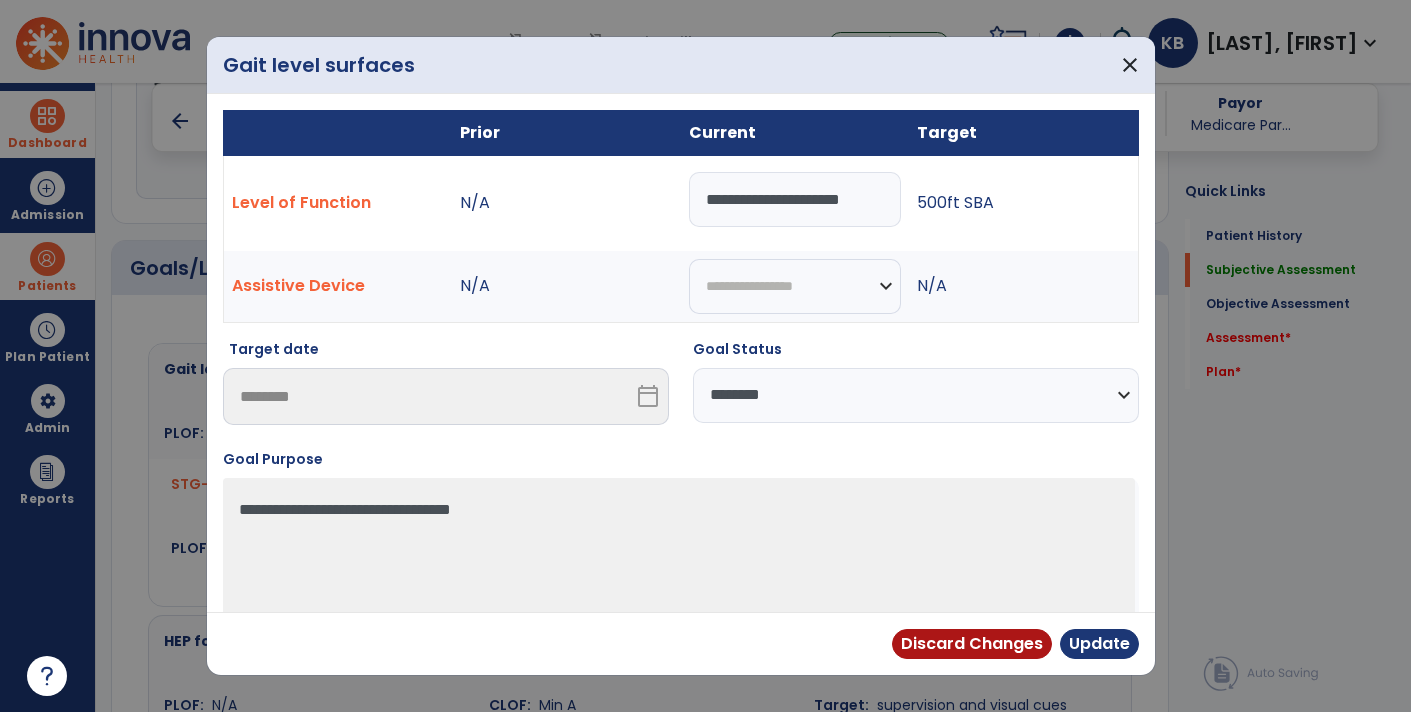 drag, startPoint x: 885, startPoint y: 198, endPoint x: 618, endPoint y: 202, distance: 267.02997 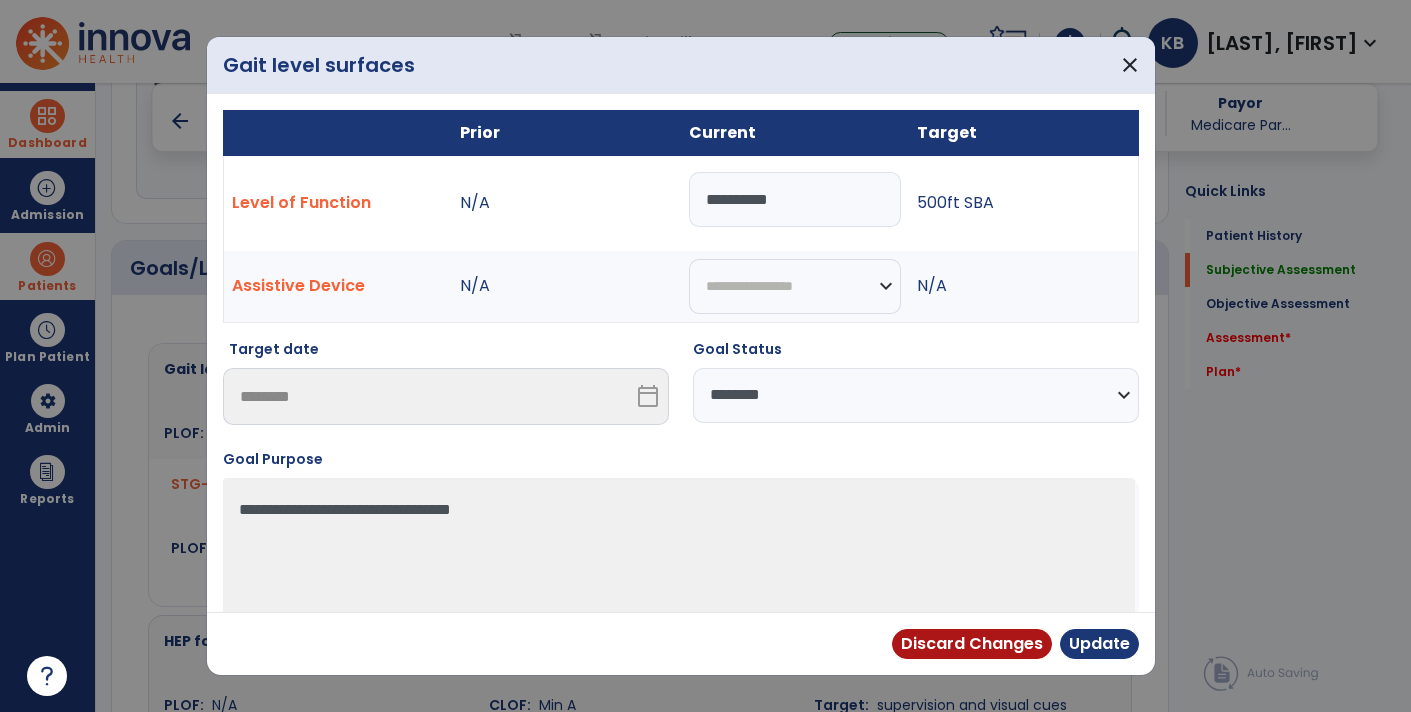type on "**********" 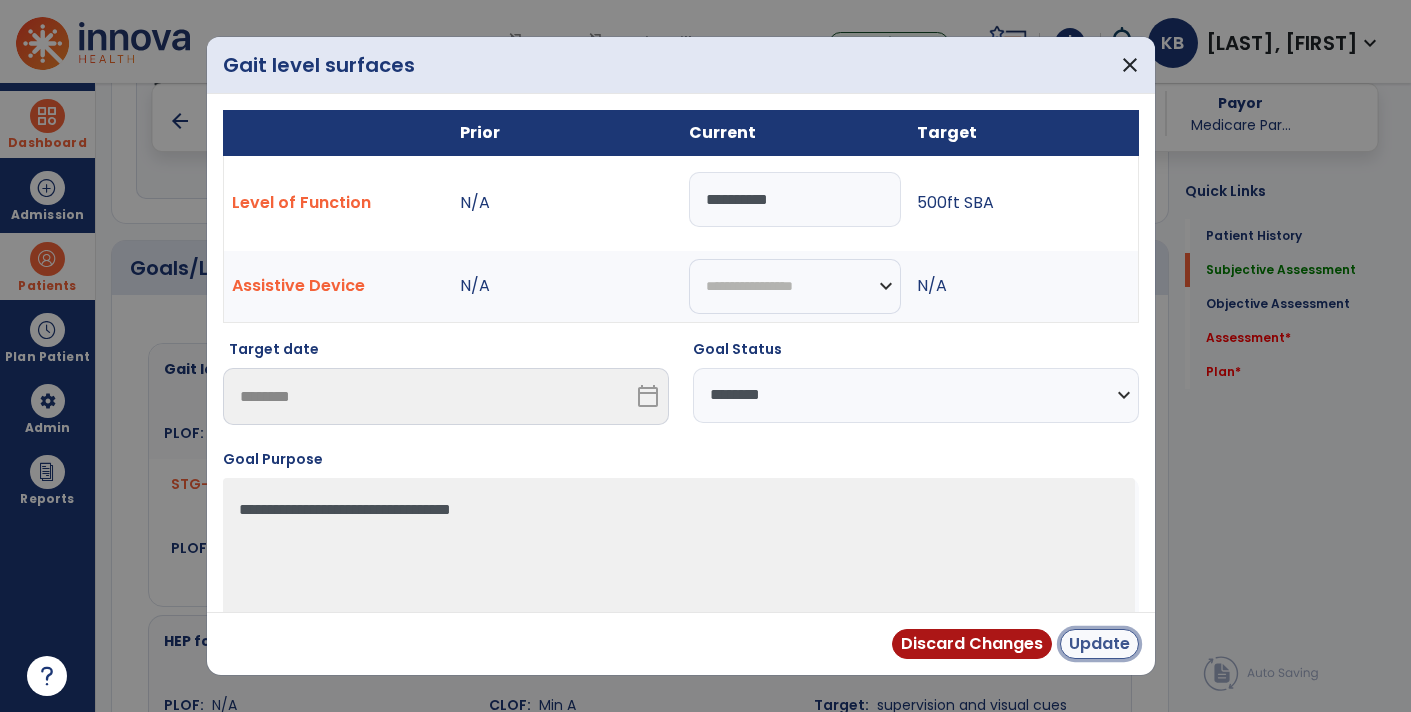 click on "Update" at bounding box center [1099, 644] 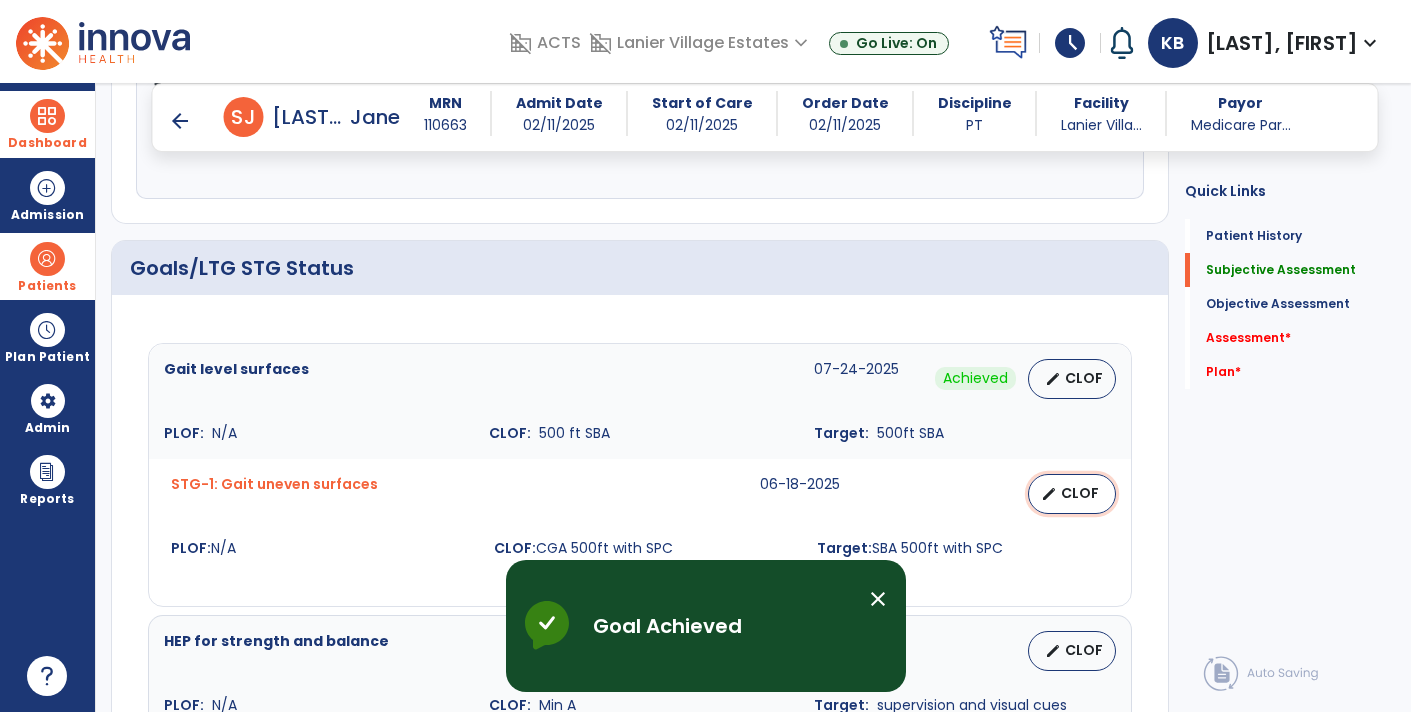 click on "edit   CLOF" at bounding box center (1072, 494) 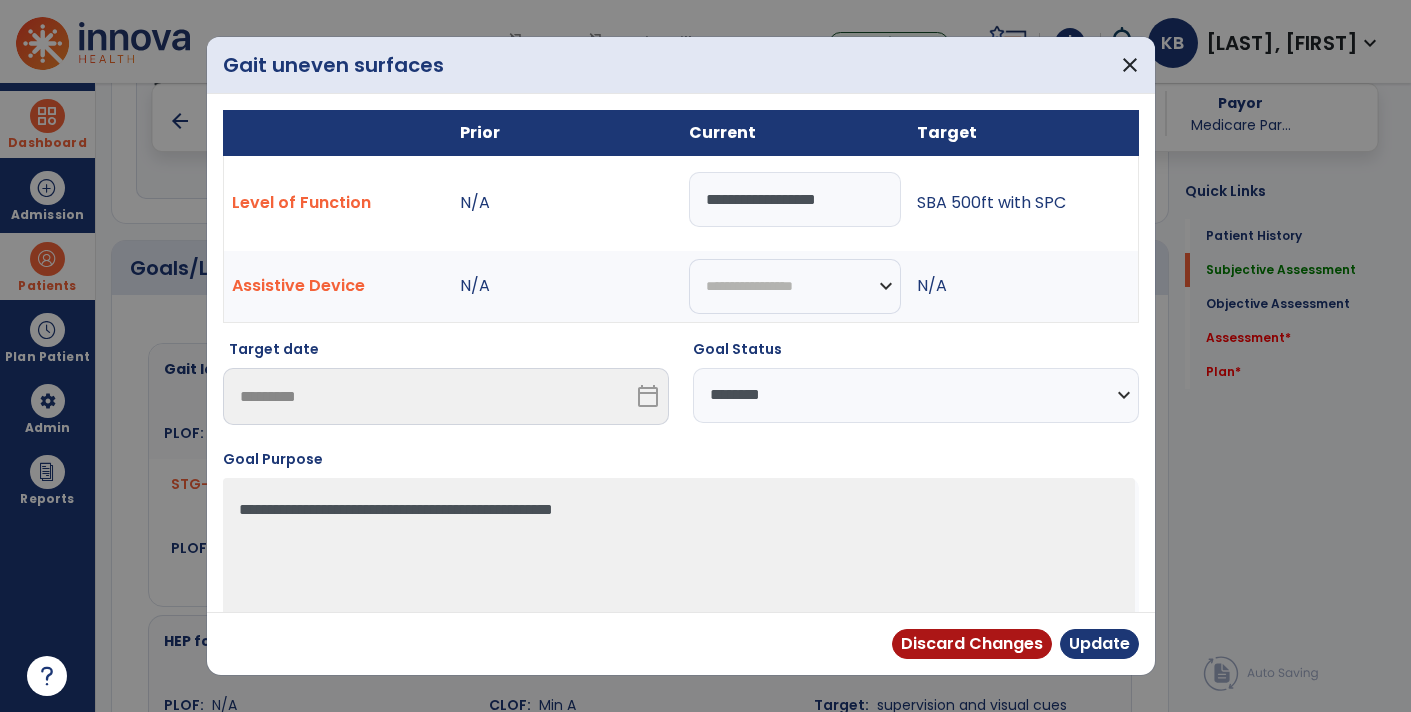 click on "**********" at bounding box center (916, 395) 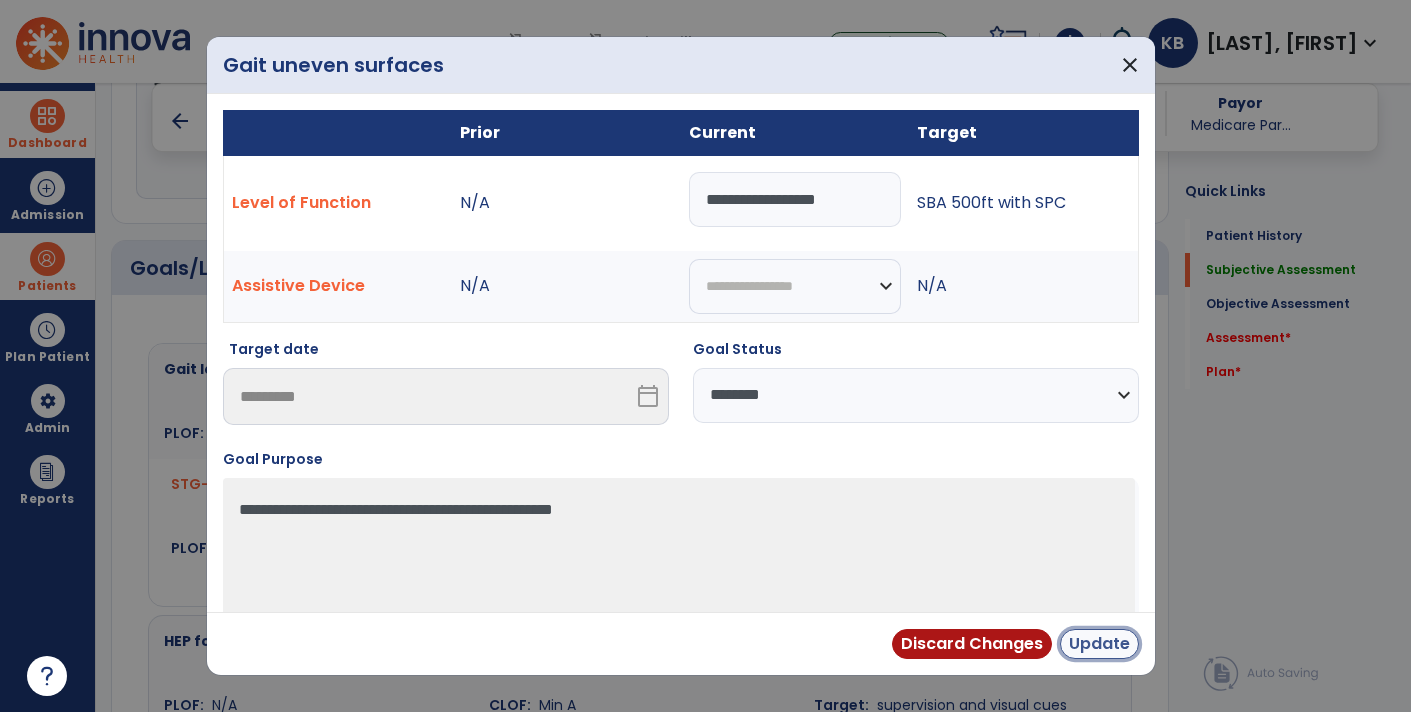 click on "Update" at bounding box center [1099, 644] 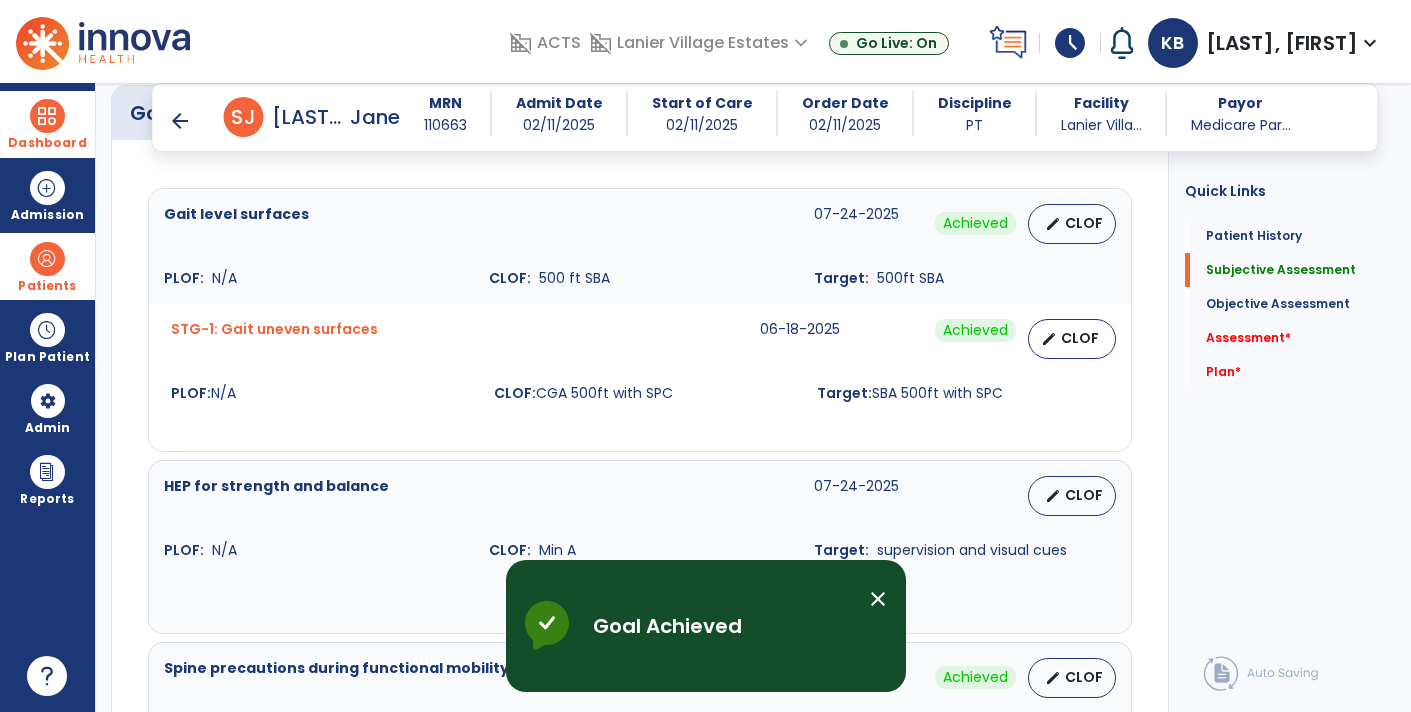 scroll, scrollTop: 928, scrollLeft: 0, axis: vertical 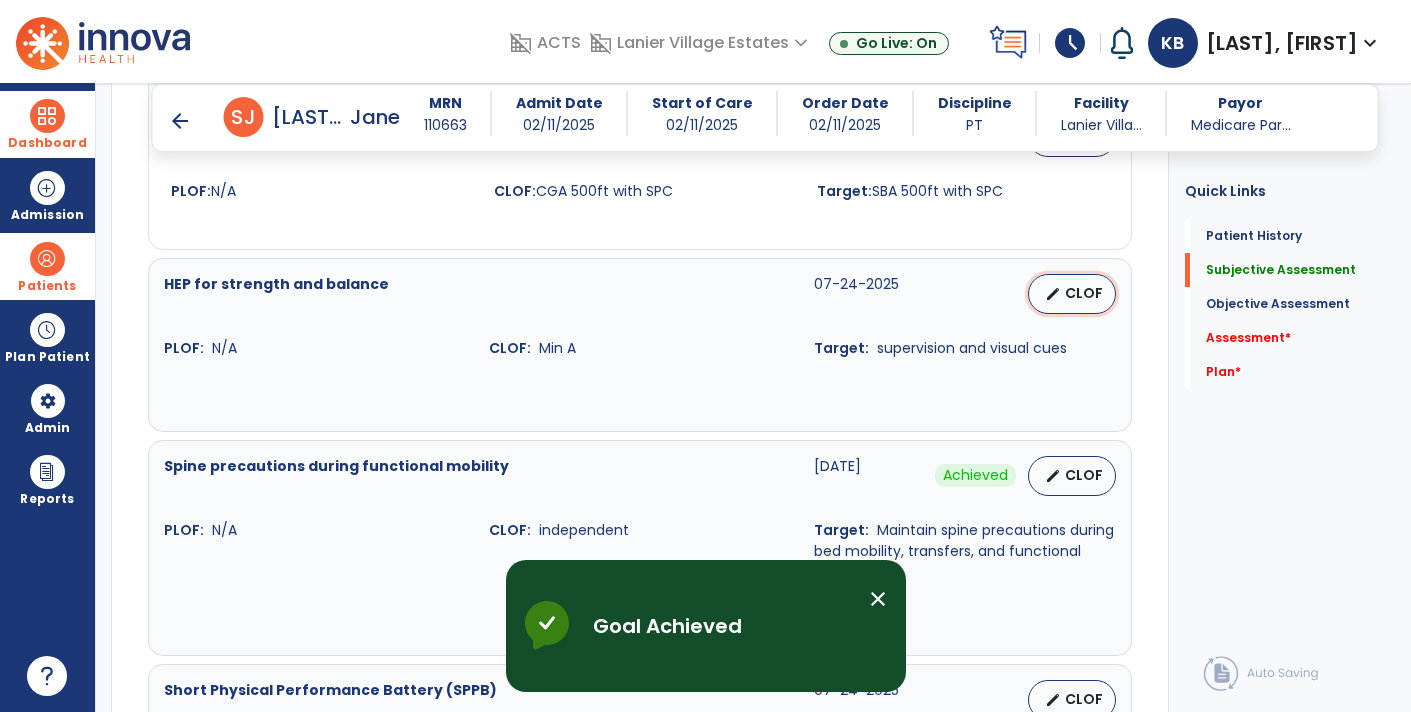 click on "edit   CLOF" at bounding box center (1072, 294) 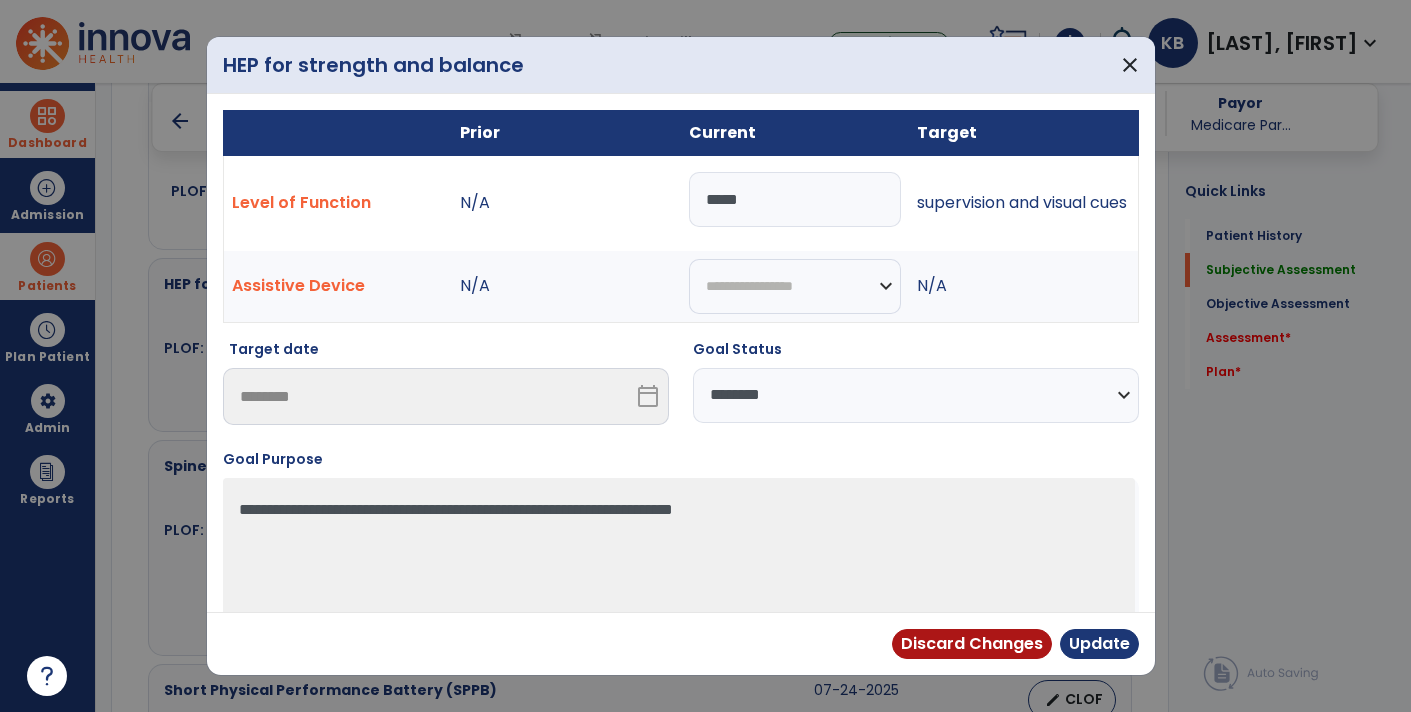 click on "*****" at bounding box center (795, 199) 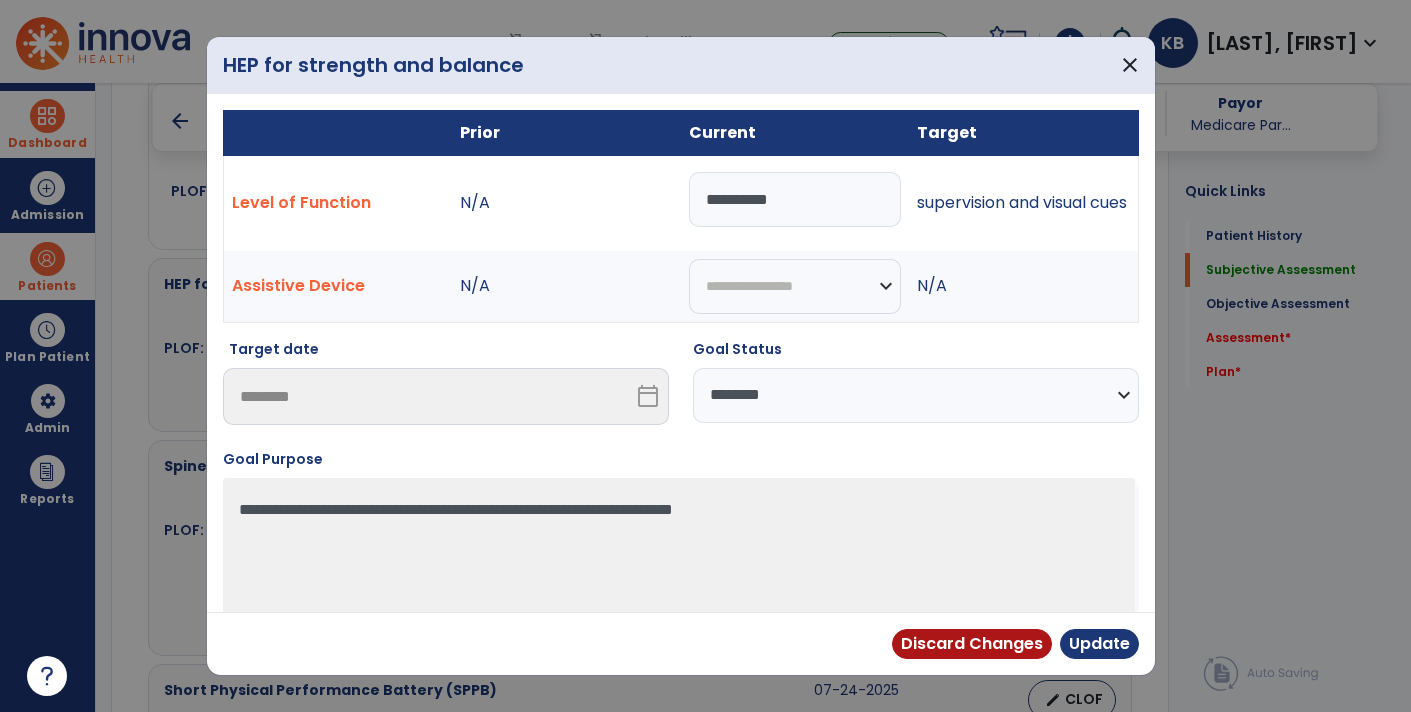type on "**********" 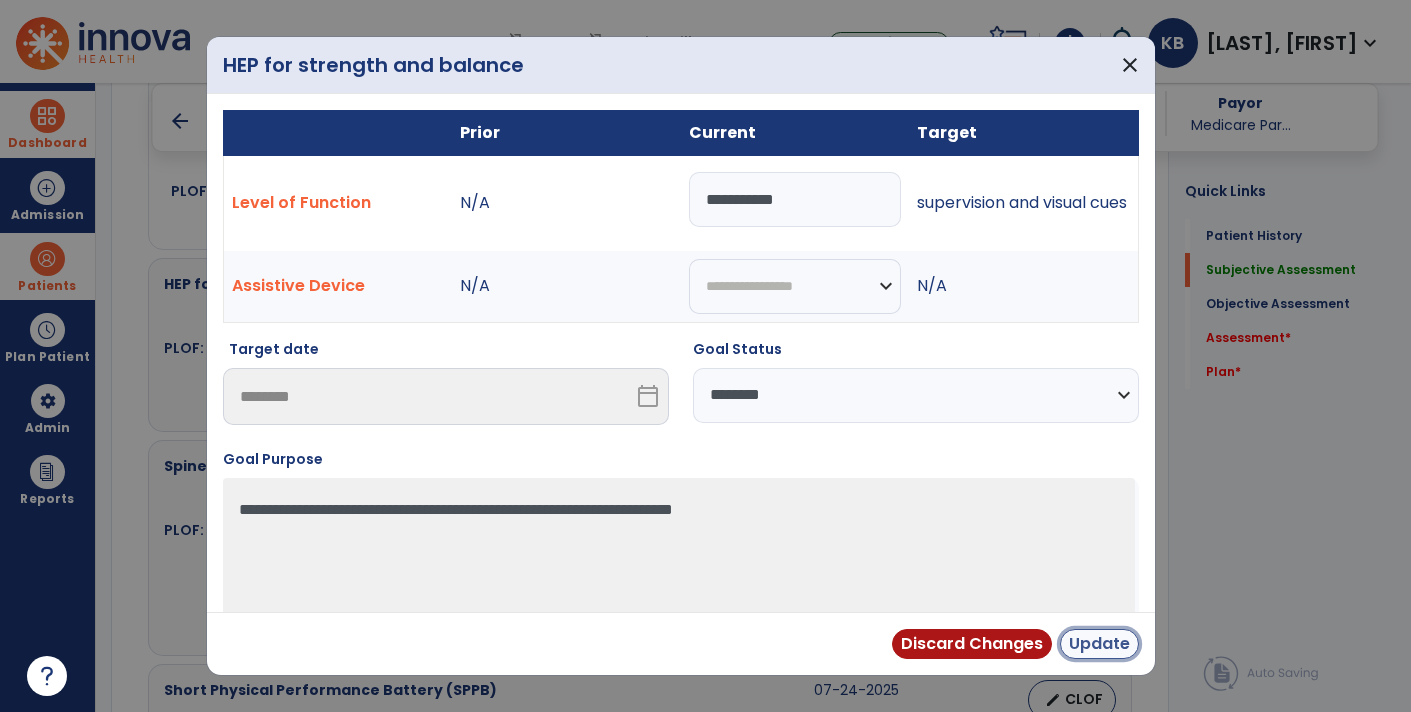 click on "Update" at bounding box center (1099, 644) 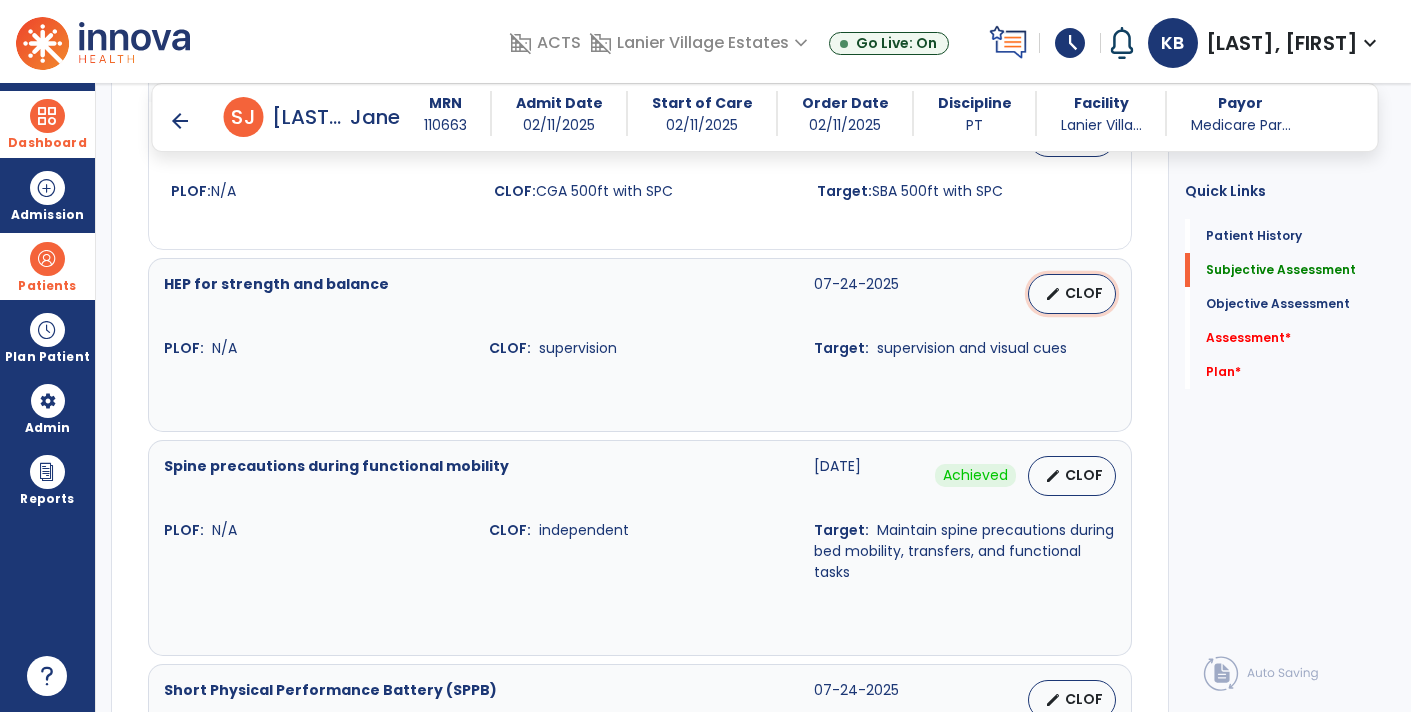 click on "edit   CLOF" at bounding box center (1072, 294) 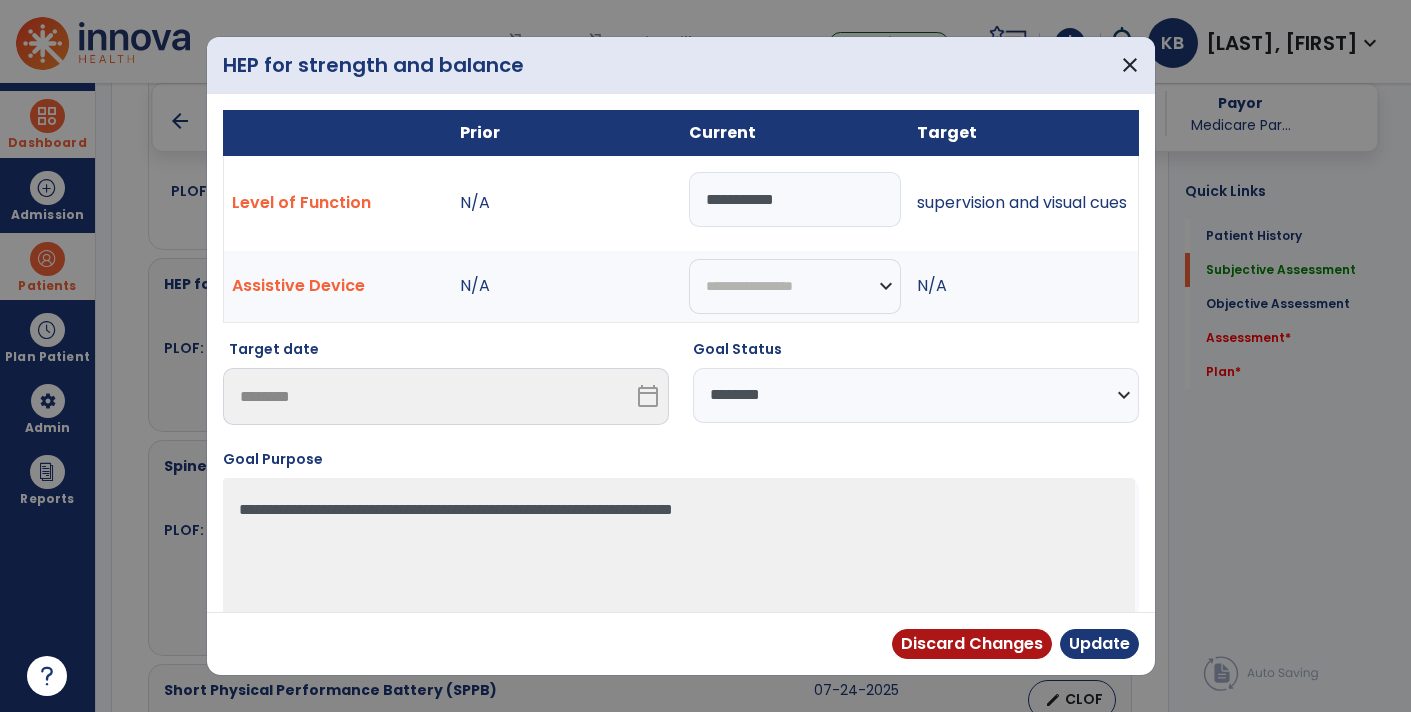 click on "**********" at bounding box center [916, 395] 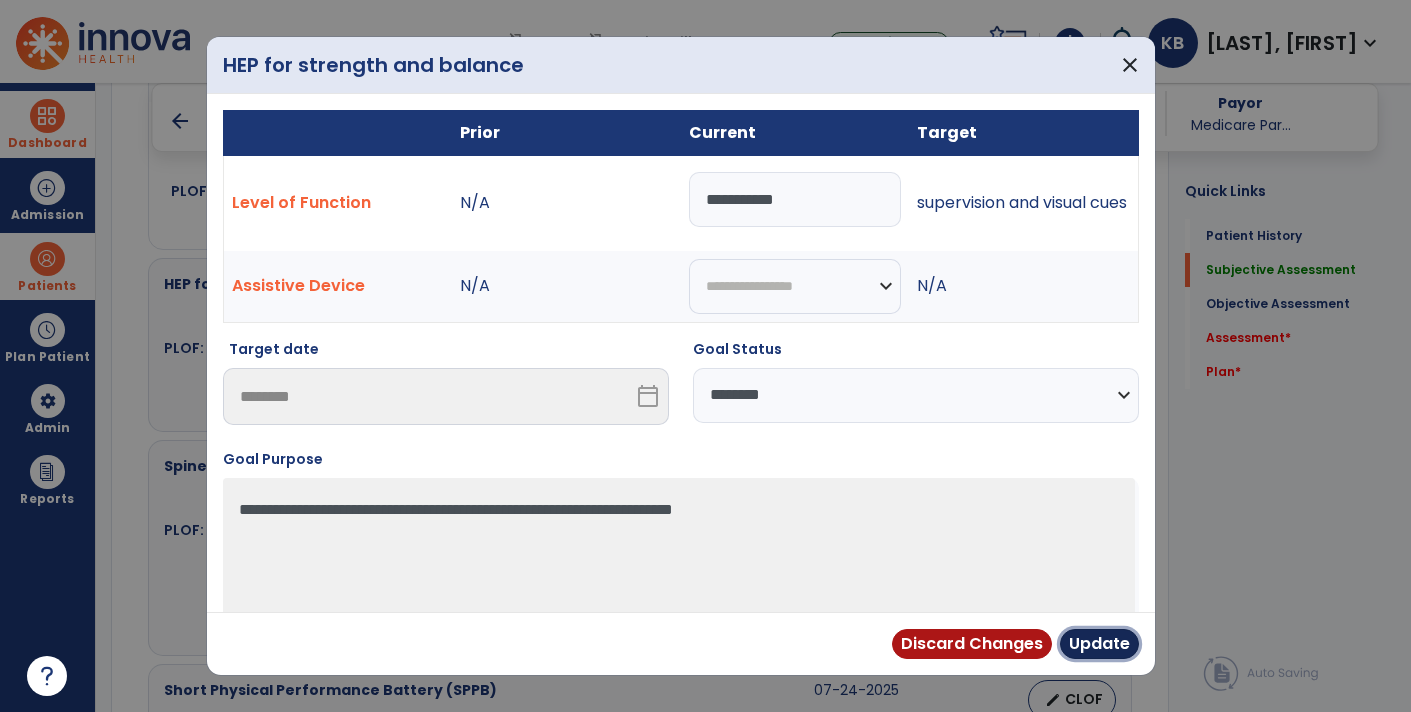 drag, startPoint x: 1073, startPoint y: 645, endPoint x: 1076, endPoint y: 635, distance: 10.440307 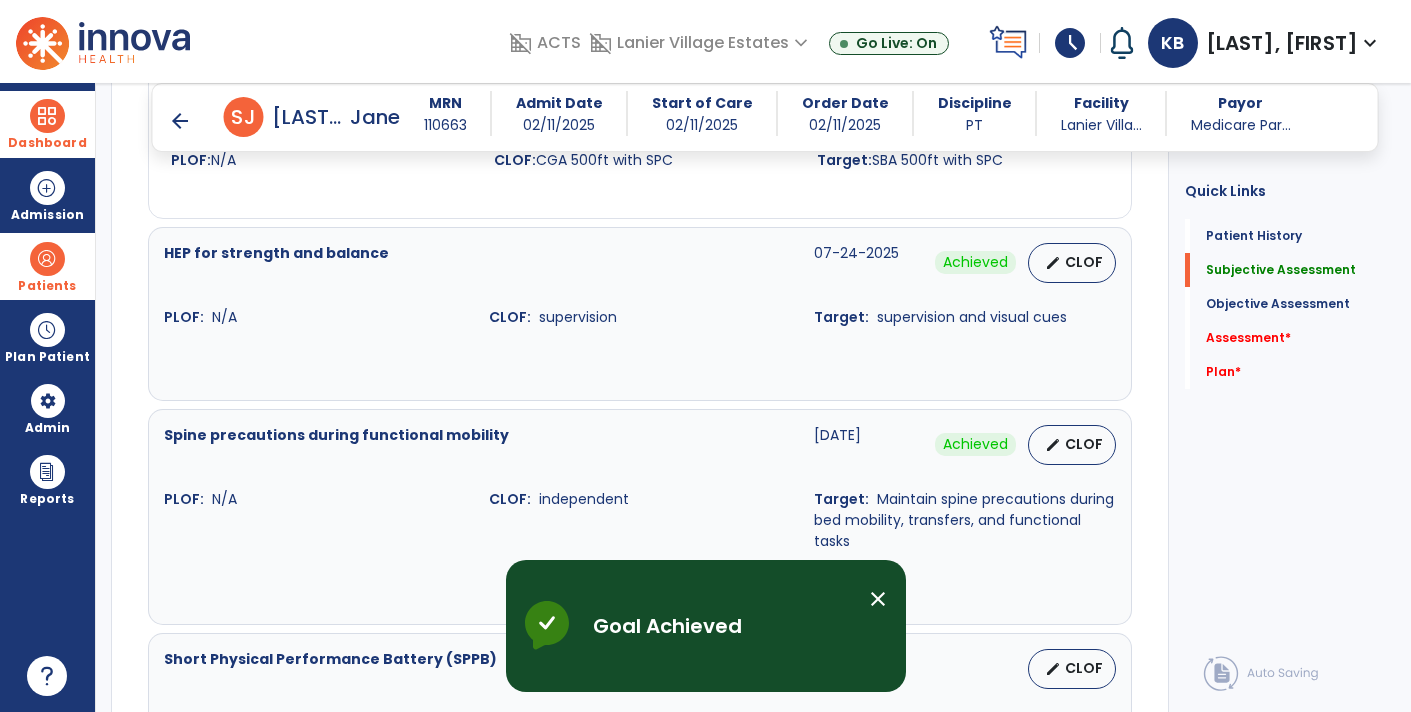 scroll, scrollTop: 1278, scrollLeft: 0, axis: vertical 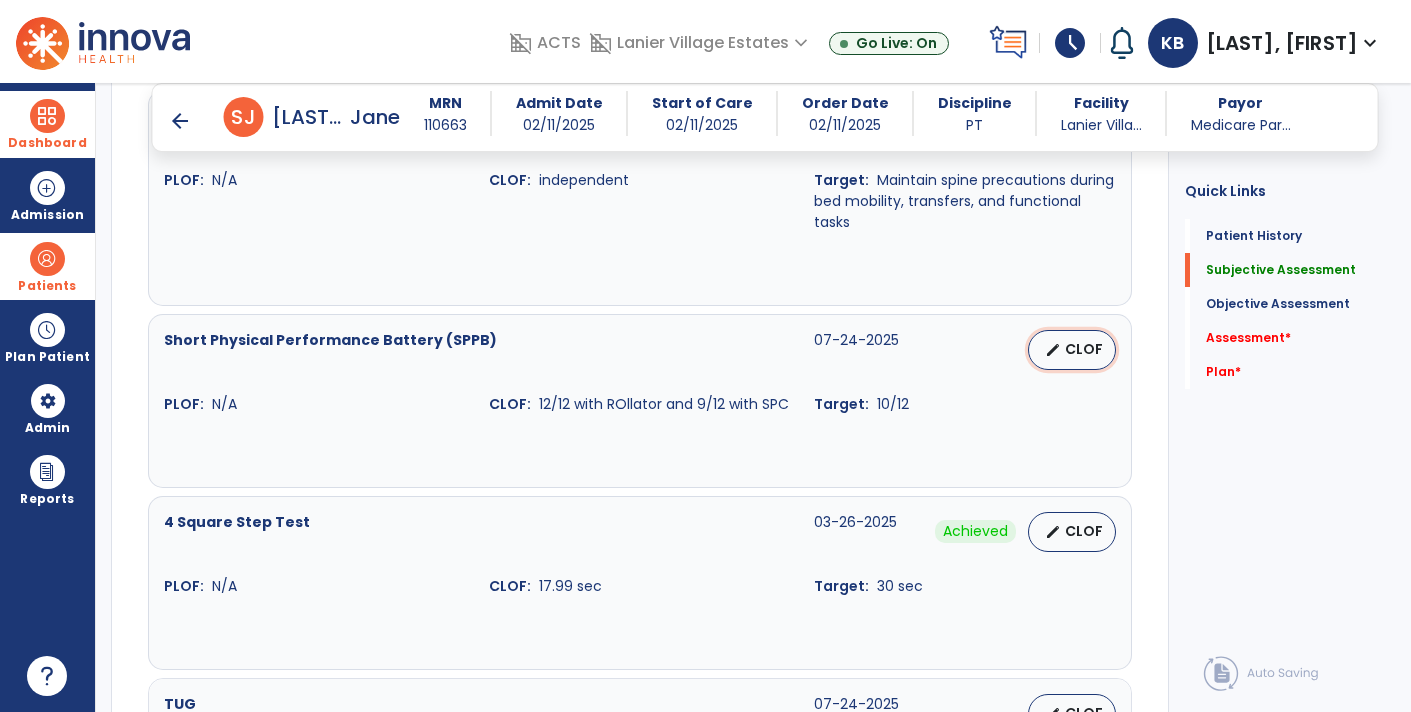 click on "CLOF" at bounding box center [1084, 349] 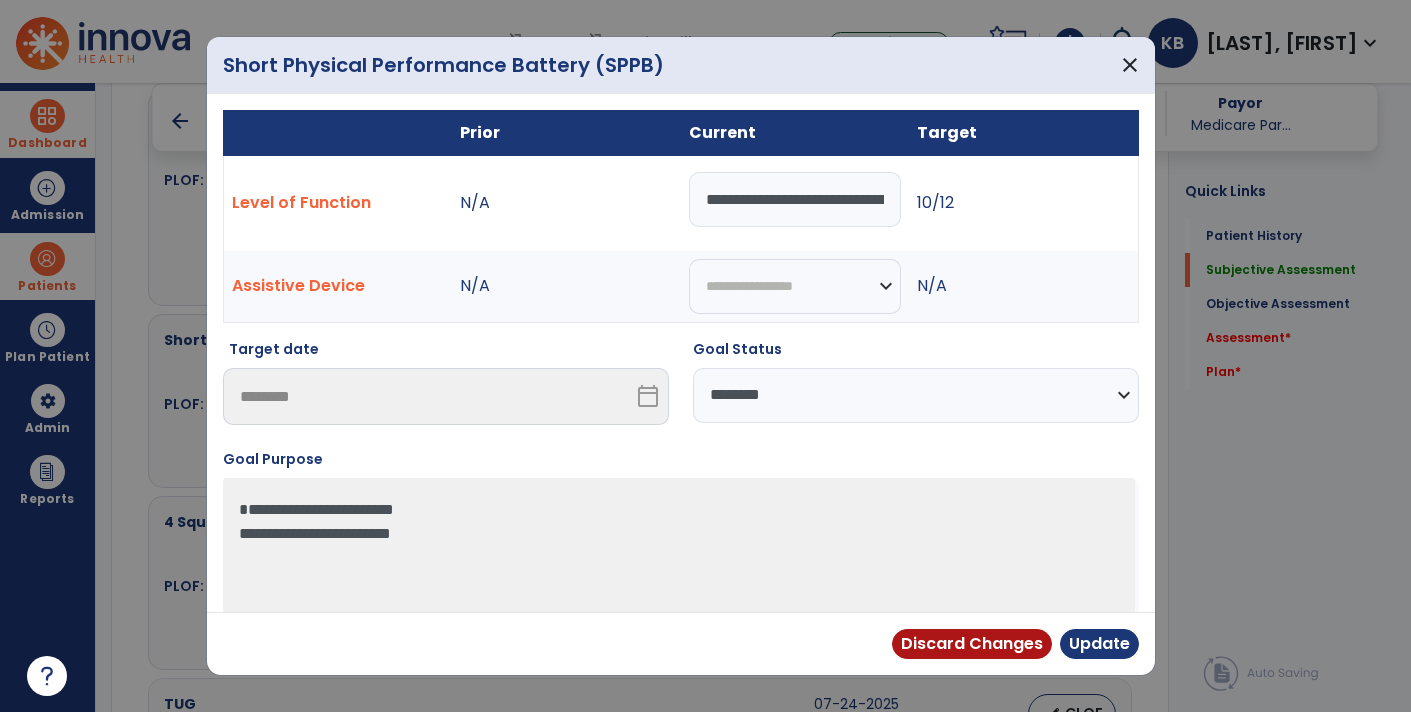click on "**********" at bounding box center [916, 395] 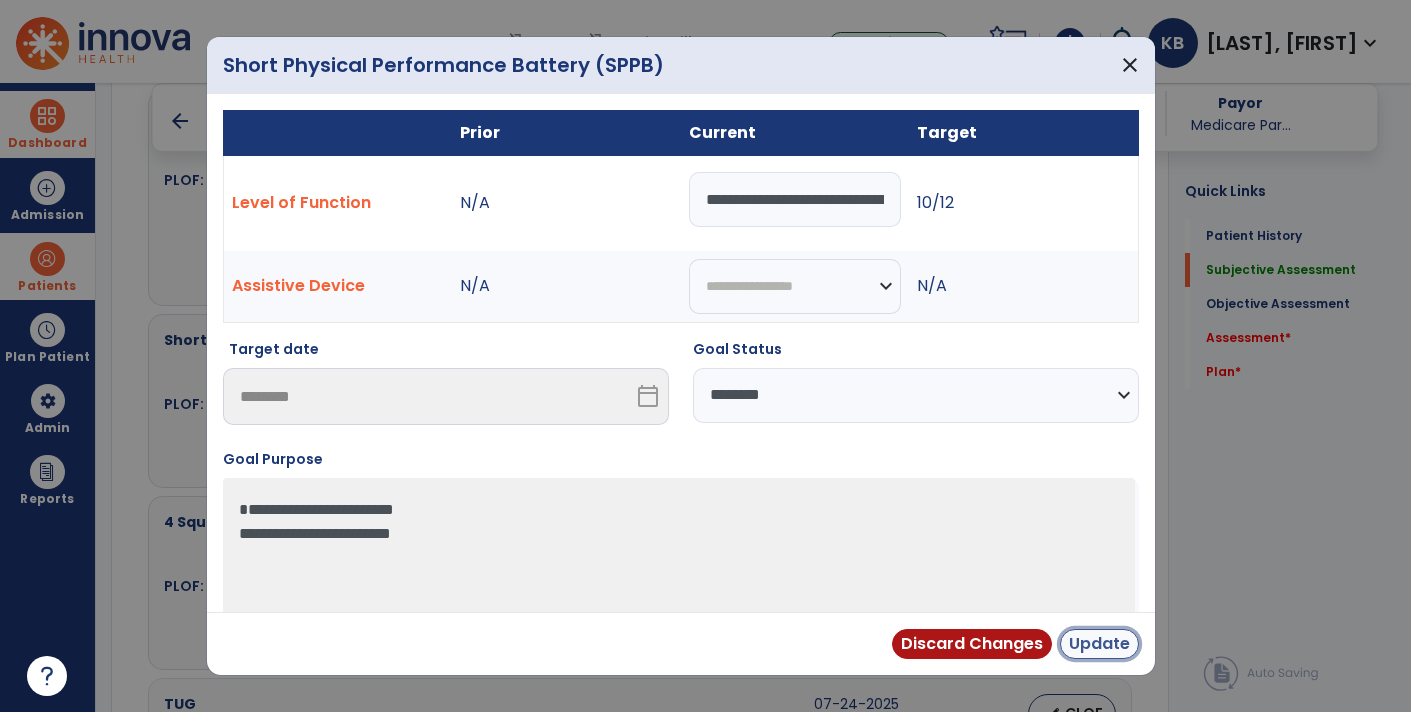 click on "Update" at bounding box center [1099, 644] 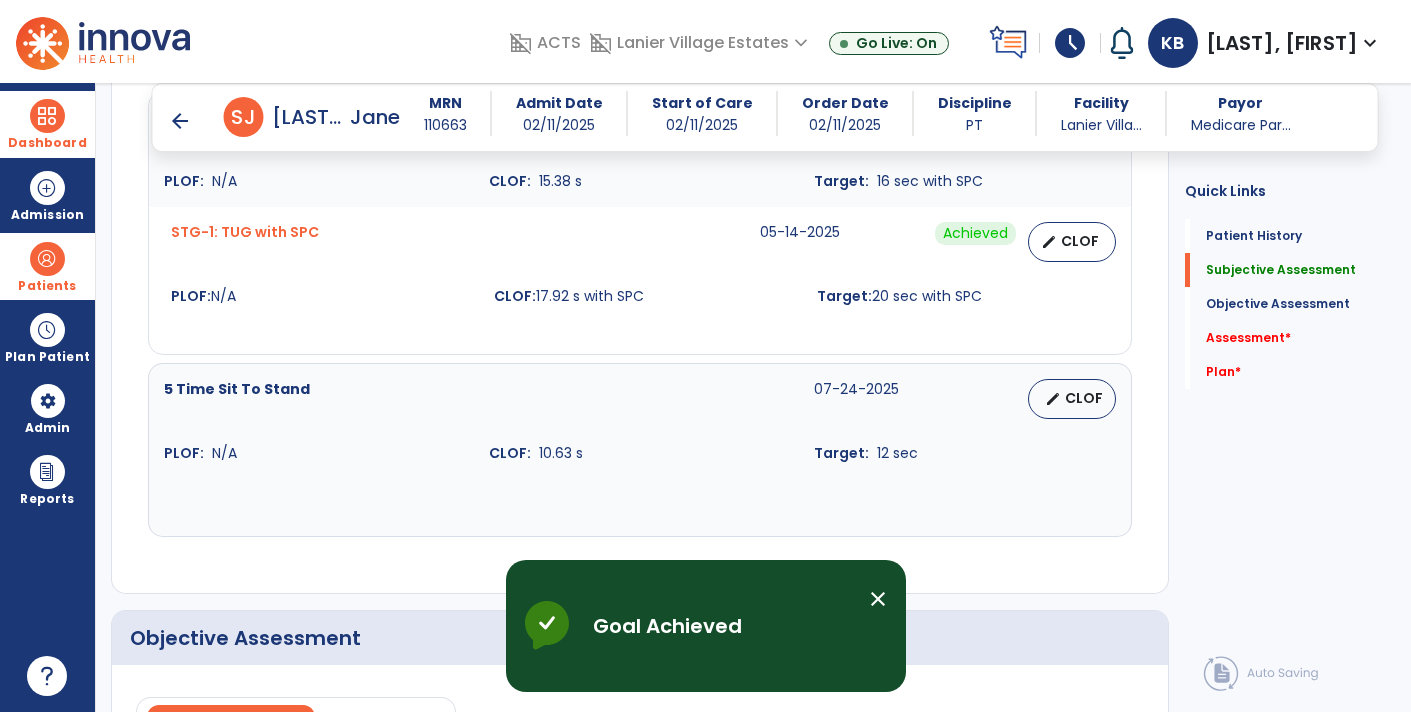 scroll, scrollTop: 1882, scrollLeft: 0, axis: vertical 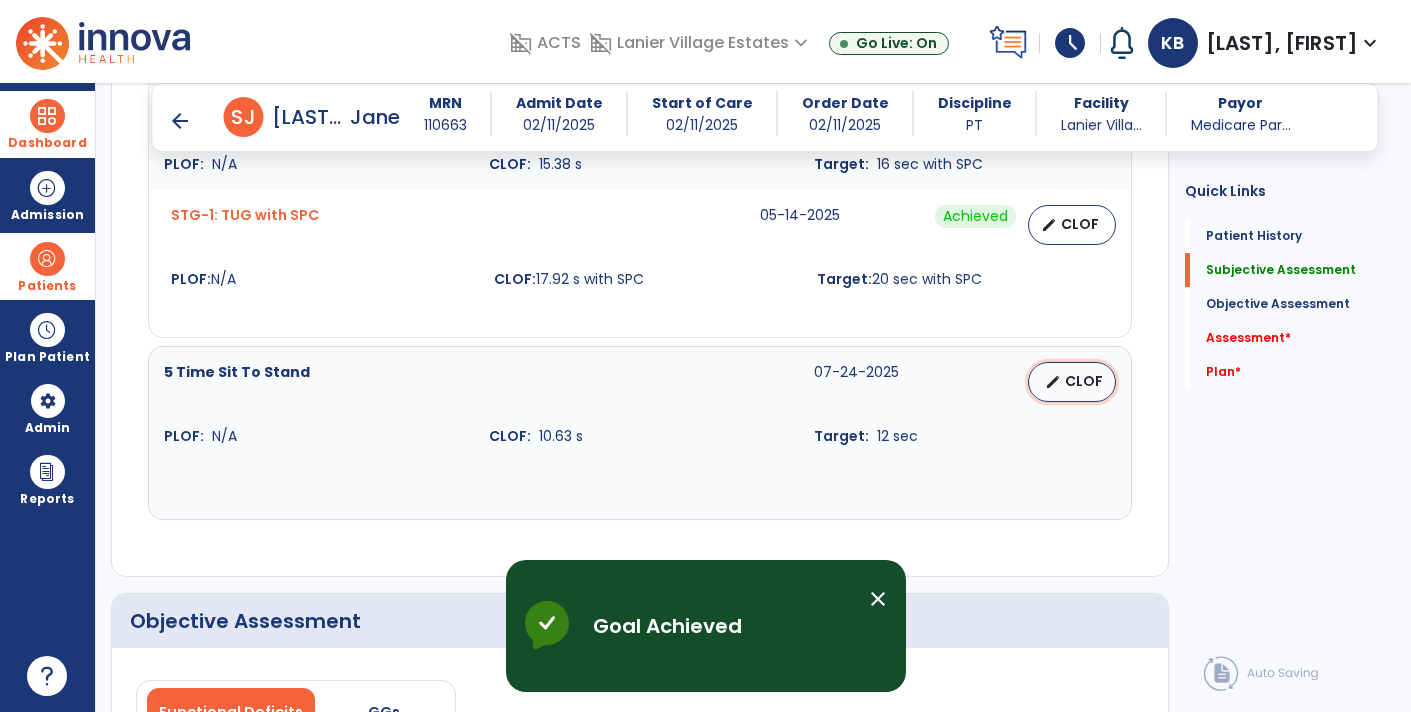 click on "CLOF" at bounding box center (1084, 381) 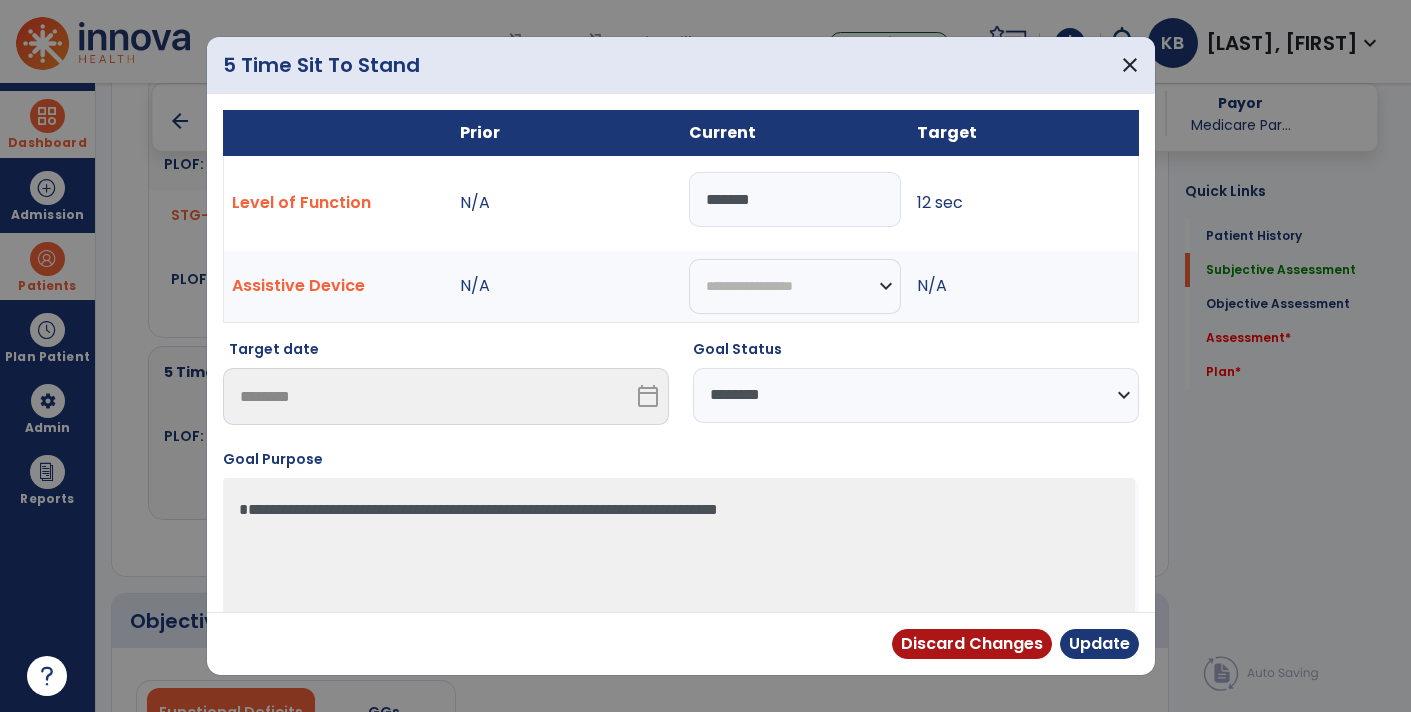 click on "**********" at bounding box center (916, 395) 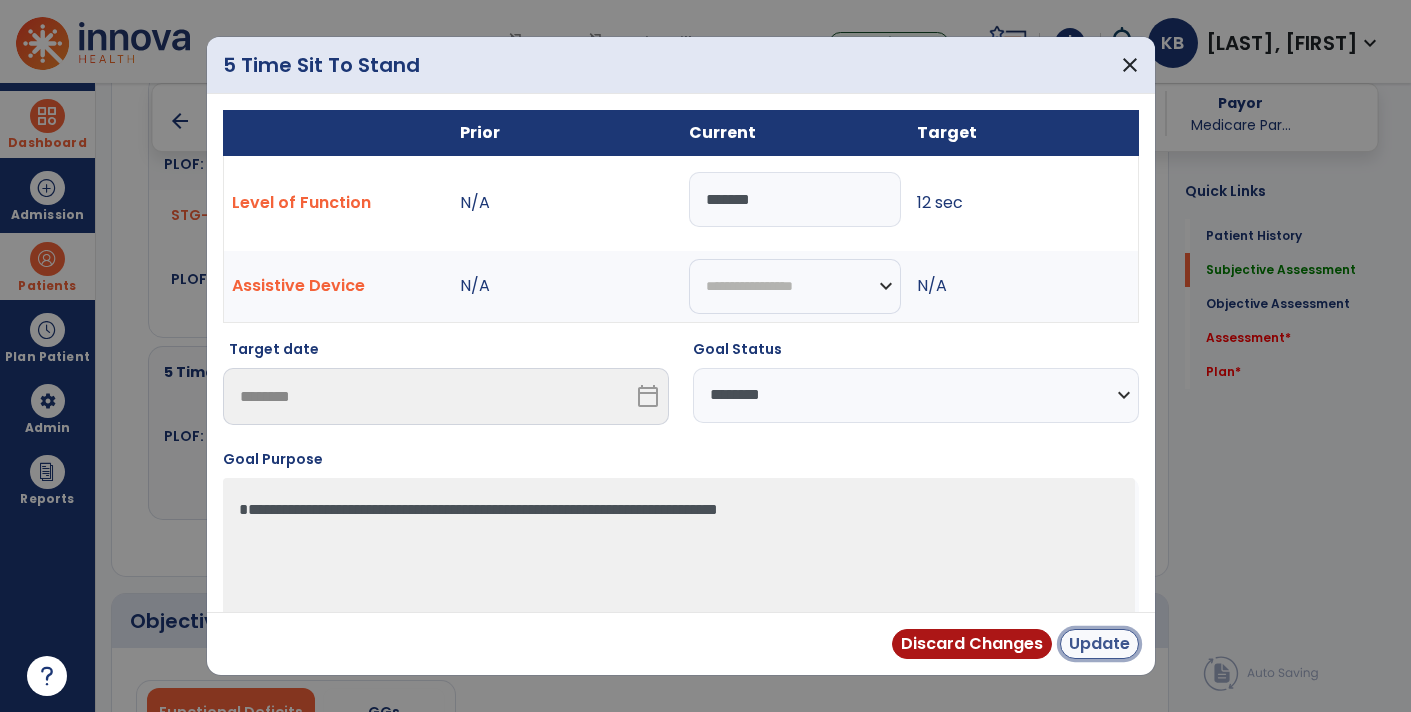 click on "Update" at bounding box center [1099, 644] 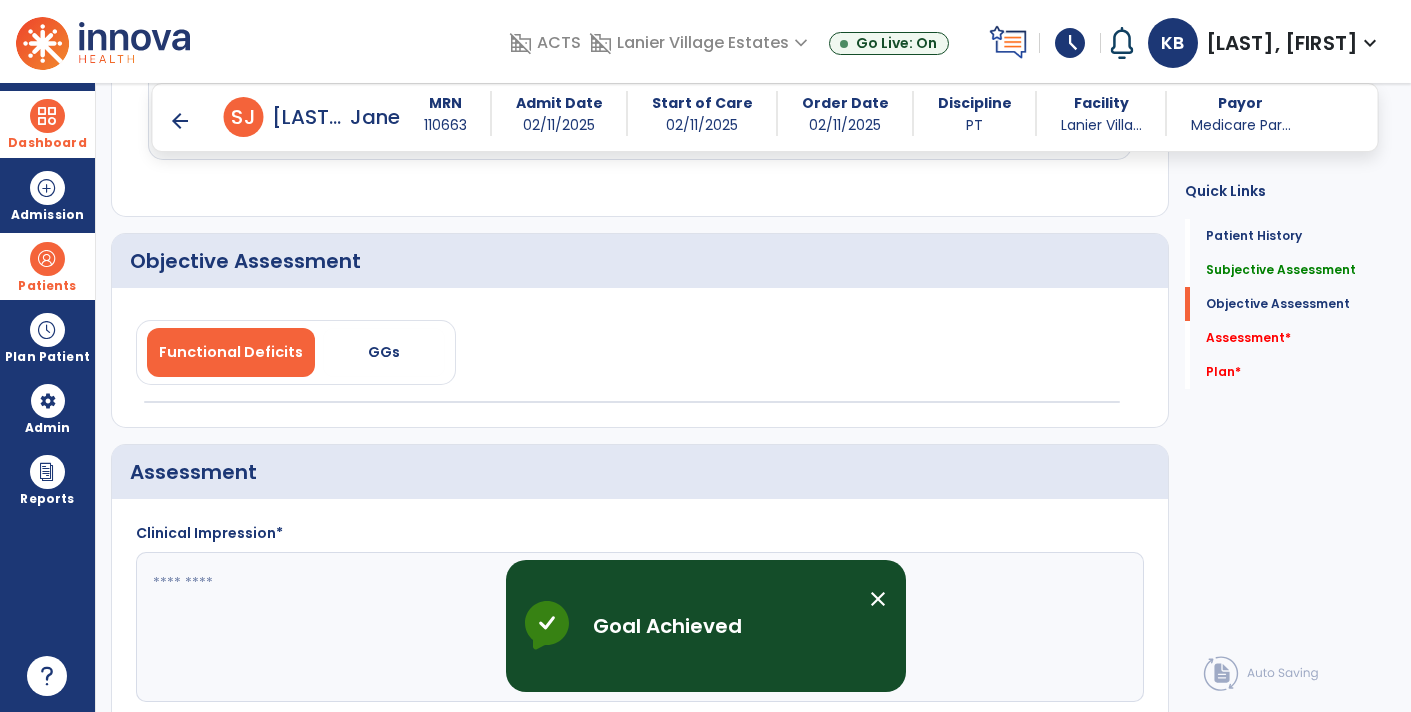 scroll, scrollTop: 2315, scrollLeft: 0, axis: vertical 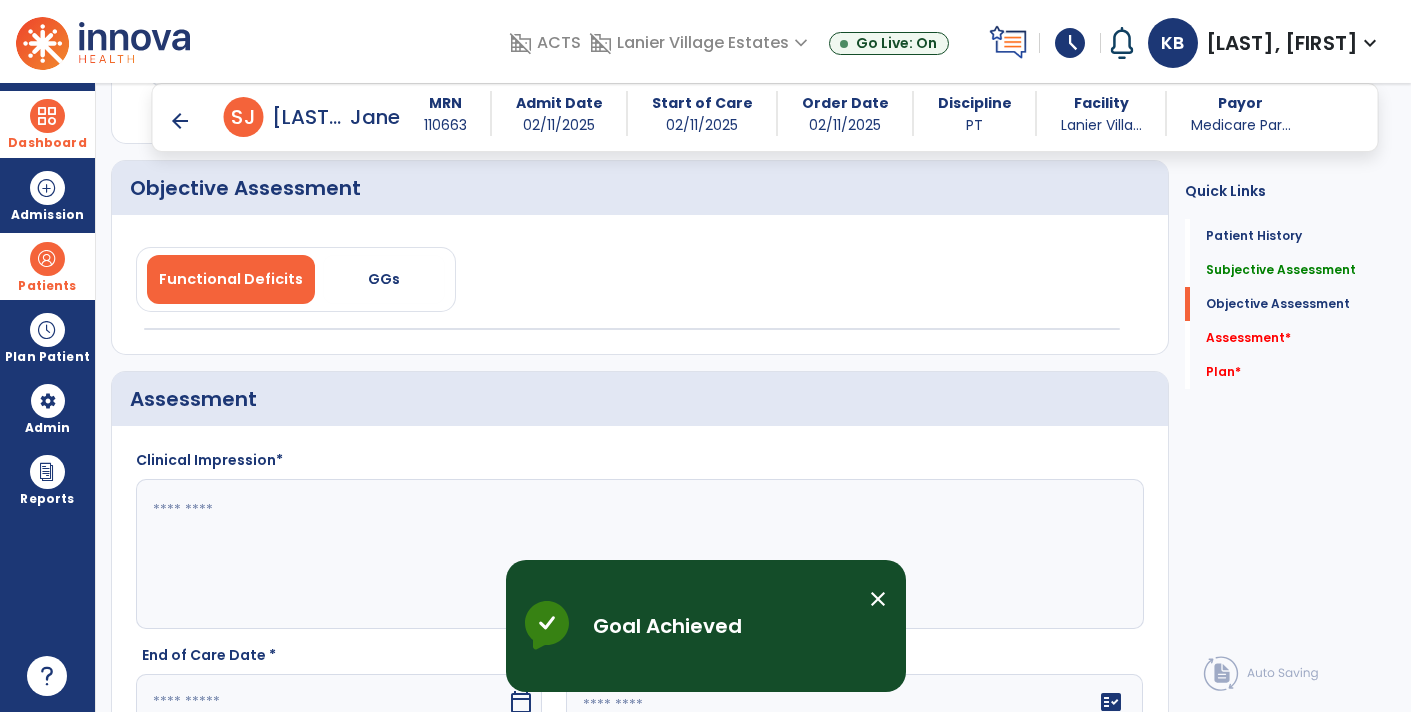 click 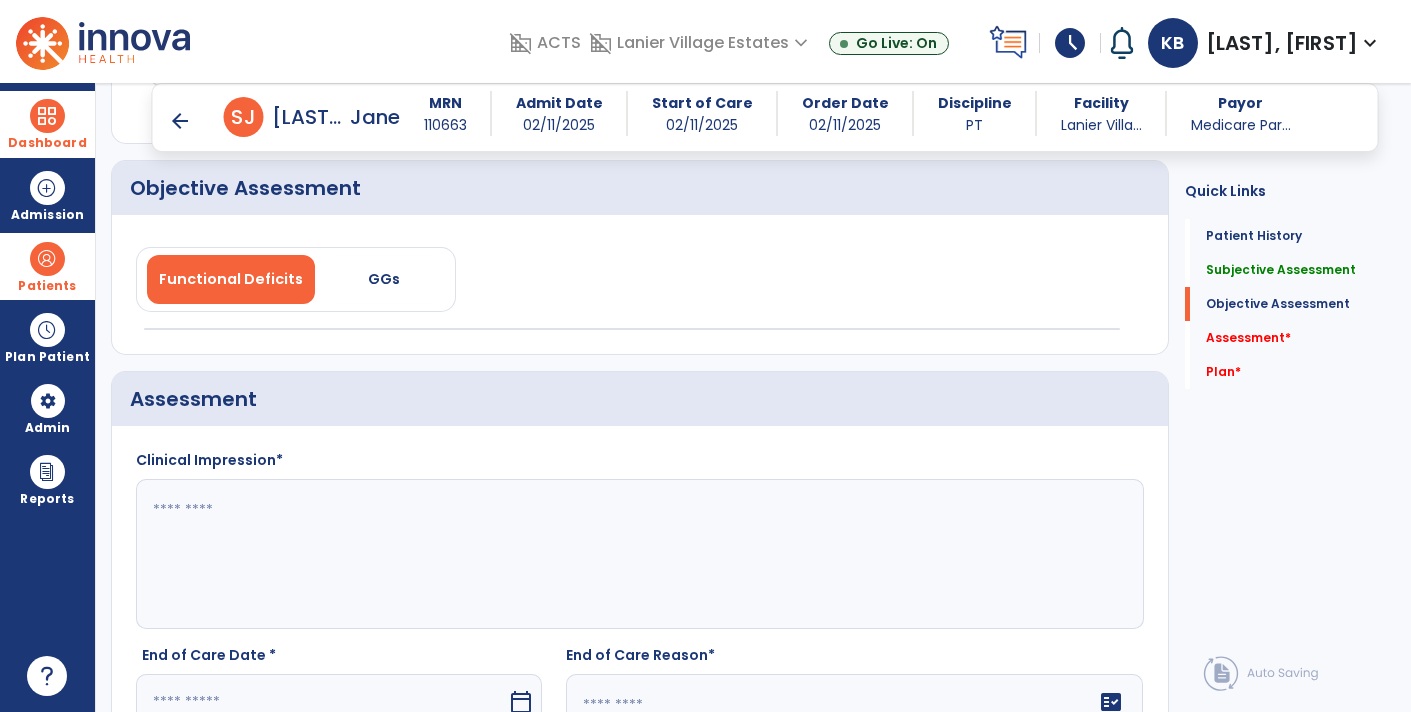 click 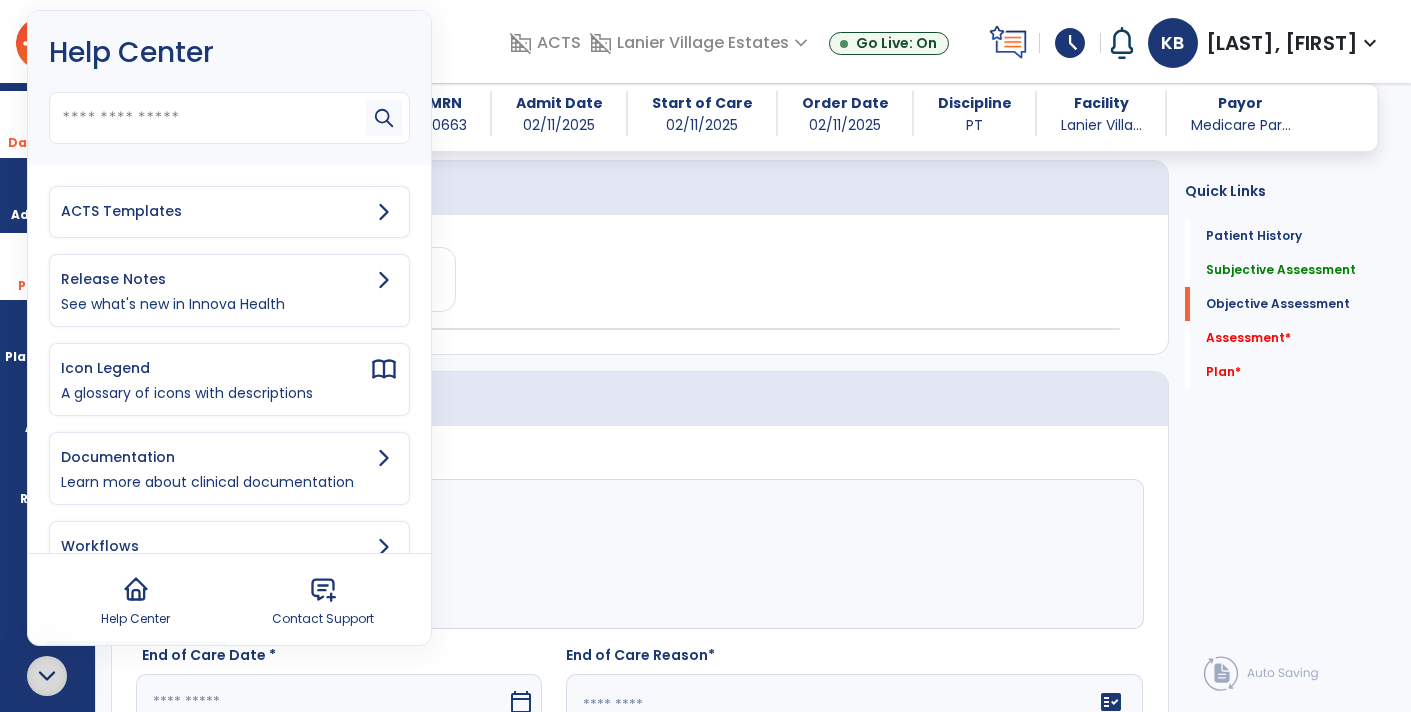click on "ACTS Templates" at bounding box center (215, 211) 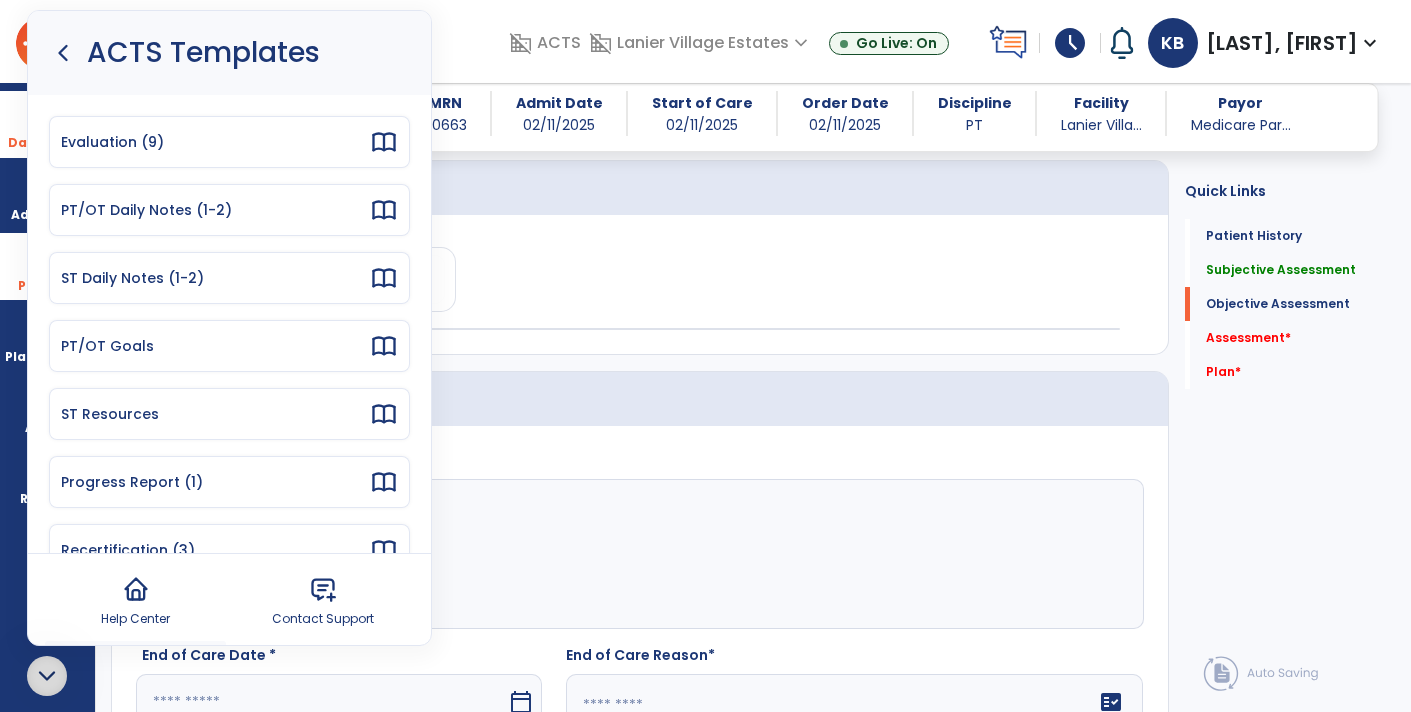 click on "Progress Report (1)" at bounding box center (215, 482) 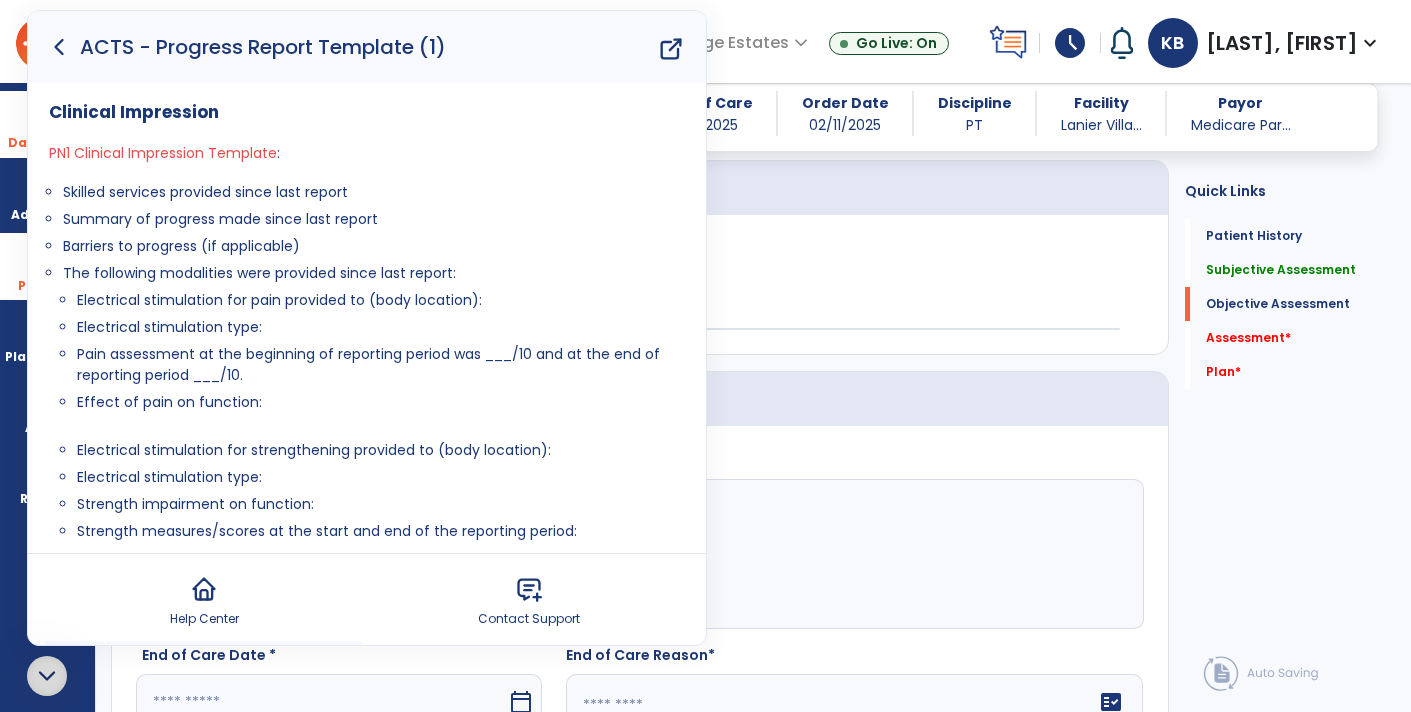 click 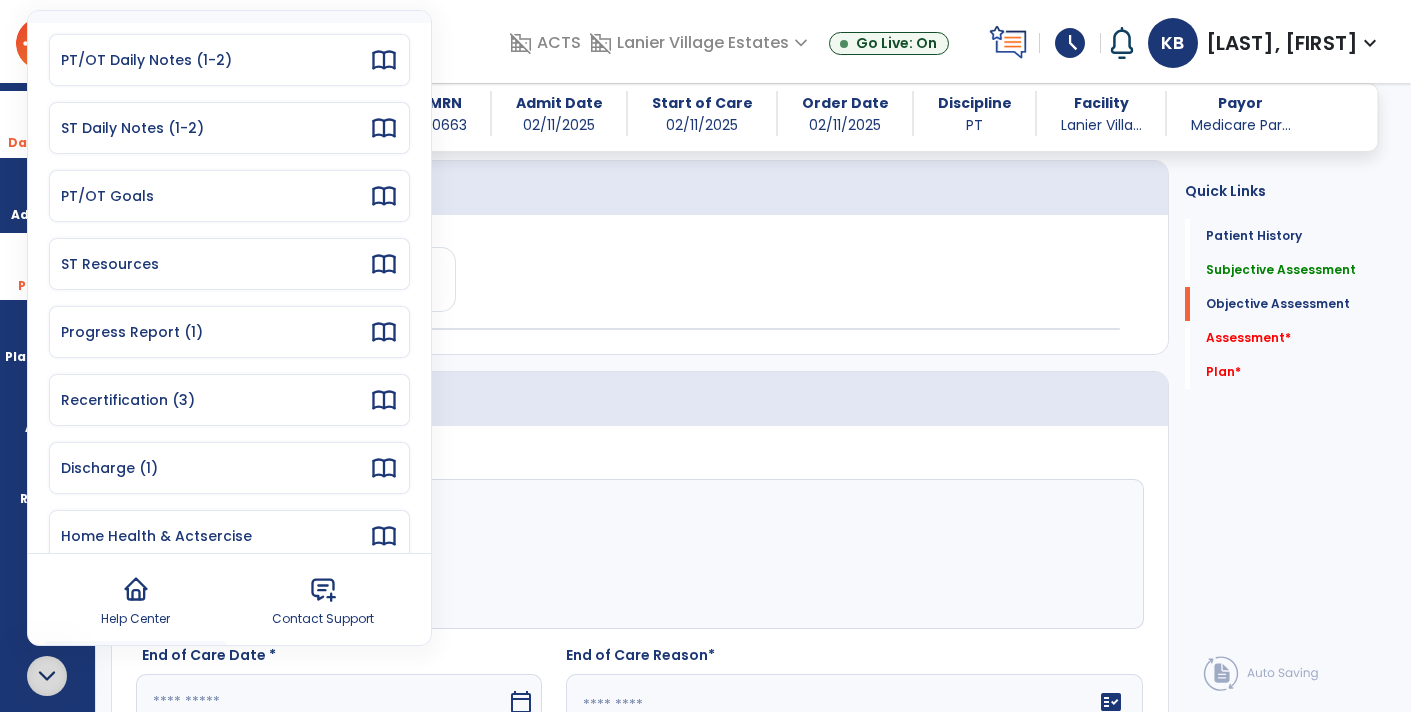 scroll, scrollTop: 152, scrollLeft: 0, axis: vertical 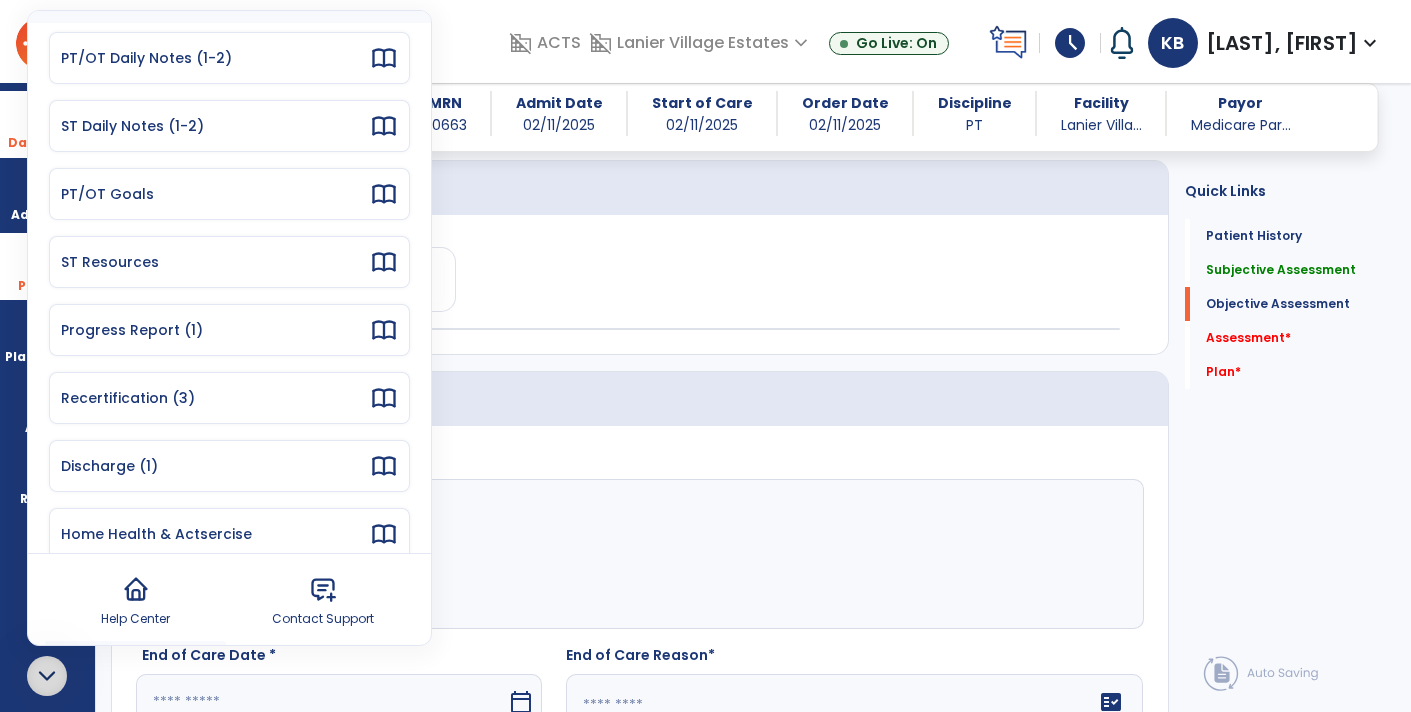 click on "Discharge (1)" at bounding box center [215, 466] 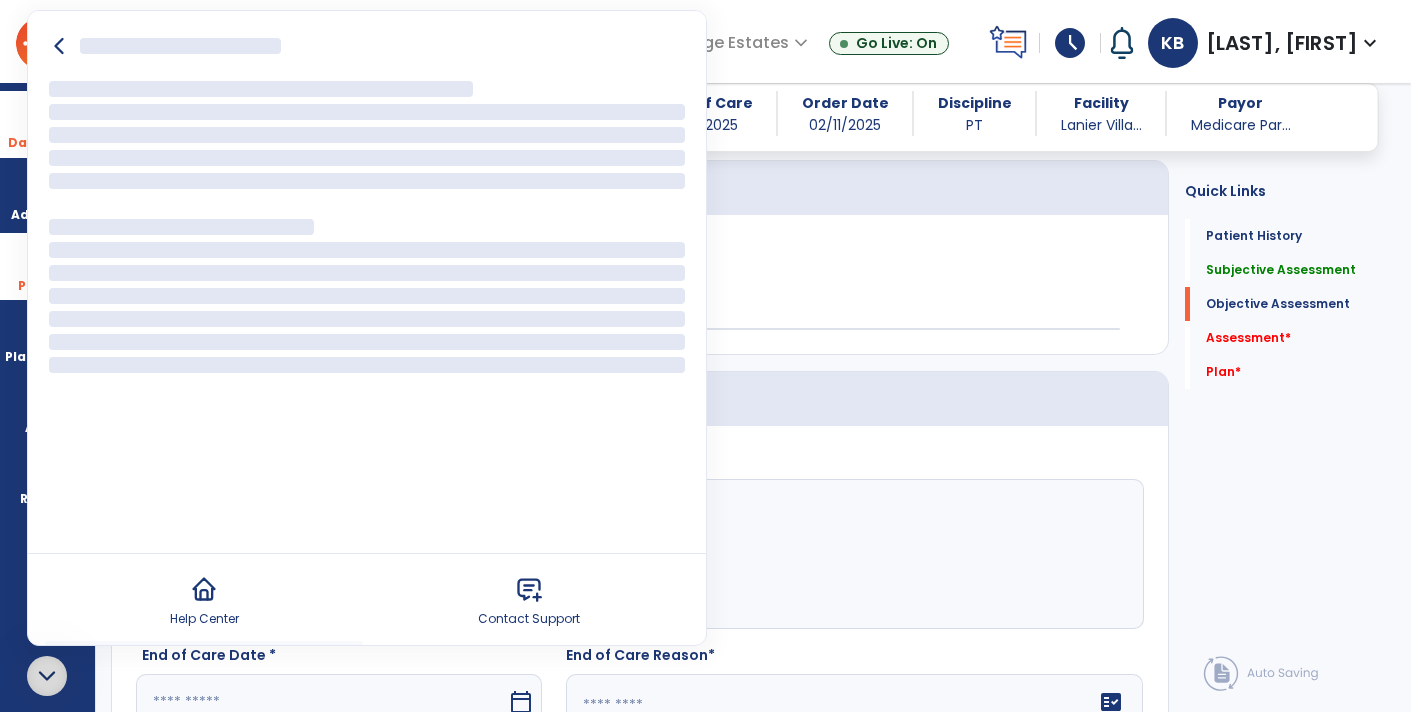 scroll, scrollTop: 0, scrollLeft: 0, axis: both 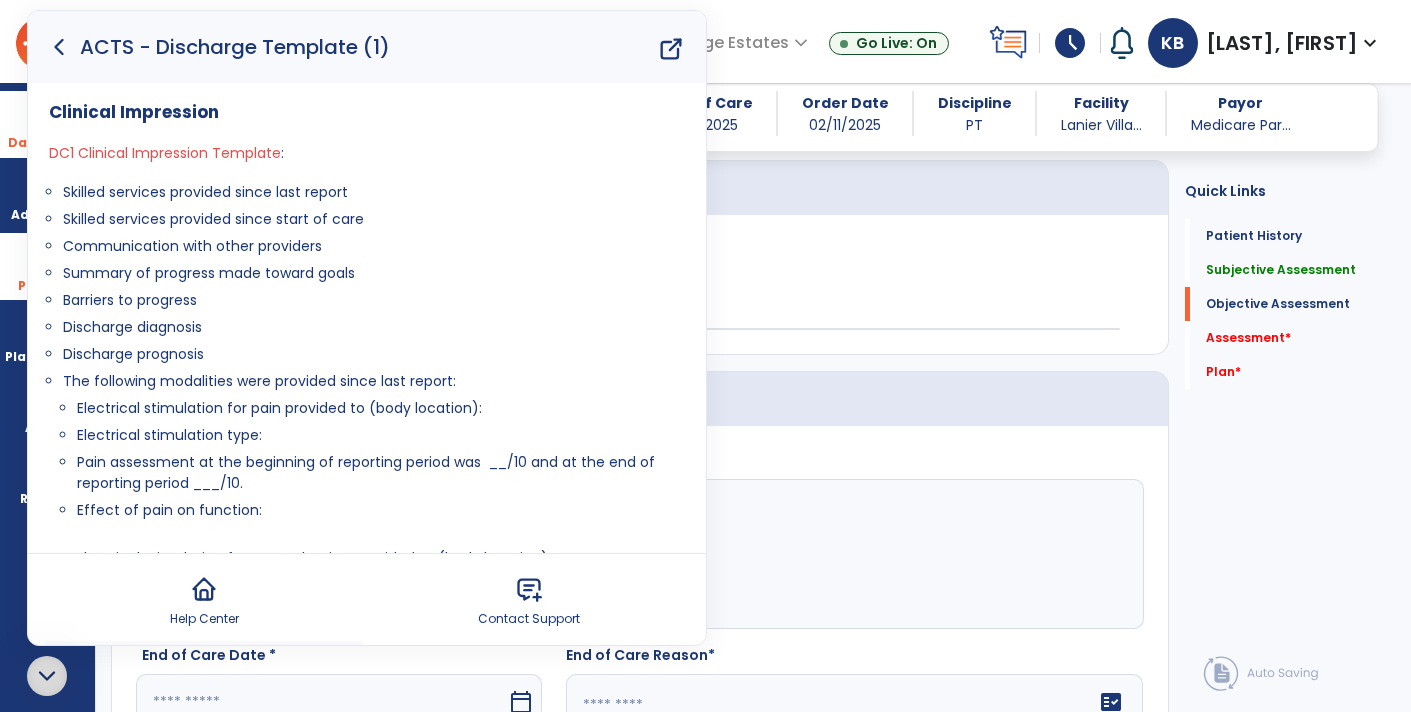 drag, startPoint x: 213, startPoint y: 348, endPoint x: 61, endPoint y: 194, distance: 216.3793 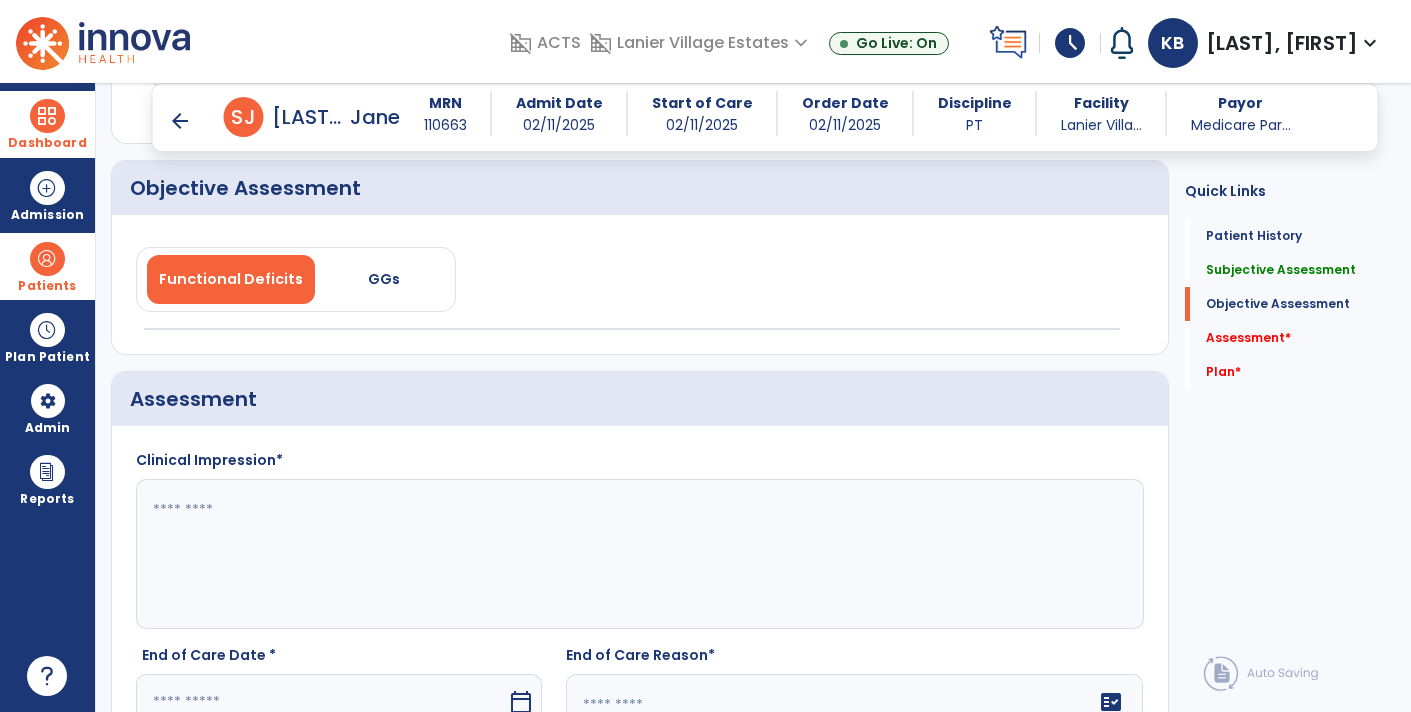 click 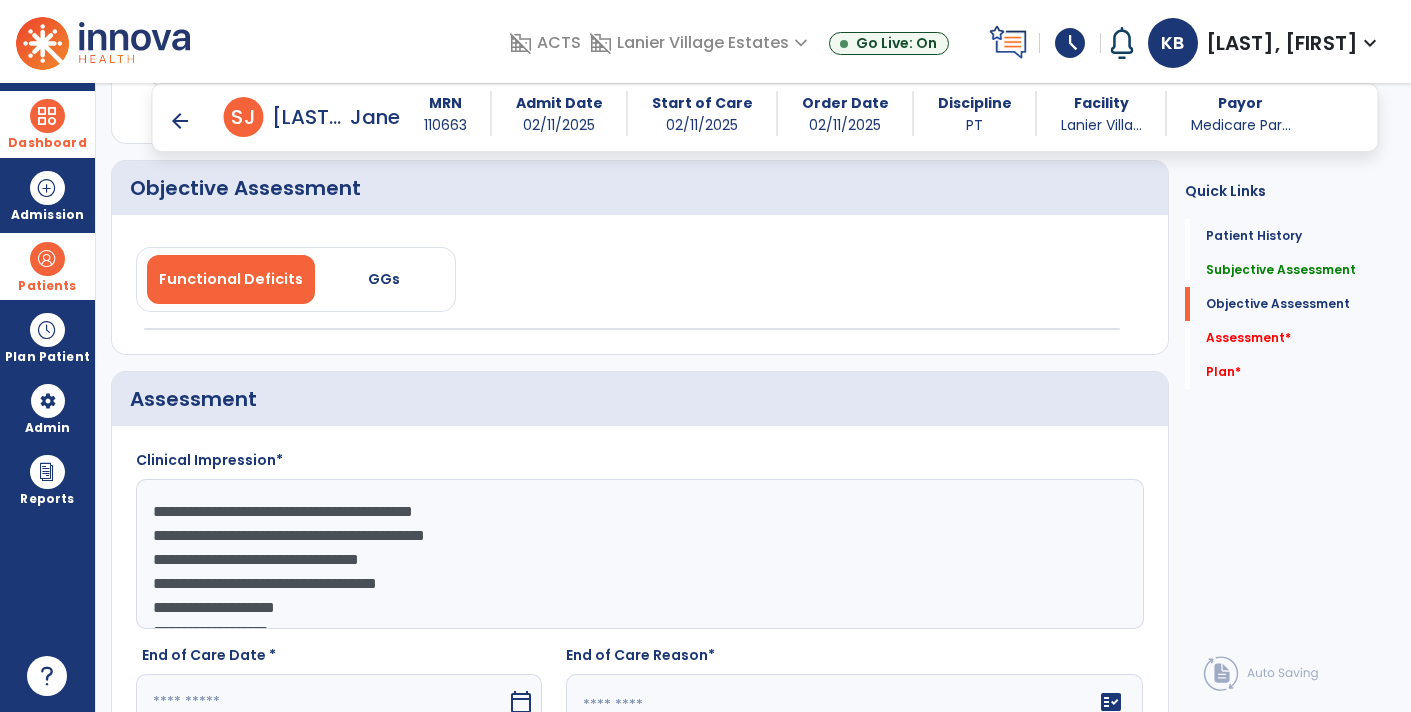 scroll, scrollTop: 38, scrollLeft: 0, axis: vertical 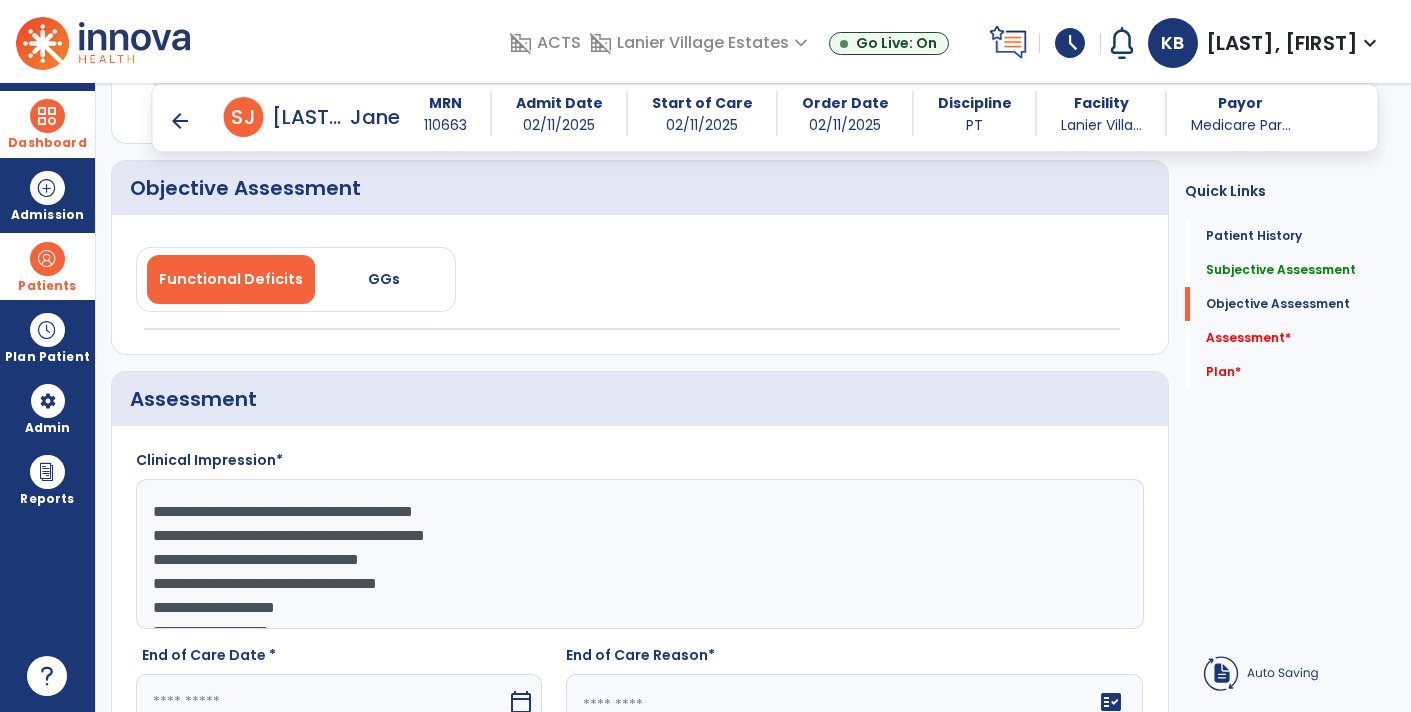 click on "**********" 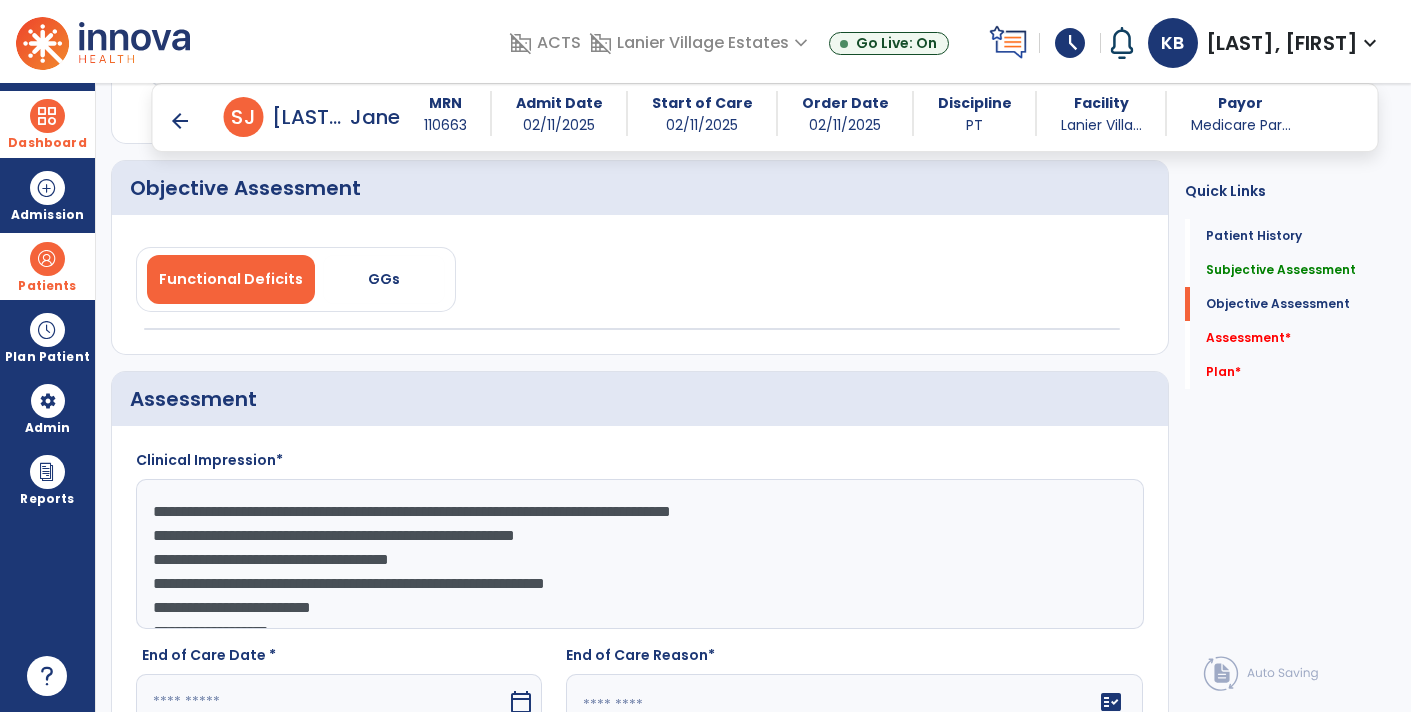 scroll, scrollTop: 15, scrollLeft: 0, axis: vertical 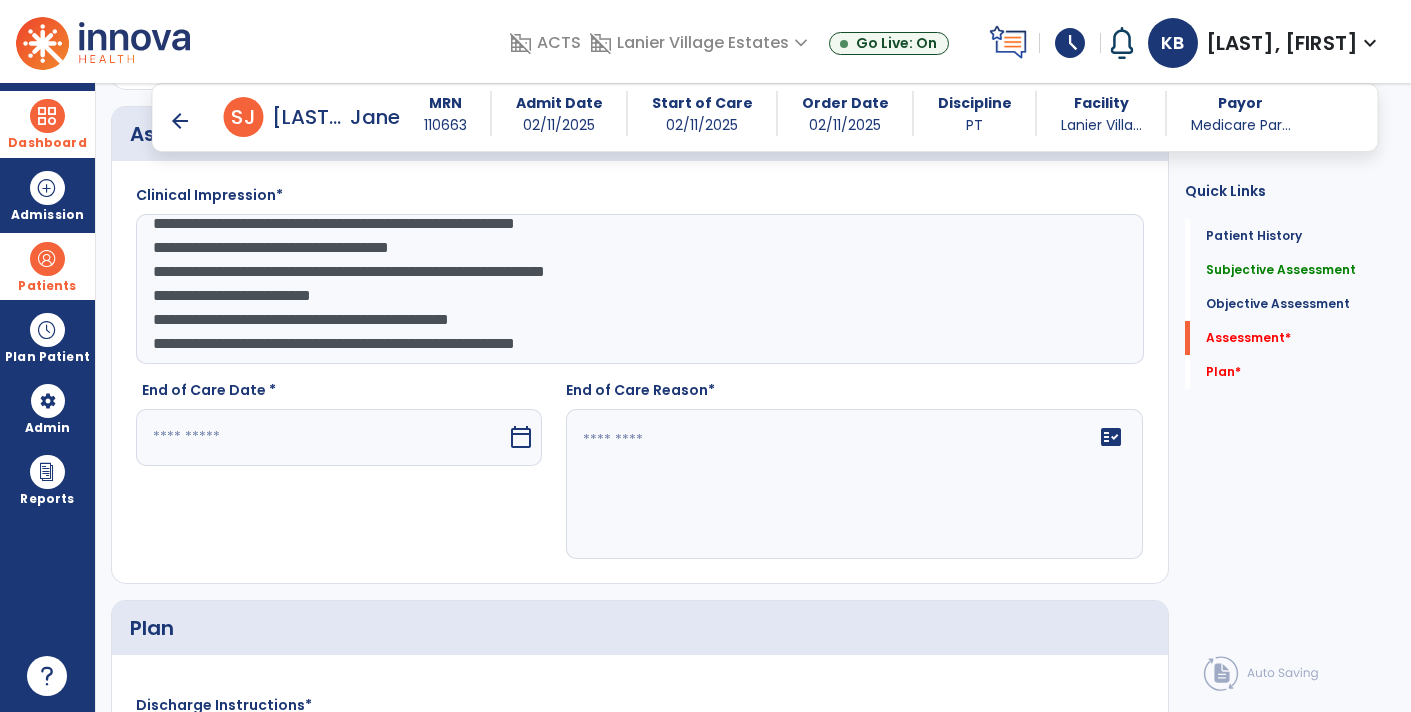 type on "**********" 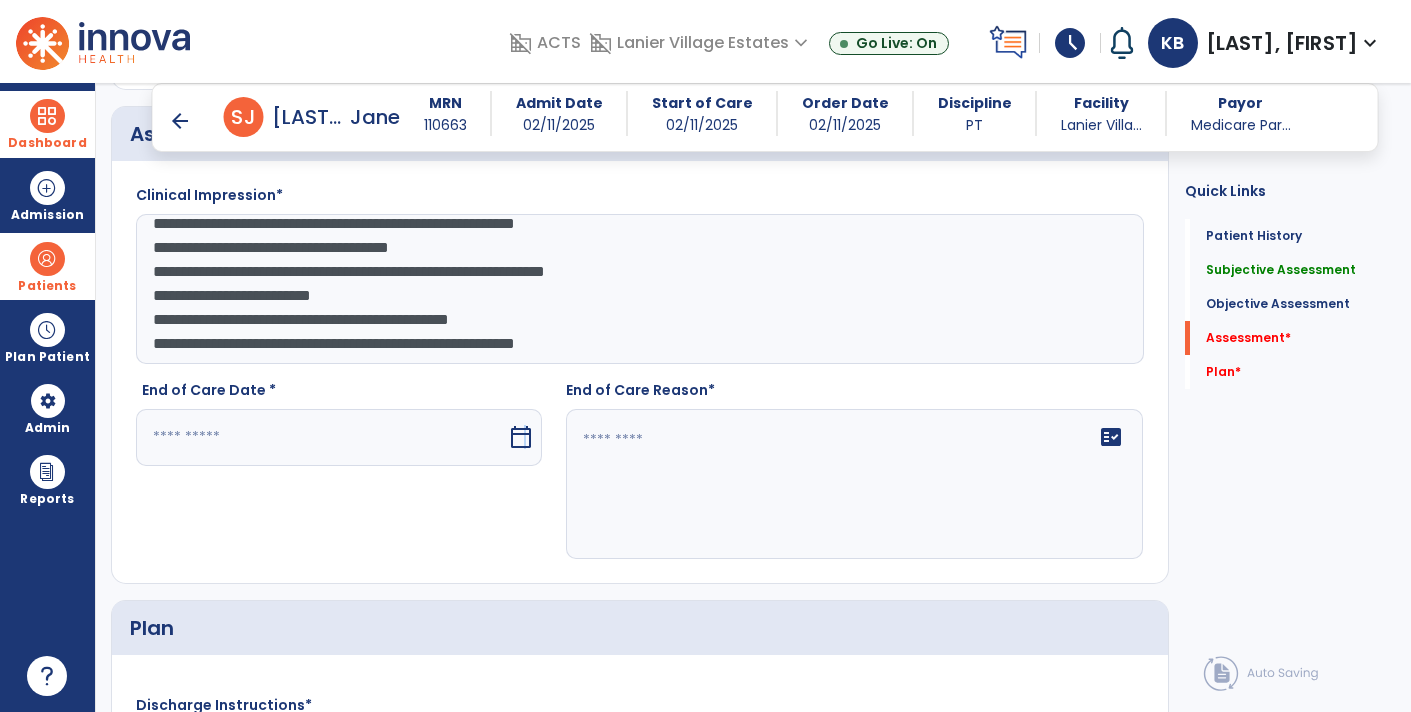 click on "calendar_today" at bounding box center [521, 437] 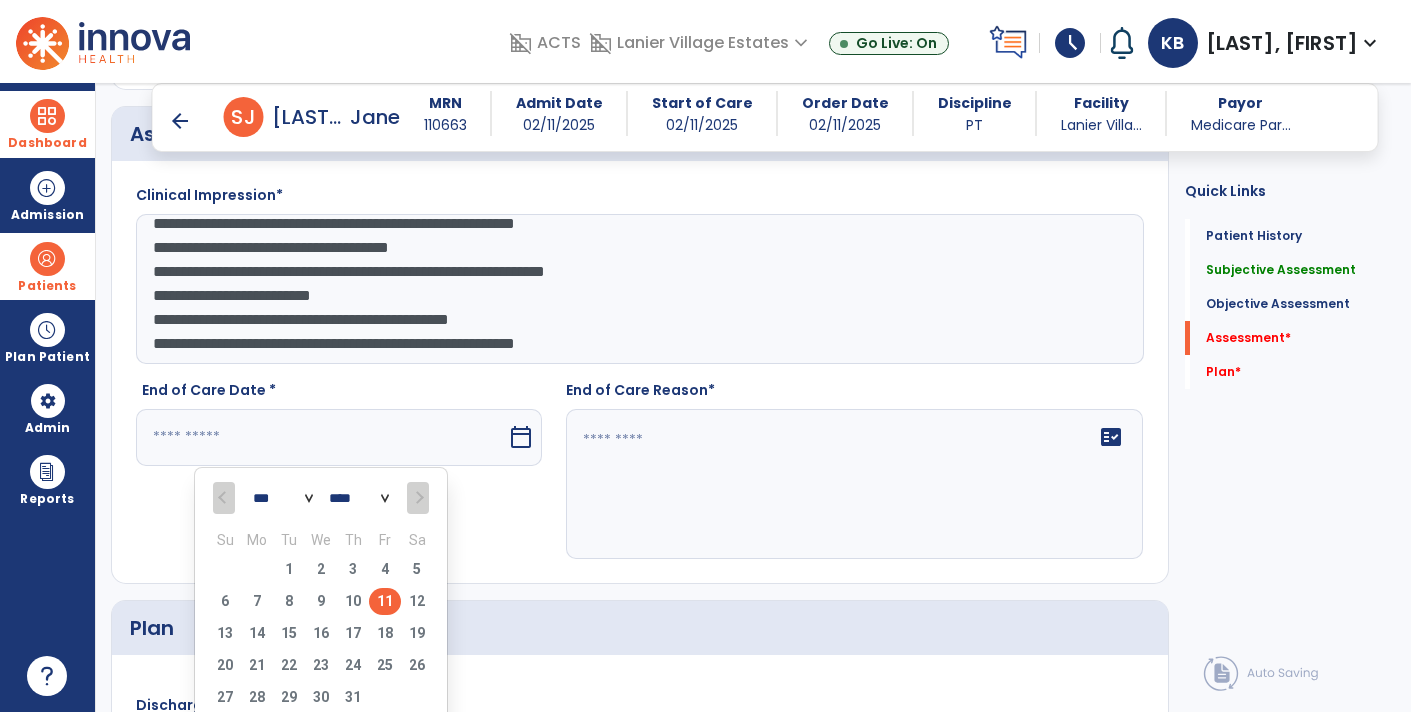 click on "11" at bounding box center (385, 601) 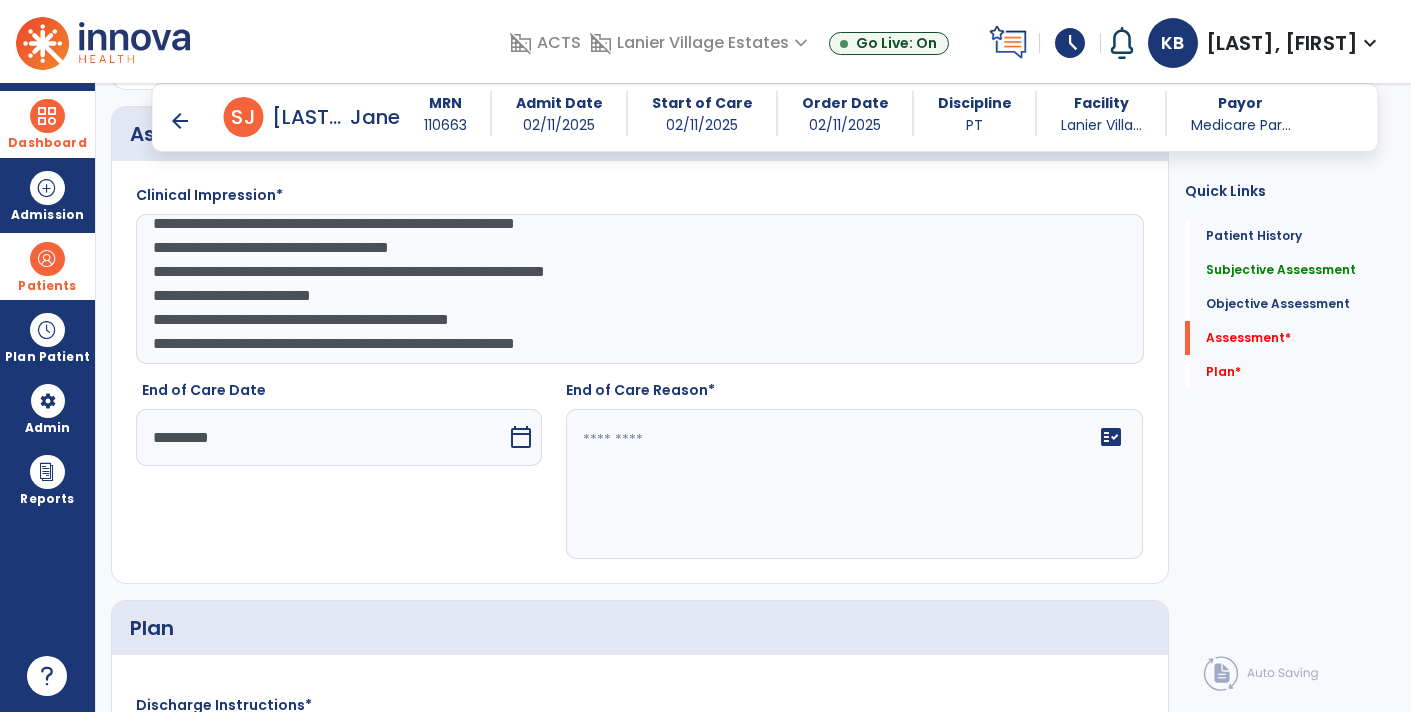 click on "fact_check" 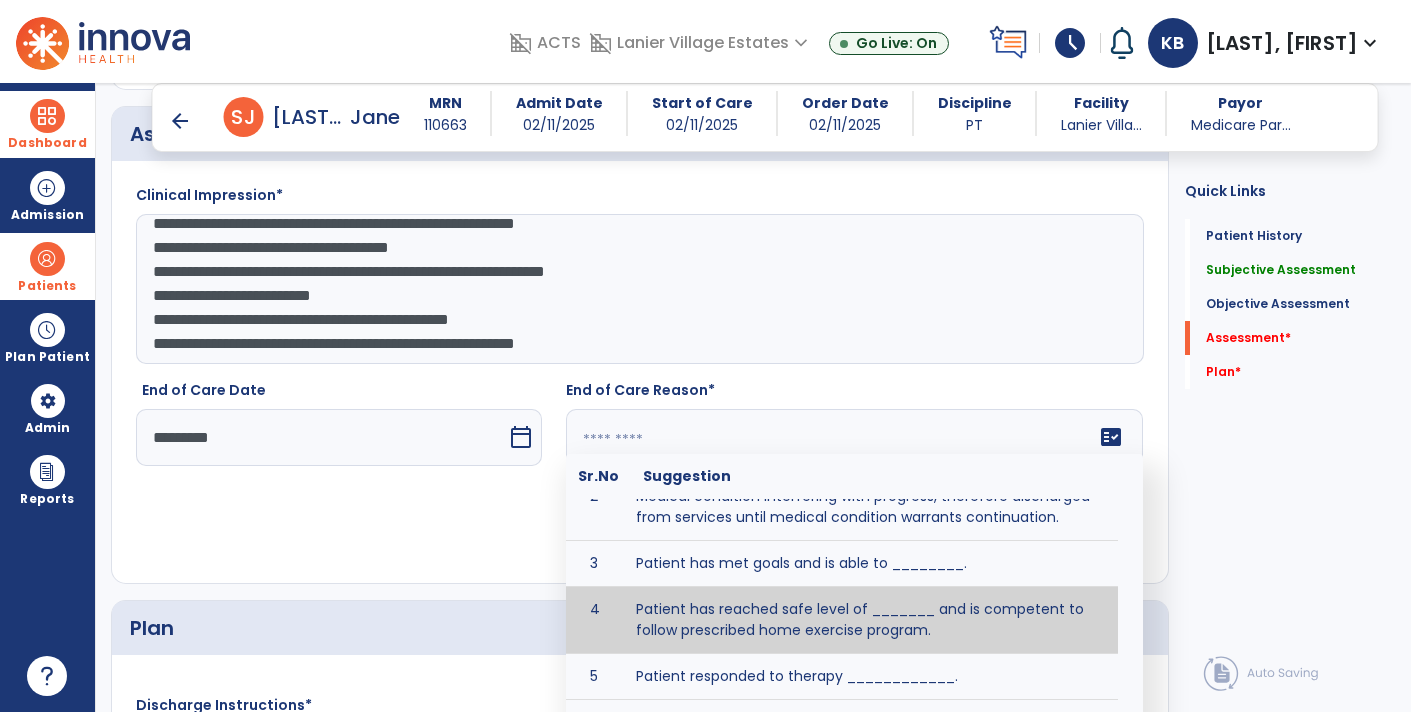 scroll, scrollTop: 99, scrollLeft: 0, axis: vertical 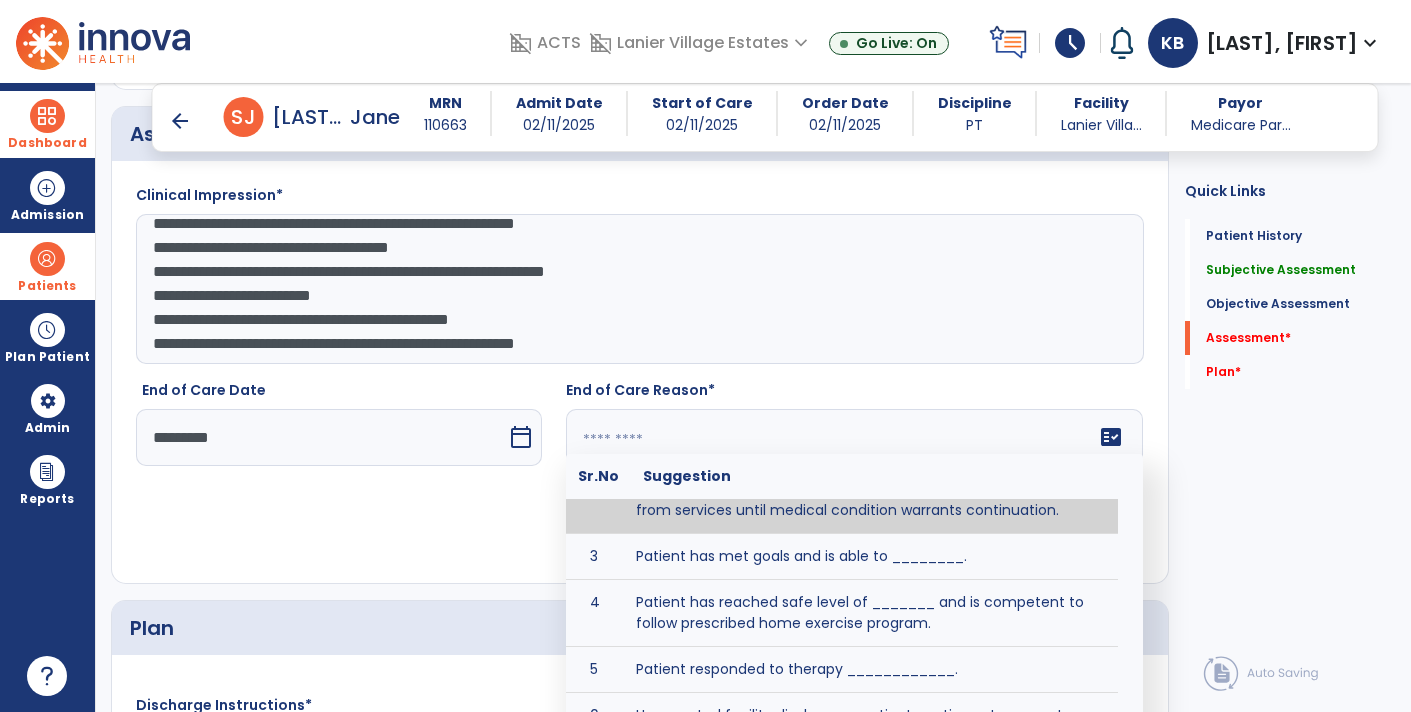 click 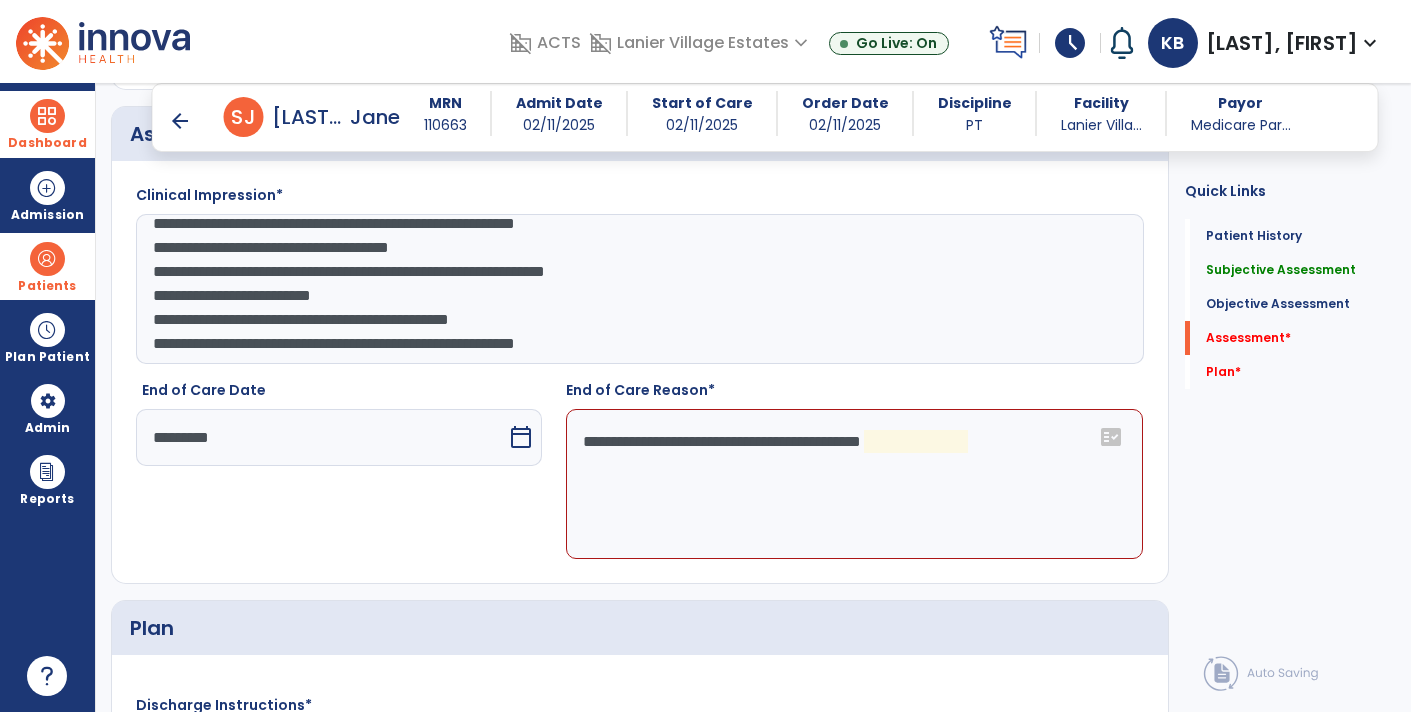 click on "**********" 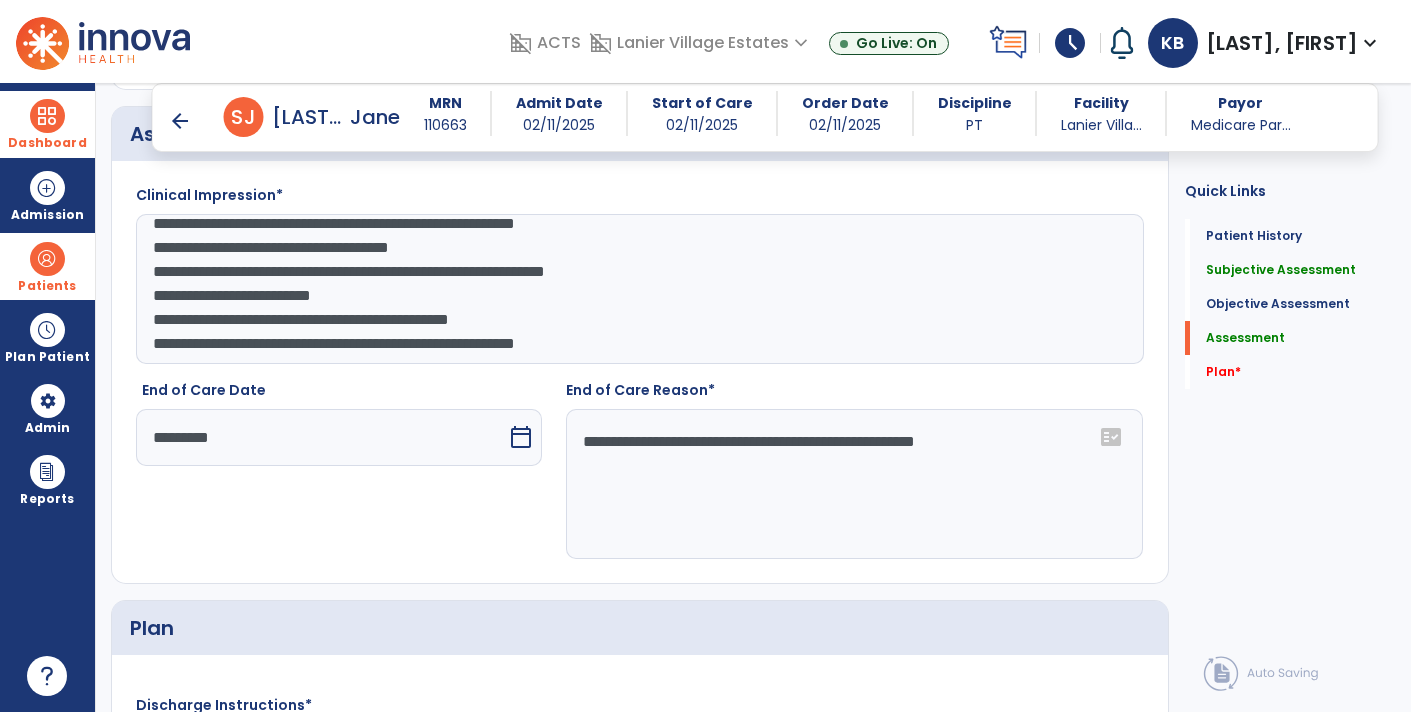 scroll, scrollTop: 2855, scrollLeft: 0, axis: vertical 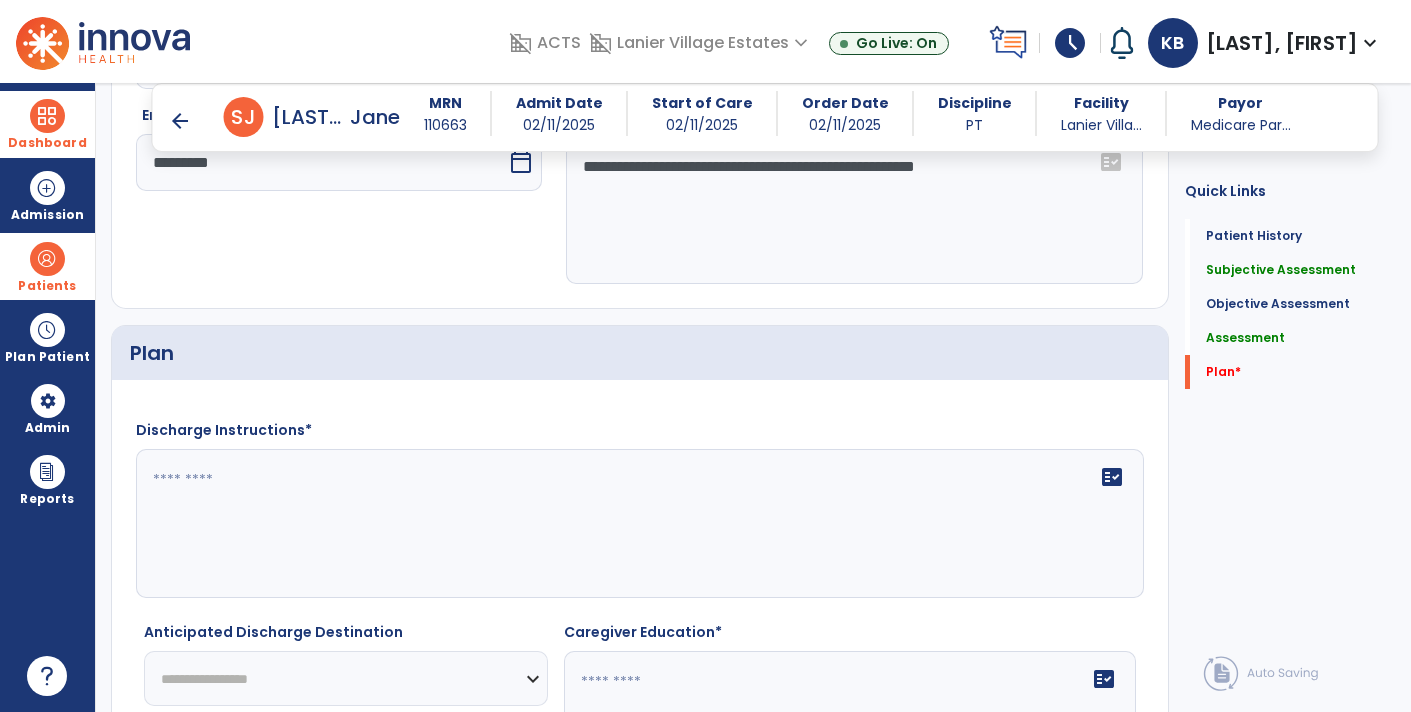 type on "**********" 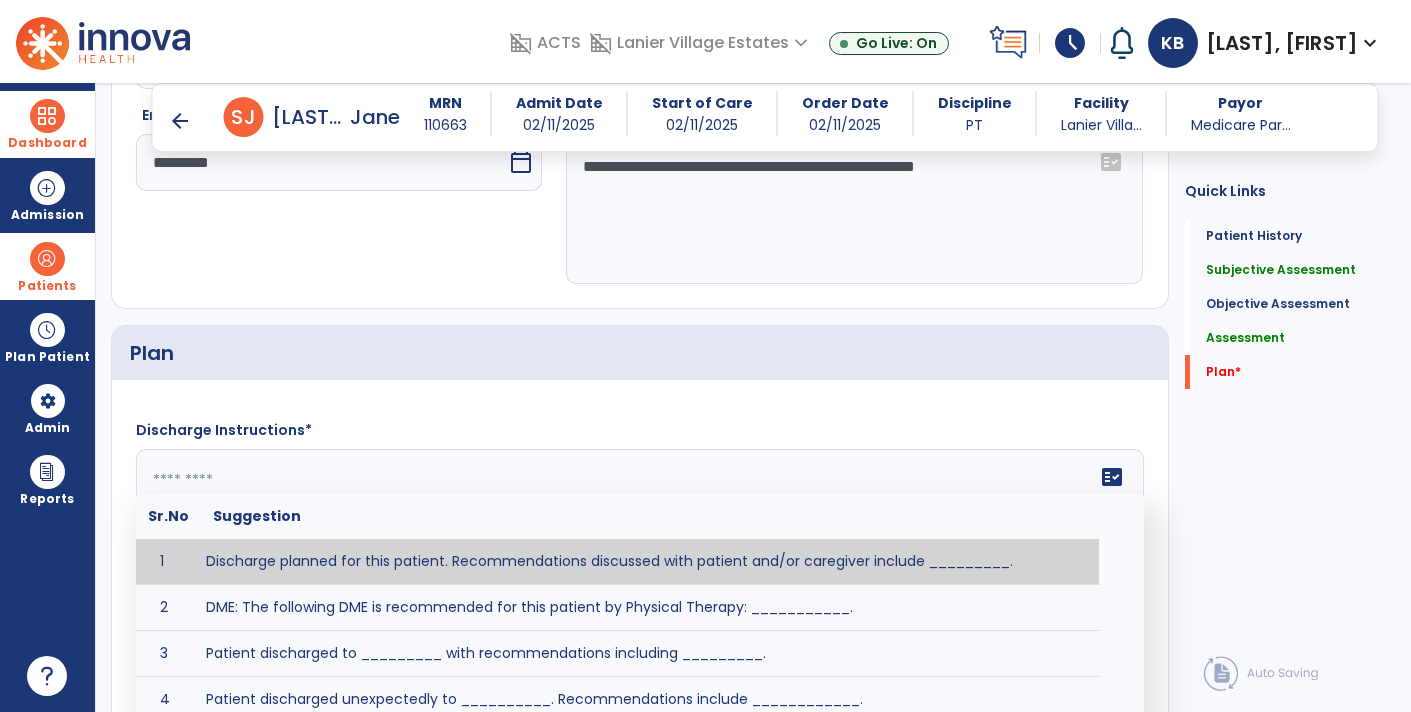 click 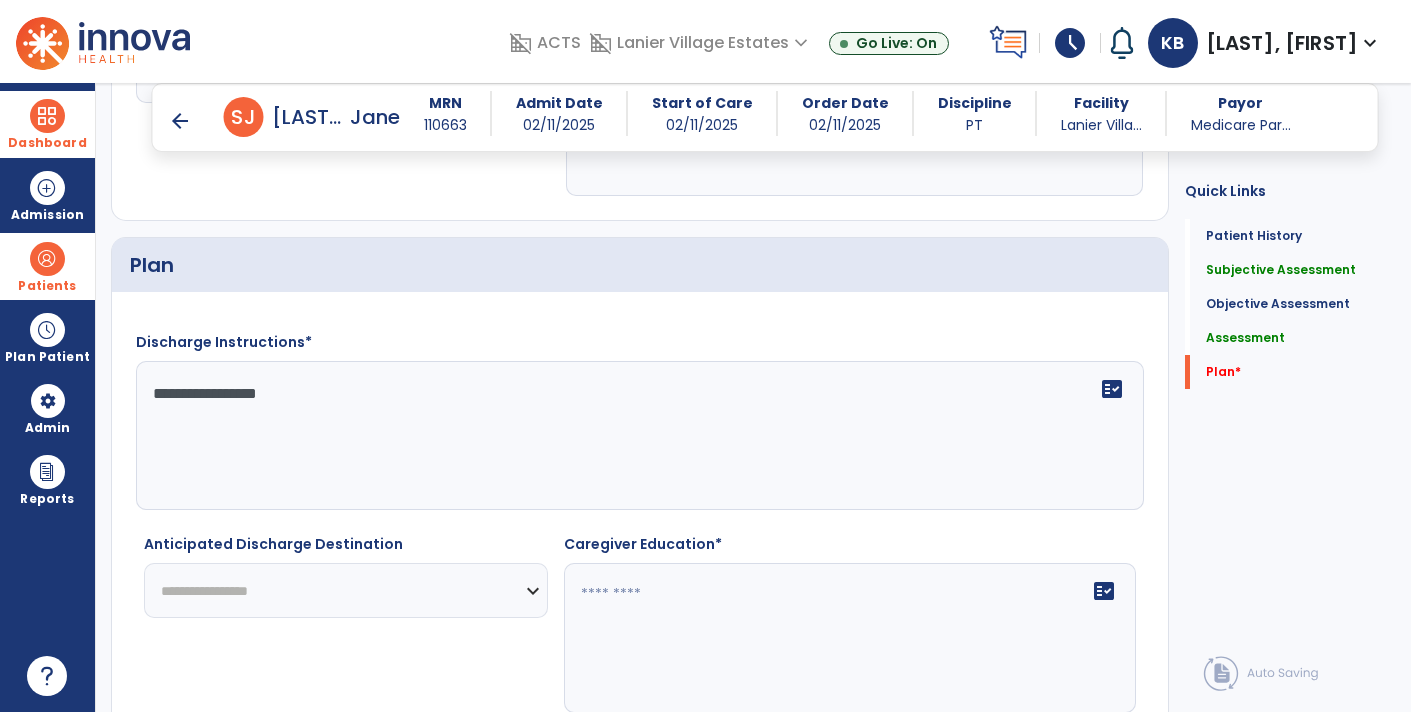 scroll, scrollTop: 3038, scrollLeft: 0, axis: vertical 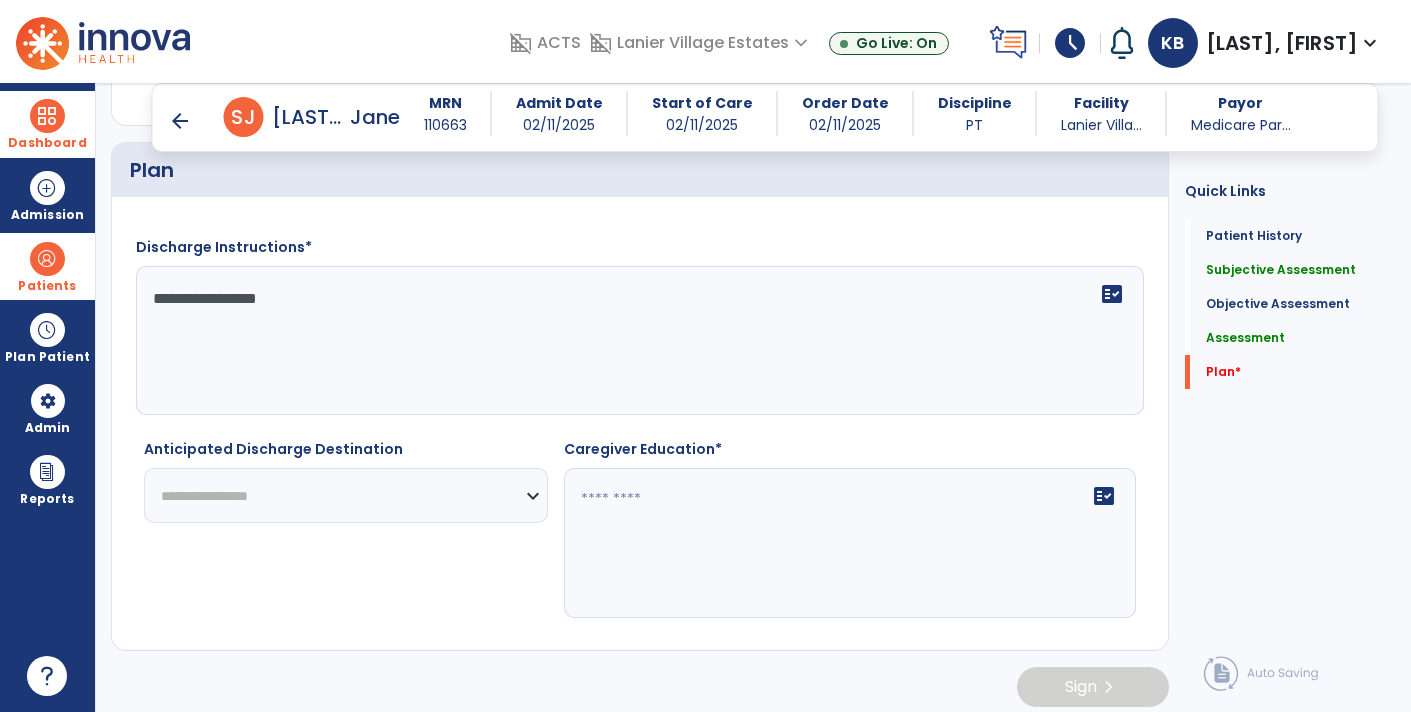 type on "**********" 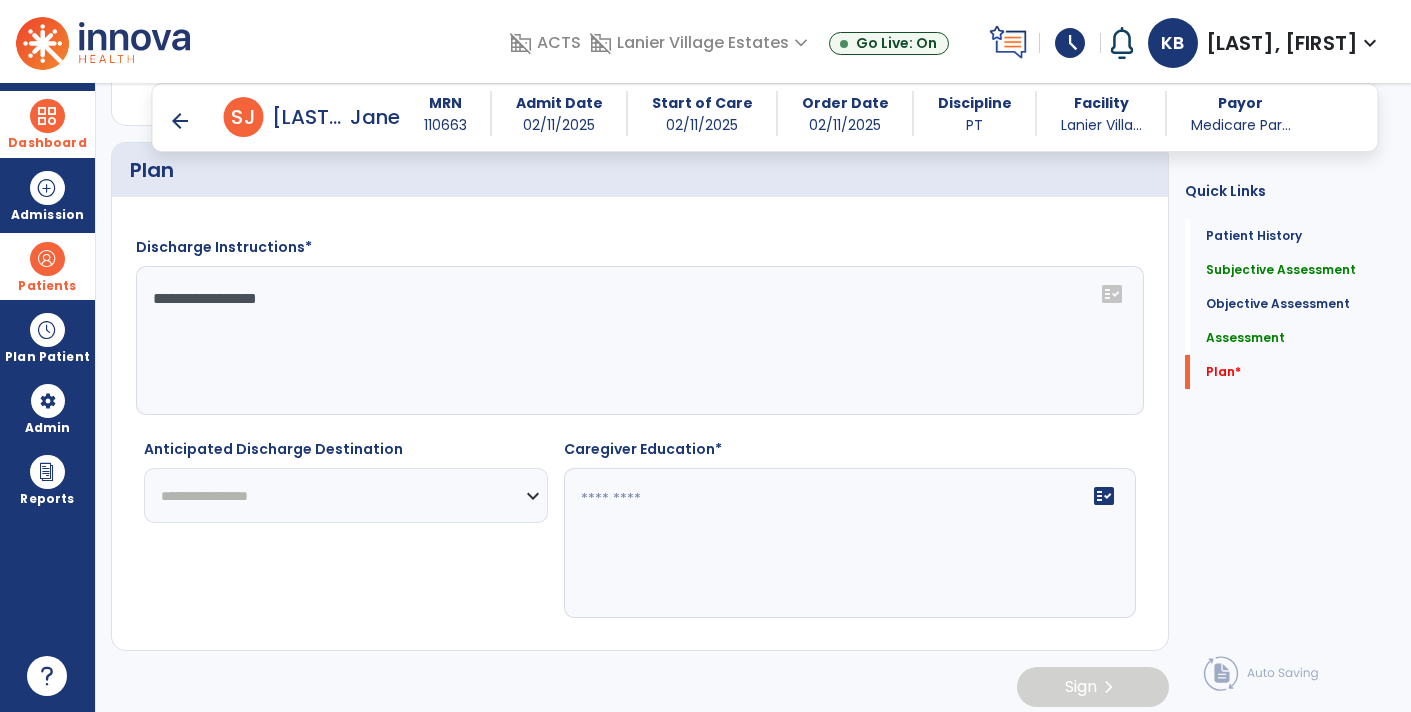 select on "**********" 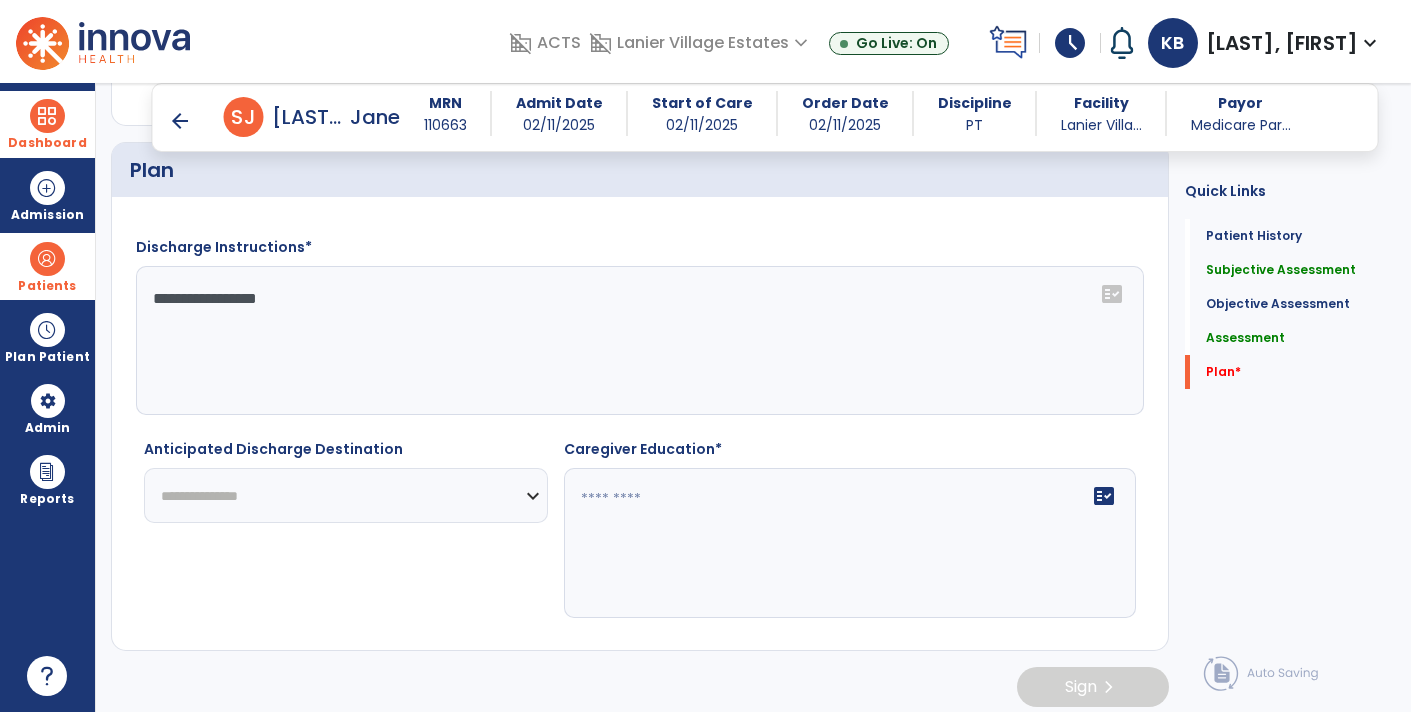 click on "**********" 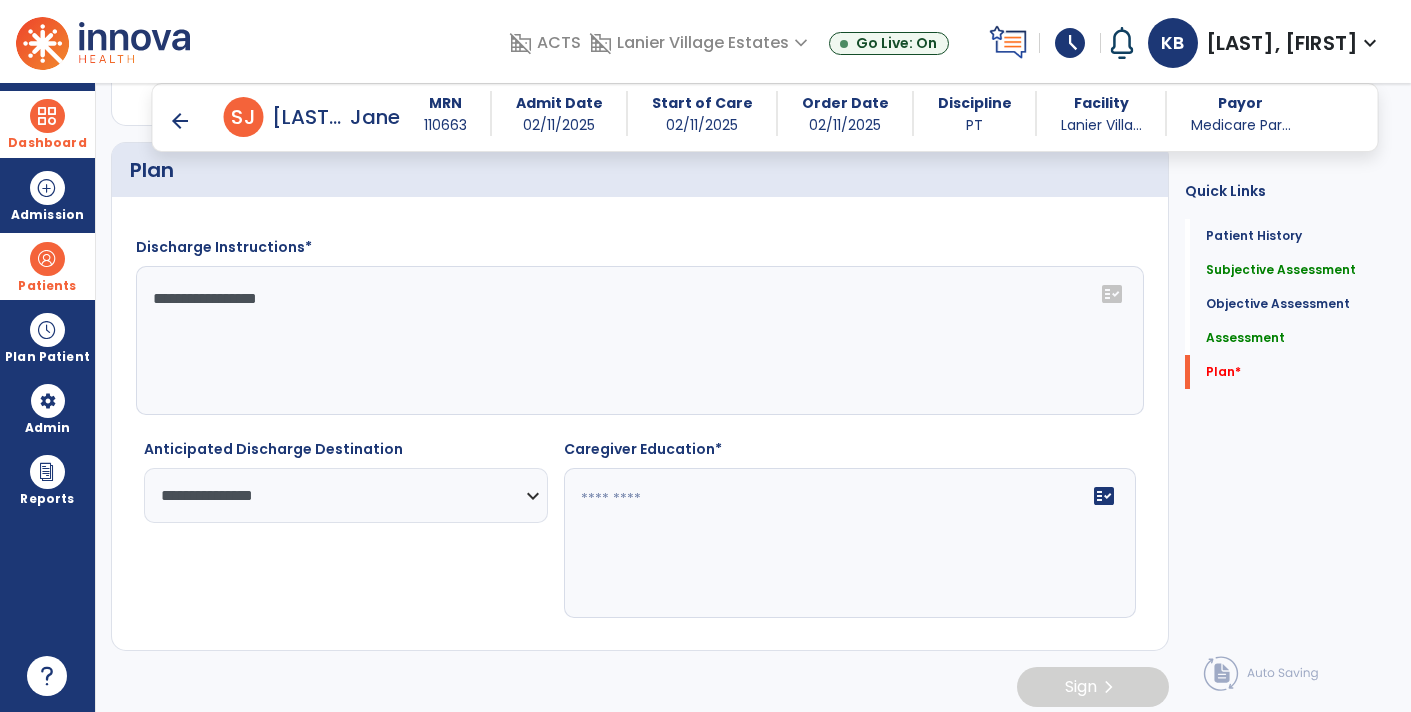 click on "fact_check" 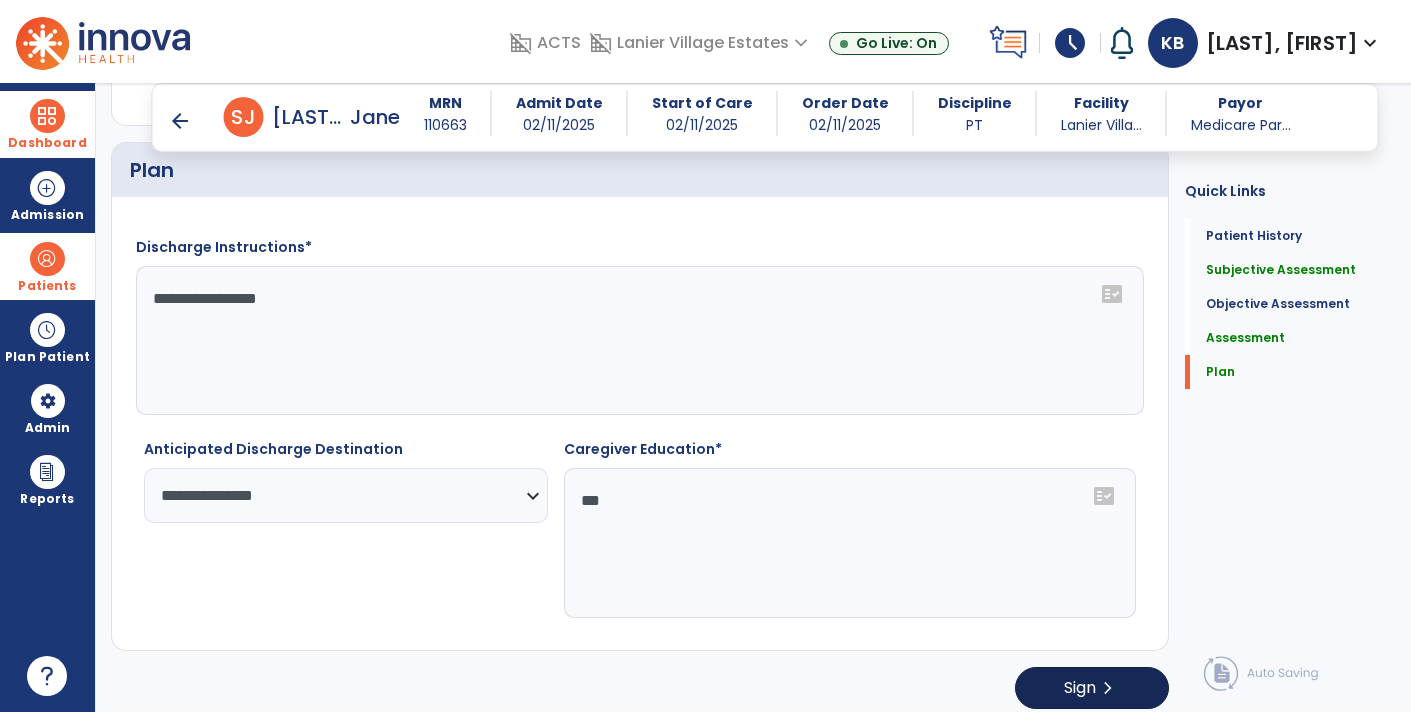 type on "***" 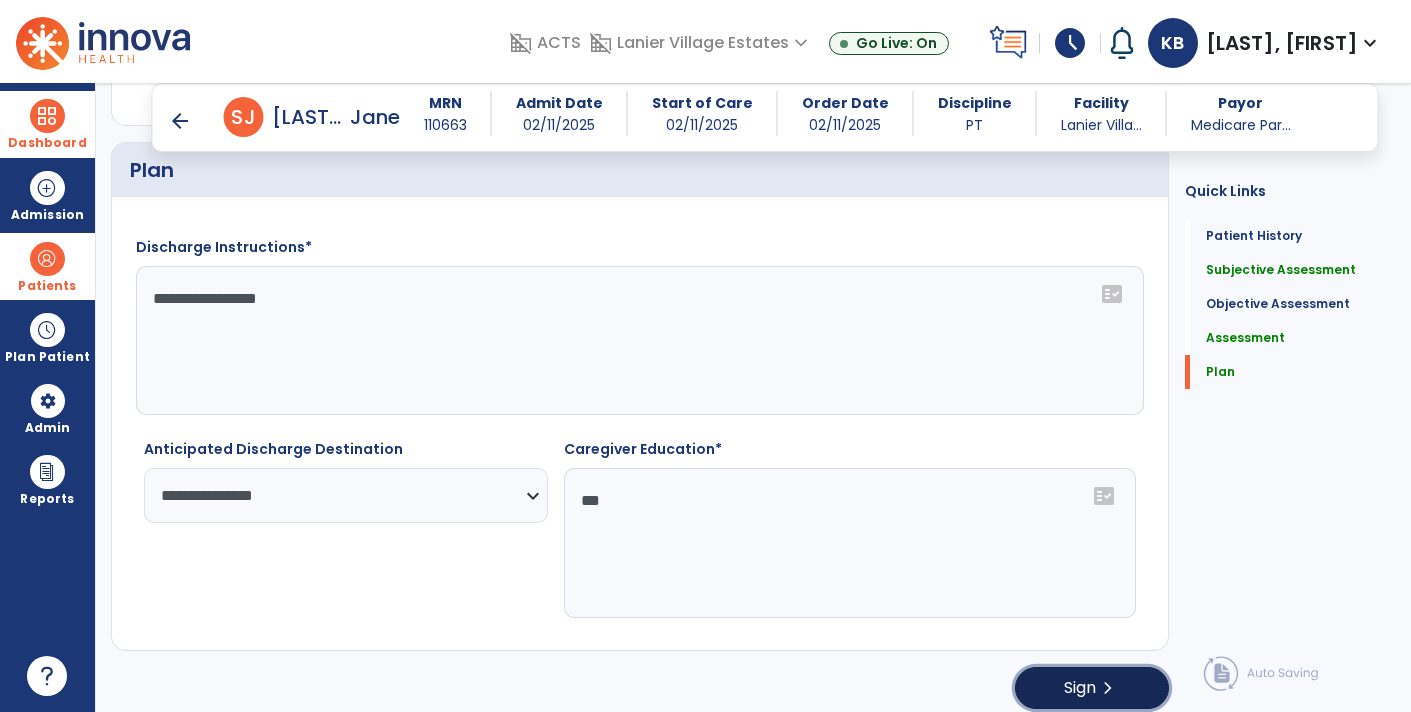 click on "chevron_right" 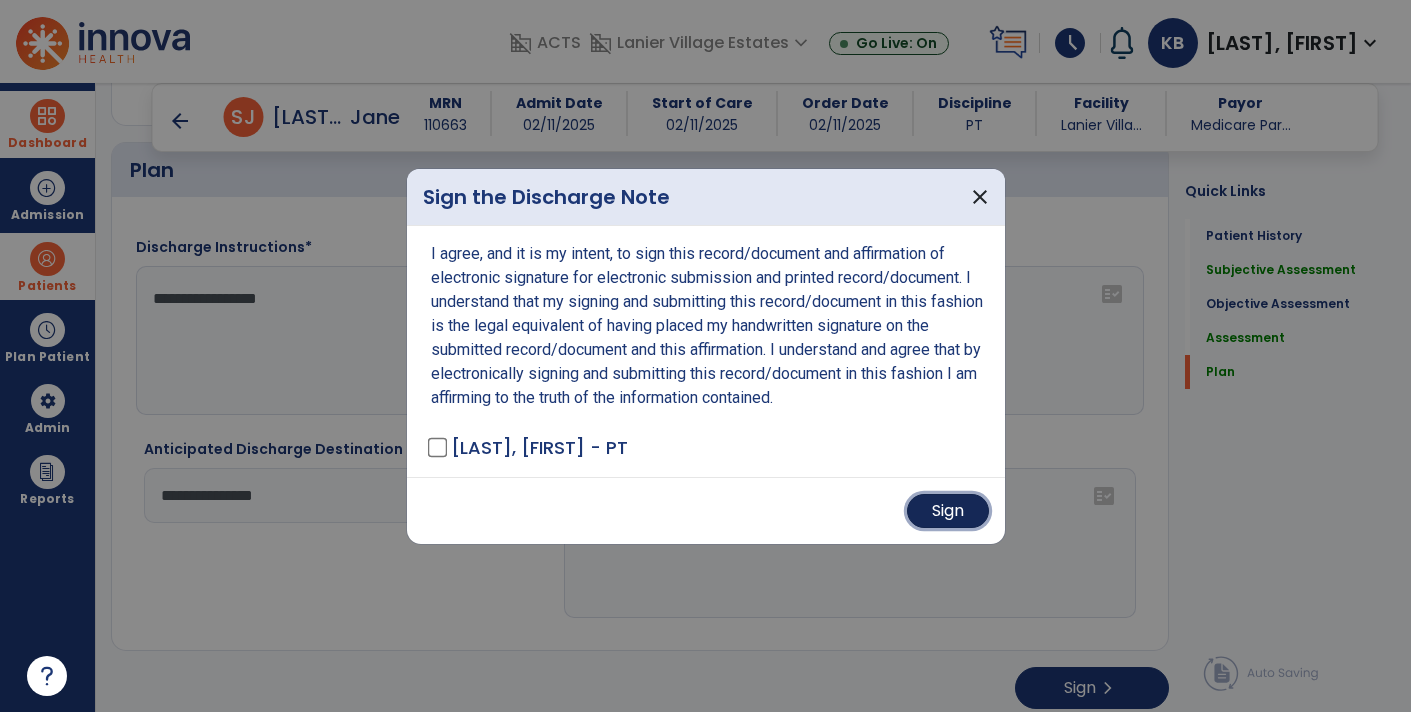 click on "Sign" at bounding box center (948, 511) 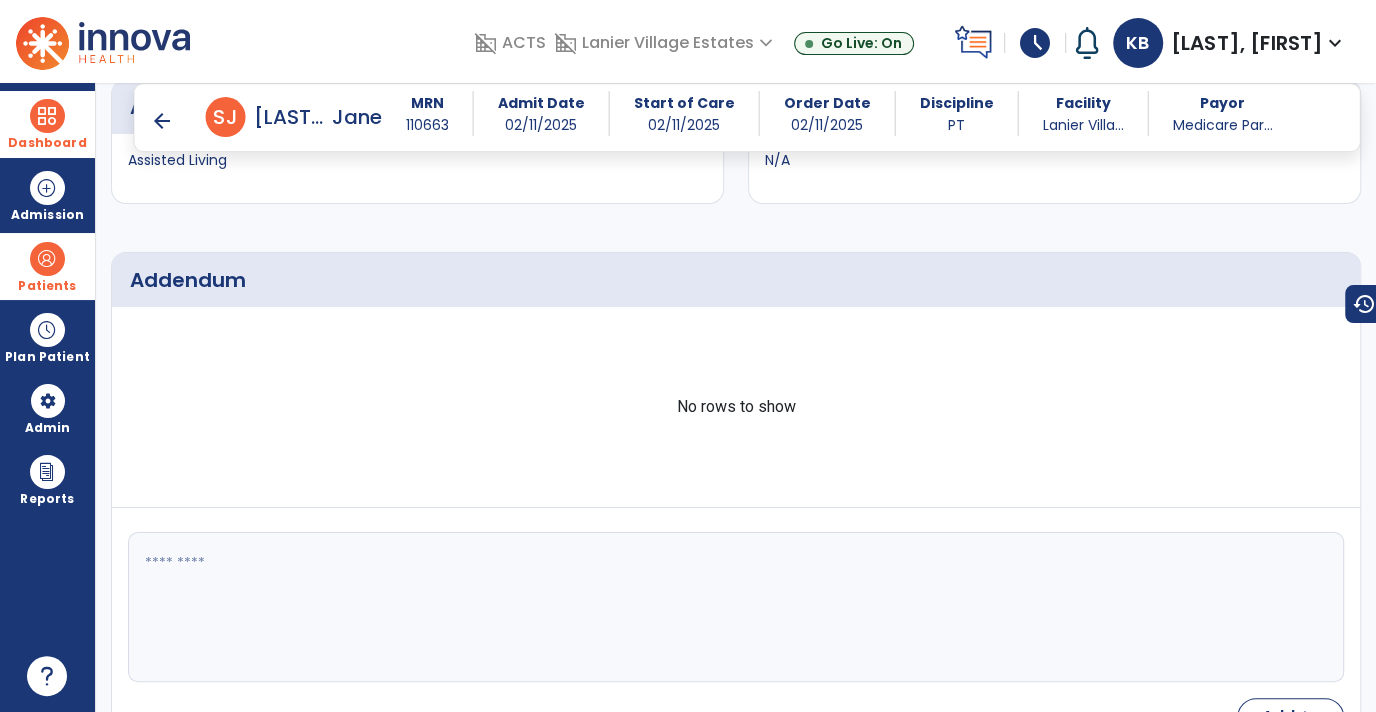 scroll, scrollTop: 3925, scrollLeft: 0, axis: vertical 